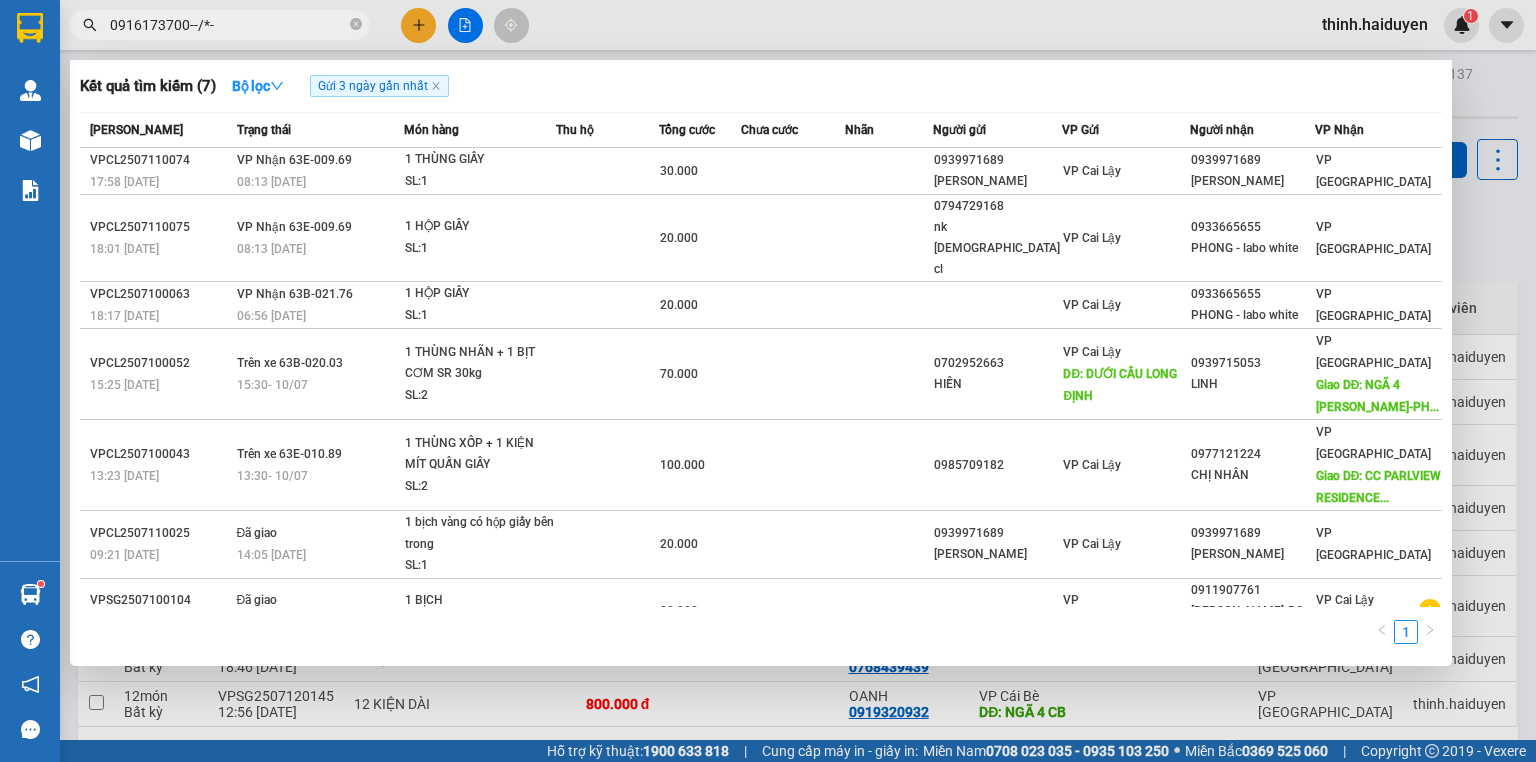 scroll, scrollTop: 0, scrollLeft: 0, axis: both 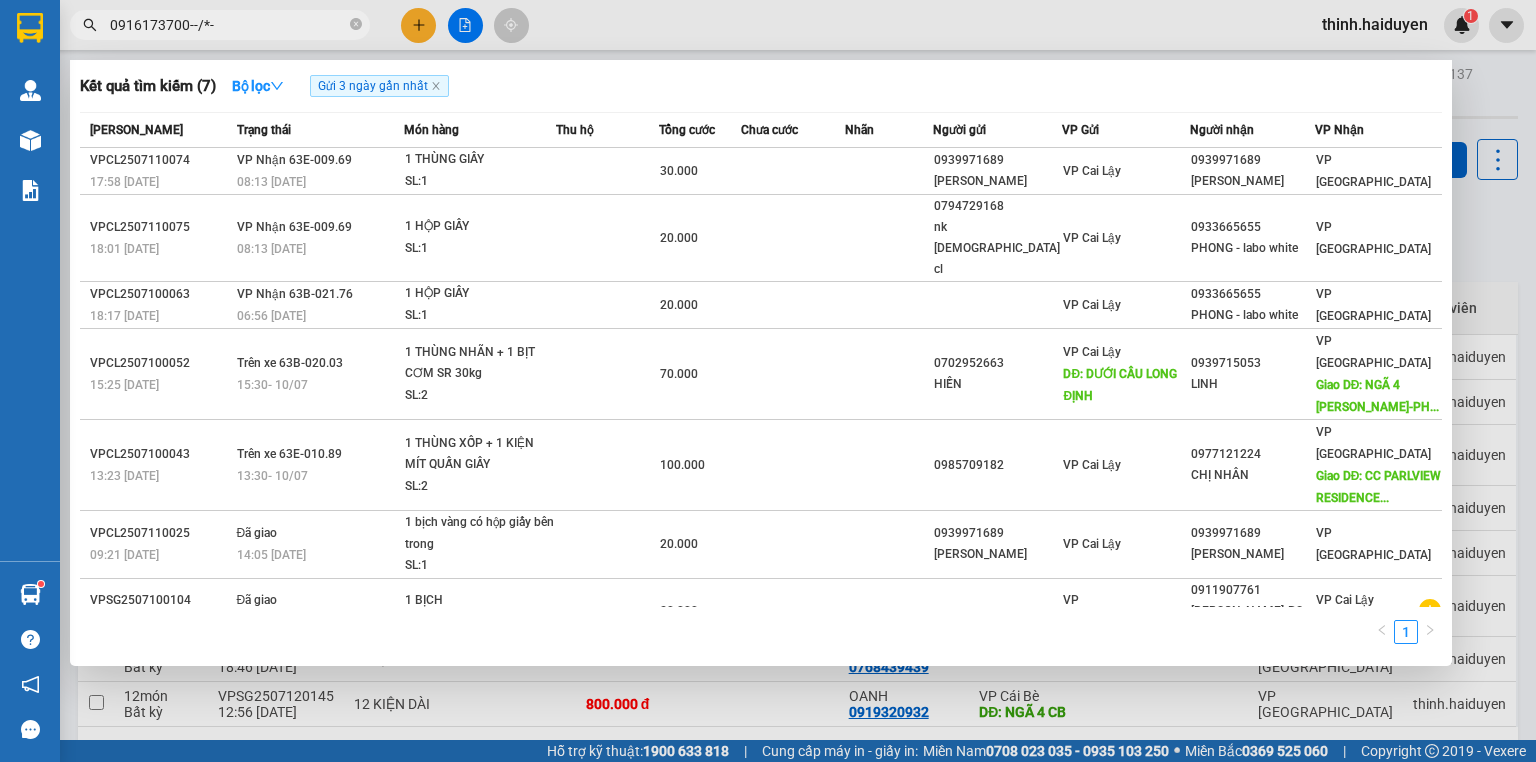 drag, startPoint x: 731, startPoint y: 19, endPoint x: 691, endPoint y: 19, distance: 40 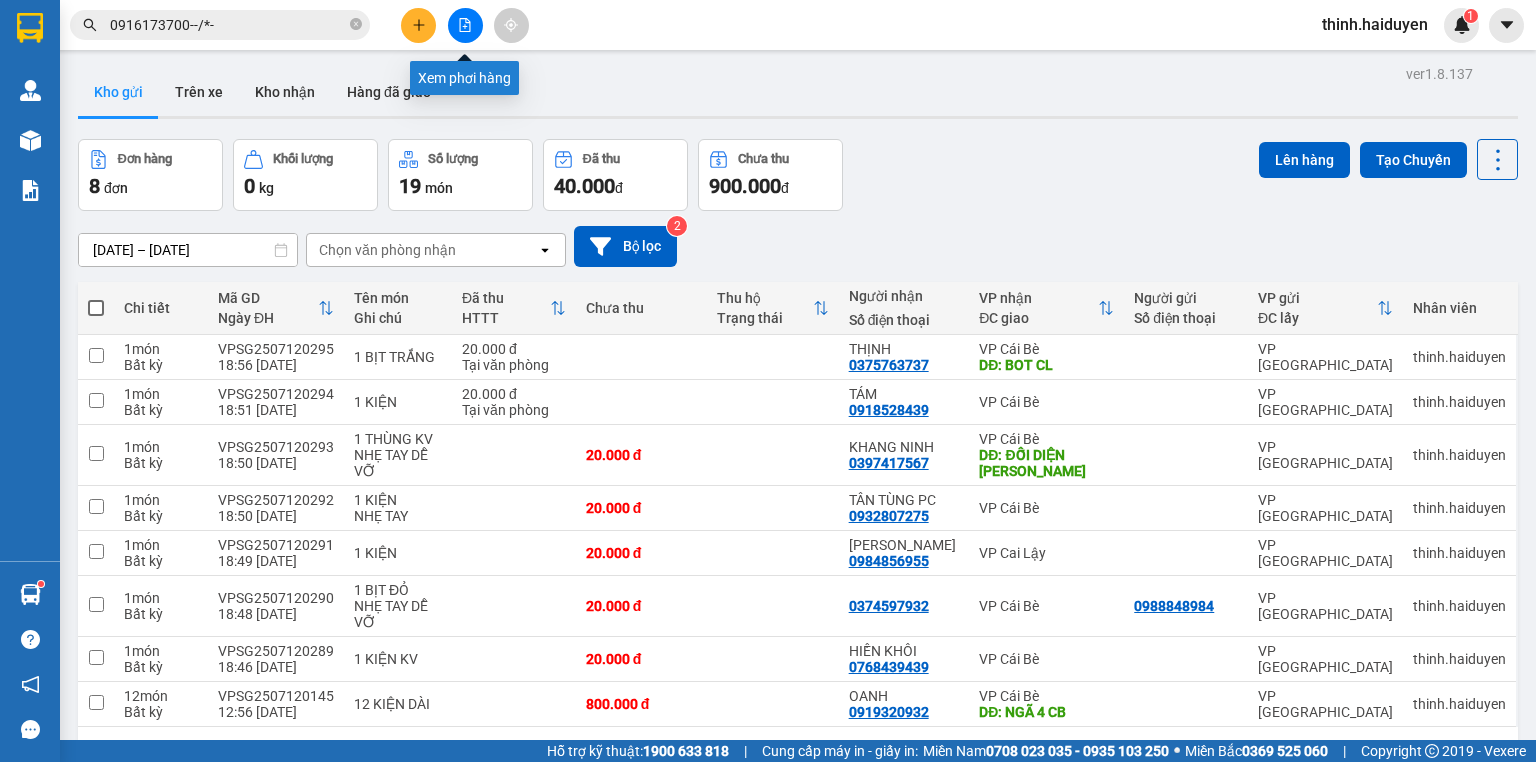 click at bounding box center (465, 25) 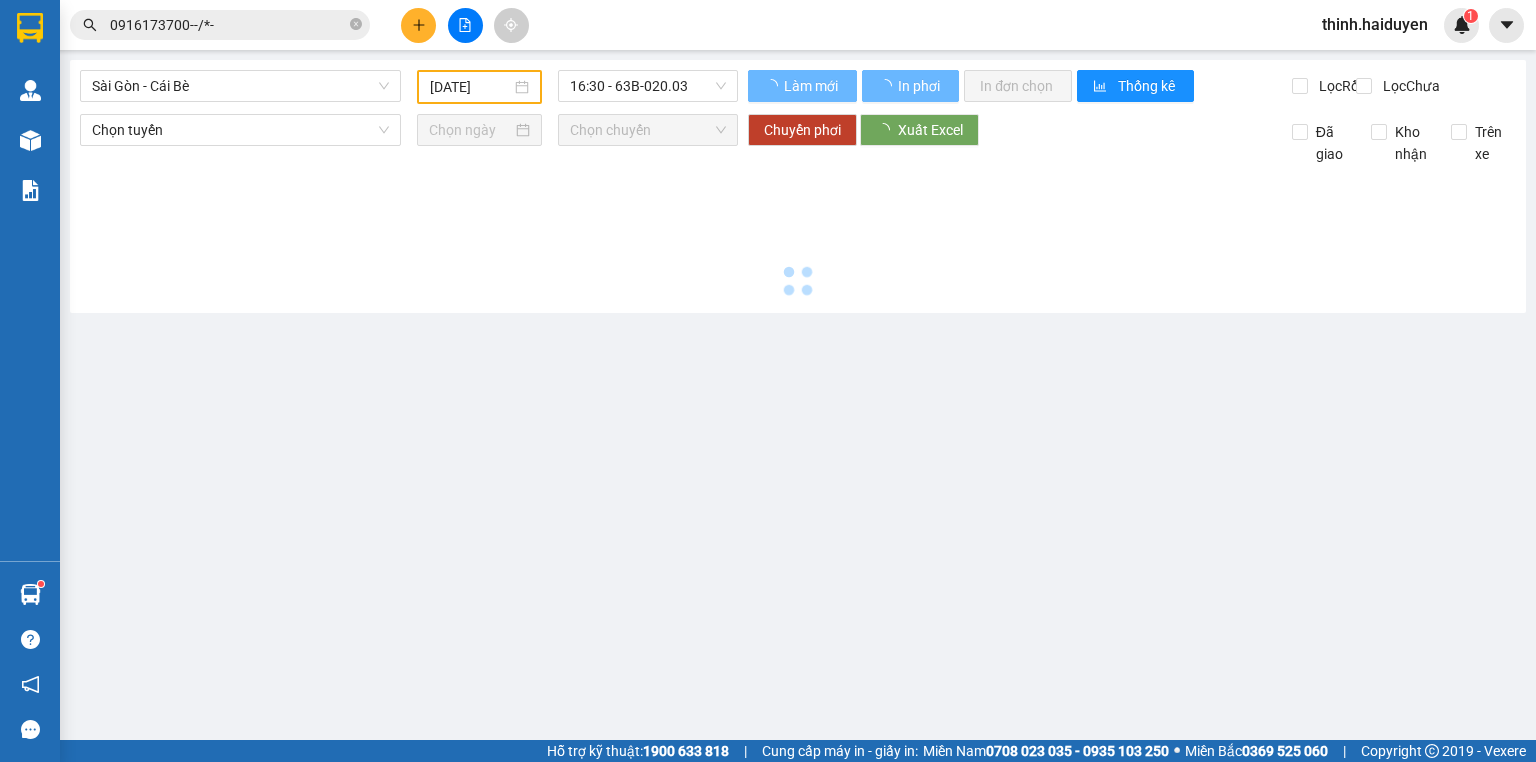 type on "[DATE]" 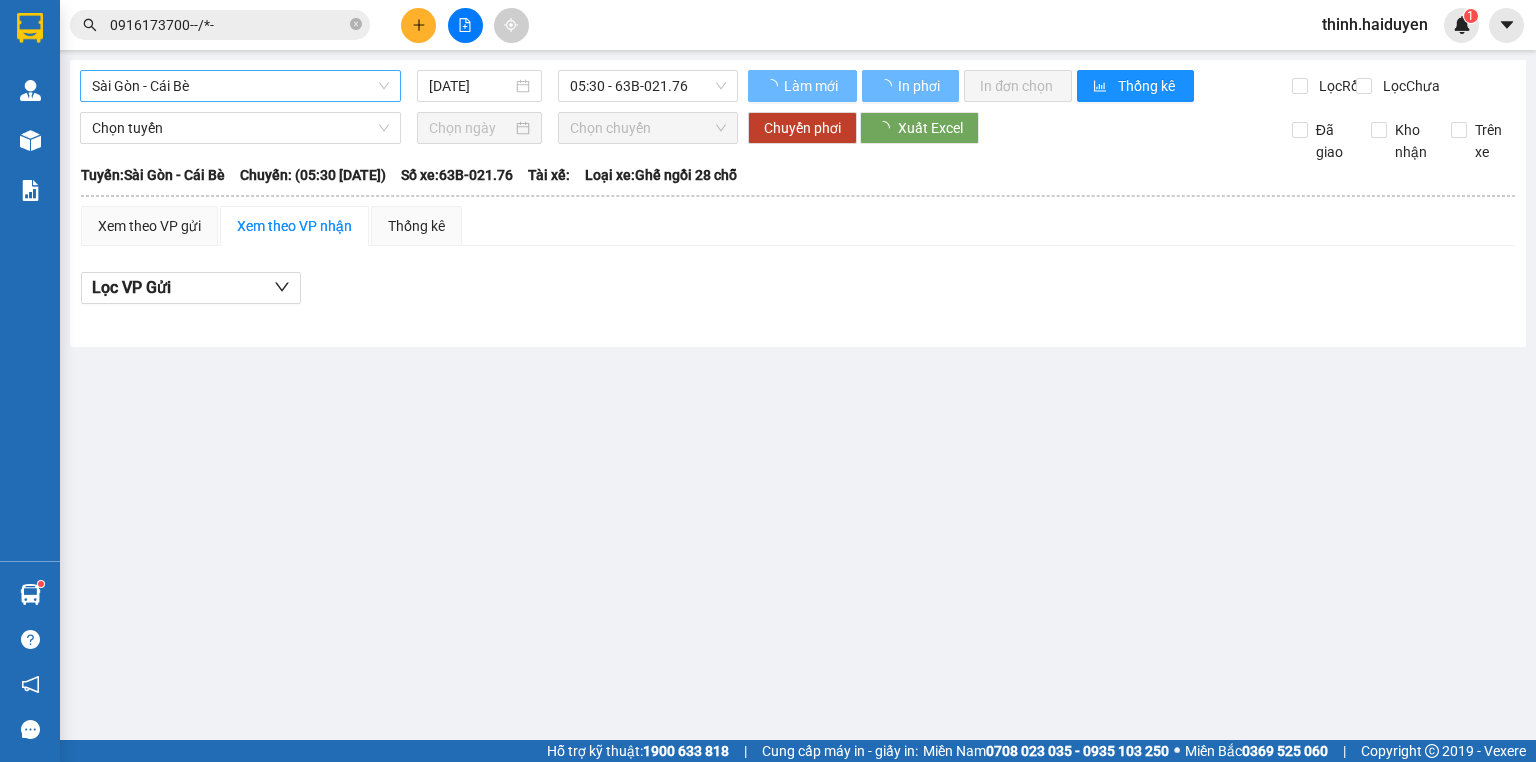 drag, startPoint x: 184, startPoint y: 104, endPoint x: 182, endPoint y: 92, distance: 12.165525 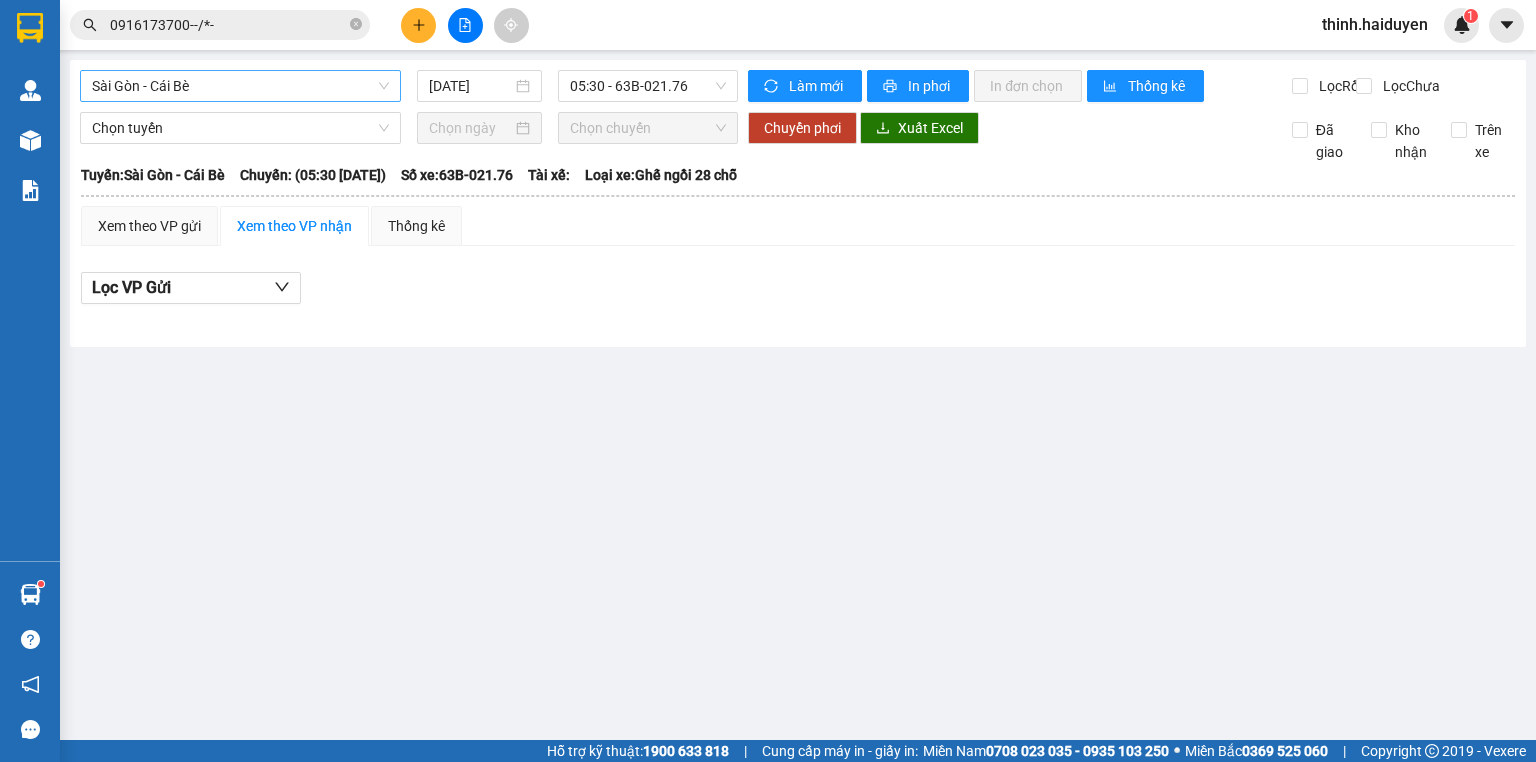 click on "Sài Gòn - Cái Bè" at bounding box center (240, 86) 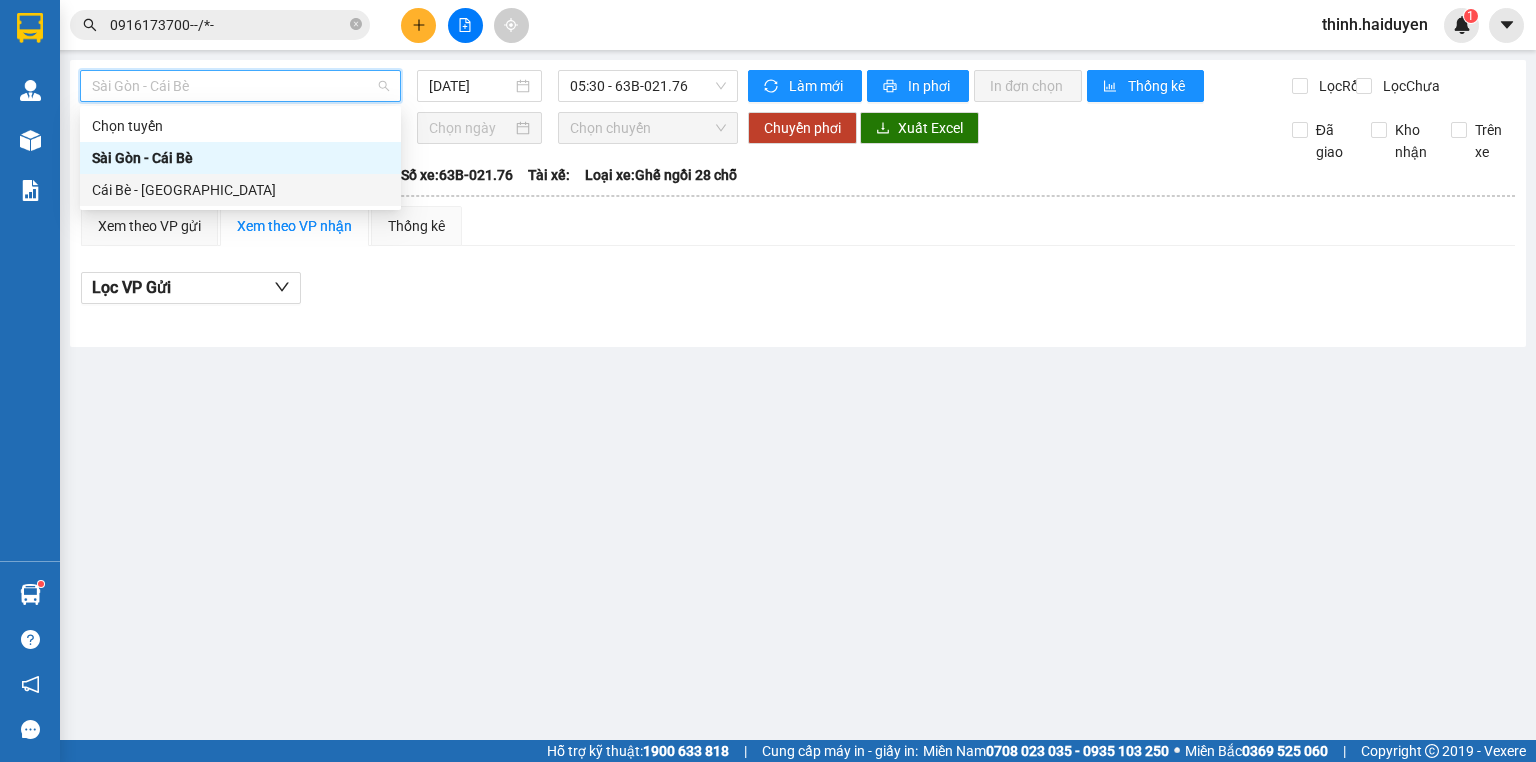 drag, startPoint x: 136, startPoint y: 200, endPoint x: 432, endPoint y: 170, distance: 297.5164 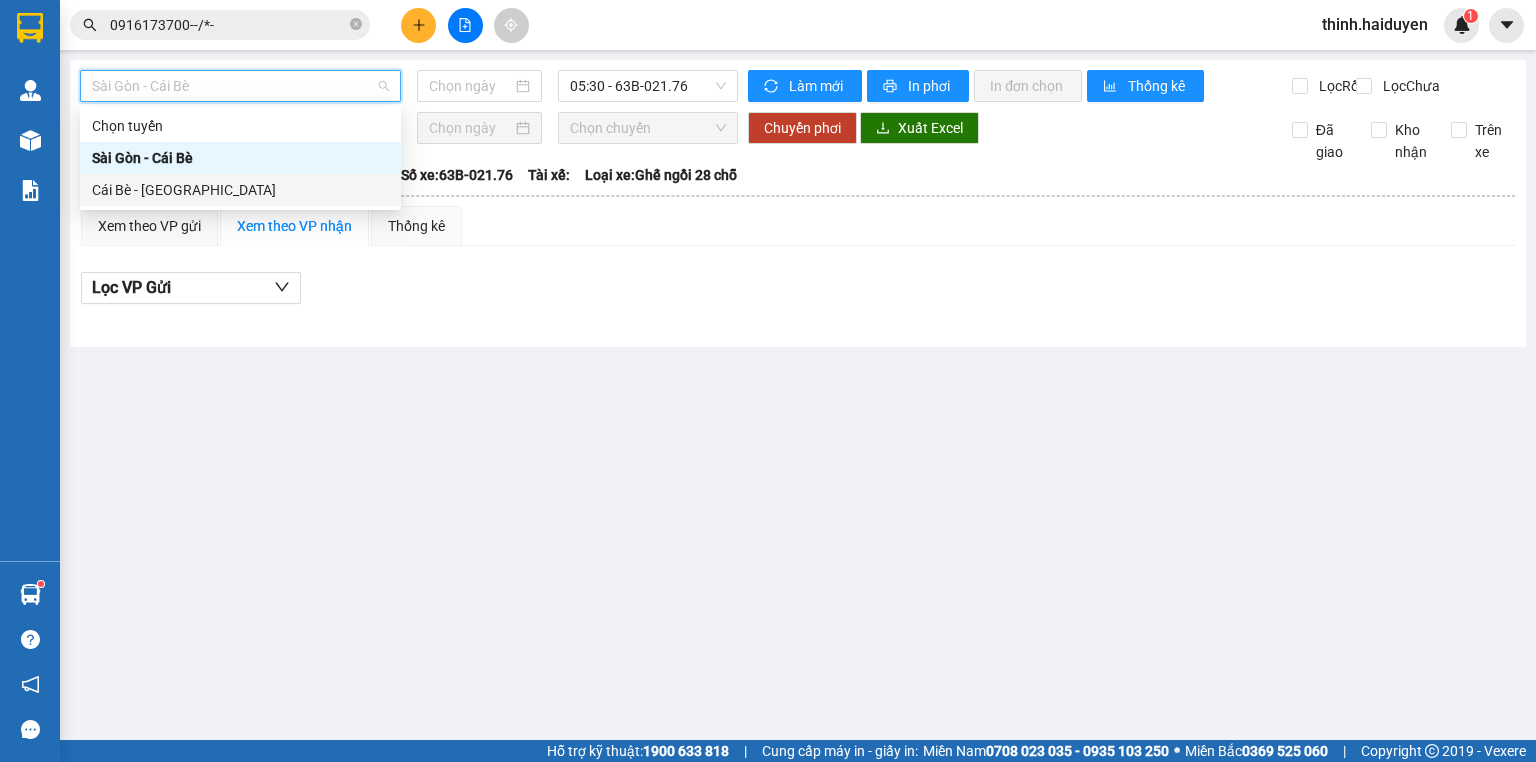 type on "[DATE]" 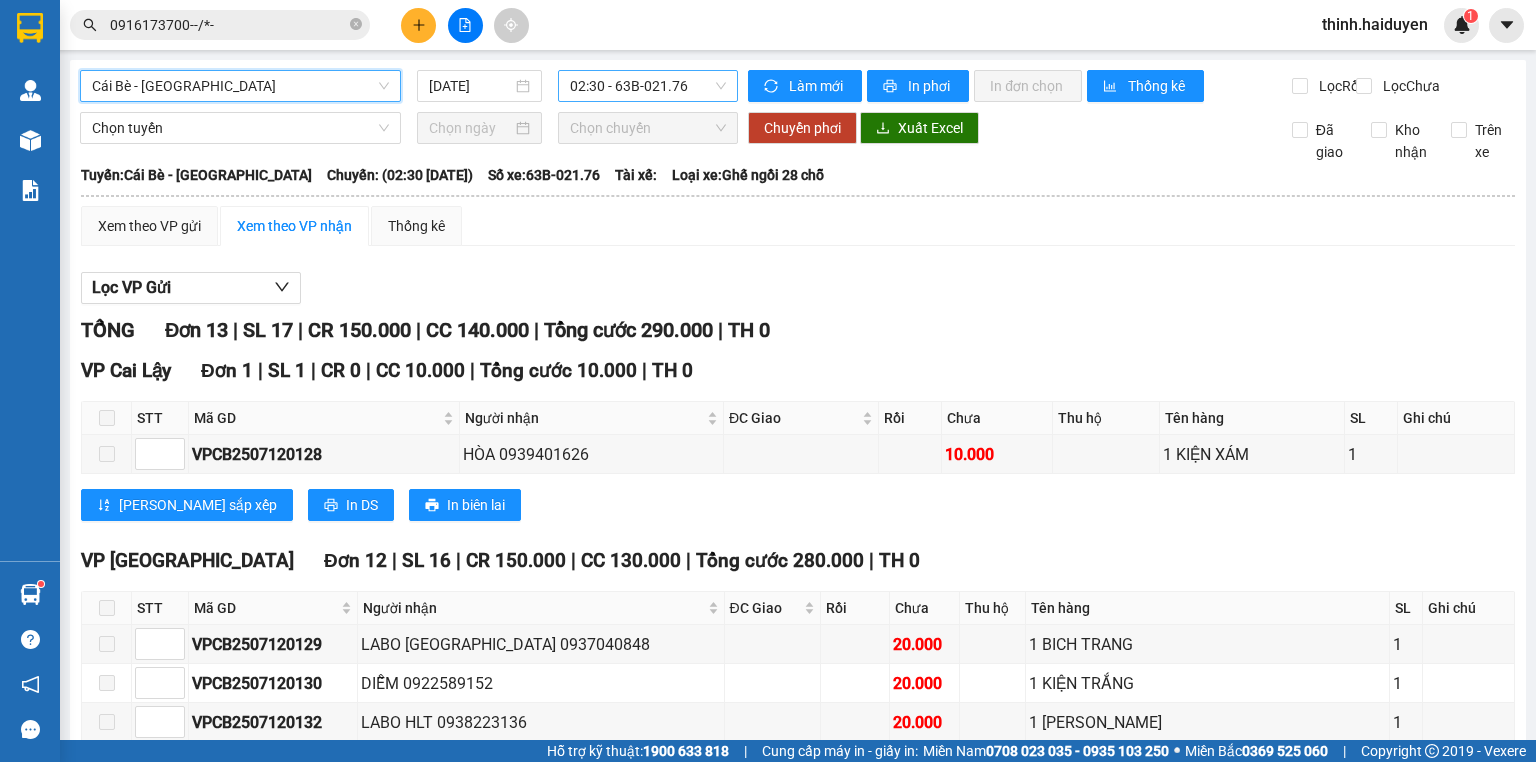 click on "02:30     - 63B-021.76" at bounding box center (648, 86) 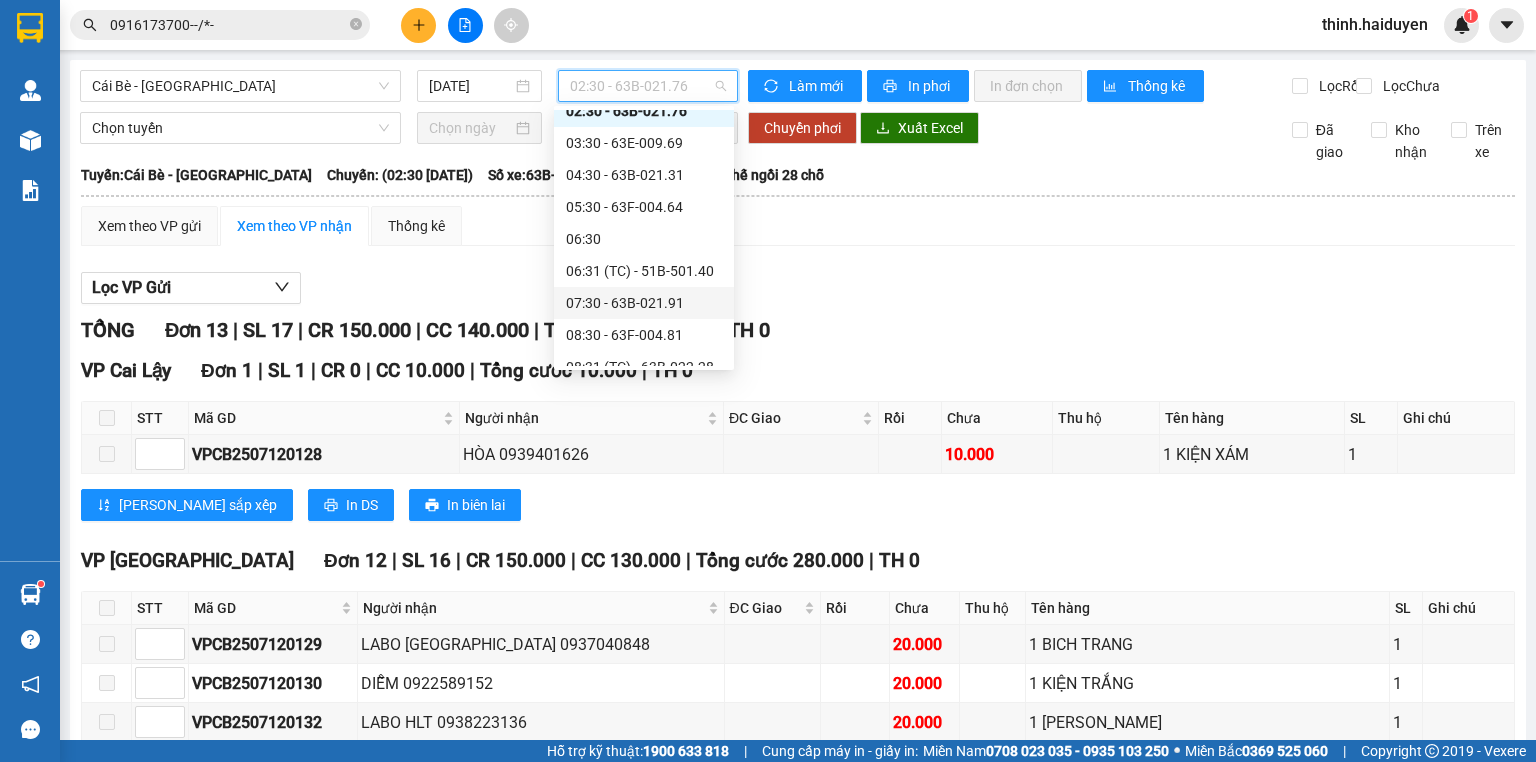 scroll, scrollTop: 80, scrollLeft: 0, axis: vertical 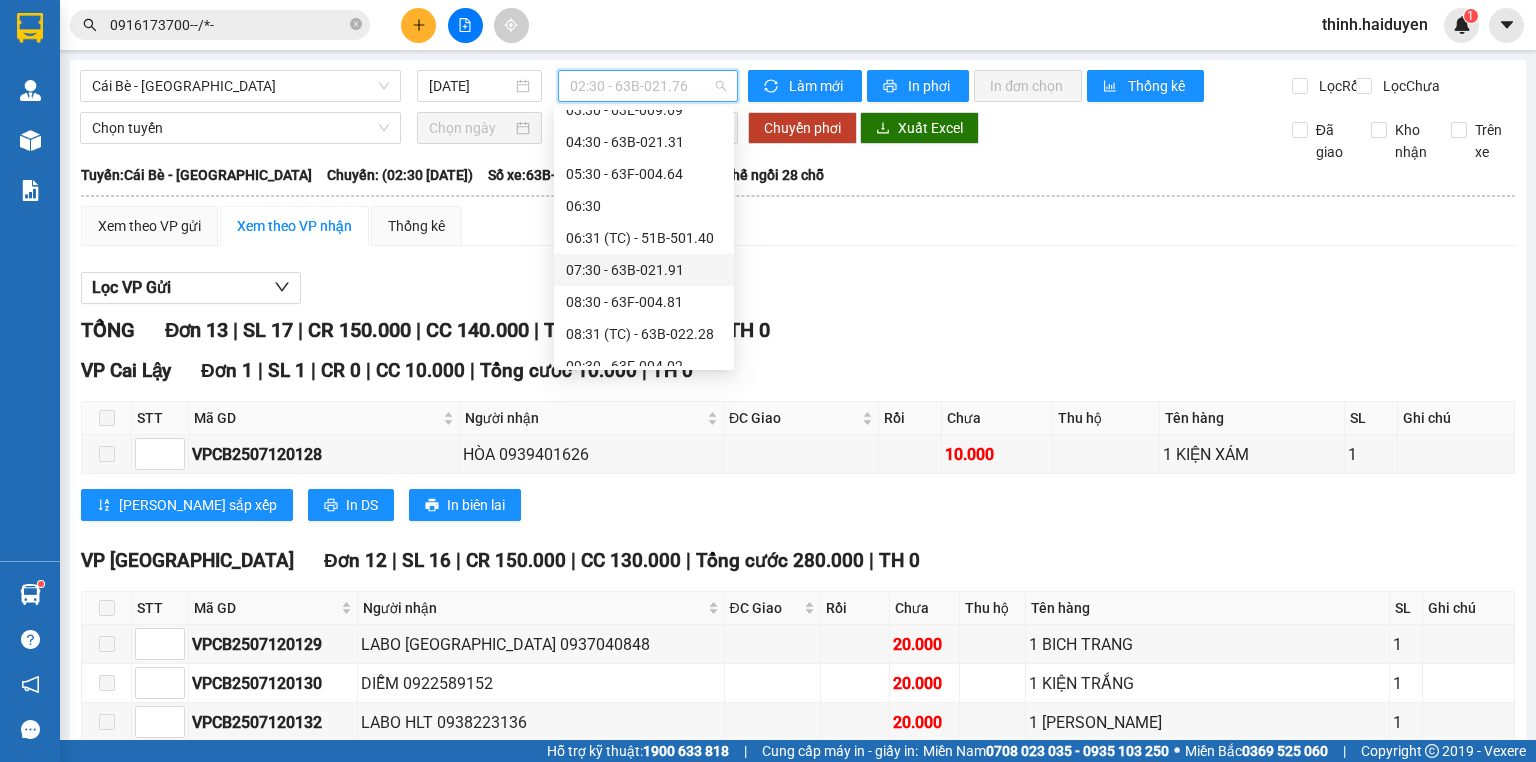 click on "07:30     - 63B-021.91" at bounding box center (644, 270) 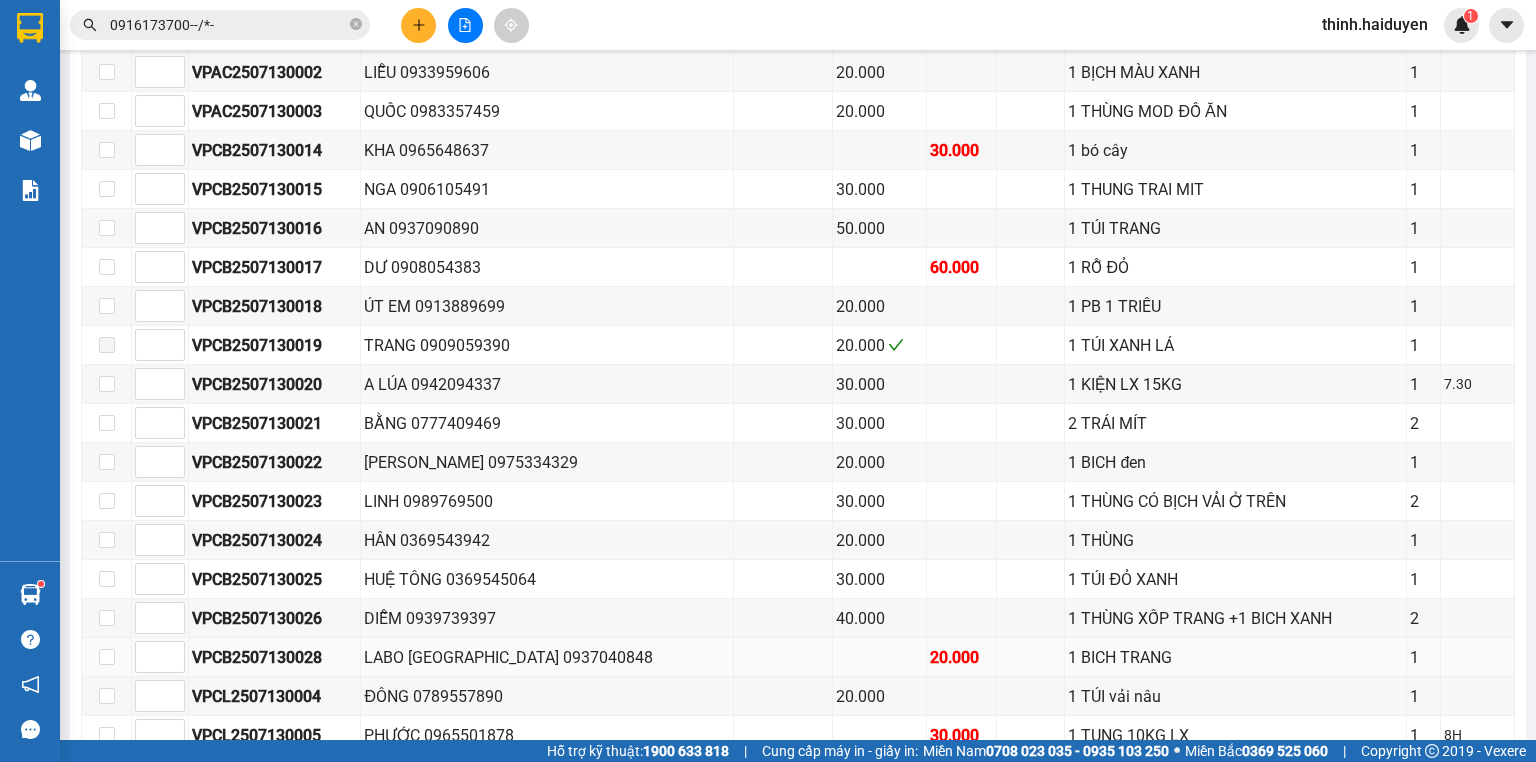 scroll, scrollTop: 504, scrollLeft: 0, axis: vertical 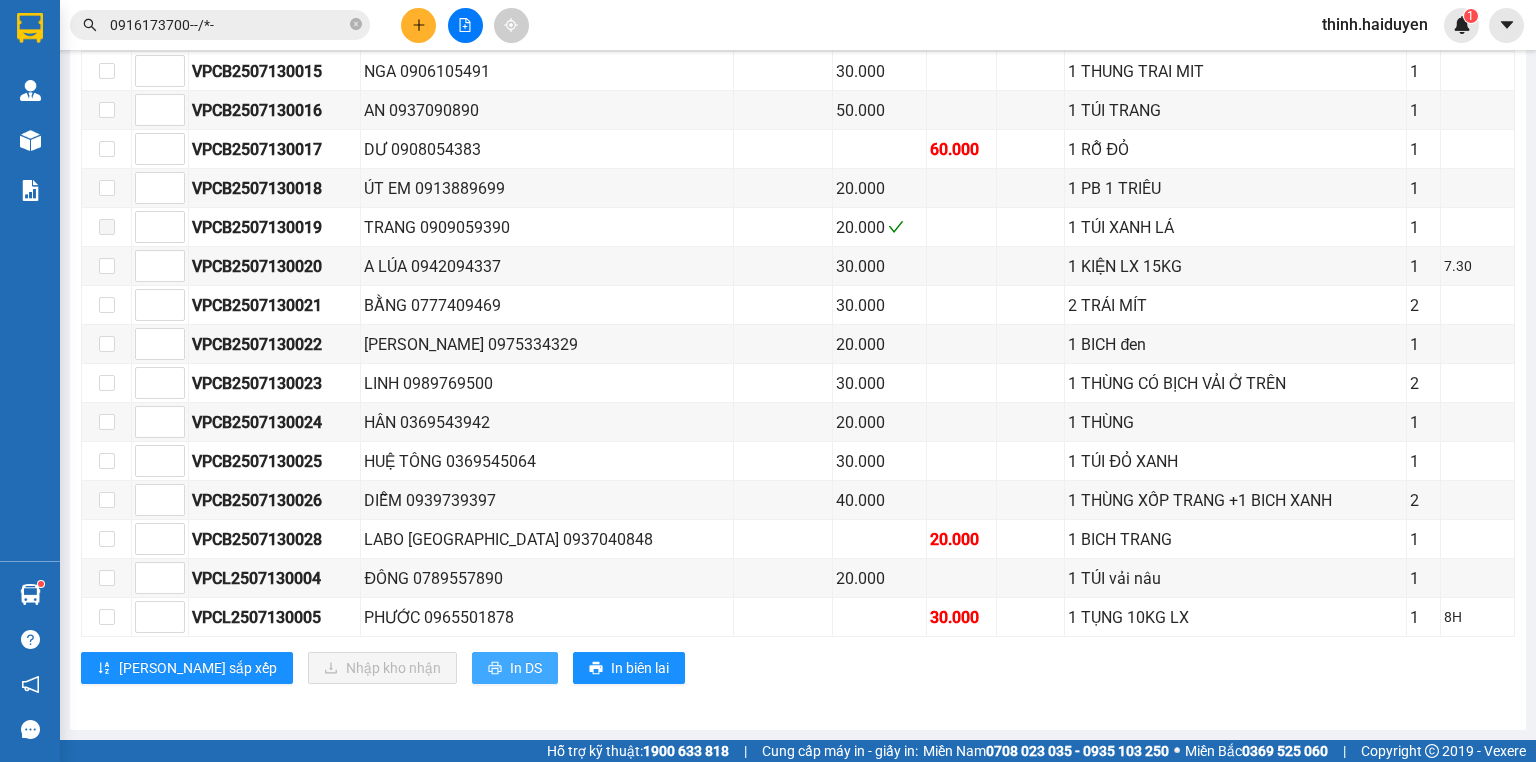 drag, startPoint x: 431, startPoint y: 676, endPoint x: 420, endPoint y: 675, distance: 11.045361 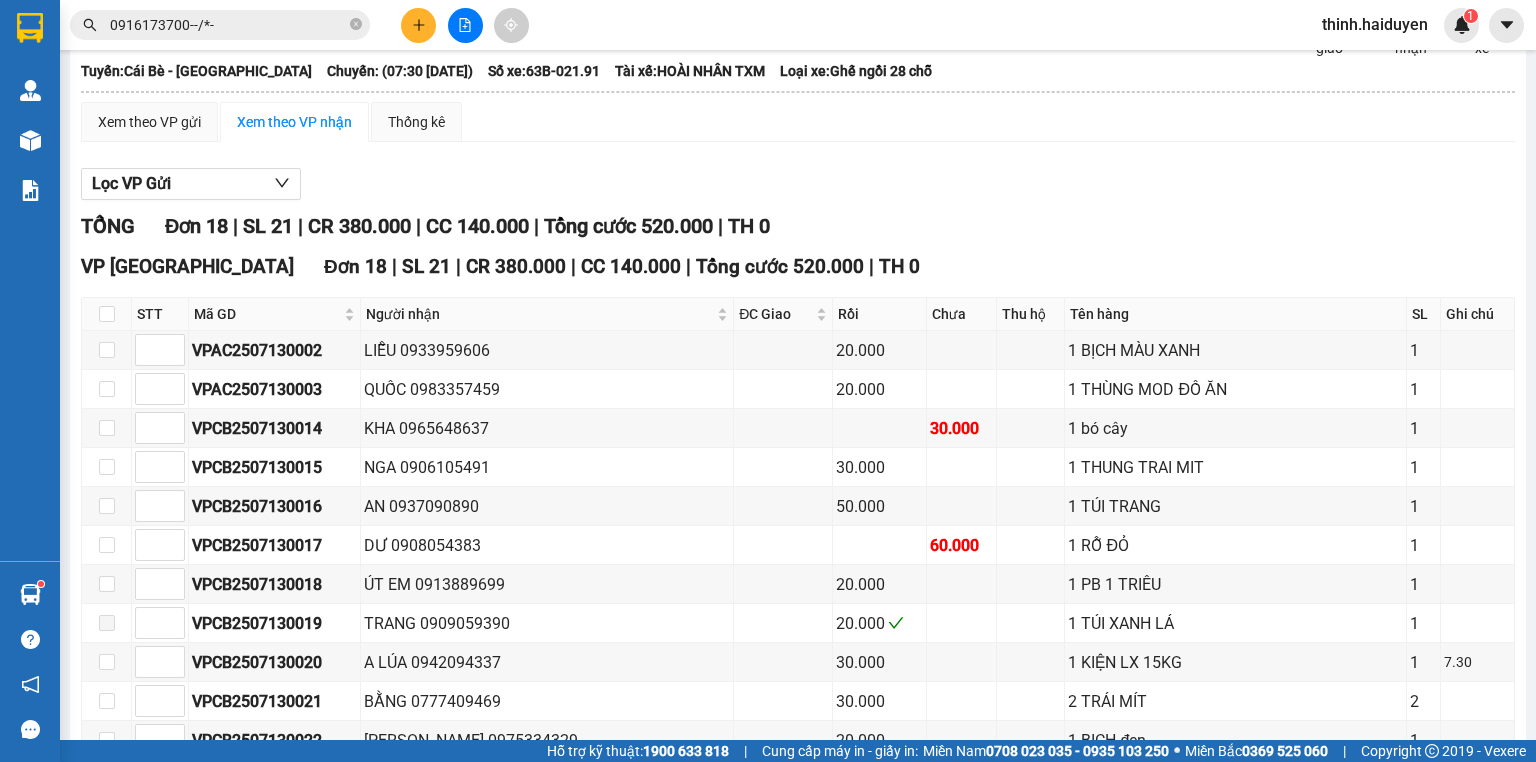 scroll, scrollTop: 0, scrollLeft: 0, axis: both 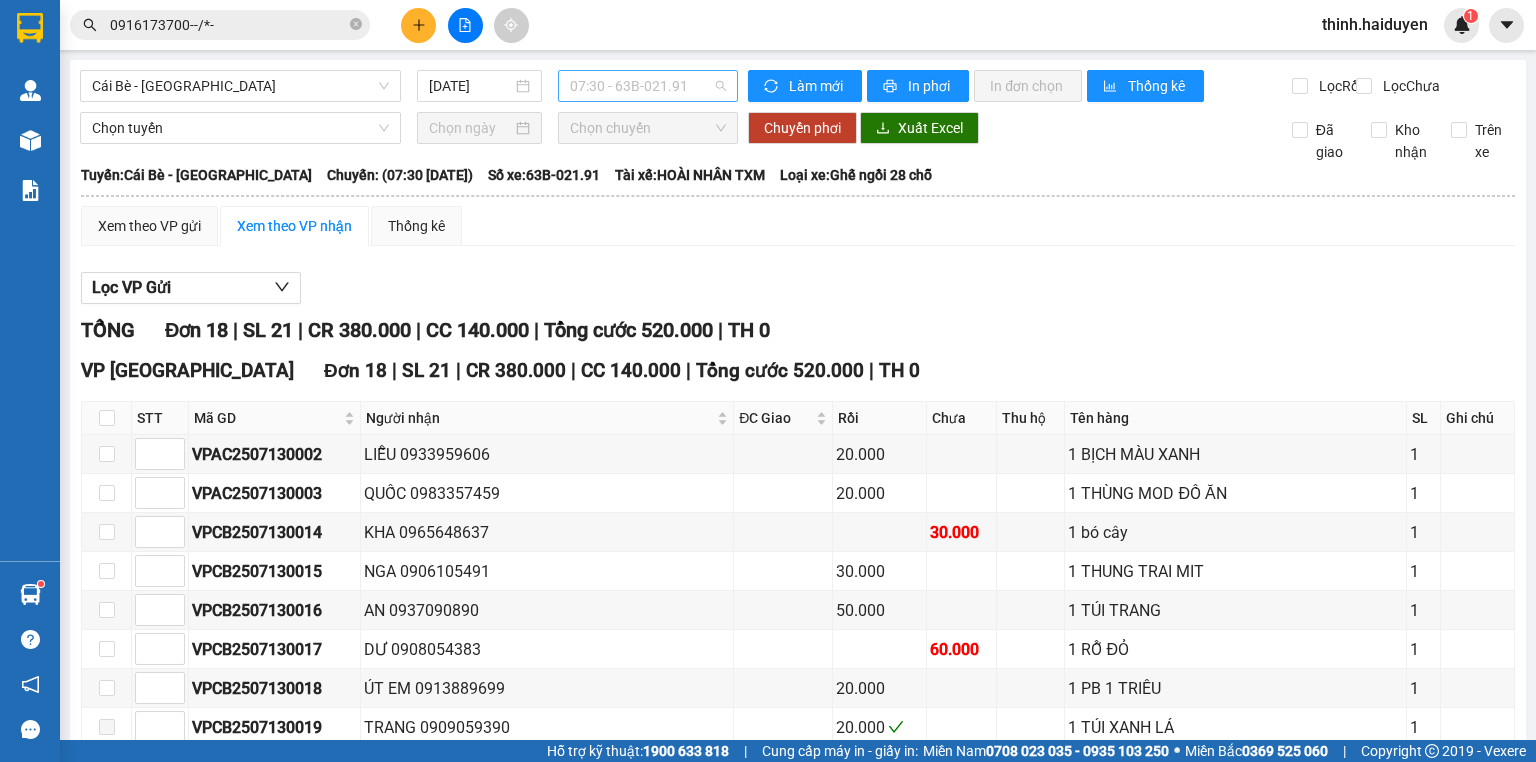click on "07:30     - 63B-021.91" at bounding box center [648, 86] 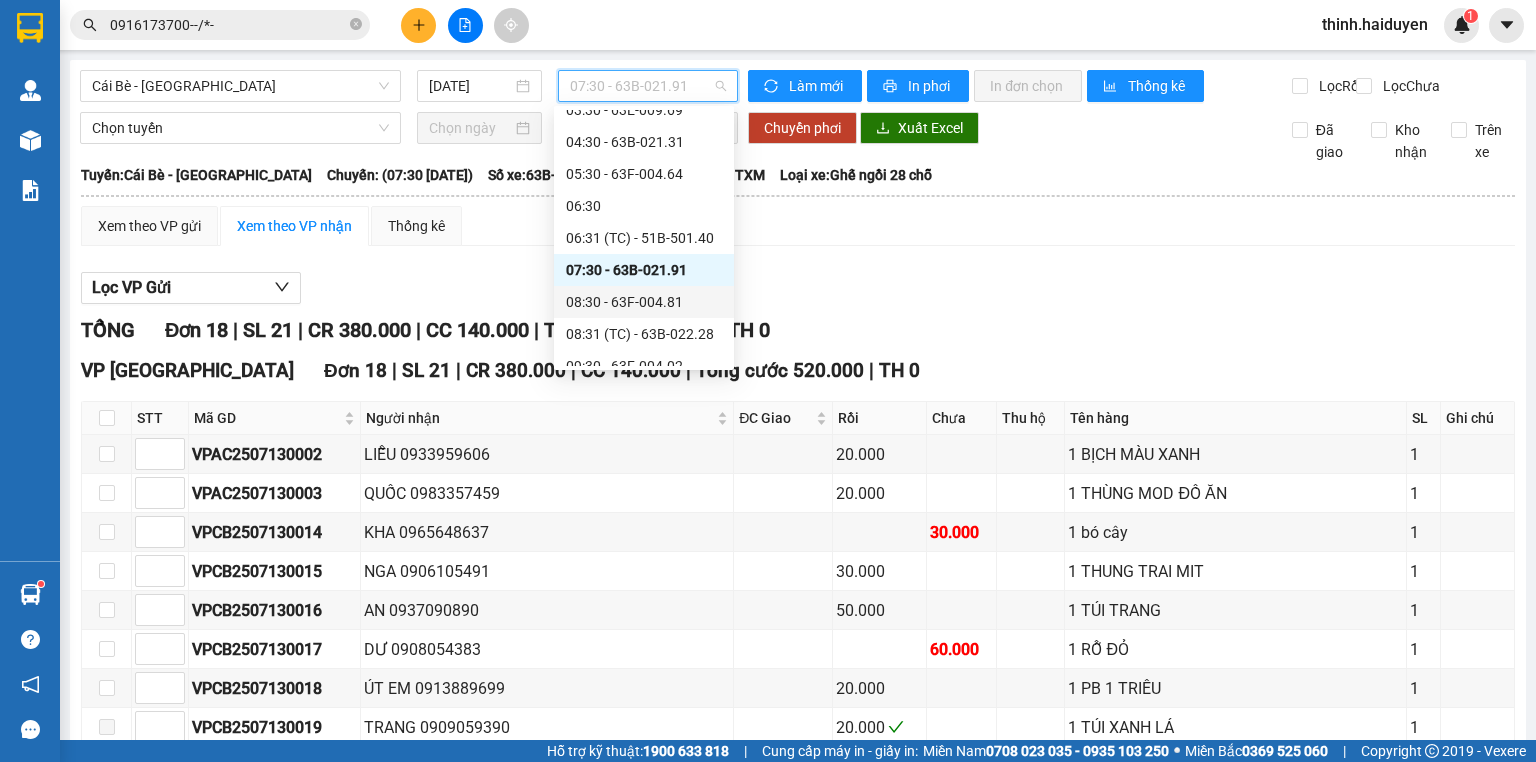 scroll, scrollTop: 160, scrollLeft: 0, axis: vertical 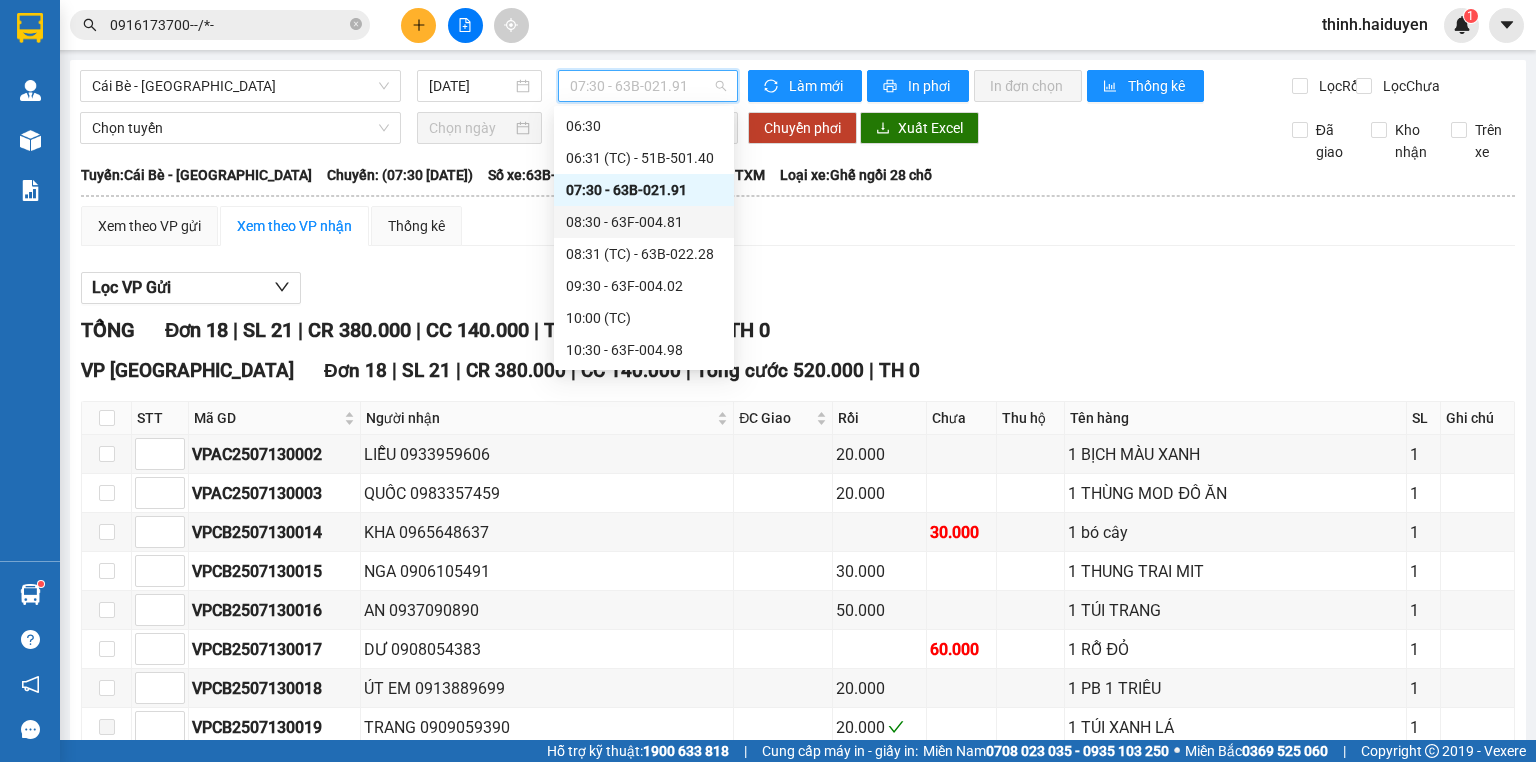 click on "08:30     - 63F-004.81" at bounding box center [644, 222] 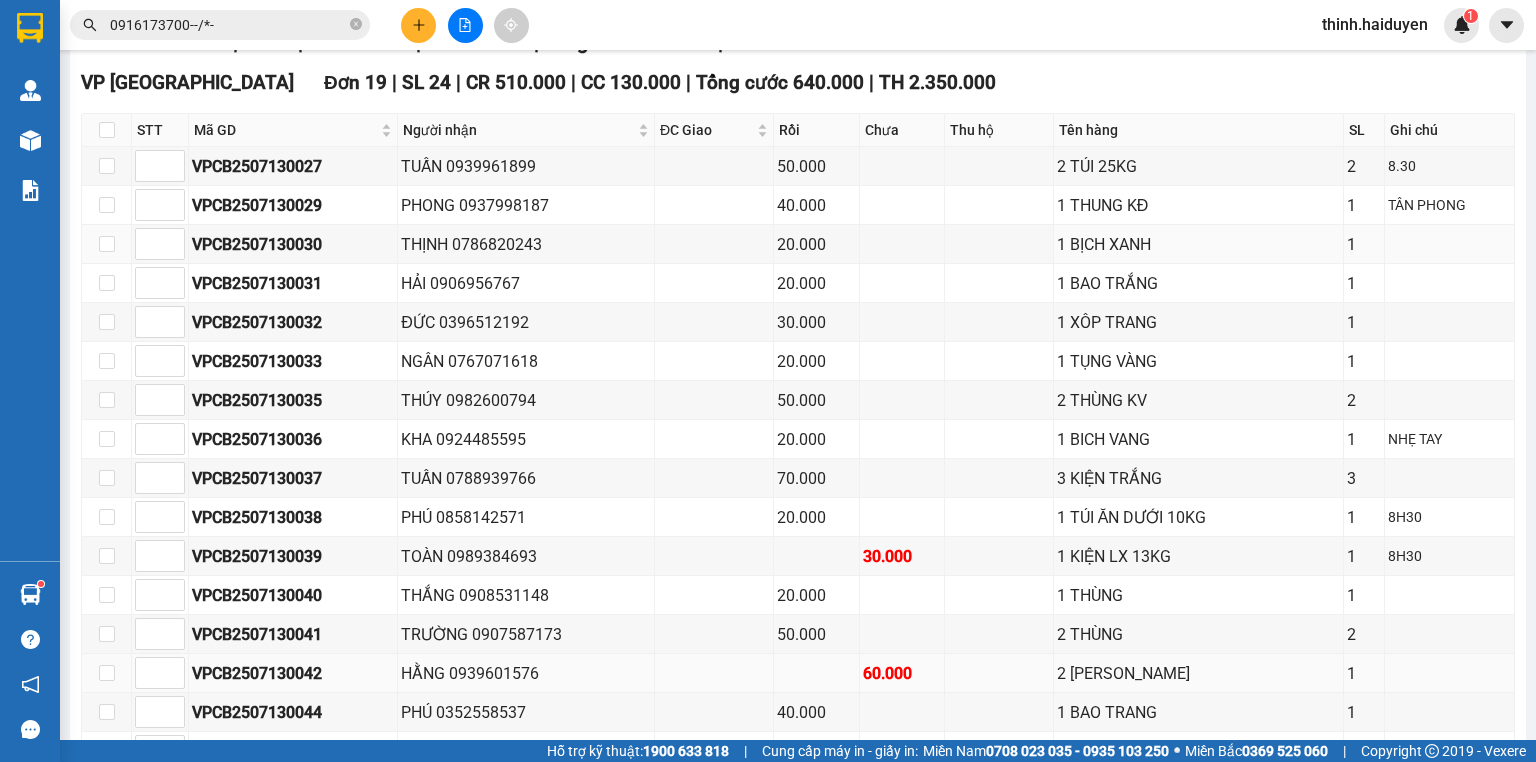 scroll, scrollTop: 480, scrollLeft: 0, axis: vertical 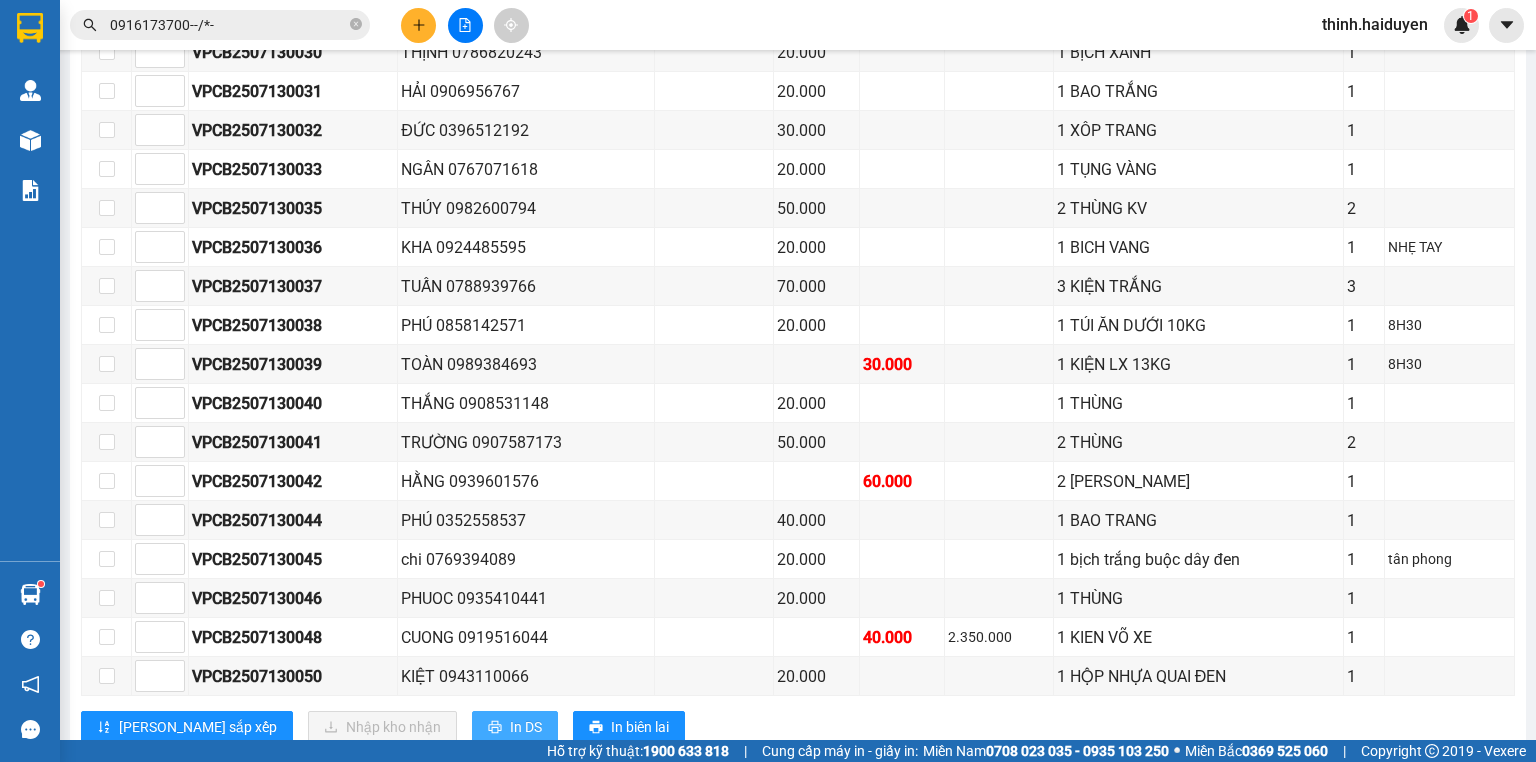 click on "In DS" at bounding box center [515, 727] 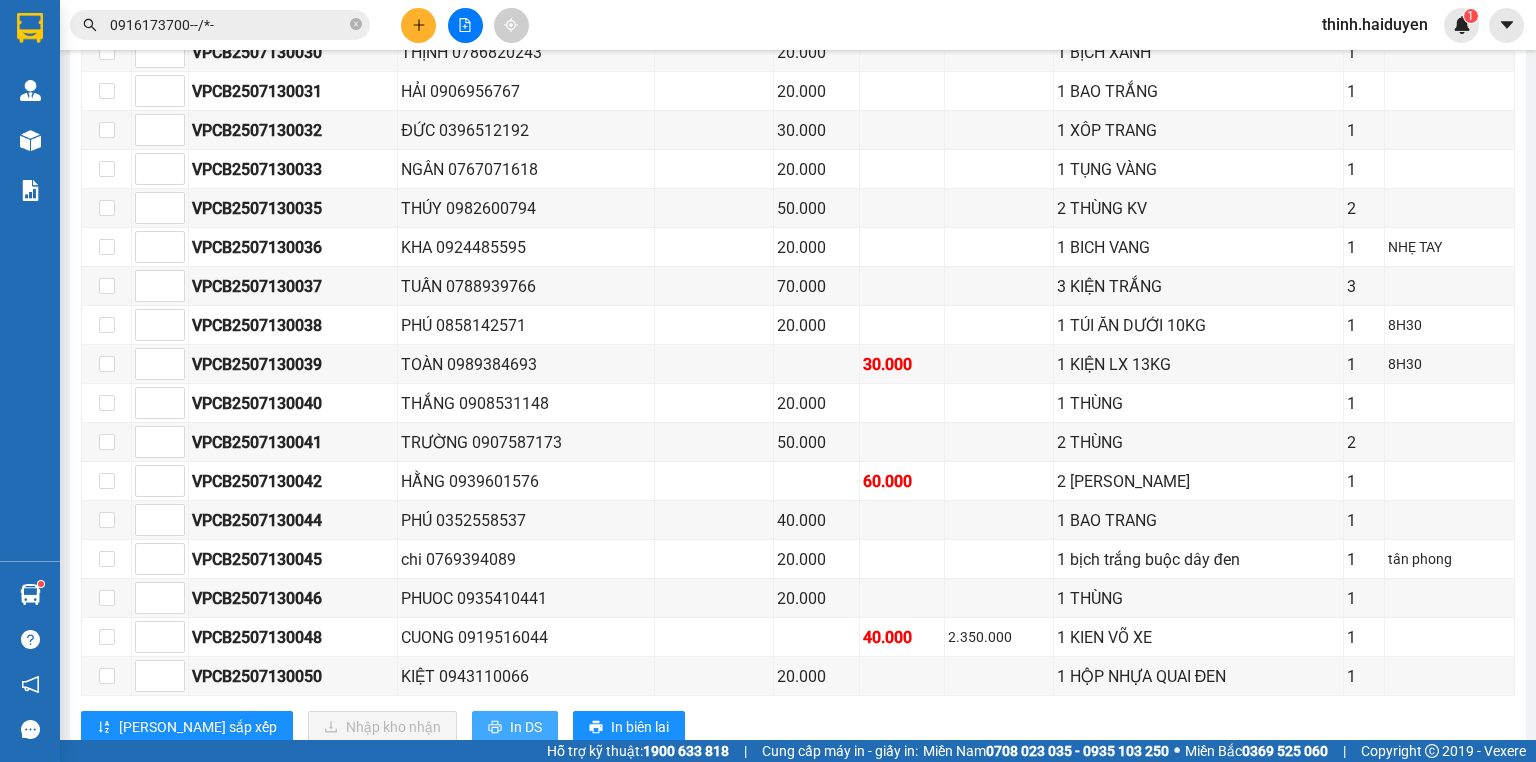 scroll, scrollTop: 0, scrollLeft: 0, axis: both 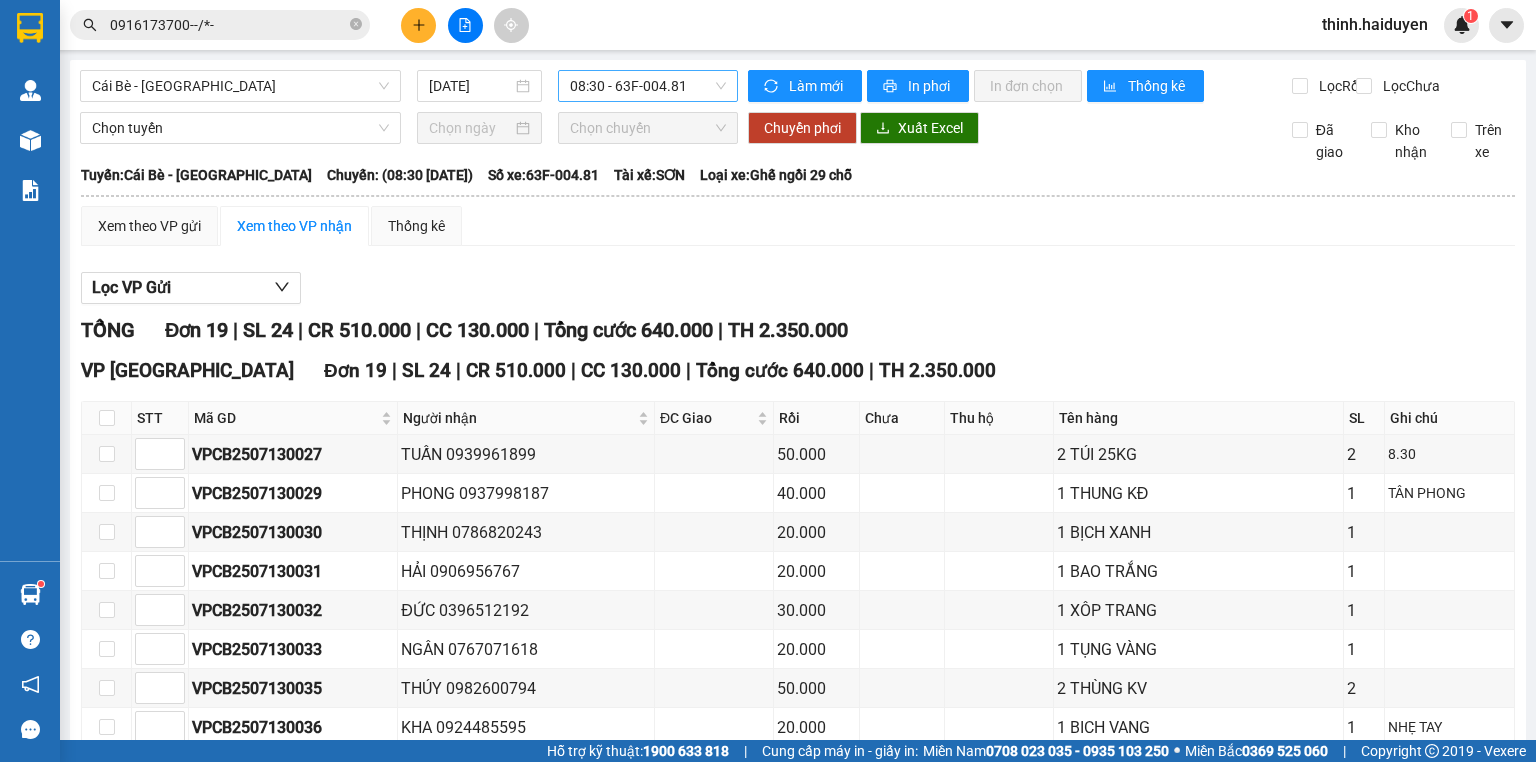 click on "08:30     - 63F-004.81" at bounding box center (648, 86) 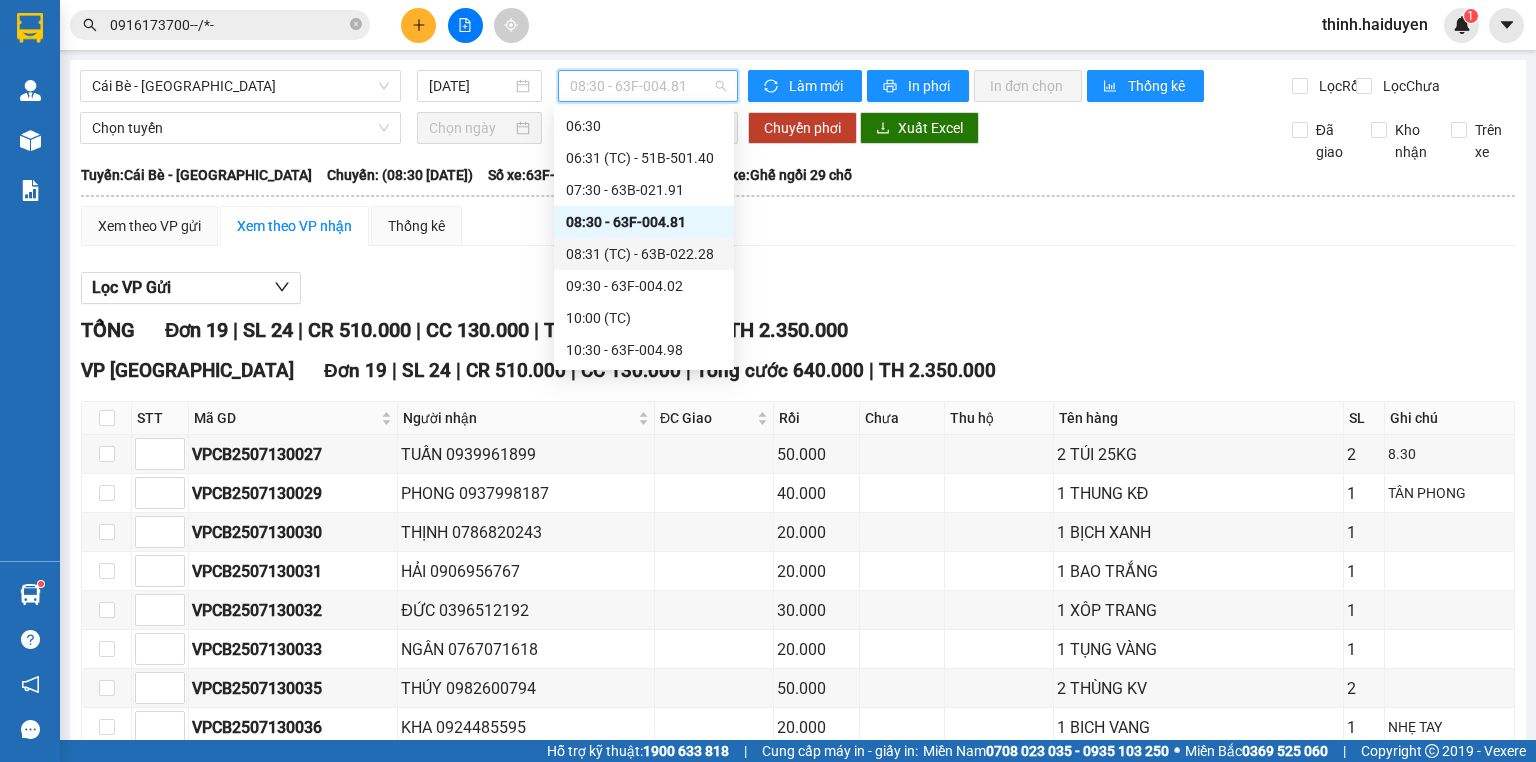click on "08:31   (TC)   - 63B-022.28" at bounding box center [644, 254] 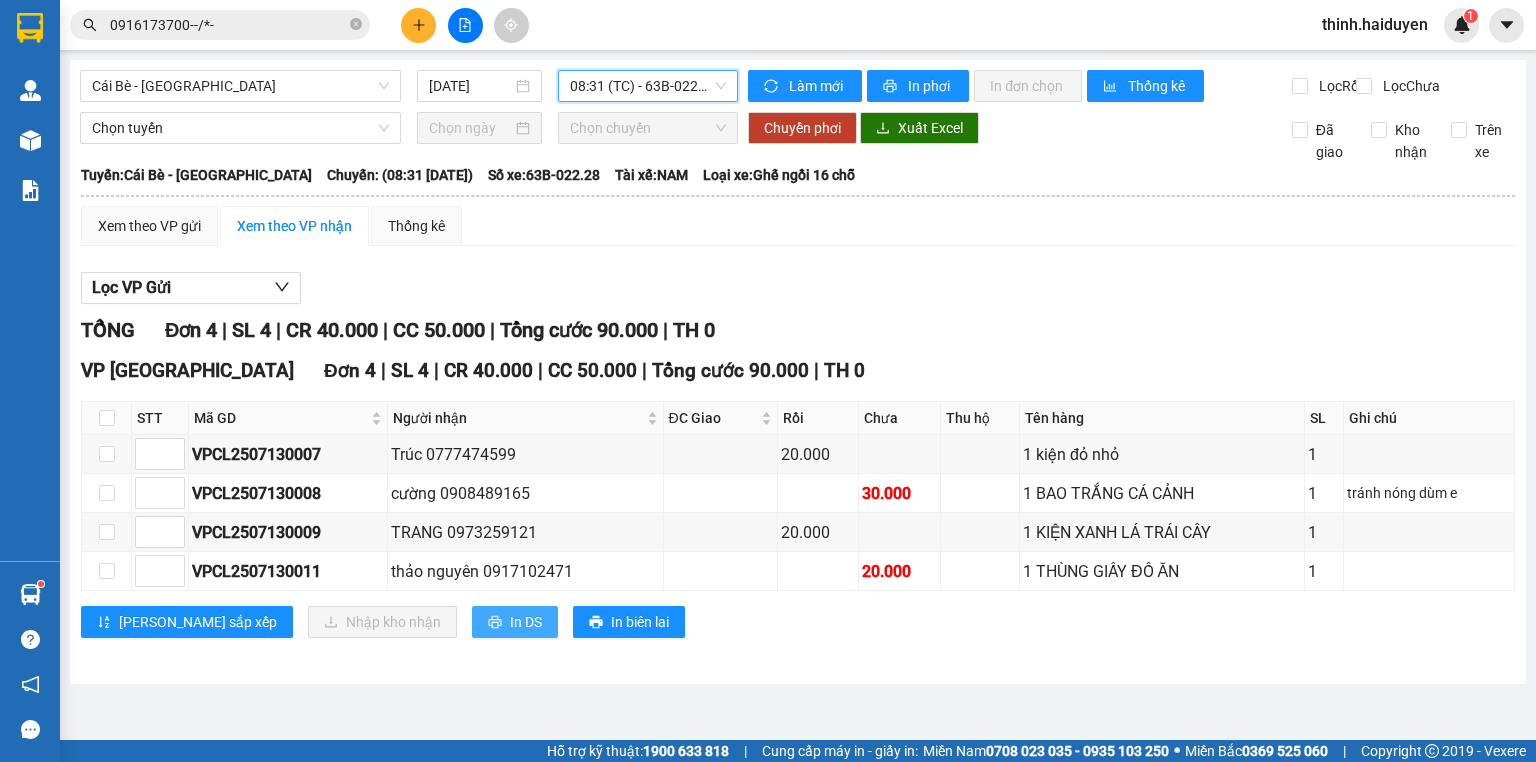 click on "In DS" at bounding box center [526, 622] 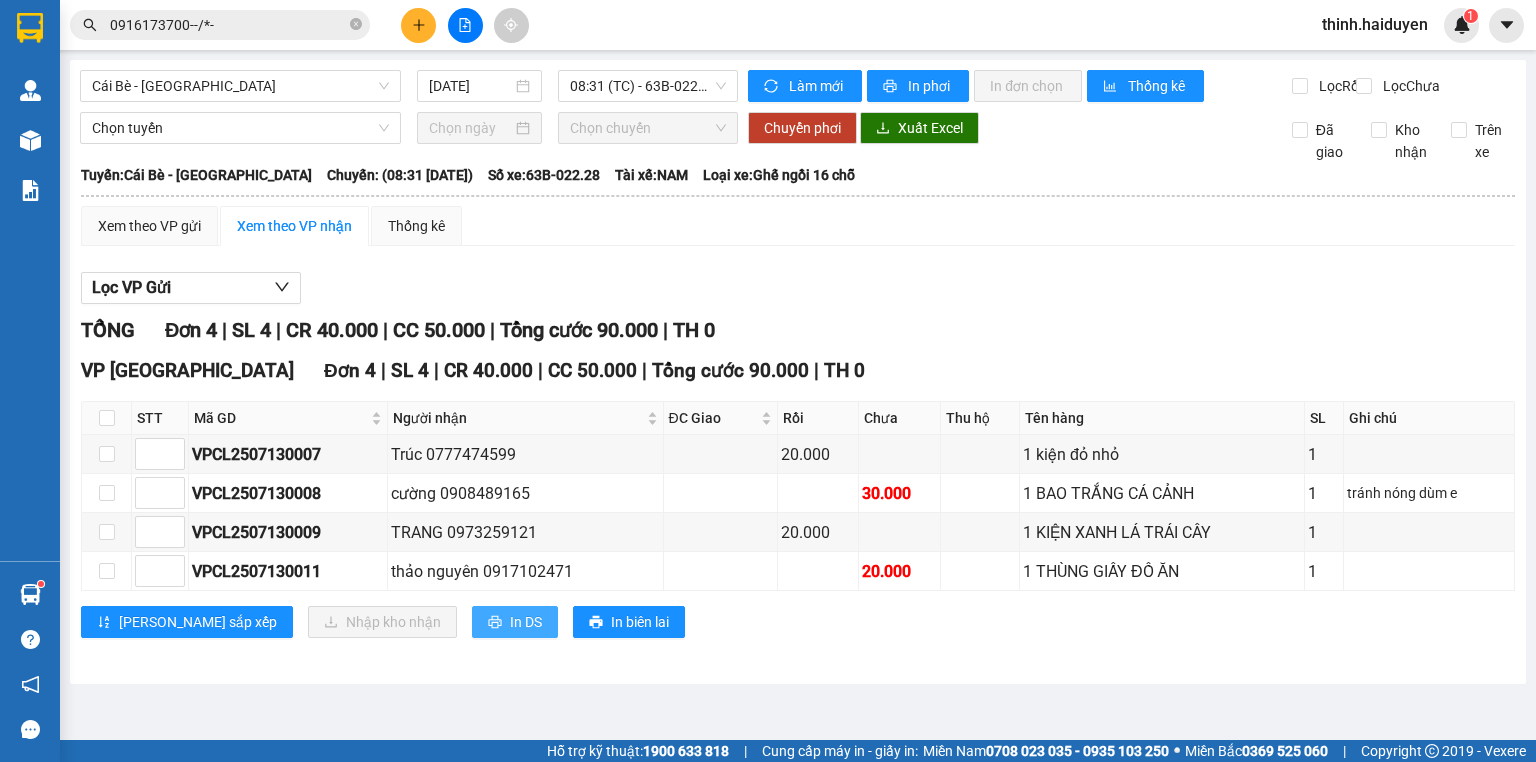 scroll, scrollTop: 0, scrollLeft: 0, axis: both 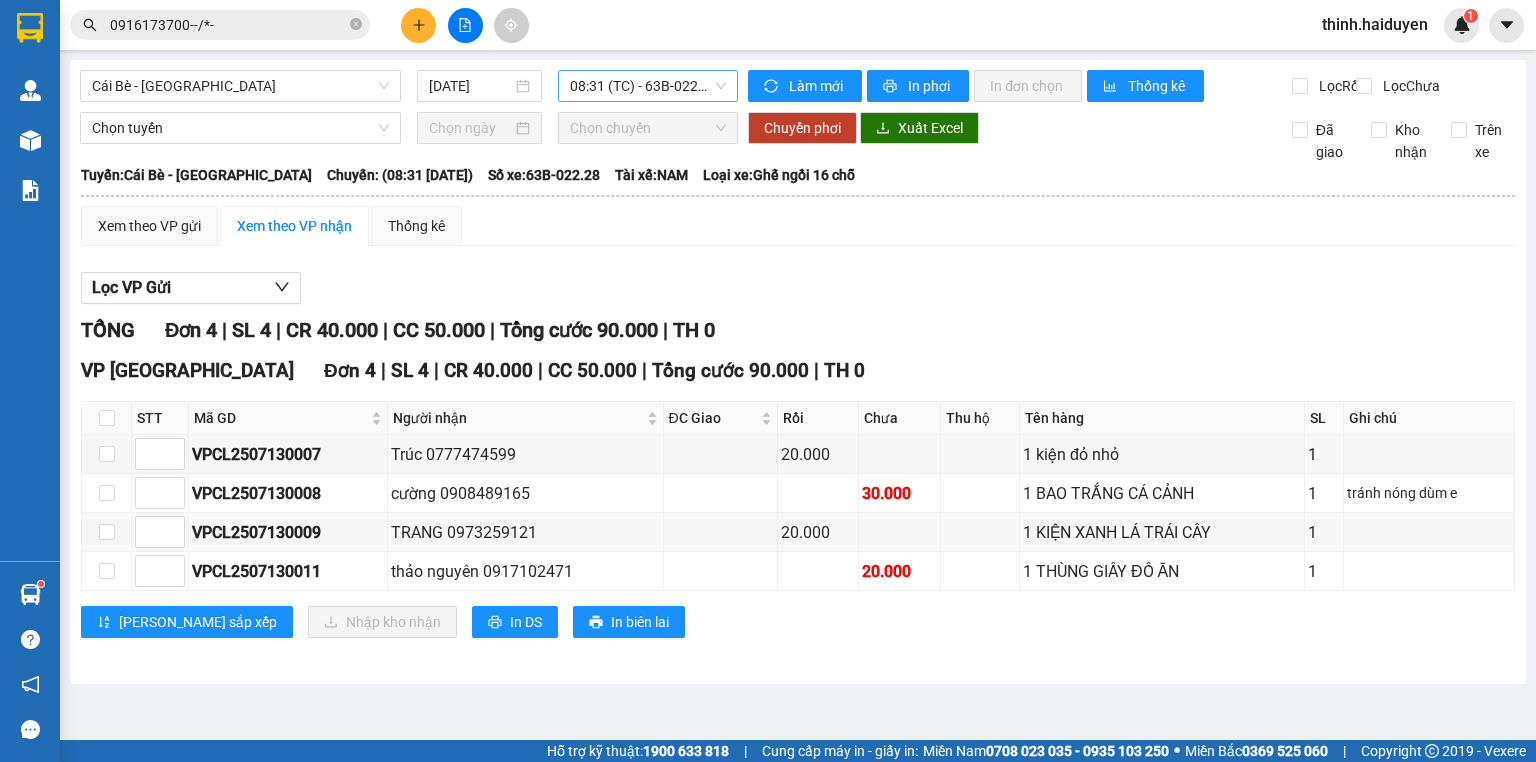 click on "08:31   (TC)   - 63B-022.28" at bounding box center [648, 86] 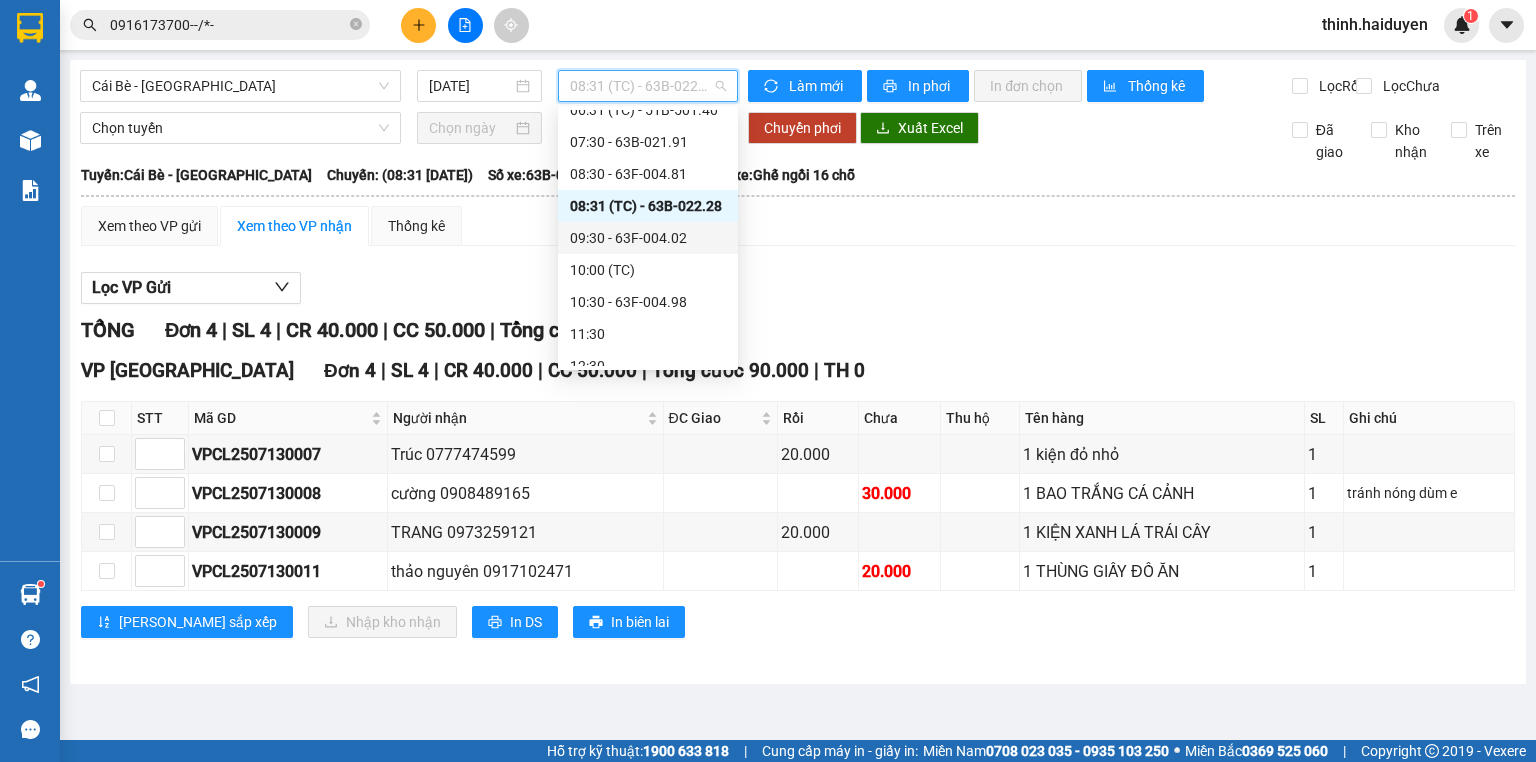 scroll, scrollTop: 240, scrollLeft: 0, axis: vertical 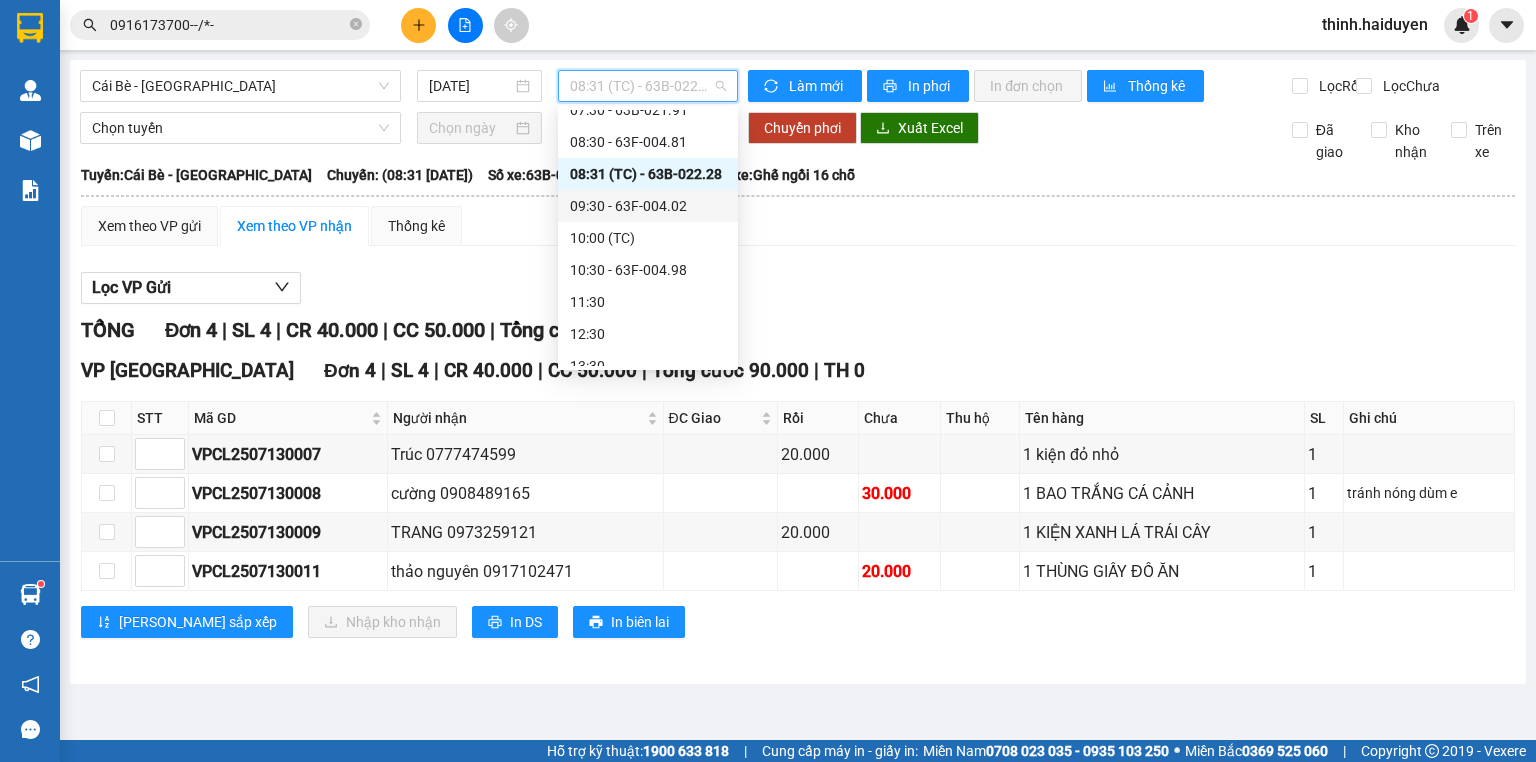 click on "09:30     - 63F-004.02" at bounding box center [648, 206] 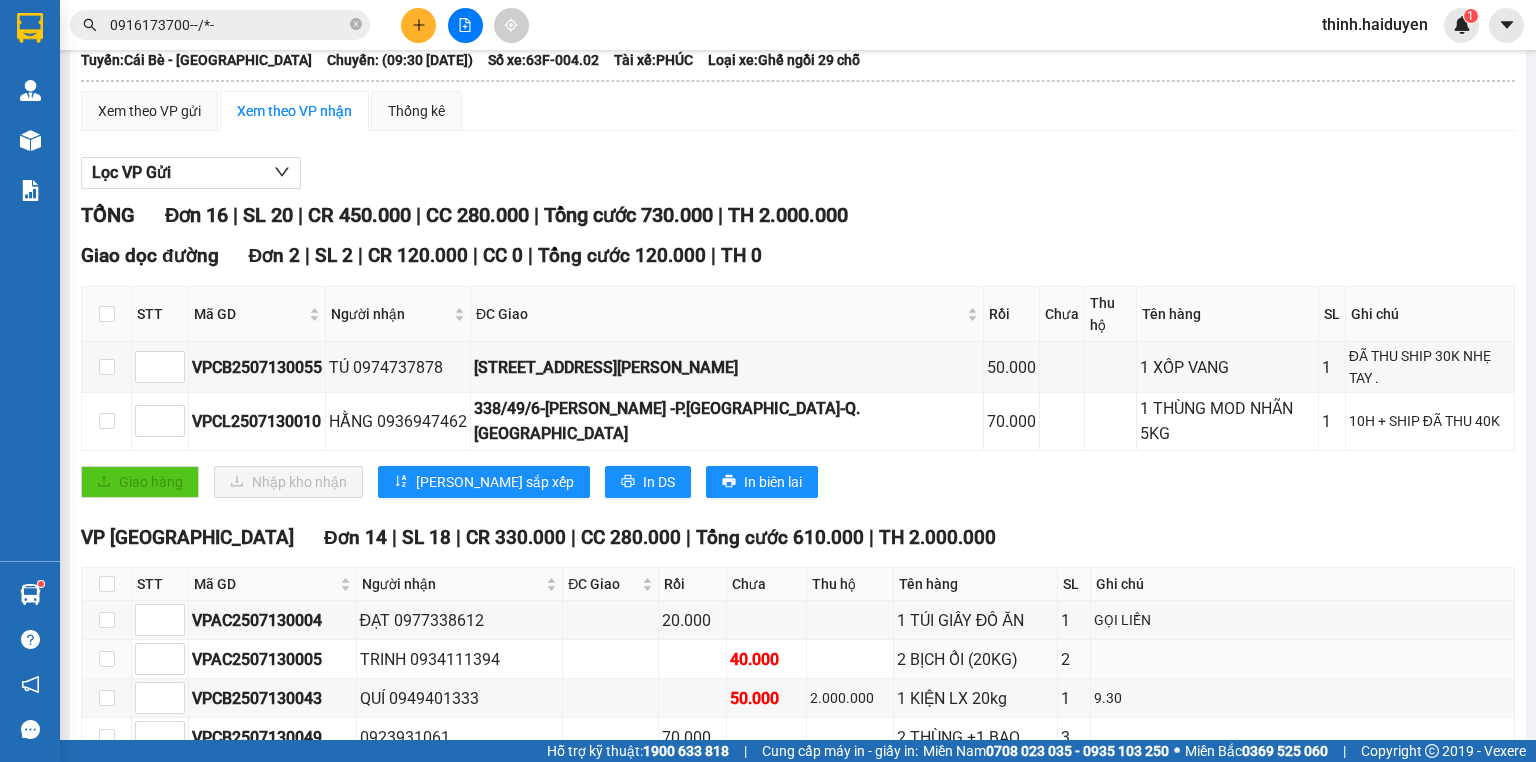 scroll, scrollTop: 0, scrollLeft: 0, axis: both 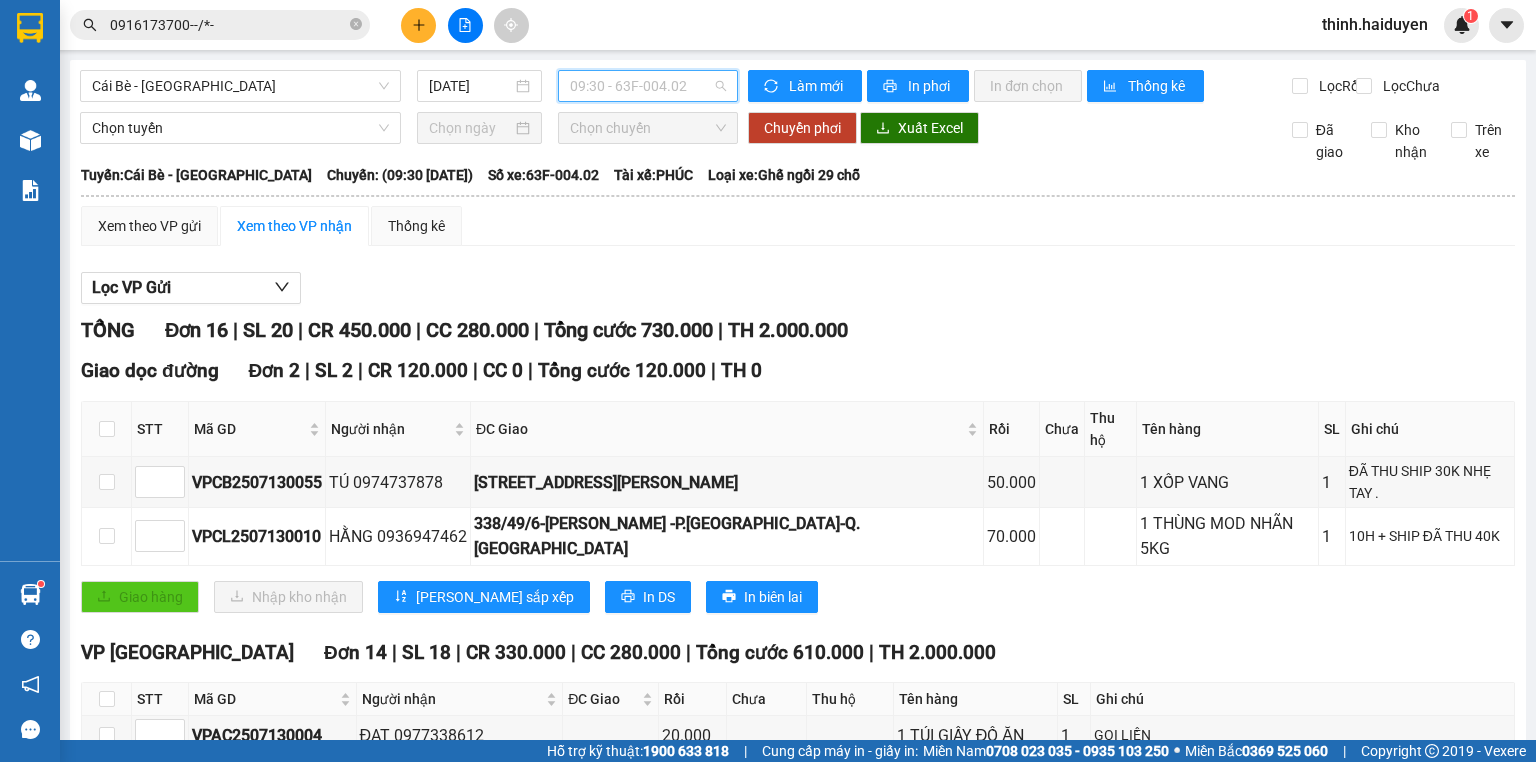 click on "09:30     - 63F-004.02" at bounding box center [648, 86] 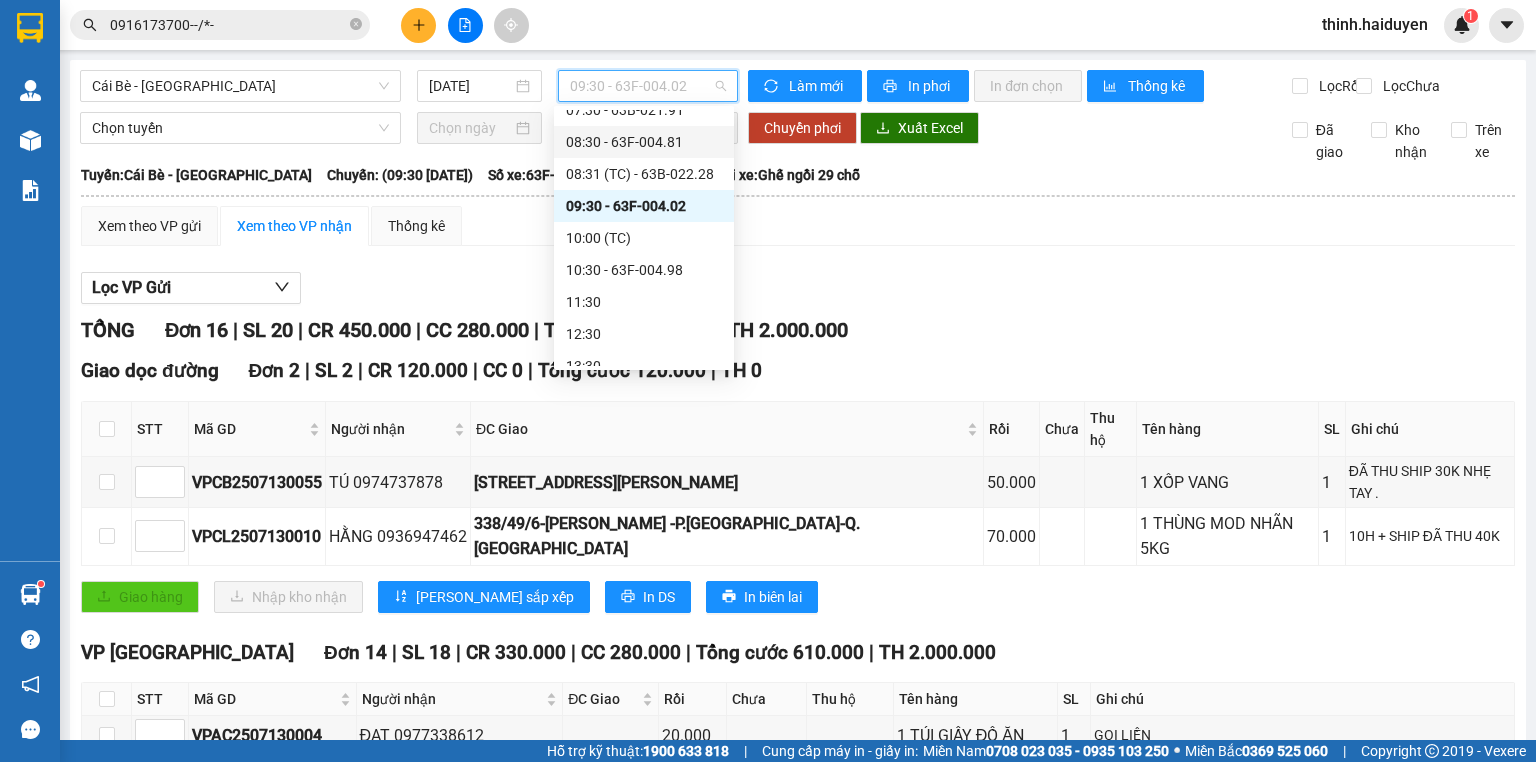 click on "08:30     - 63F-004.81" at bounding box center (644, 142) 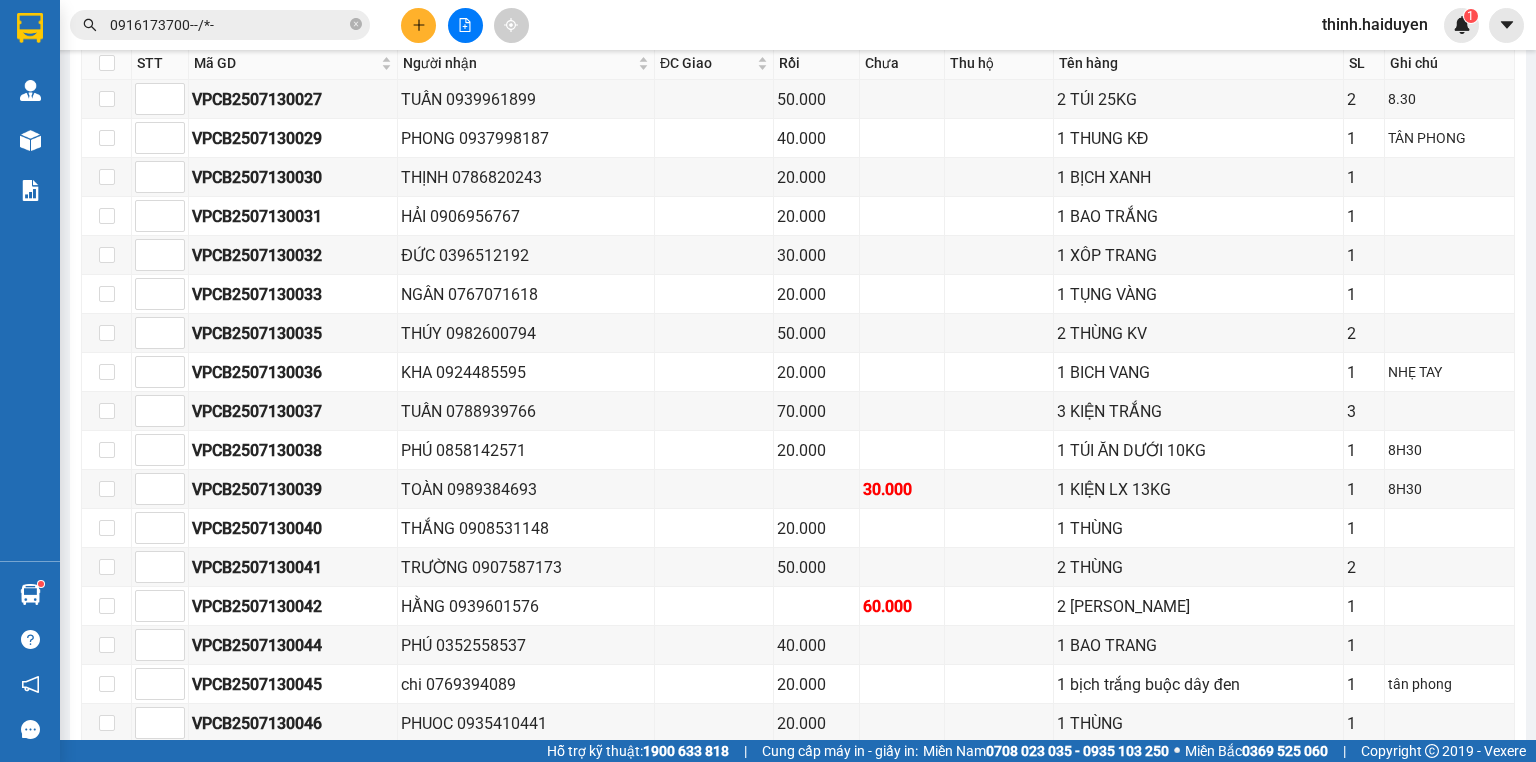 scroll, scrollTop: 543, scrollLeft: 0, axis: vertical 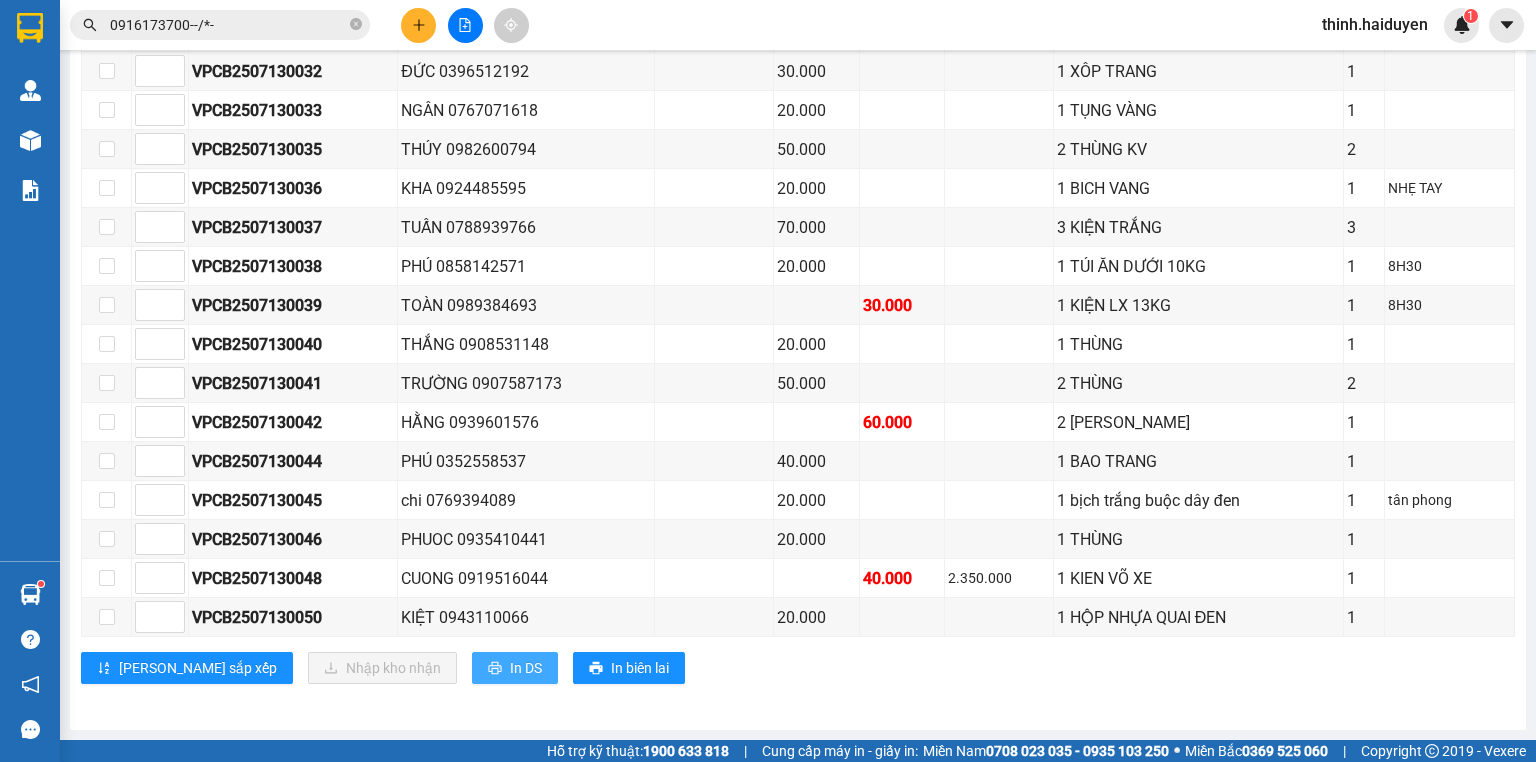 click on "In DS" at bounding box center [515, 668] 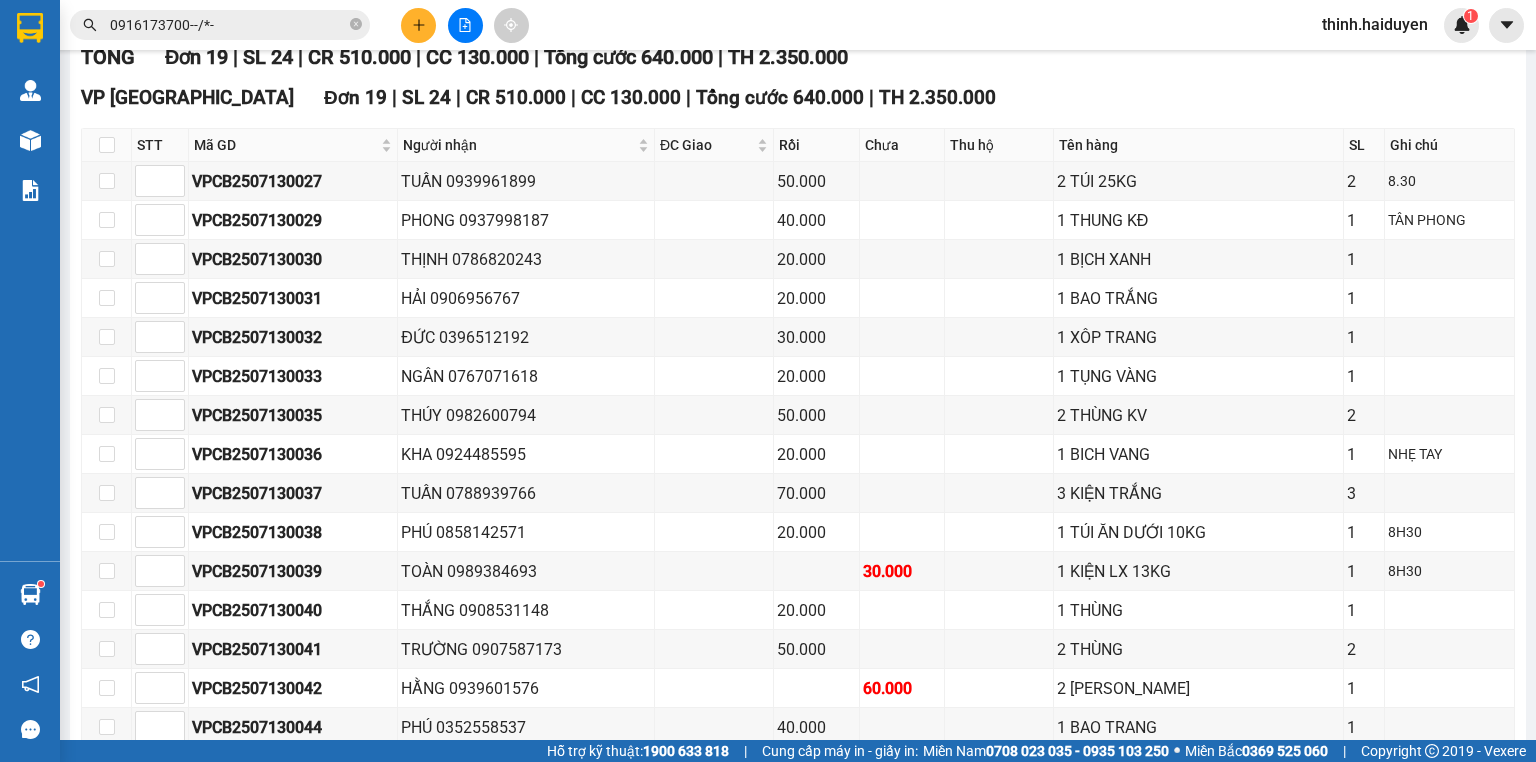 scroll, scrollTop: 0, scrollLeft: 0, axis: both 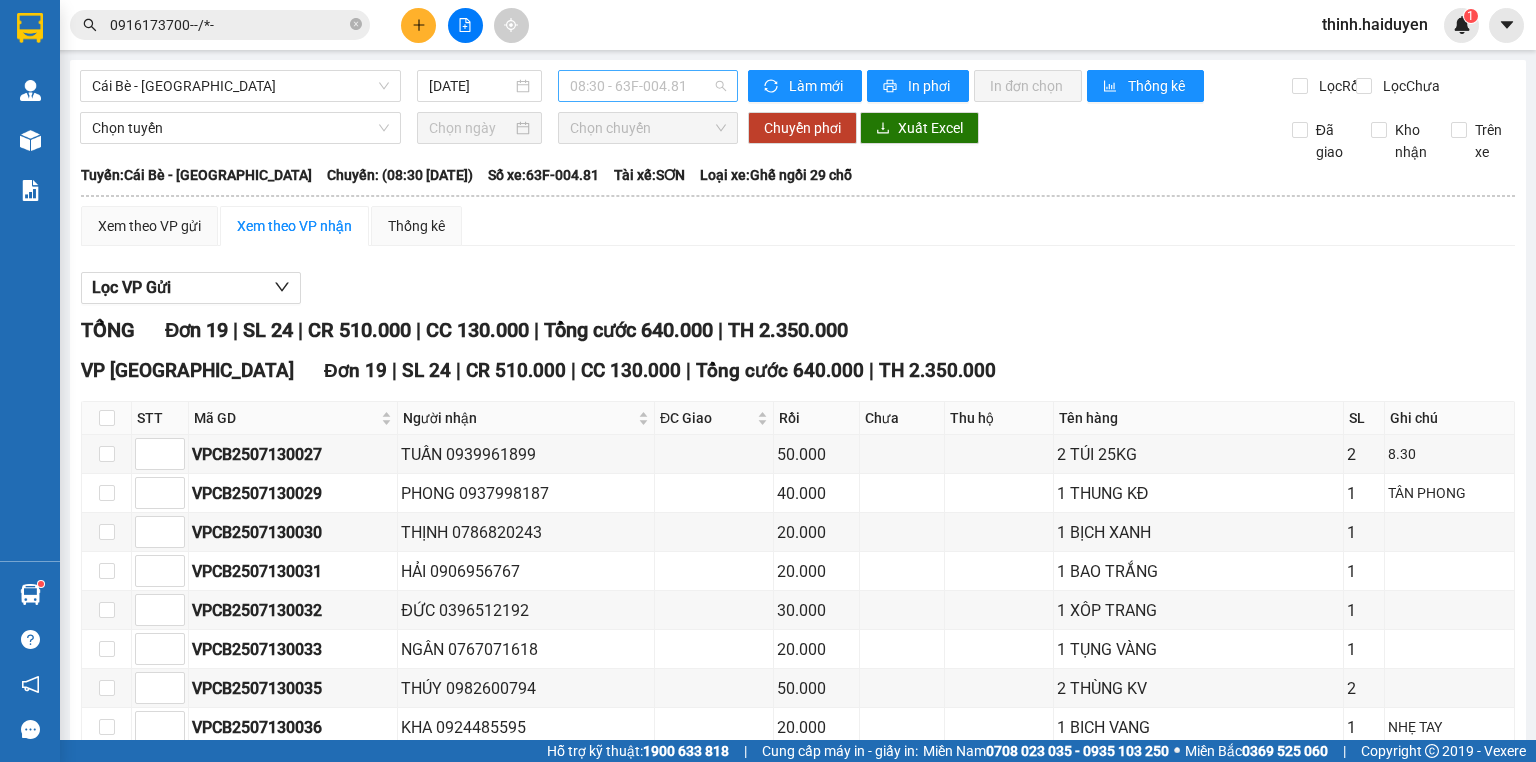 click on "08:30     - 63F-004.81" at bounding box center (648, 86) 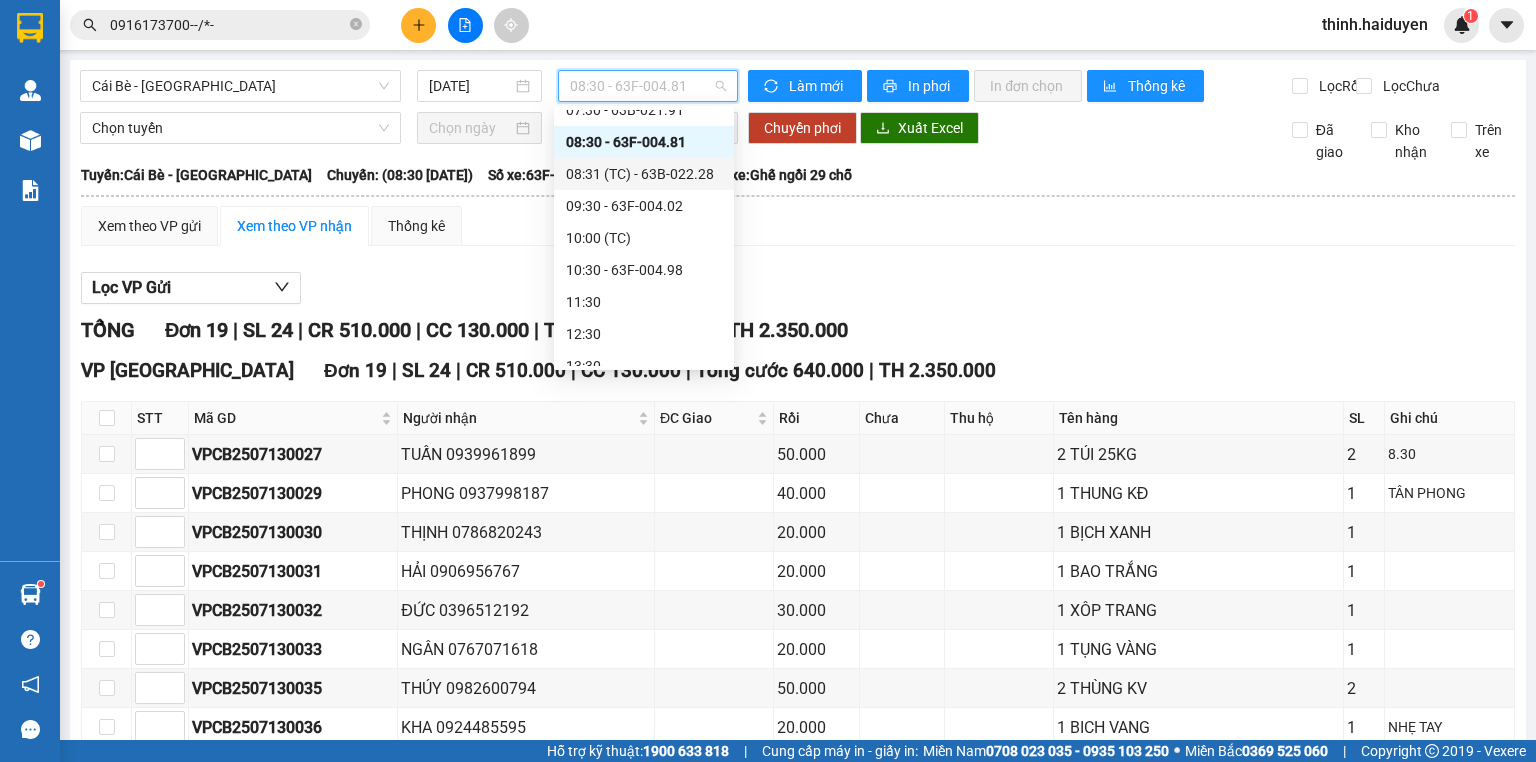 click on "08:31   (TC)   - 63B-022.28" at bounding box center [644, 174] 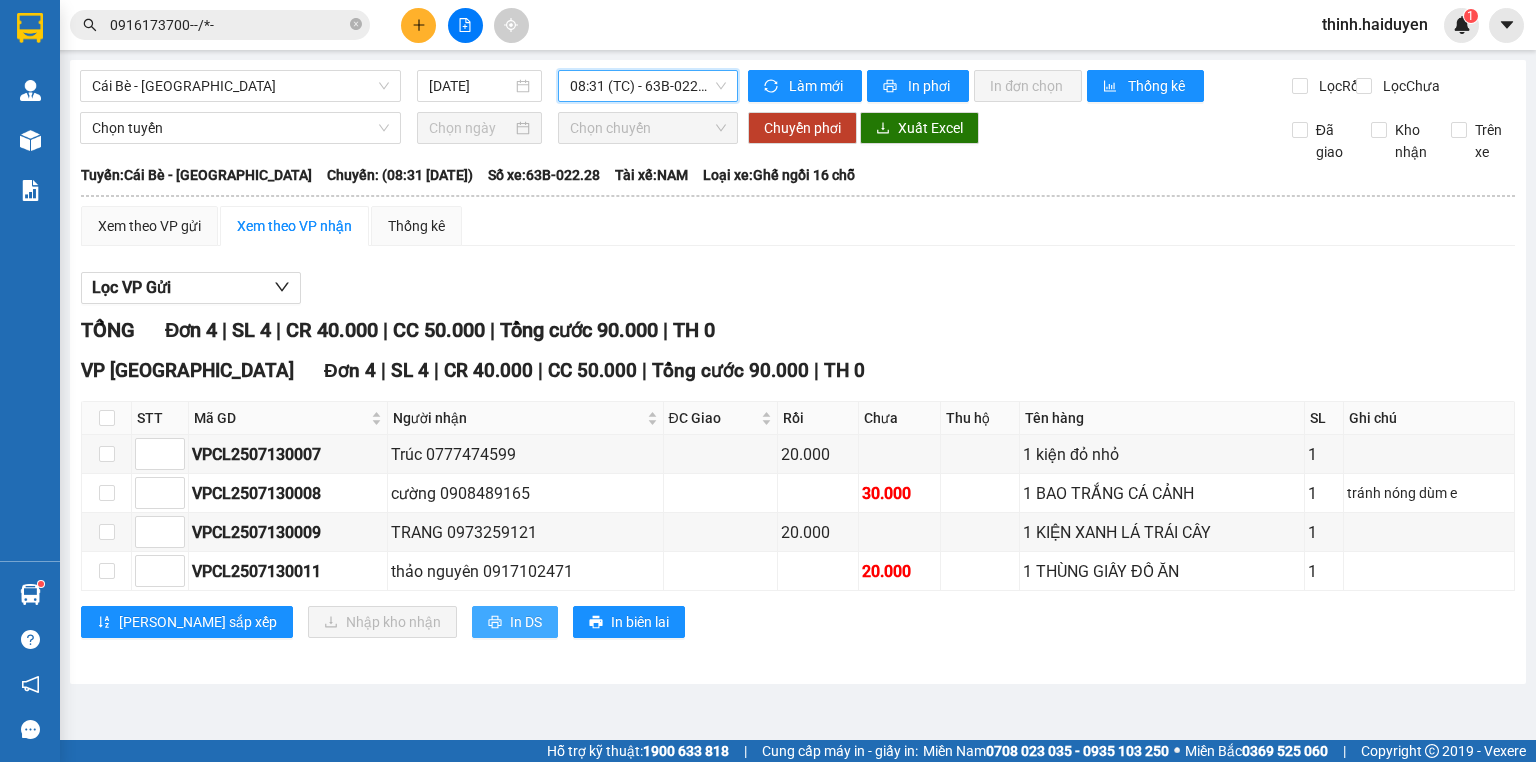 click on "In DS" at bounding box center [526, 622] 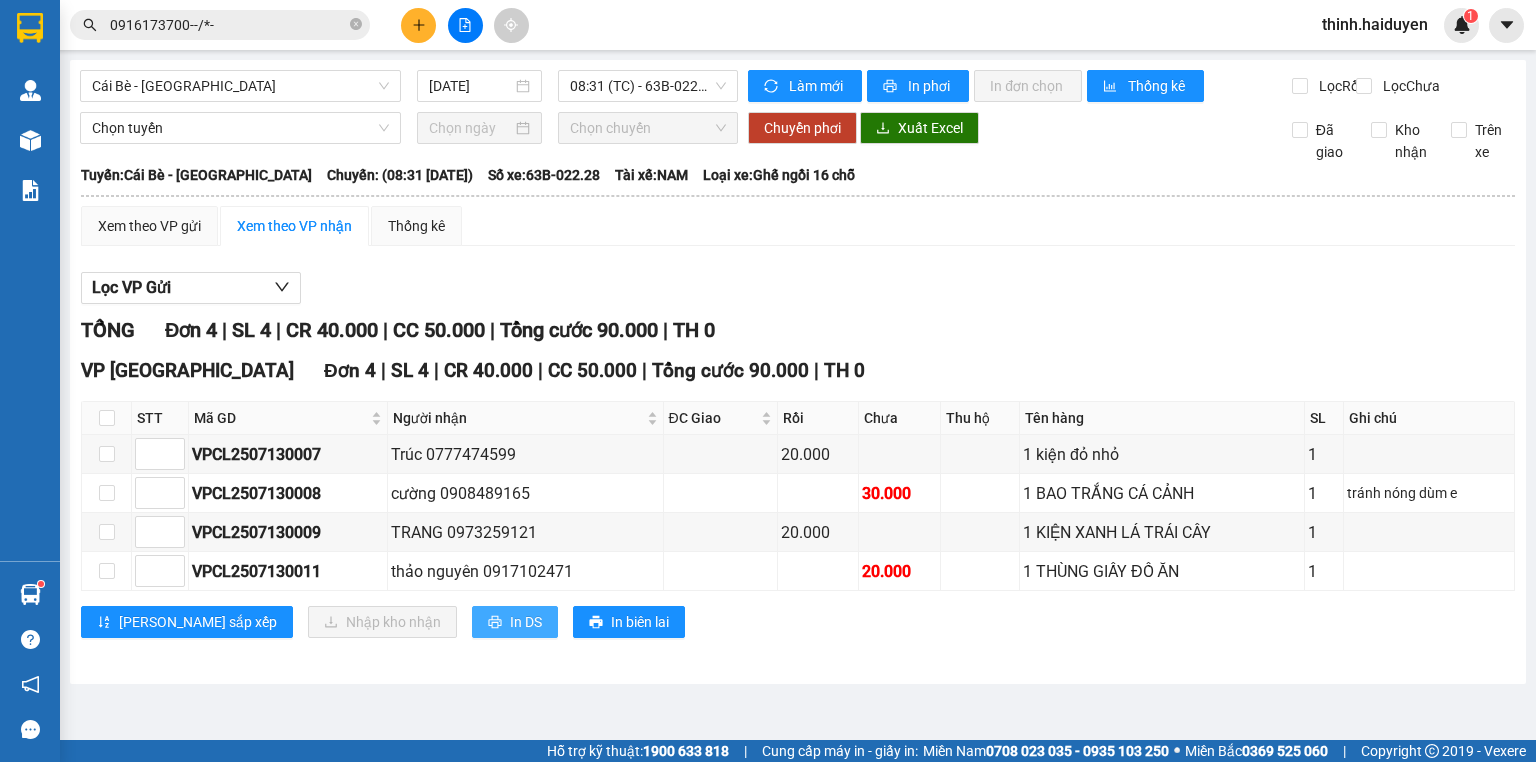scroll, scrollTop: 0, scrollLeft: 0, axis: both 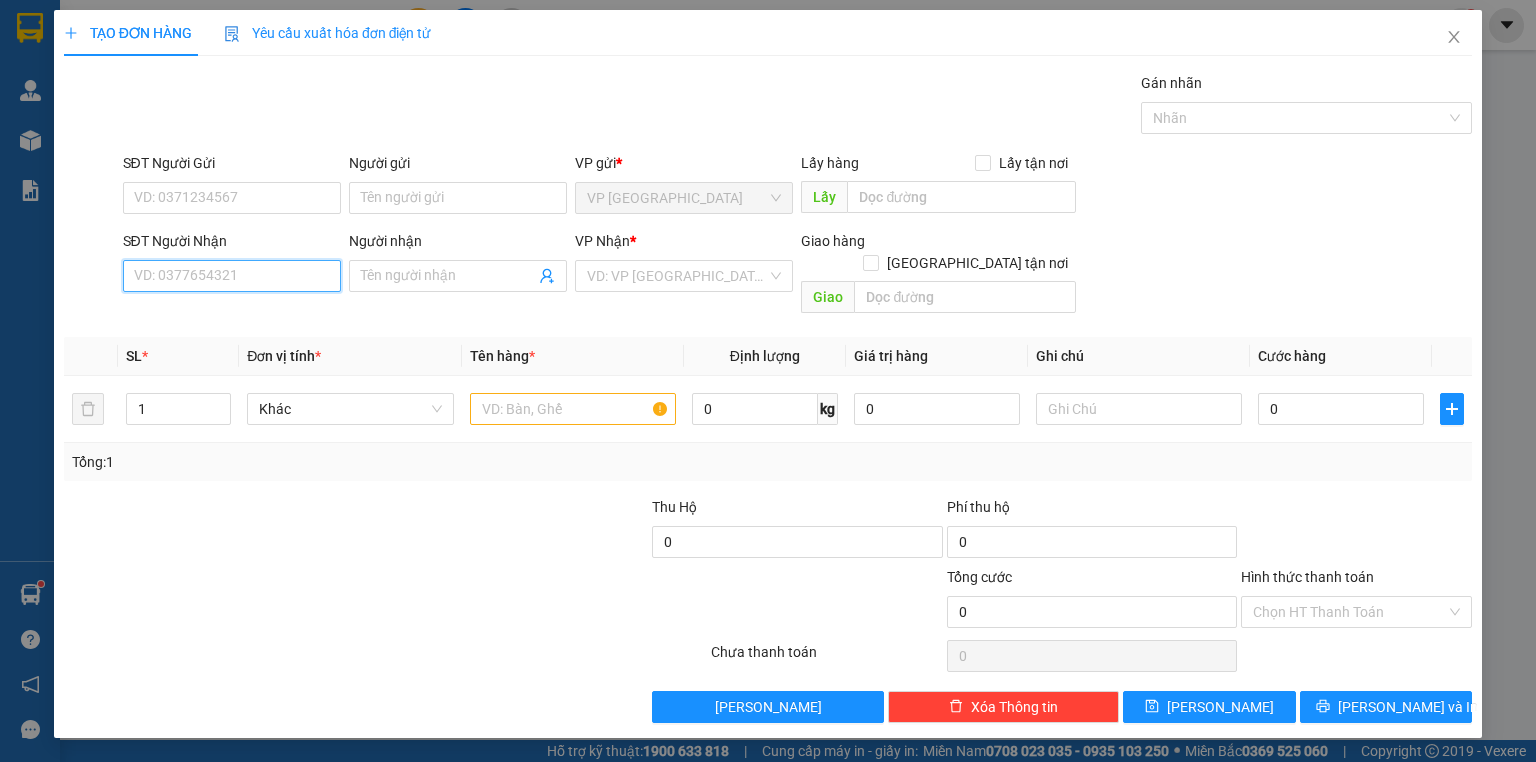 click on "SĐT Người Nhận" at bounding box center (232, 276) 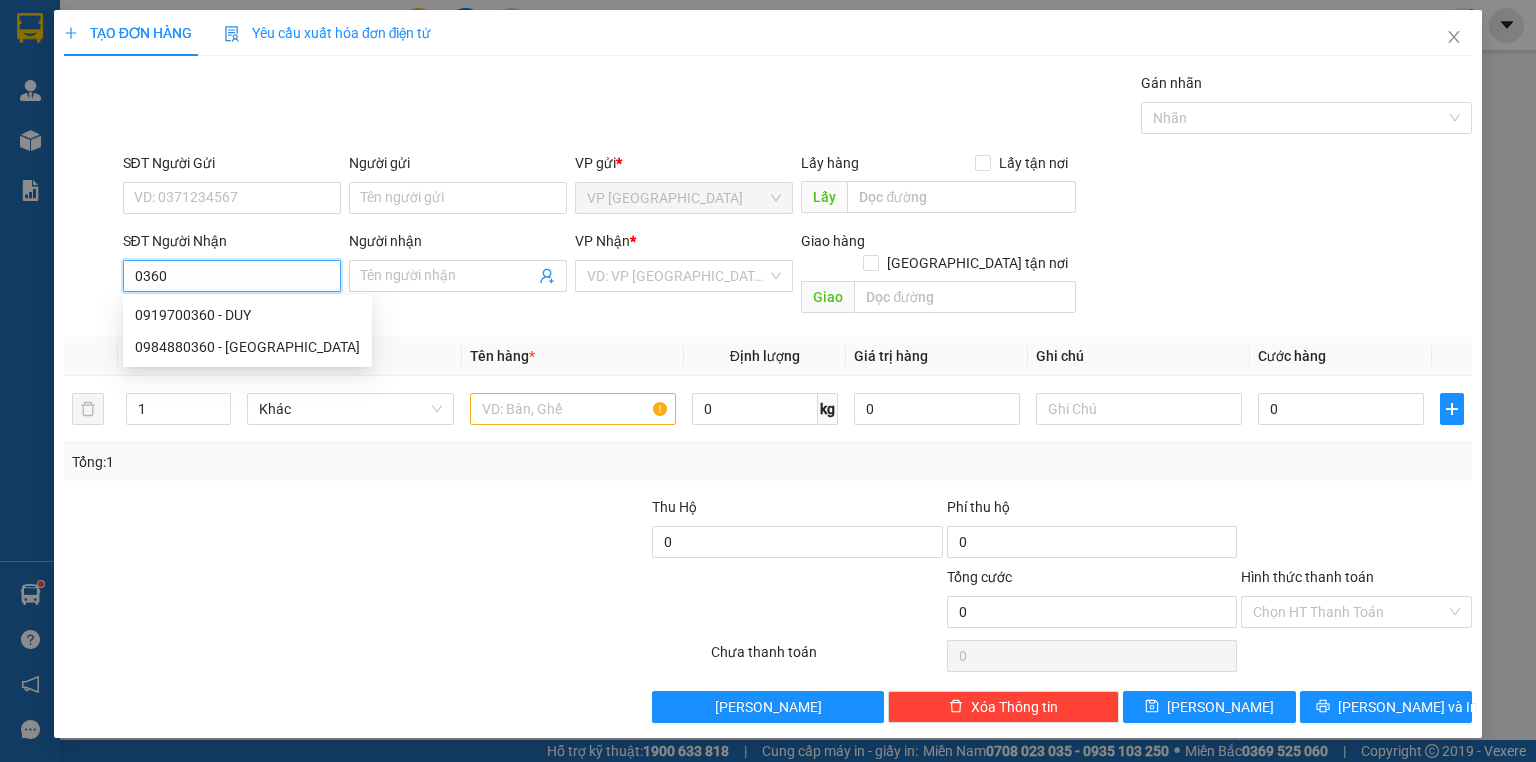 click on "0360" at bounding box center (232, 276) 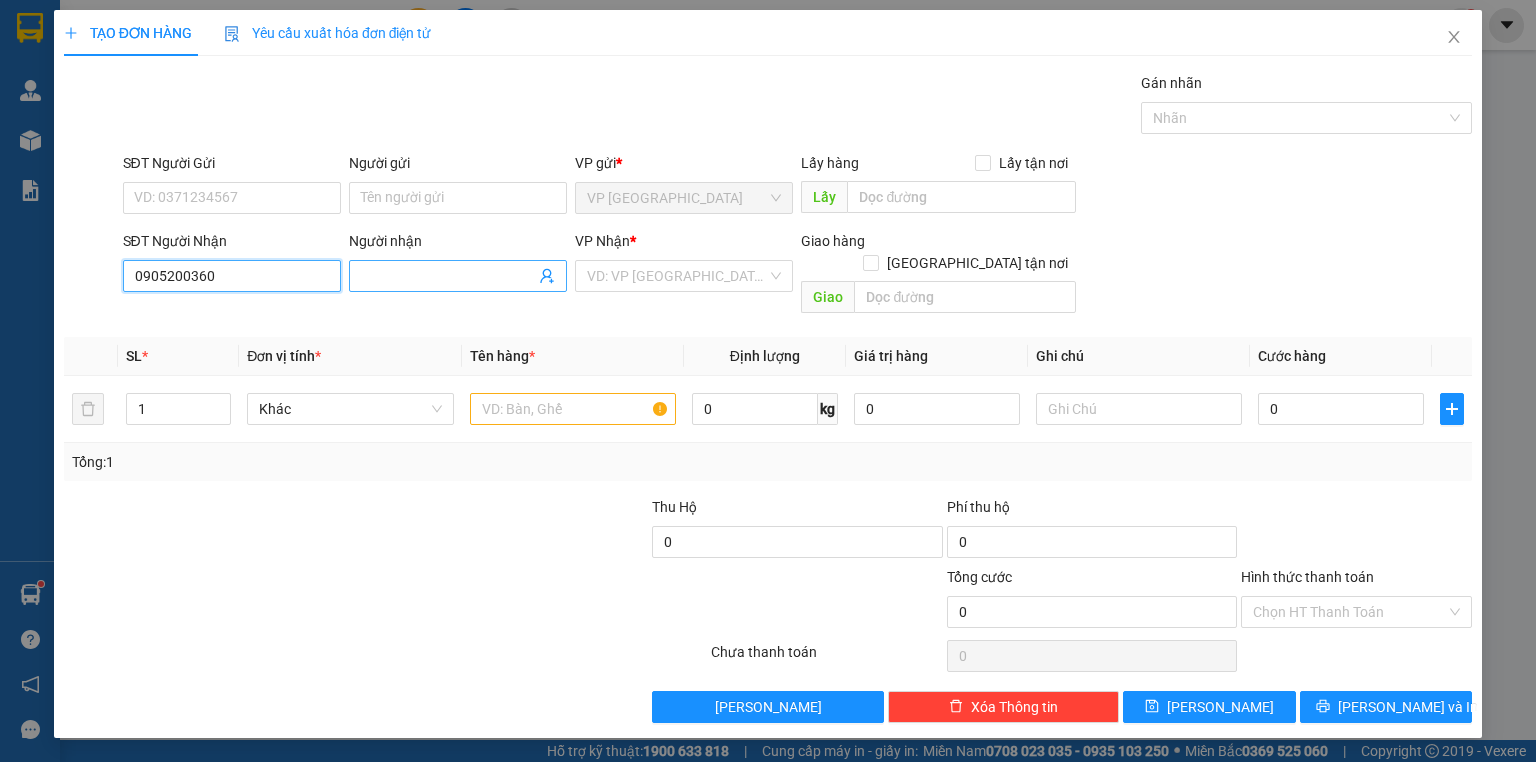type on "0905200360" 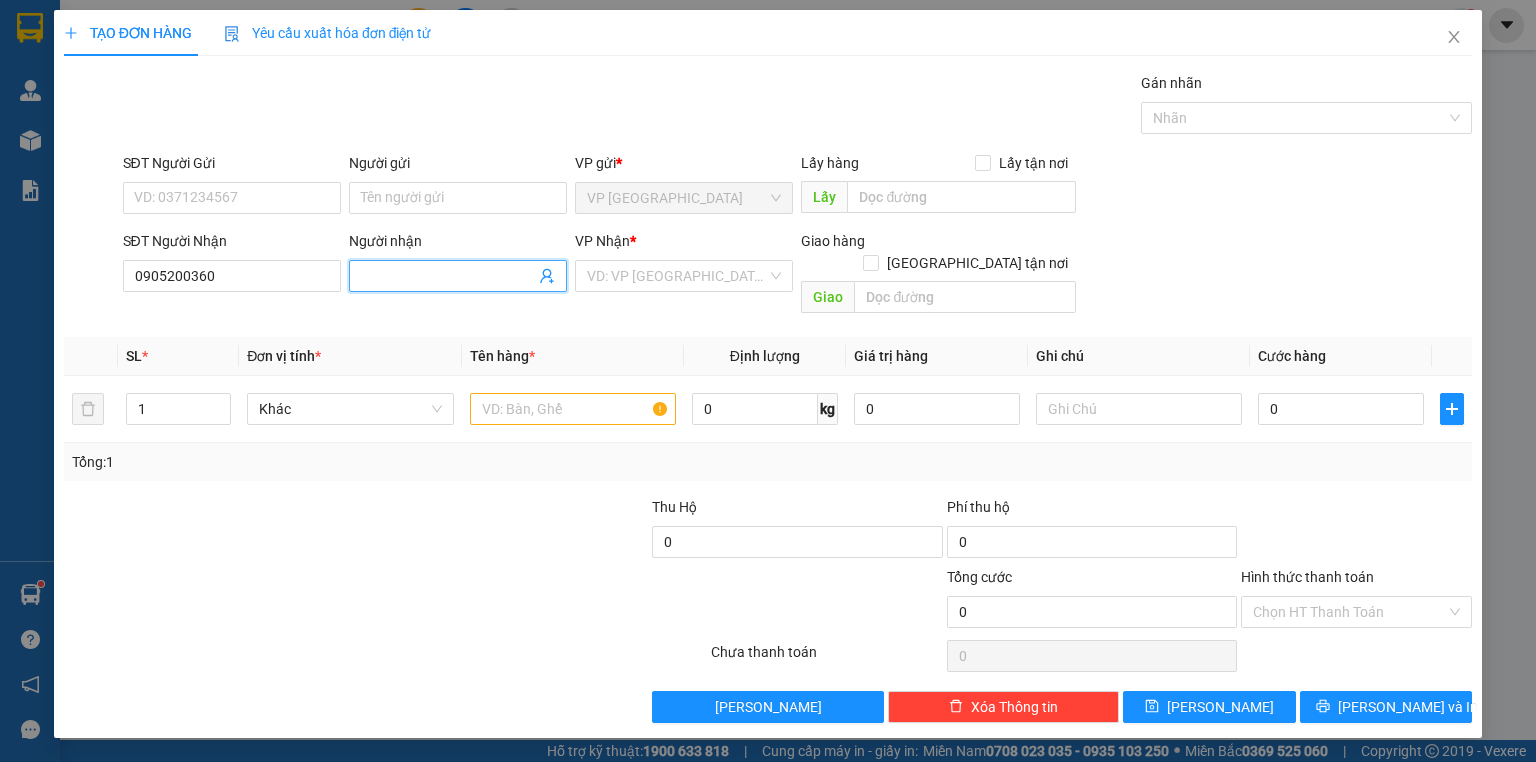 click on "Người nhận" at bounding box center (448, 276) 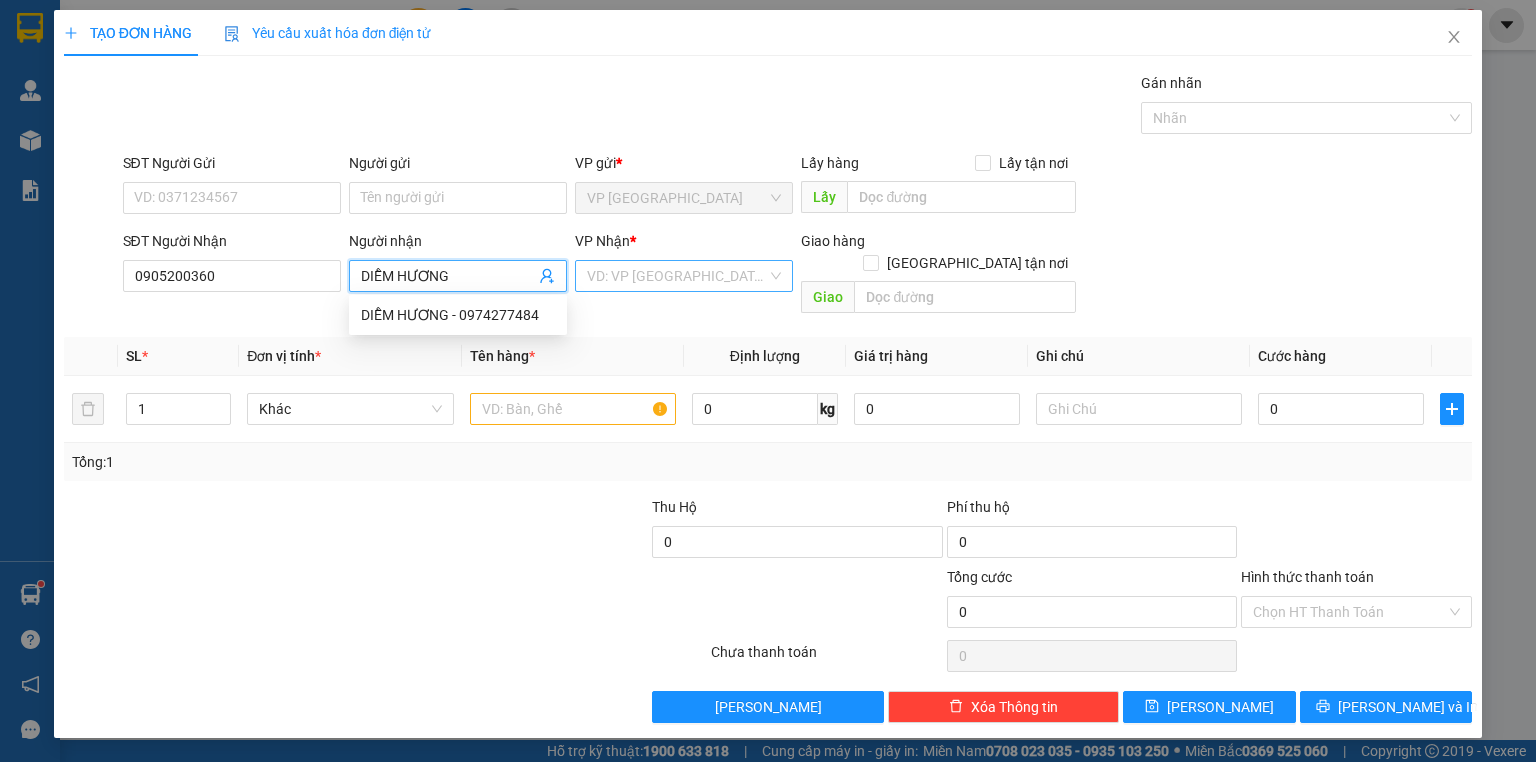 type on "DIỄM HƯƠNG" 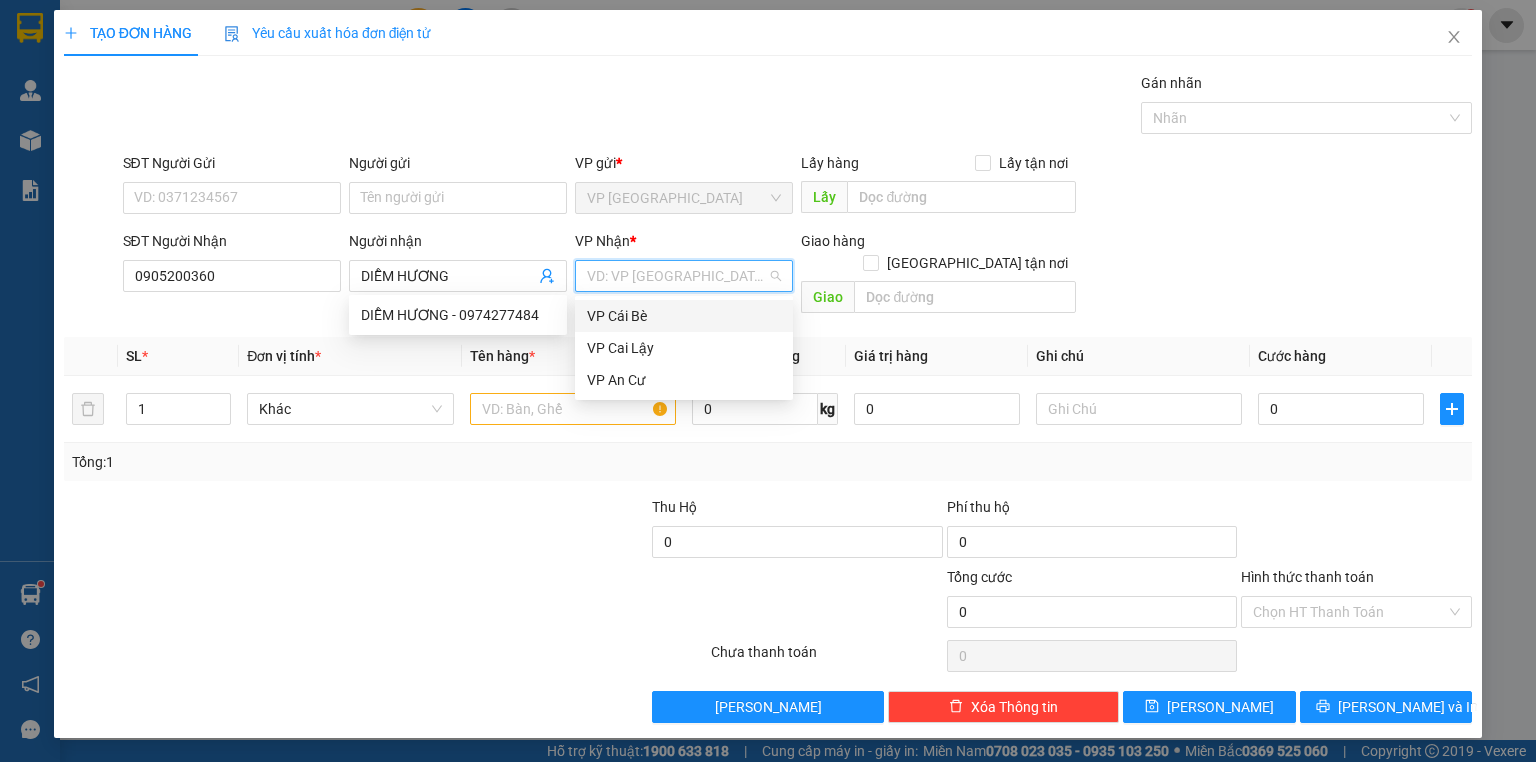 click at bounding box center [677, 276] 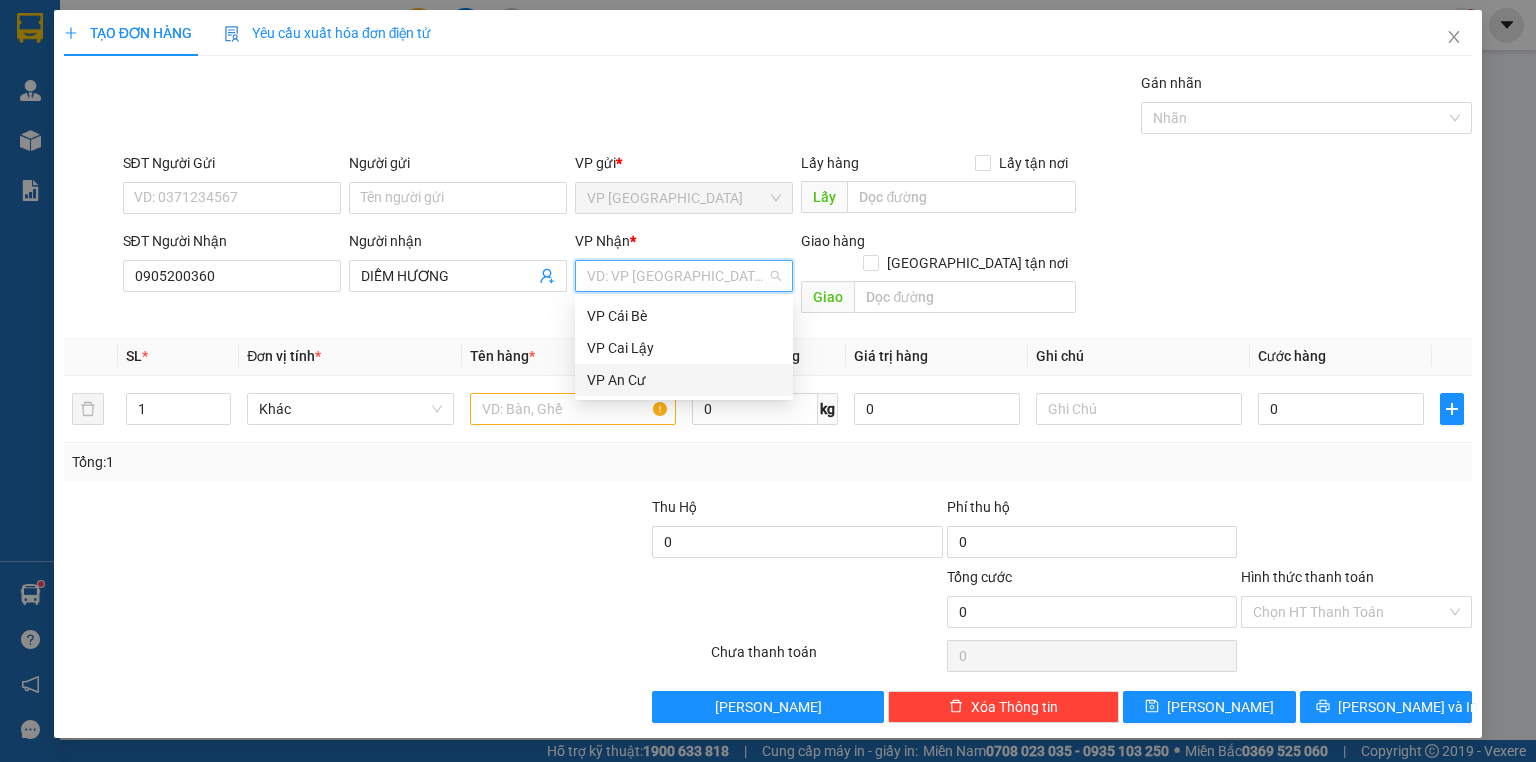 click on "VP An Cư" at bounding box center (684, 380) 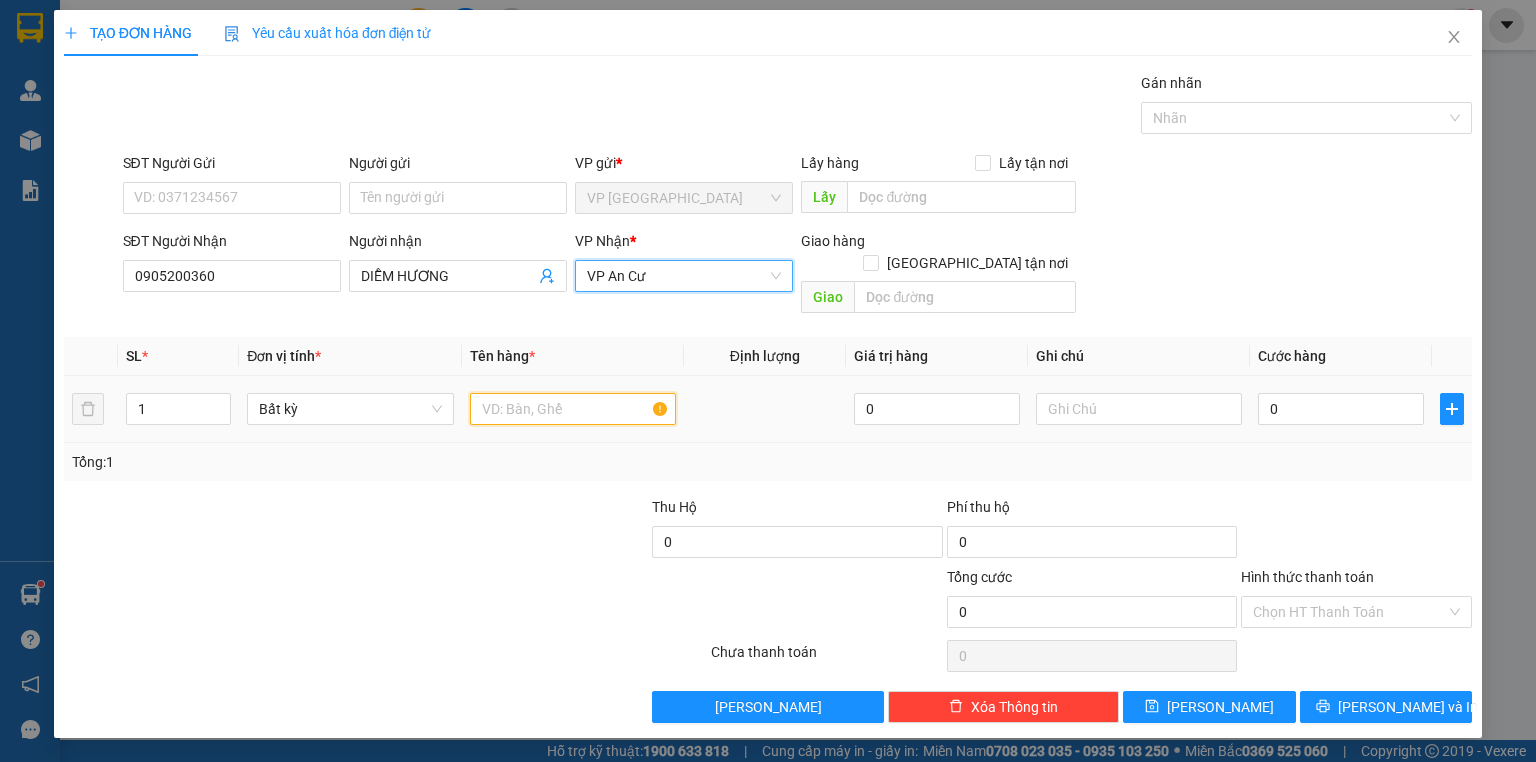 click at bounding box center [573, 409] 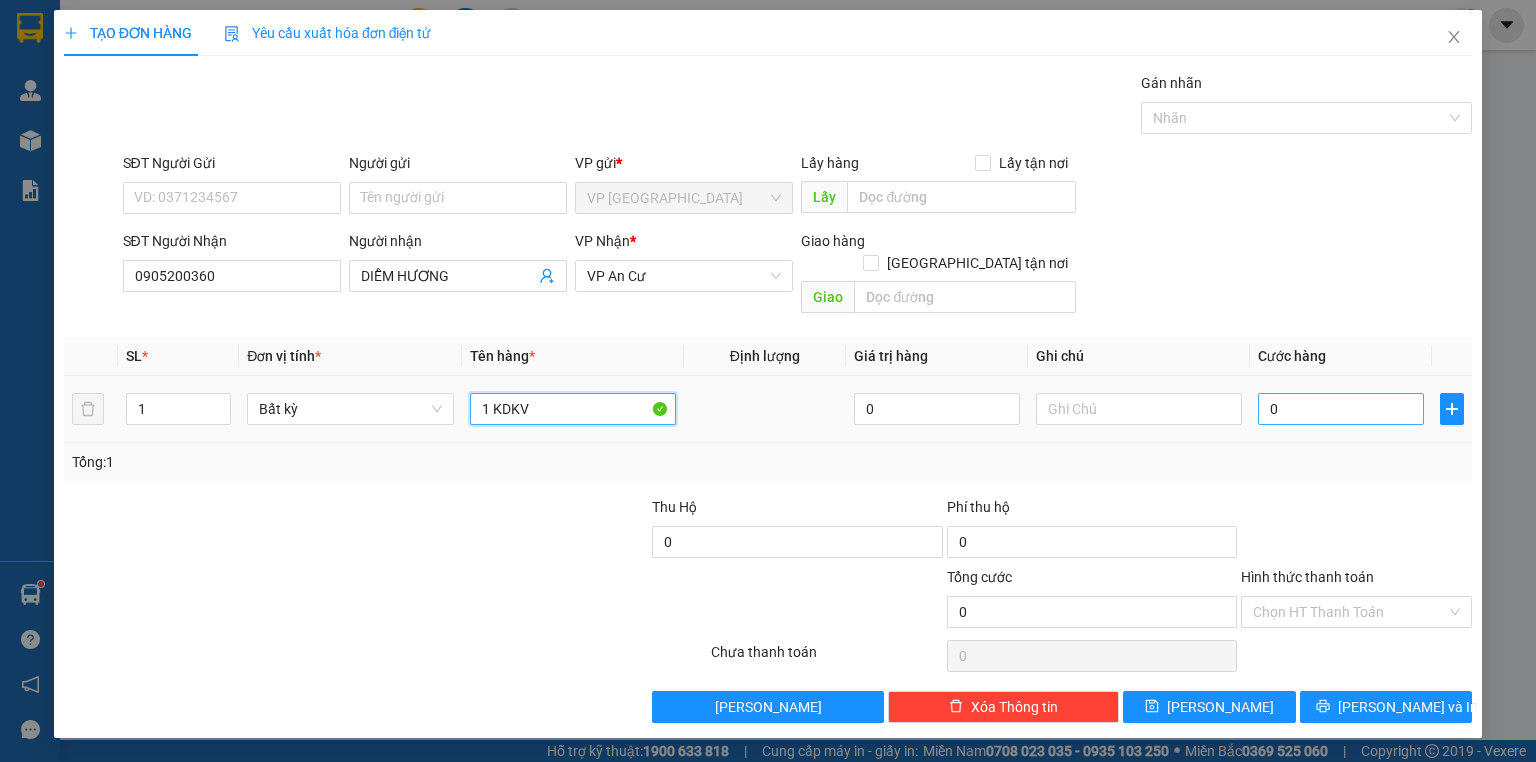 type on "1 KDKV" 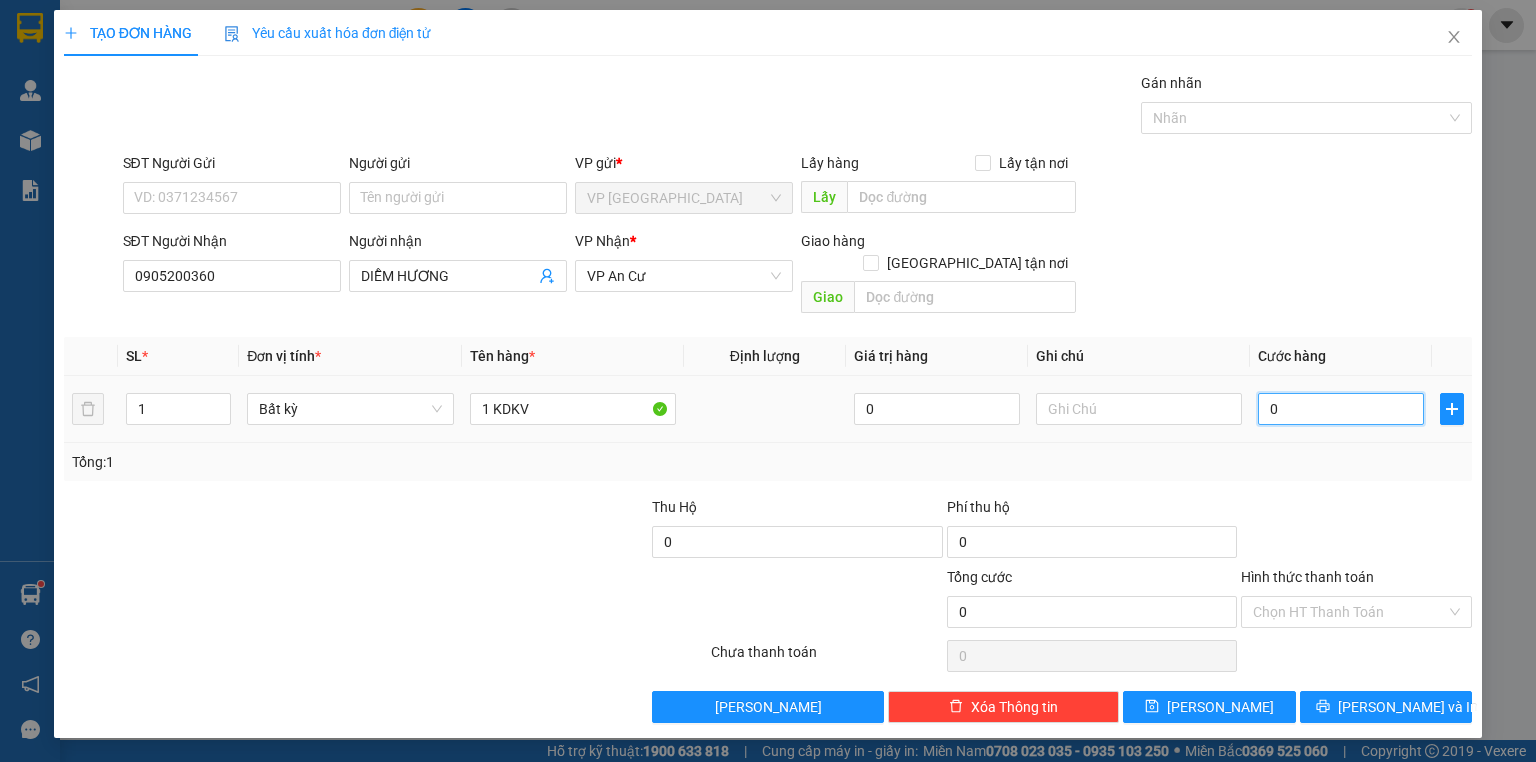 click on "0" at bounding box center [1341, 409] 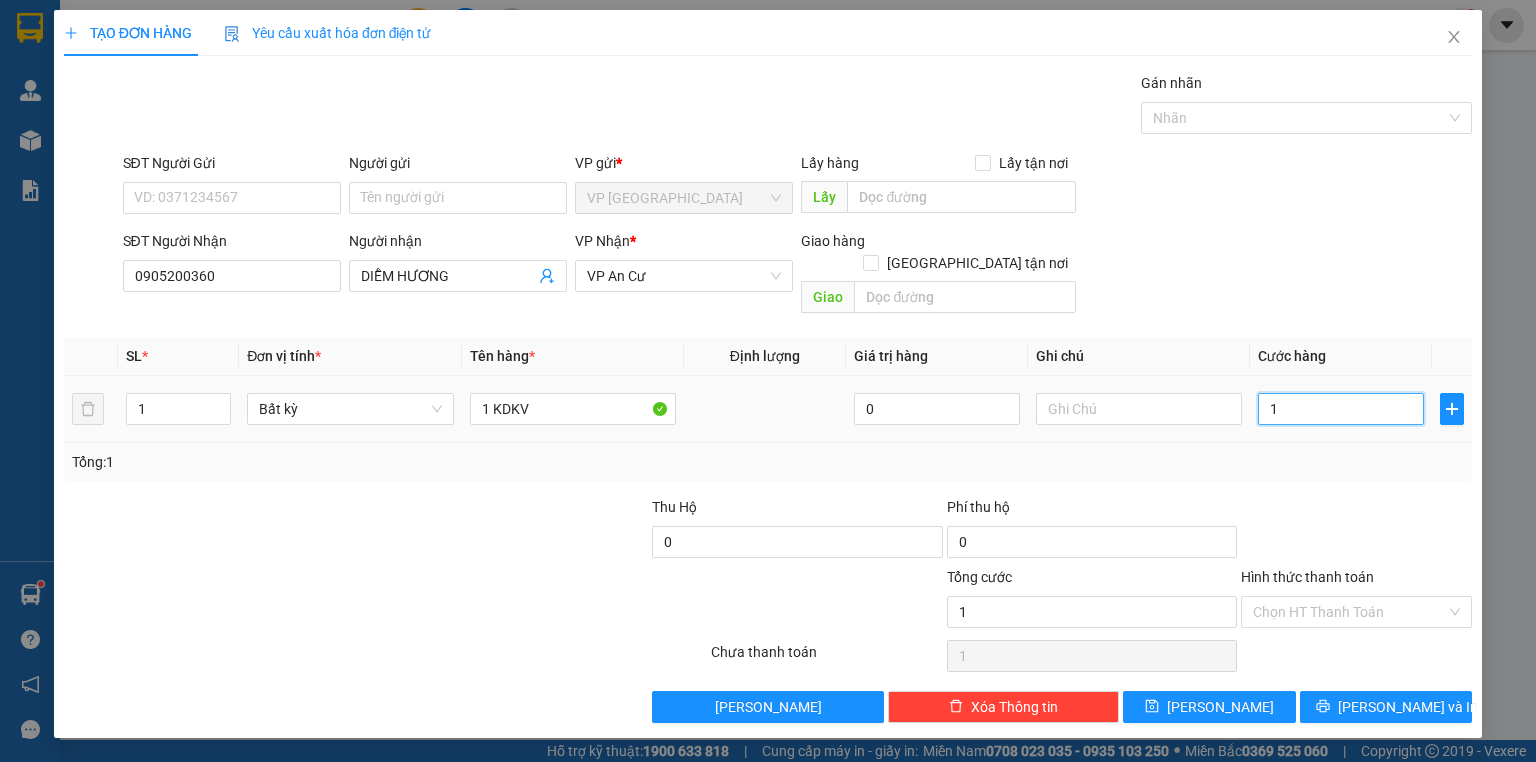 type on "0" 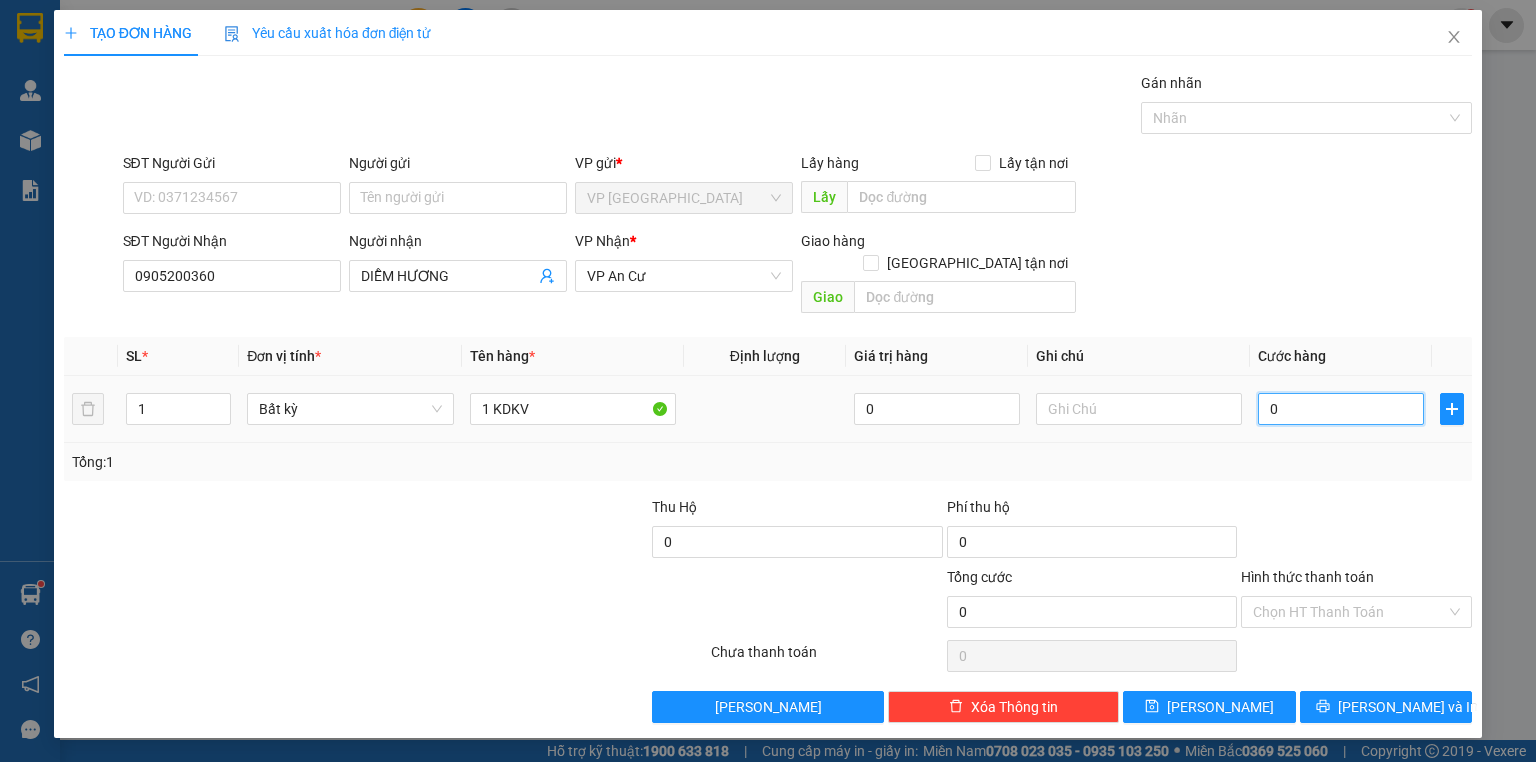 type on "02" 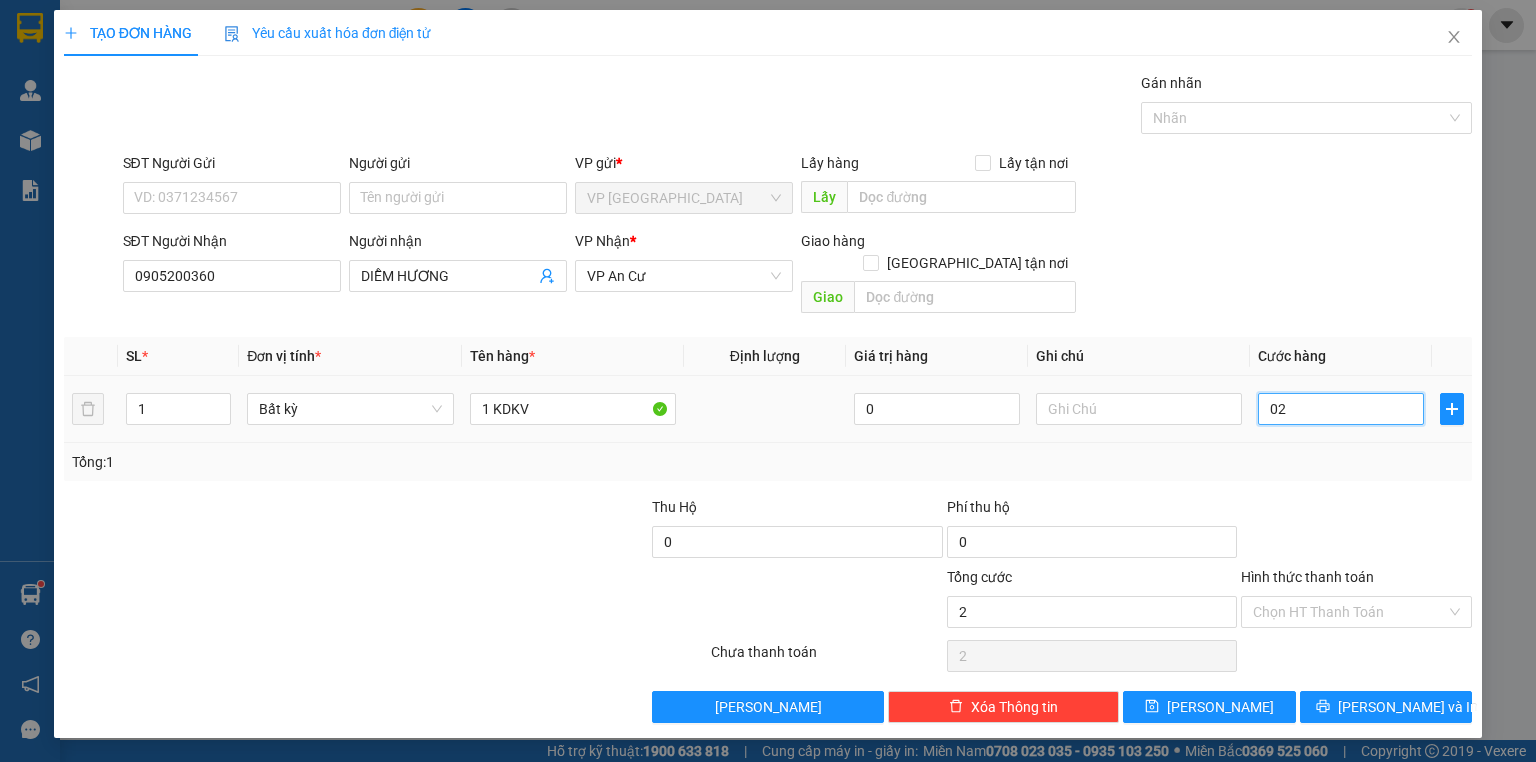type on "020" 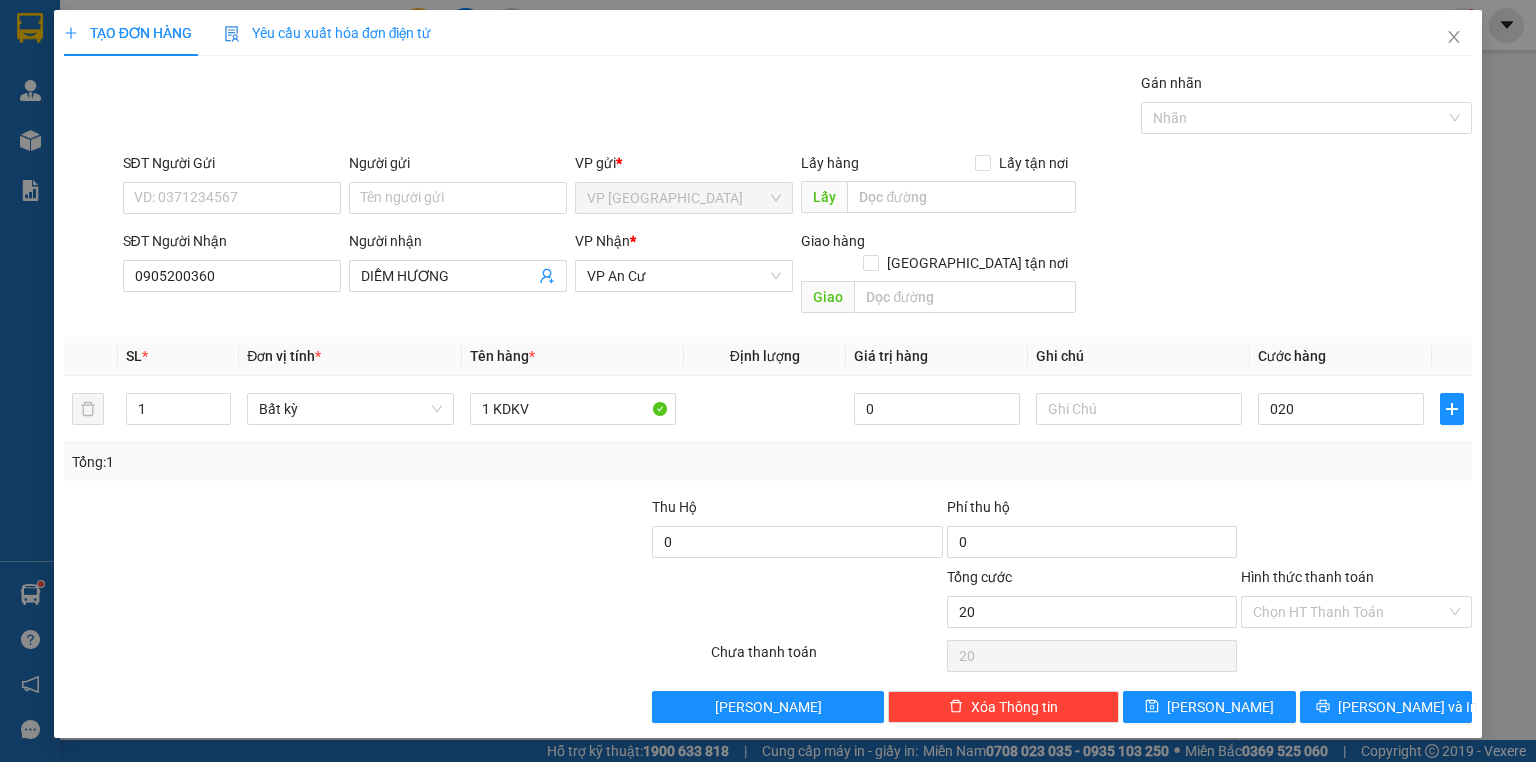type on "20.000" 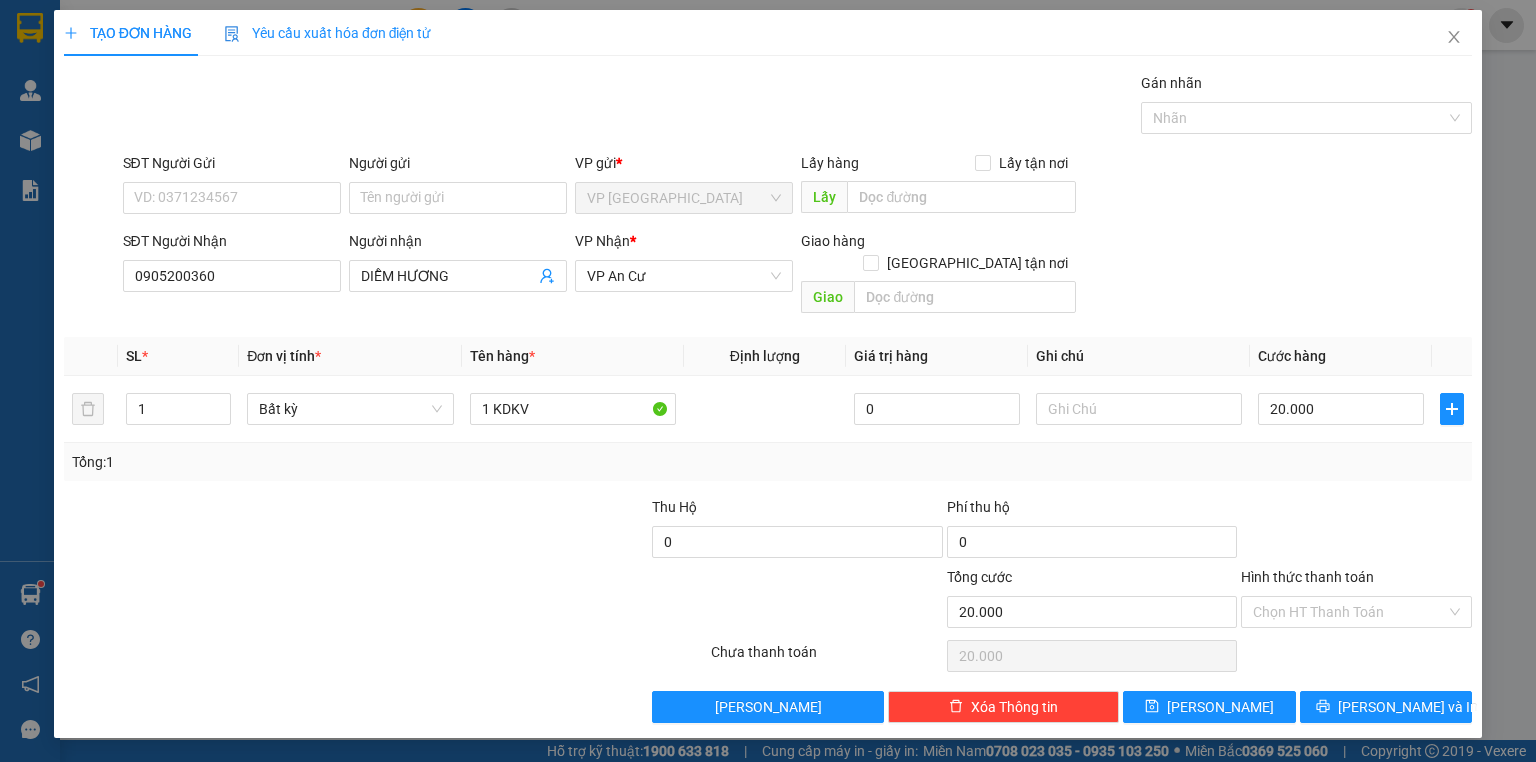 click at bounding box center [1356, 531] 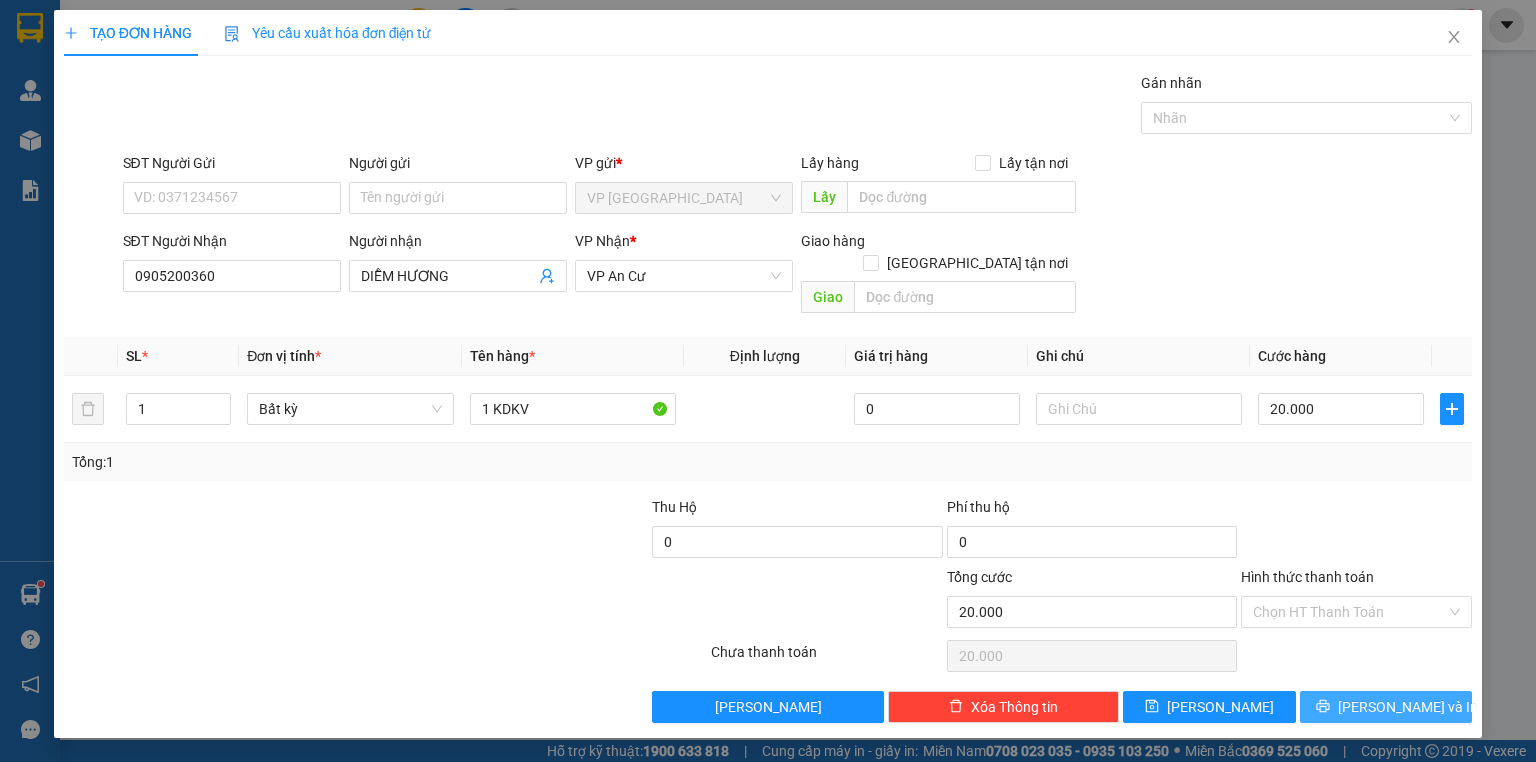 drag, startPoint x: 1355, startPoint y: 679, endPoint x: 1380, endPoint y: 660, distance: 31.400637 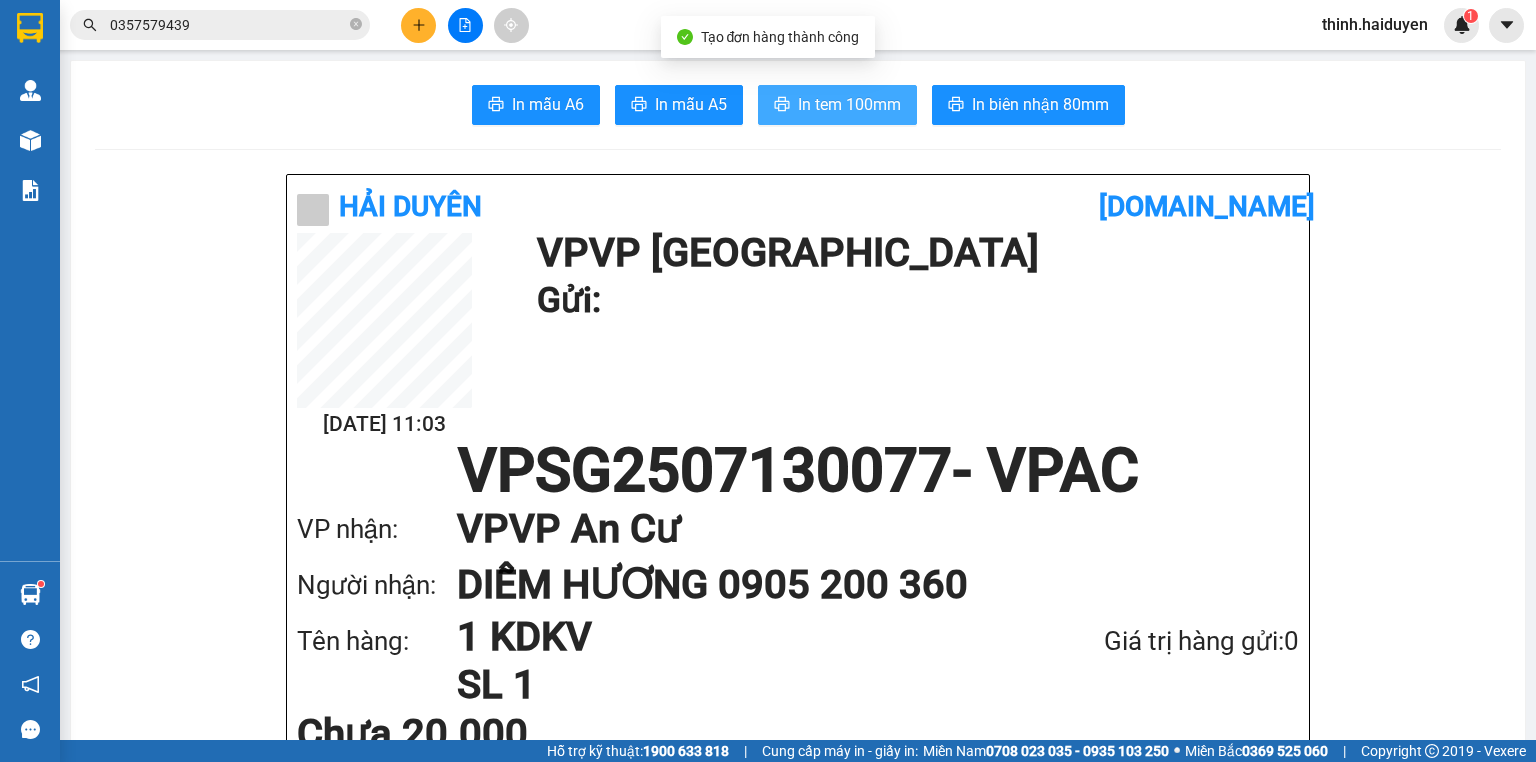 drag, startPoint x: 809, startPoint y: 114, endPoint x: 832, endPoint y: 108, distance: 23.769728 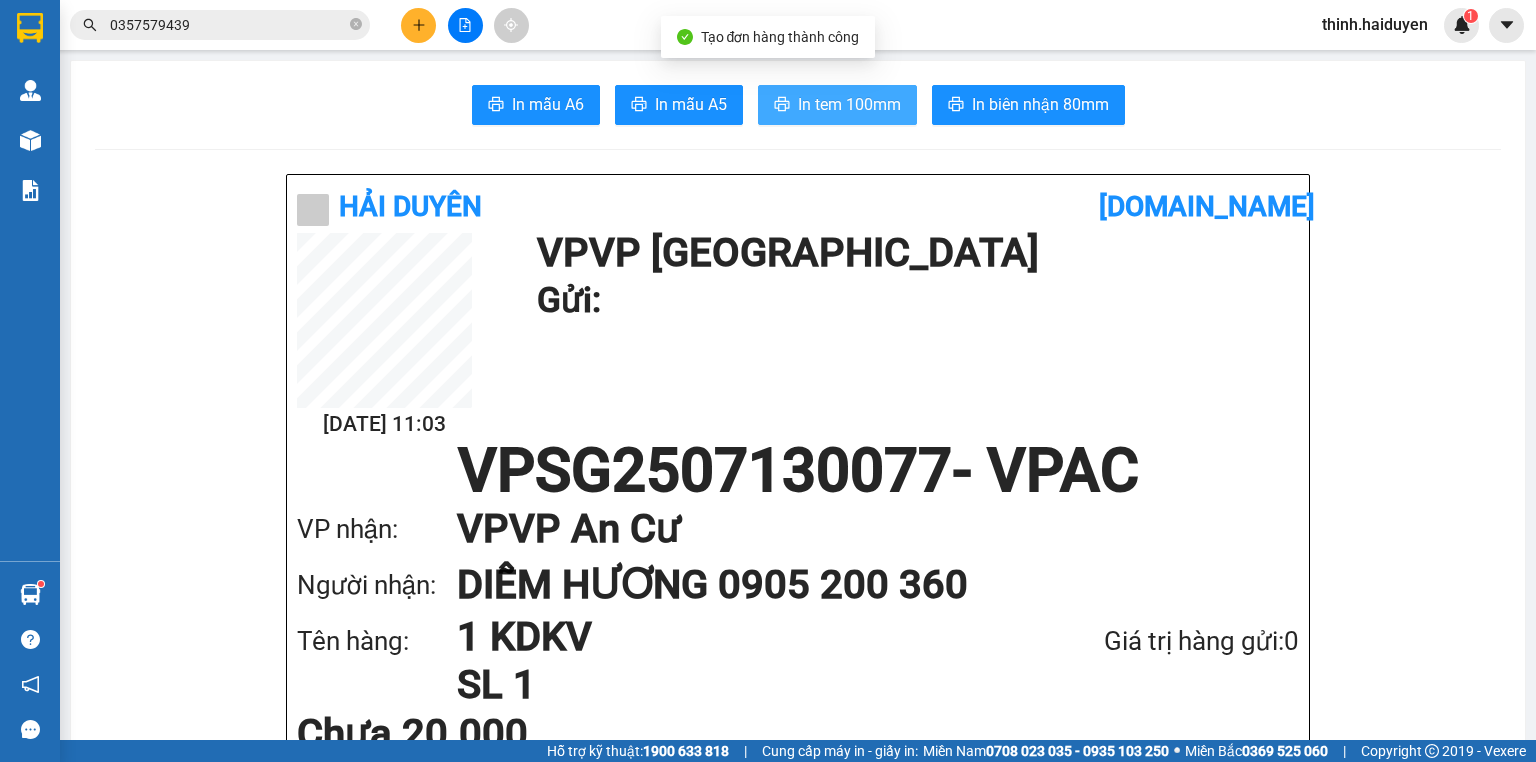 scroll, scrollTop: 0, scrollLeft: 0, axis: both 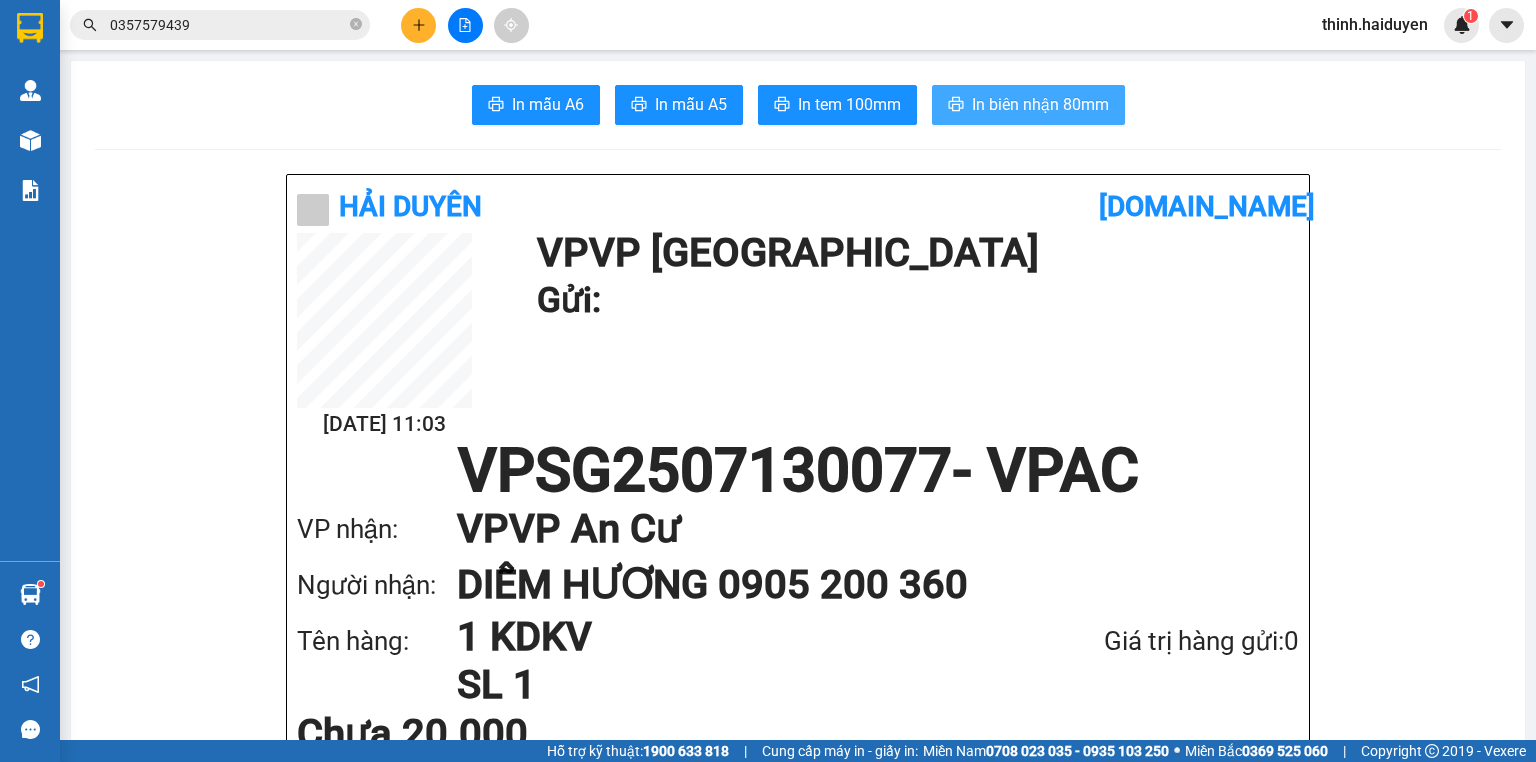 drag, startPoint x: 1008, startPoint y: 108, endPoint x: 1035, endPoint y: 101, distance: 27.89265 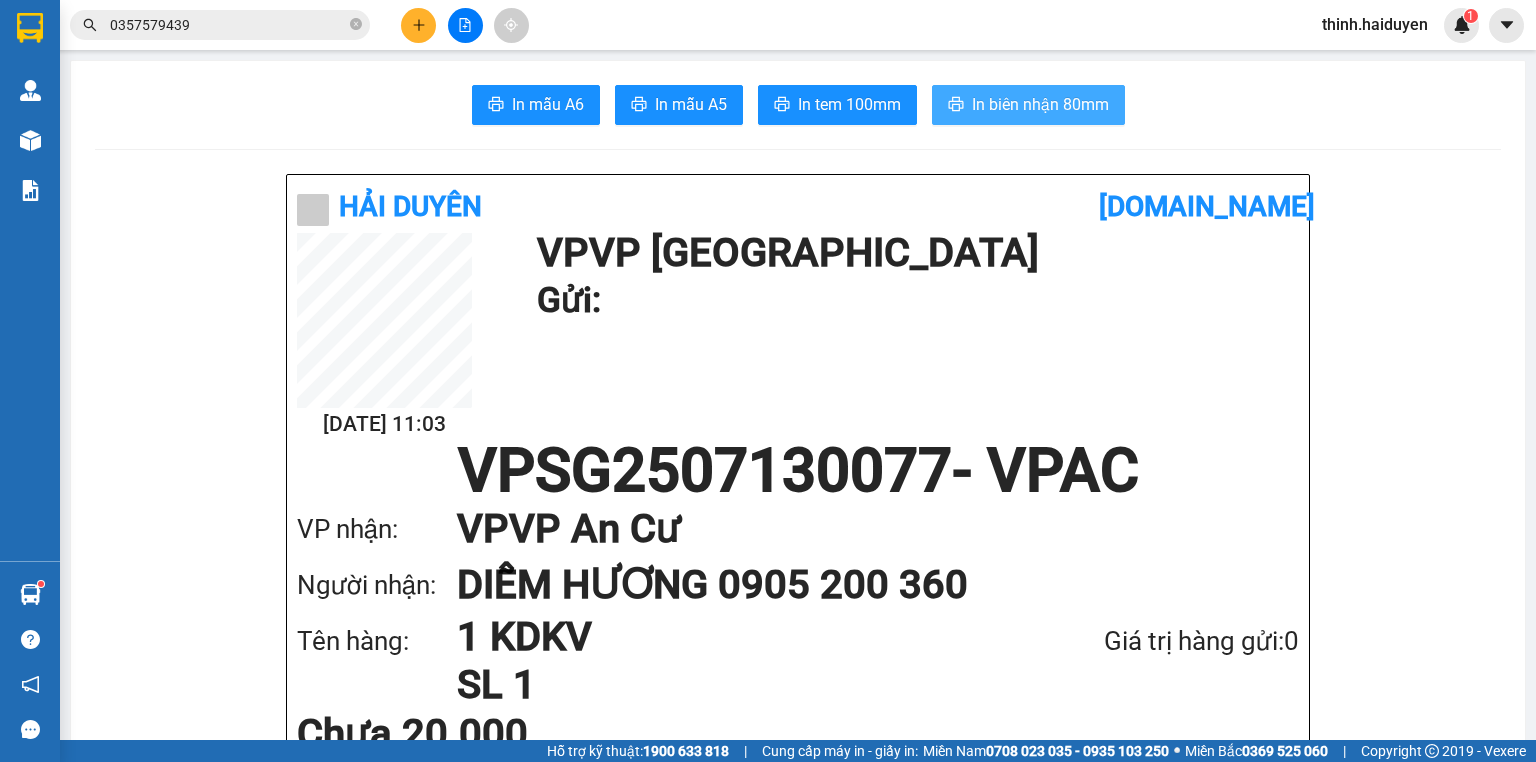 scroll, scrollTop: 0, scrollLeft: 0, axis: both 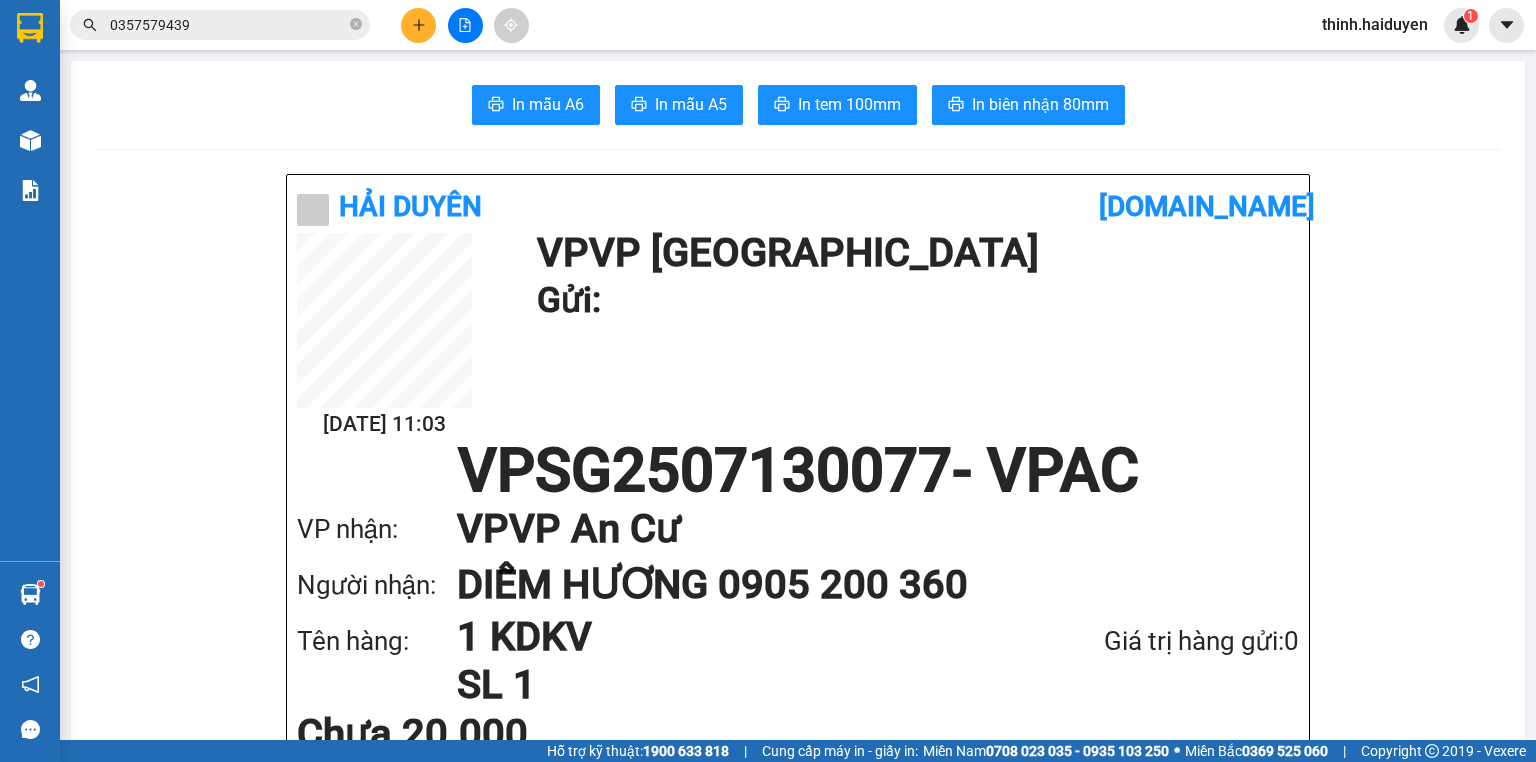 click 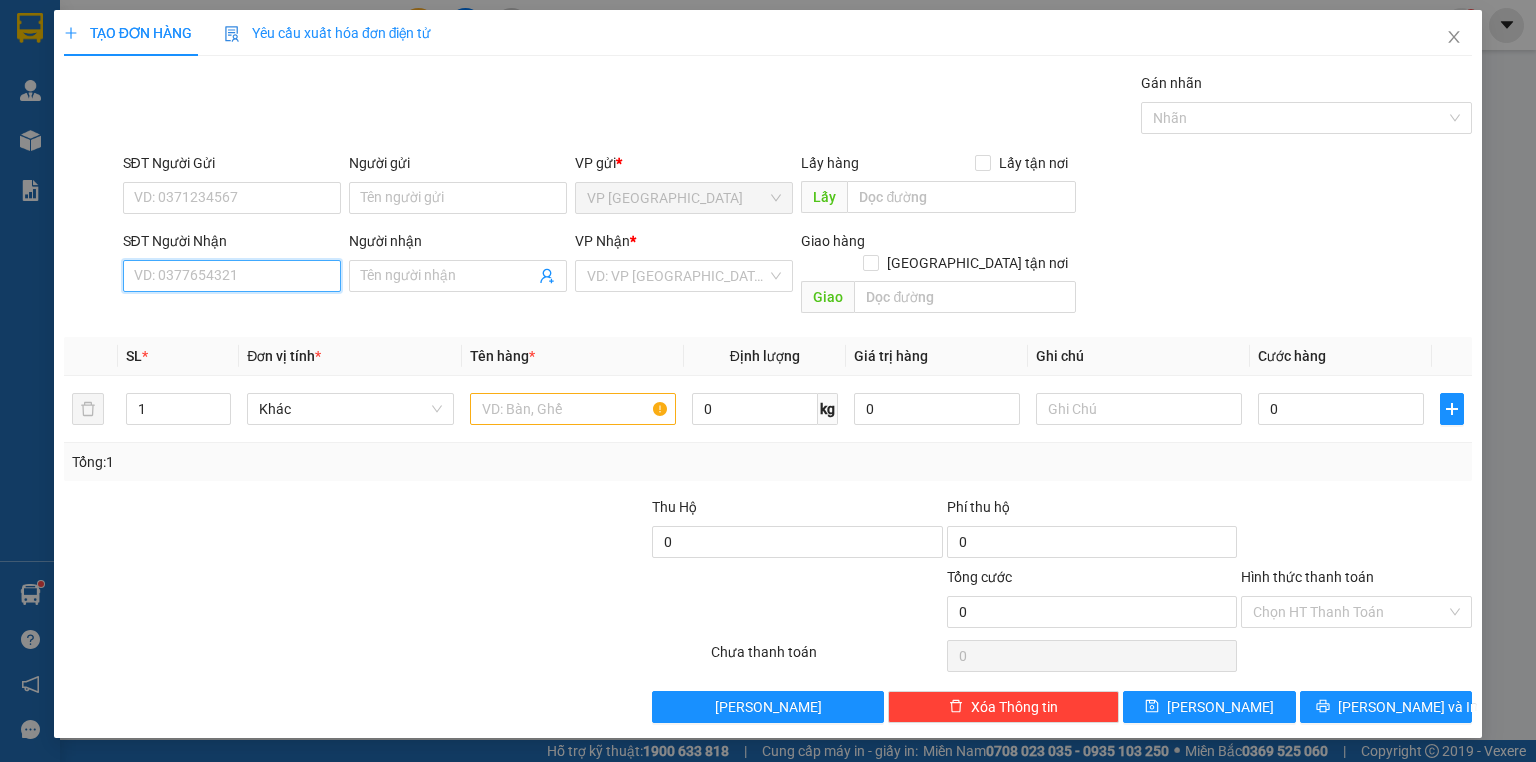 click on "SĐT Người Nhận" at bounding box center (232, 276) 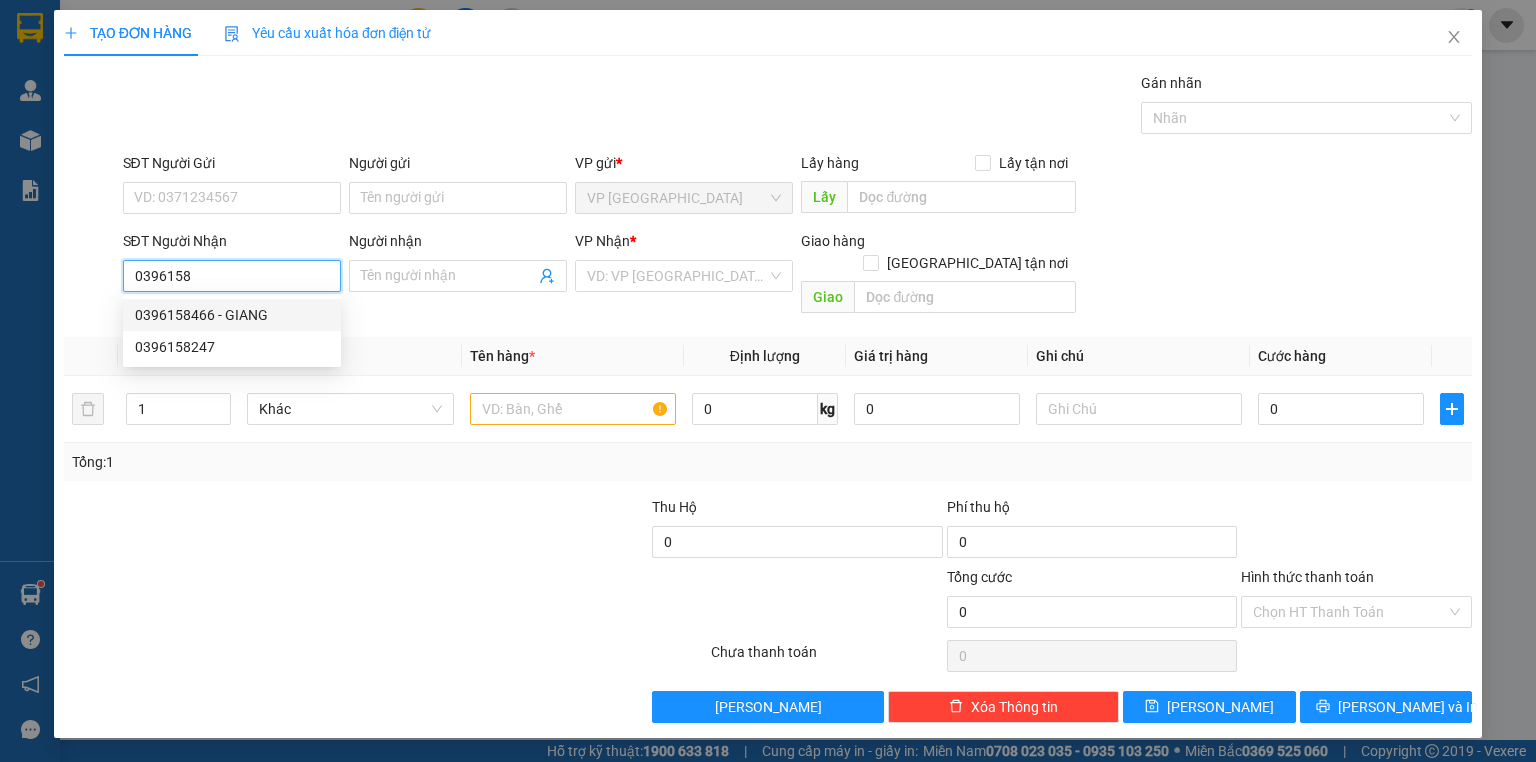click on "0396158466 - GIANG" at bounding box center [232, 315] 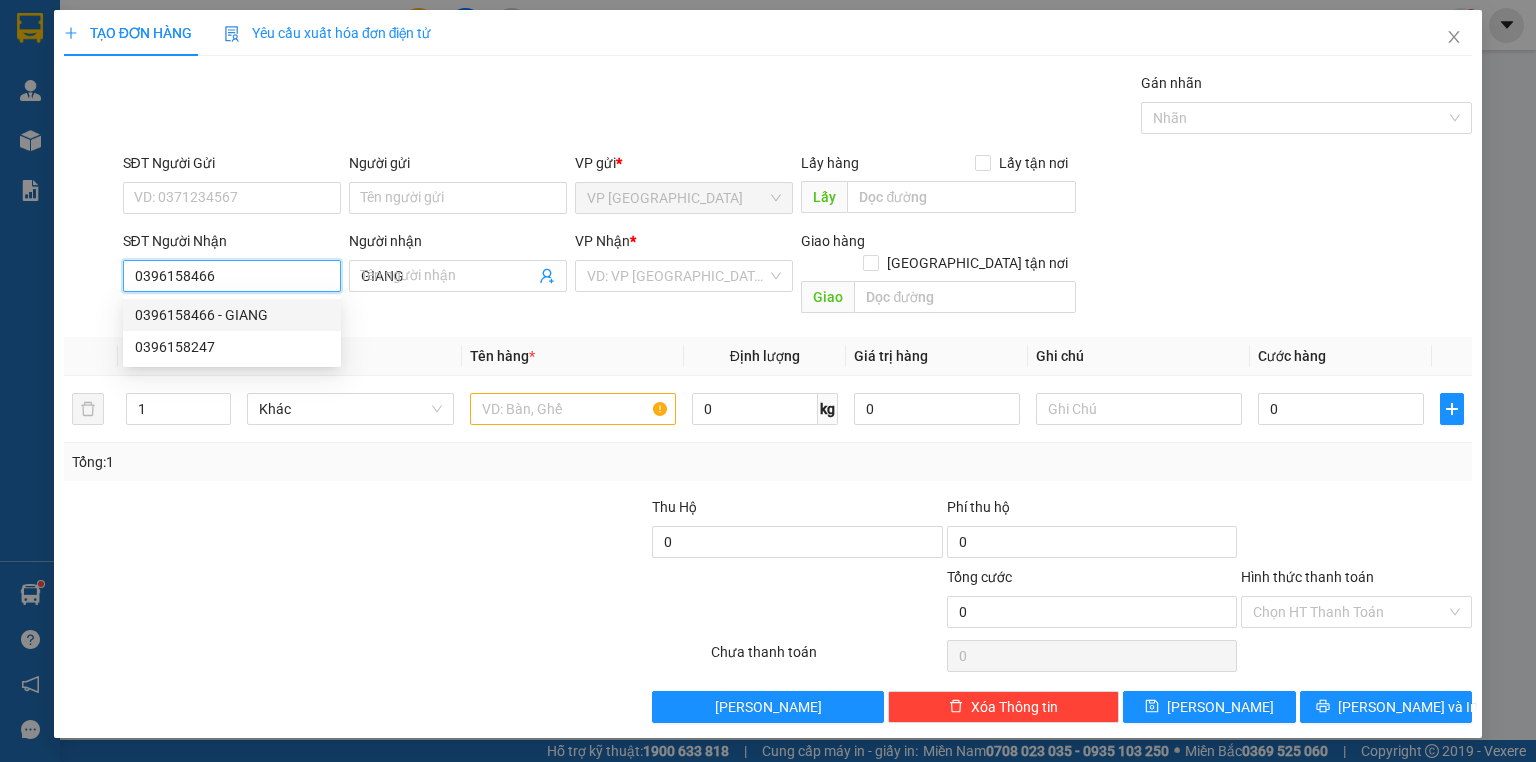type on "30.000" 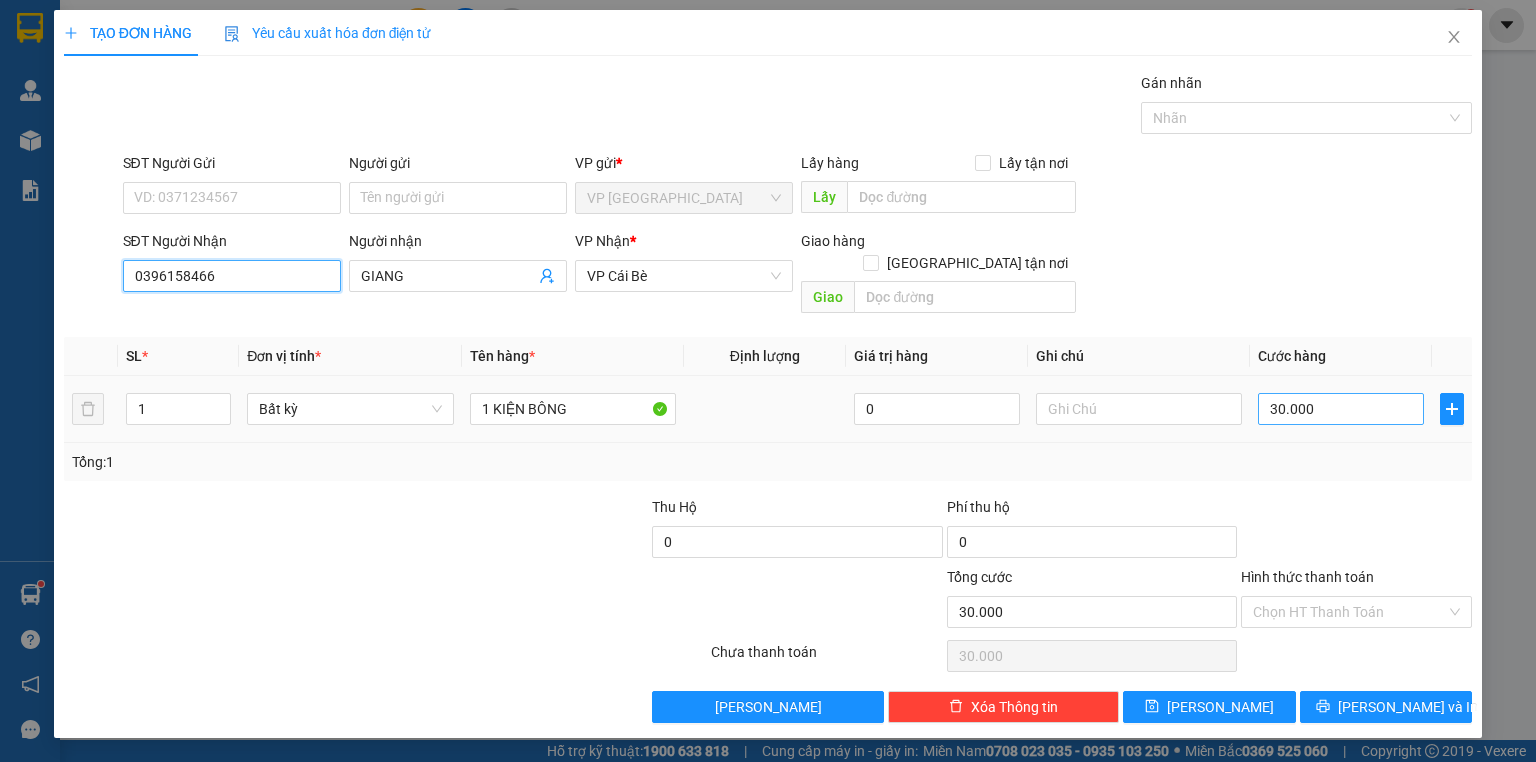 type on "0396158466" 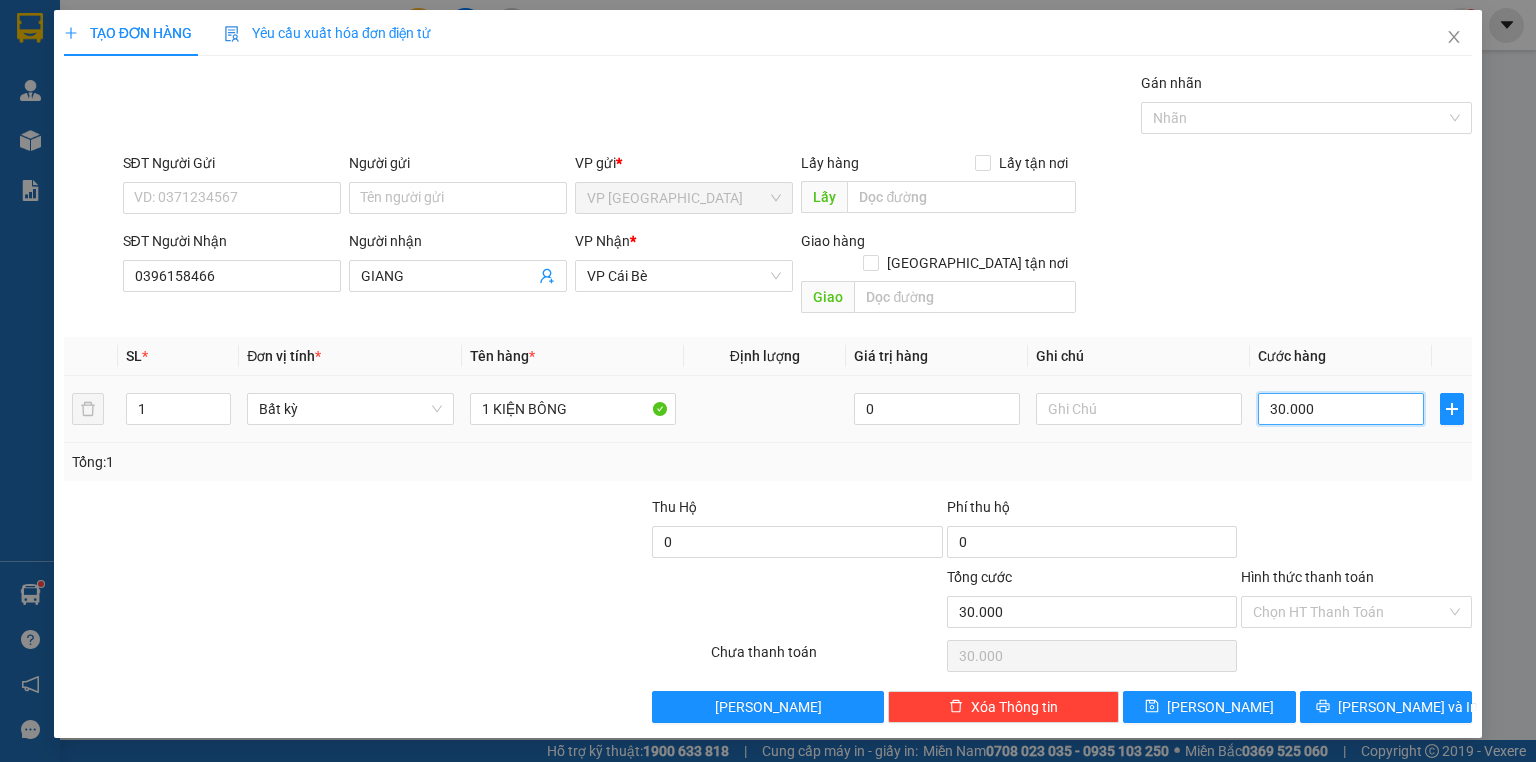 click on "30.000" at bounding box center (1341, 409) 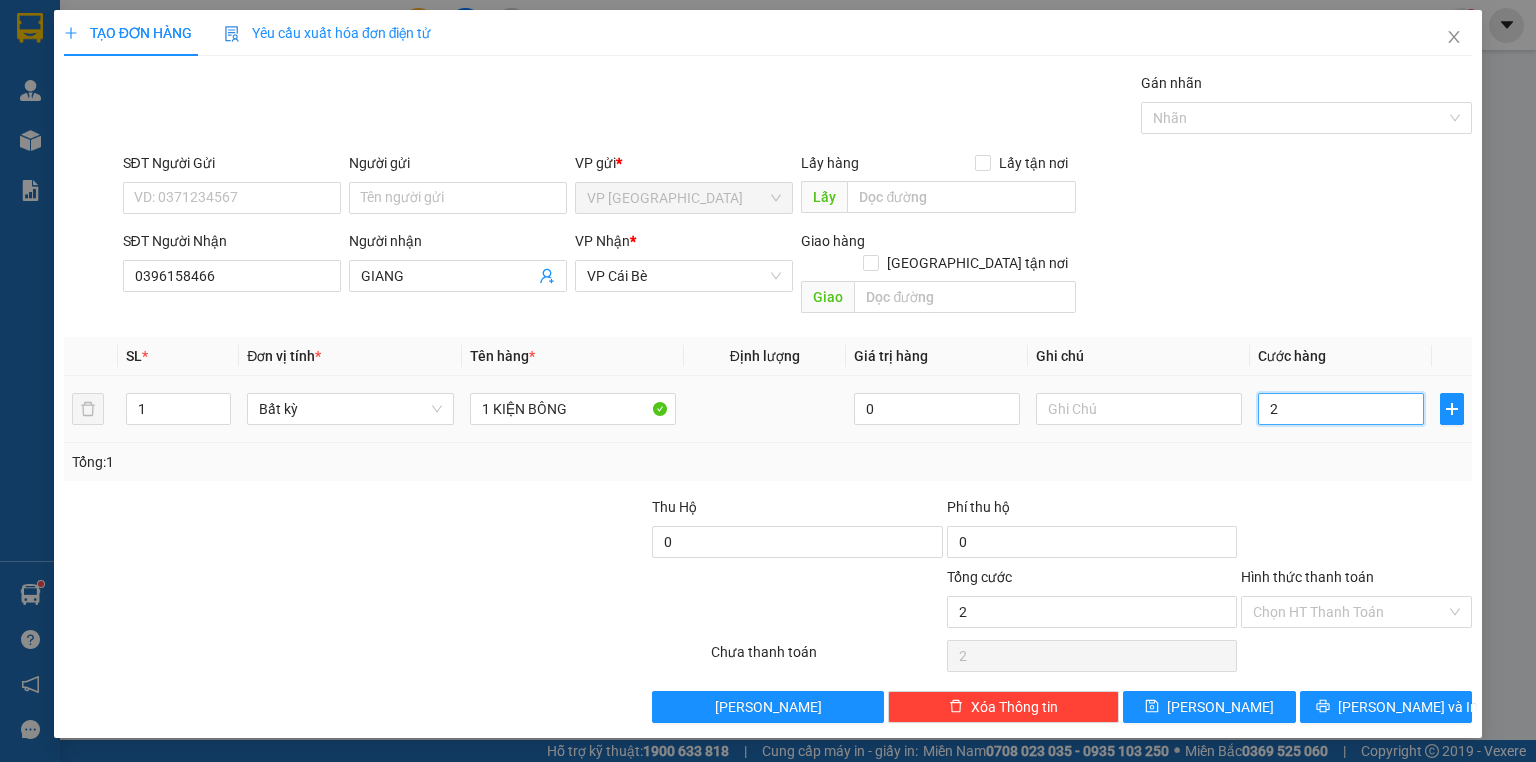 type on "20" 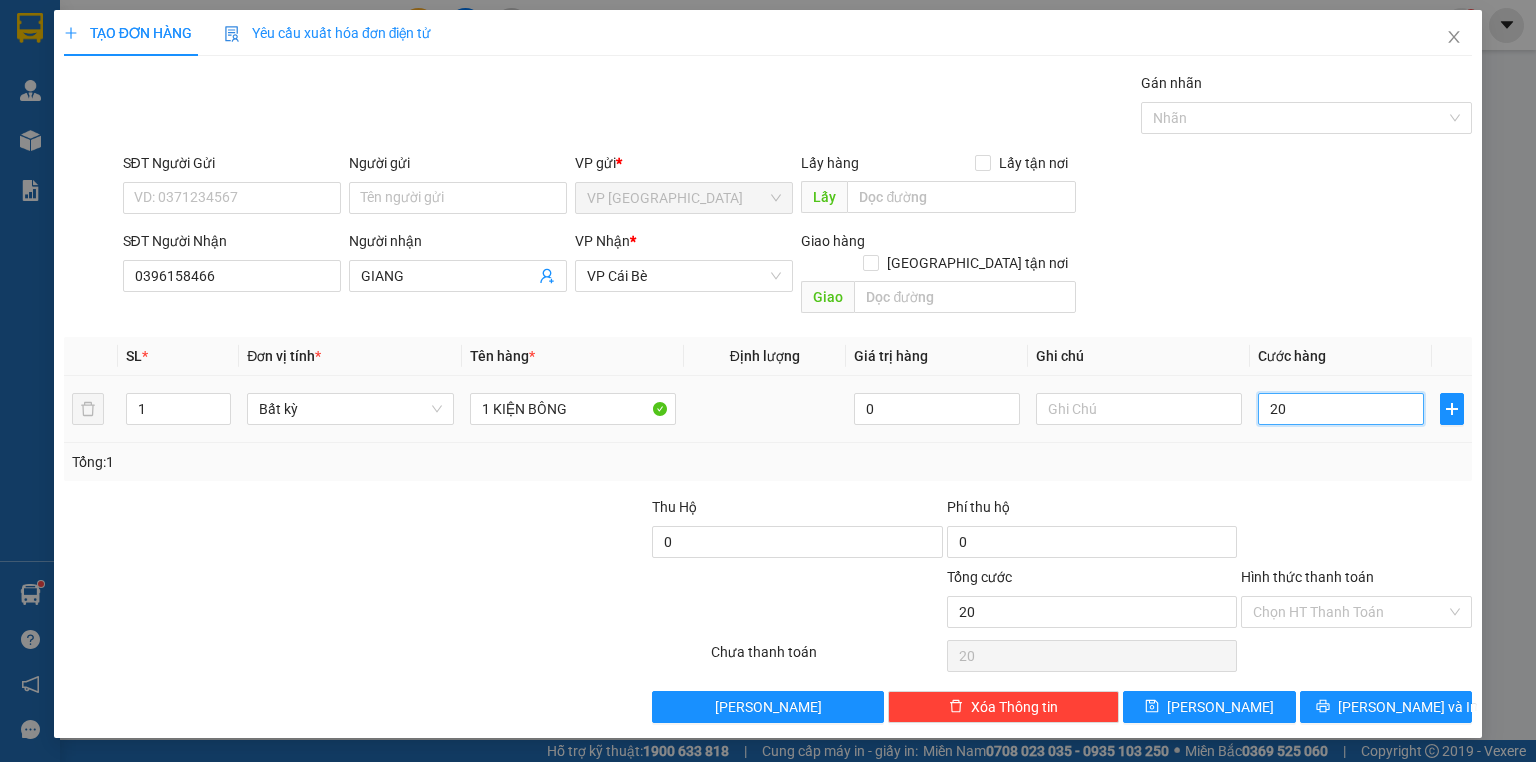 type on "20" 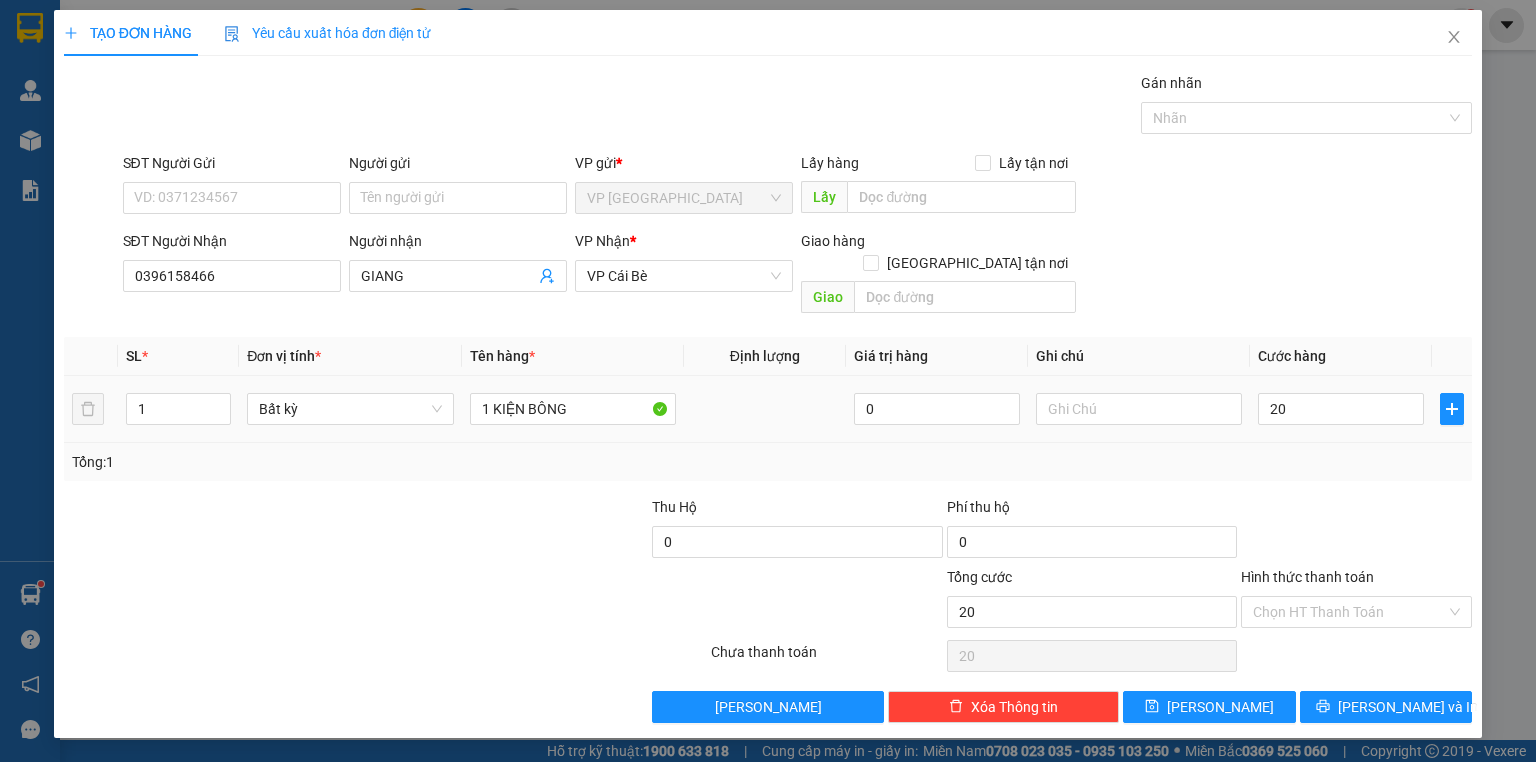 type on "20.000" 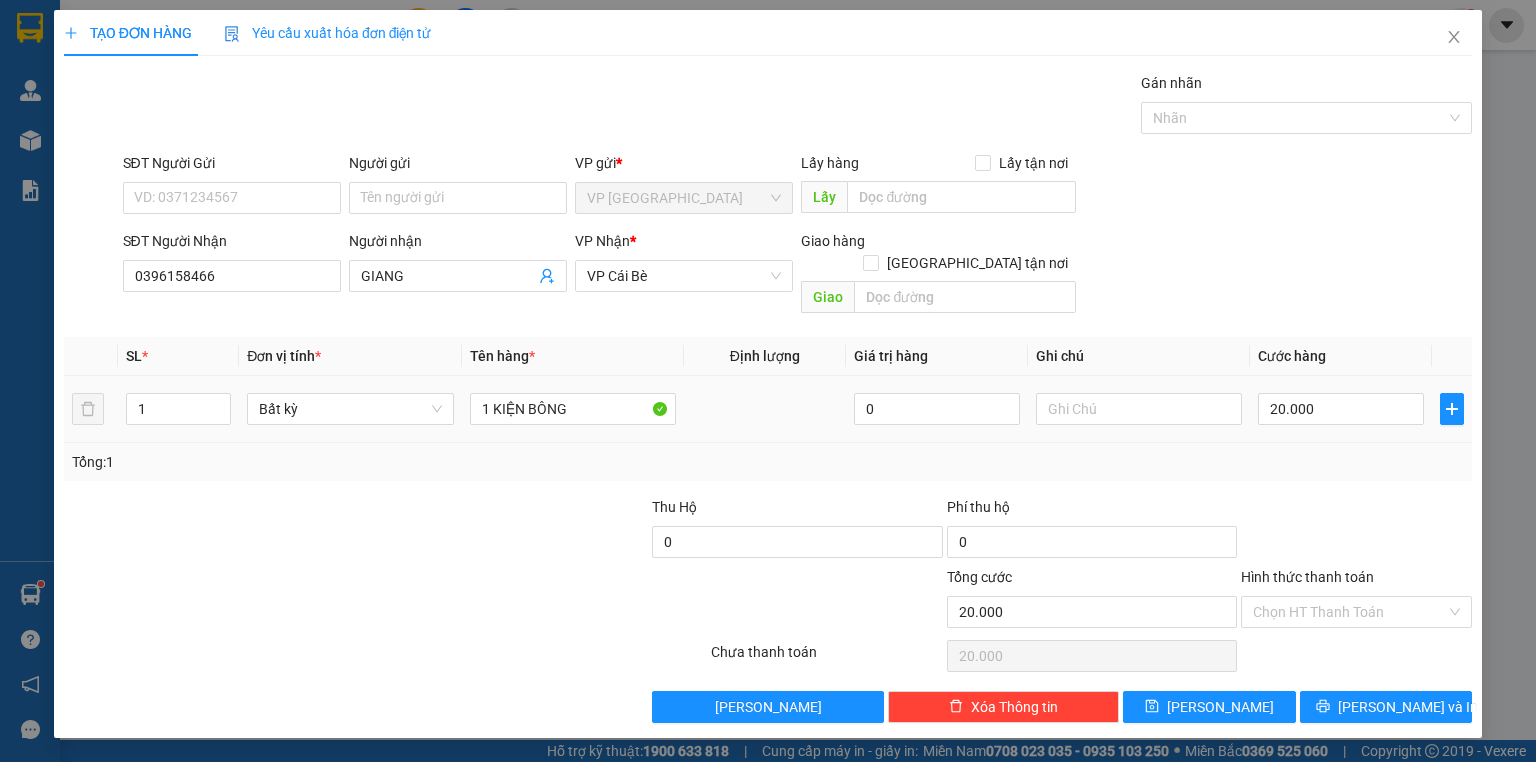 drag, startPoint x: 1357, startPoint y: 407, endPoint x: 1359, endPoint y: 434, distance: 27.073973 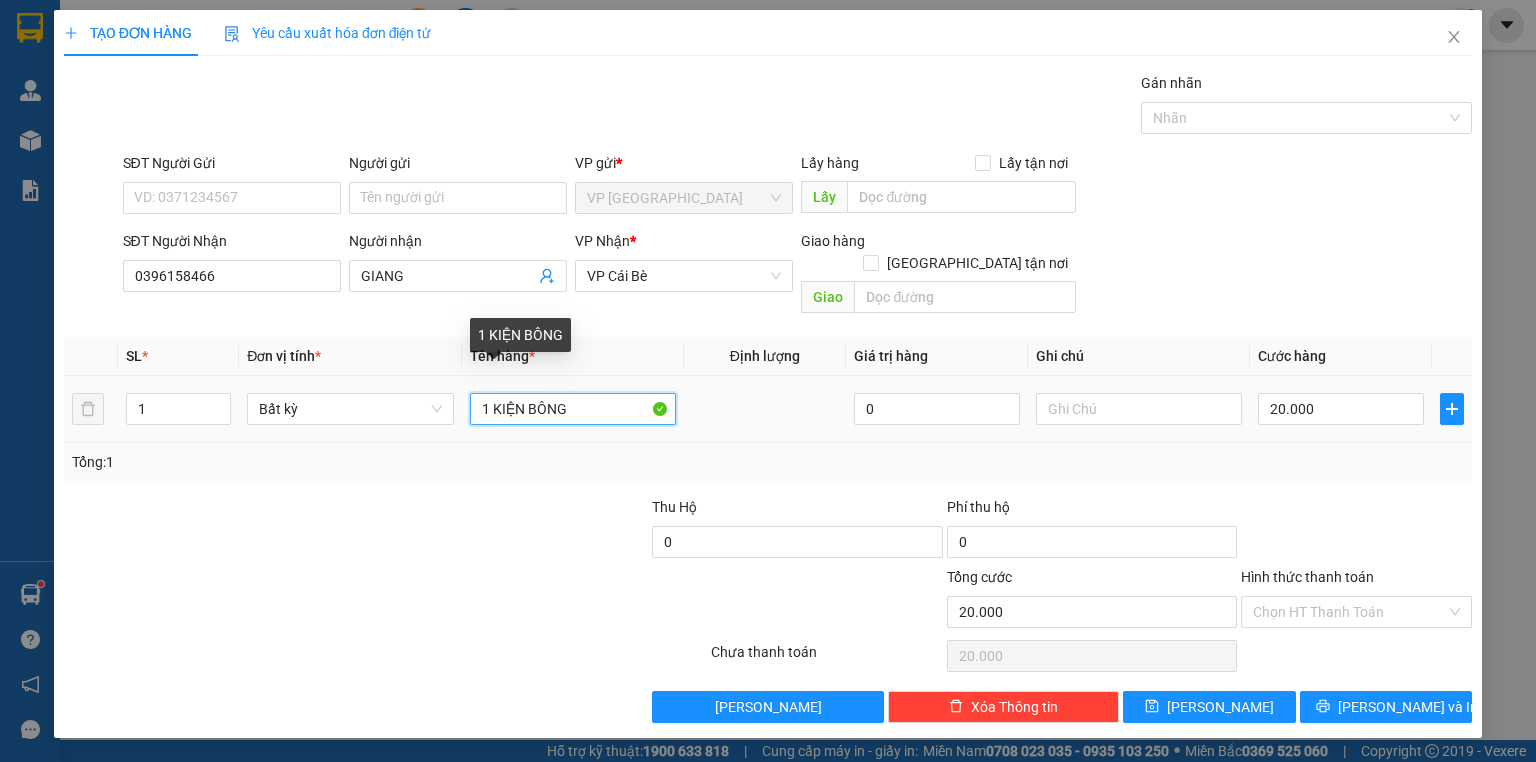 click on "1 KIỆN BÔNG" at bounding box center [573, 409] 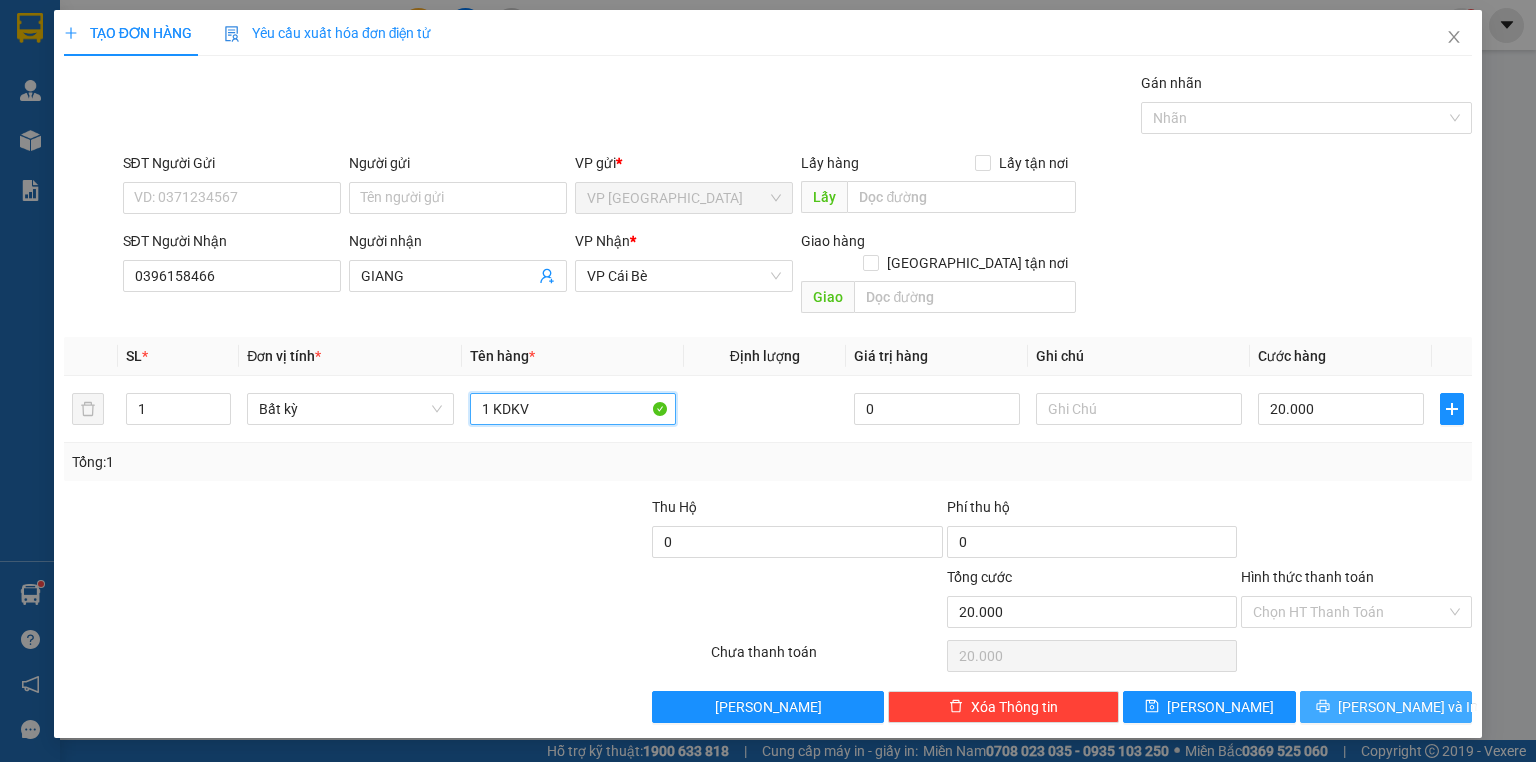 type on "1 KDKV" 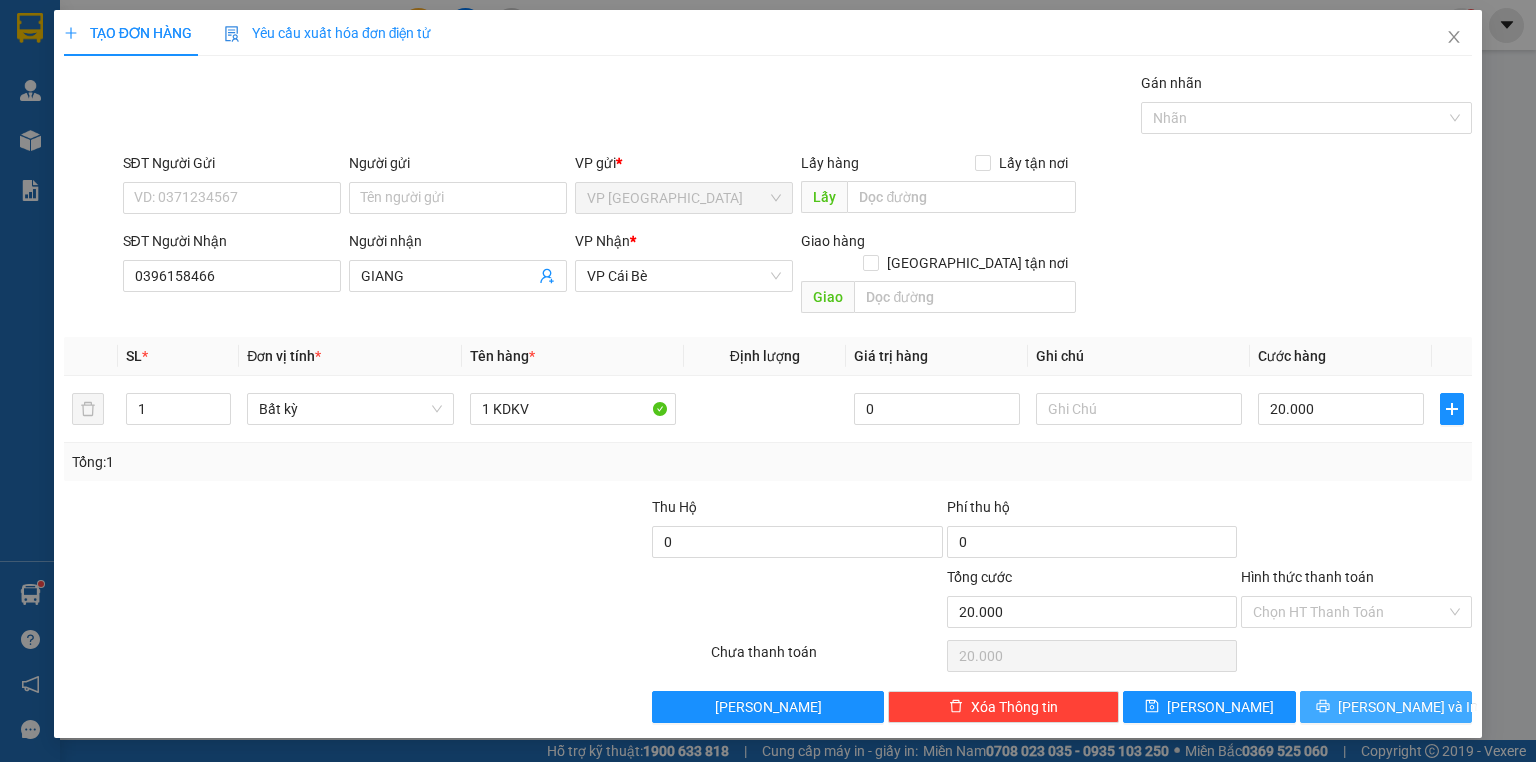 click on "[PERSON_NAME] và In" at bounding box center (1386, 707) 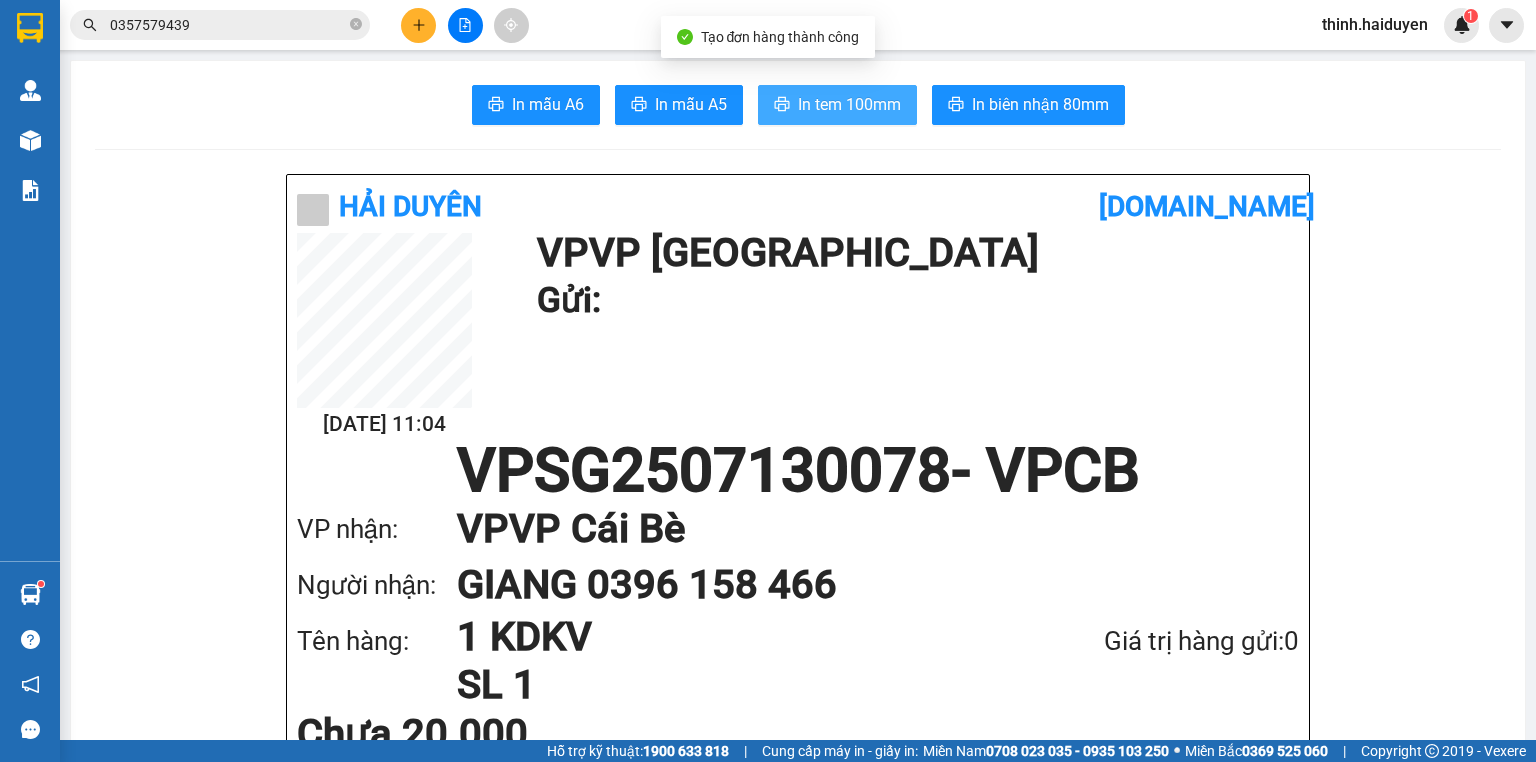 click on "In tem 100mm" at bounding box center [849, 104] 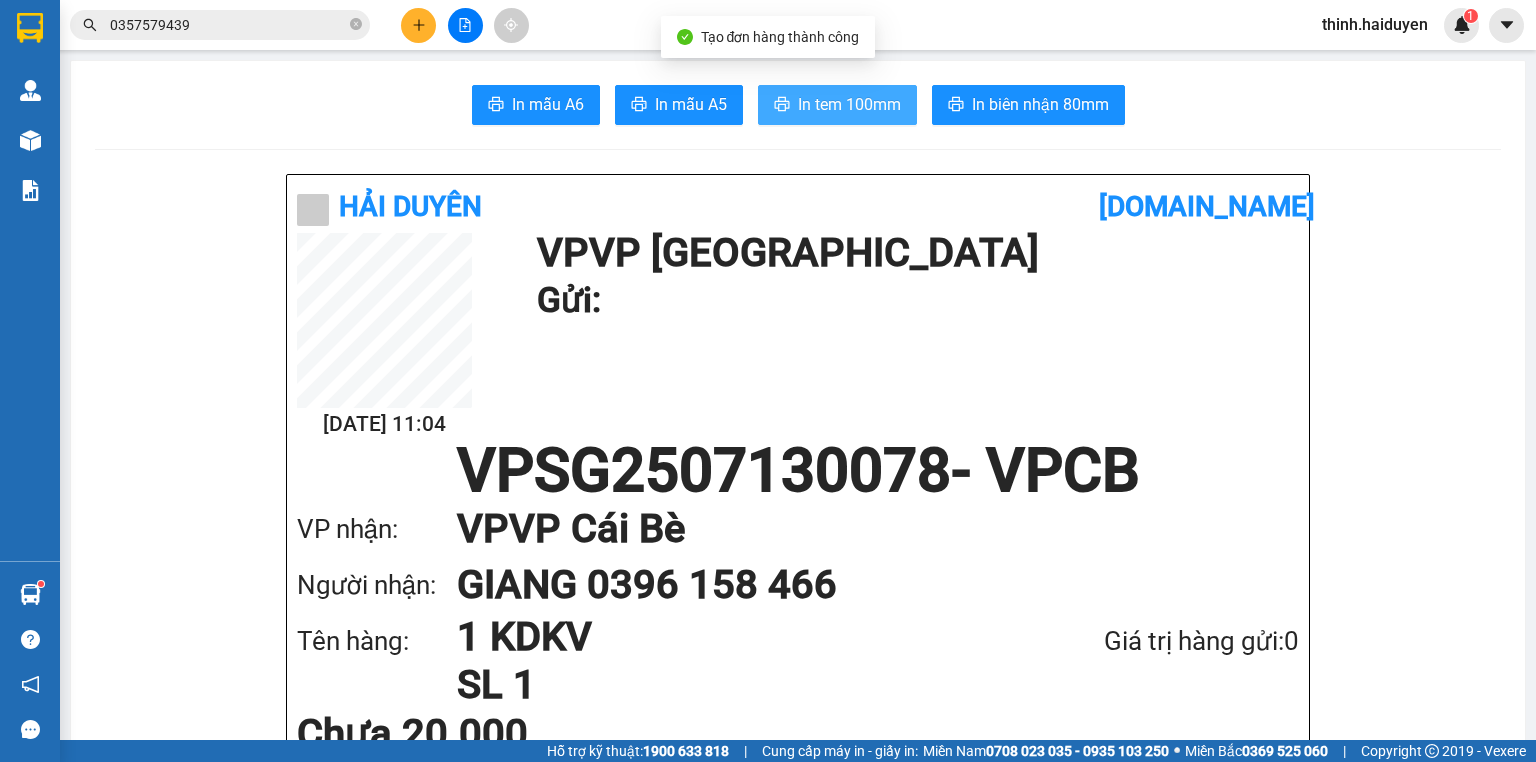 scroll, scrollTop: 0, scrollLeft: 0, axis: both 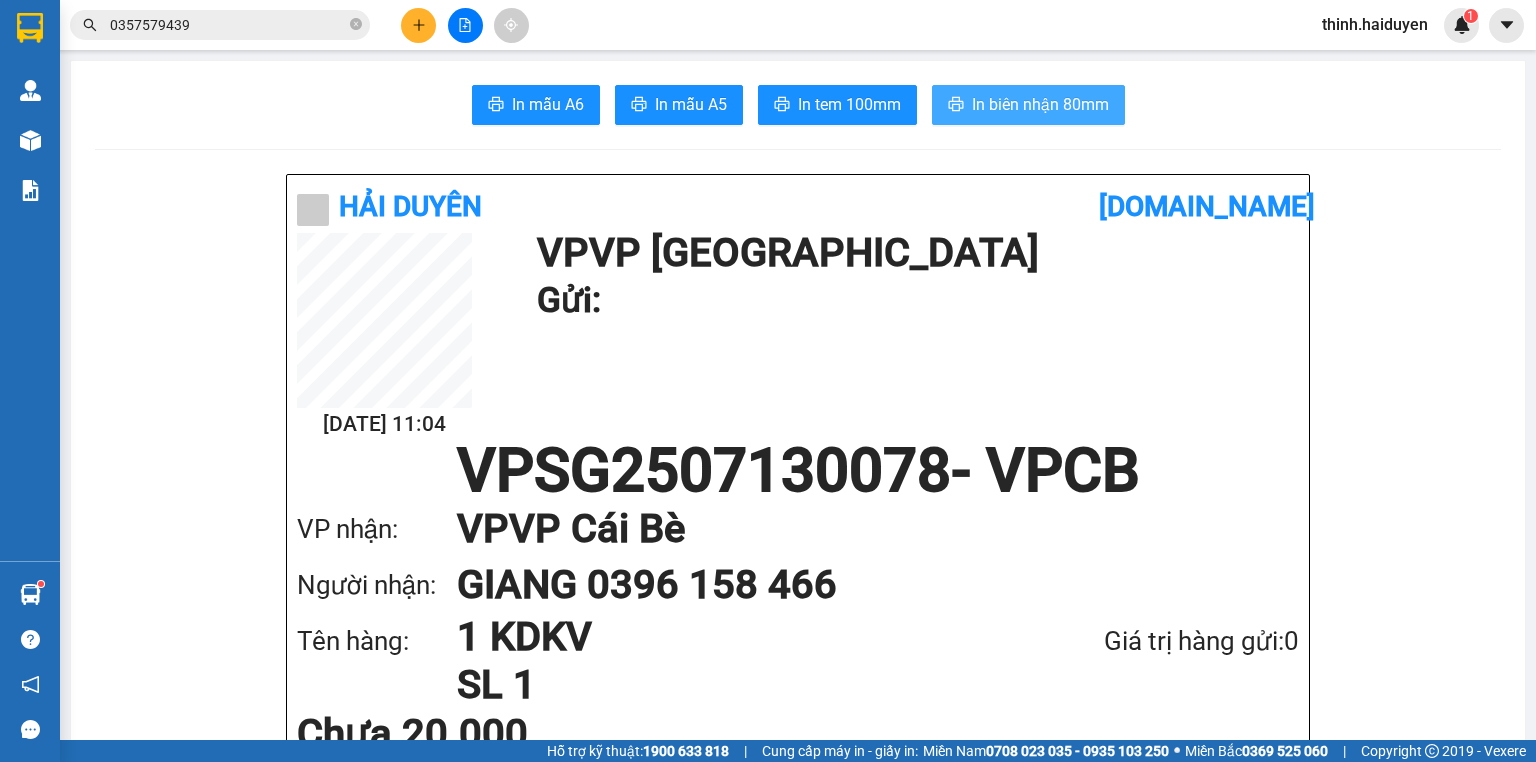 drag, startPoint x: 992, startPoint y: 99, endPoint x: 1017, endPoint y: 94, distance: 25.495098 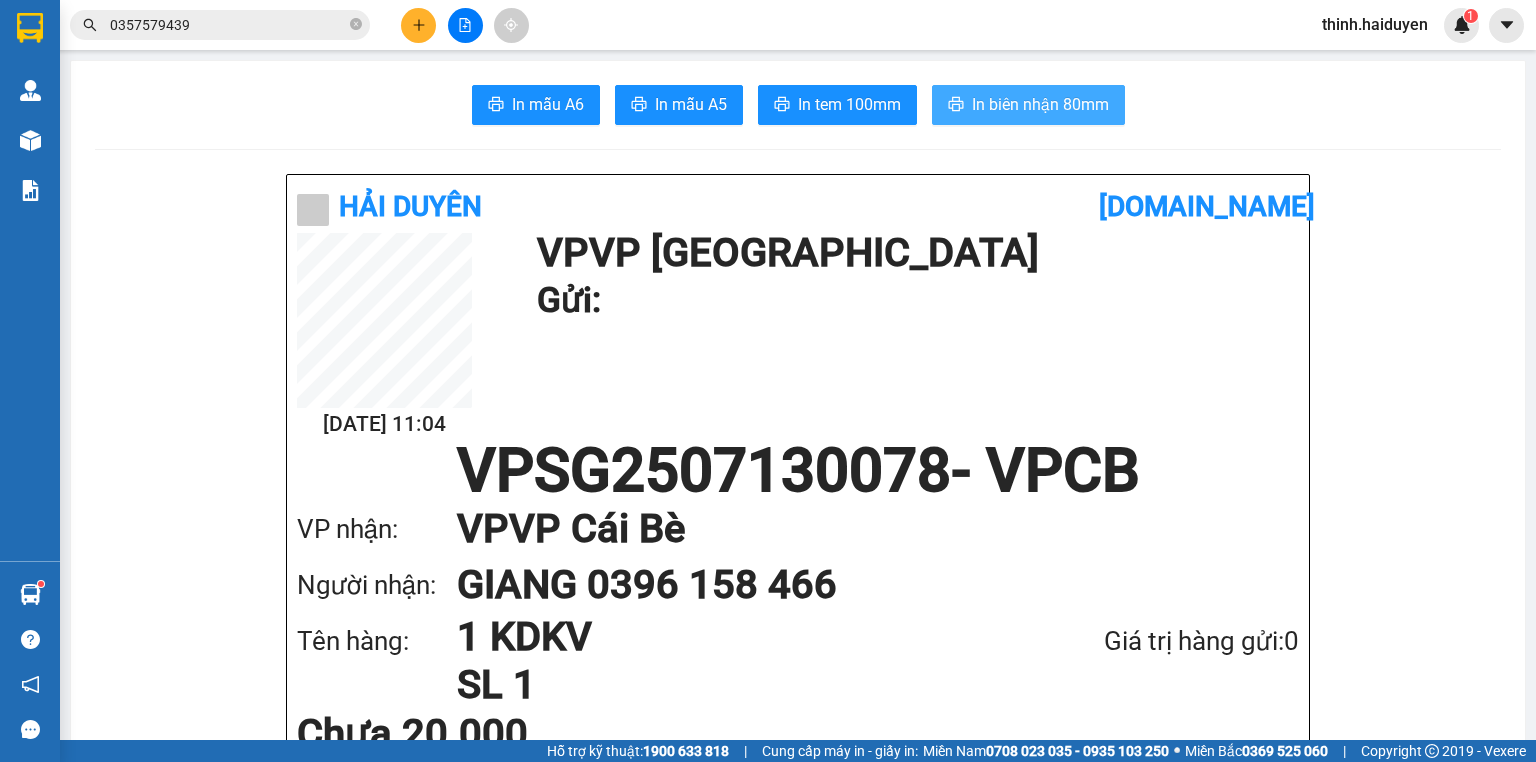 scroll, scrollTop: 0, scrollLeft: 0, axis: both 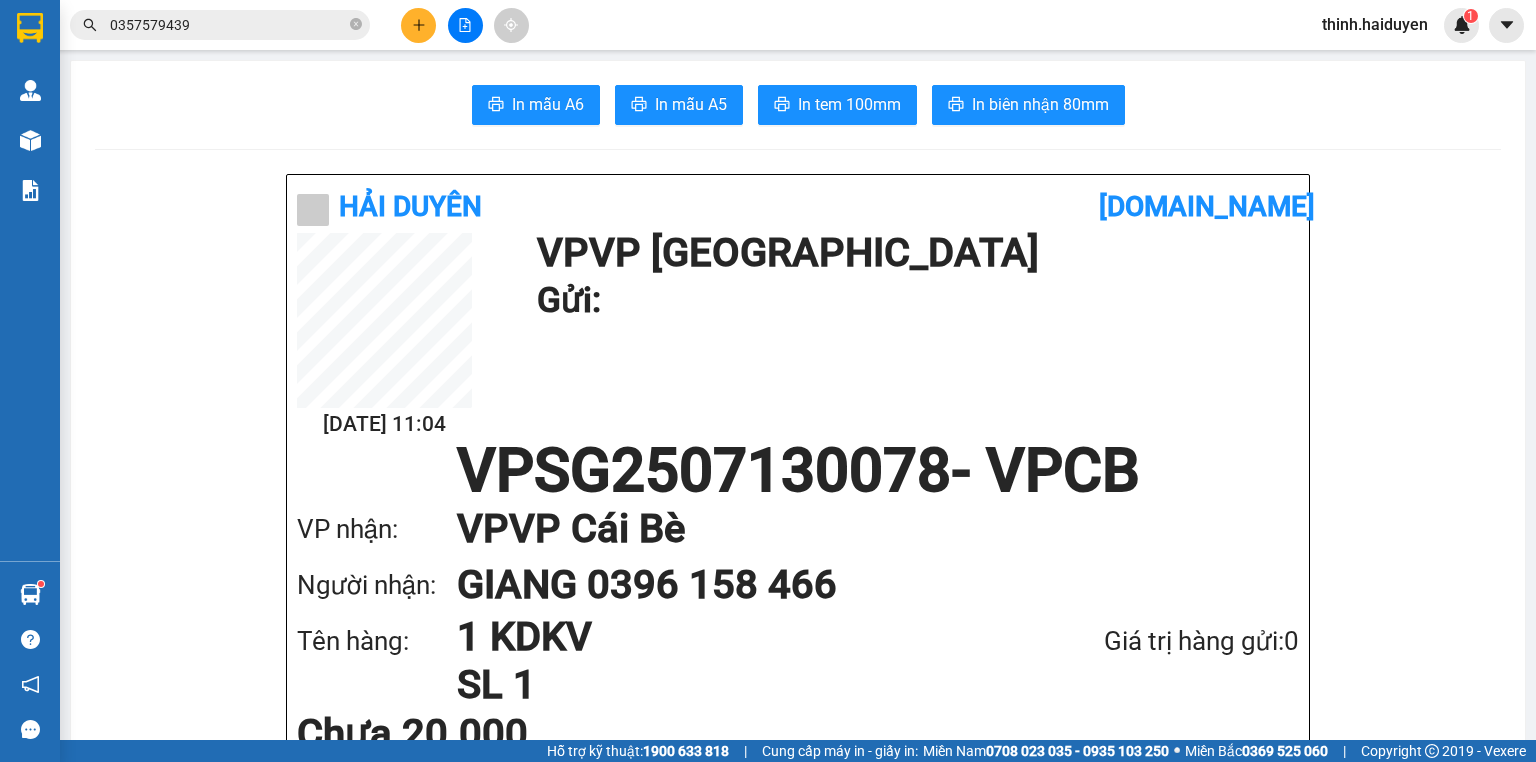 click on "0357579439" at bounding box center [228, 25] 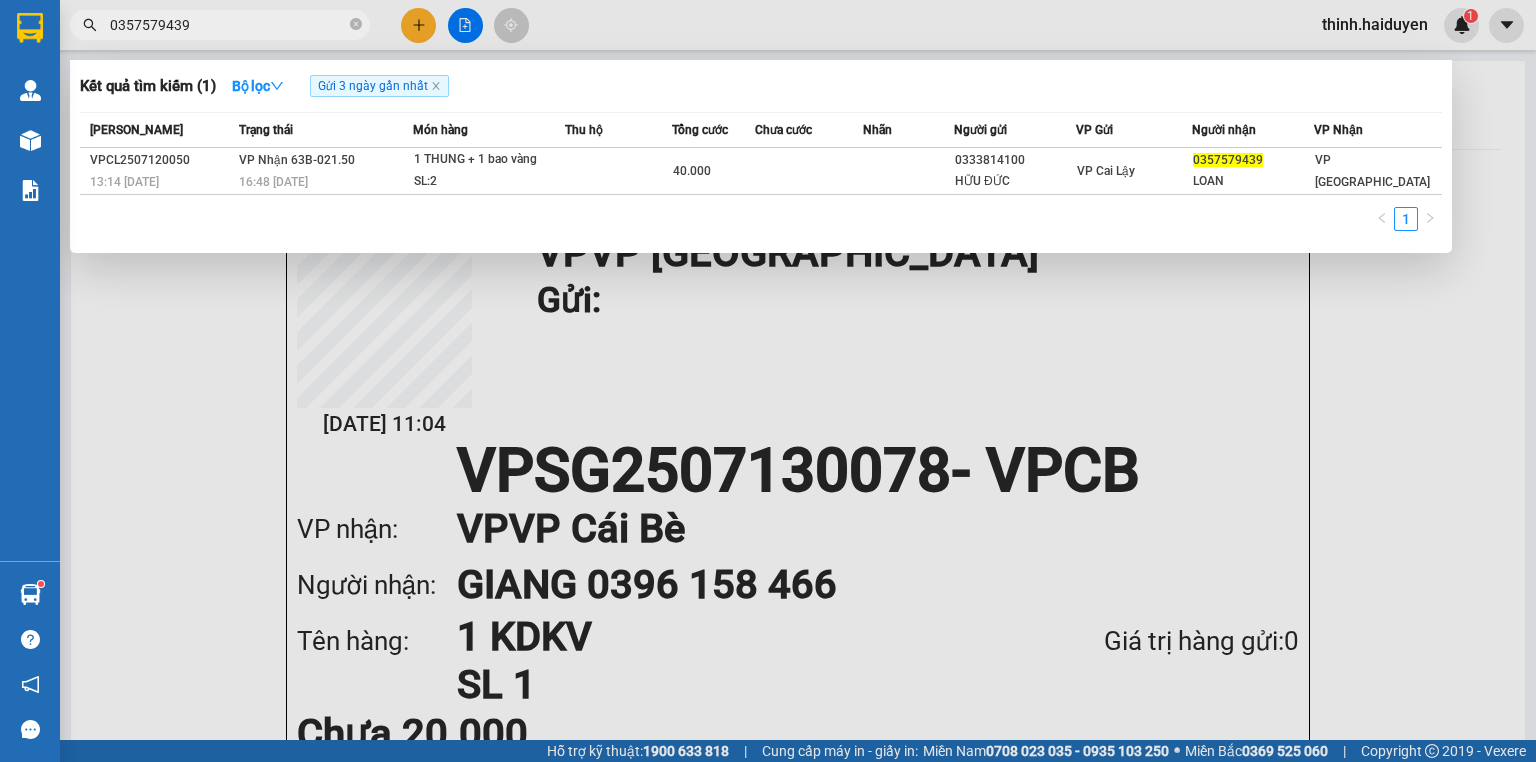 click on "0357579439" at bounding box center (228, 25) 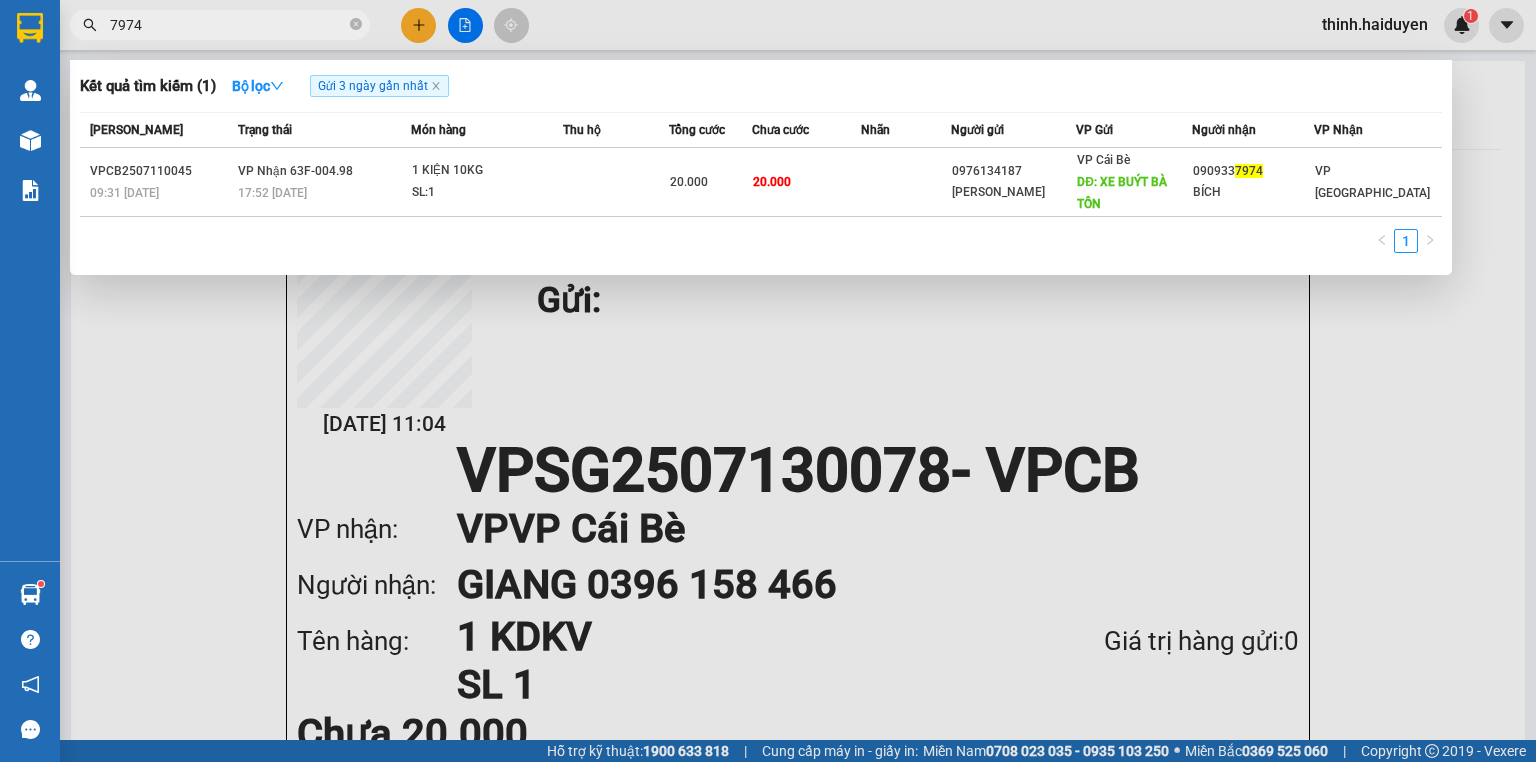 click at bounding box center (768, 381) 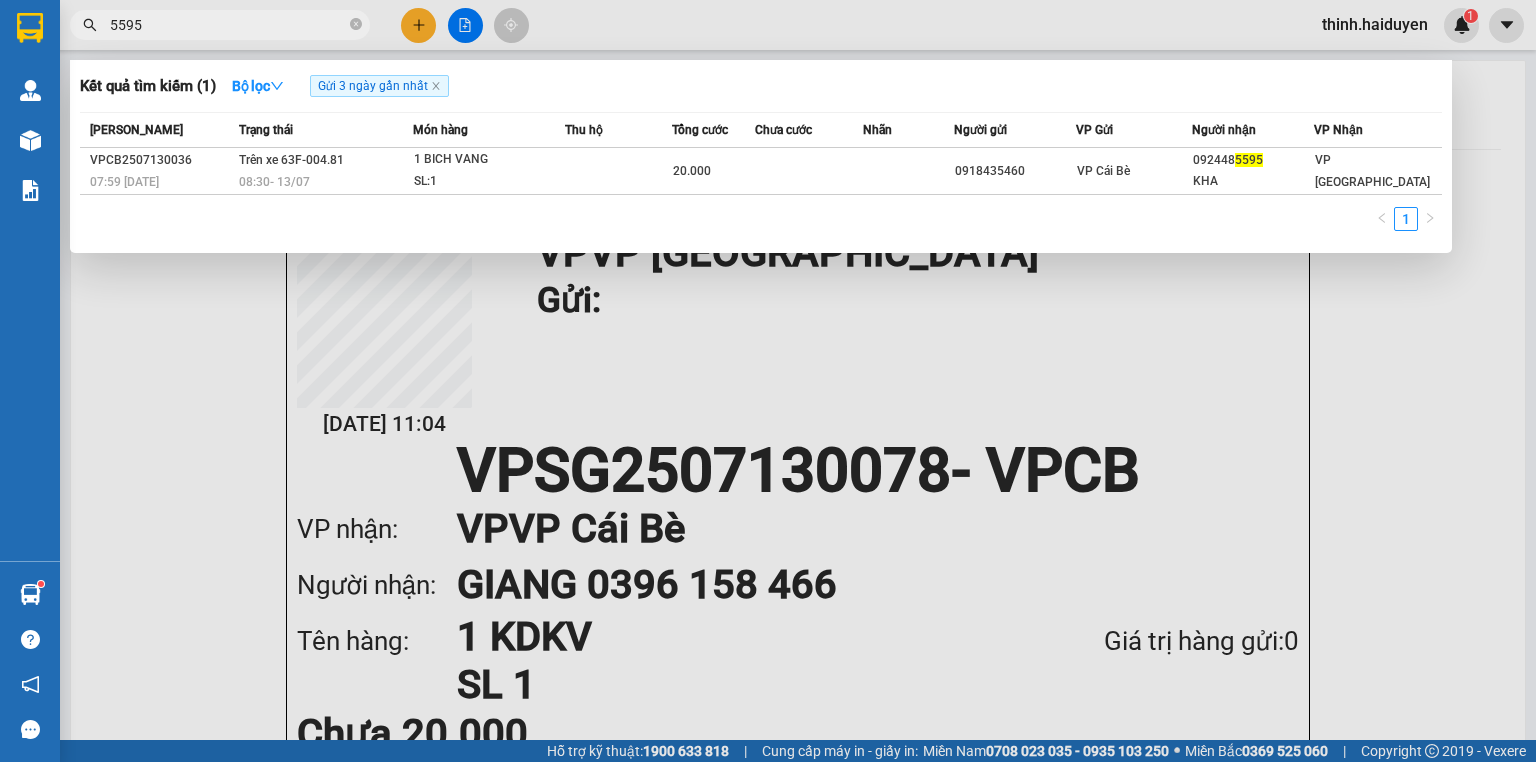 click on "5595" at bounding box center [228, 25] 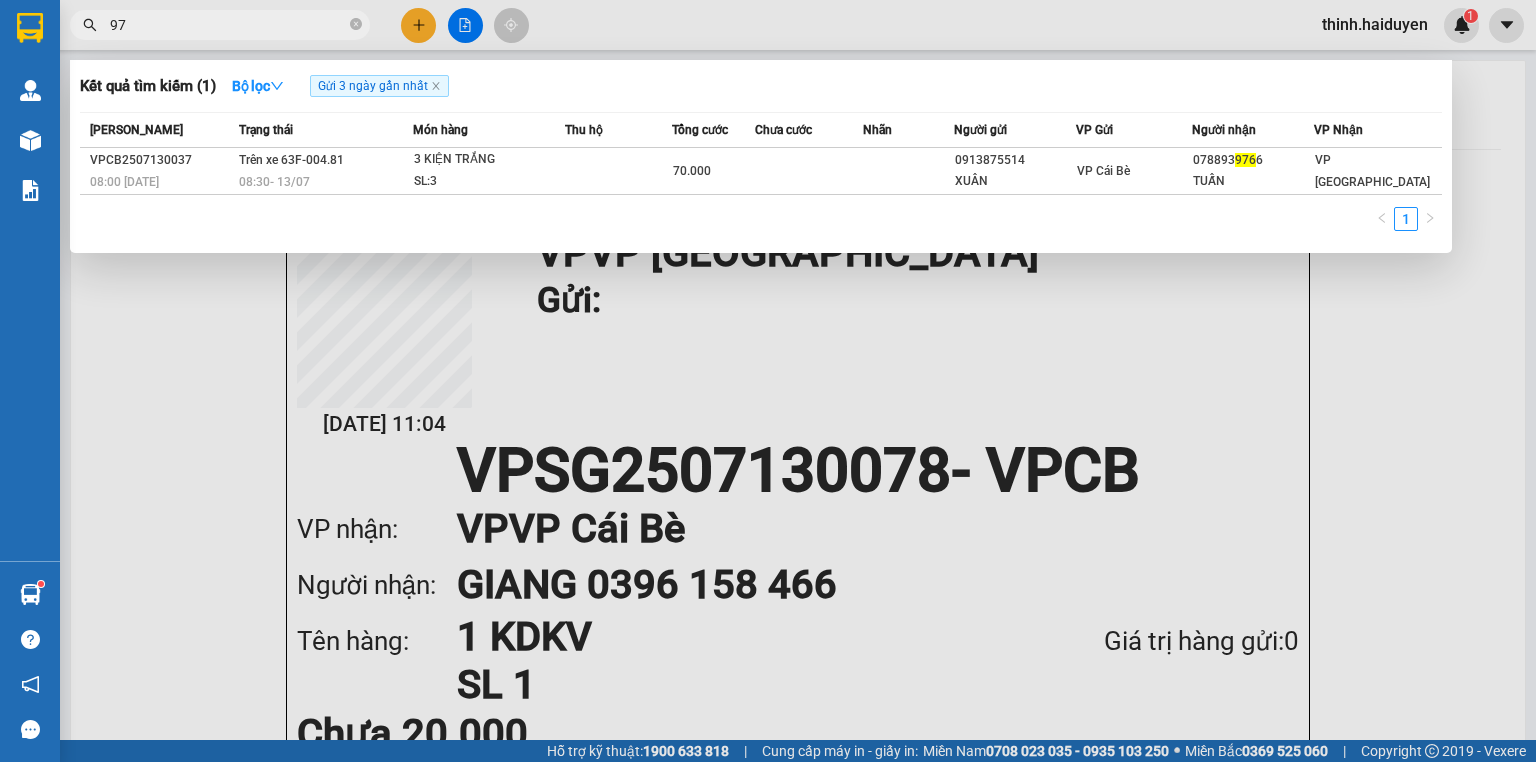 type on "9" 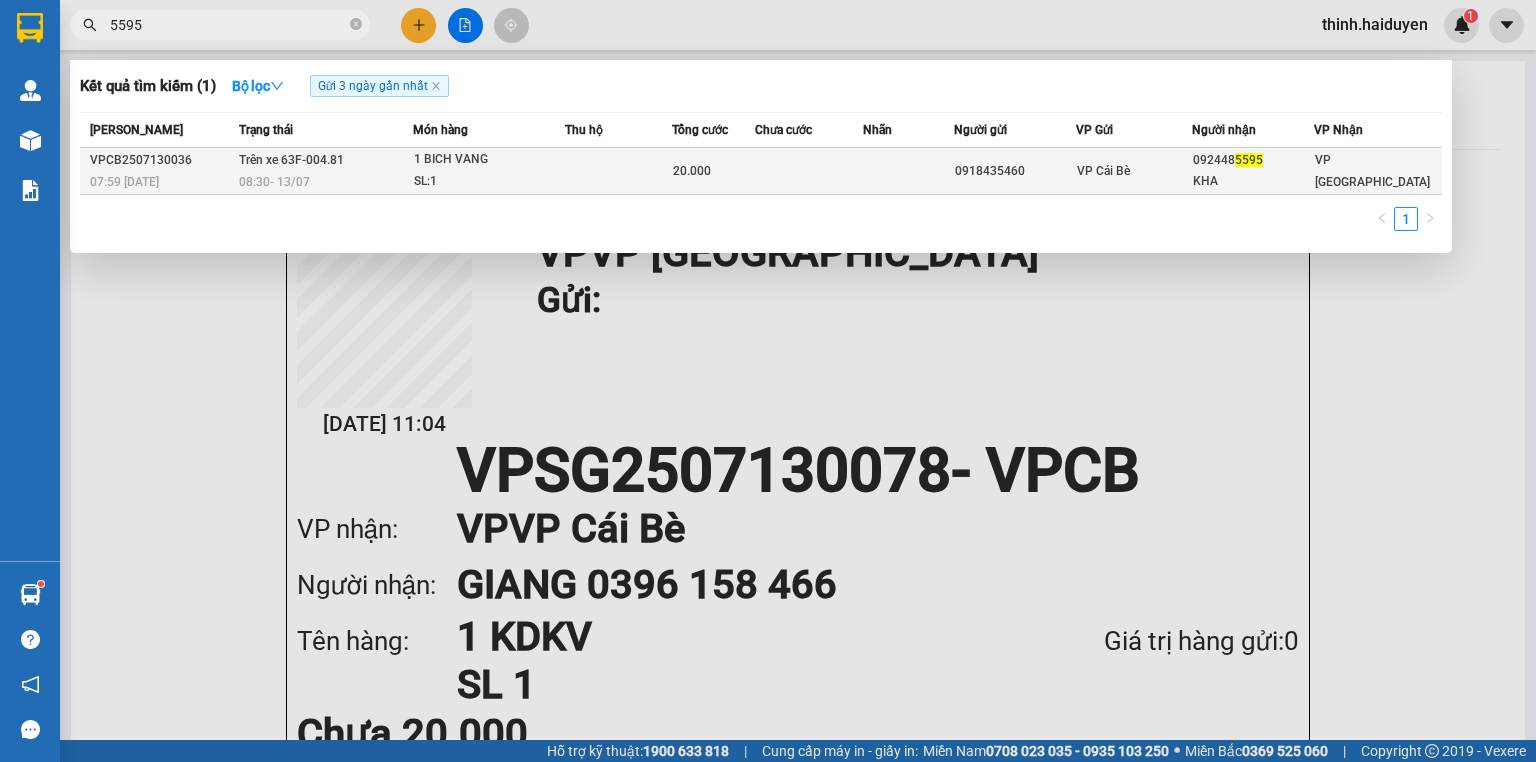 type on "5595" 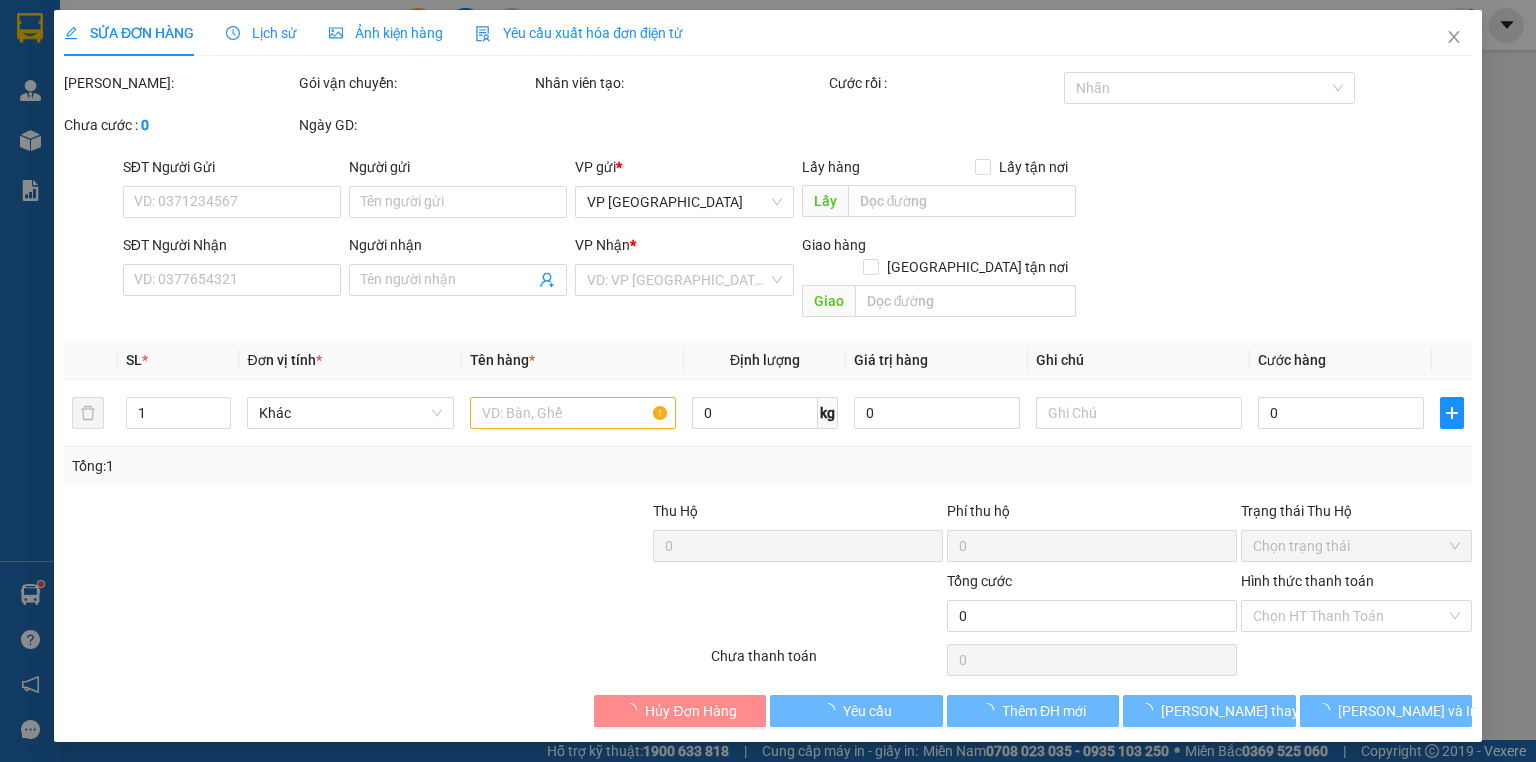 type on "0918435460" 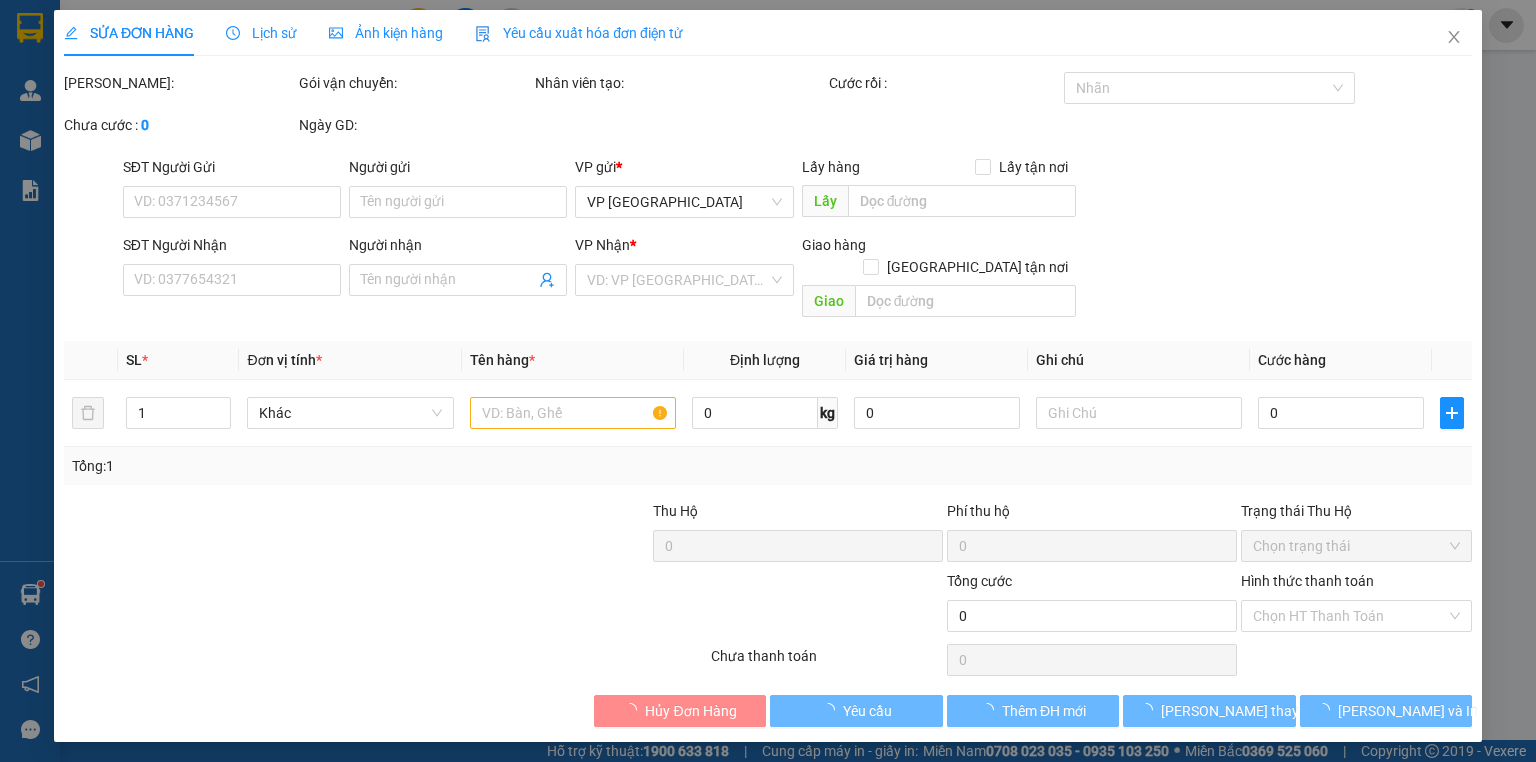 type on "0924485595" 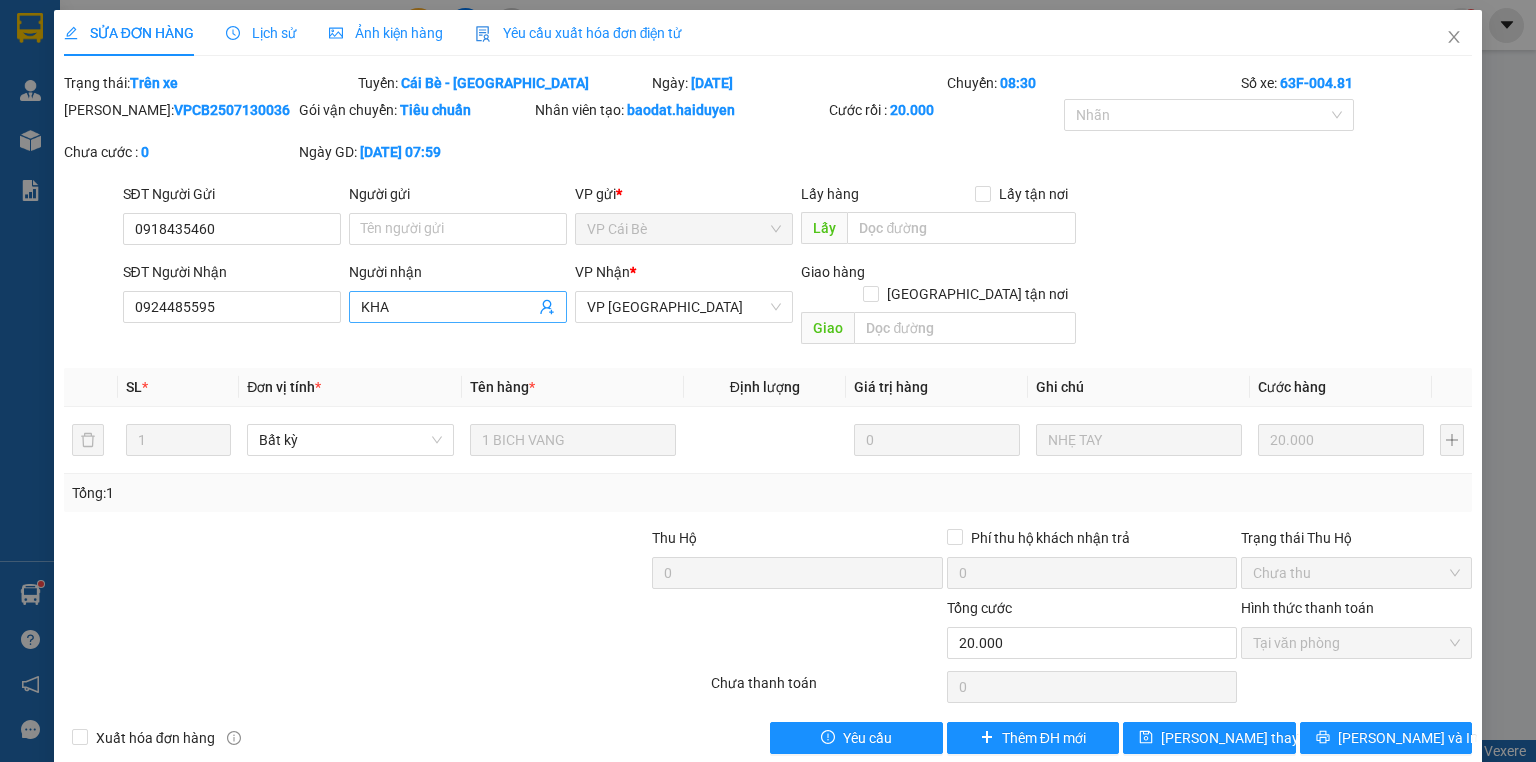 click on "KHA" at bounding box center [448, 307] 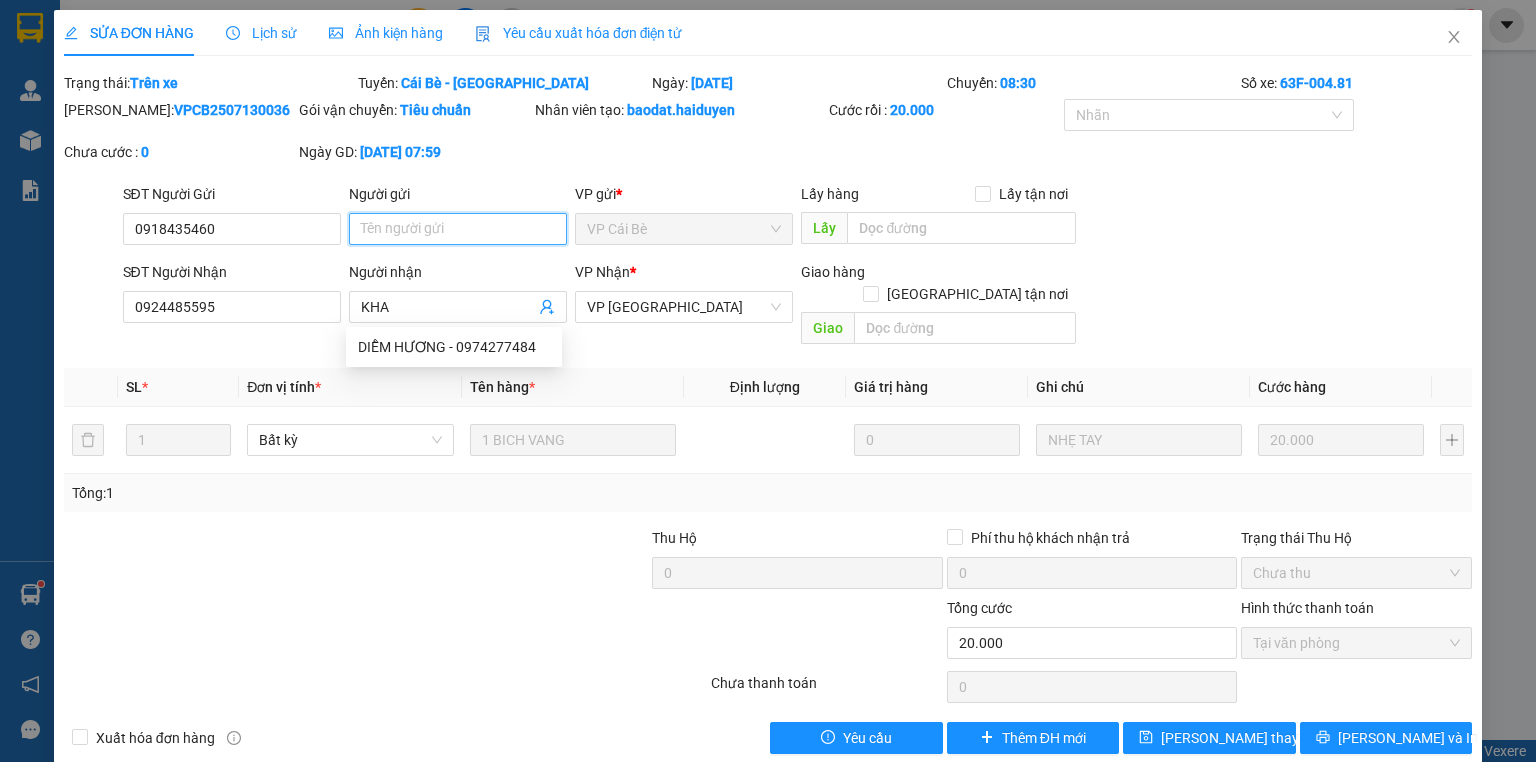 click on "Người gửi" at bounding box center [458, 229] 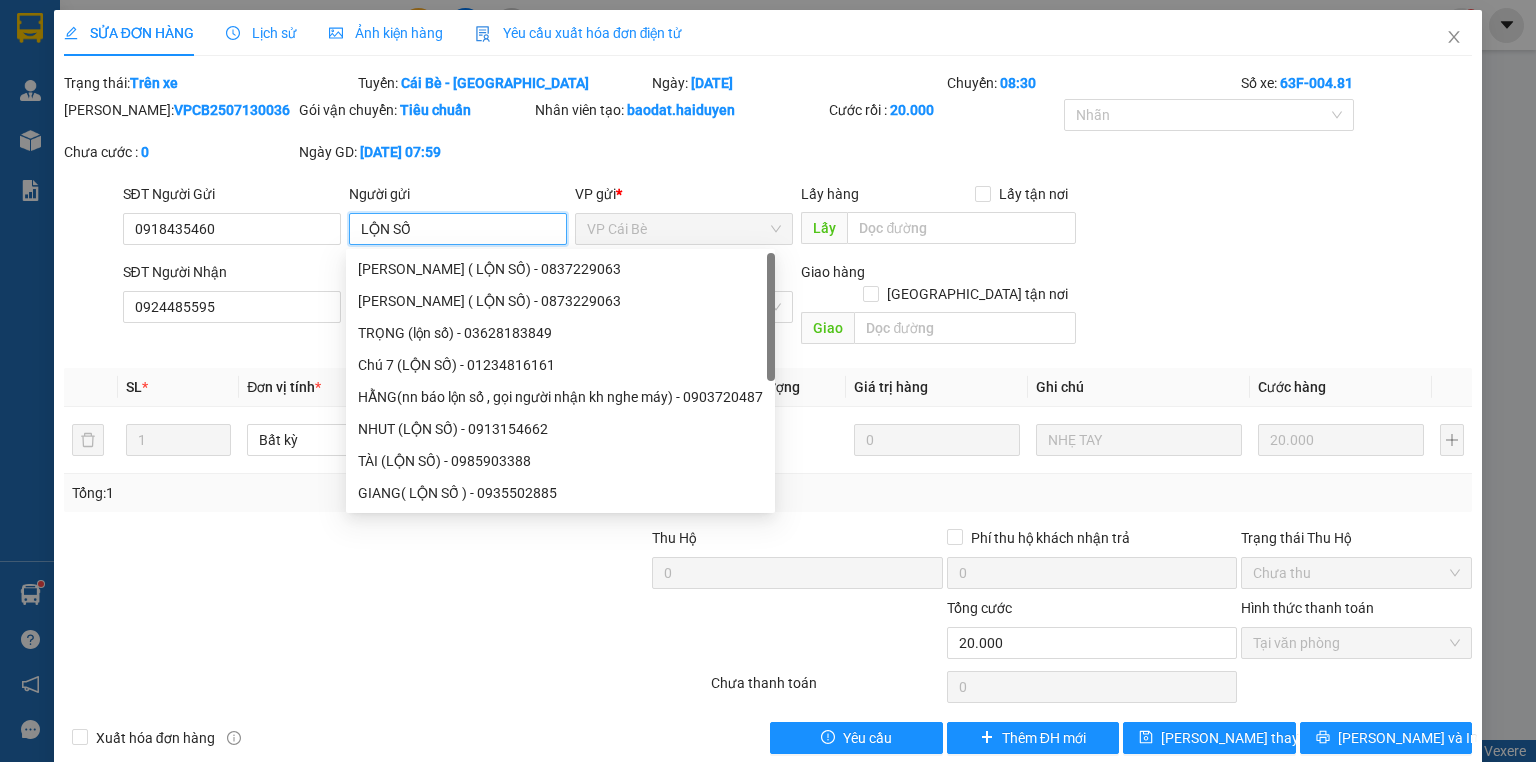 type on "LỘN SỐ" 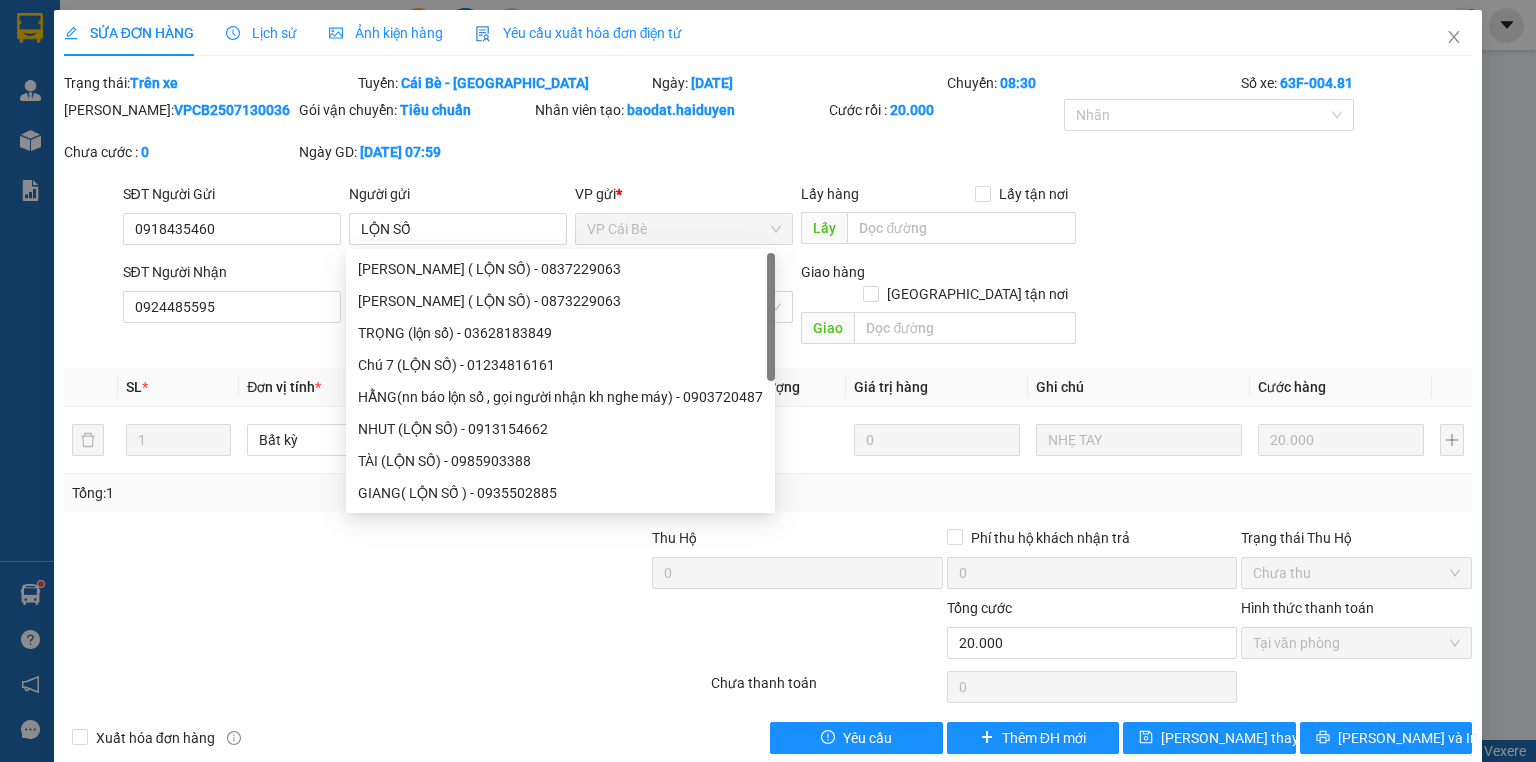 click on "Ngày GD:   13-07-2025 lúc 07:59" at bounding box center (414, 162) 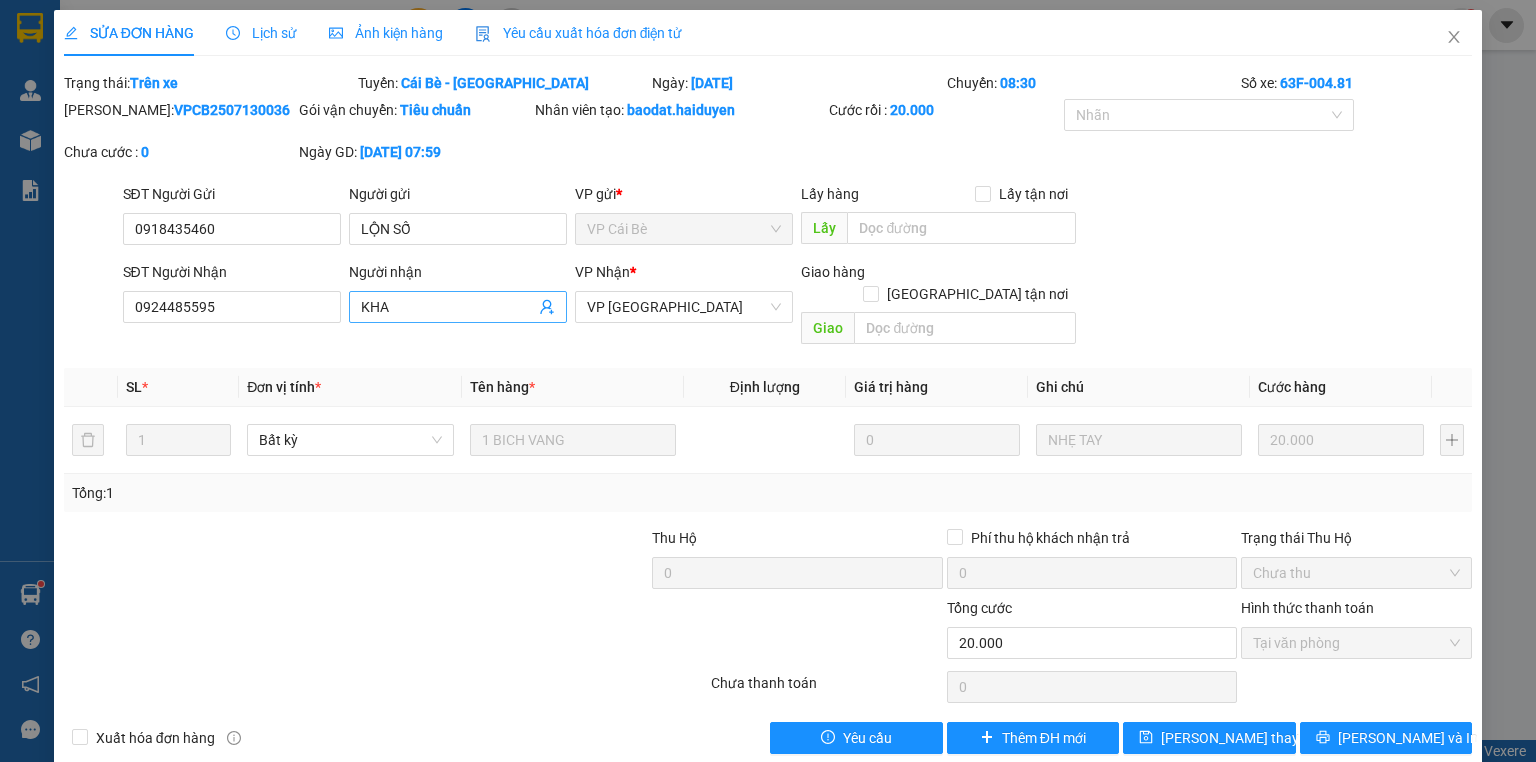 click on "KHA" at bounding box center (448, 307) 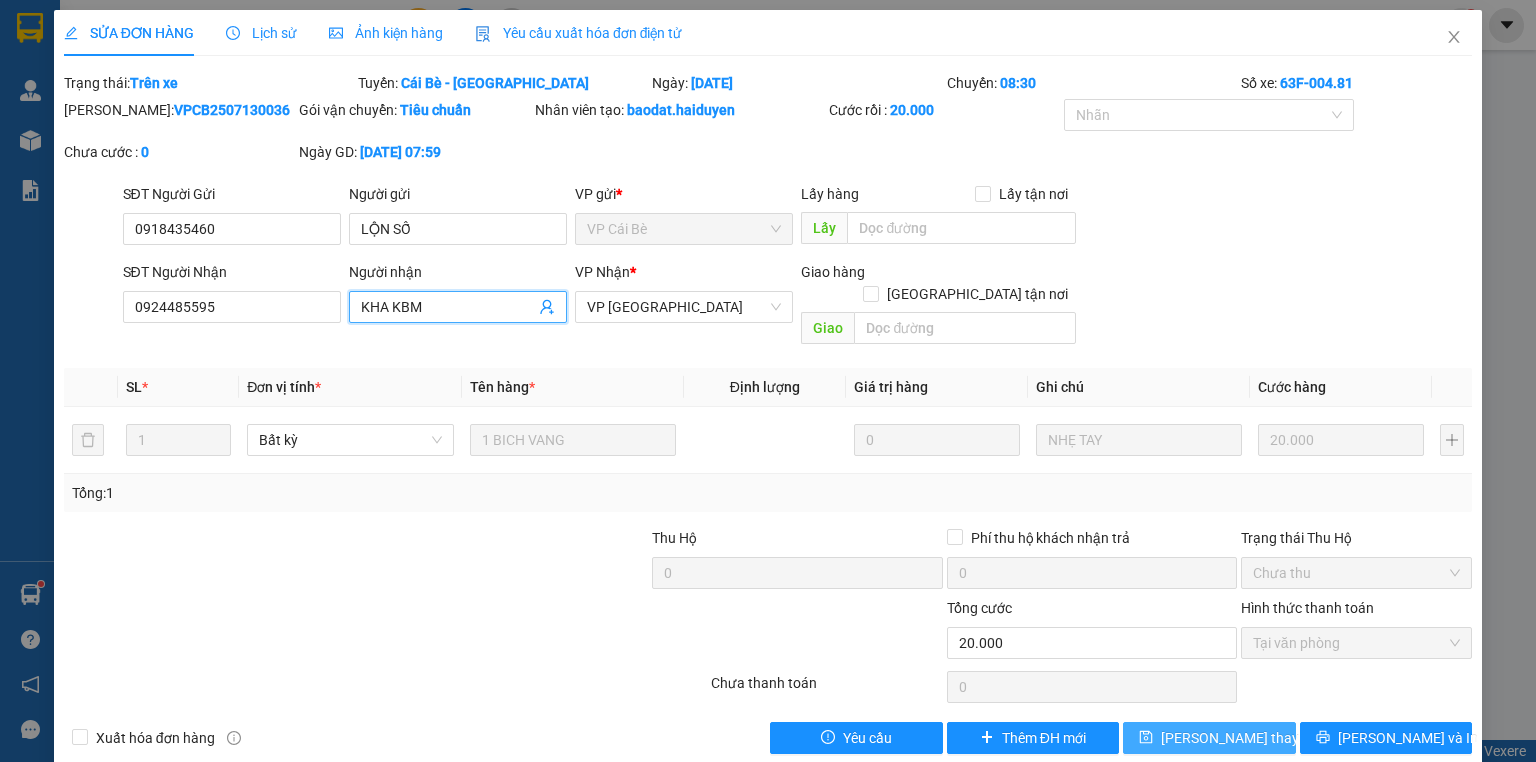 type on "KHA KBM" 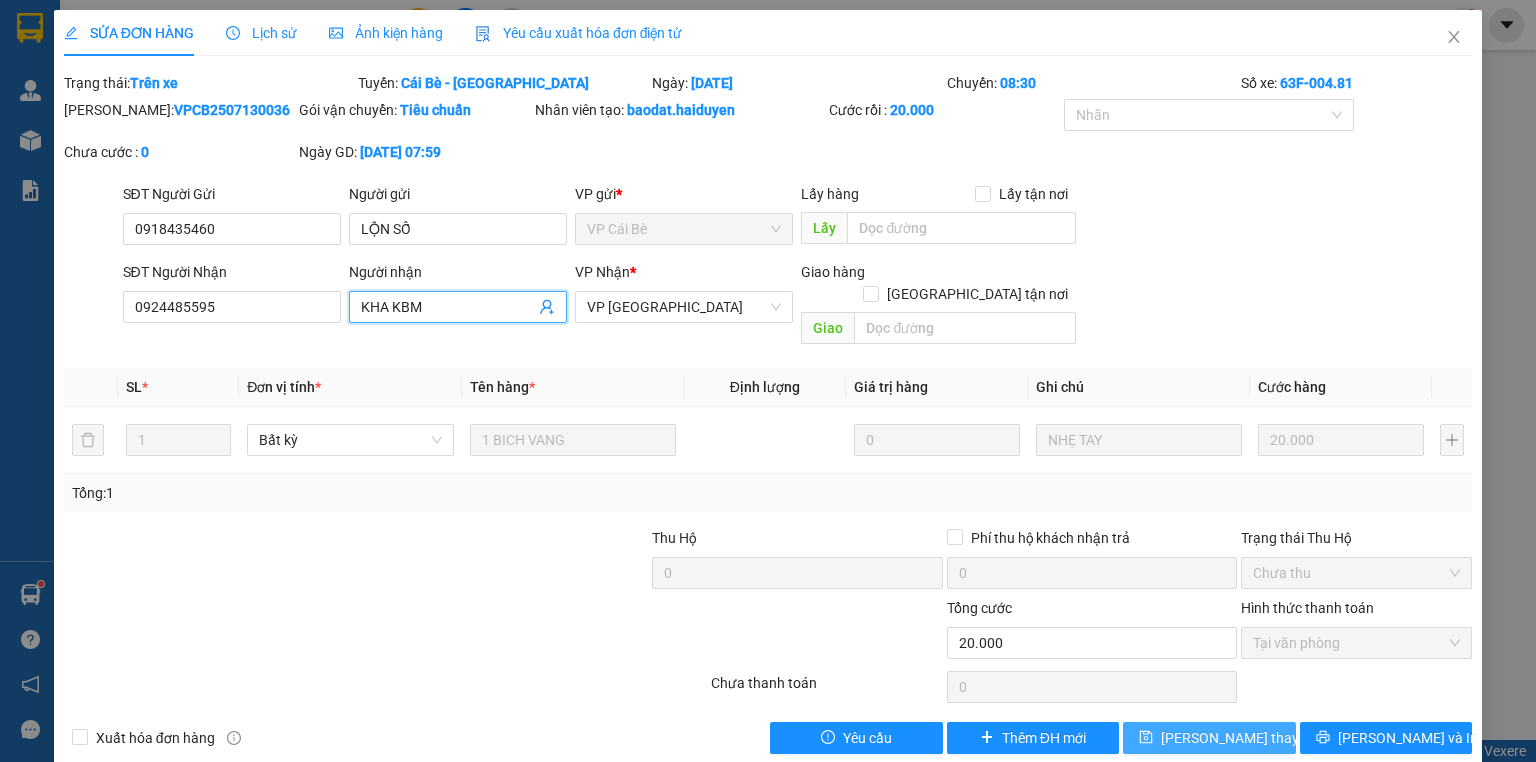 click on "[PERSON_NAME] đổi" at bounding box center [1241, 738] 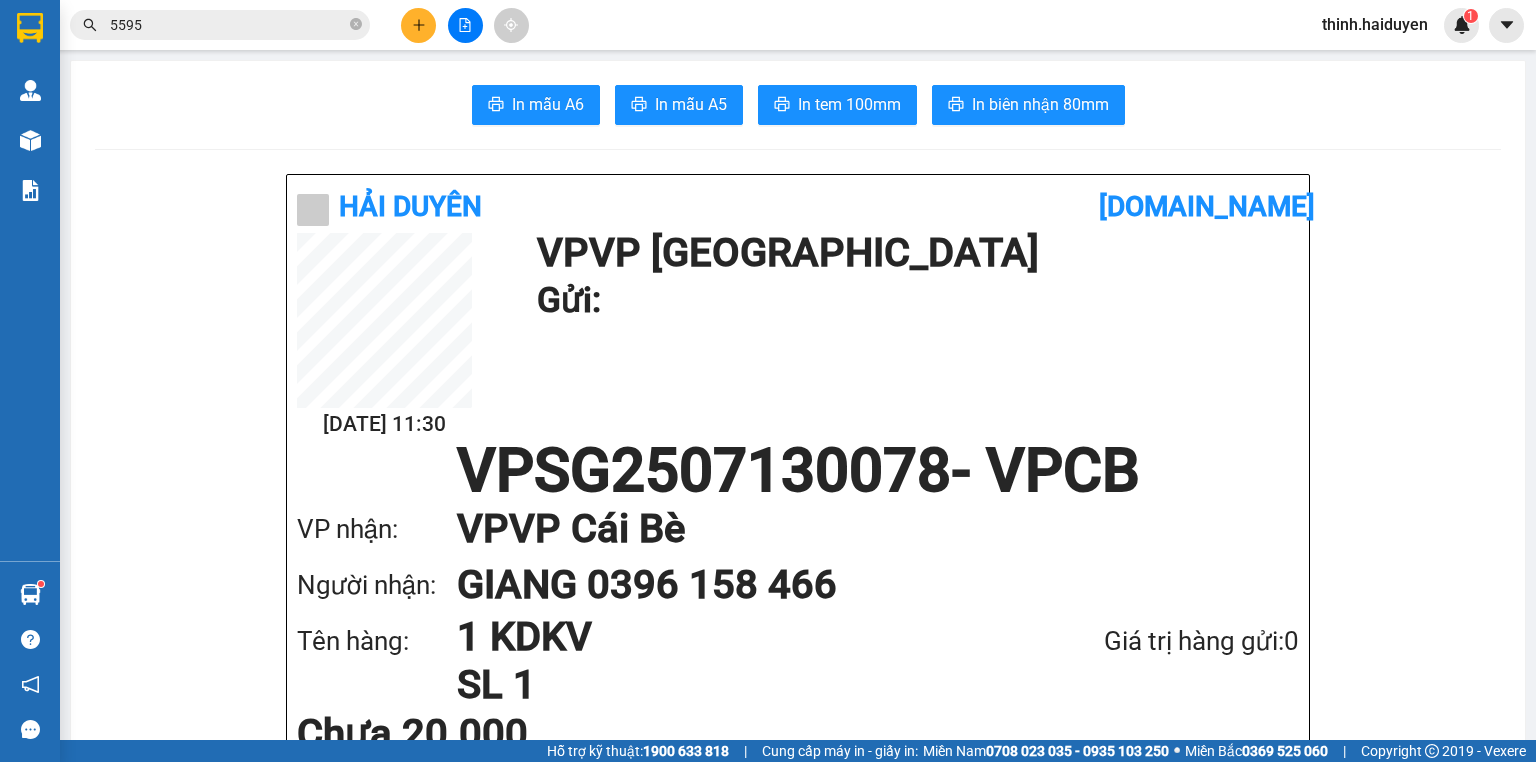 click on "5595" at bounding box center (228, 25) 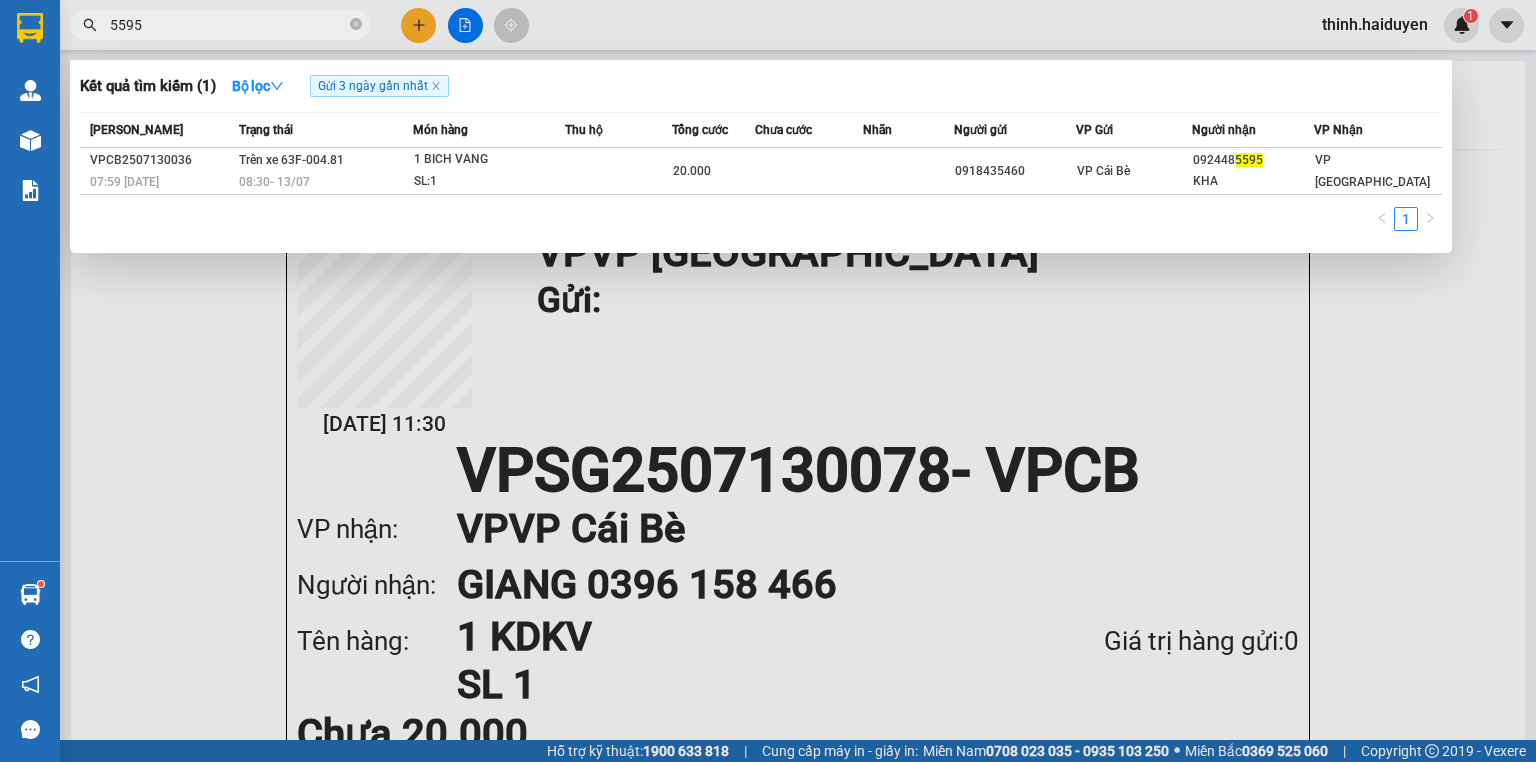 click on "5595" at bounding box center (228, 25) 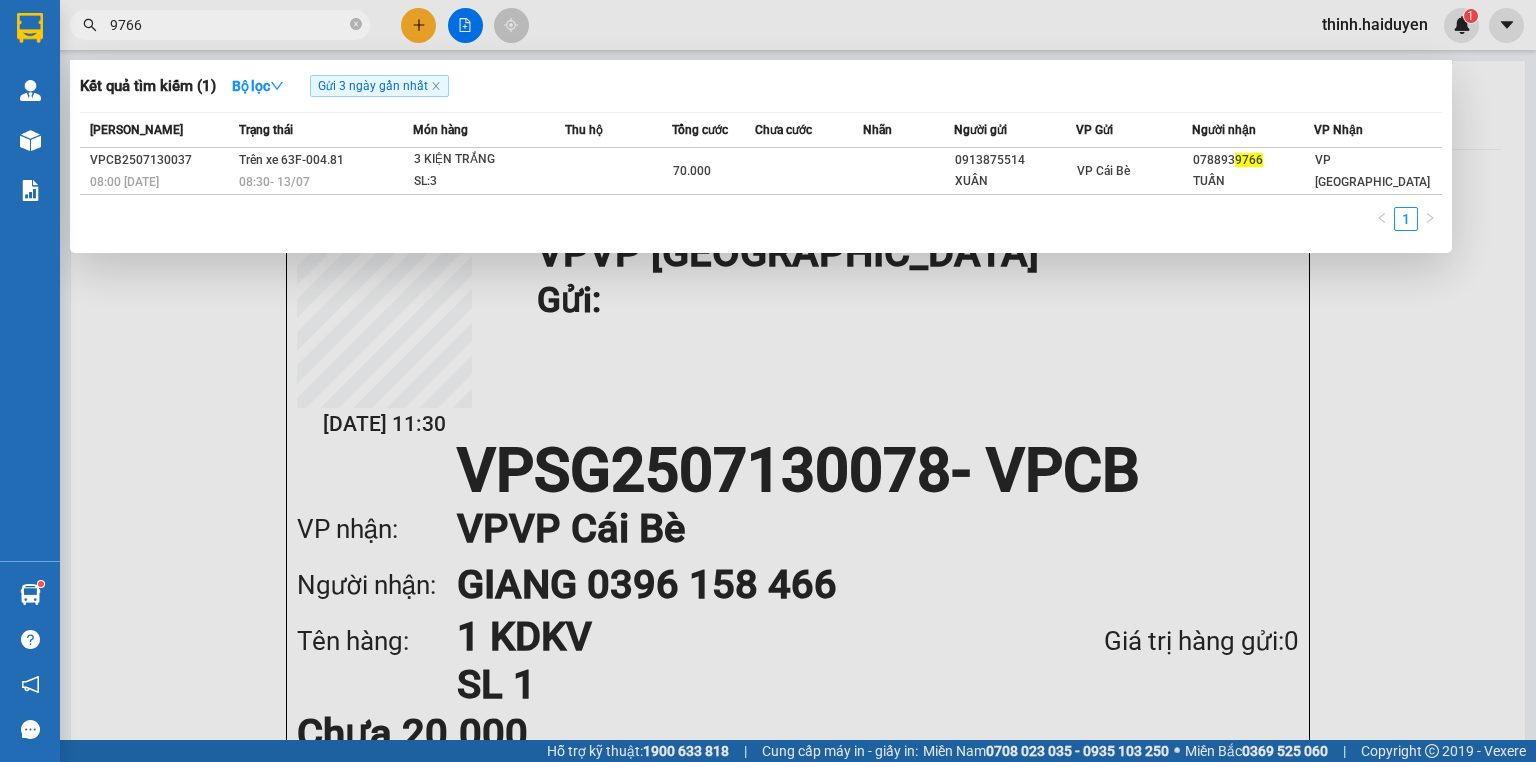 click on "9766" at bounding box center [228, 25] 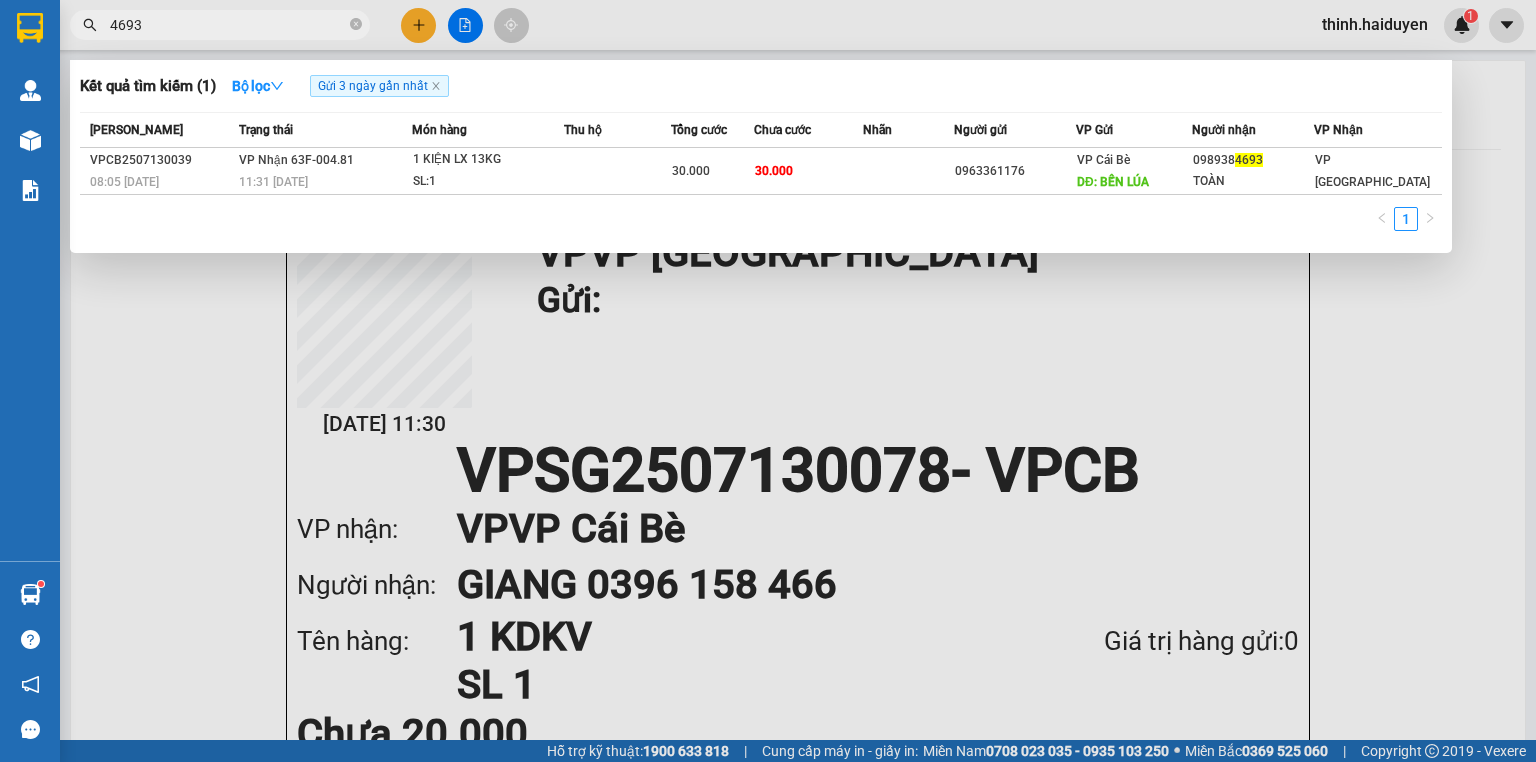 click on "4693" at bounding box center (228, 25) 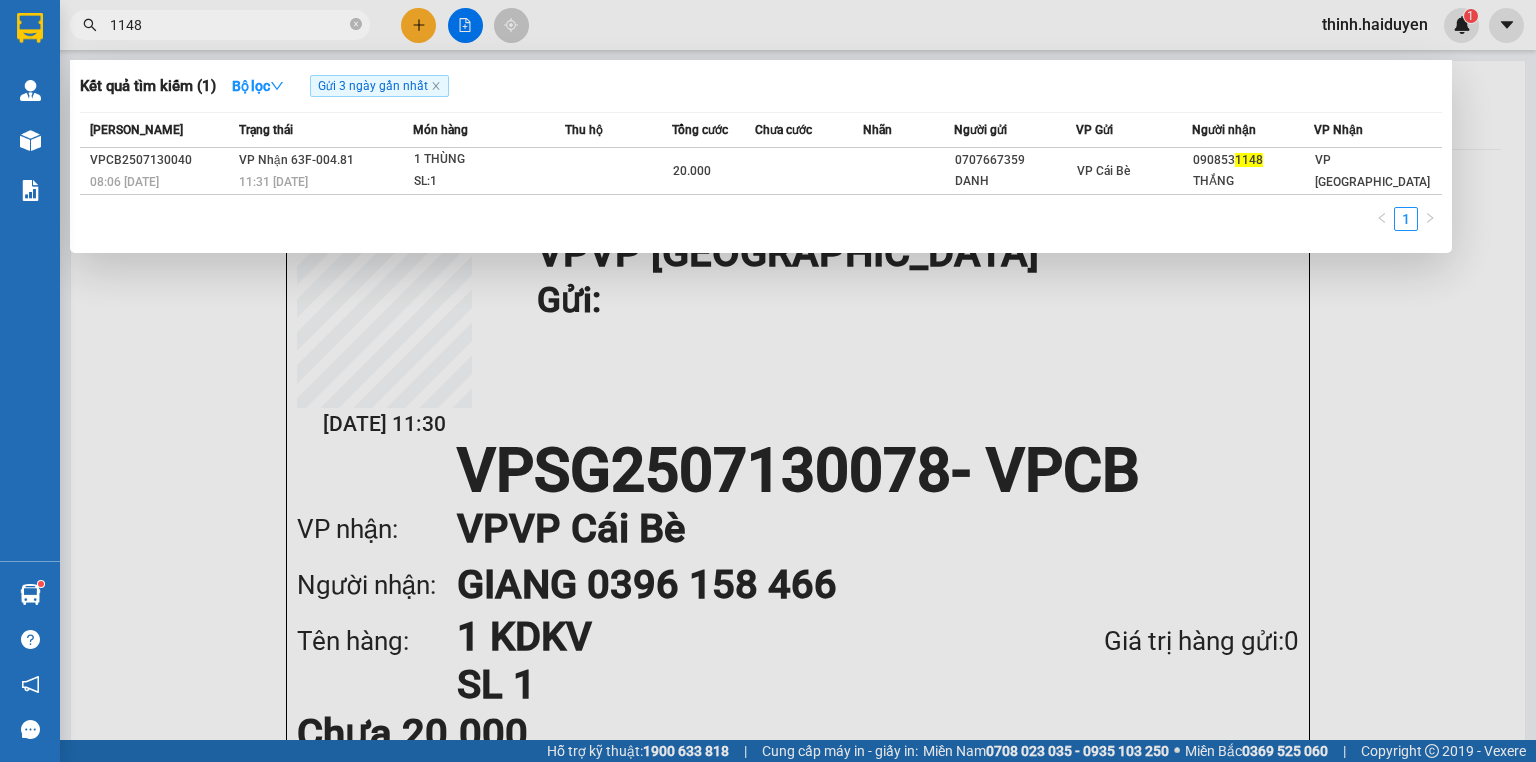 type on "1148" 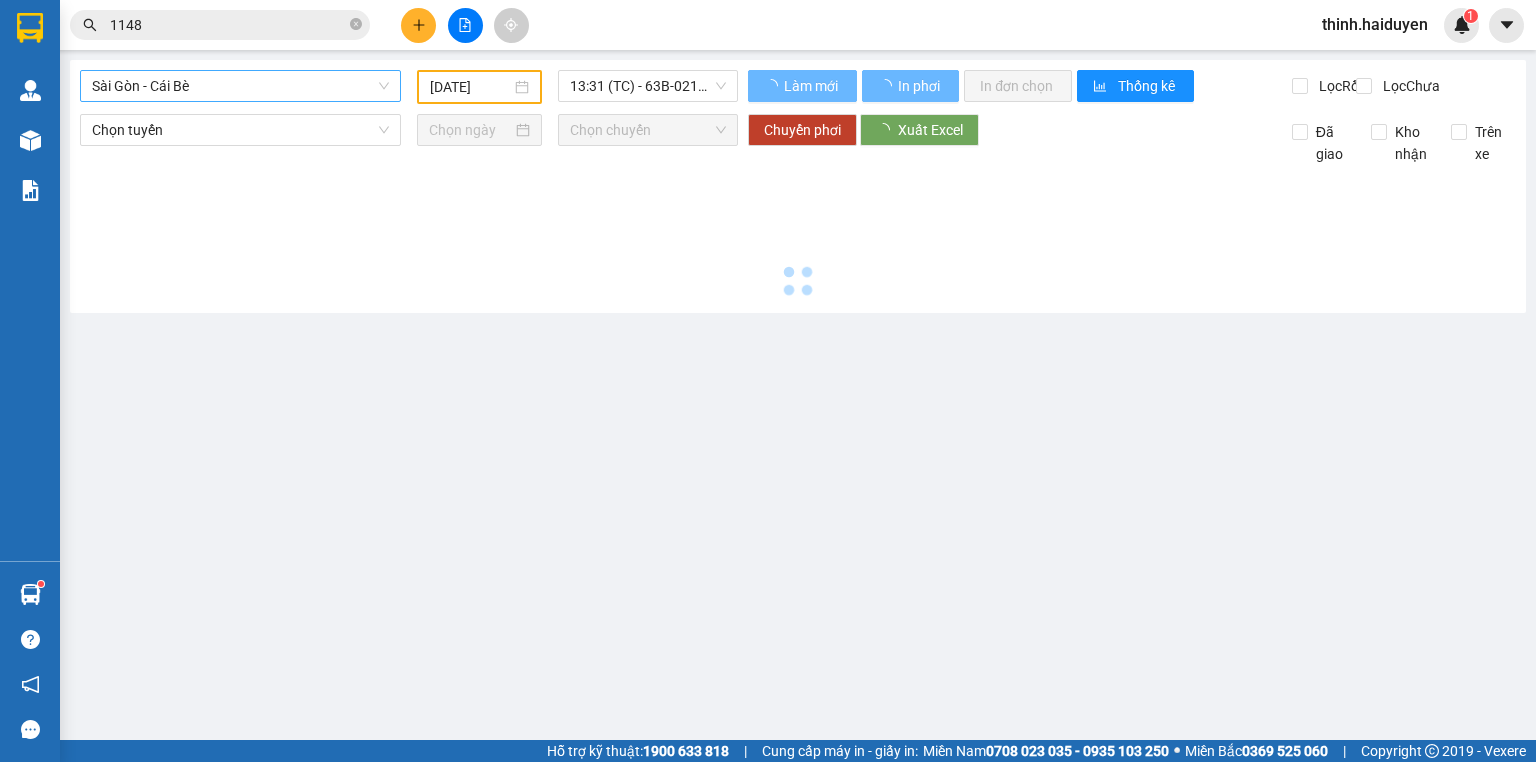 type on "[DATE]" 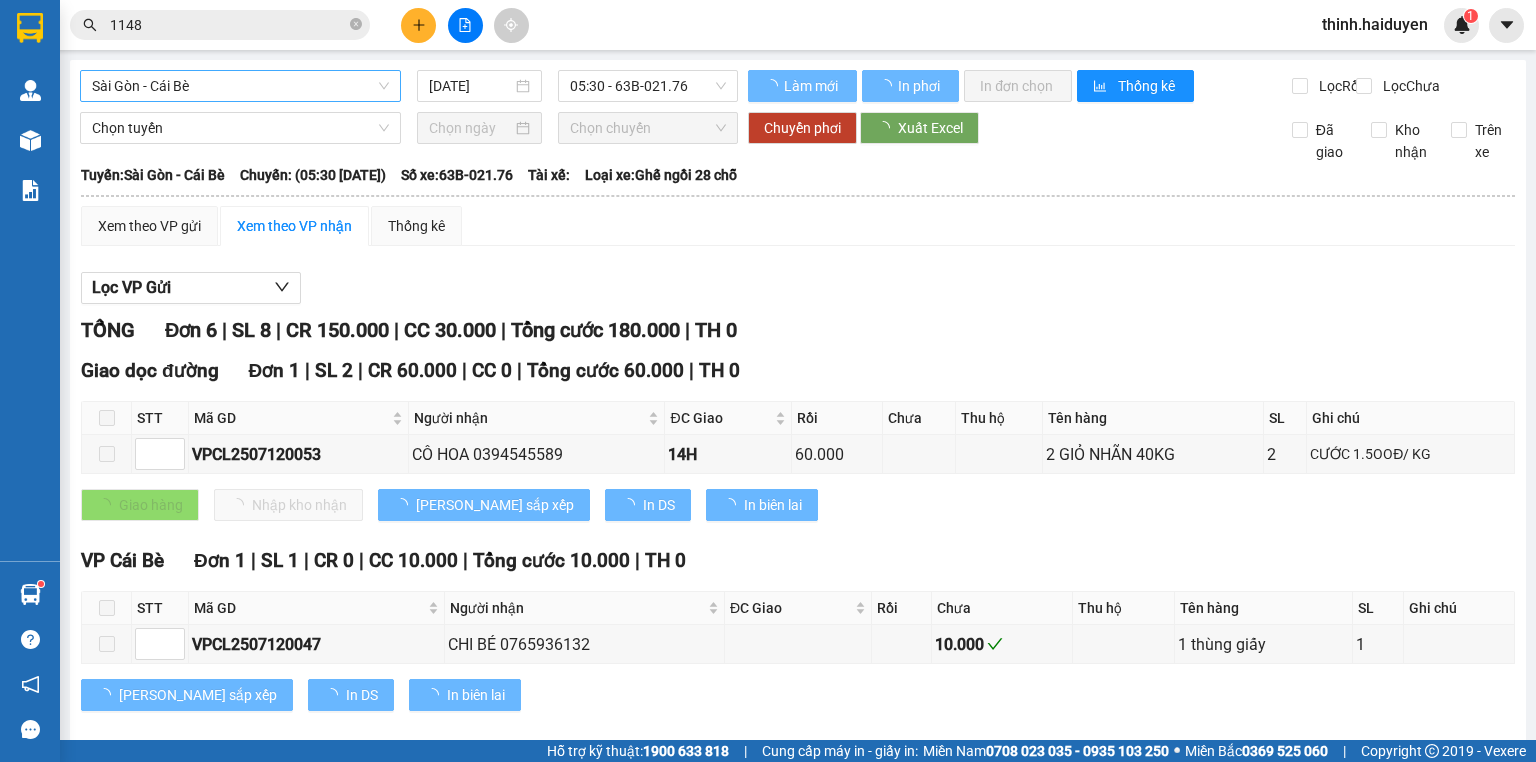 drag, startPoint x: 212, startPoint y: 78, endPoint x: 199, endPoint y: 87, distance: 15.811388 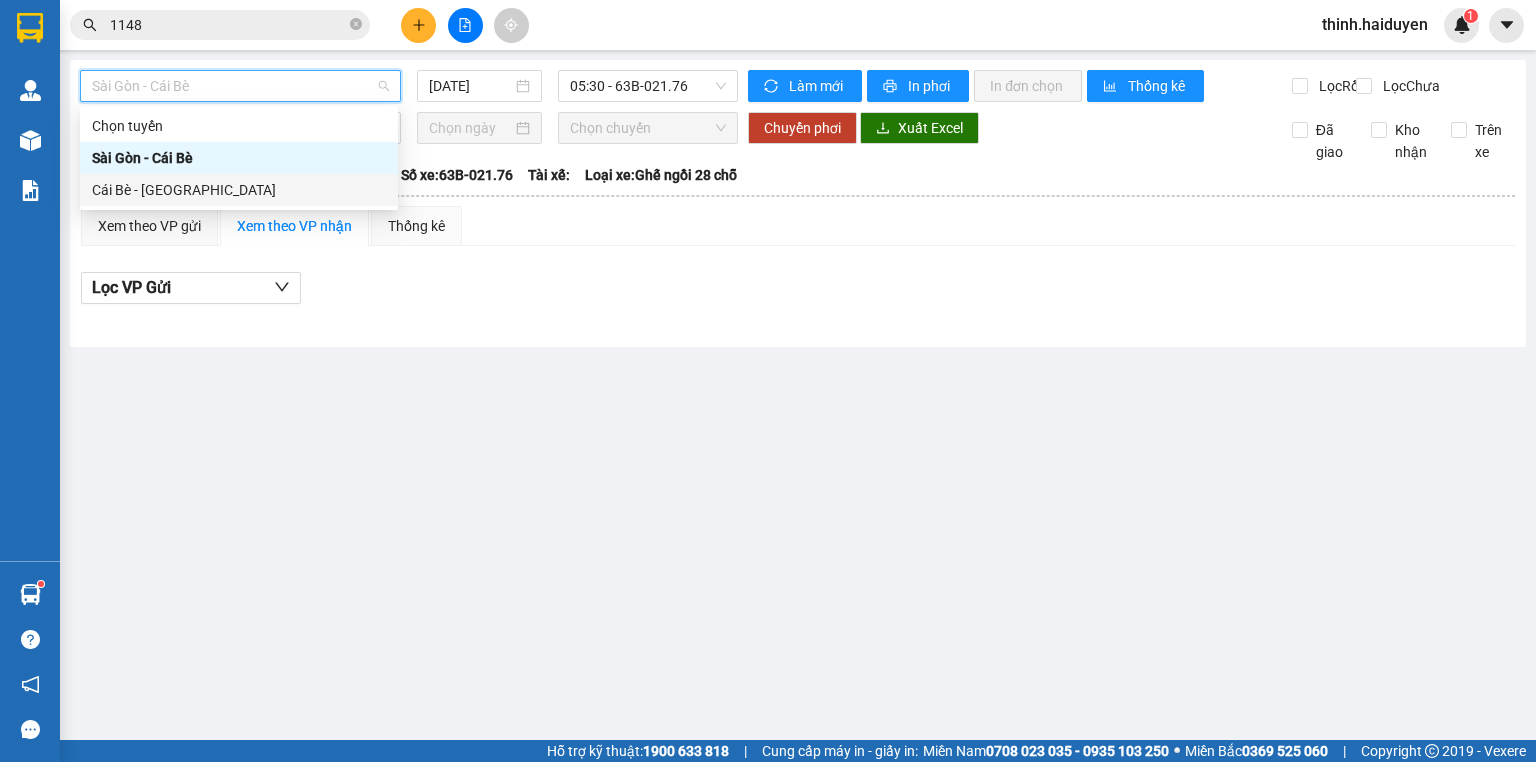 click on "Cái Bè - [GEOGRAPHIC_DATA]" at bounding box center (239, 190) 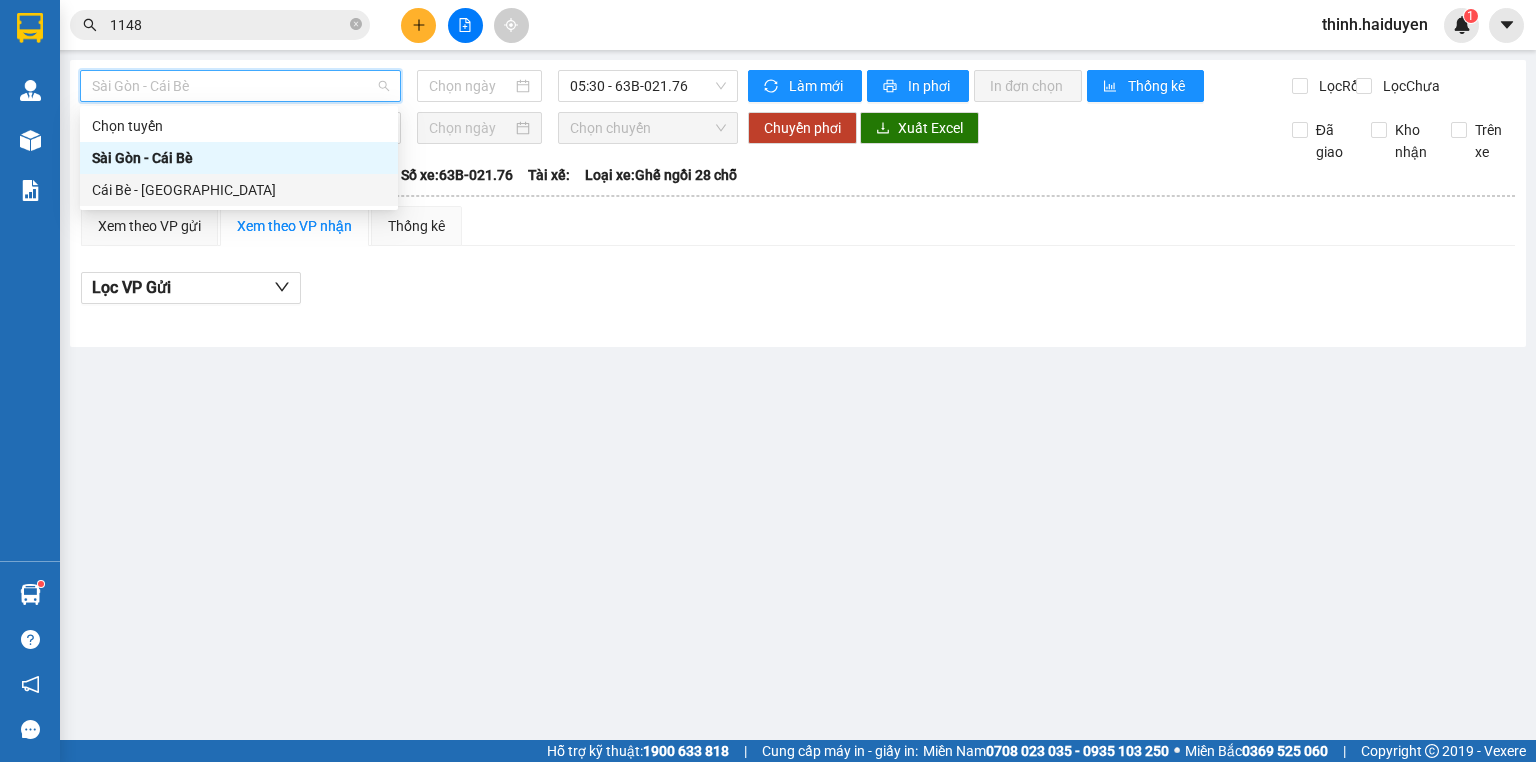 type on "[DATE]" 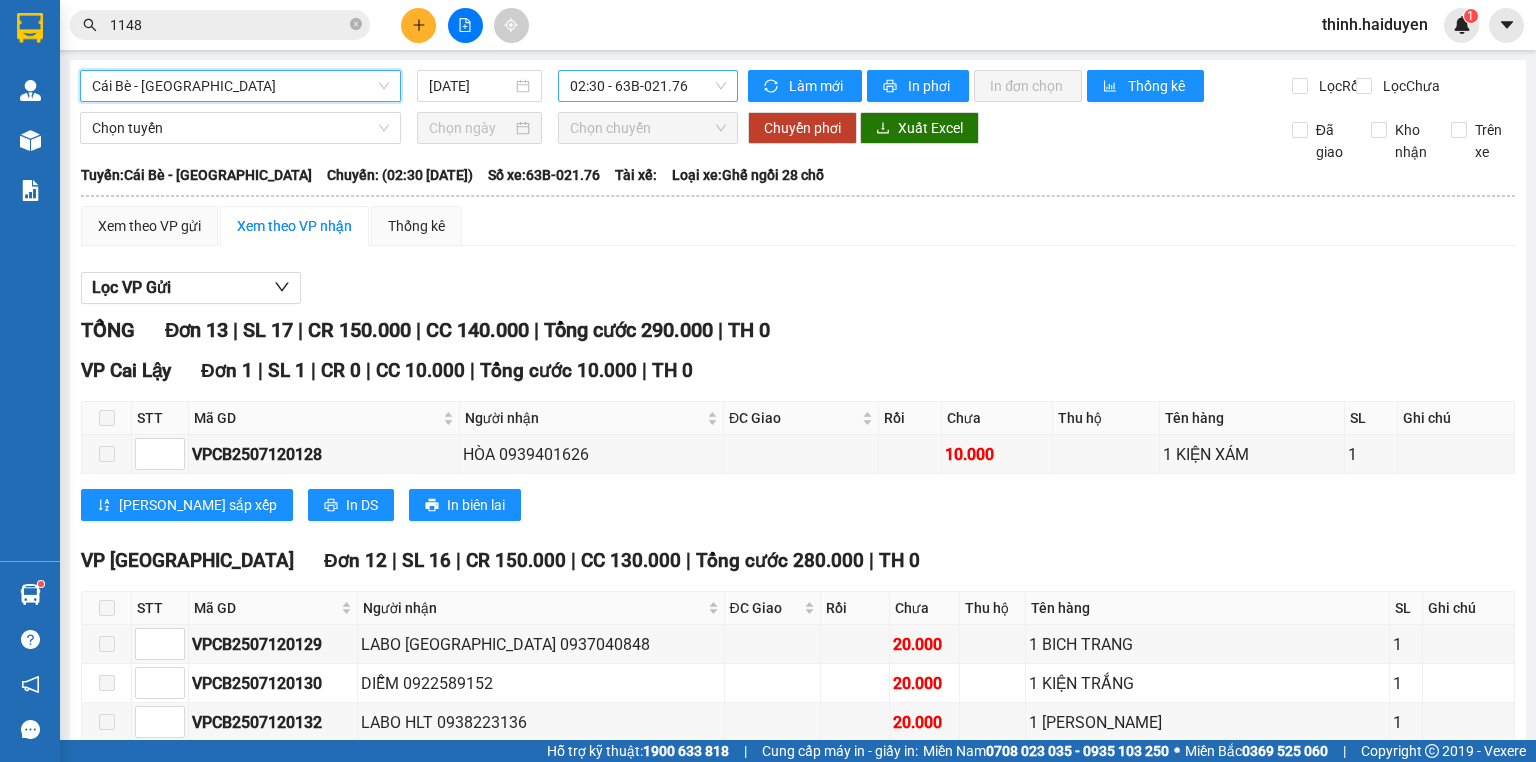 click on "02:30     - 63B-021.76" at bounding box center (648, 86) 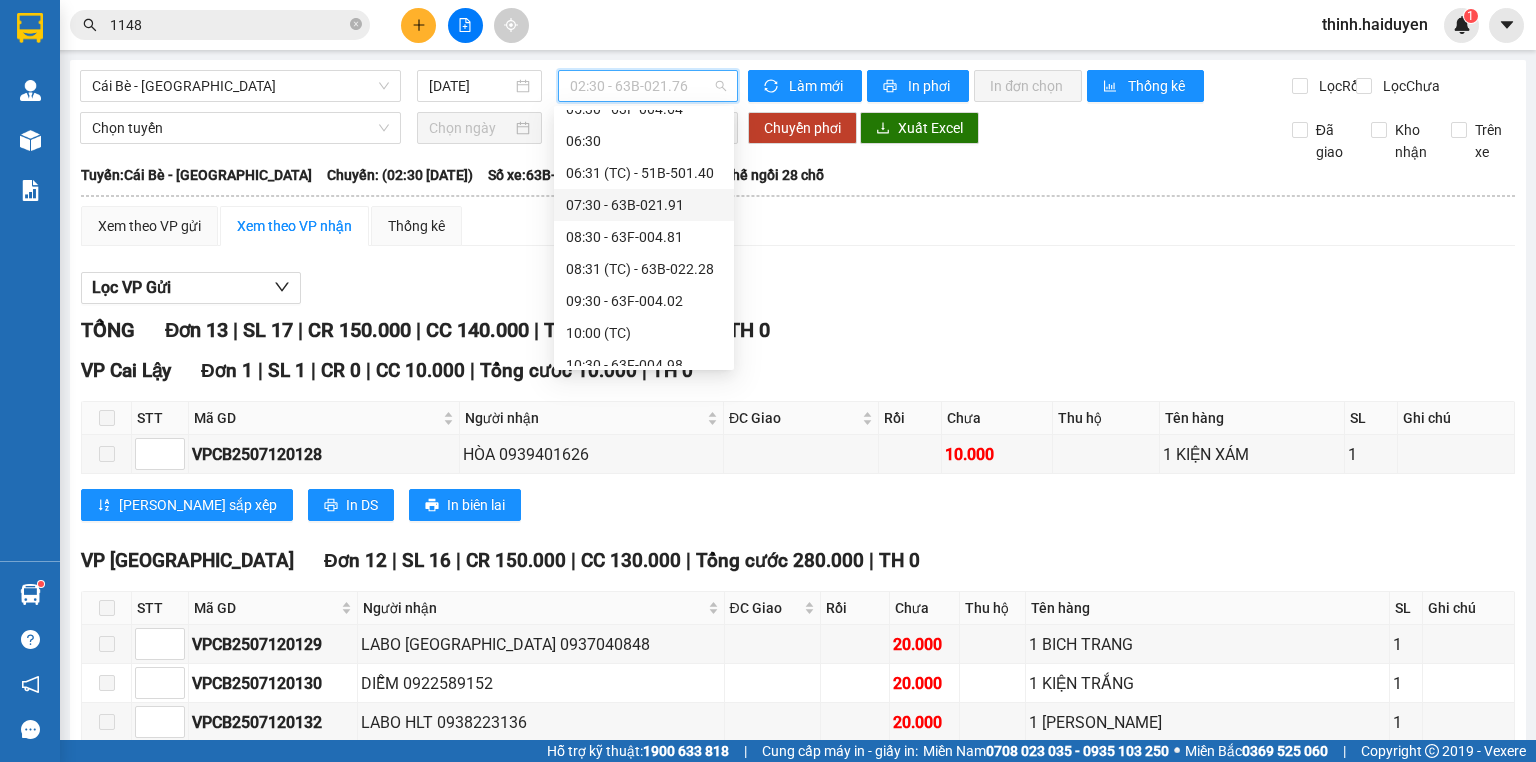 scroll, scrollTop: 160, scrollLeft: 0, axis: vertical 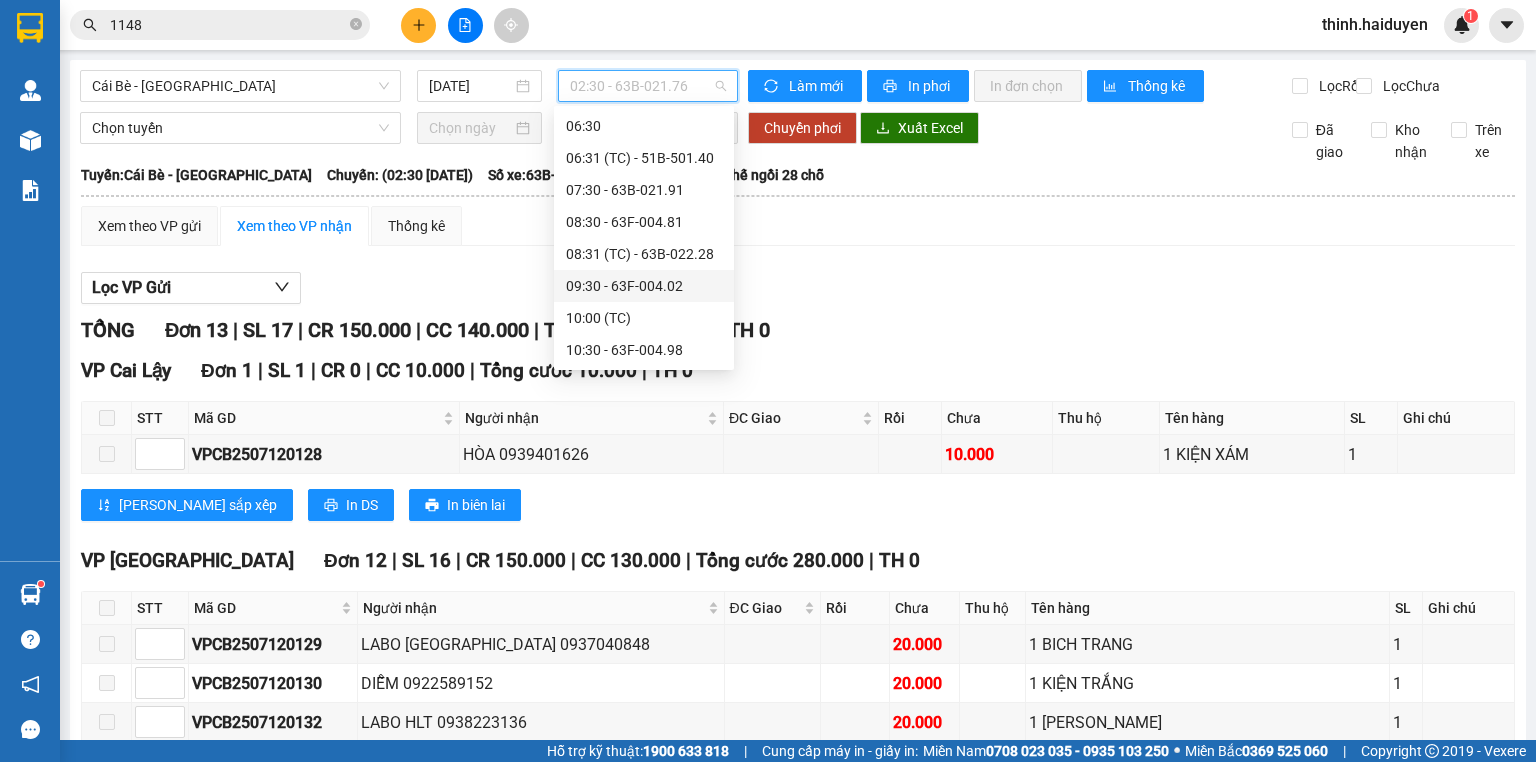 click on "09:30     - 63F-004.02" at bounding box center [644, 286] 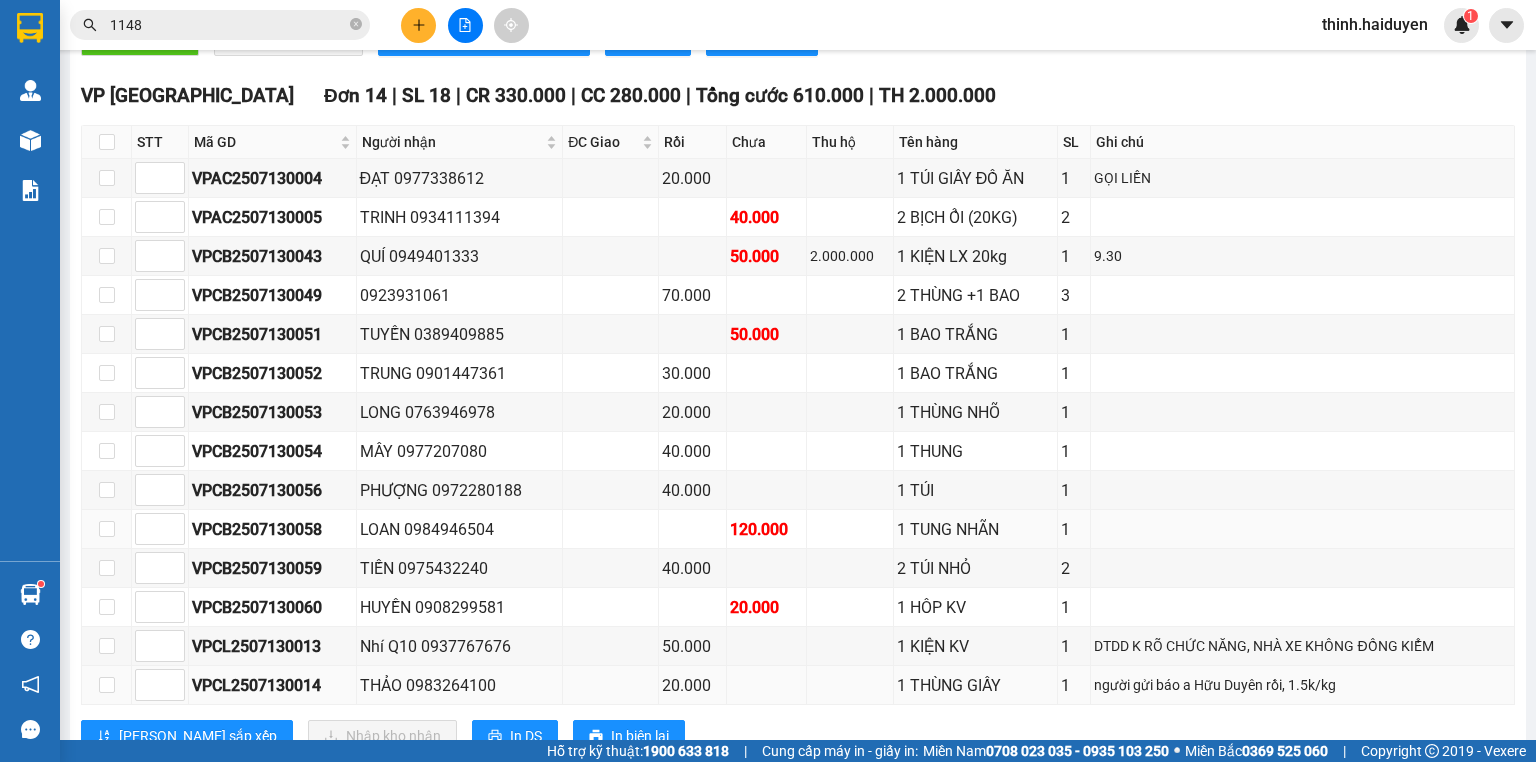 scroll, scrollTop: 560, scrollLeft: 0, axis: vertical 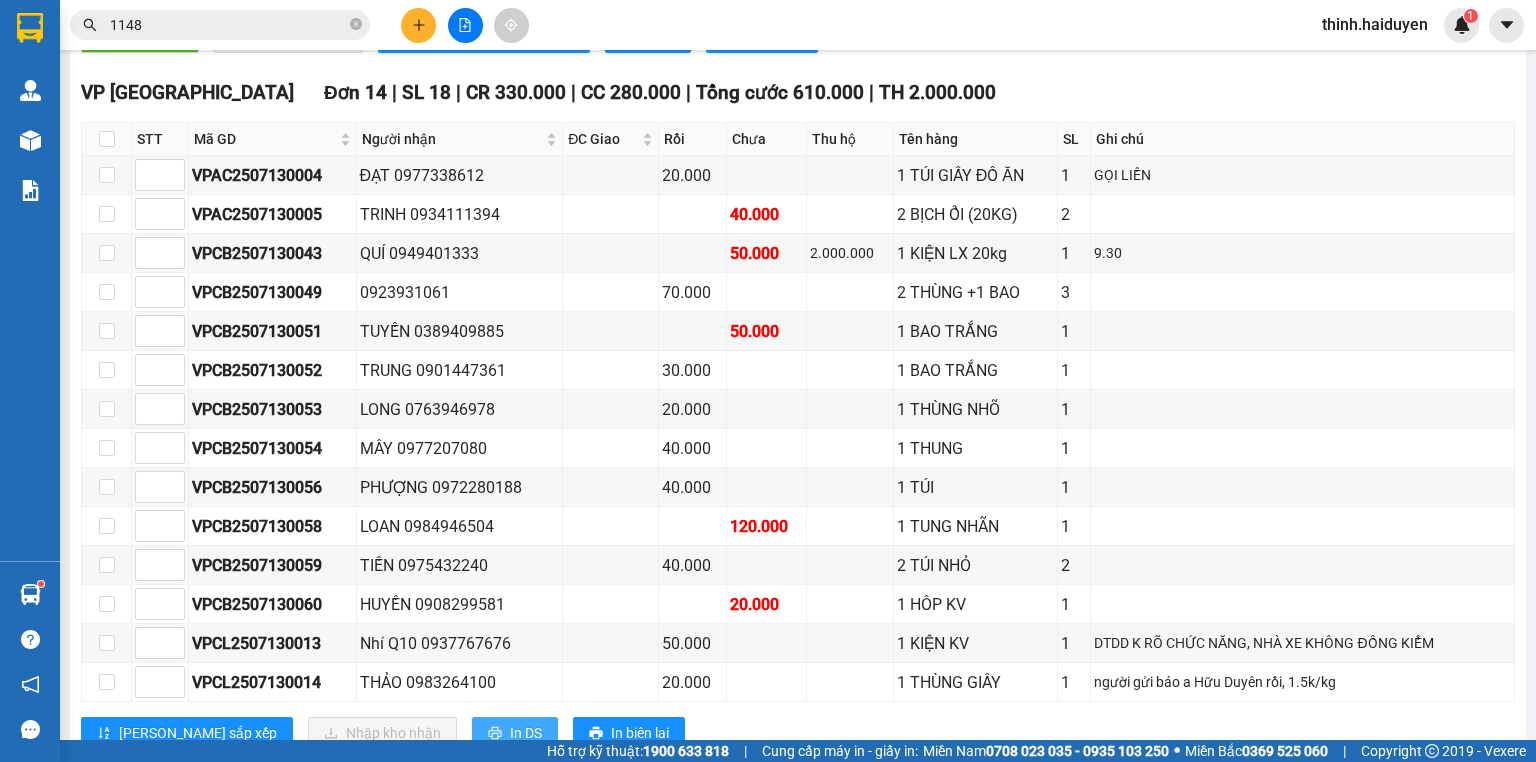 click on "In DS" at bounding box center [526, 733] 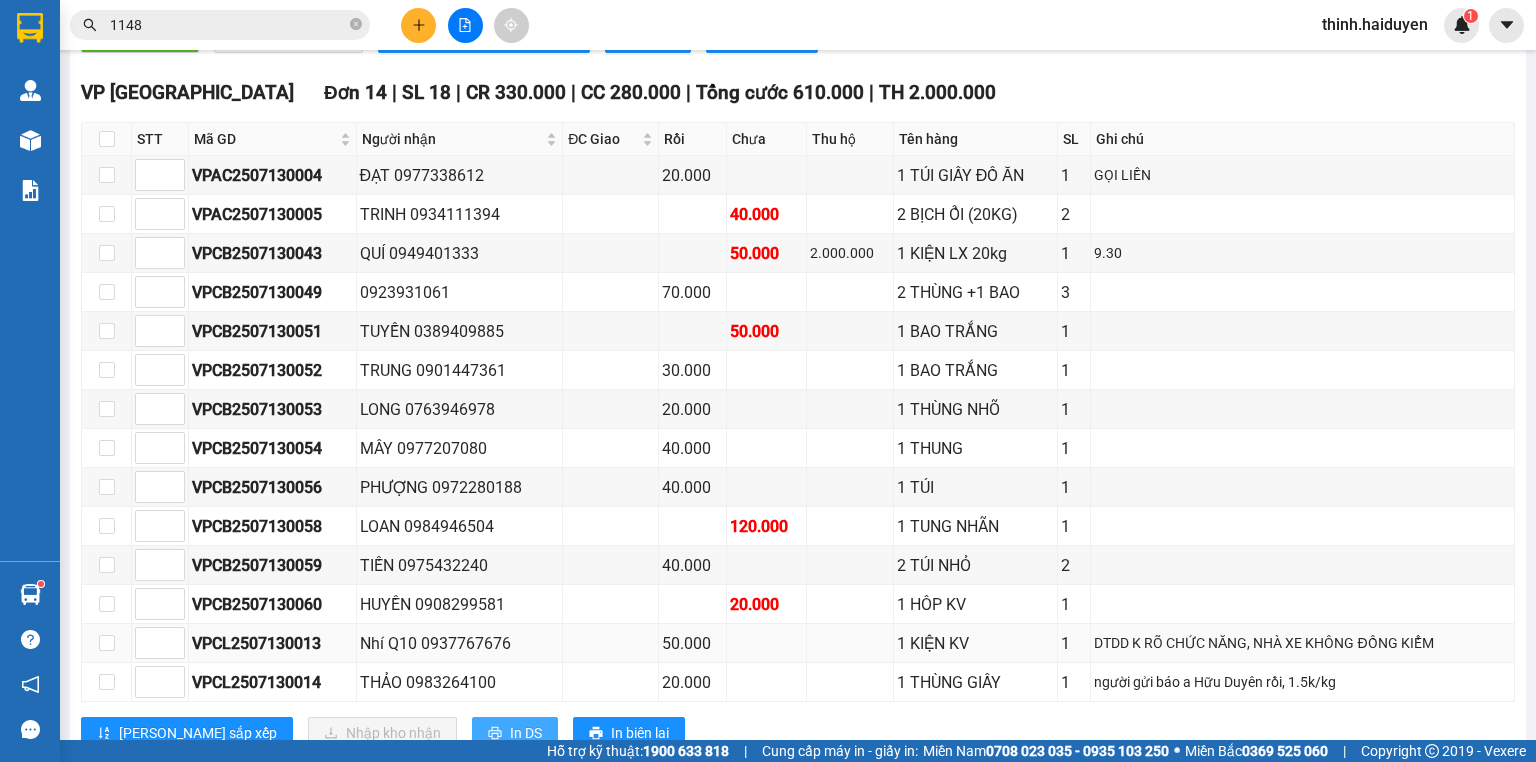 scroll, scrollTop: 0, scrollLeft: 0, axis: both 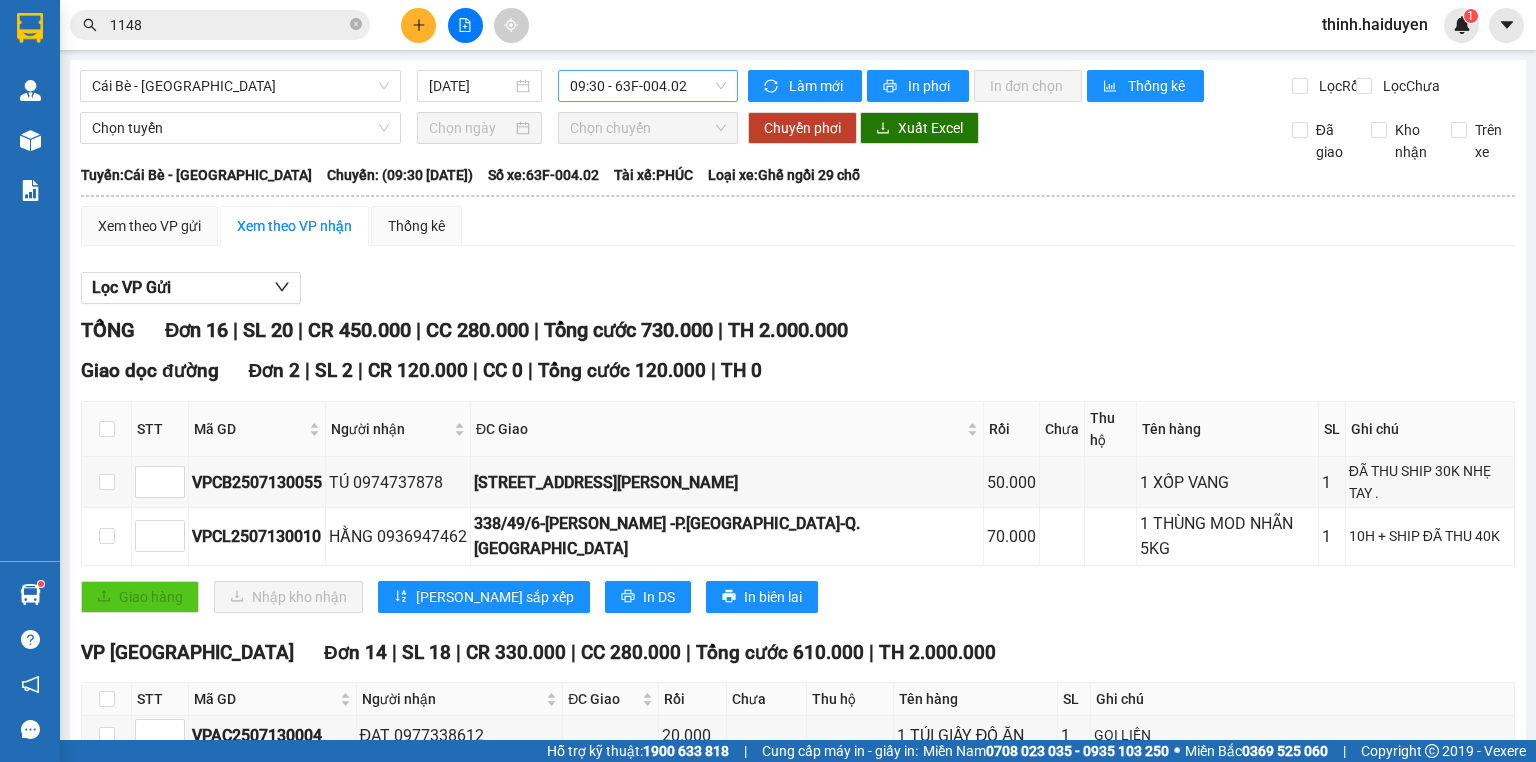 click on "09:30     - 63F-004.02" at bounding box center [648, 86] 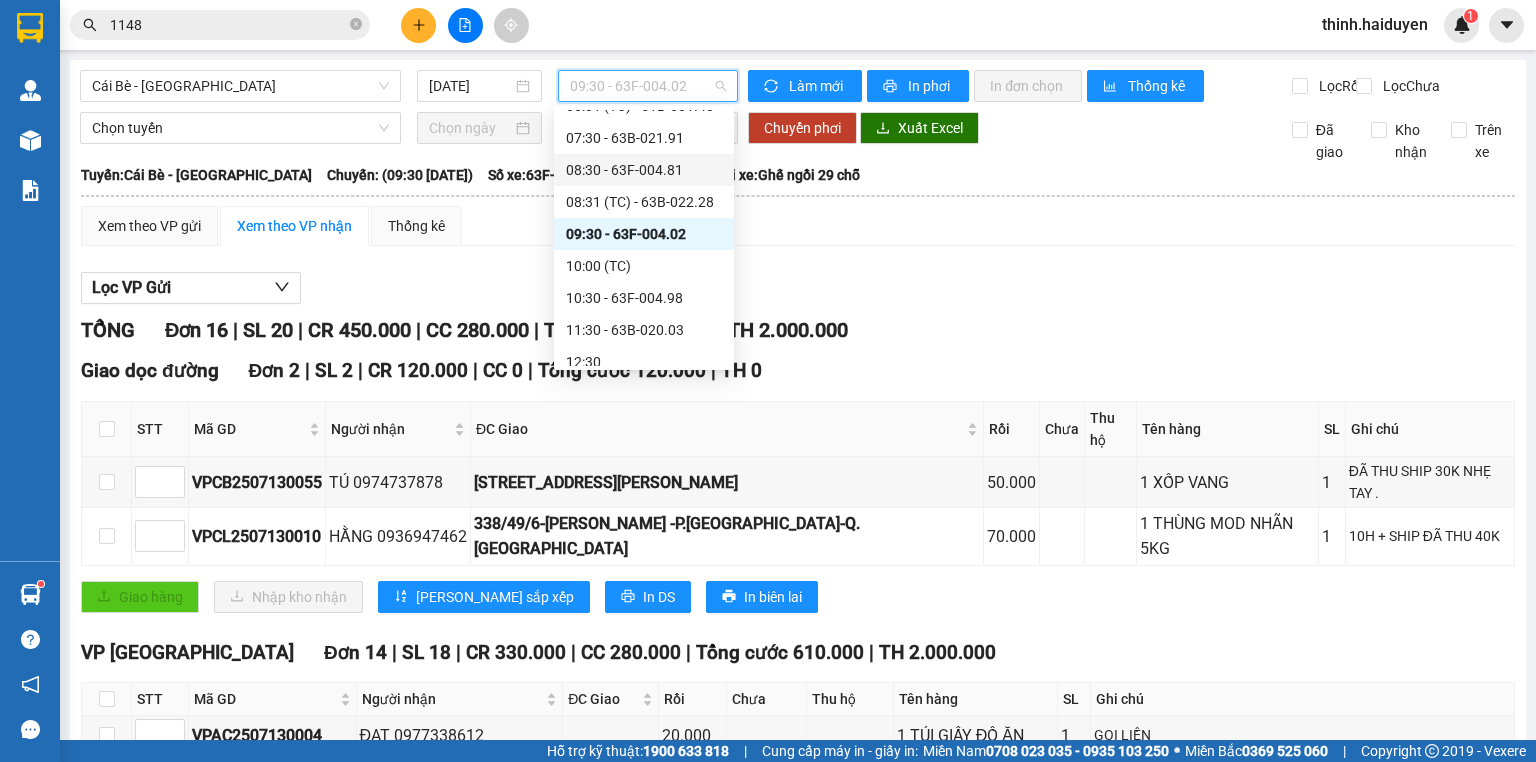 scroll, scrollTop: 240, scrollLeft: 0, axis: vertical 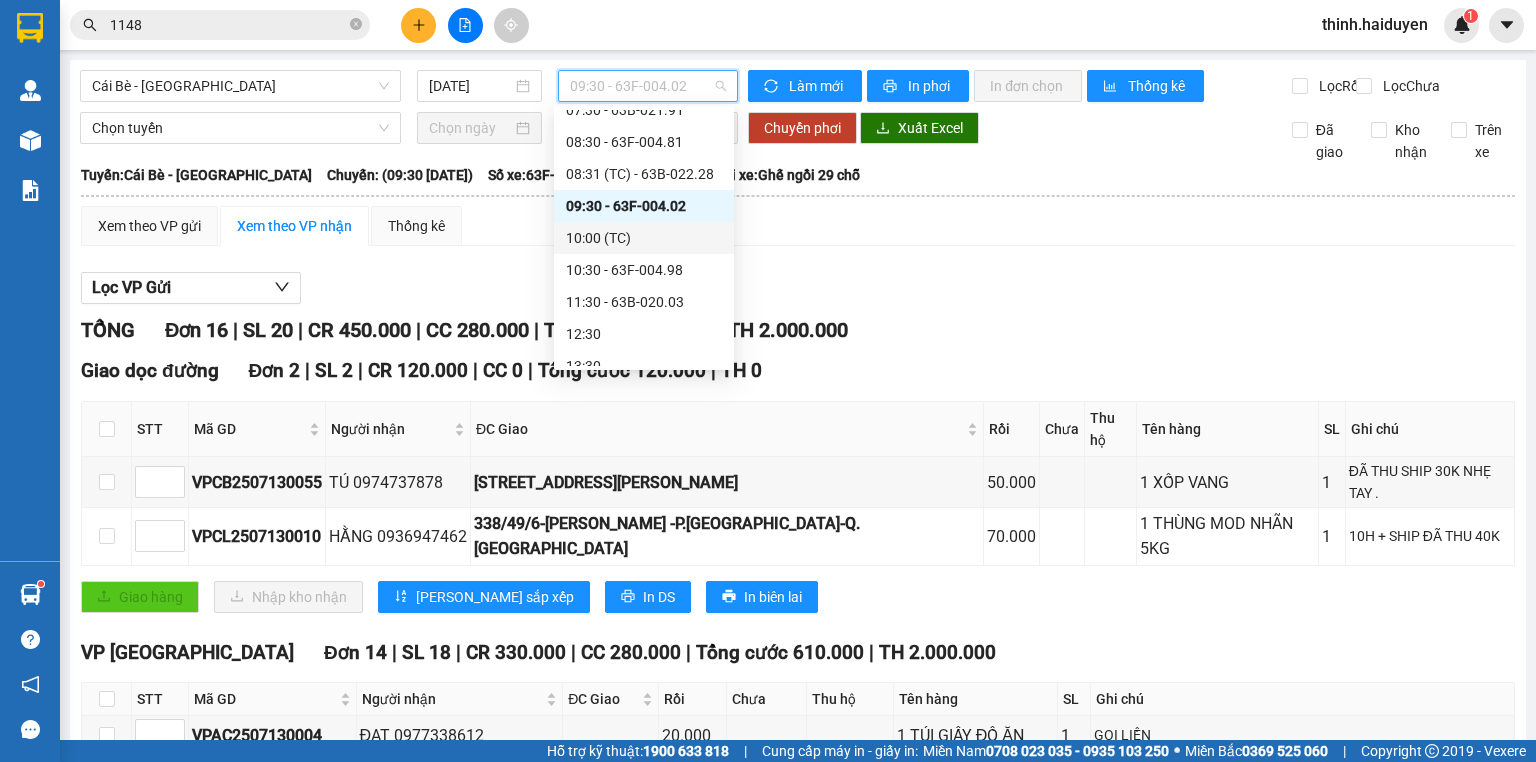 click on "10:00   (TC)" at bounding box center (644, 238) 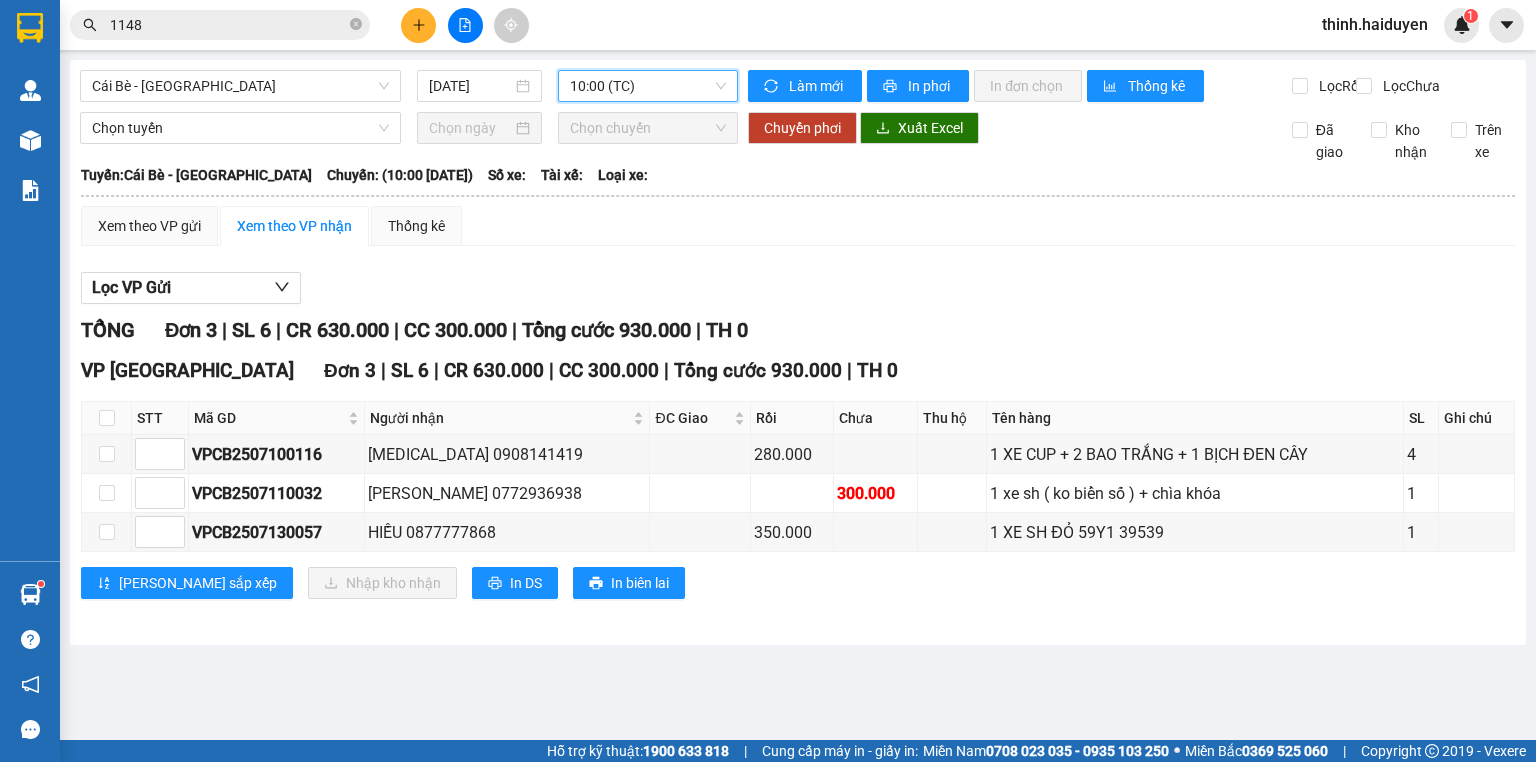 click on "10:00   (TC)" at bounding box center (648, 86) 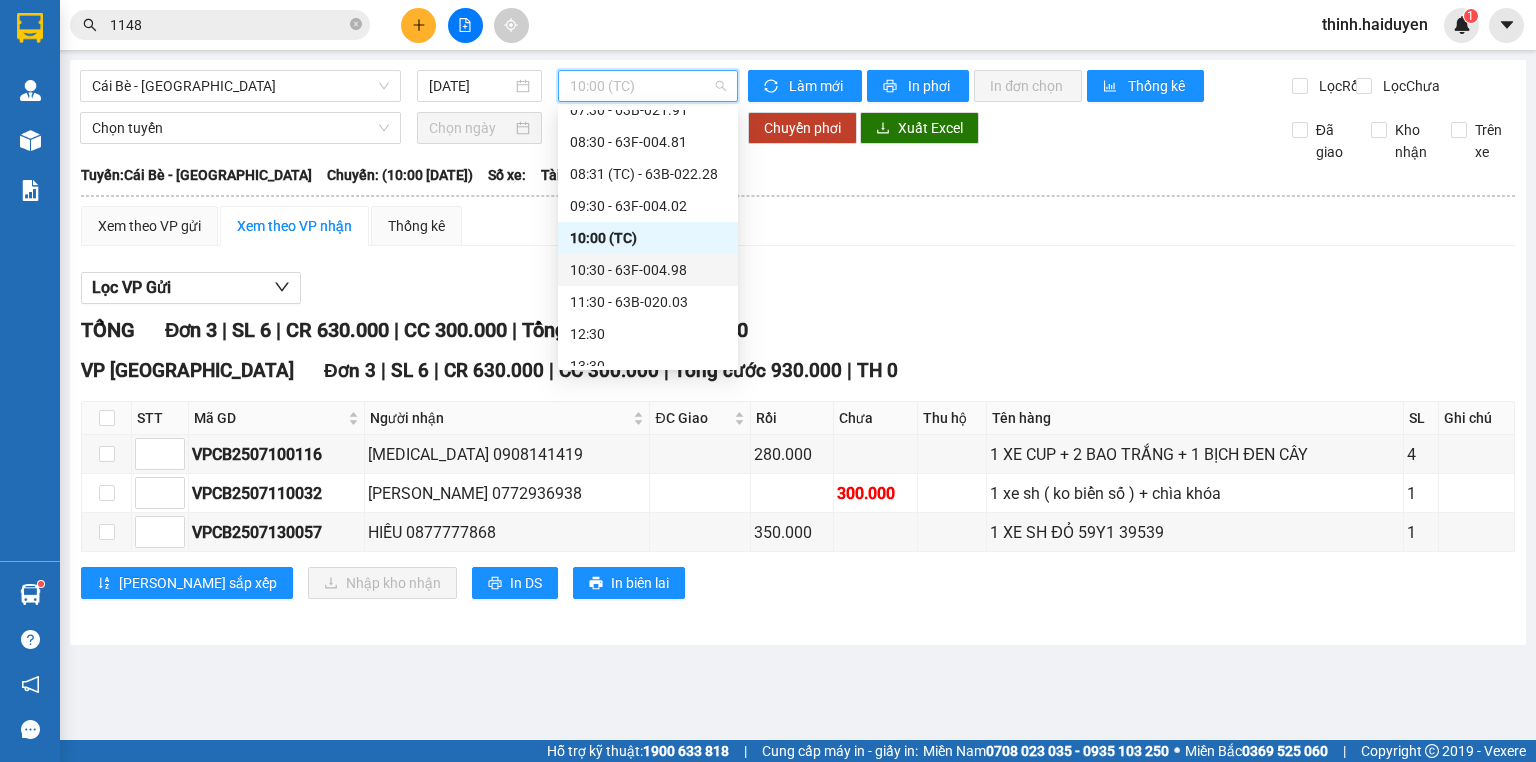 click on "10:30     - 63F-004.98" at bounding box center (648, 270) 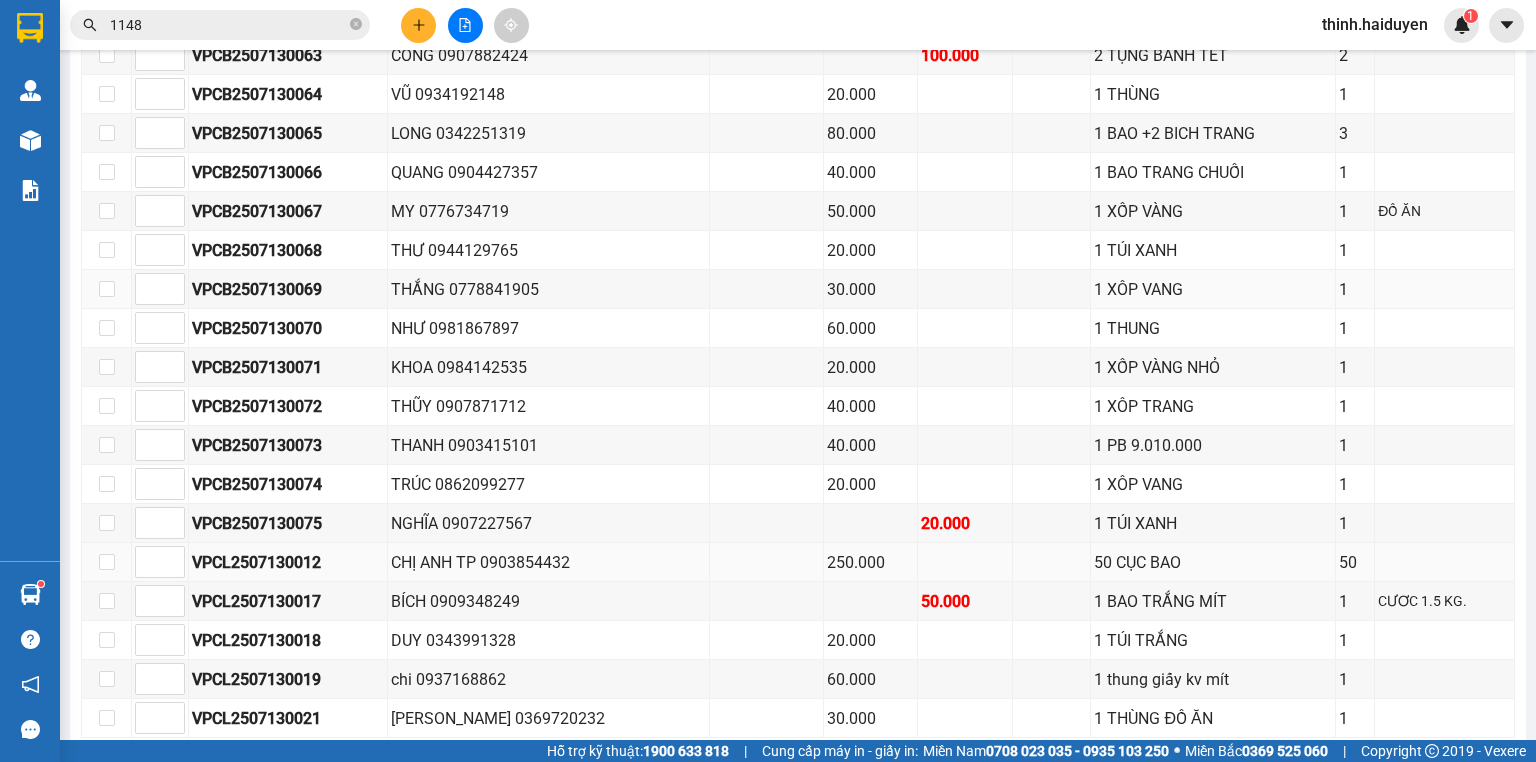 scroll, scrollTop: 693, scrollLeft: 0, axis: vertical 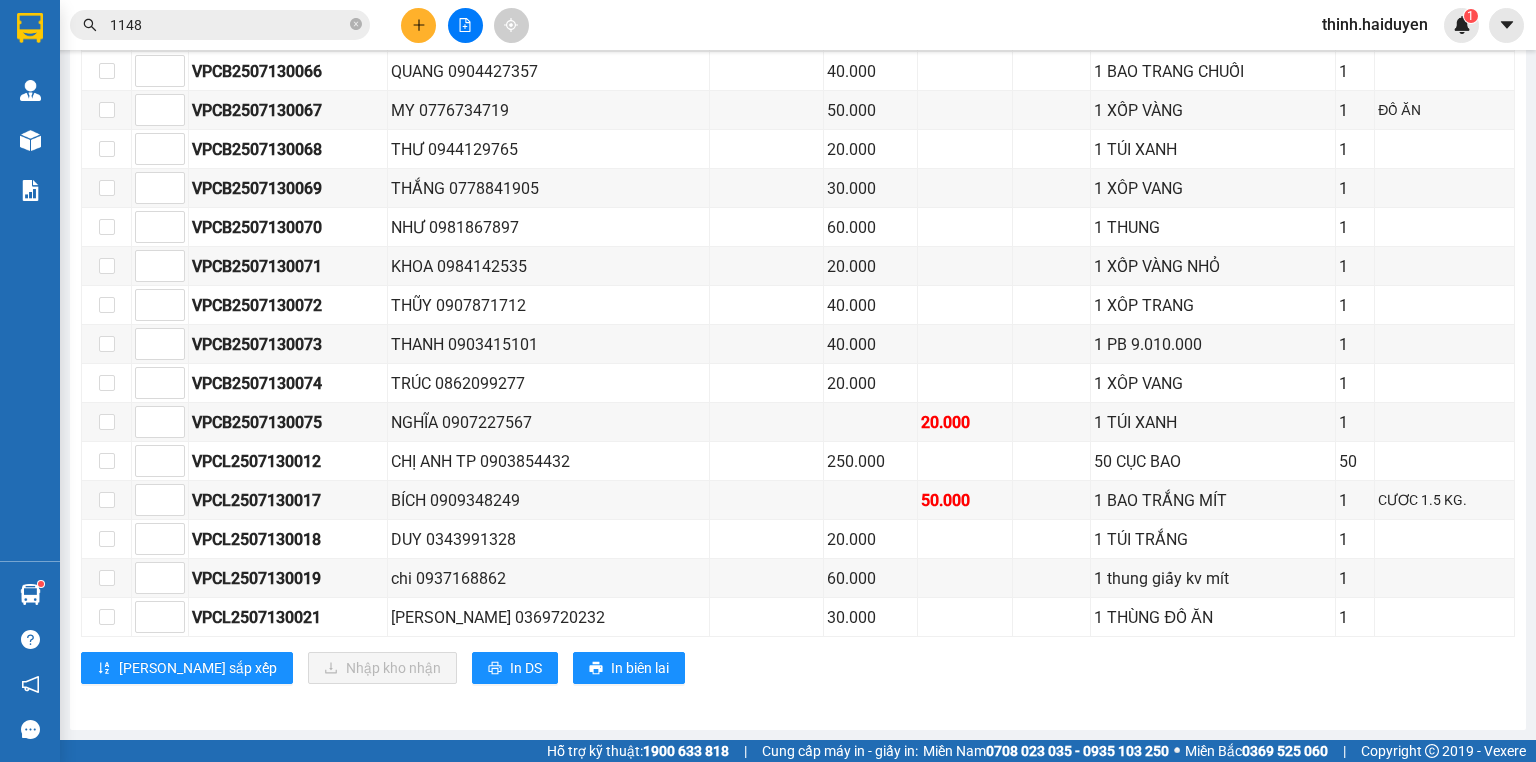 click at bounding box center [418, 25] 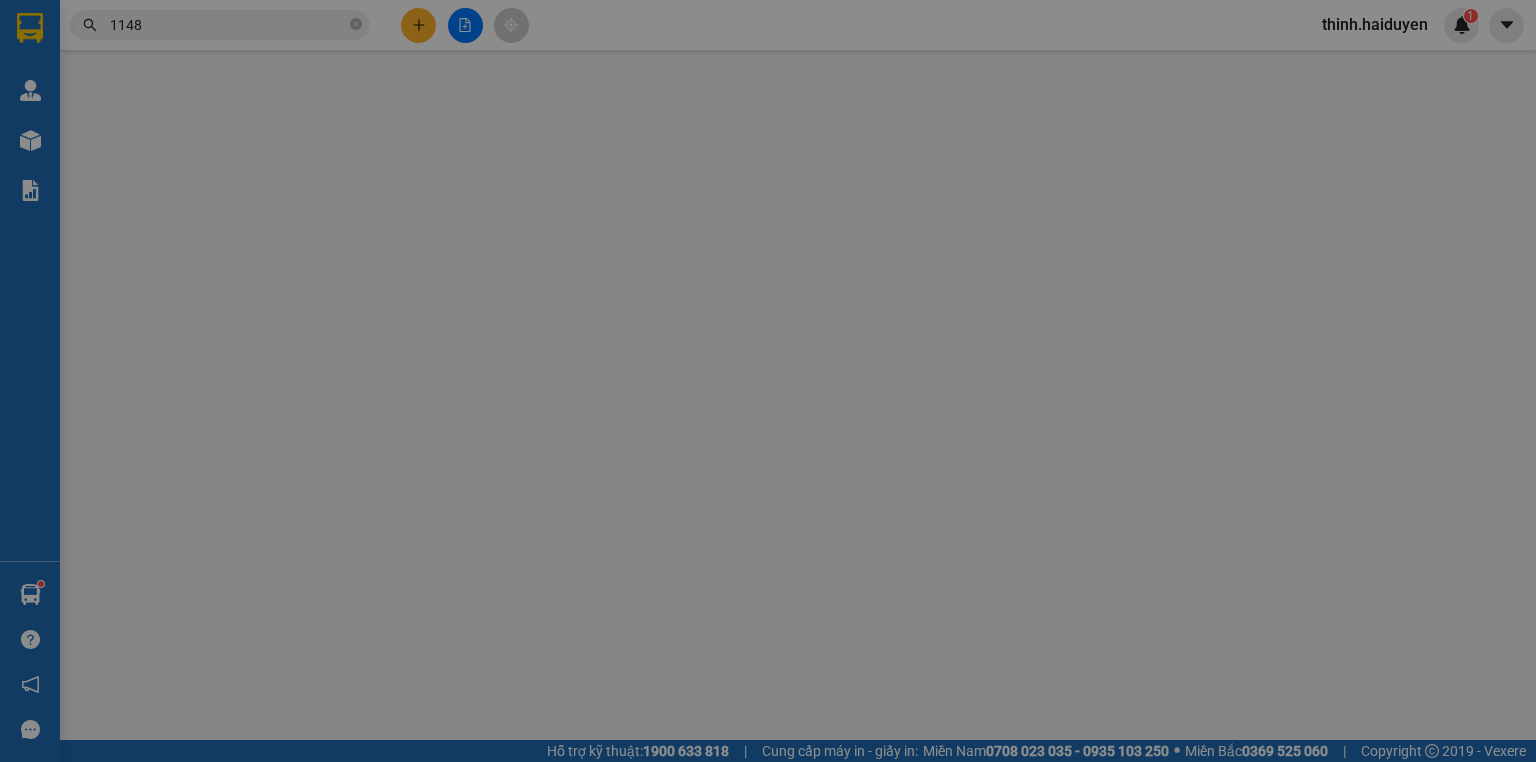 scroll, scrollTop: 0, scrollLeft: 0, axis: both 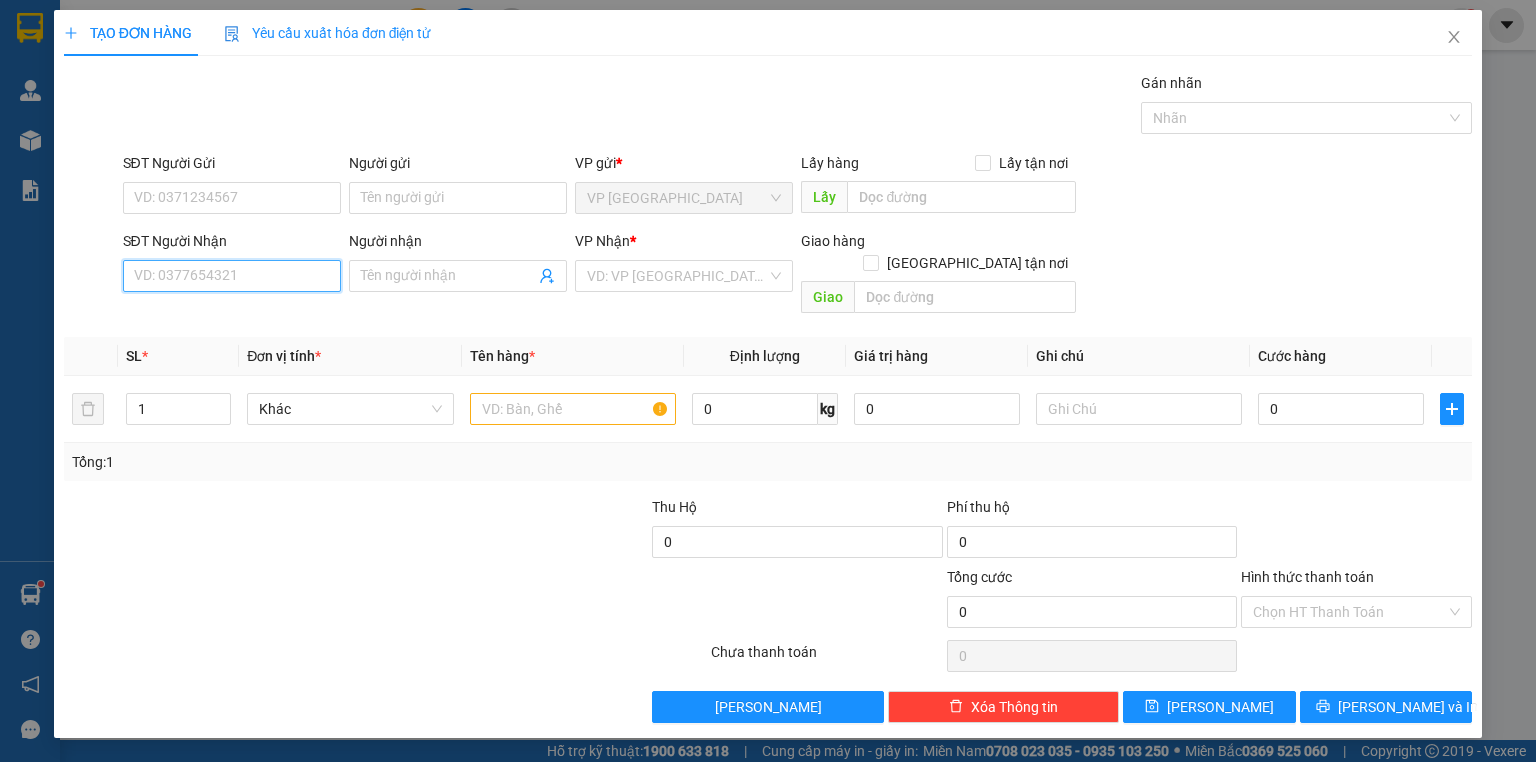 click on "SĐT Người Nhận" at bounding box center (232, 276) 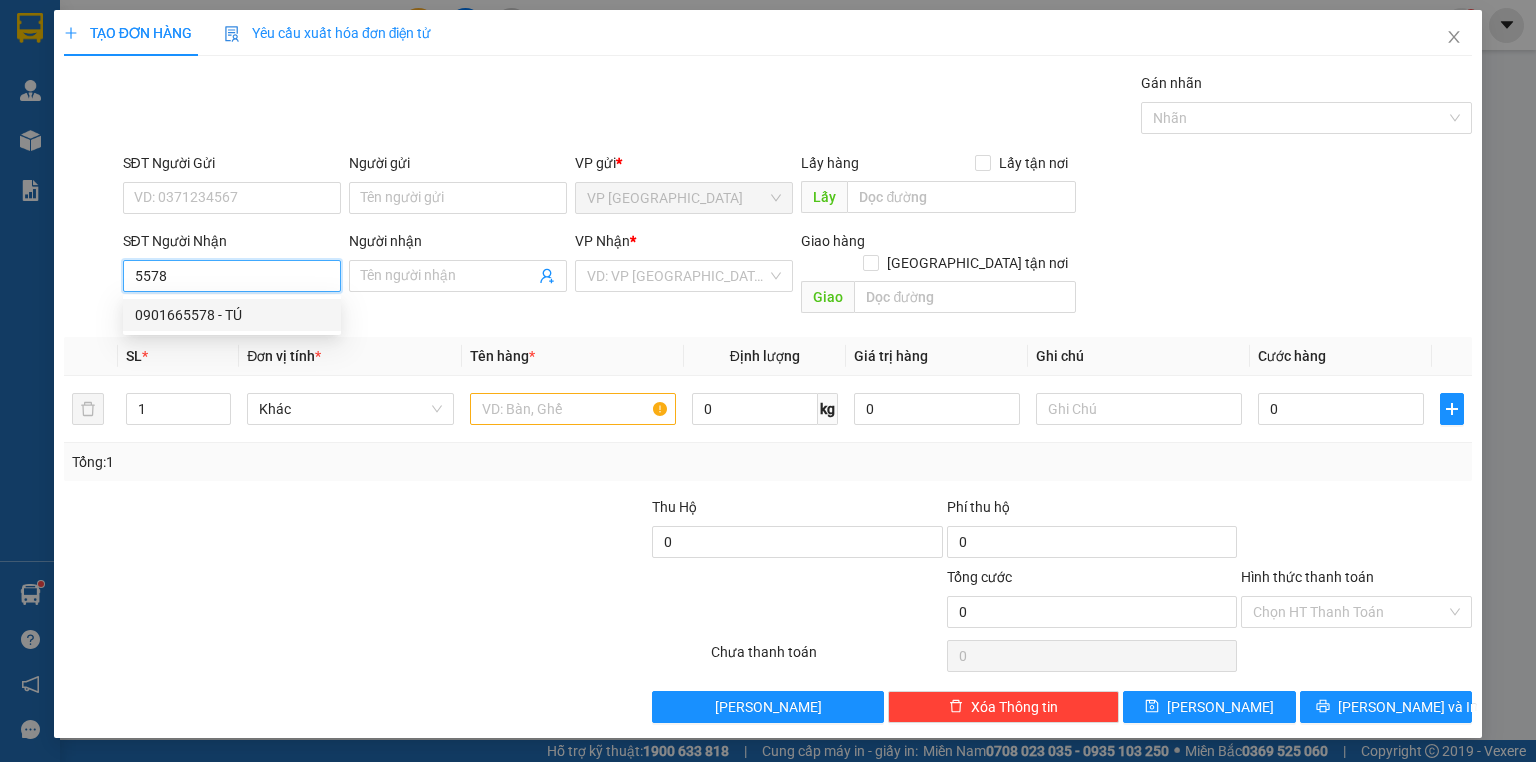 click on "0901665578 - TÚ" at bounding box center [232, 315] 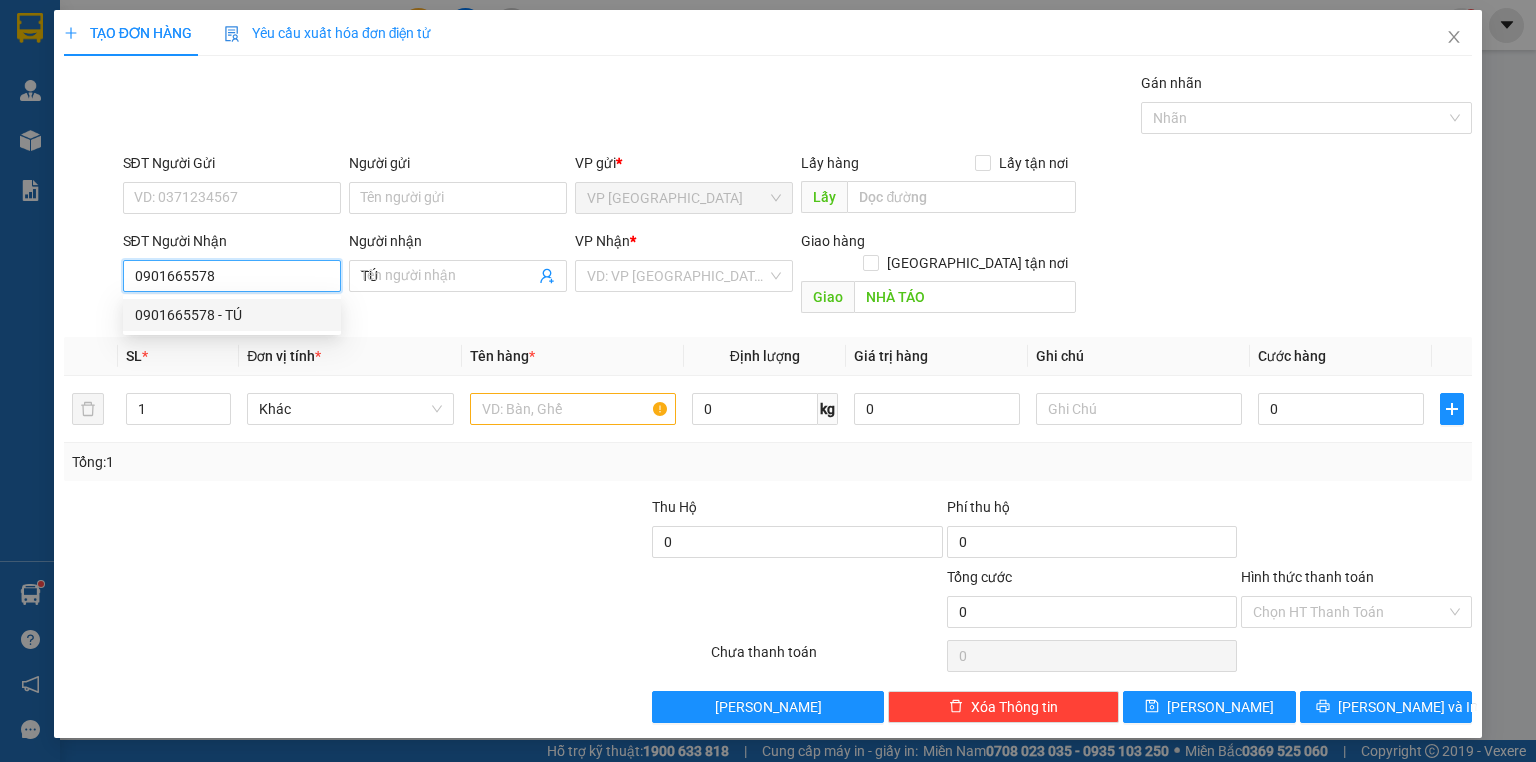 type on "30.000" 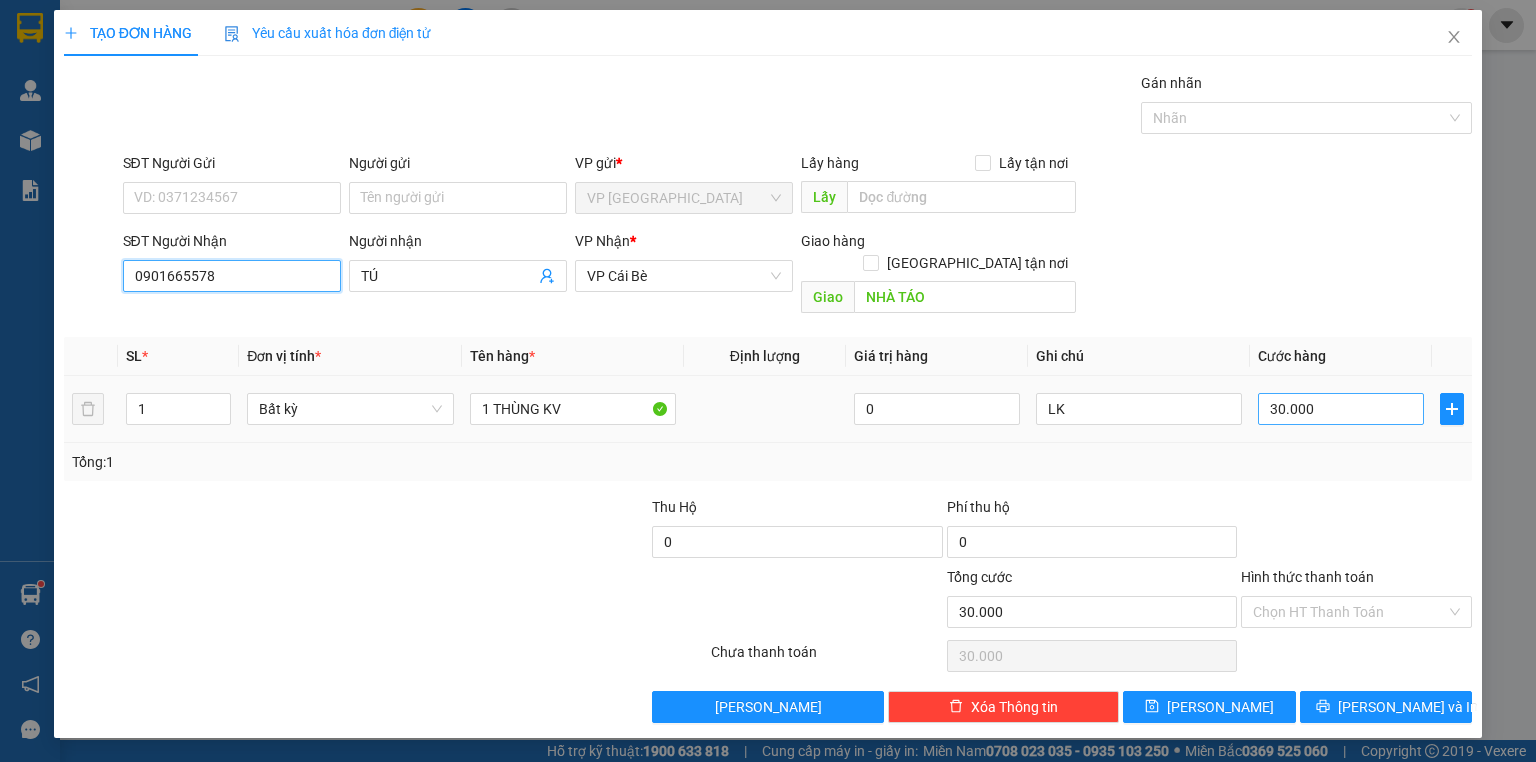 type on "0901665578" 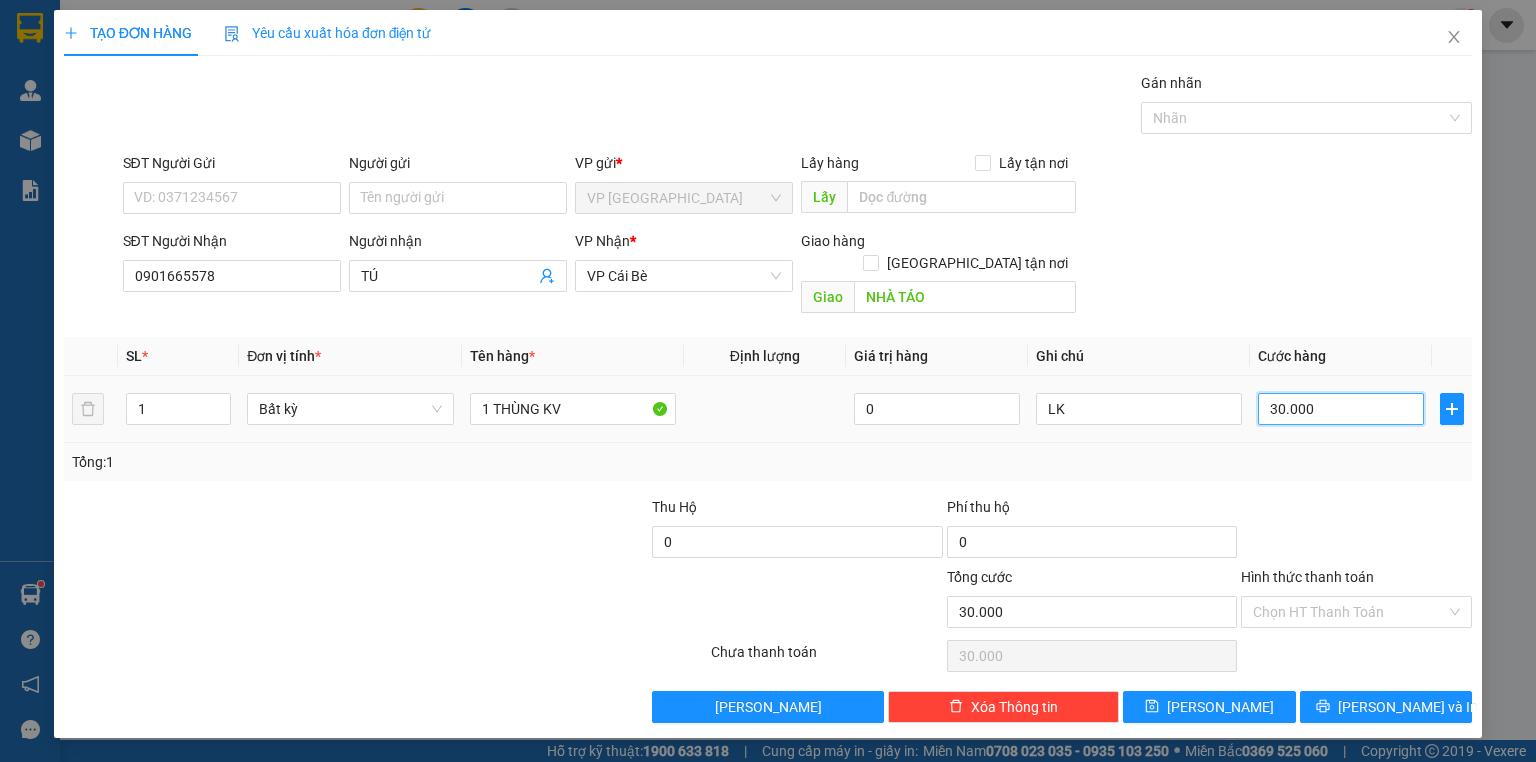 click on "30.000" at bounding box center (1341, 409) 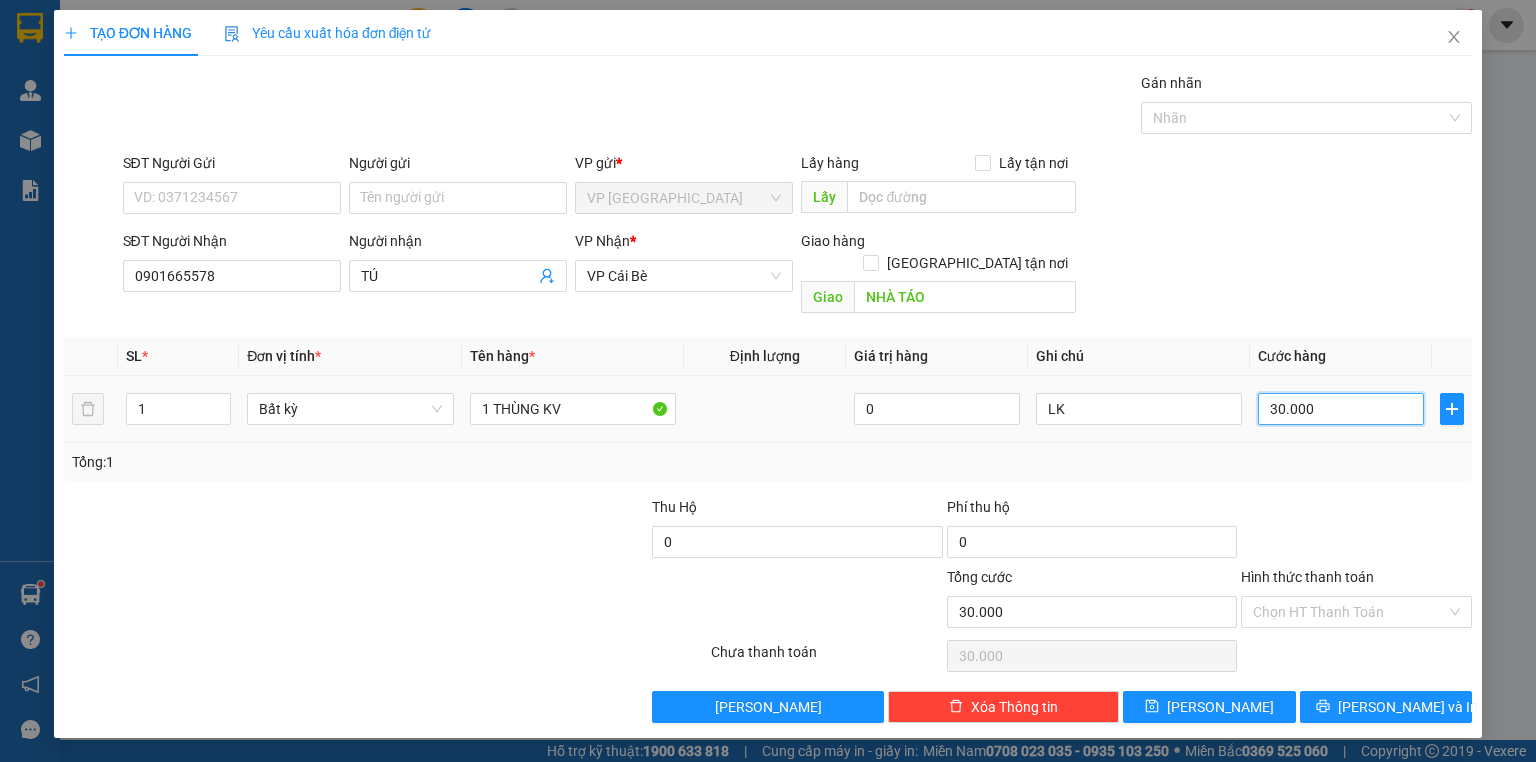 type on "2" 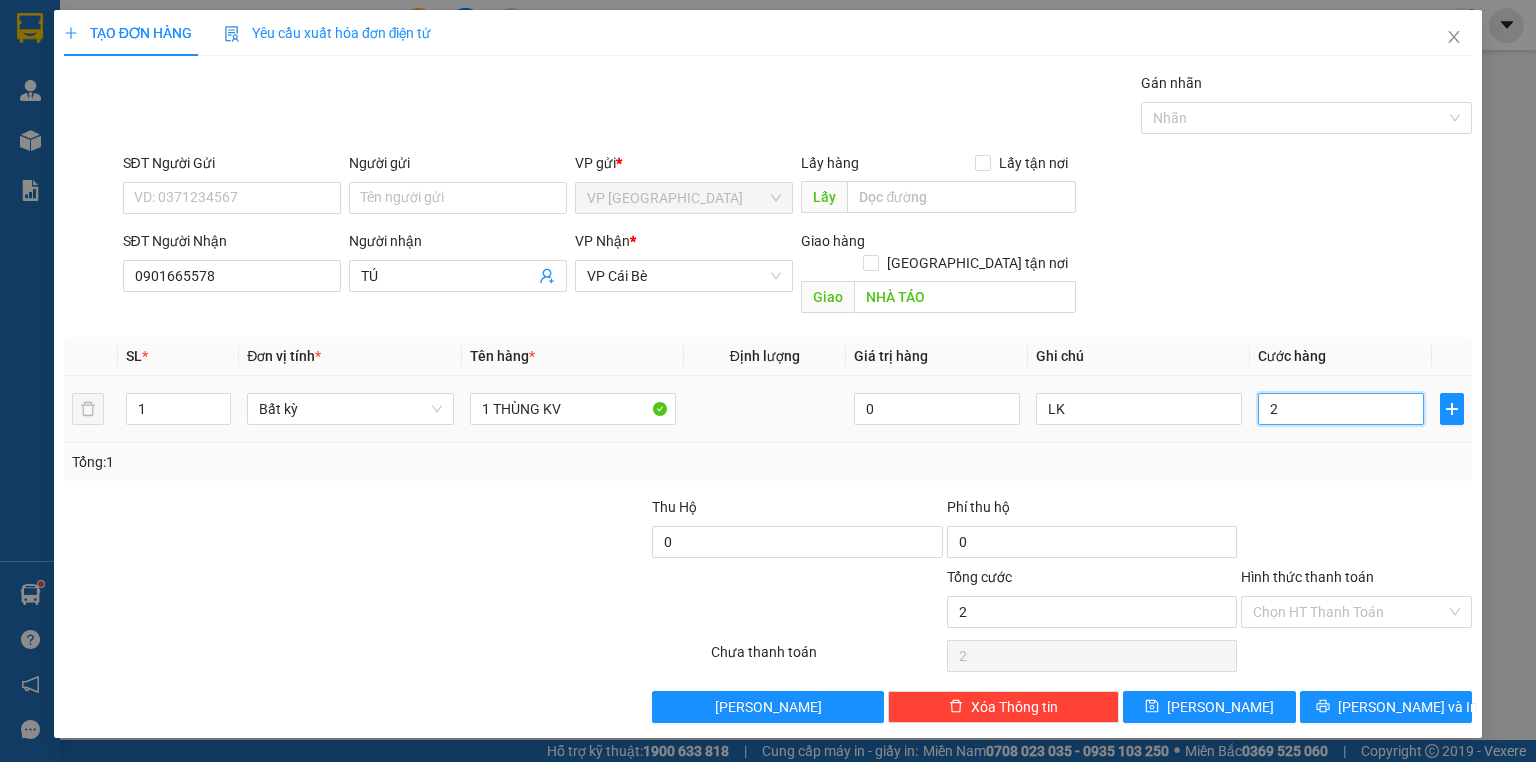 type on "20" 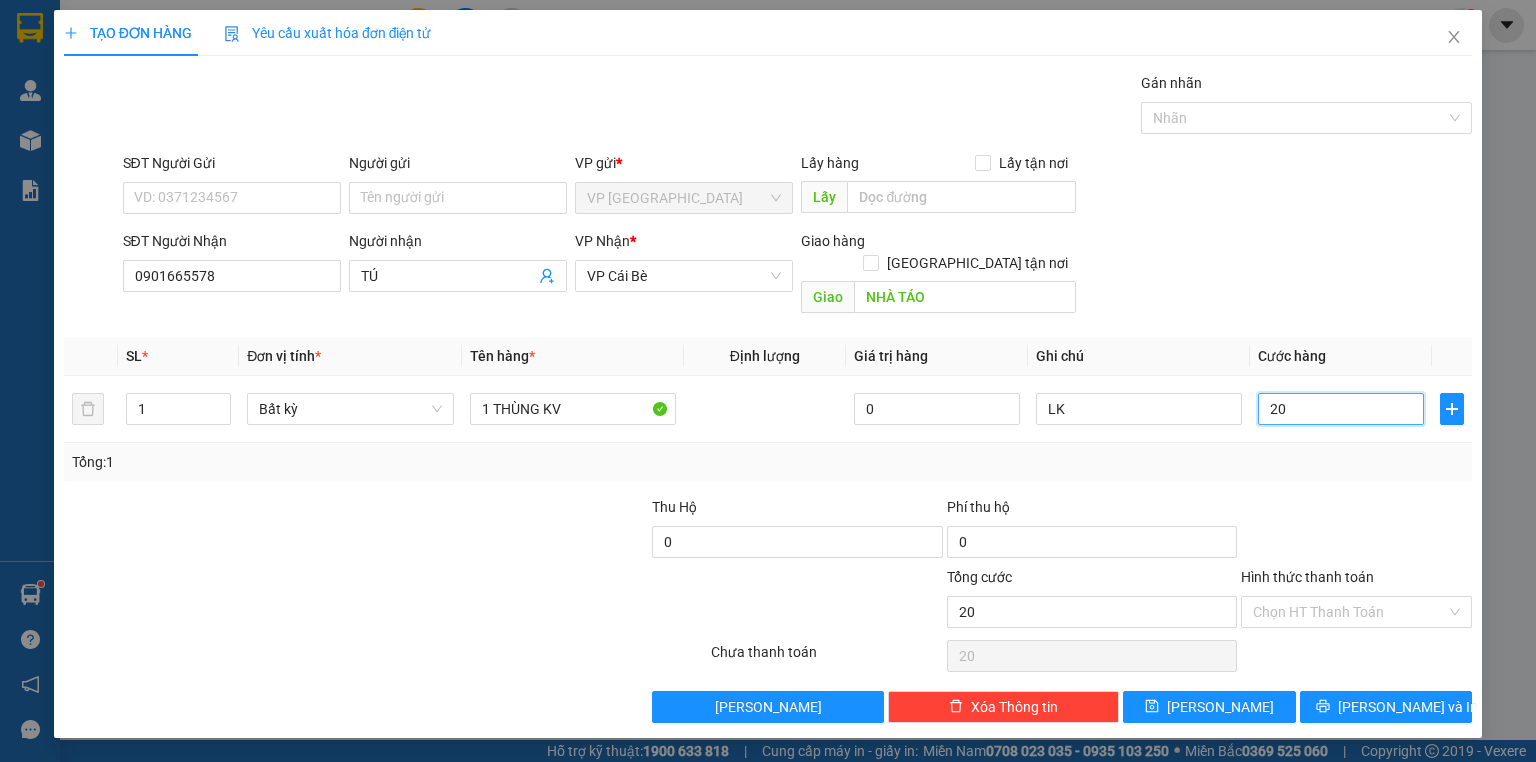 type on "20" 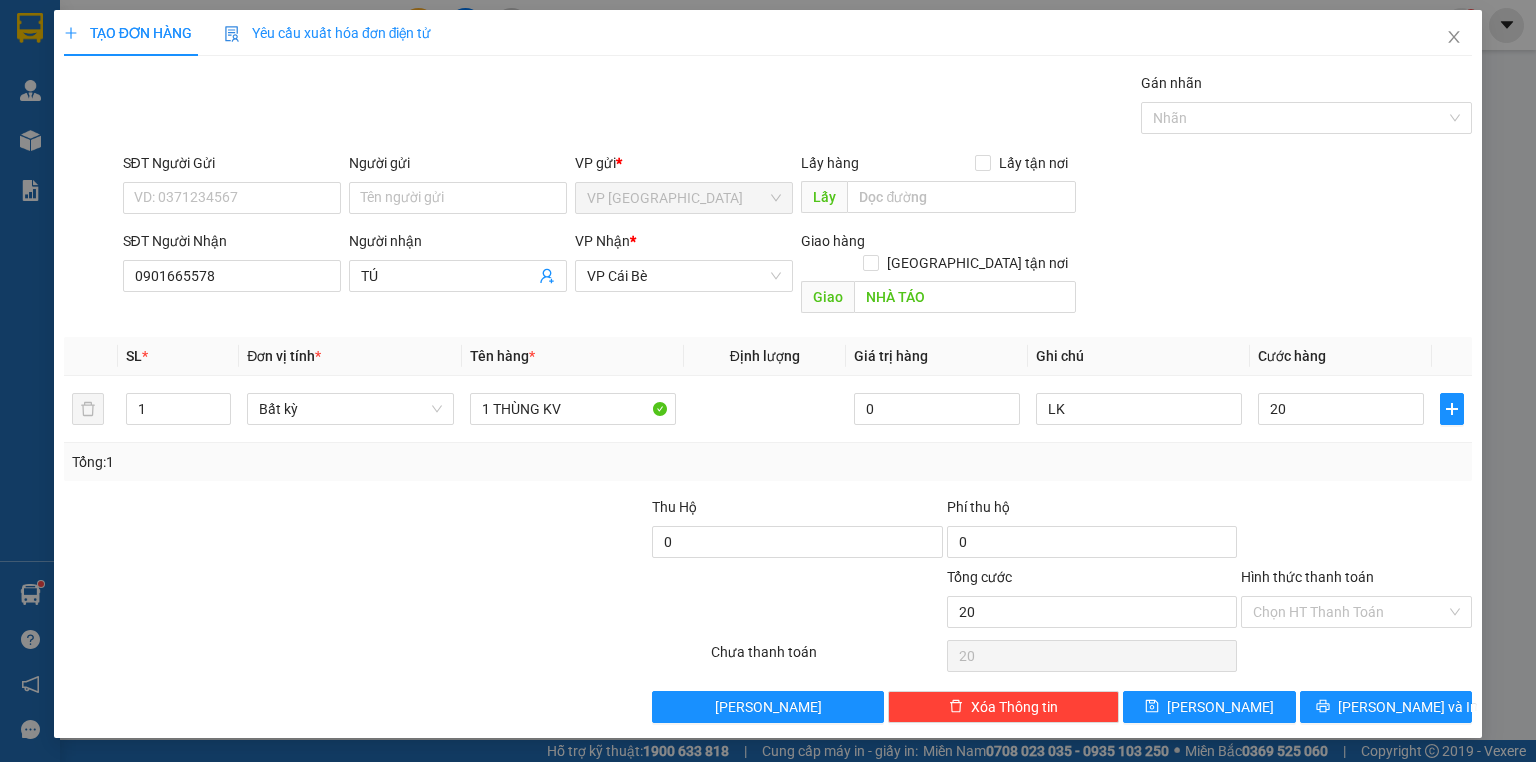 type on "20.000" 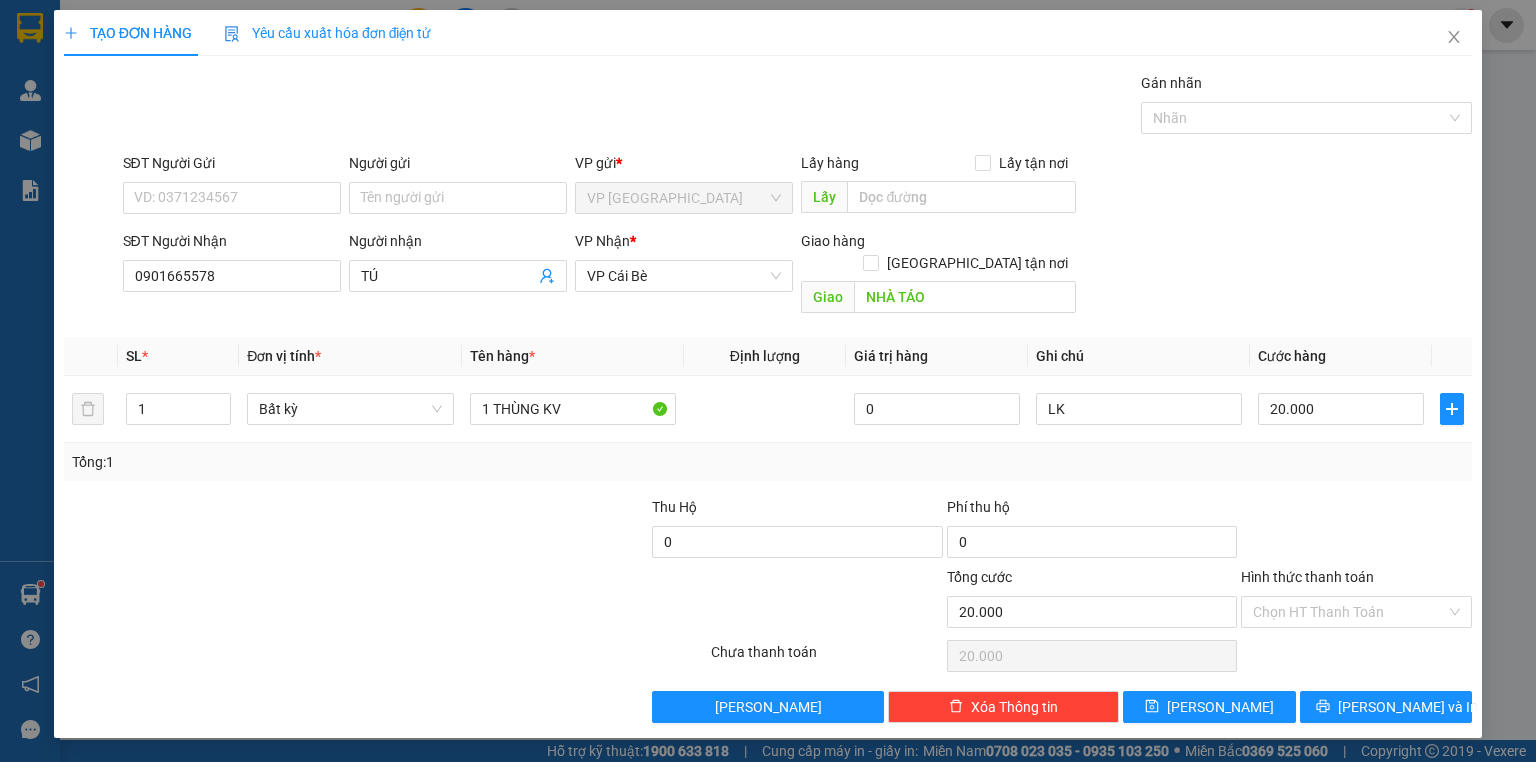 click on "Chọn HT Thanh Toán" at bounding box center [1356, 656] 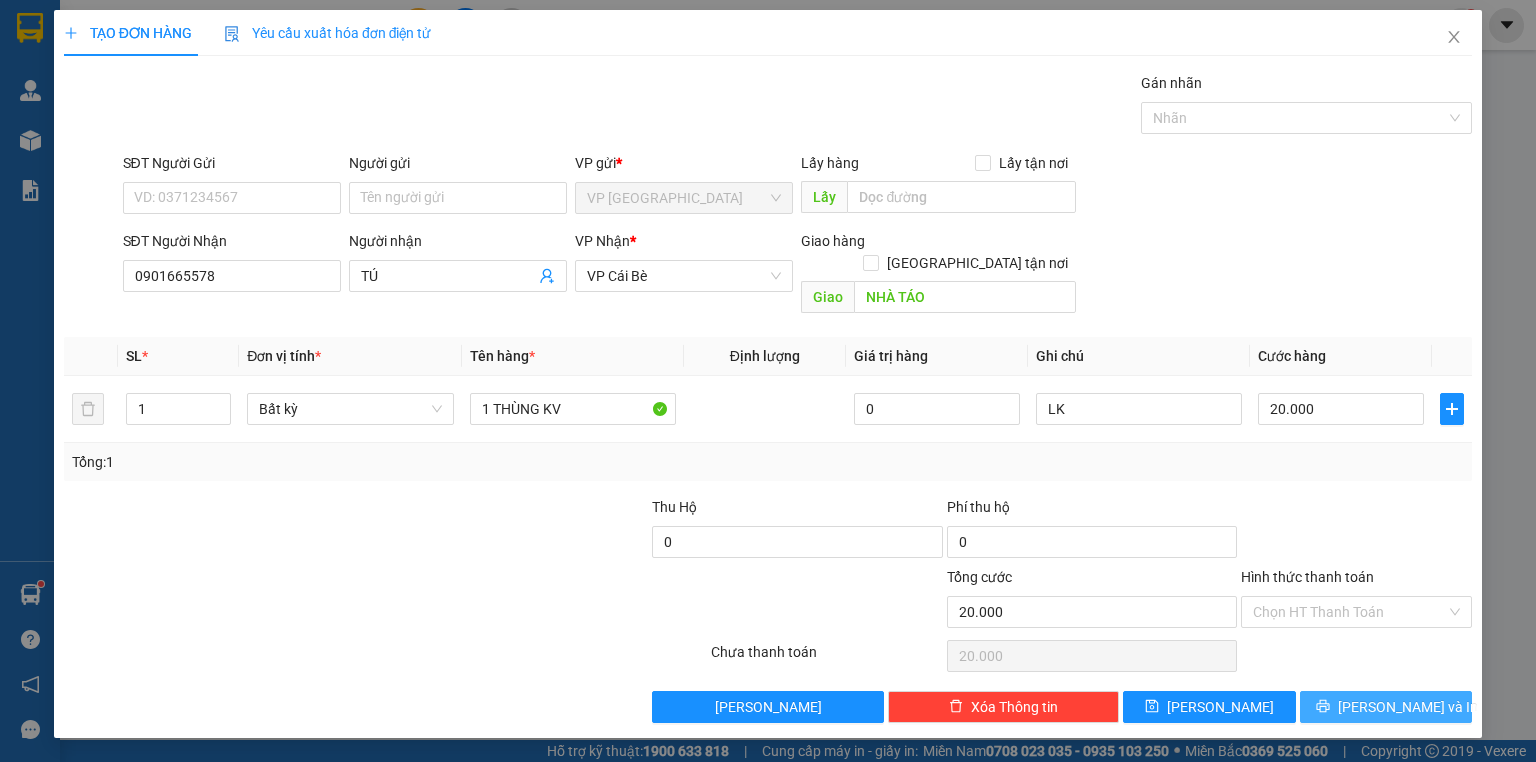 click 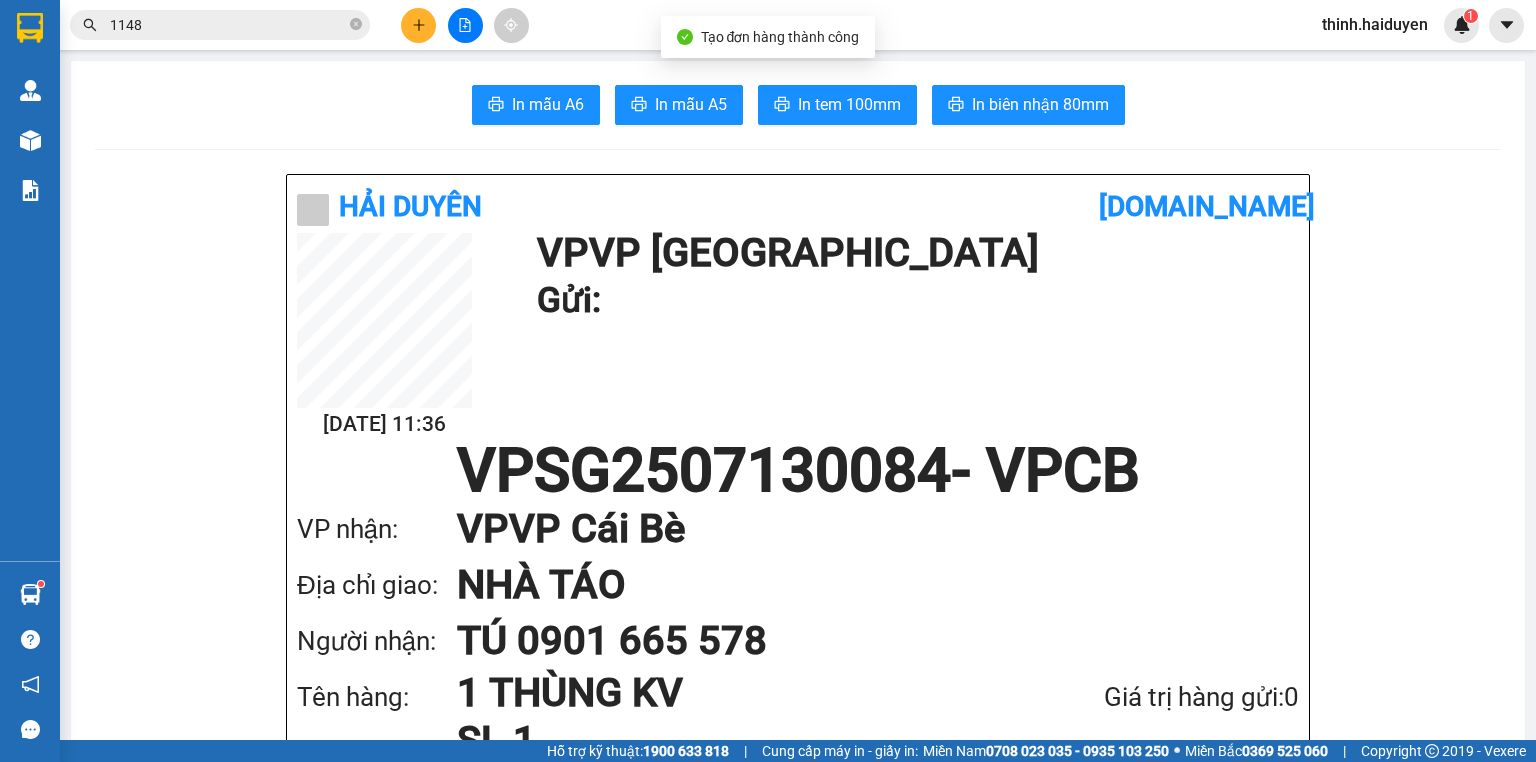 click on "In mẫu A6
In mẫu A5
In tem 100mm
In biên nhận 80mm" at bounding box center (798, 105) 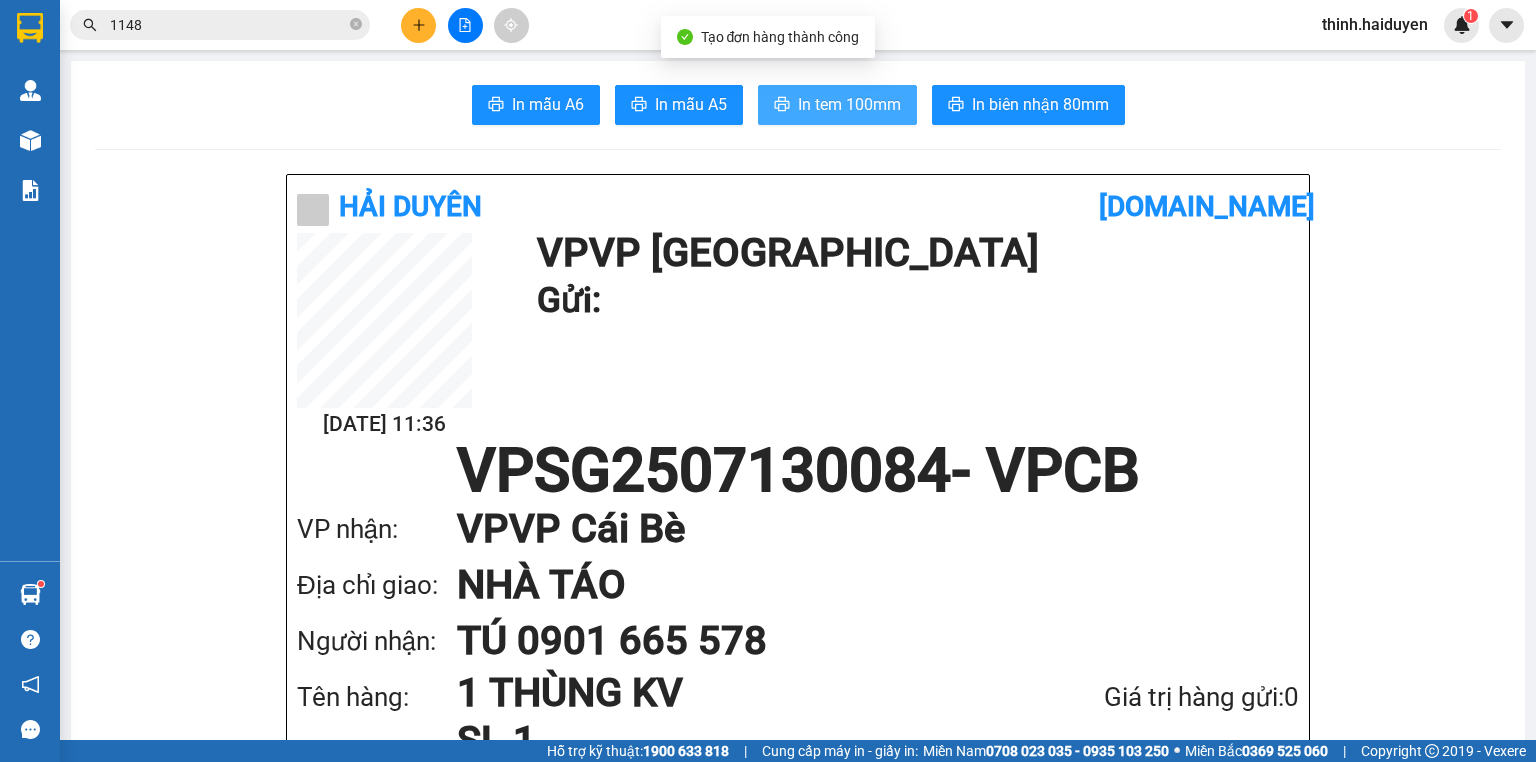 click on "In tem 100mm" at bounding box center [849, 104] 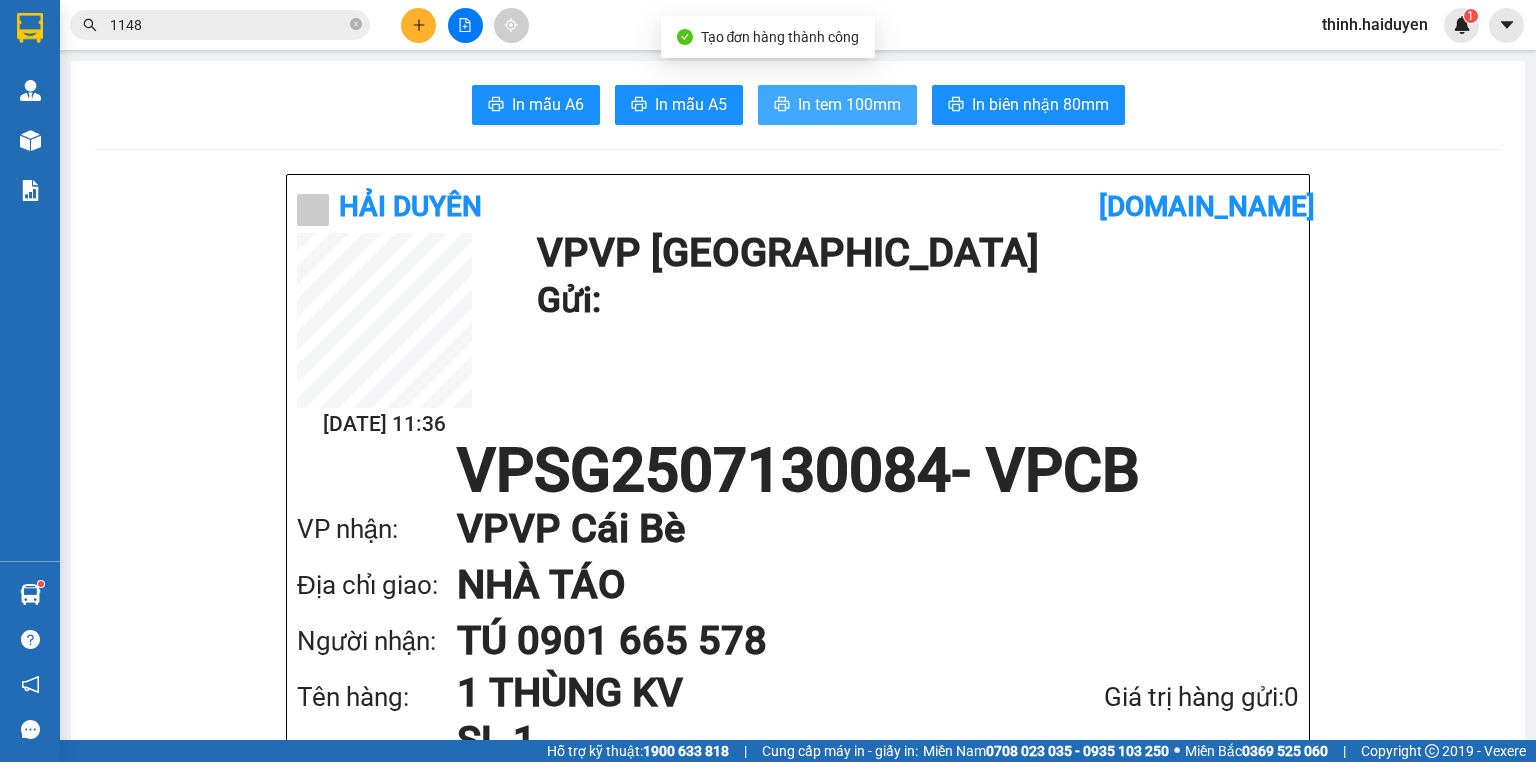 scroll, scrollTop: 0, scrollLeft: 0, axis: both 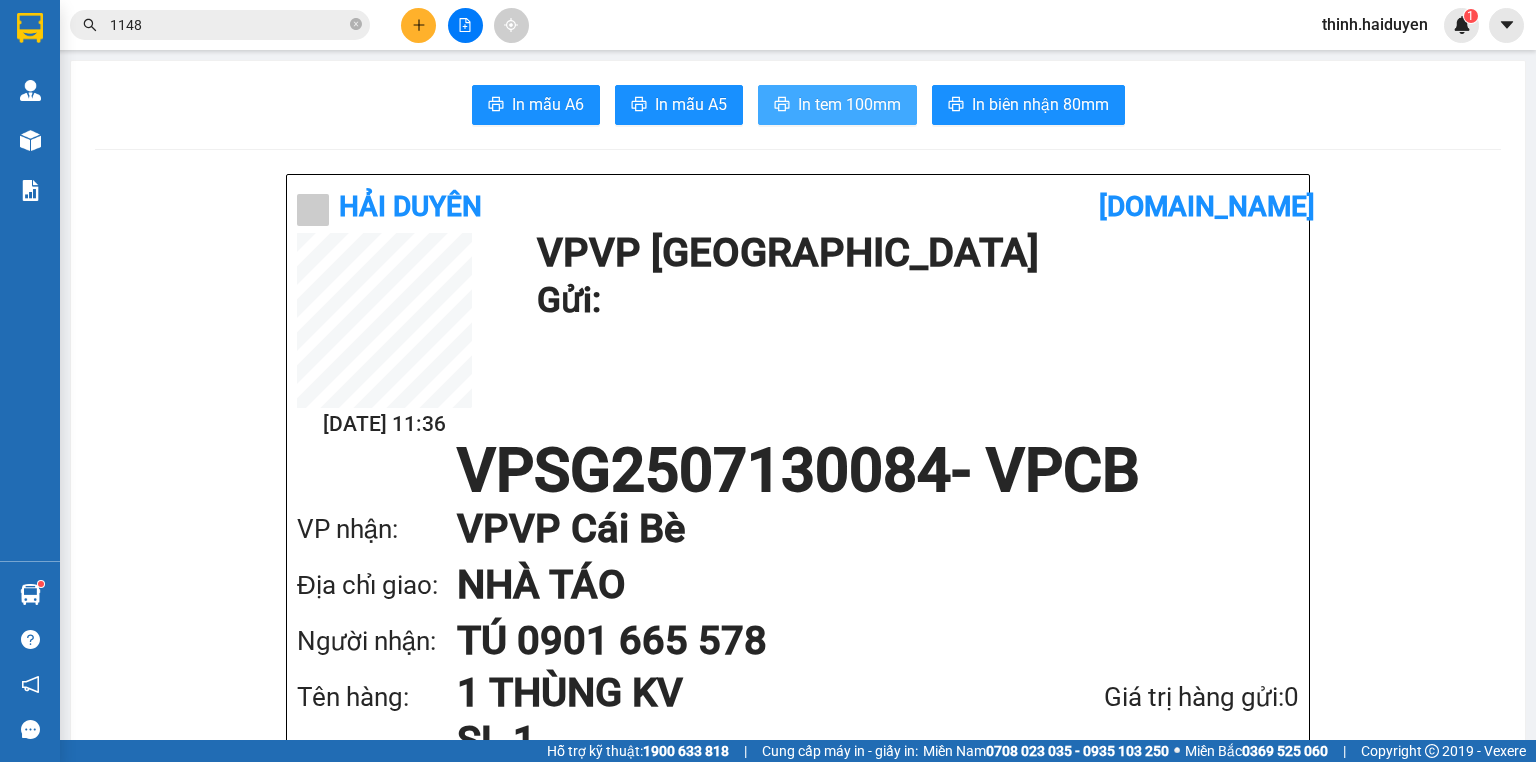 drag, startPoint x: 845, startPoint y: 96, endPoint x: 884, endPoint y: 101, distance: 39.319206 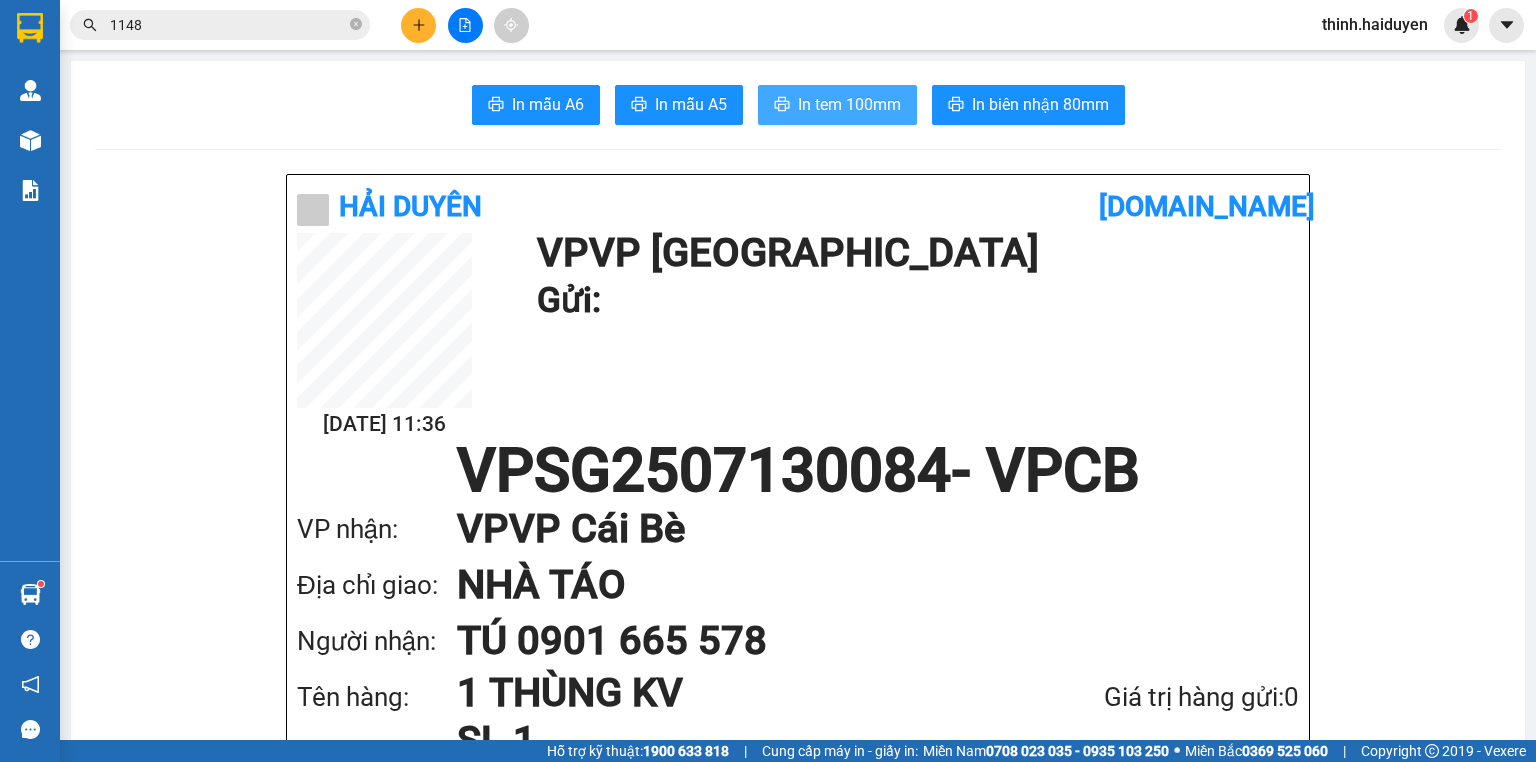 scroll, scrollTop: 0, scrollLeft: 0, axis: both 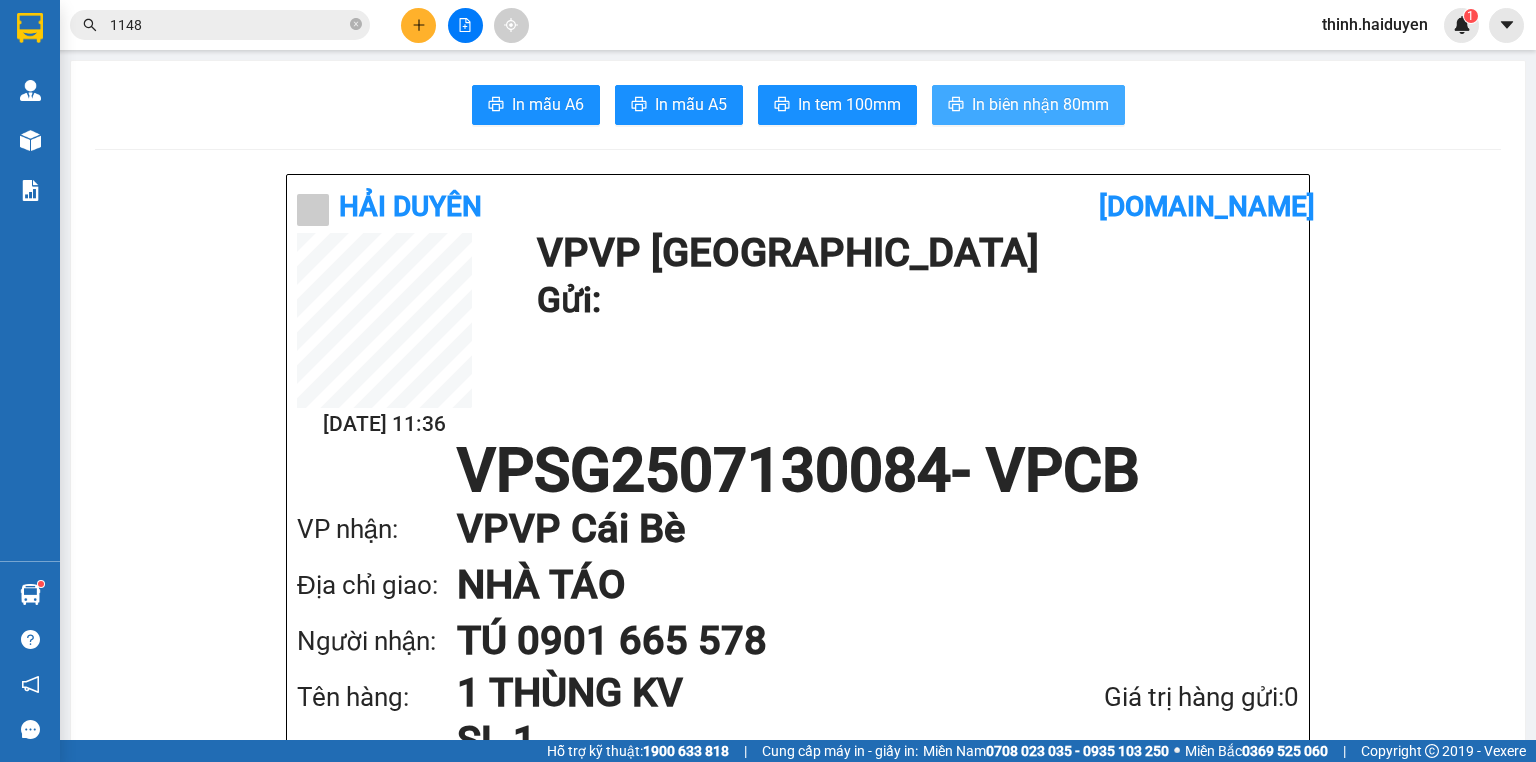 click on "In biên nhận 80mm" at bounding box center (1040, 104) 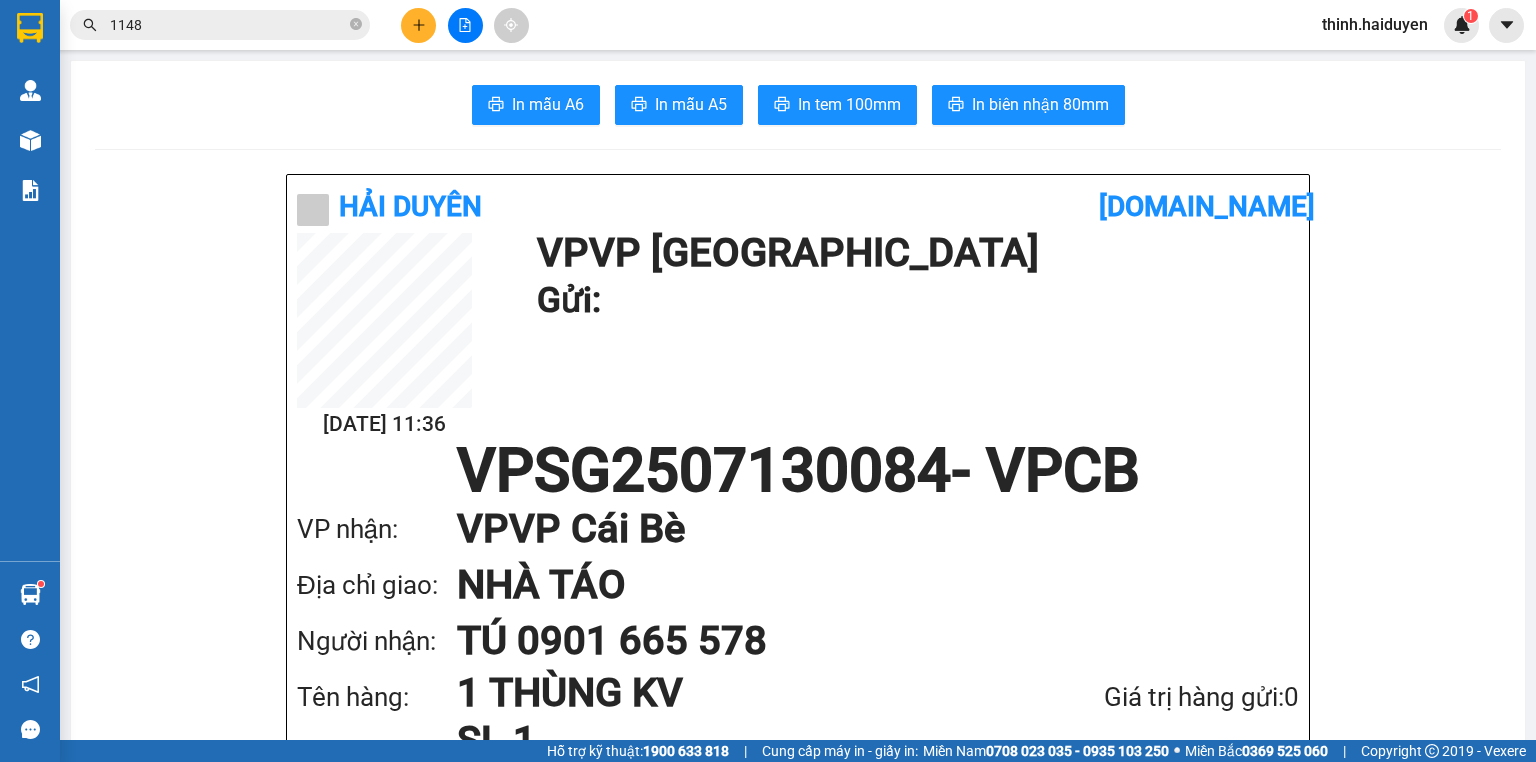 scroll, scrollTop: 120, scrollLeft: 0, axis: vertical 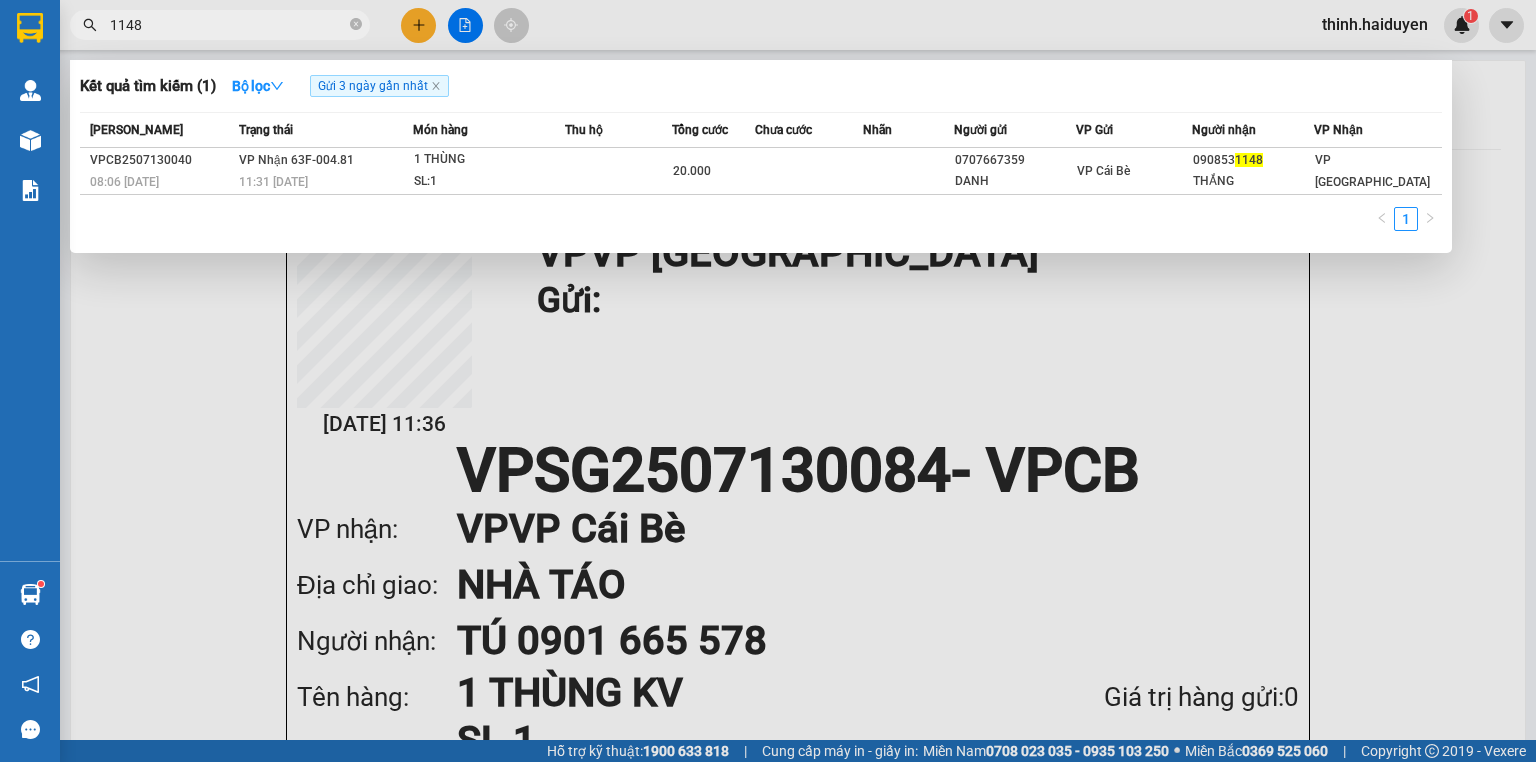 click on "1148" at bounding box center [228, 25] 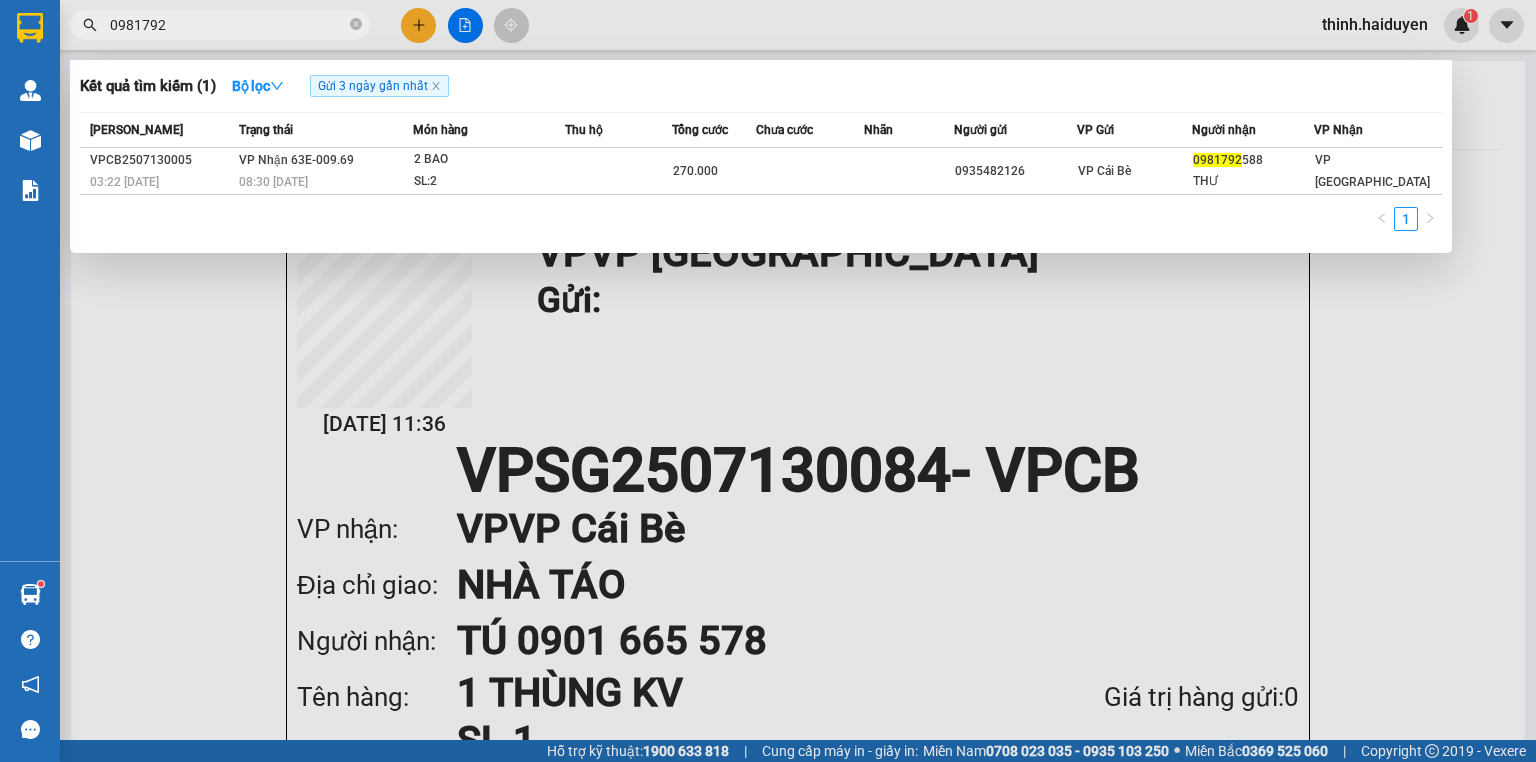 click on "0981792" at bounding box center (228, 25) 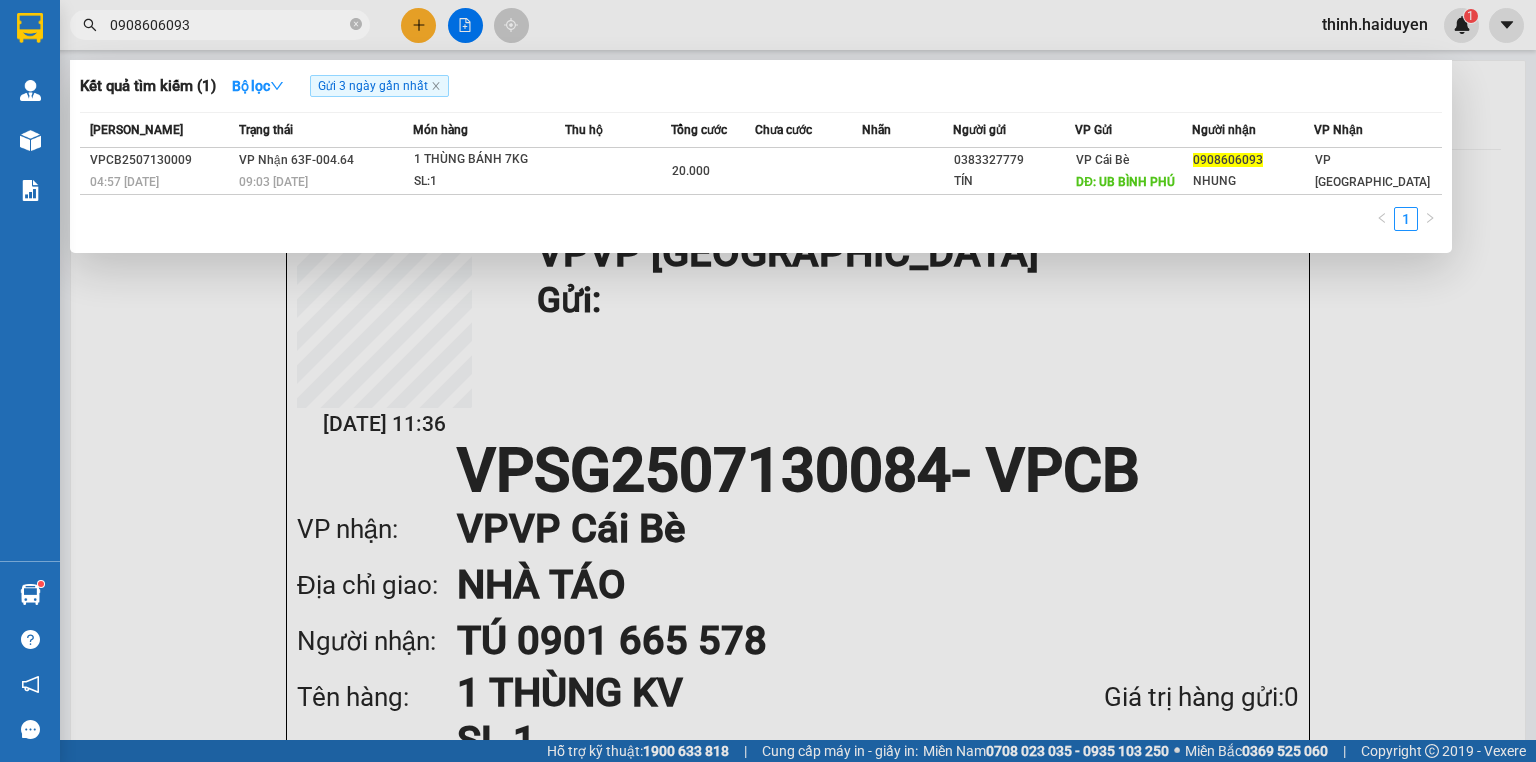type on "0908606093" 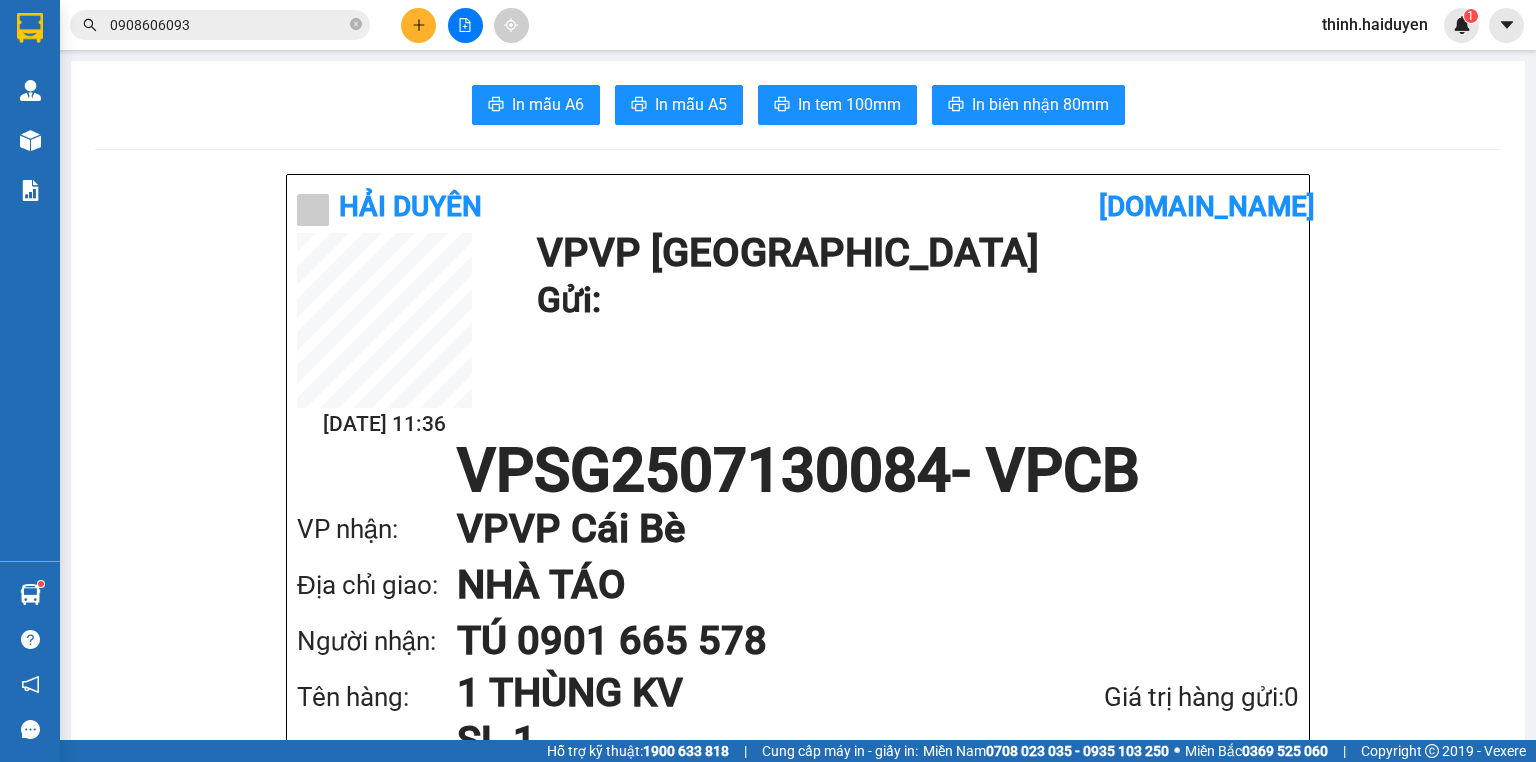 click at bounding box center (418, 25) 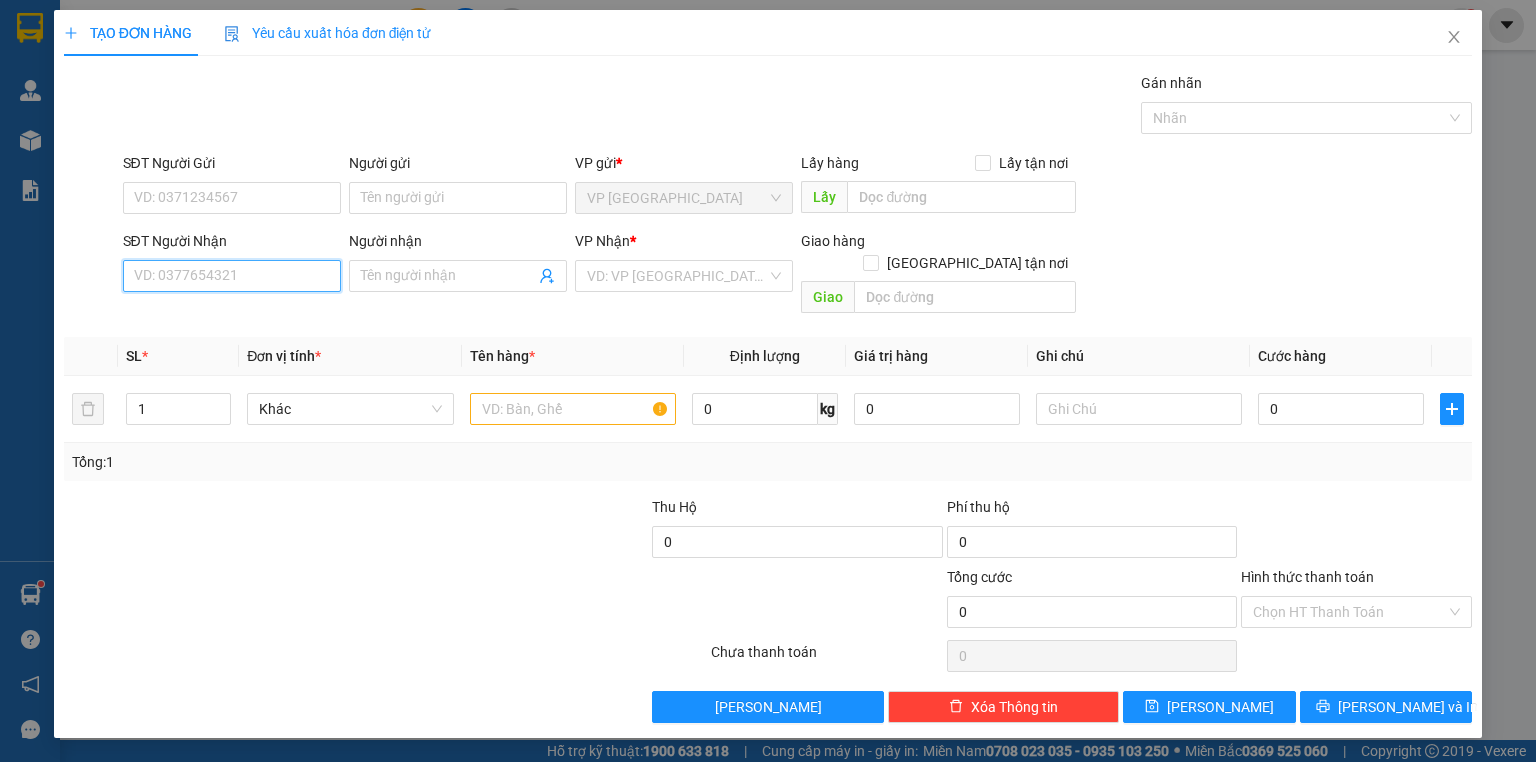 click on "SĐT Người Nhận" at bounding box center [232, 276] 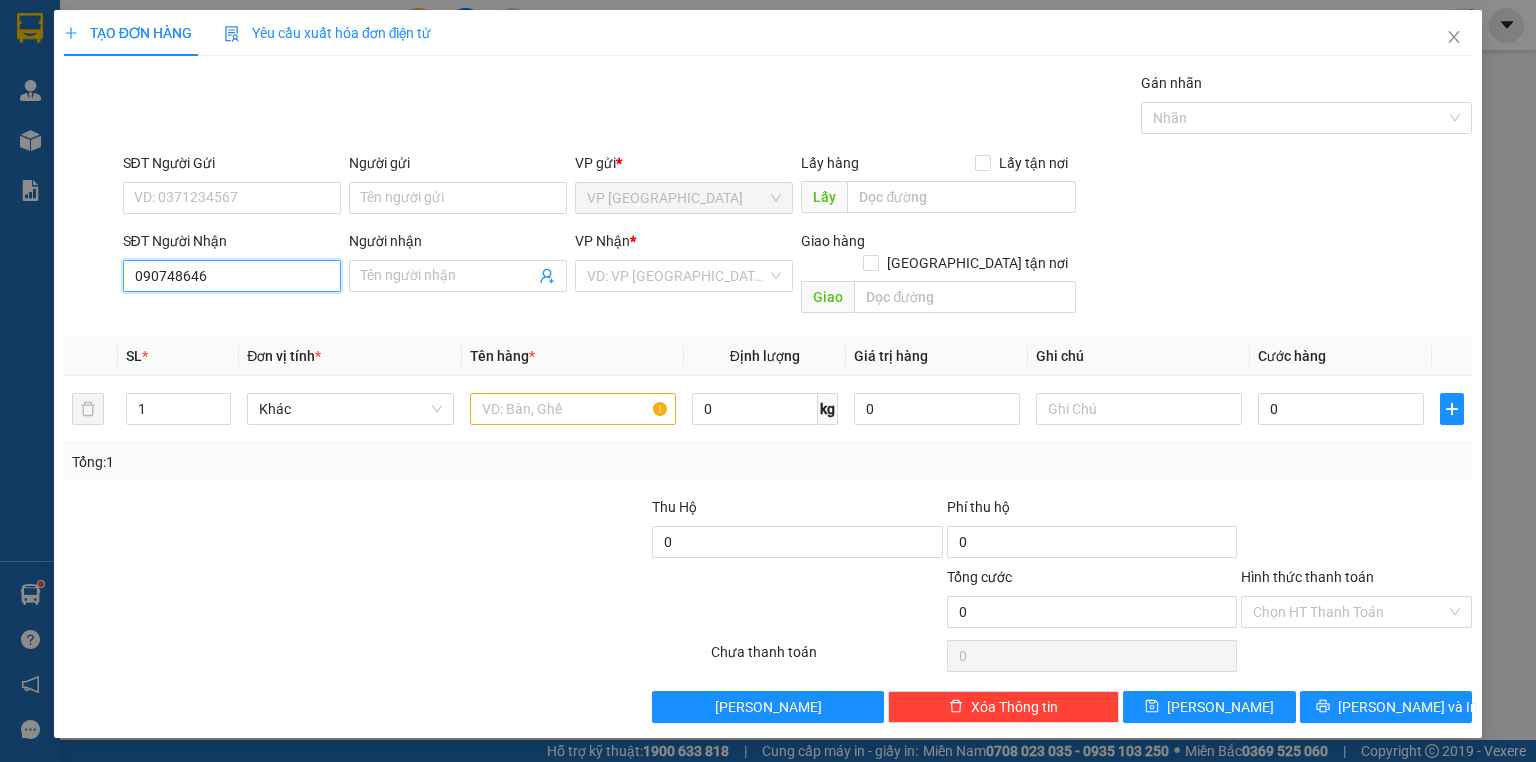 click on "090748646" at bounding box center [232, 276] 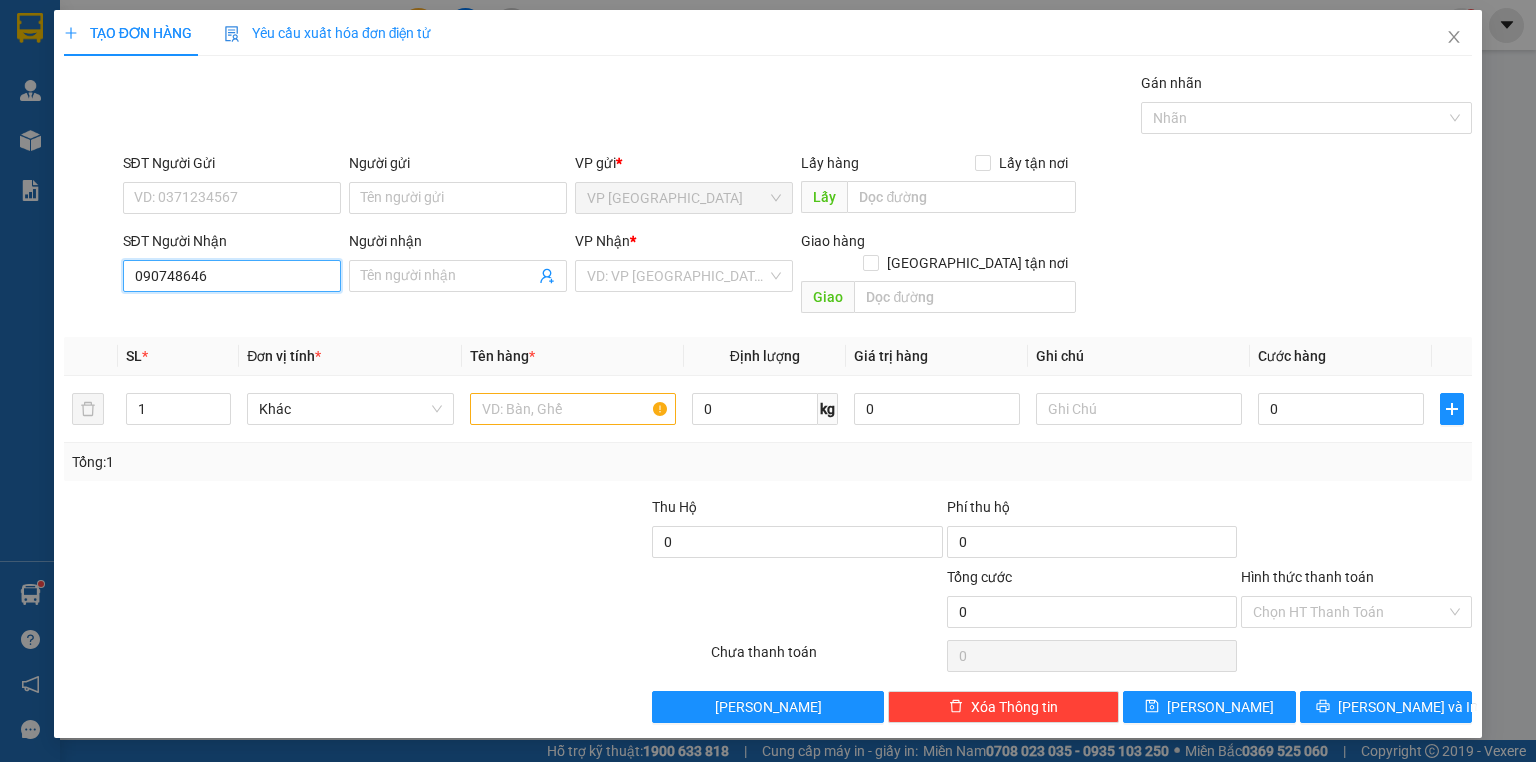 click on "090748646" at bounding box center [232, 276] 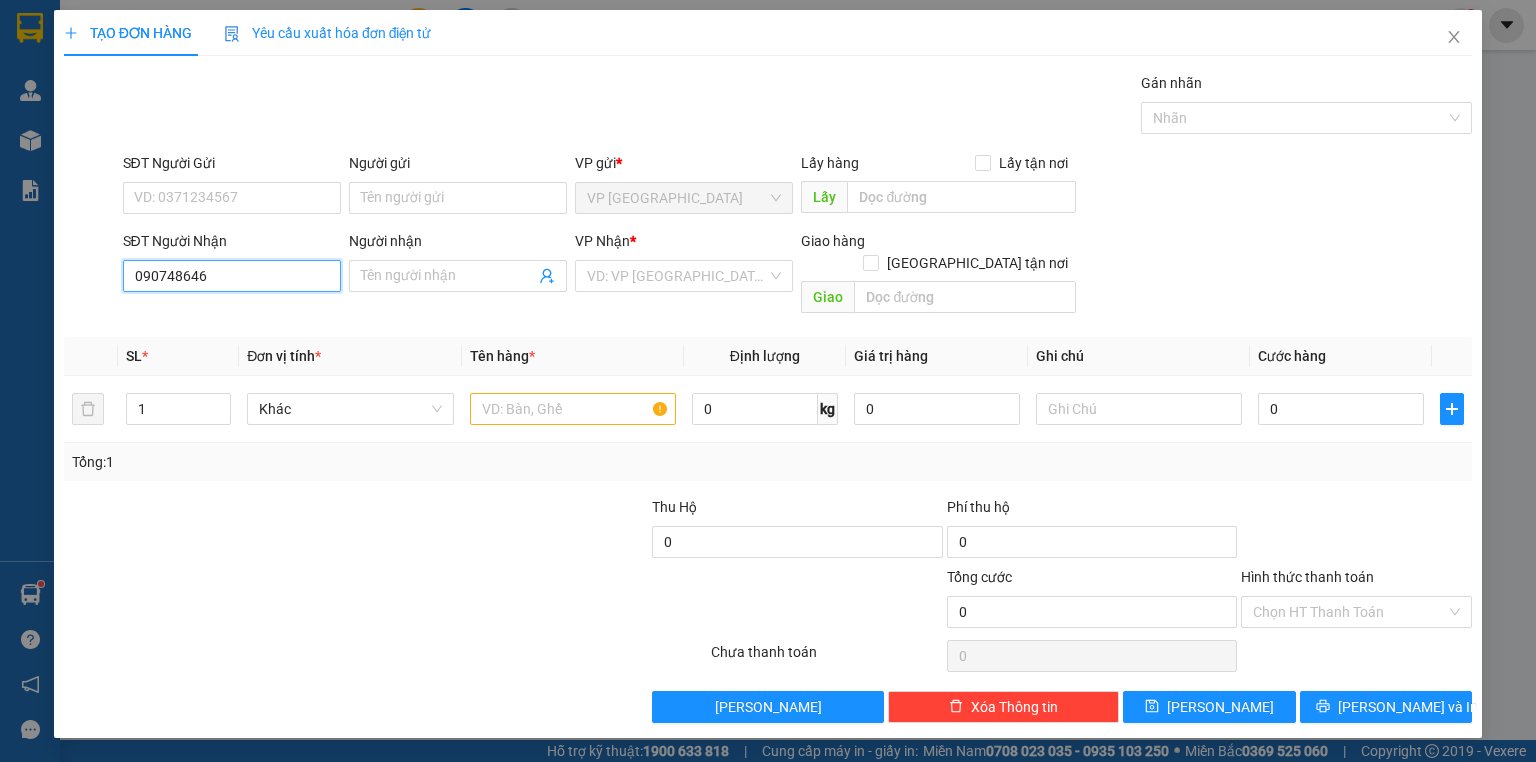 click on "090748646" at bounding box center [232, 276] 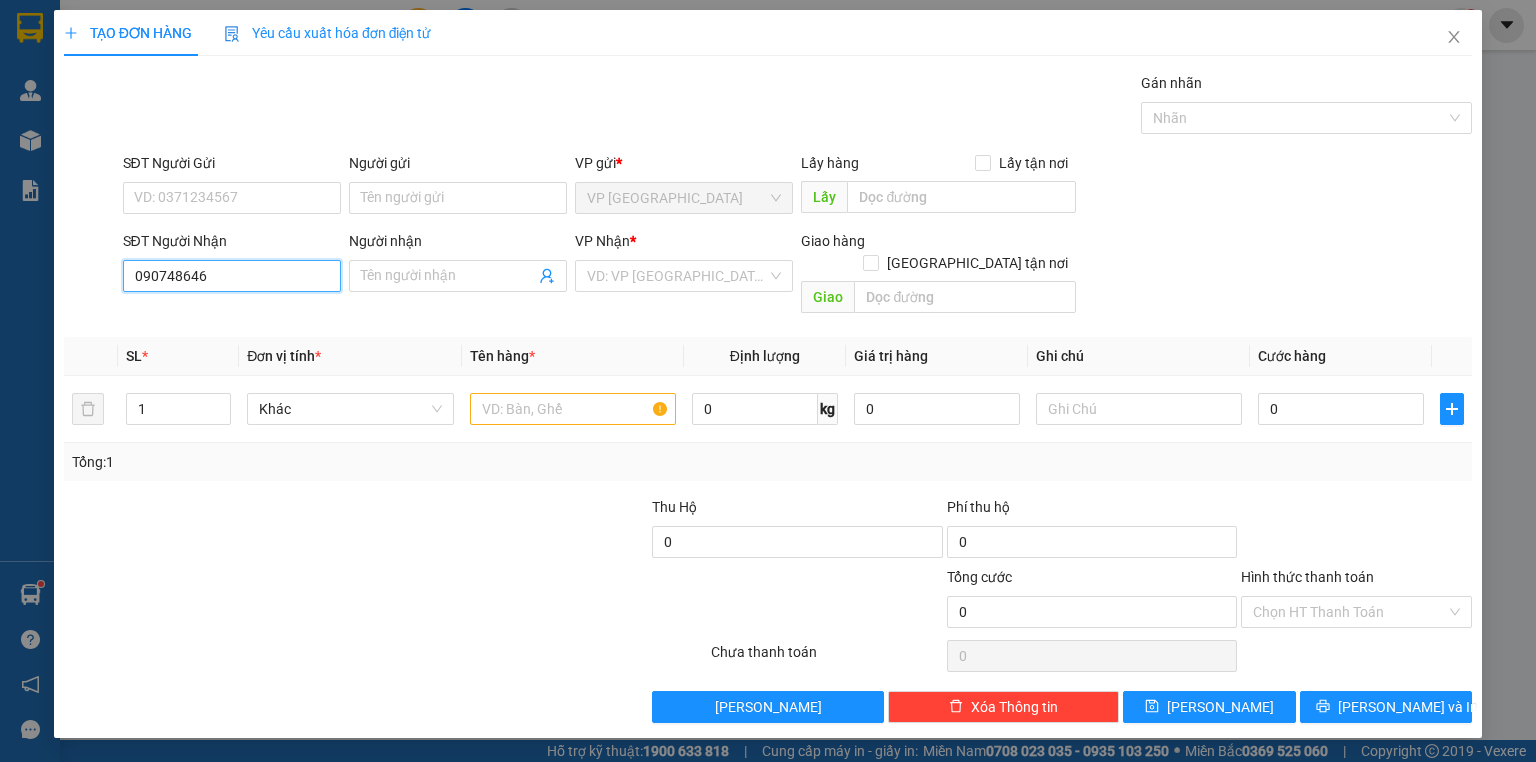 click on "090748646" at bounding box center [232, 276] 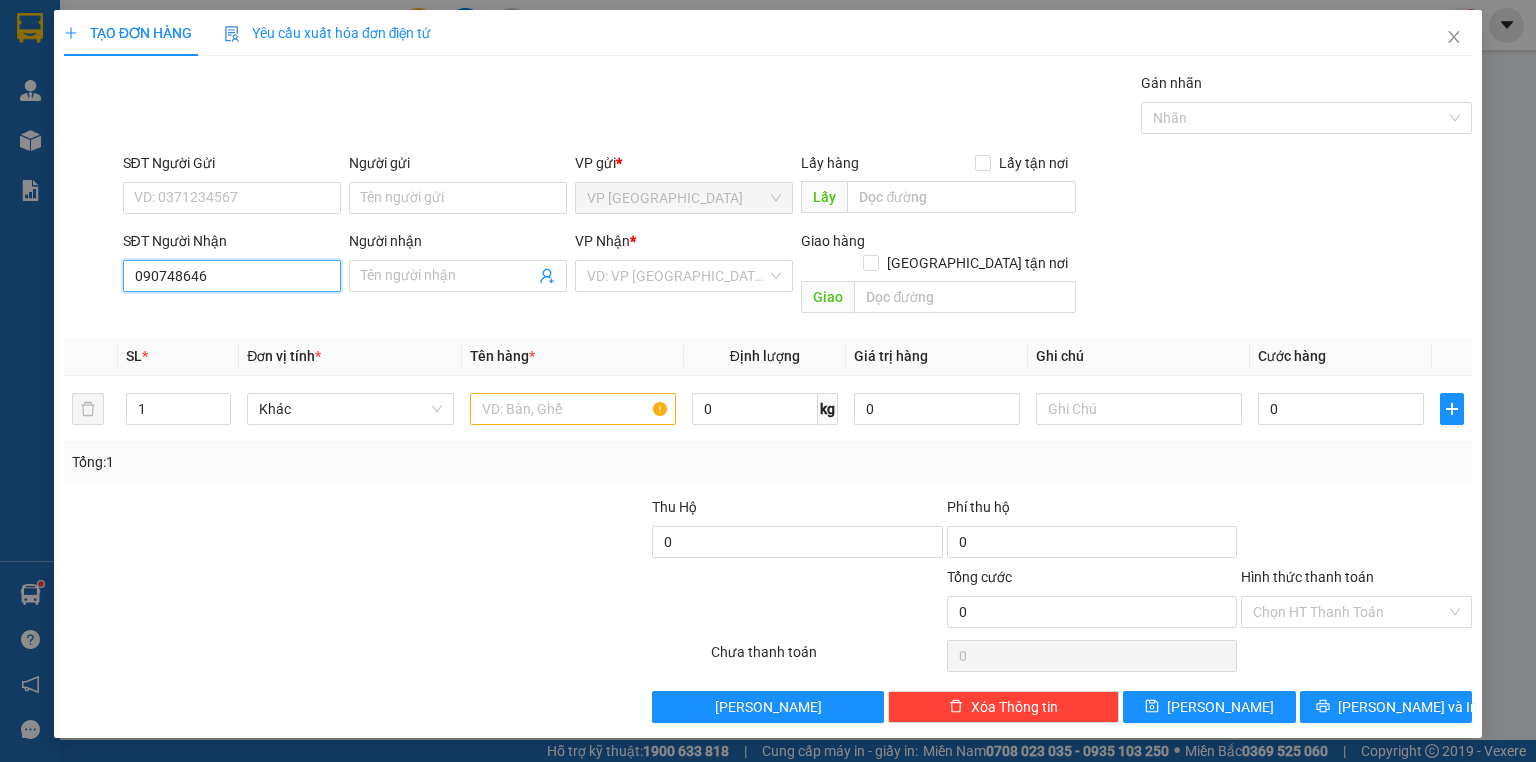 type on "0907481646" 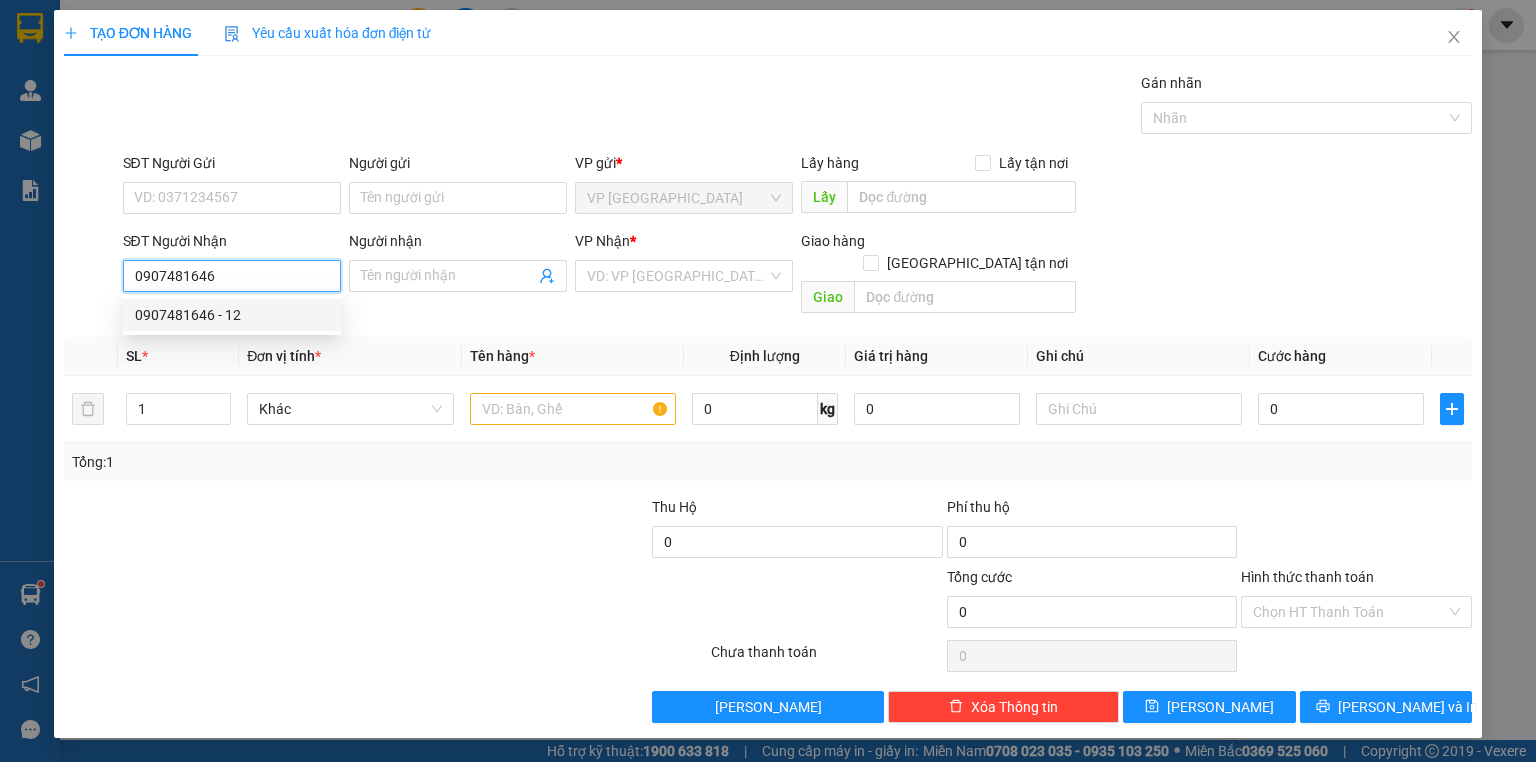 click on "0907481646 - 12" at bounding box center (232, 315) 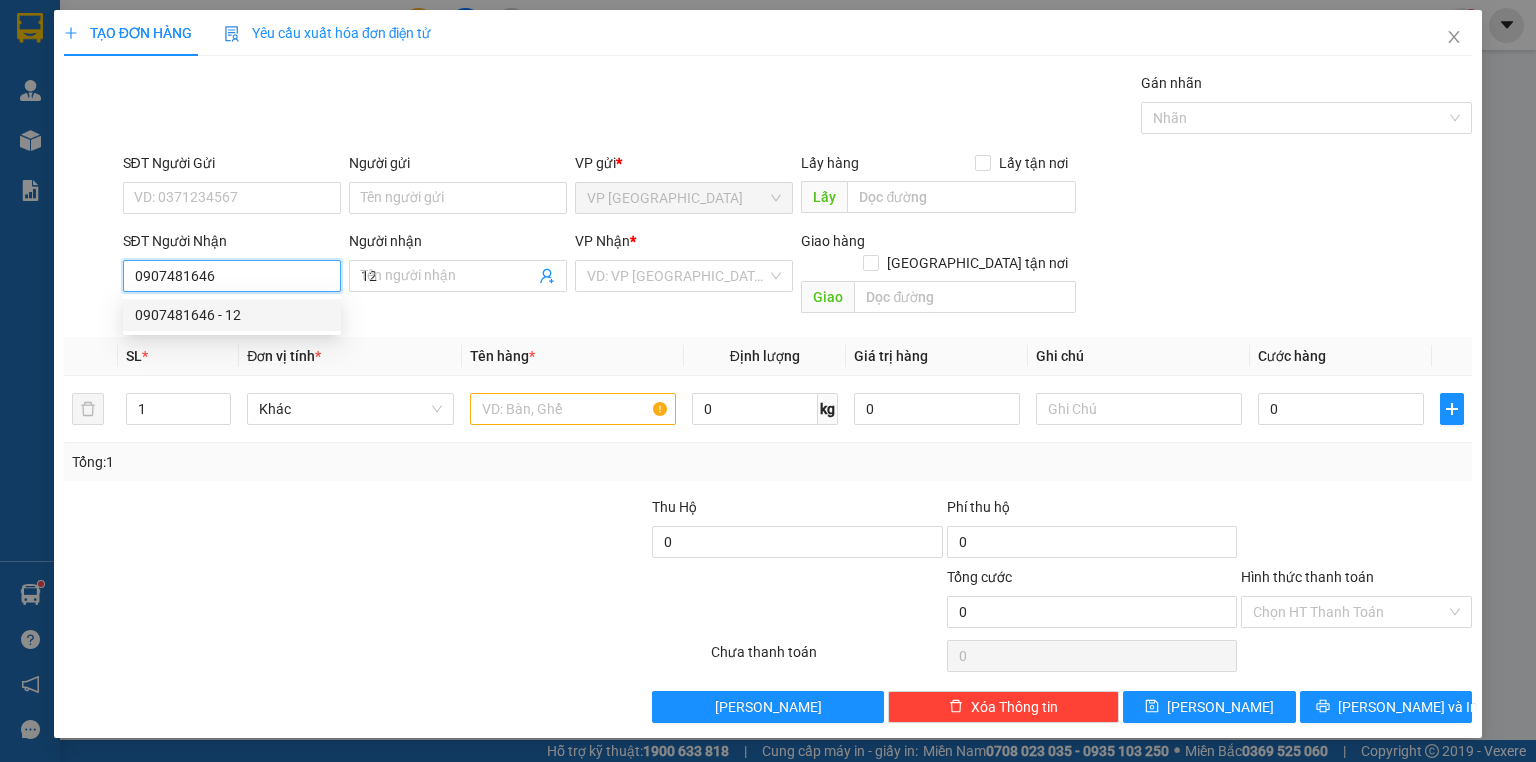 type on "40.000" 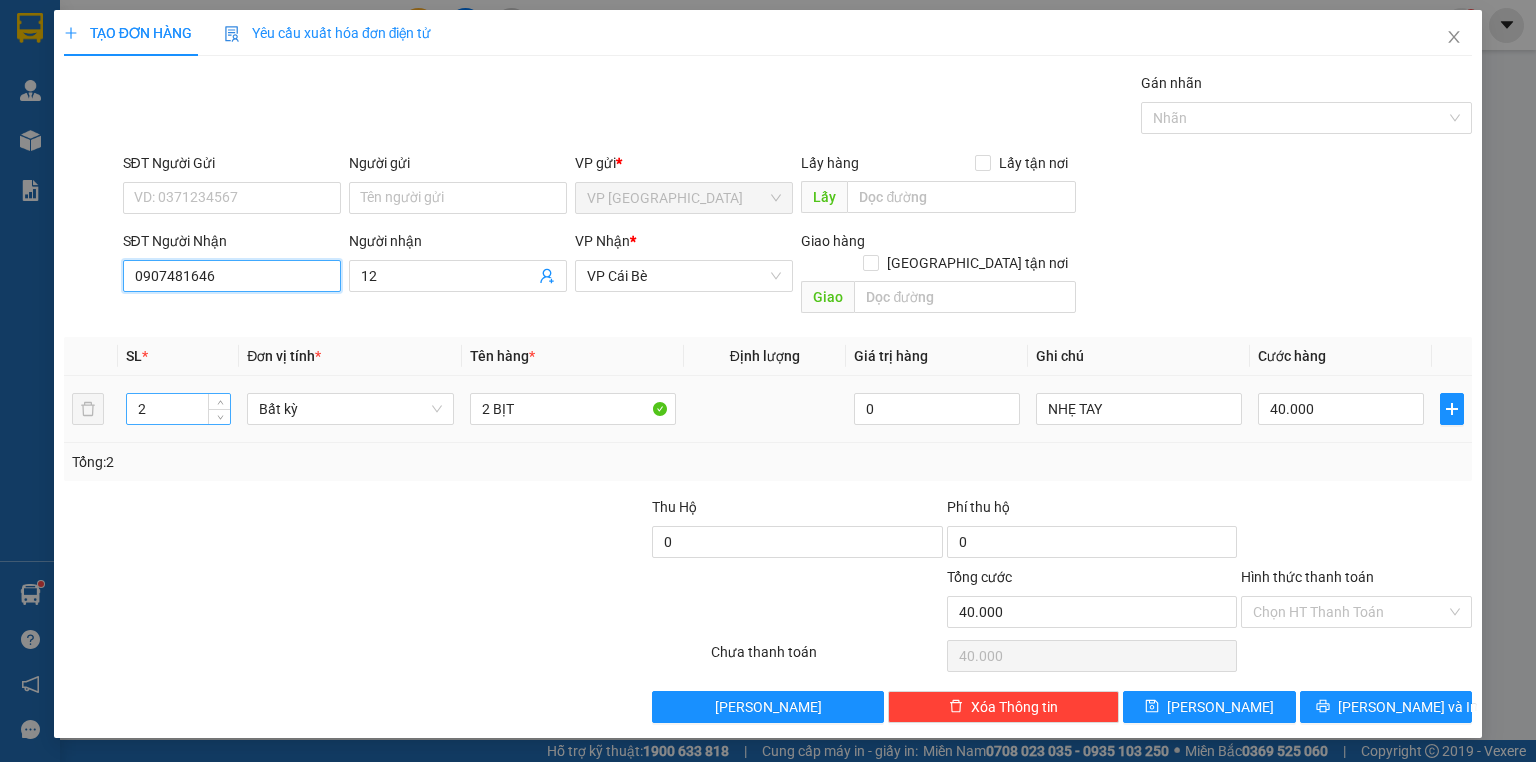 type on "0907481646" 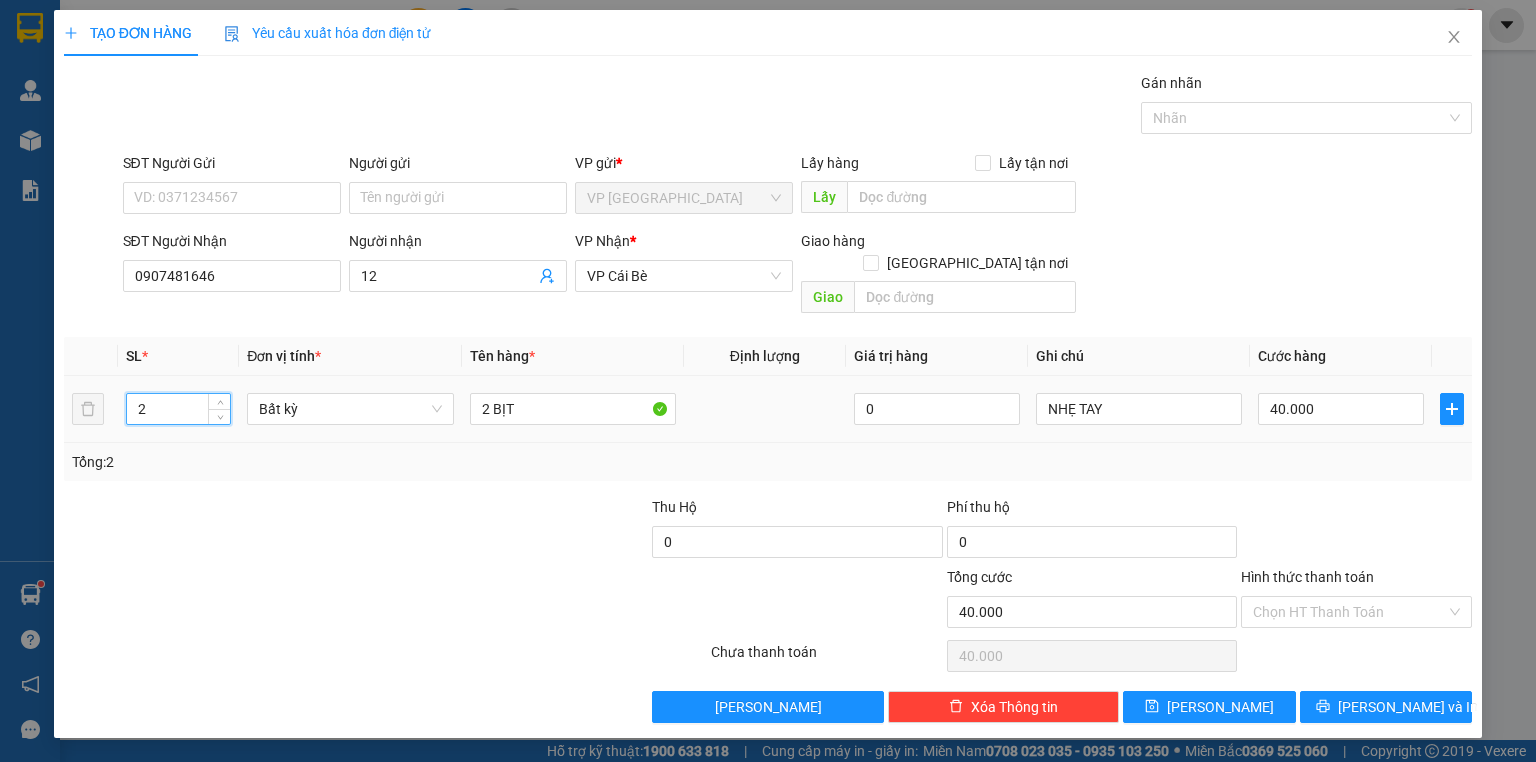 click on "2" at bounding box center [178, 409] 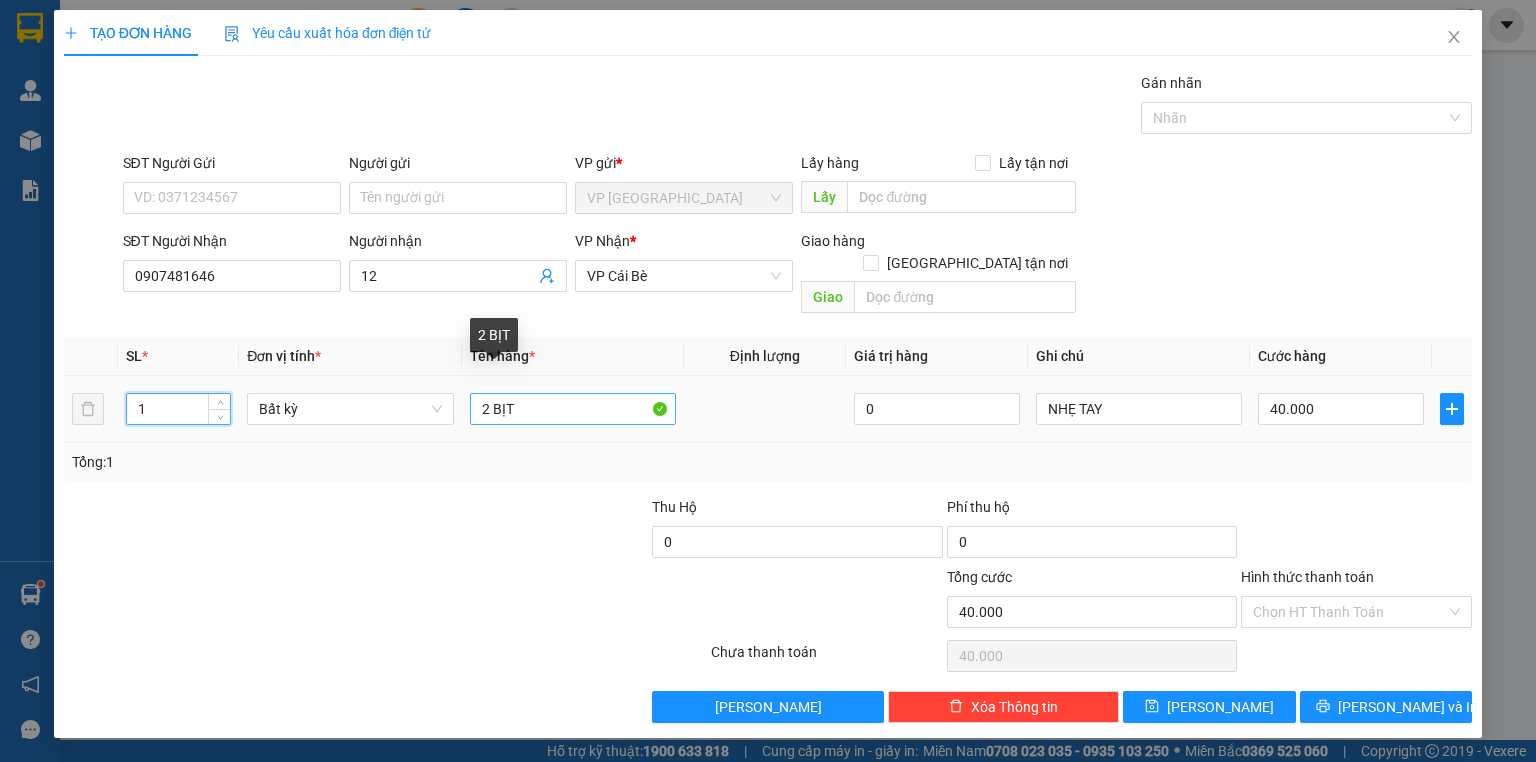 type on "1" 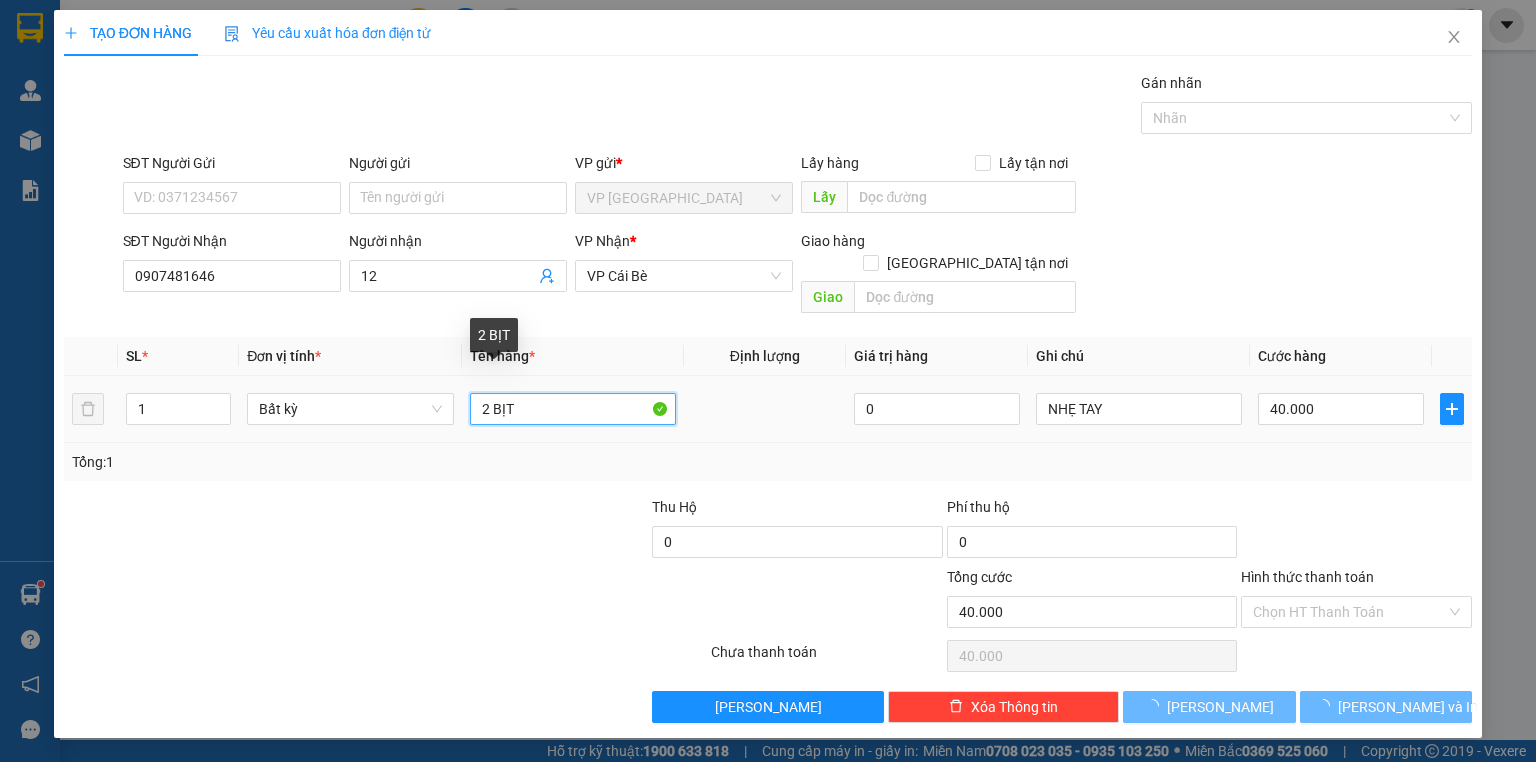 click on "2 BỊT" at bounding box center (573, 409) 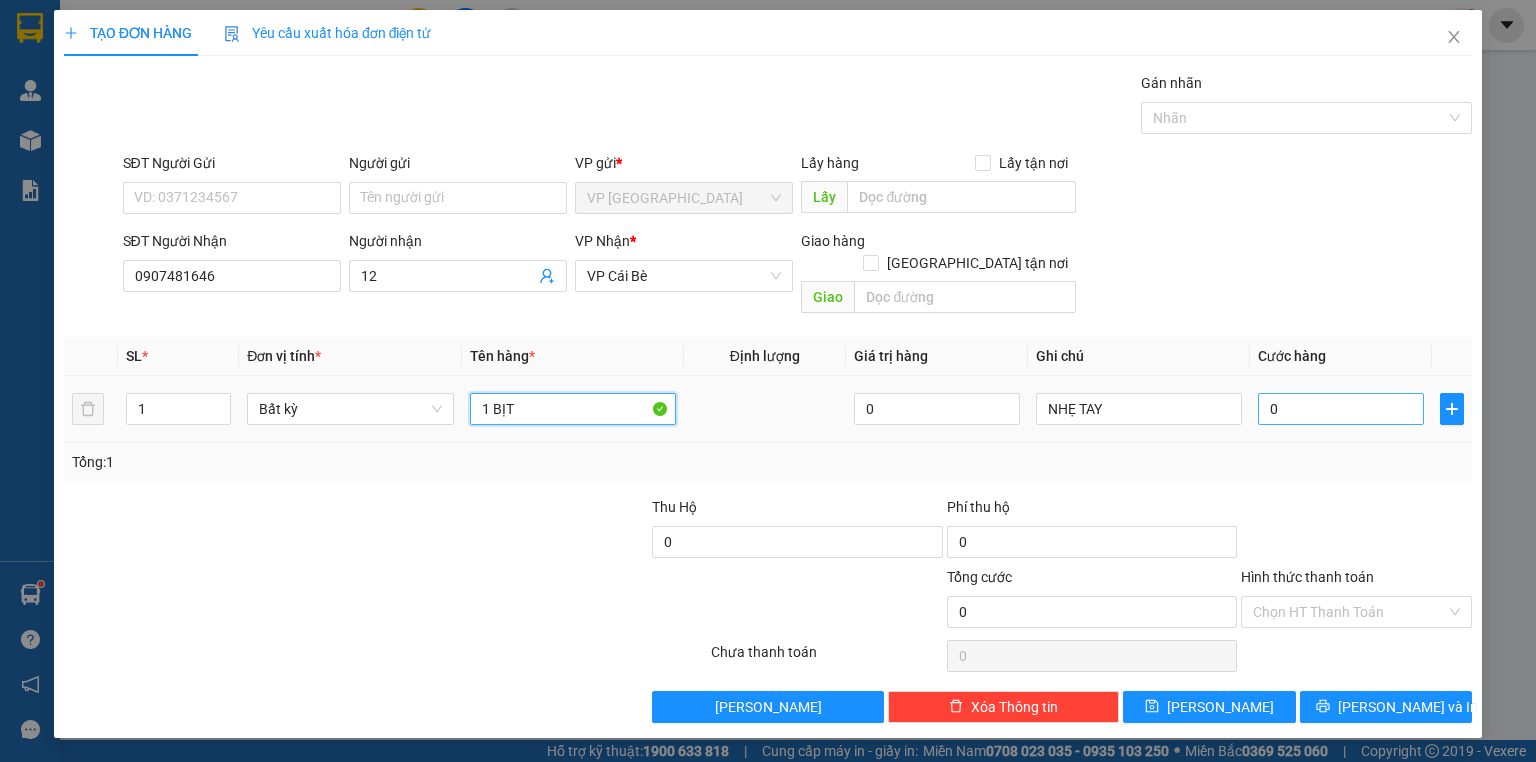 type on "1 BỊT" 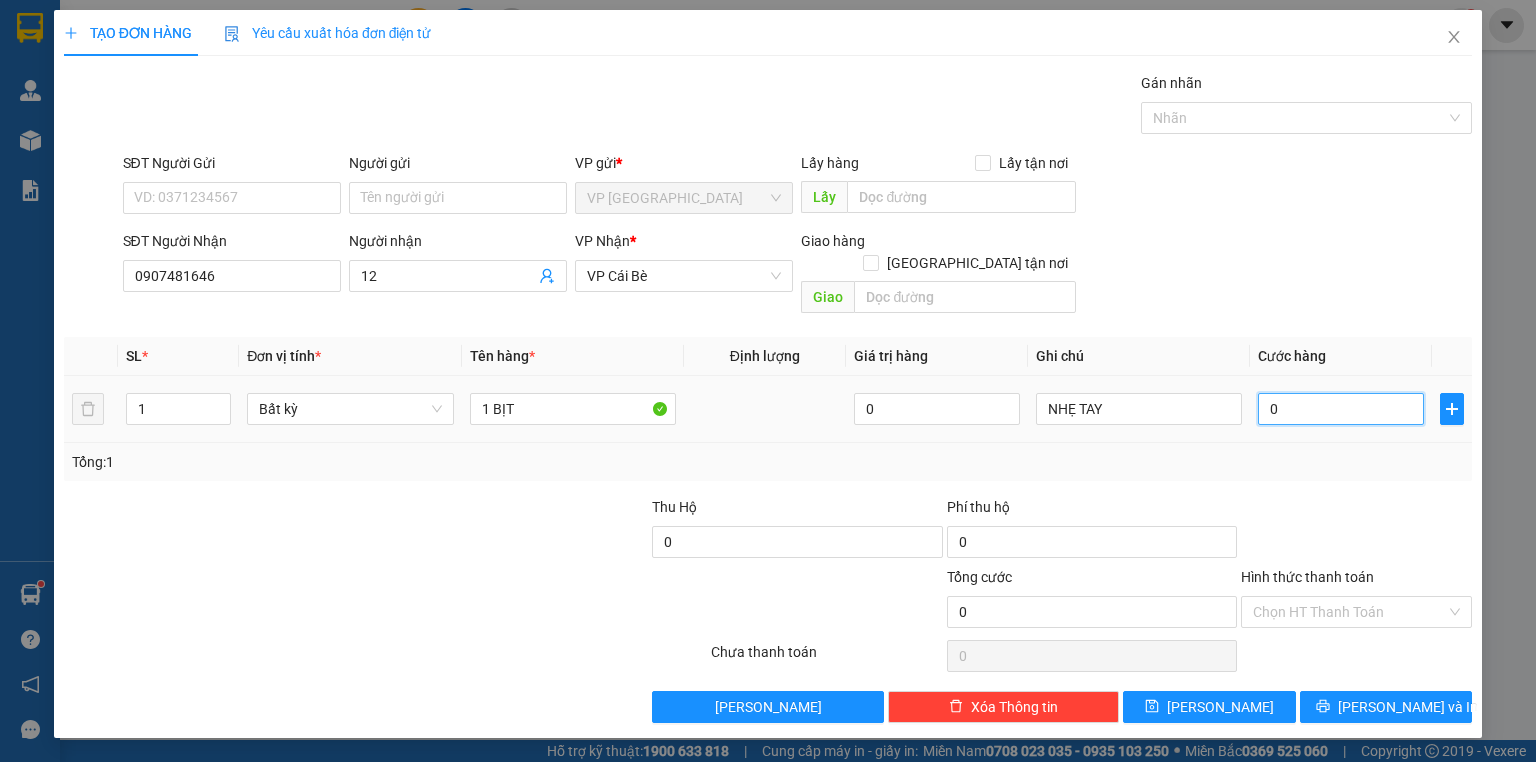 click on "0" at bounding box center (1341, 409) 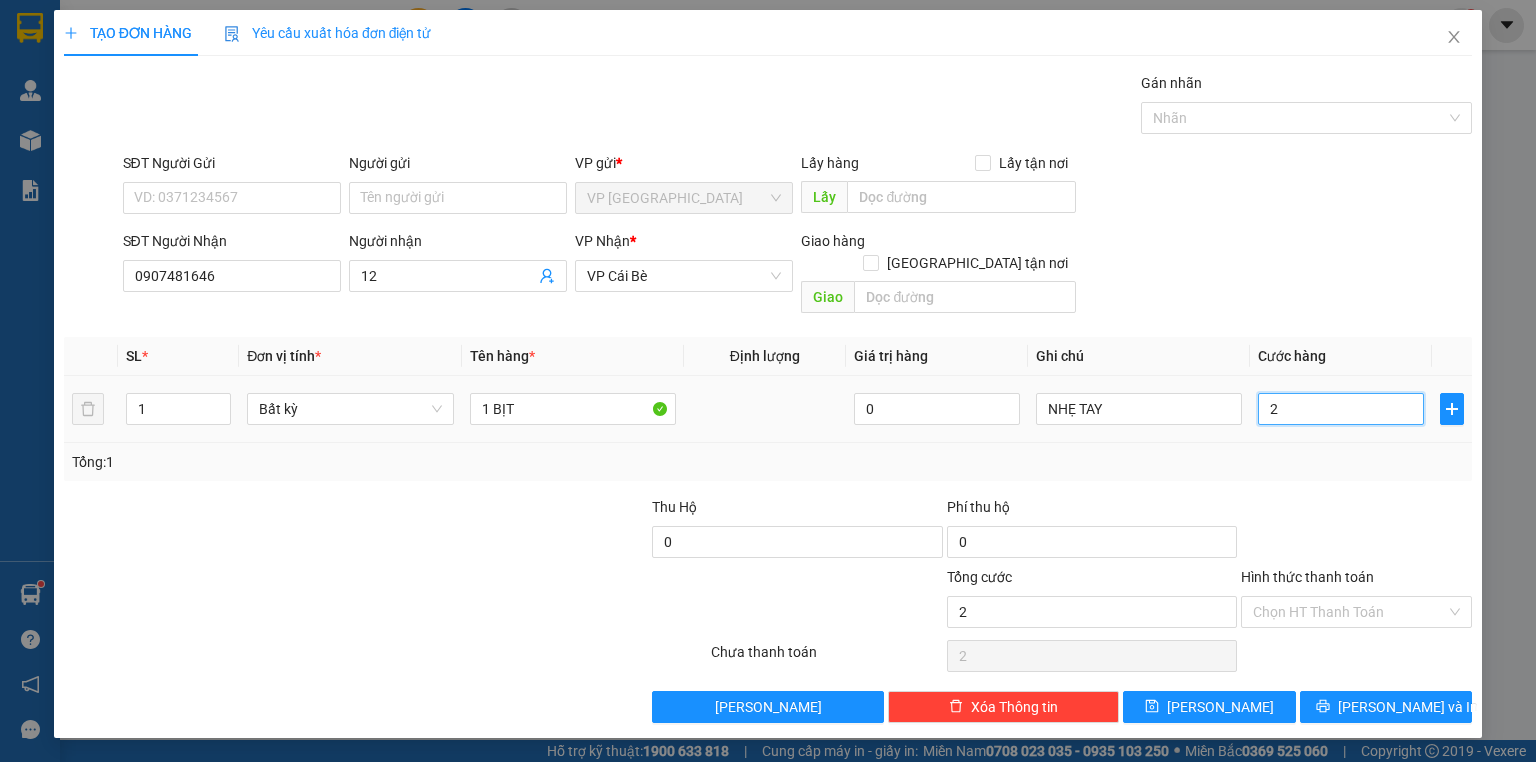 type on "20" 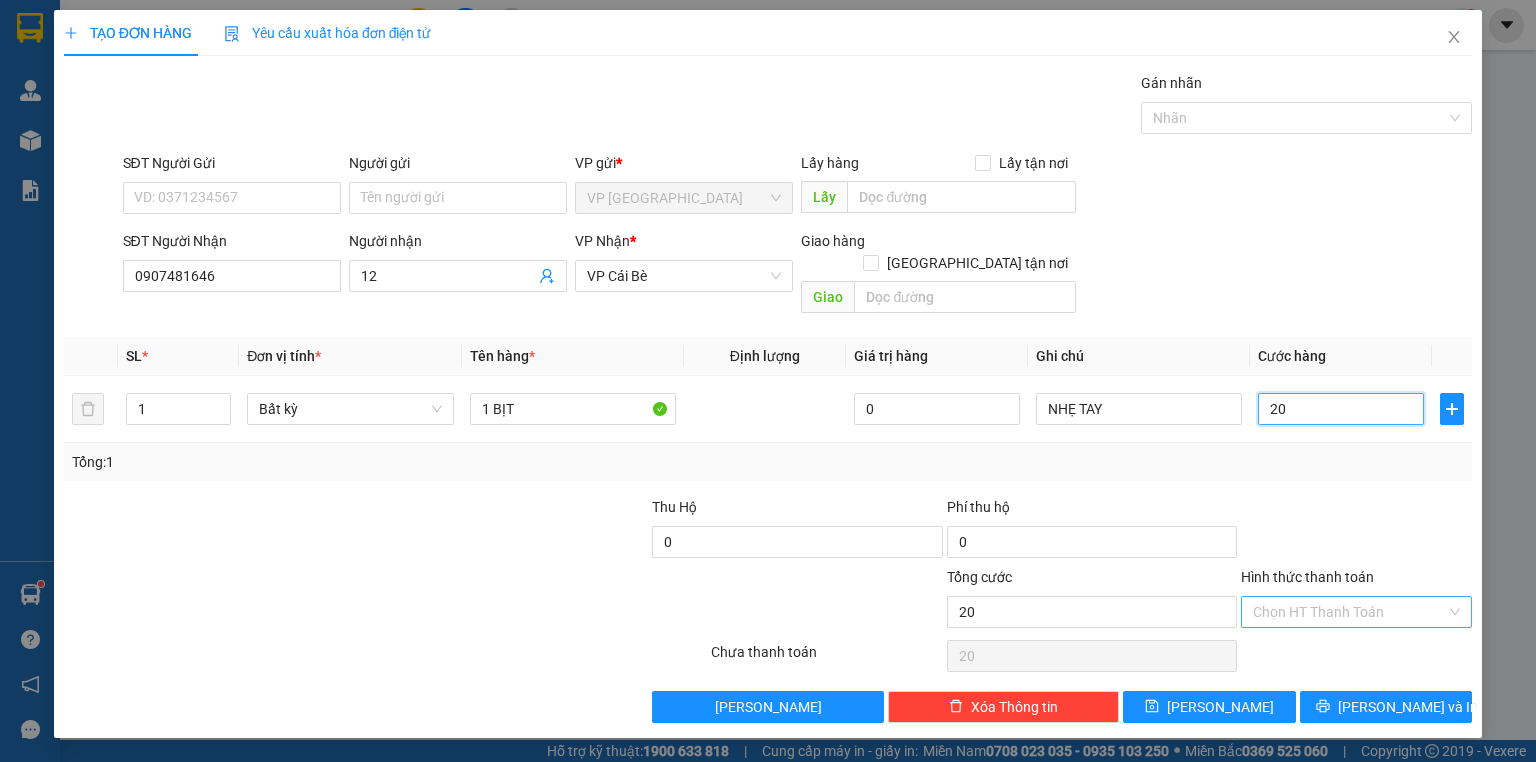type on "20" 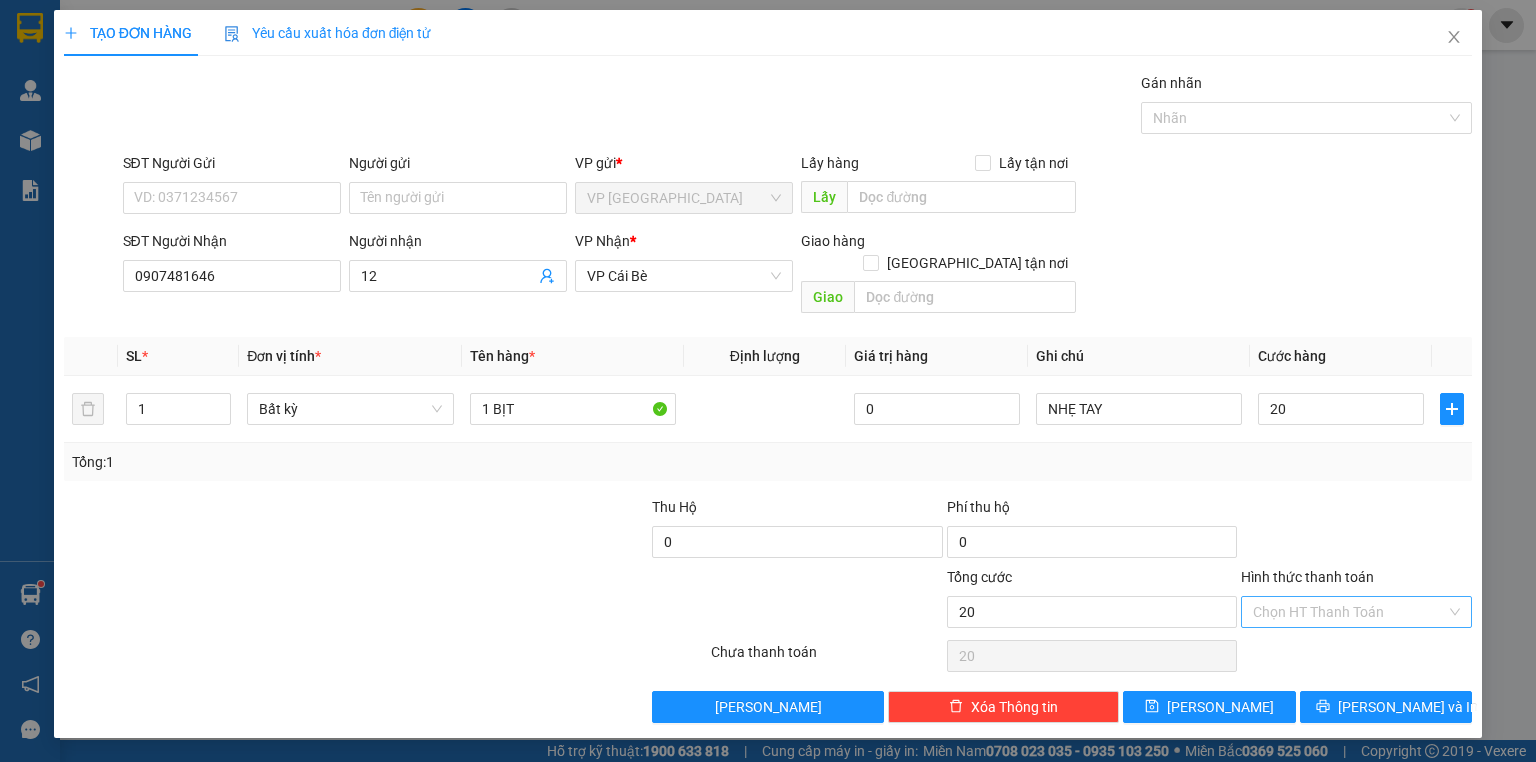 type on "20.000" 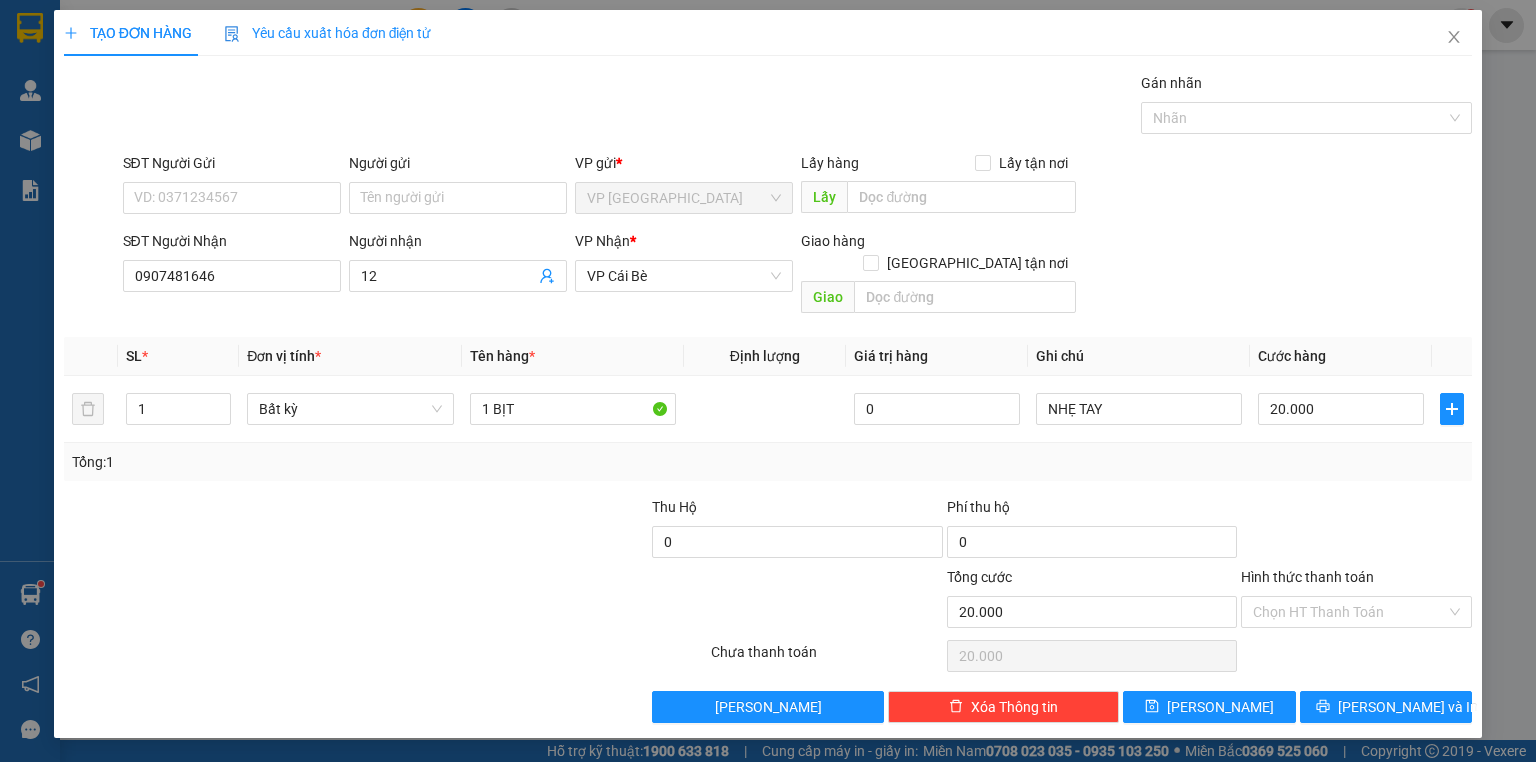 drag, startPoint x: 1396, startPoint y: 591, endPoint x: 1376, endPoint y: 606, distance: 25 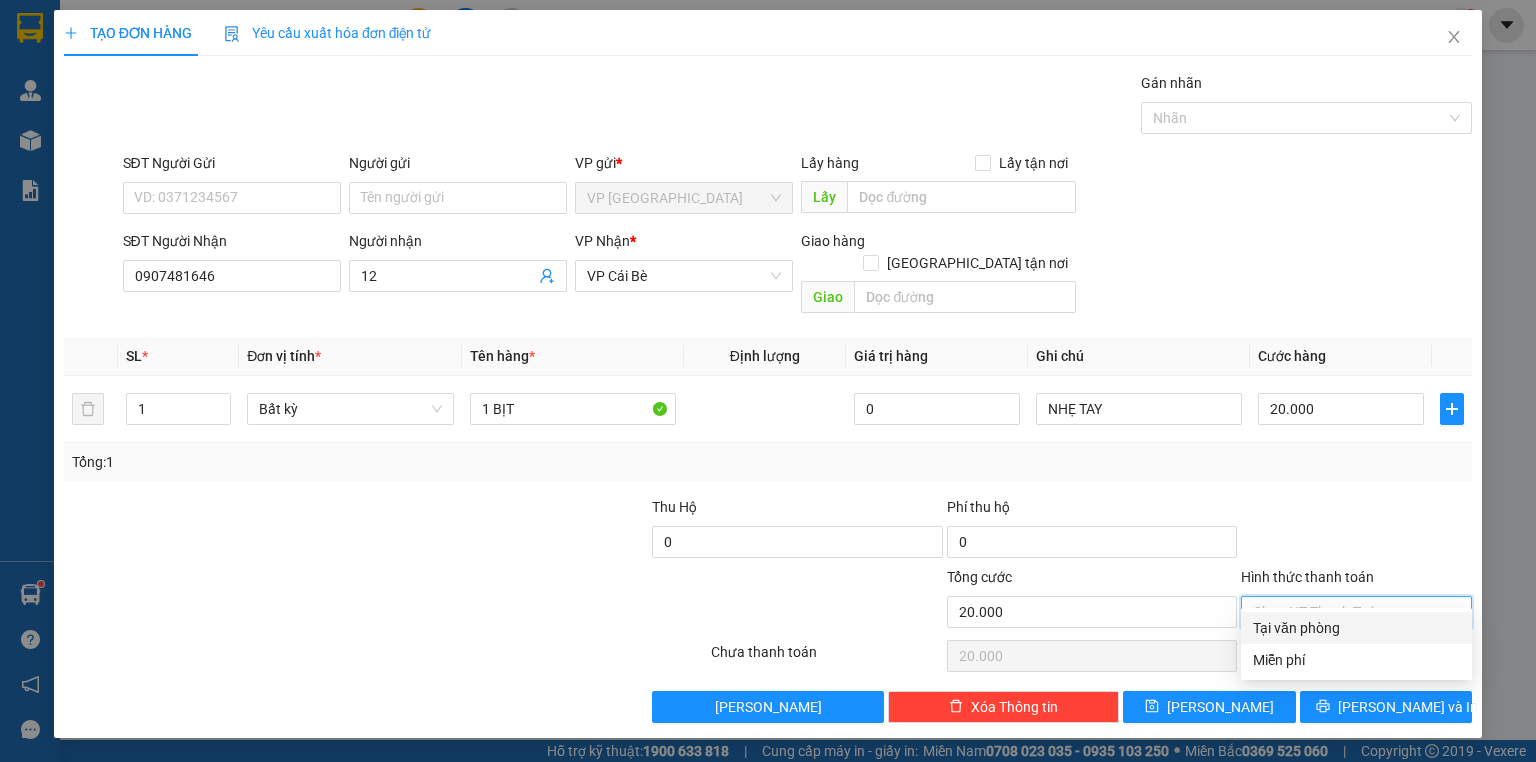 click on "Tại văn phòng" at bounding box center (1356, 628) 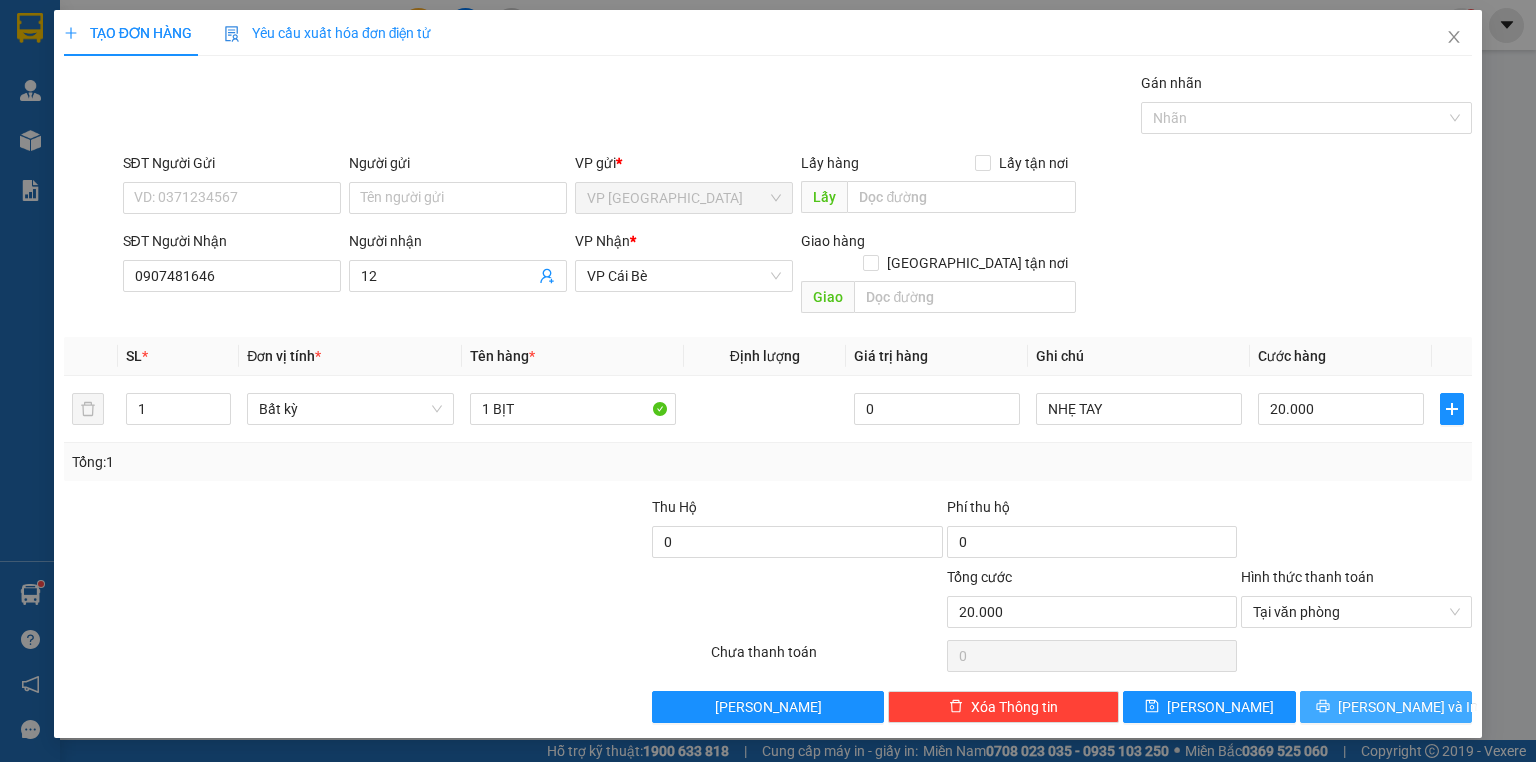 click on "[PERSON_NAME] và In" at bounding box center (1386, 707) 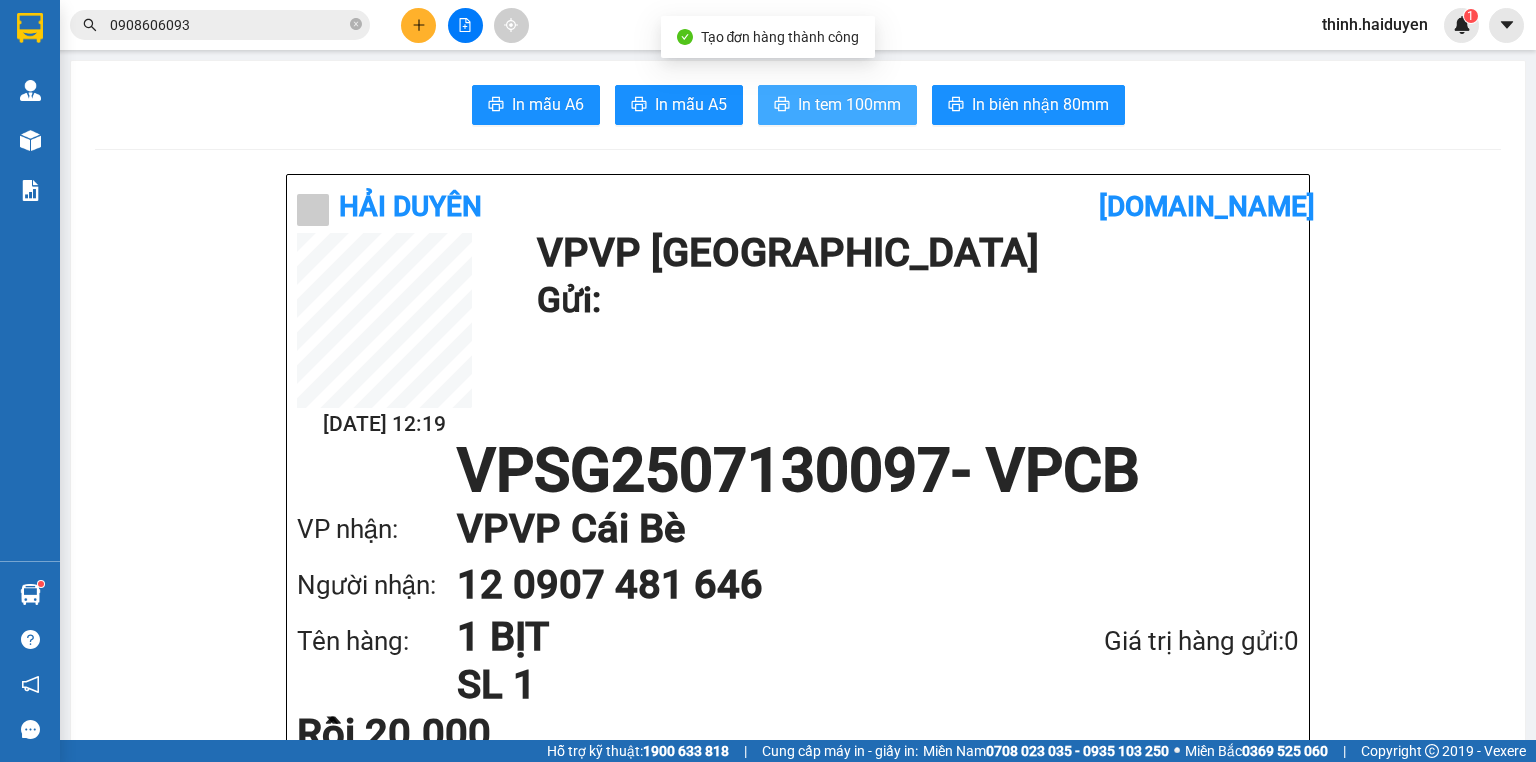 drag, startPoint x: 830, startPoint y: 102, endPoint x: 854, endPoint y: 98, distance: 24.33105 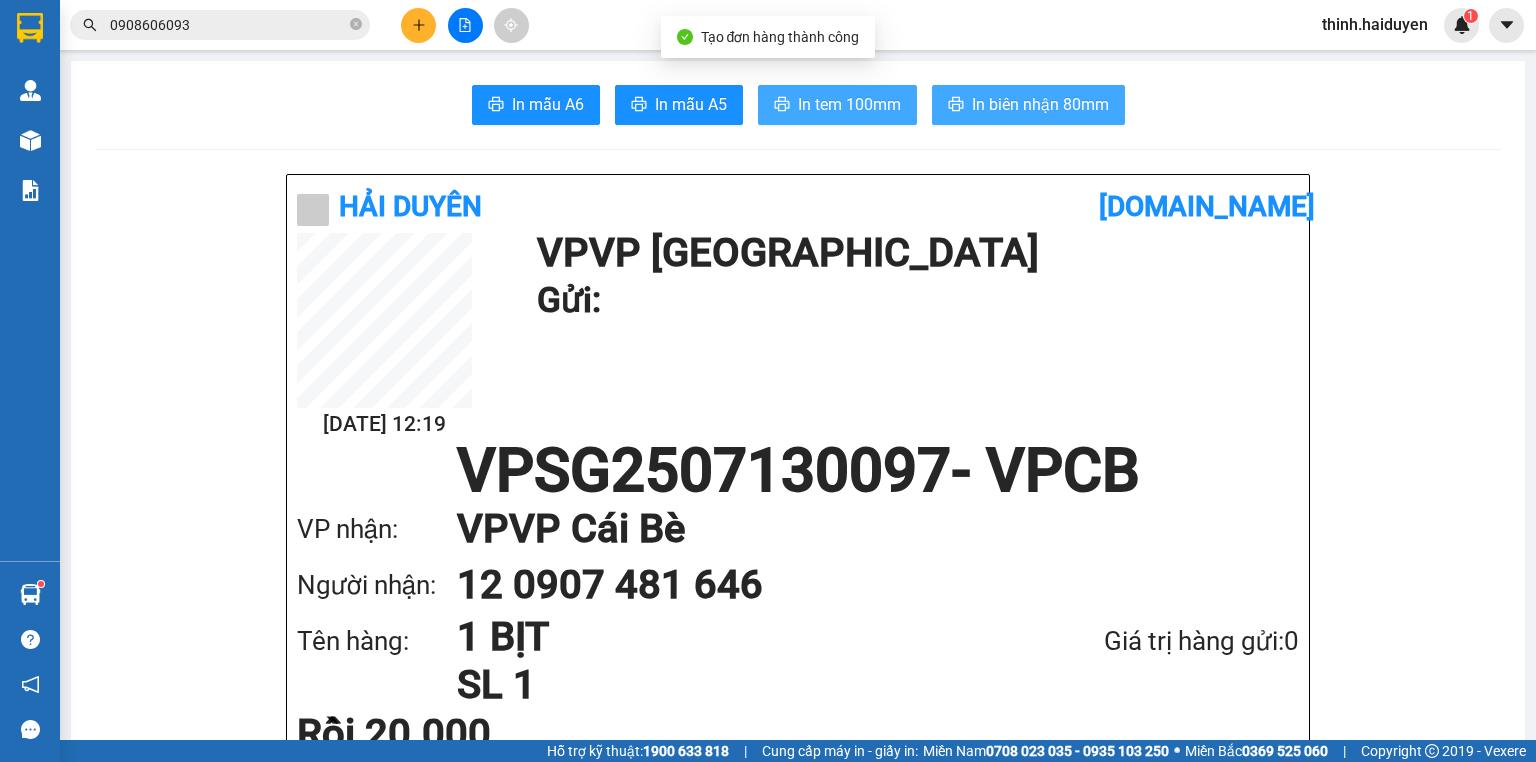 scroll, scrollTop: 0, scrollLeft: 0, axis: both 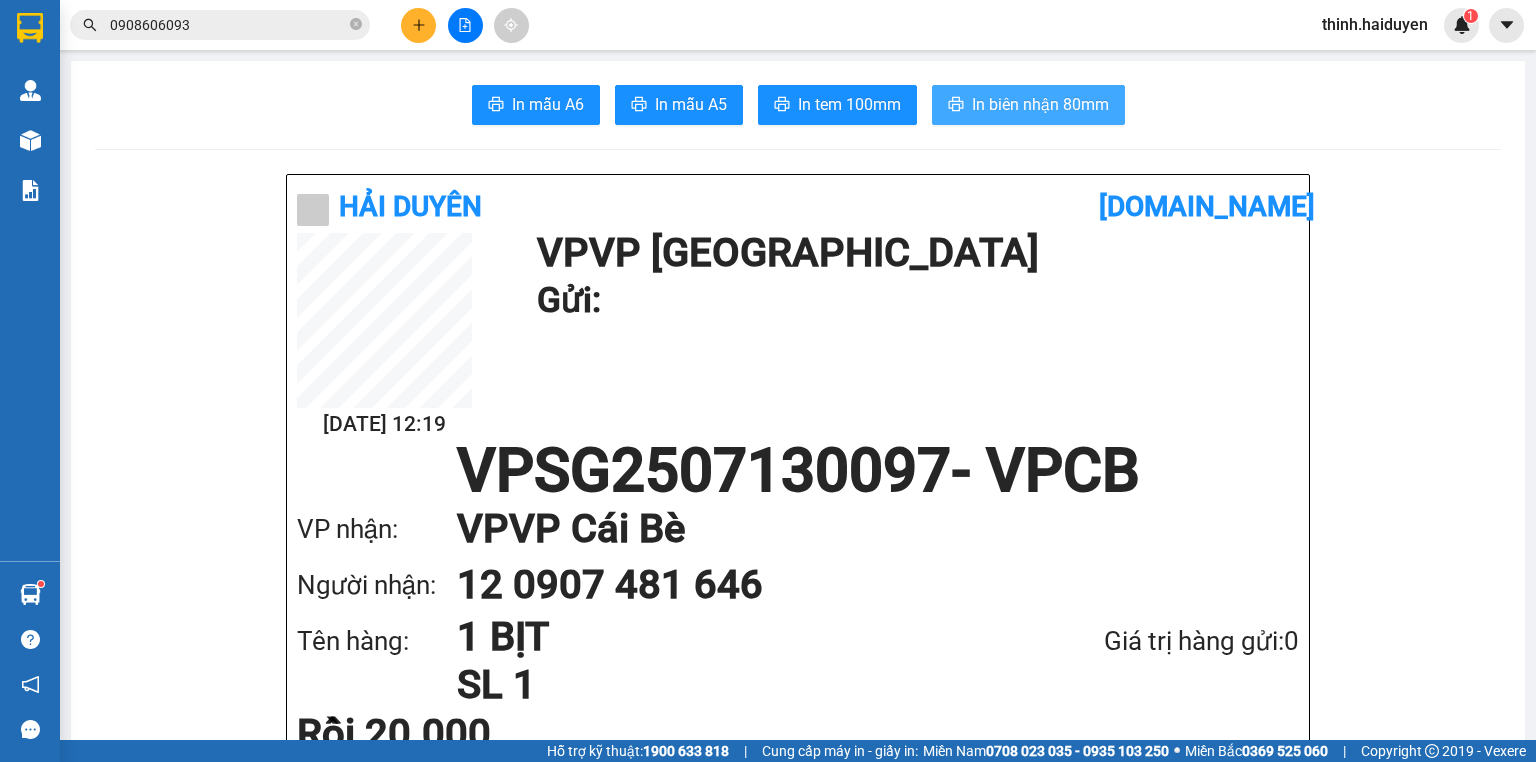 drag, startPoint x: 1031, startPoint y: 87, endPoint x: 1056, endPoint y: 85, distance: 25.079872 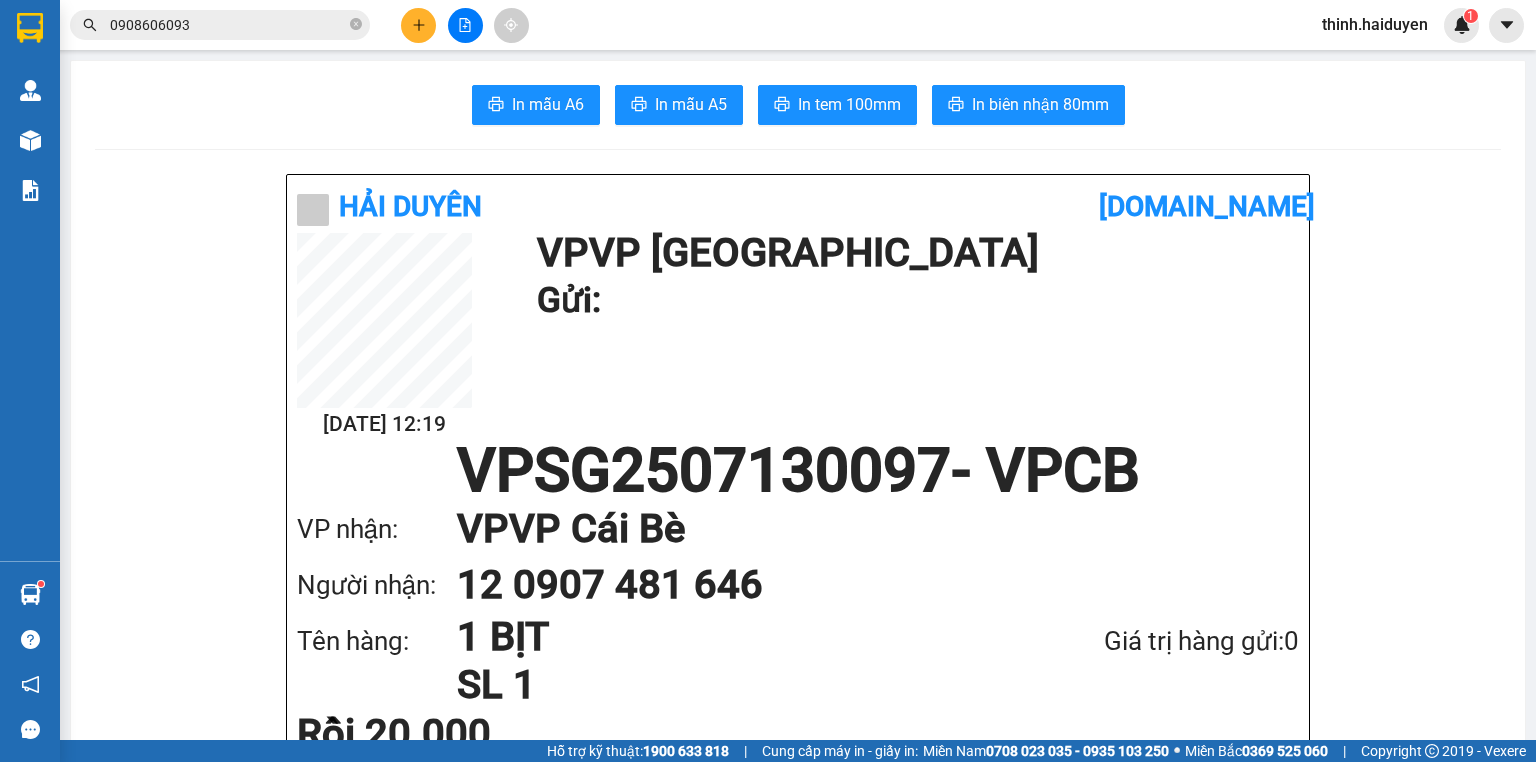 click on "In mẫu A6
In mẫu A5
In tem 100mm
In biên nhận 80mm Hải Duyên vexere.com 13/07 12:19 VP  VP Sài Gòn Gửi:    VPSG2507130097  -   VPCB VP nhận: VP  VP Cái Bè Người nhận: 12   0907 481 646 Tên hàng: 1 BỊT  SL 1 Giá trị hàng gửi:  0 Rồi   20.000 Tổng phải thu:   0 NHẸ TAY Hải Duyên VP VP Sài Gòn   97B Nguyễn Duy Dương, P9   0907420505, 0939242285 VP VP Cái Bè   436 Nguyễn Thái Học, Khu 2   0939993605, 0939989605 Mã GD :  VPSG2507130097 In ngày:  13/07/2025   12:20 Gửi khách hàng Gửi :       VP VP Sài Gòn Nhận :  12 - 0907481646   VP VP Cái Bè Ghi chú:  NHẸ TAY   Tên (giá trị hàng) SL Cước món hàng 1 BỊT    (0) 1 20.000 Tổng cộng 1 20.000 Loading... Rồi : 20.000 VND Tổng phải thu : 0 VND Người gửi hàng xác nhận Quy định nhận/gửi hàng : Không vận chuyển hàng hóa trái quy định pháp luật. Khi đến nhận hàng, quý khách cần mang theo  CMND.   Vexere.com" at bounding box center (798, 1687) 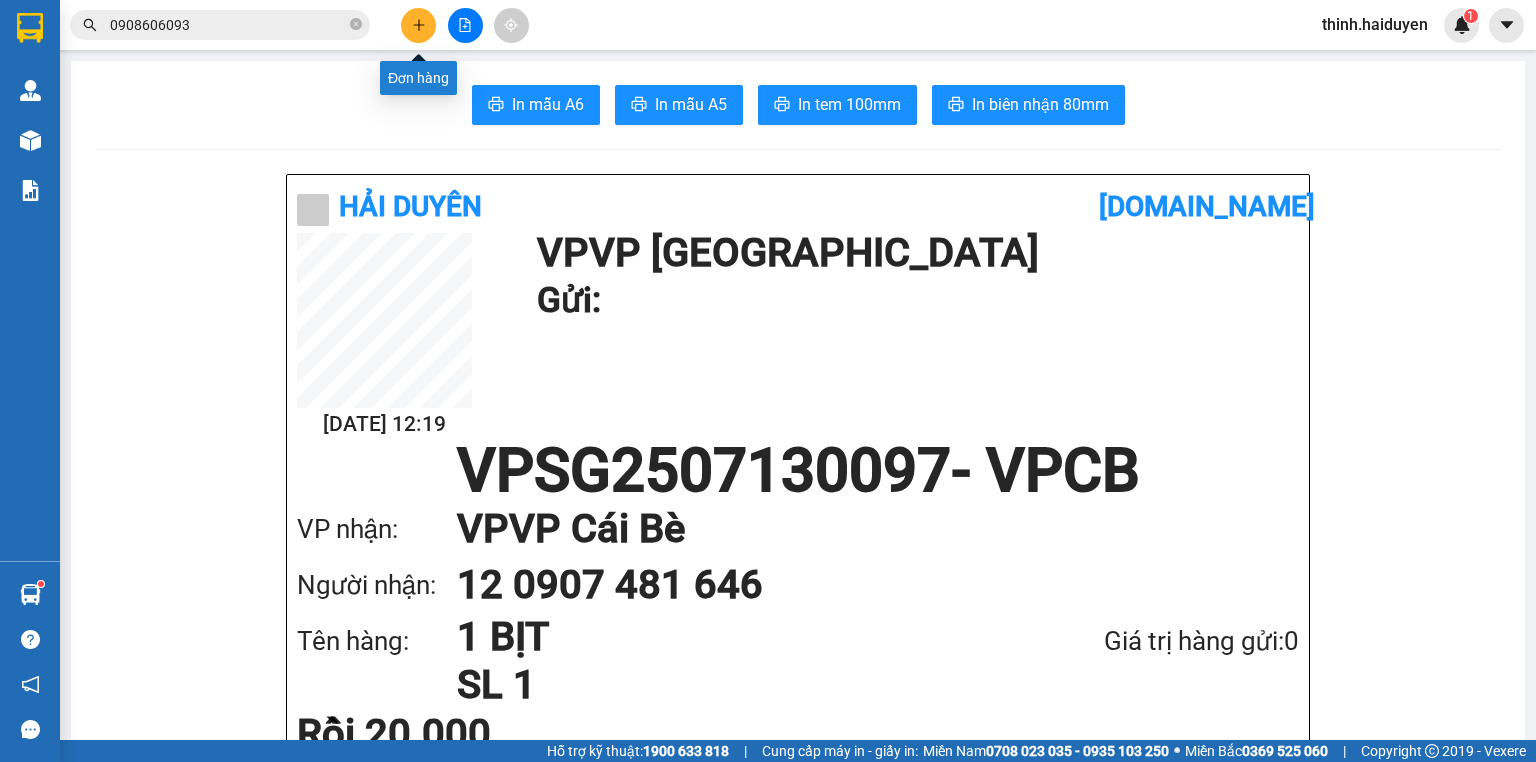 click at bounding box center [418, 25] 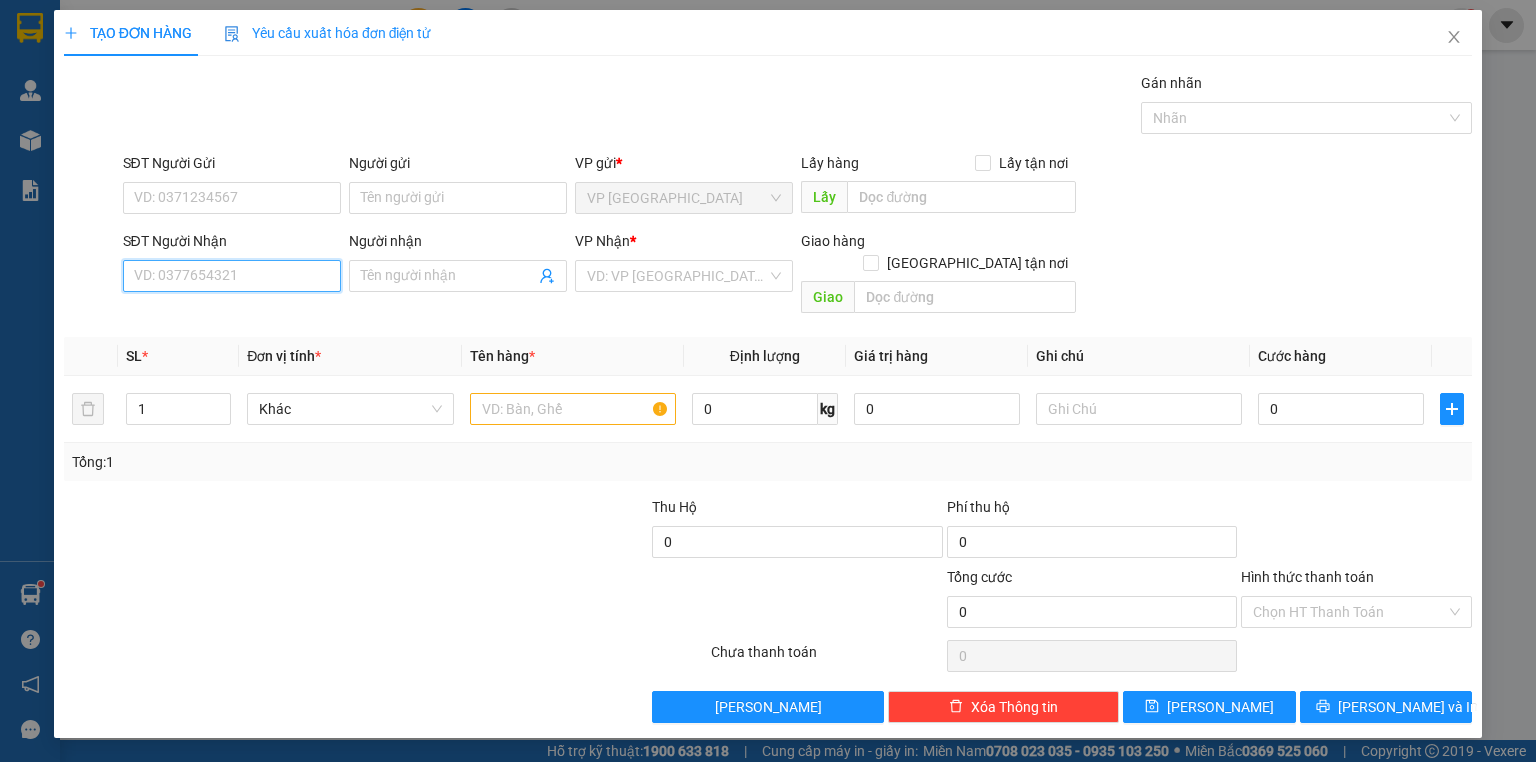click on "SĐT Người Nhận" at bounding box center (232, 276) 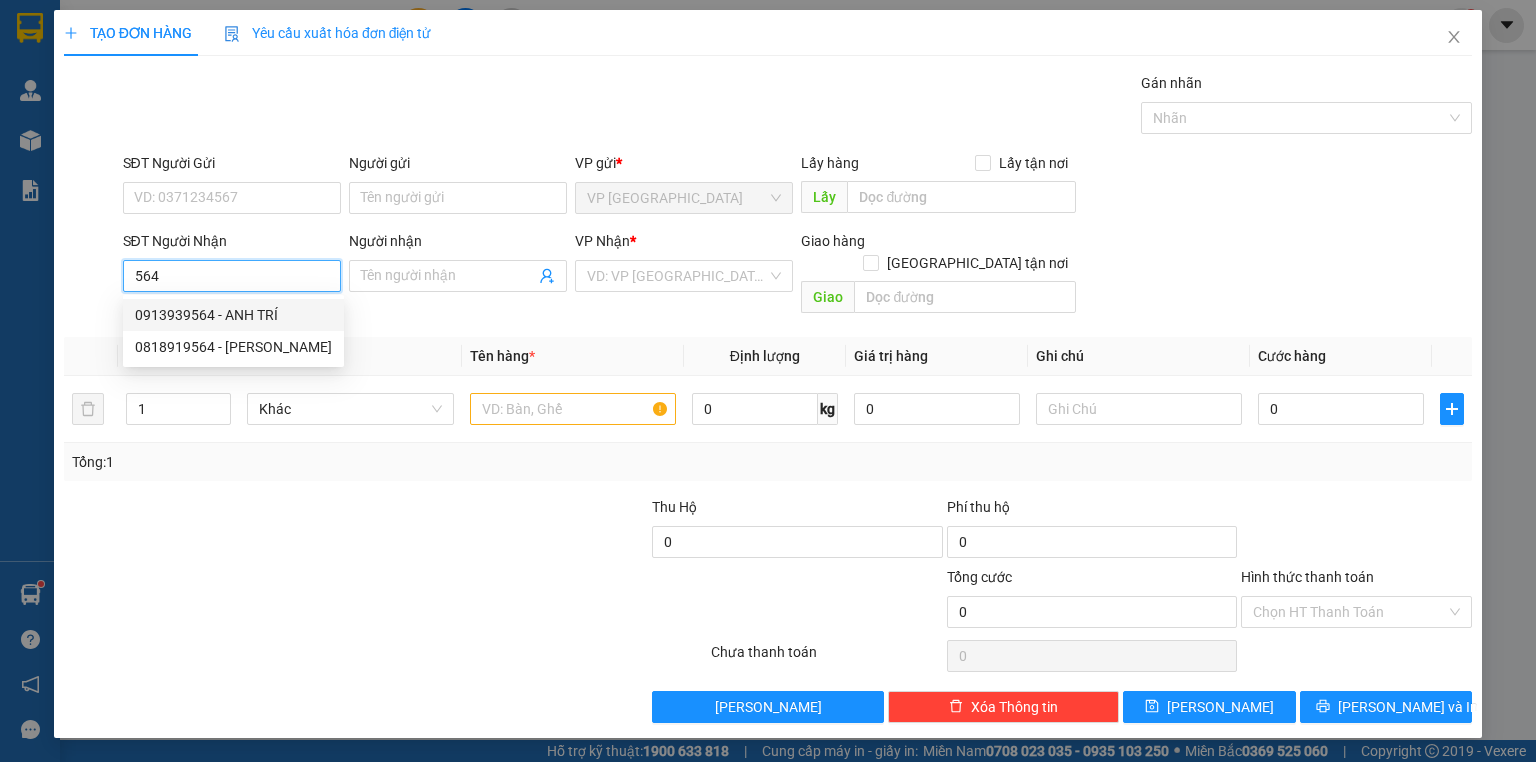 click on "0913939564 - ANH TRÍ" at bounding box center [233, 315] 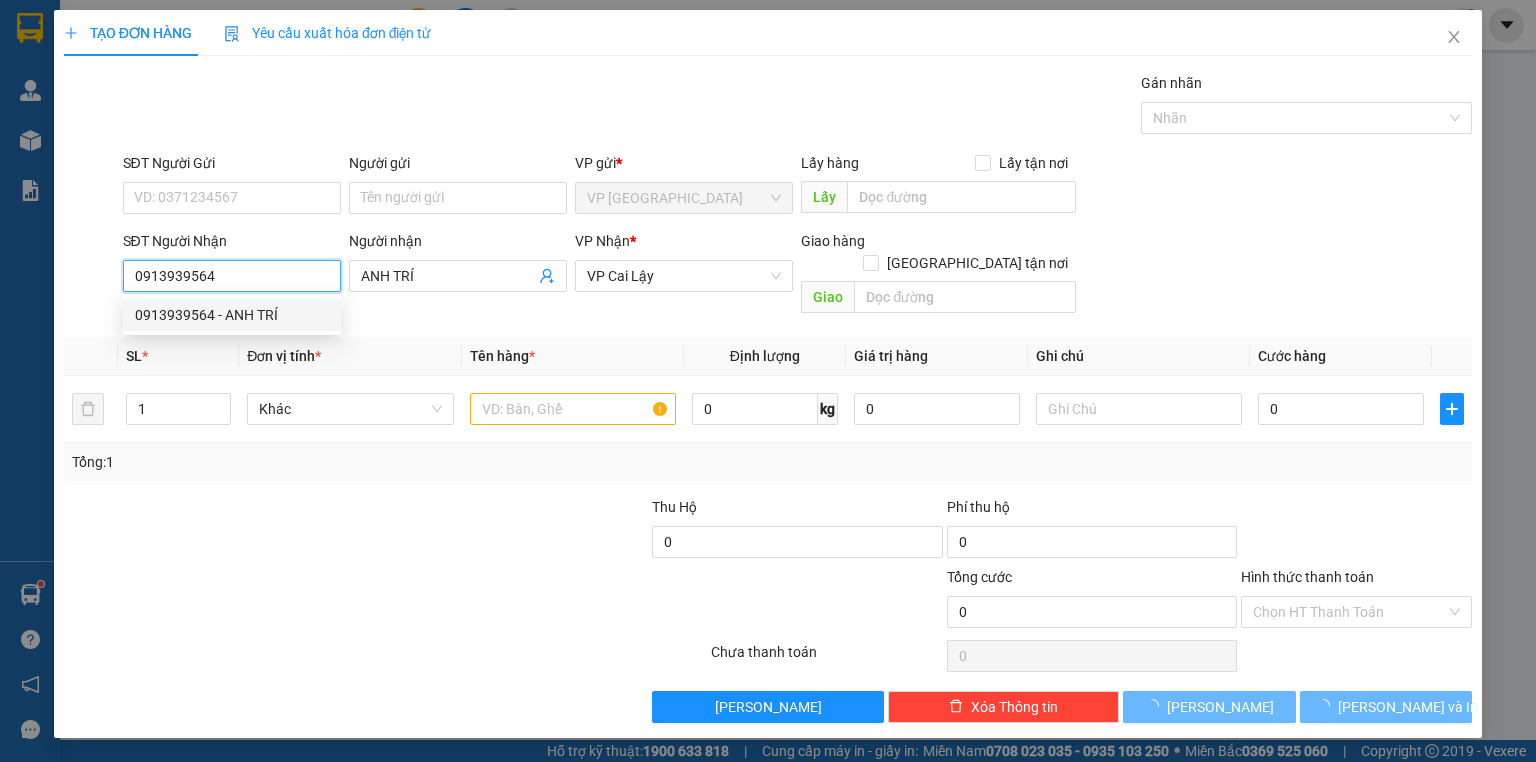 type on "50.000" 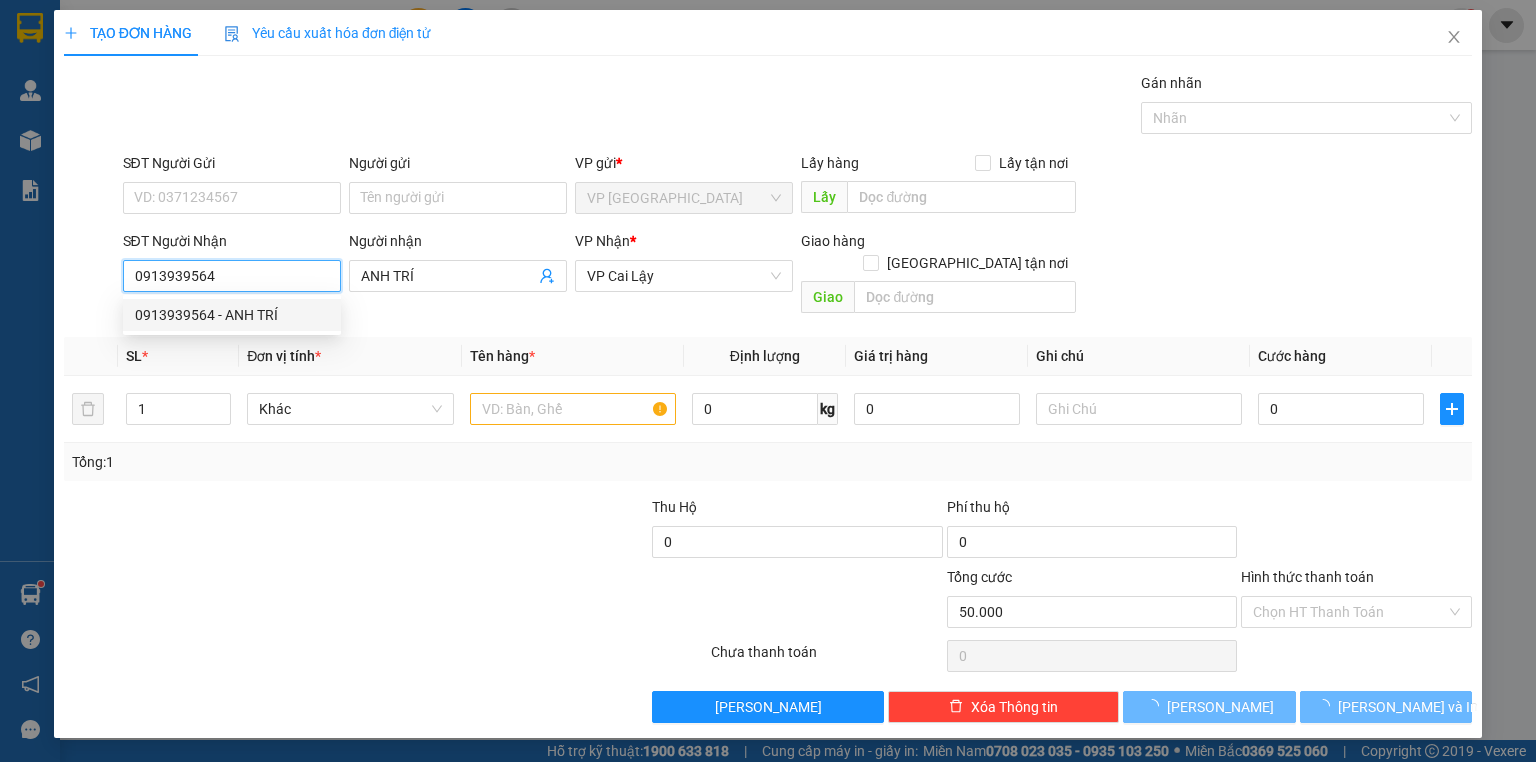 type on "50.000" 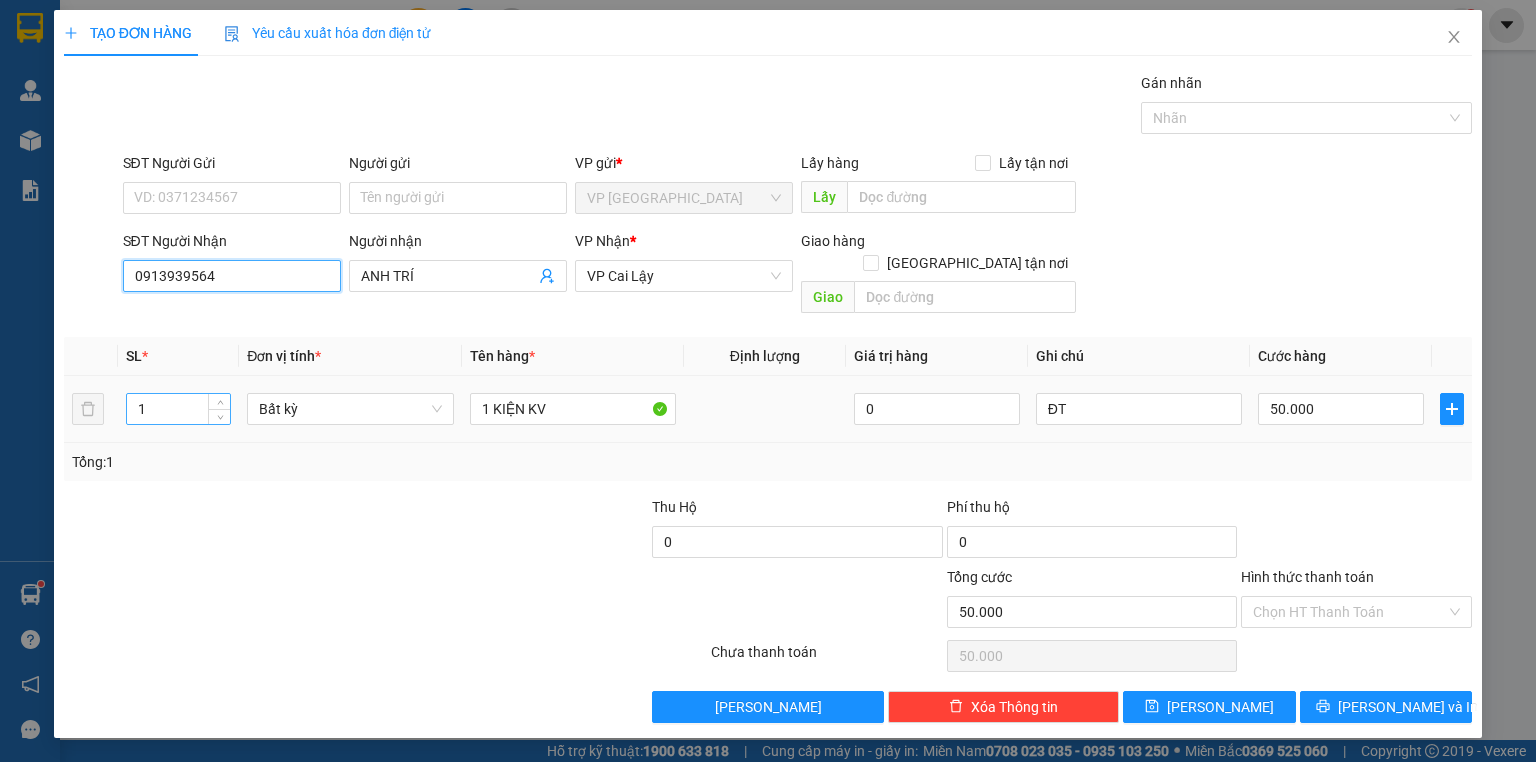 type on "0913939564" 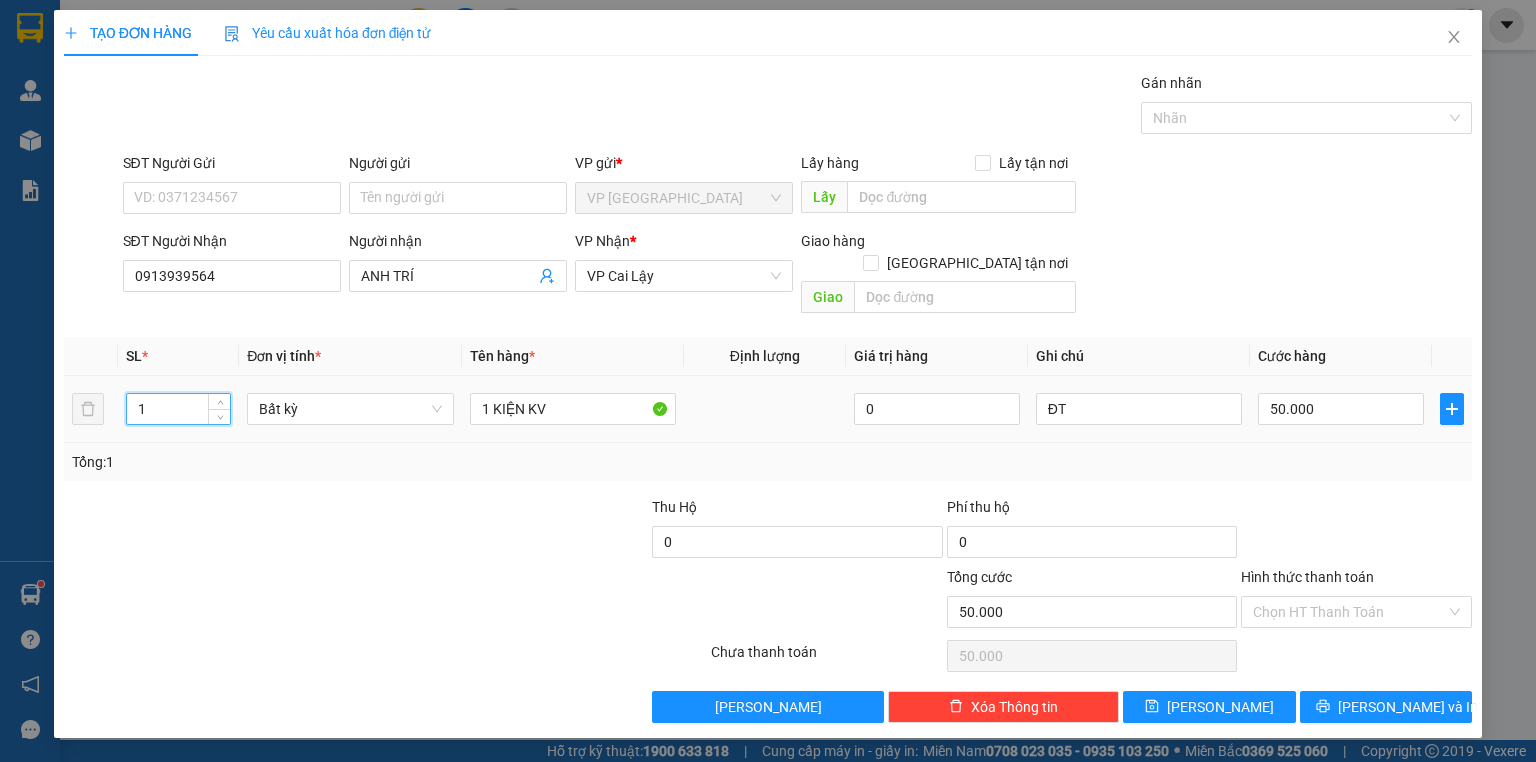 click on "1" at bounding box center (178, 409) 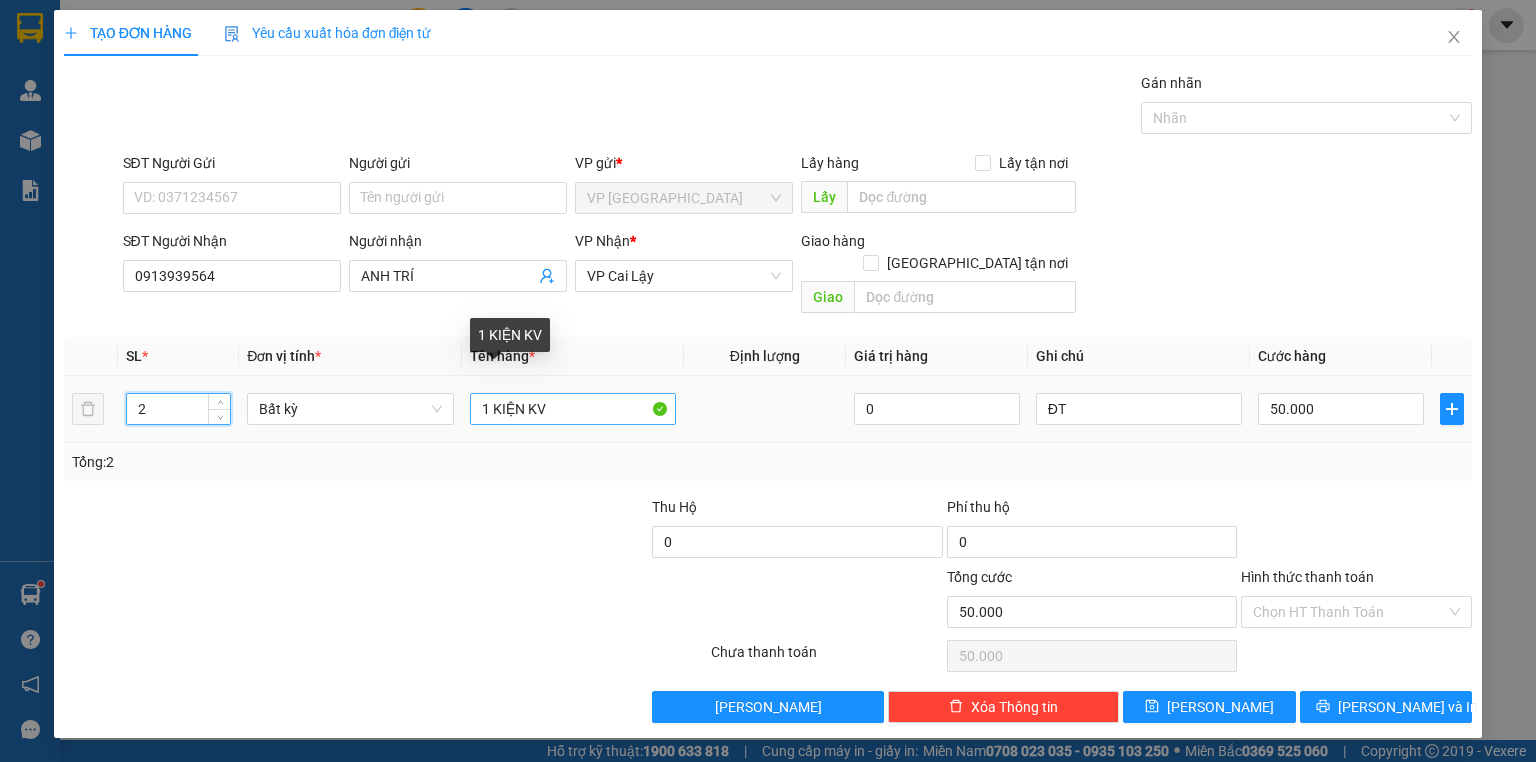 type on "2" 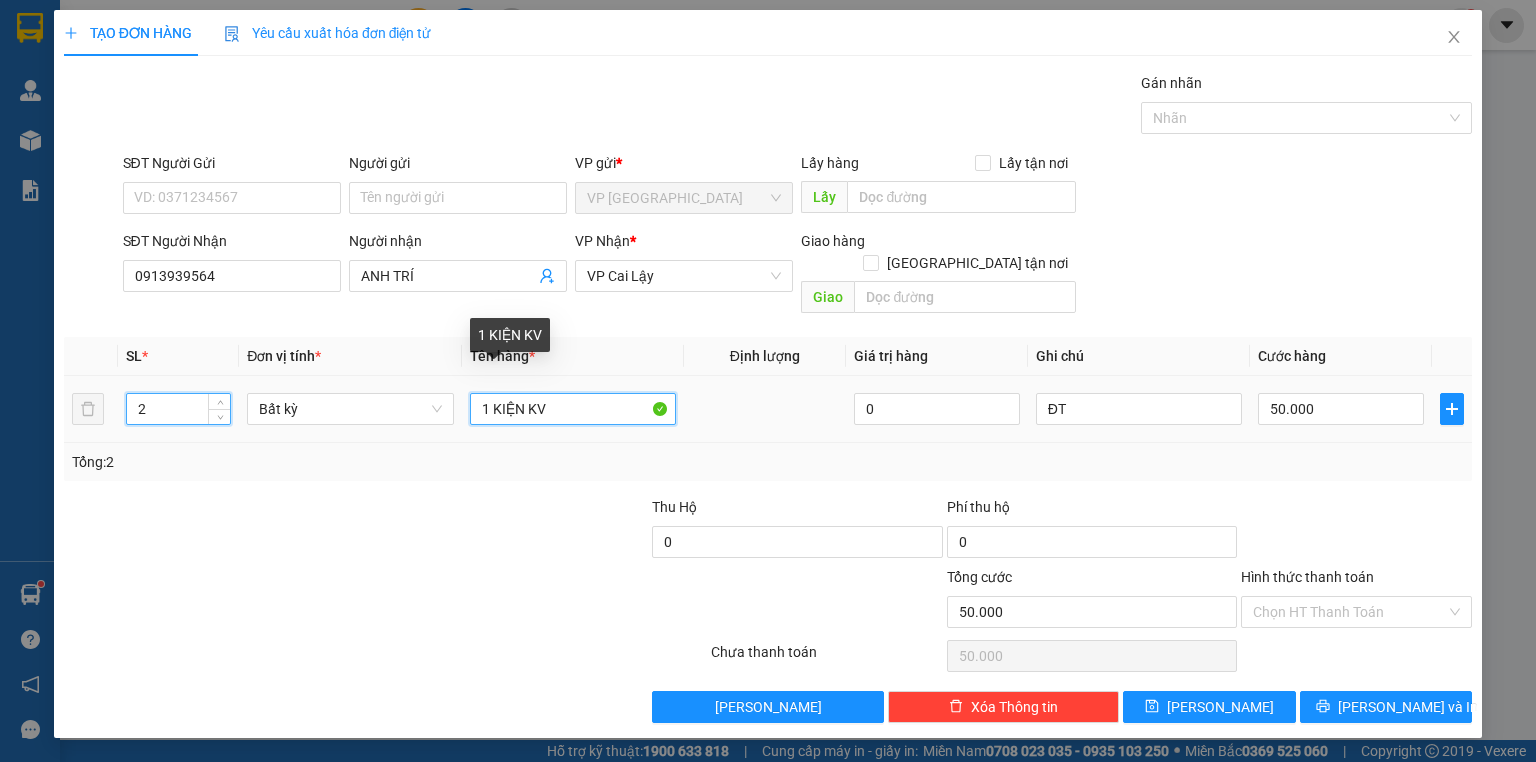 click on "1 KIỆN KV" at bounding box center (573, 409) 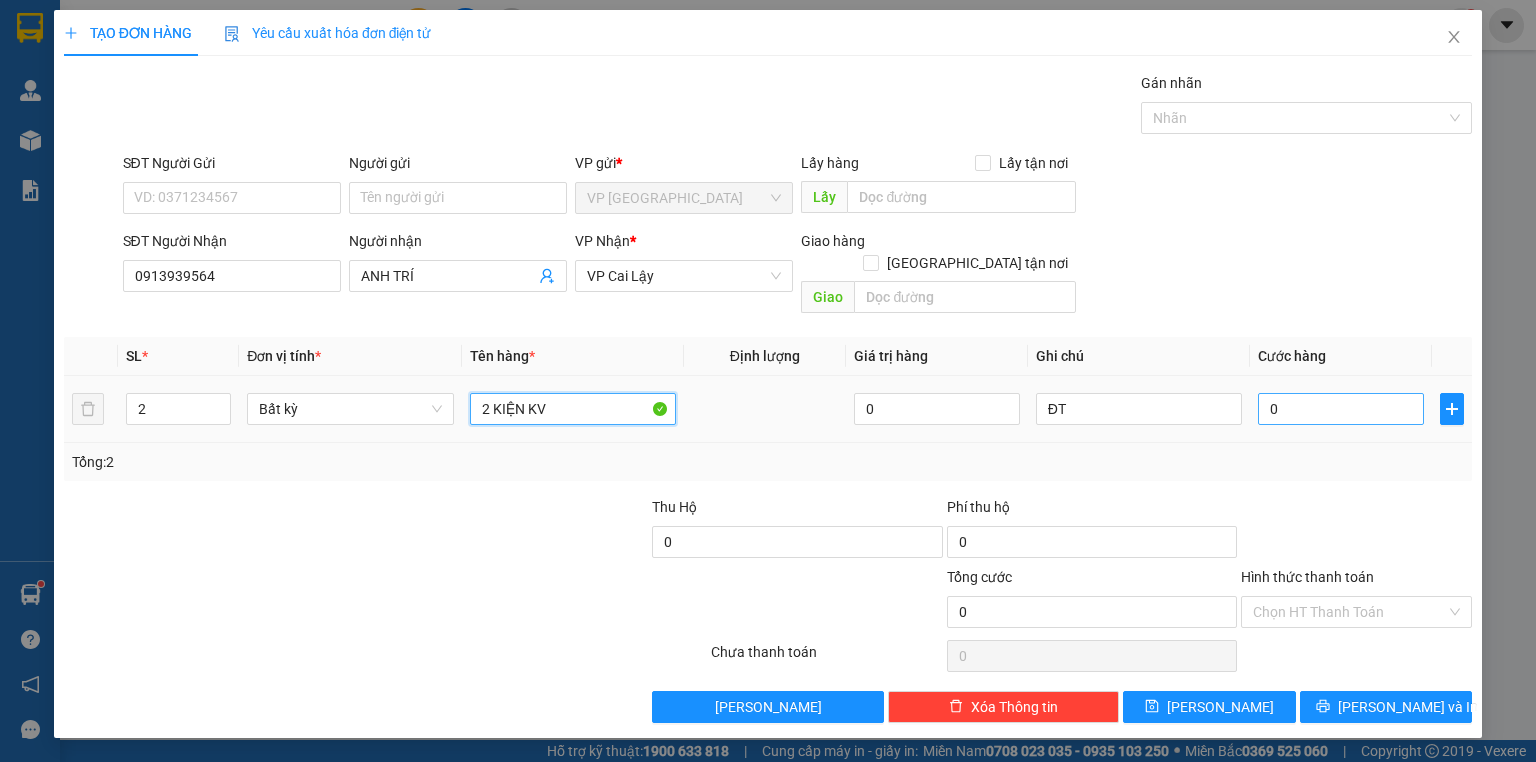 type on "2 KIỆN KV" 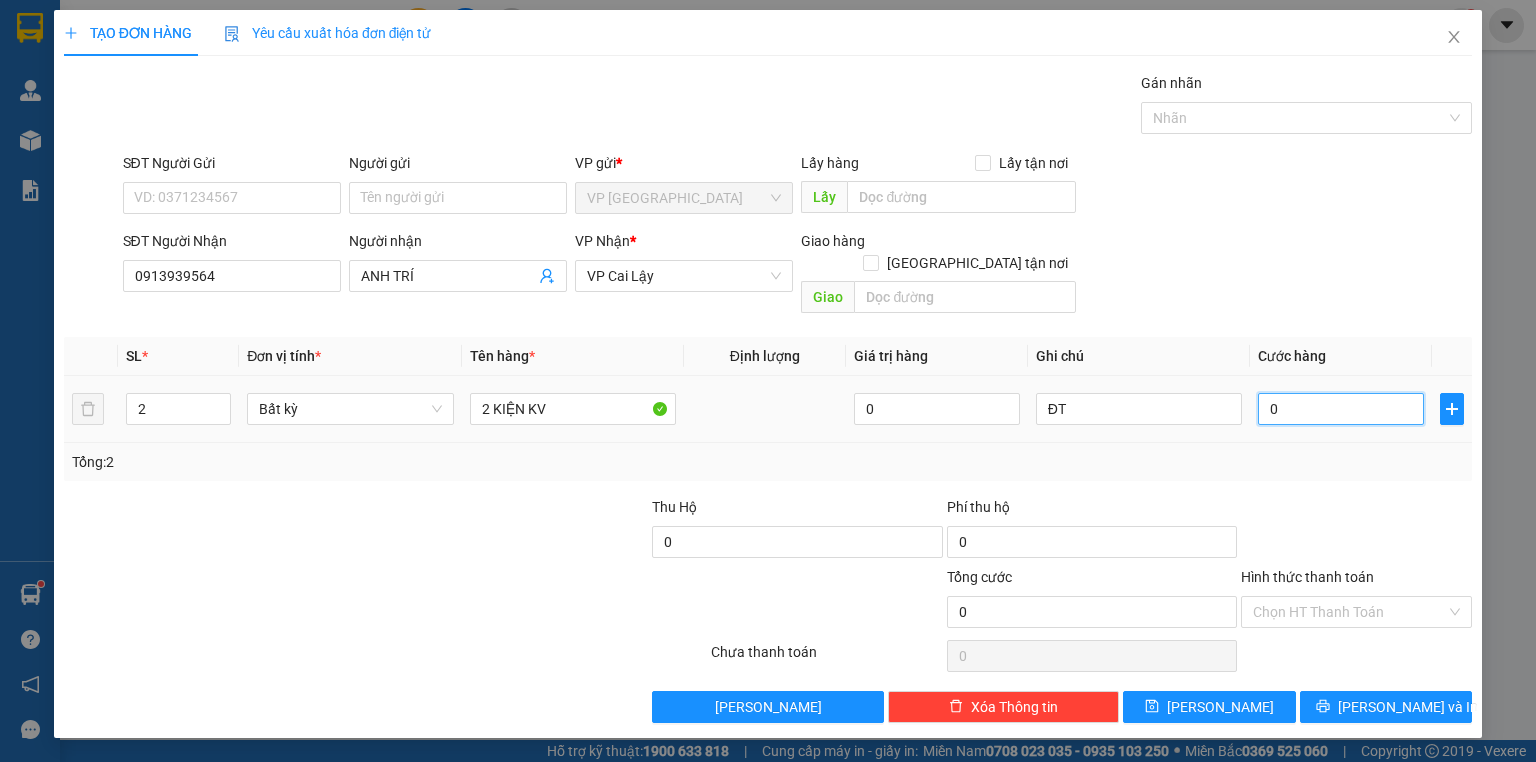 click on "0" at bounding box center [1341, 409] 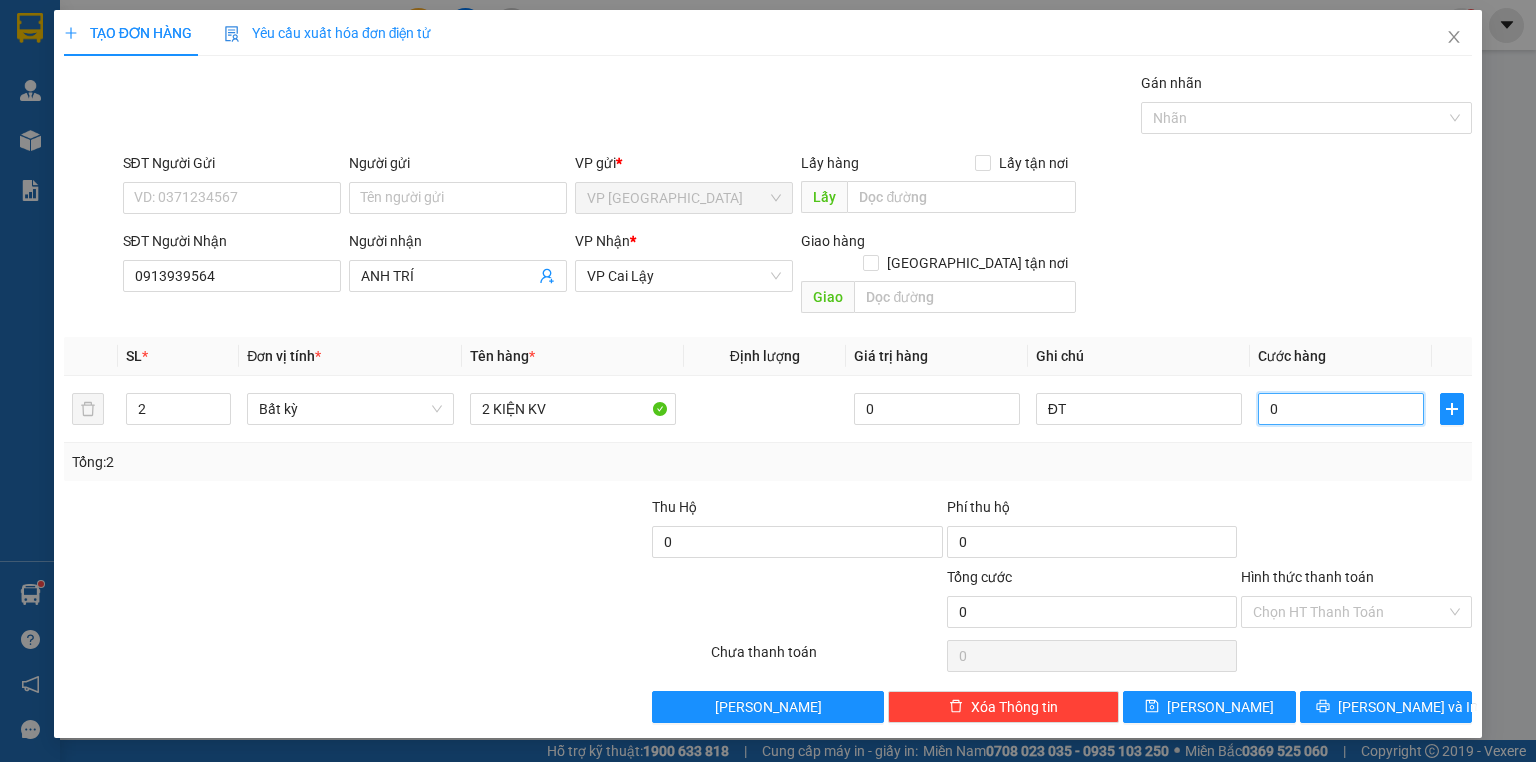 type on "7" 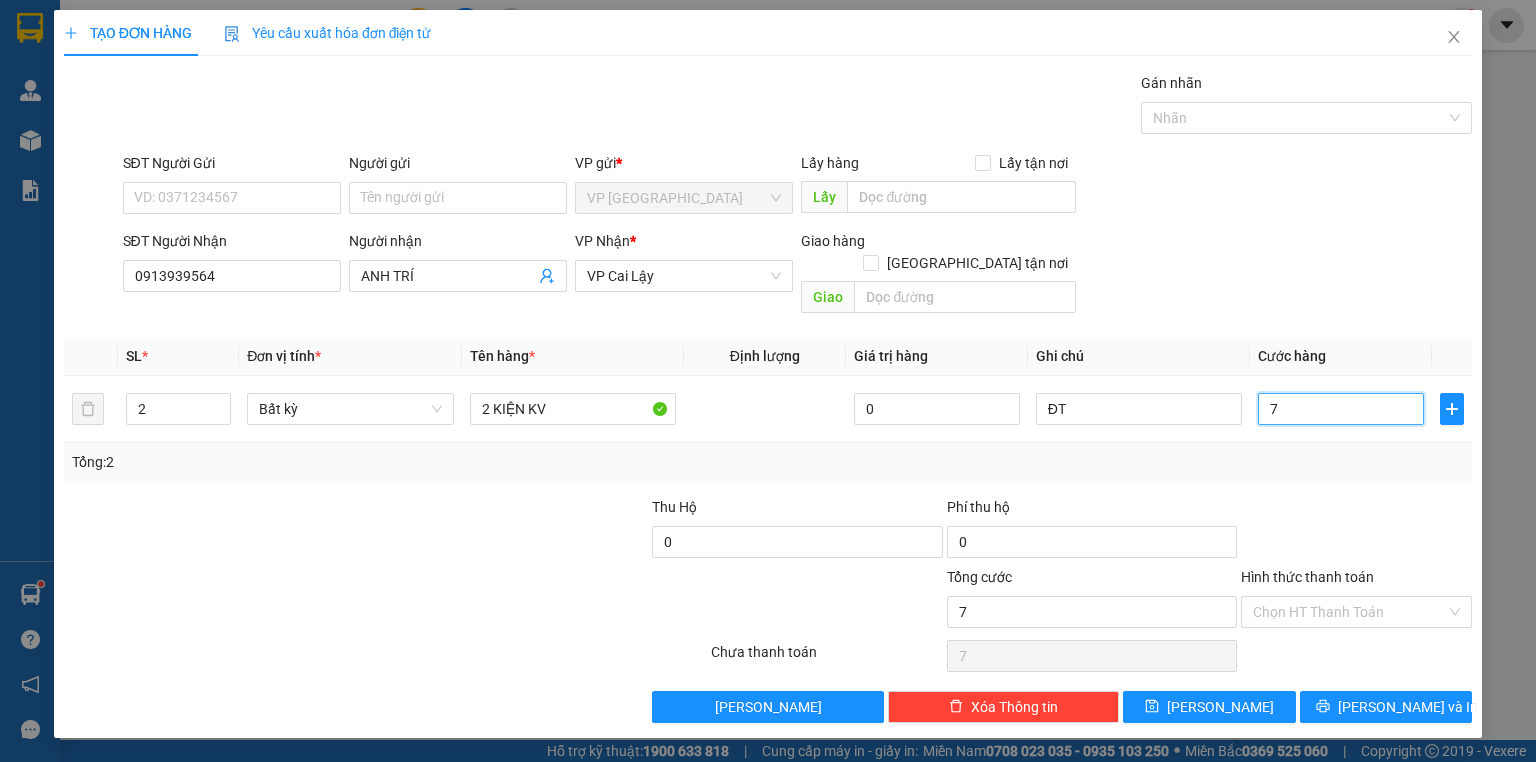 type on "70" 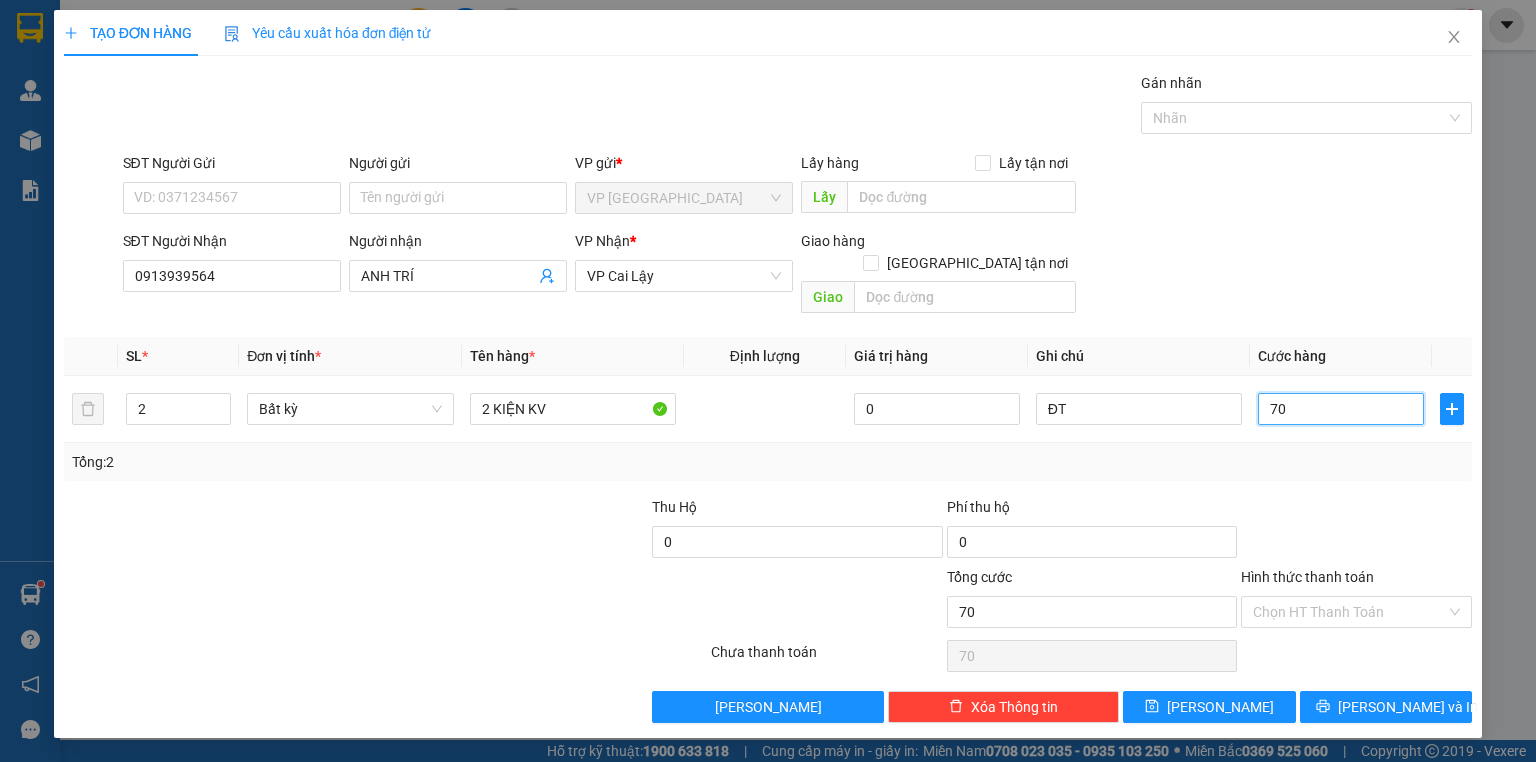 type on "70" 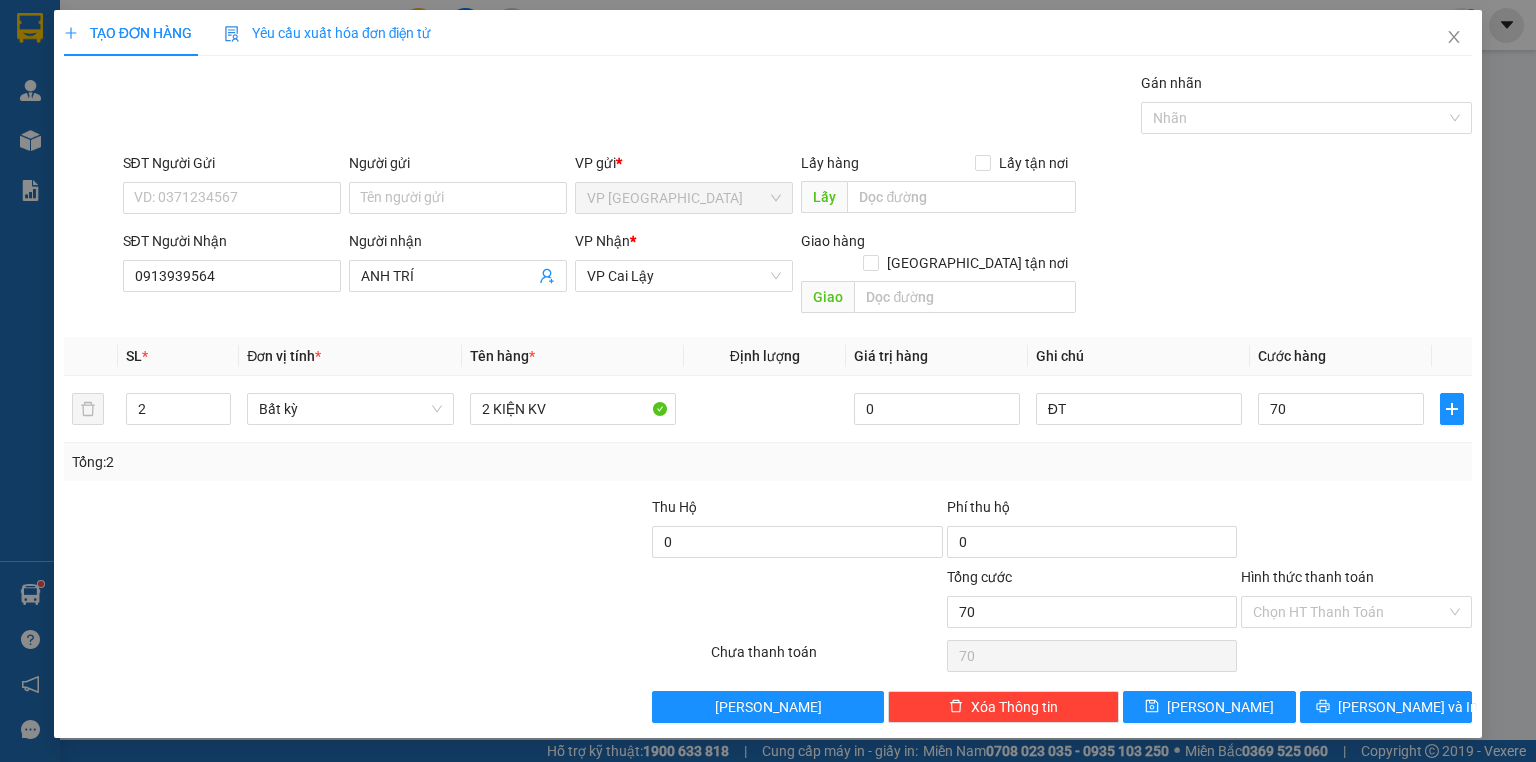 type on "70.000" 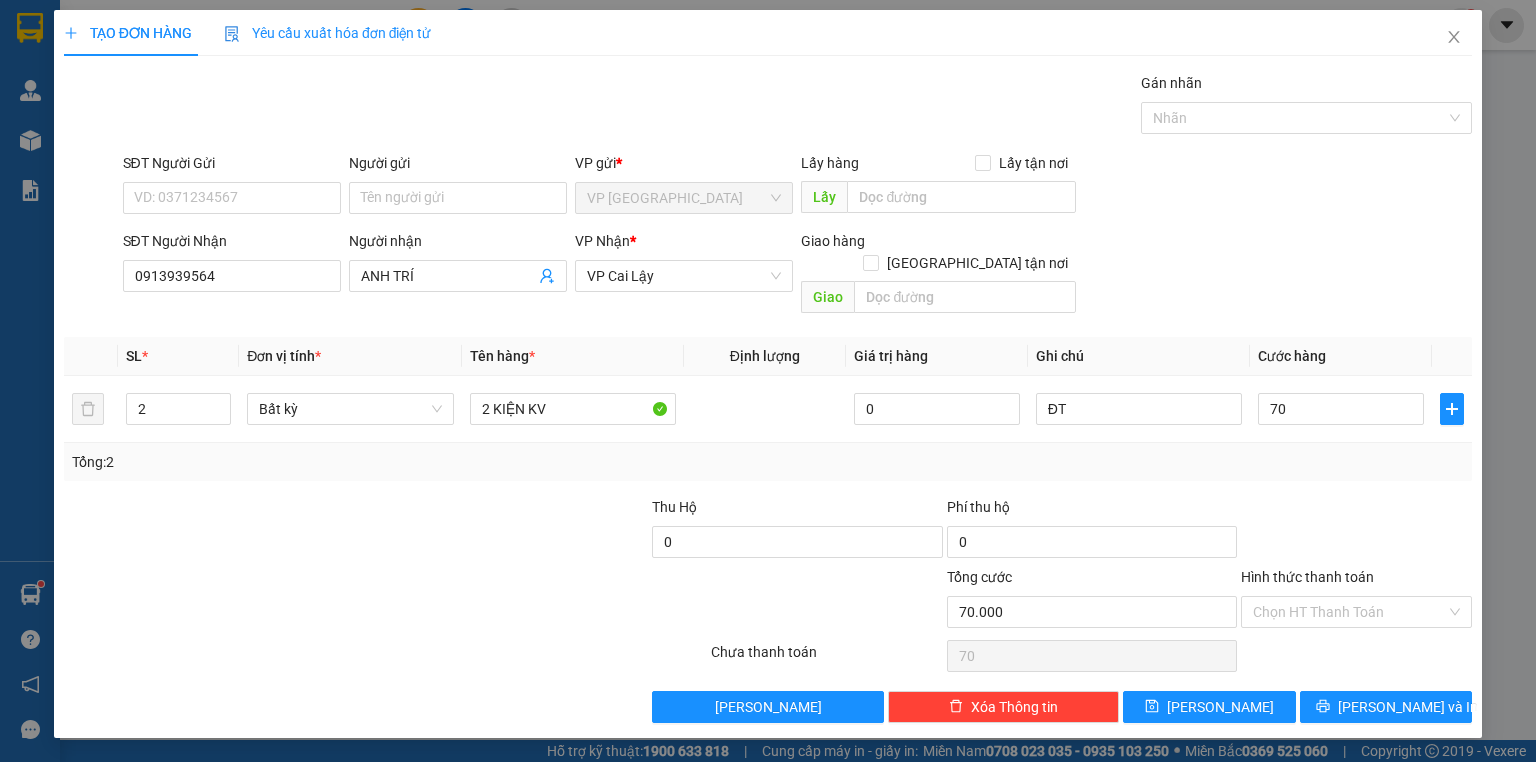 type on "70.000" 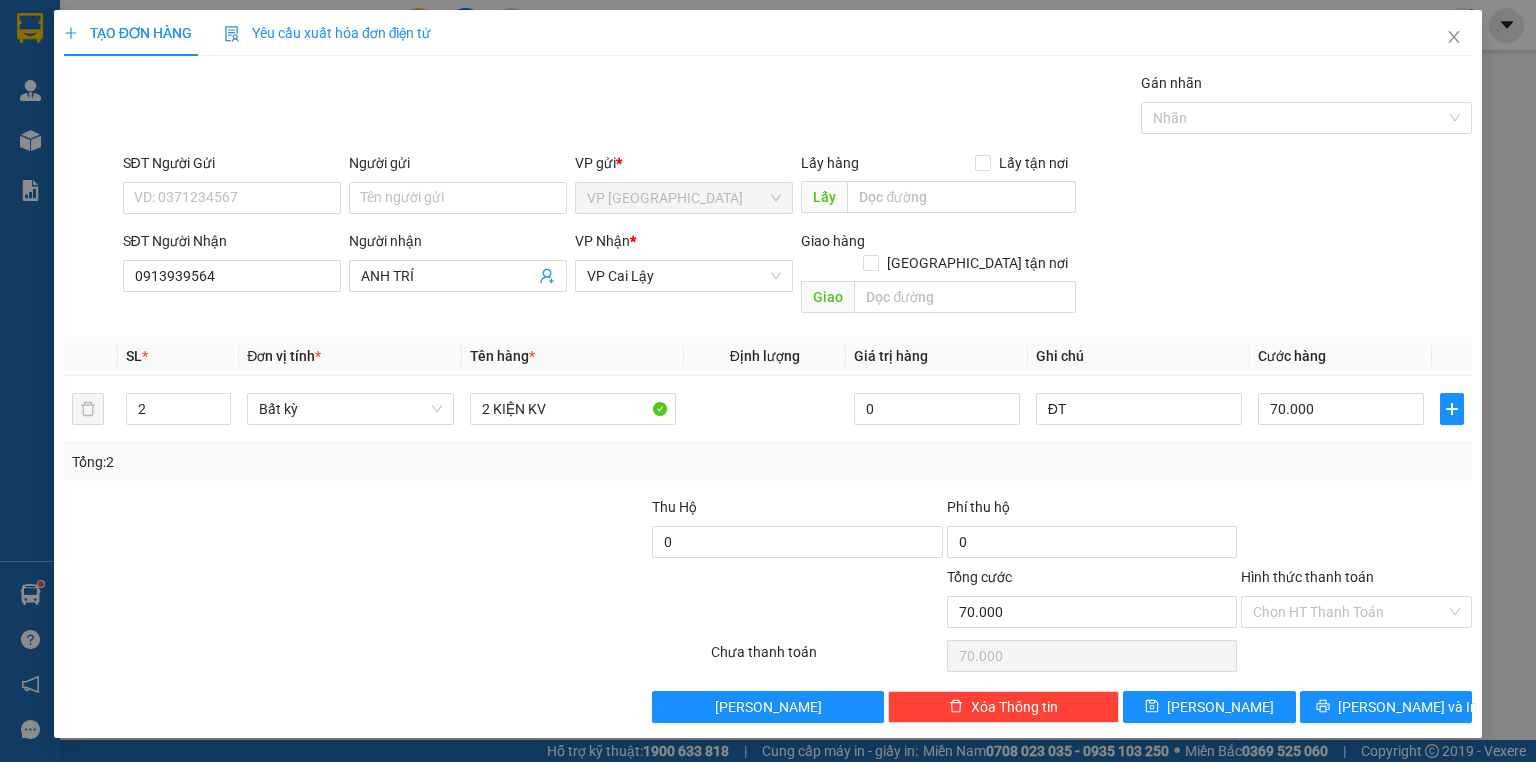 click at bounding box center [1356, 531] 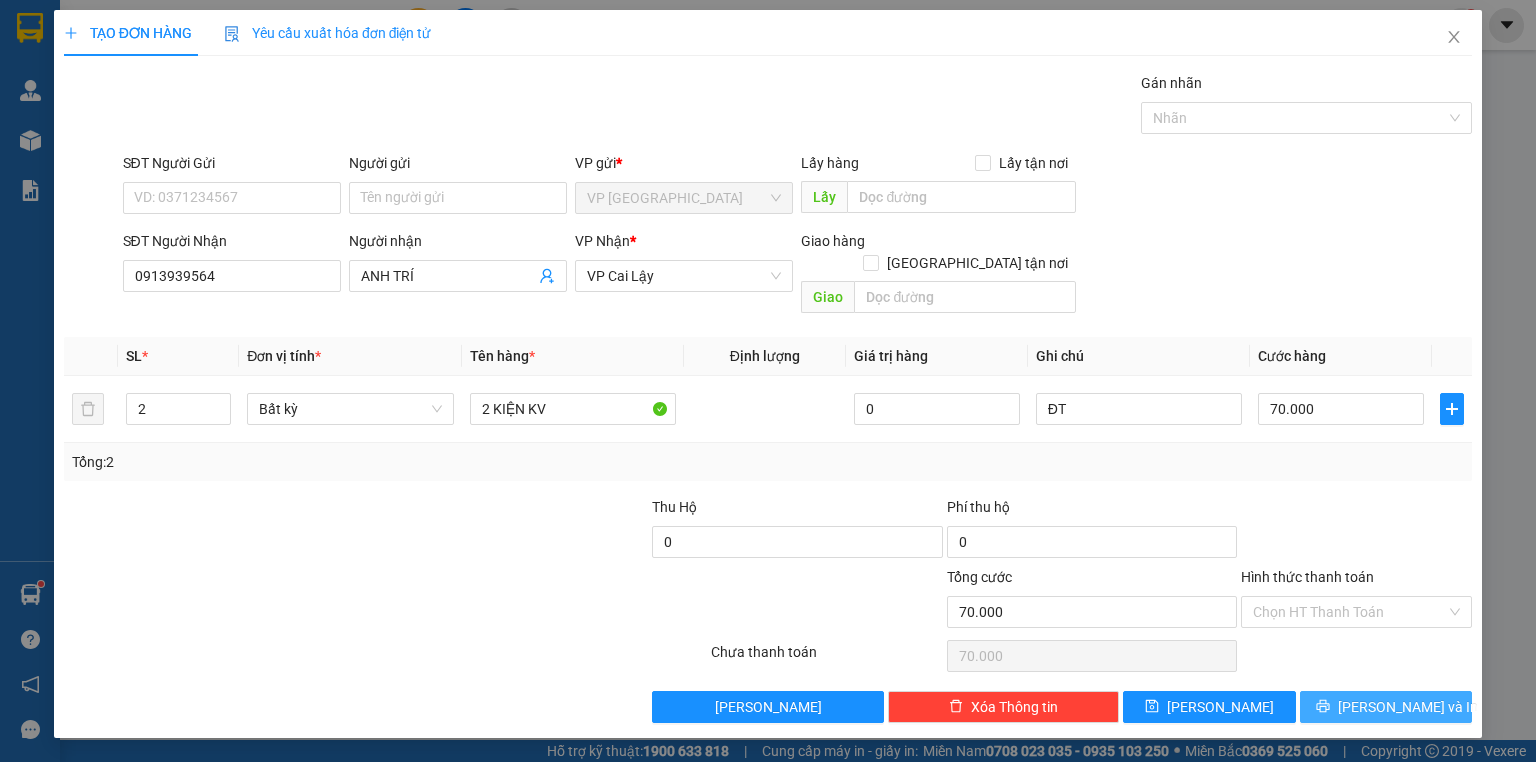 click on "[PERSON_NAME] và In" at bounding box center [1386, 707] 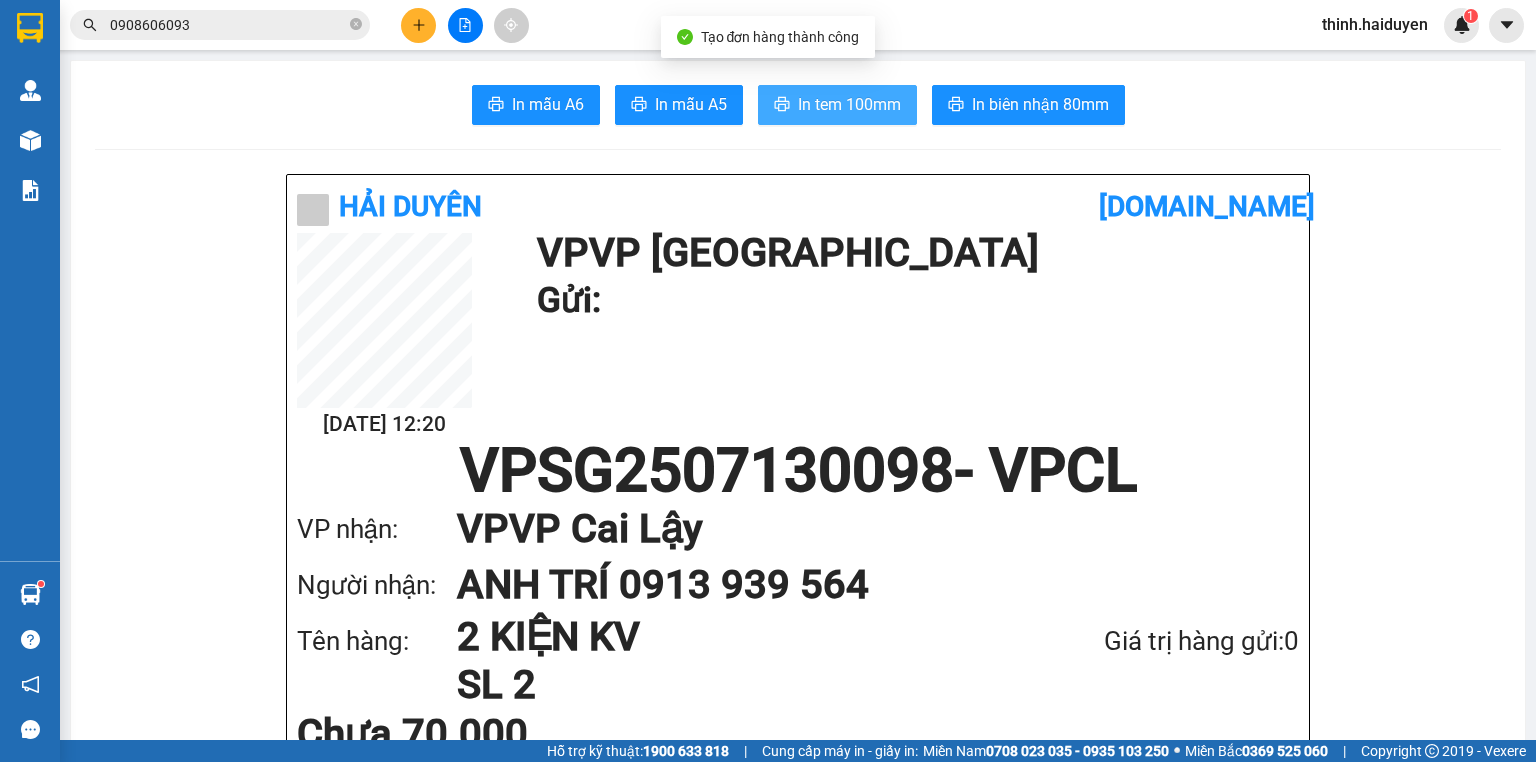 click on "In tem 100mm" at bounding box center [849, 104] 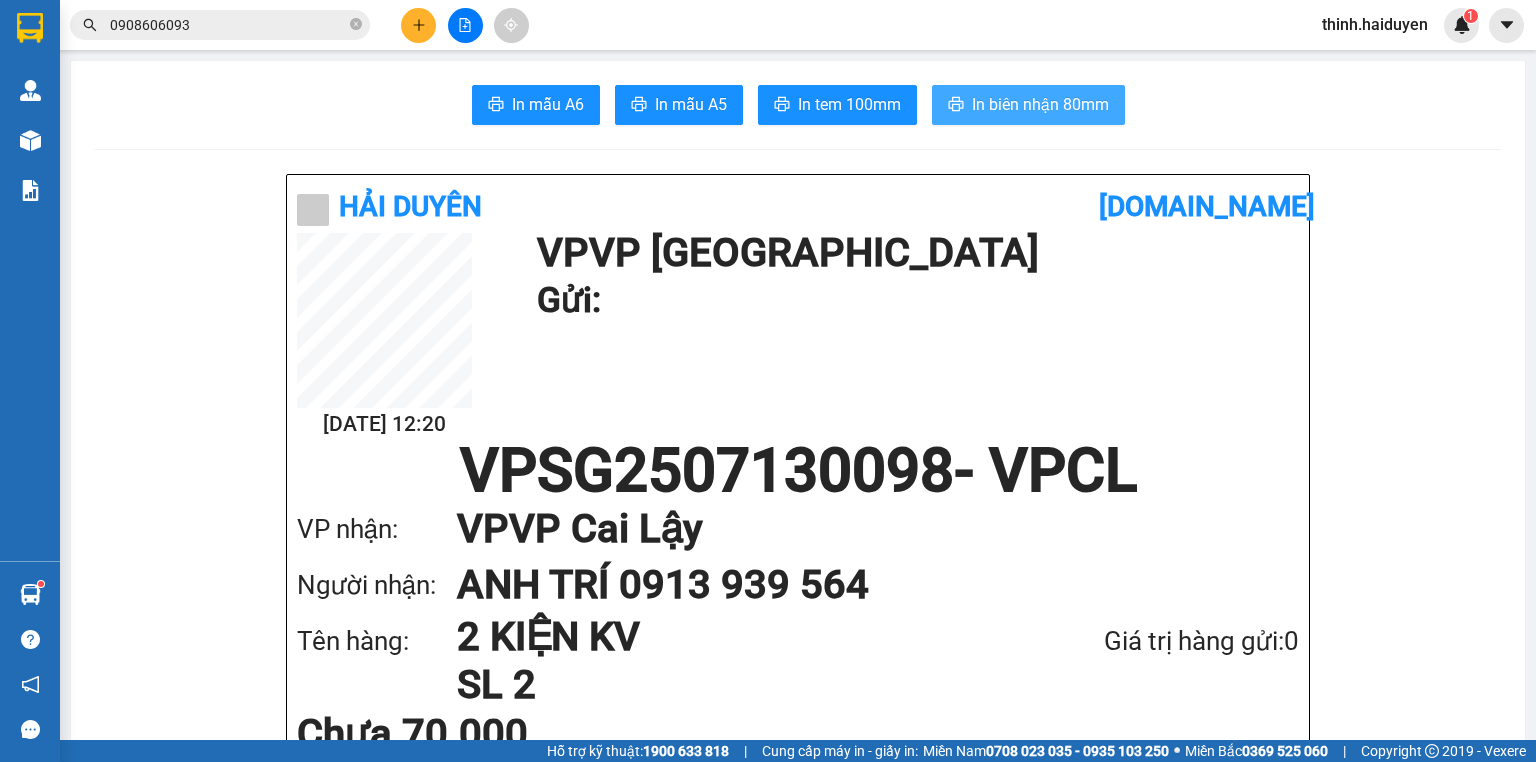 click on "In biên nhận 80mm" at bounding box center (1040, 104) 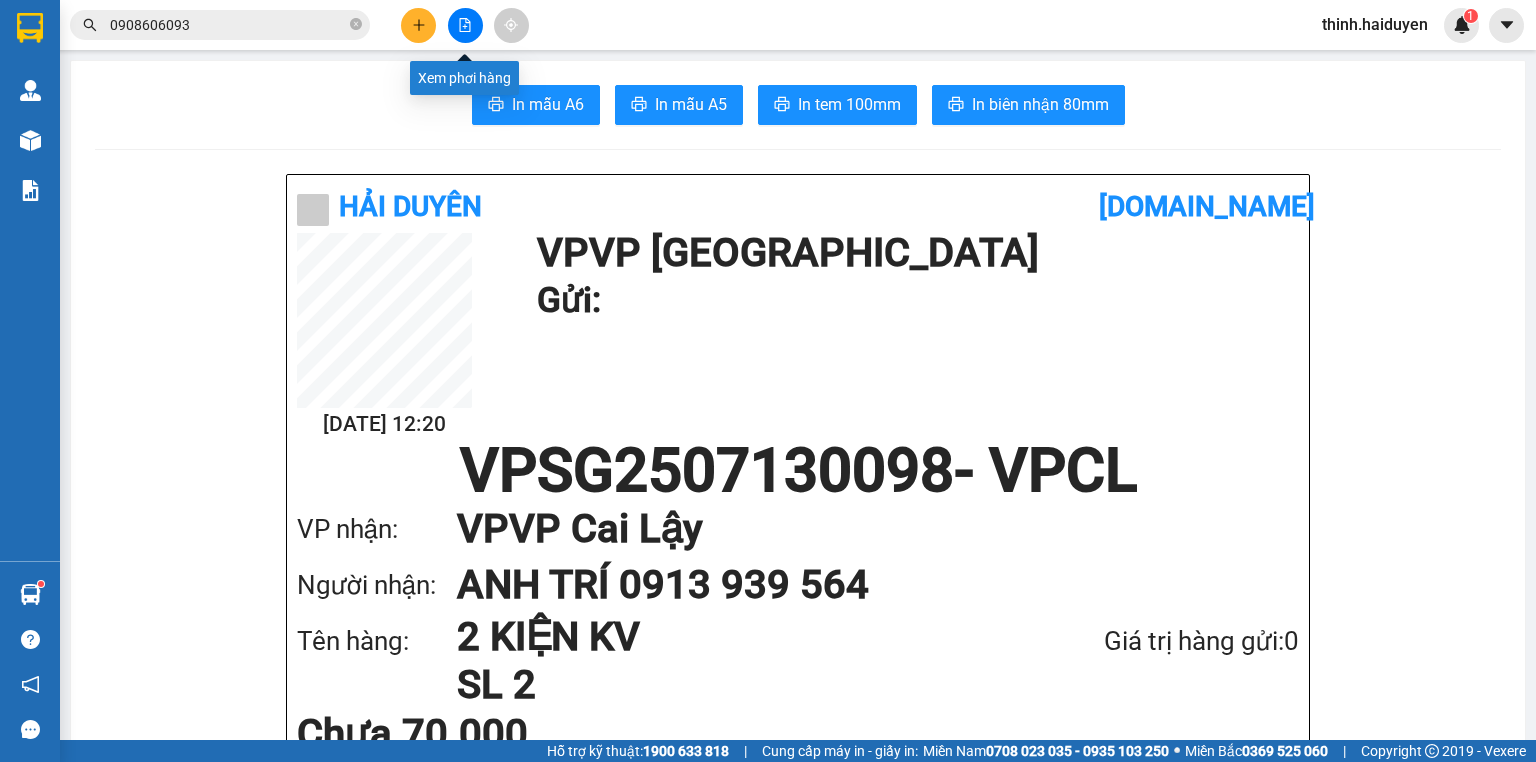 click 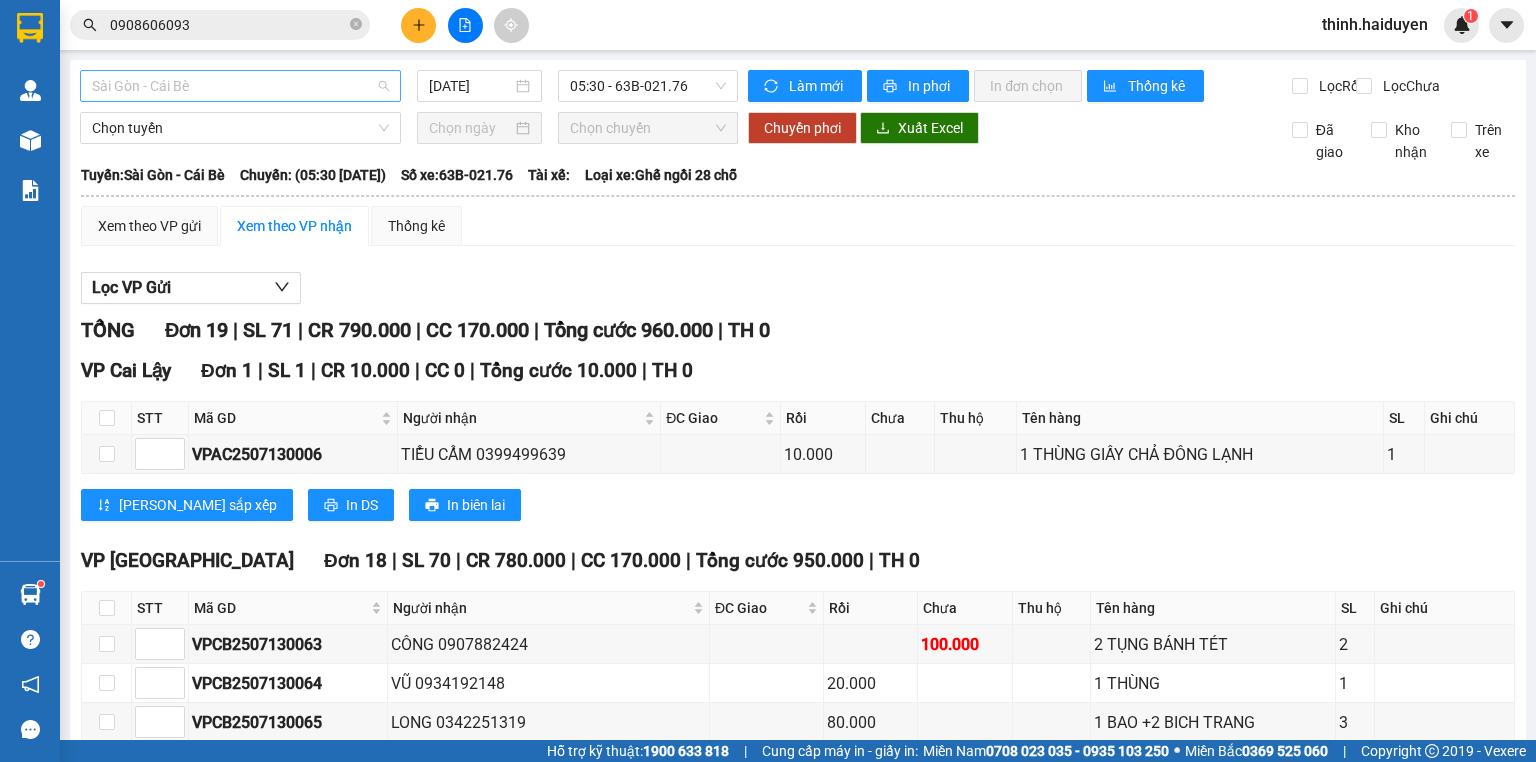 click on "Sài Gòn - Cái Bè" at bounding box center [240, 86] 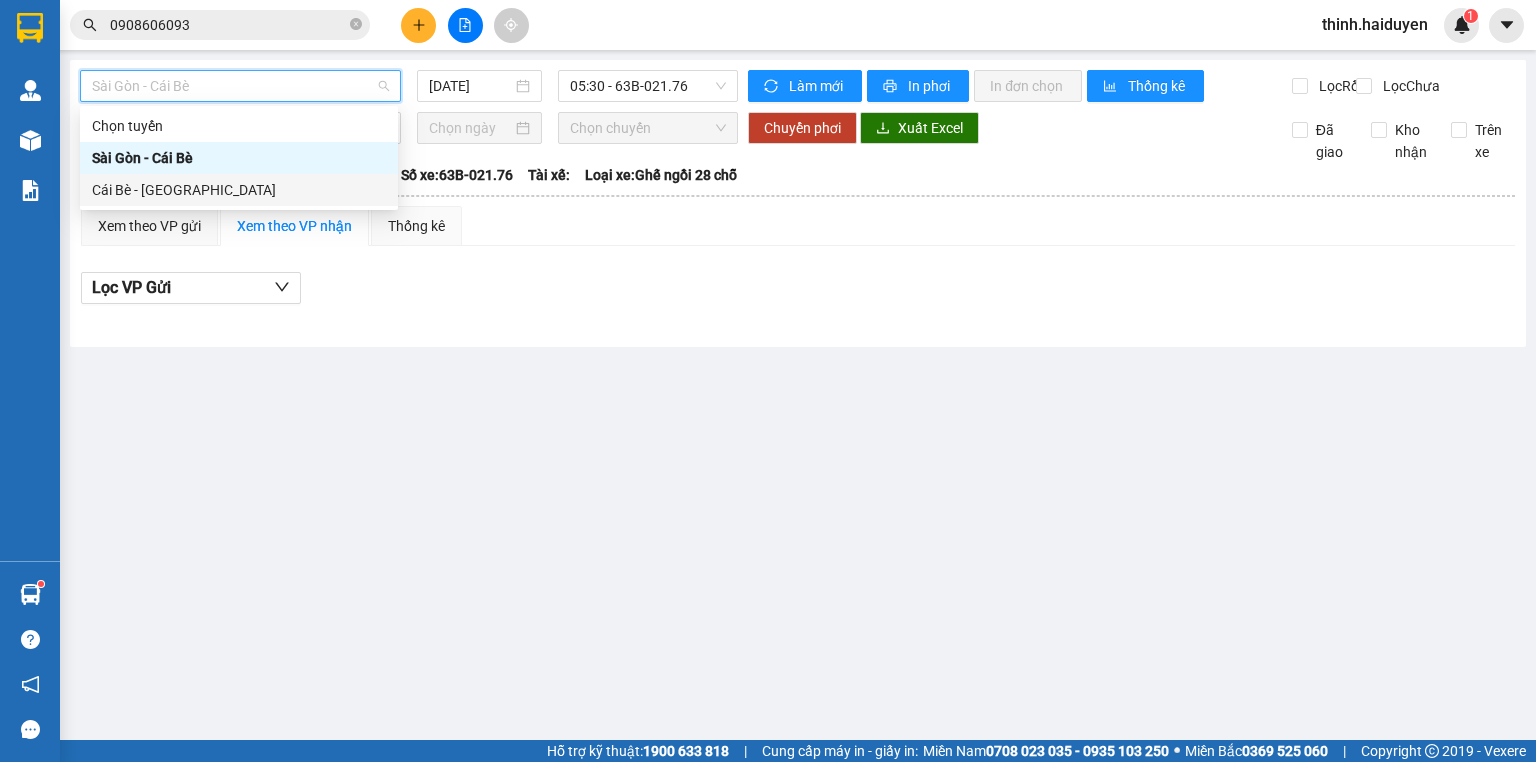 click on "Cái Bè - [GEOGRAPHIC_DATA]" at bounding box center (239, 190) 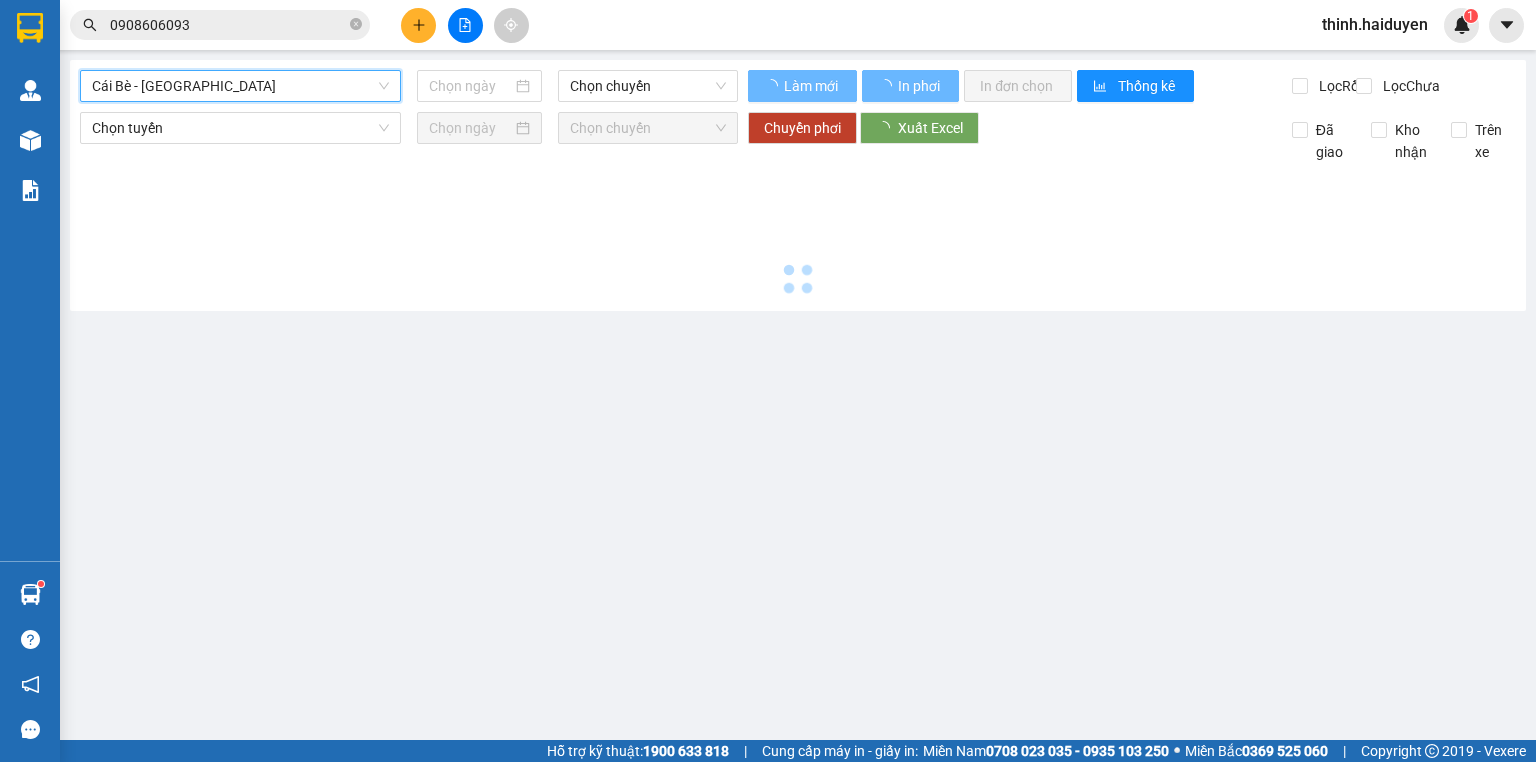 type on "[DATE]" 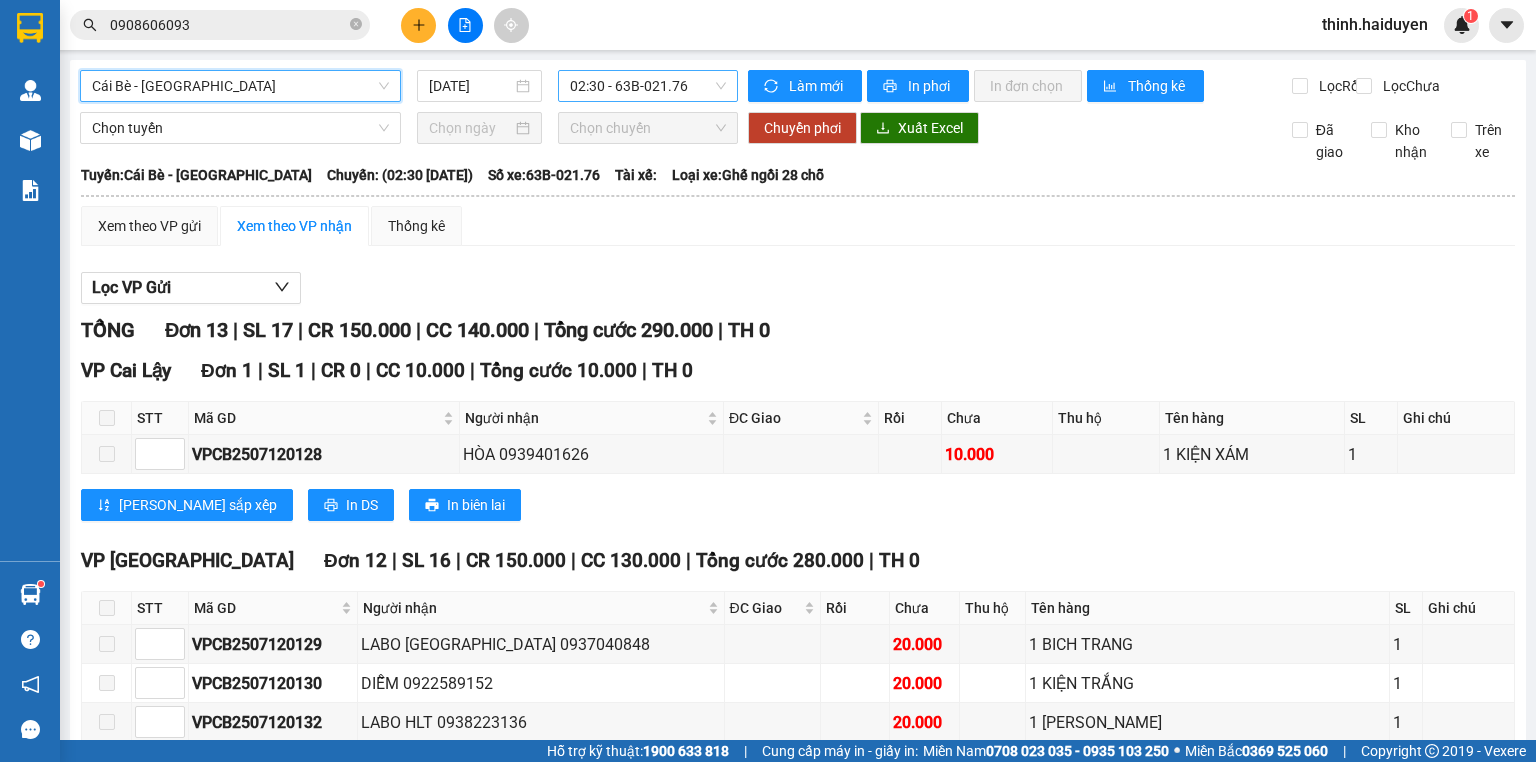 click on "02:30     - 63B-021.76" at bounding box center [648, 86] 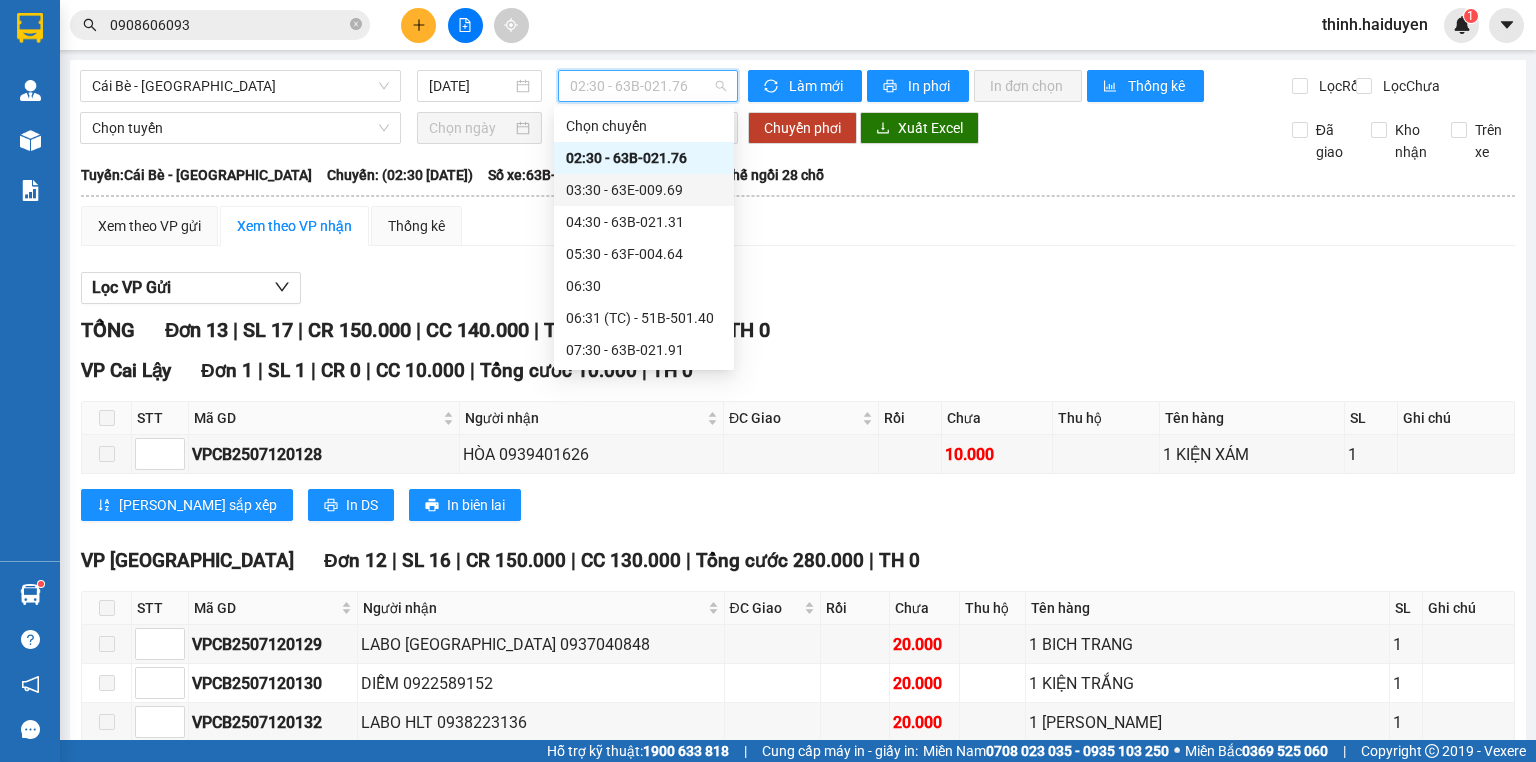 click on "03:30     - 63E-009.69" at bounding box center (644, 190) 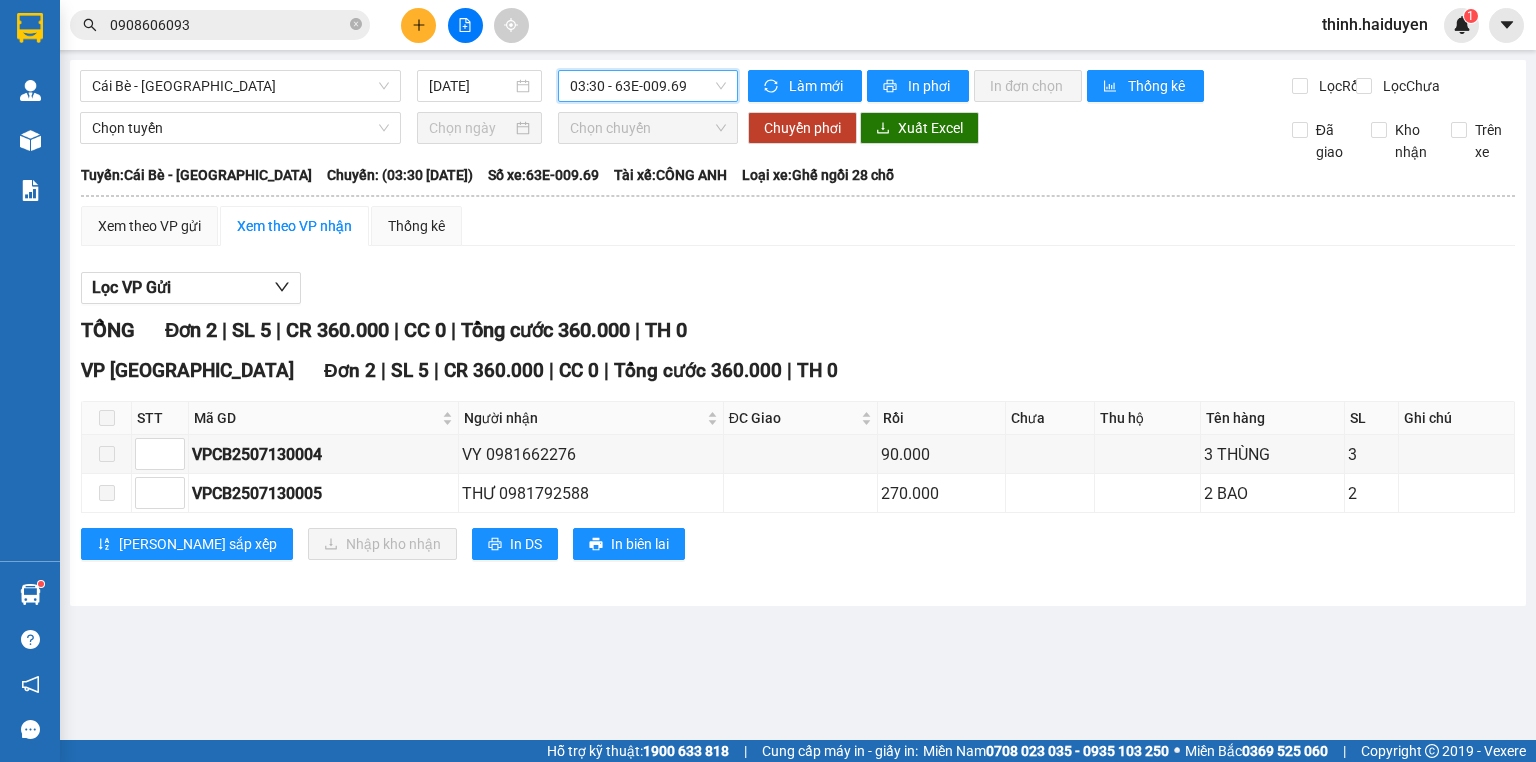 click on "03:30     - 63E-009.69" at bounding box center (648, 86) 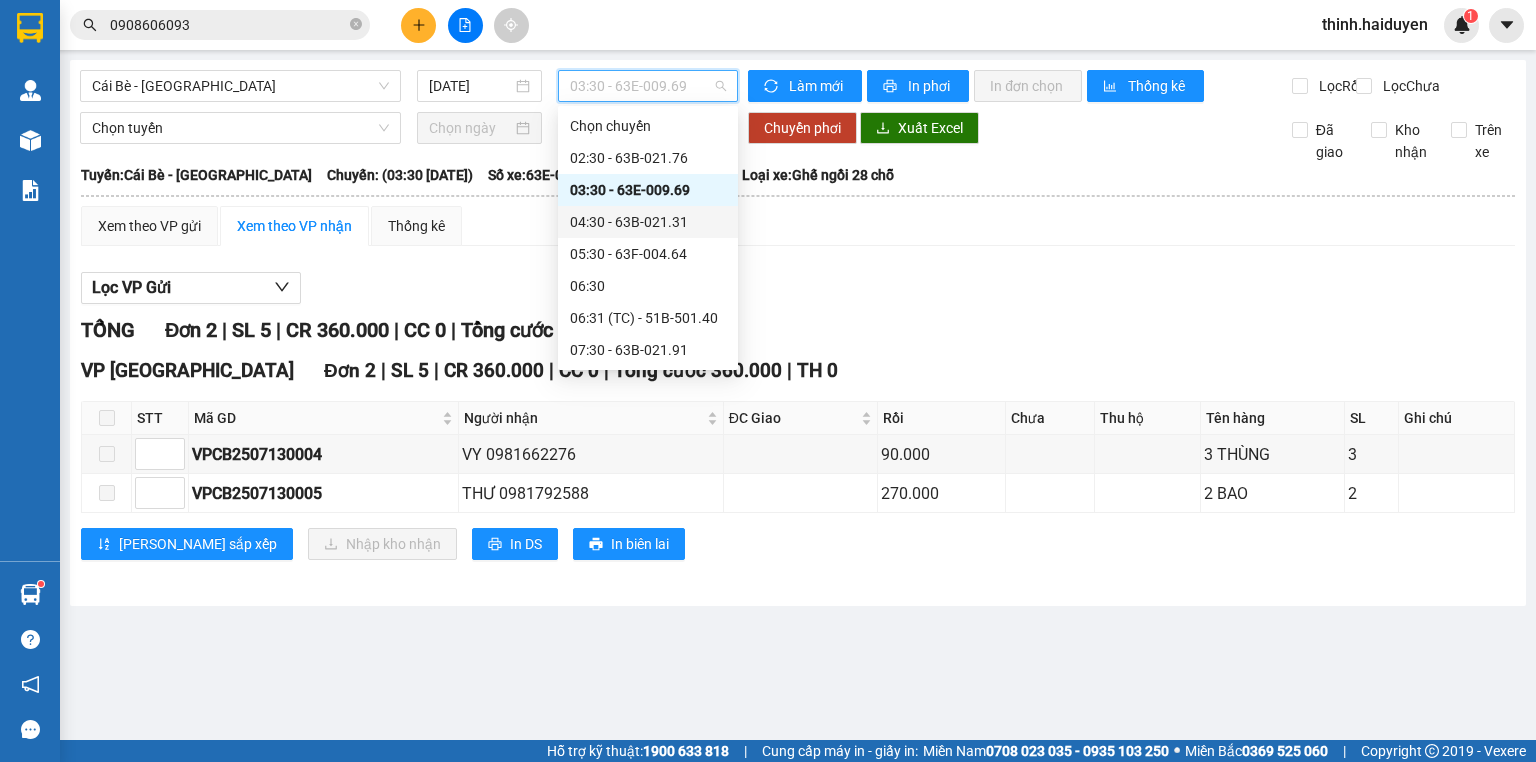 drag, startPoint x: 651, startPoint y: 215, endPoint x: 684, endPoint y: 132, distance: 89.31965 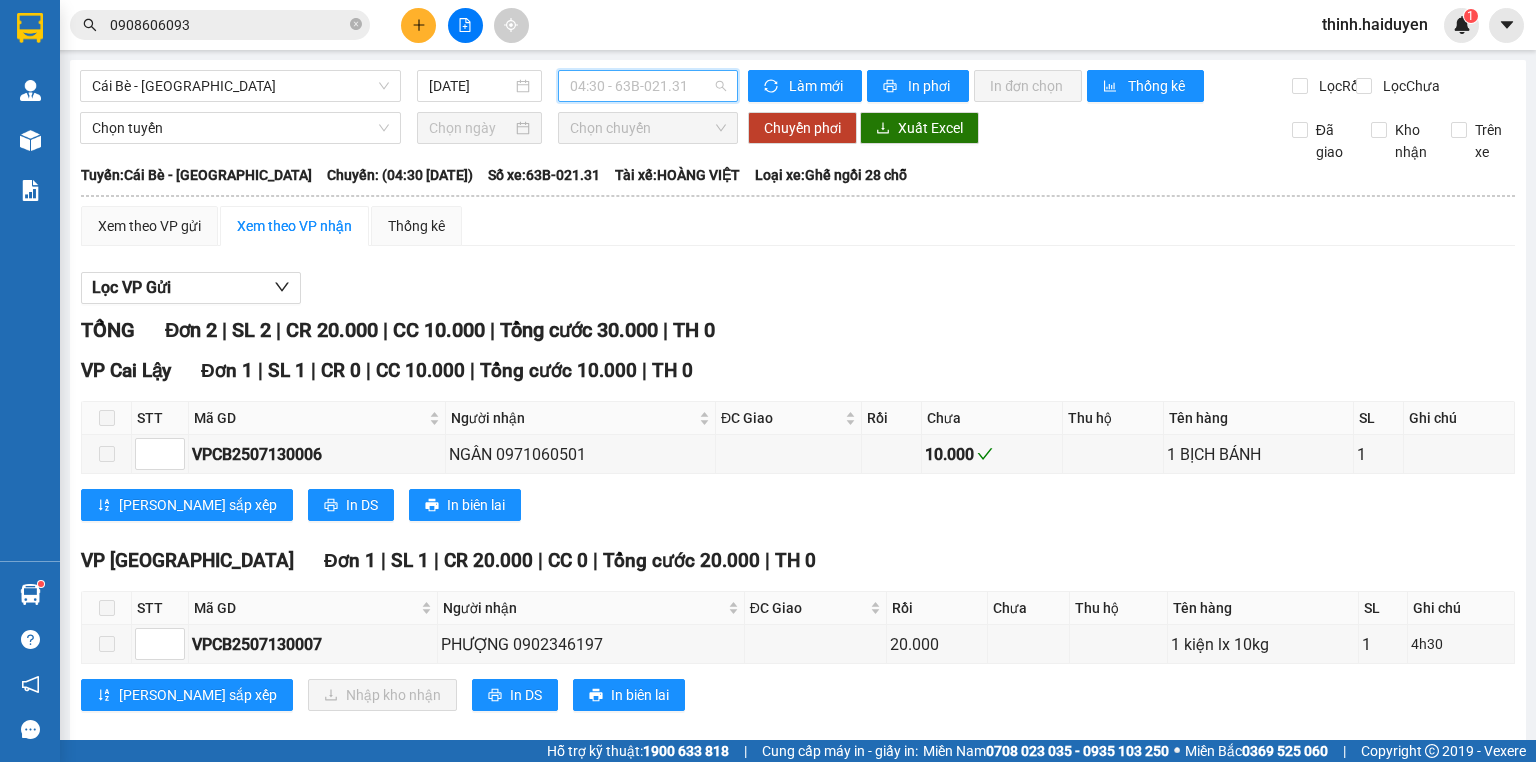 click on "04:30     - 63B-021.31" at bounding box center [648, 86] 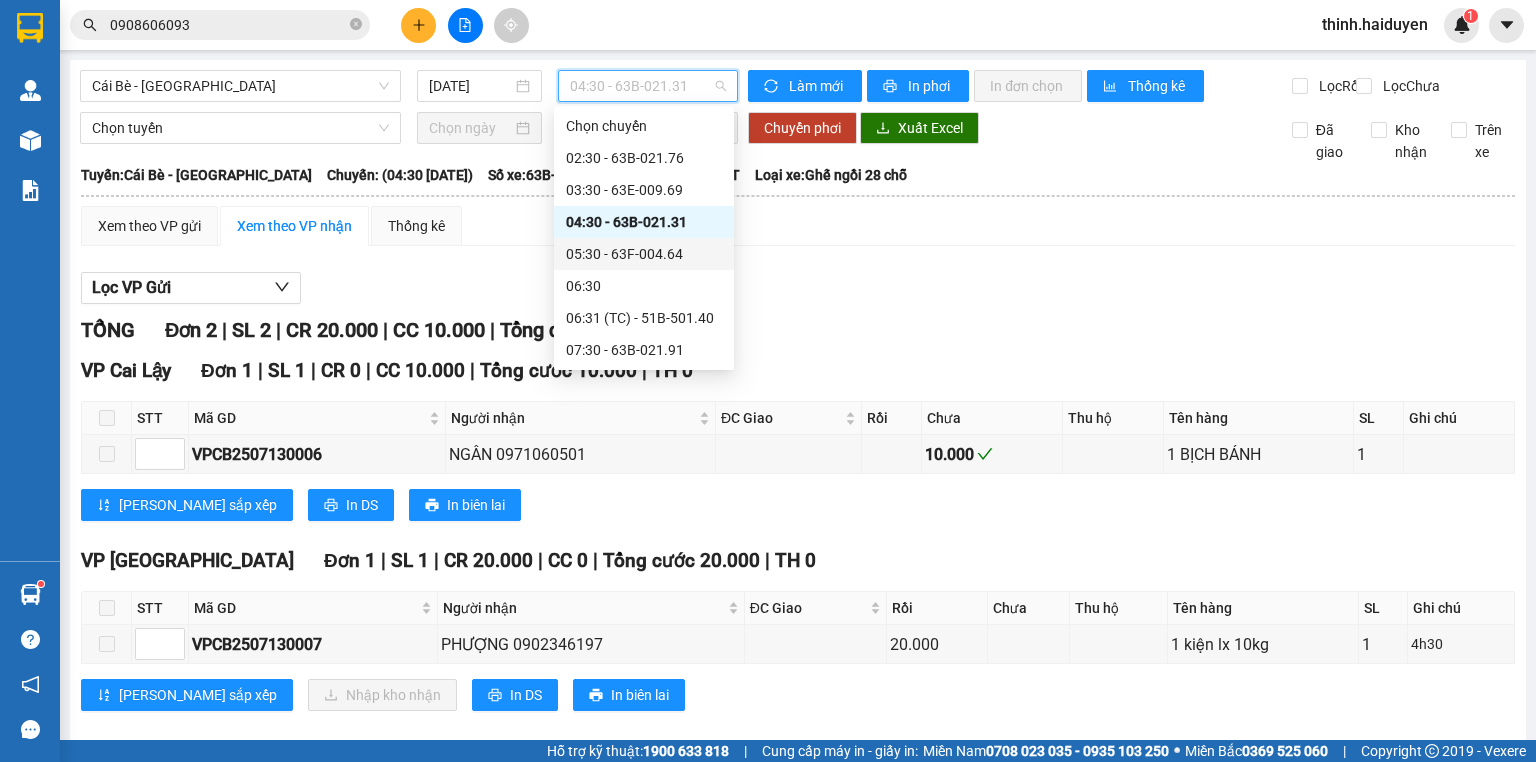 click on "05:30     - 63F-004.64" at bounding box center [644, 254] 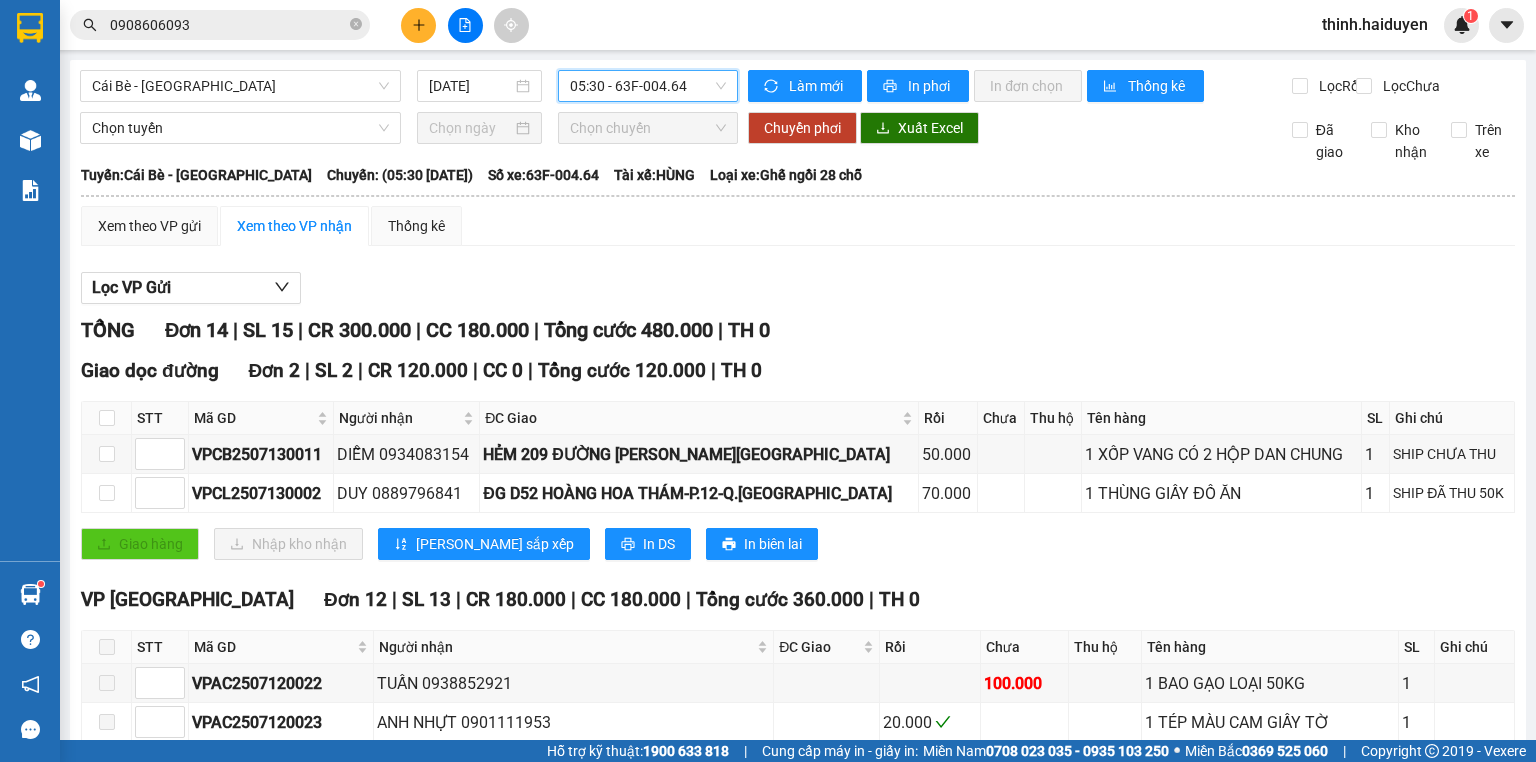 click on "05:30     - 63F-004.64" at bounding box center (648, 86) 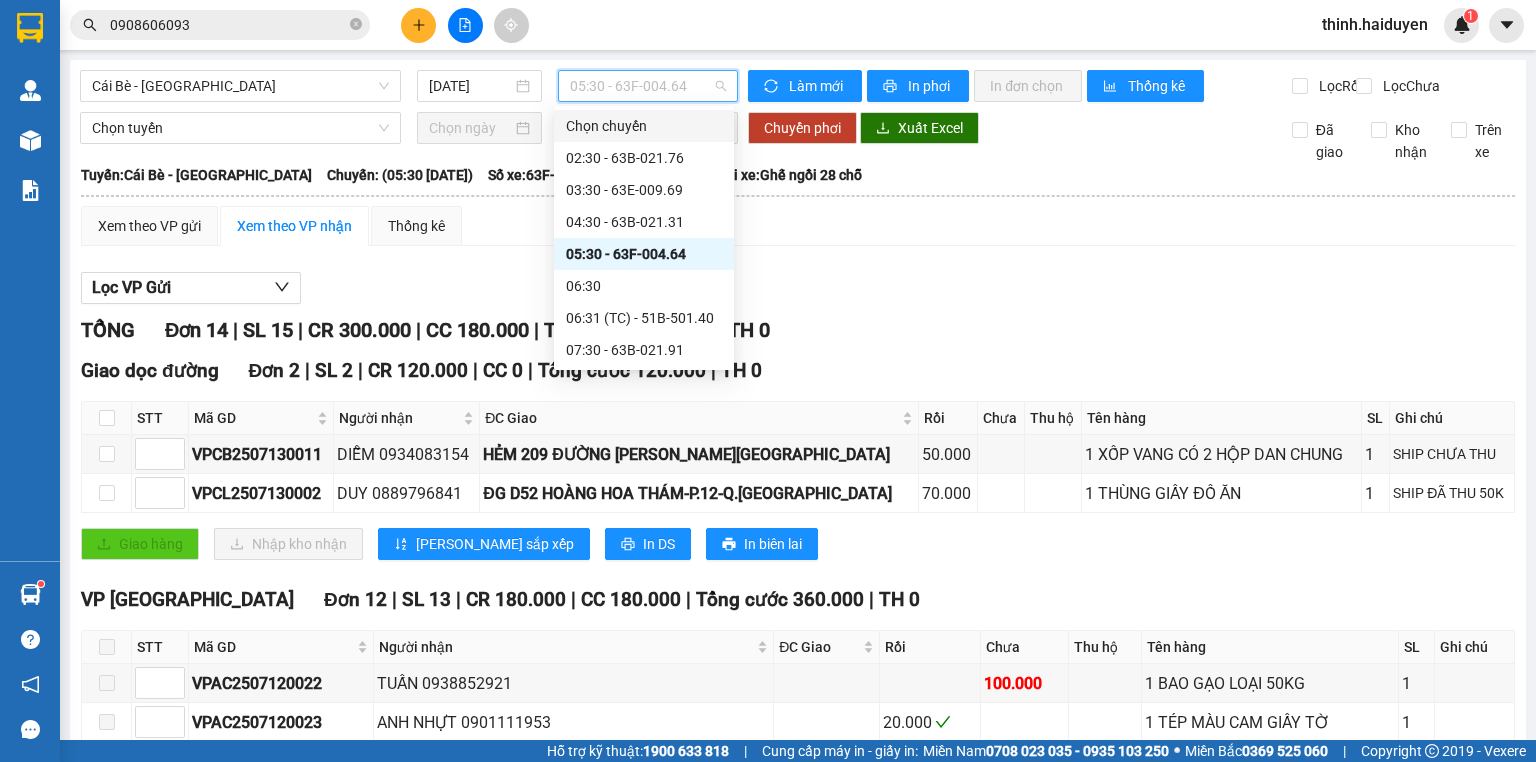 click on "Xem theo VP gửi Xem theo VP nhận Thống kê" at bounding box center (798, 226) 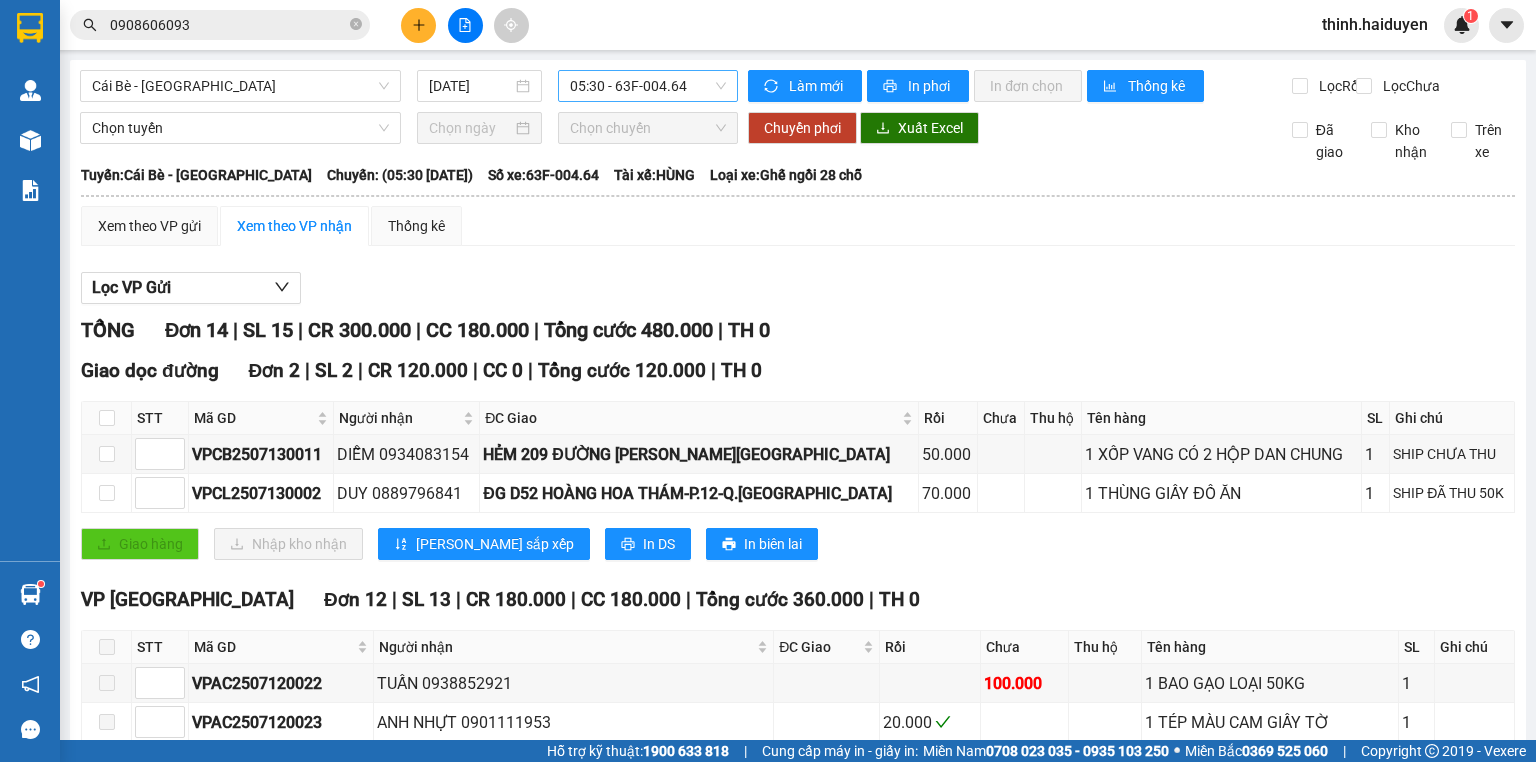 click on "05:30     - 63F-004.64" at bounding box center [648, 86] 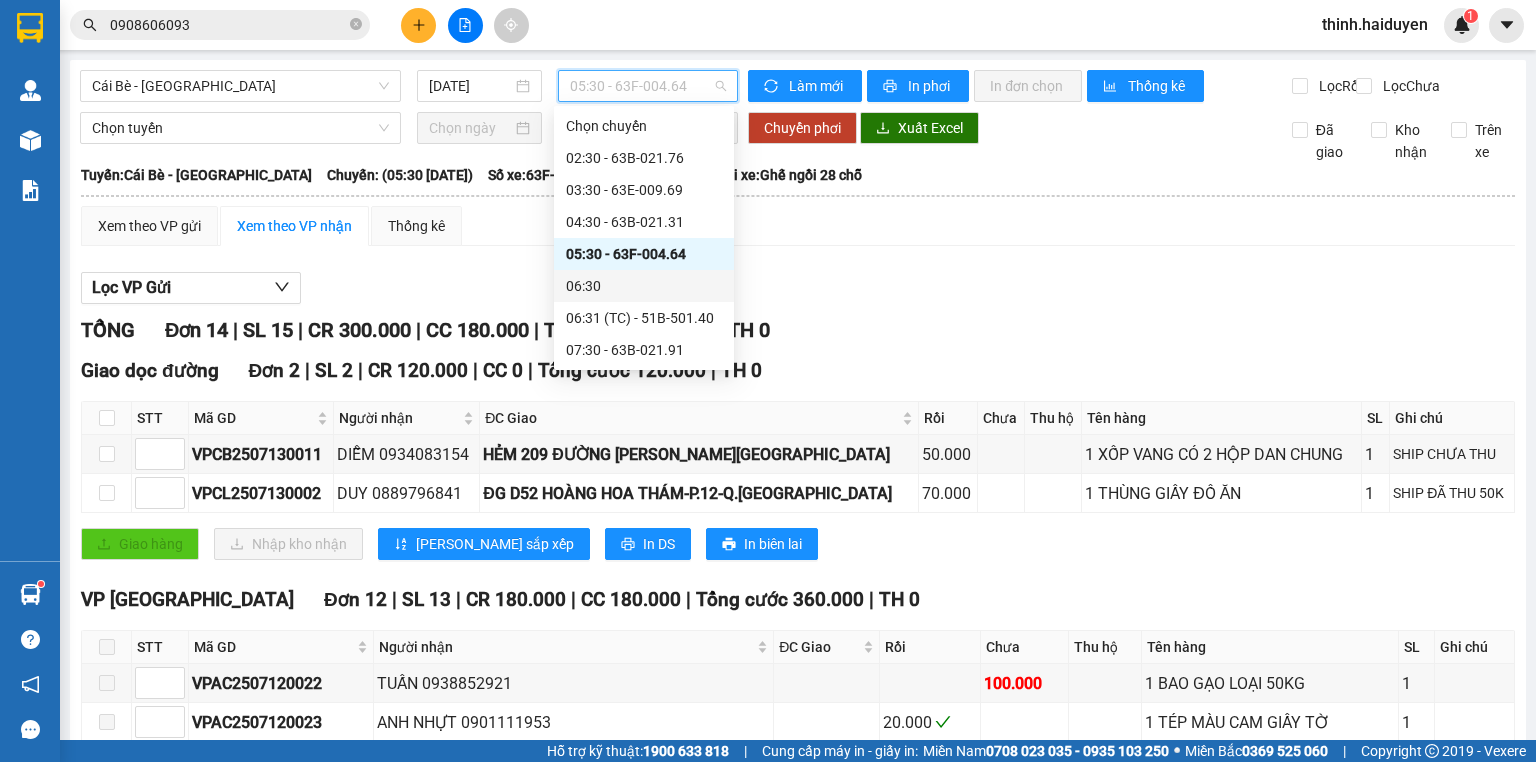 click on "06:30" at bounding box center (644, 286) 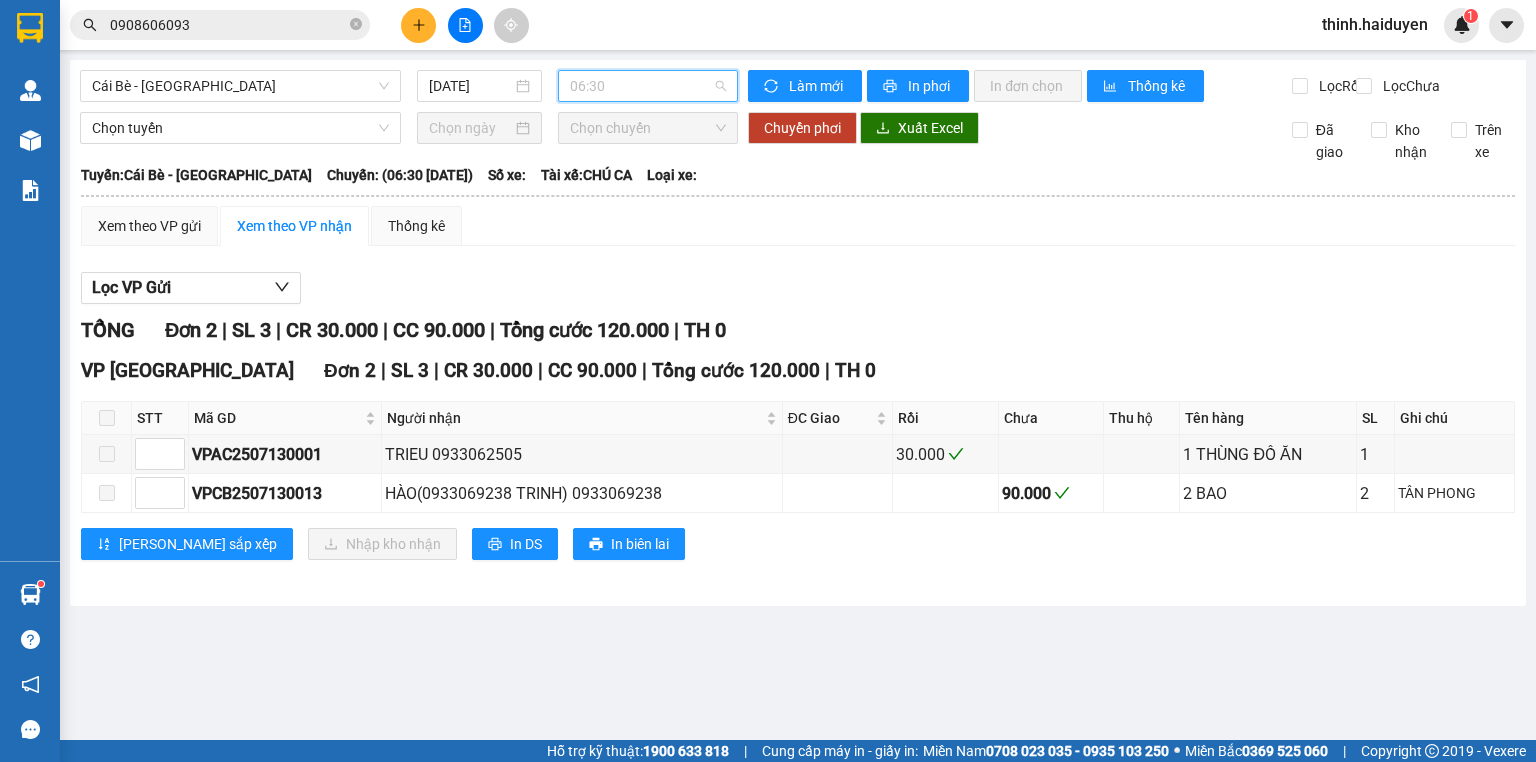 drag, startPoint x: 667, startPoint y: 87, endPoint x: 668, endPoint y: 133, distance: 46.010868 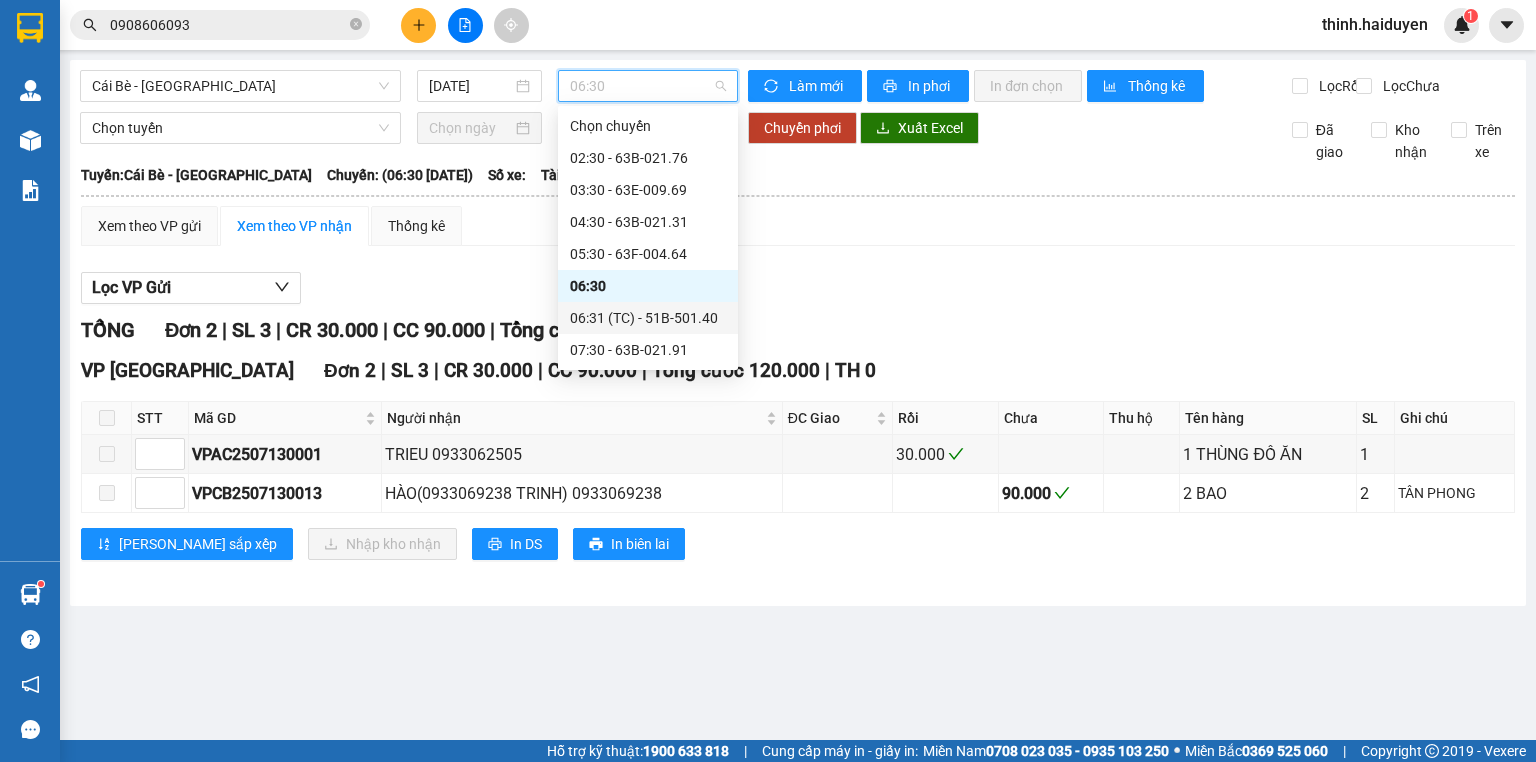 click on "06:31   (TC)   - 51B-501.40" at bounding box center (648, 318) 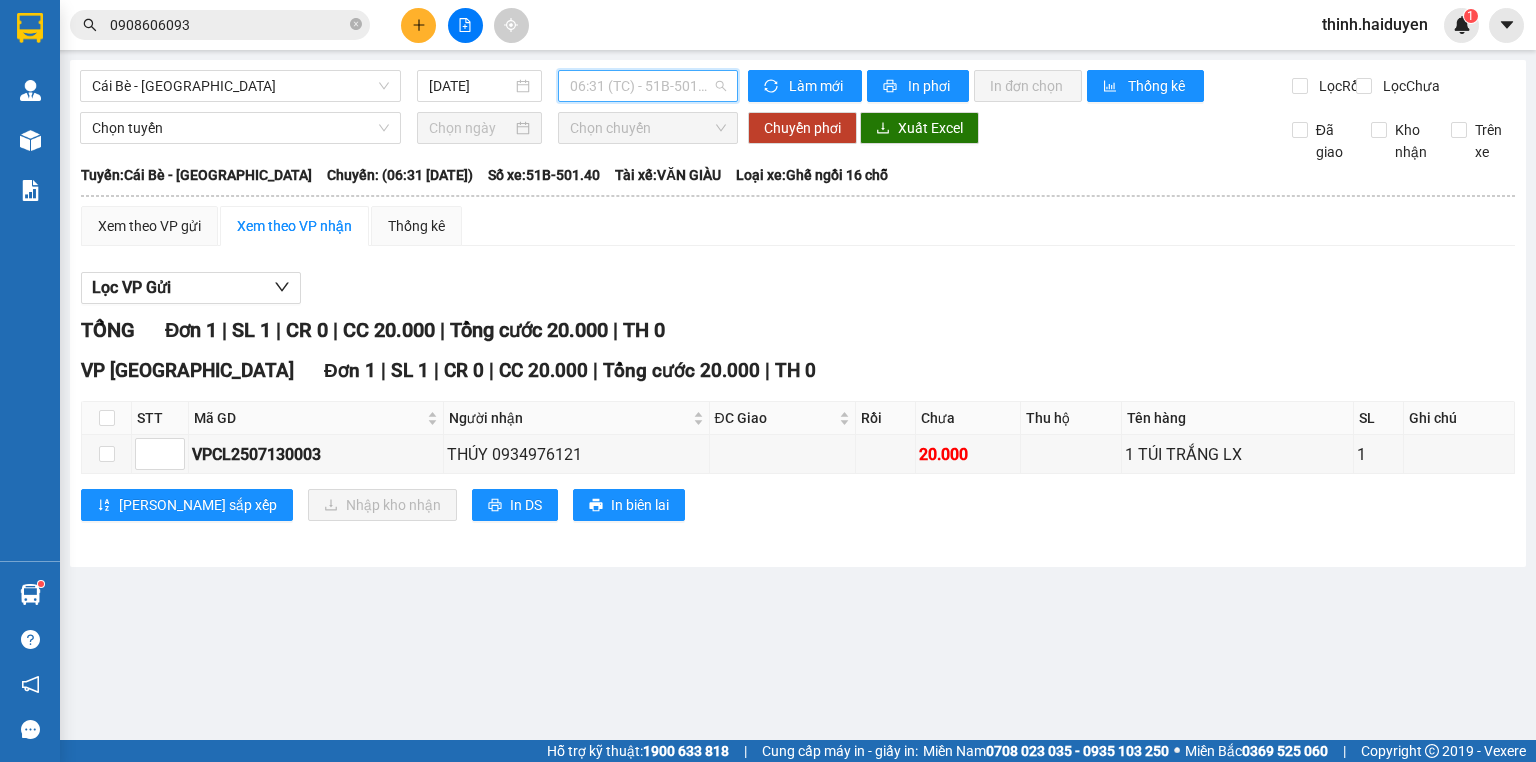 click on "06:31   (TC)   - 51B-501.40" at bounding box center [648, 86] 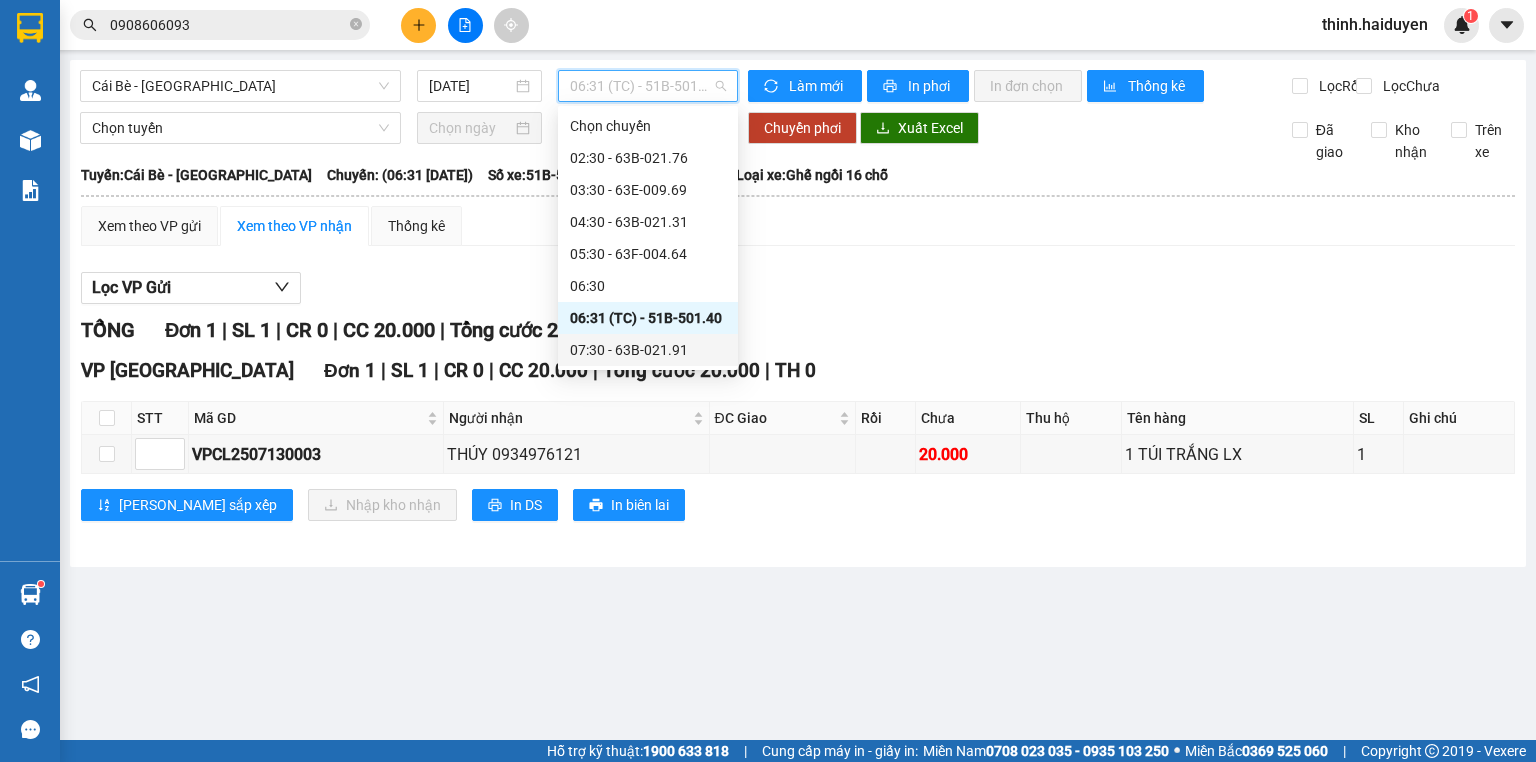 click on "07:30     - 63B-021.91" at bounding box center [648, 350] 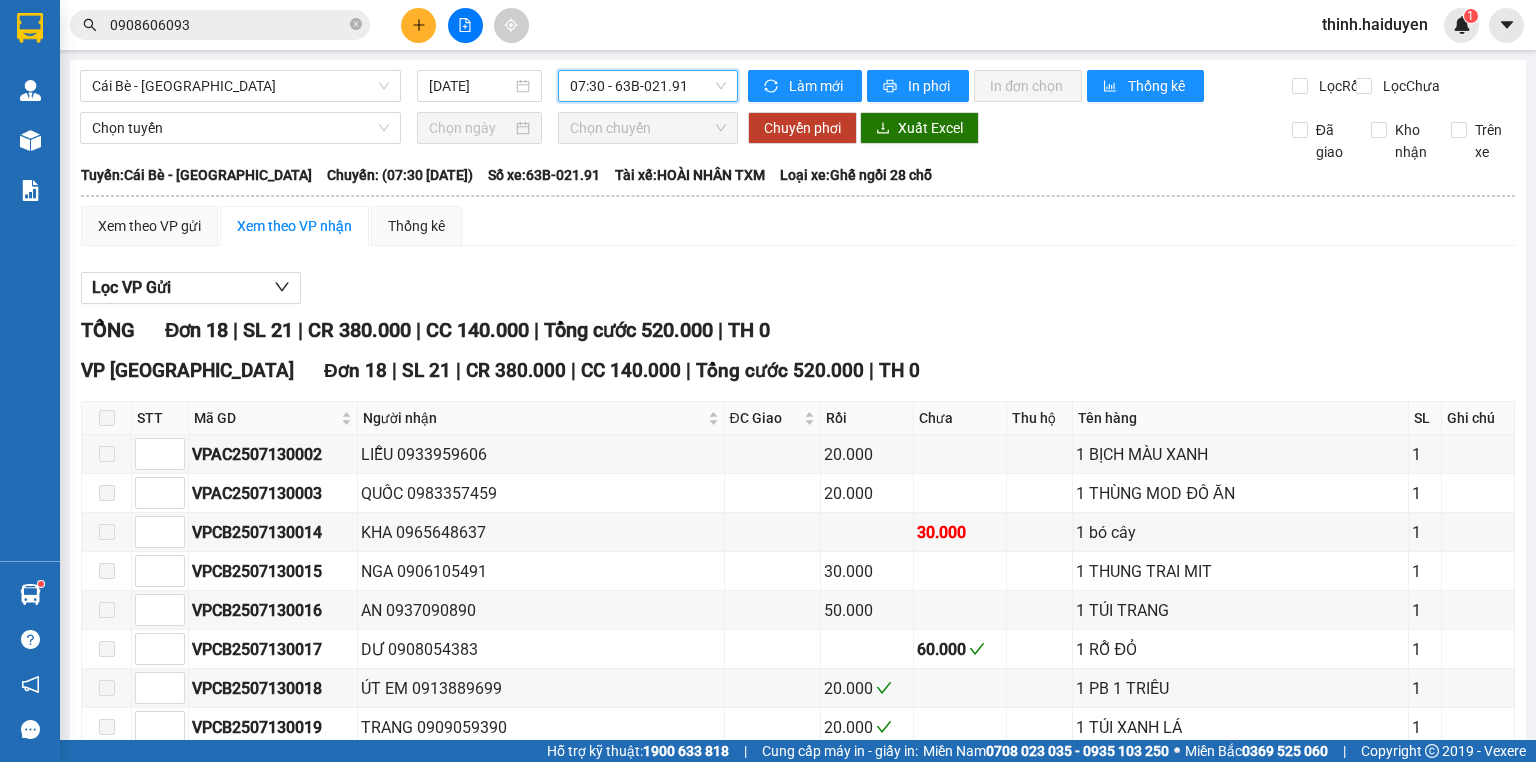 click on "07:30     - 63B-021.91" at bounding box center (648, 86) 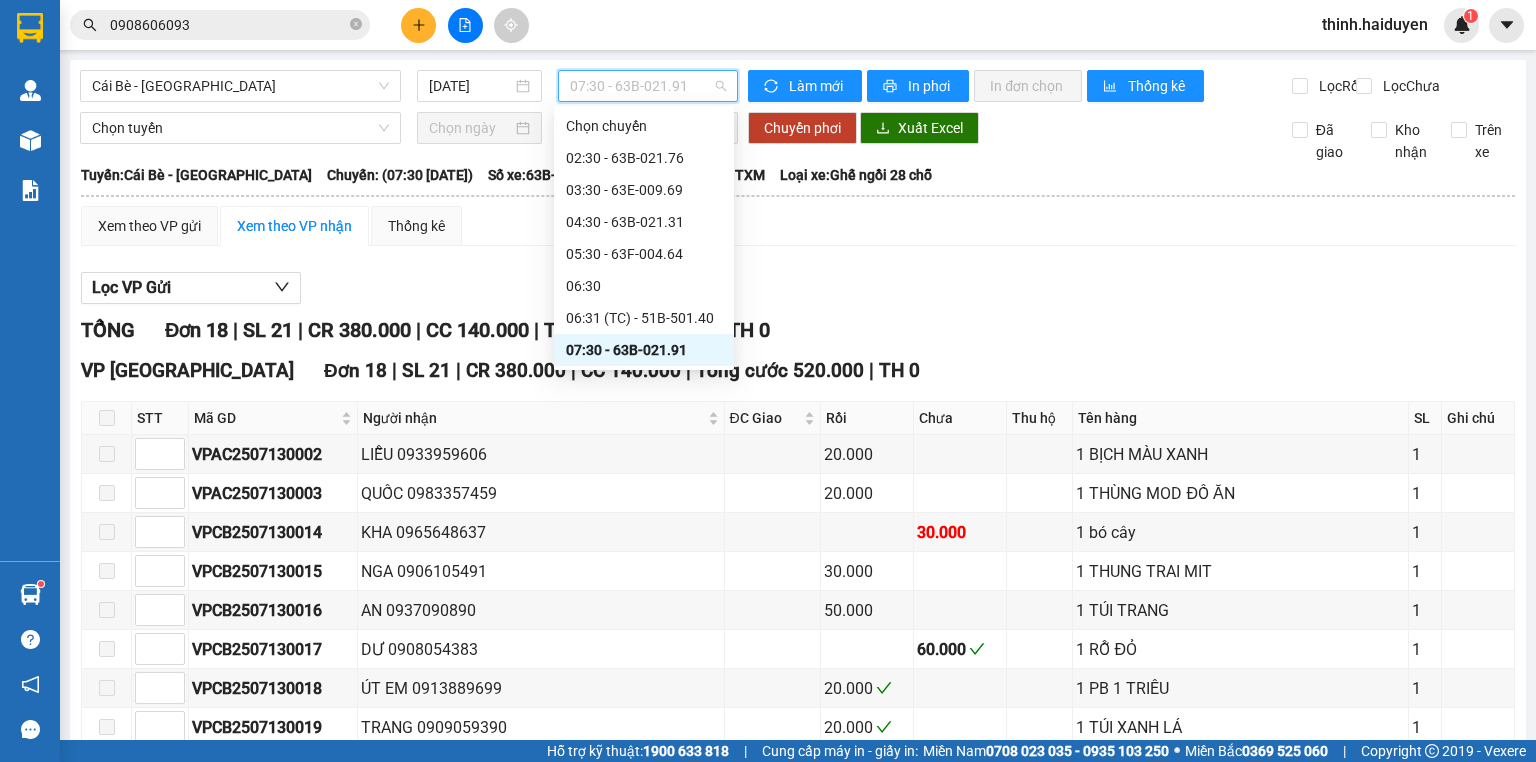 click on "08:30     - 63F-004.81" at bounding box center (644, 382) 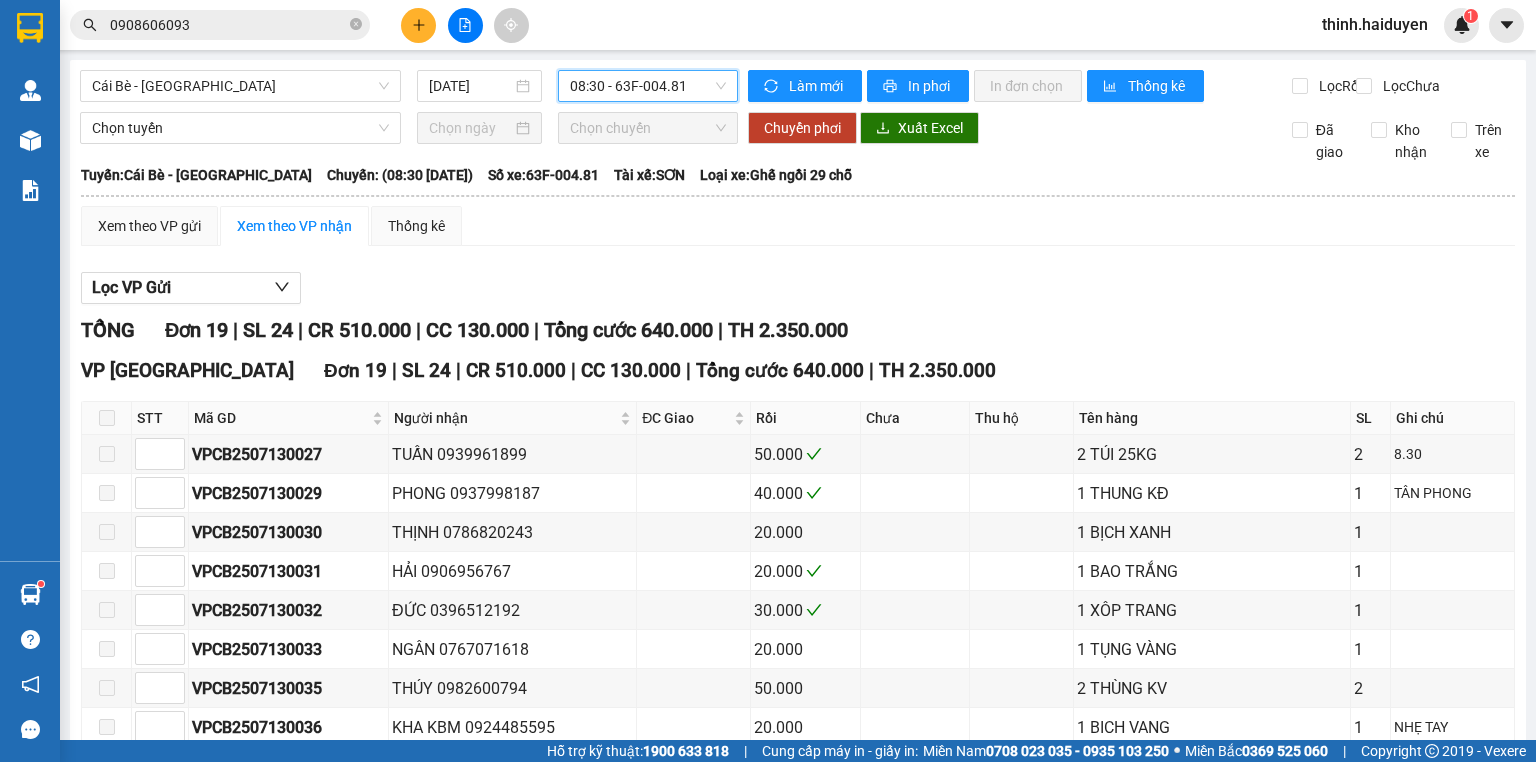 click on "08:30     - 63F-004.81" at bounding box center (648, 86) 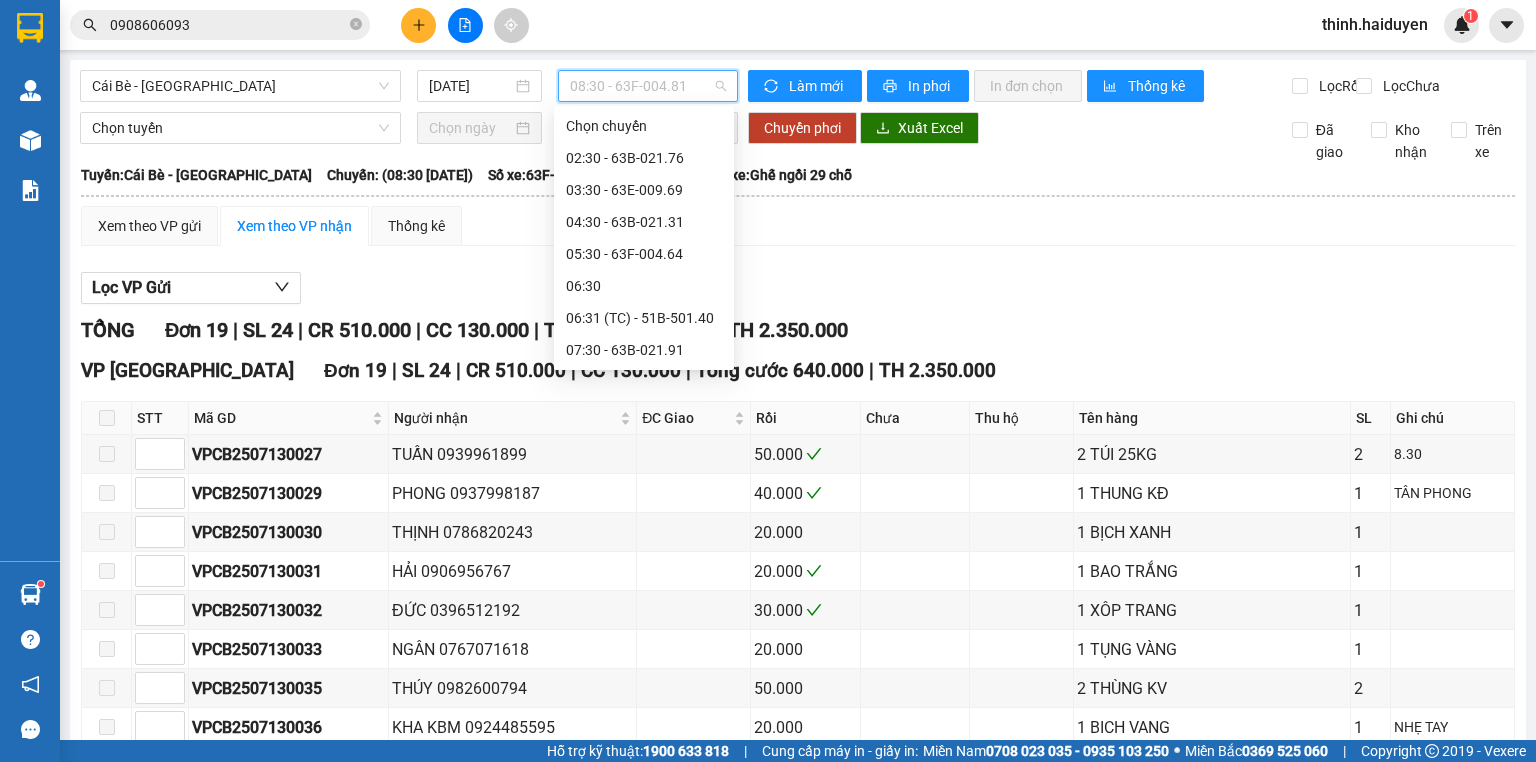 click on "08:31   (TC)   - 63B-022.28" at bounding box center [644, 414] 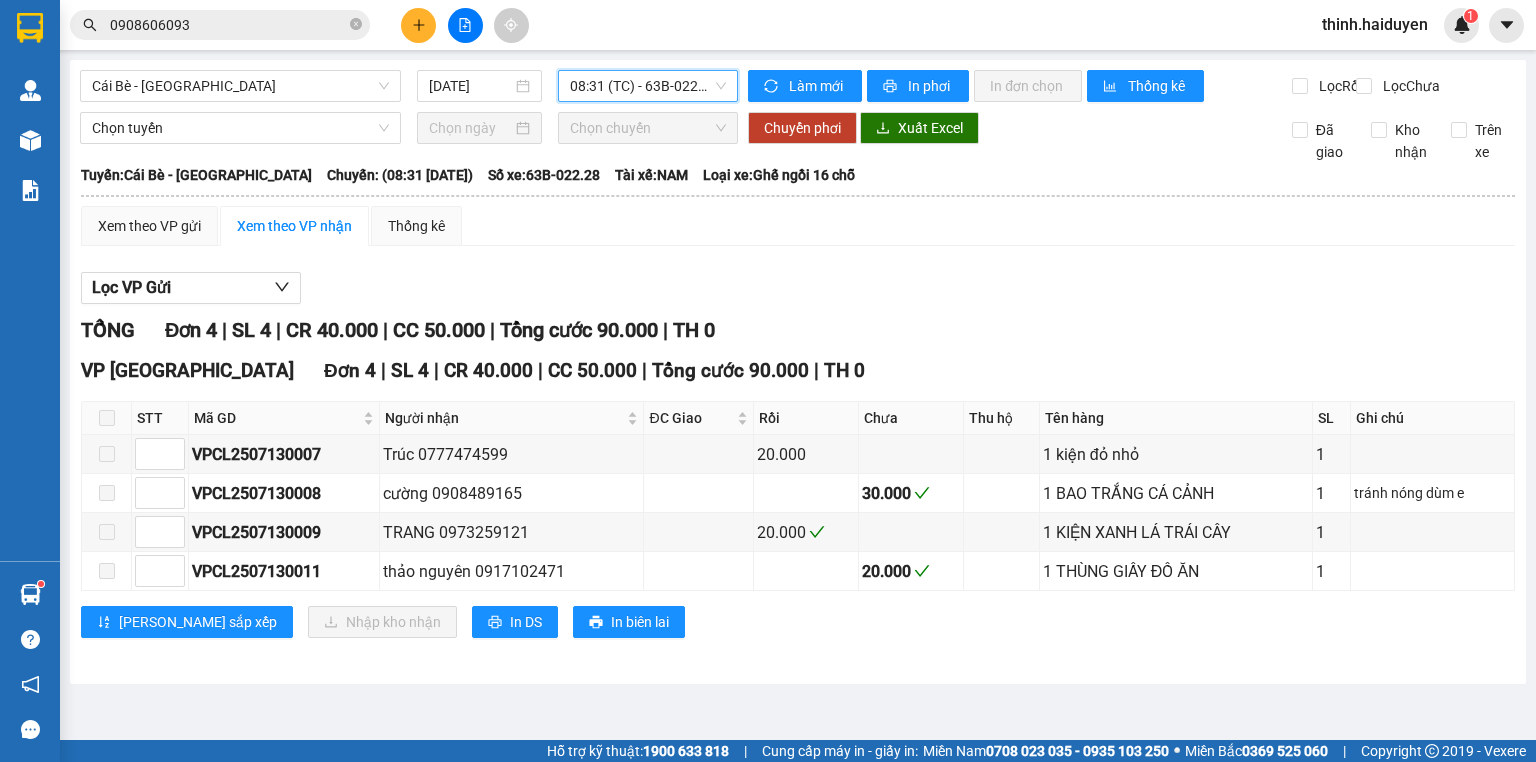click on "08:31   (TC)   - 63B-022.28" at bounding box center [648, 86] 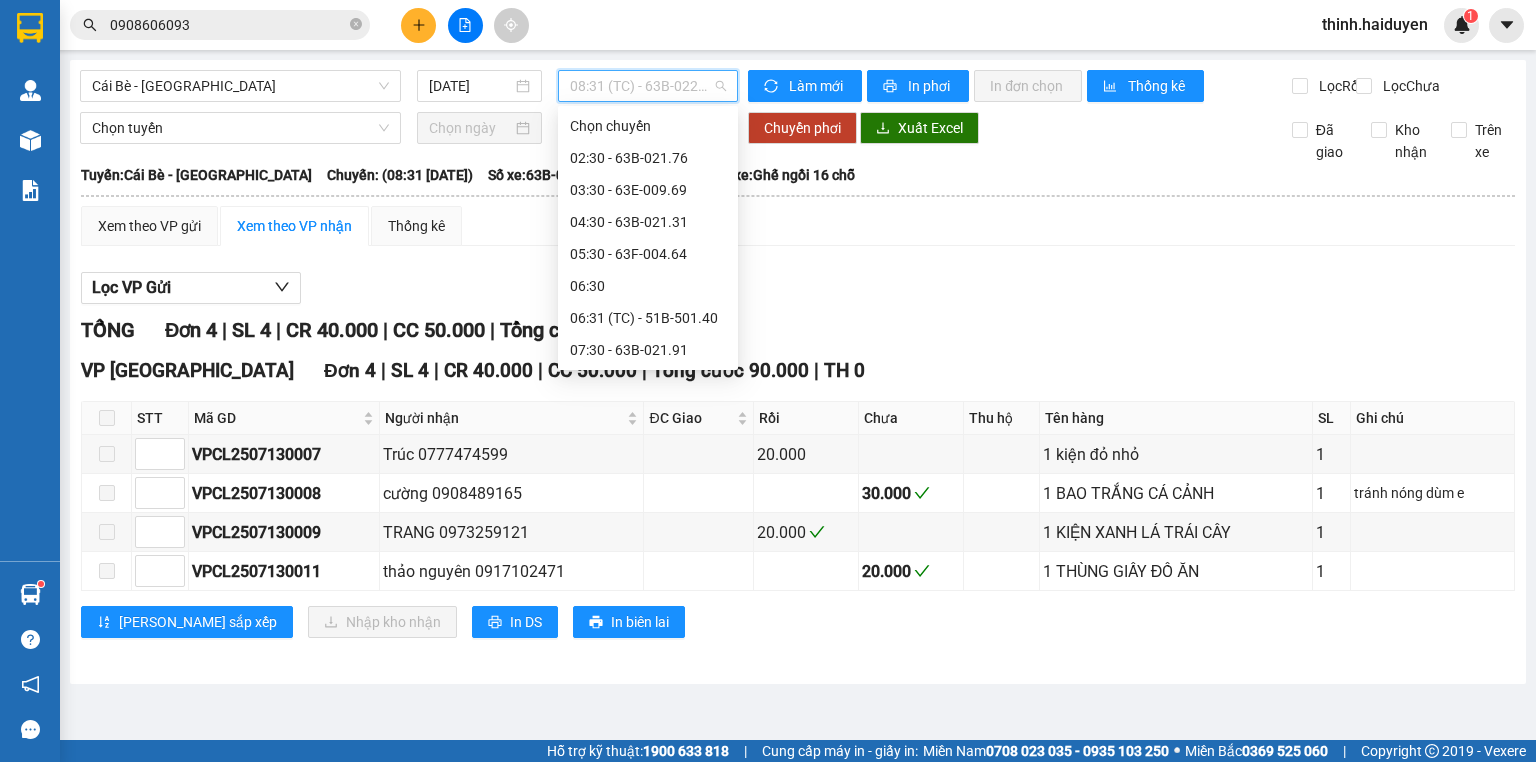 click on "09:30     - 63F-004.02" at bounding box center (648, 446) 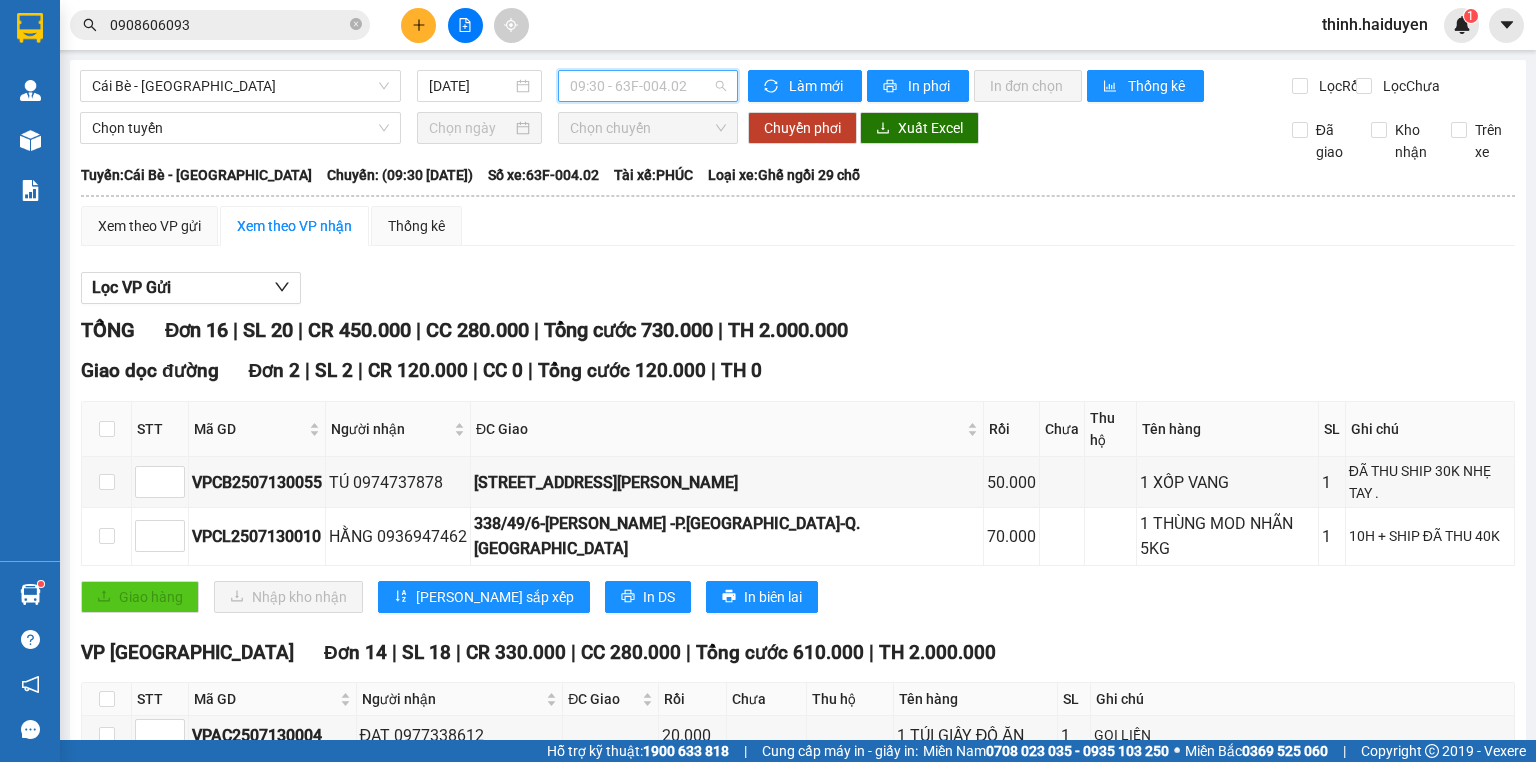 click on "09:30     - 63F-004.02" at bounding box center (648, 86) 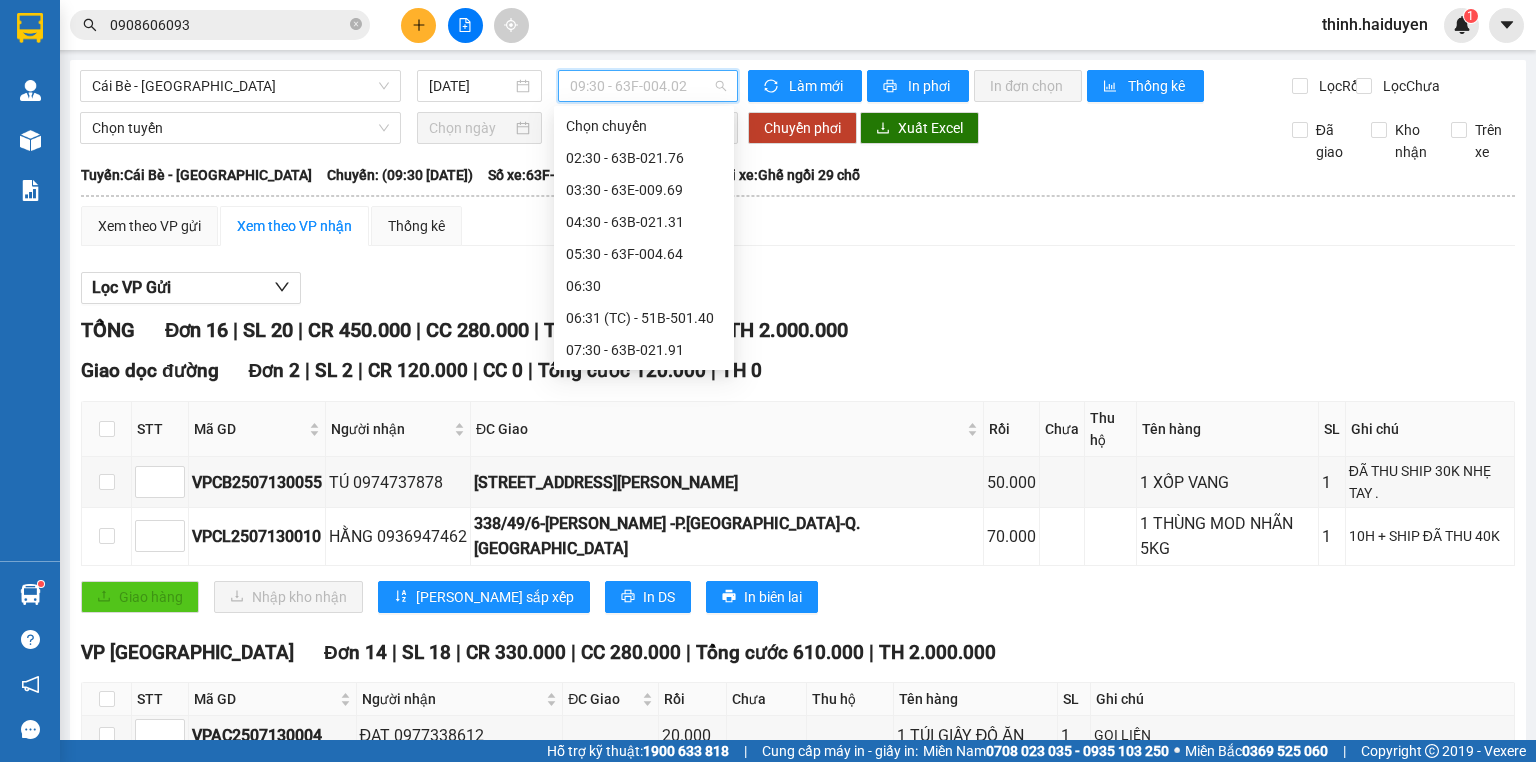 click on "10:00   (TC)" at bounding box center [644, 478] 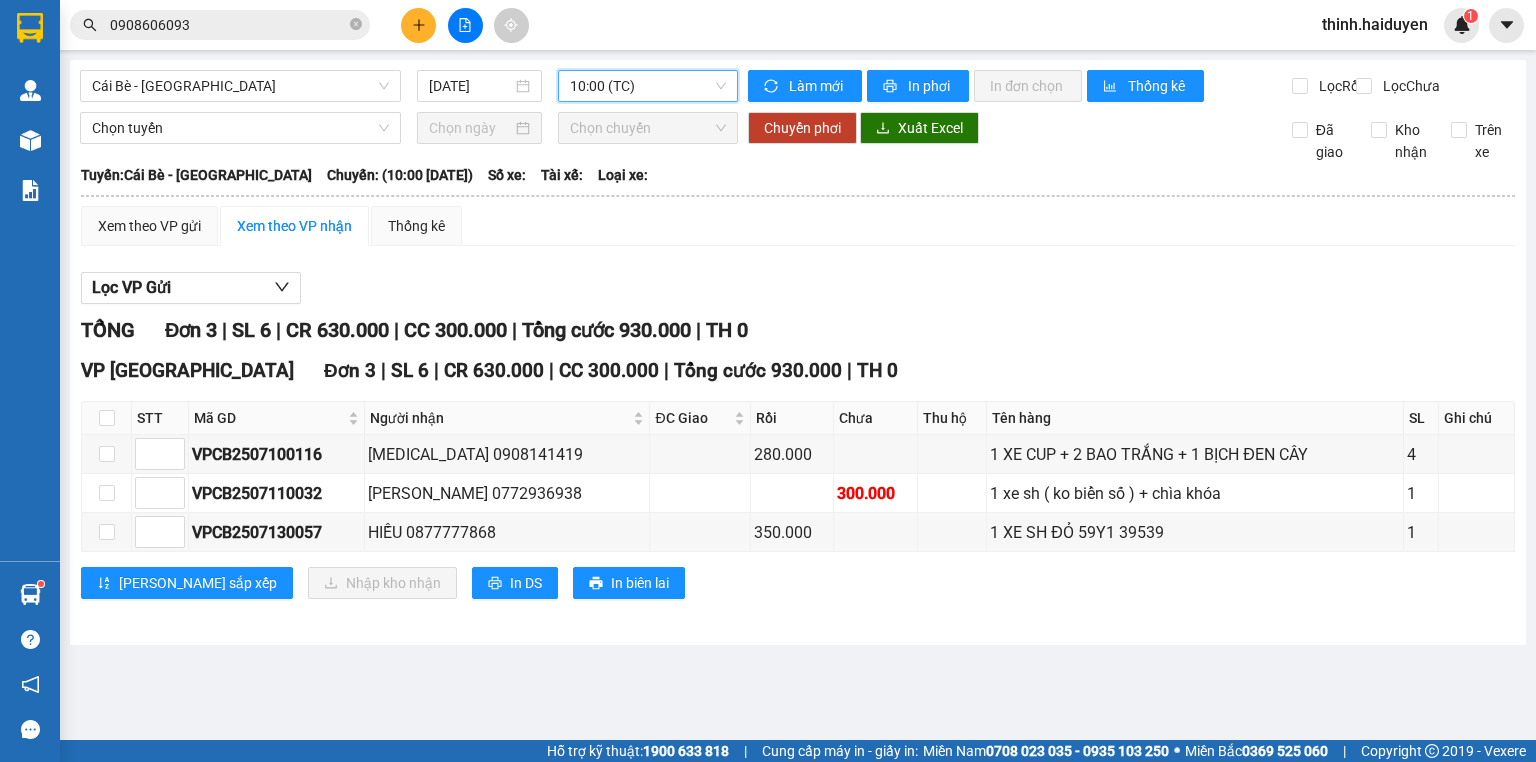 click on "10:00   (TC)" at bounding box center (648, 86) 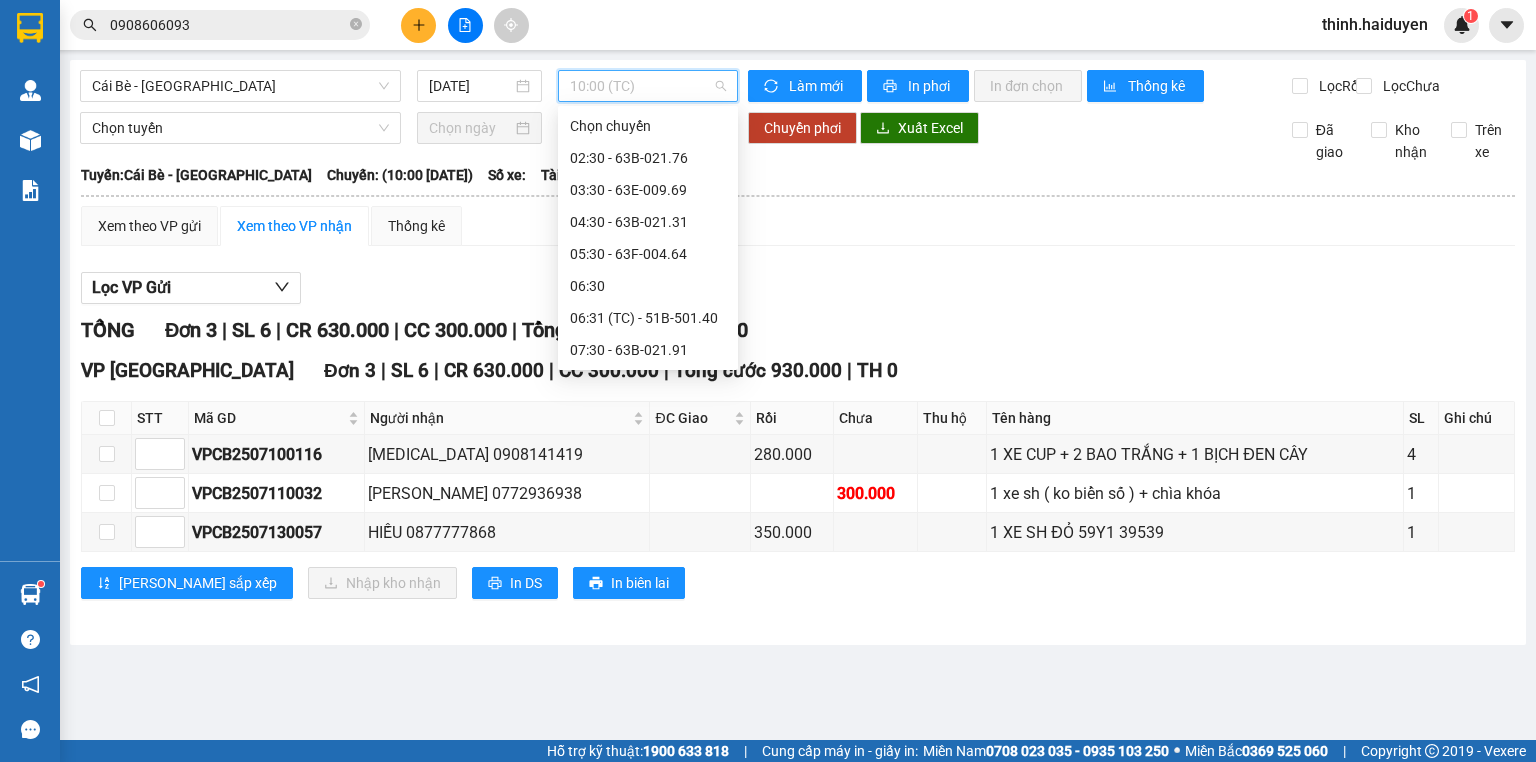 click on "10:30     - 63F-004.98" at bounding box center (648, 510) 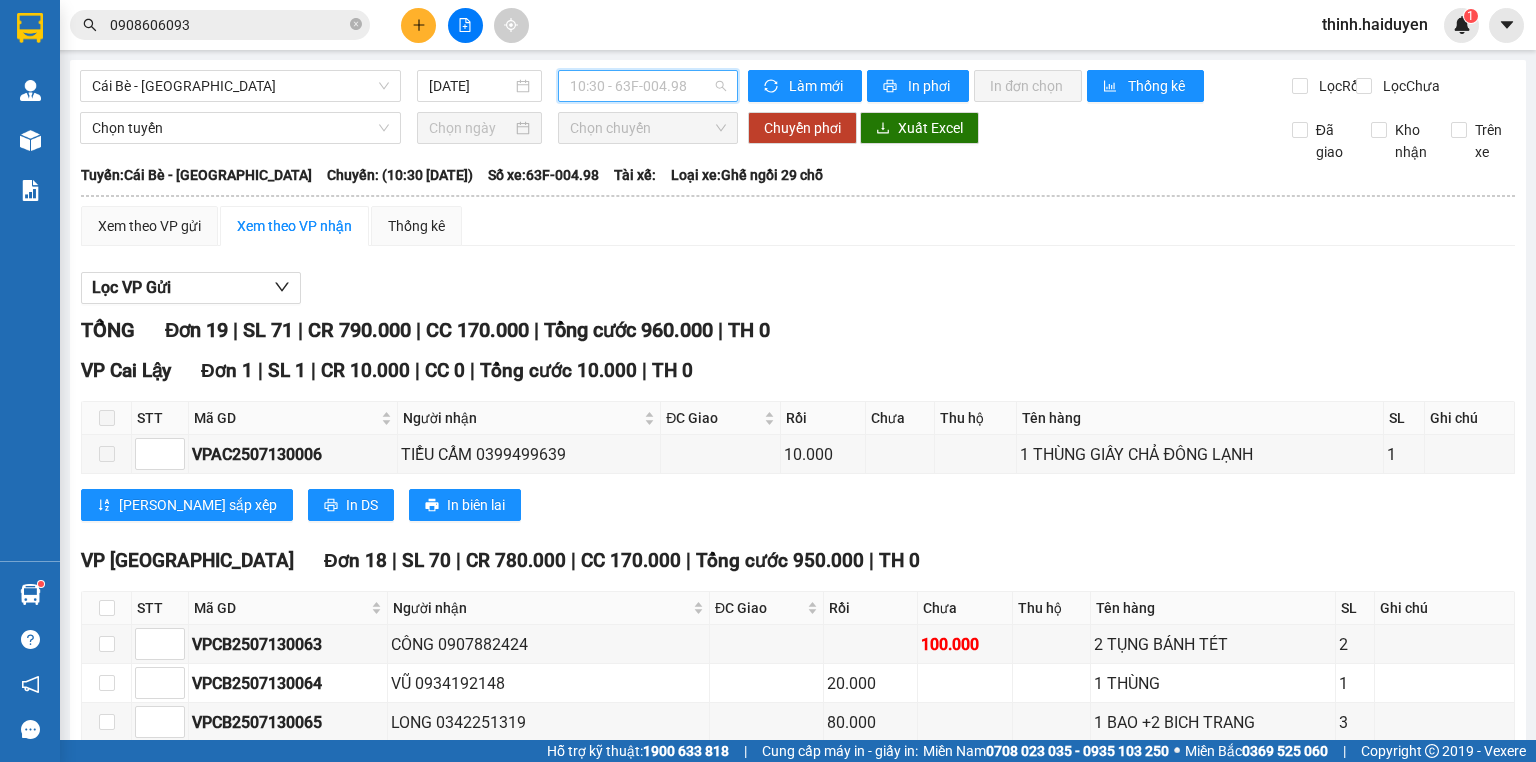 click on "10:30     - 63F-004.98" at bounding box center [648, 86] 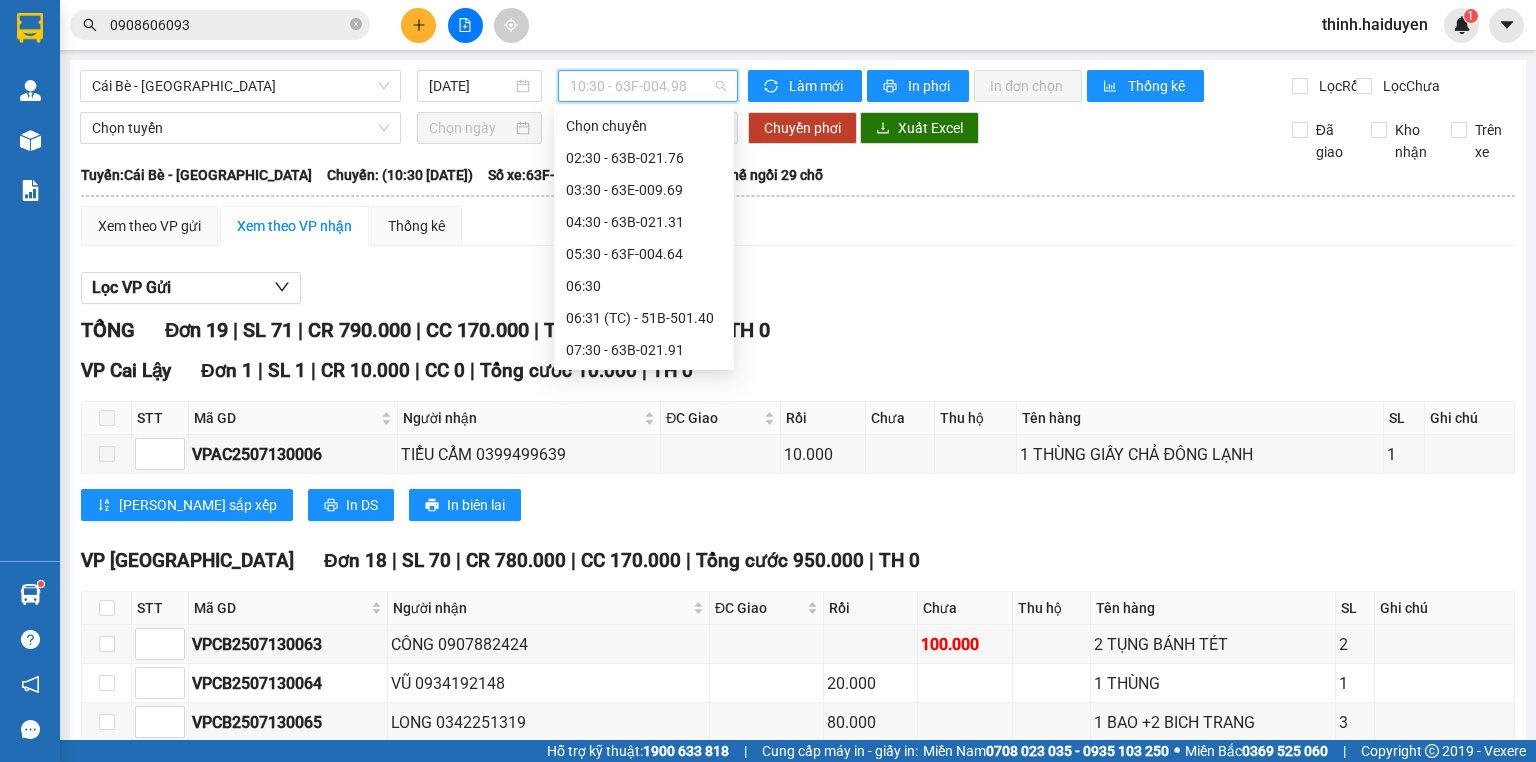 click on "11:30     - 63B-020.03" at bounding box center [644, 542] 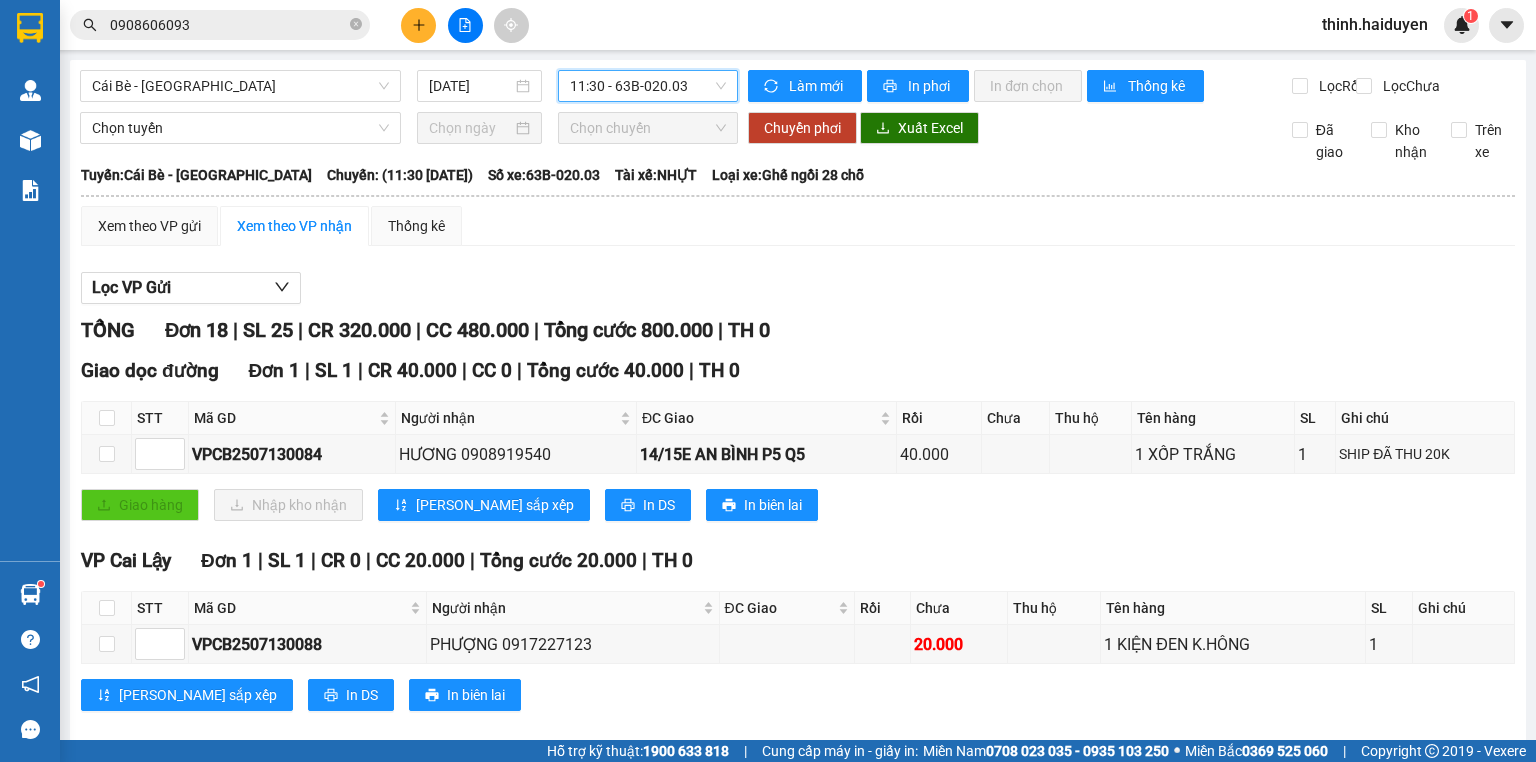 click on "Cái Bè - Sài Gòn 13/07/2025 11:30 11:30     - 63B-020.03  Làm mới In phơi In đơn chọn Thống kê Lọc  Rồi Lọc  Chưa Chọn tuyến Chọn chuyến Chuyển phơi Xuất Excel Đã giao Kho nhận Trên xe Hải Duyên   0939993285   97B Nguyễn Duy Dương, P.9 PHƠI HÀNG 12:41 - 13/07/2025 Tuyến:  Cái Bè - Sài Gòn Chuyến:   (11:30 - 13/07/2025) Tài xế:  NHỰT   Số xe:  63B-020.03 Loại xe:  Ghế ngồi 28 chỗ  Tuyến:  Cái Bè - Sài Gòn Chuyến:   (11:30 - 13/07/2025) Số xe:  63B-020.03 Tài xế:  NHỰT Loại xe:  Ghế ngồi 28 chỗ  Xem theo VP gửi Xem theo VP nhận Thống kê Lọc VP Gửi TỔNG Đơn   18 | SL   25 | CR   320.000 | CC   480.000 | Tổng cước   800.000 | TH   0 Giao dọc đường Đơn   1 | SL   1 | CR   40.000 | CC   0 | Tổng cước   40.000 | TH   0 STT Mã GD Người nhận ĐC Giao Rồi Chưa Thu hộ Tên hàng SL Ghi chú Ký nhận                         VPCB2507130084 HƯƠNG 0908919540 40.000 1" at bounding box center [798, 796] 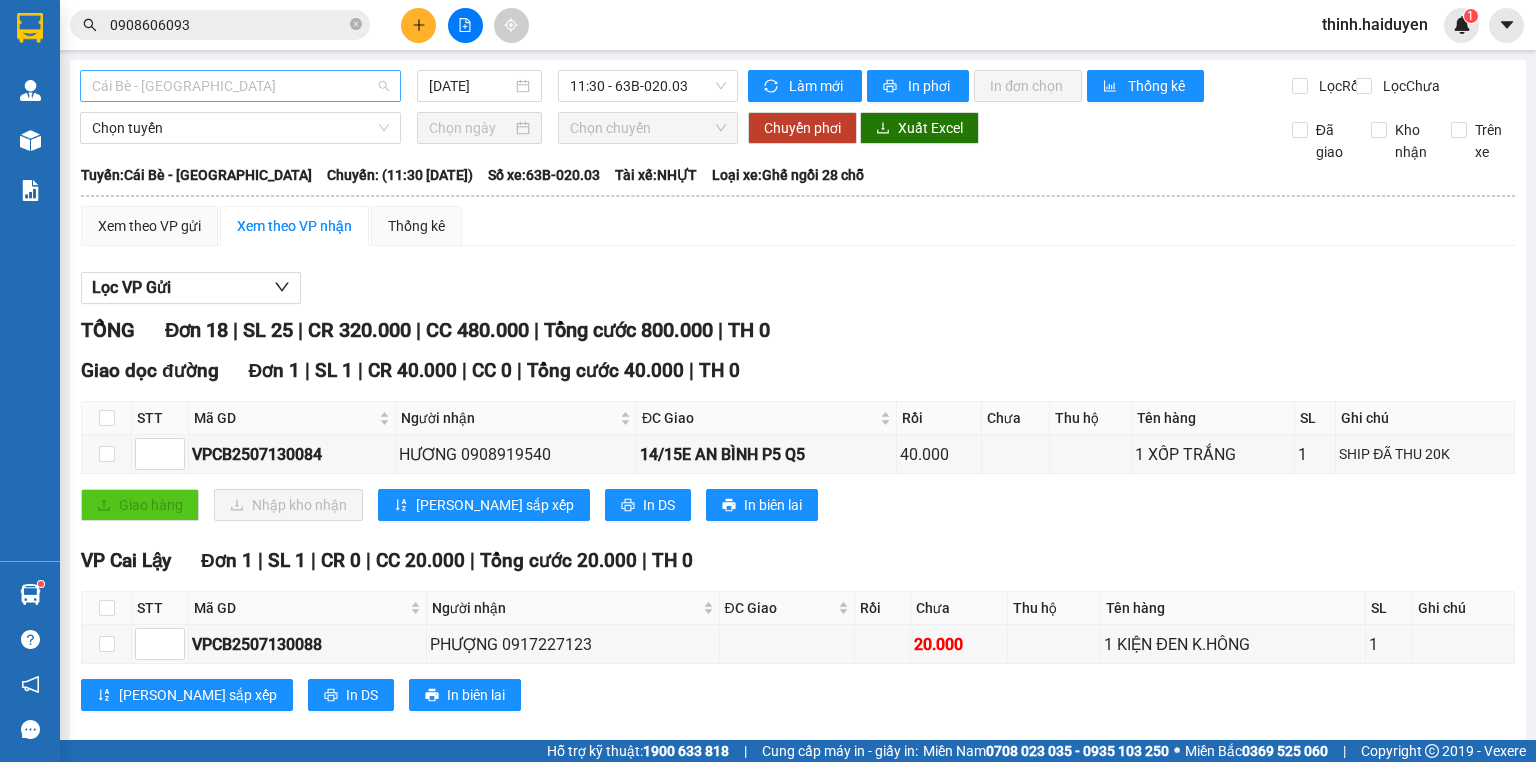 click on "Cái Bè - [GEOGRAPHIC_DATA]" at bounding box center (240, 86) 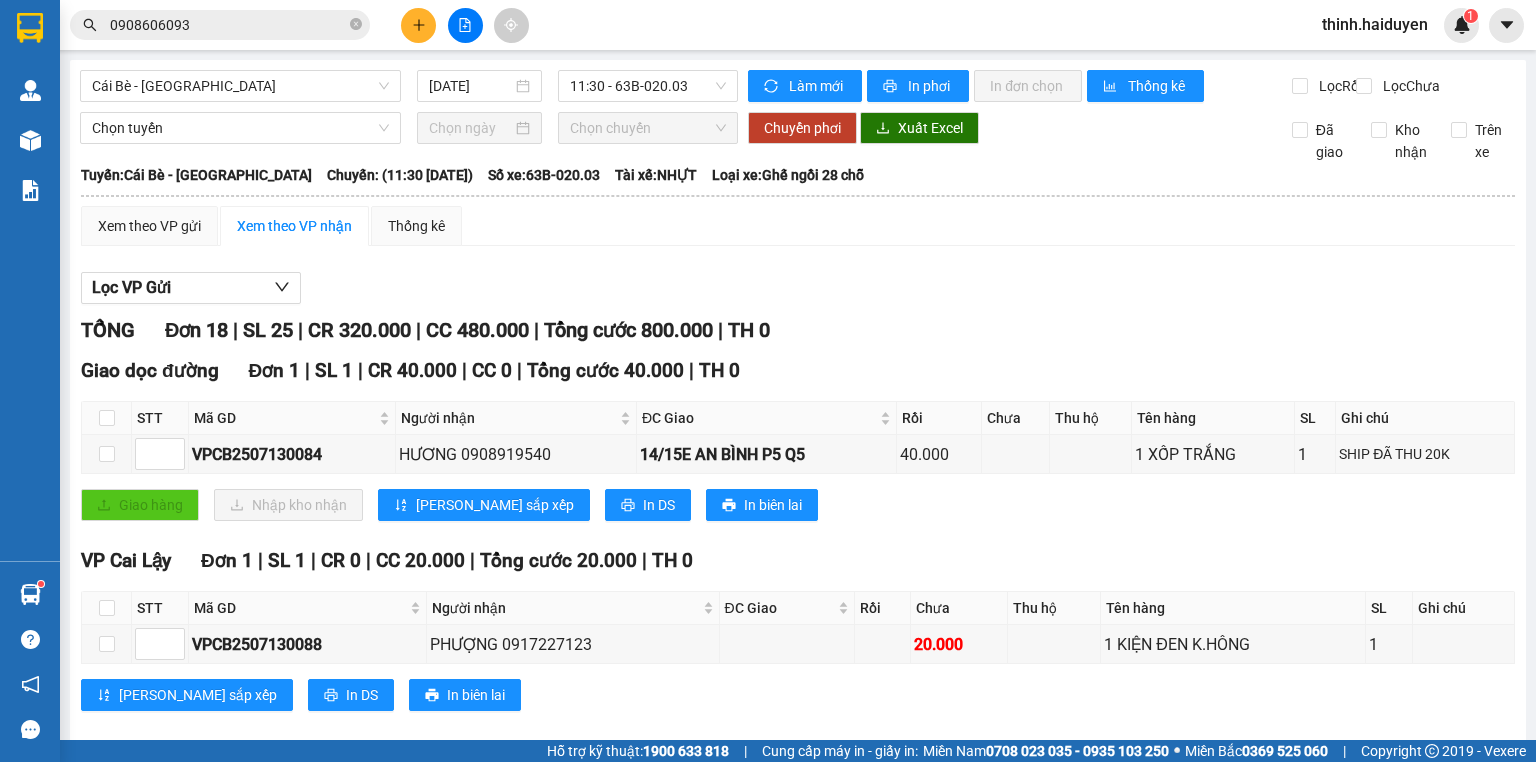click on "Xem theo VP gửi Xem theo VP nhận Thống kê Lọc VP Gửi TỔNG Đơn   18 | SL   25 | CR   320.000 | CC   480.000 | Tổng cước   800.000 | TH   0 Giao dọc đường Đơn   1 | SL   1 | CR   40.000 | CC   0 | Tổng cước   40.000 | TH   0 STT Mã GD Người nhận ĐC Giao Rồi Chưa Thu hộ Tên hàng SL Ghi chú Ký nhận                         VPCB2507130084 HƯƠNG 0908919540 14/15E AN BÌNH P5 Q5 40.000 1 XỐP TRẮNG 1 SHIP ĐÃ THU 20K Giao hàng Nhập kho nhận Lưu sắp xếp In DS In biên lai Hải Duyên   0939993285   97B Nguyễn Duy Dương, P.9 PHƠI HÀNG VP Sài Gòn  -  12:41 - 13/07/2025 Tuyến:  Cái Bè - Sài Gòn Chuyến:   (11:30 - 13/07/2025) Tài xế:  NHỰT   Số xe:  63B-020.03   Loại xe:  Ghế ngồi 28 chỗ  STT Mã GD Người nhận ĐC Giao Rồi Chưa Thu hộ Tên hàng SL Ghi chú Ký nhận Giao dọc đường Đơn   1 | SL   1 | CR   40.000 | CC   0 | Tổng cước   40.000 | TH   0 1 VPCB2507130084 HƯƠNG 0908919540" at bounding box center (798, 858) 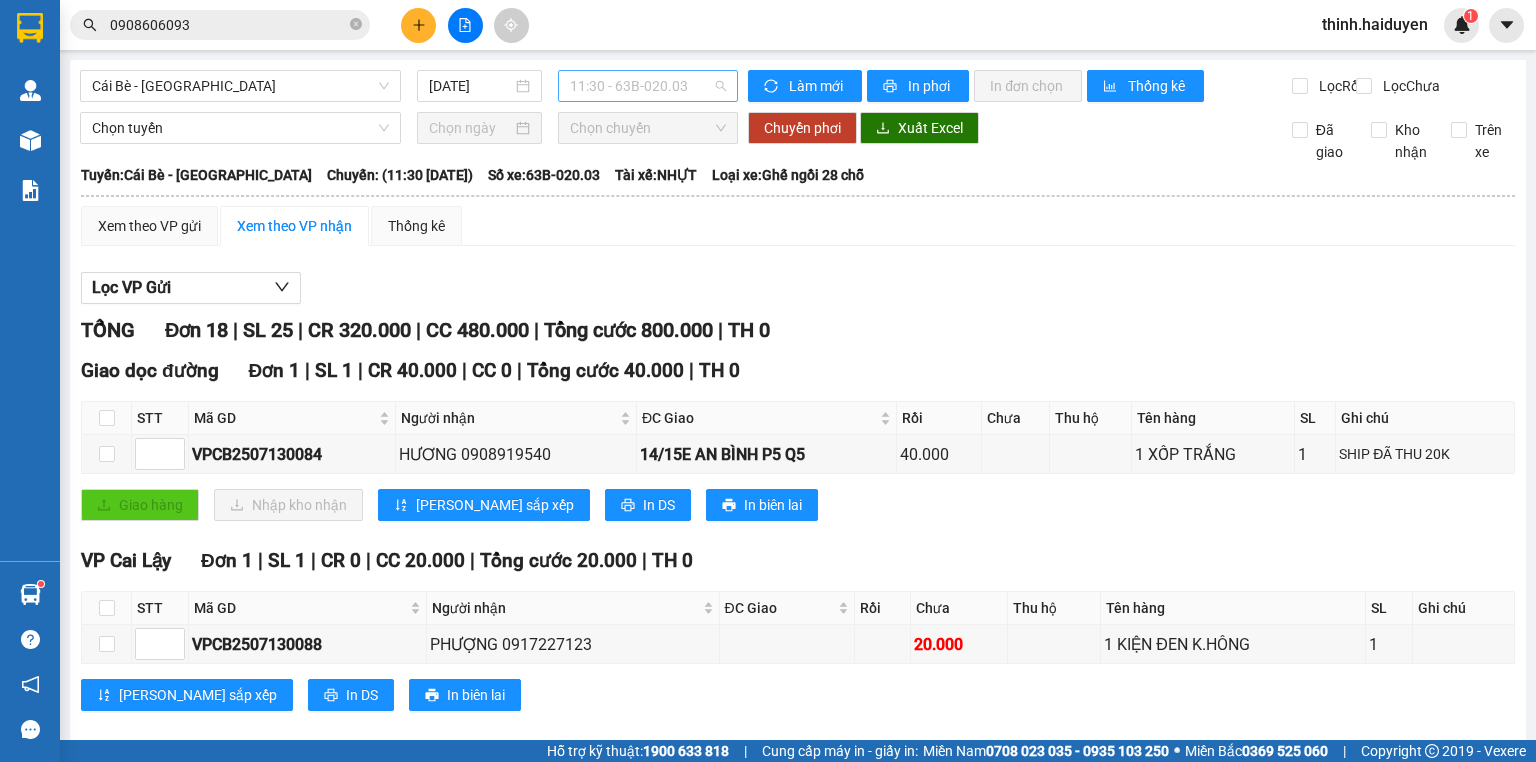 click on "11:30     - 63B-020.03" at bounding box center [648, 86] 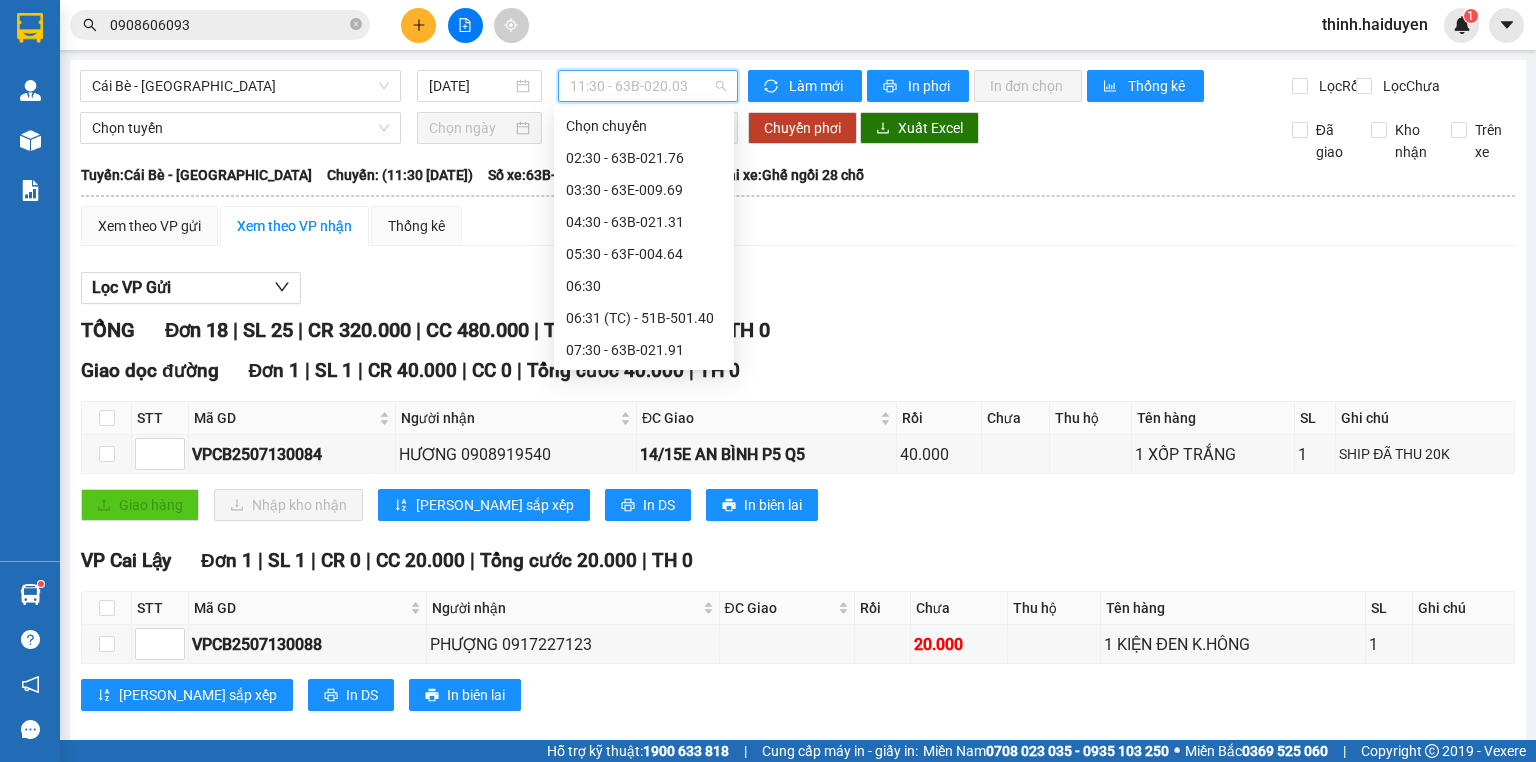click on "09:30     - 63F-004.02" at bounding box center [644, 446] 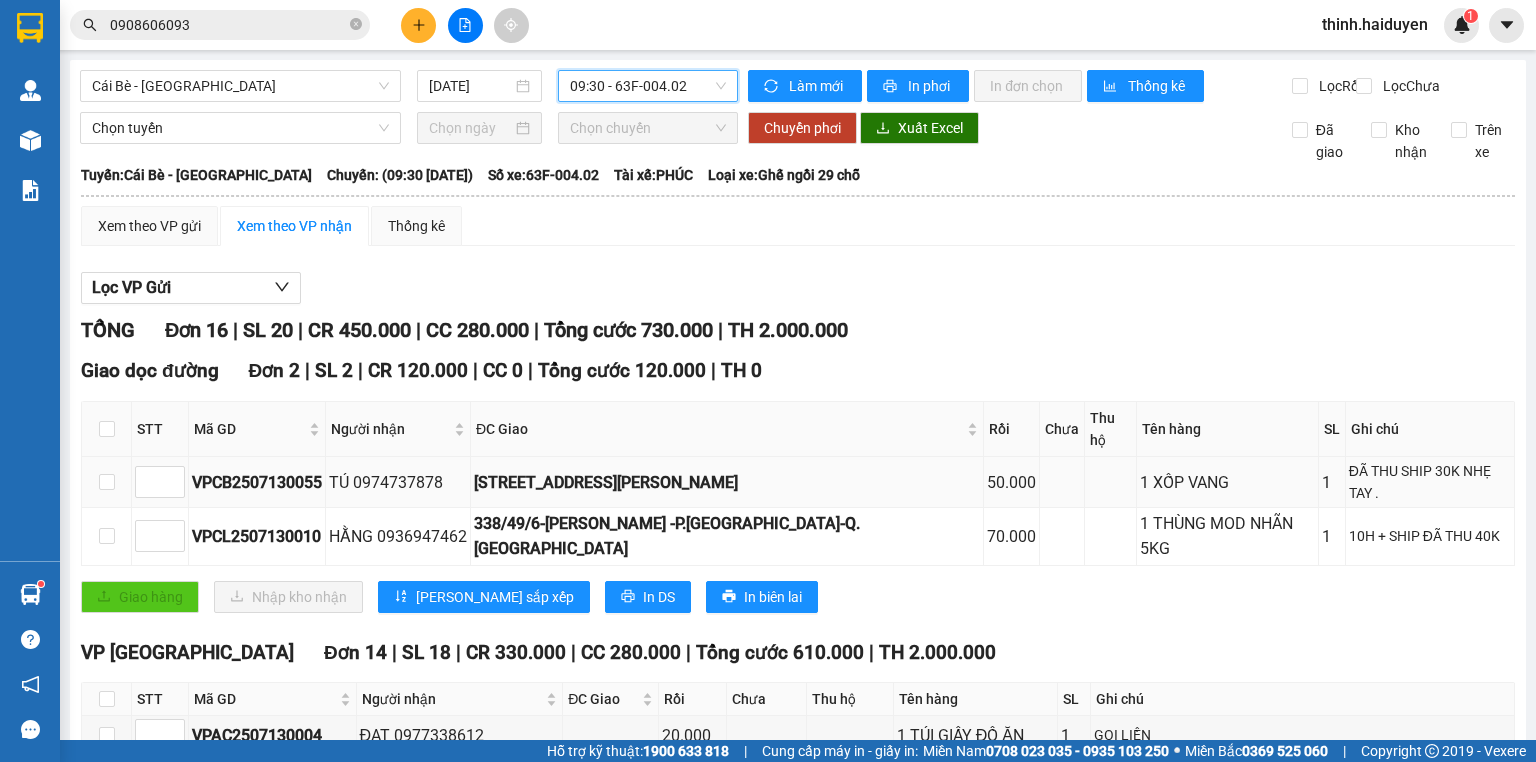 click on "TÚ 0974737878" at bounding box center (398, 482) 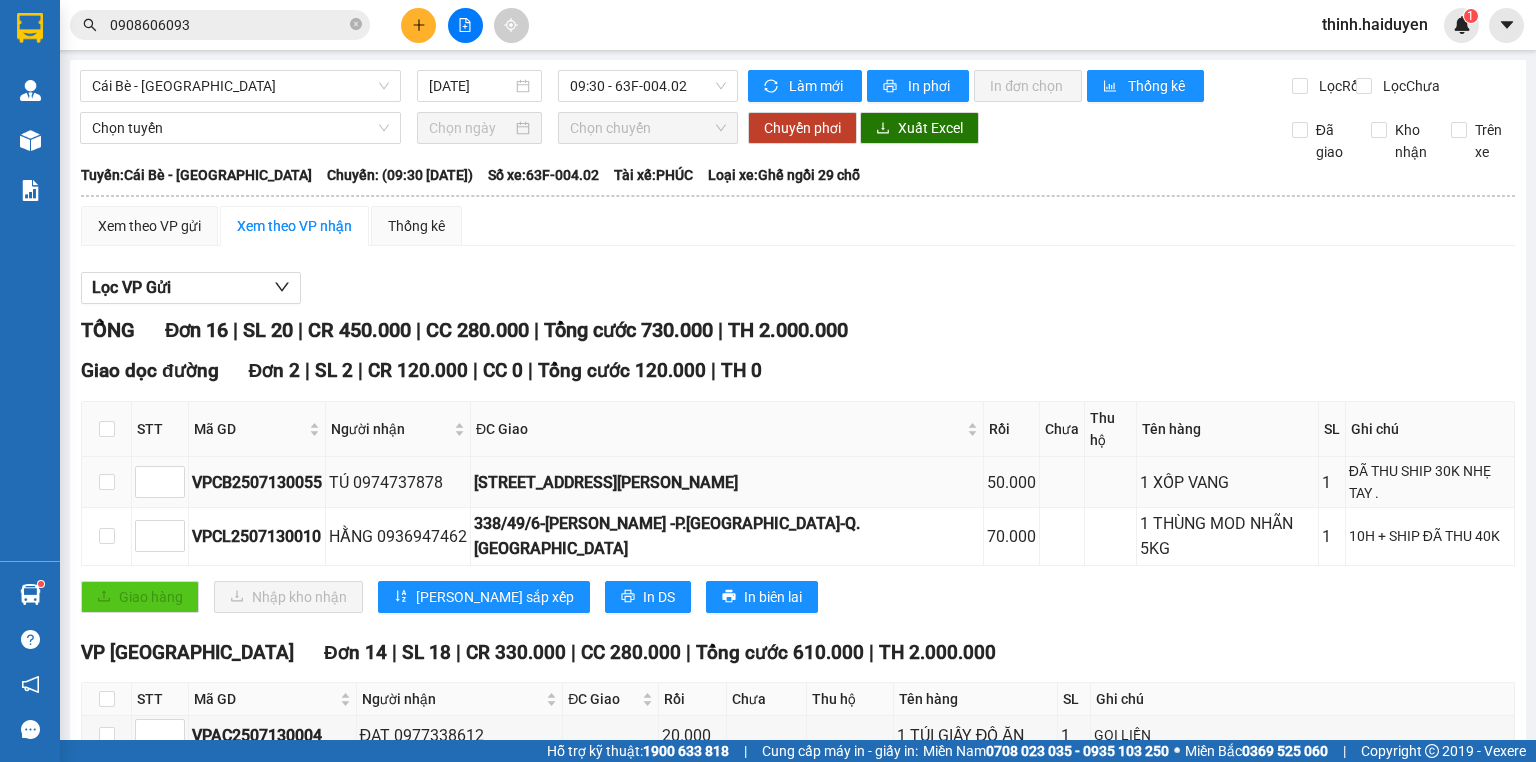 click on "TÚ 0974737878" at bounding box center (398, 482) 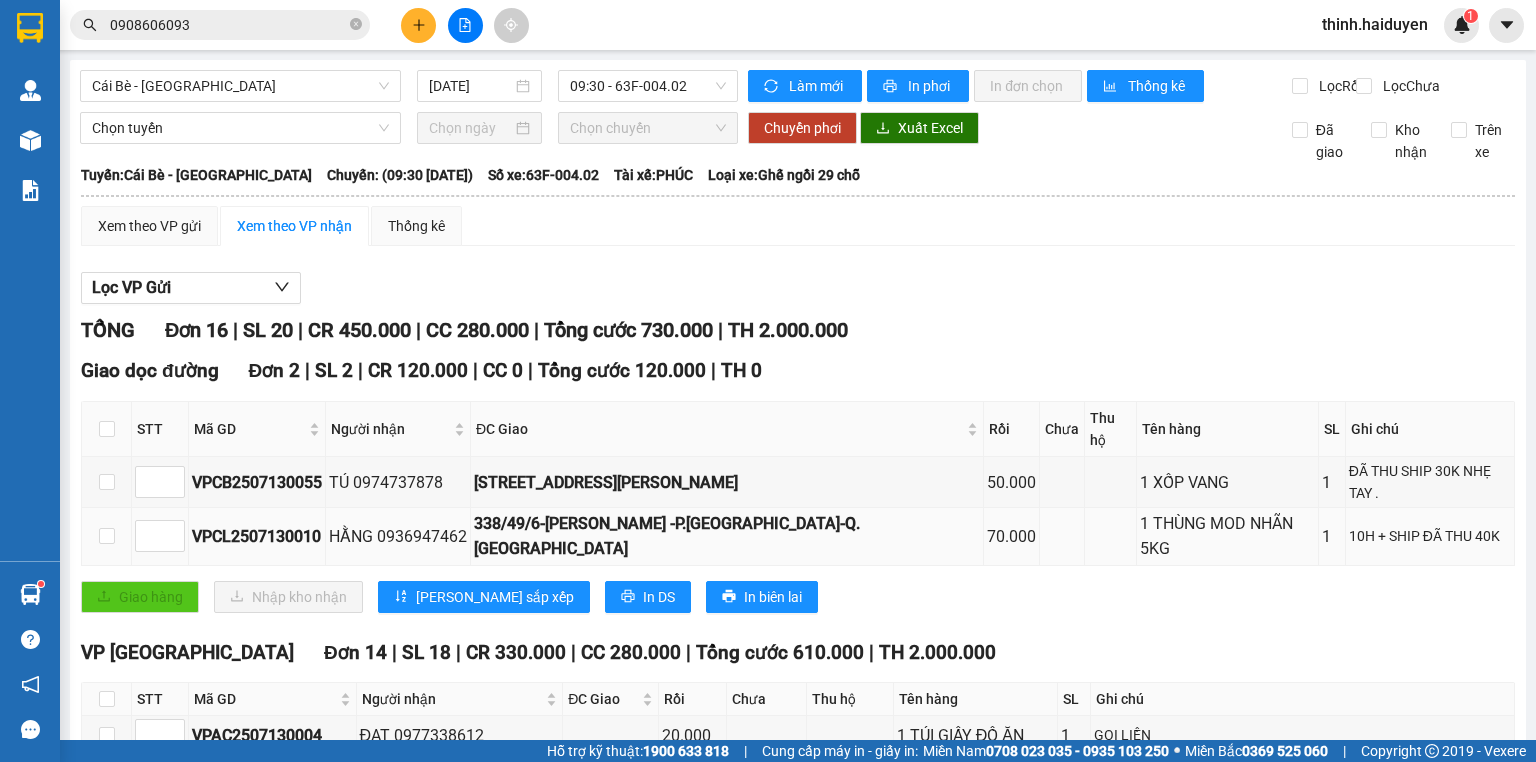 click on "HẰNG 0936947462" at bounding box center [398, 536] 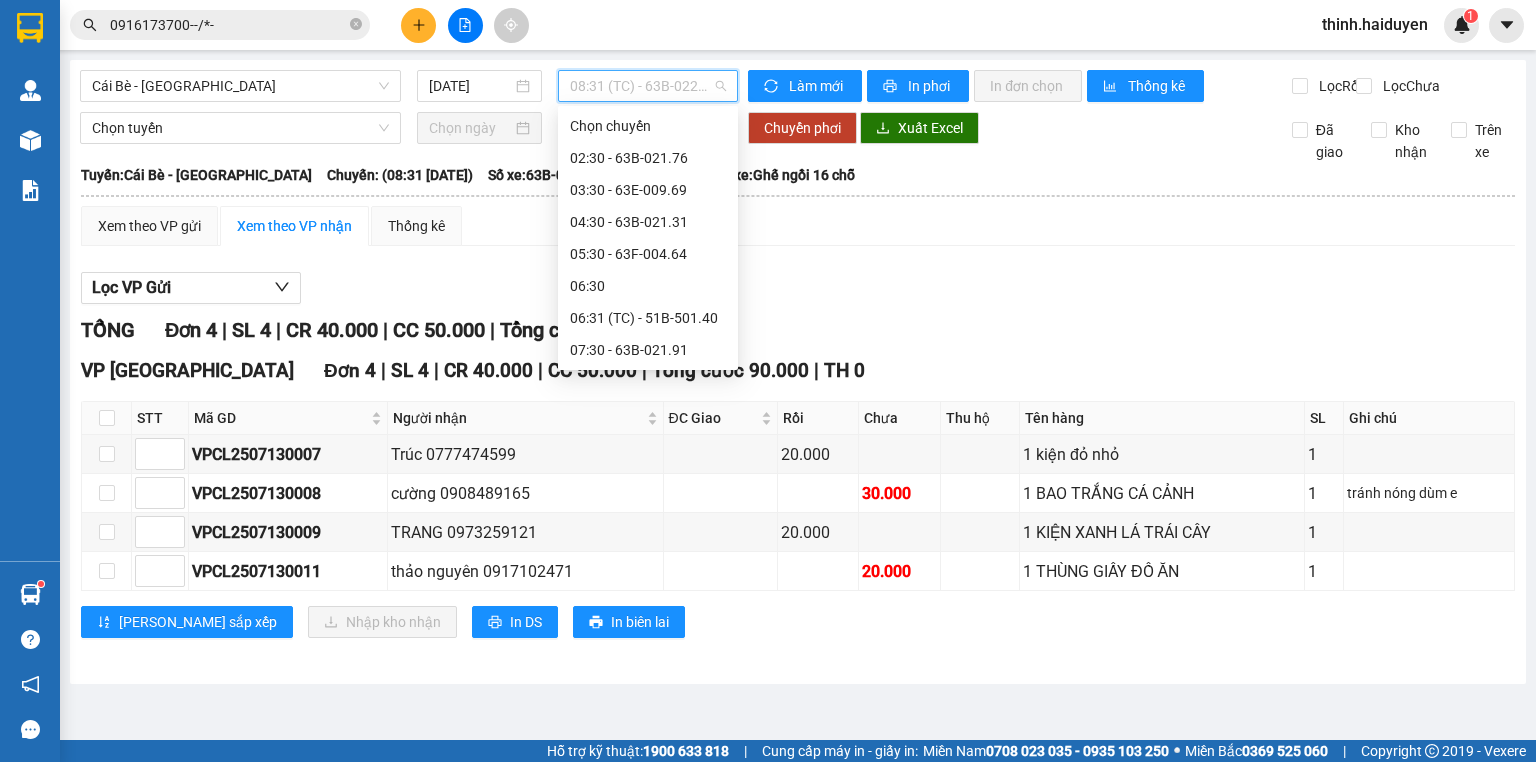 scroll, scrollTop: 0, scrollLeft: 0, axis: both 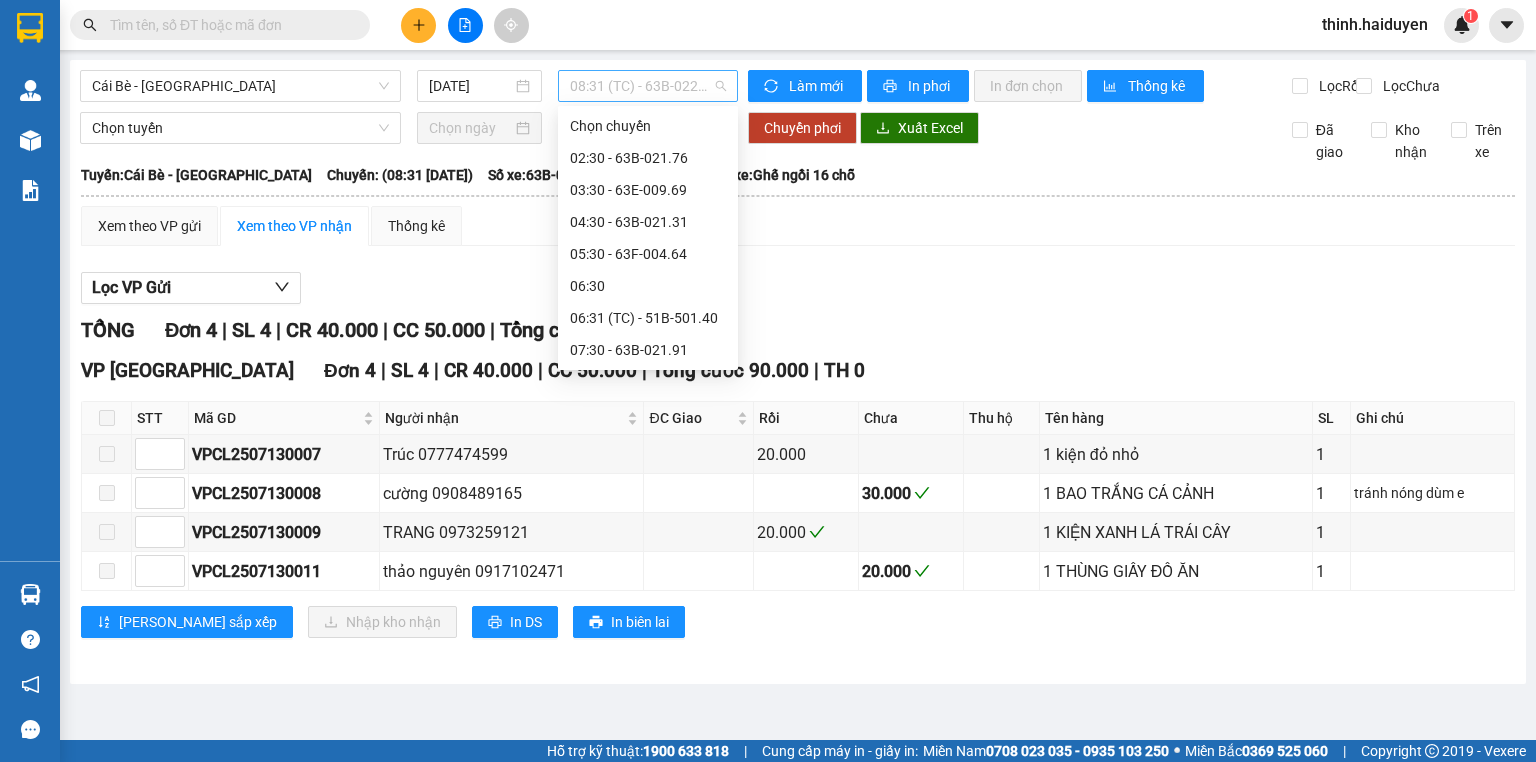 drag, startPoint x: 626, startPoint y: 88, endPoint x: 667, endPoint y: 117, distance: 50.219517 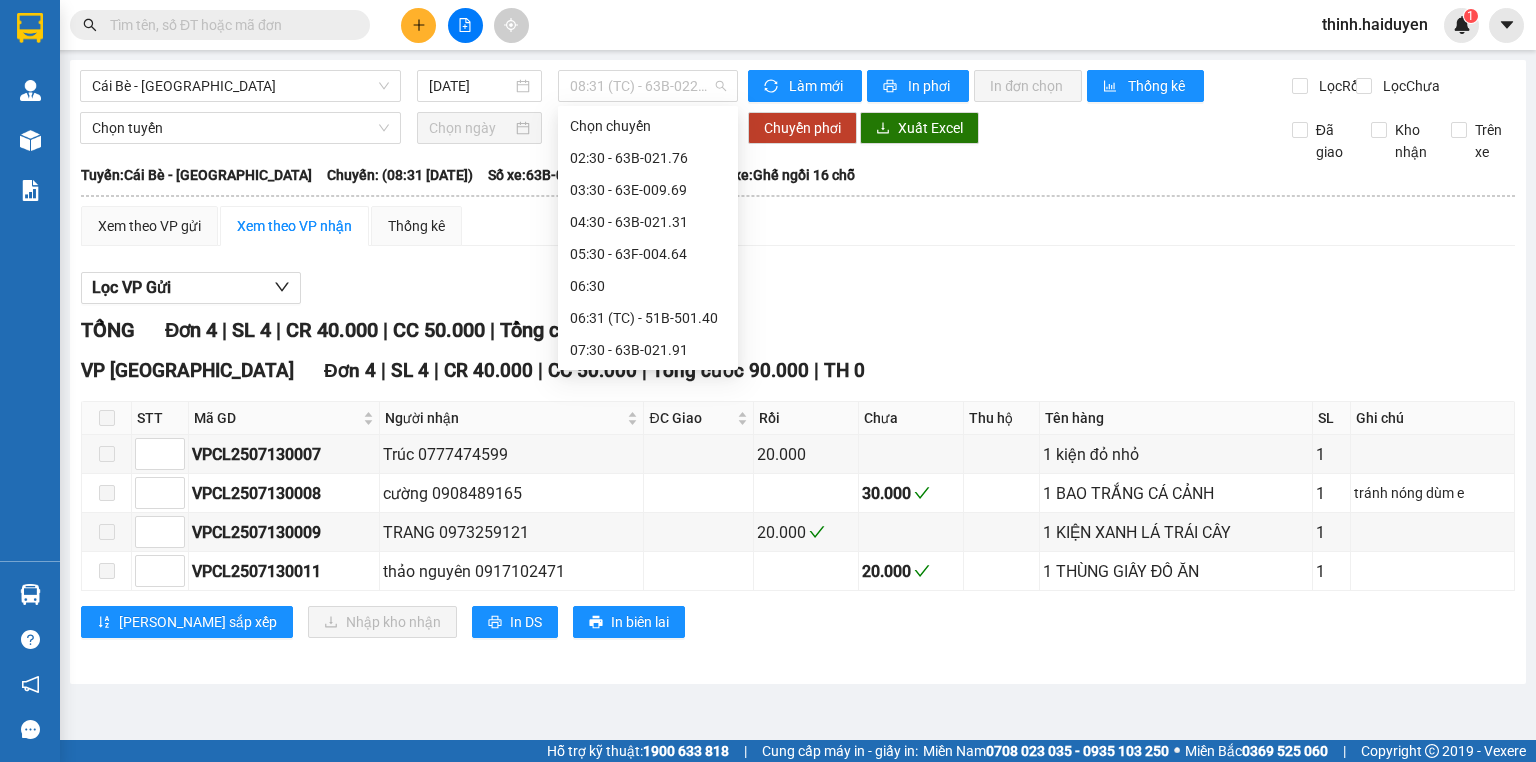 click on "08:31   (TC)   - 63B-022.28" at bounding box center (648, 86) 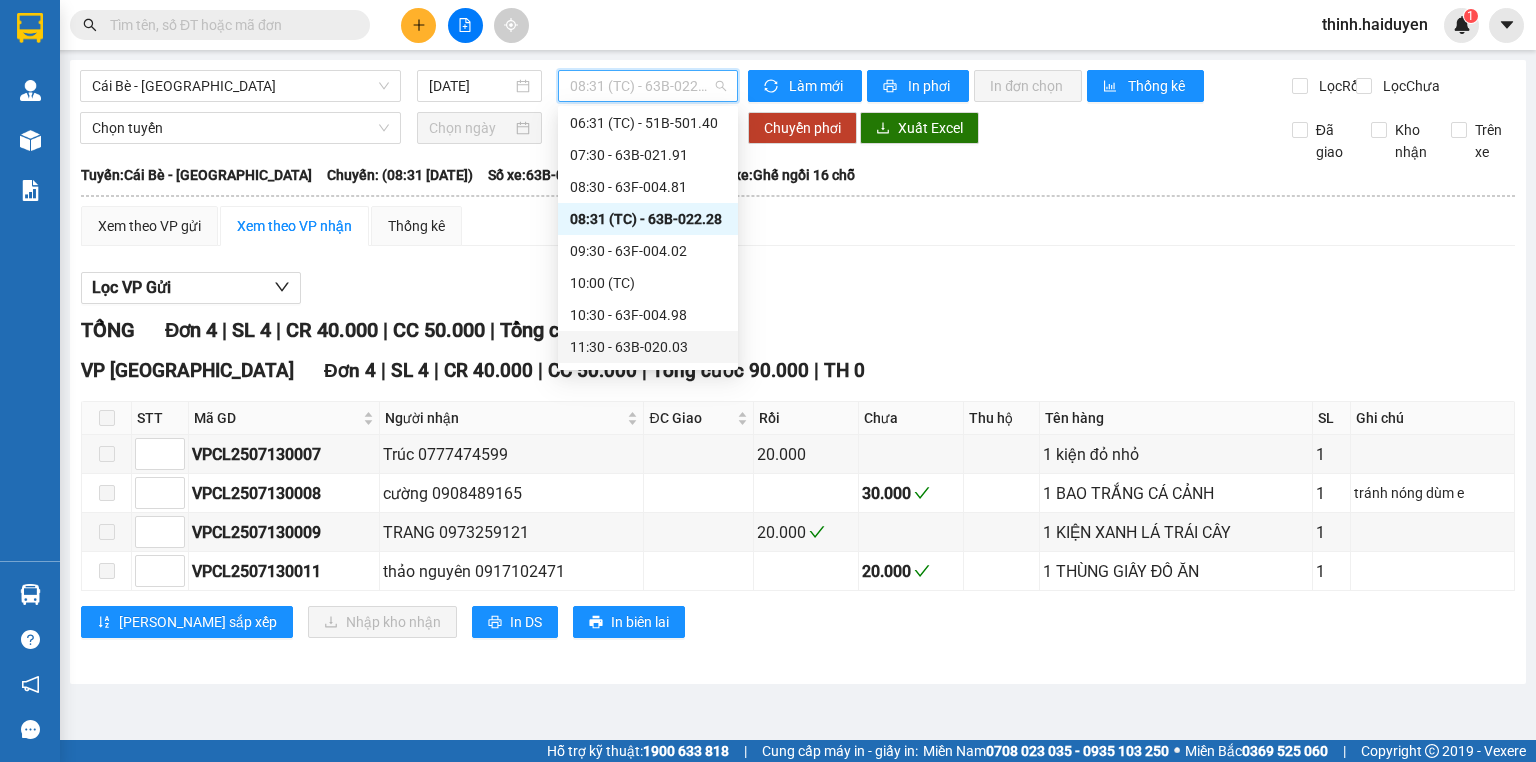 scroll, scrollTop: 224, scrollLeft: 0, axis: vertical 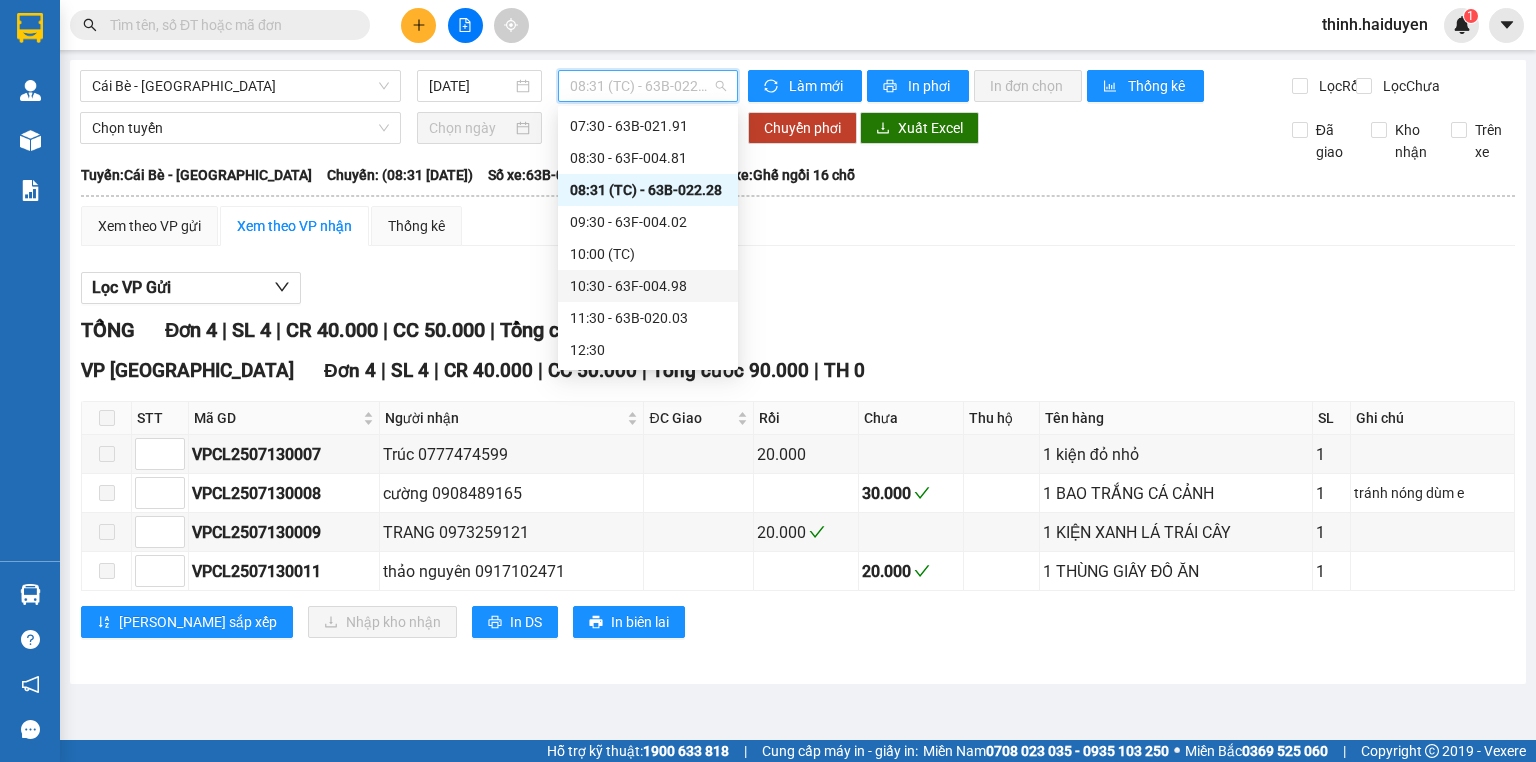 click on "10:30     - 63F-004.98" at bounding box center [648, 286] 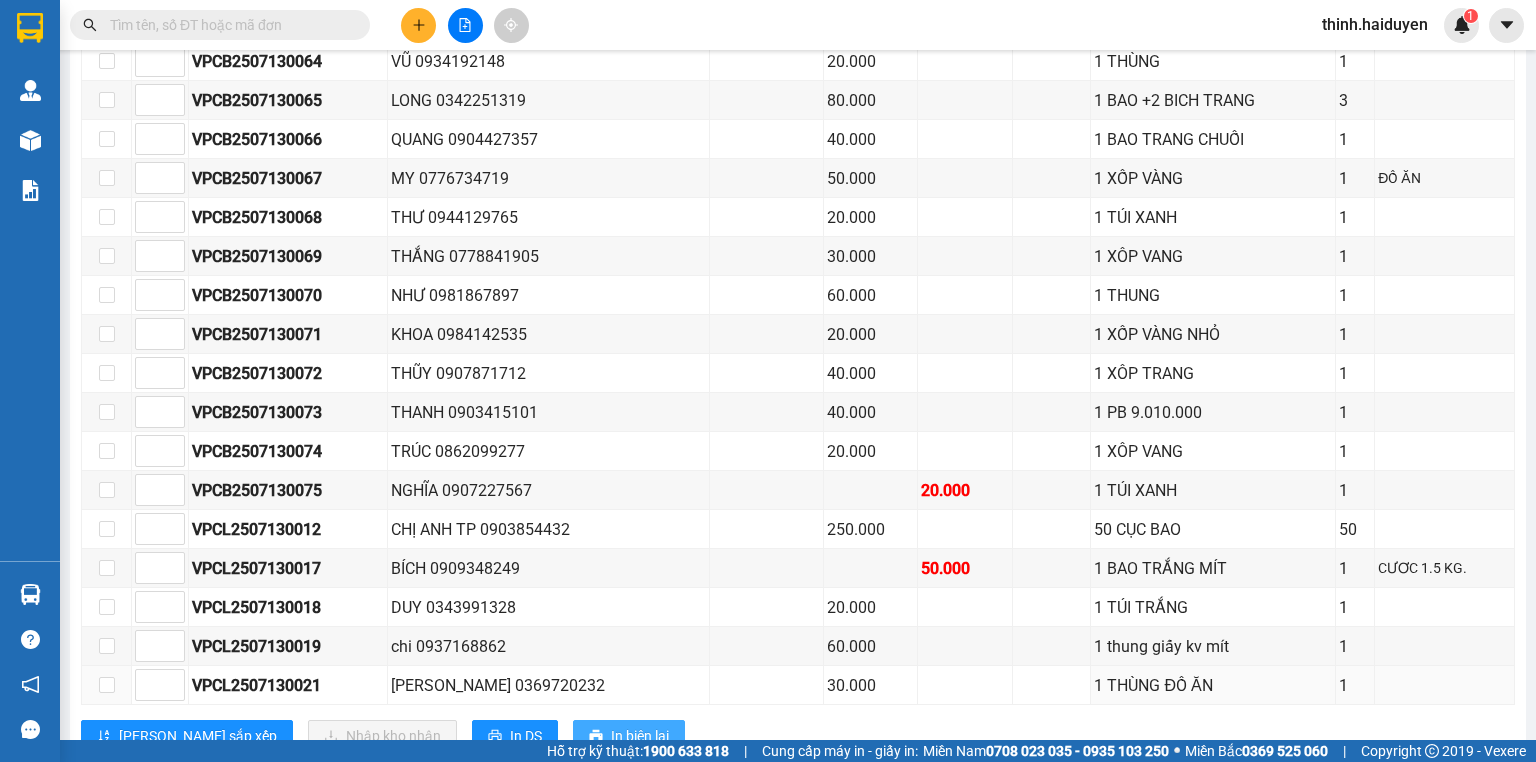 scroll, scrollTop: 693, scrollLeft: 0, axis: vertical 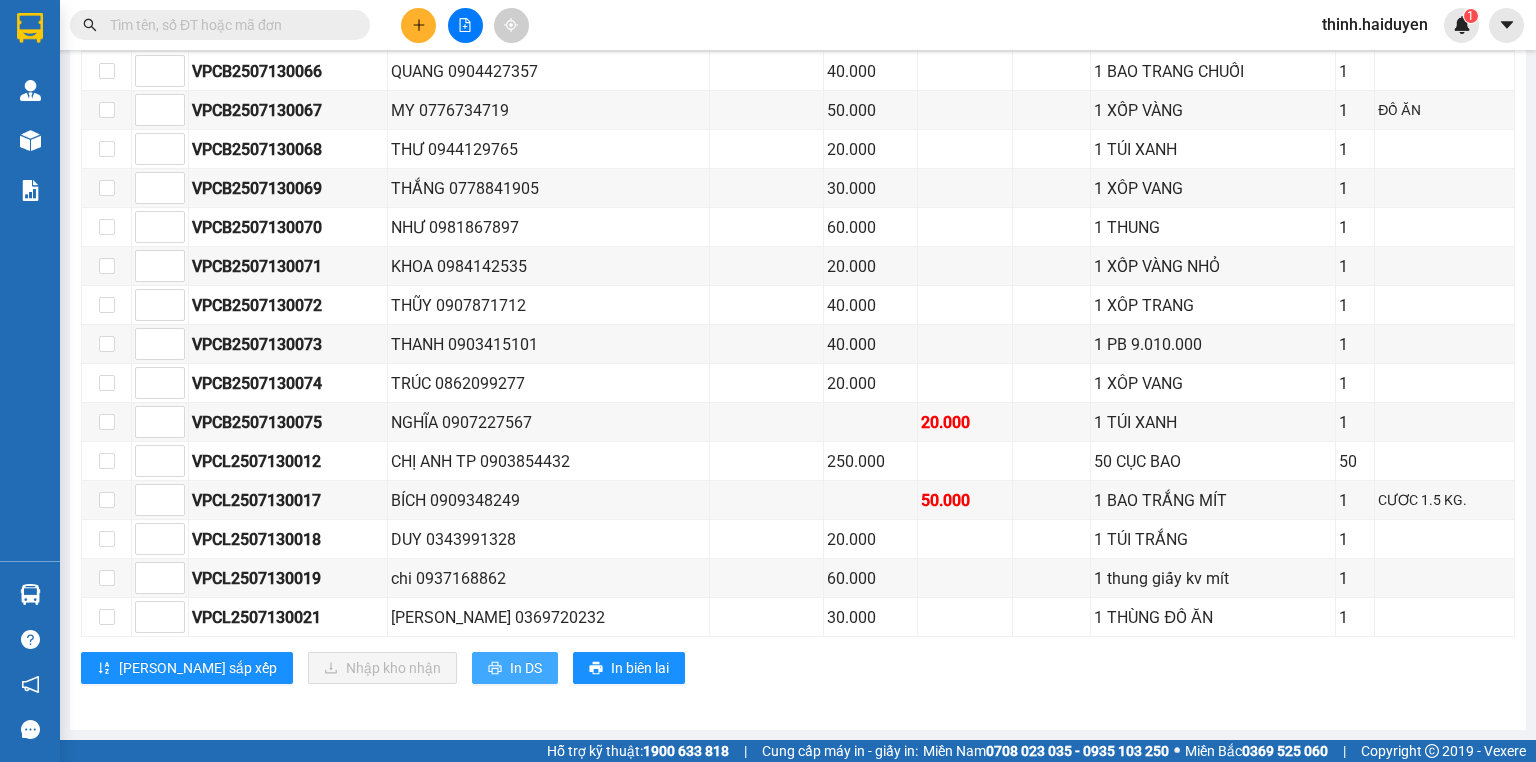 click on "In DS" at bounding box center [526, 668] 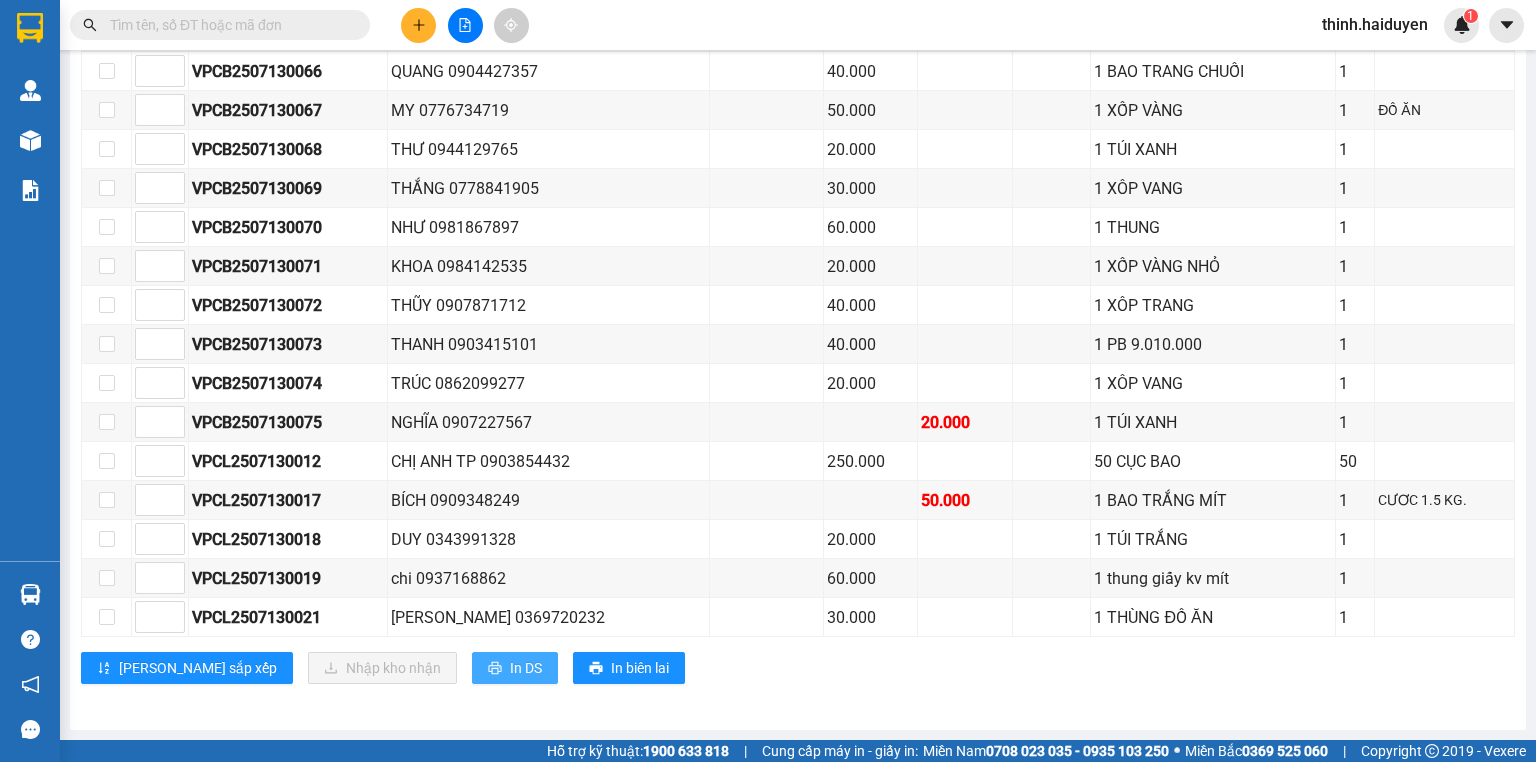 scroll, scrollTop: 0, scrollLeft: 0, axis: both 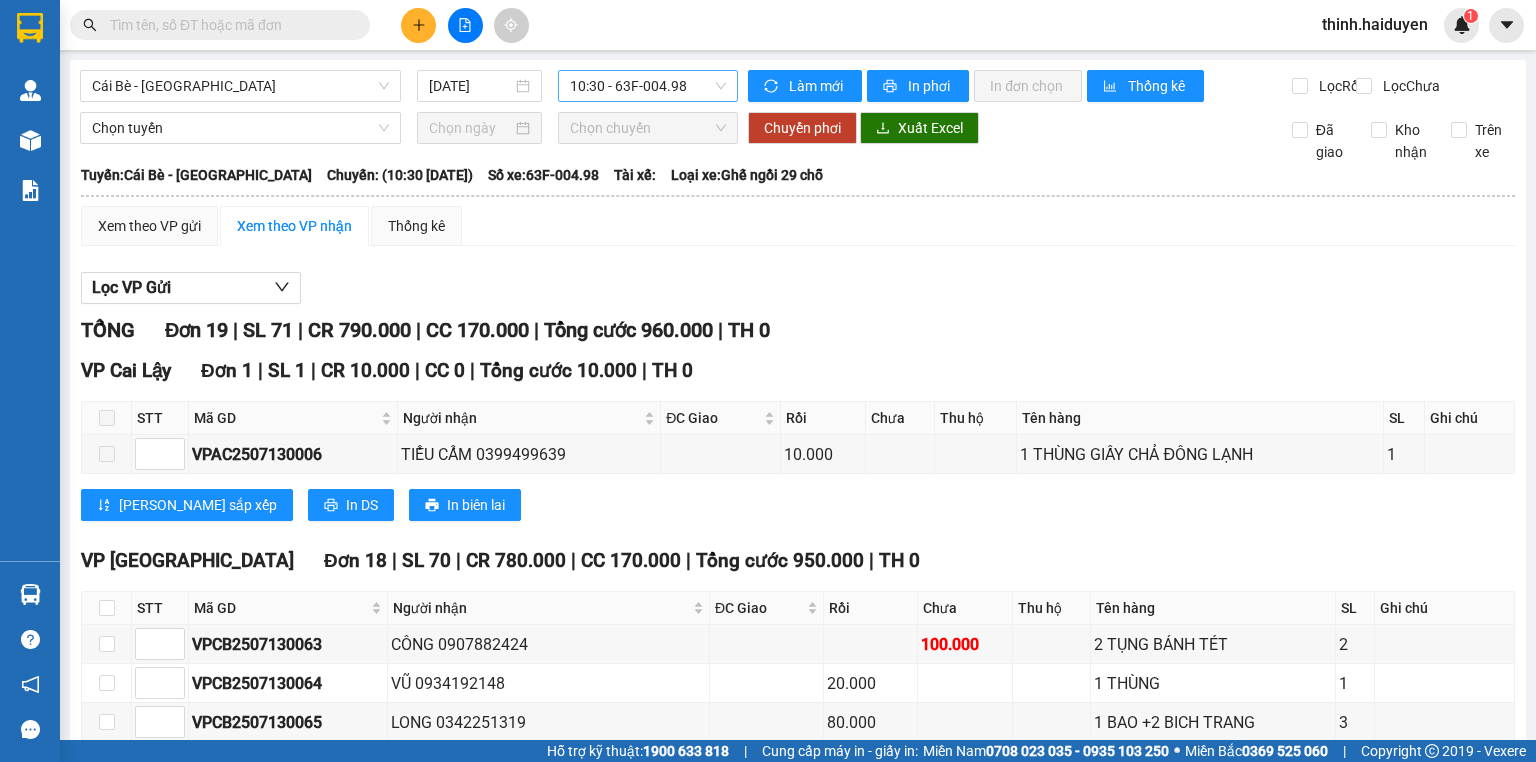 click on "10:30     - 63F-004.98" at bounding box center (648, 86) 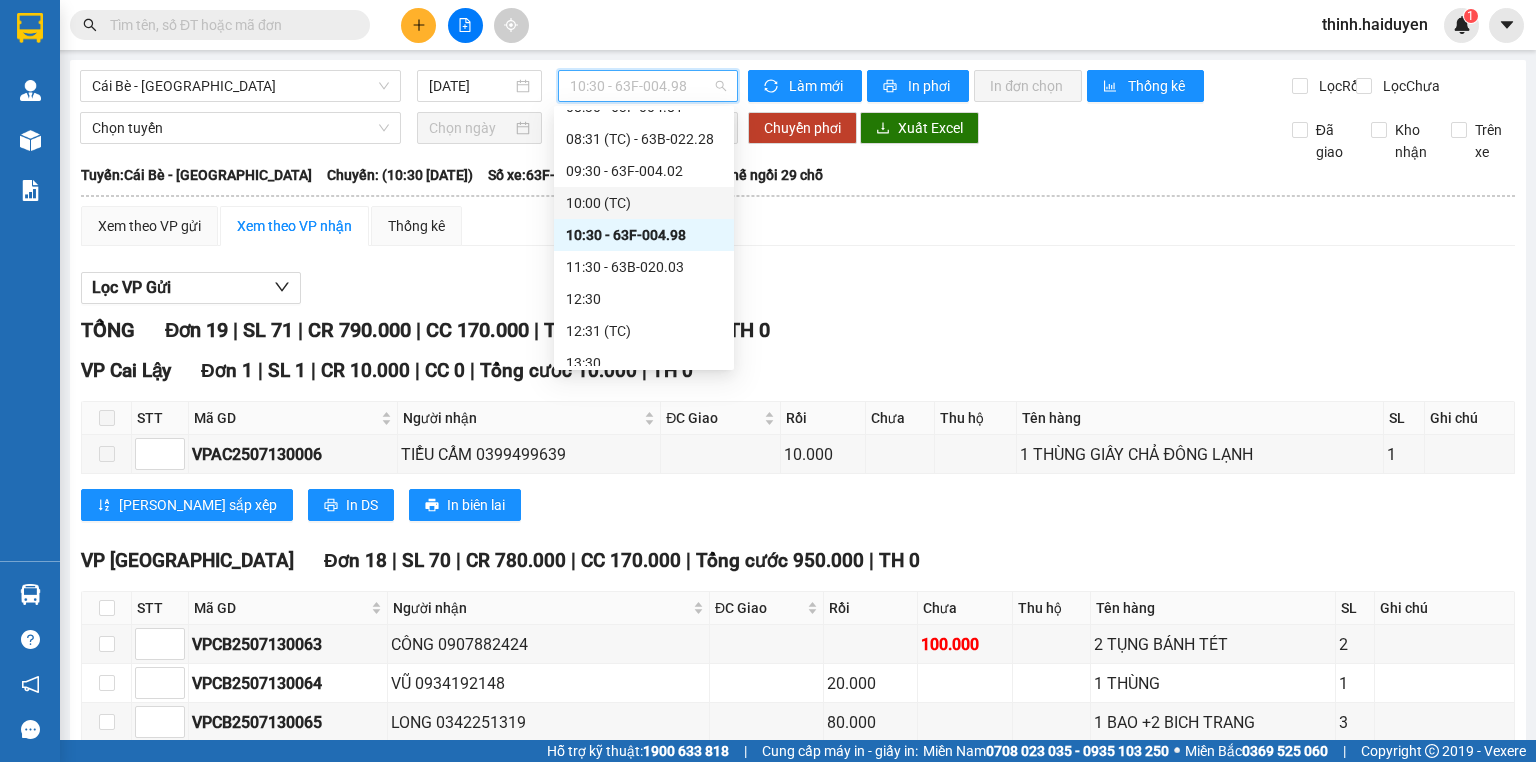 scroll, scrollTop: 304, scrollLeft: 0, axis: vertical 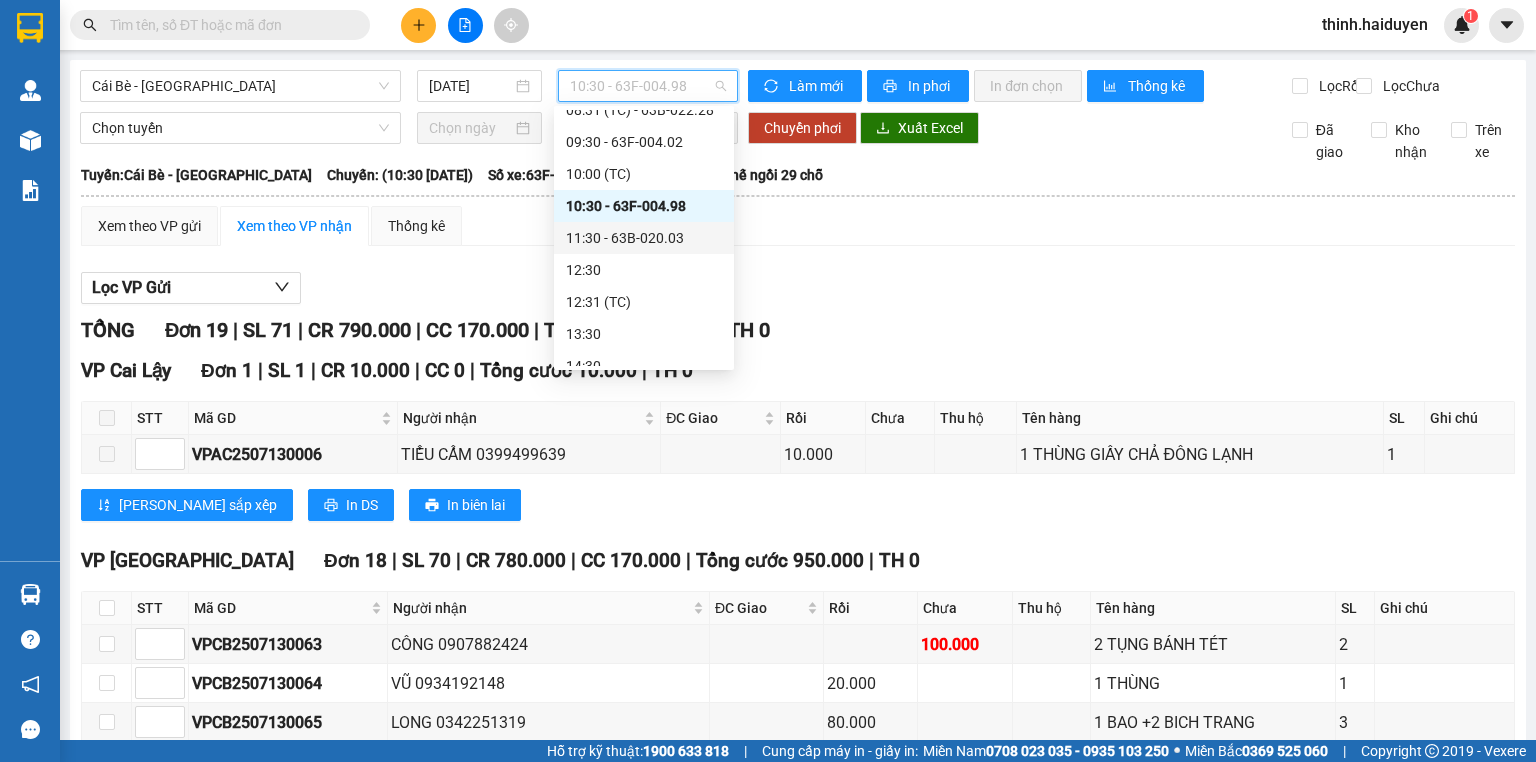 click on "11:30     - 63B-020.03" at bounding box center [644, 238] 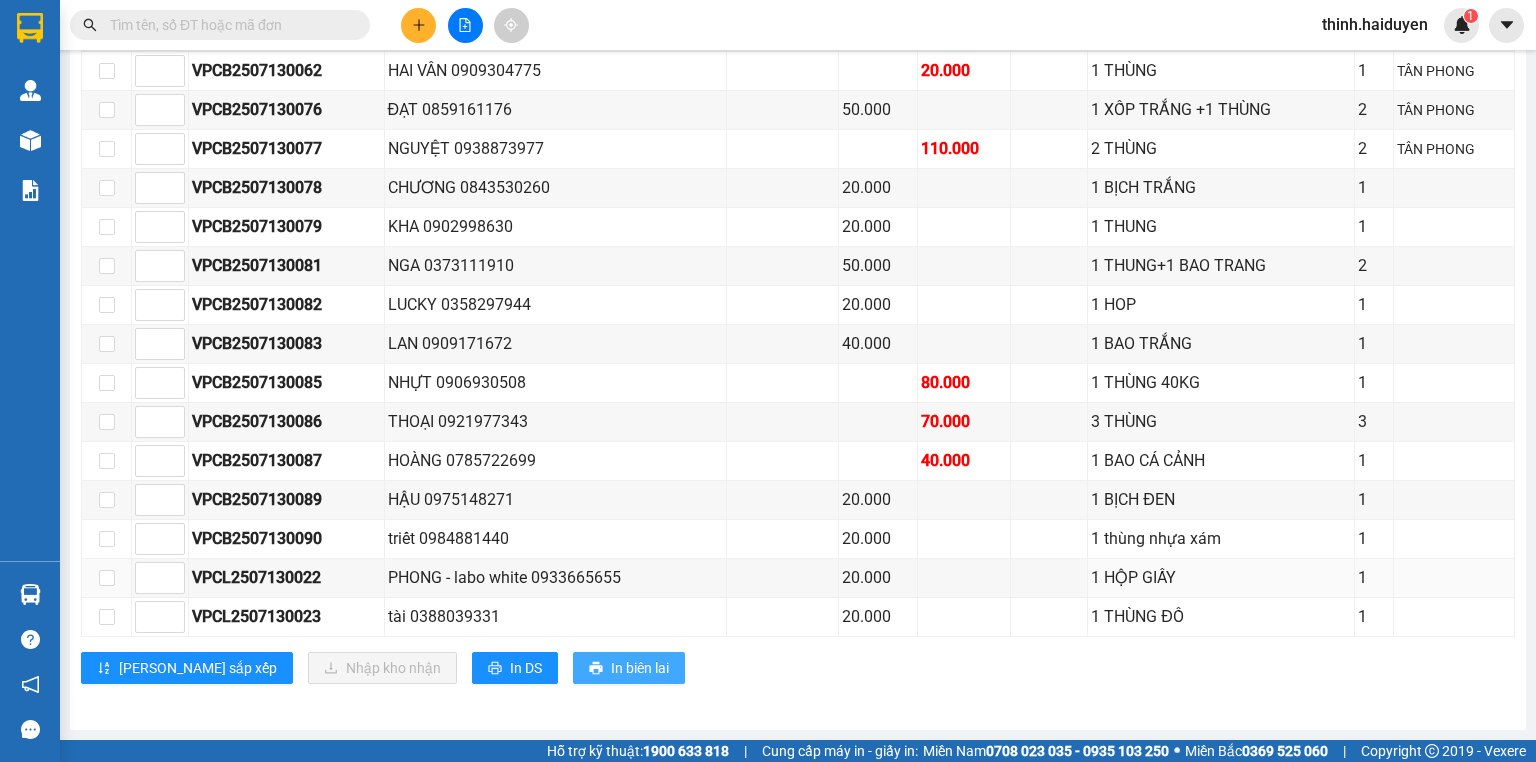 scroll, scrollTop: 805, scrollLeft: 0, axis: vertical 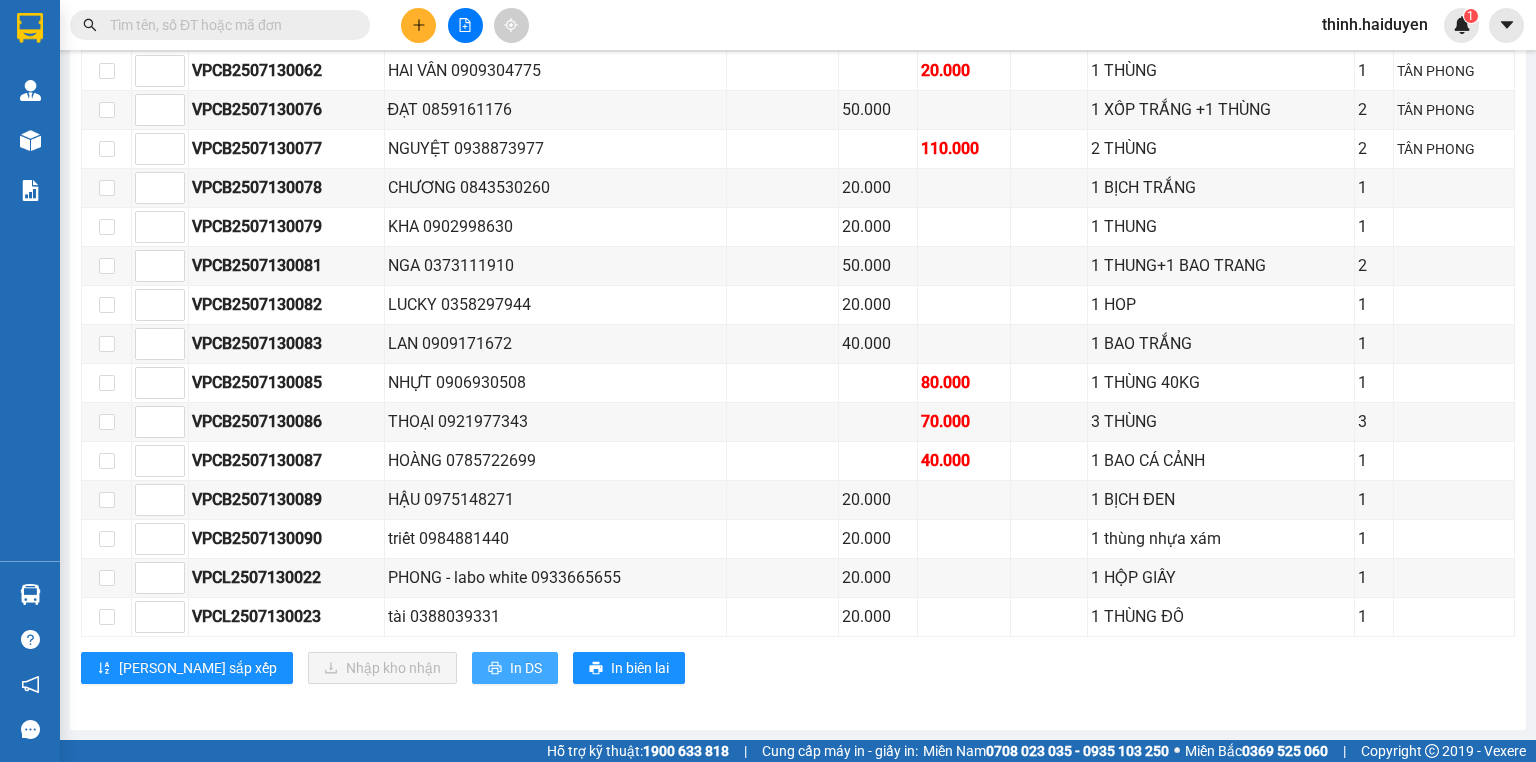 click on "In DS" at bounding box center [526, 668] 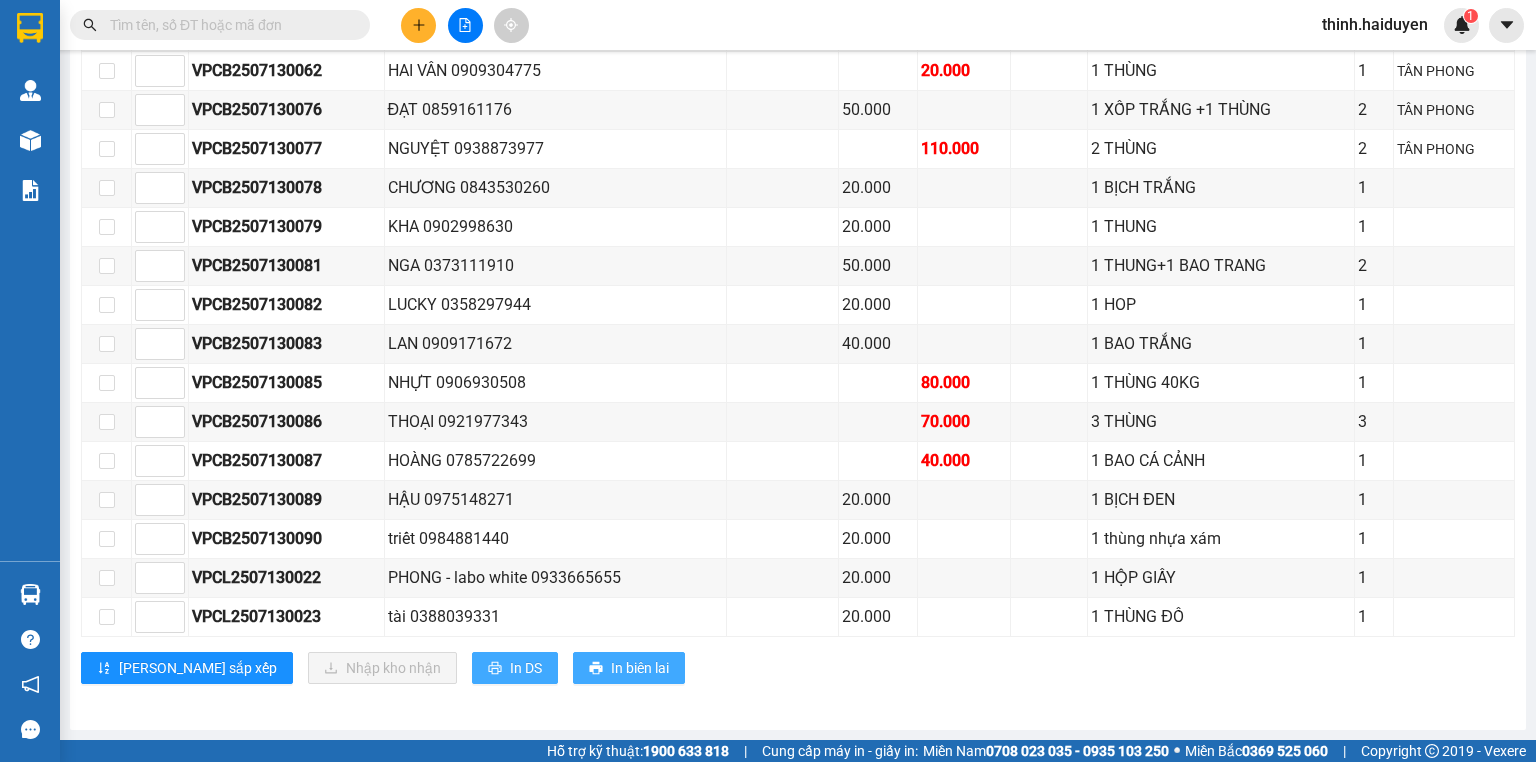 scroll, scrollTop: 0, scrollLeft: 0, axis: both 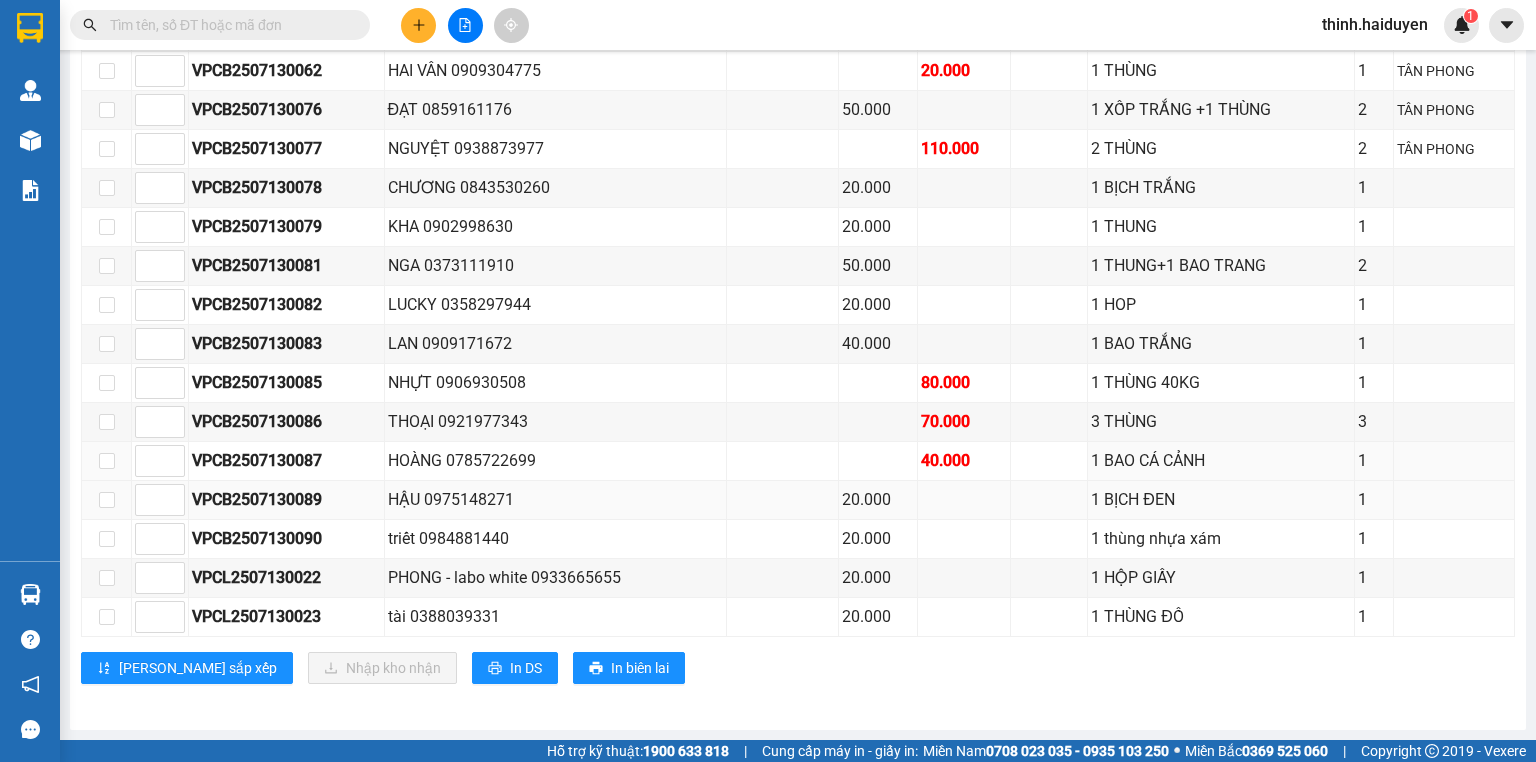 click on "VPCB2507130089 HẬU  0975148271 20.000 1 BỊCH ĐEN 1" at bounding box center (798, 500) 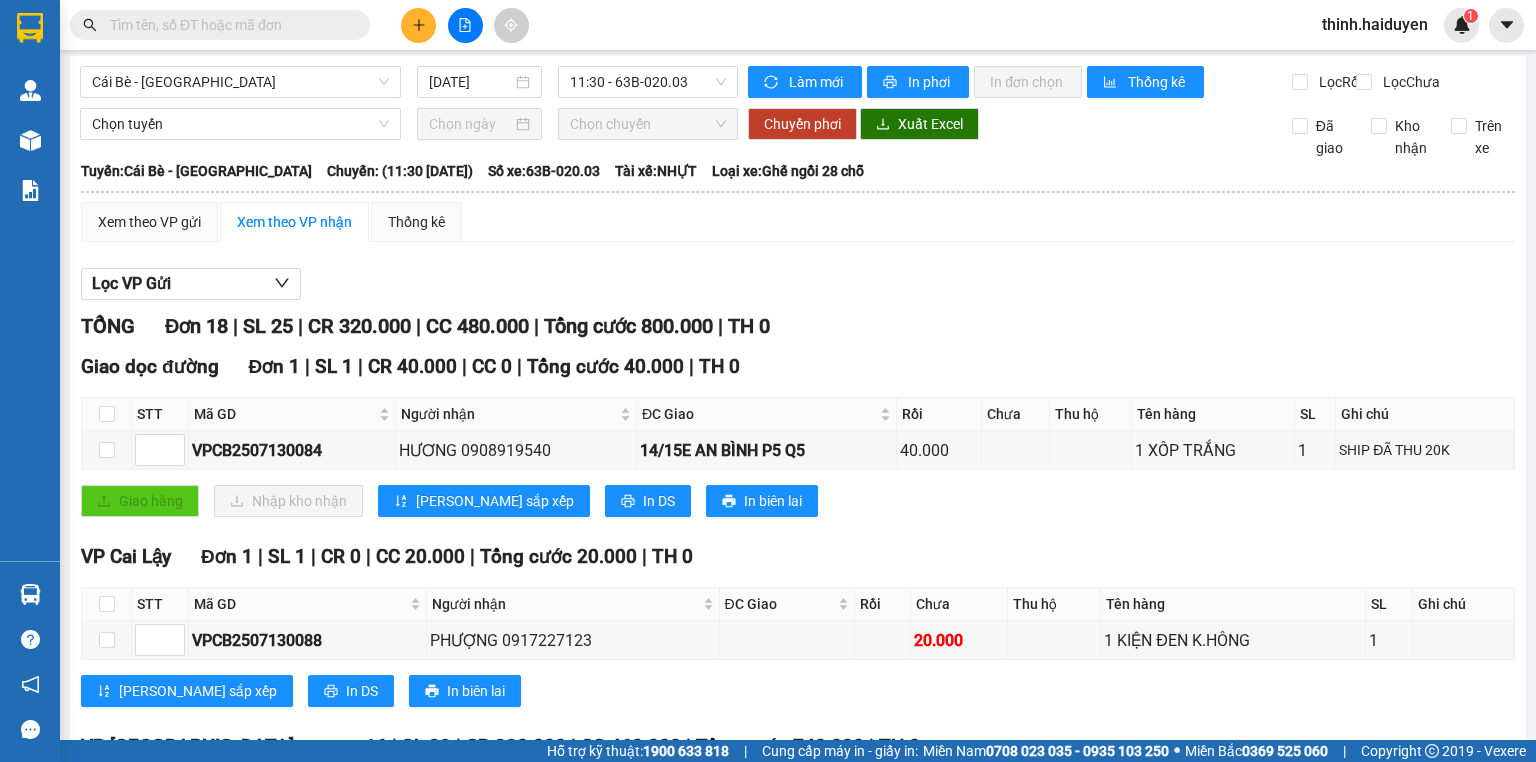 scroll, scrollTop: 0, scrollLeft: 0, axis: both 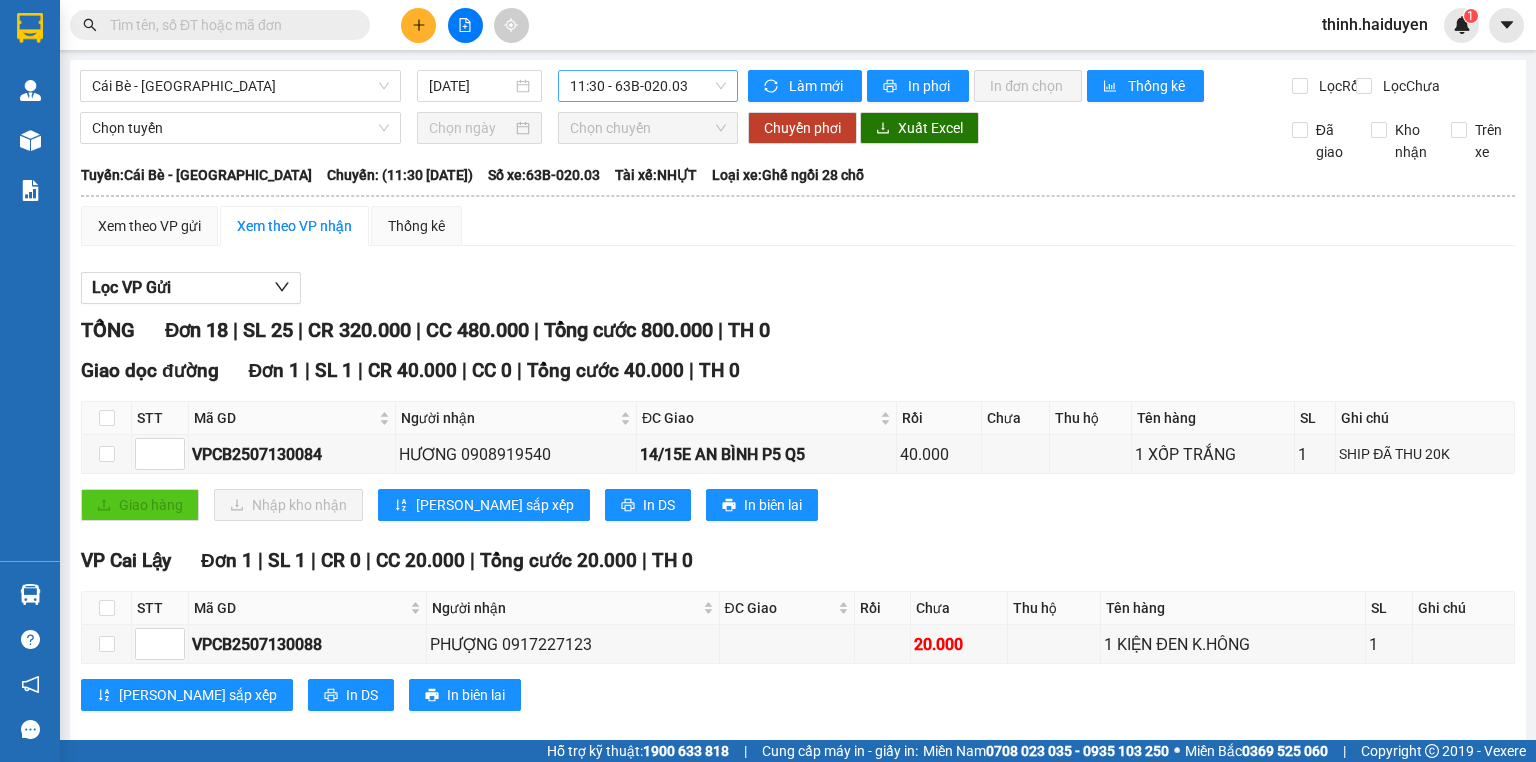 click on "11:30     - 63B-020.03" at bounding box center (648, 86) 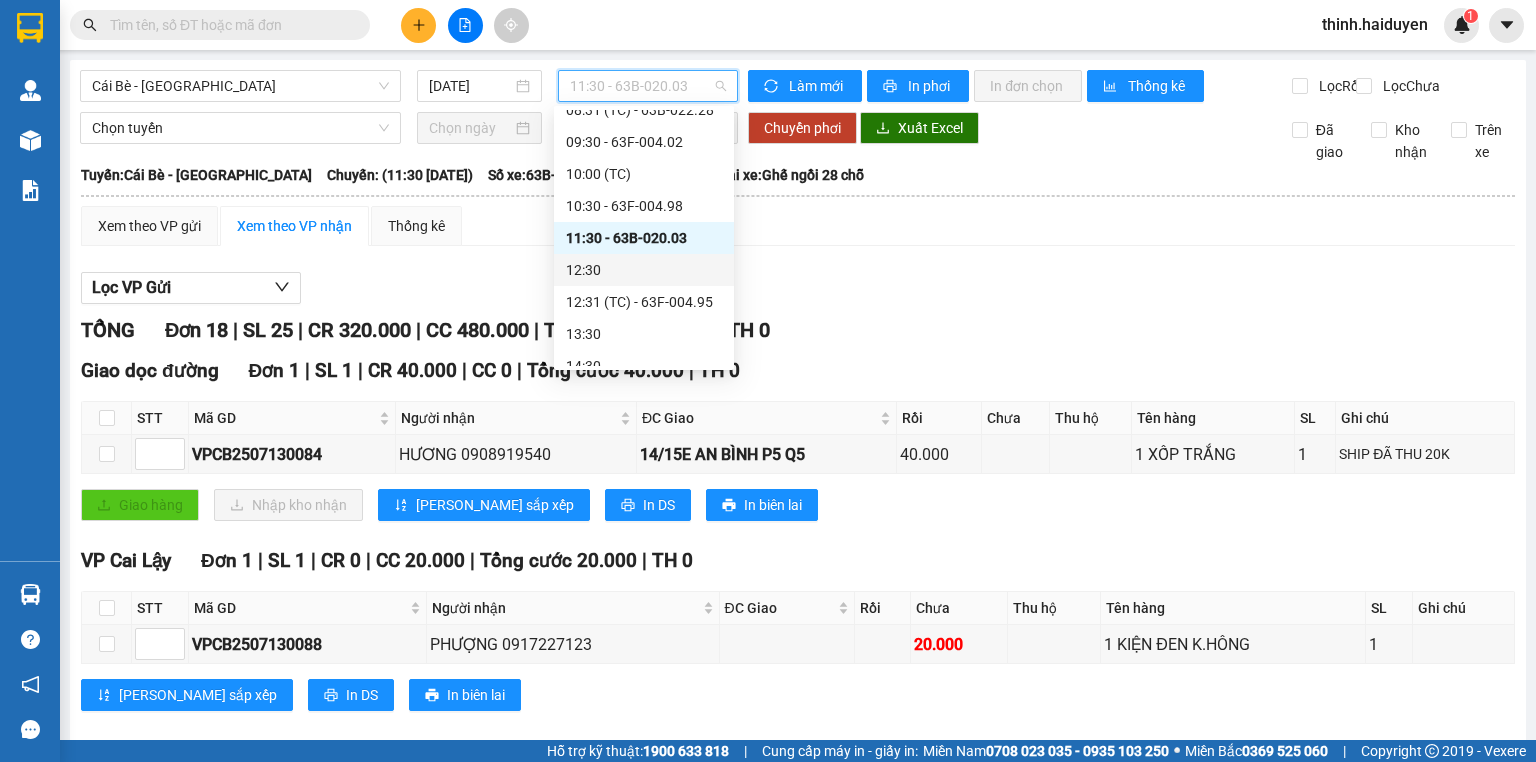 click on "12:30" at bounding box center (644, 270) 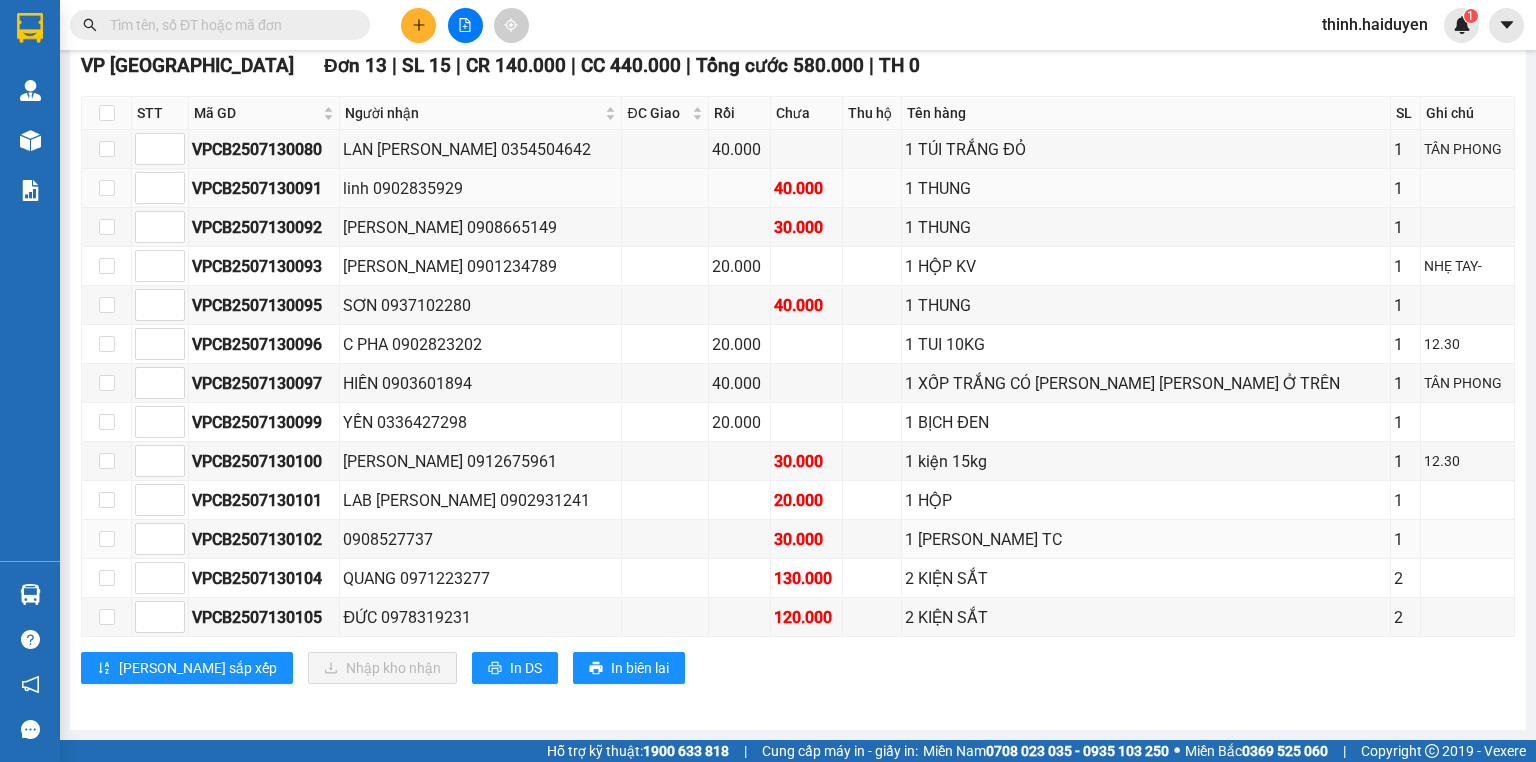 scroll, scrollTop: 0, scrollLeft: 0, axis: both 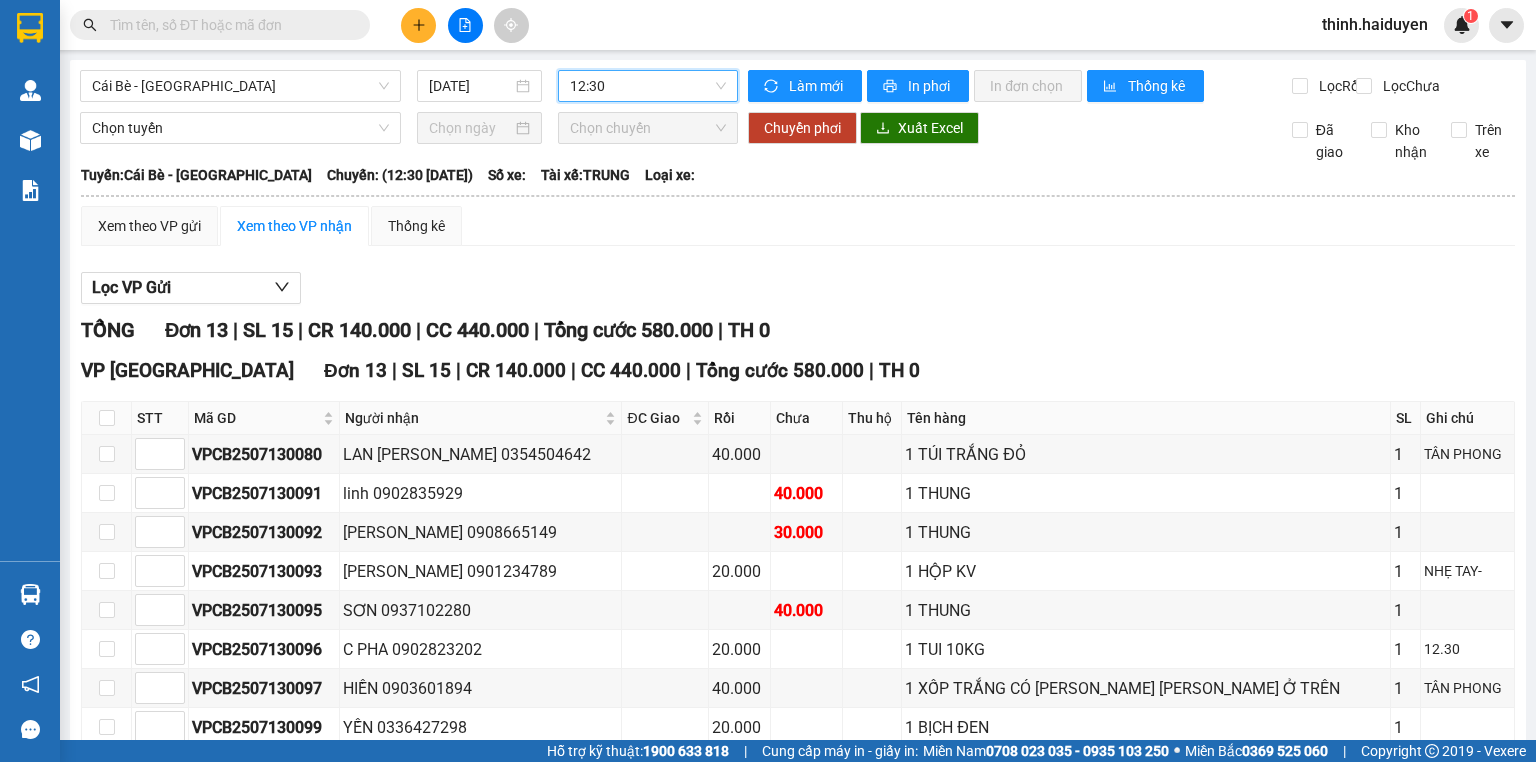 click on "12:30" at bounding box center (648, 86) 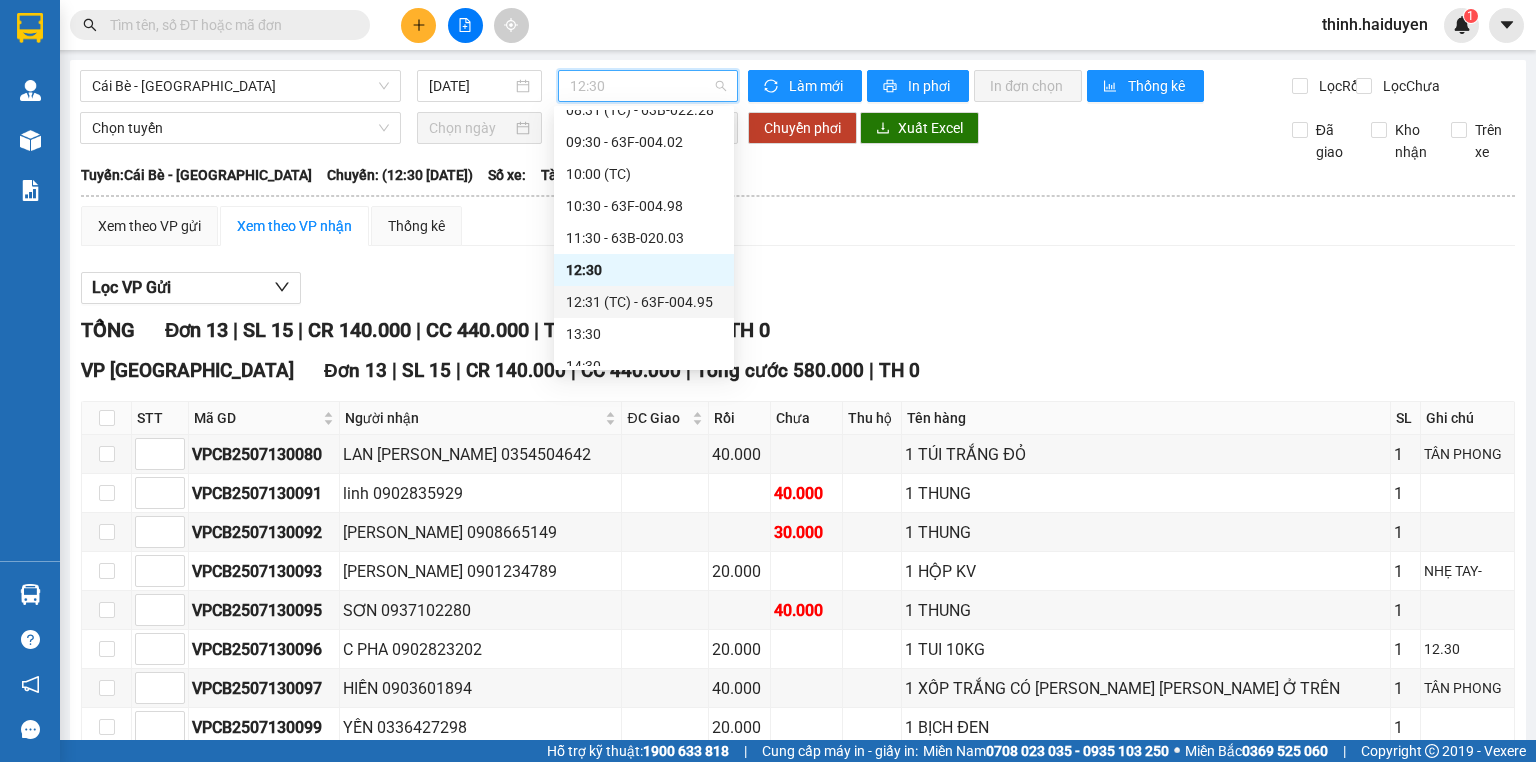 click on "12:31   (TC)   - 63F-004.95" at bounding box center [644, 302] 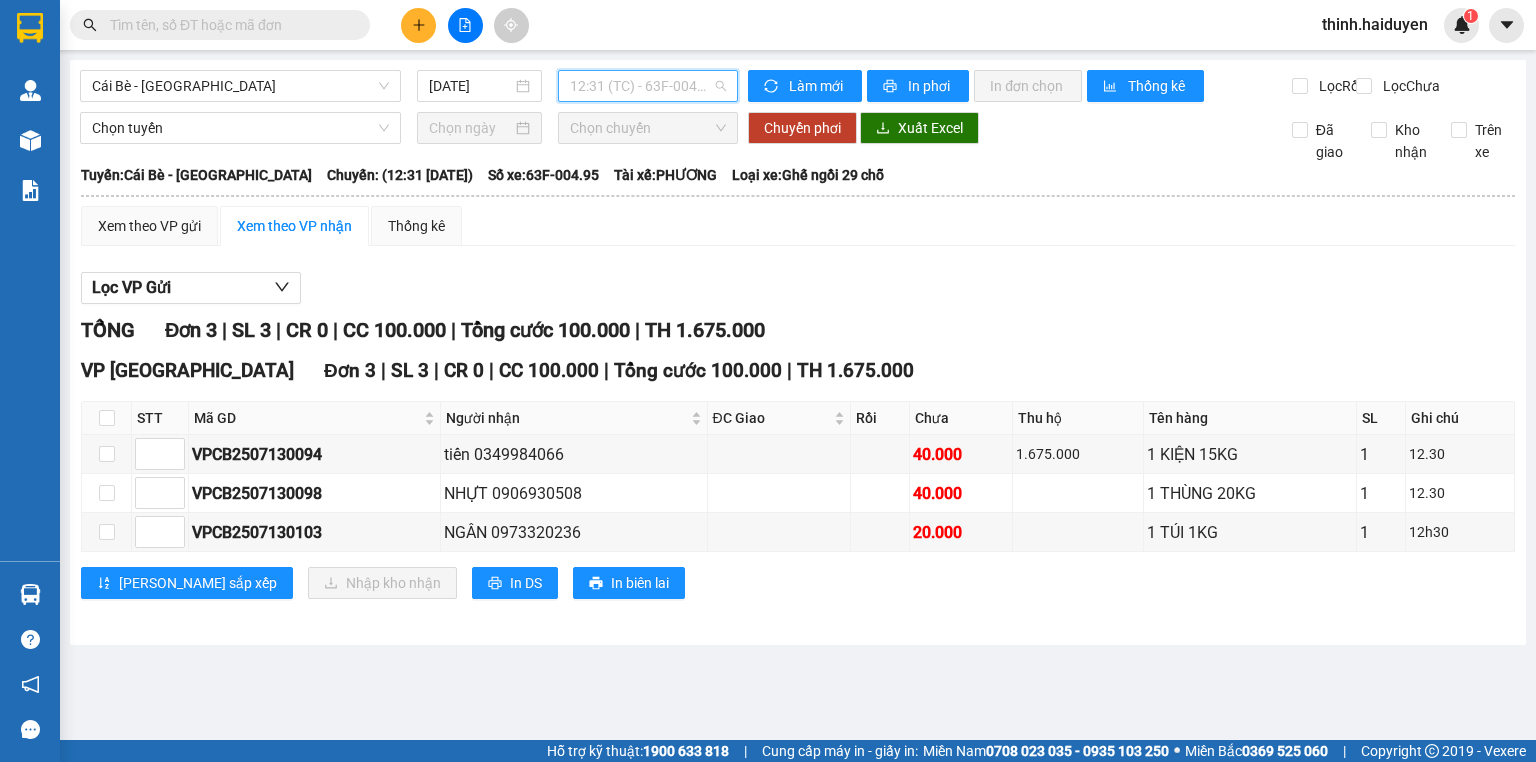 click on "12:31   (TC)   - 63F-004.95" at bounding box center [648, 86] 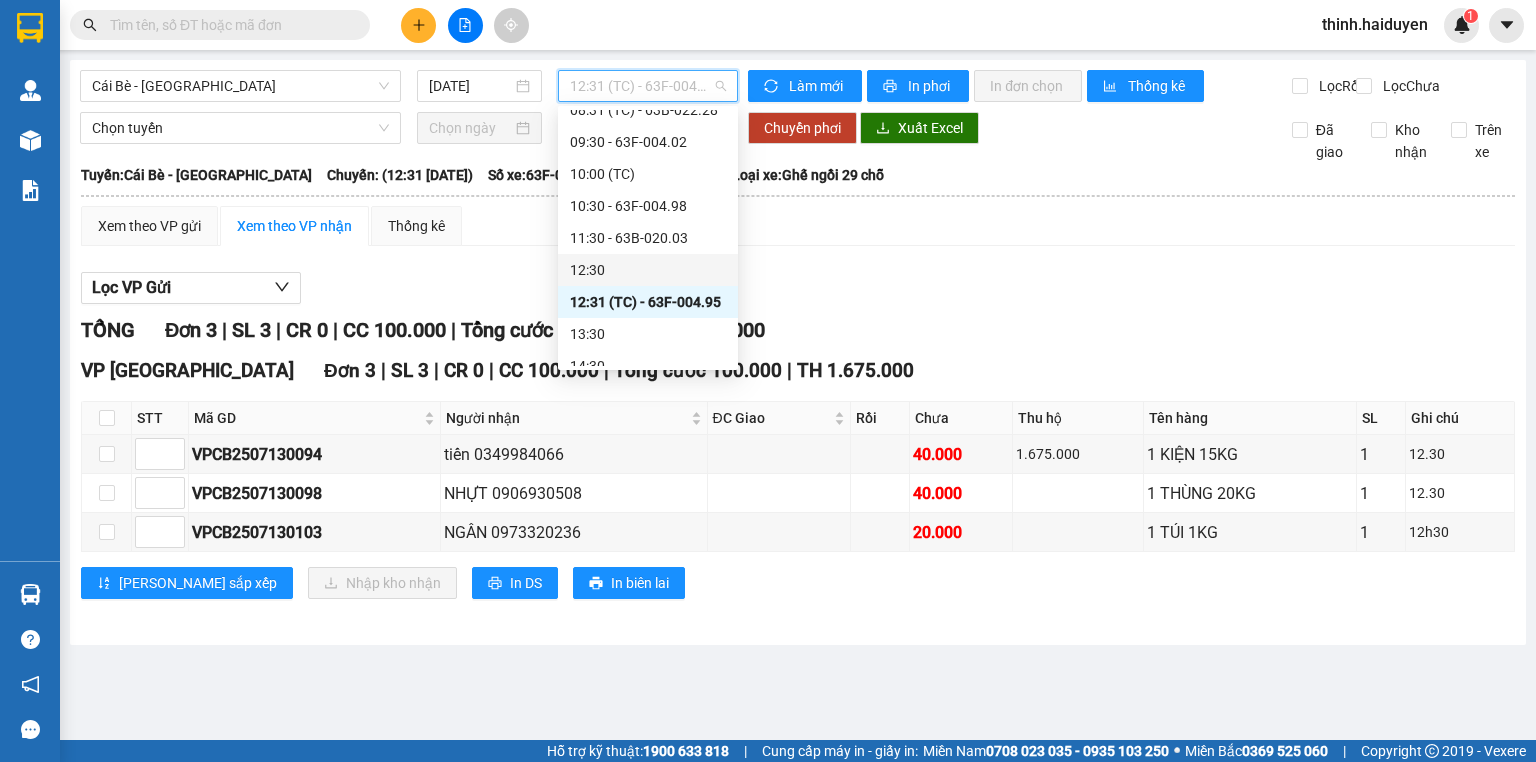 click on "12:30" at bounding box center [648, 270] 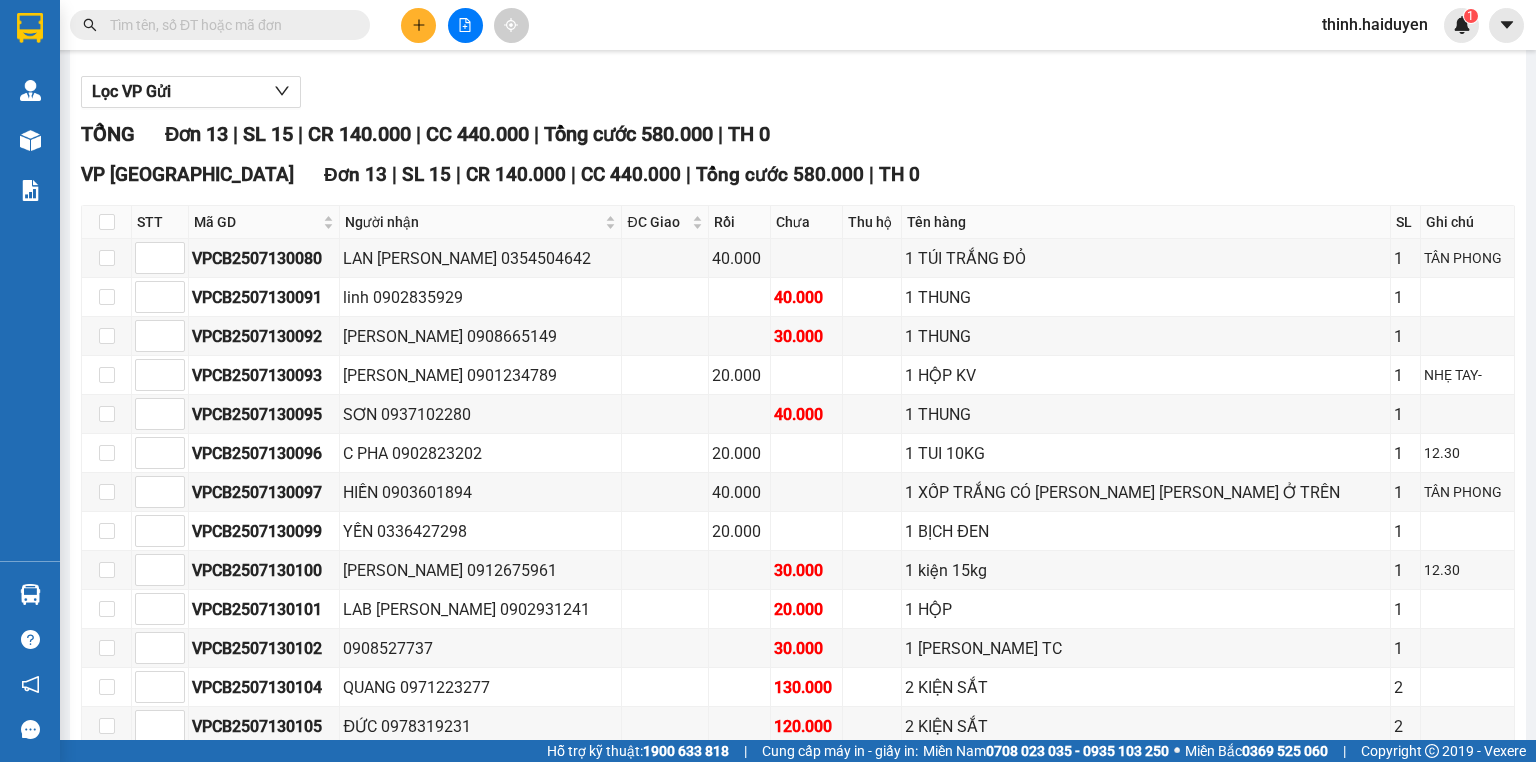 scroll, scrollTop: 312, scrollLeft: 0, axis: vertical 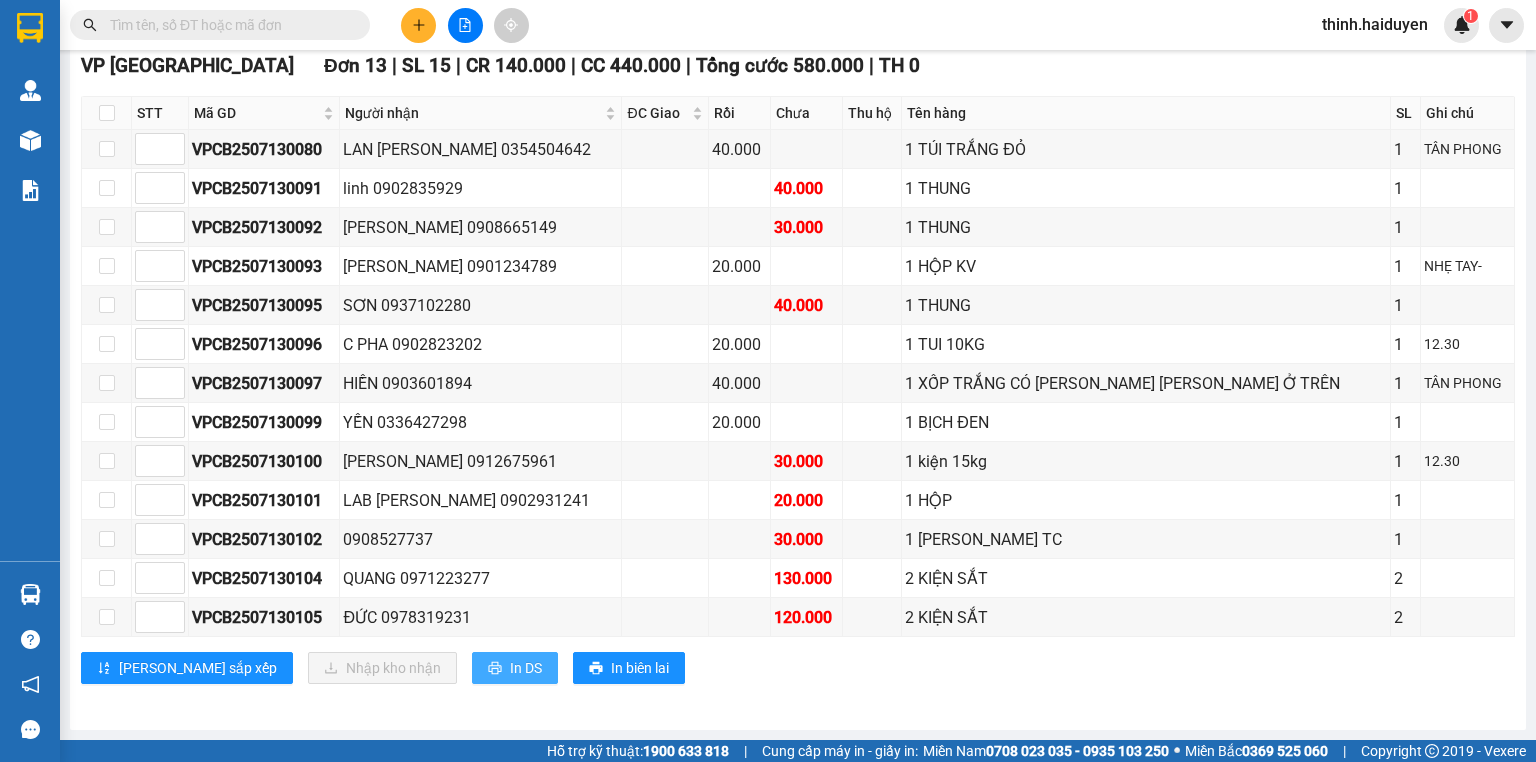 click on "In DS" at bounding box center (526, 668) 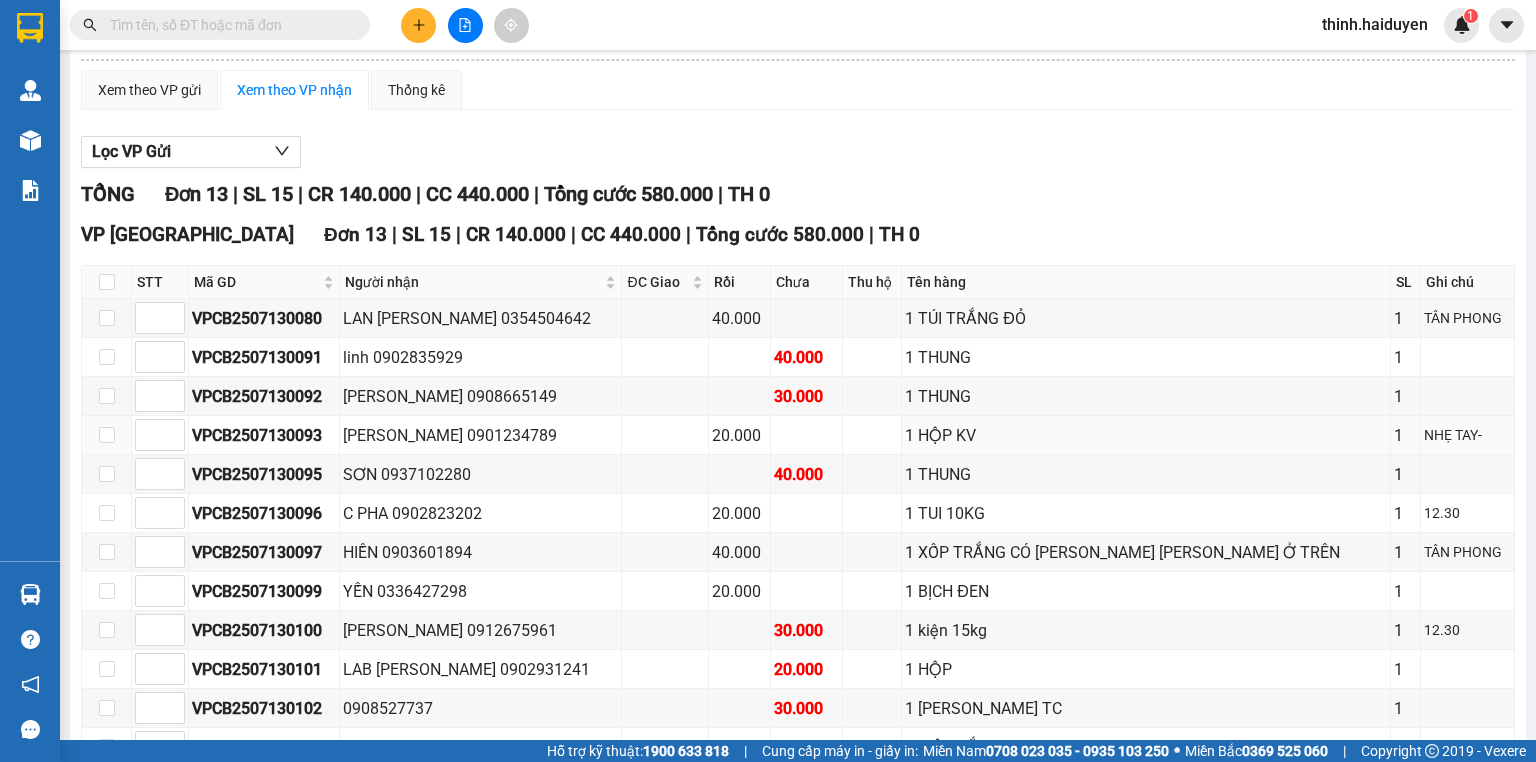 scroll, scrollTop: 0, scrollLeft: 0, axis: both 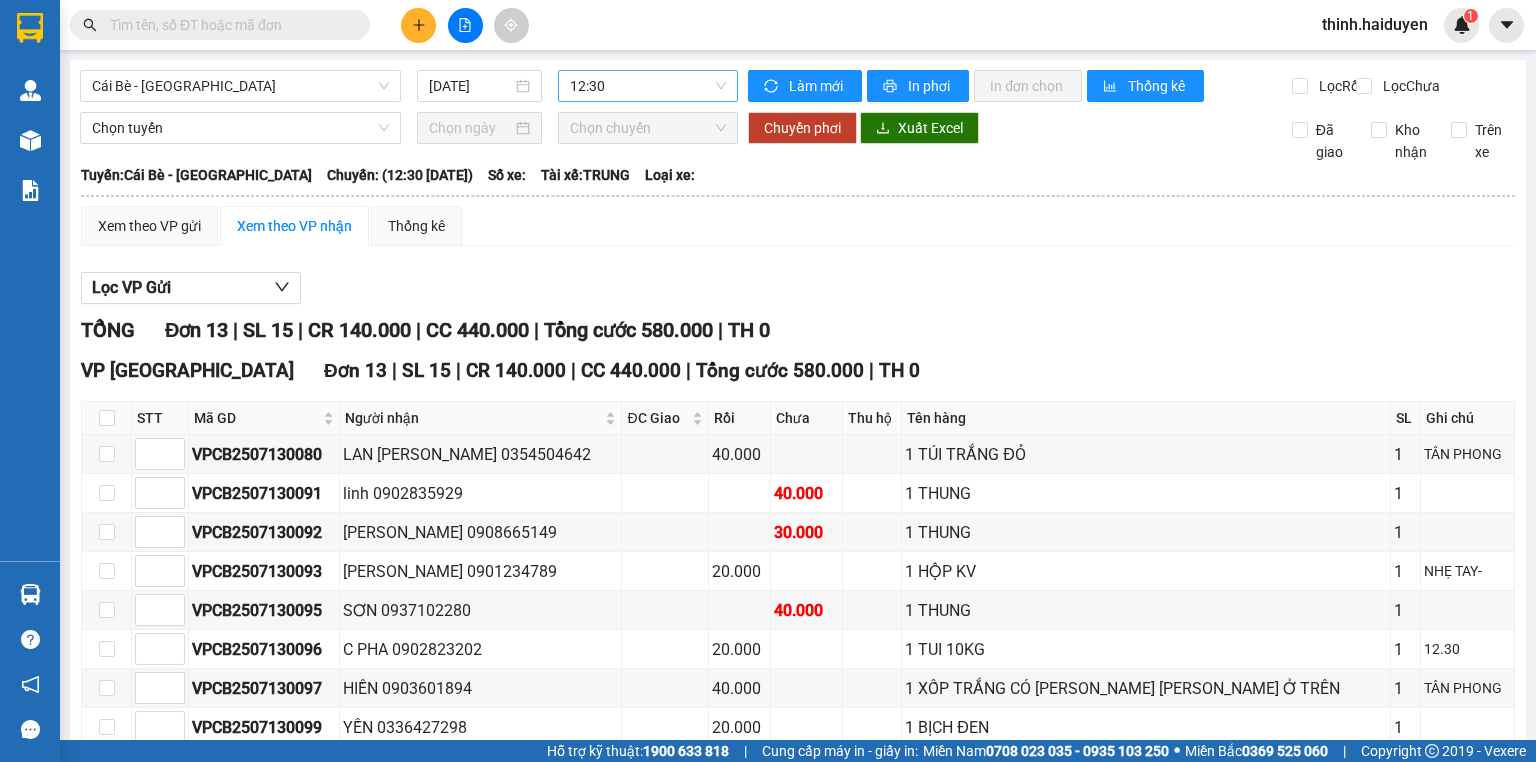 drag, startPoint x: 632, startPoint y: 88, endPoint x: 624, endPoint y: 95, distance: 10.630146 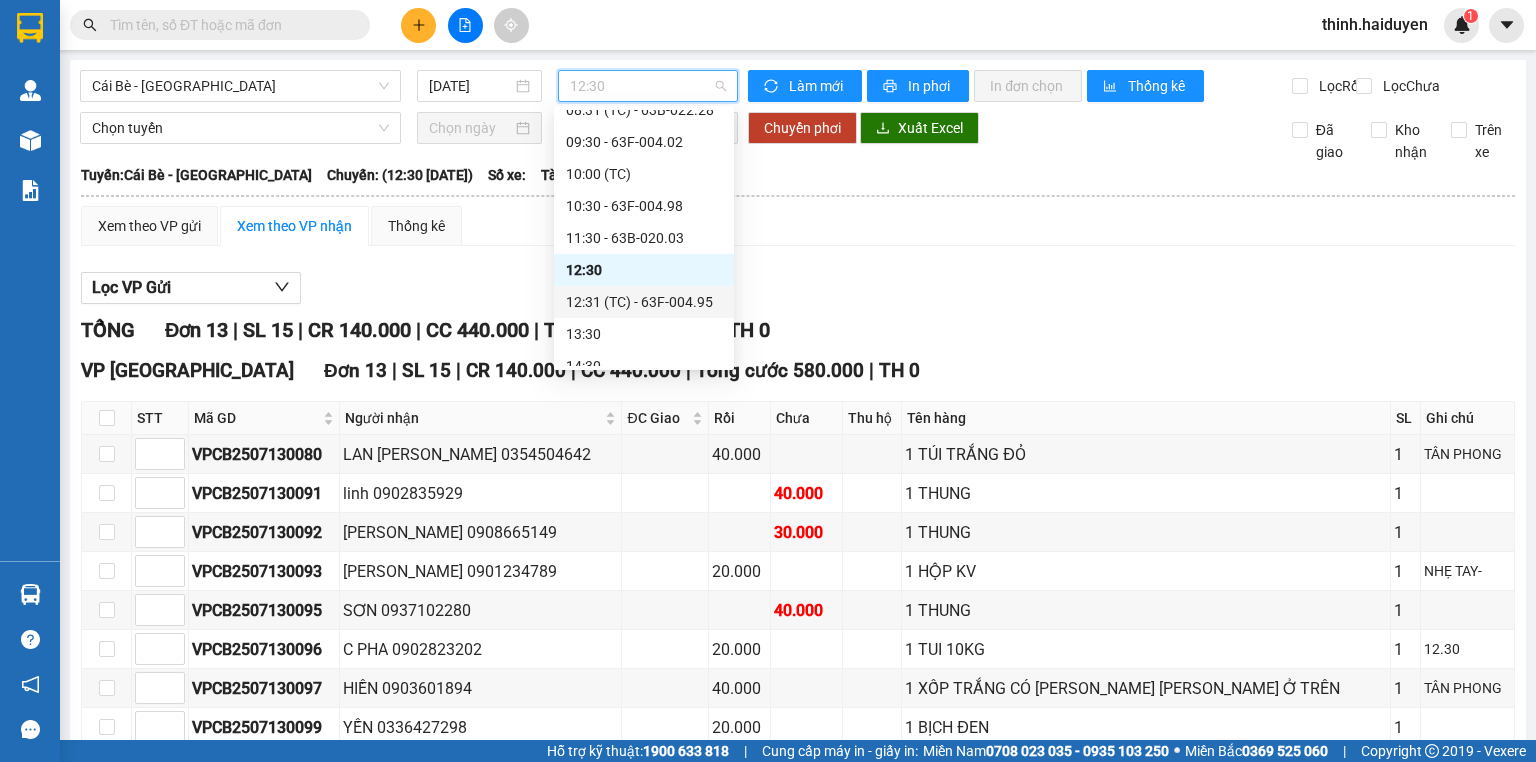 click on "12:31   (TC)   - 63F-004.95" at bounding box center [644, 302] 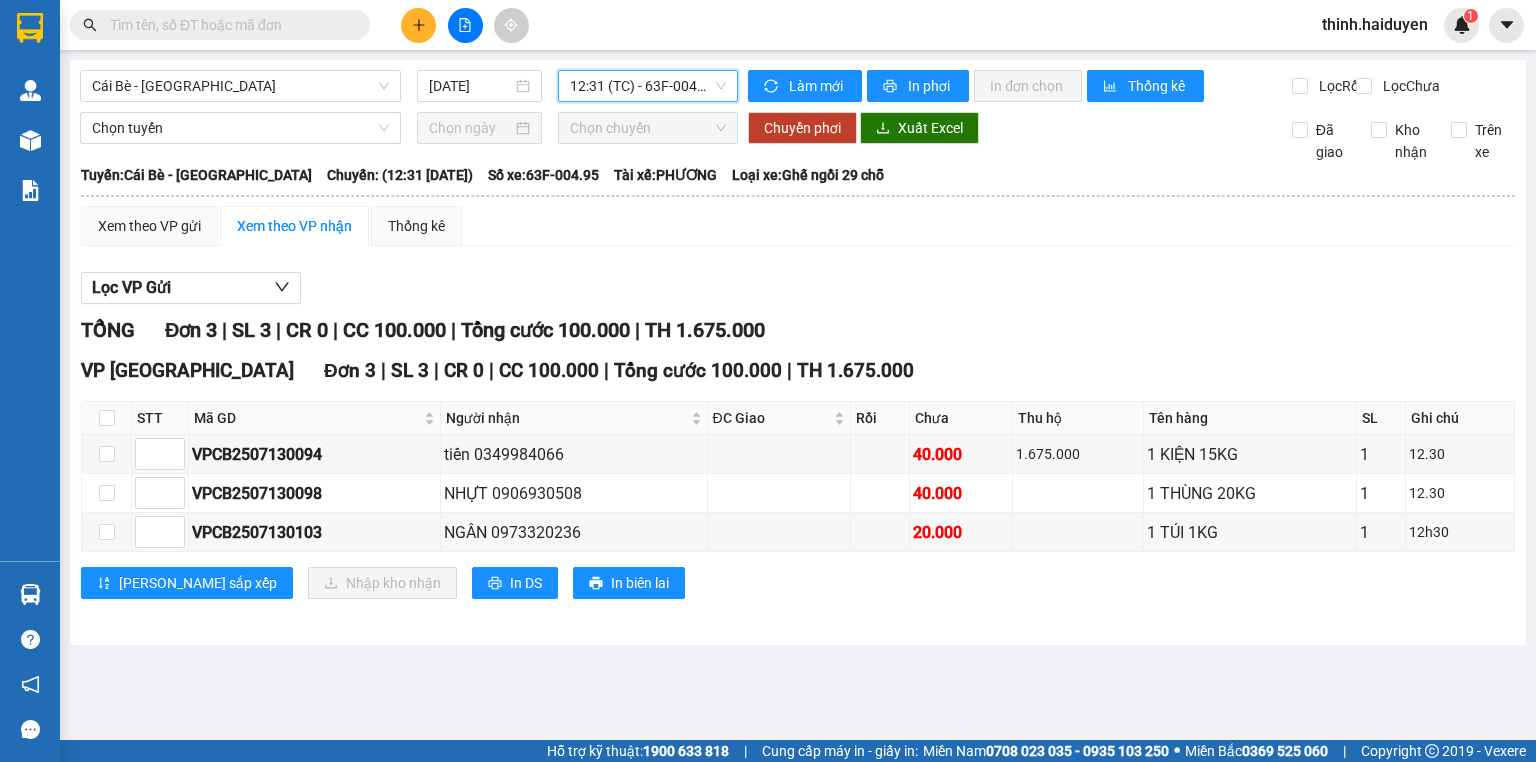 drag, startPoint x: 626, startPoint y: 92, endPoint x: 629, endPoint y: 147, distance: 55.081757 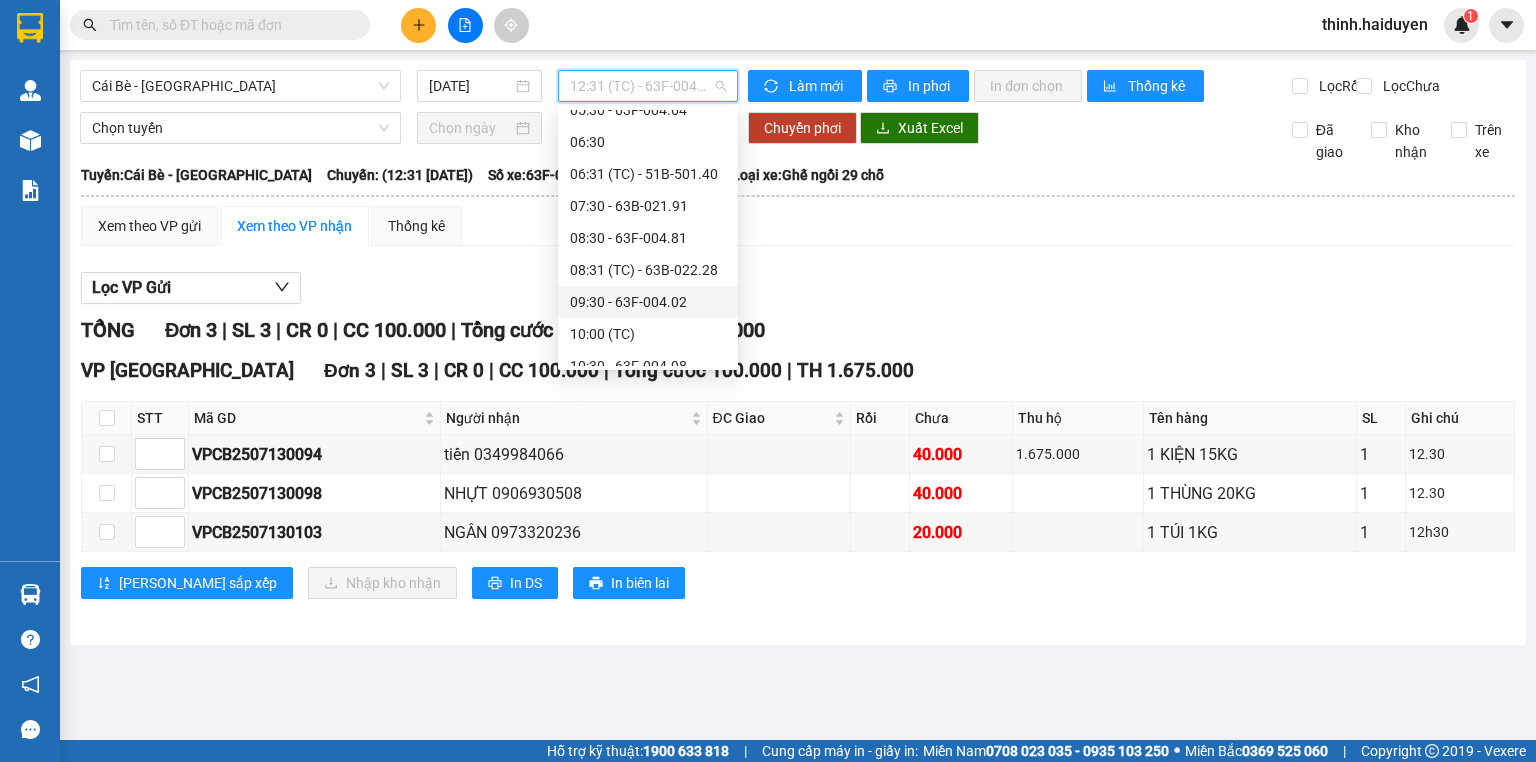 scroll, scrollTop: 0, scrollLeft: 0, axis: both 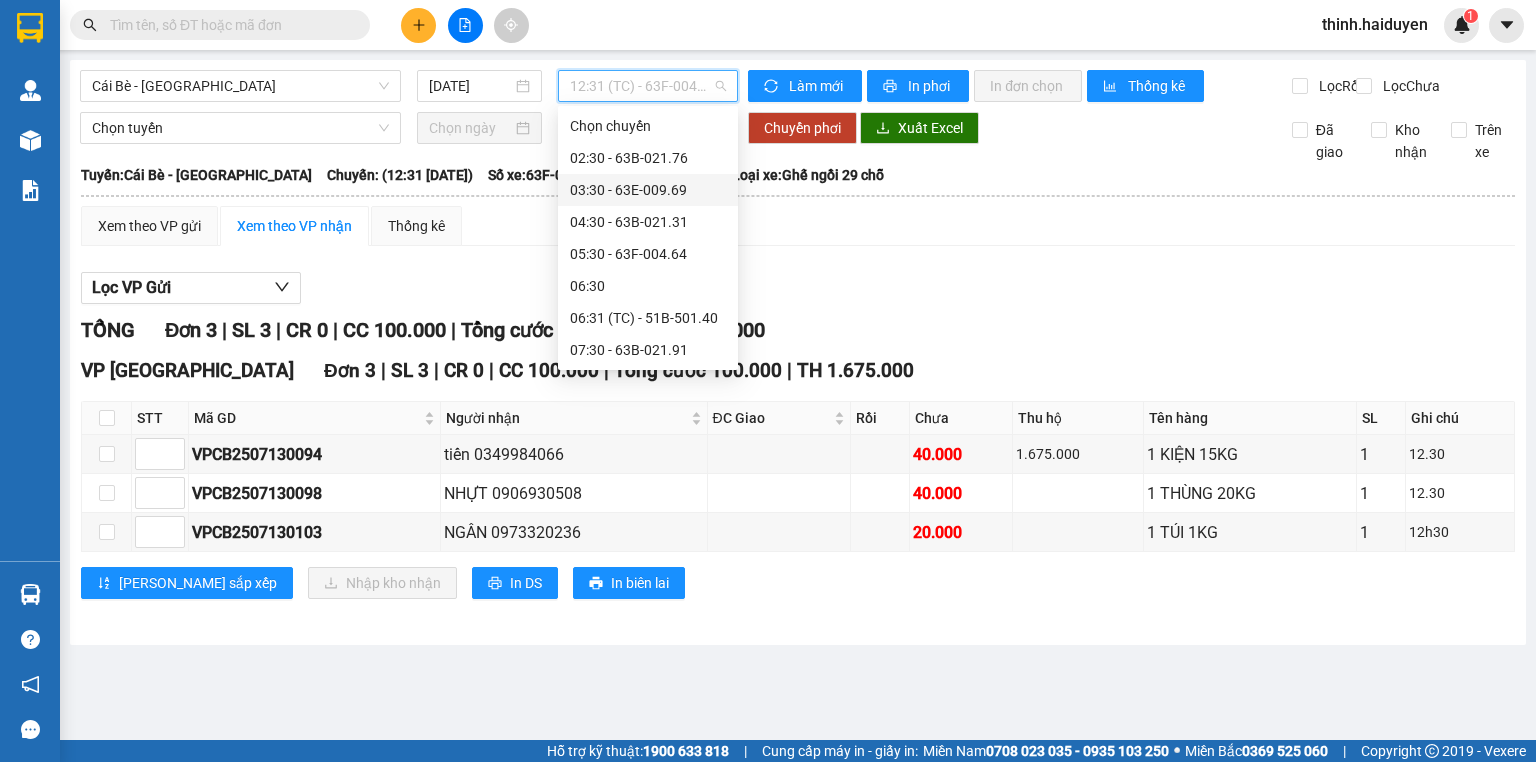 click on "Xem theo VP gửi Xem theo VP nhận Thống kê" at bounding box center (798, 226) 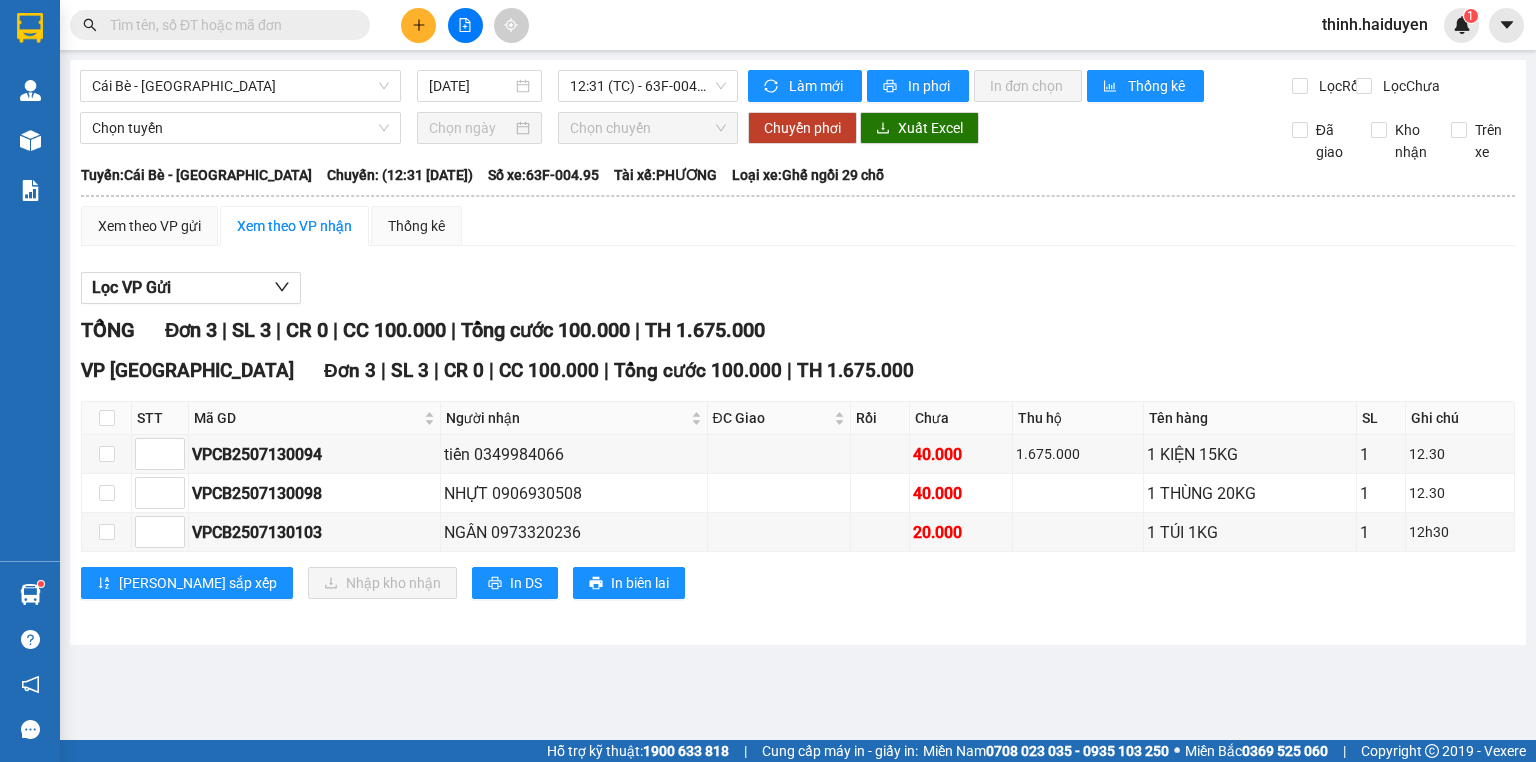 click at bounding box center [228, 25] 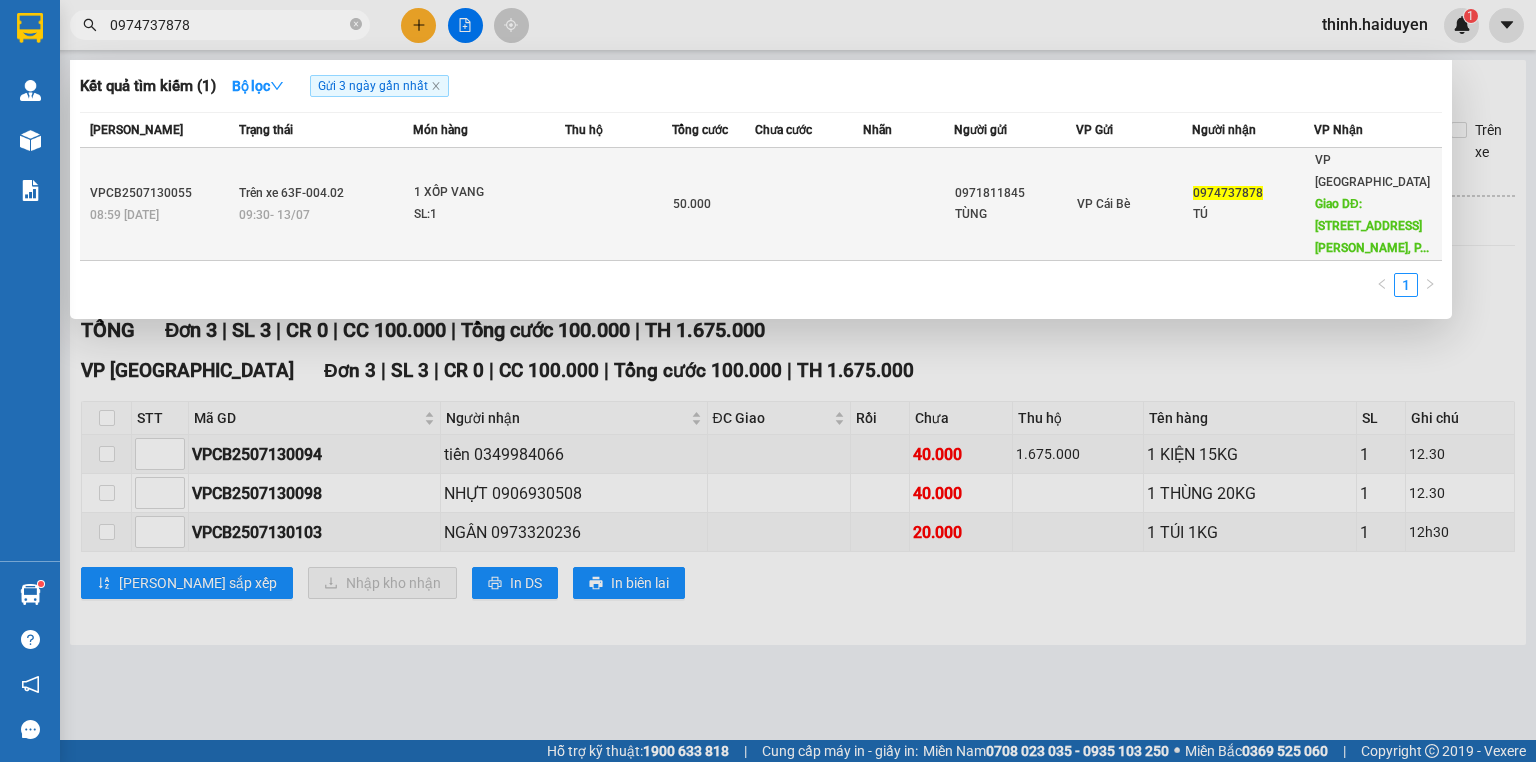 type on "0974737878" 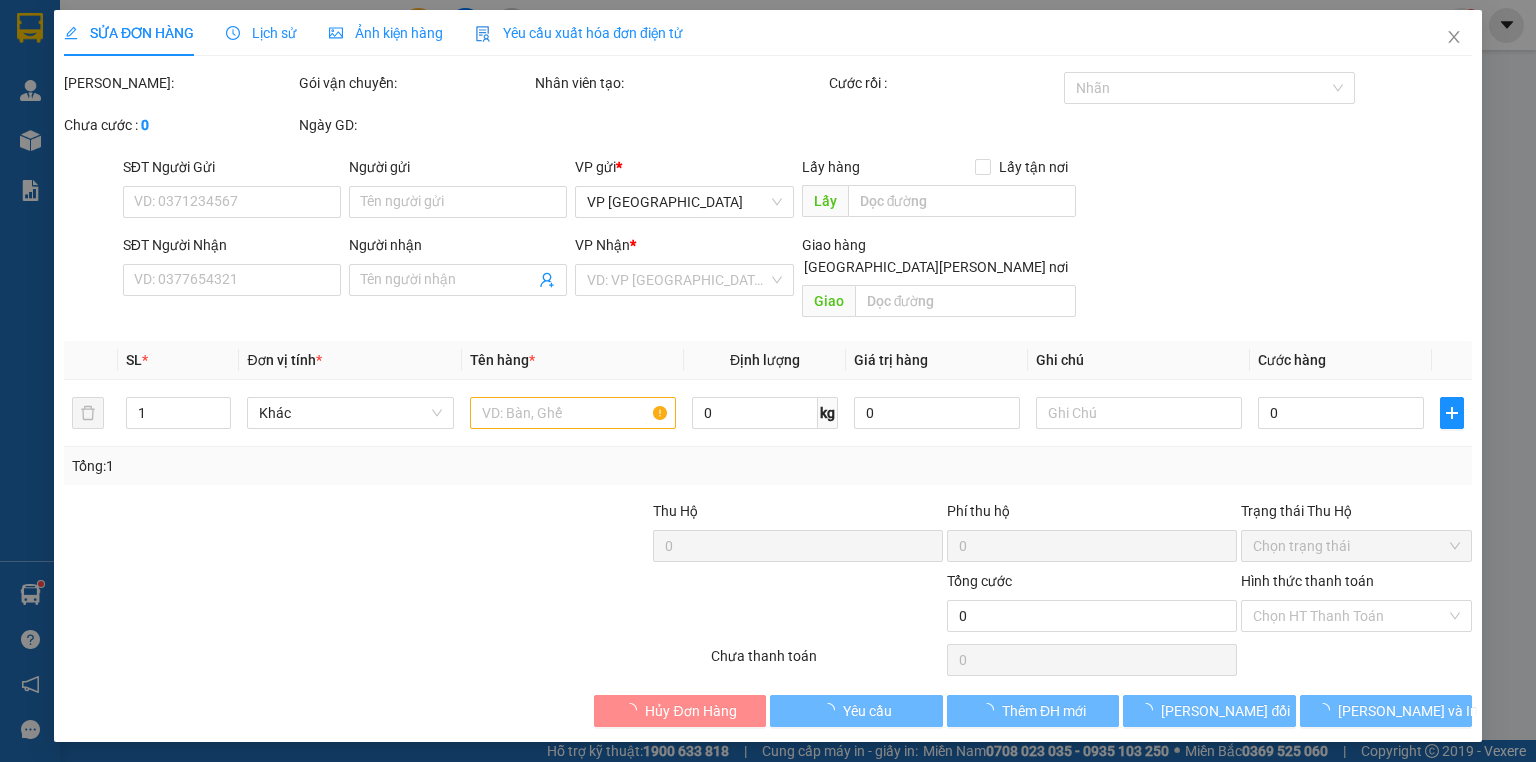 type on "0971811845" 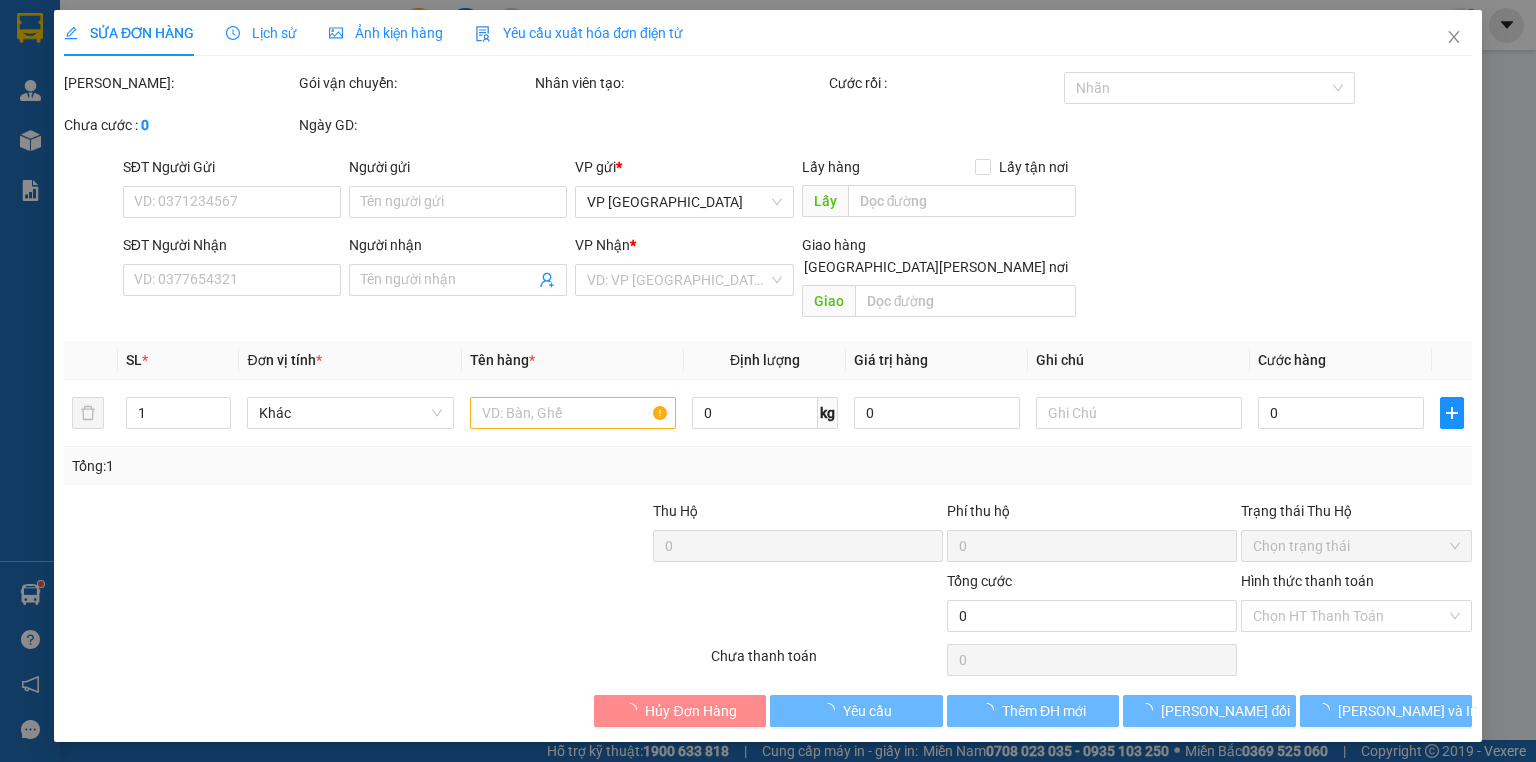 type on "TÙNG" 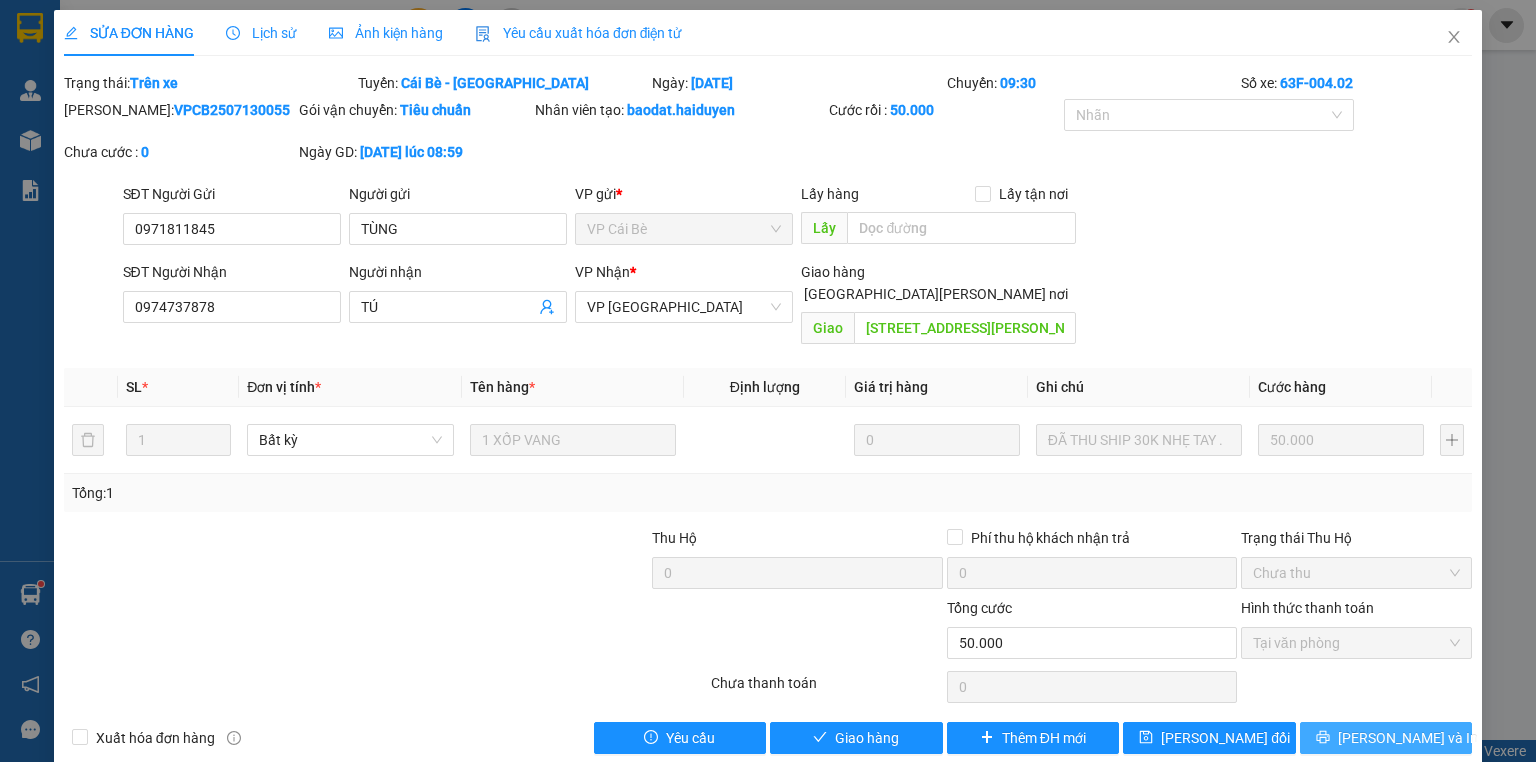 click 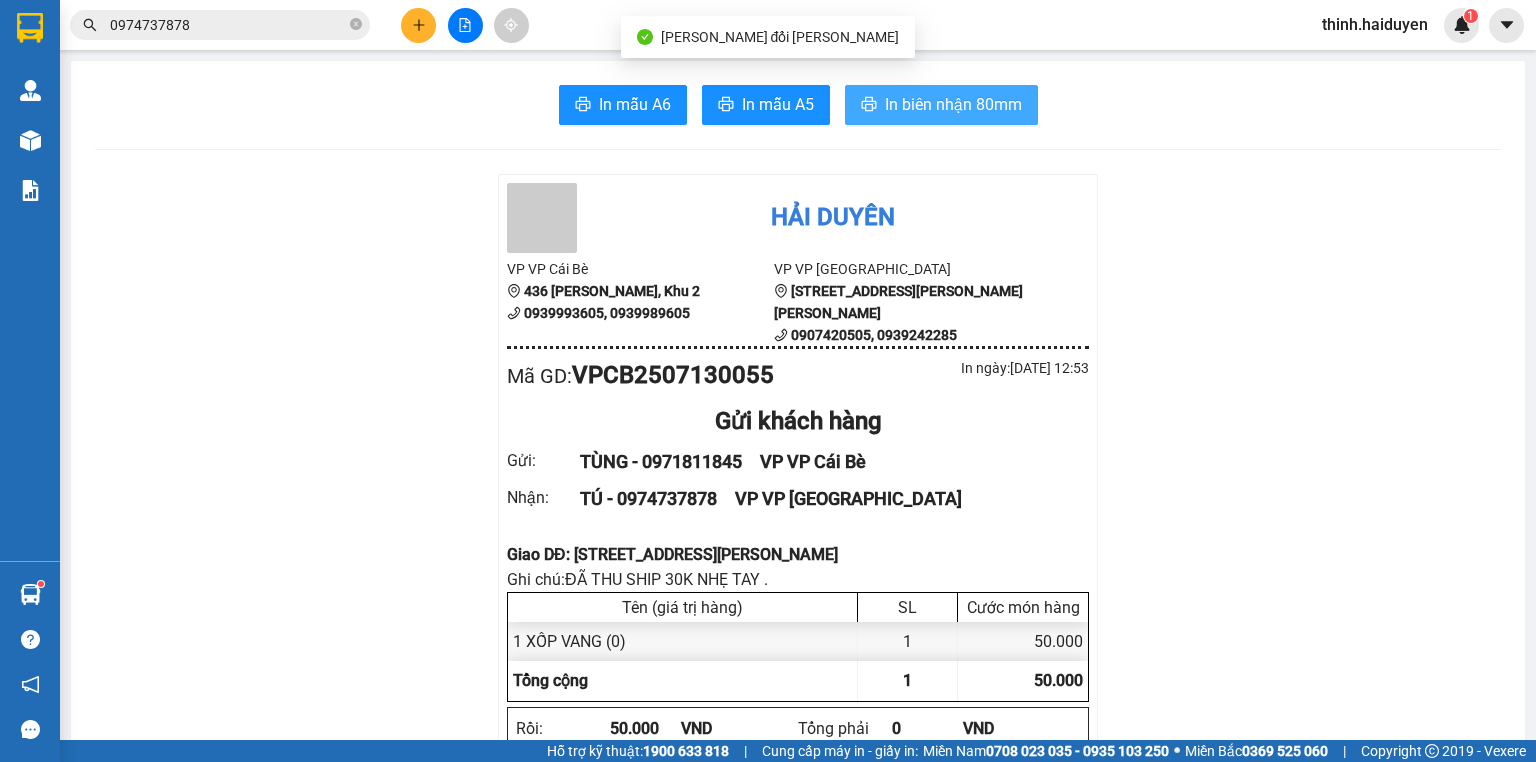 click on "In biên nhận 80mm" at bounding box center (953, 104) 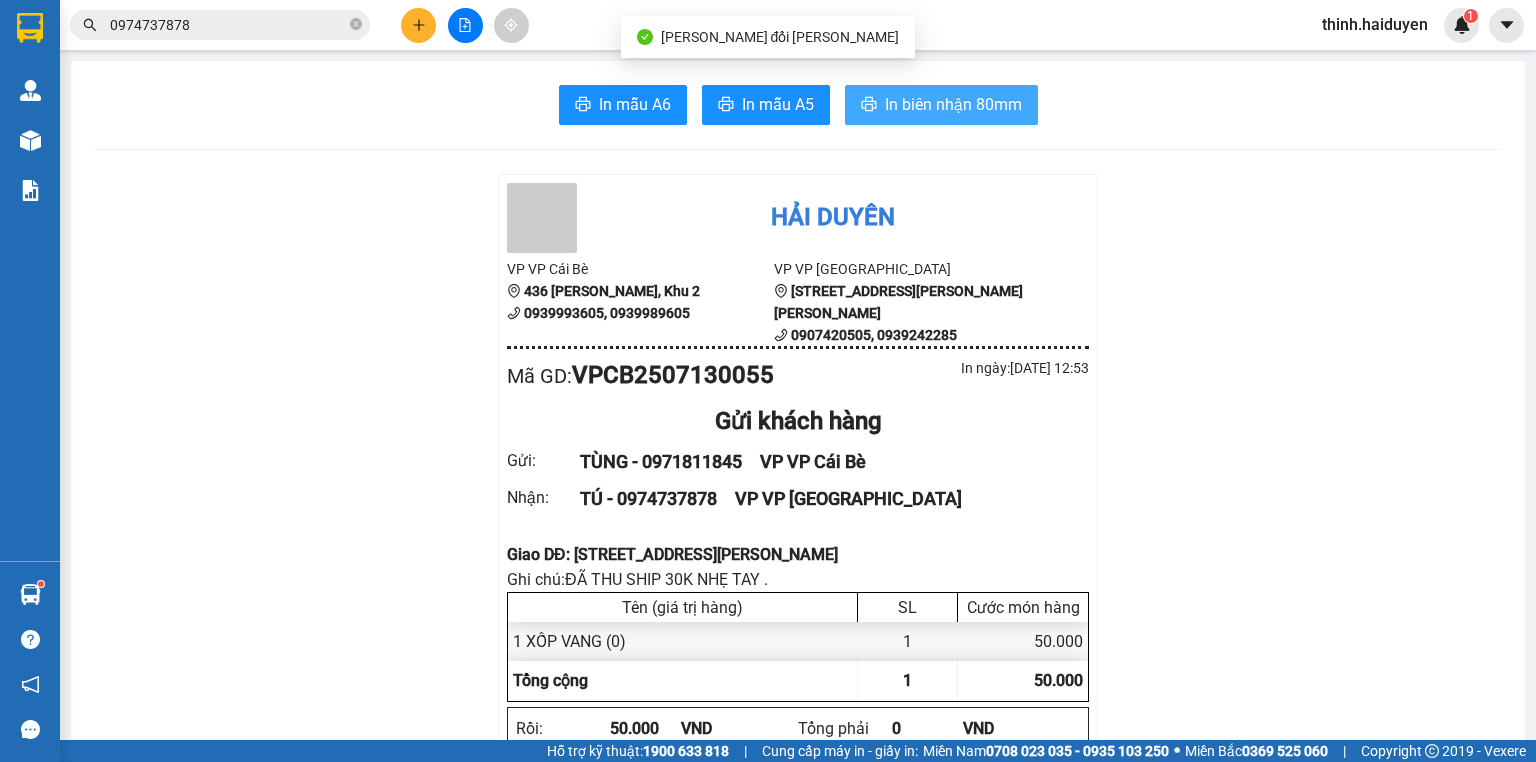 scroll, scrollTop: 0, scrollLeft: 0, axis: both 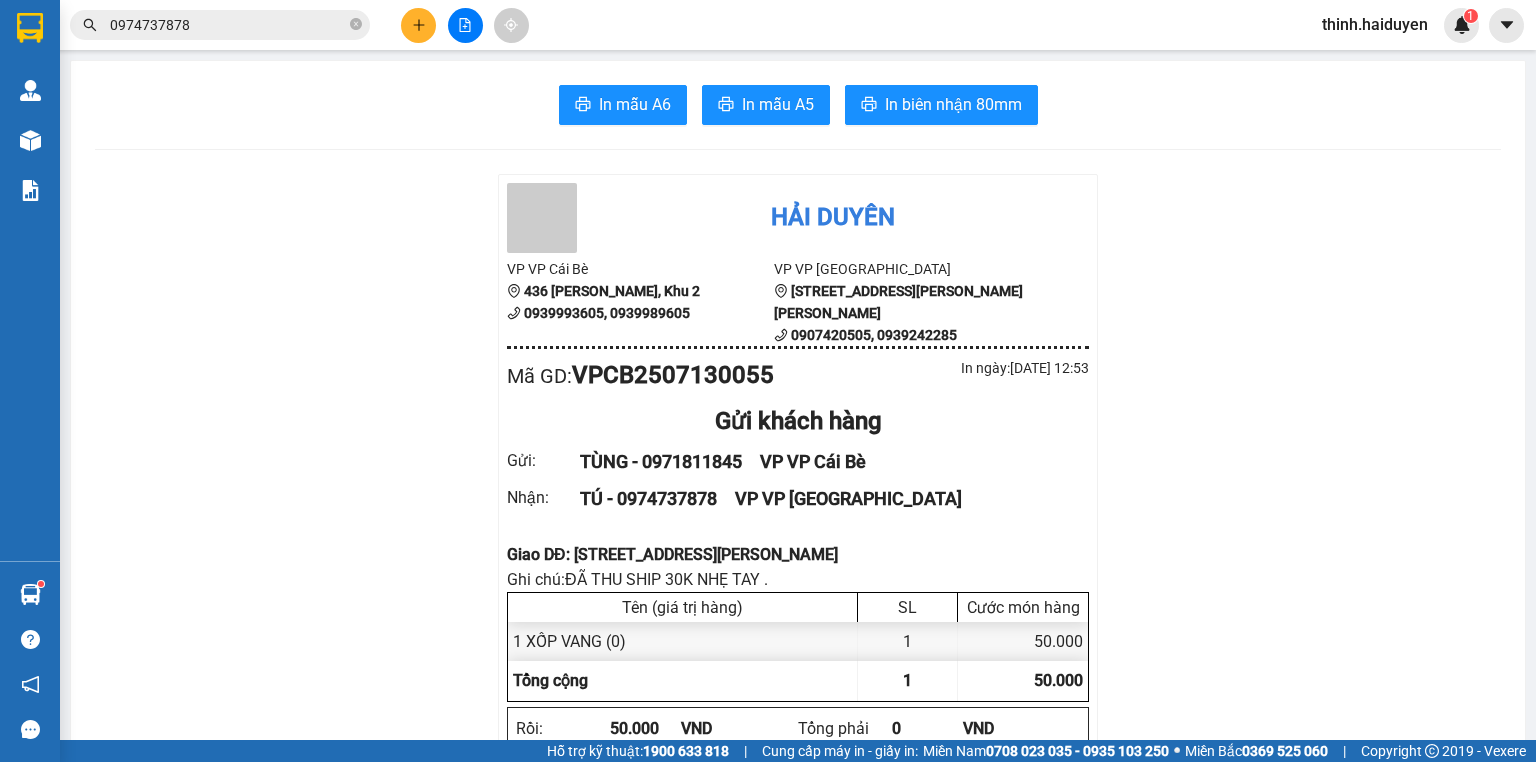 click on "0974737878" at bounding box center (228, 25) 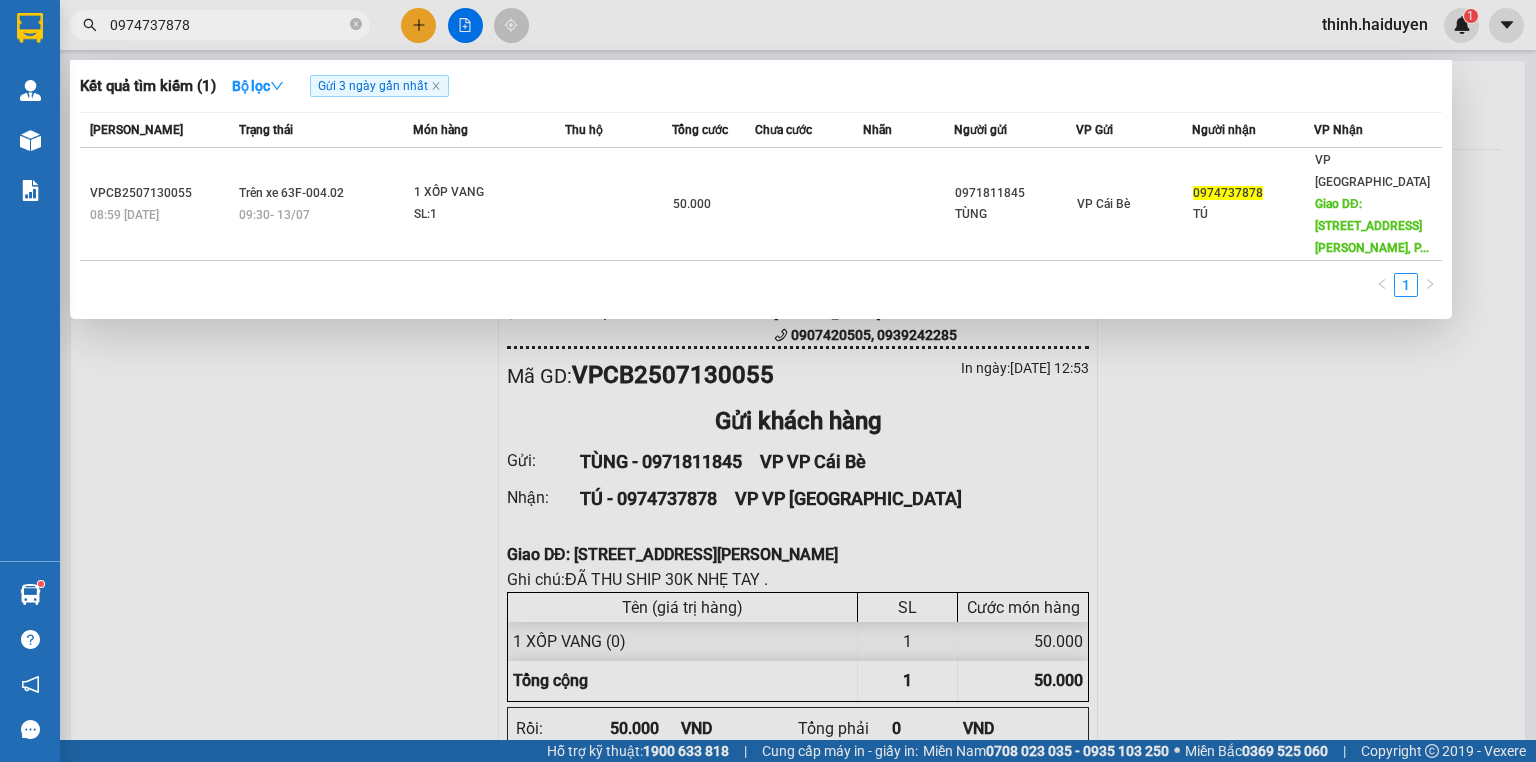 drag, startPoint x: 272, startPoint y: 22, endPoint x: 247, endPoint y: 22, distance: 25 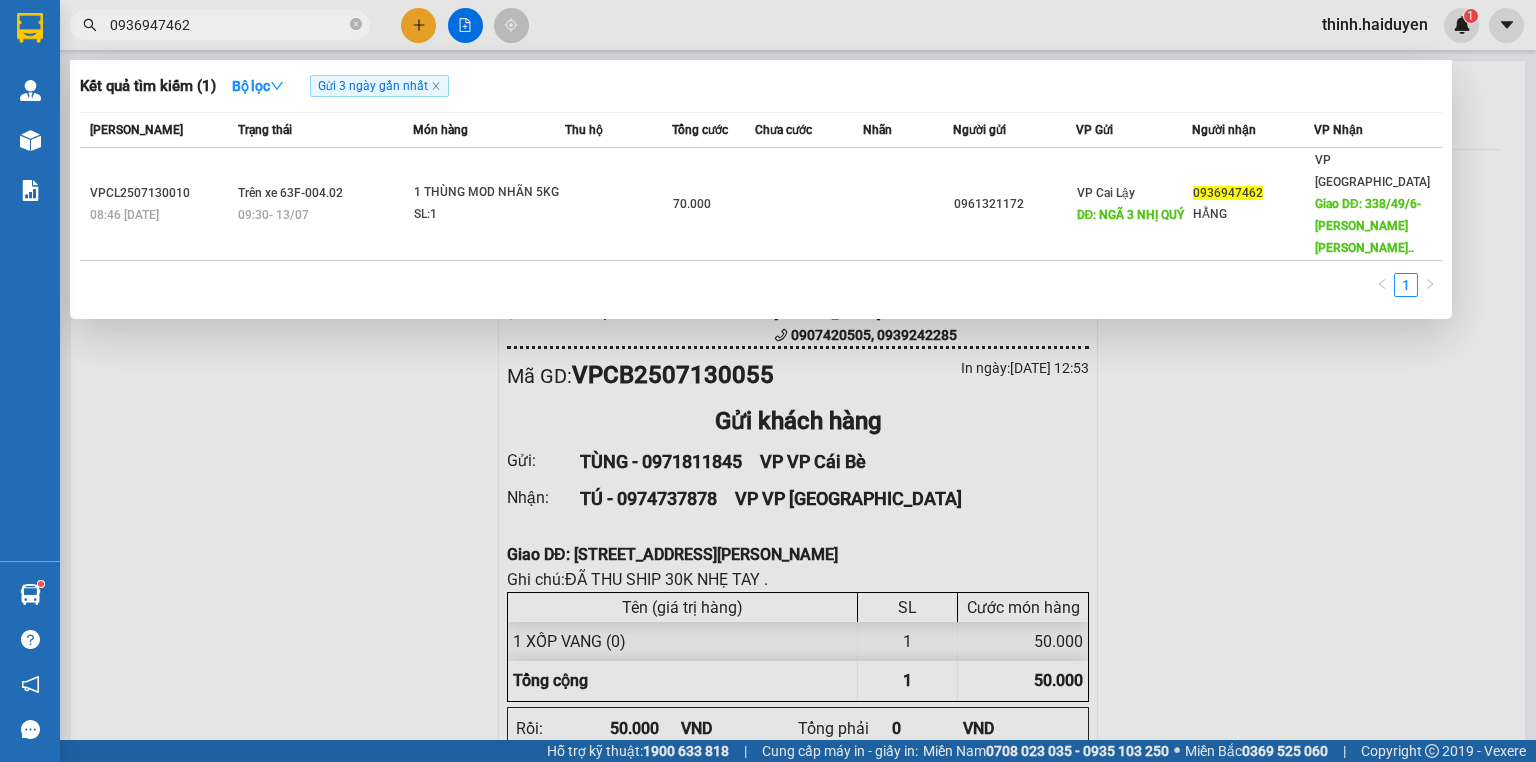 click on "0936947462" at bounding box center [228, 25] 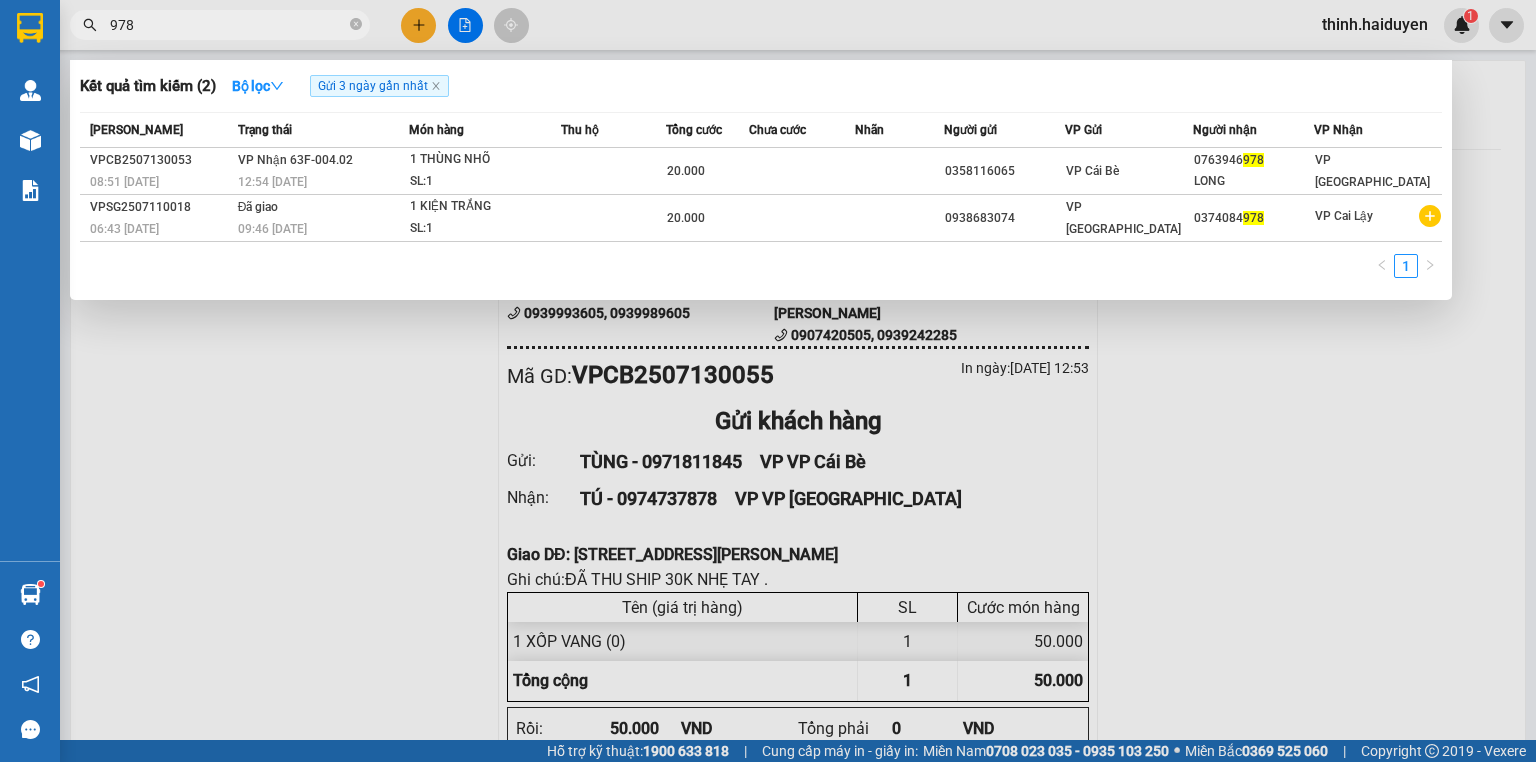 click on "978" at bounding box center [228, 25] 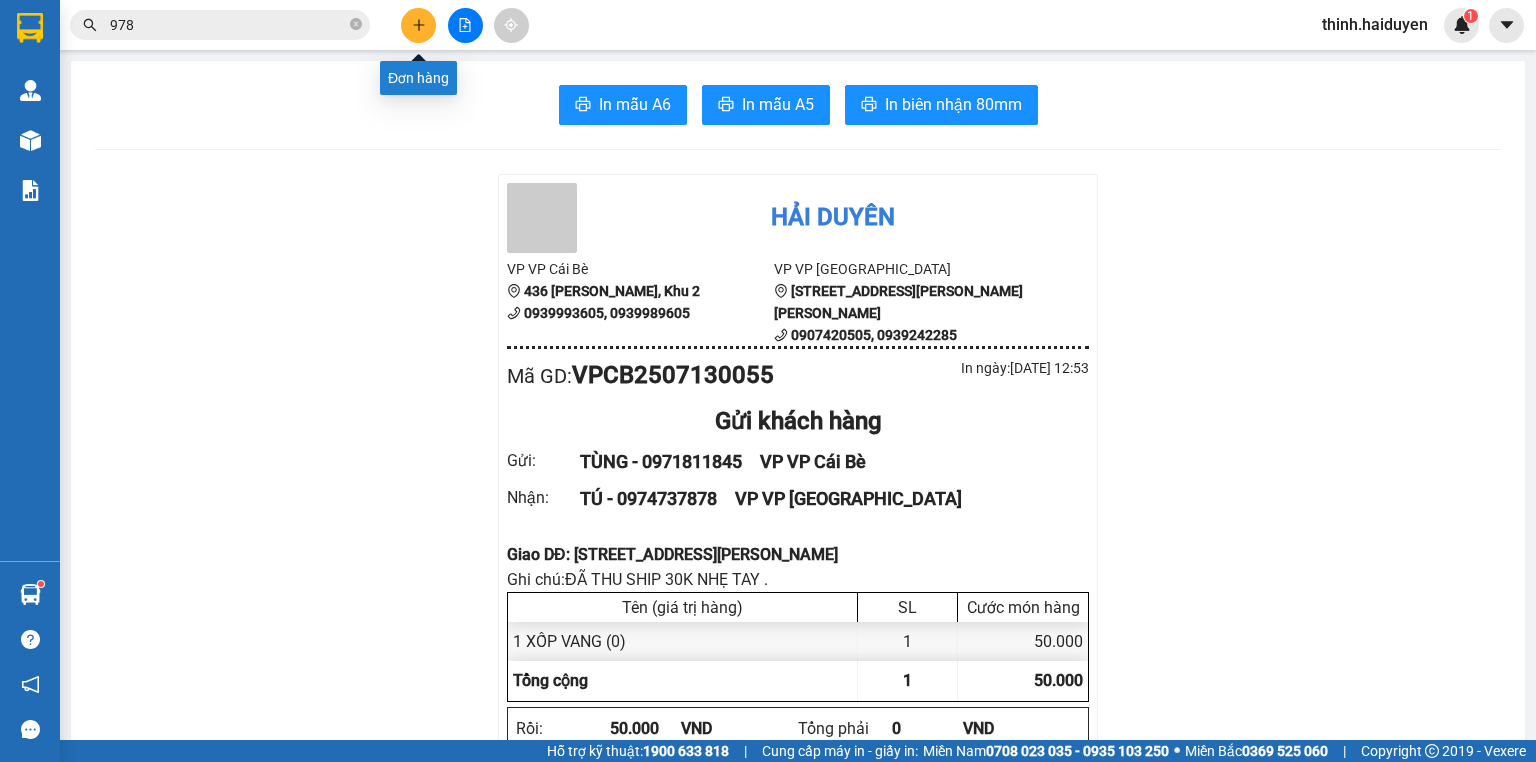 click at bounding box center (418, 25) 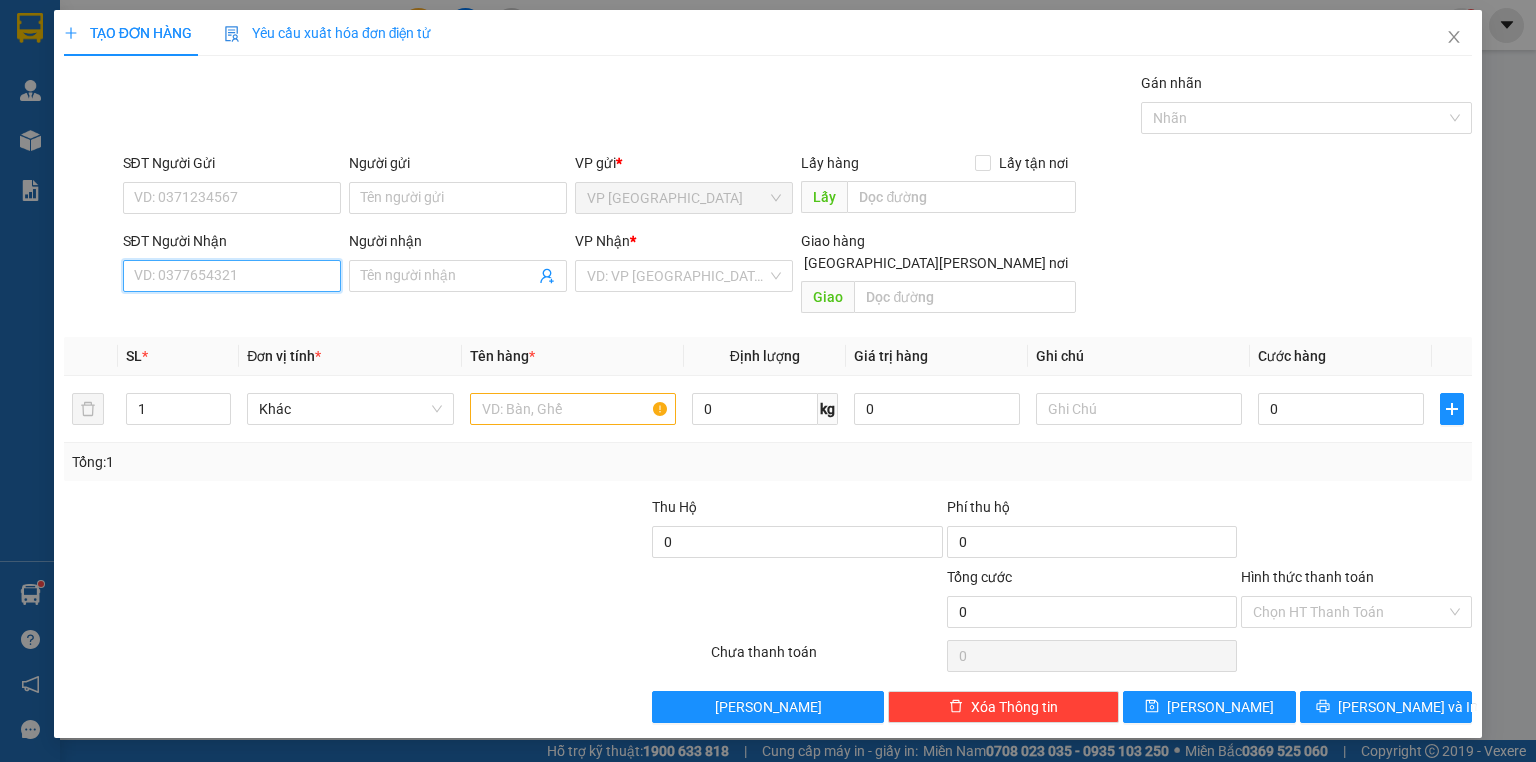 click on "SĐT Người Nhận" at bounding box center (232, 276) 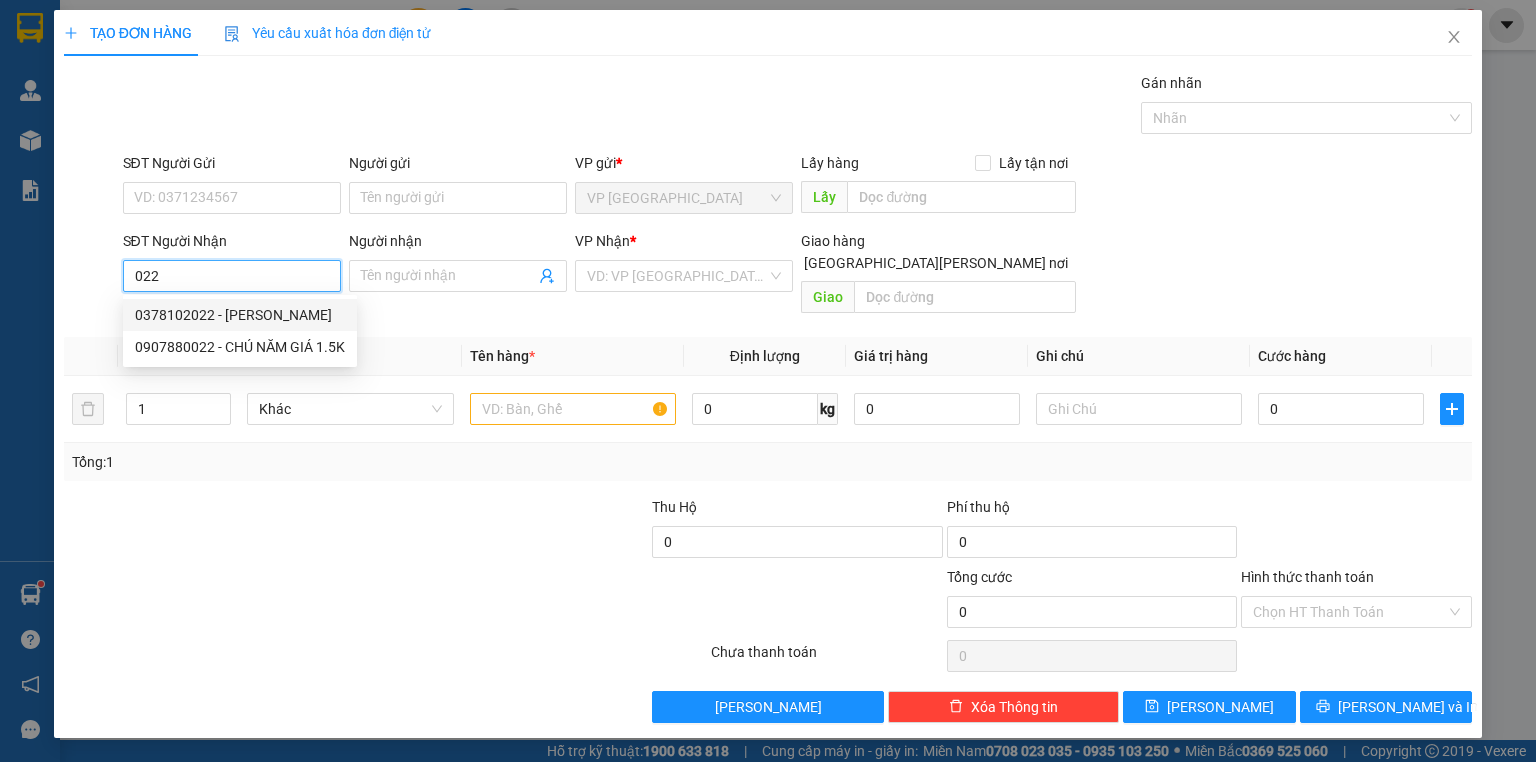 click on "0378102022 - THƯƠNG" at bounding box center [240, 315] 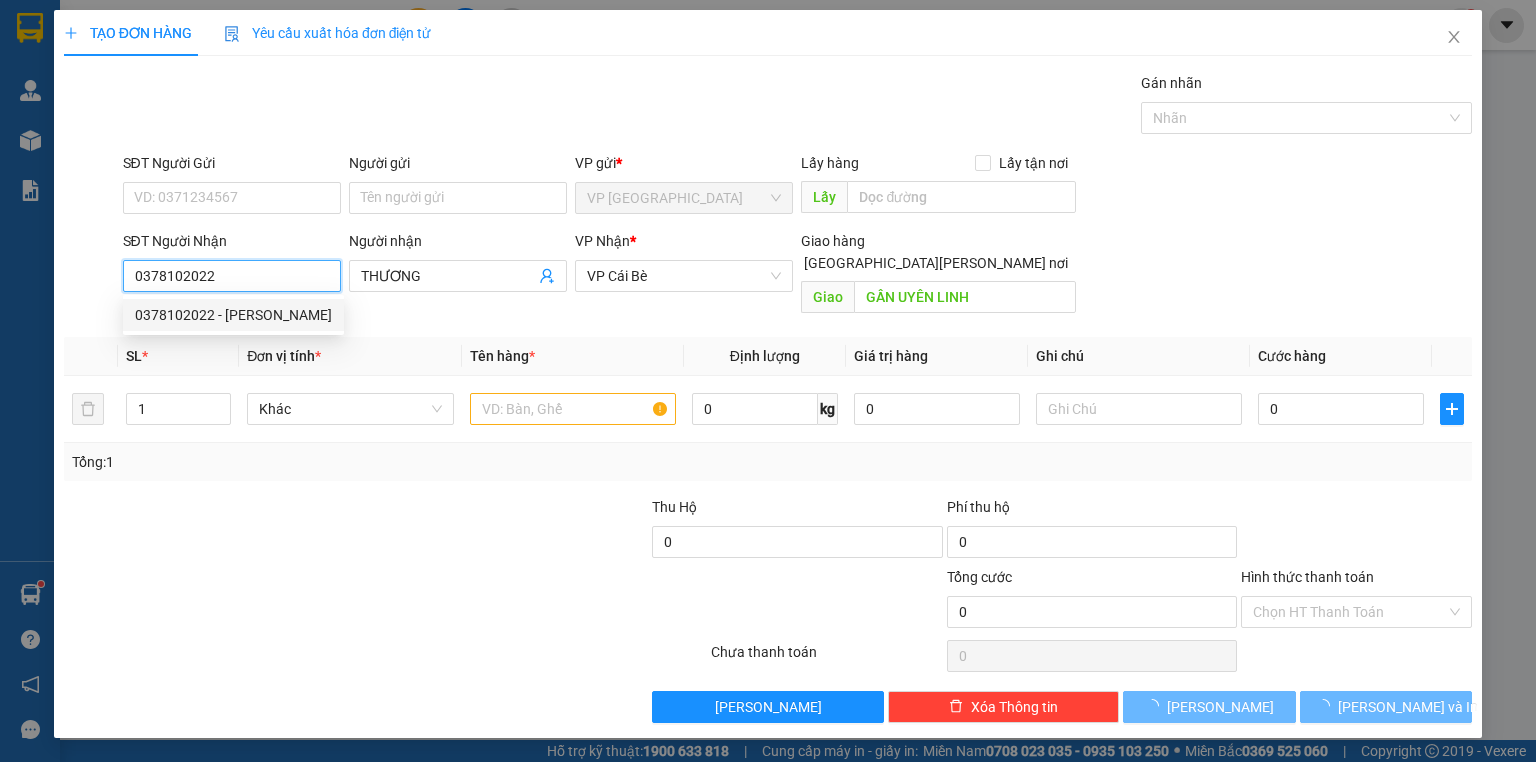 type on "20.000" 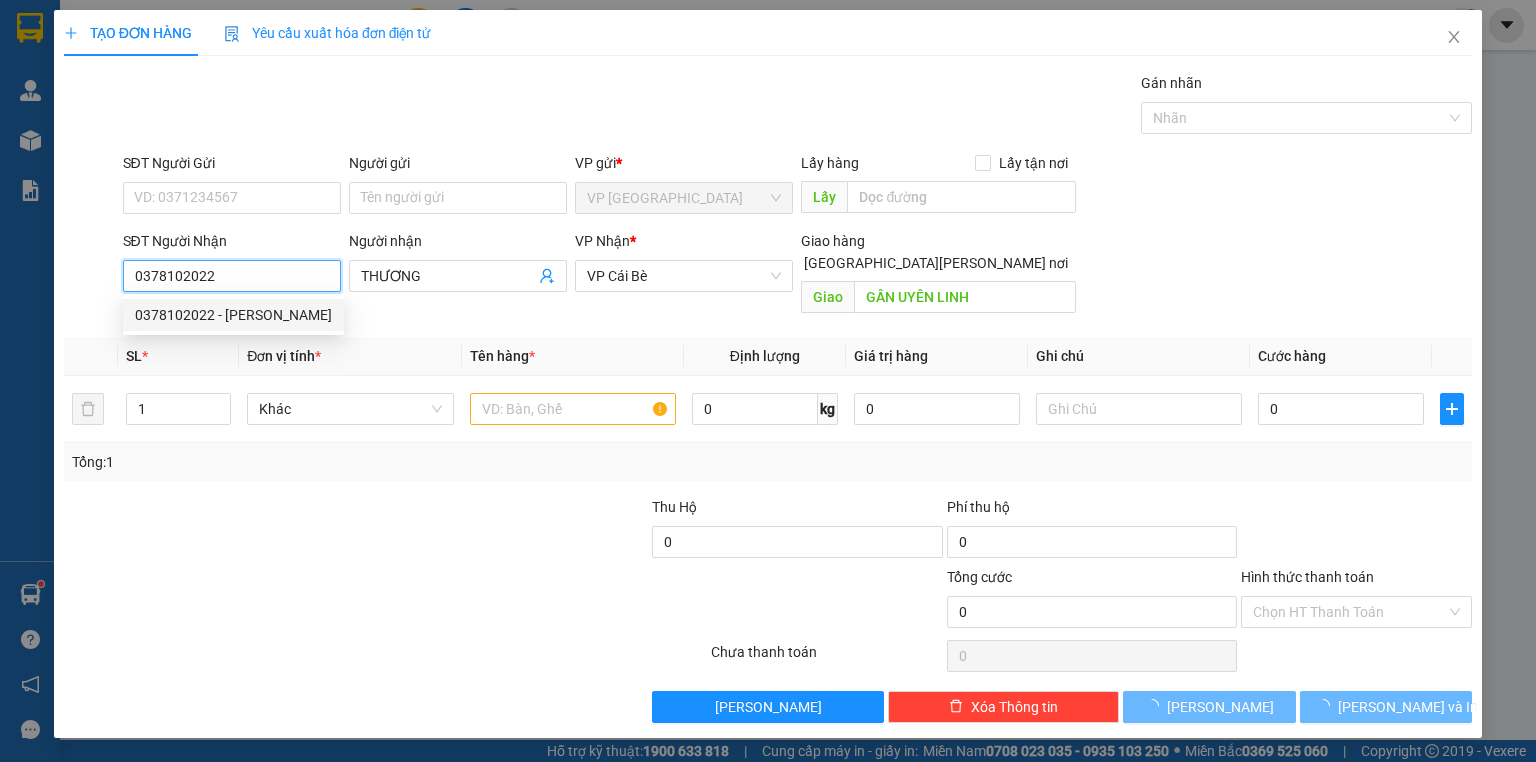 type on "20.000" 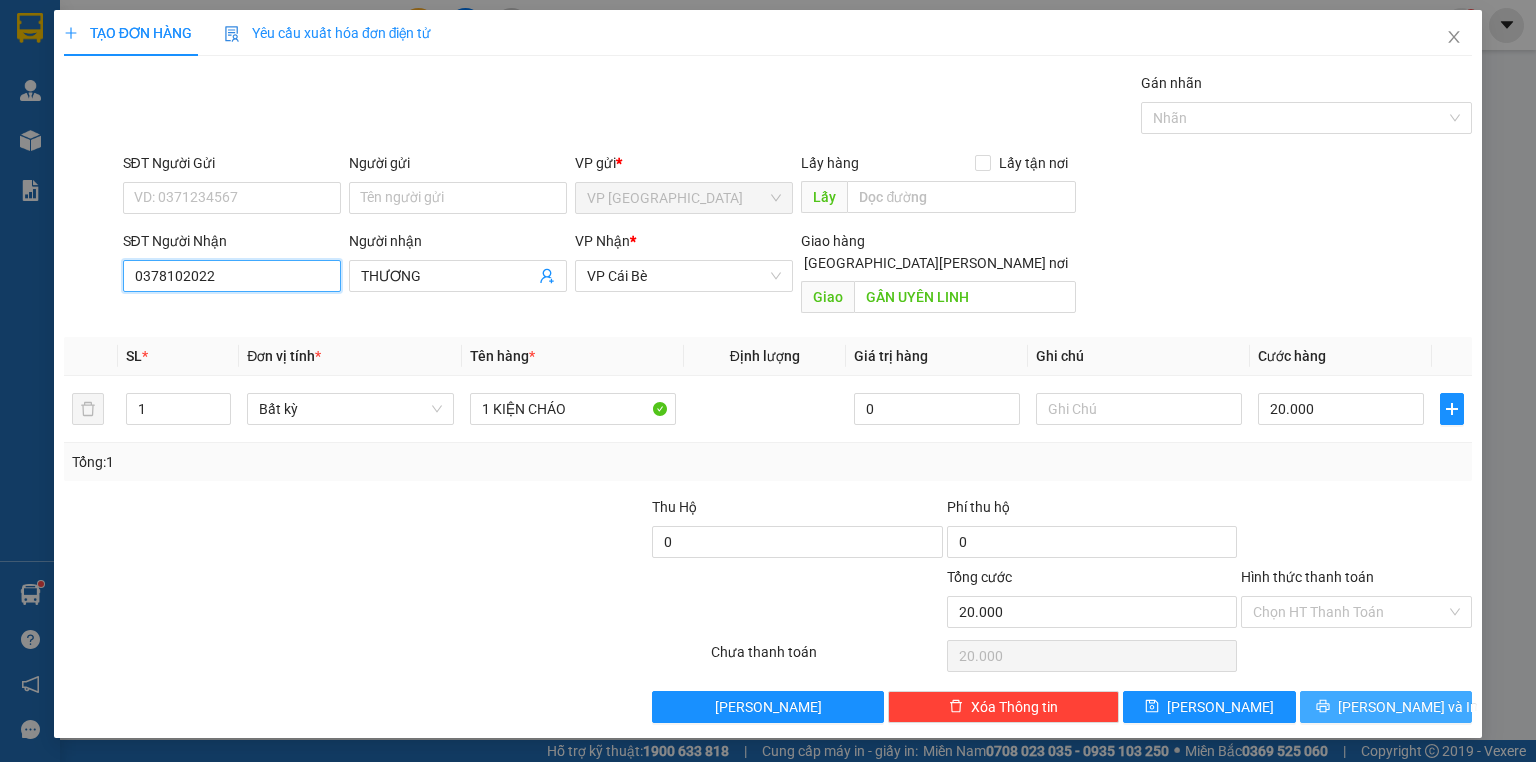 type on "0378102022" 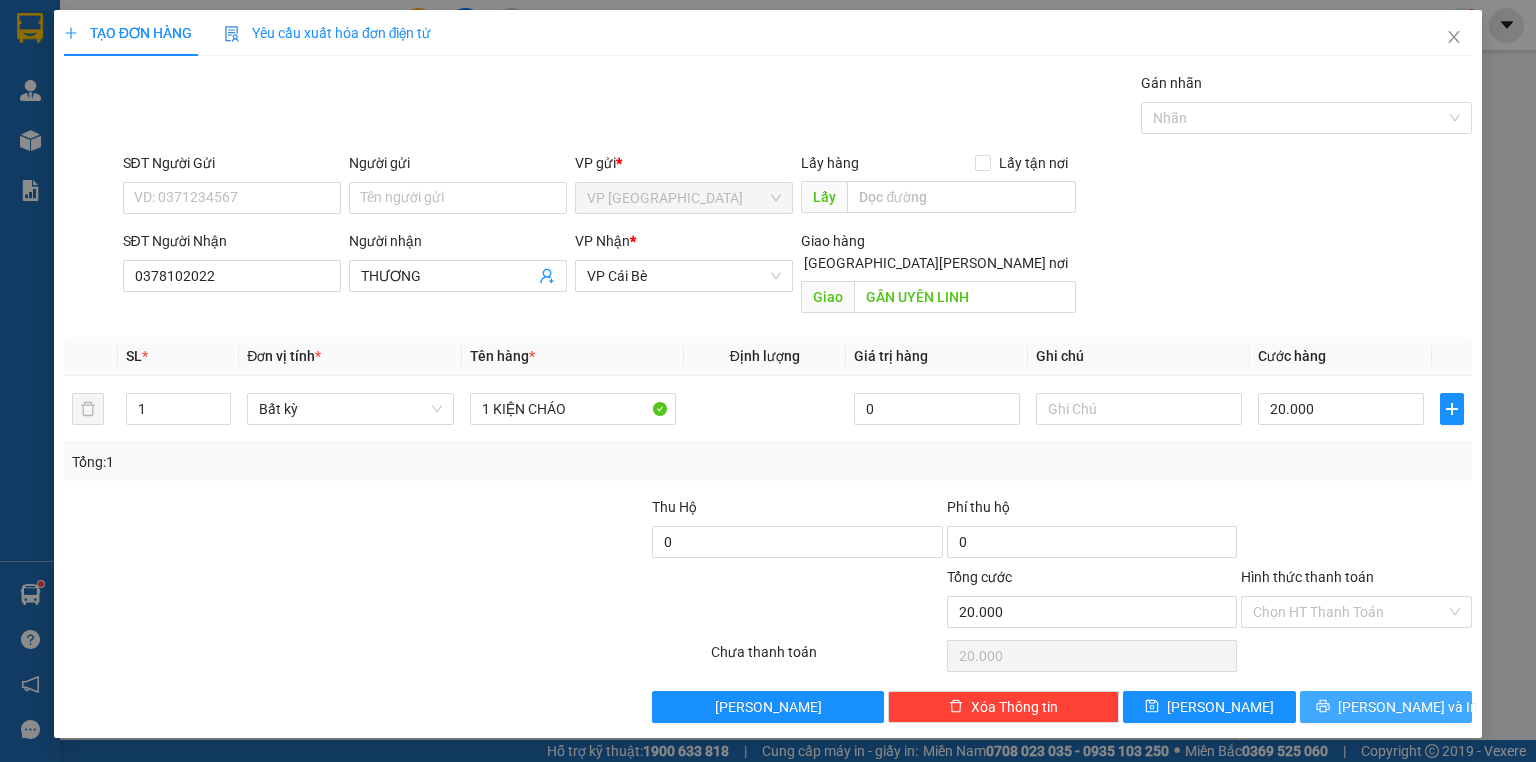 click on "[PERSON_NAME] và In" at bounding box center [1408, 707] 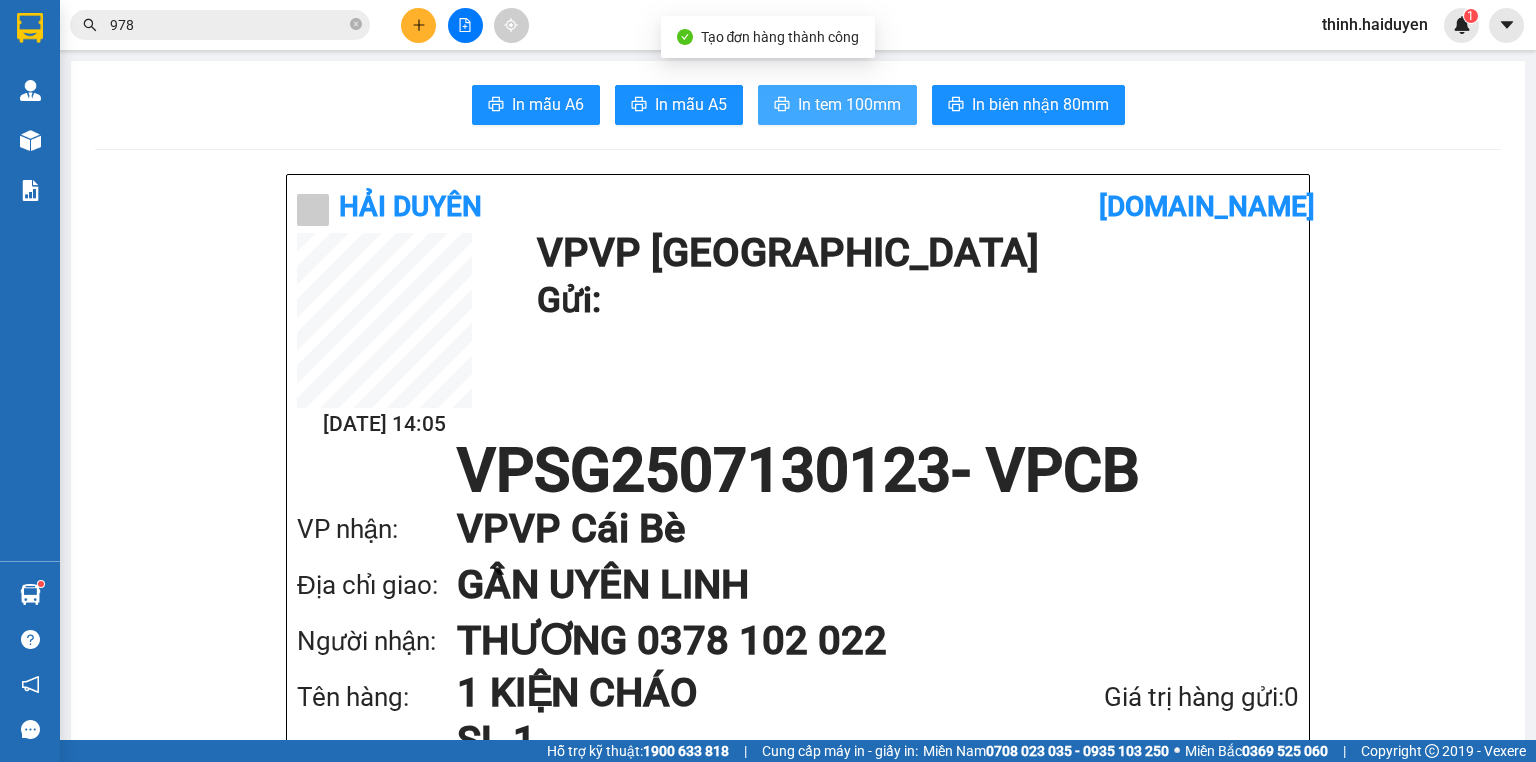 click on "In tem 100mm" at bounding box center [849, 104] 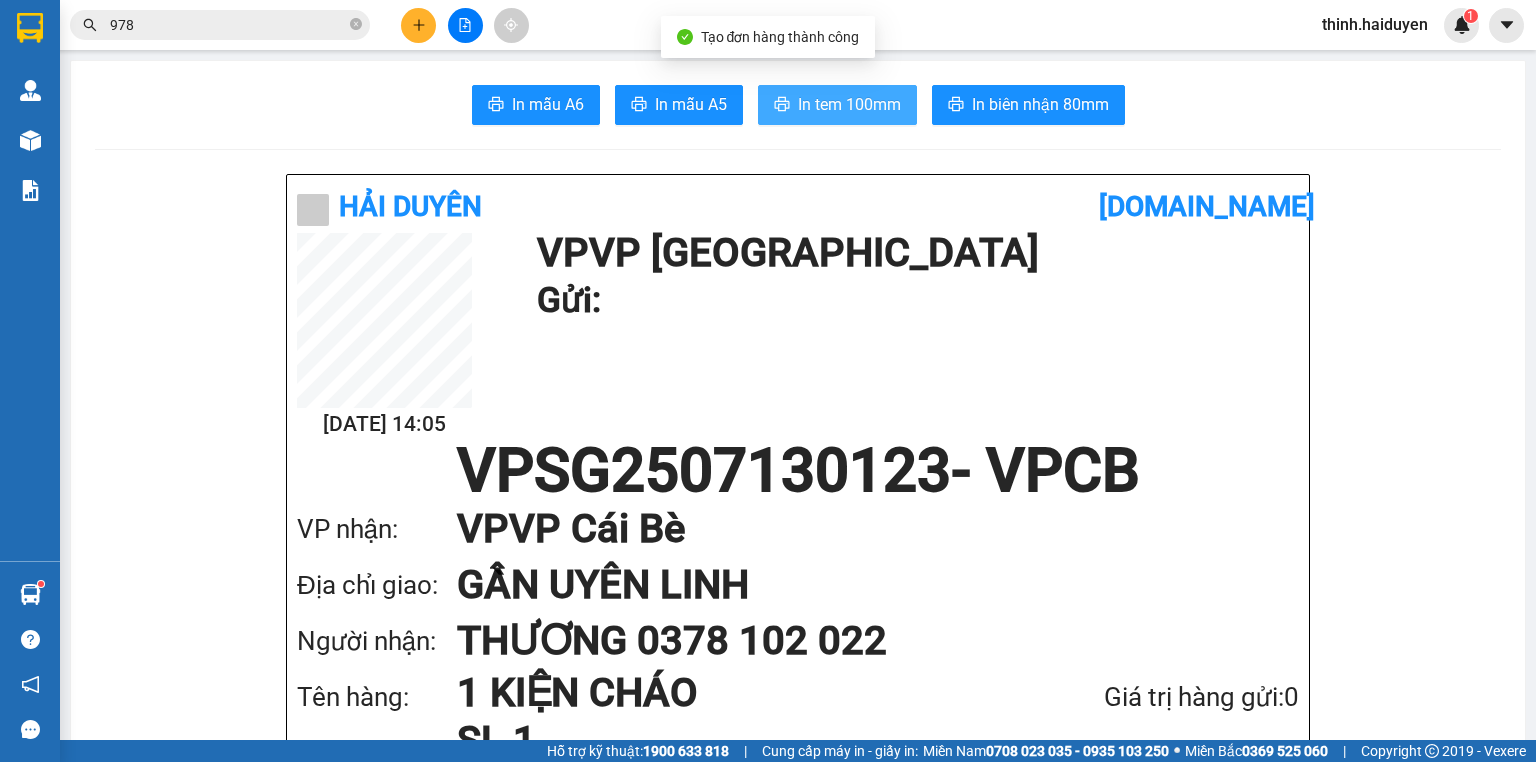 scroll, scrollTop: 0, scrollLeft: 0, axis: both 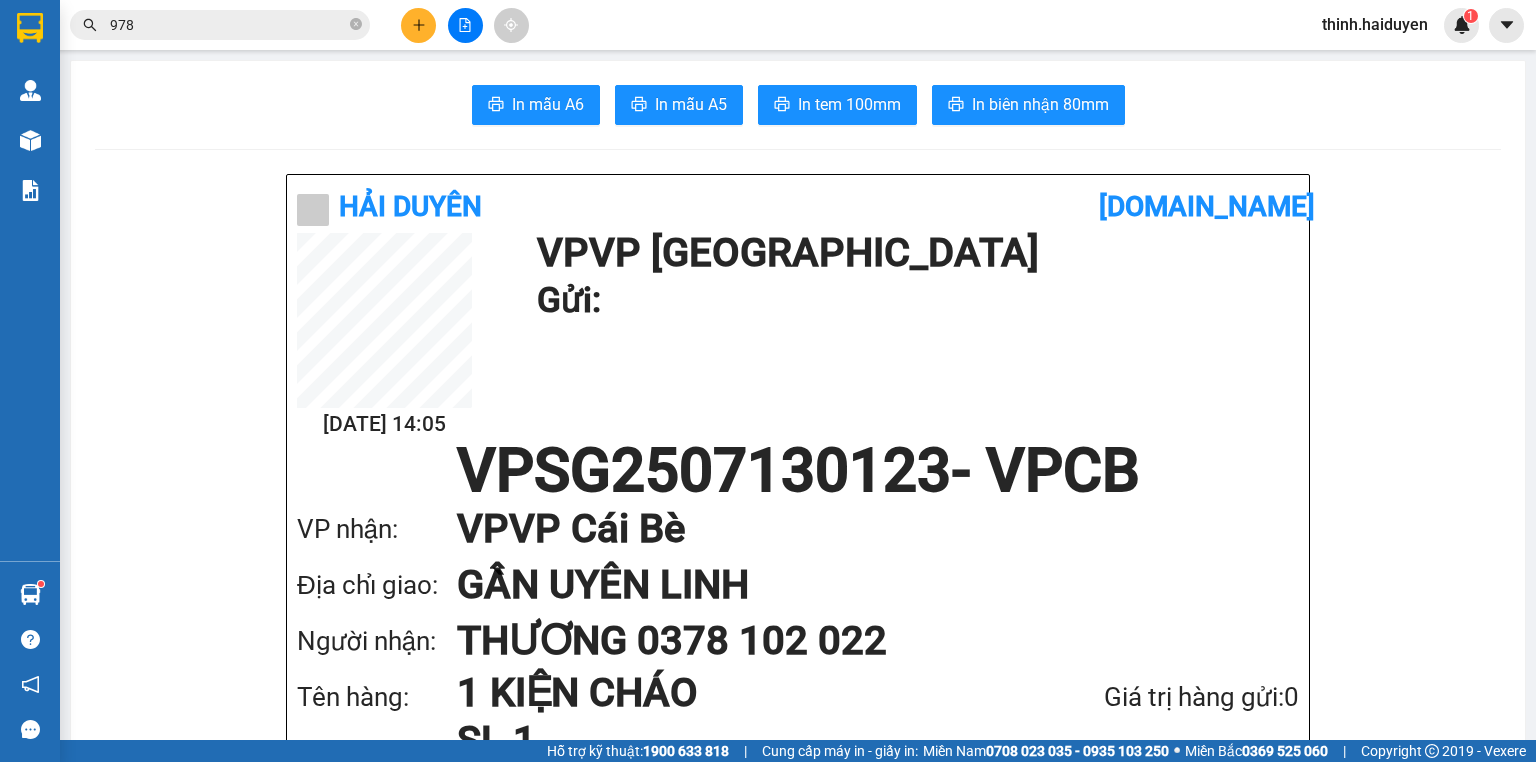 click 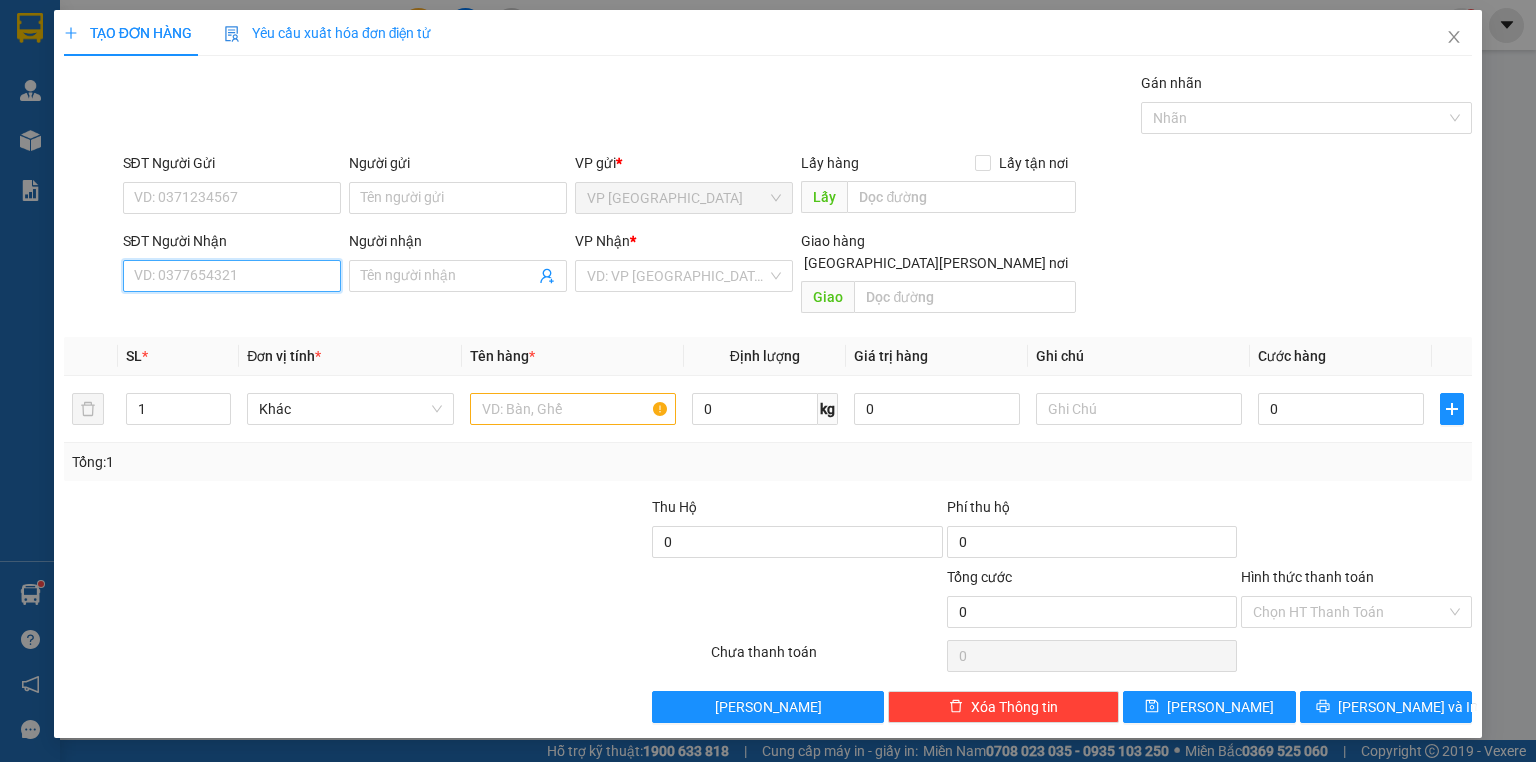 drag, startPoint x: 292, startPoint y: 274, endPoint x: 275, endPoint y: 241, distance: 37.12142 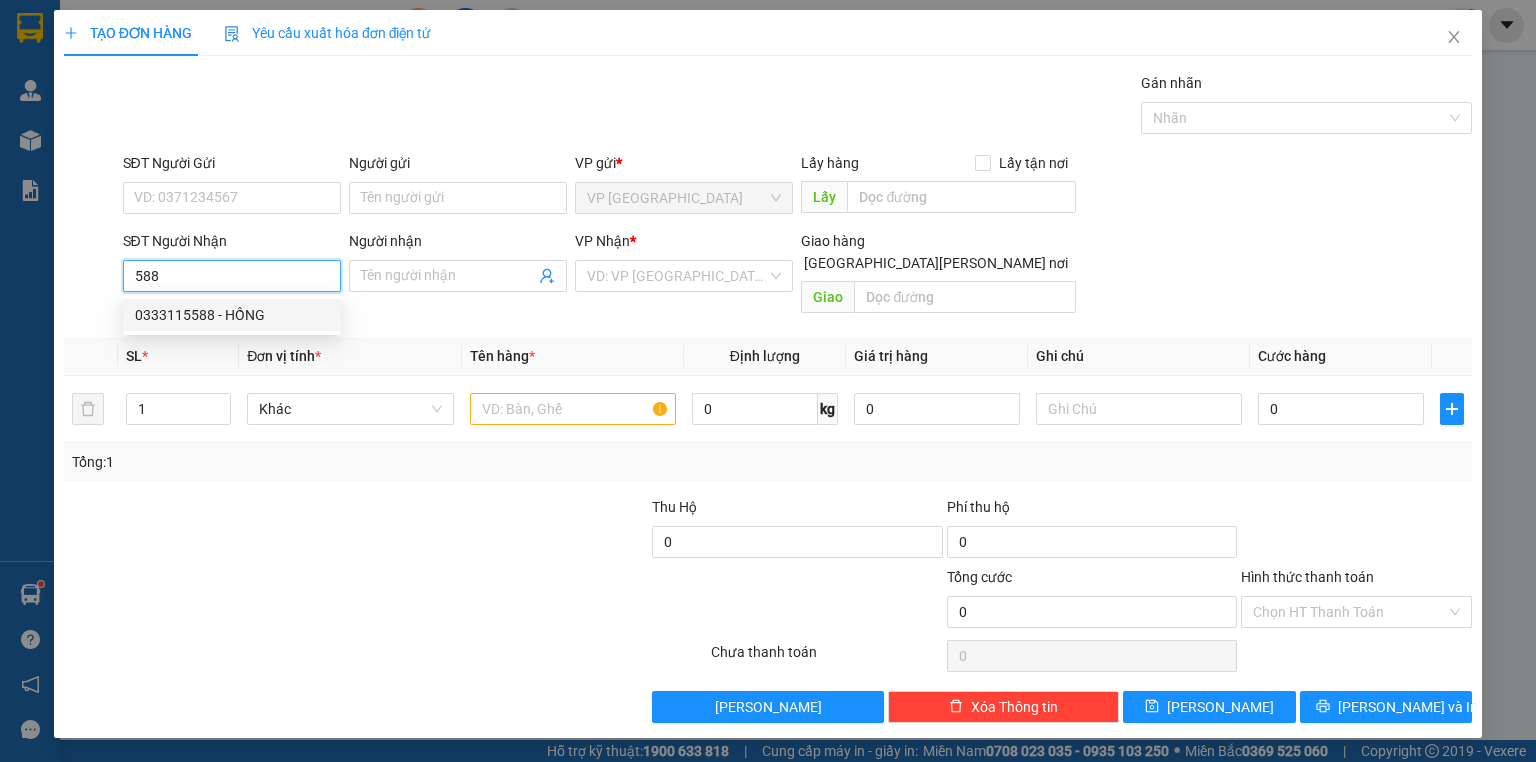 click on "0333115588 - HỒNG" at bounding box center [232, 315] 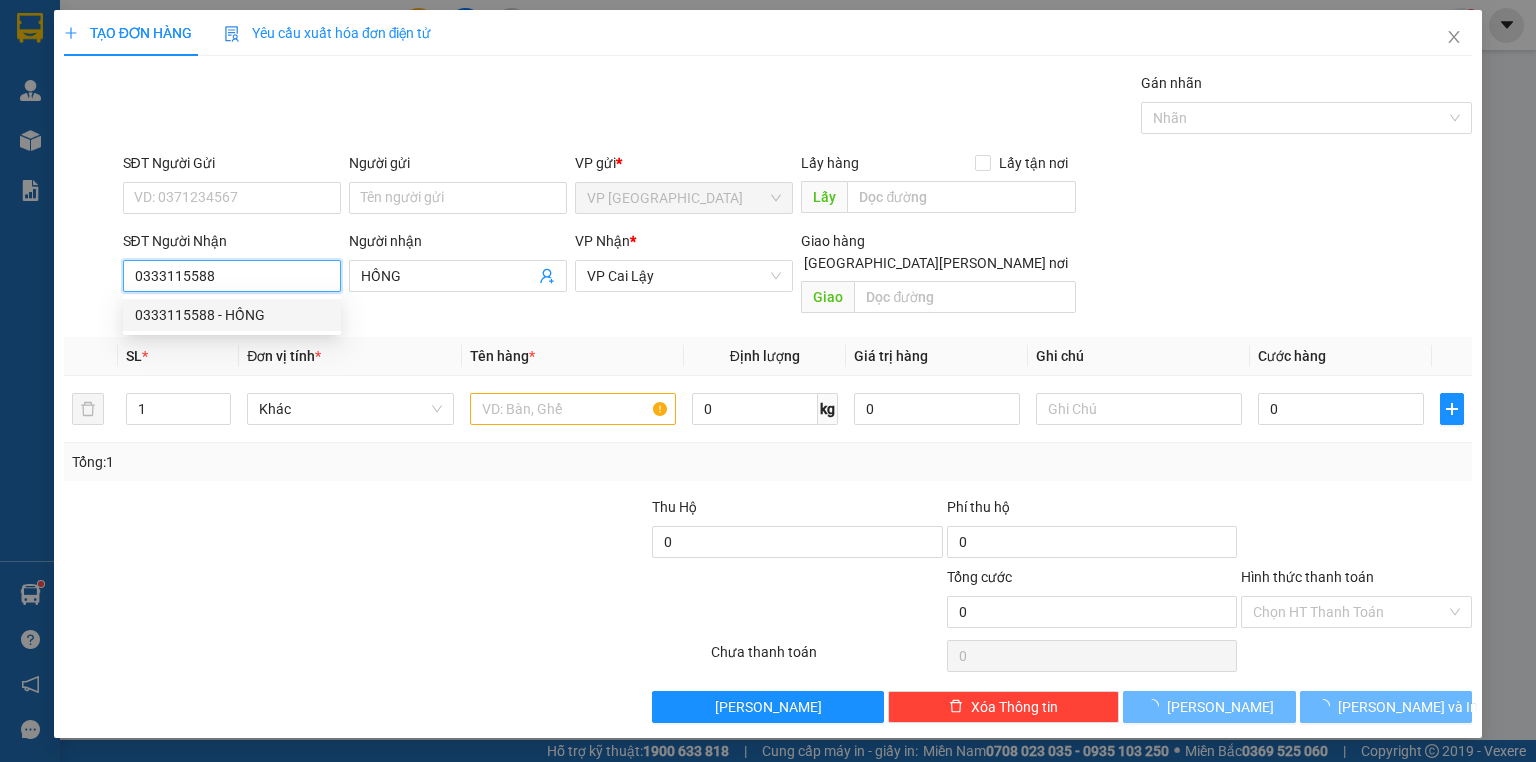 type on "20.000" 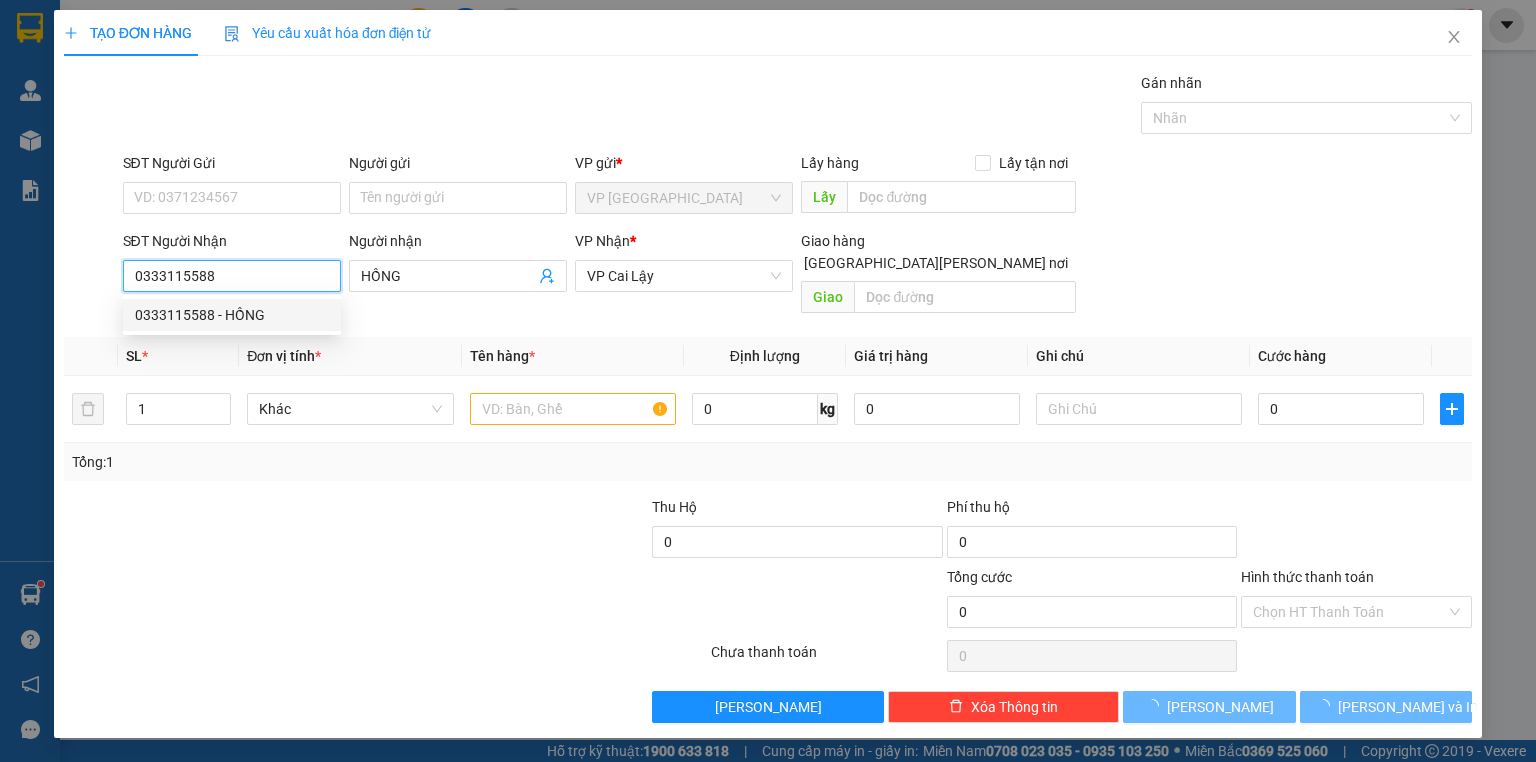 type on "20.000" 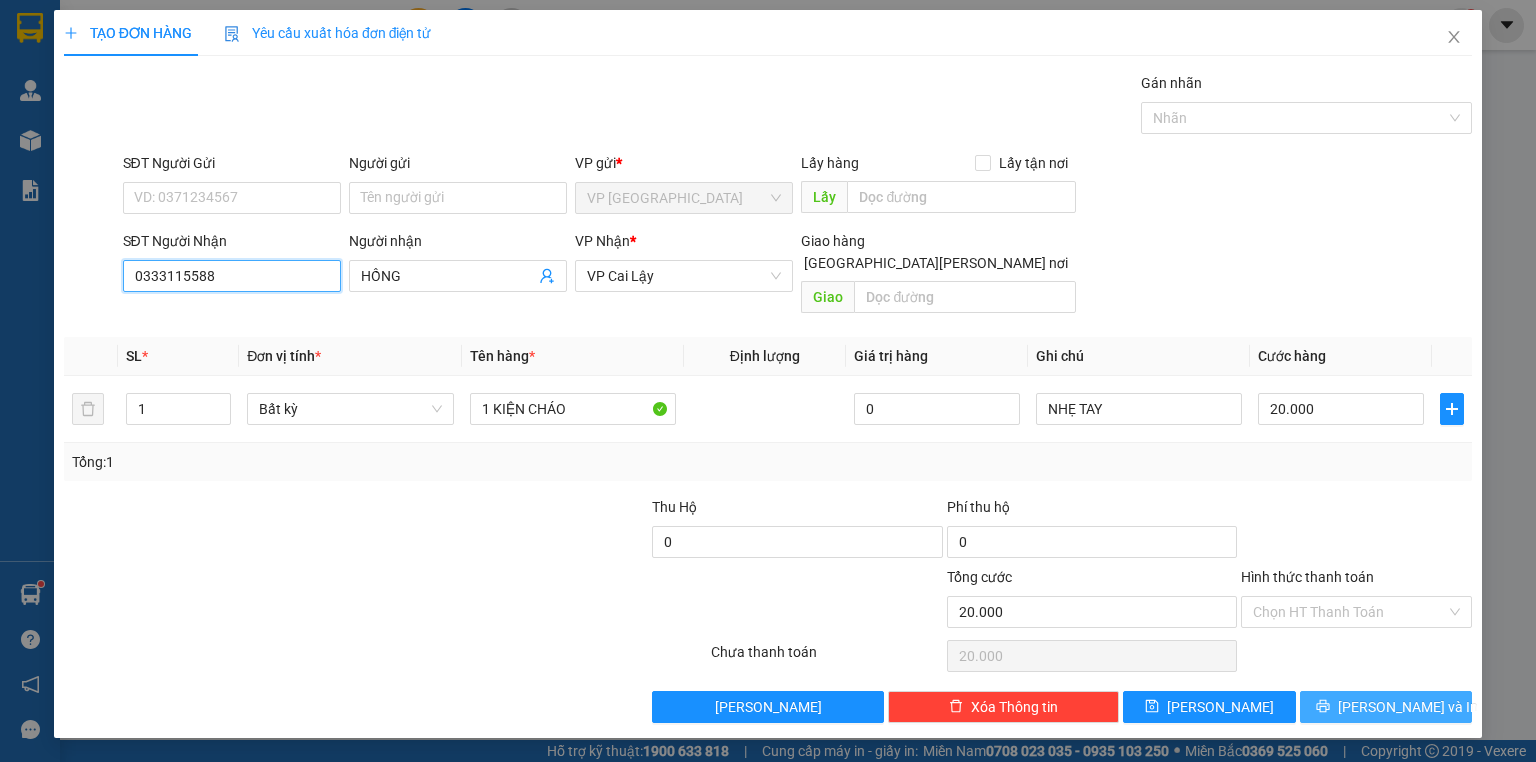 type on "0333115588" 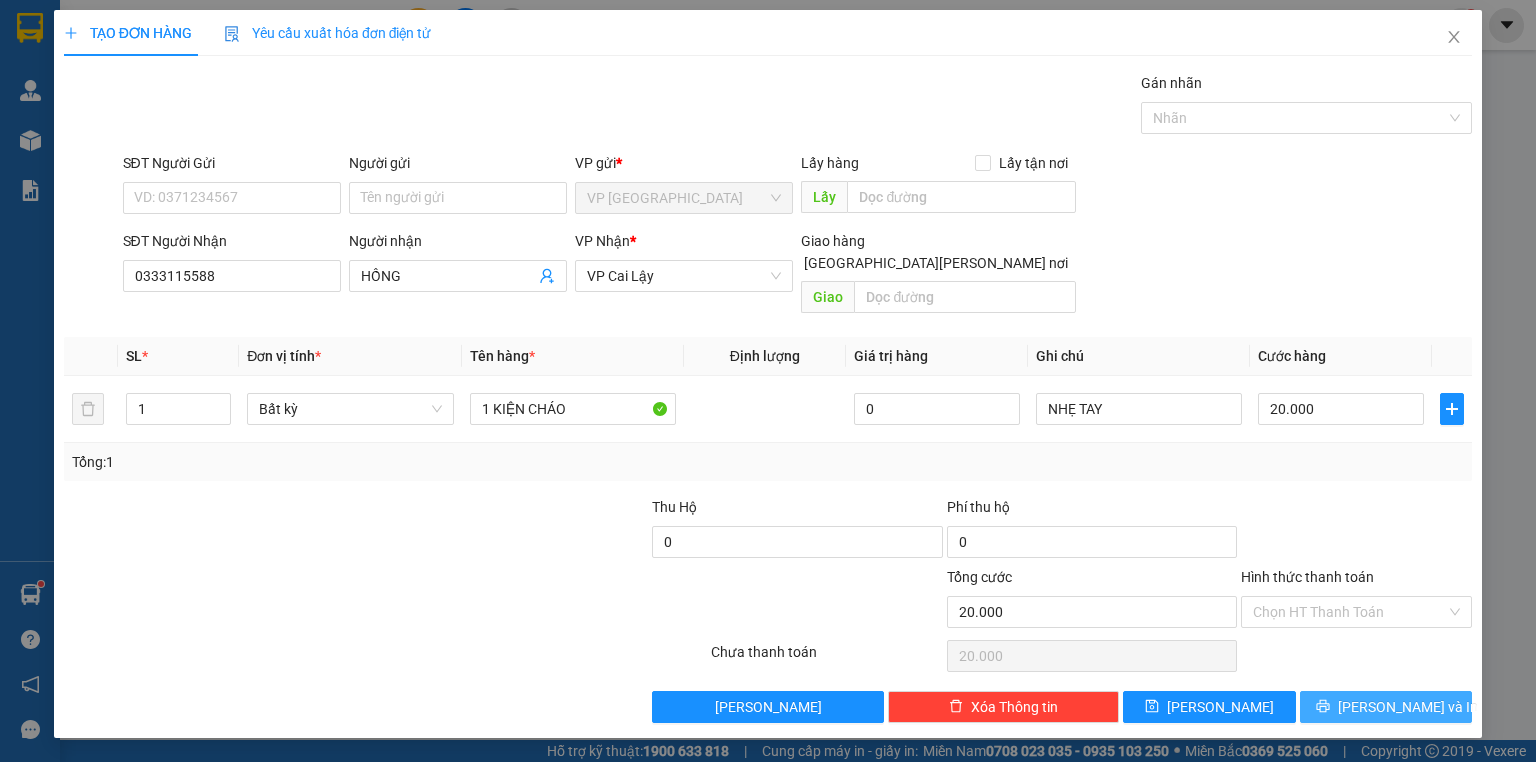 drag, startPoint x: 1369, startPoint y: 687, endPoint x: 1367, endPoint y: 649, distance: 38.052597 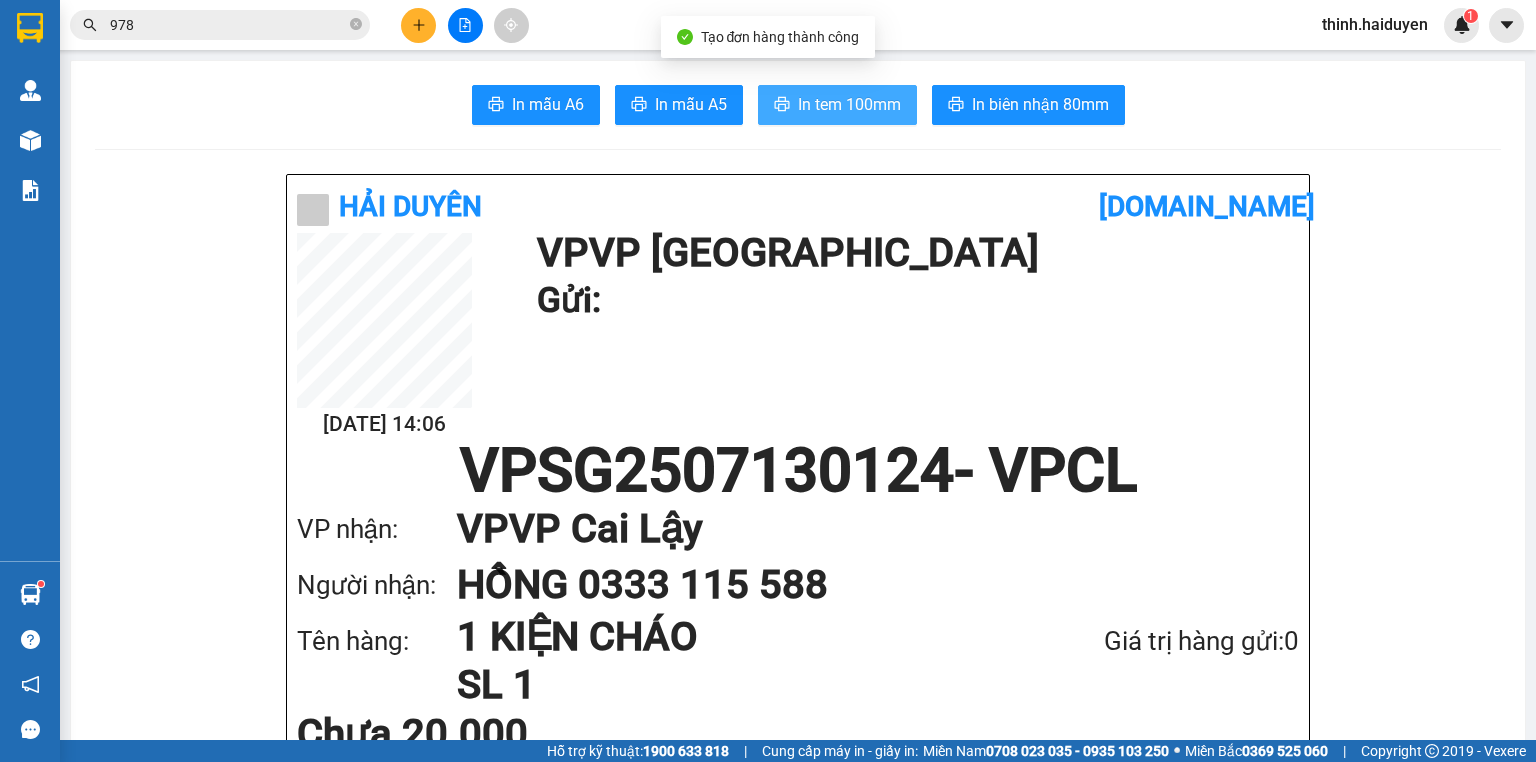 click on "In tem 100mm" at bounding box center (849, 104) 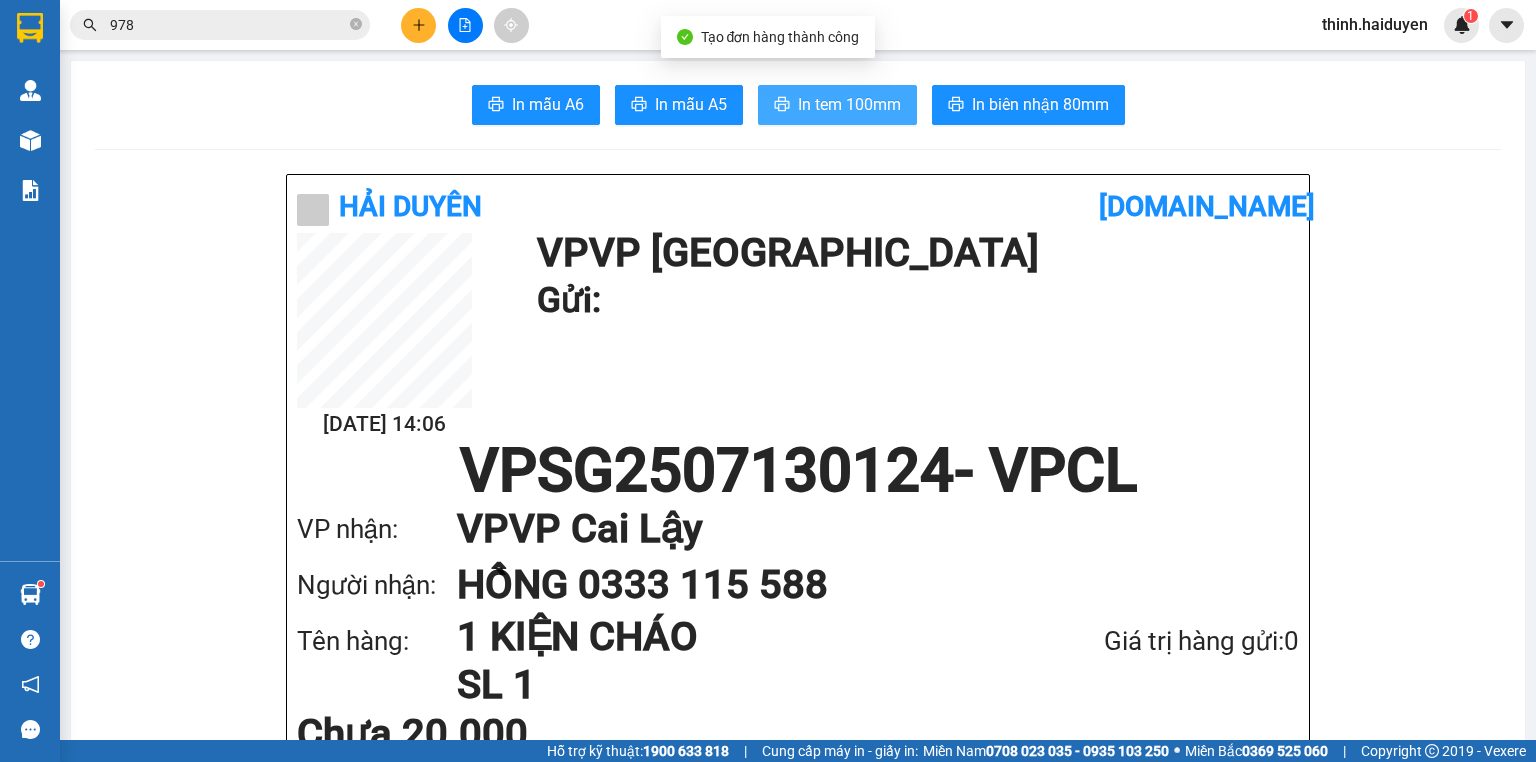 scroll, scrollTop: 0, scrollLeft: 0, axis: both 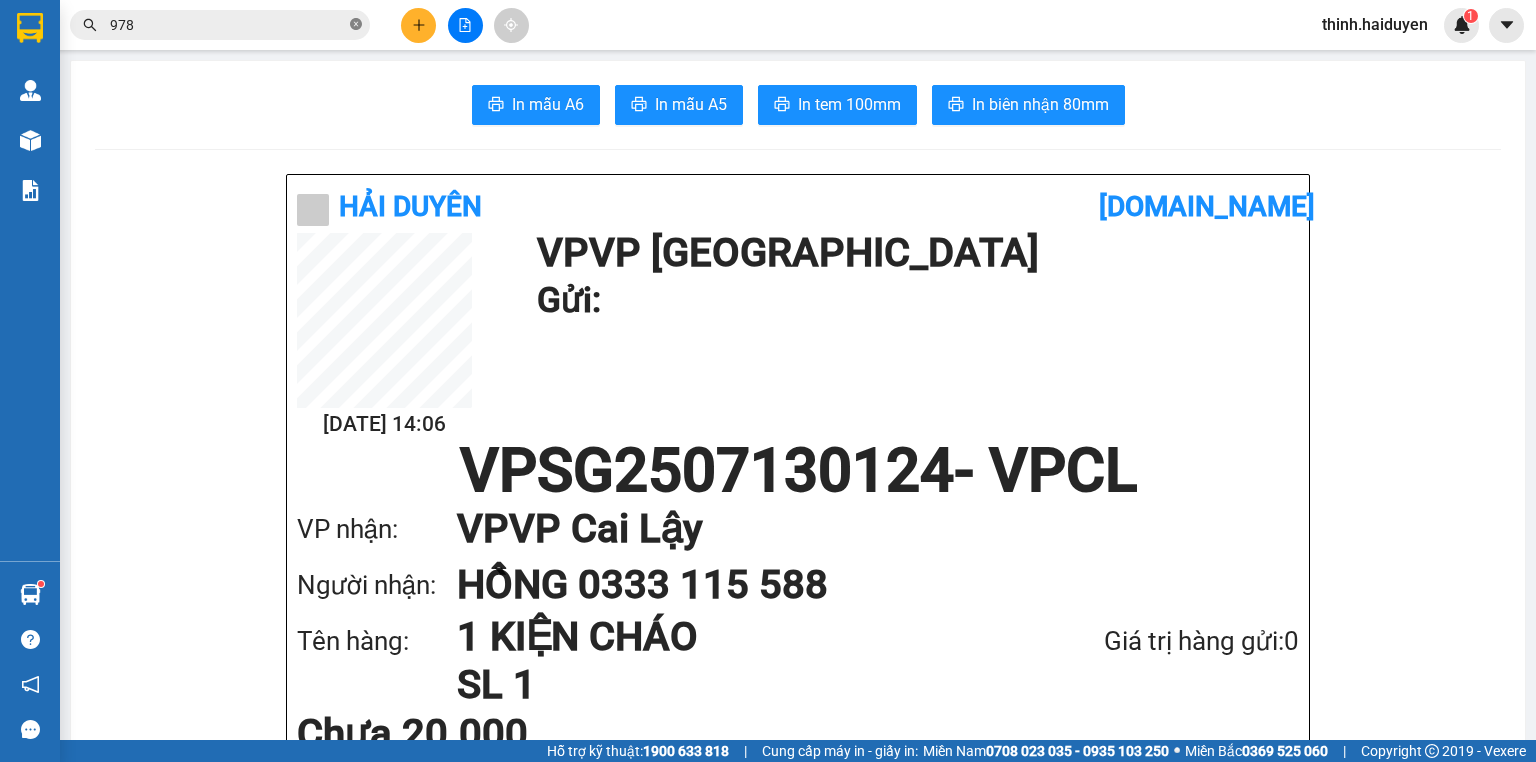 click 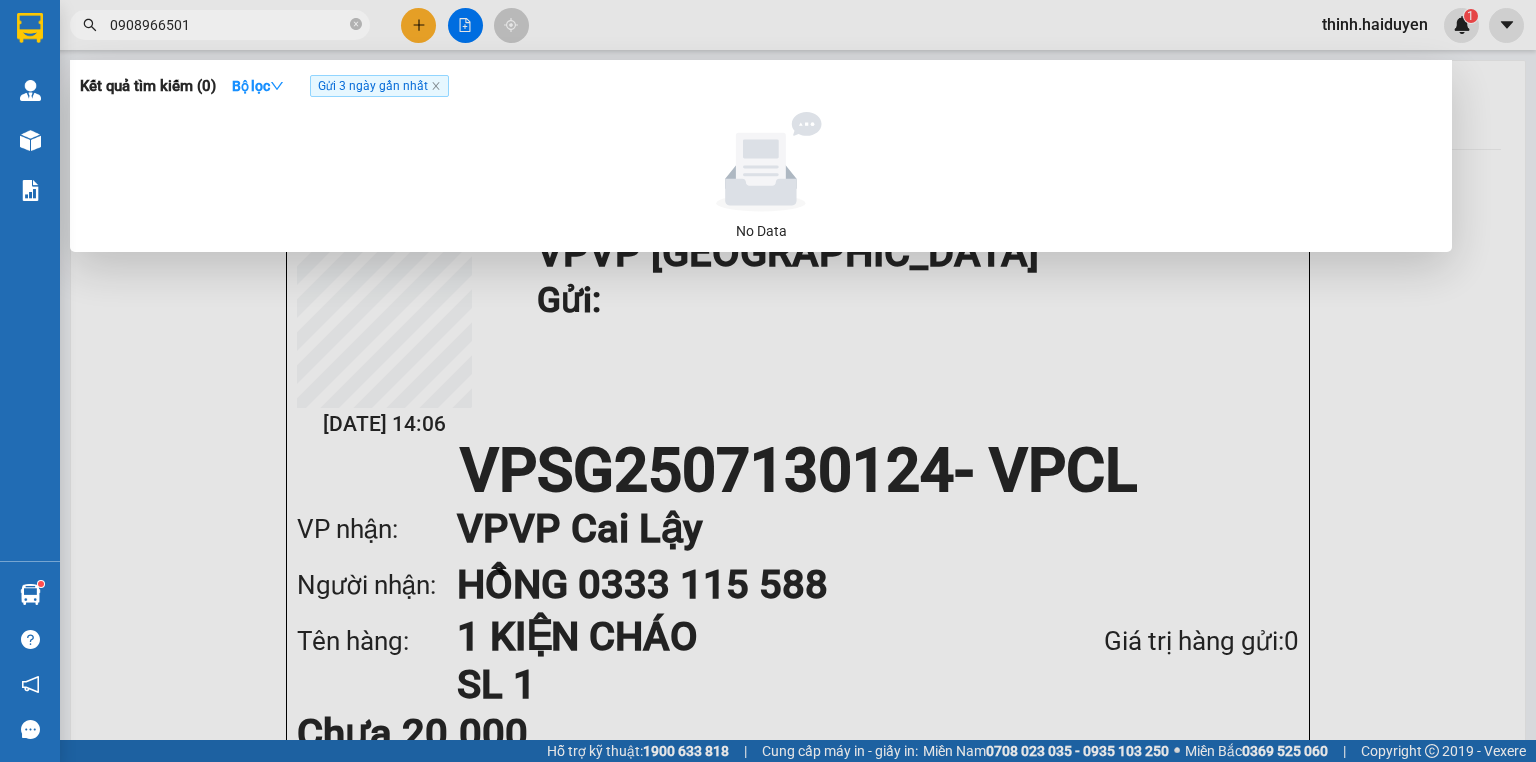 type on "0908966501" 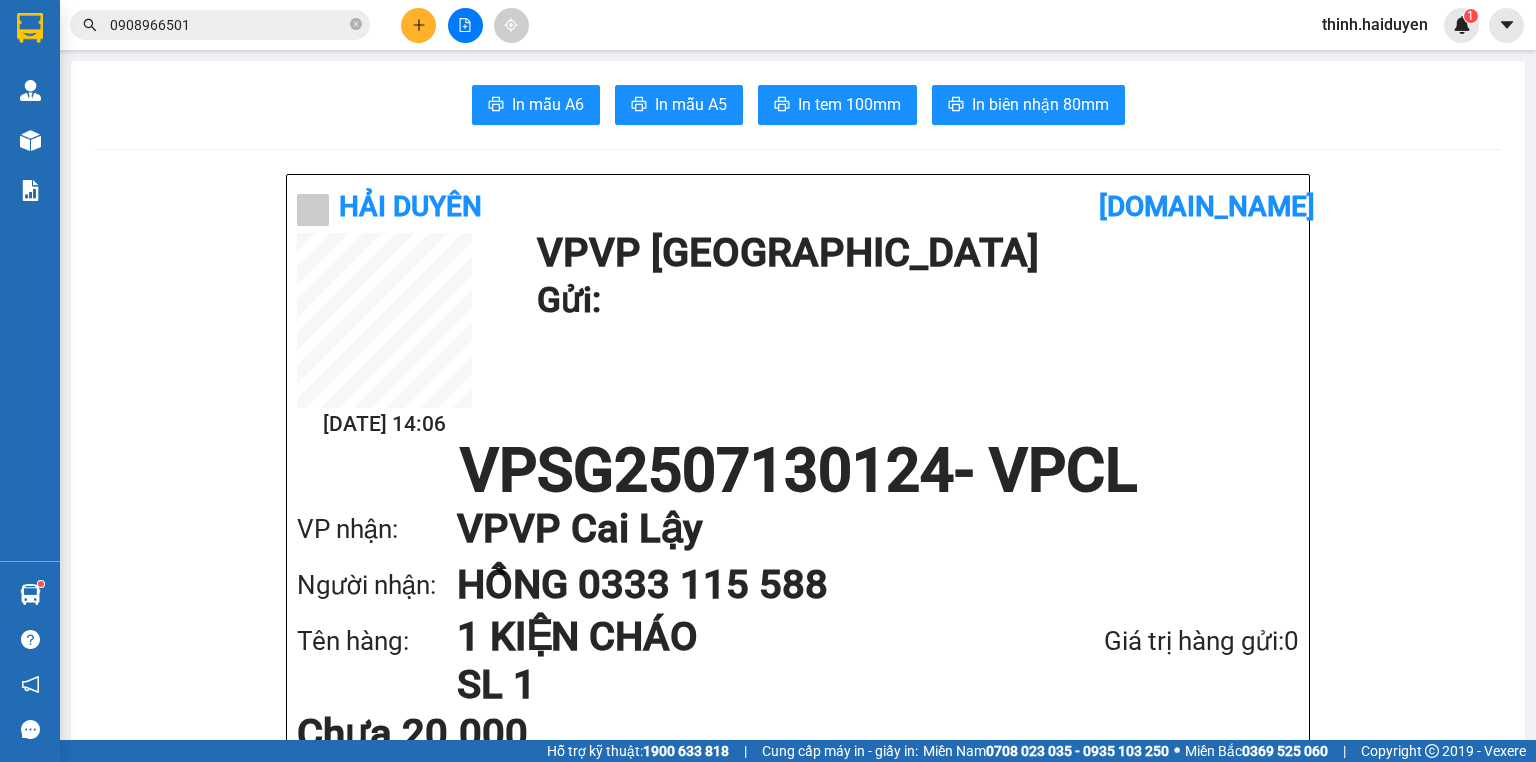 click at bounding box center (418, 25) 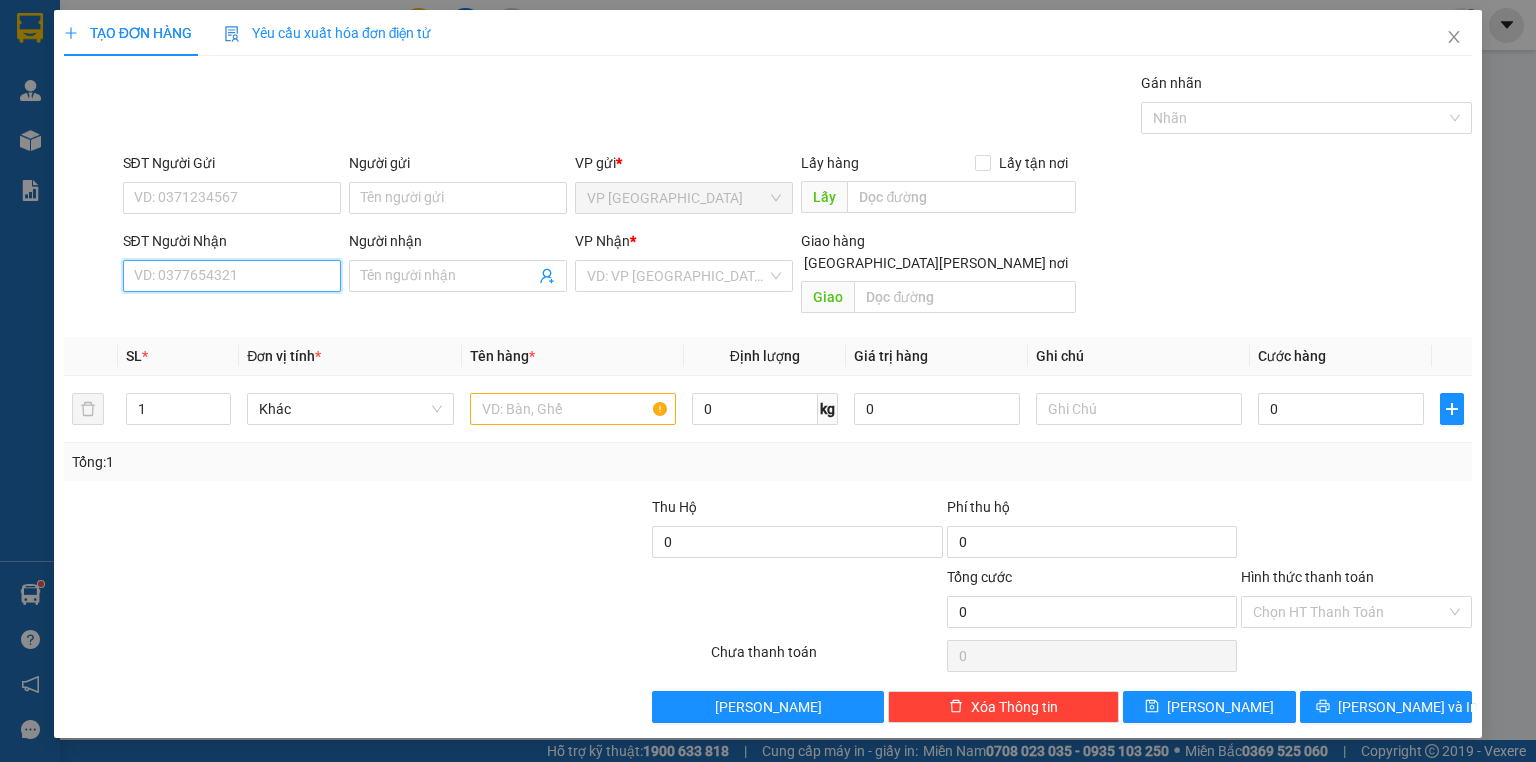 click on "SĐT Người Nhận" at bounding box center [232, 276] 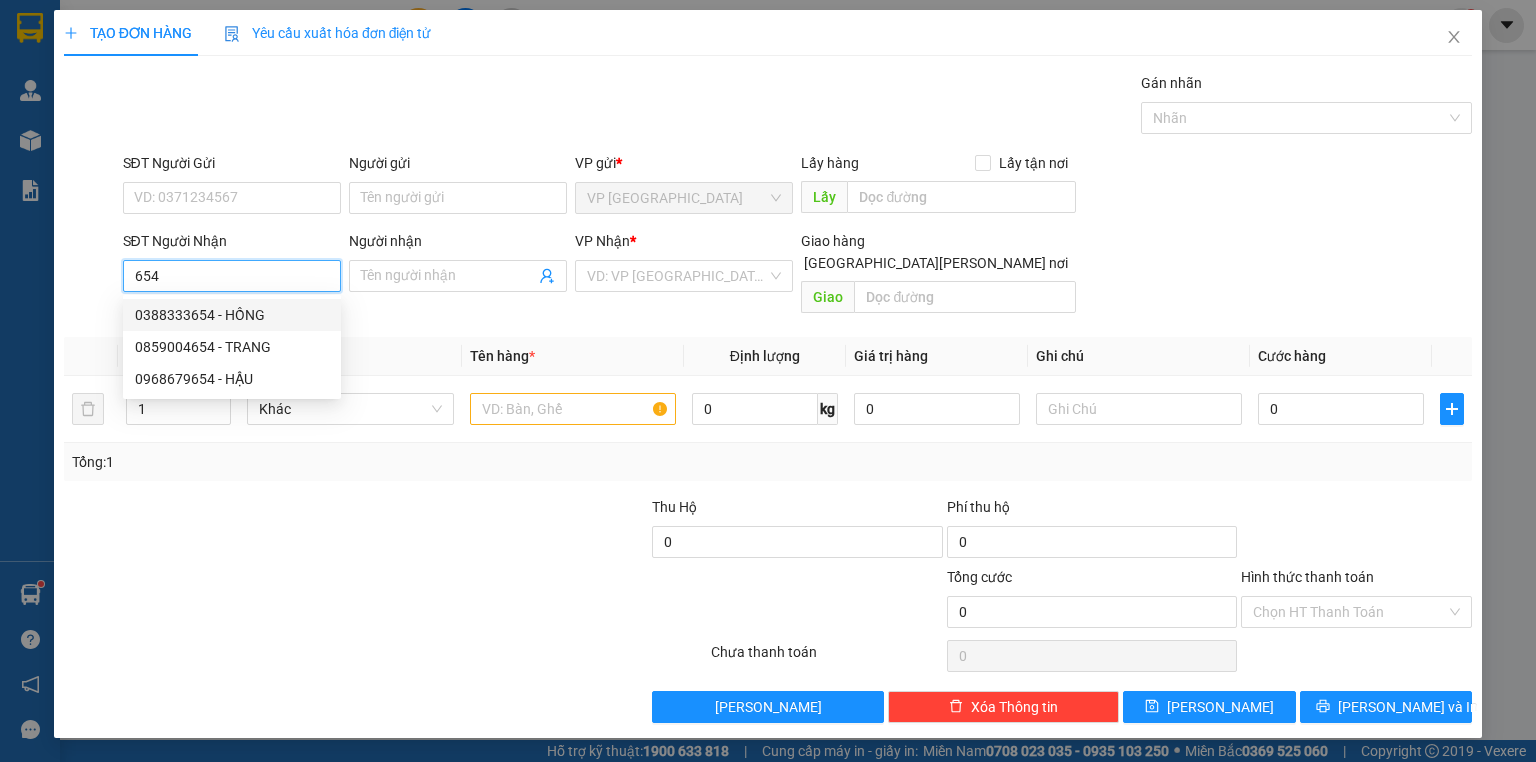 click on "0388333654 - HỒNG" at bounding box center (232, 315) 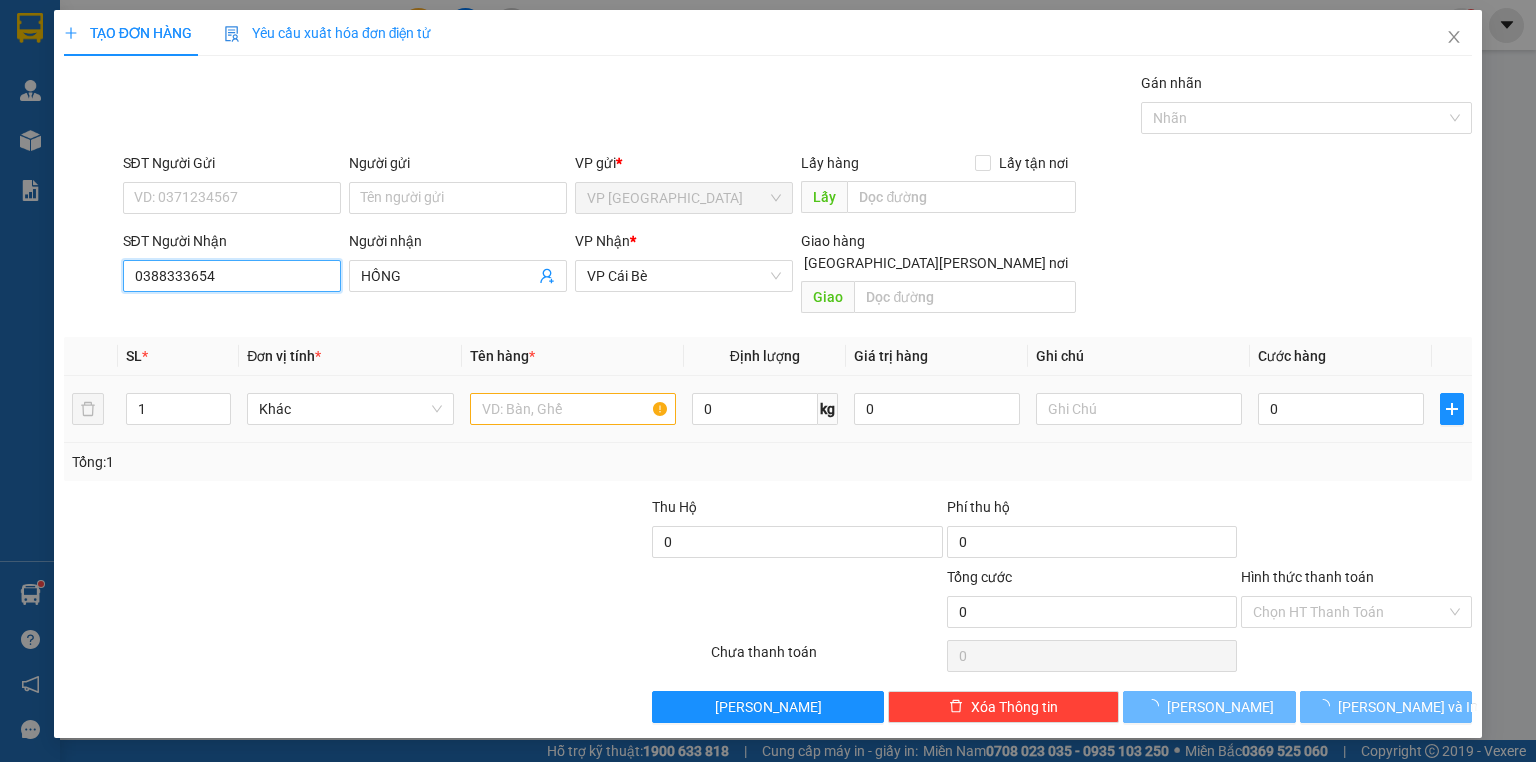type on "50.000" 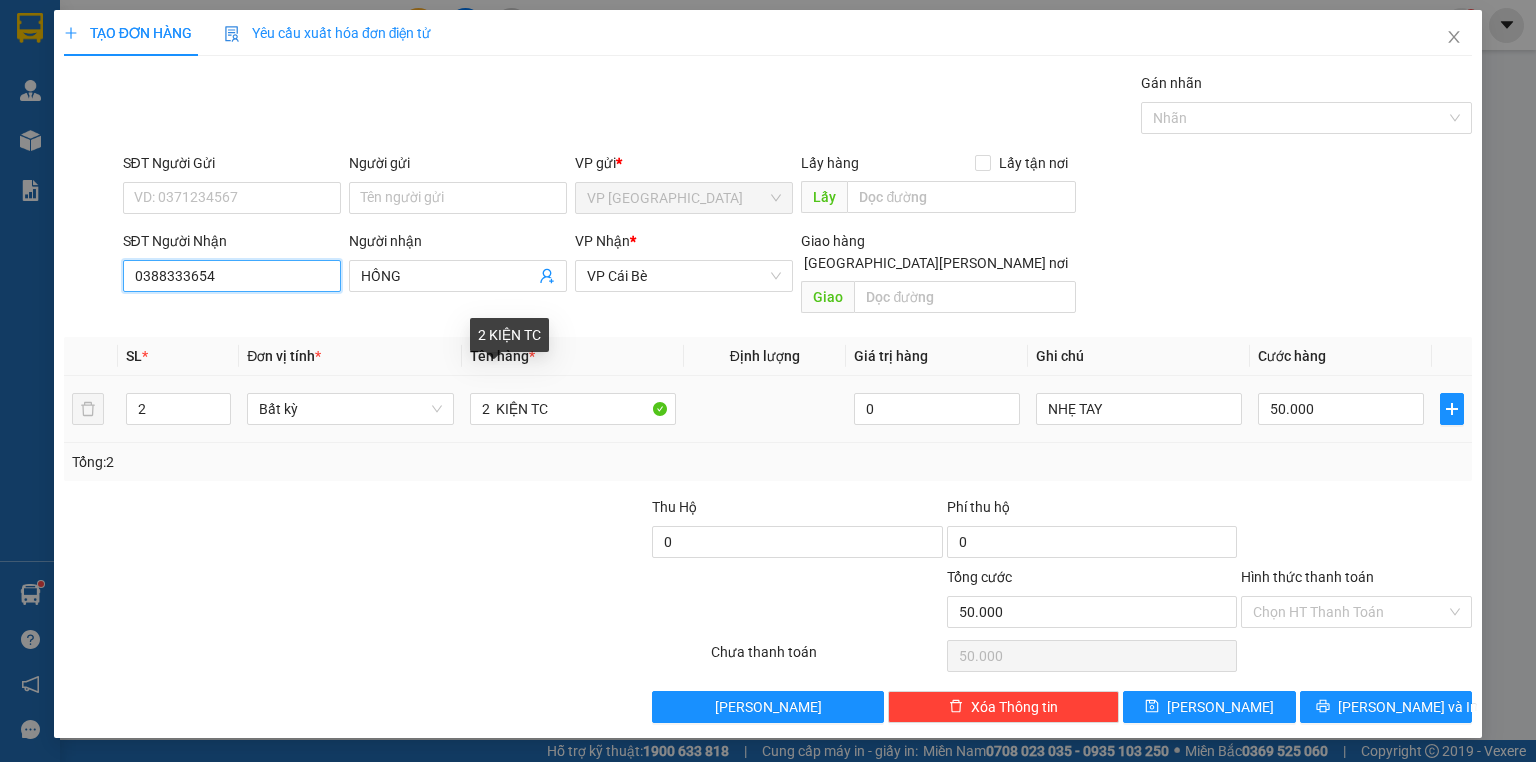 type on "0388333654" 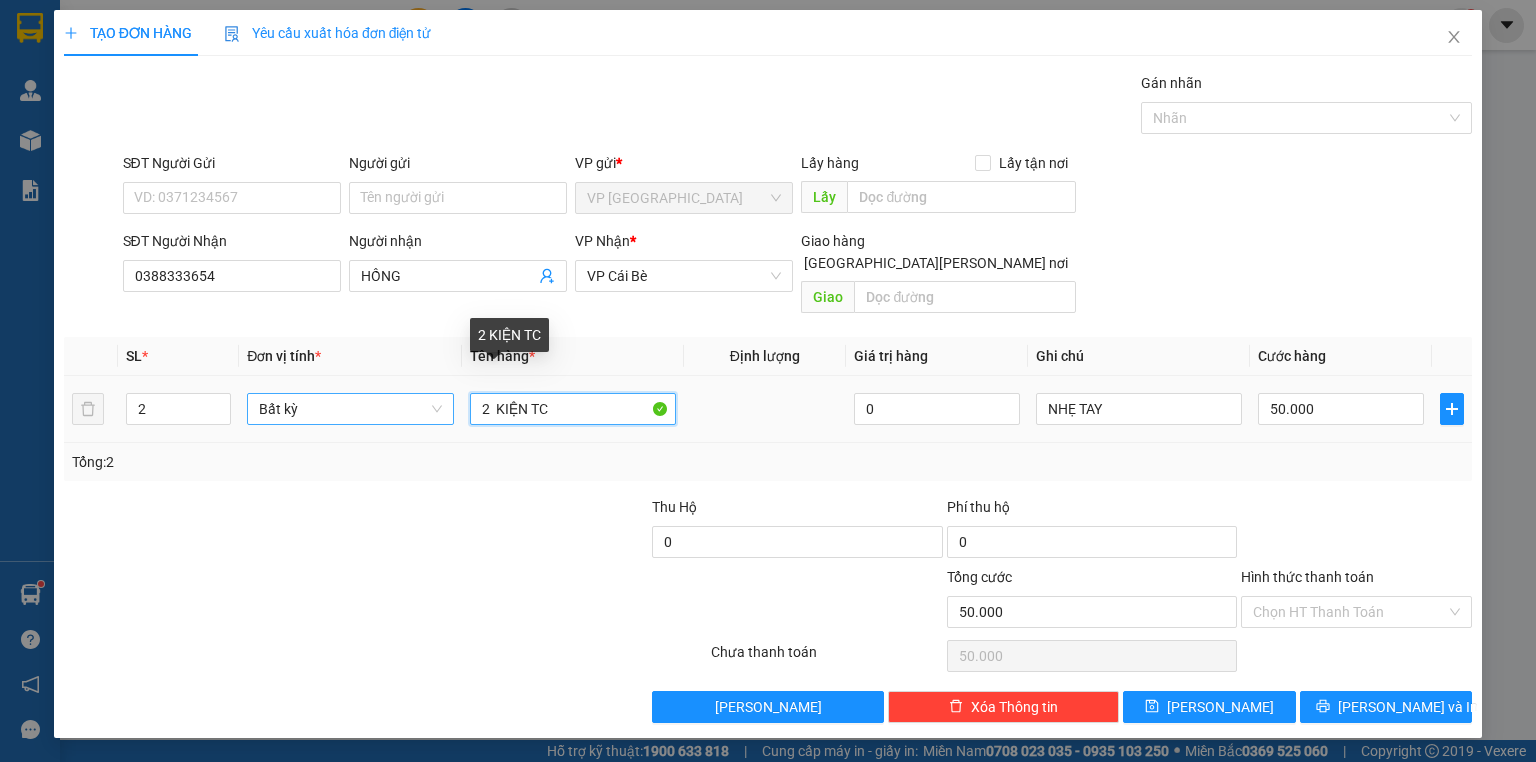 drag, startPoint x: 468, startPoint y: 390, endPoint x: 450, endPoint y: 397, distance: 19.313208 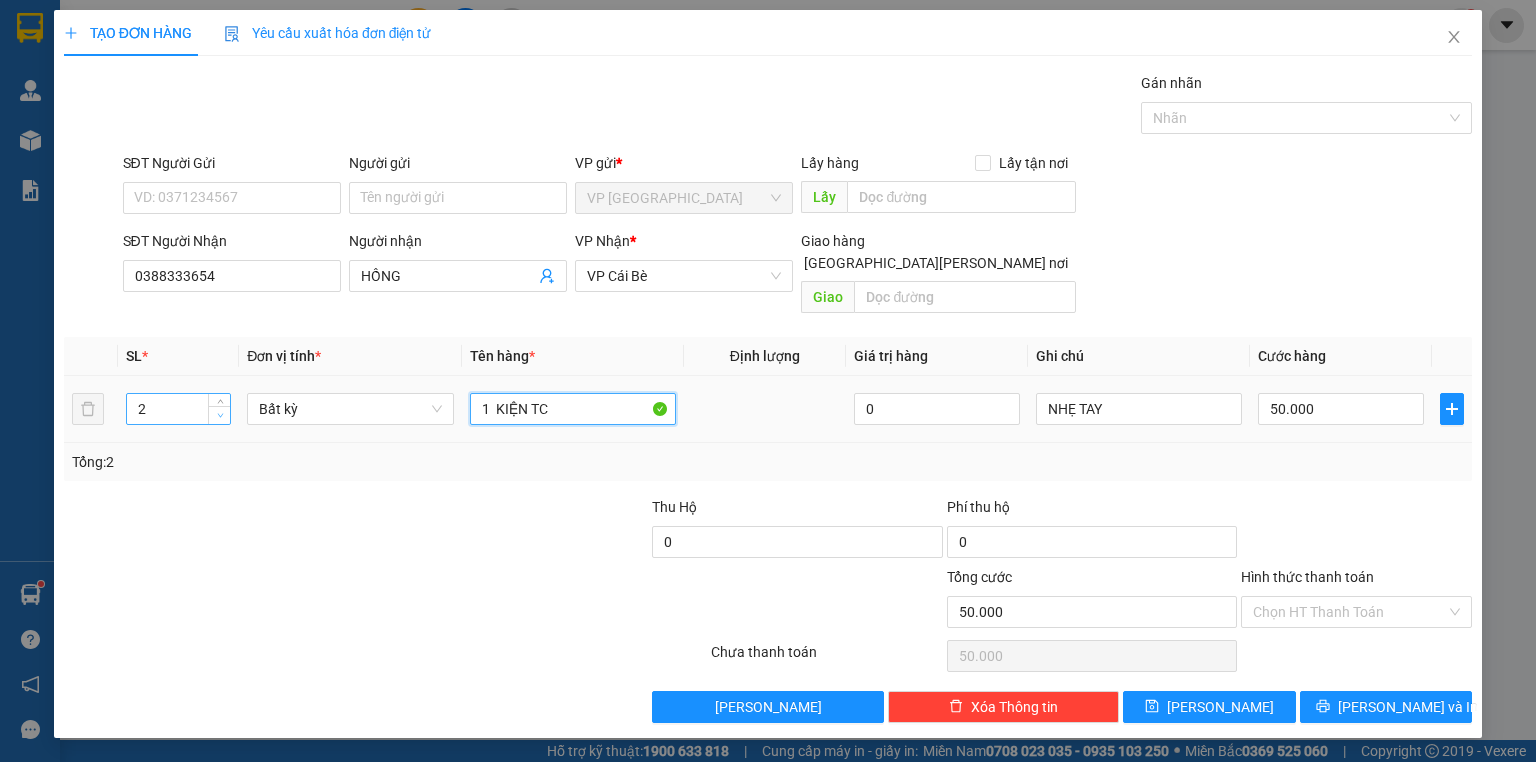 type on "1  KIỆN TC" 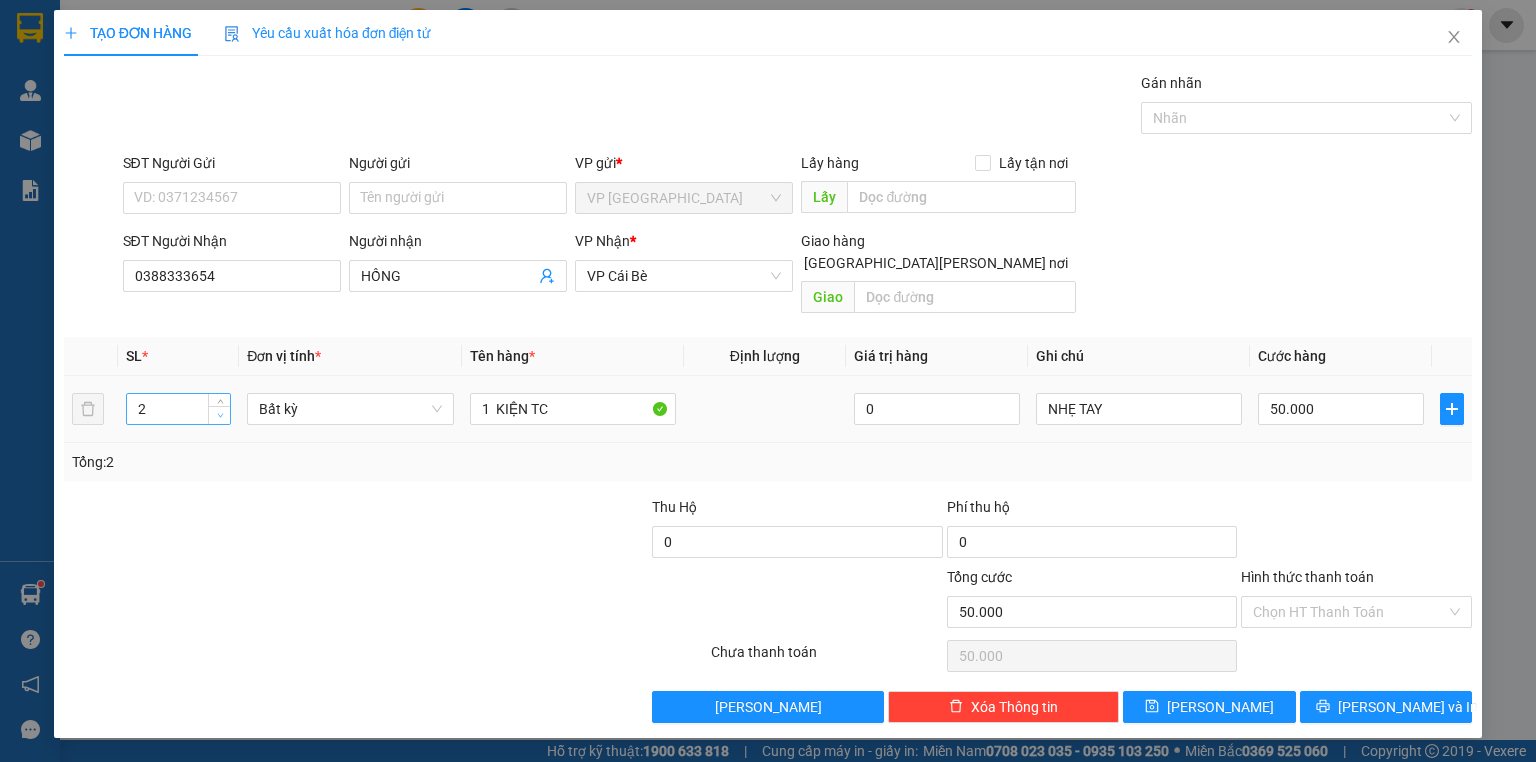 type on "1" 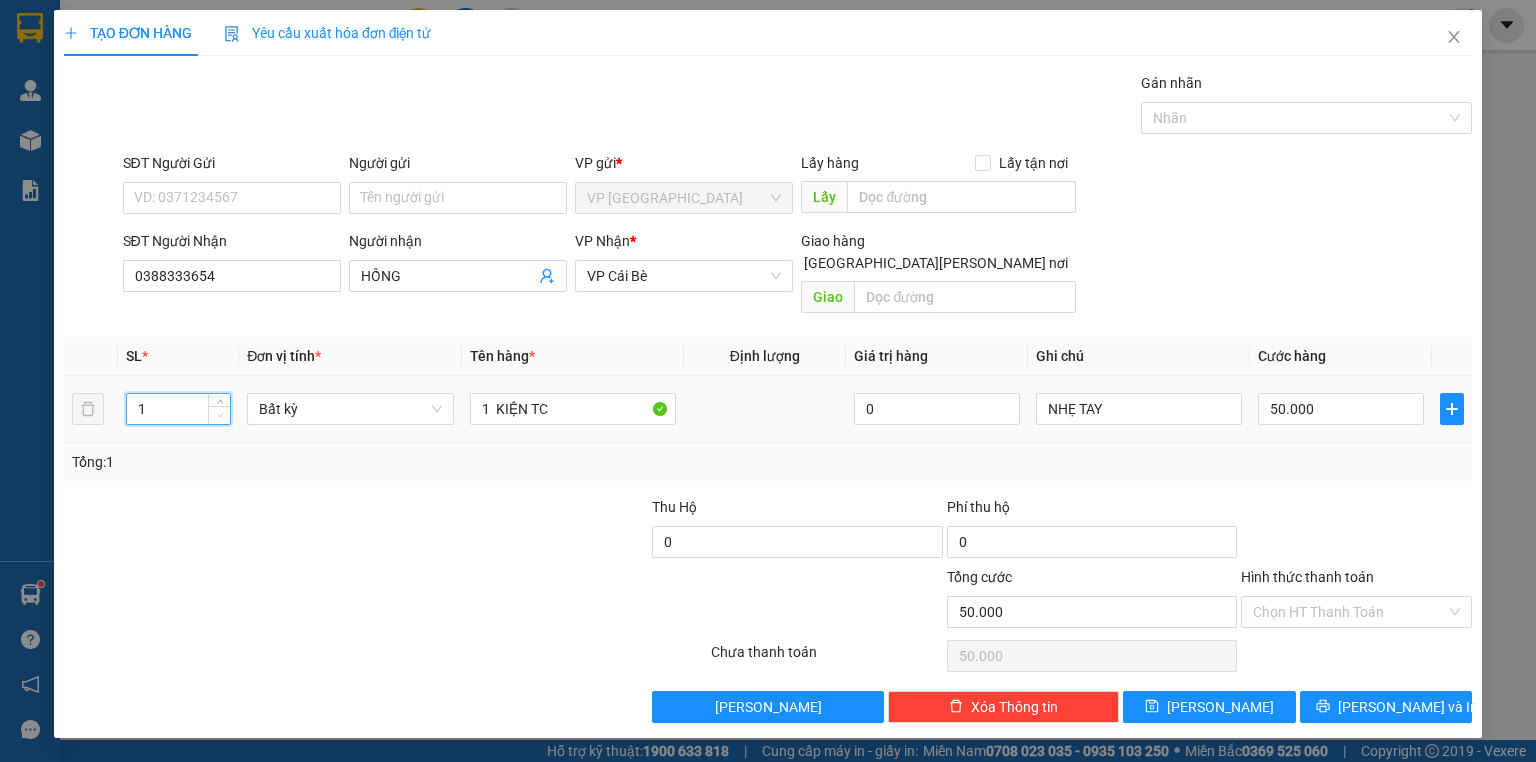 click 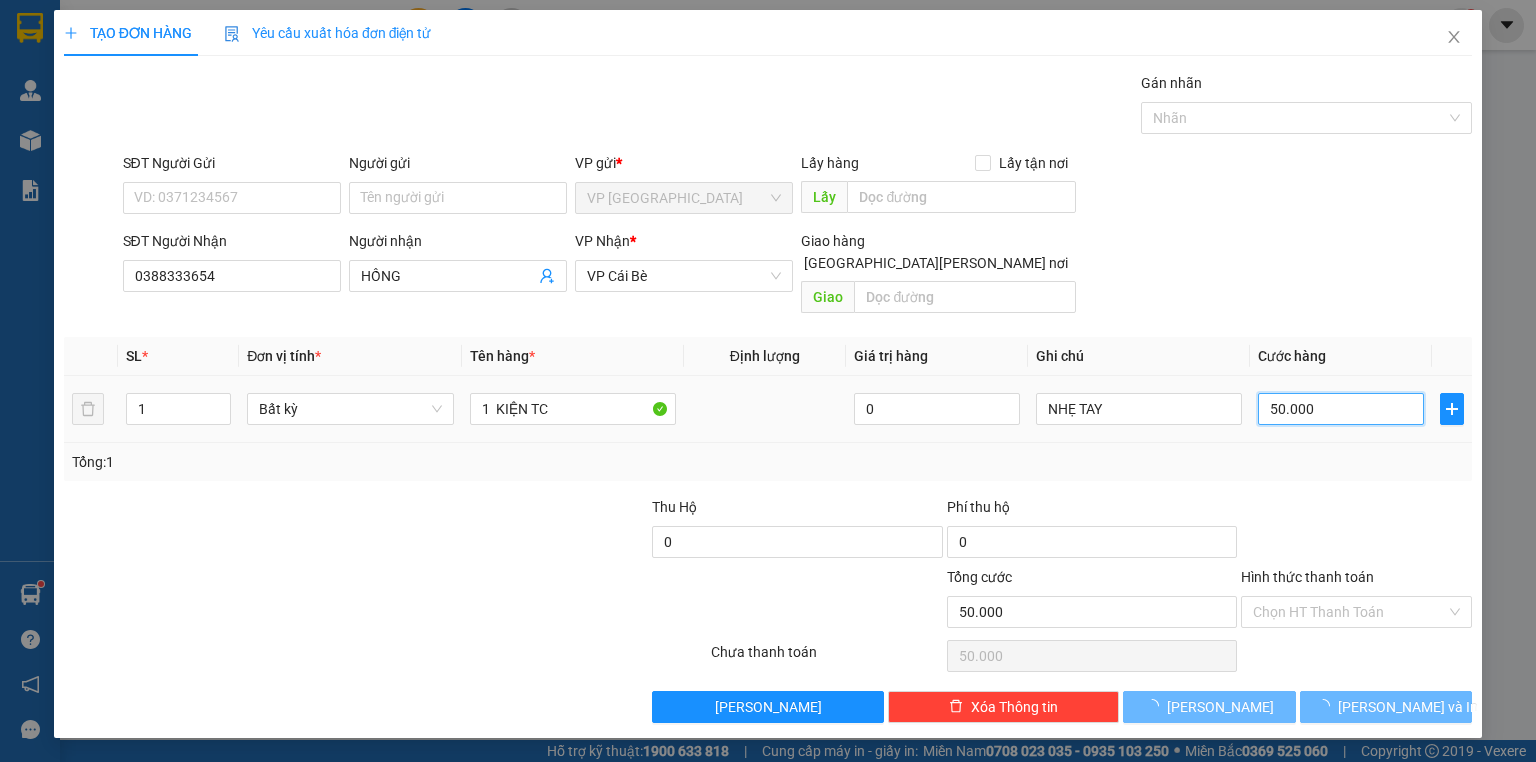 click on "50.000" at bounding box center [1341, 409] 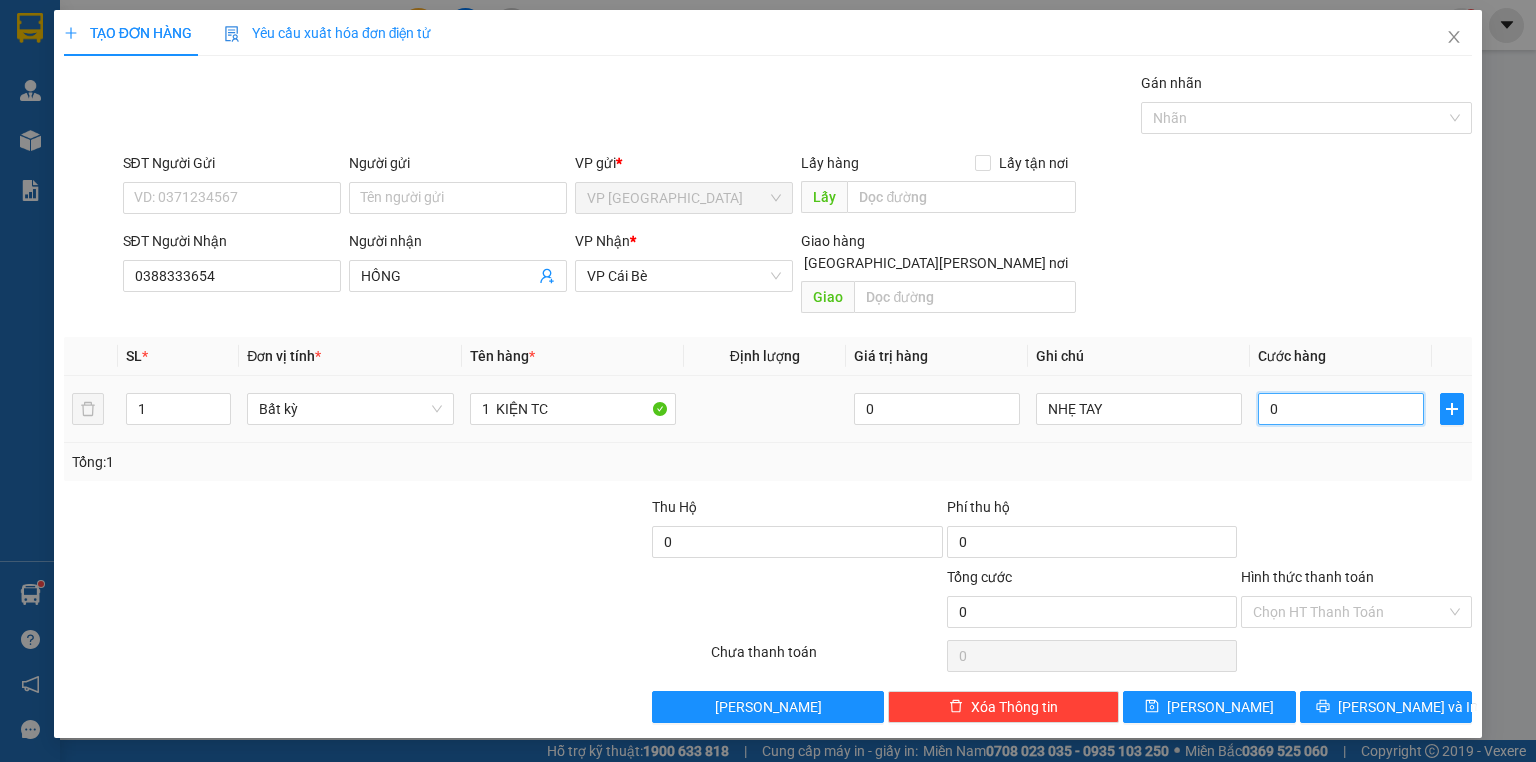 type on "3" 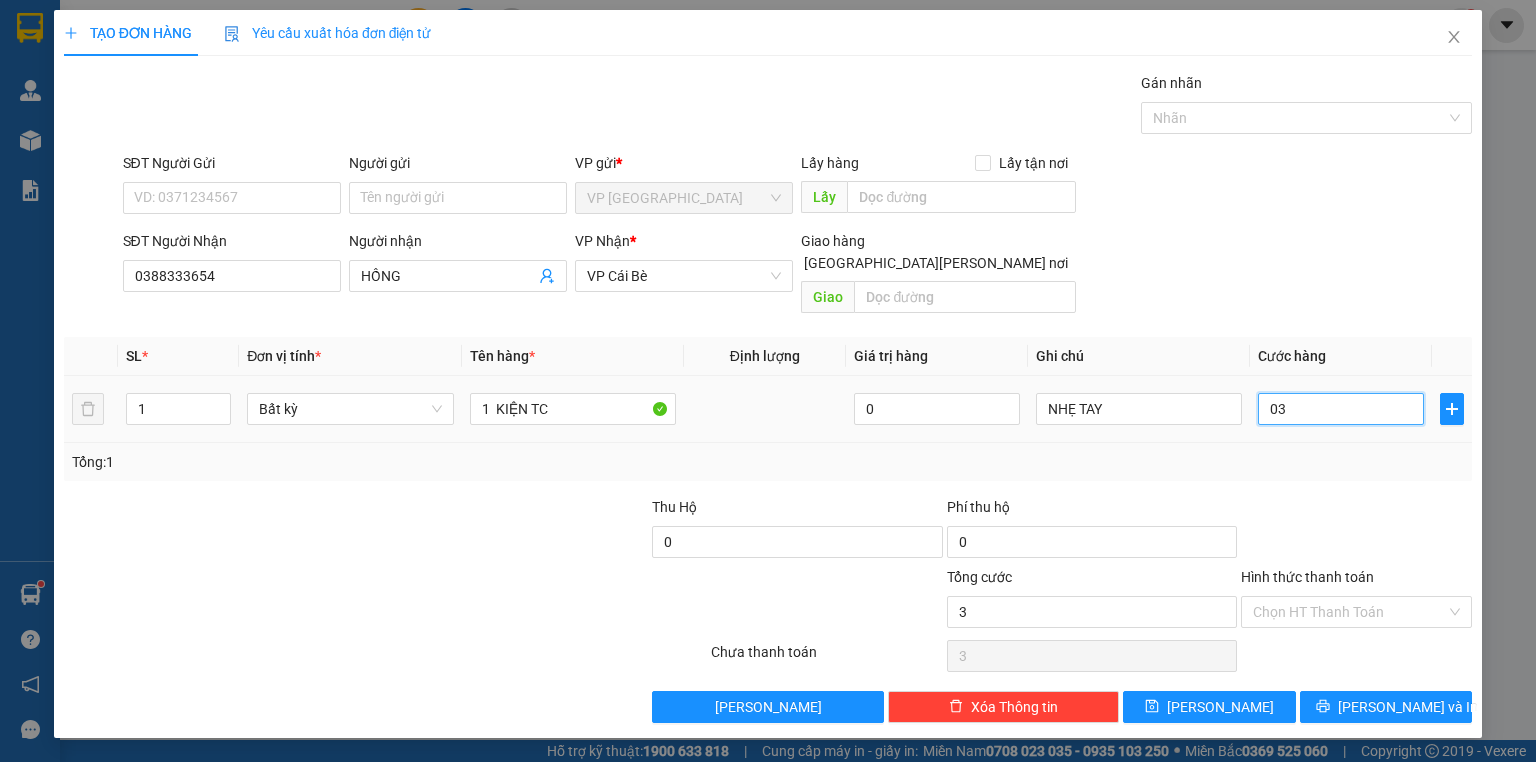 type on "30" 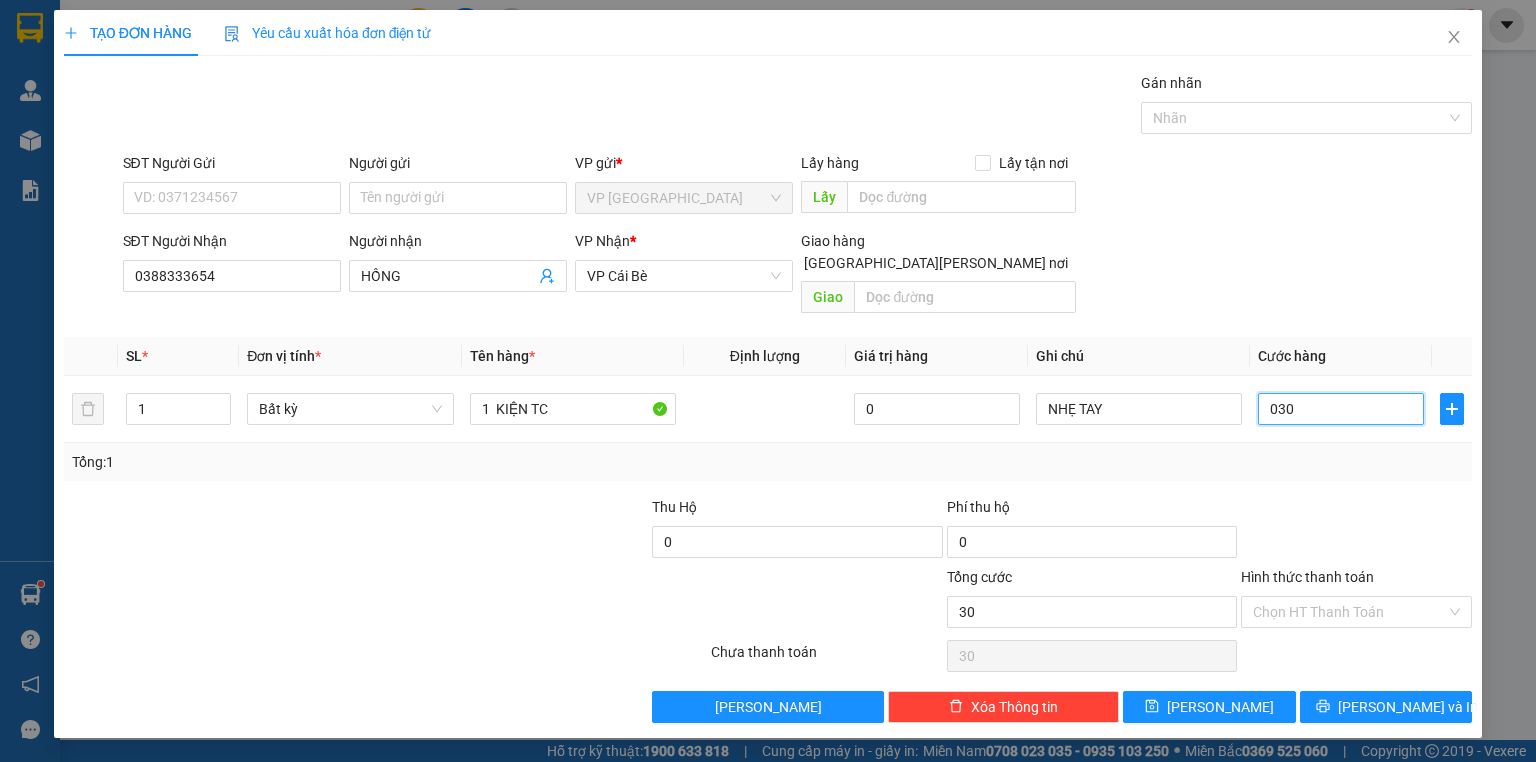 type on "3" 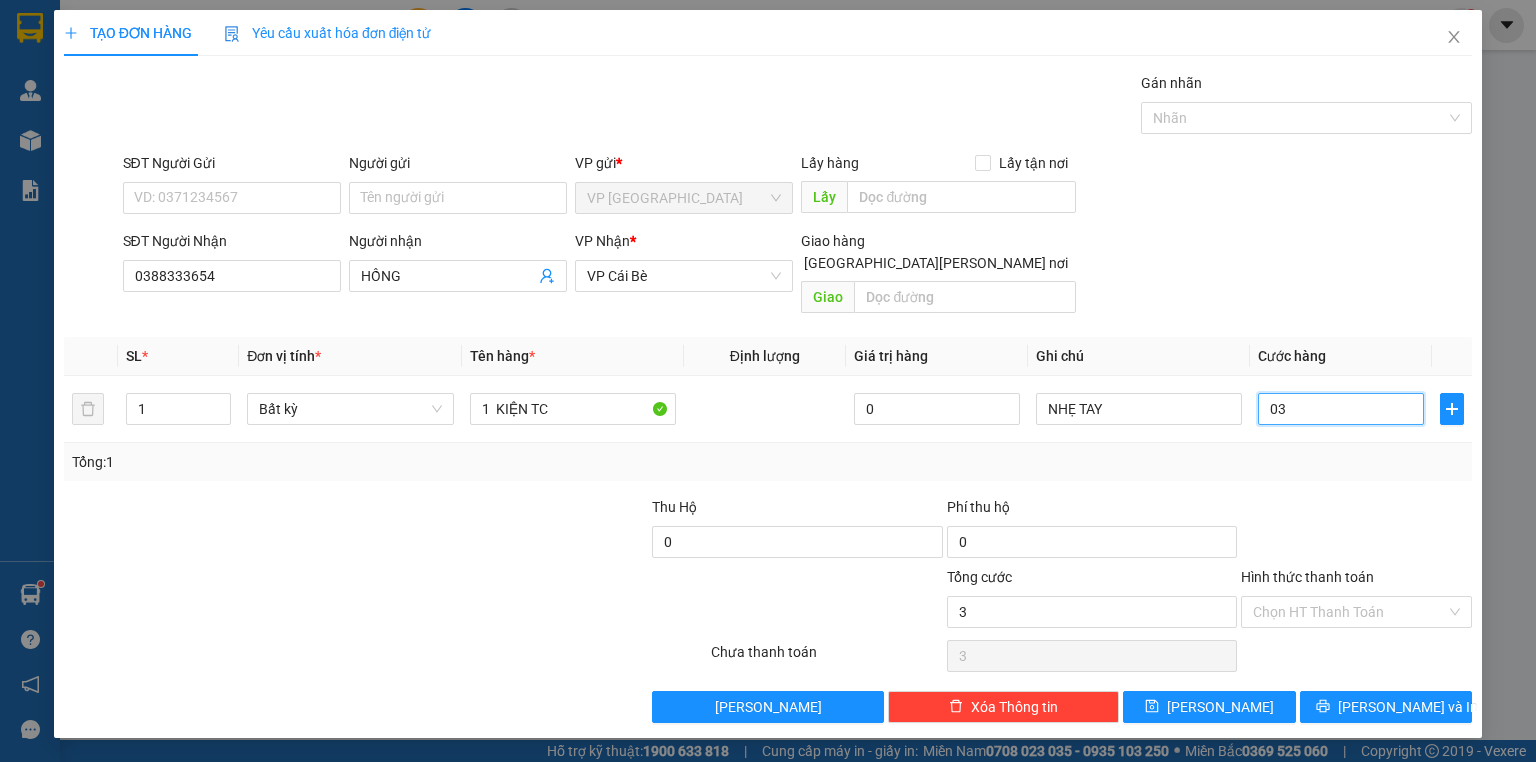 type on "0" 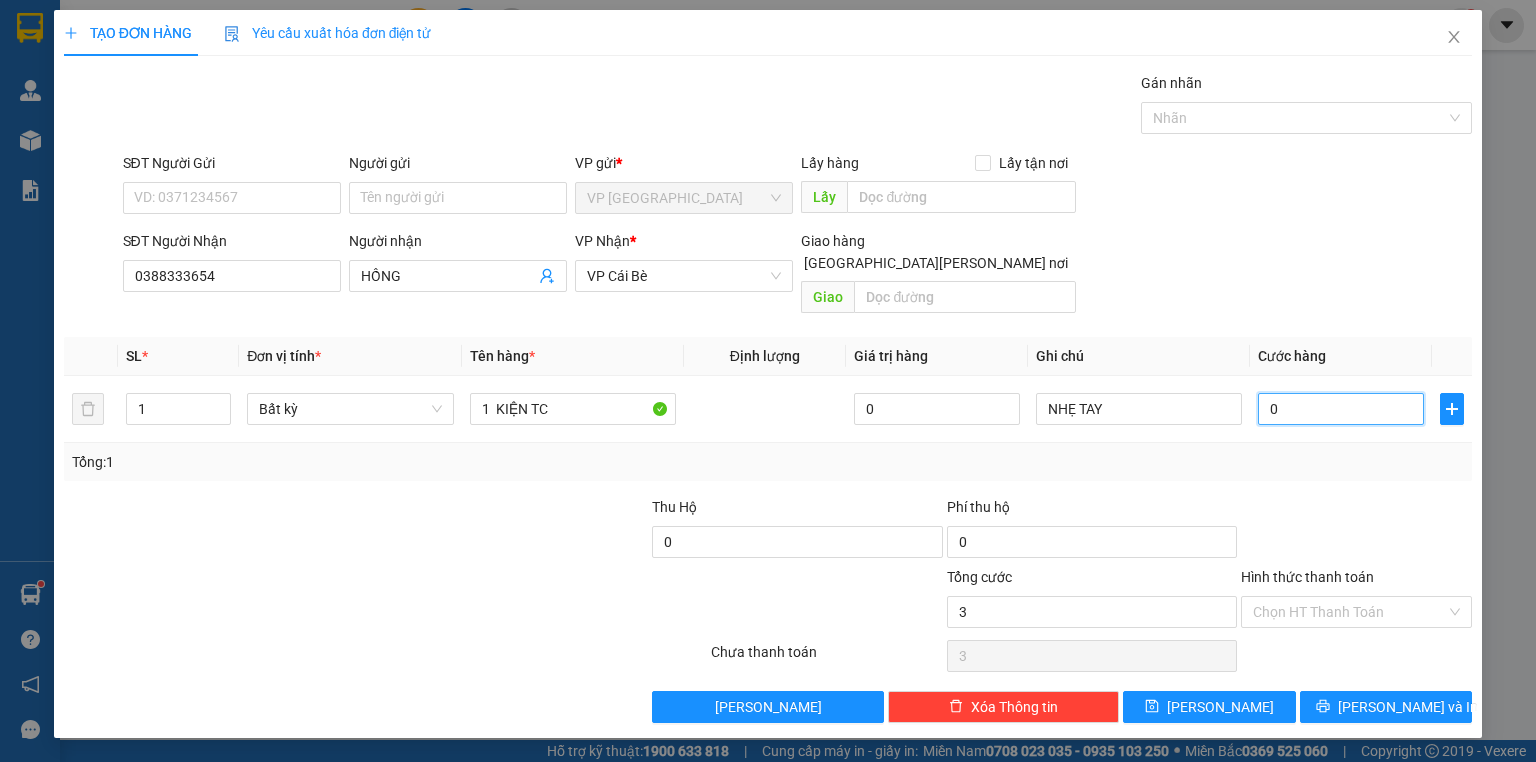 type on "0" 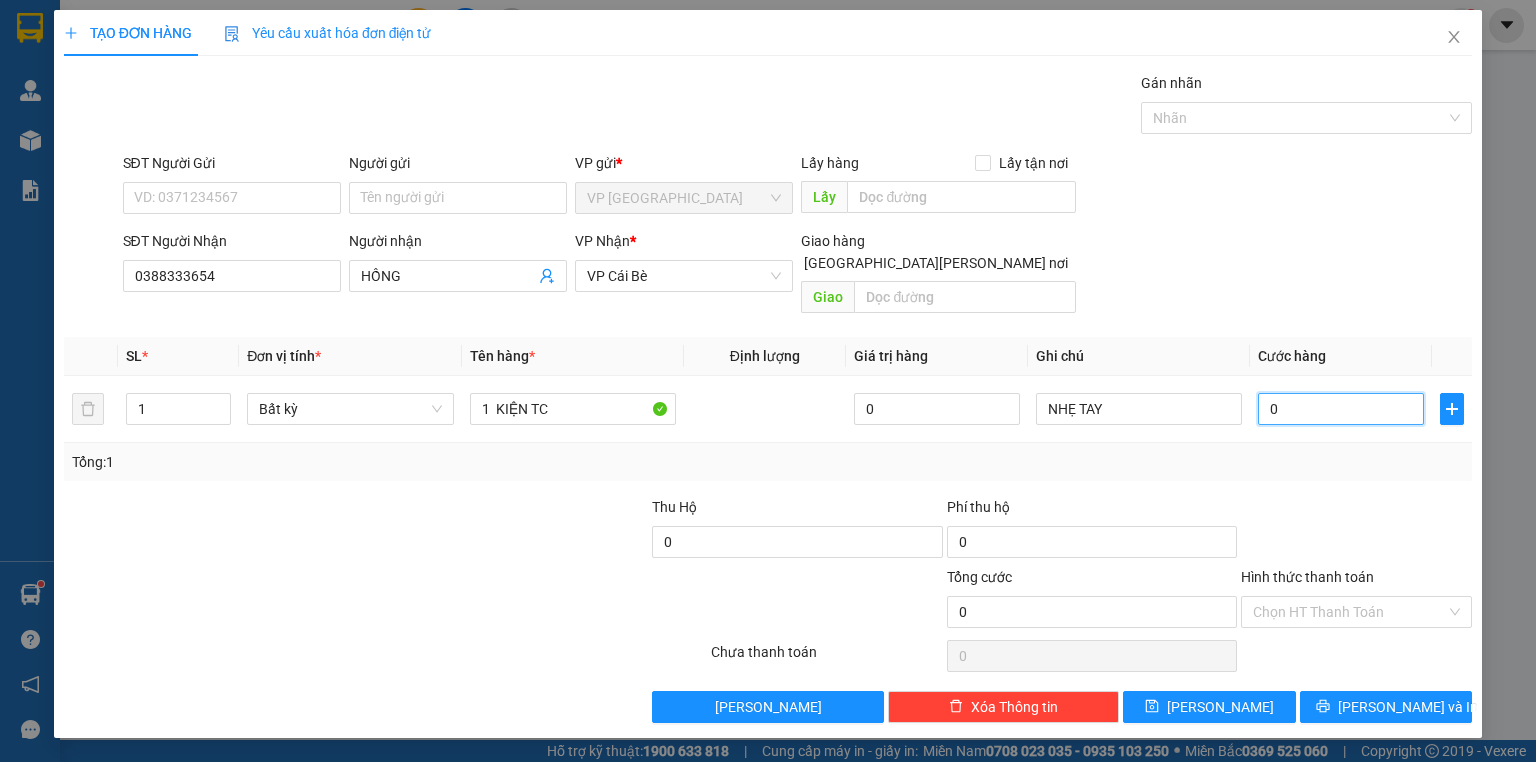 type on "2" 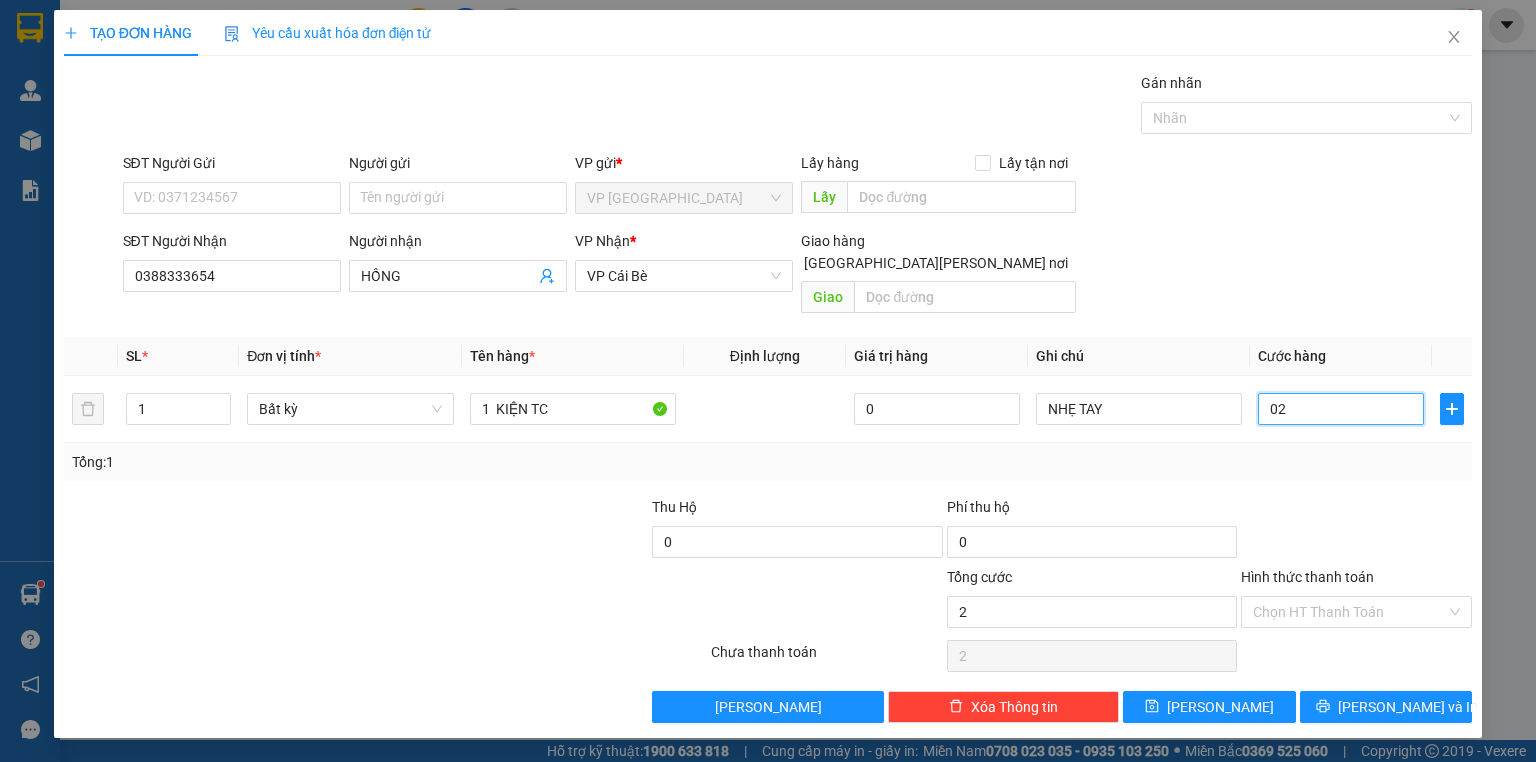 type on "20" 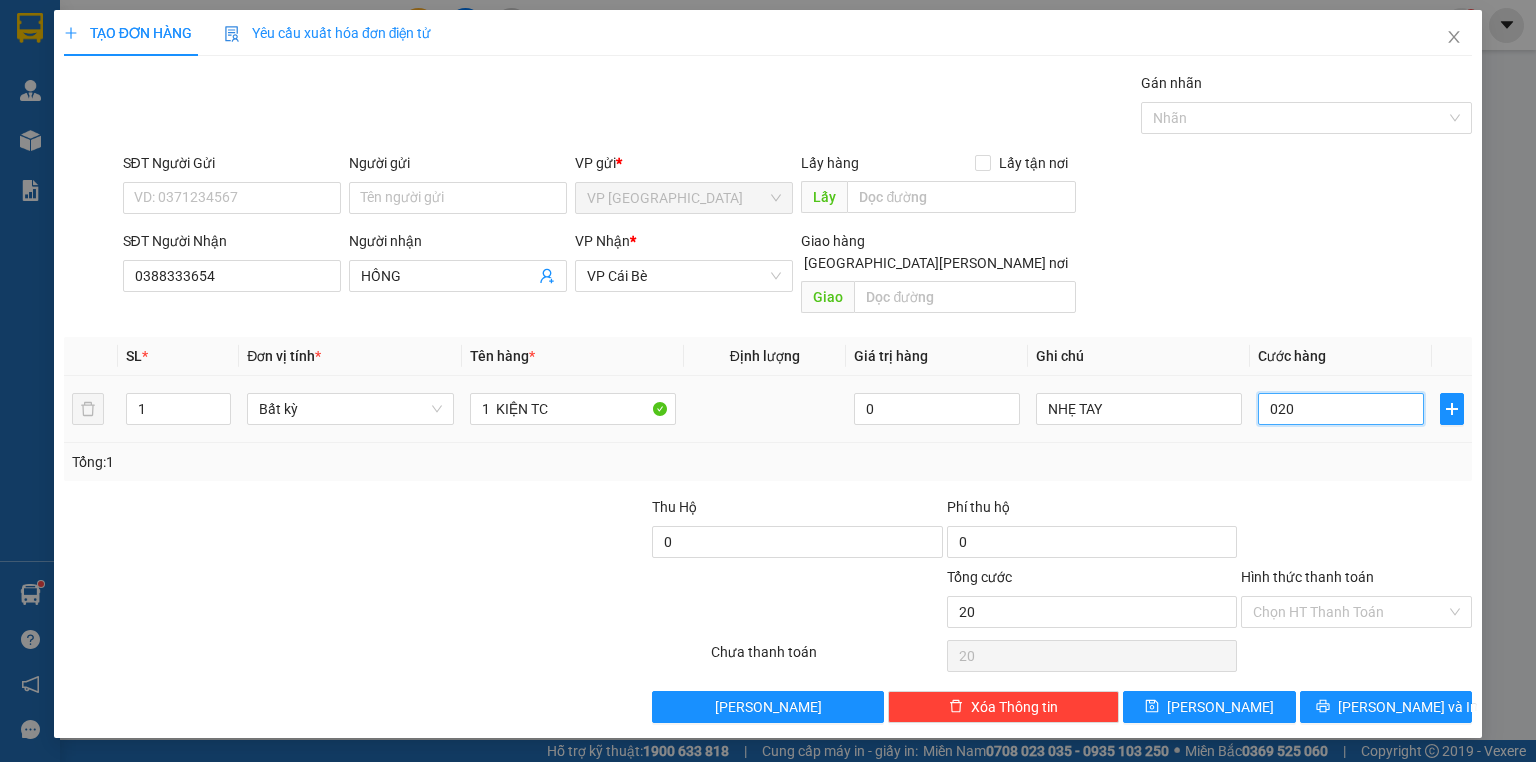 type on "020" 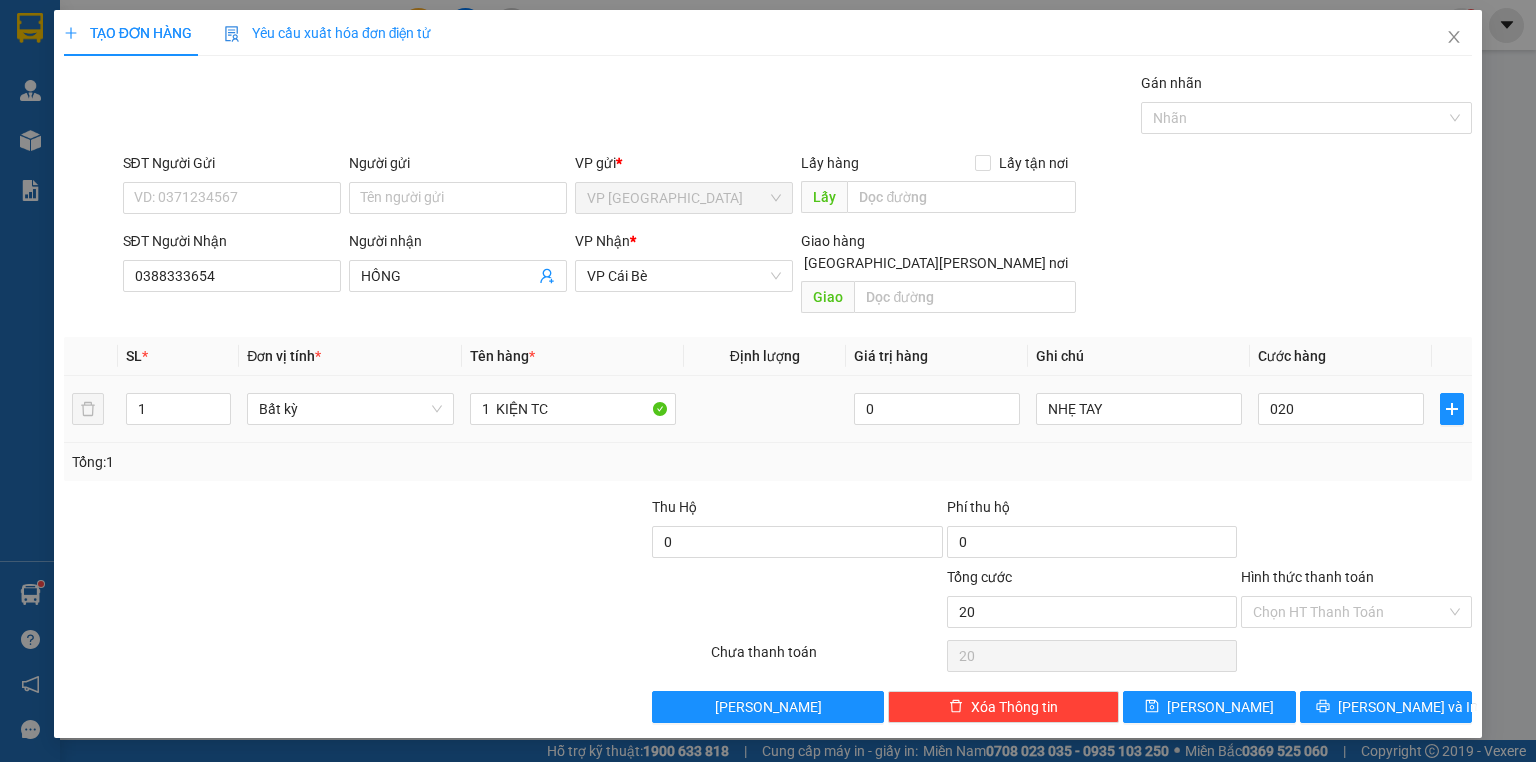type on "20.000" 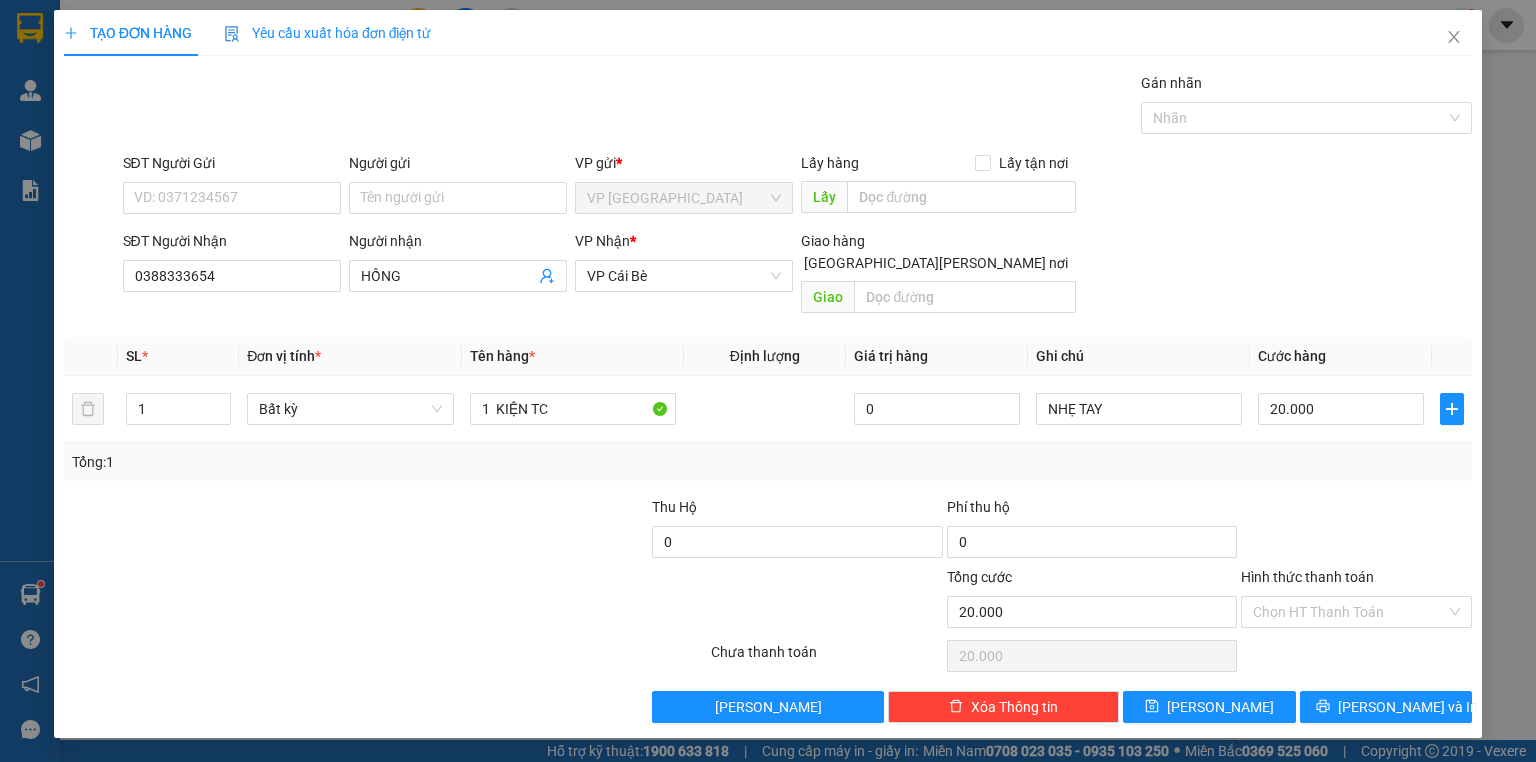 click on "Transit Pickup Surcharge Ids Transit Deliver Surcharge Ids Transit Deliver Surcharge Transit Deliver Surcharge Gói vận chuyển  * Tiêu chuẩn Gán nhãn   Nhãn SĐT Người Gửi VD: 0371234567 Người gửi Tên người gửi VP gửi  * VP Sài Gòn Lấy hàng Lấy tận nơi Lấy SĐT Người Nhận 0388333654 Người nhận HỒNG VP Nhận  * VP Cái Bè Giao hàng Giao tận nơi Giao SL  * Đơn vị tính  * Tên hàng  * Định lượng Giá trị hàng Ghi chú Cước hàng                   1 Bất kỳ 1  KIỆN TC 0 NHẸ TAY 20.000 Tổng:  1 Thu Hộ 0 Phí thu hộ 0 Tổng cước 20.000 Hình thức thanh toán Chọn HT Thanh Toán Số tiền thu trước 0 Chưa thanh toán 20.000 Chọn HT Thanh Toán Lưu nháp Xóa Thông tin Lưu Lưu và In 1  KIỆN TC" at bounding box center (768, 397) 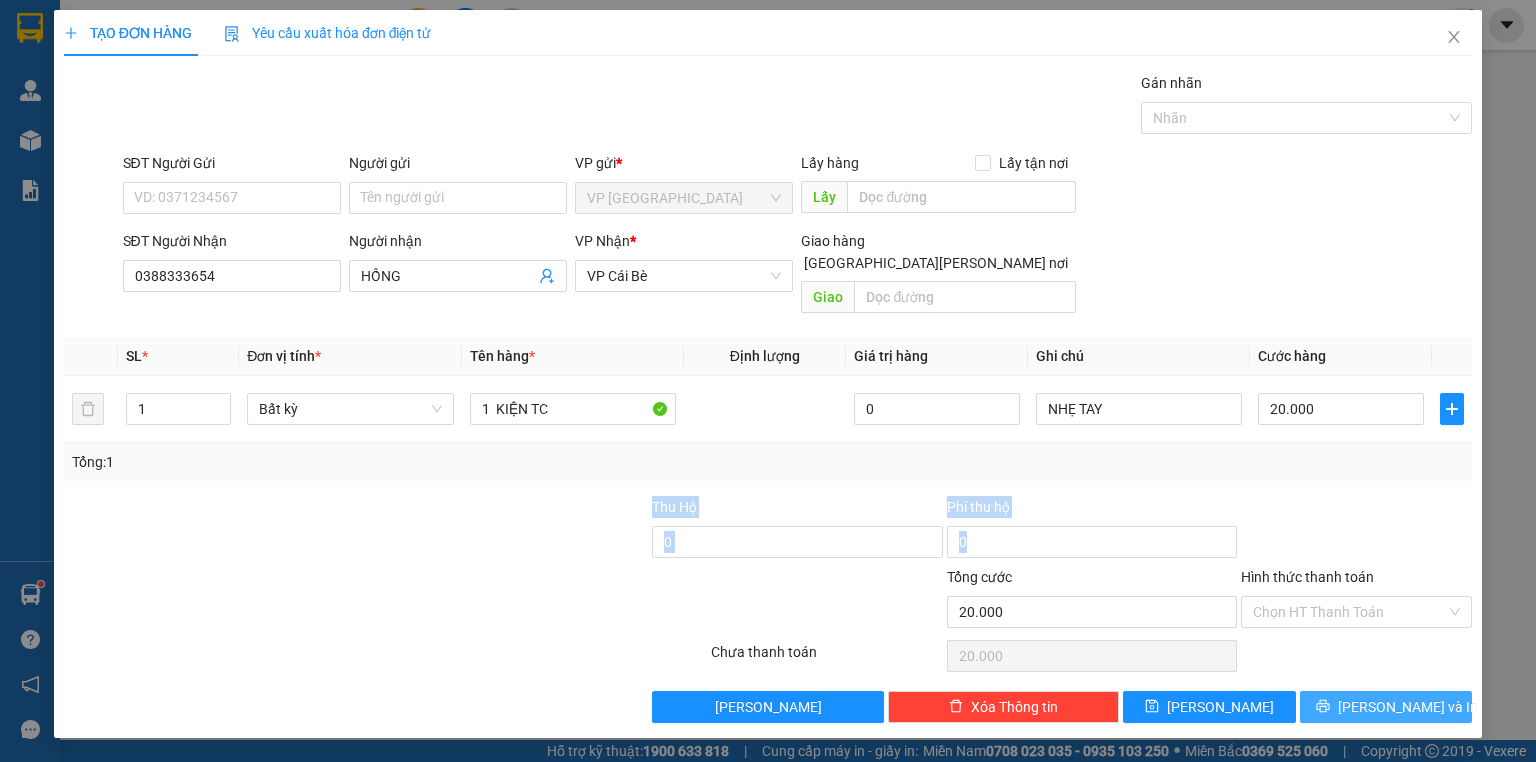 drag, startPoint x: 1412, startPoint y: 670, endPoint x: 1408, endPoint y: 682, distance: 12.649111 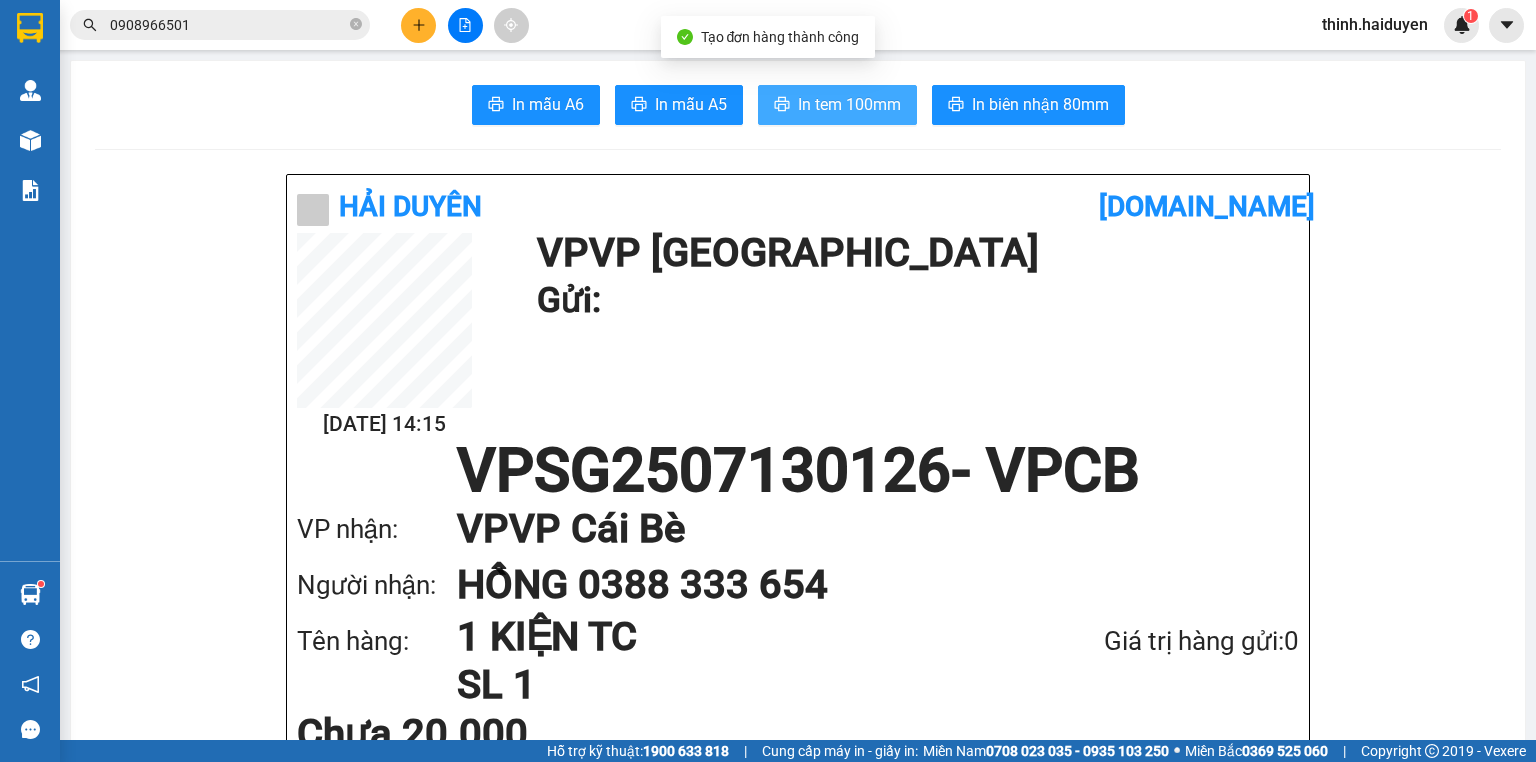 click on "In tem 100mm" at bounding box center [849, 104] 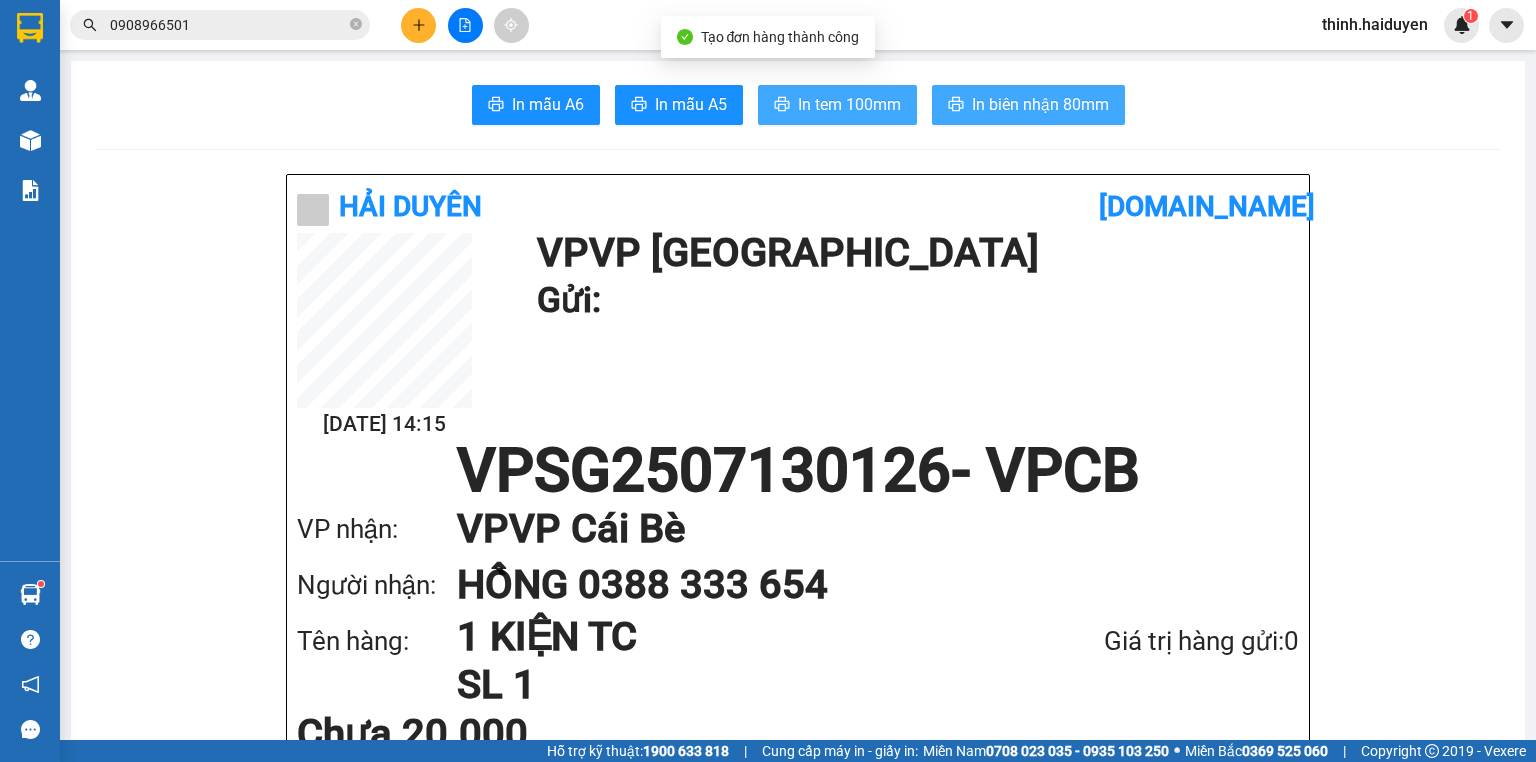 scroll, scrollTop: 0, scrollLeft: 0, axis: both 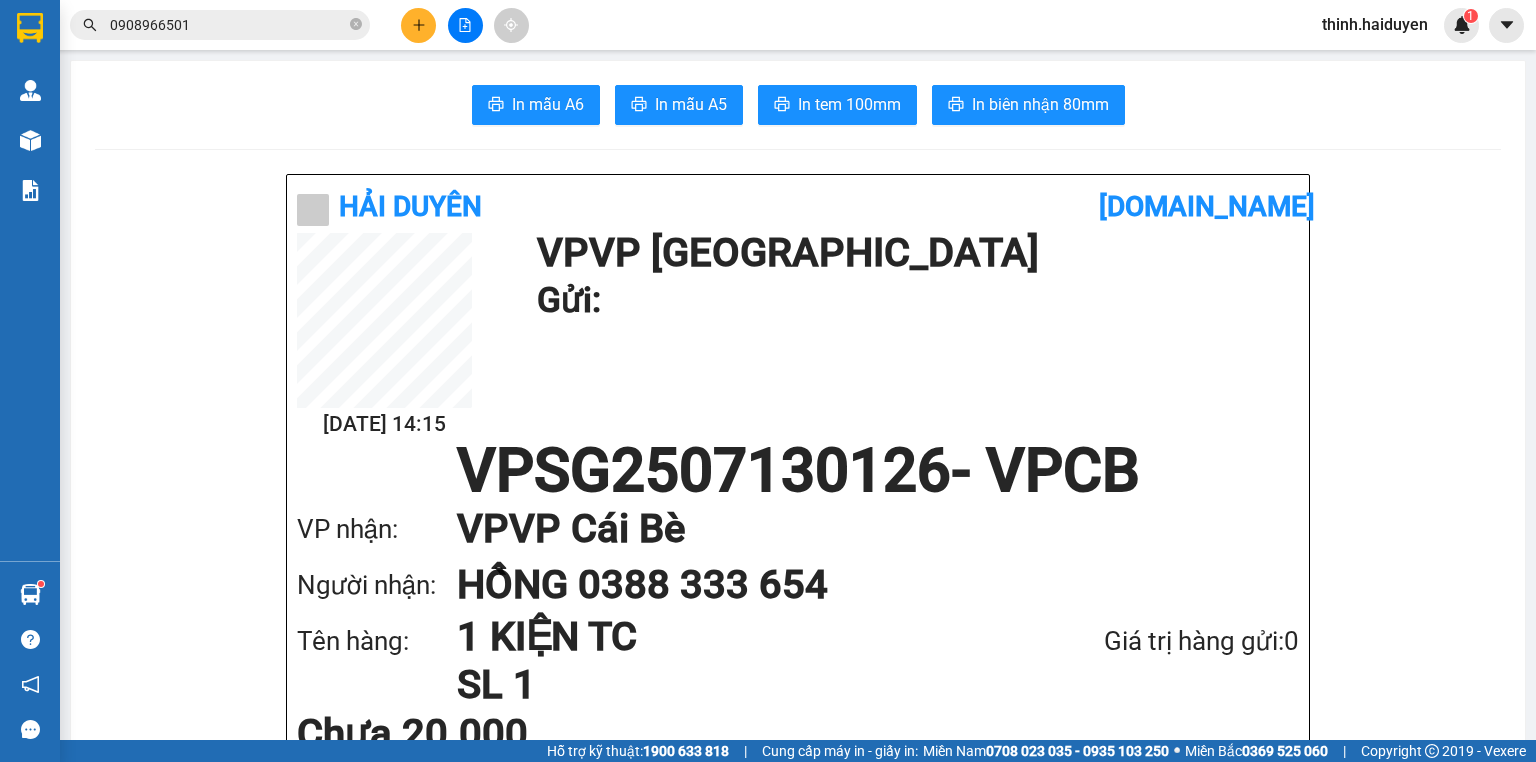 click on "In mẫu A6
In mẫu A5
In tem 100mm
In biên nhận 80mm Hải Duyên vexere.com 13/07 14:15 VP  VP Sài Gòn Gửi:    VPSG2507130126  -   VPCB VP nhận: VP  VP Cái Bè Người nhận: HỒNG    0388 333 654 Tên hàng: 1  KIỆN TC  SL 1 Giá trị hàng gửi:  0 Chưa   20.000 Tổng phải thu:   20.000 NHẸ TAY Hải Duyên VP VP Sài Gòn   97B Nguyễn Duy Dương, P9   0907420505, 0939242285 VP VP Cái Bè   436 Nguyễn Thái Học, Khu 2   0939993605, 0939989605 Mã GD :  VPSG2507130126 In ngày:  13/07/2025   14:15 Gửi khách hàng Gửi :       VP VP Sài Gòn Nhận :  HỒNG  - 0388333654   VP VP Cái Bè Ghi chú:  NHẸ TAY   Tên (giá trị hàng) SL Cước món hàng 1  KIỆN TC    (0) 1 20.000 Tổng cộng 1 20.000 Loading... Chưa : 20.000 VND Tổng phải thu : 20.000 VND Người gửi hàng xác nhận Quy định nhận/gửi hàng : Không vận chuyển hàng hóa trái quy định pháp luật. CMND. Hàng gửi bị mất, nhà xe đền" at bounding box center (798, 1711) 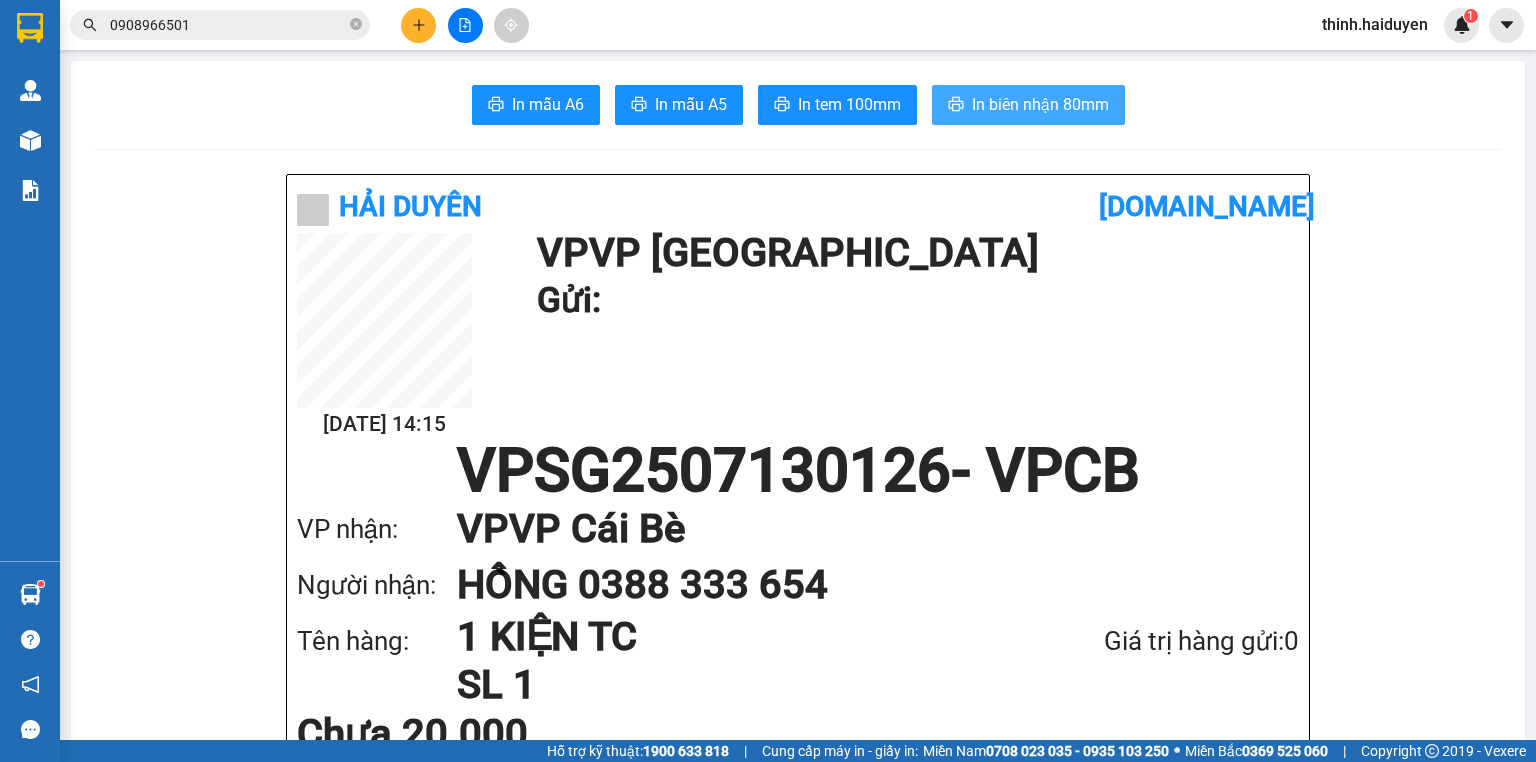 click on "In biên nhận 80mm" at bounding box center (1040, 104) 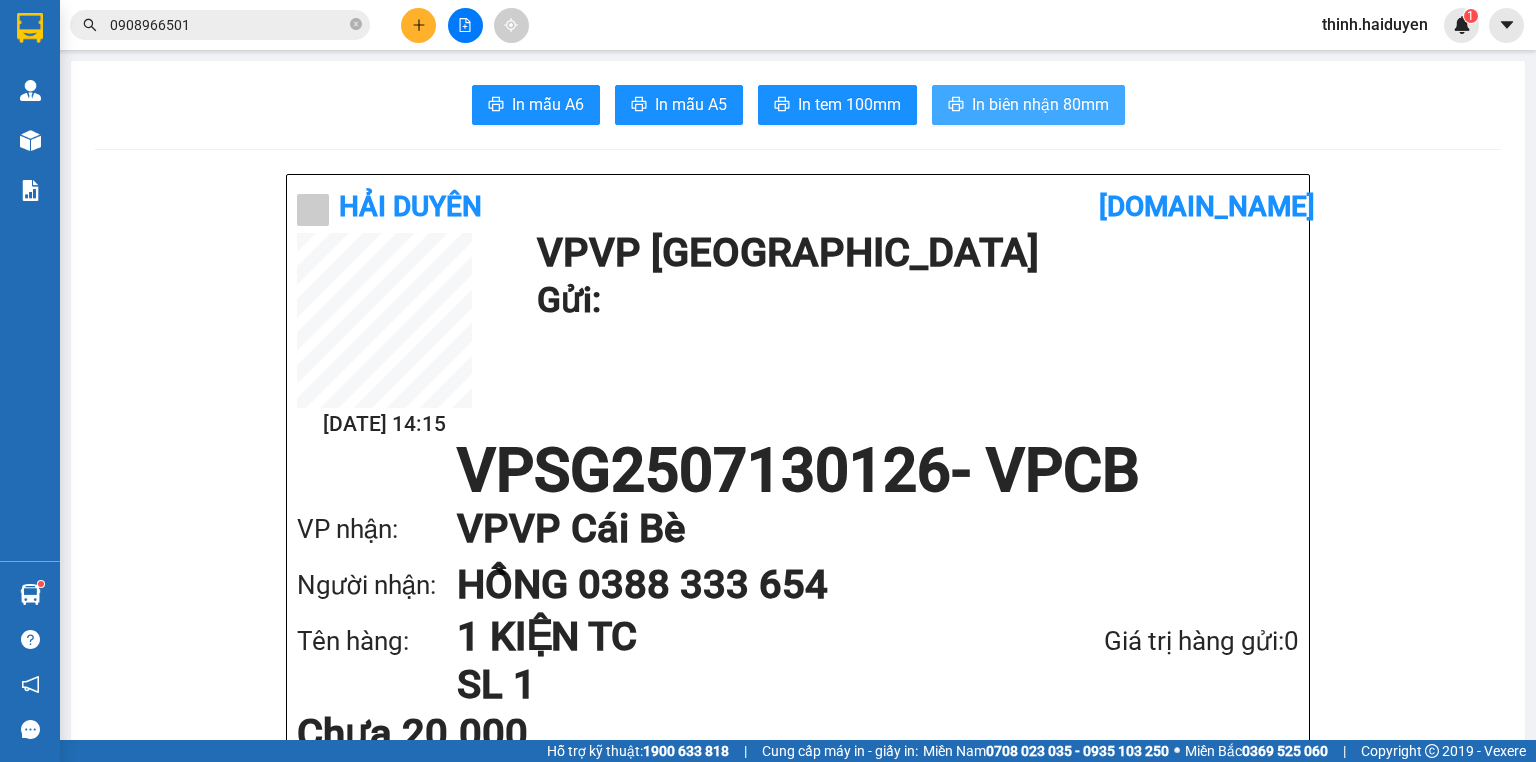 scroll, scrollTop: 0, scrollLeft: 0, axis: both 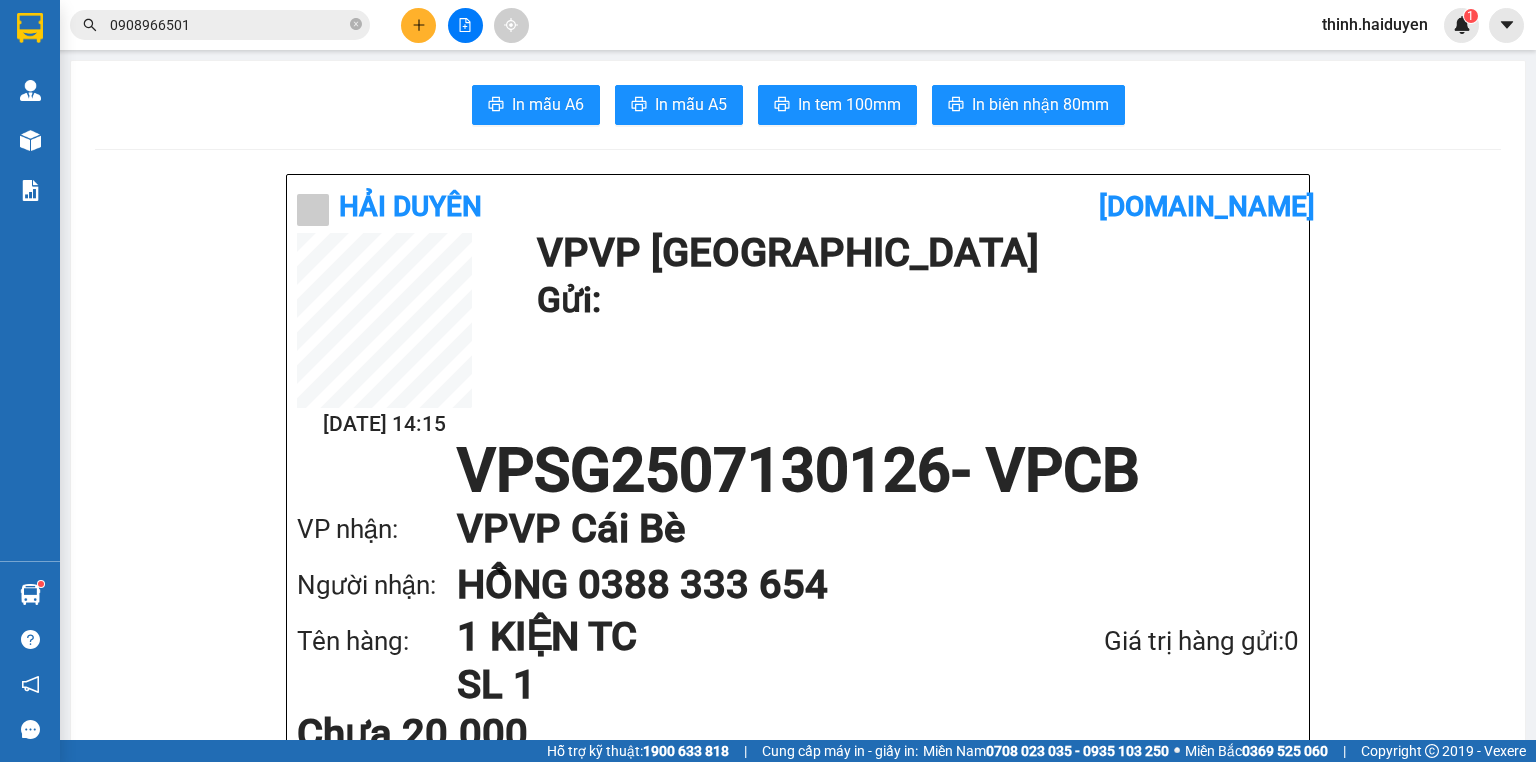 click at bounding box center [418, 25] 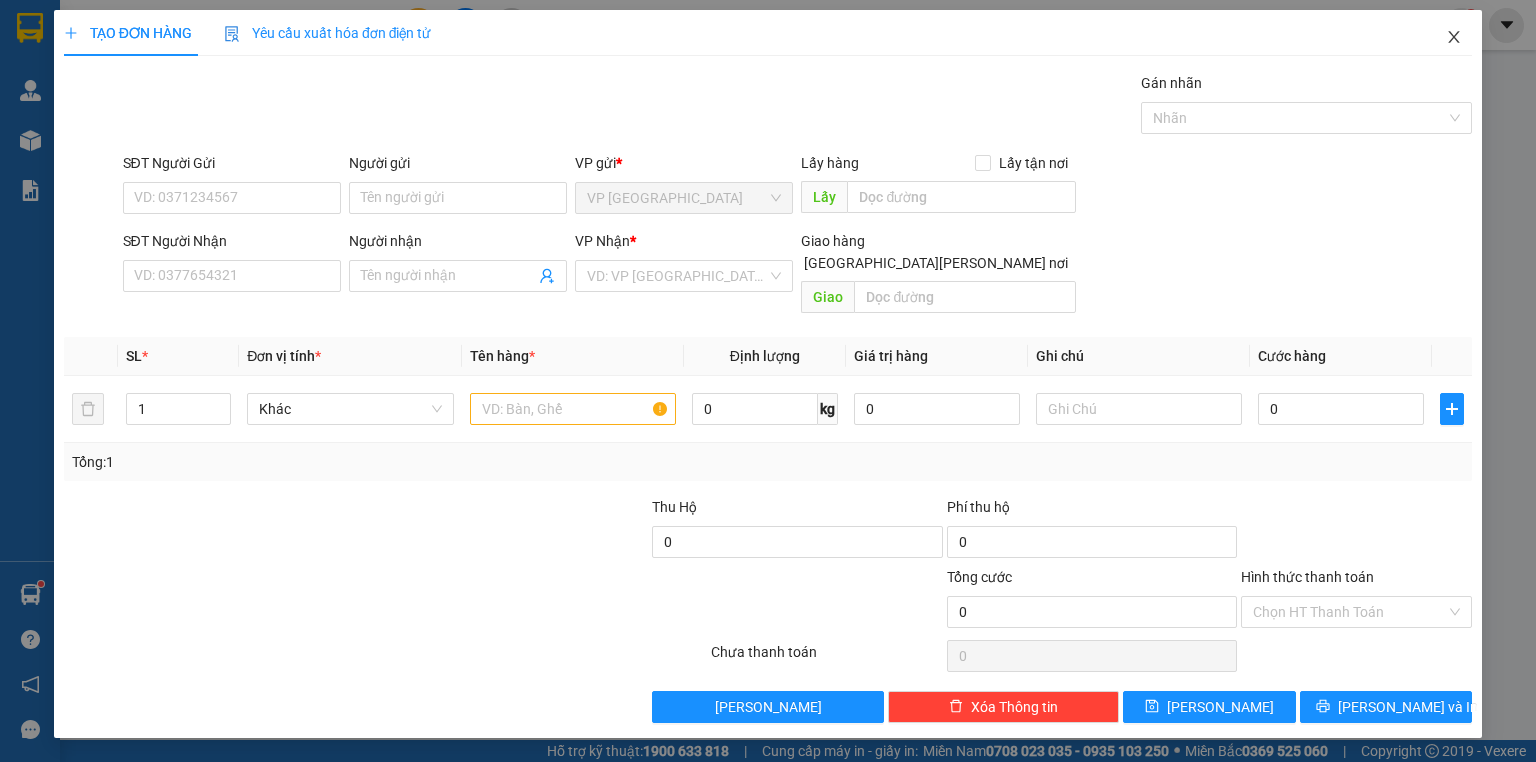 click at bounding box center (1454, 38) 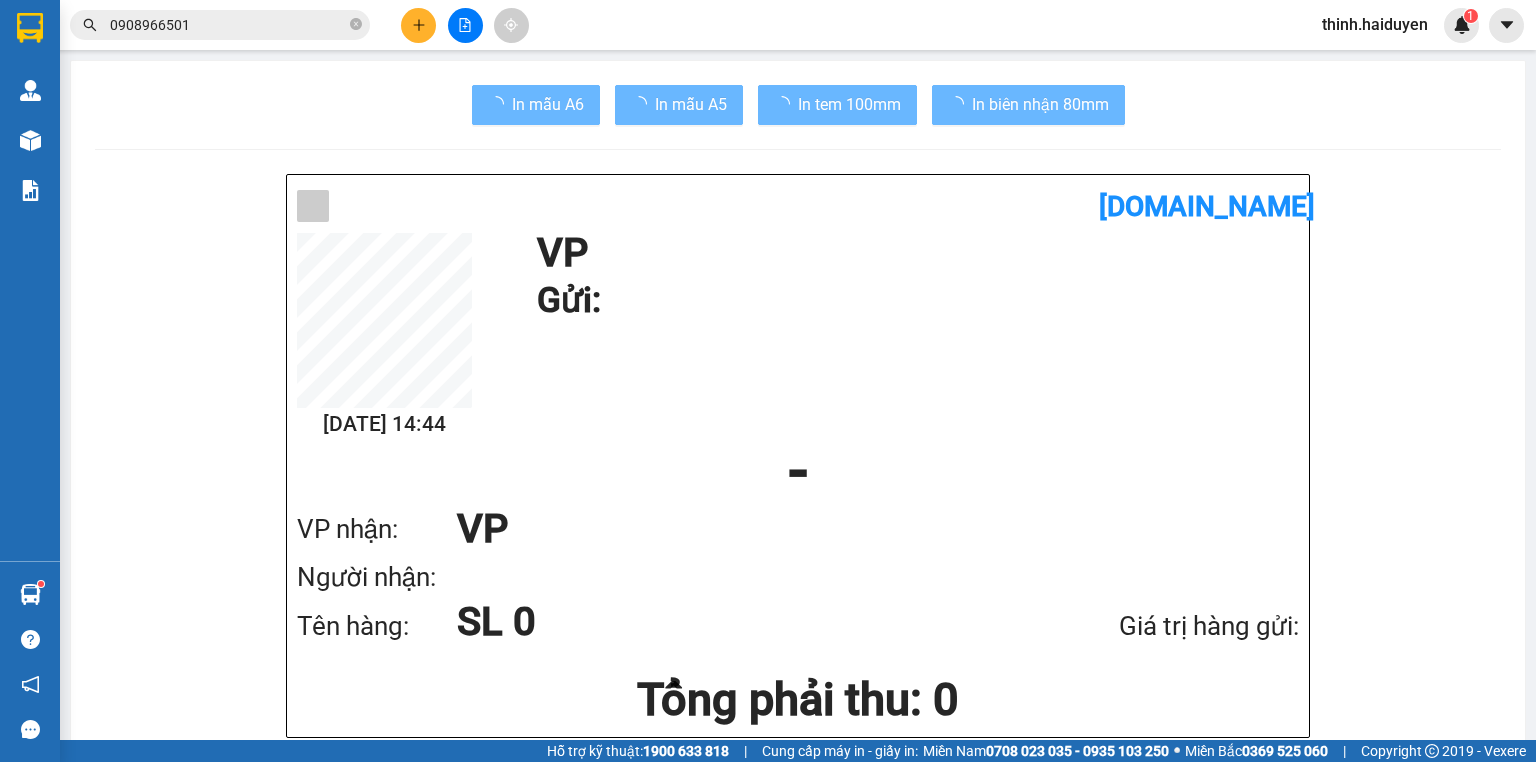 click on "0908966501" at bounding box center (228, 25) 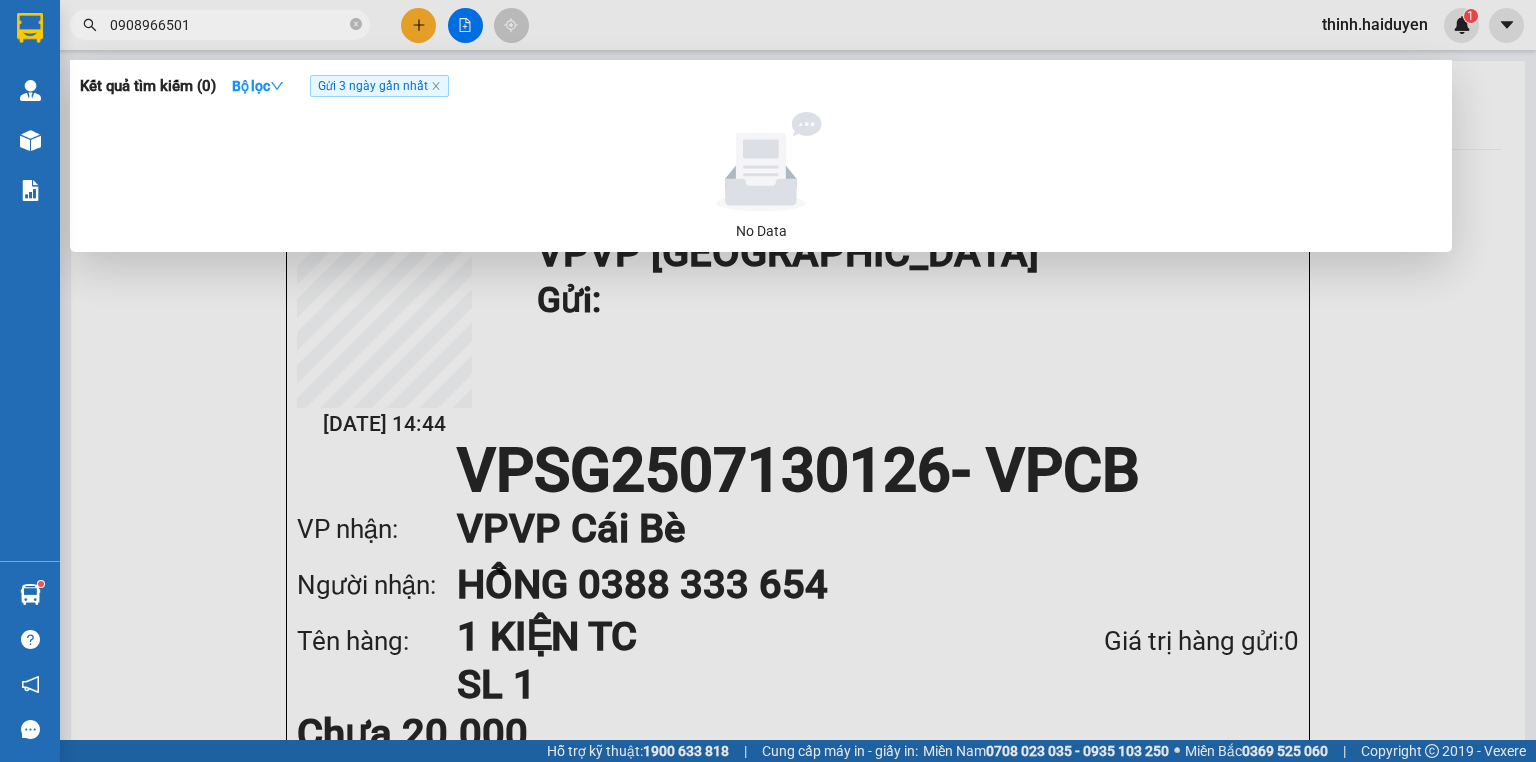 click on "0908966501" at bounding box center [228, 25] 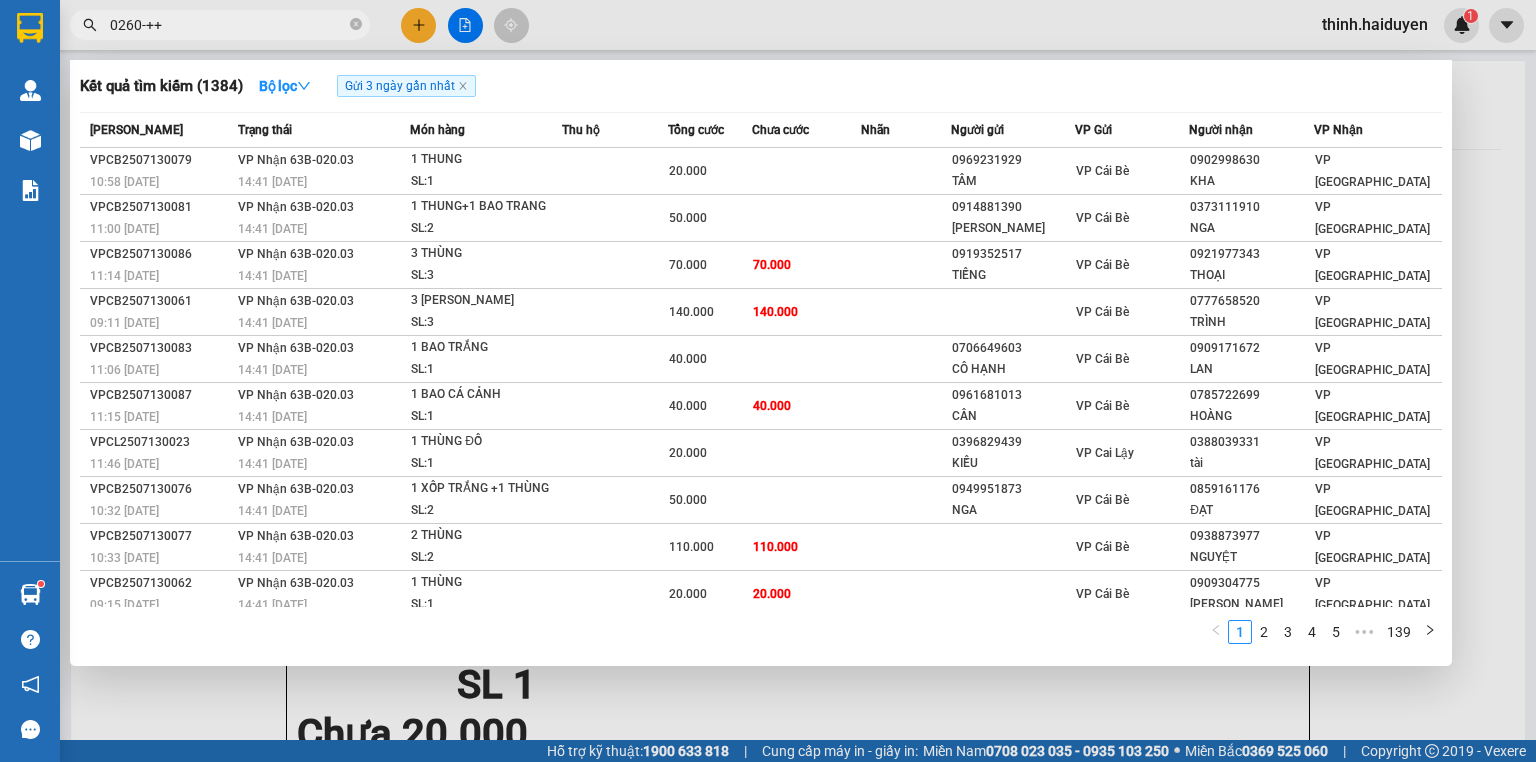 type on "0260-++" 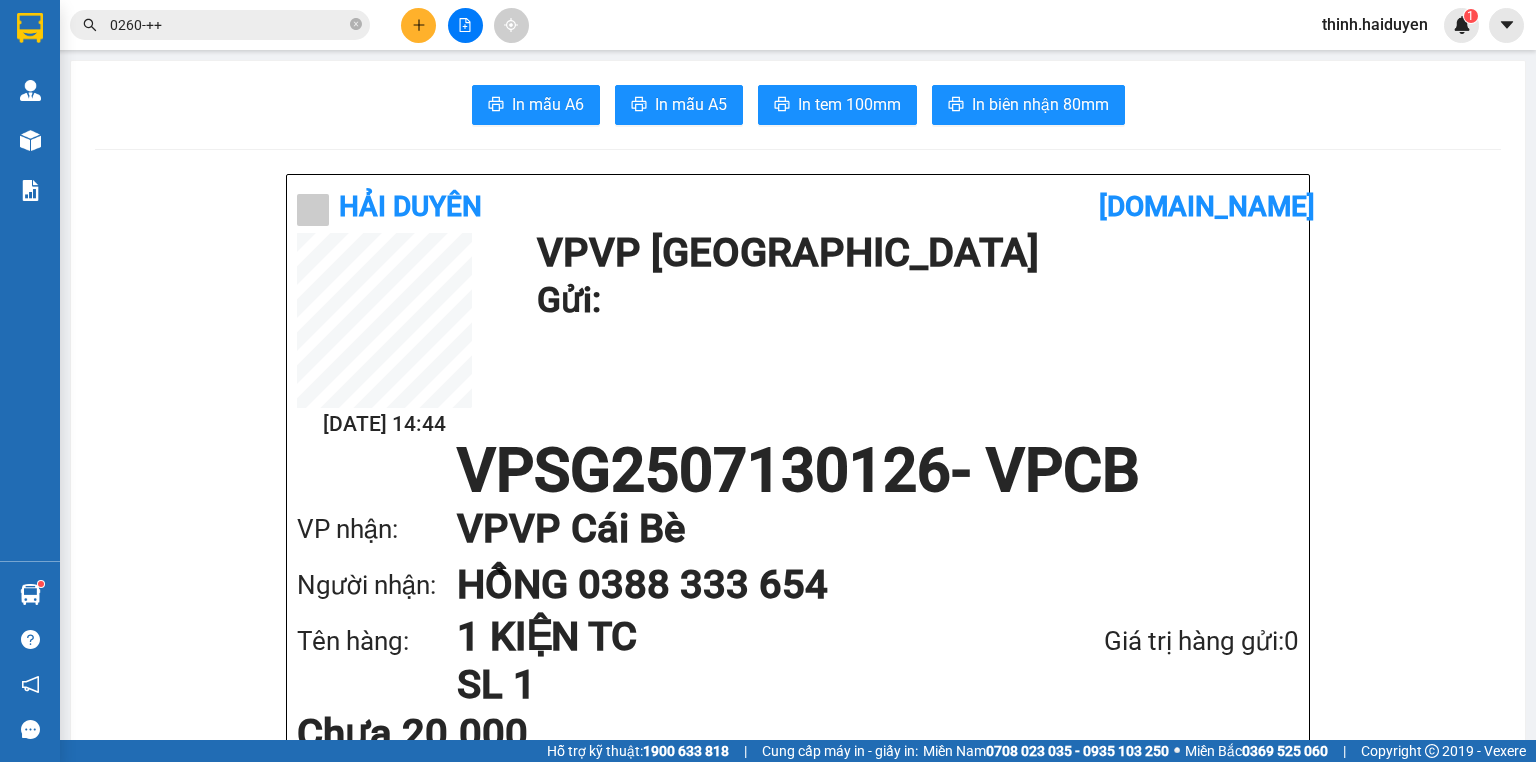 click 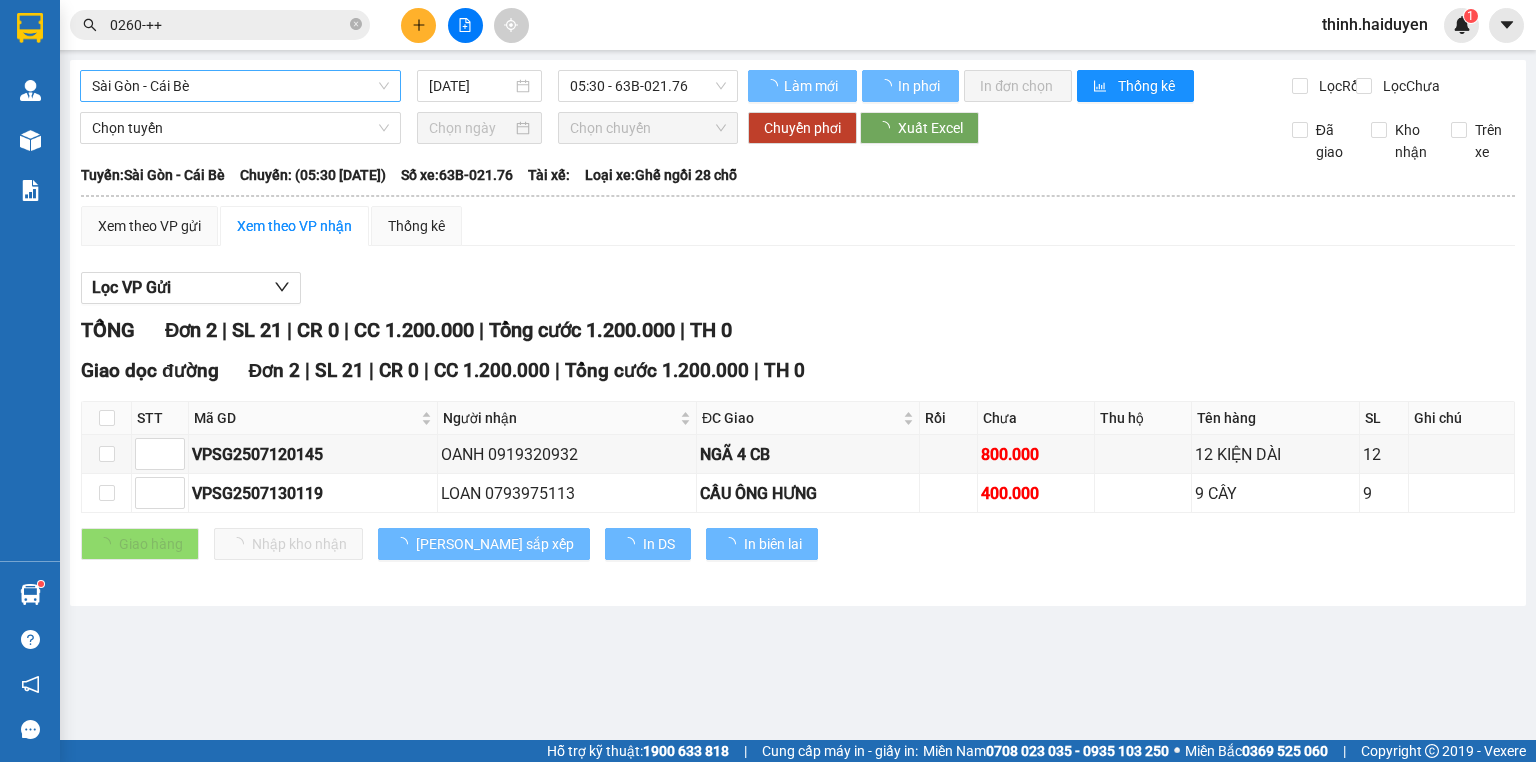 click on "Sài Gòn - Cái Bè" at bounding box center (240, 86) 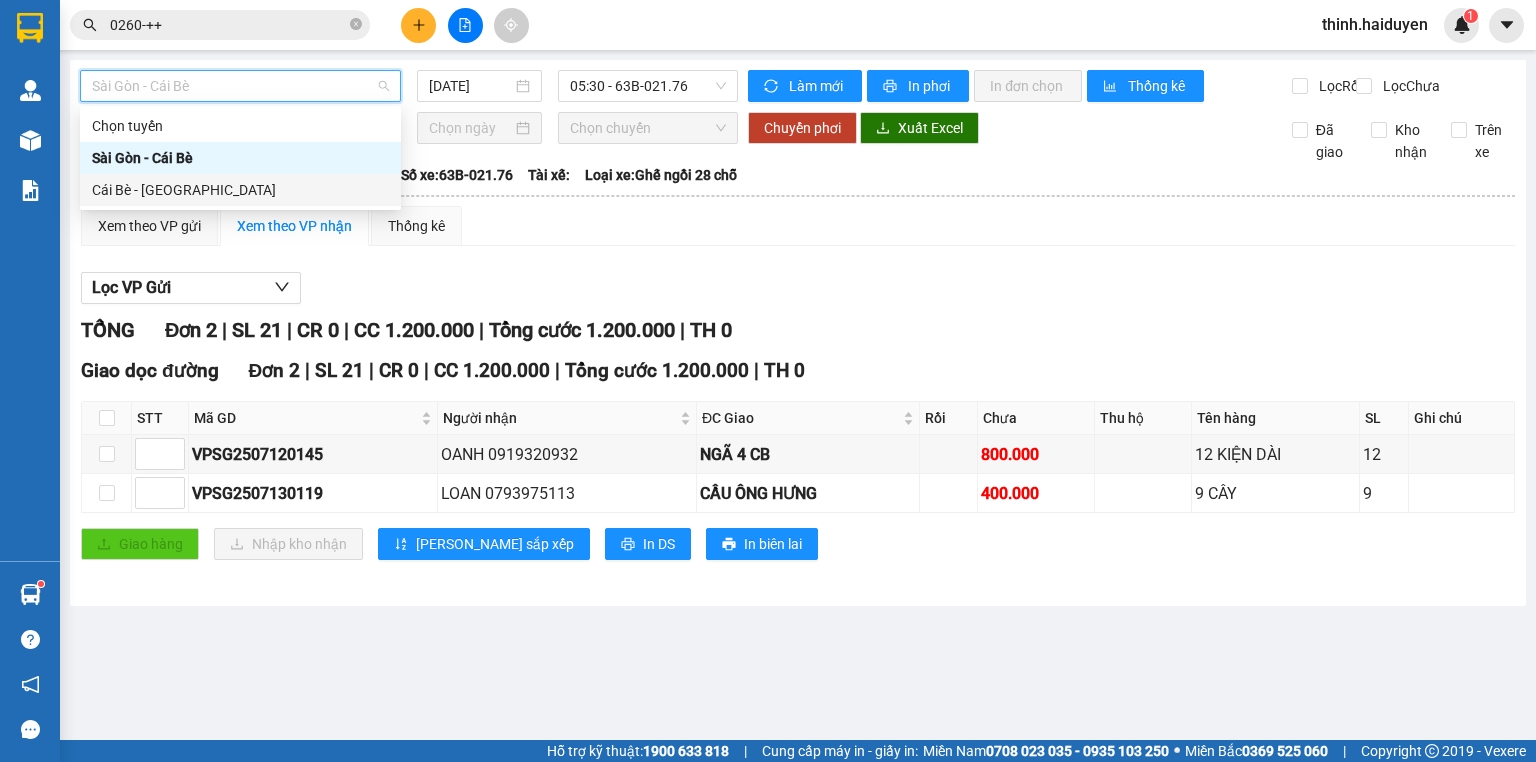 drag, startPoint x: 129, startPoint y: 186, endPoint x: 427, endPoint y: 139, distance: 301.68362 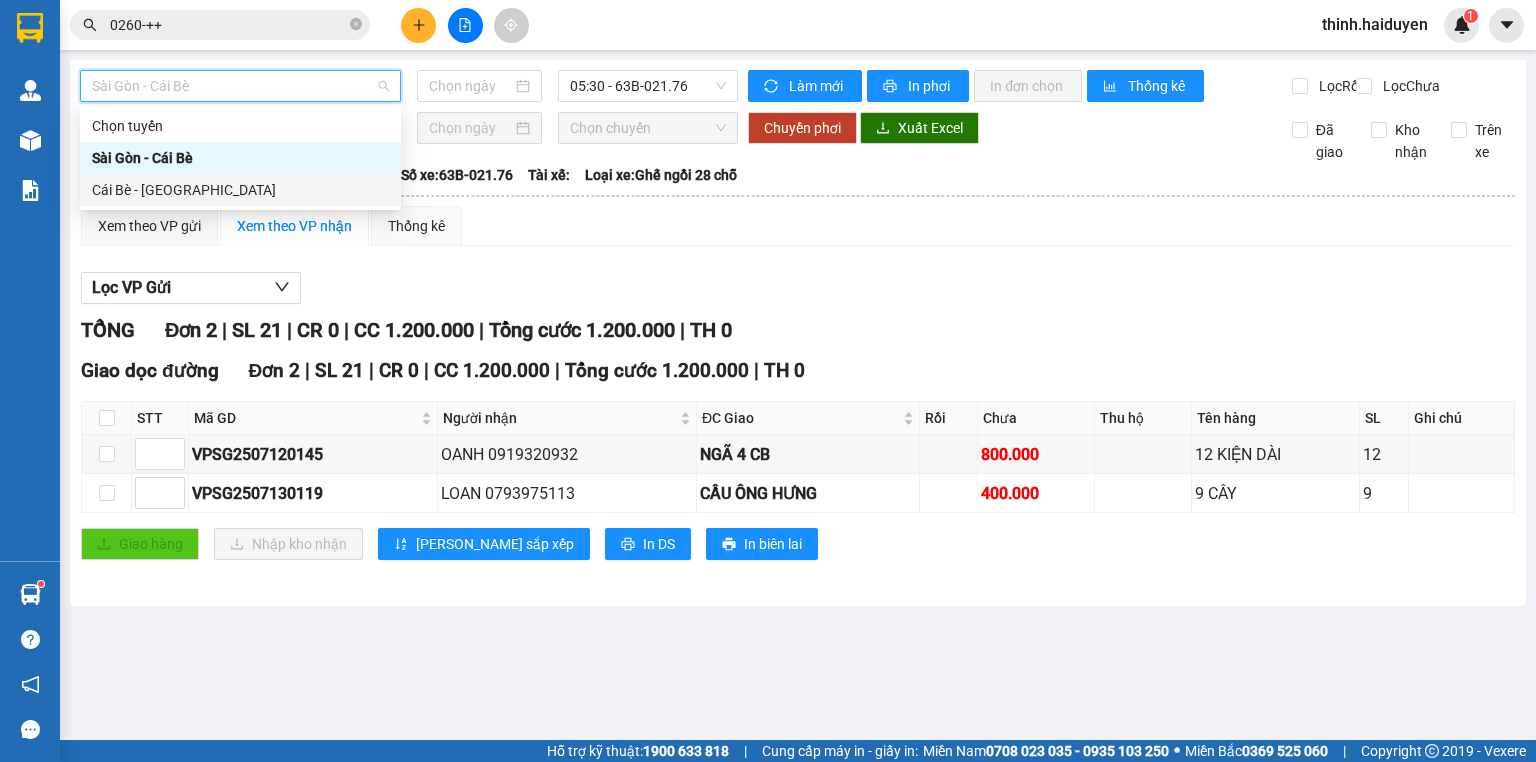 type on "[DATE]" 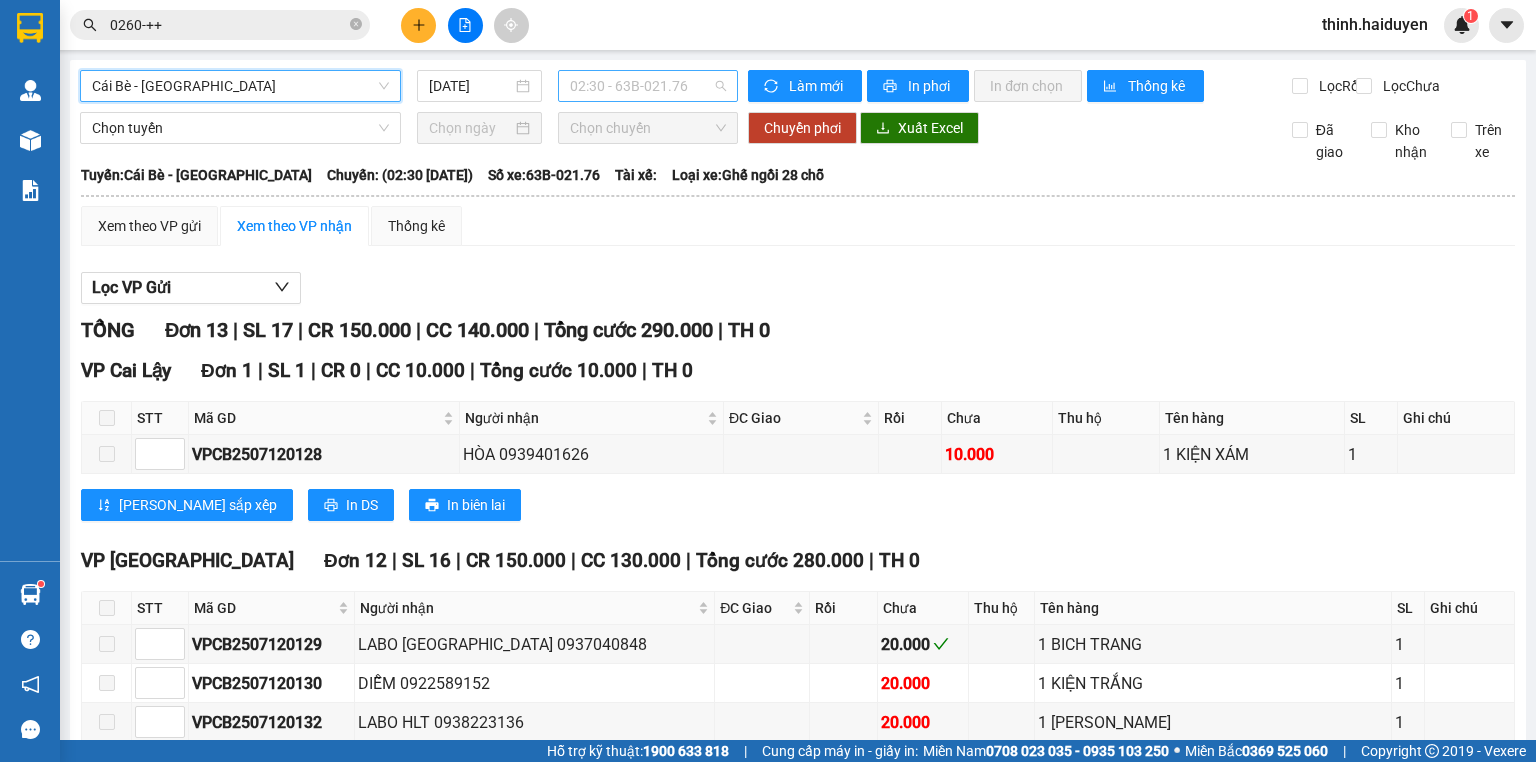 click on "02:30     - 63B-021.76" at bounding box center (648, 86) 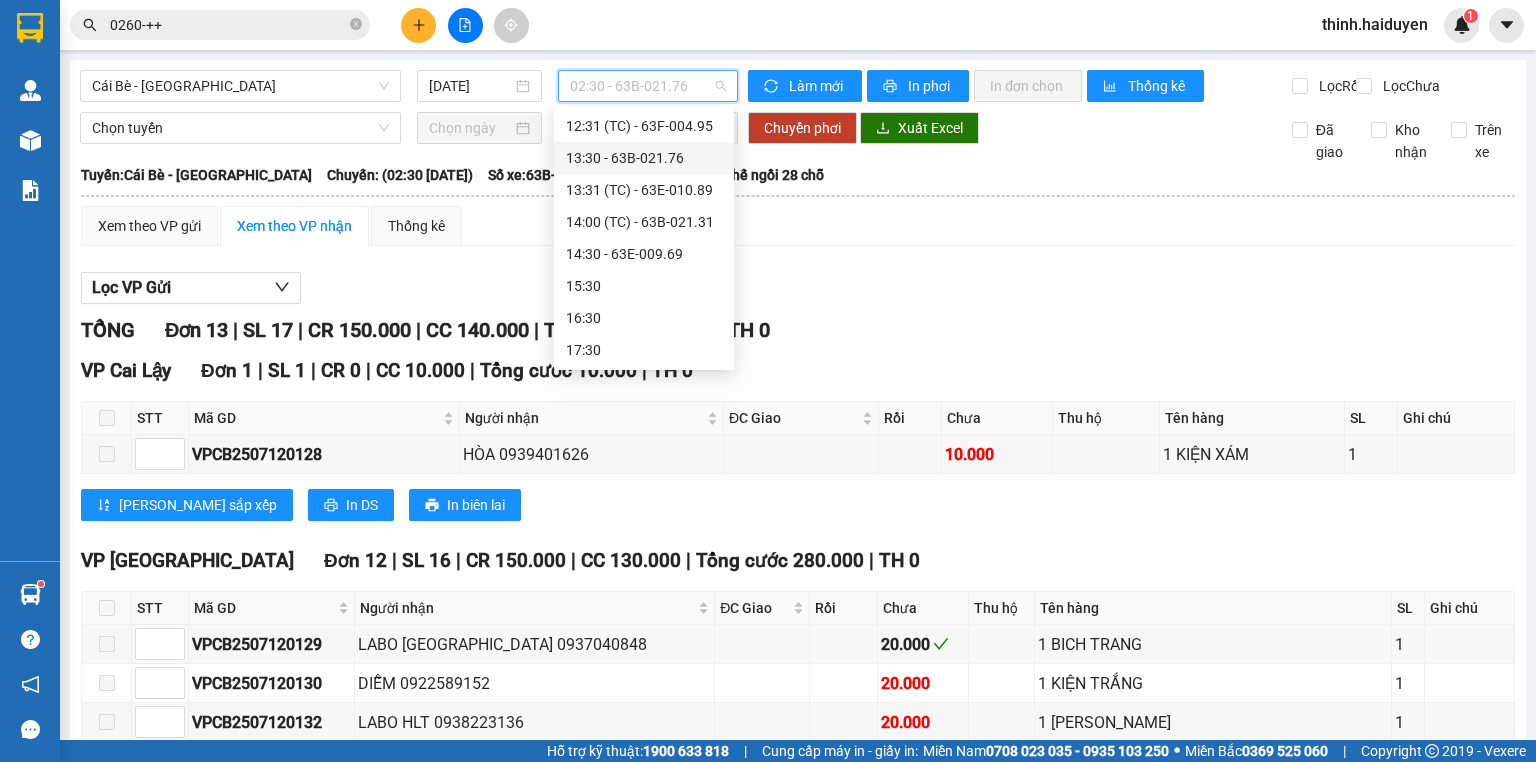 scroll, scrollTop: 400, scrollLeft: 0, axis: vertical 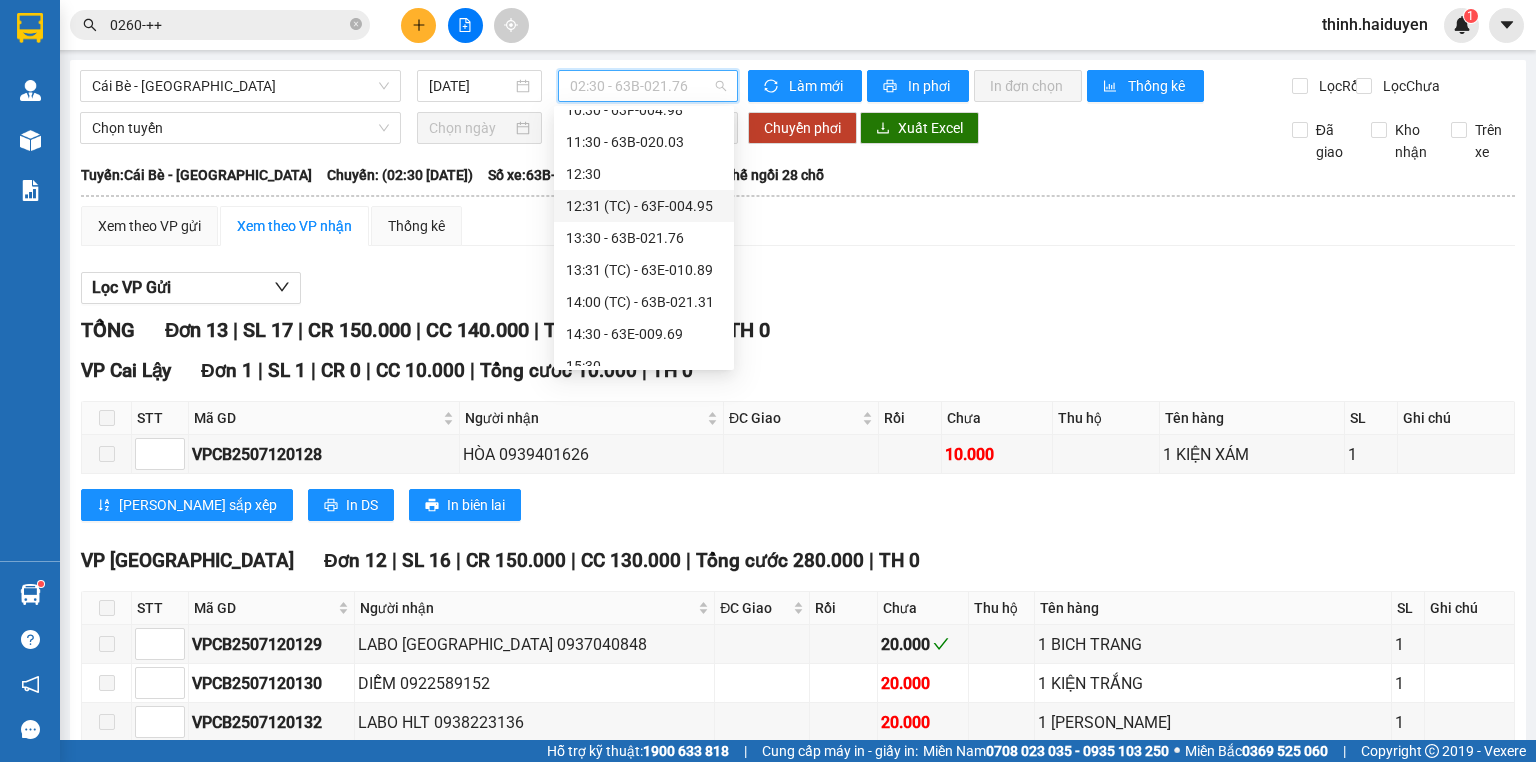 click on "12:31   (TC)   - 63F-004.95" at bounding box center [644, 206] 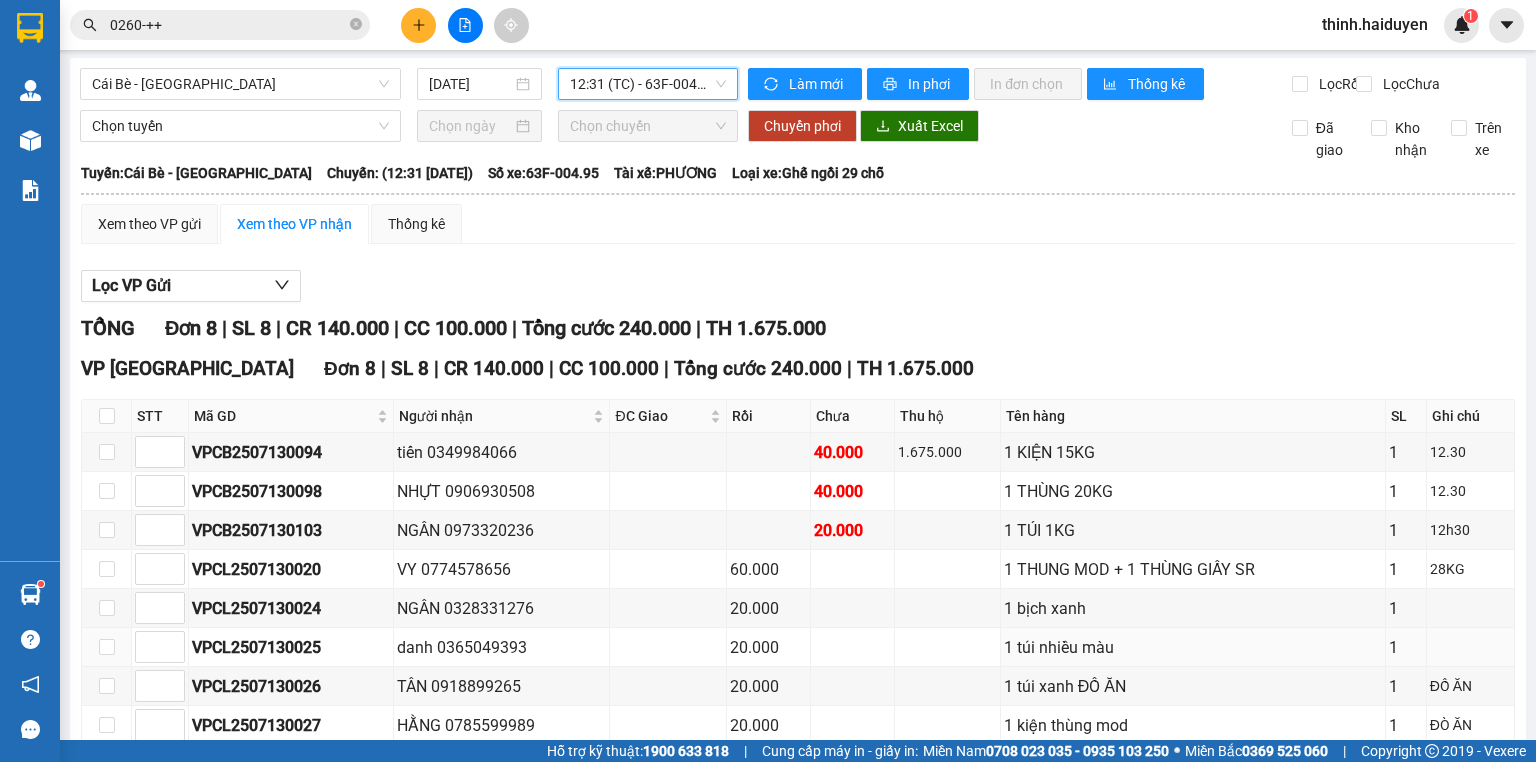 scroll, scrollTop: 0, scrollLeft: 0, axis: both 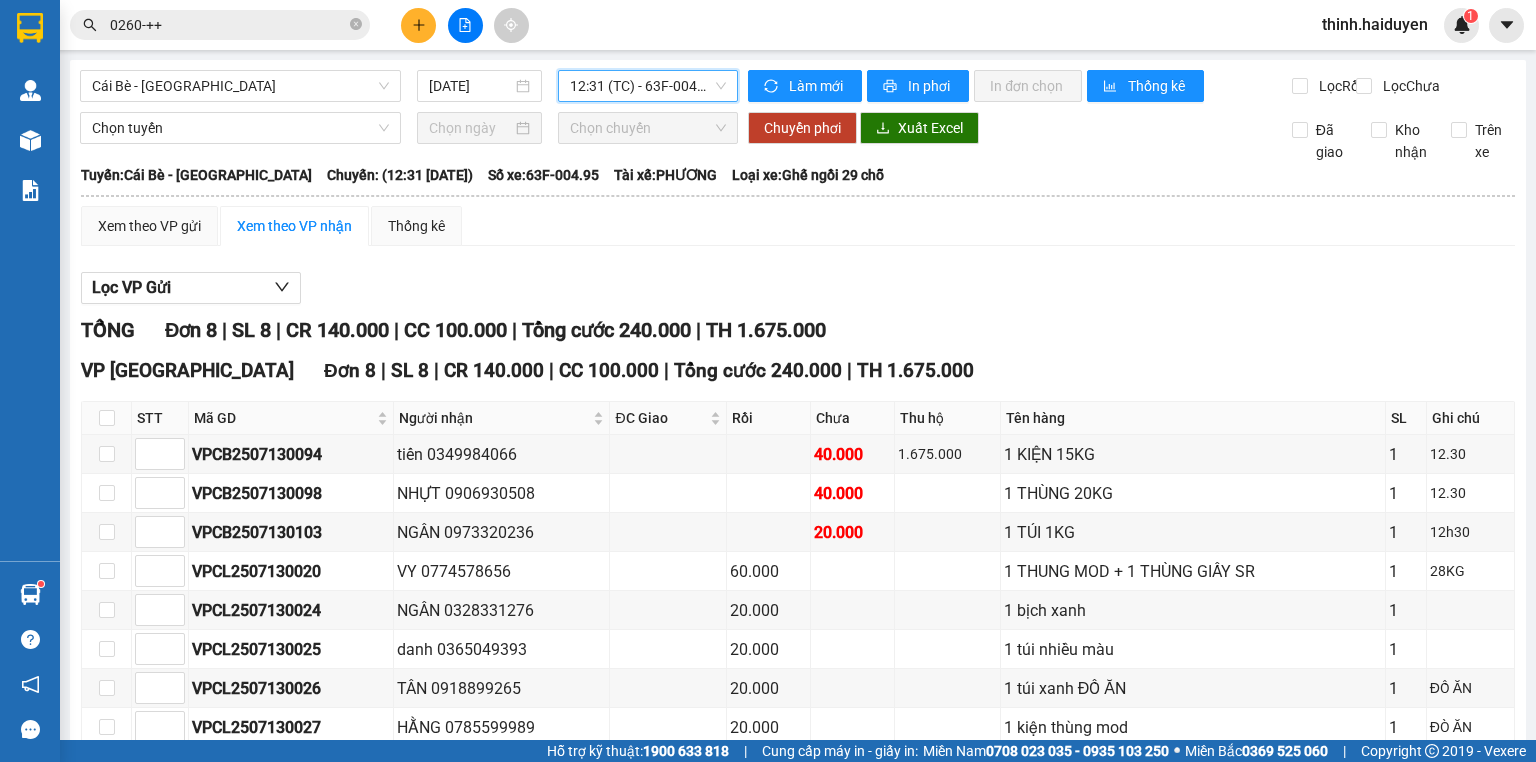click on "12:31   (TC)   - 63F-004.95" at bounding box center [648, 86] 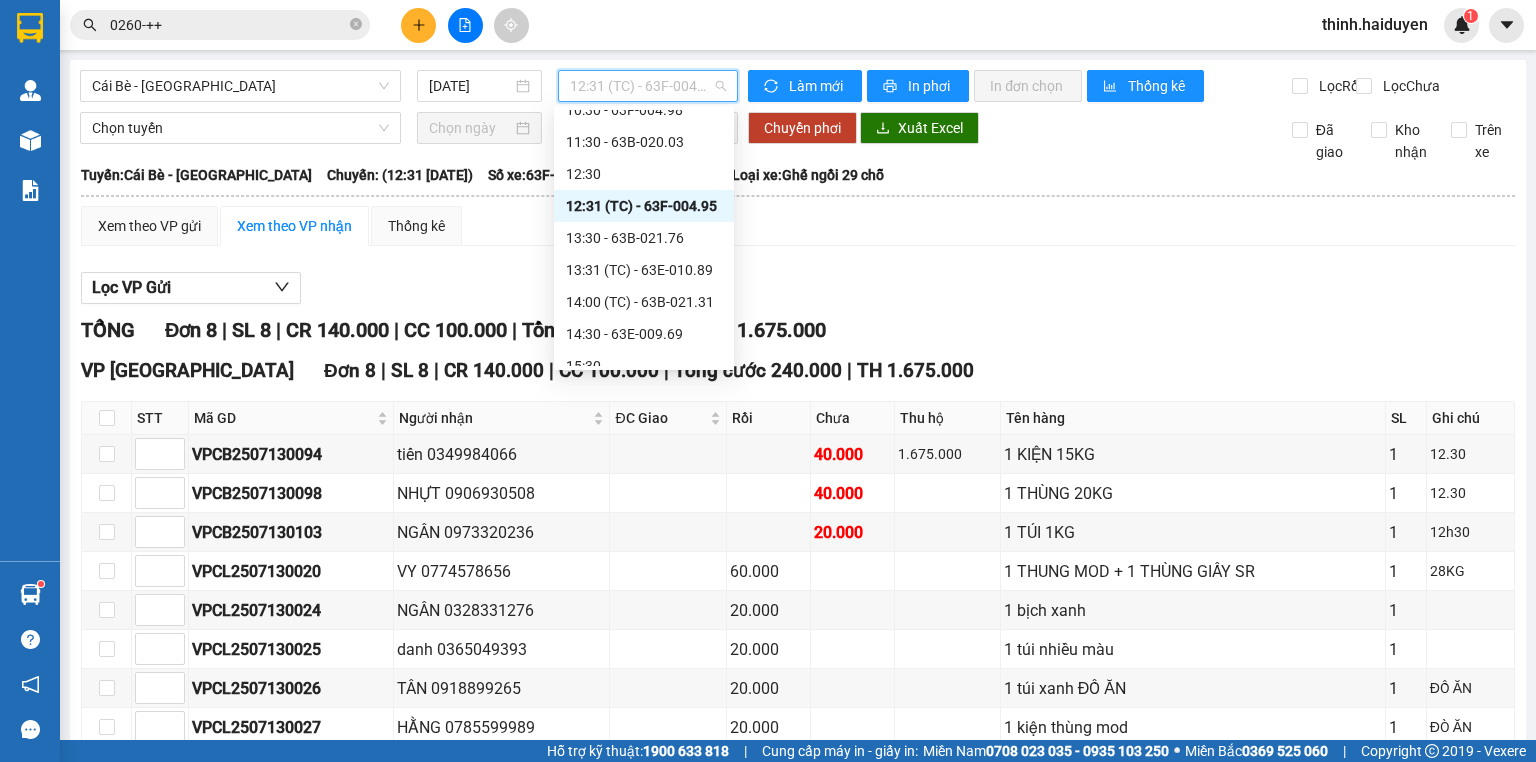 click on "12:30" at bounding box center (644, 174) 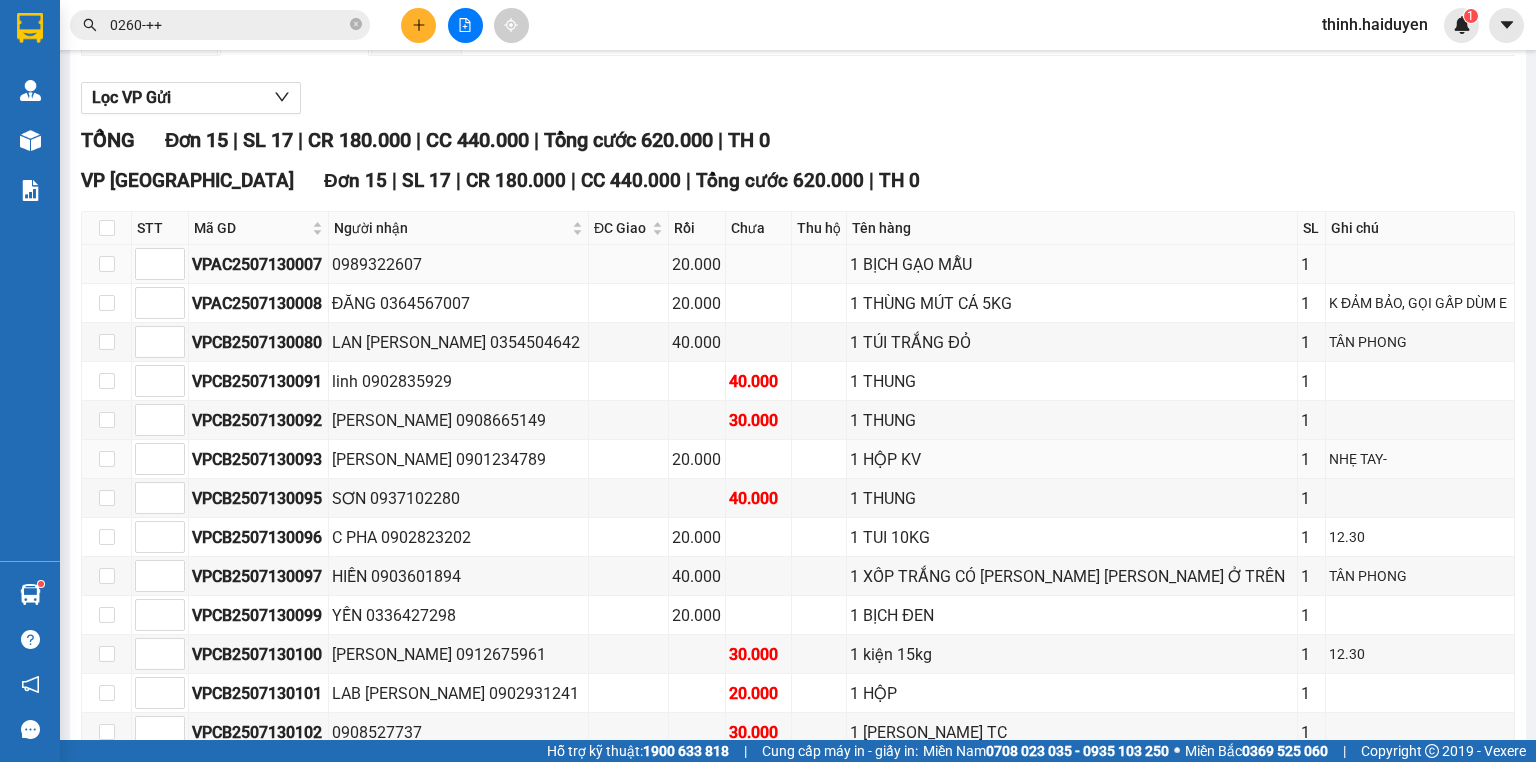 scroll, scrollTop: 0, scrollLeft: 0, axis: both 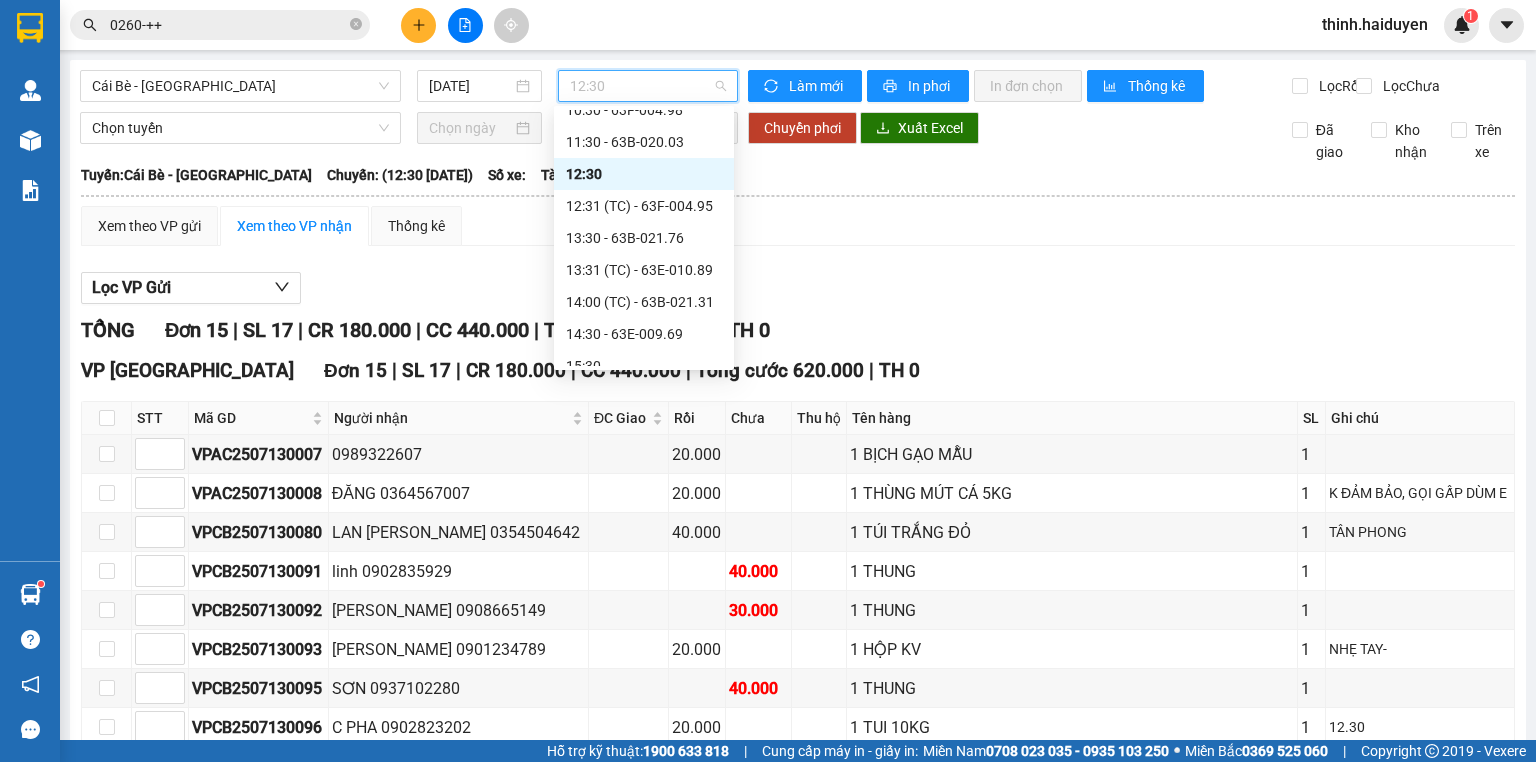 click on "12:30" at bounding box center (648, 86) 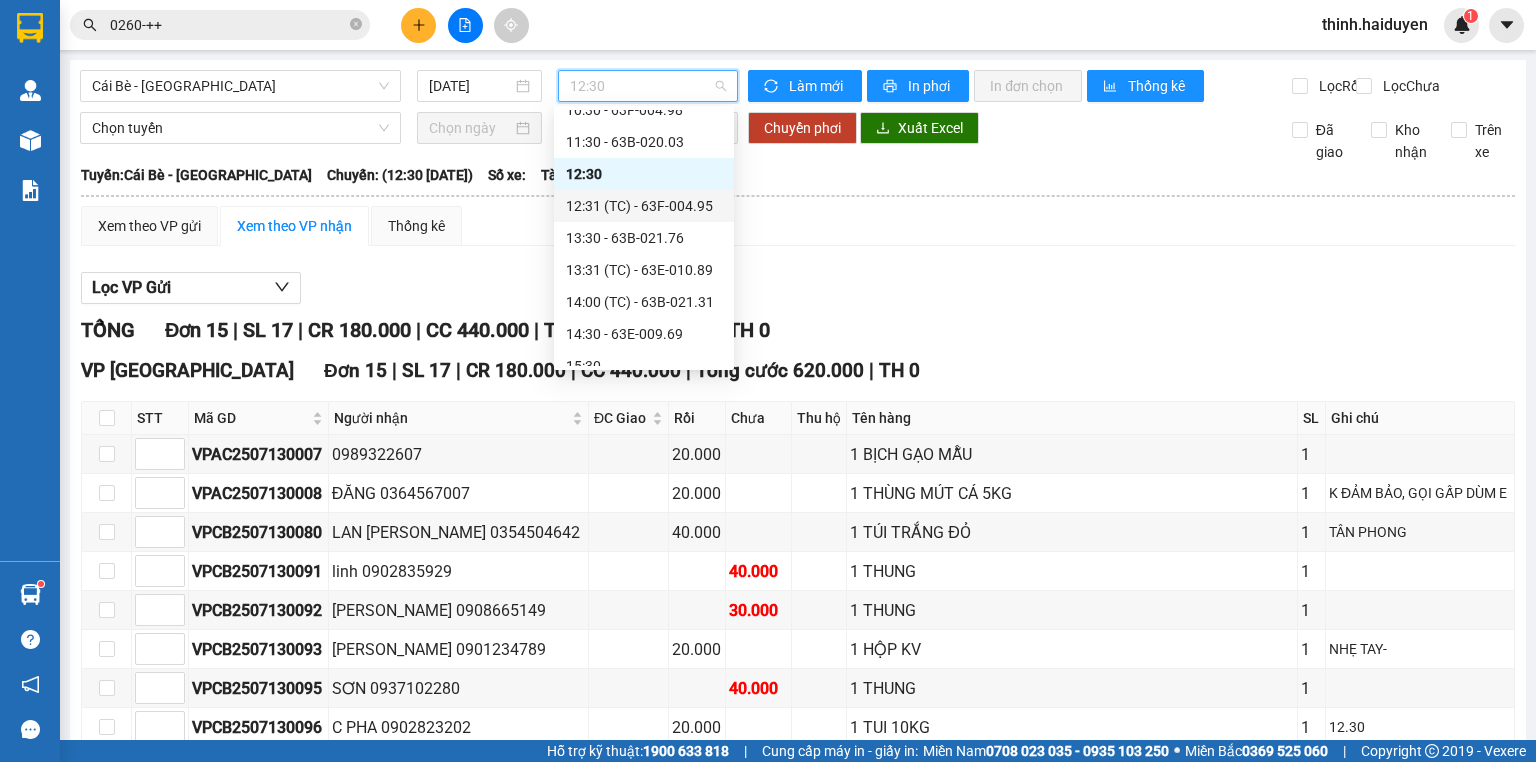 click on "12:31   (TC)   - 63F-004.95" at bounding box center [644, 206] 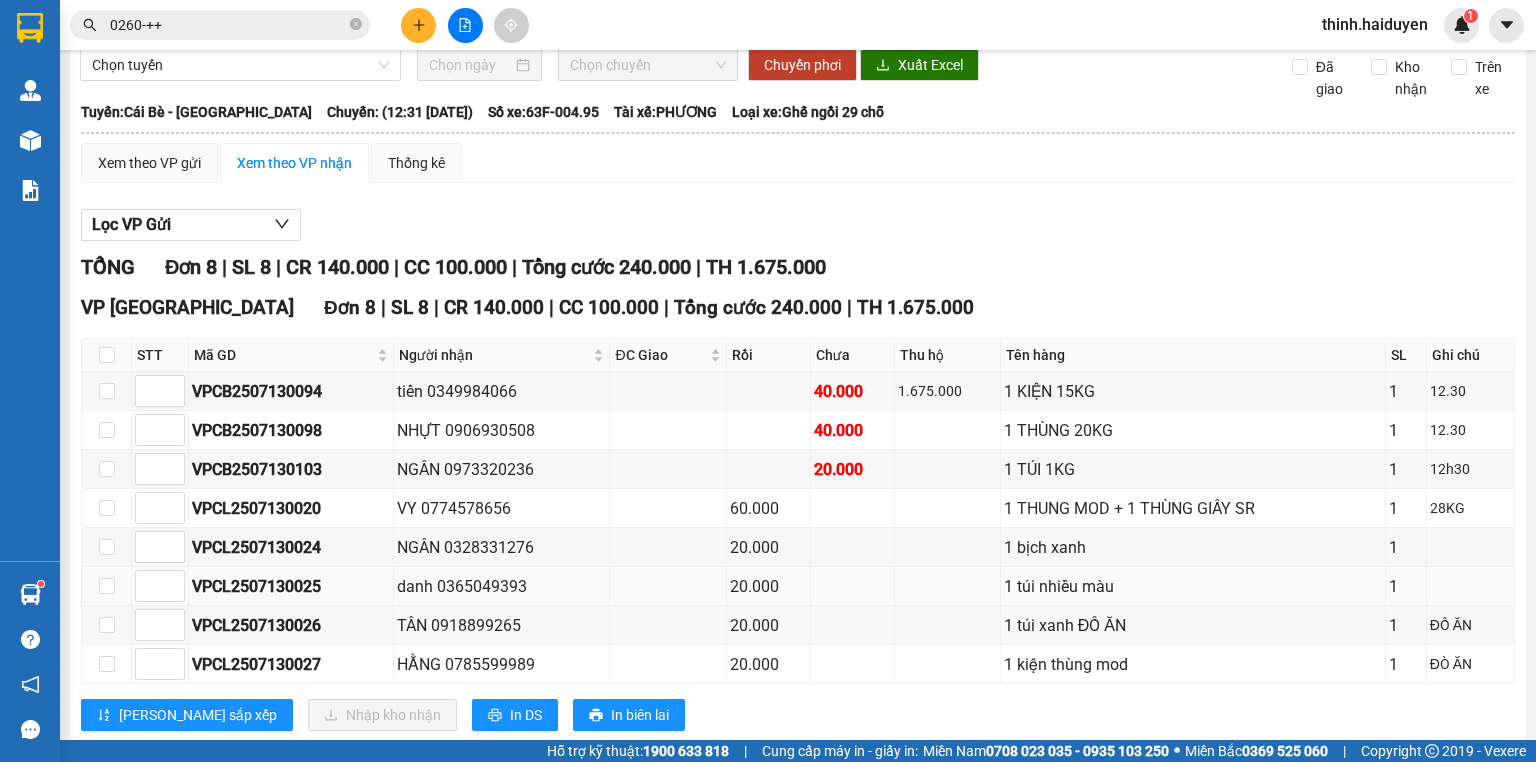 scroll, scrollTop: 120, scrollLeft: 0, axis: vertical 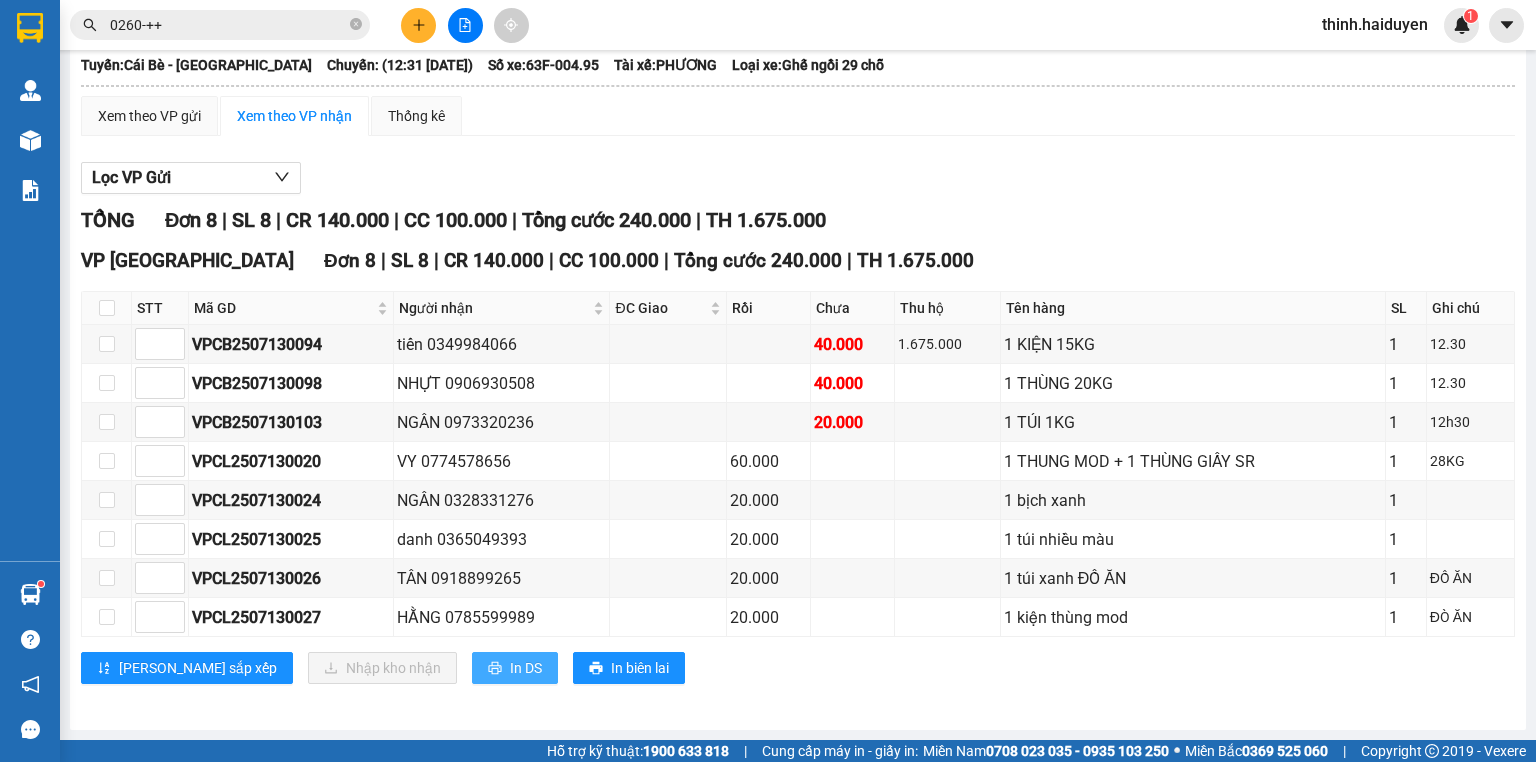 drag, startPoint x: 420, startPoint y: 661, endPoint x: 486, endPoint y: 640, distance: 69.260376 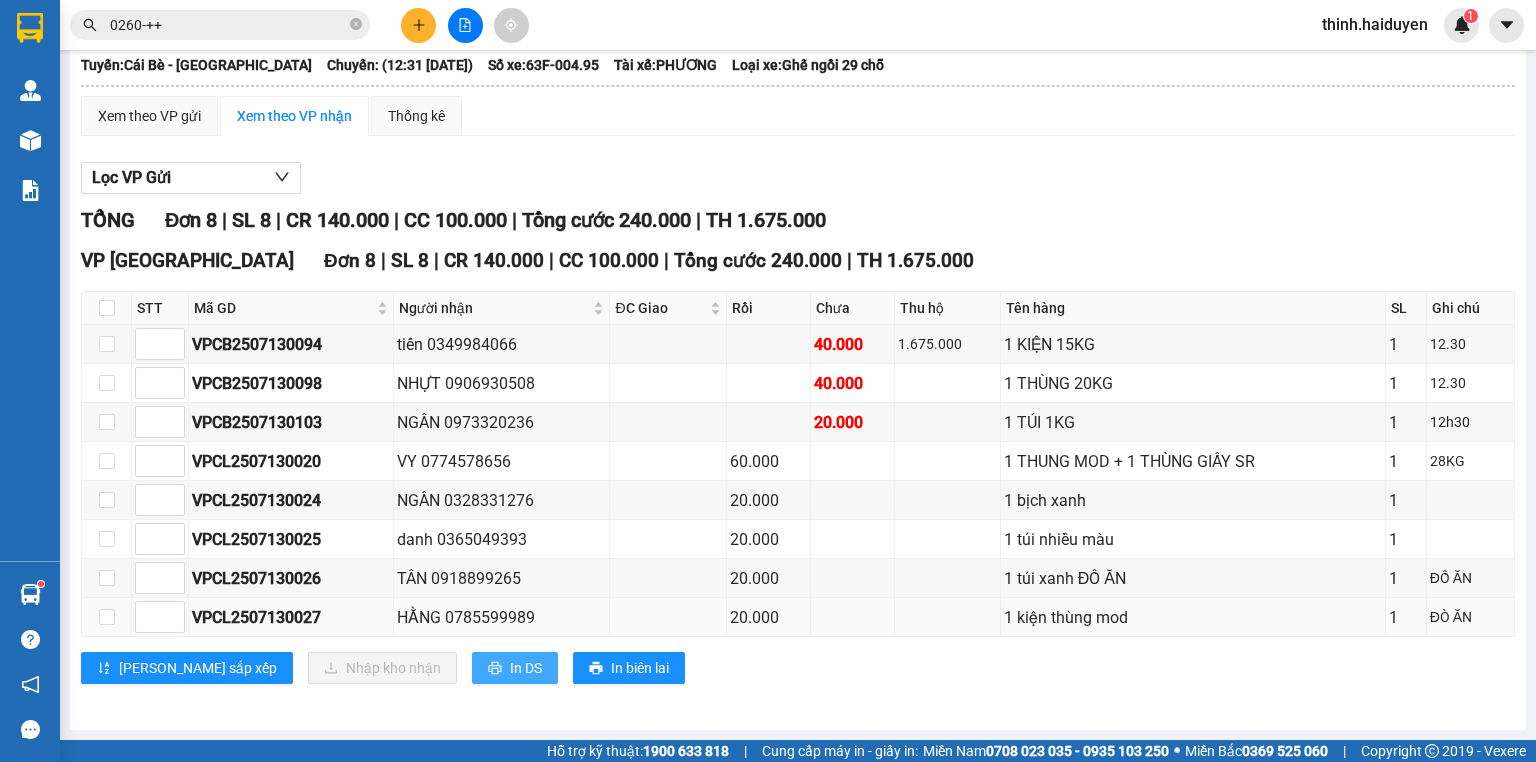 scroll, scrollTop: 0, scrollLeft: 0, axis: both 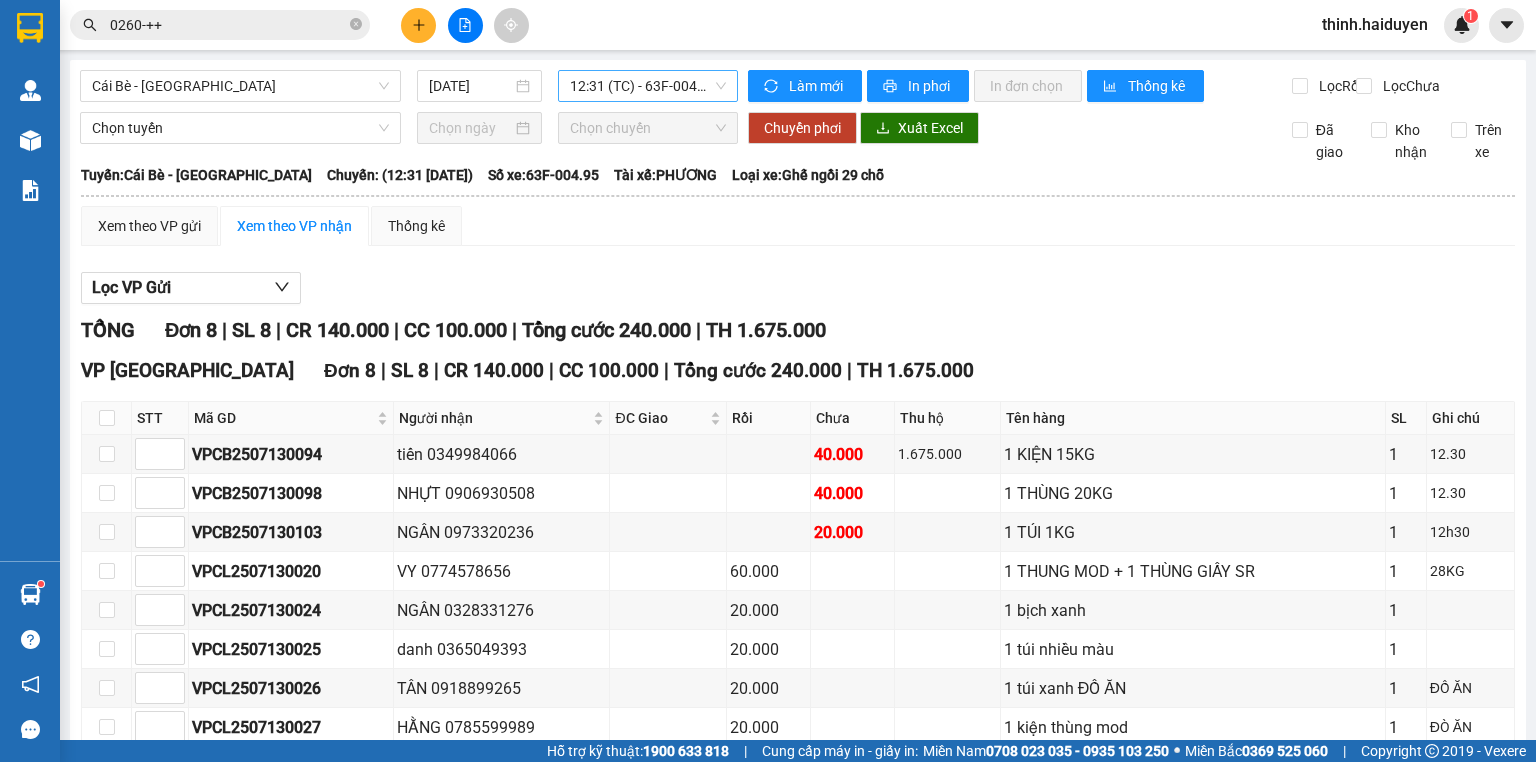 drag, startPoint x: 664, startPoint y: 84, endPoint x: 650, endPoint y: 98, distance: 19.79899 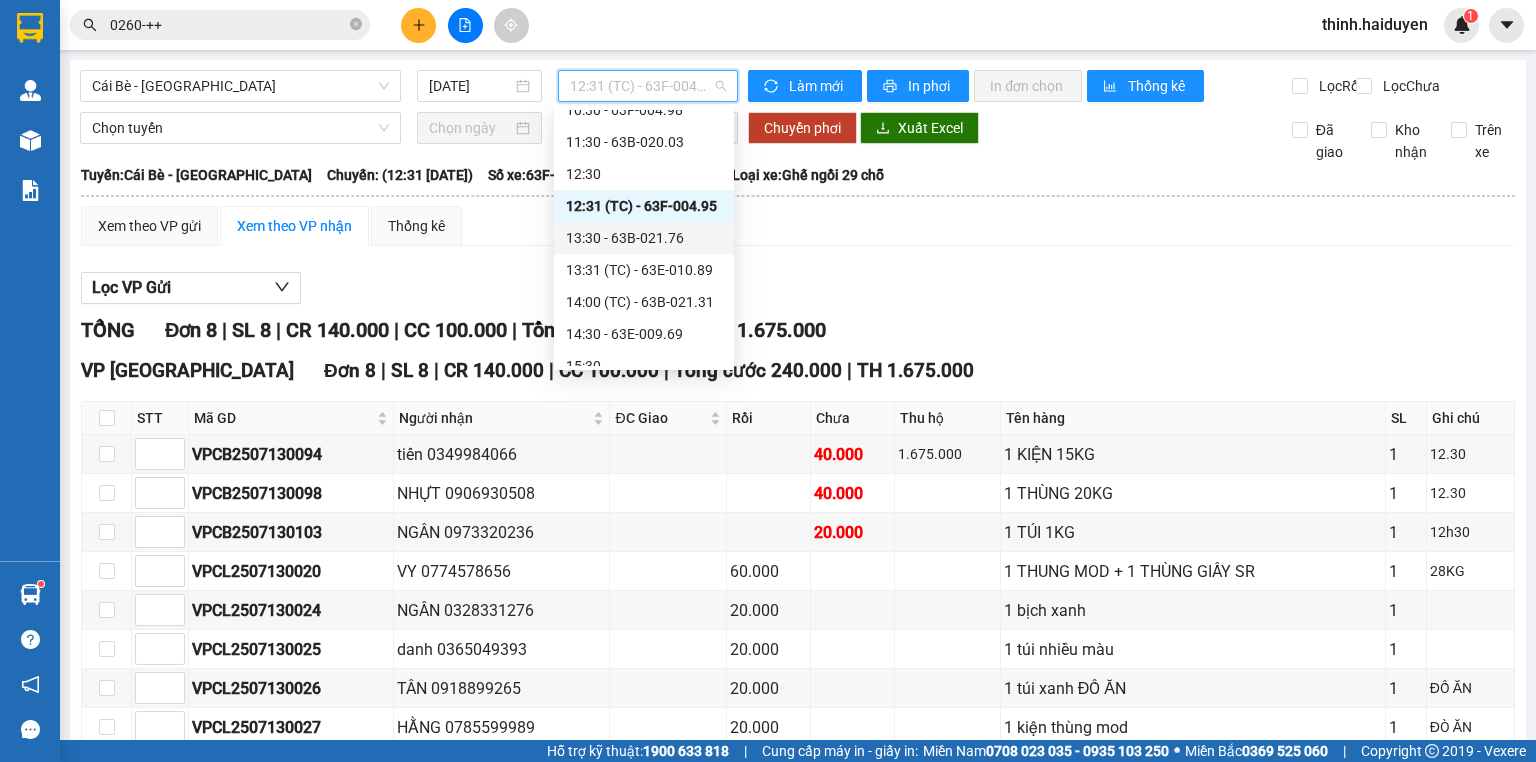 click on "13:30     - 63B-021.76" at bounding box center (644, 238) 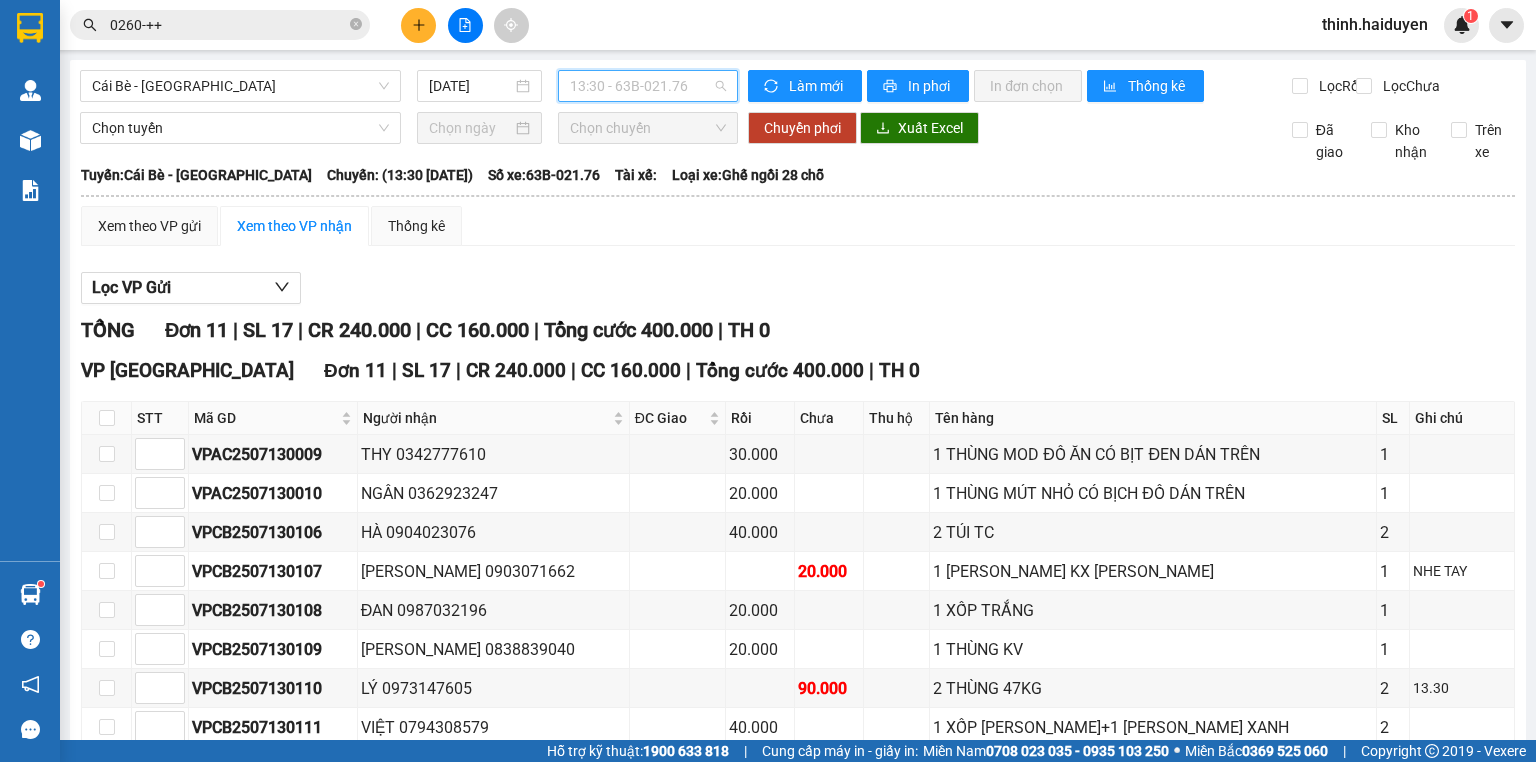 click on "13:30     - 63B-021.76" at bounding box center [648, 86] 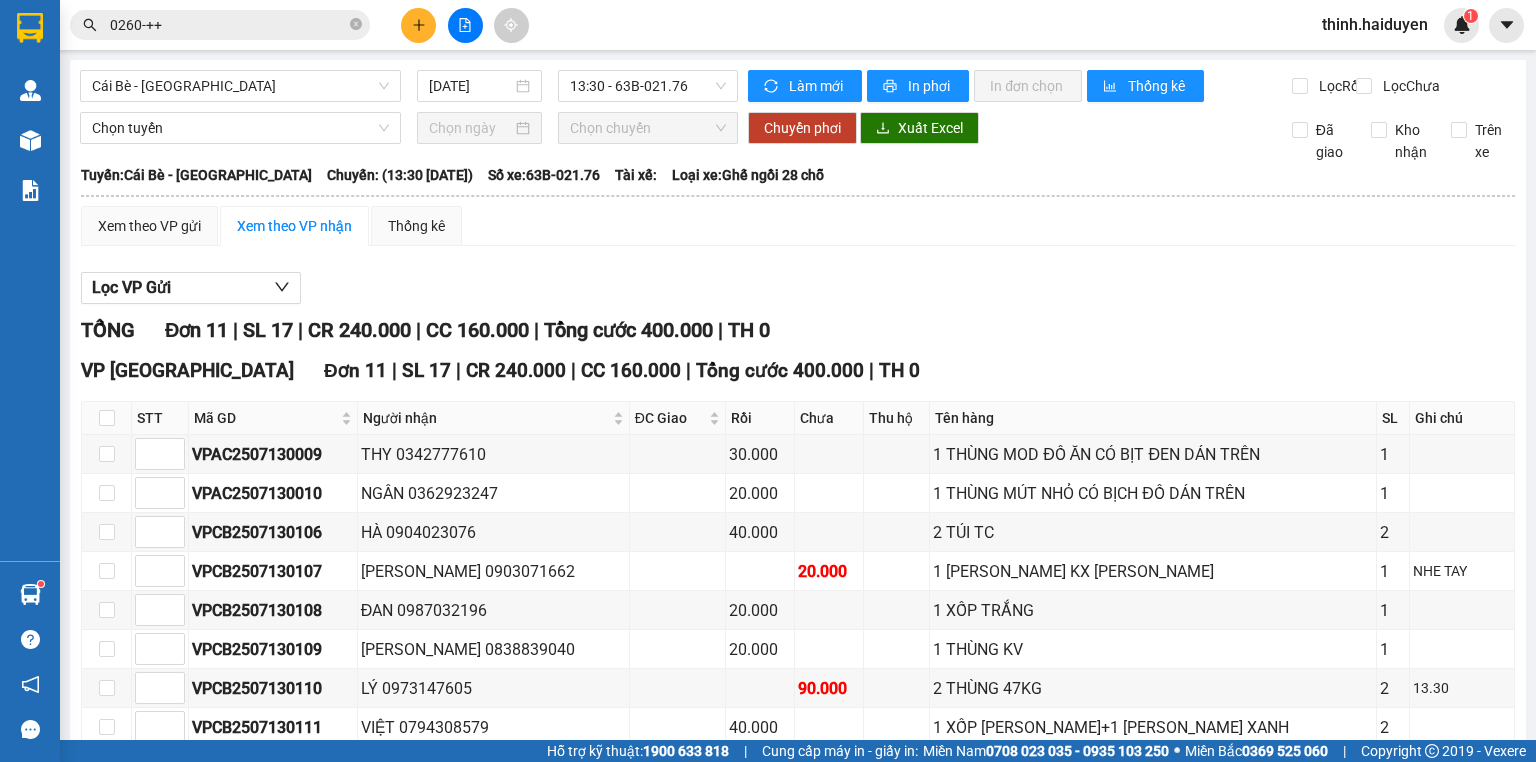 click on "Xem theo VP gửi Xem theo VP nhận Thống kê Lọc VP Gửi TỔNG Đơn   11 | SL   17 | CR   240.000 | CC   160.000 | Tổng cước   400.000 | TH   0 VP Sài Gòn Đơn   11 | SL   17 | CR   240.000 | CC   160.000 | Tổng cước   400.000 | TH   0 STT Mã GD Người nhận ĐC Giao Rồi Chưa Thu hộ Tên hàng SL Ghi chú Ký nhận                         VPAC2507130009 THY 0342777610 30.000 1 THÙNG MOD ĐỒ ĂN CÓ BỊT ĐEN DÁN TRÊN  1 VPAC2507130010 NGÂN  0362923247 20.000 1 THÙNG MÚT NHỎ CÓ BỊCH ĐỒ DÁN TRÊN  1 VPCB2507130106 HÀ 0904023076 40.000 2 TÚI TC  2 VPCB2507130107 TIỂU  0903071662 20.000 1 KIÊN THUNG KX TRỨNG 1 NHE TAY VPCB2507130108 ĐAN 0987032196 20.000 1 XỐP TRẮNG 1 VPCB2507130109 HUYỀN  0838839040 20.000 1 THÙNG KV  1 VPCB2507130110 LÝ 0973147605 90.000 2 THÙNG 47KG 2 13.30 VPCB2507130111 VIỆT 0794308579 40.000 1 XỐP VANG+1 BICH XANH  2 VPCB2507130112 MINH  0937686408 30.000 1 XỐP VÀNG +1 THÙNG 2 TÂN PHONG  VPCB2507130113" at bounding box center [798, 571] 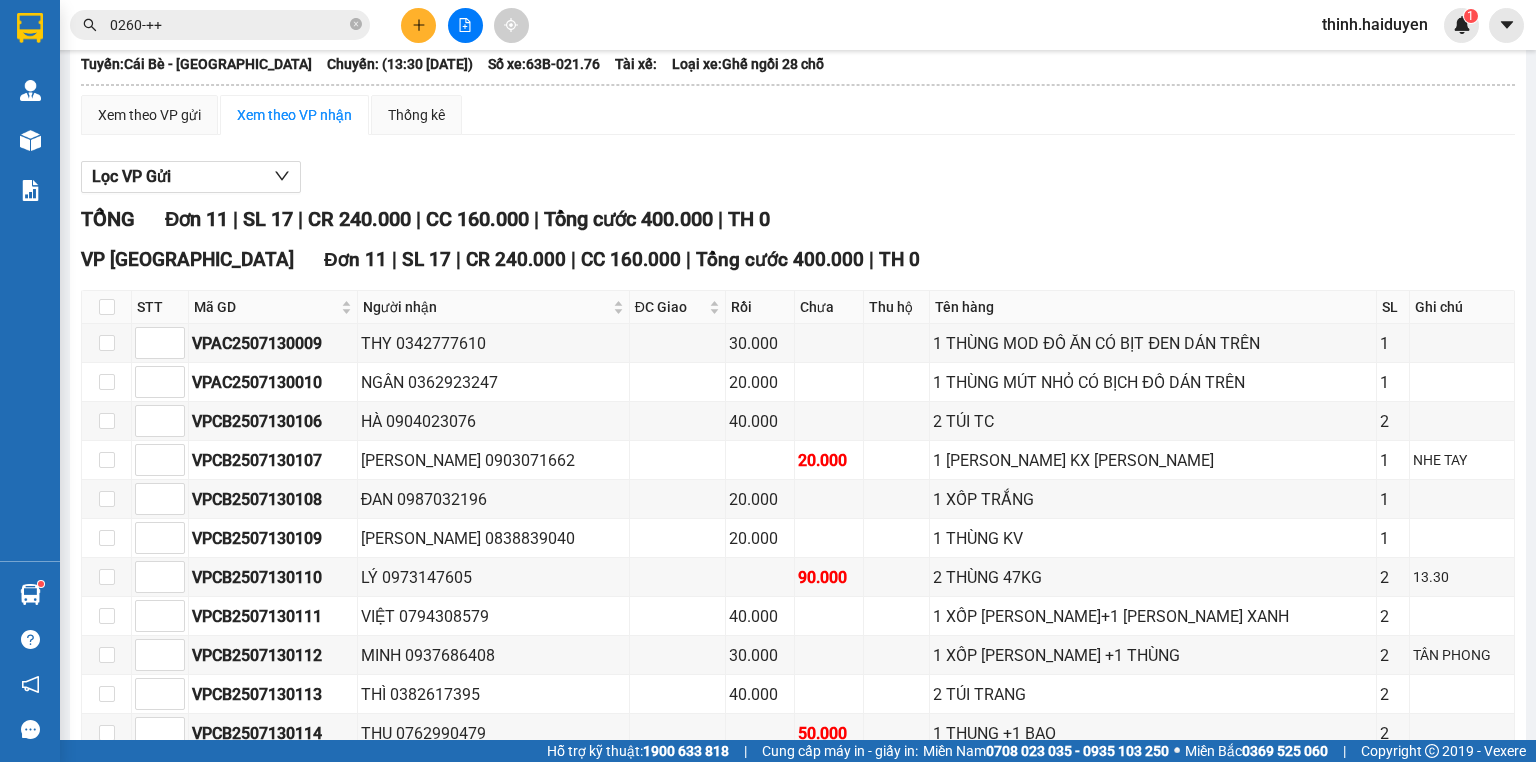 scroll, scrollTop: 236, scrollLeft: 0, axis: vertical 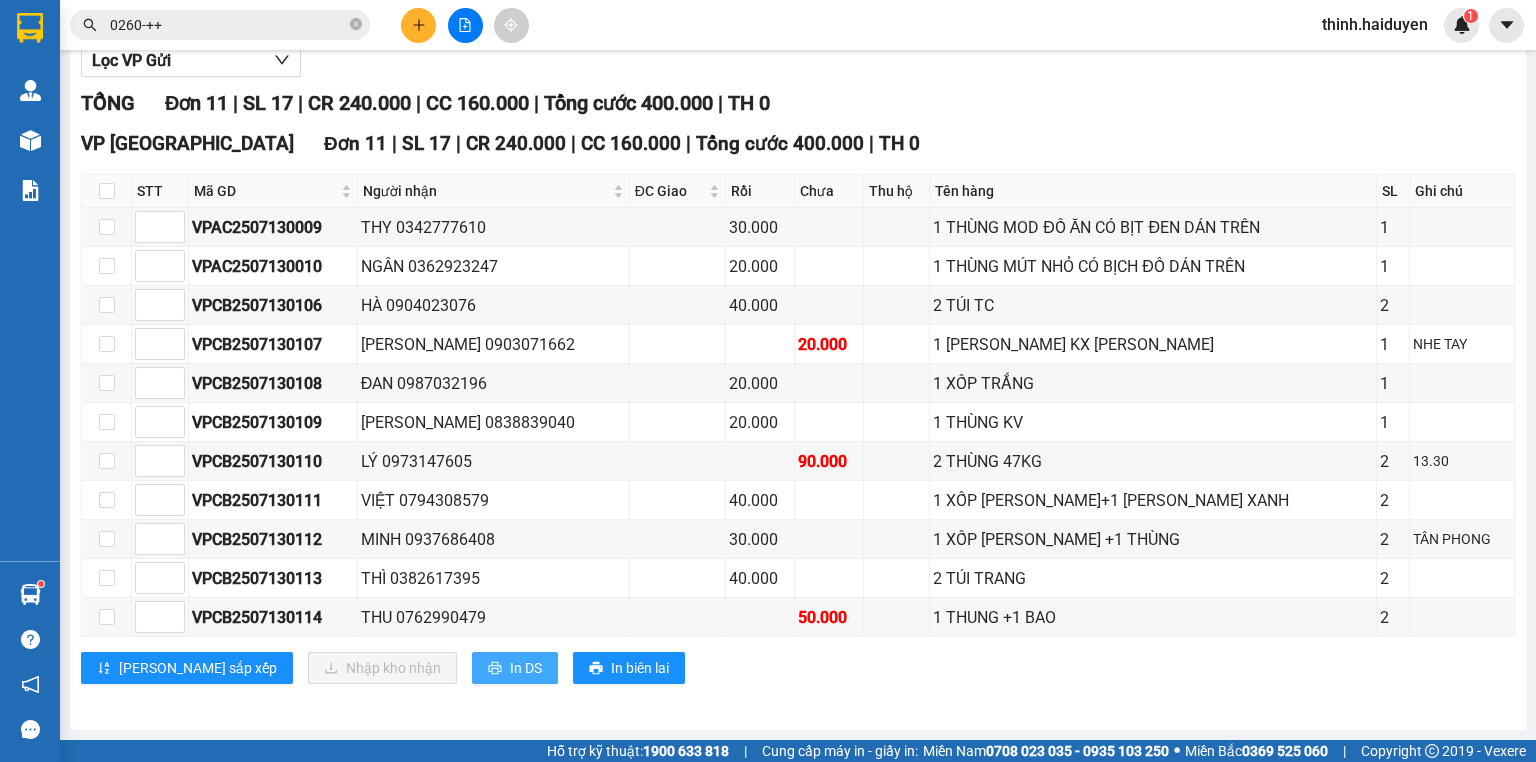 drag, startPoint x: 424, startPoint y: 679, endPoint x: 461, endPoint y: 681, distance: 37.054016 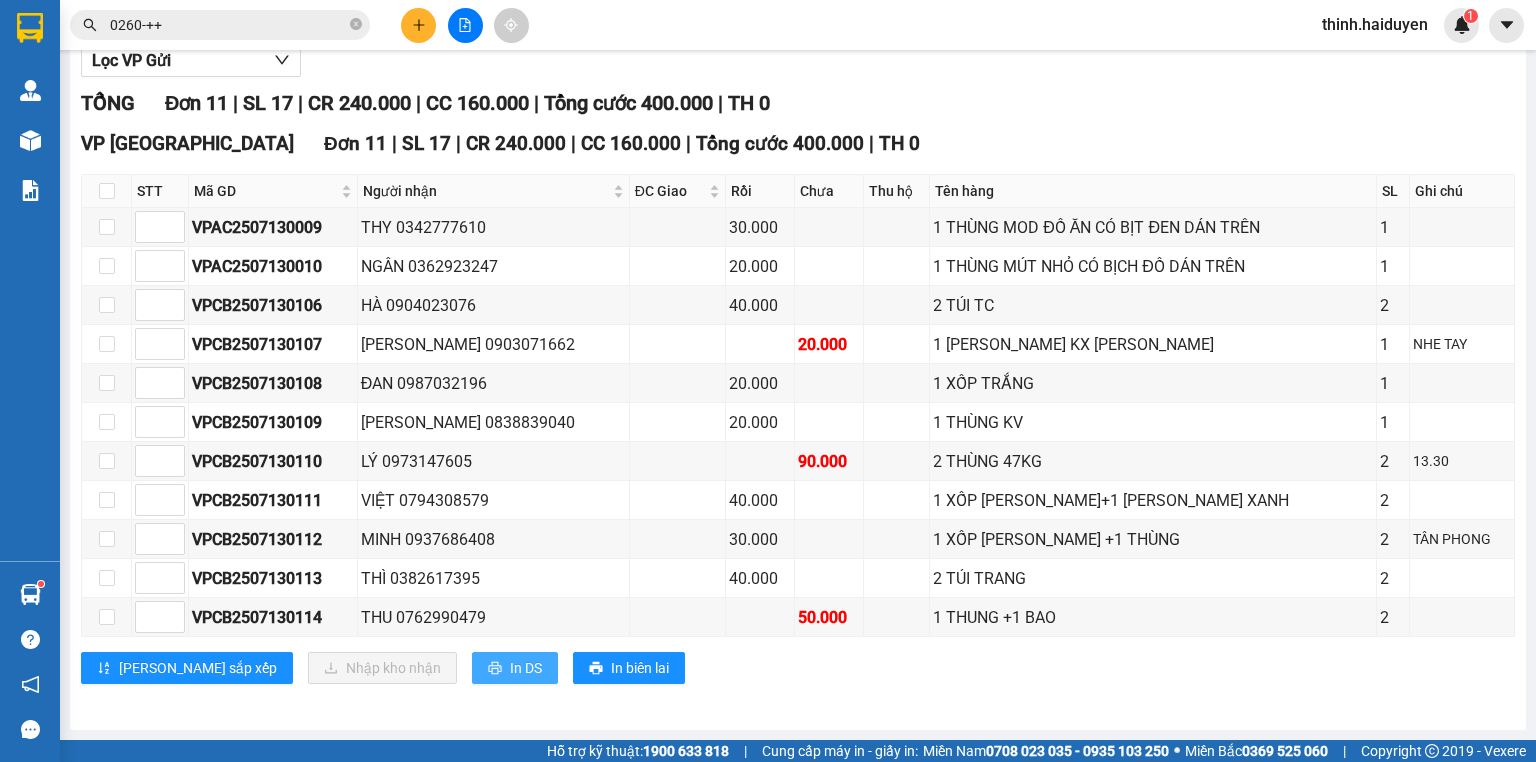 scroll, scrollTop: 0, scrollLeft: 0, axis: both 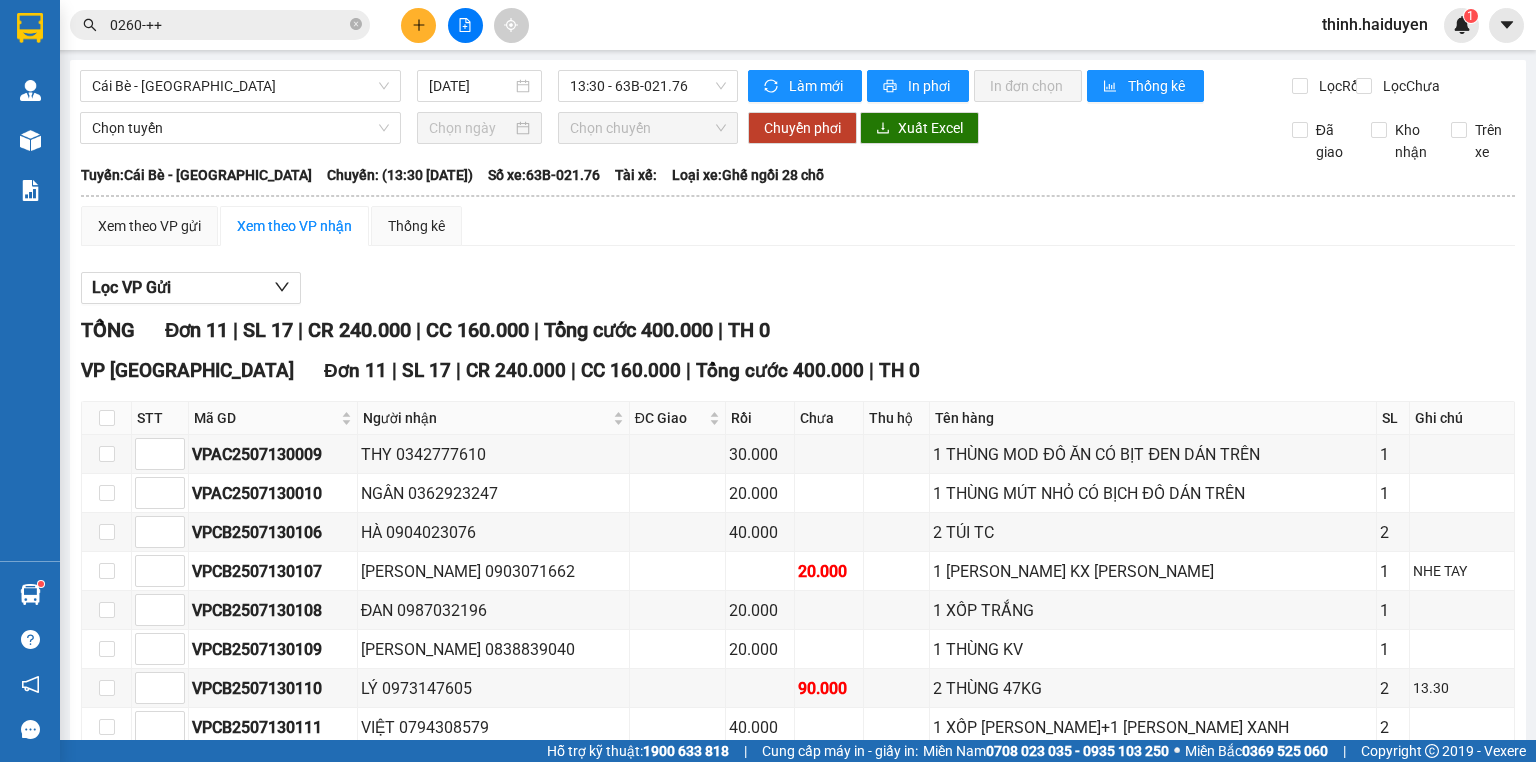 click on "Cái Bè - Sài Gòn 13/07/2025 13:30     - 63B-021.76  Làm mới In phơi In đơn chọn Thống kê Lọc  Rồi Lọc  Chưa Chọn tuyến Chọn chuyến Chuyển phơi Xuất Excel Đã giao Kho nhận Trên xe Hải Duyên   0939993285   97B Nguyễn Duy Dương, P.9 PHƠI HÀNG 14:46 - 13/07/2025 Tuyến:  Cái Bè - Sài Gòn Chuyến:   (13:30 - 13/07/2025) Số xe:  63B-021.76 Loại xe:  Ghế ngồi 28 chỗ  Tuyến:  Cái Bè - Sài Gòn Chuyến:   (13:30 - 13/07/2025) Số xe:  63B-021.76 Tài xế:  Loại xe:  Ghế ngồi 28 chỗ  Xem theo VP gửi Xem theo VP nhận Thống kê Lọc VP Gửi TỔNG Đơn   11 | SL   17 | CR   240.000 | CC   160.000 | Tổng cước   400.000 | TH   0 VP Sài Gòn Đơn   11 | SL   17 | CR   240.000 | CC   160.000 | Tổng cước   400.000 | TH   0 STT Mã GD Người nhận ĐC Giao Rồi Chưa Thu hộ Tên hàng SL Ghi chú Ký nhận                         VPAC2507130009 THY 0342777610 30.000 1 VPAC2507130010 NGÂN  0362923247 1 2" at bounding box center [798, 508] 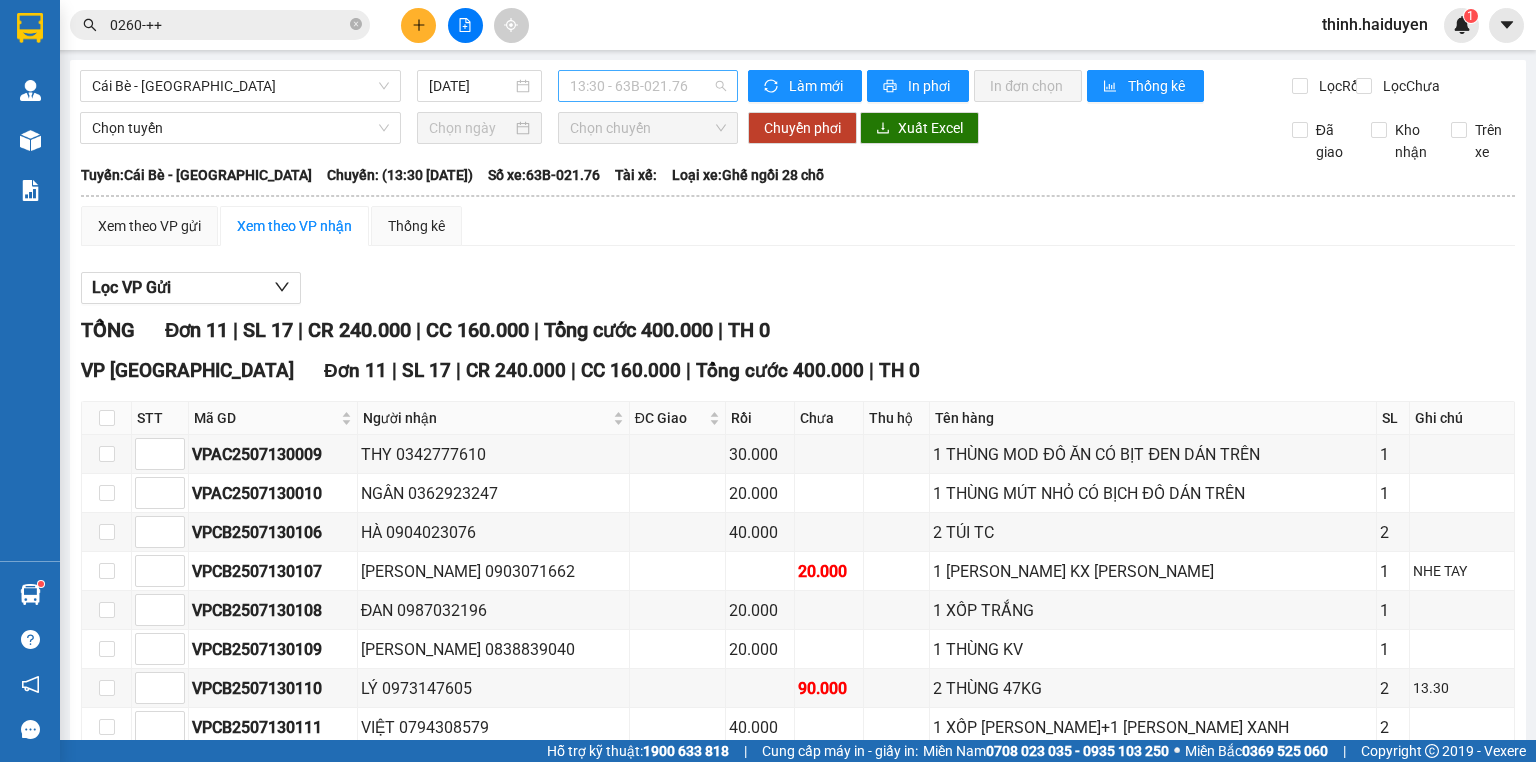 drag, startPoint x: 626, startPoint y: 79, endPoint x: 601, endPoint y: 148, distance: 73.38937 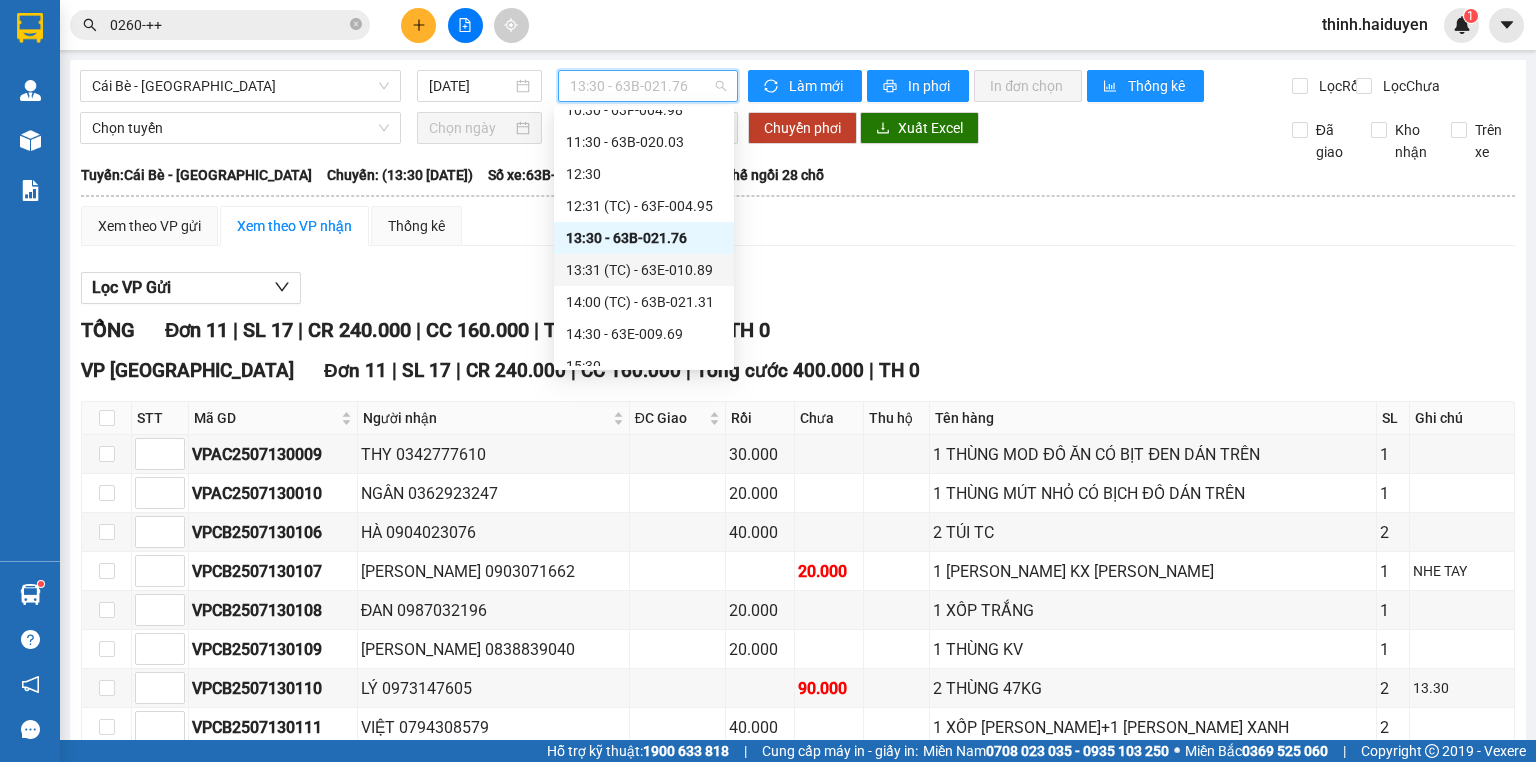 click on "13:31   (TC)   - 63E-010.89" at bounding box center [644, 270] 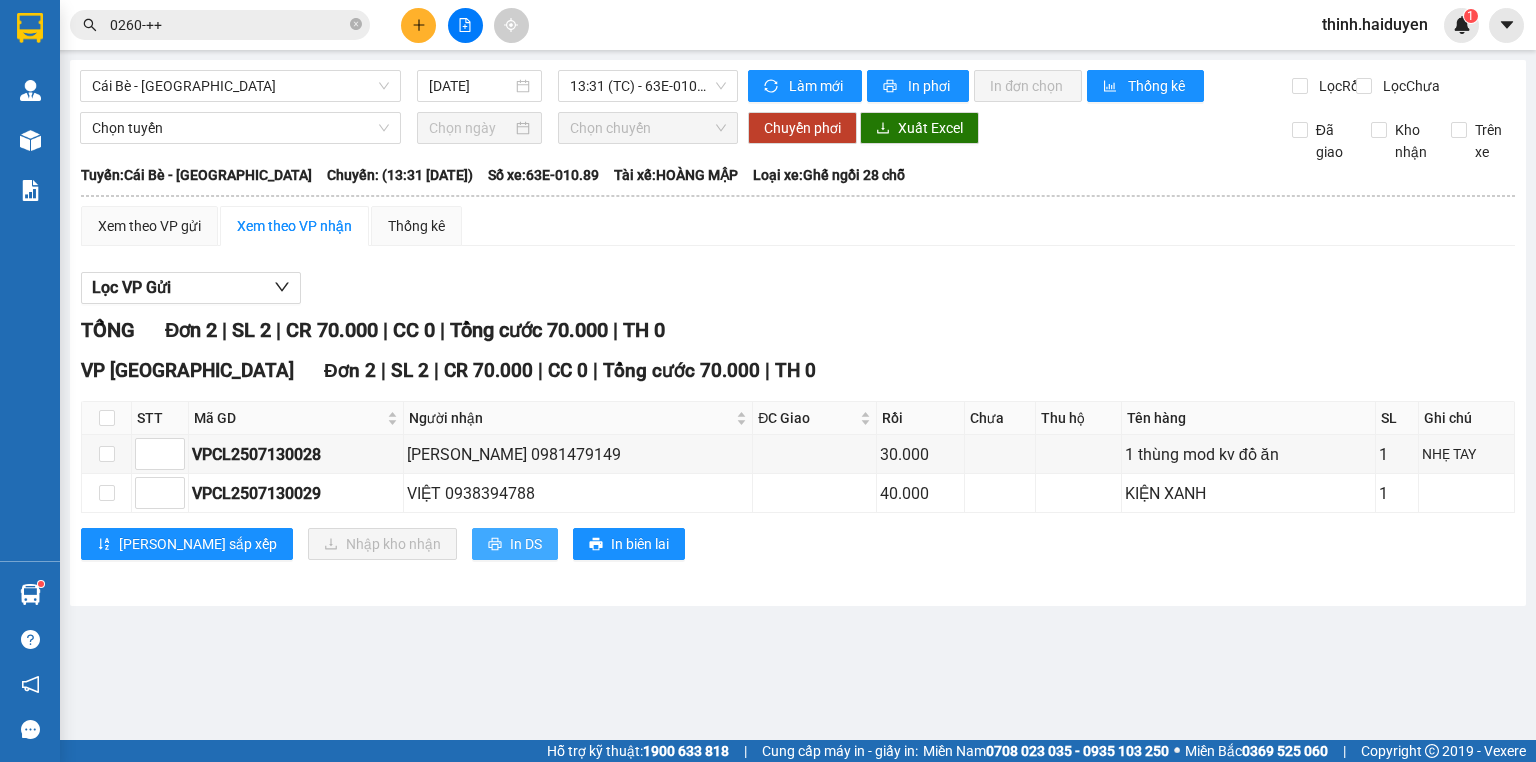 click on "In DS" at bounding box center [526, 544] 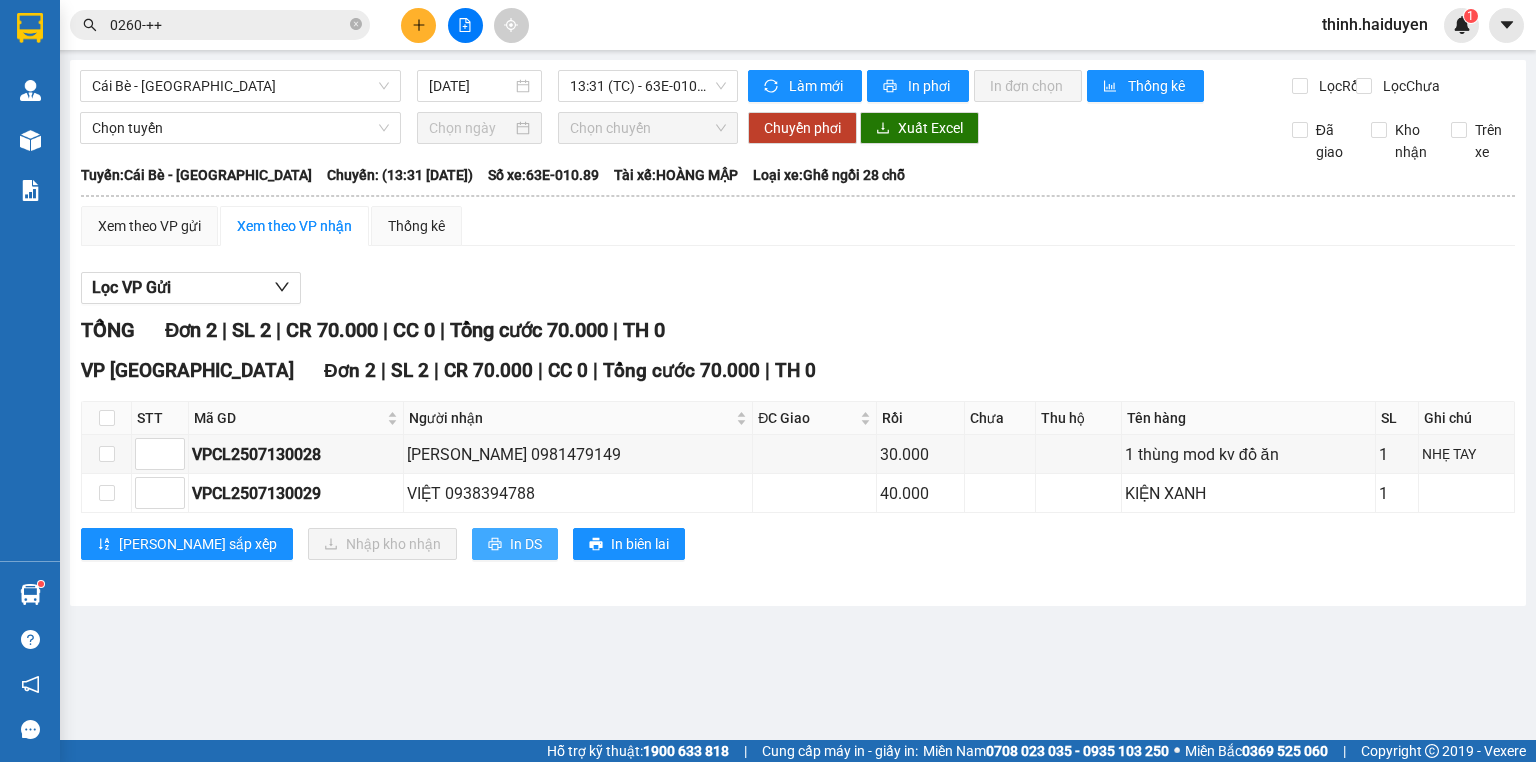 scroll, scrollTop: 0, scrollLeft: 0, axis: both 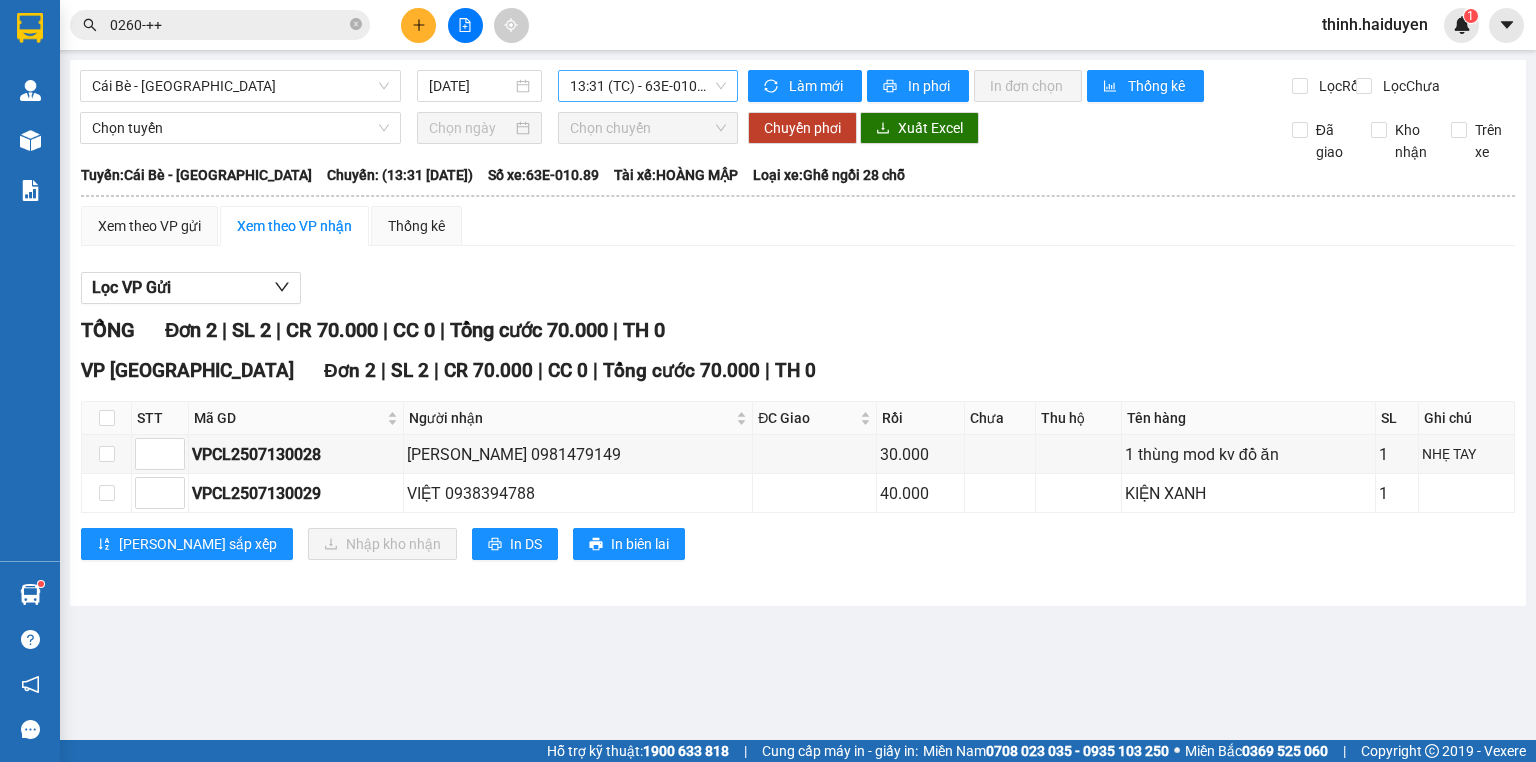 drag, startPoint x: 585, startPoint y: 70, endPoint x: 600, endPoint y: 91, distance: 25.806976 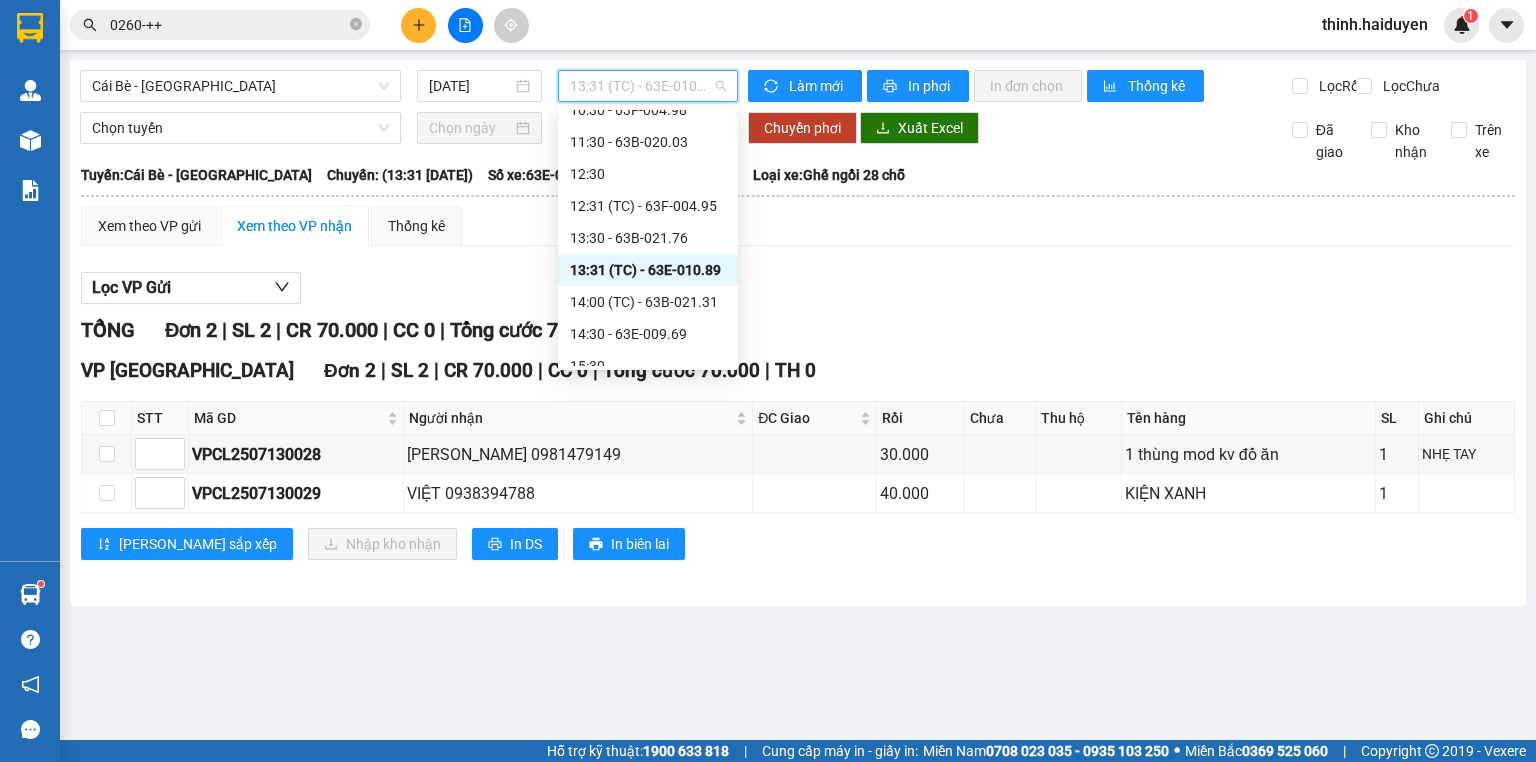 click on "13:31   (TC)   - 63E-010.89" at bounding box center [648, 86] 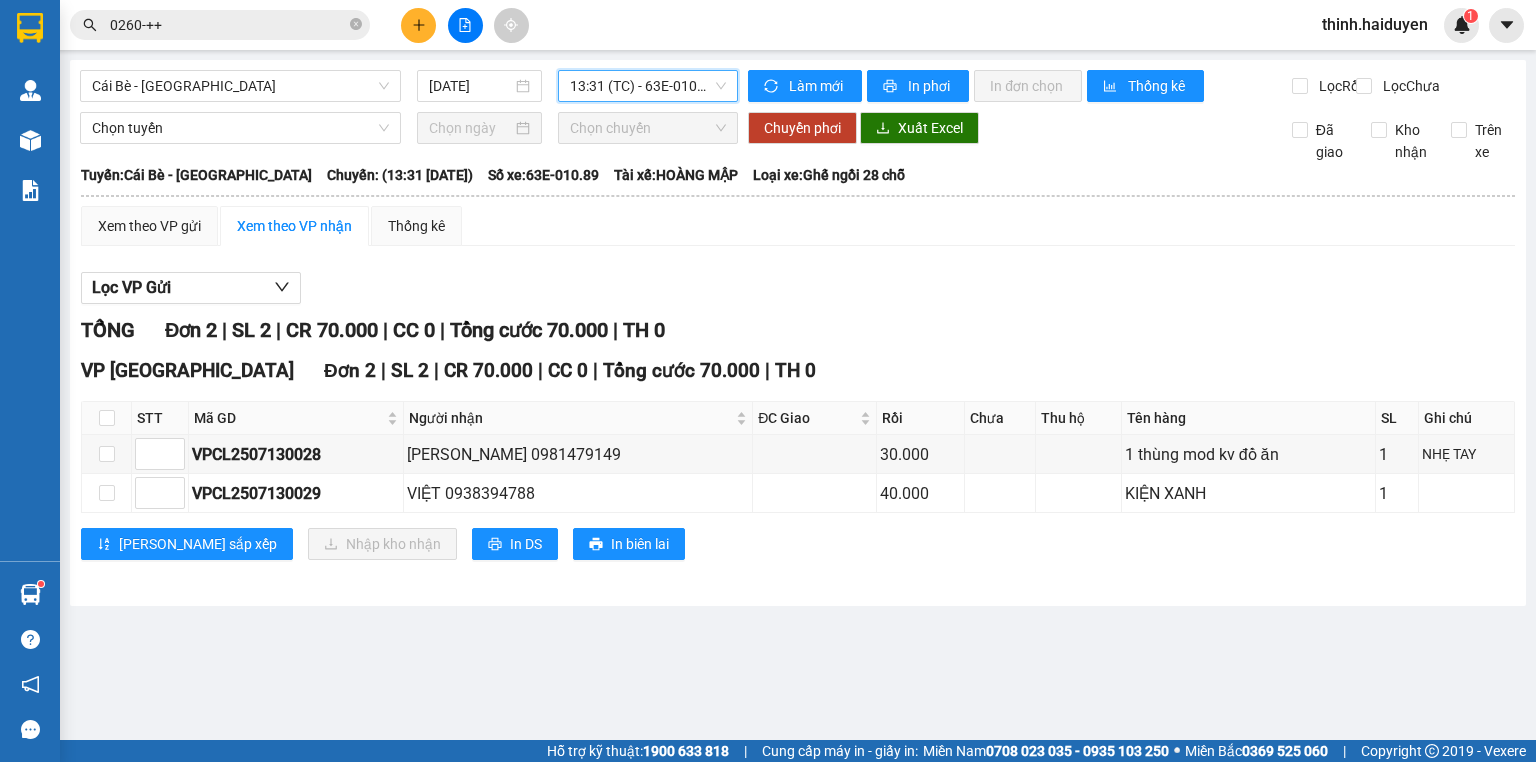 click on "13:31   (TC)   - 63E-010.89" at bounding box center (648, 86) 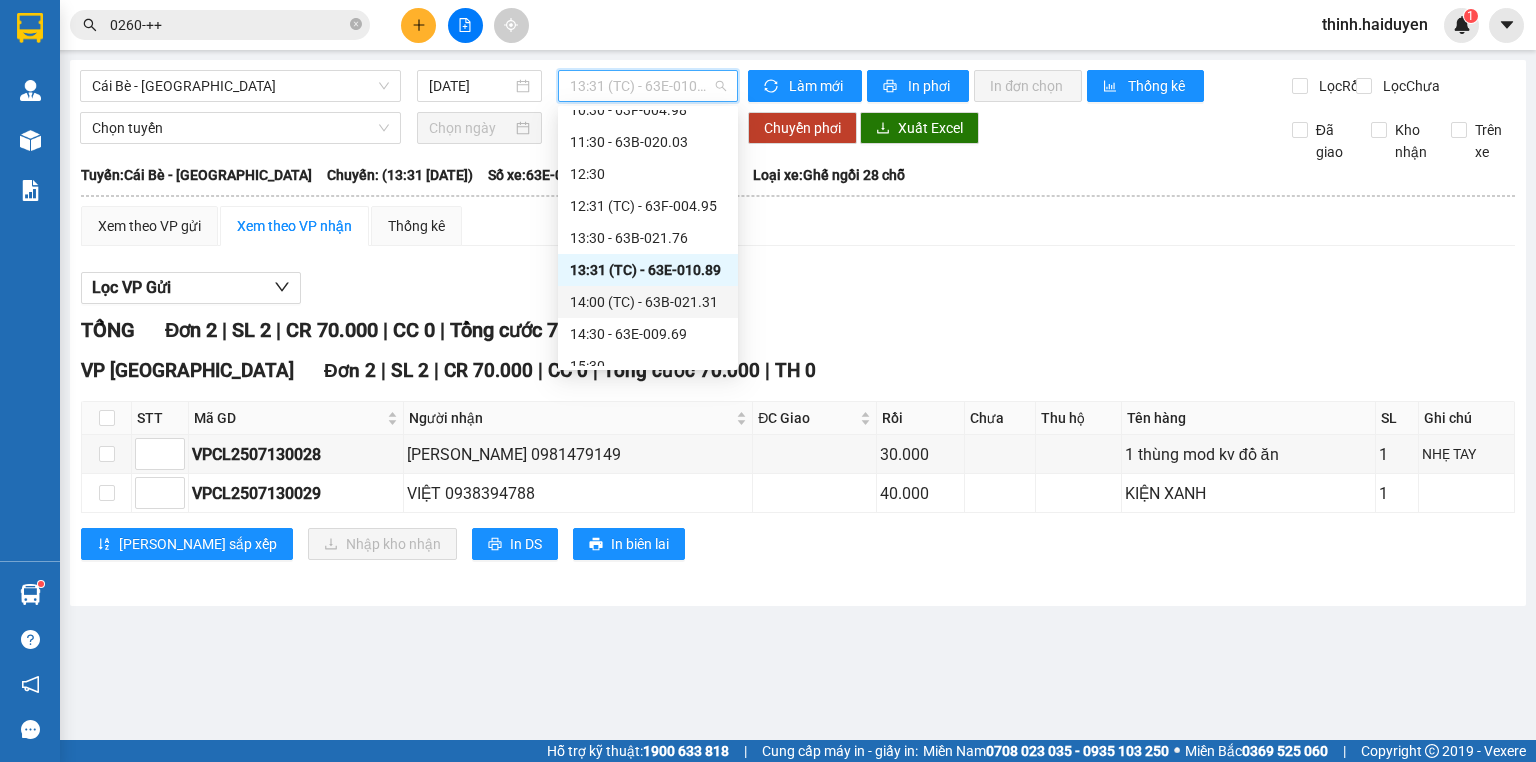 click on "14:00   (TC)   - 63B-021.31" at bounding box center (648, 302) 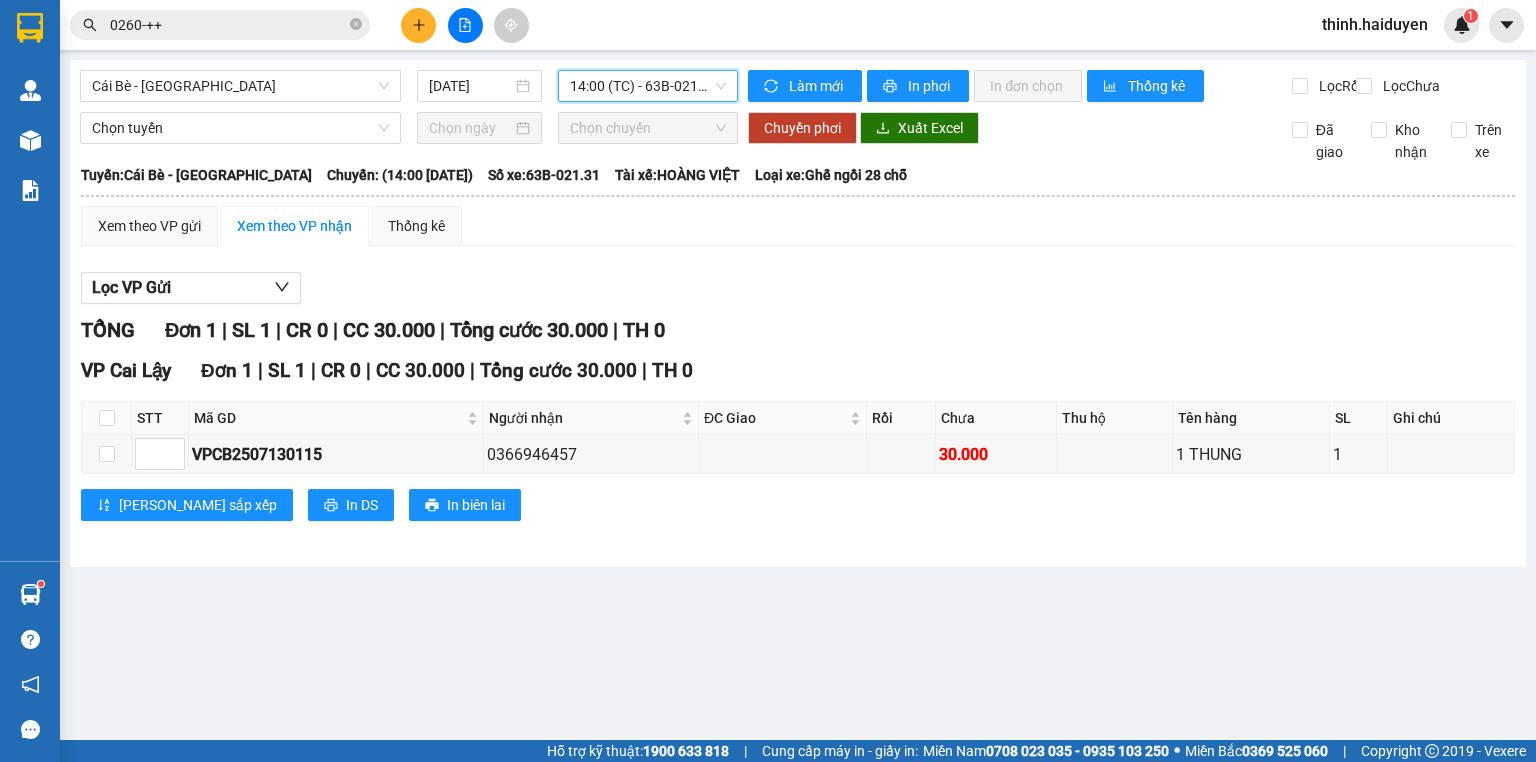 click on "14:00   (TC)   - 63B-021.31" at bounding box center (648, 86) 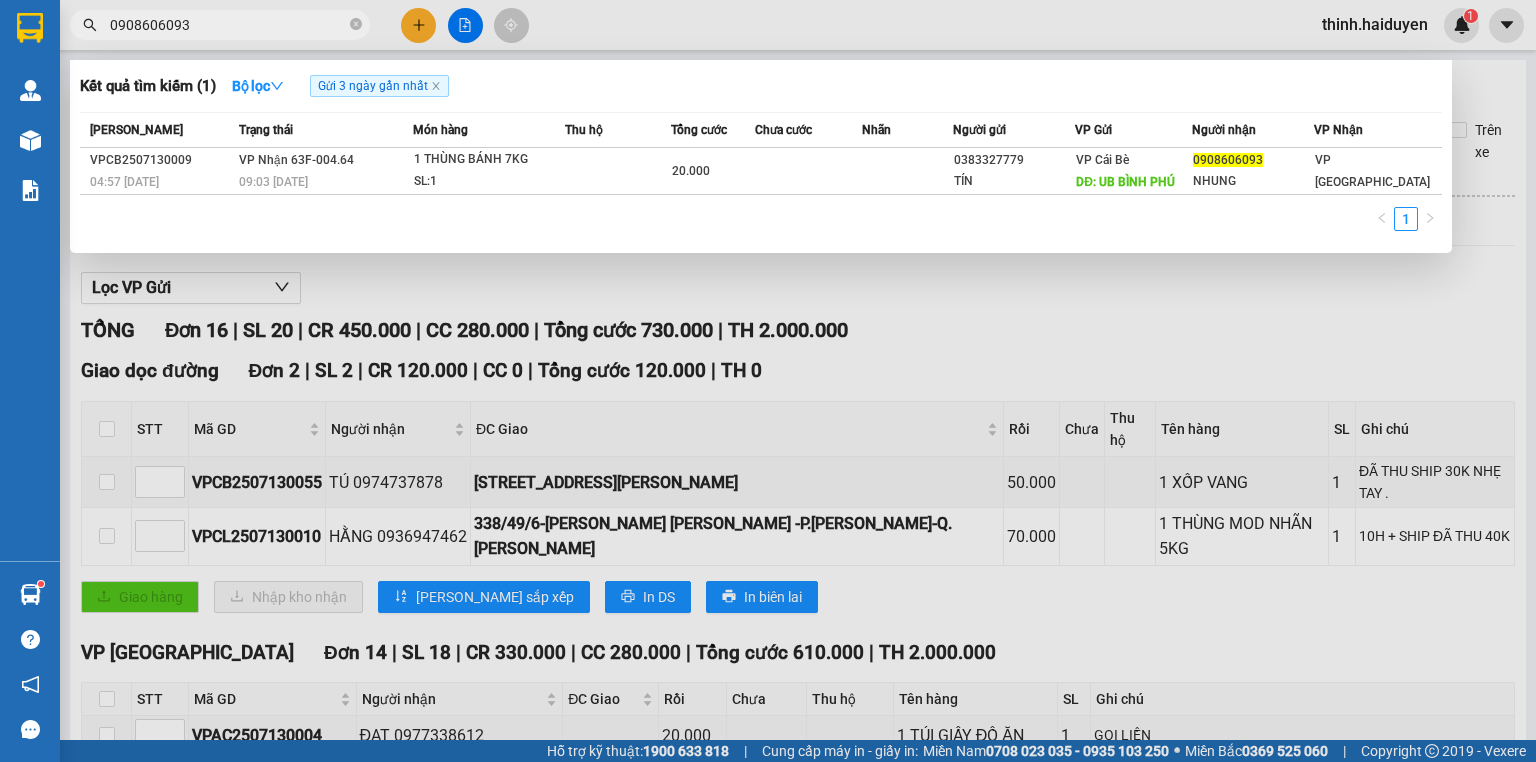 click 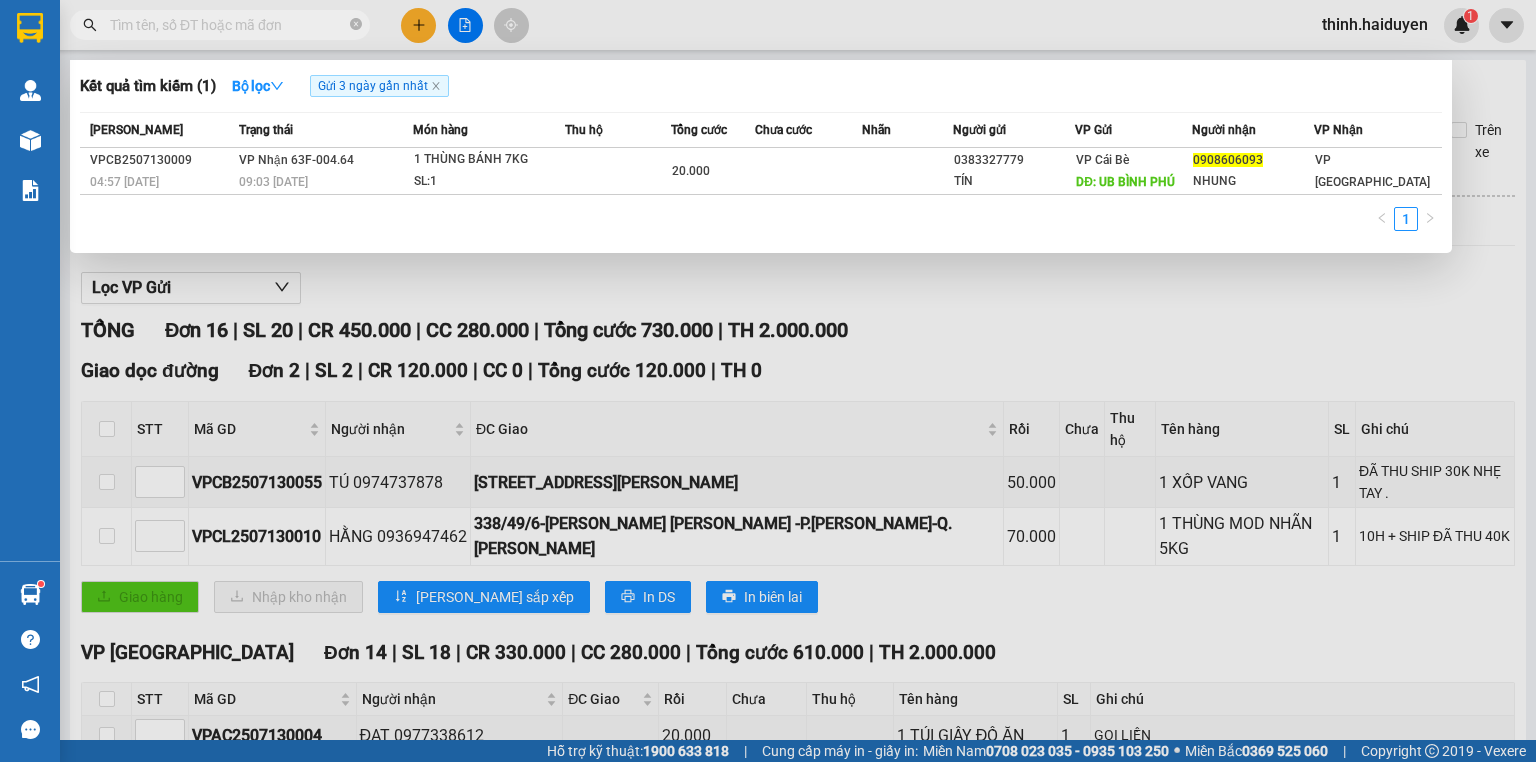 scroll, scrollTop: 0, scrollLeft: 0, axis: both 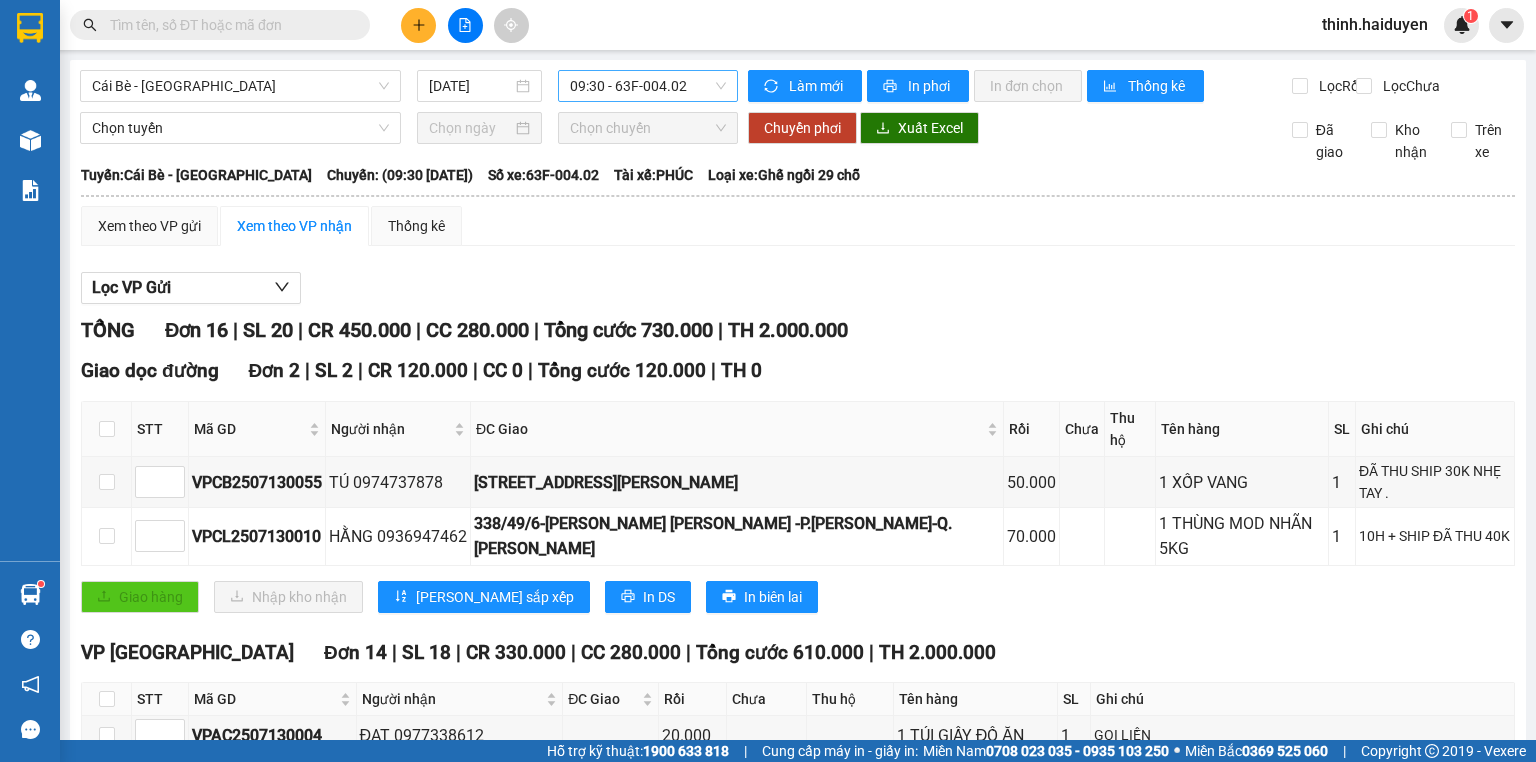 click on "09:30     - 63F-004.02" at bounding box center (648, 86) 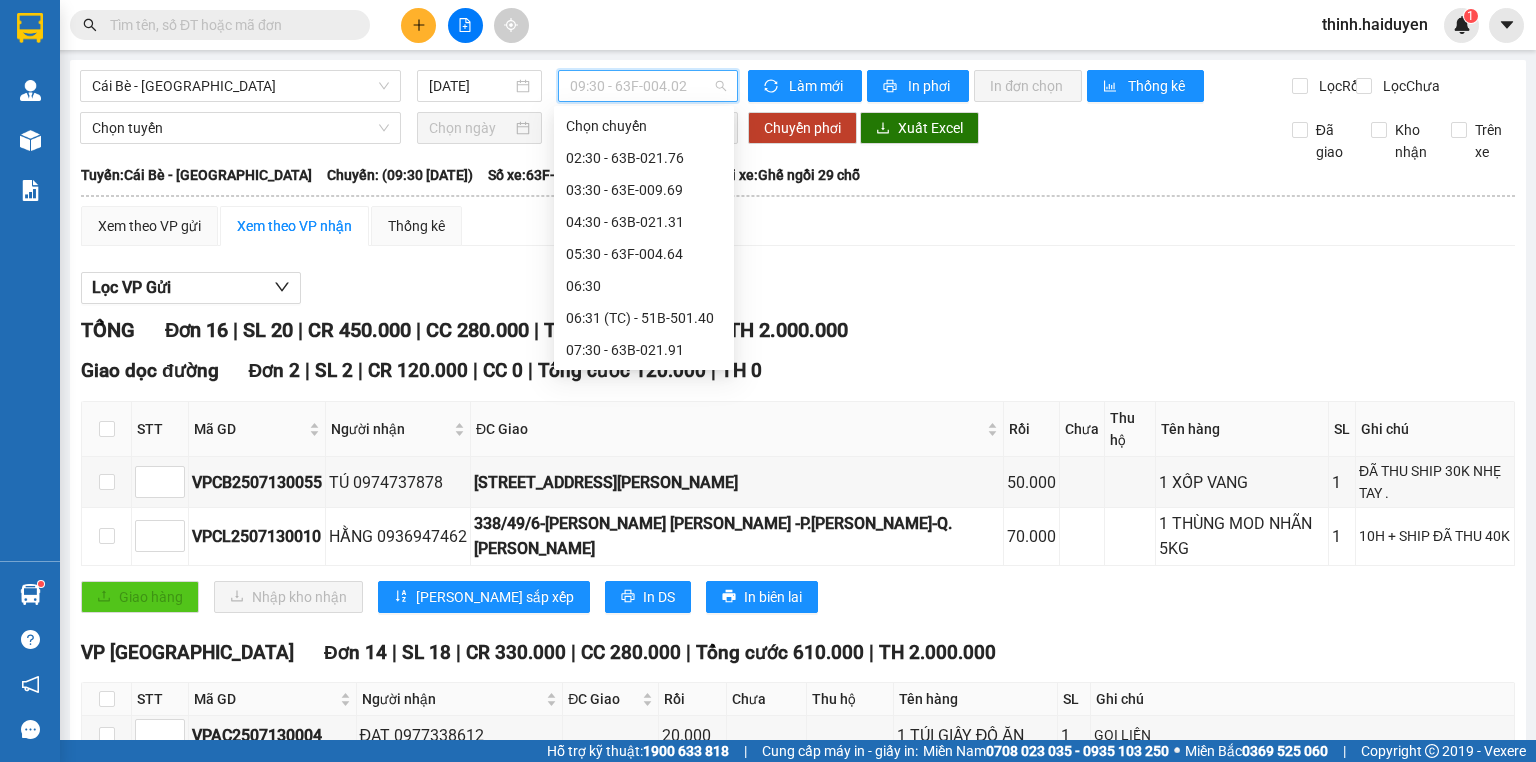 click on "10:00   (TC)" at bounding box center [644, 478] 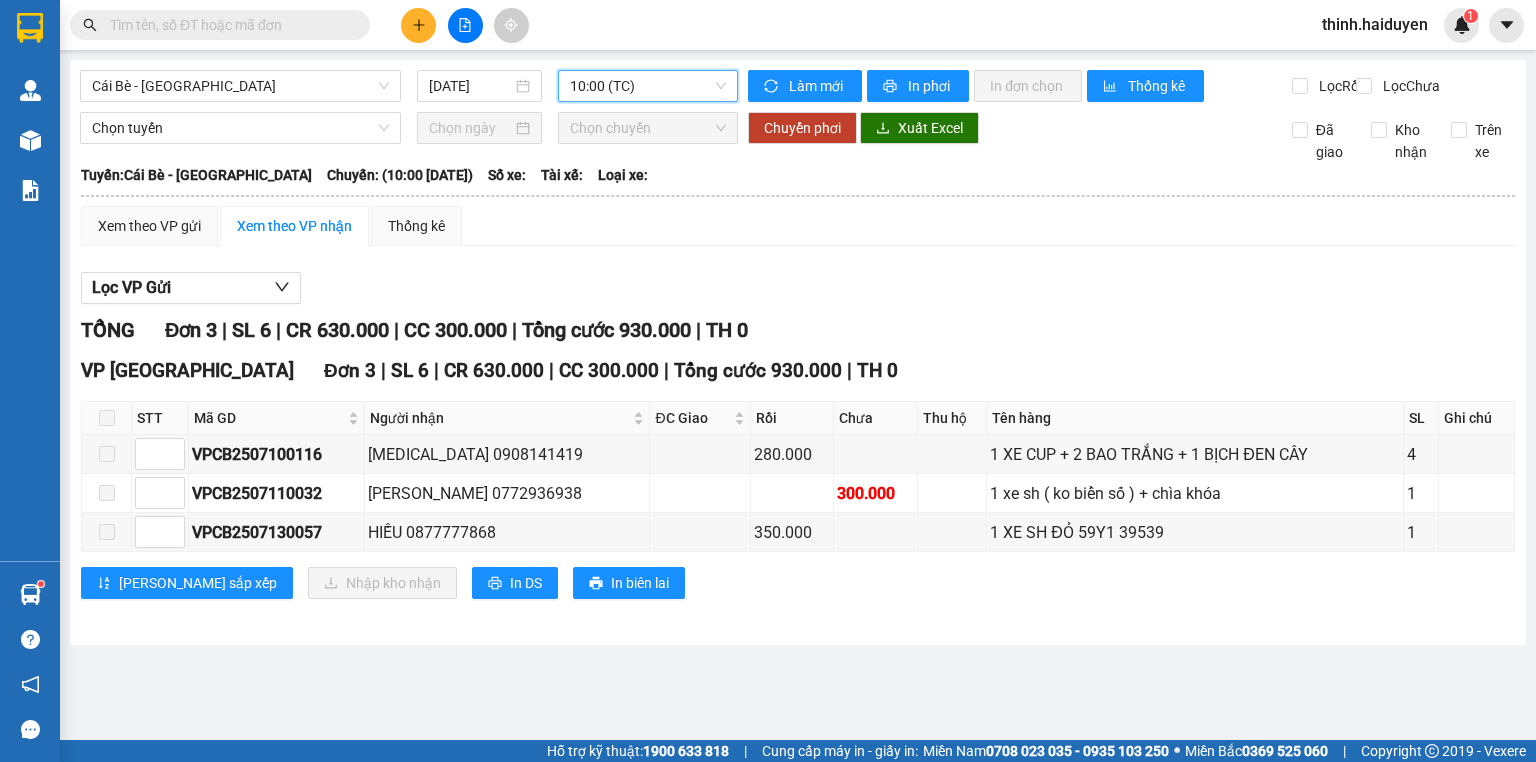click on "10:00   (TC)" at bounding box center [648, 86] 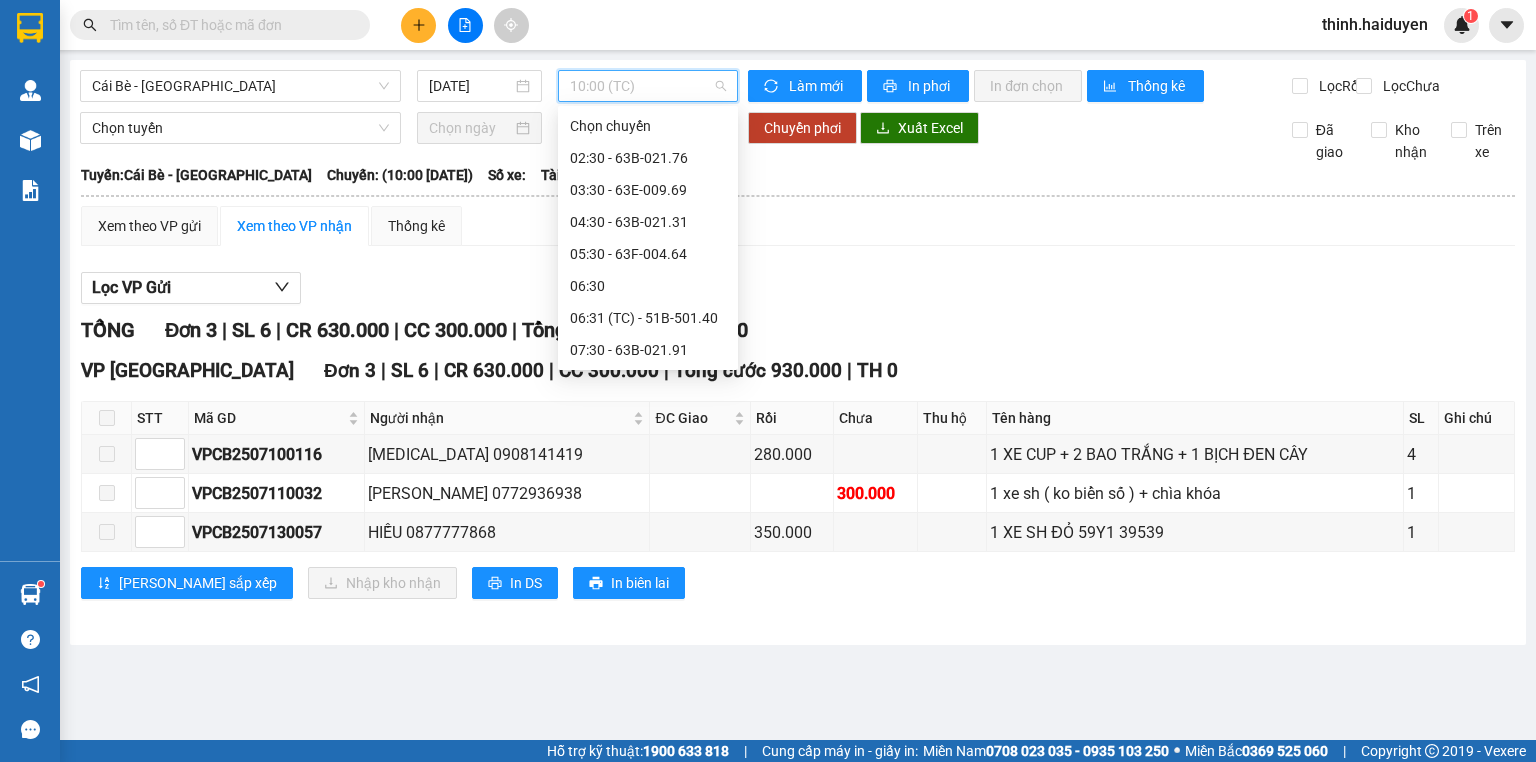 click on "10:30     - 63F-004.98" at bounding box center (648, 510) 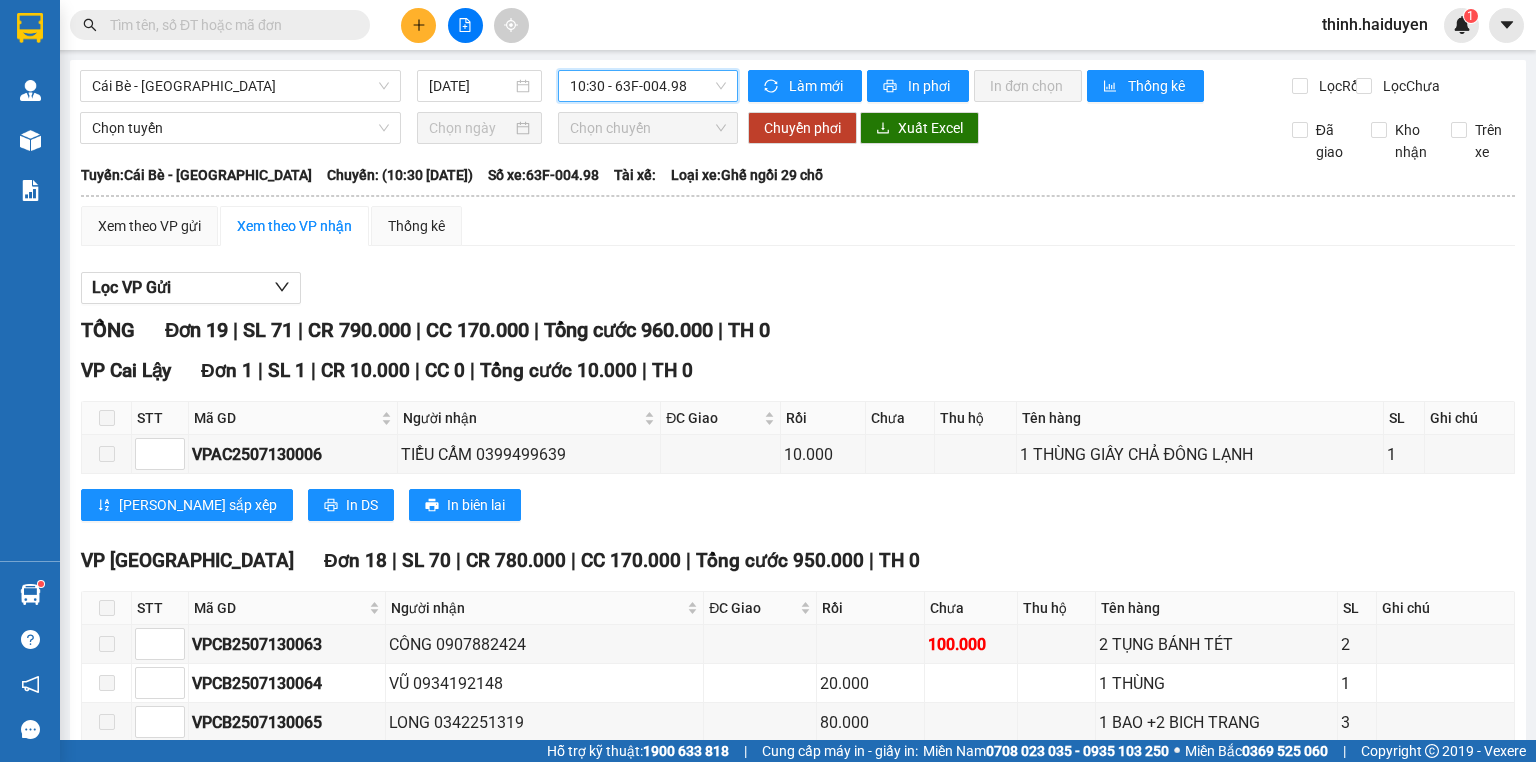 click on "10:30     - 63F-004.98" at bounding box center (648, 86) 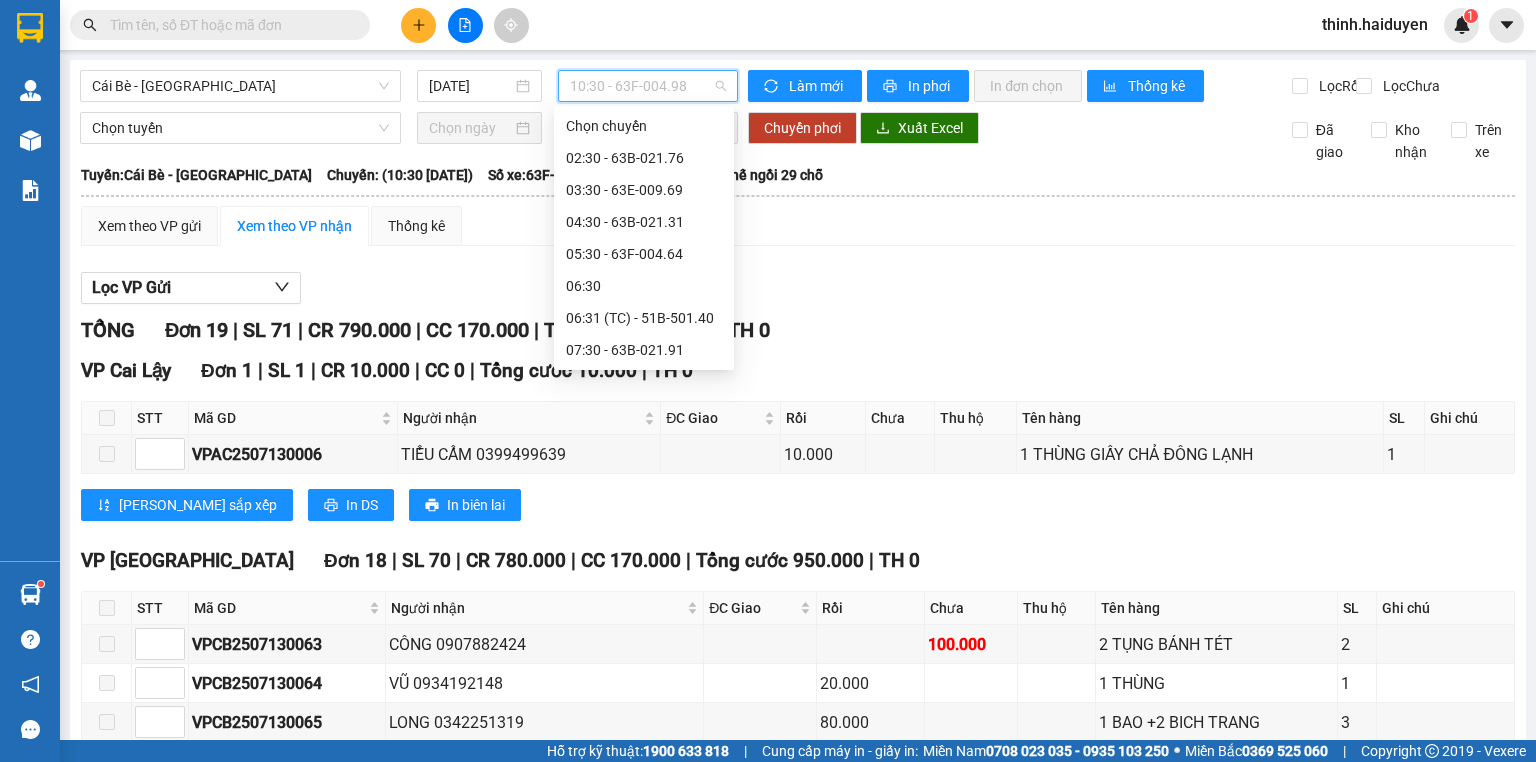 click on "11:30     - 63B-020.03" at bounding box center (644, 542) 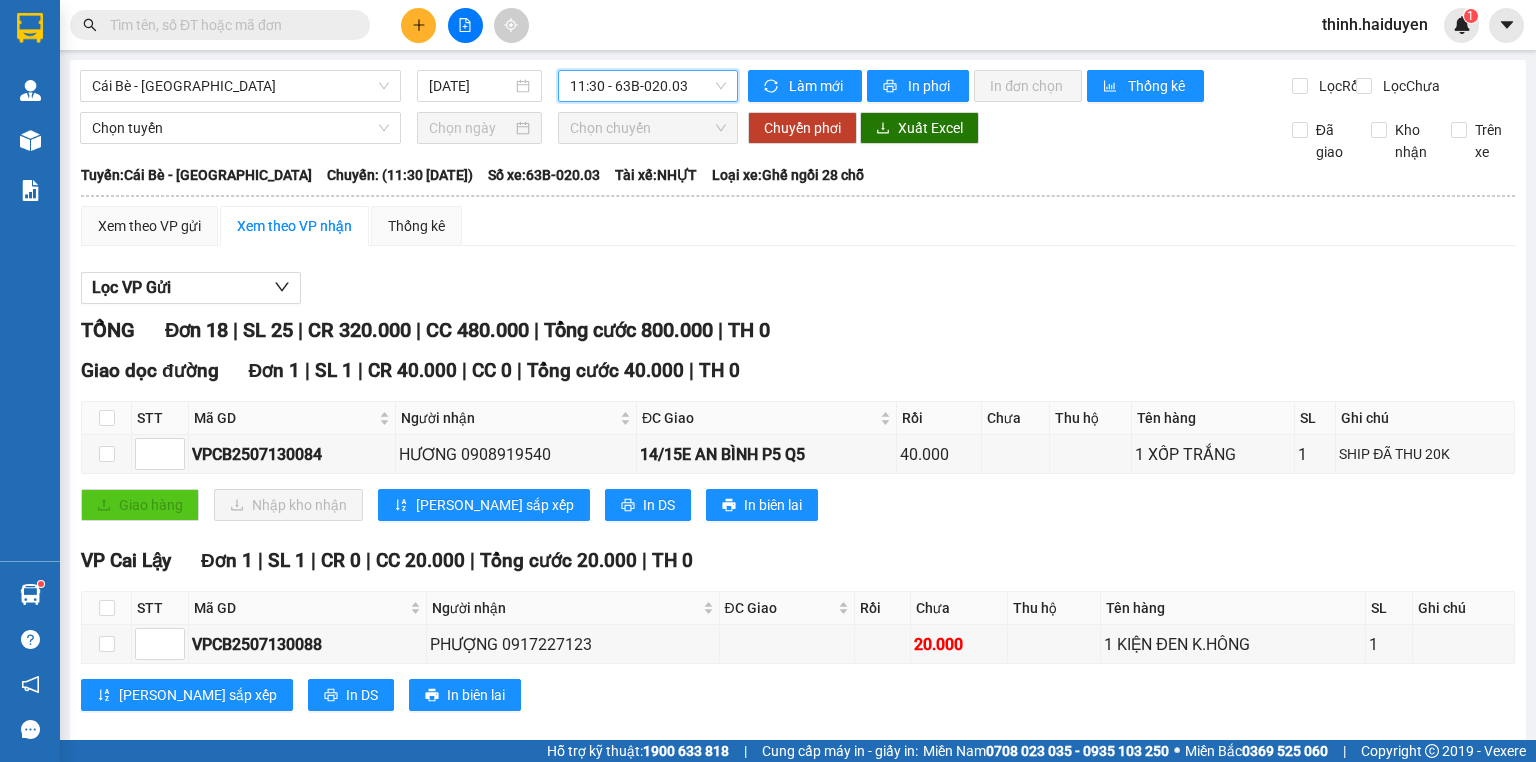 click at bounding box center [418, 25] 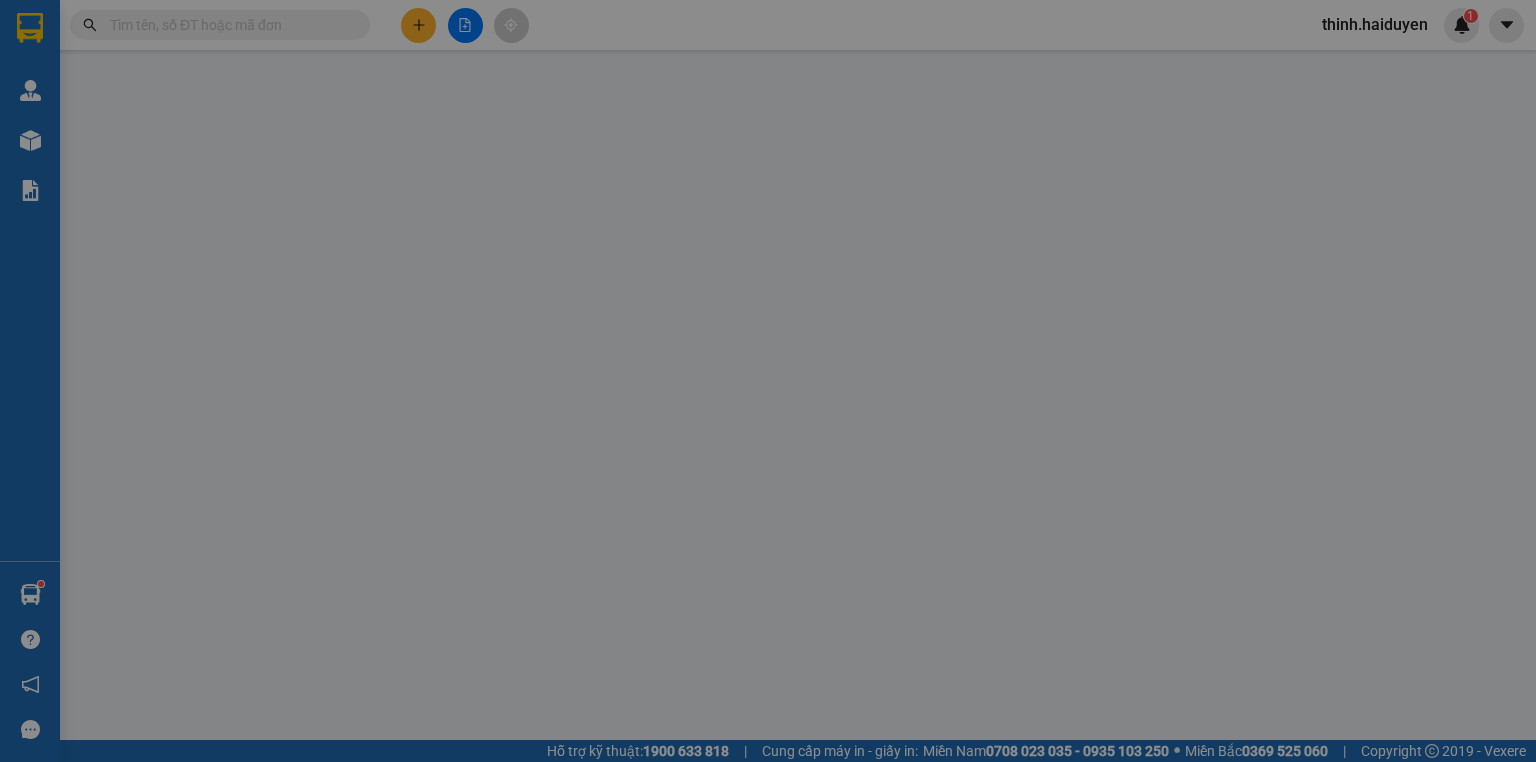 click on "Yêu cầu xuất hóa đơn điện tử" at bounding box center [328, 33] 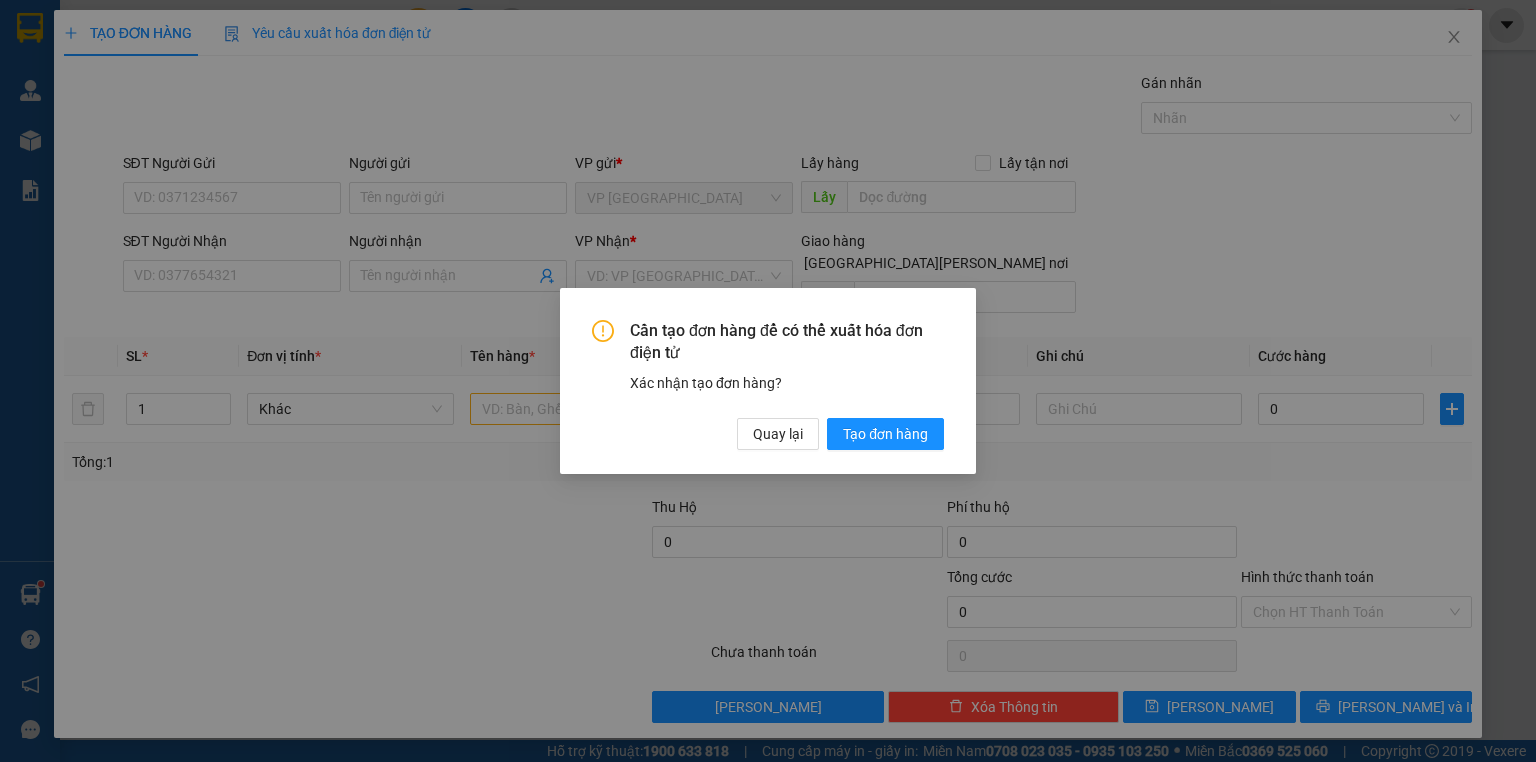 click on "Cần tạo đơn hàng để có thể xuất hóa đơn điện tử Xác nhận tạo đơn hàng? Quay lại Tạo đơn hàng" at bounding box center (768, 381) 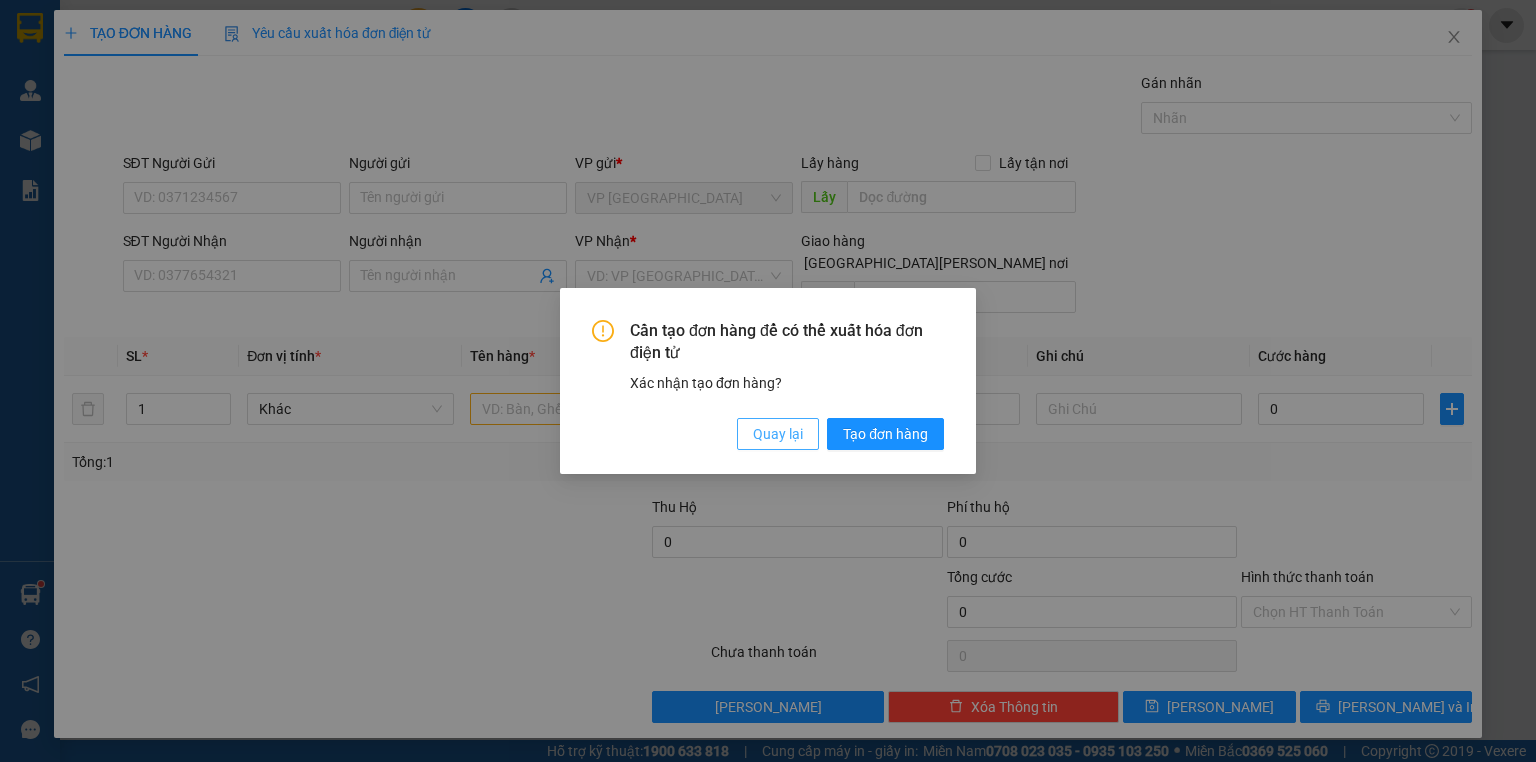 click on "Quay lại" at bounding box center [778, 434] 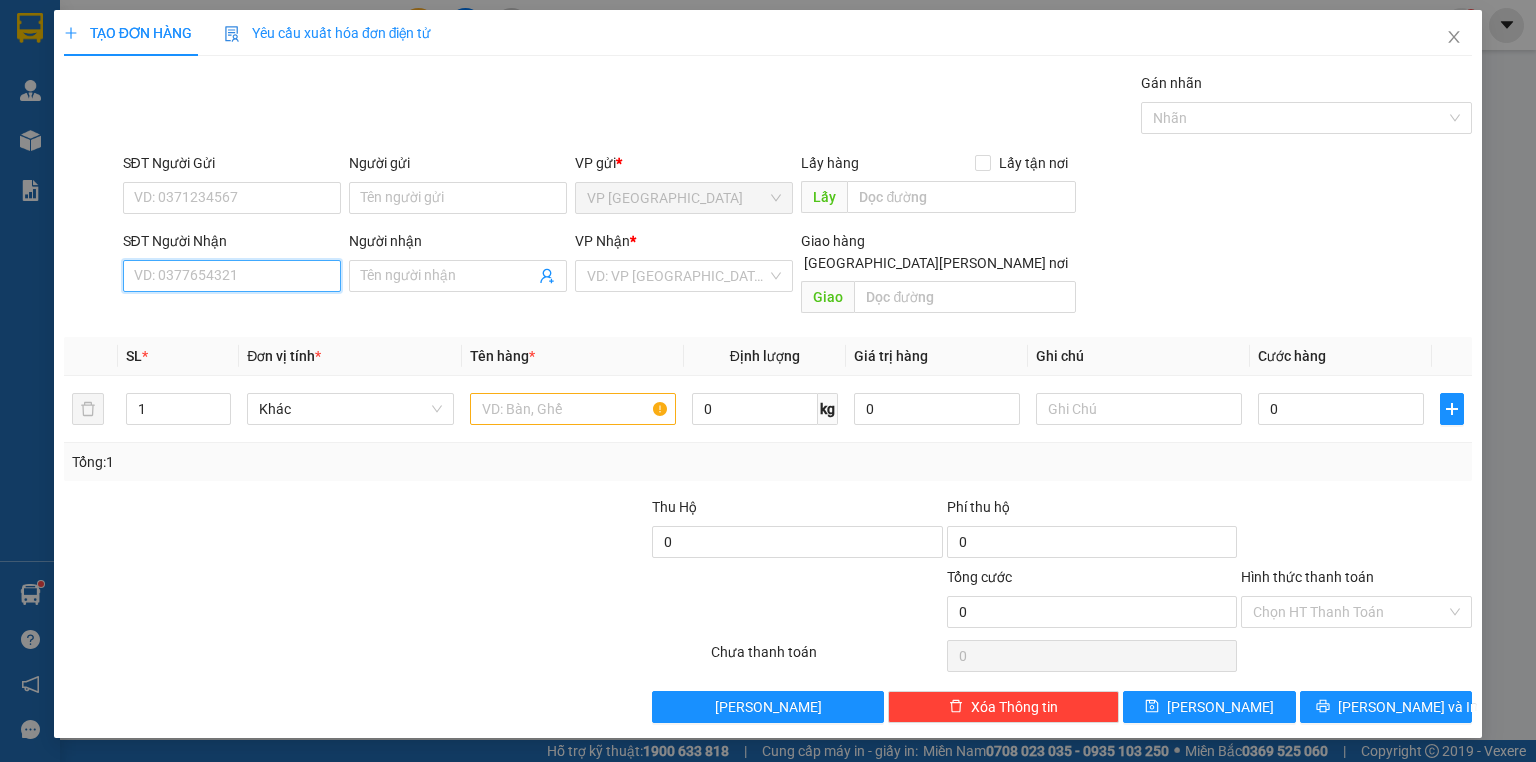 click on "SĐT Người Nhận" at bounding box center (232, 276) 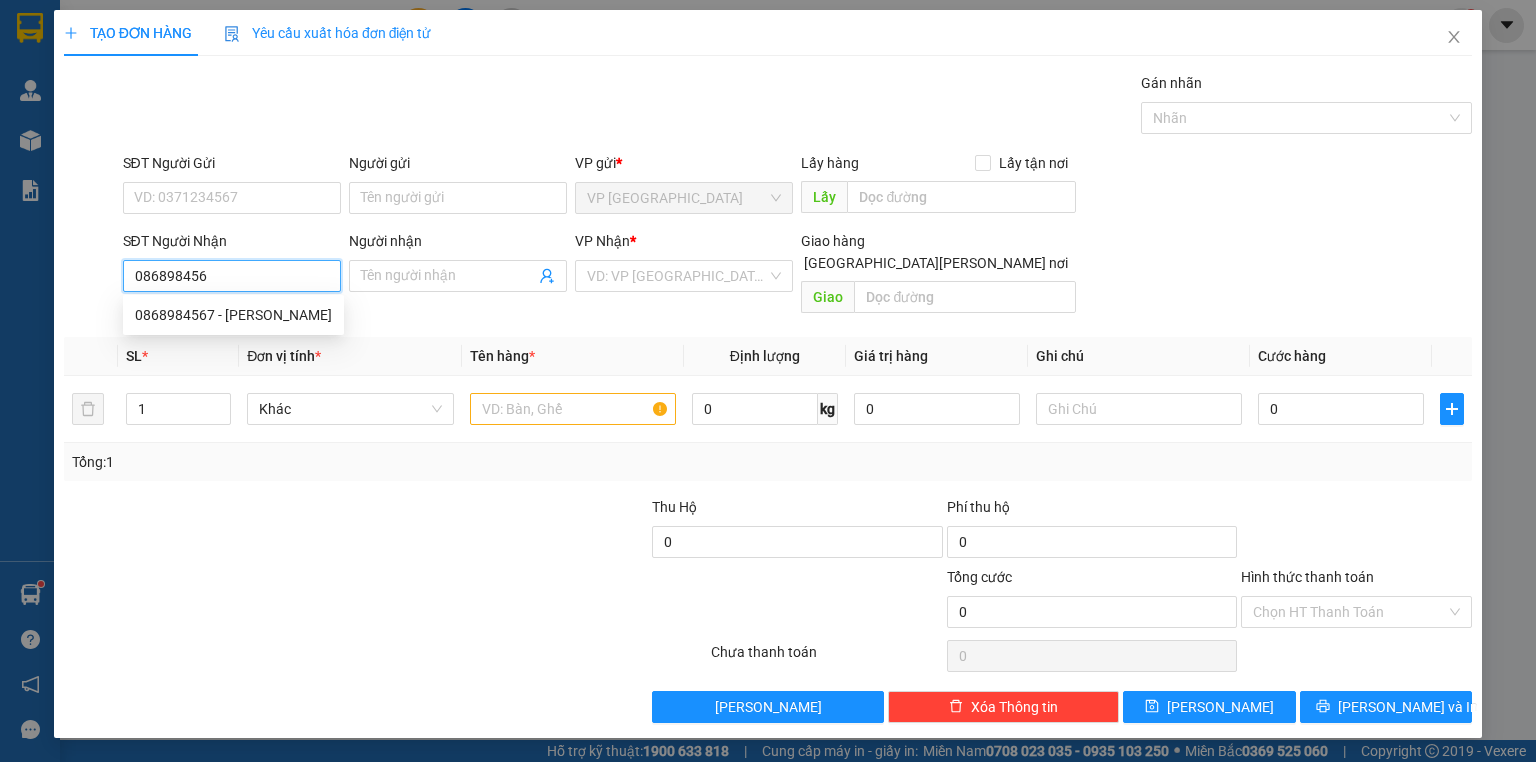 type on "0868984567" 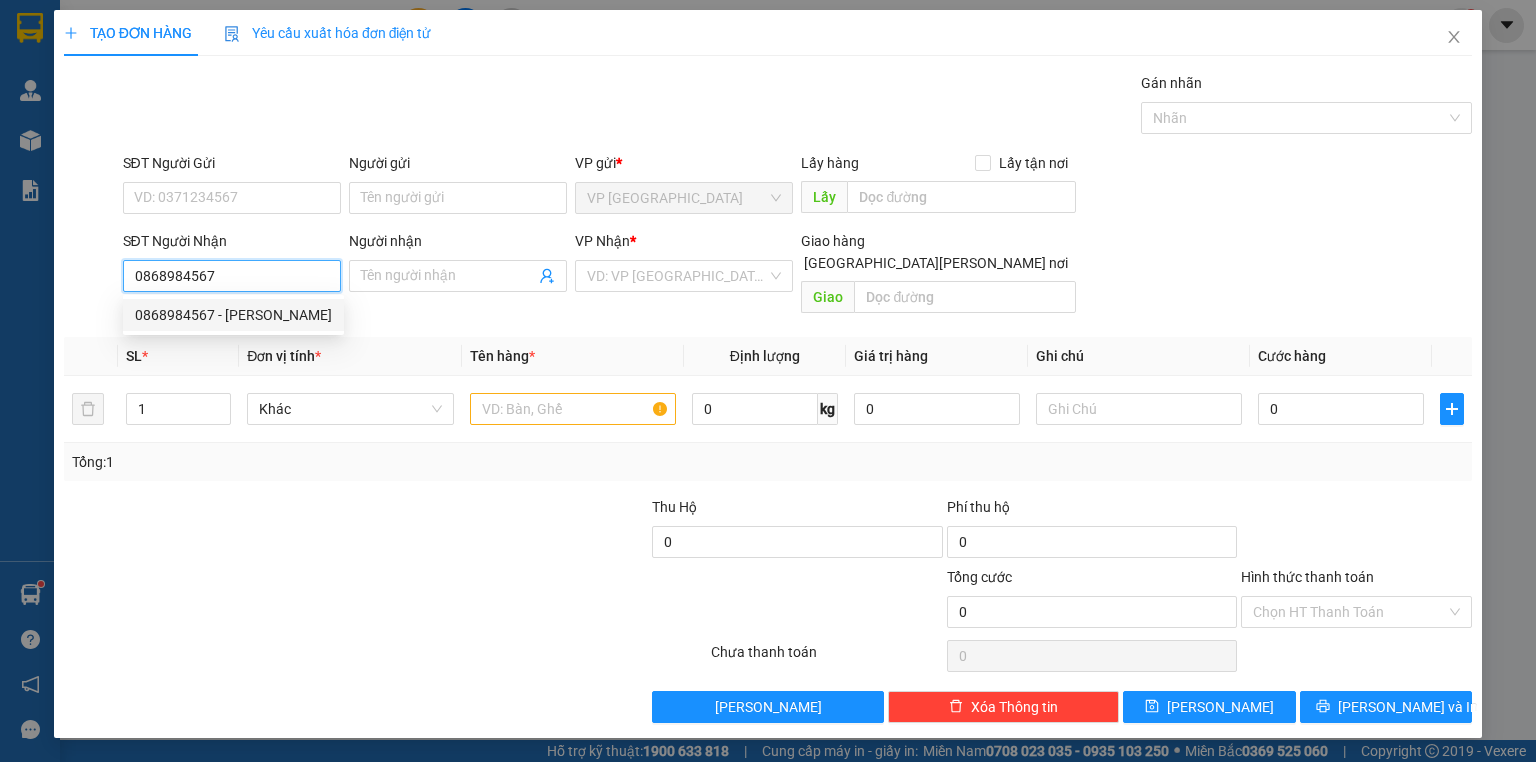 click on "0868984567 - [PERSON_NAME]" at bounding box center [233, 315] 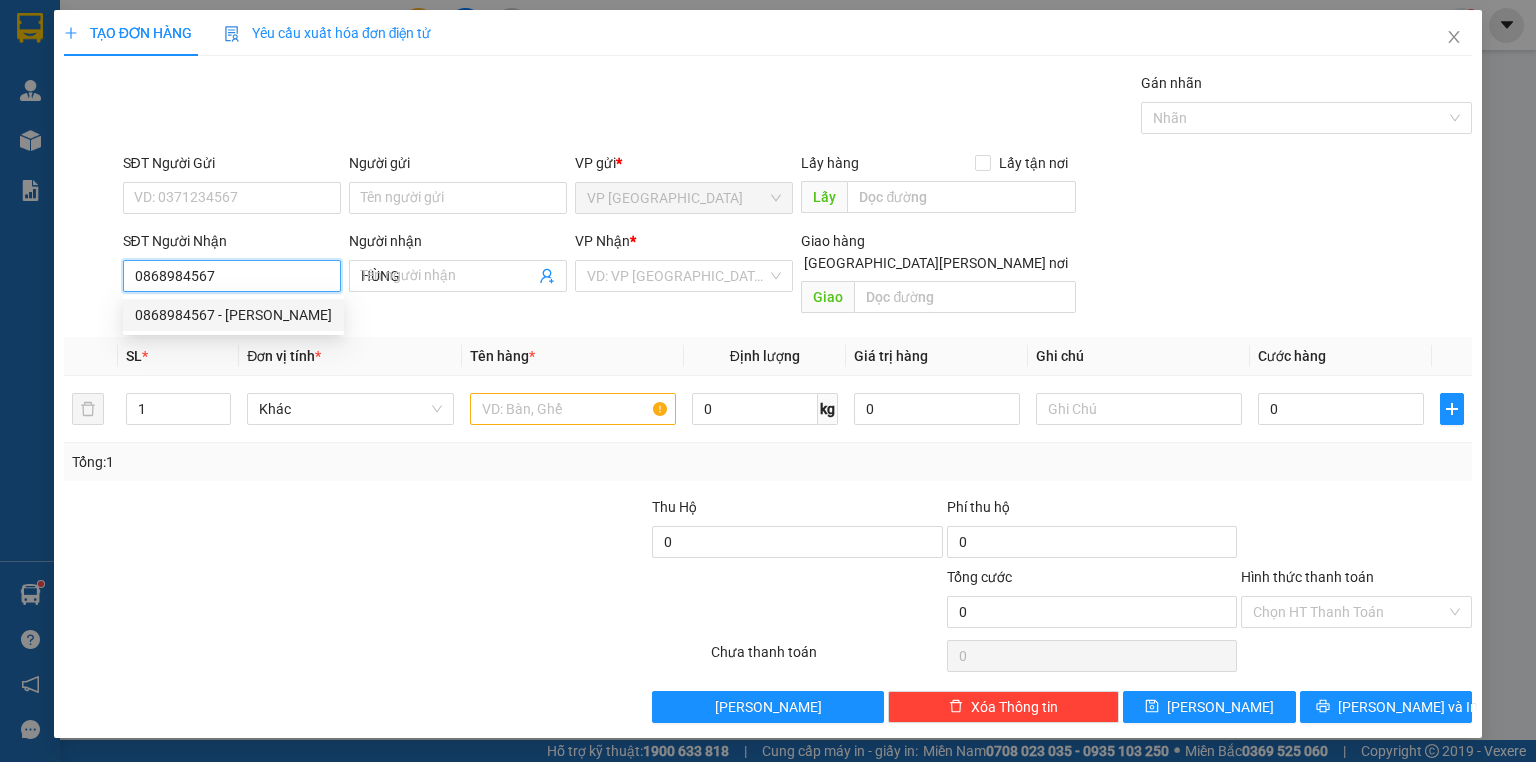 type on "20.000" 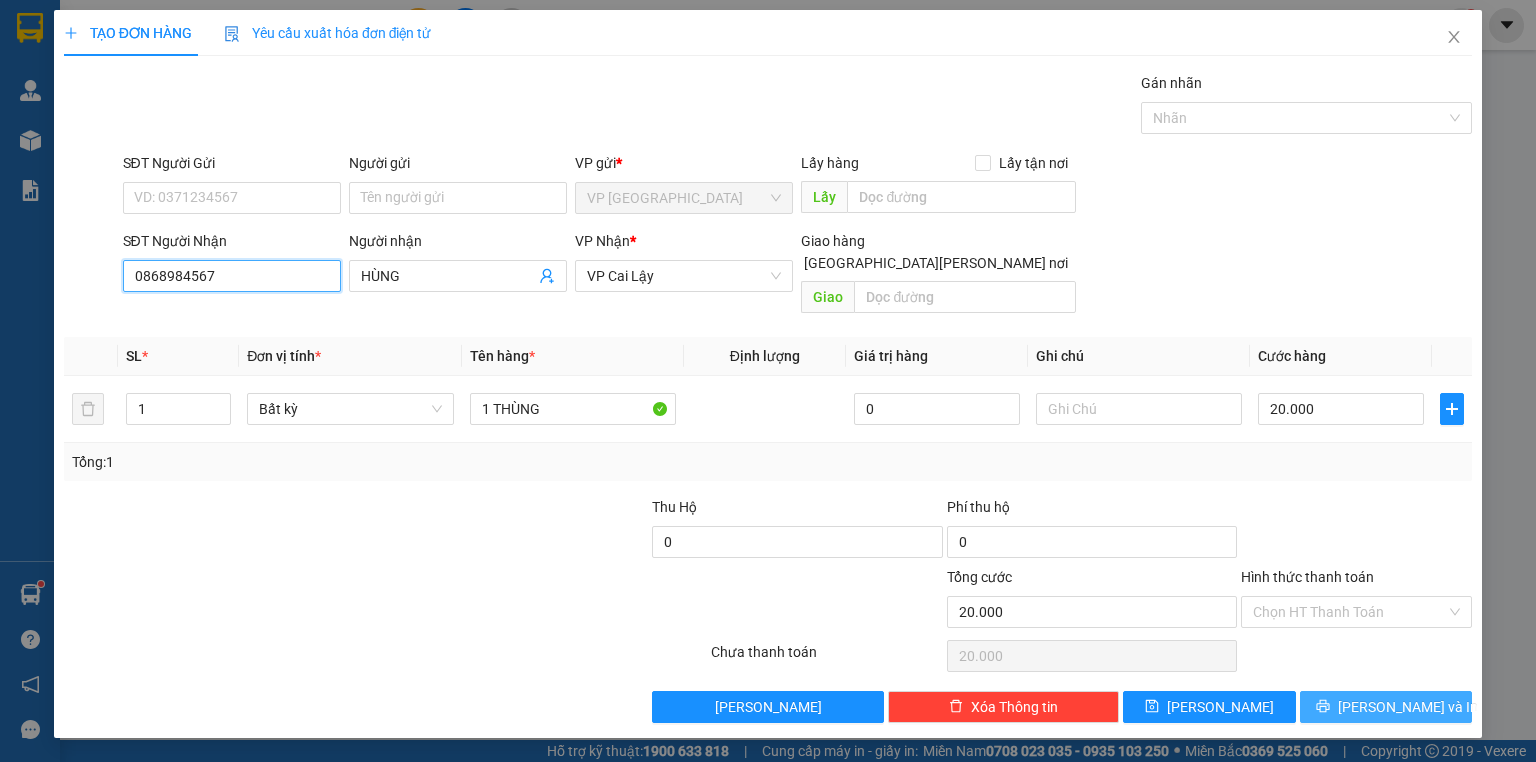 type on "0868984567" 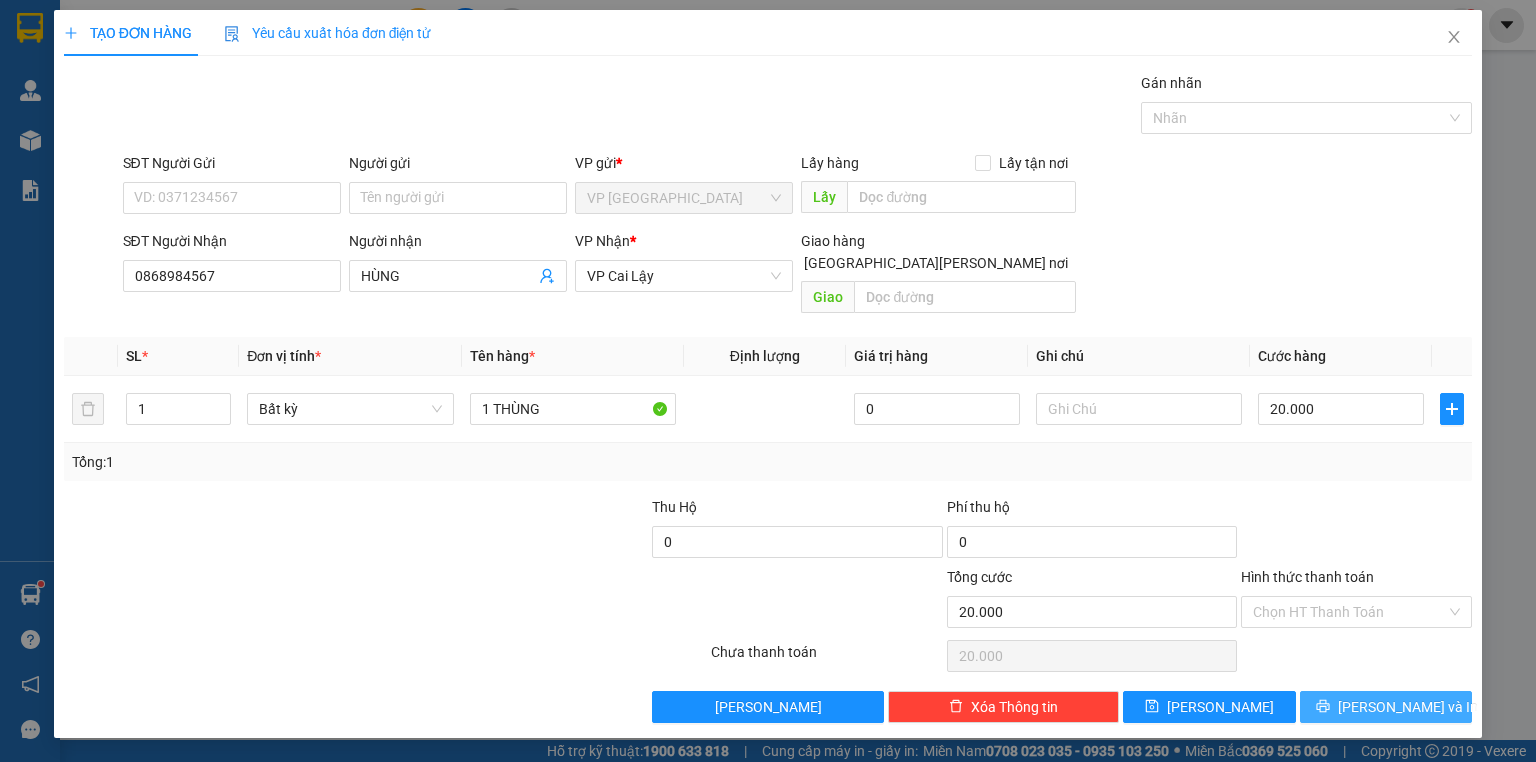 click on "[PERSON_NAME] và In" at bounding box center [1408, 707] 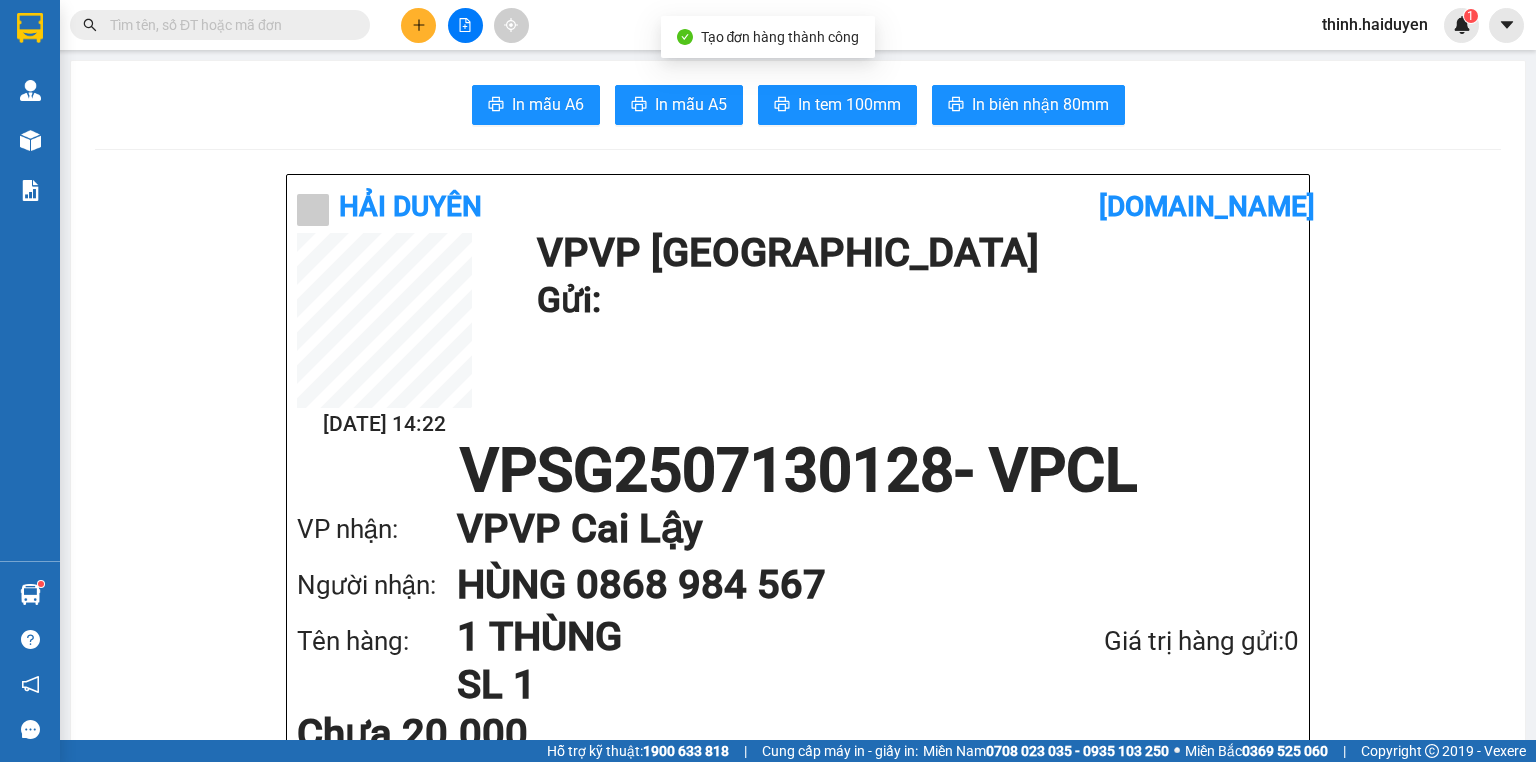 click on "In mẫu A6
In mẫu A5
In tem 100mm
In [PERSON_NAME] 80mm Hải [PERSON_NAME] [DOMAIN_NAME] [DATE] 14:22 VP  VP [GEOGRAPHIC_DATA] Gửi:    VPSG2507130128  -   VPCL [PERSON_NAME]: VP  [PERSON_NAME] Lậy Người [PERSON_NAME]: HÙNG   0868 984 567 Tên hàng: 1 [PERSON_NAME] 1 Giá trị hàng gửi:  0 Chưa   20.000 [PERSON_NAME] thu:   20.000 Hải [PERSON_NAME] VP VP [GEOGRAPHIC_DATA]   97B [PERSON_NAME] [PERSON_NAME], P9   0907420505, 0939242285 VP [PERSON_NAME] Lậy   12/12 đường [PERSON_NAME], KP1, [PERSON_NAME] 4   0939993465, 0939050465 Mã GD :  VPSG2507130128 In ngày:  [DATE]   14:22 Gửi khách hàng Gửi :       VP VP [GEOGRAPHIC_DATA] [PERSON_NAME] :  HÙNG - 0868984567   VP [PERSON_NAME] Lậy Tên (giá trị hàng) [PERSON_NAME] món hàng 1 THÙNG   (0) 1 20.000 [PERSON_NAME] 1 20.000 Loading... Chưa : 20.000 VND [PERSON_NAME] thu : 20.000 VND Người gửi hàng xác [PERSON_NAME] định [PERSON_NAME]/gửi hàng : Không vận chuyển hàng hóa trái quy định [PERSON_NAME]. Khi đến [PERSON_NAME] hàng, [PERSON_NAME] khách cần [PERSON_NAME]  CMND.   [DOMAIN_NAME]" at bounding box center (798, 1657) 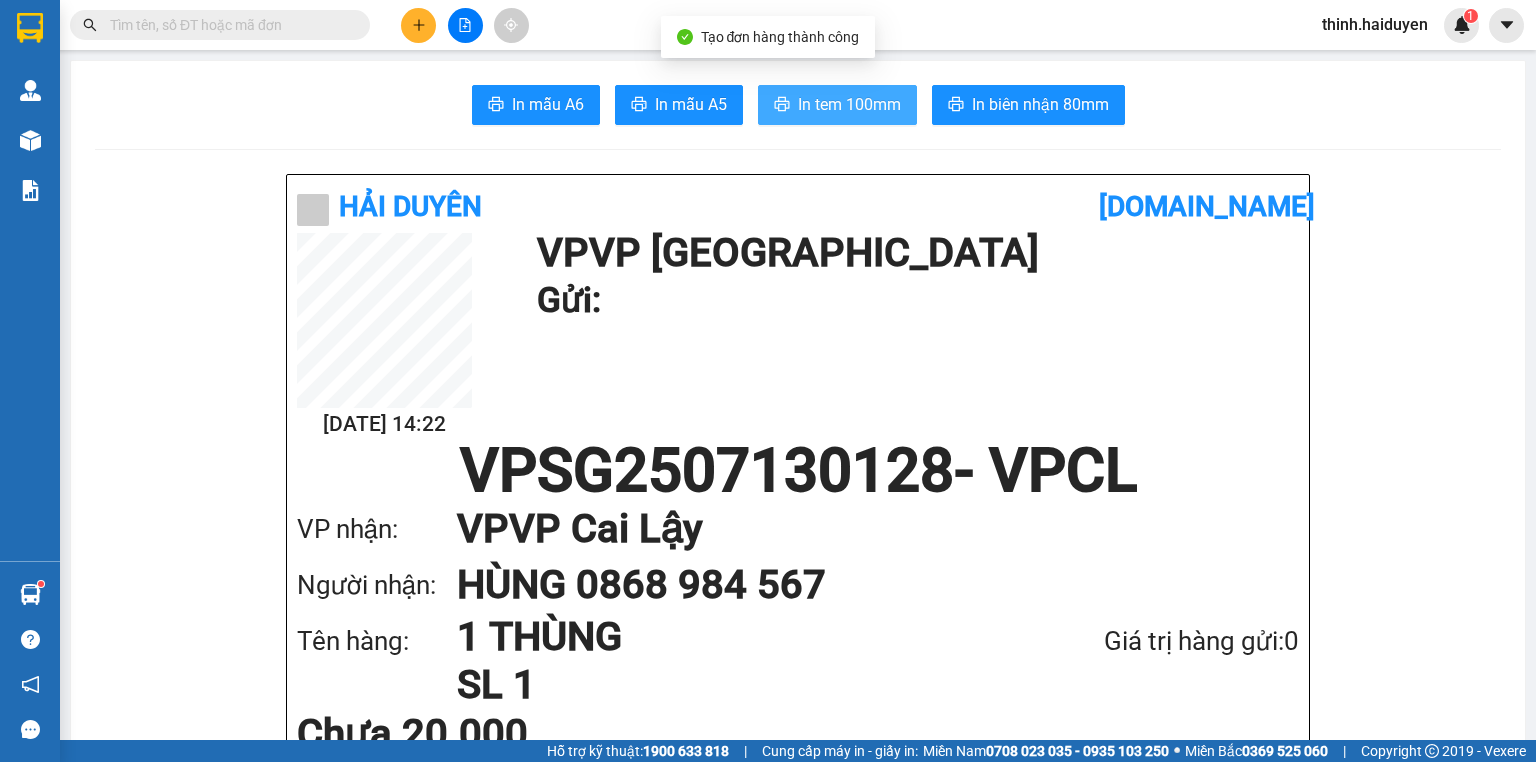 click on "In tem 100mm" at bounding box center [837, 105] 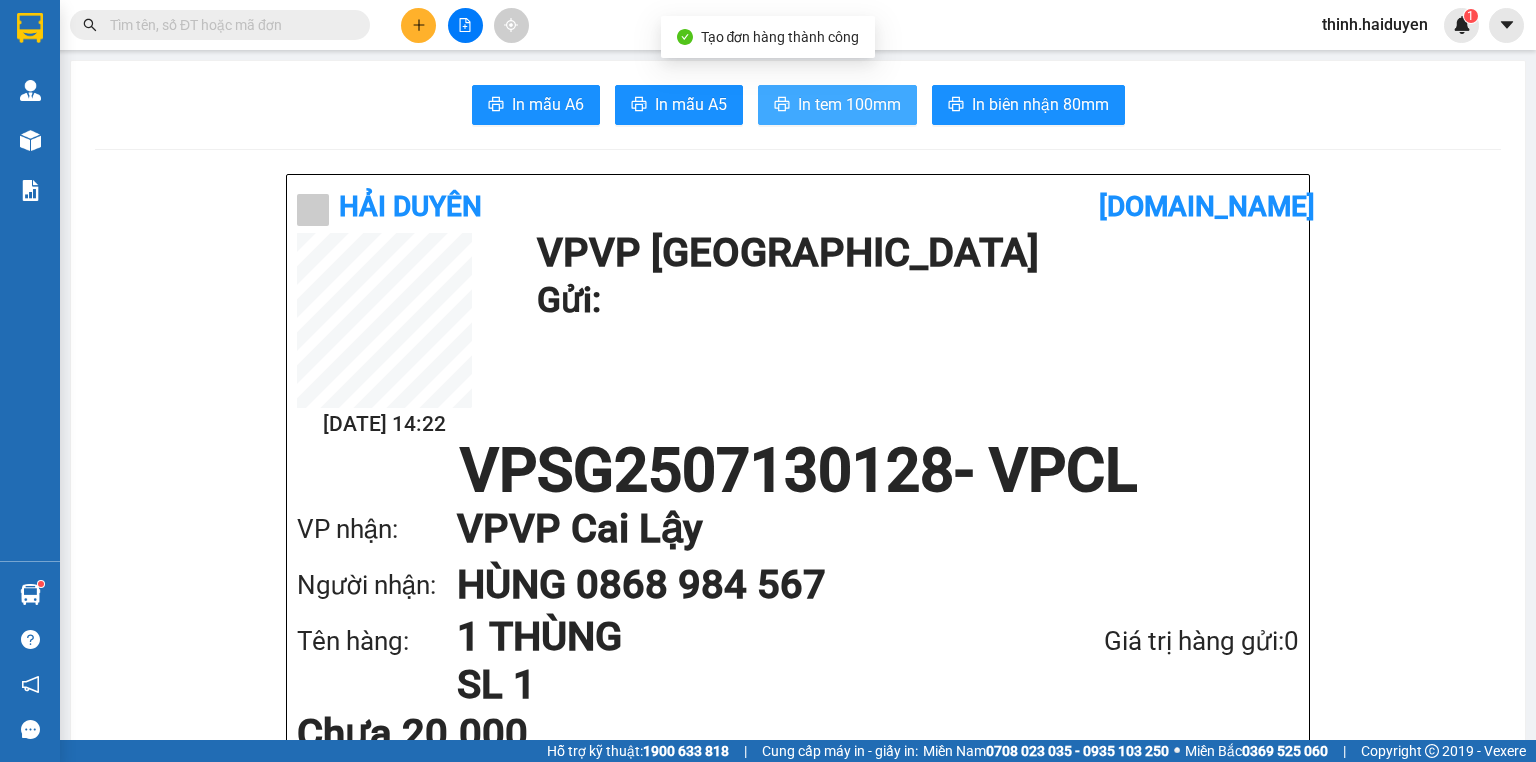 scroll, scrollTop: 0, scrollLeft: 0, axis: both 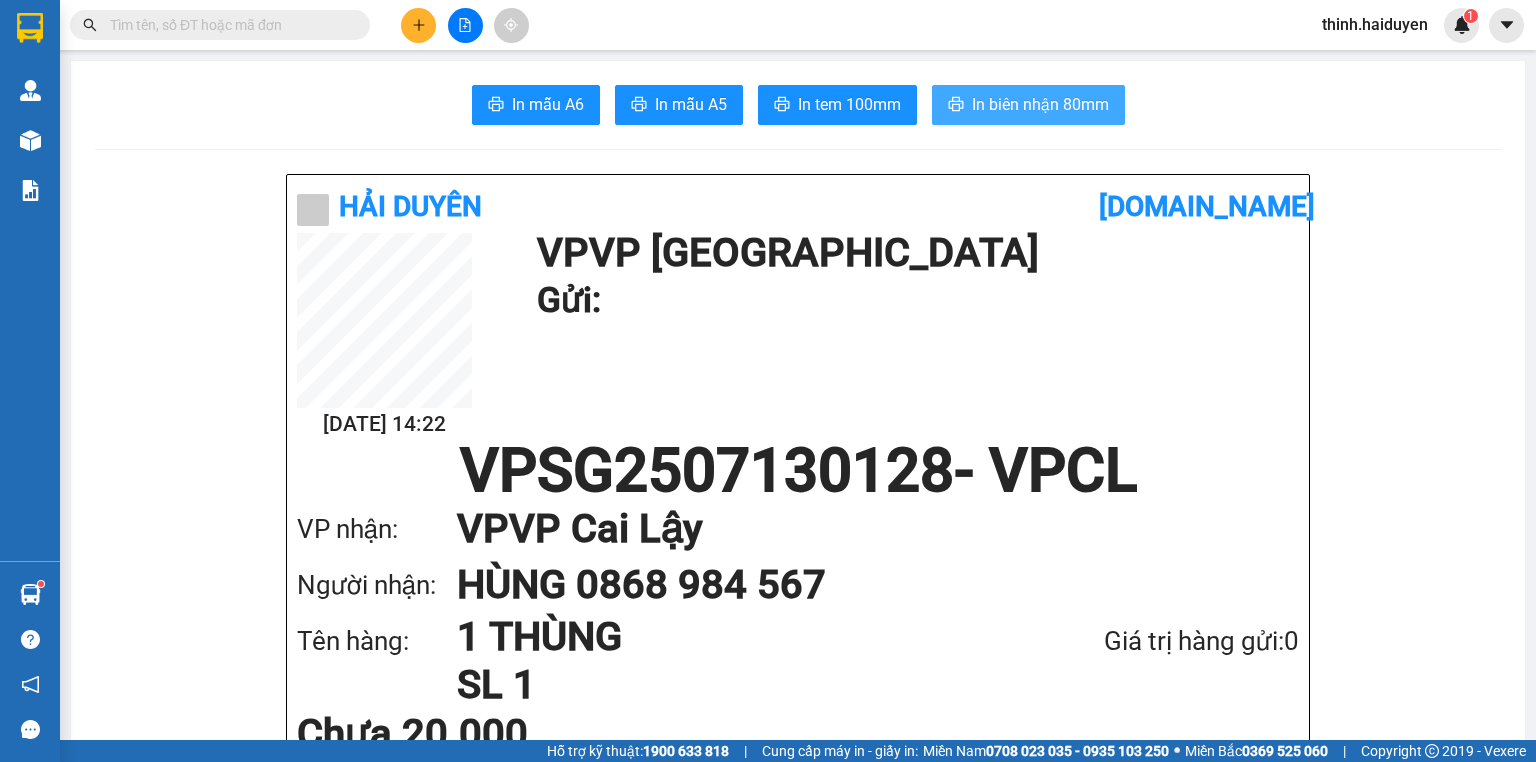click on "In biên nhận 80mm" at bounding box center [1040, 104] 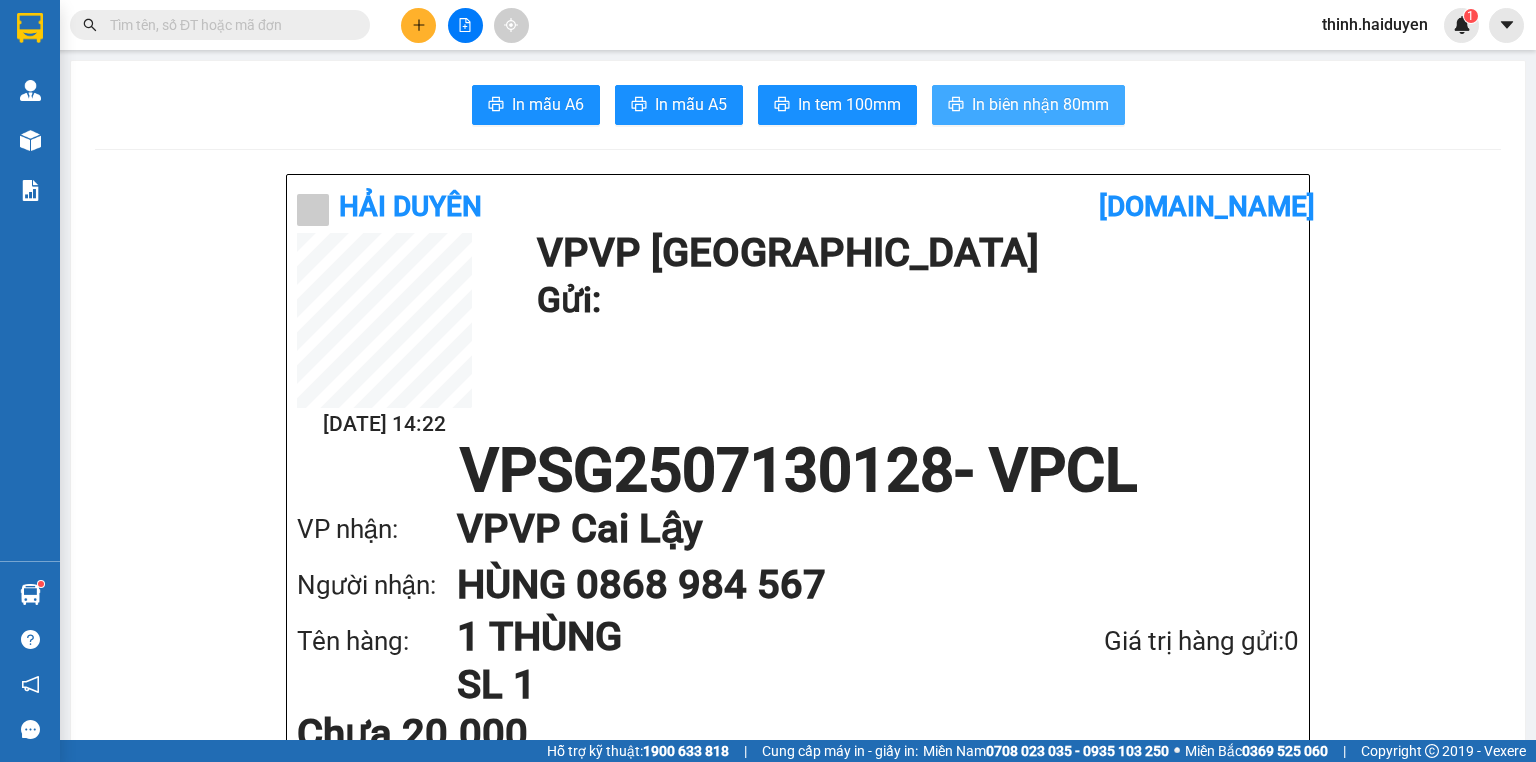 scroll, scrollTop: 0, scrollLeft: 0, axis: both 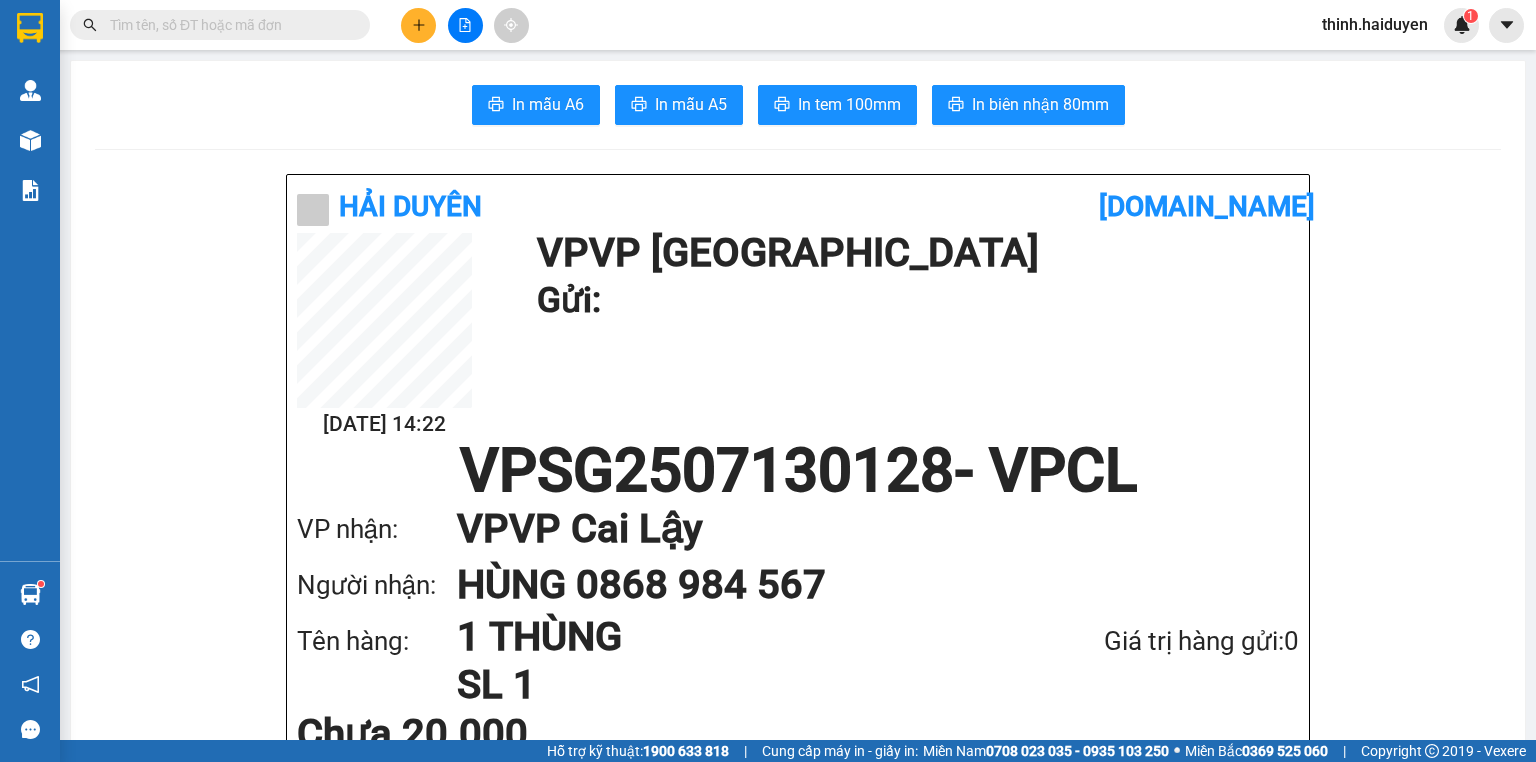 click at bounding box center (228, 25) 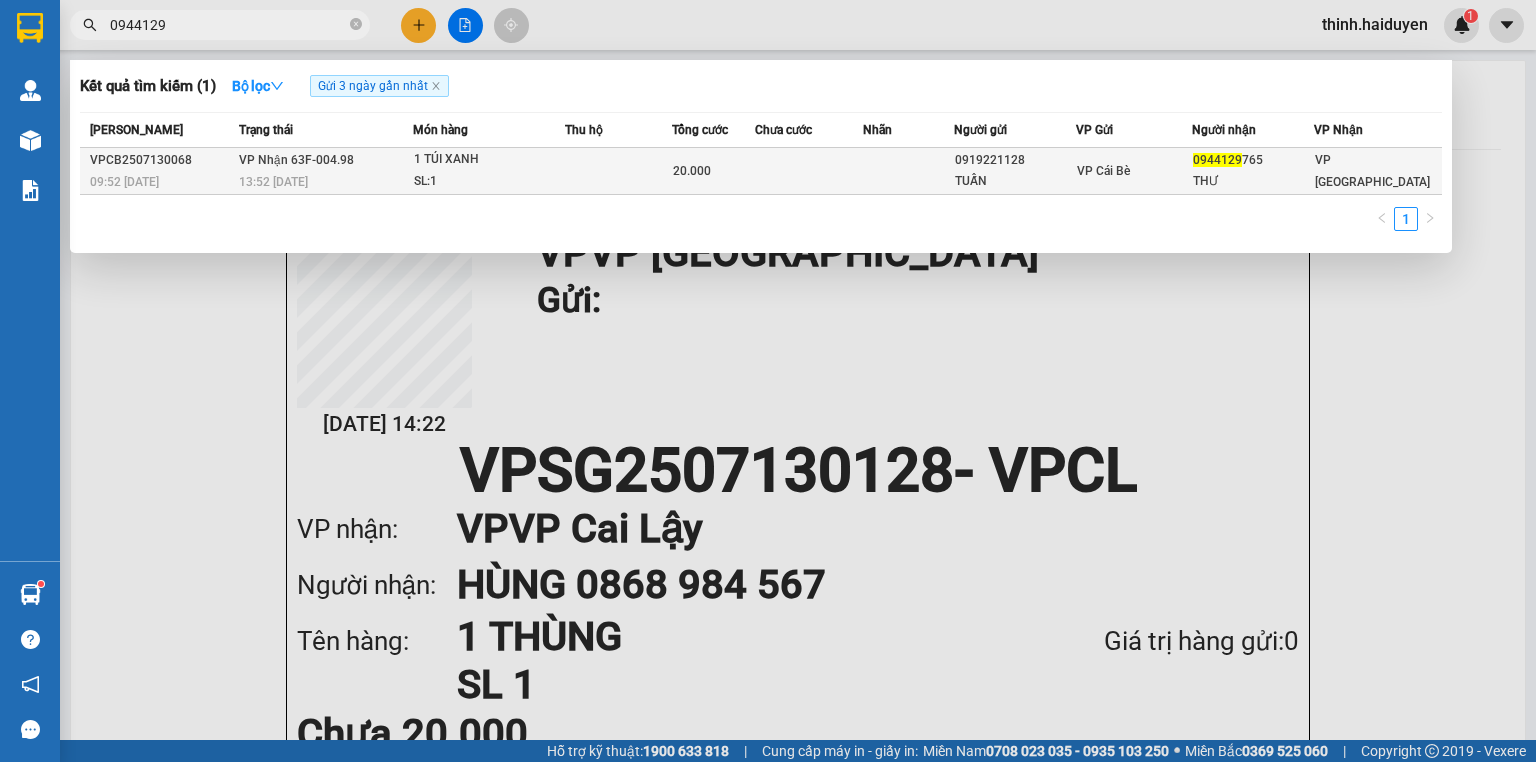 type on "0944129" 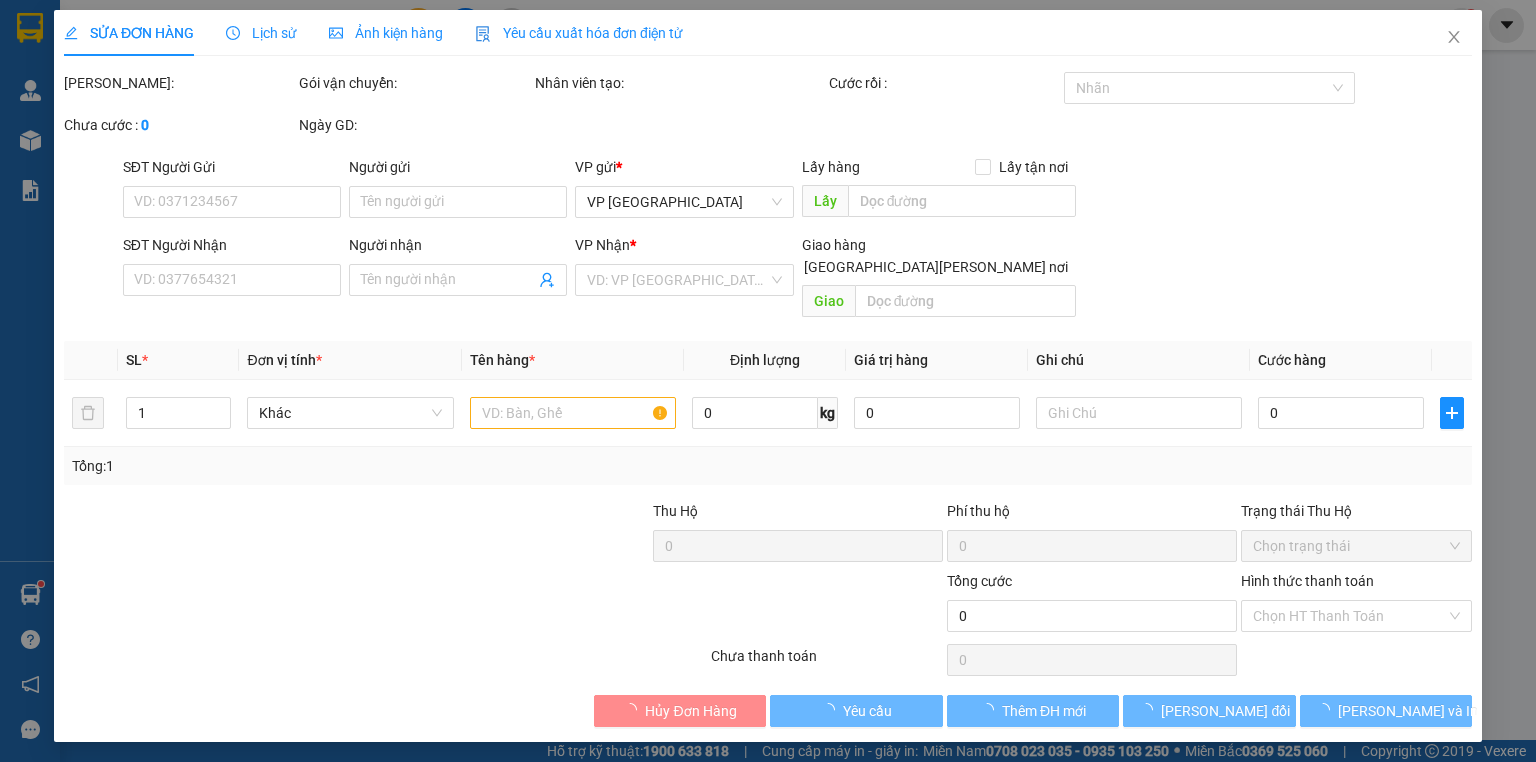 type on "0919221128" 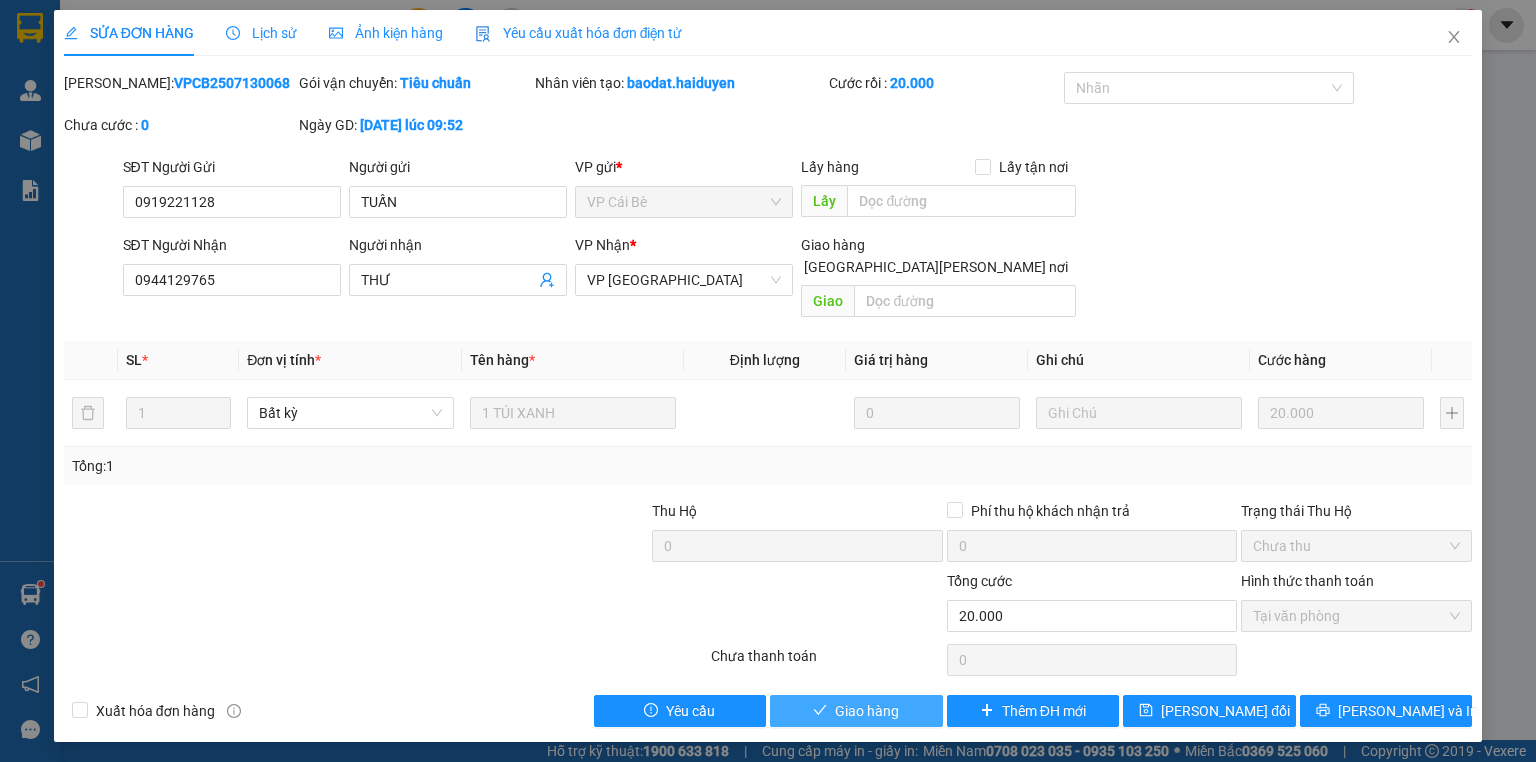 click on "Giao hàng" at bounding box center (867, 711) 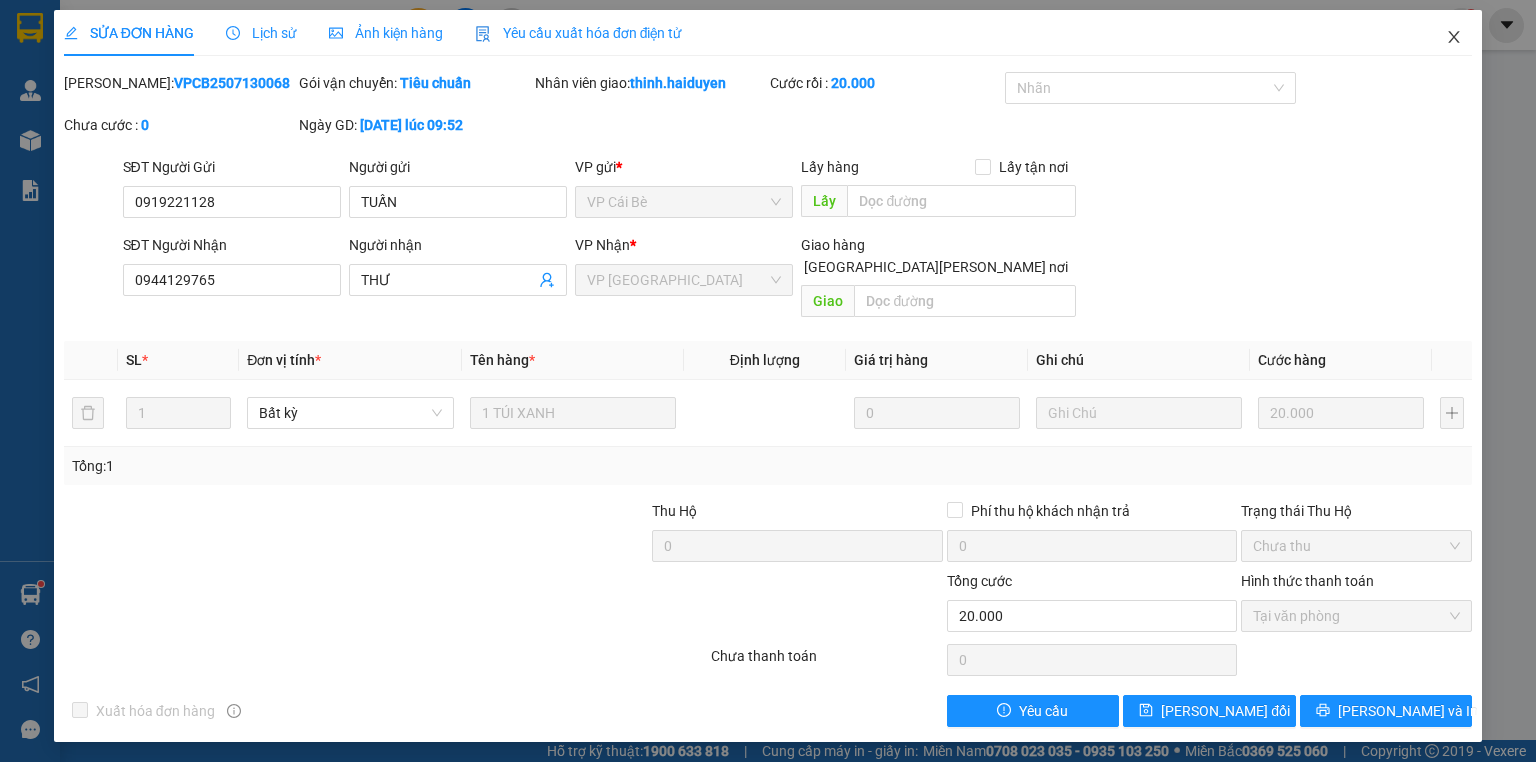 click at bounding box center (1454, 38) 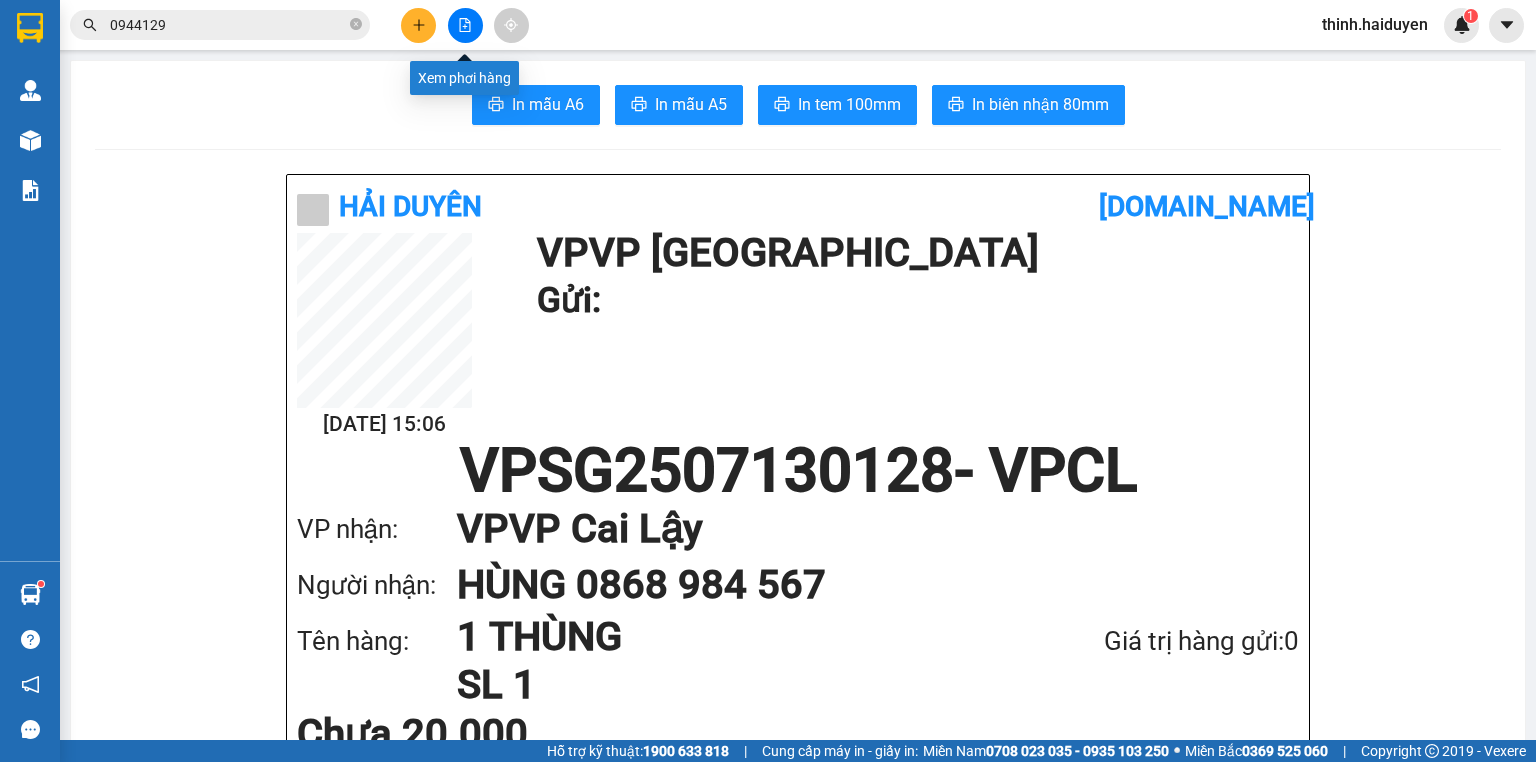 click at bounding box center (465, 25) 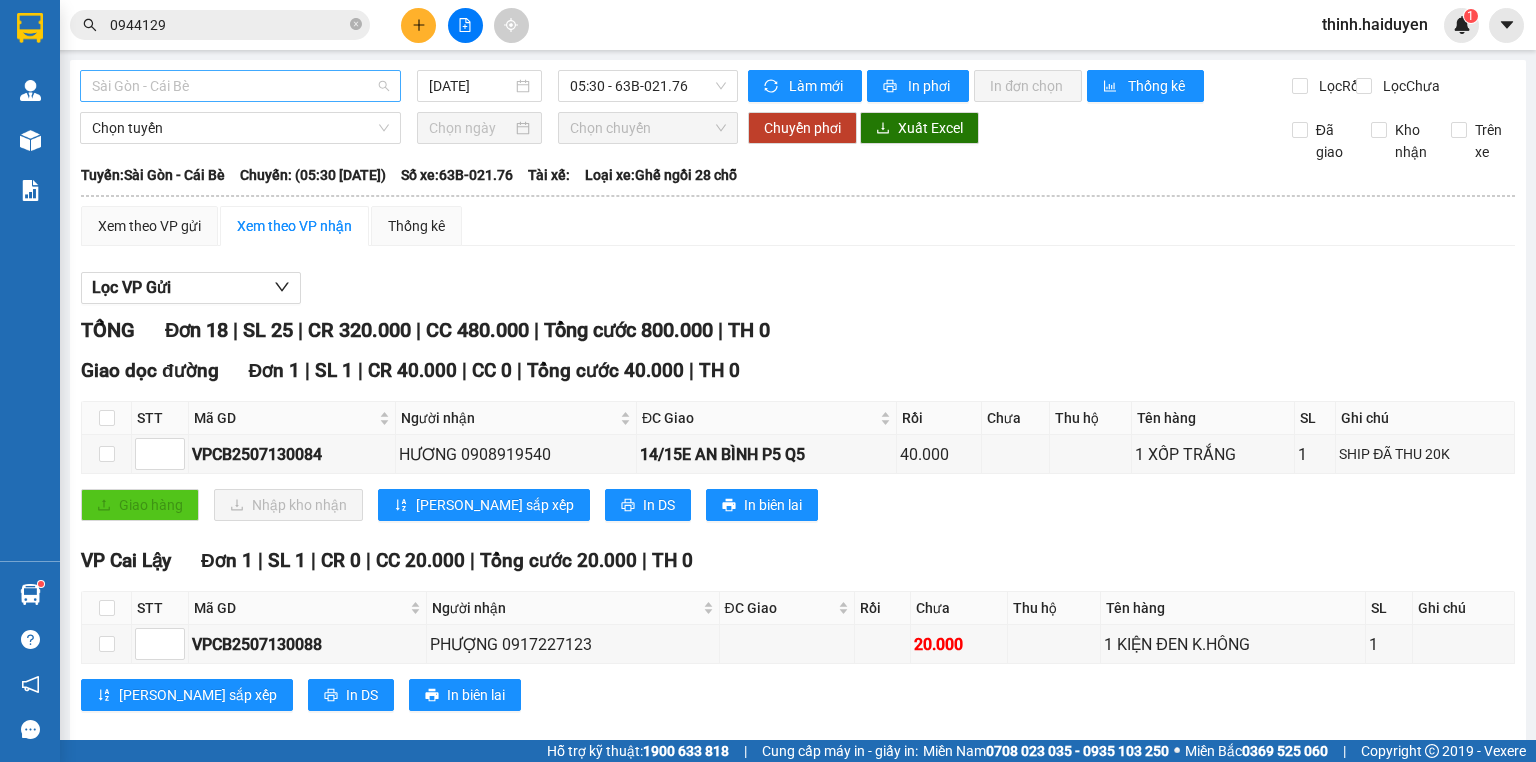 click on "Sài Gòn - Cái Bè" at bounding box center (240, 86) 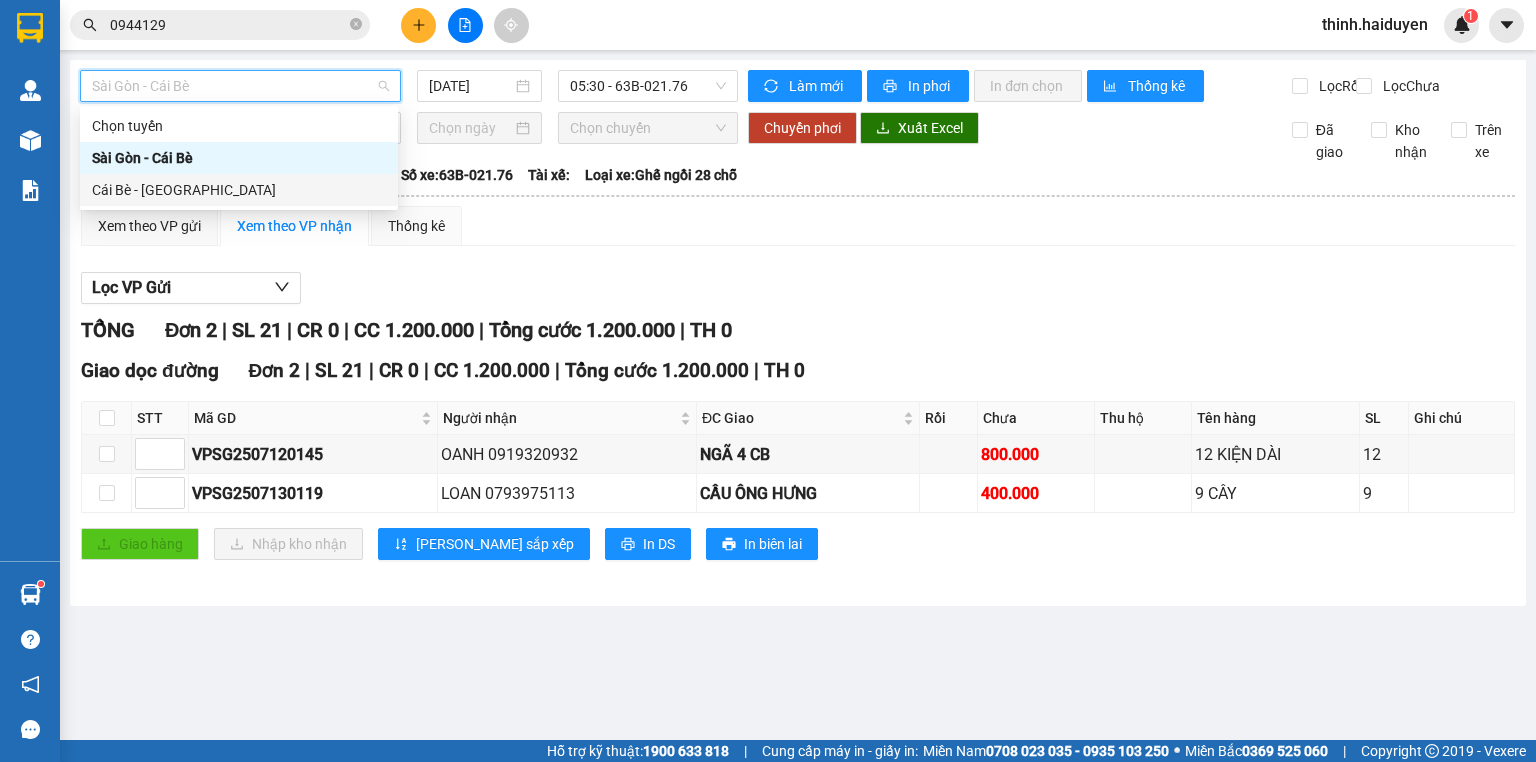 click on "Cái Bè - [GEOGRAPHIC_DATA]" at bounding box center (239, 190) 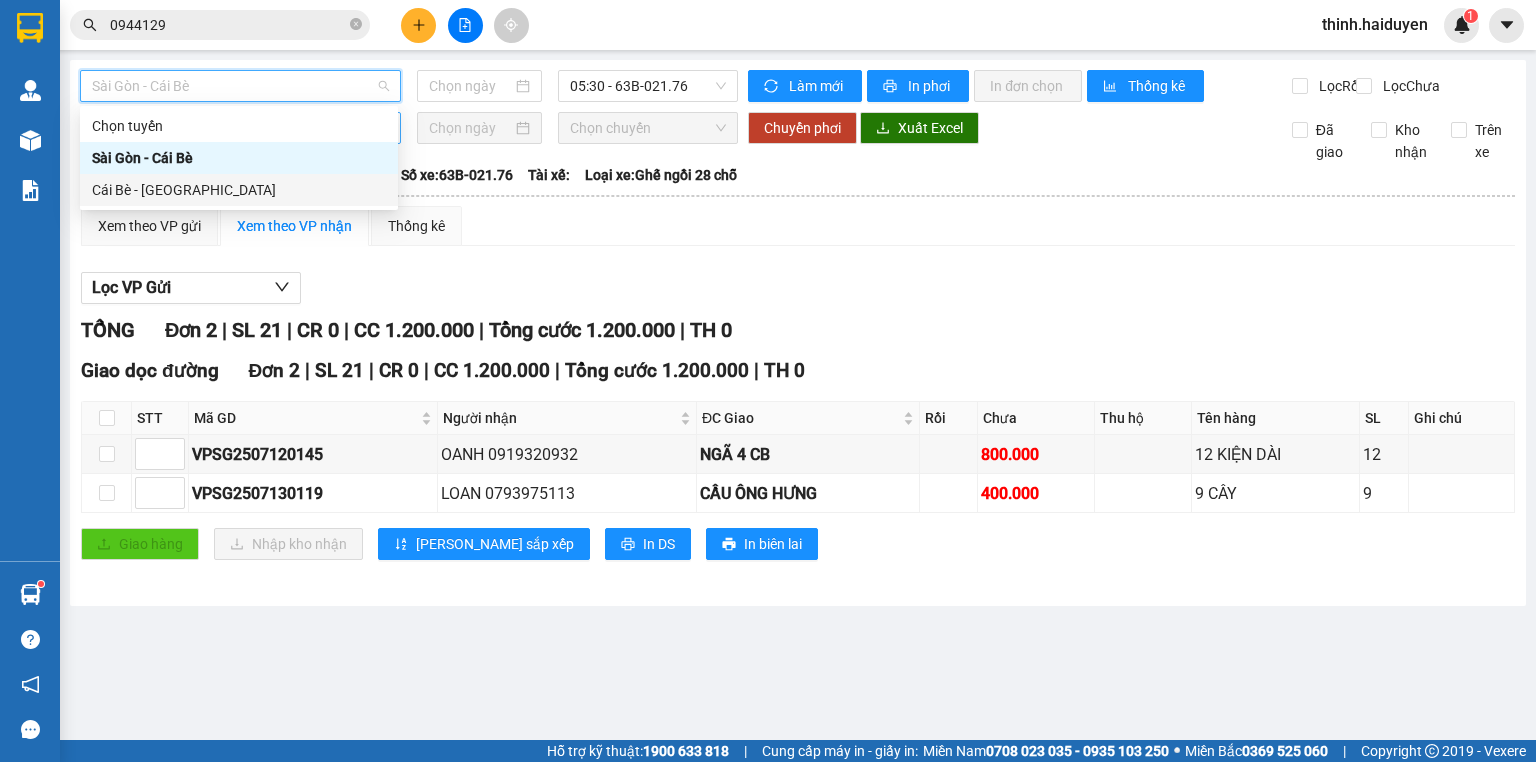 type on "[DATE]" 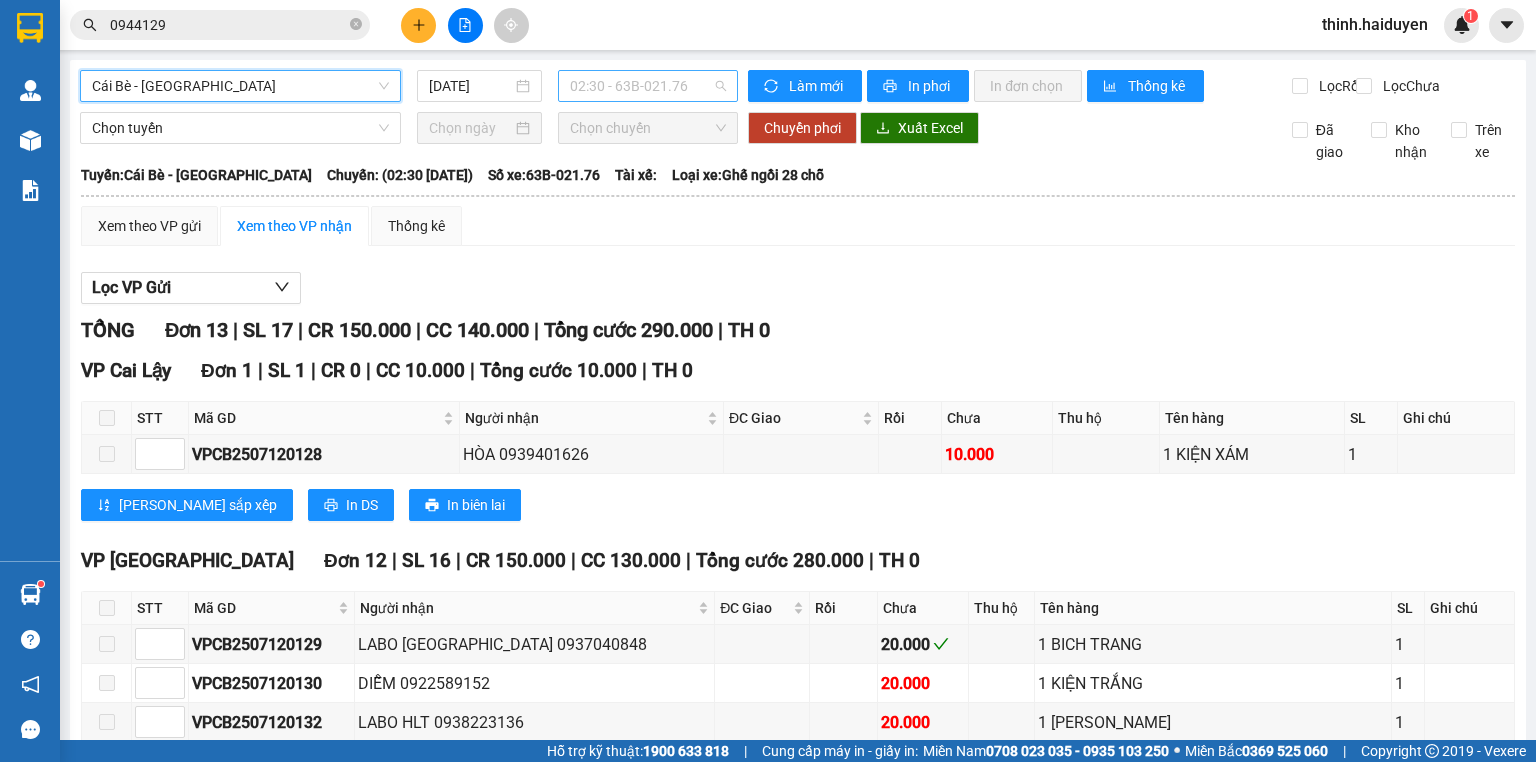 click on "02:30     - 63B-021.76" at bounding box center [648, 86] 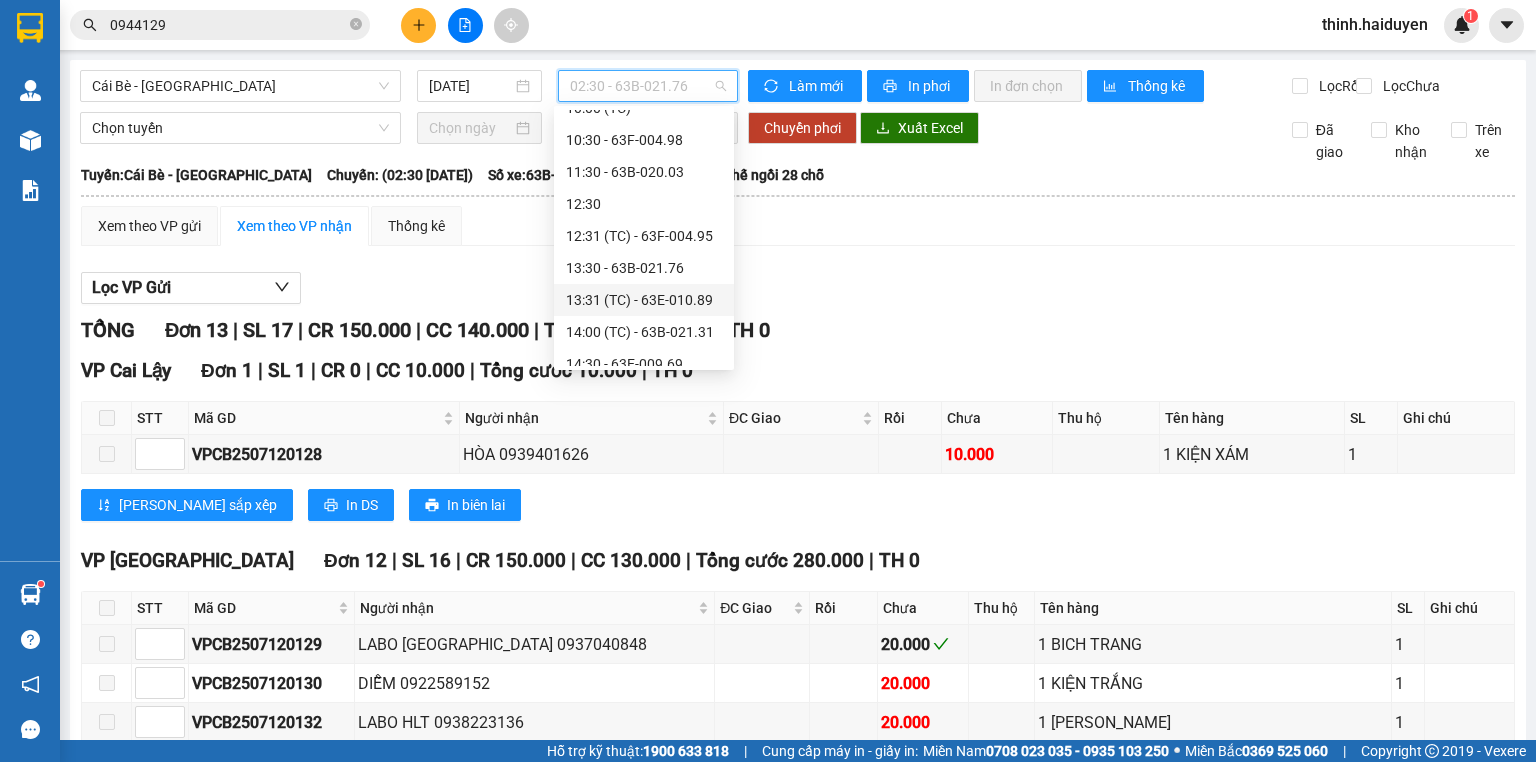 scroll, scrollTop: 400, scrollLeft: 0, axis: vertical 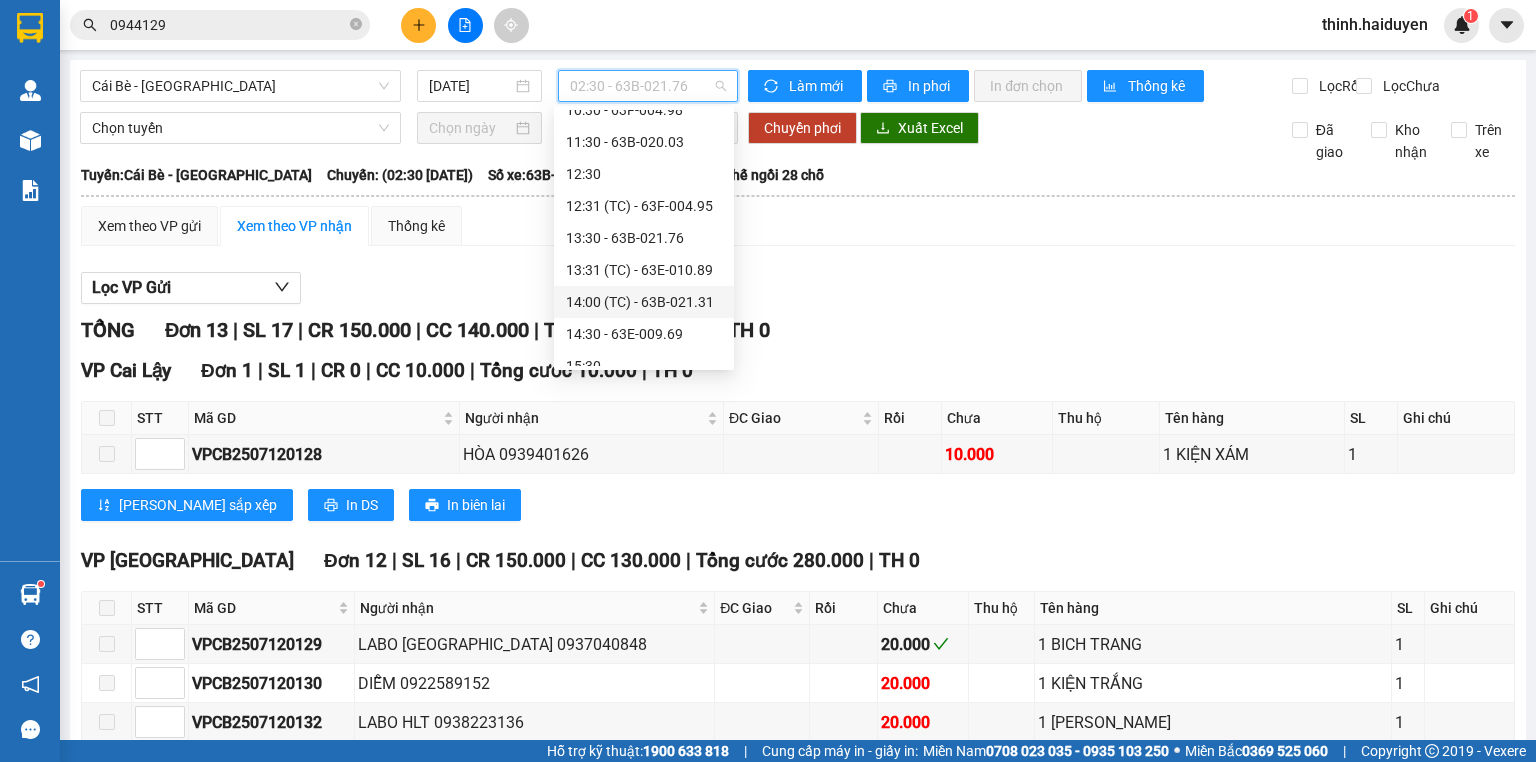 click on "14:00   (TC)   - 63B-021.31" at bounding box center (644, 302) 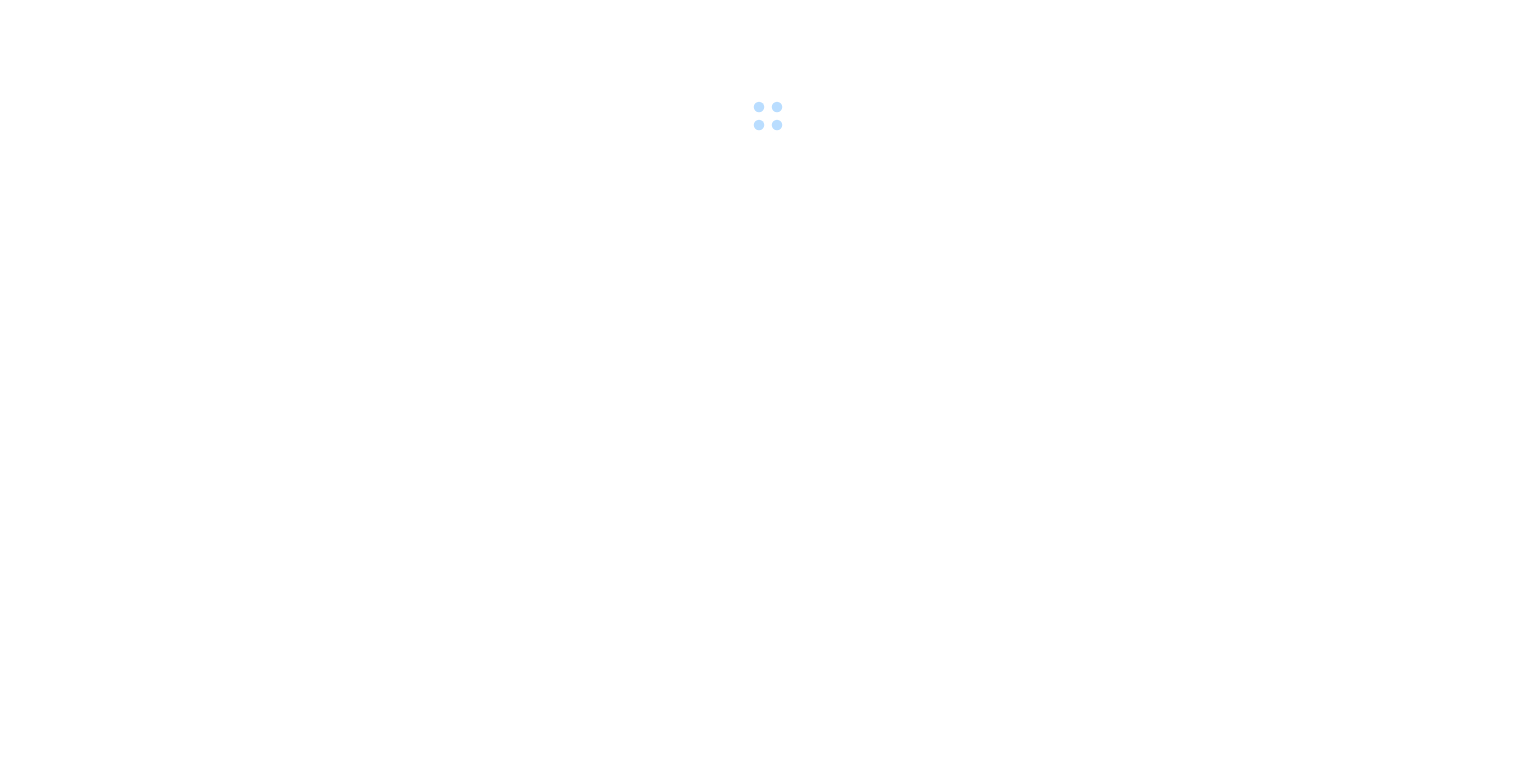 scroll, scrollTop: 0, scrollLeft: 0, axis: both 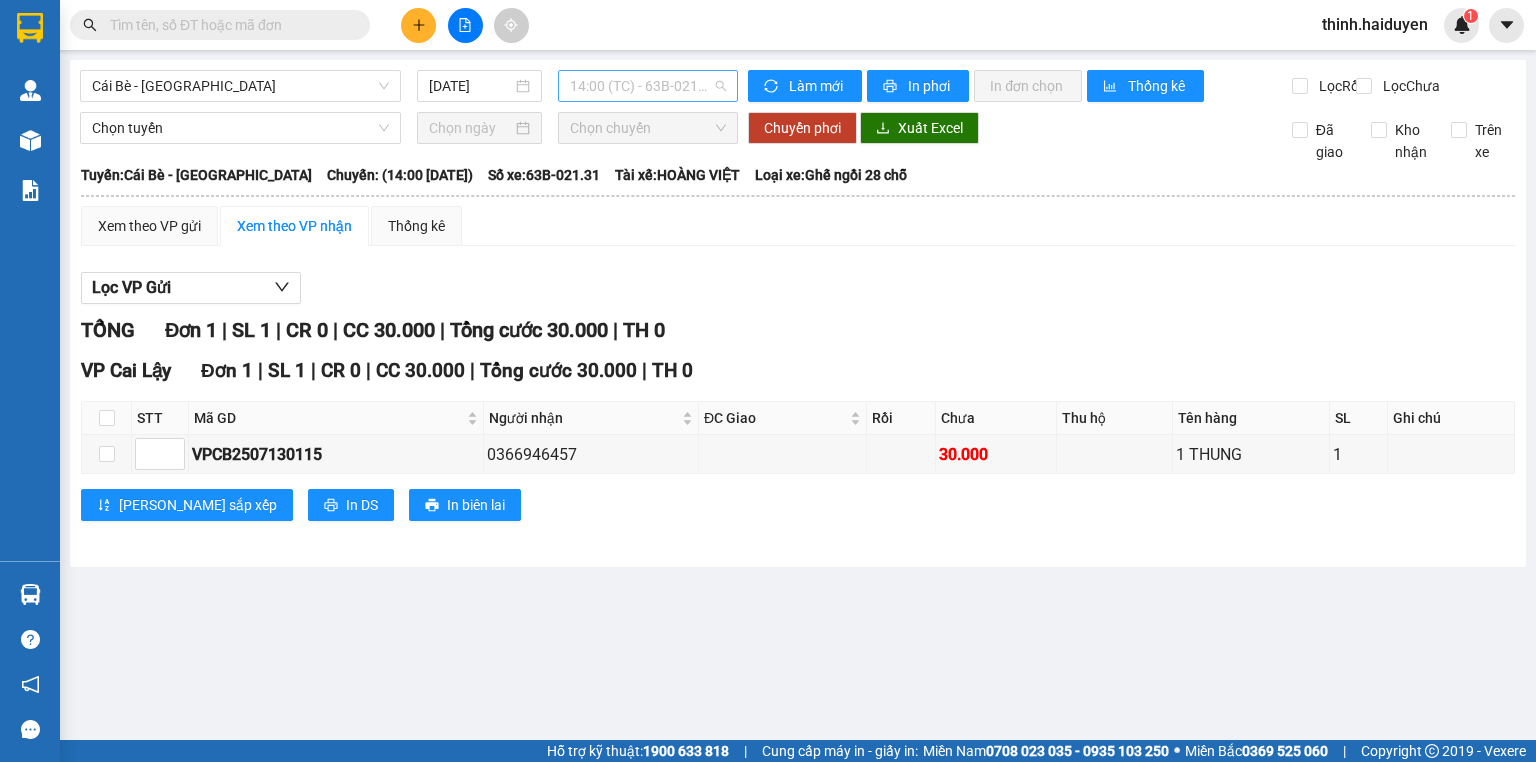 click on "14:00   (TC)   - 63B-021.31" at bounding box center (648, 86) 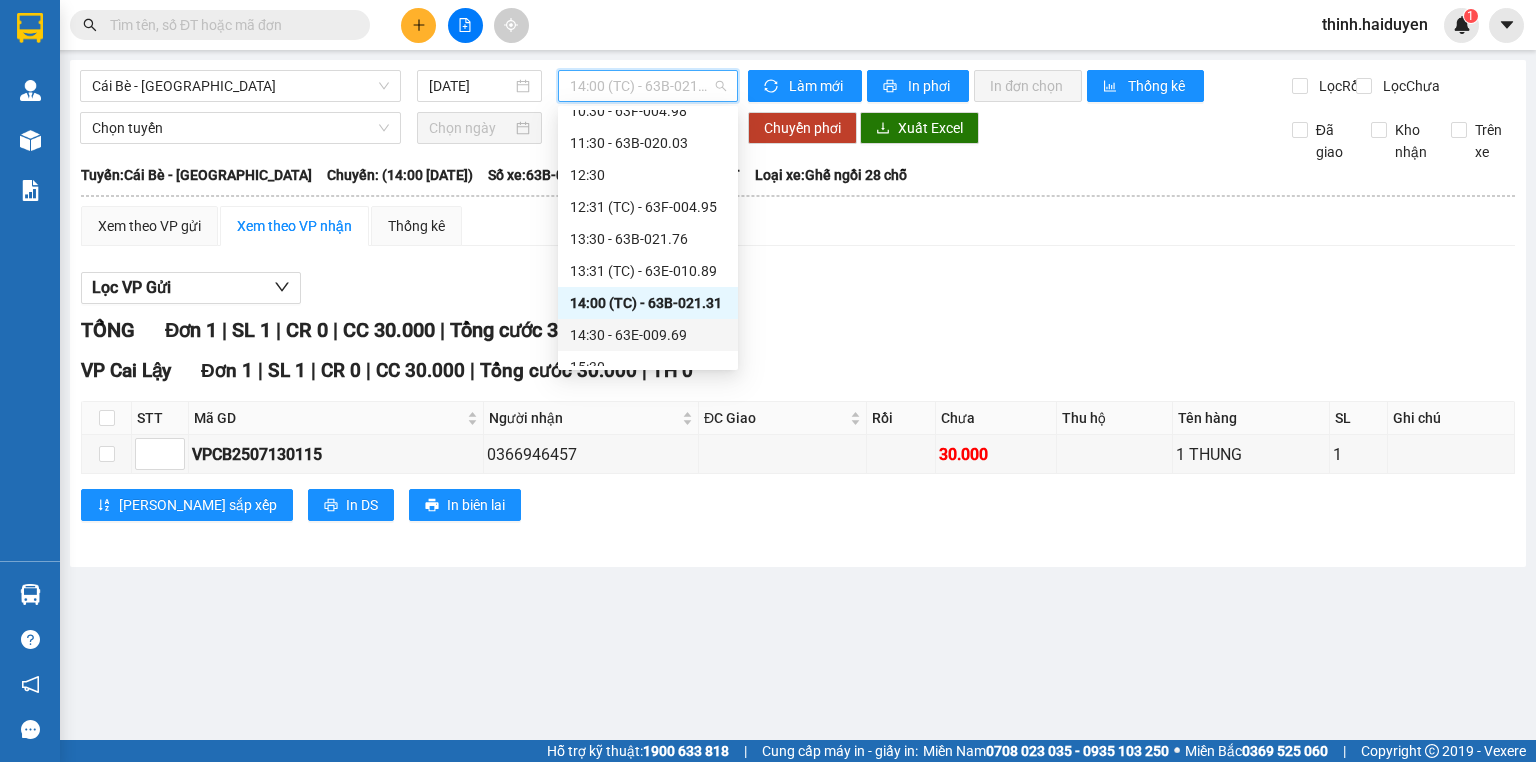 scroll, scrollTop: 432, scrollLeft: 0, axis: vertical 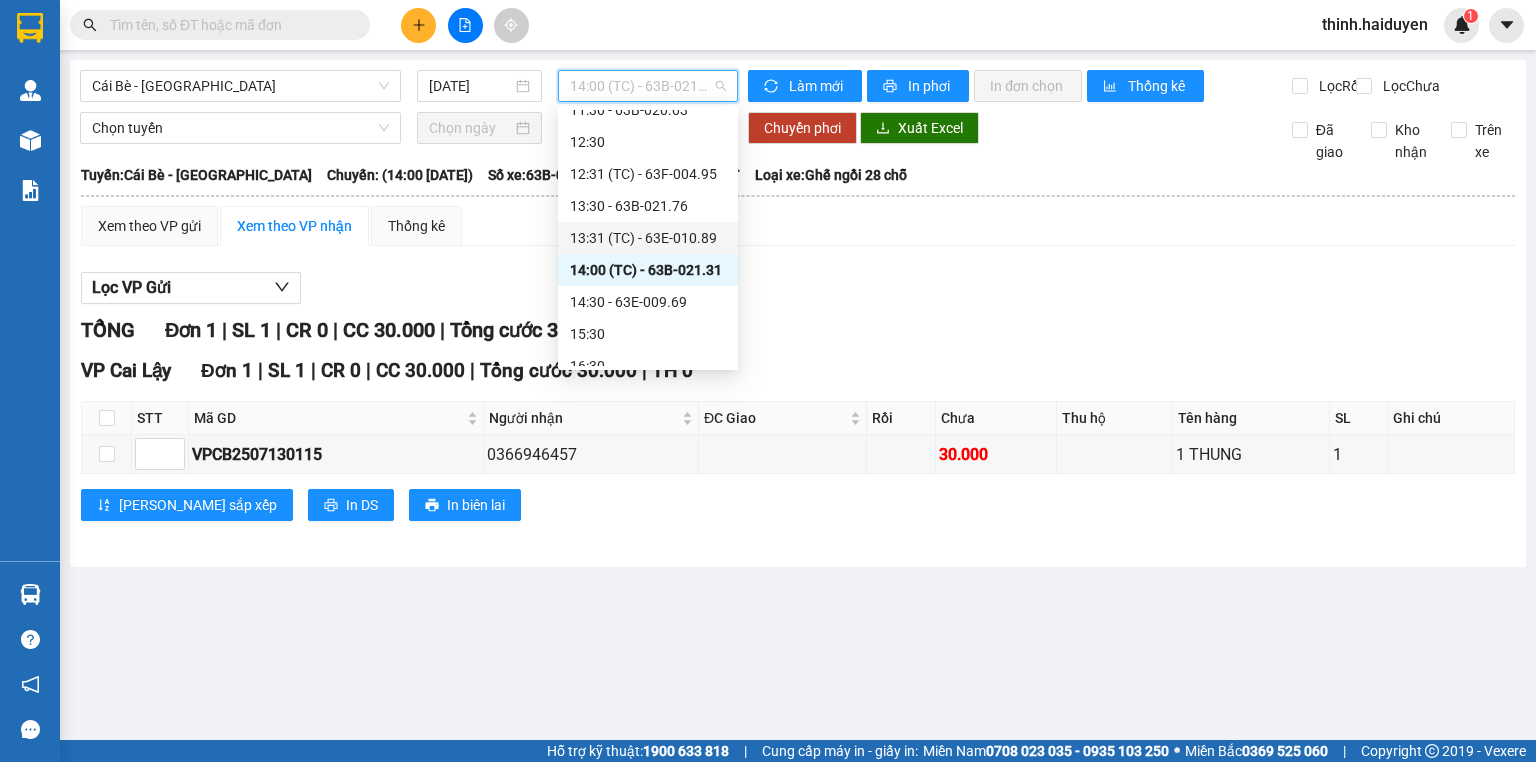 click on "13:31   (TC)   - 63E-010.89" at bounding box center [648, 238] 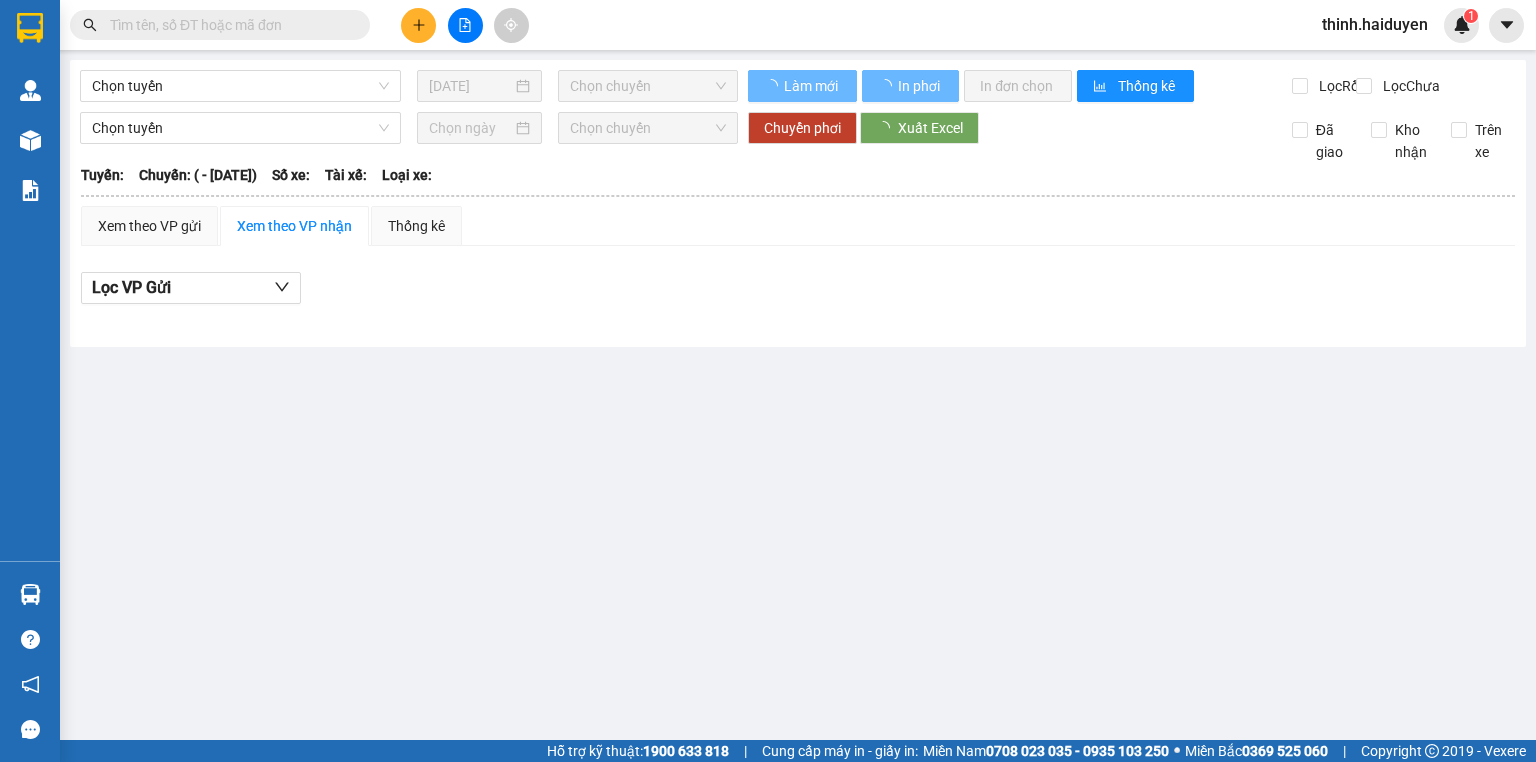 scroll, scrollTop: 0, scrollLeft: 0, axis: both 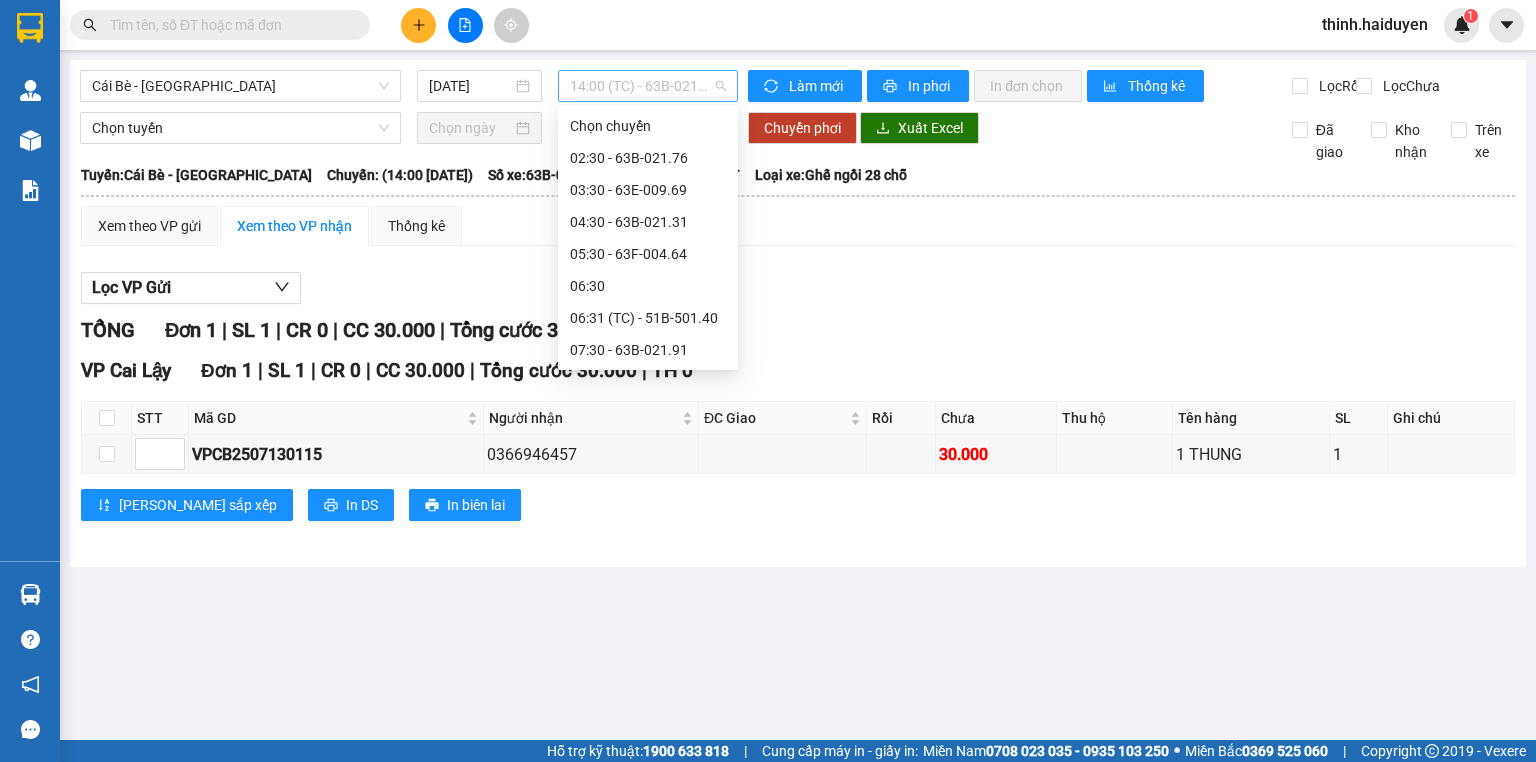 click on "14:00   (TC)   - 63B-021.31" at bounding box center [648, 86] 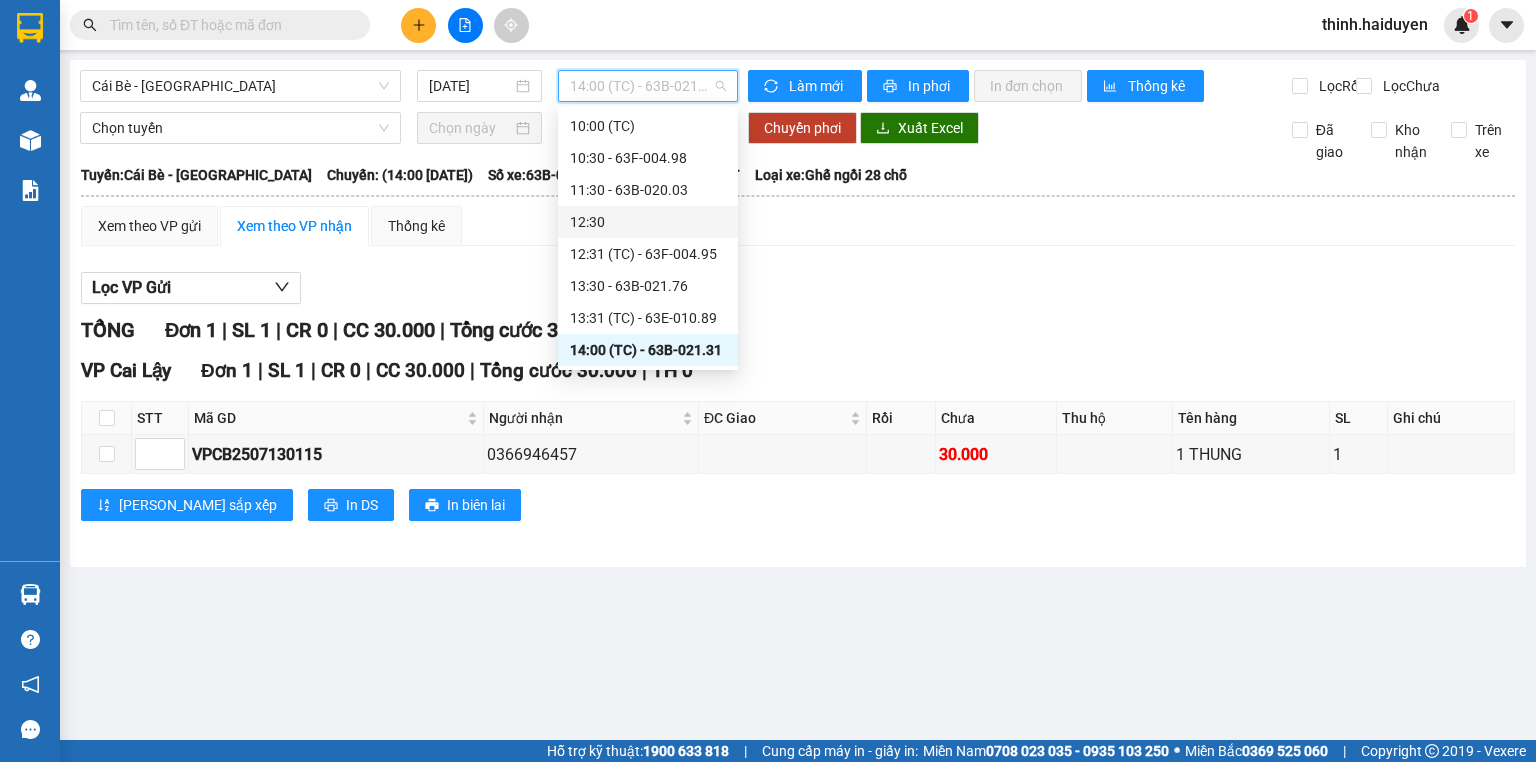 scroll, scrollTop: 432, scrollLeft: 0, axis: vertical 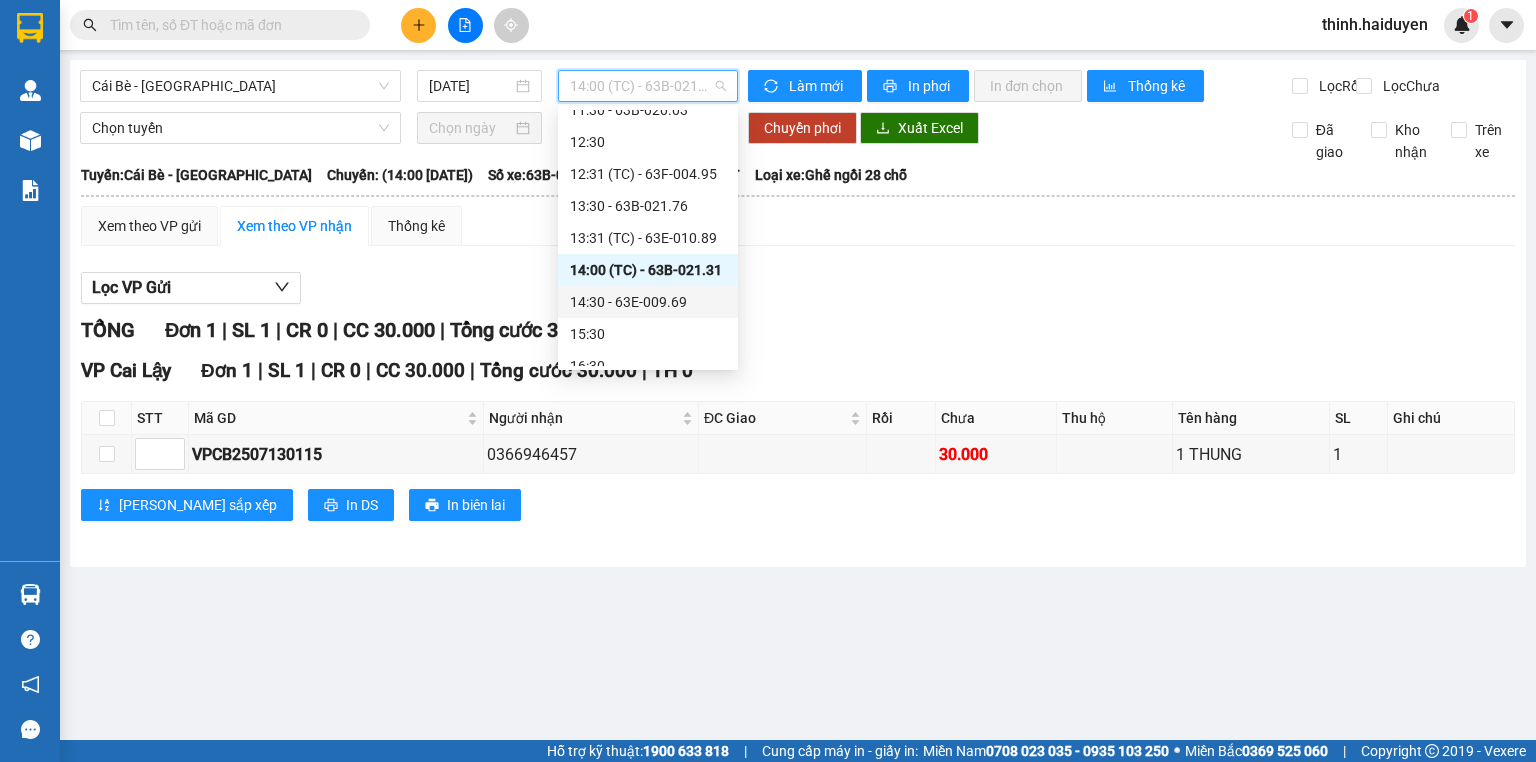 click on "14:30     - 63E-009.69" at bounding box center (648, 302) 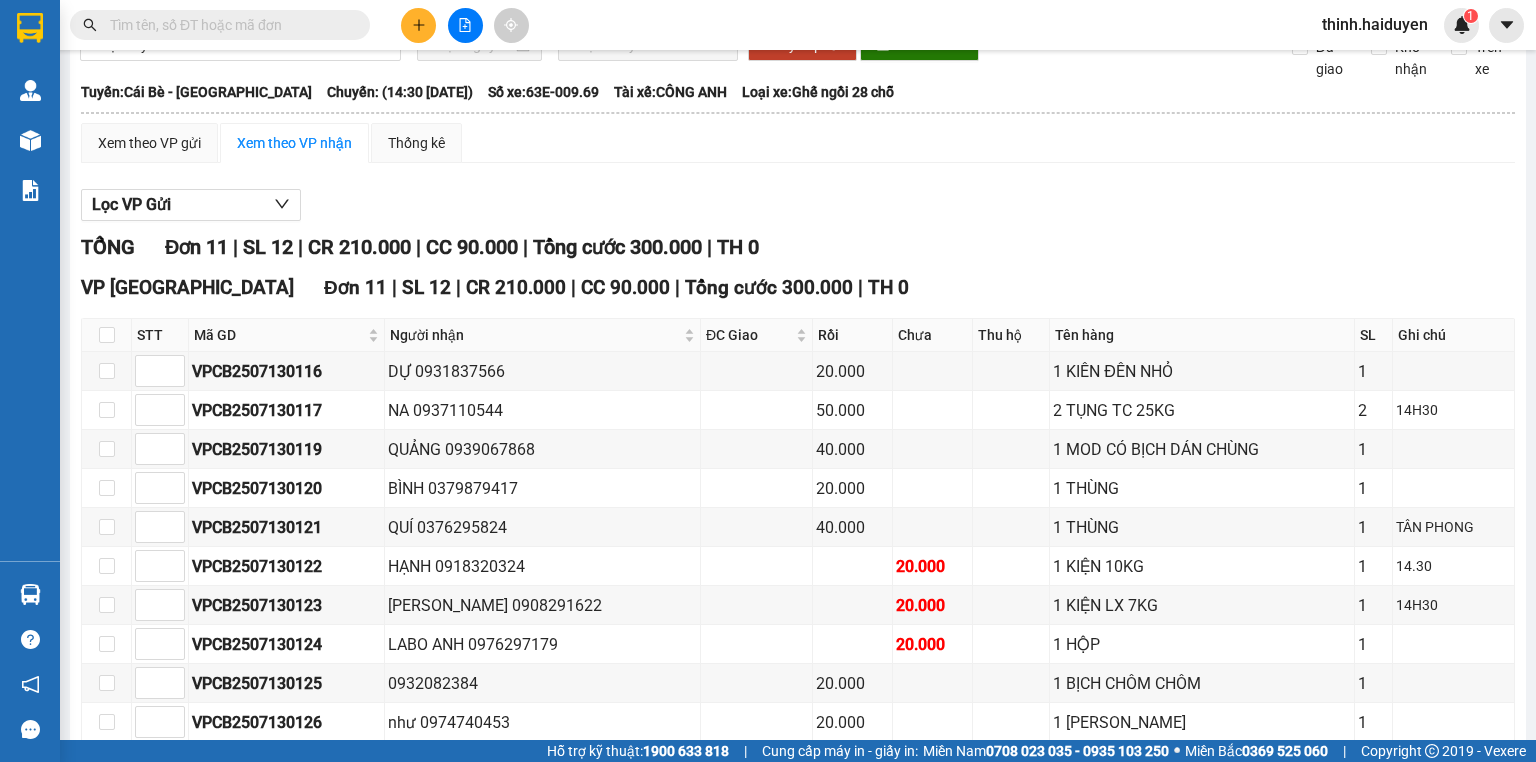 scroll, scrollTop: 236, scrollLeft: 0, axis: vertical 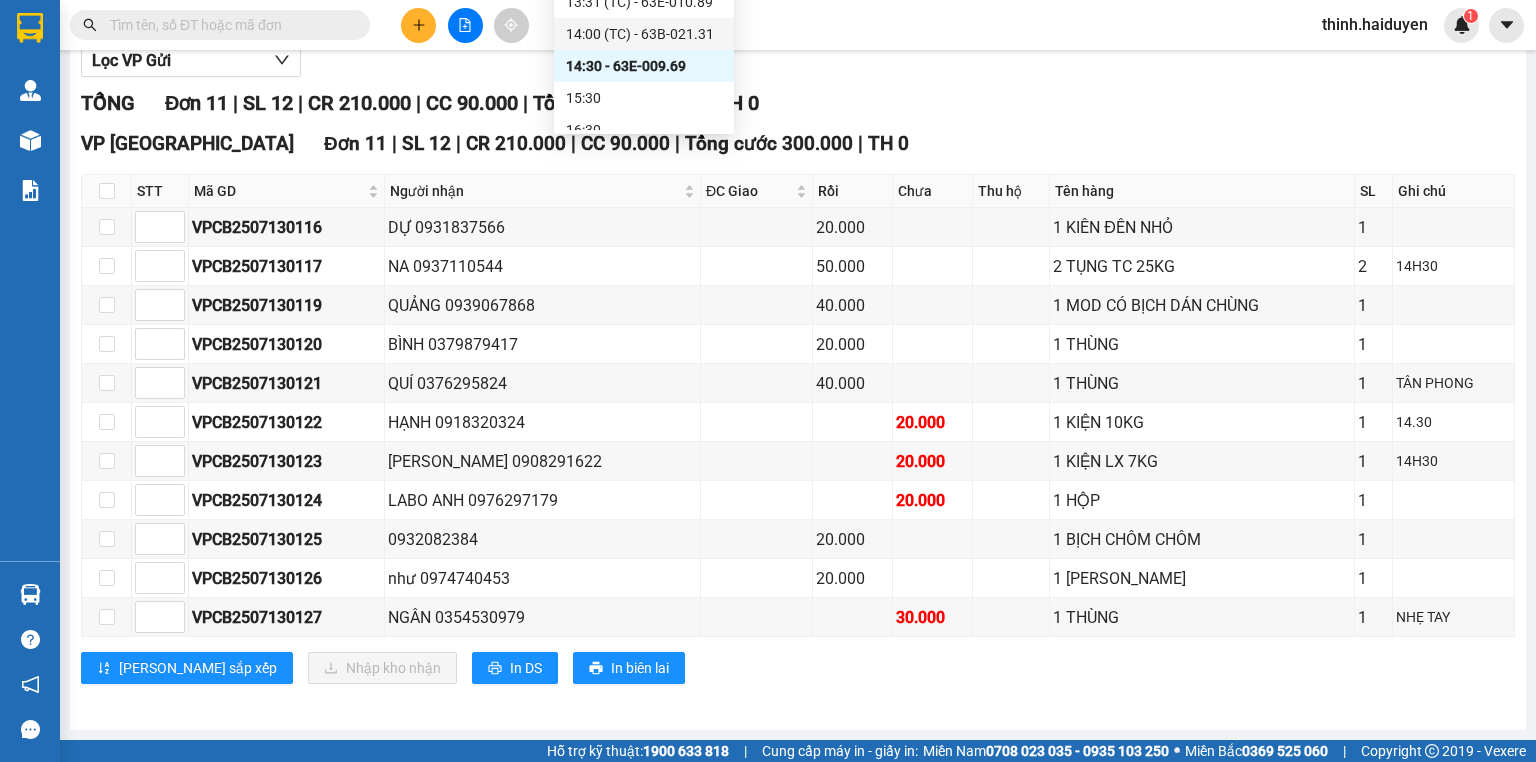 click on "14:00   (TC)   - 63B-021.31" at bounding box center (644, 34) 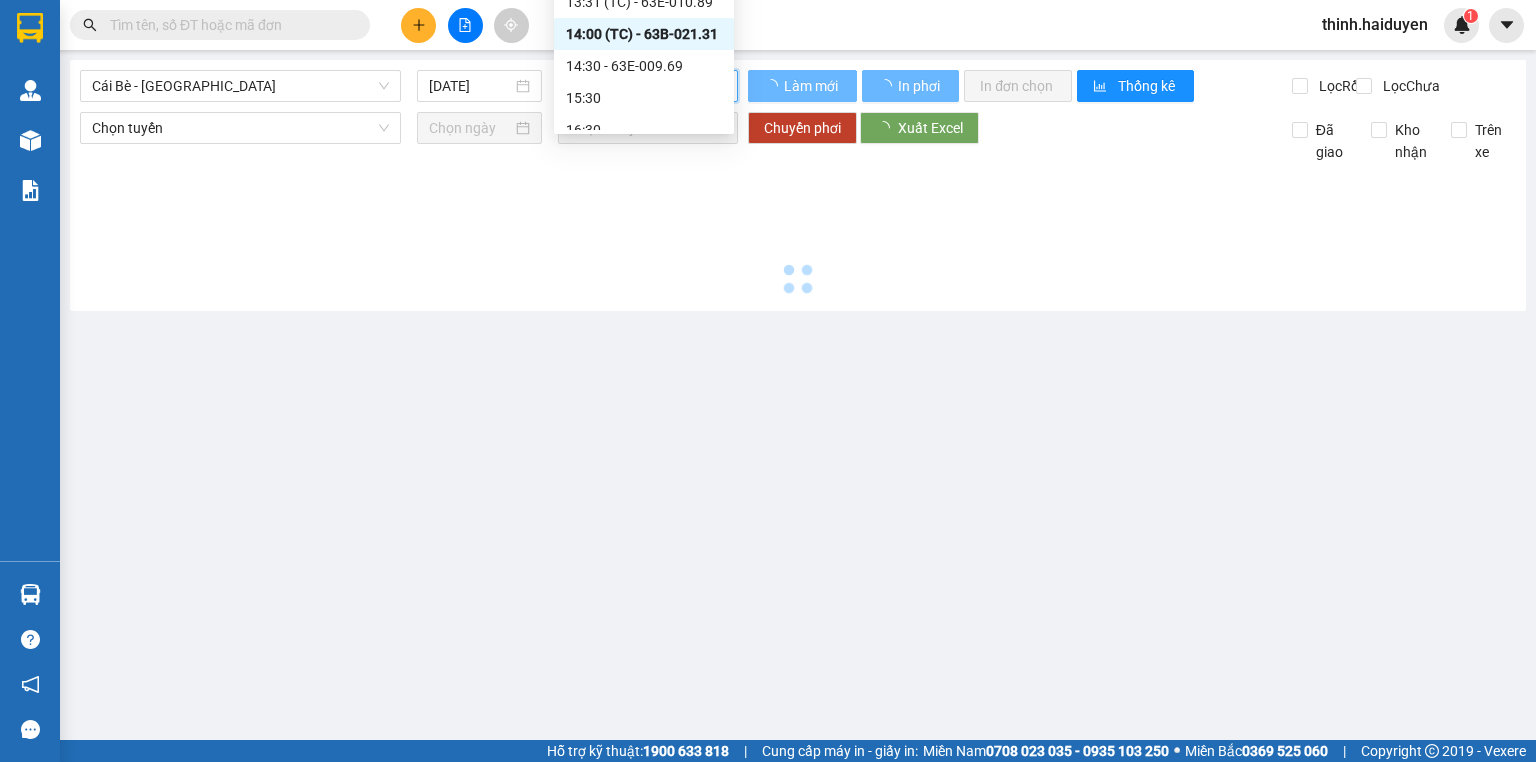 scroll, scrollTop: 0, scrollLeft: 0, axis: both 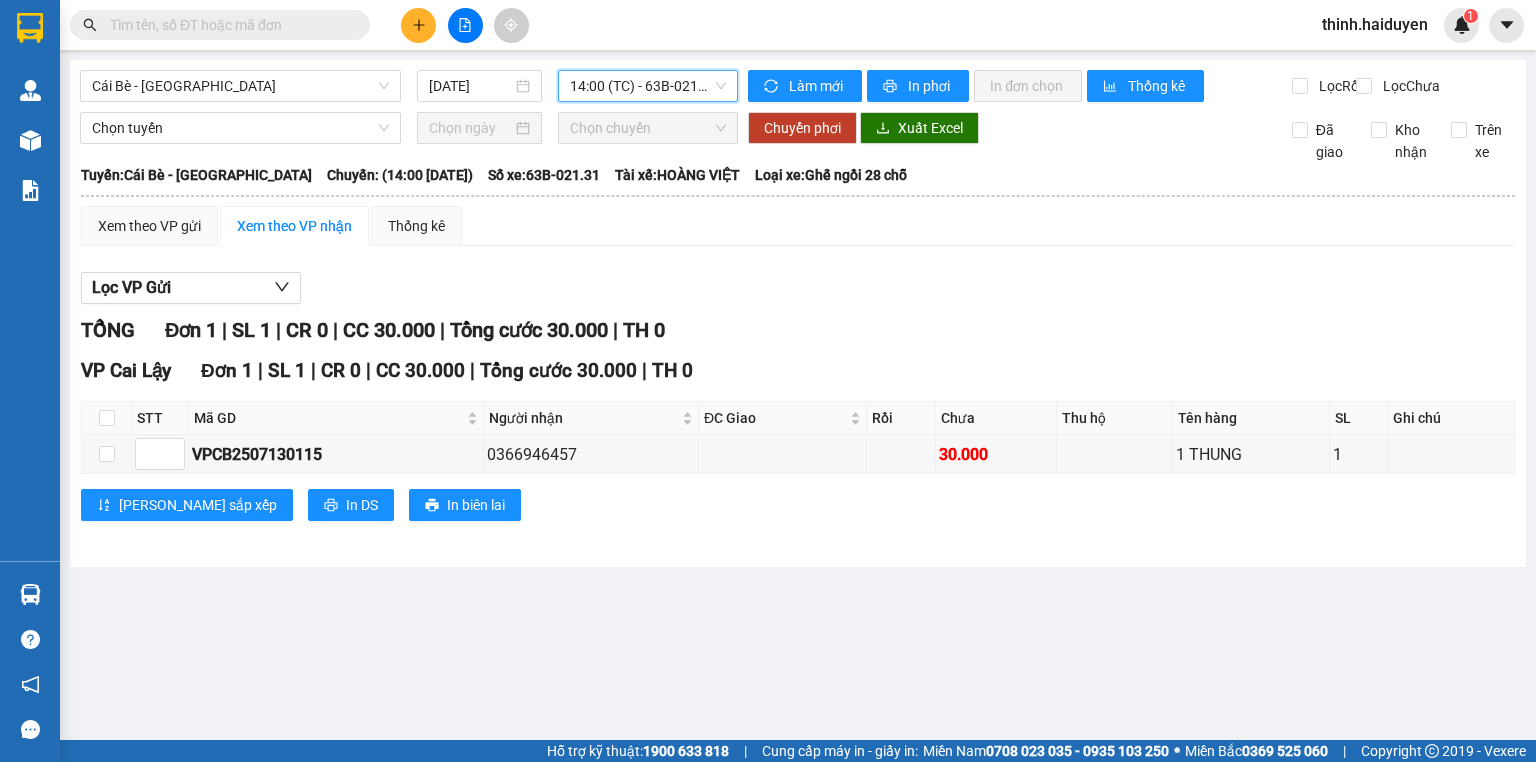click on "14:00   (TC)   - 63B-021.31" at bounding box center (648, 86) 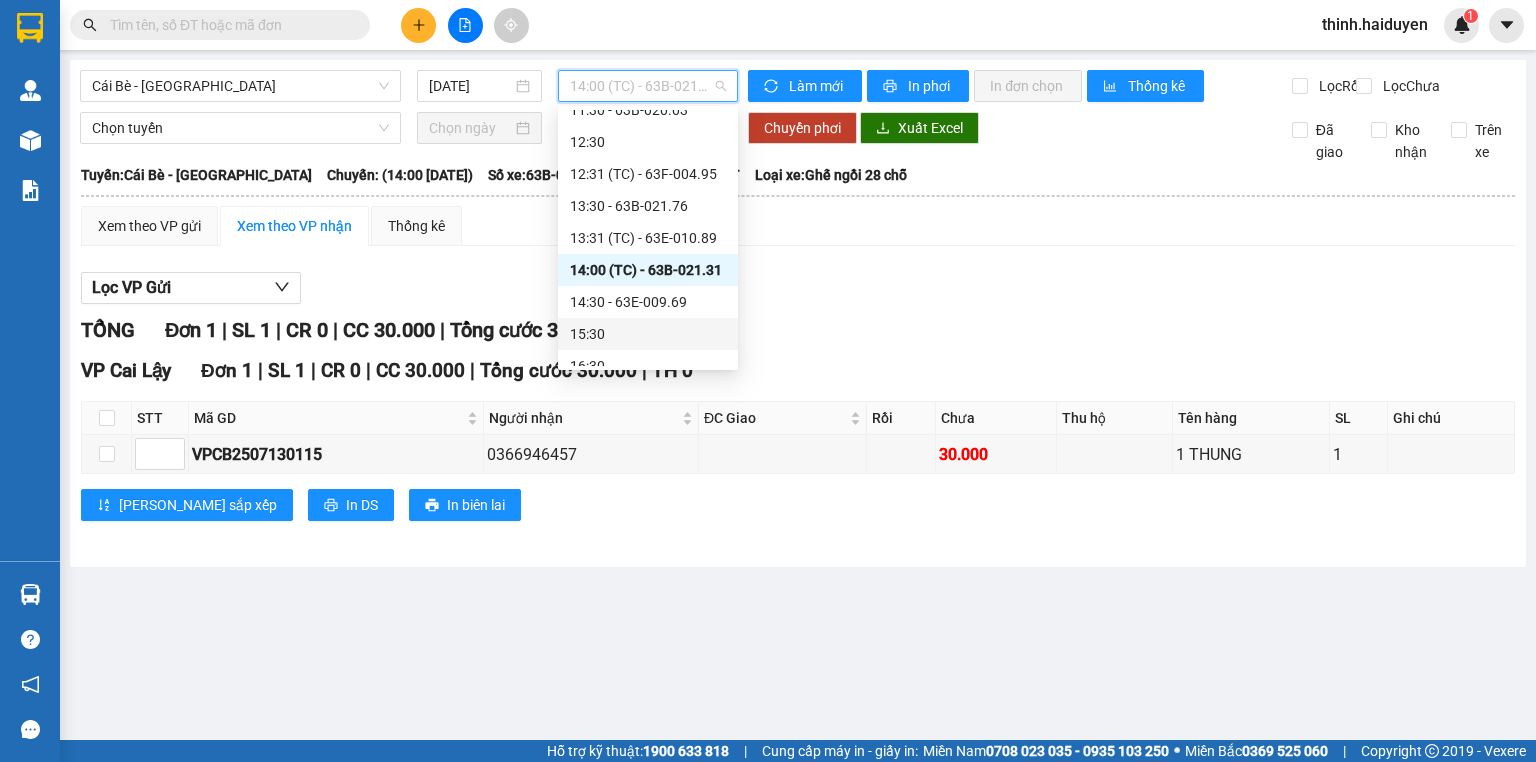 drag, startPoint x: 611, startPoint y: 328, endPoint x: 622, endPoint y: 331, distance: 11.401754 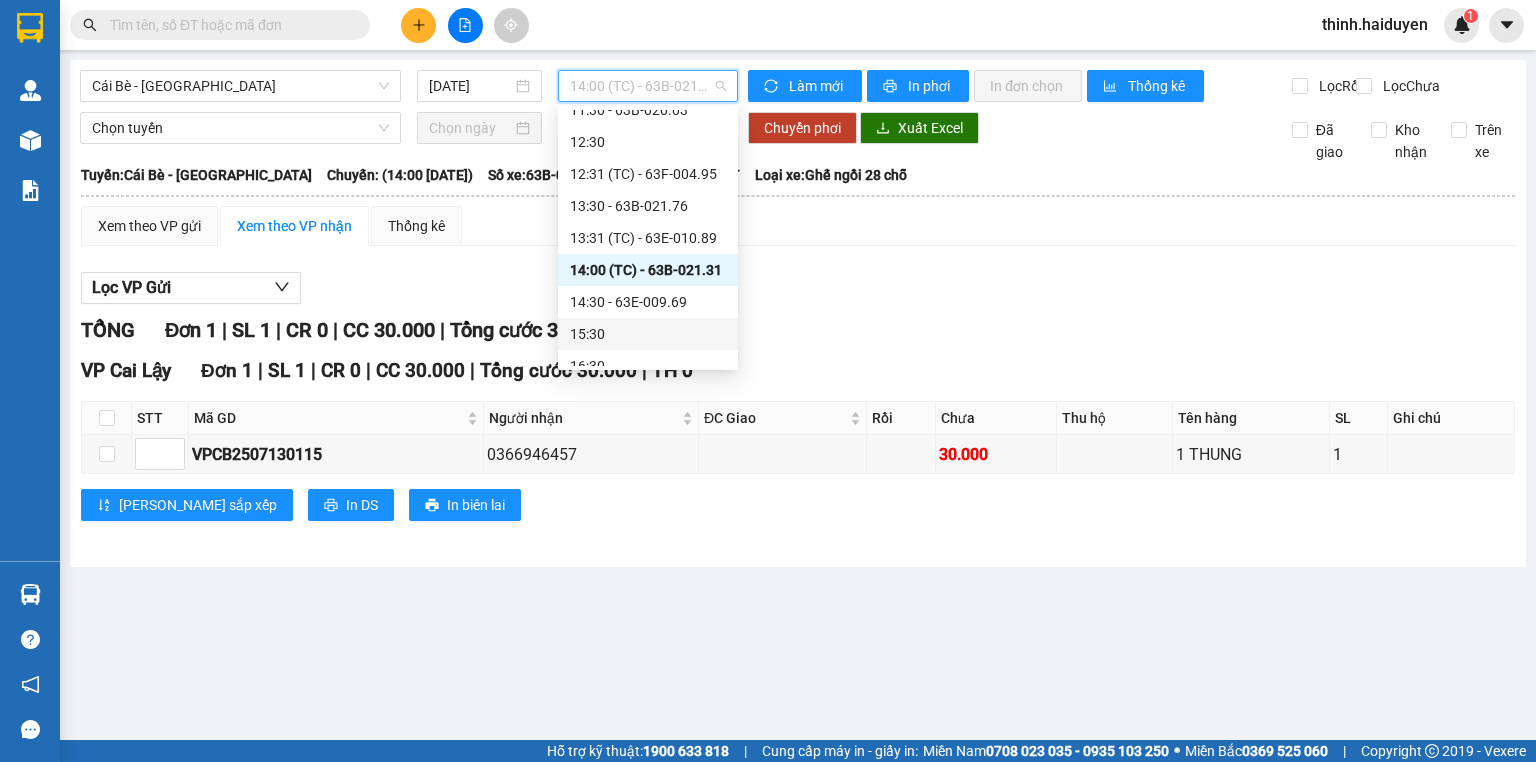 click on "15:30" at bounding box center (648, 334) 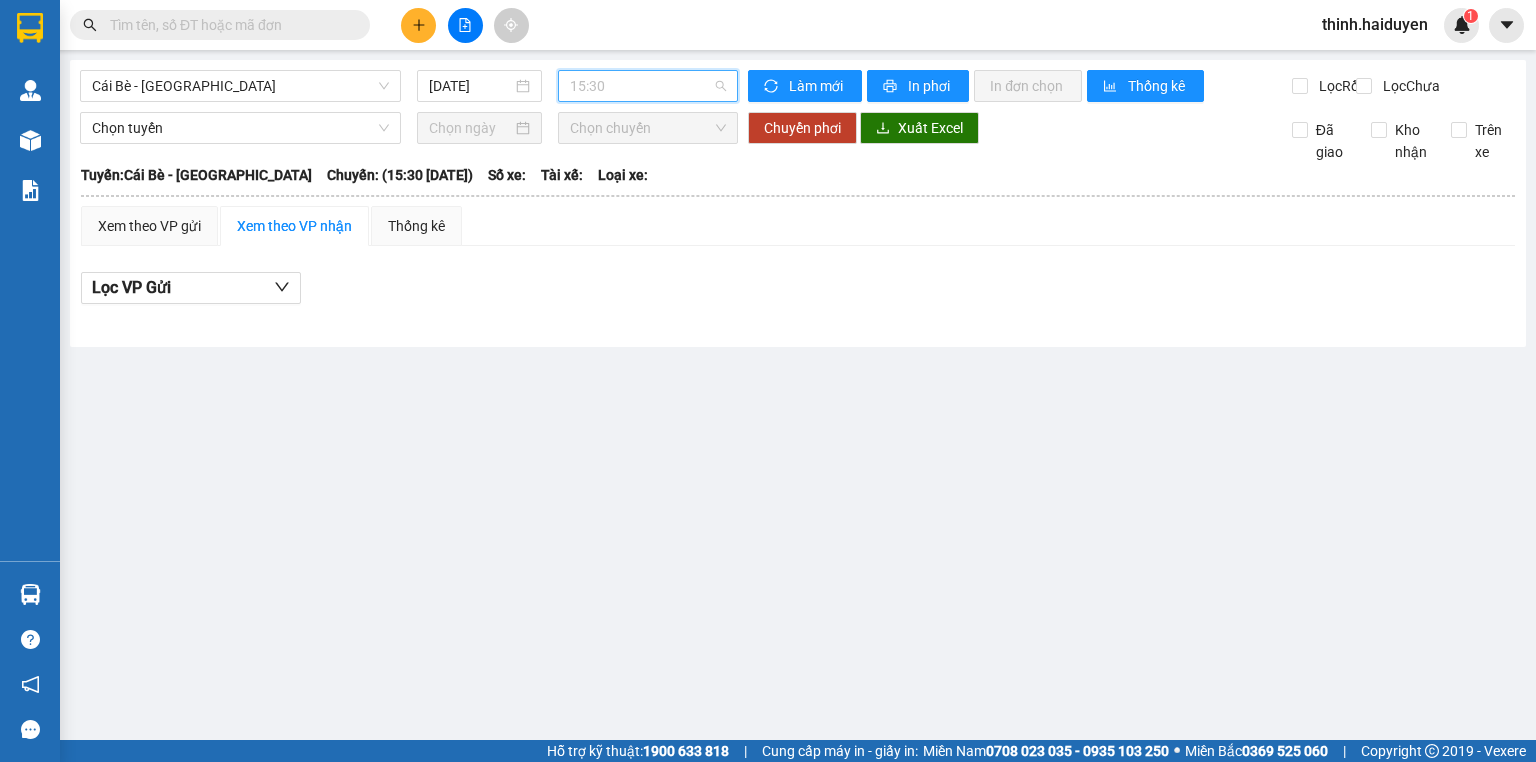 click on "15:30" at bounding box center (648, 86) 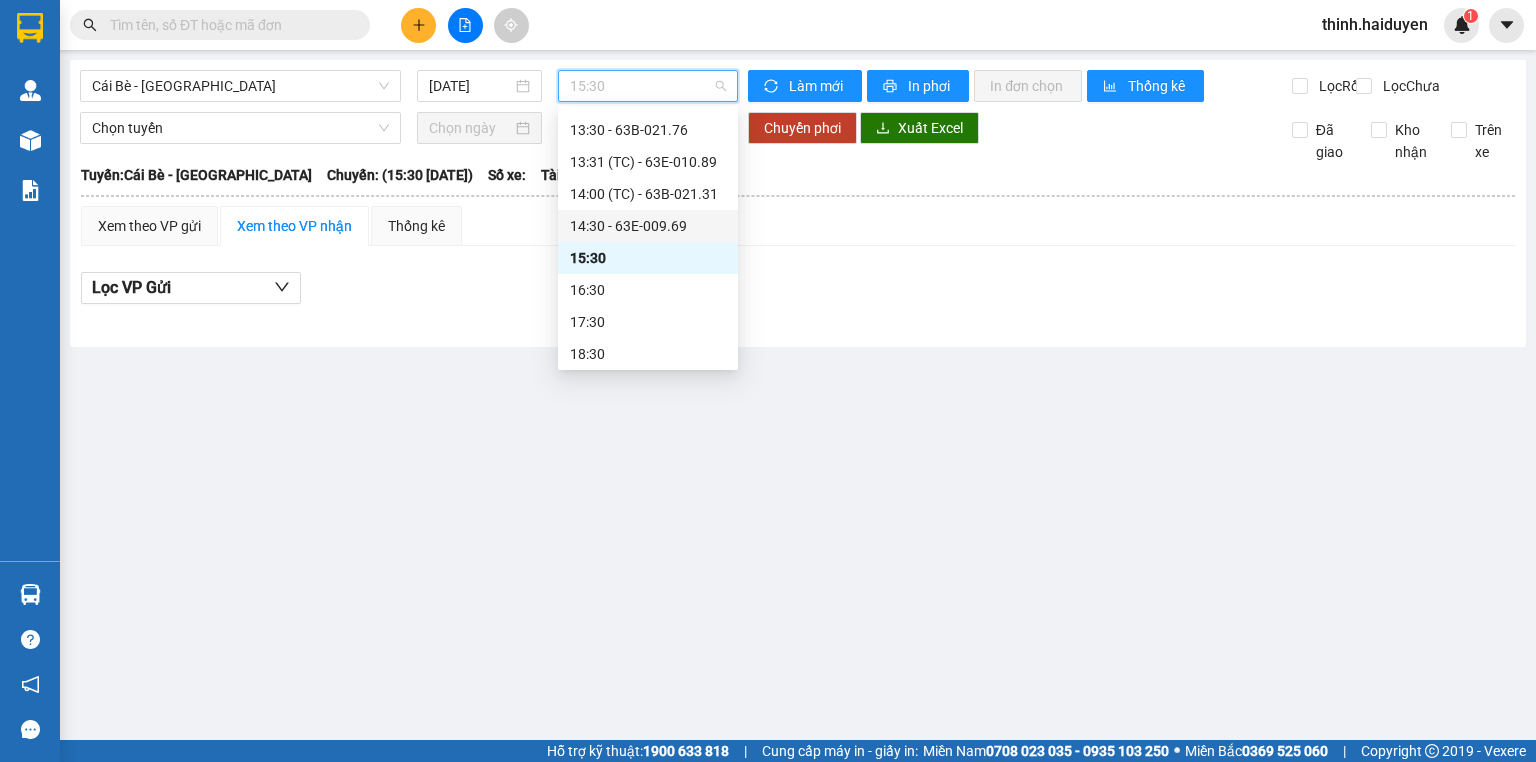 scroll, scrollTop: 512, scrollLeft: 0, axis: vertical 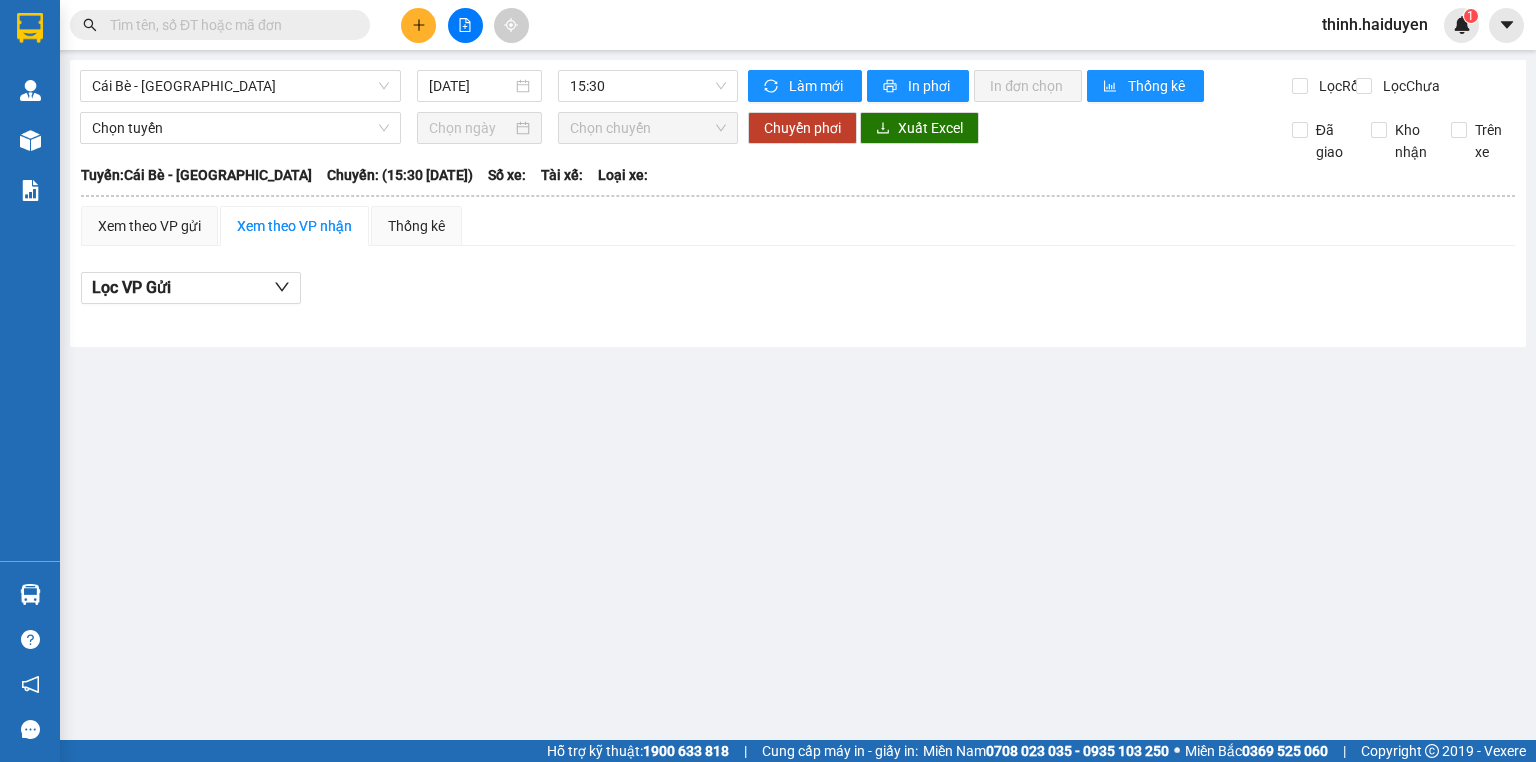 click on "Xem theo VP gửi Xem theo VP nhận Thống kê Lọc VP Gửi" at bounding box center (798, 266) 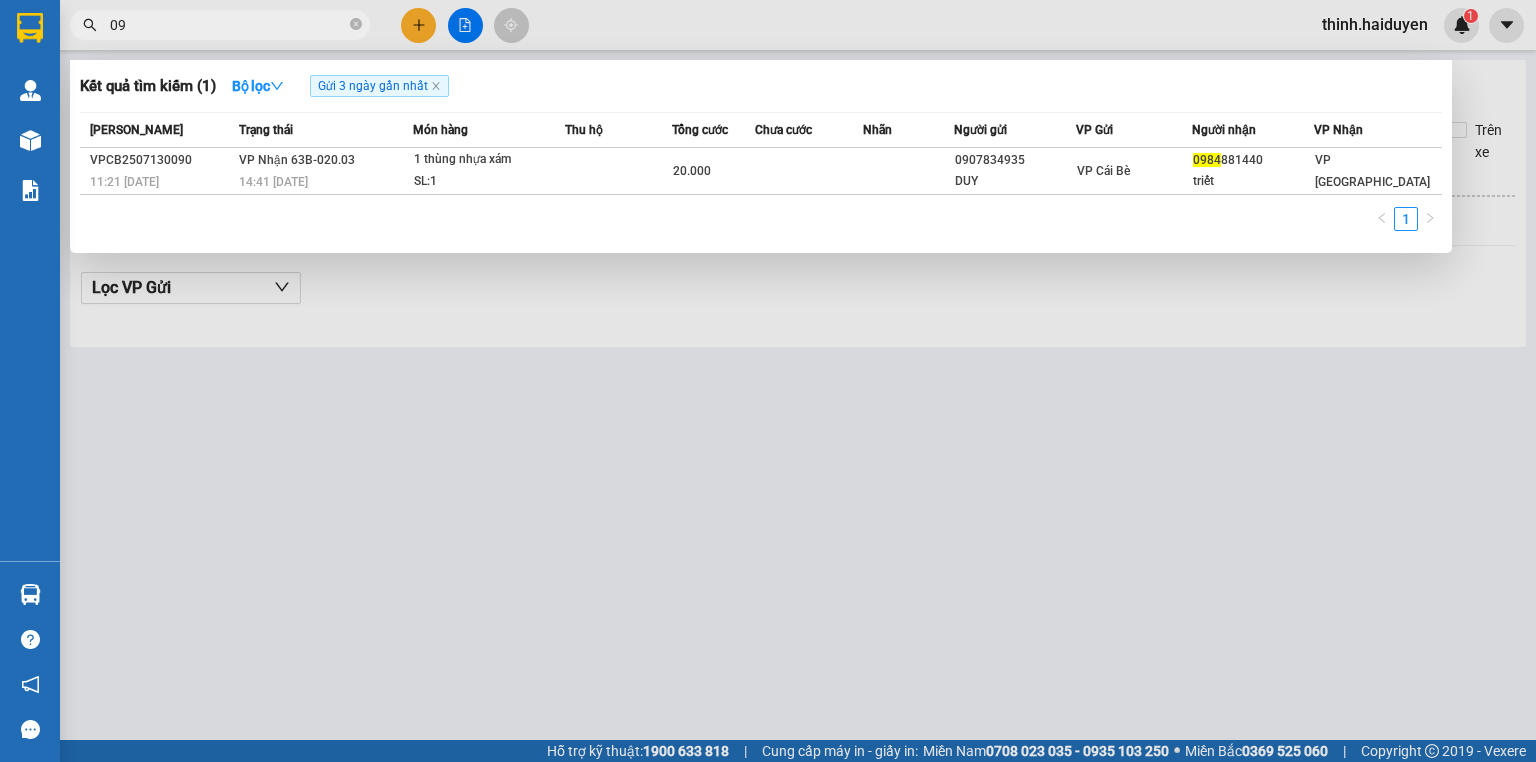 type on "0" 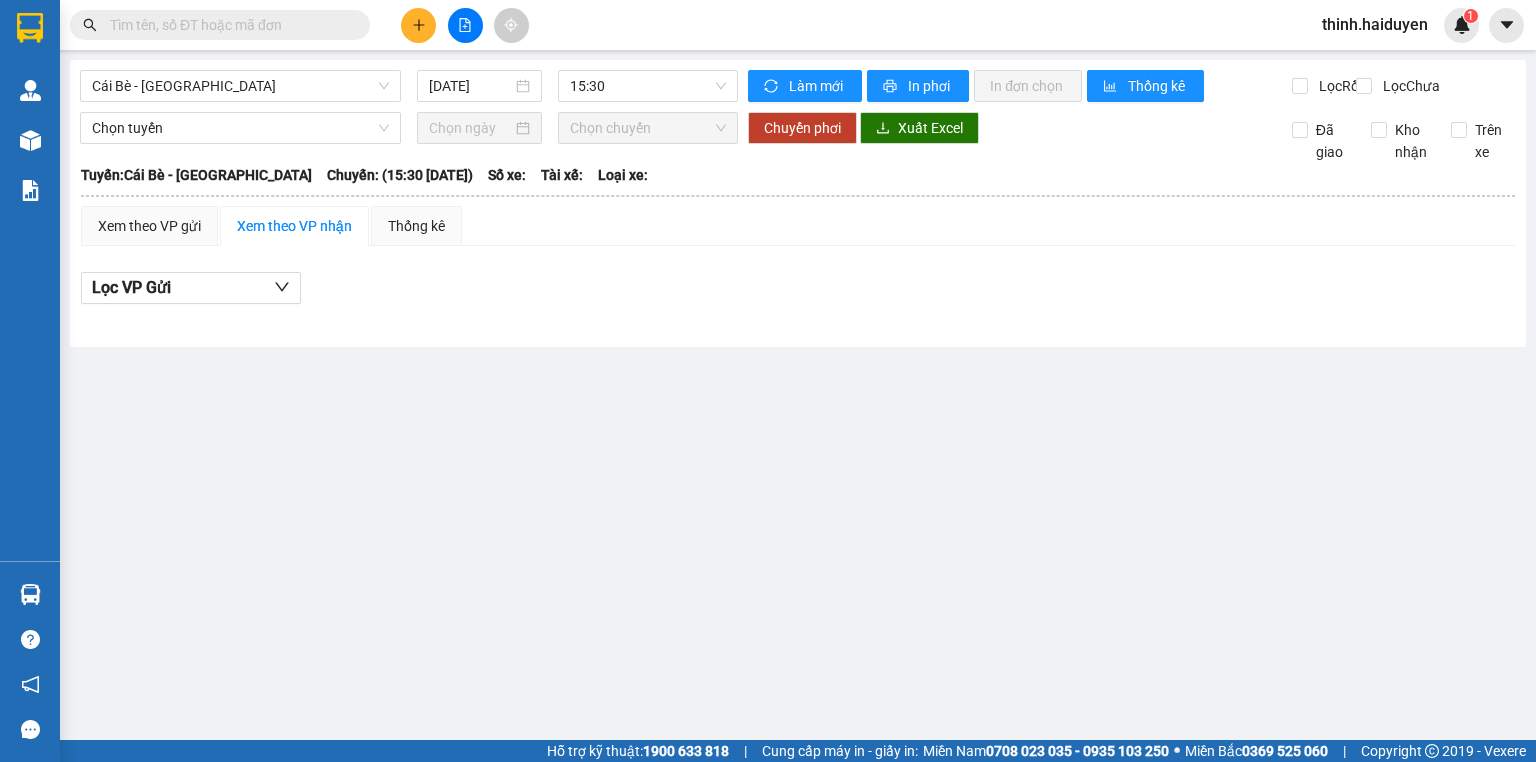 type on "9" 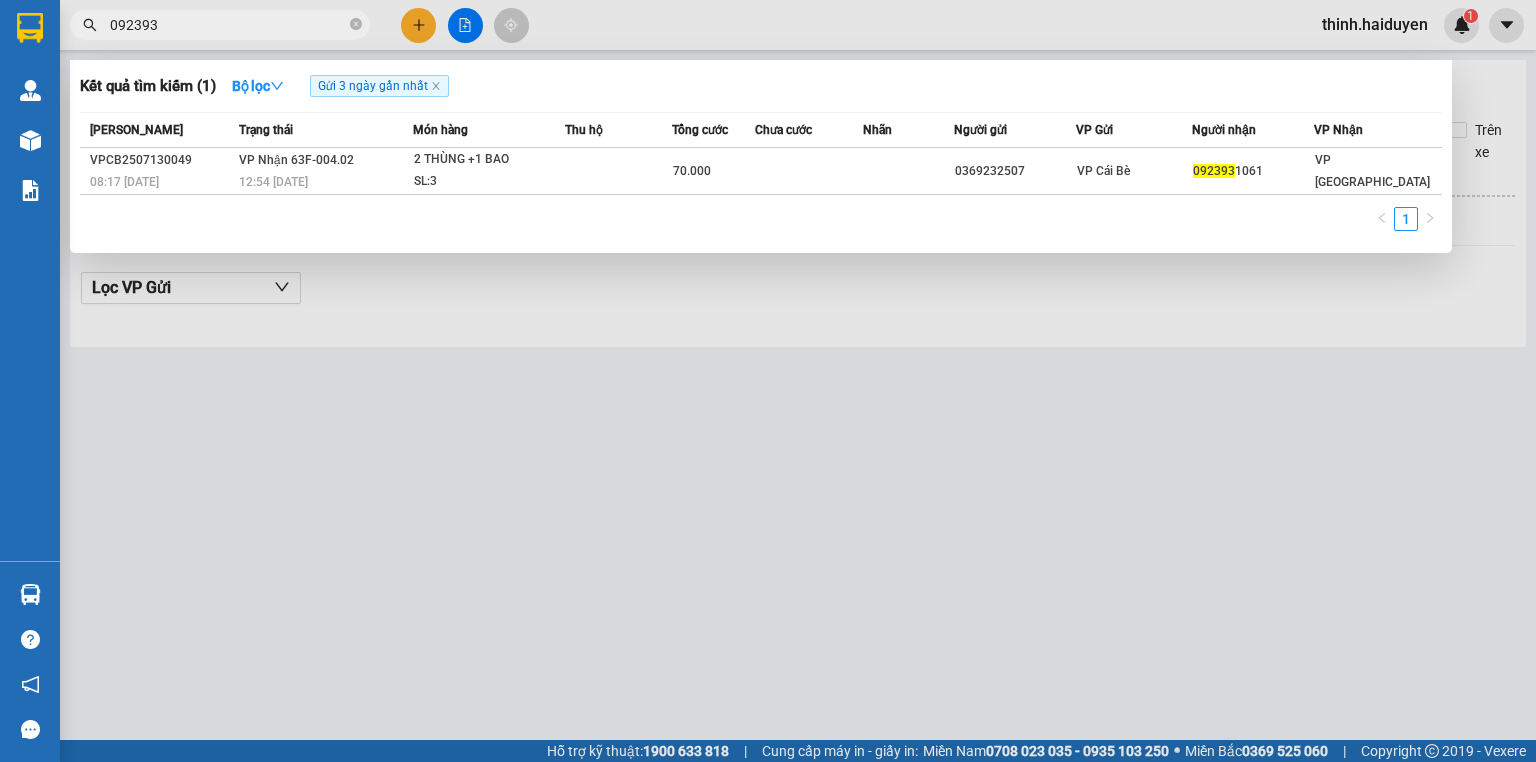 type on "092393" 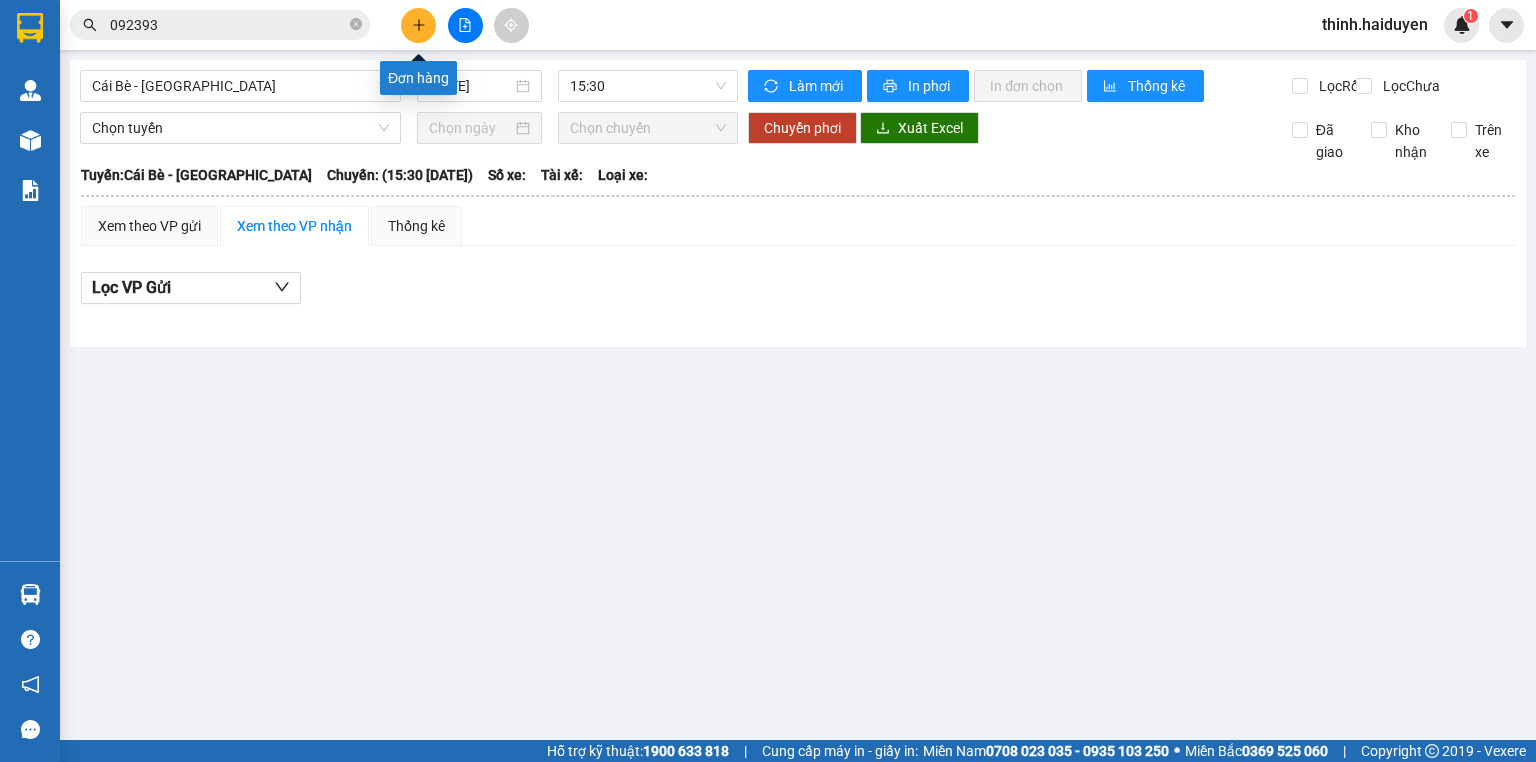 click at bounding box center (418, 25) 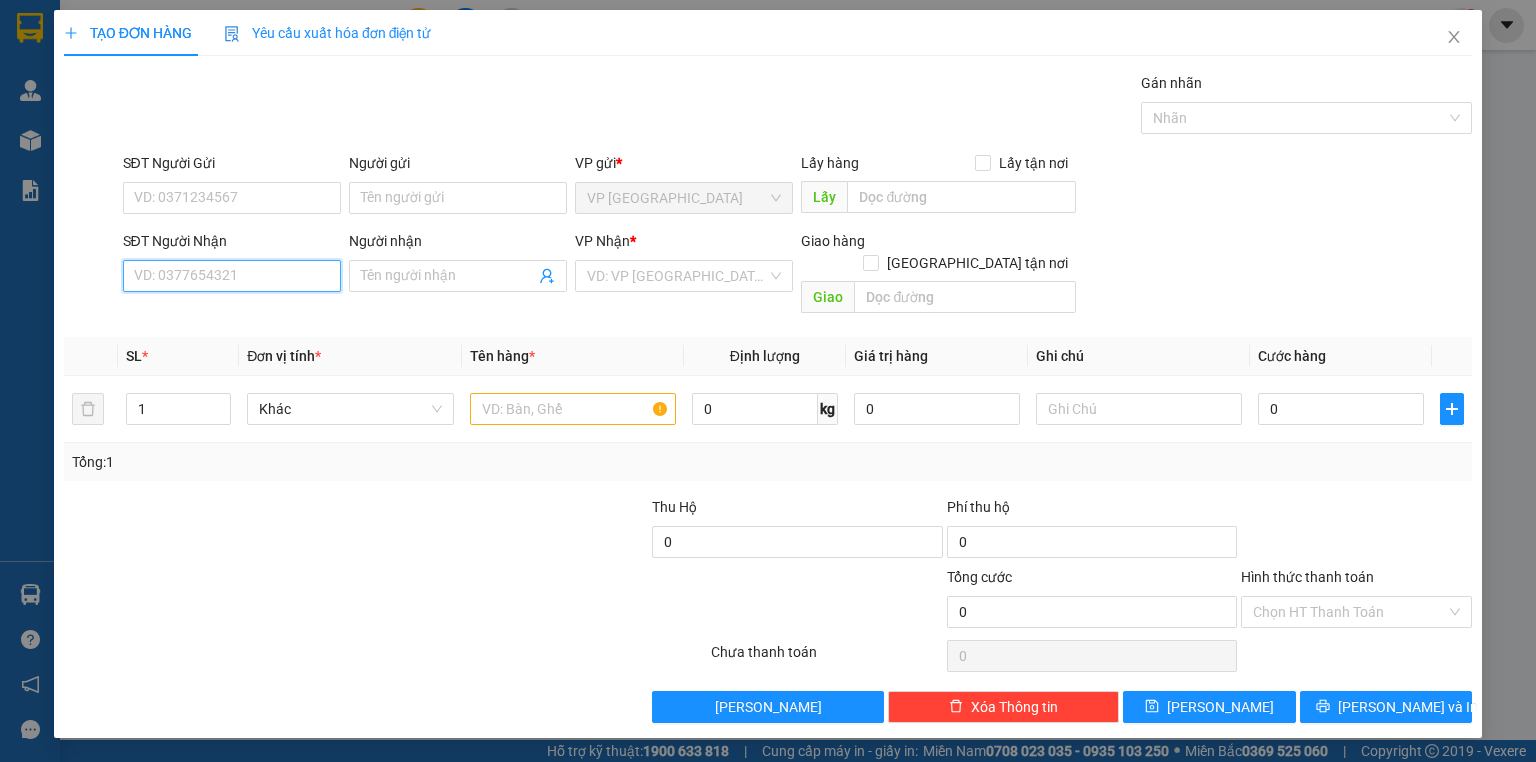 click on "SĐT Người Nhận" at bounding box center [232, 276] 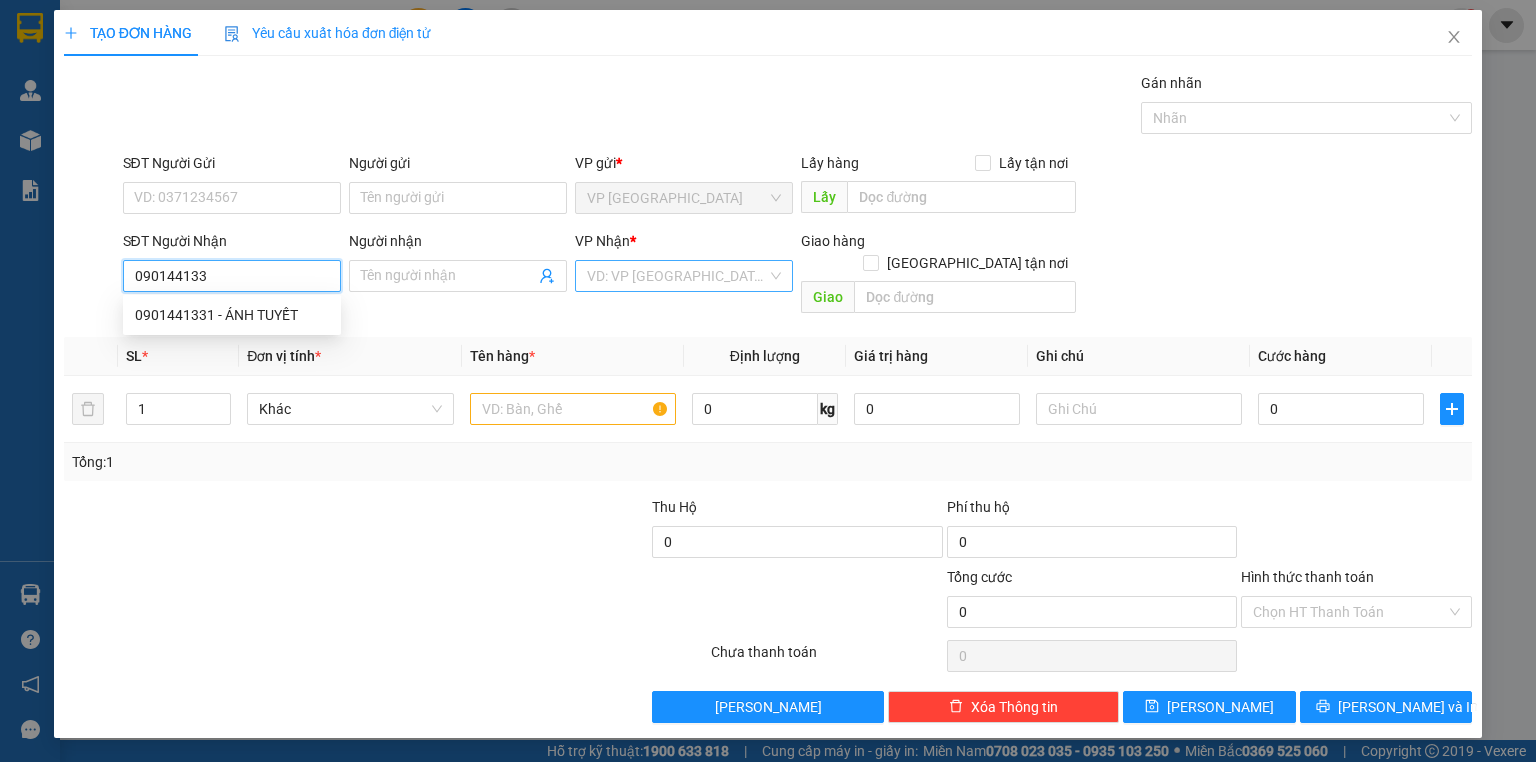 type on "0901441331" 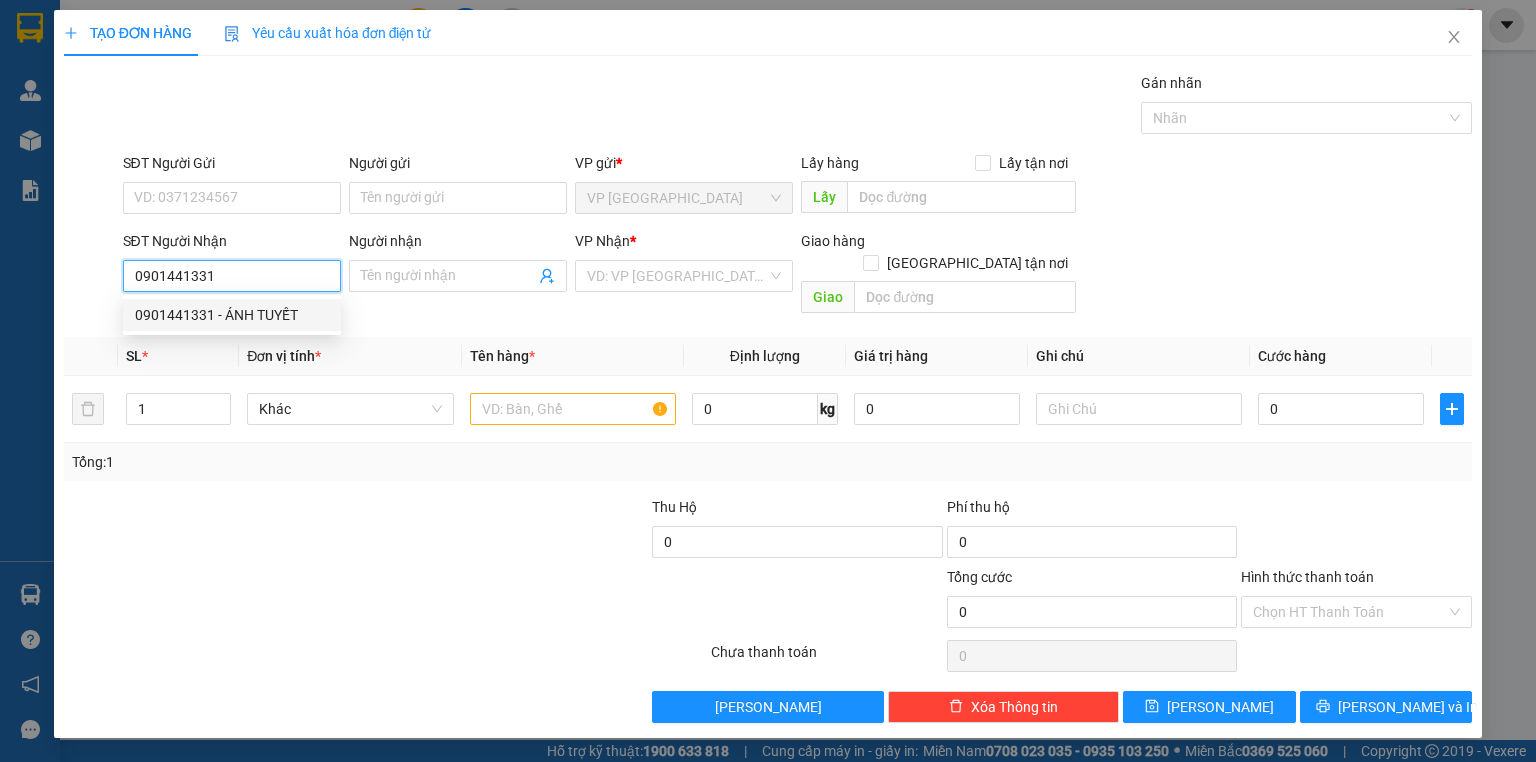 click on "0901441331 - ÁNH TUYẾT" at bounding box center [232, 315] 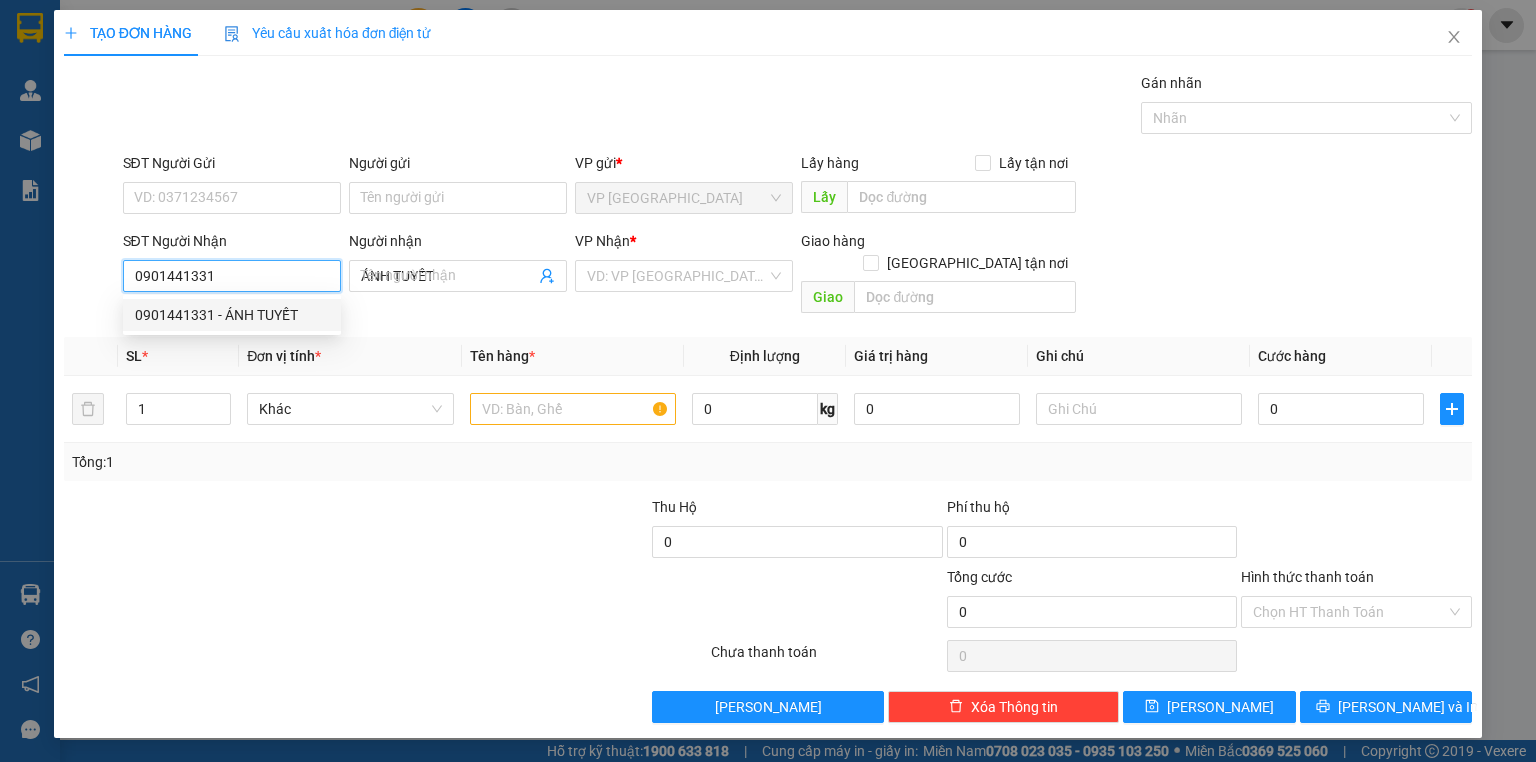 type on "20.000" 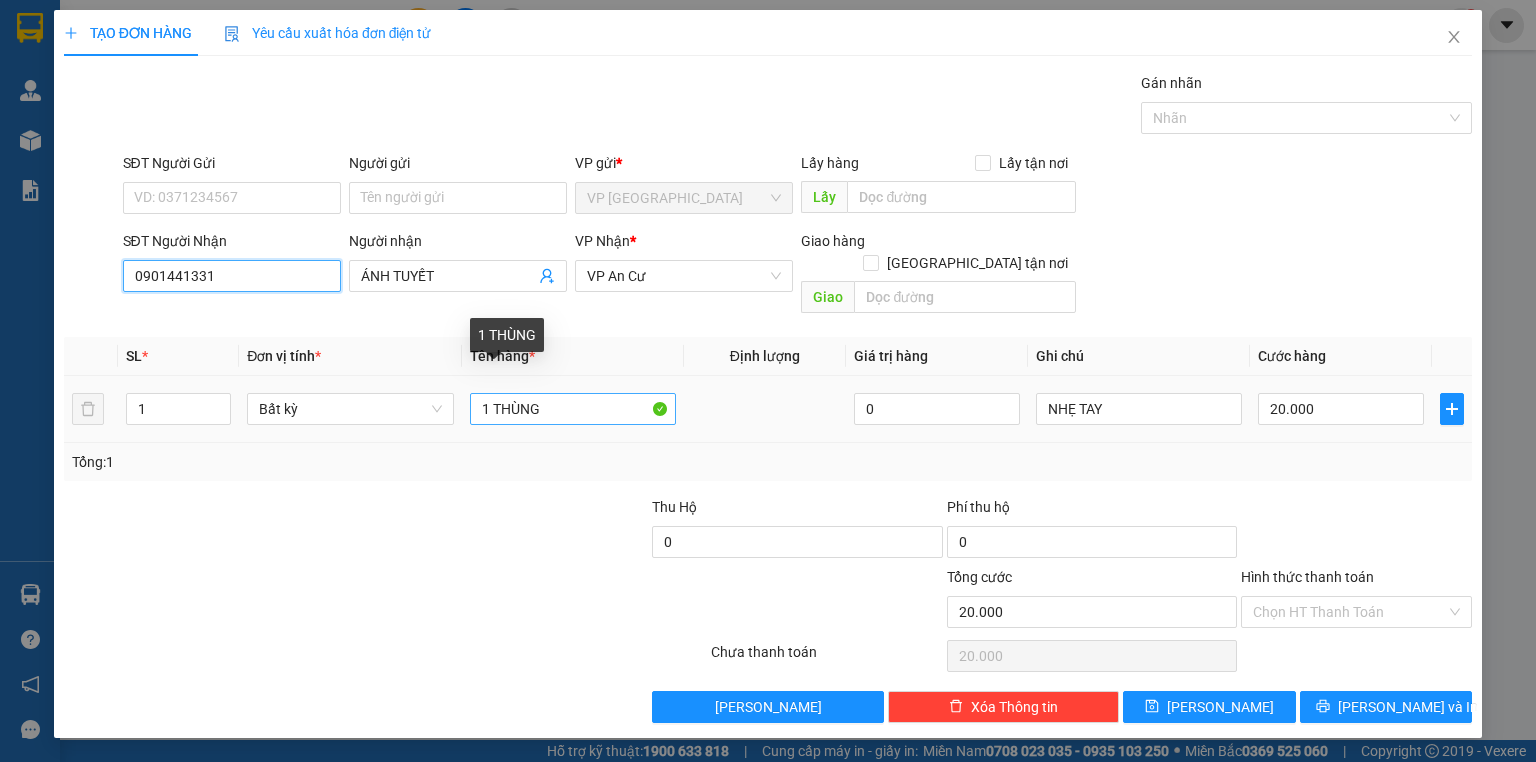 type on "0901441331" 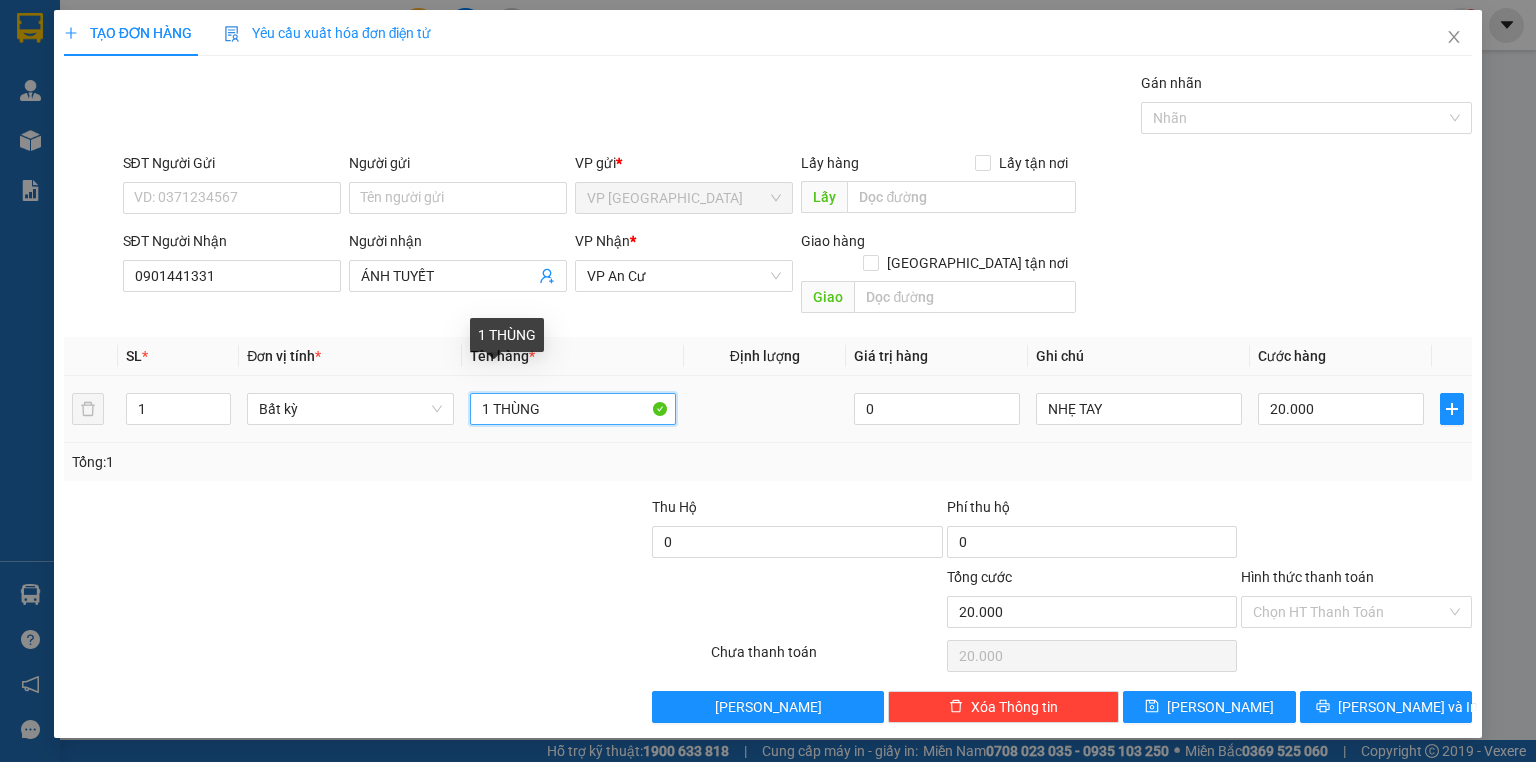 click on "1 THÙNG" at bounding box center [573, 409] 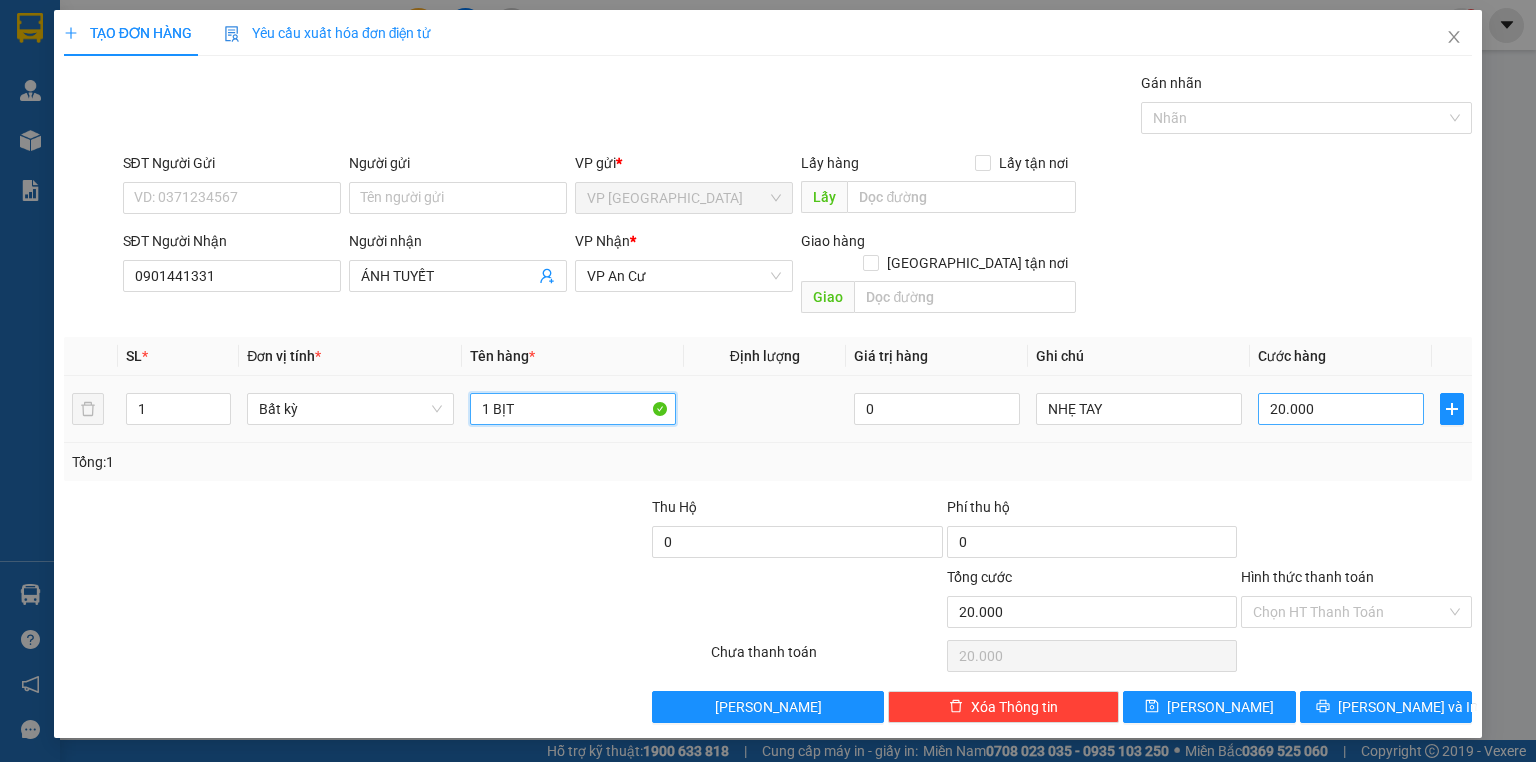 type on "1 BỊT" 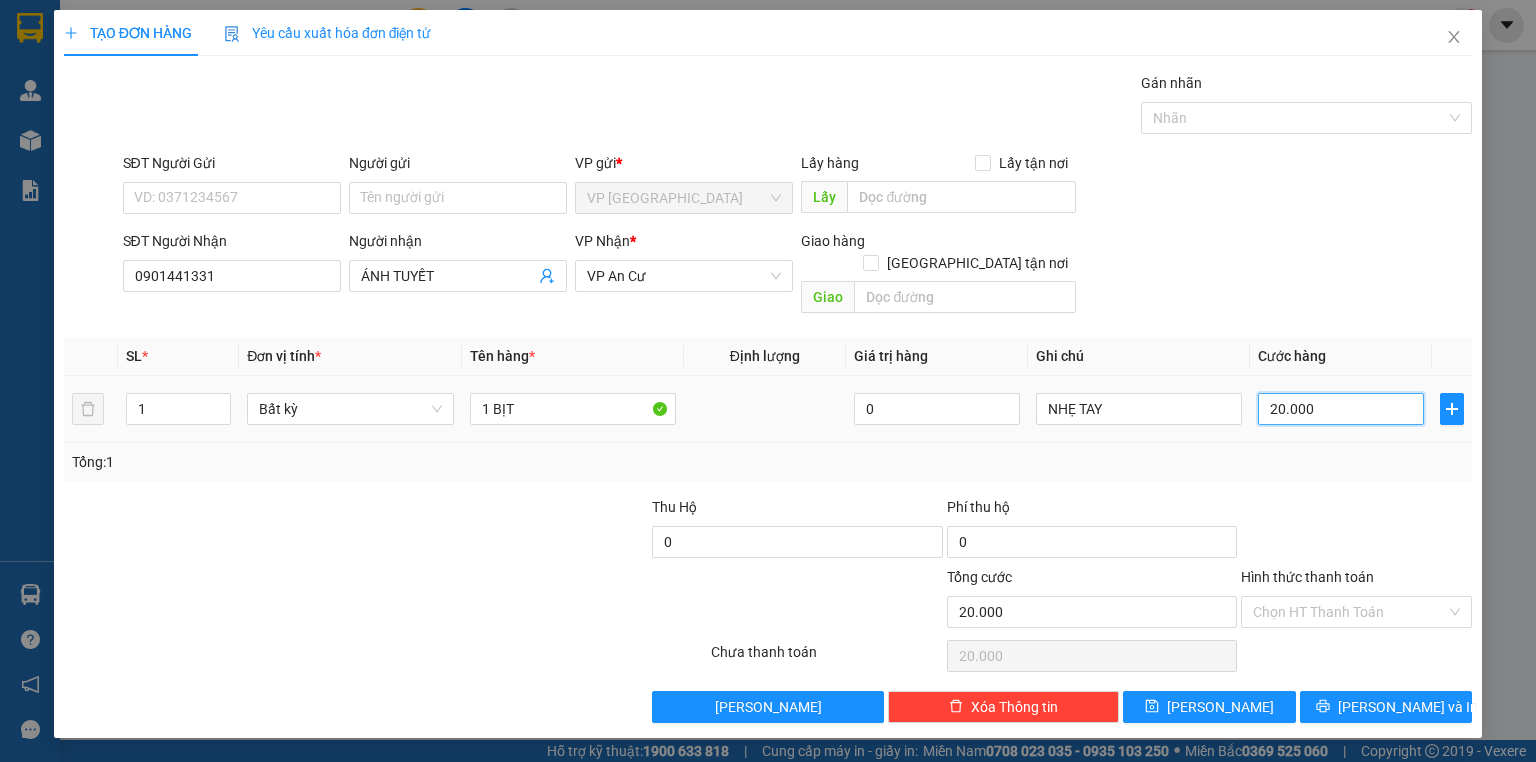 click on "20.000" at bounding box center (1341, 409) 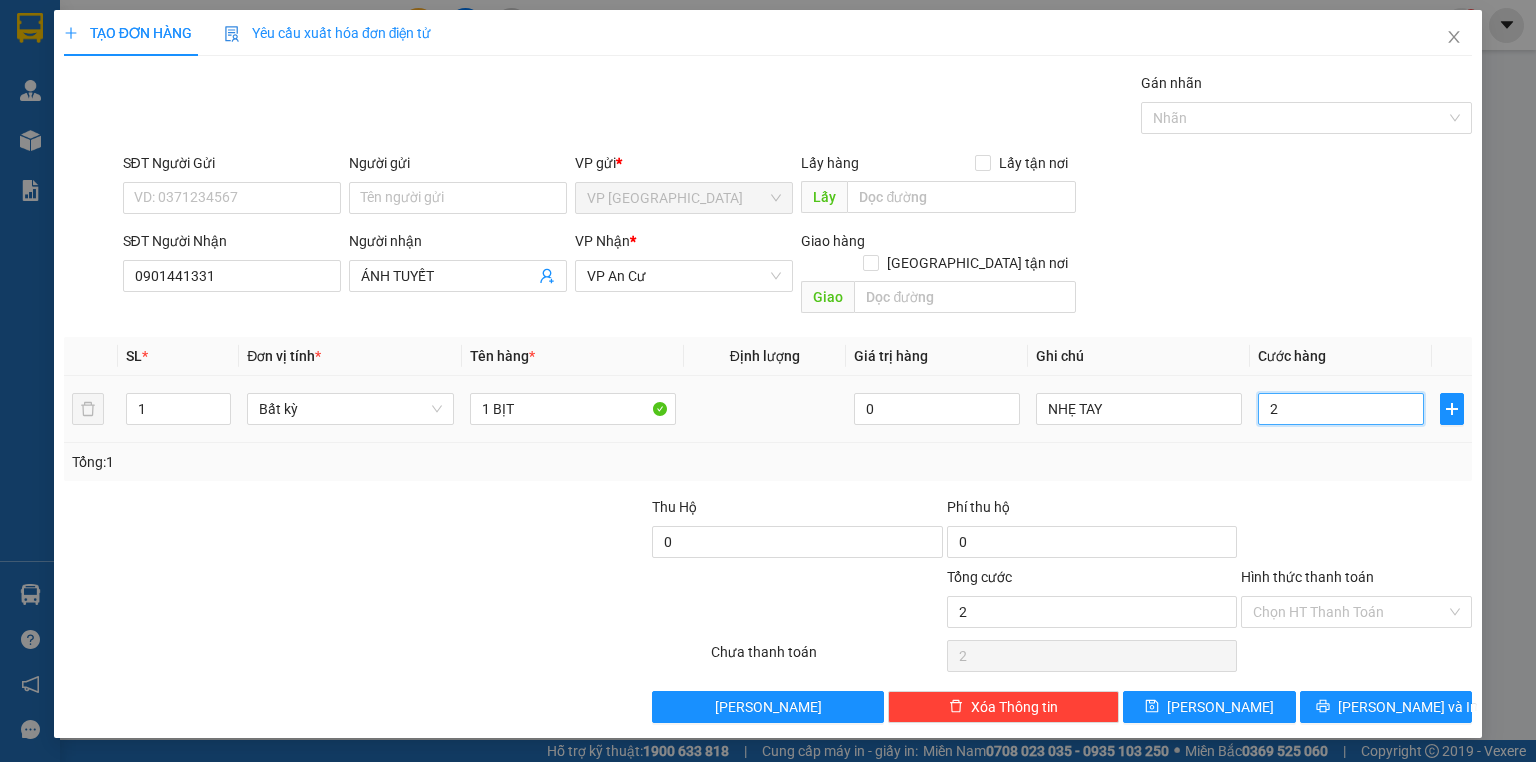 type on "20" 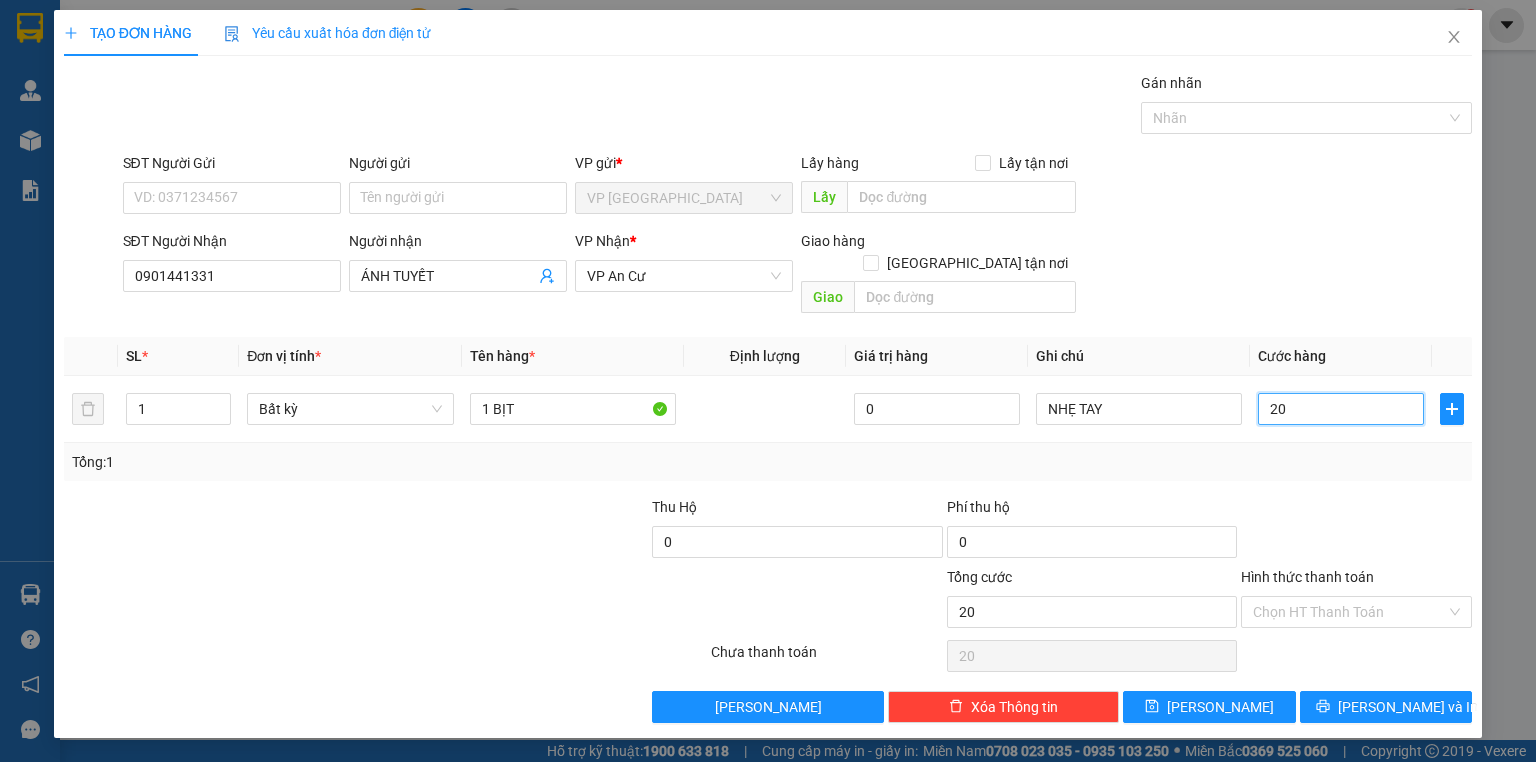 type on "20" 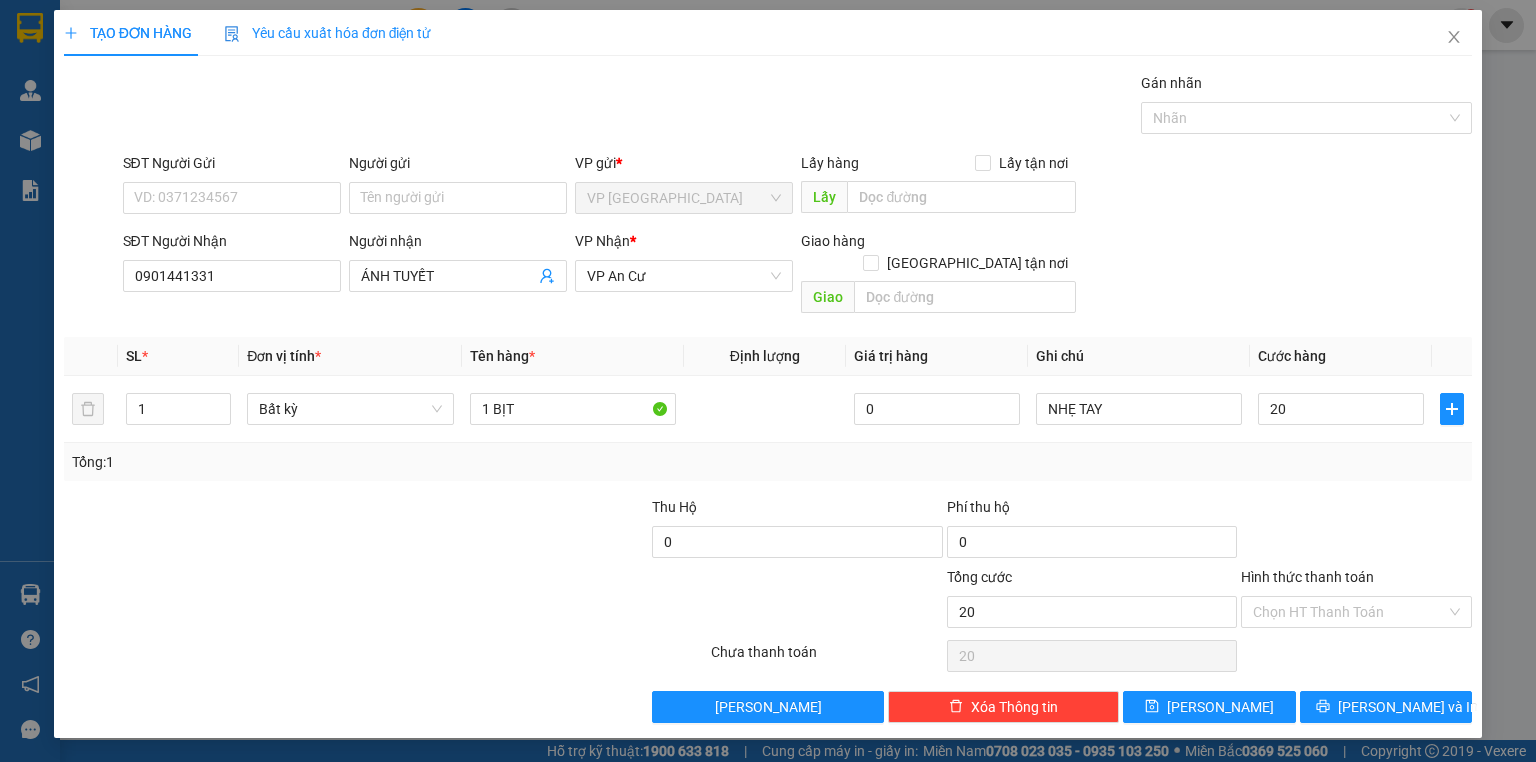 type on "20.000" 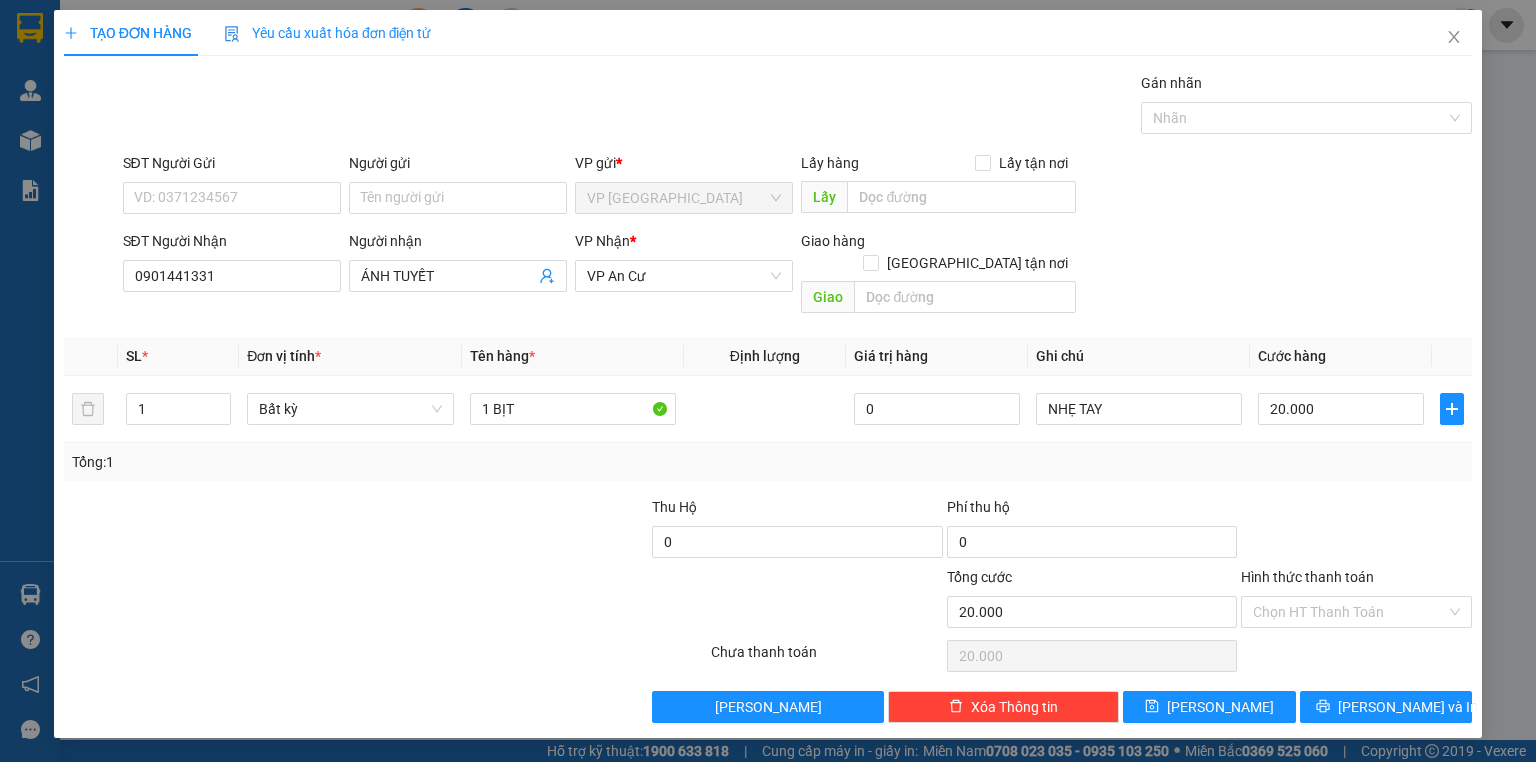 click at bounding box center [1356, 531] 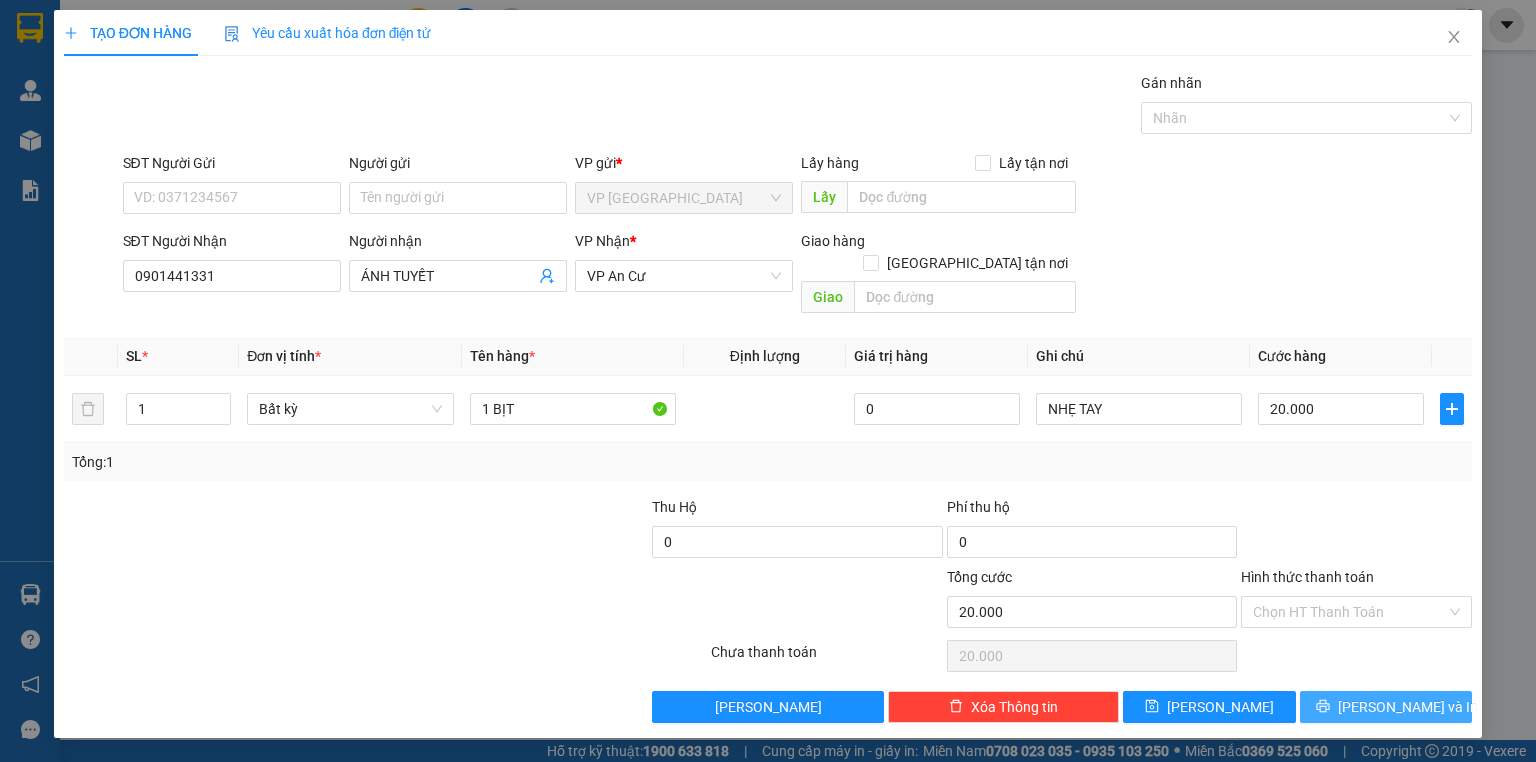 drag, startPoint x: 1392, startPoint y: 680, endPoint x: 1383, endPoint y: 644, distance: 37.107952 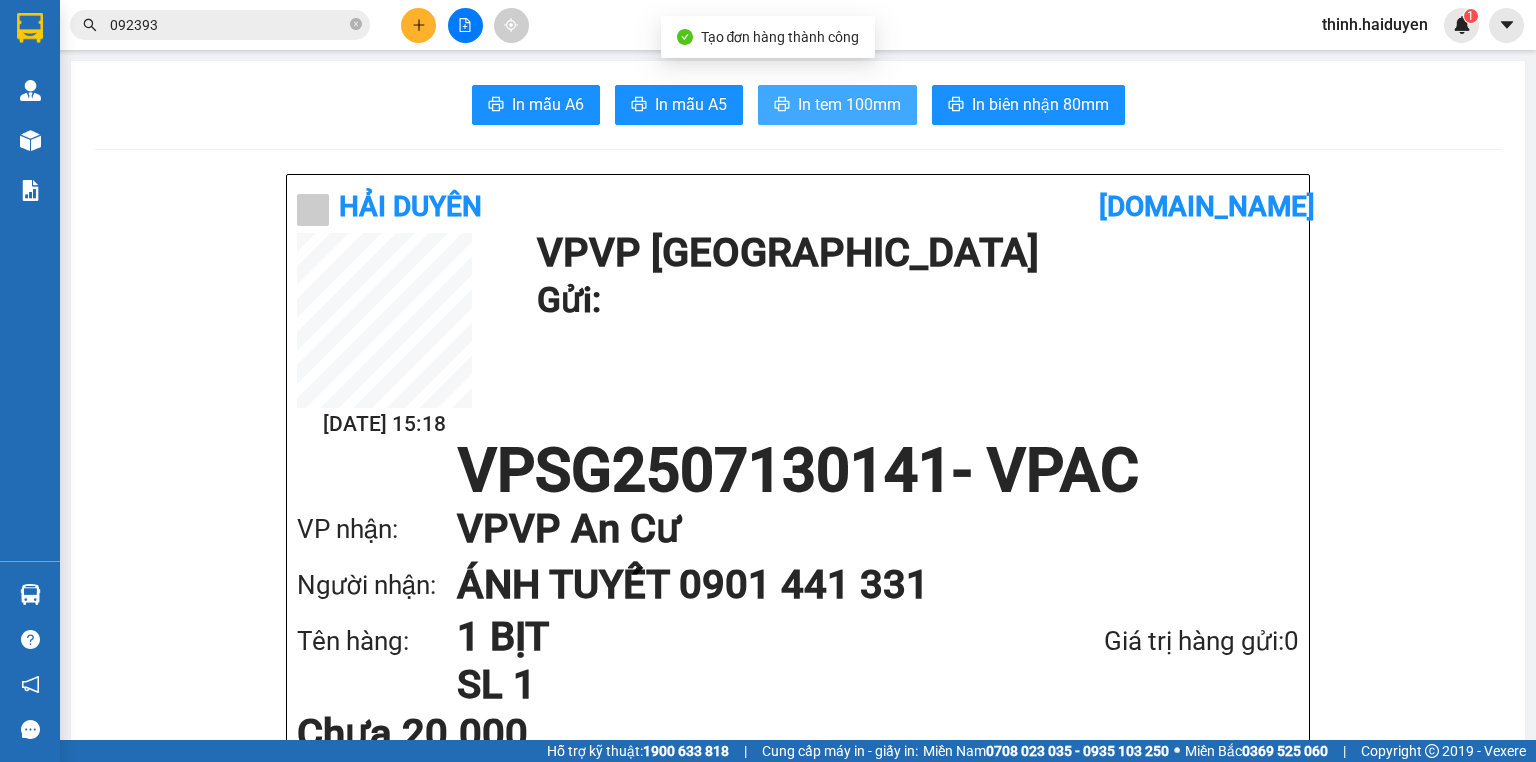 click on "In mẫu A6
In mẫu A5
In tem 100mm
In biên nhận 80mm Hải Duyên vexere.com 13/07 15:18 VP  VP Sài Gòn Gửi:    VPSG2507130141  -   VPAC VP nhận: VP  VP An Cư Người nhận: ÁNH TUYẾT   0901 441 331 Tên hàng: 1 BỊT SL 1 Giá trị hàng gửi:  0 Chưa   20.000 Tổng phải thu:   20.000 NHẸ TAY Hải Duyên VP VP Sài Gòn   97B Nguyễn Duy Dương, P9   0907420505, 0939242285 VP VP An Cư   Ngã 3 An Cư, KĐT An Thạnh   0907643344 , 0907813344 Mã GD :  VPSG2507130141 In ngày:  13/07/2025   15:18 Gửi khách hàng Gửi :       VP VP Sài Gòn Nhận :  ÁNH TUYẾT - 0901441331   VP VP An Cư Ghi chú:  NHẸ TAY   Tên (giá trị hàng) SL Cước món hàng 1 BỊT   (0) 1 20.000 Tổng cộng 1 20.000 Loading... Chưa : 20.000 VND Tổng phải thu : 20.000 VND Người gửi hàng xác nhận Quy định nhận/gửi hàng : Không vận chuyển hàng hóa trái quy định pháp luật. Khi đến nhận hàng, quý khách cần mang theo" at bounding box center [798, 1689] 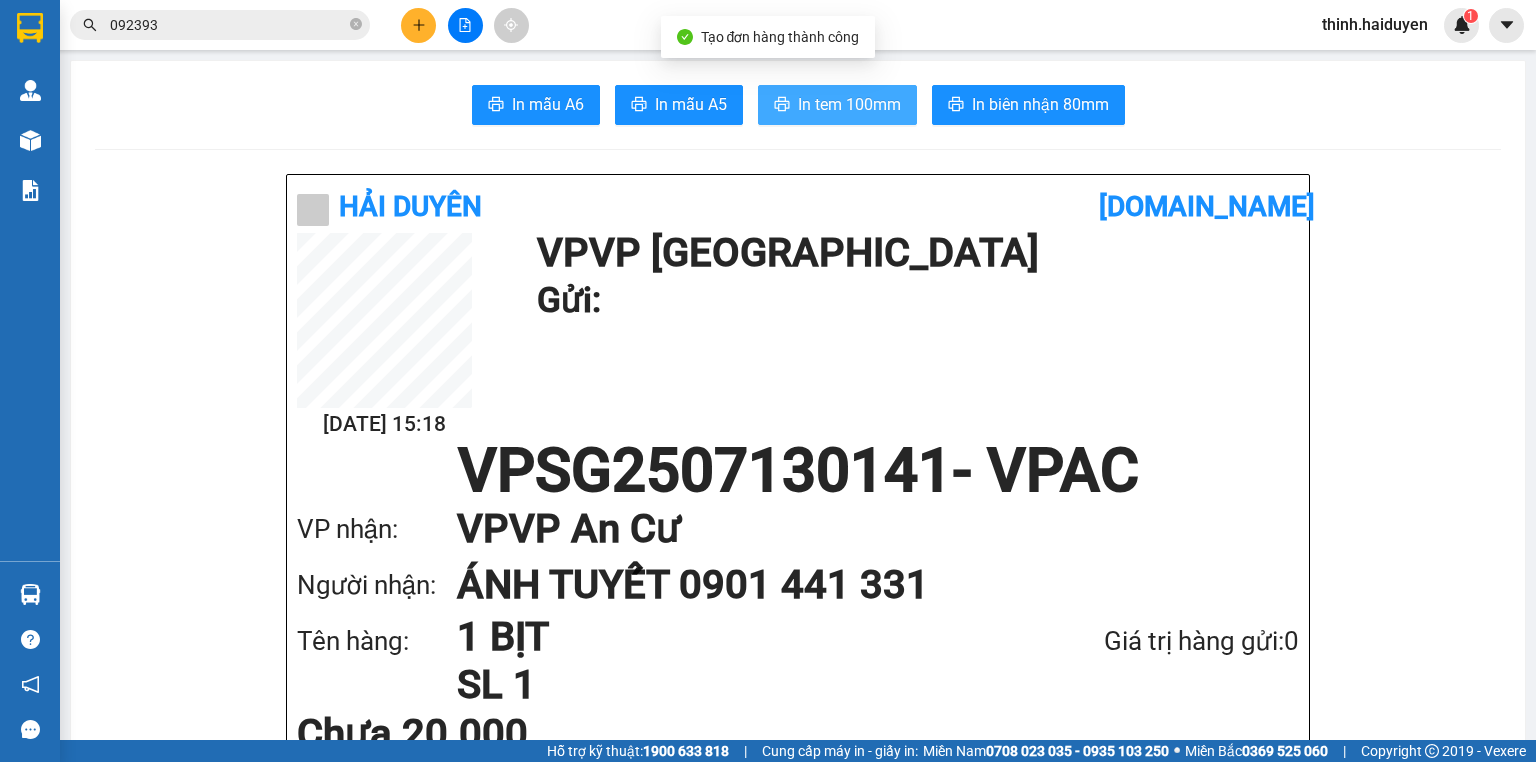 scroll, scrollTop: 0, scrollLeft: 0, axis: both 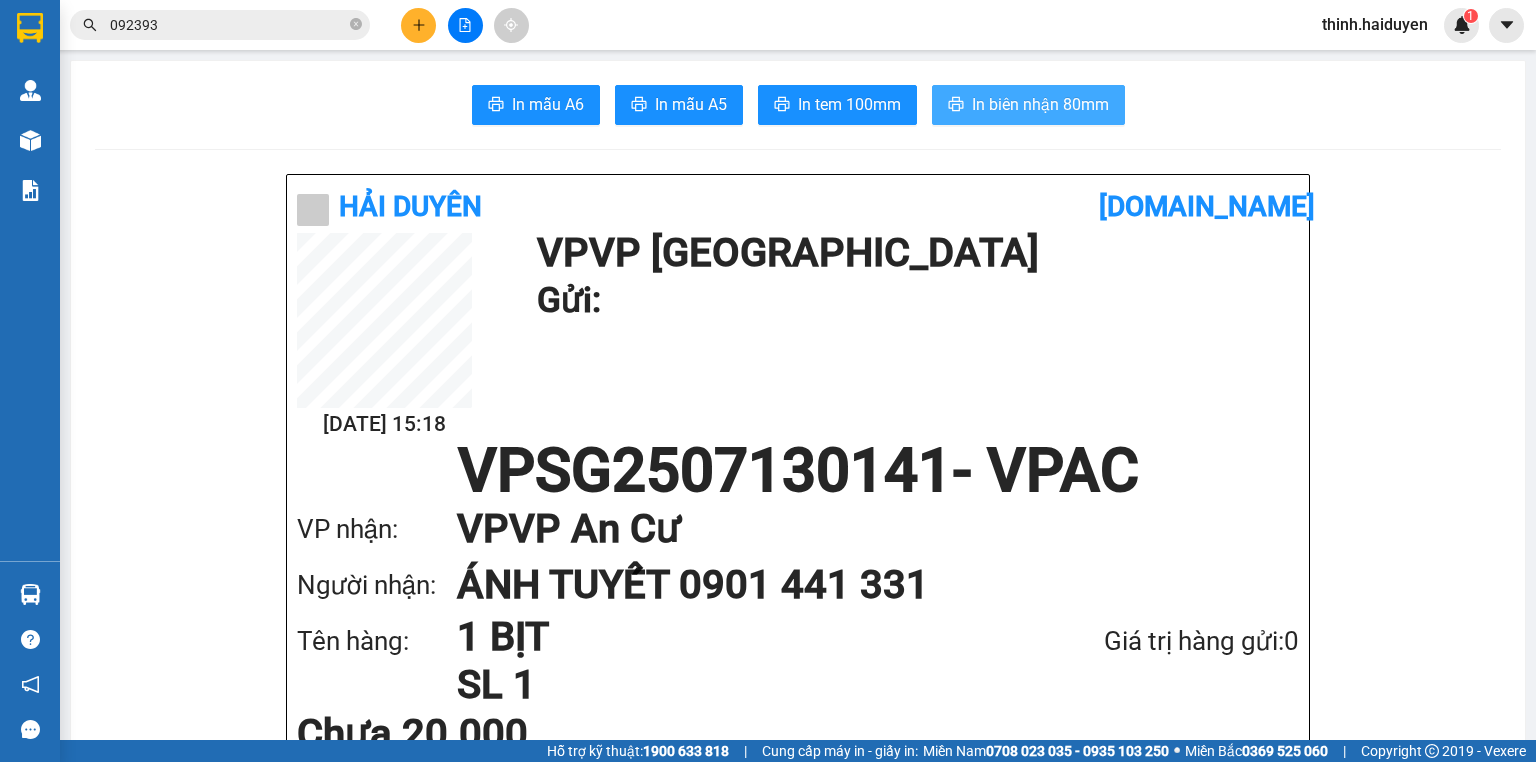click on "In biên nhận 80mm" at bounding box center [1040, 104] 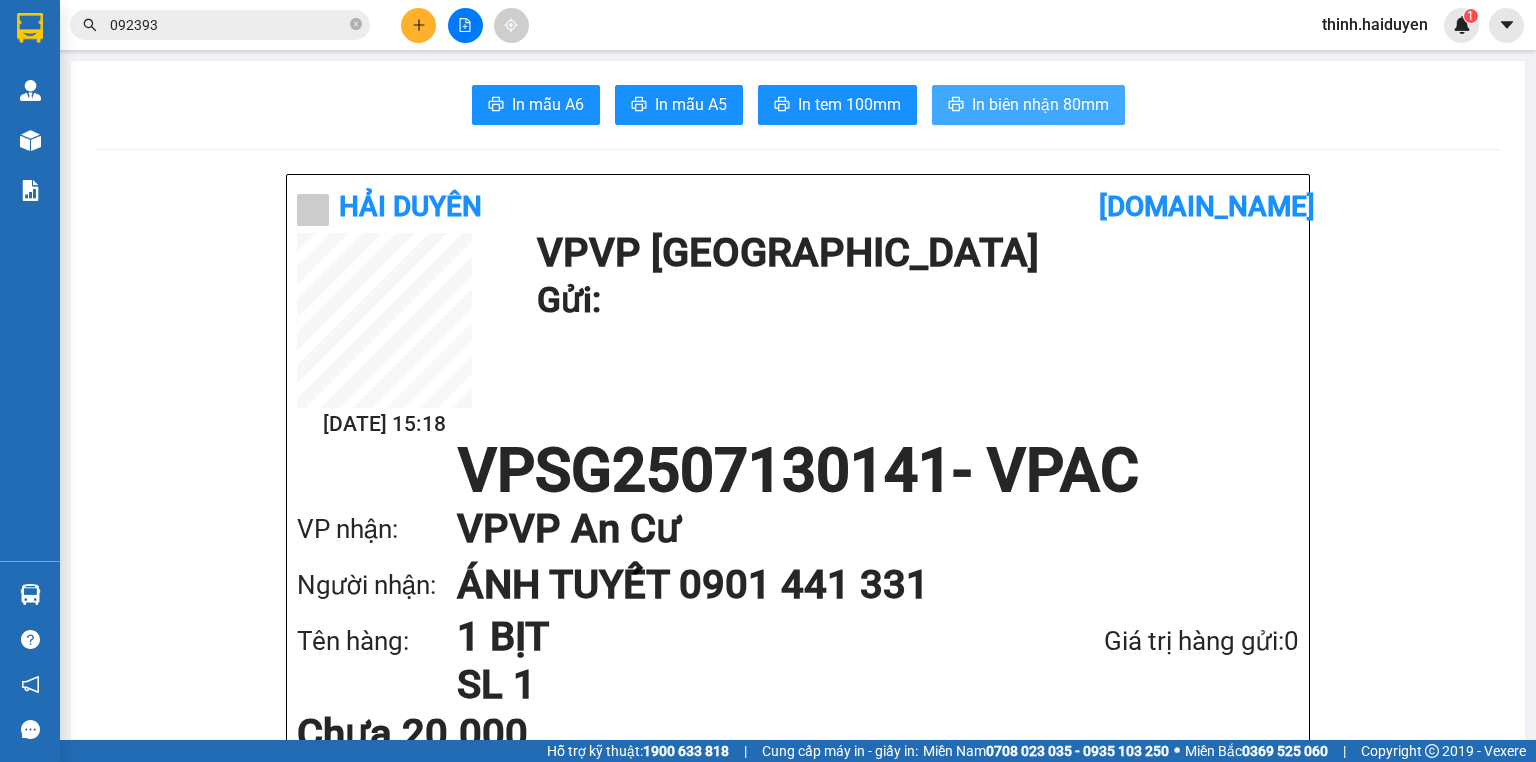 scroll, scrollTop: 0, scrollLeft: 0, axis: both 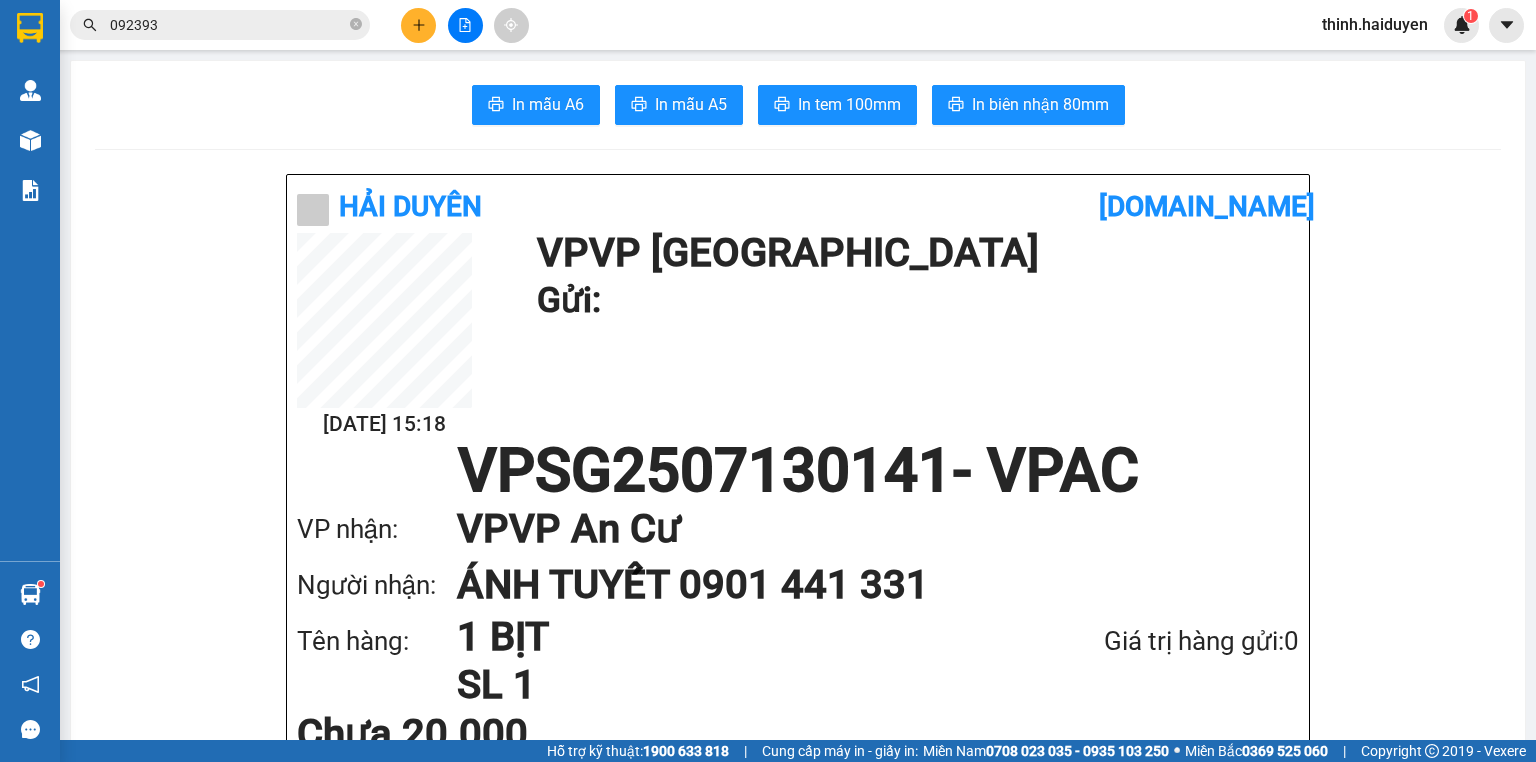 click at bounding box center [418, 25] 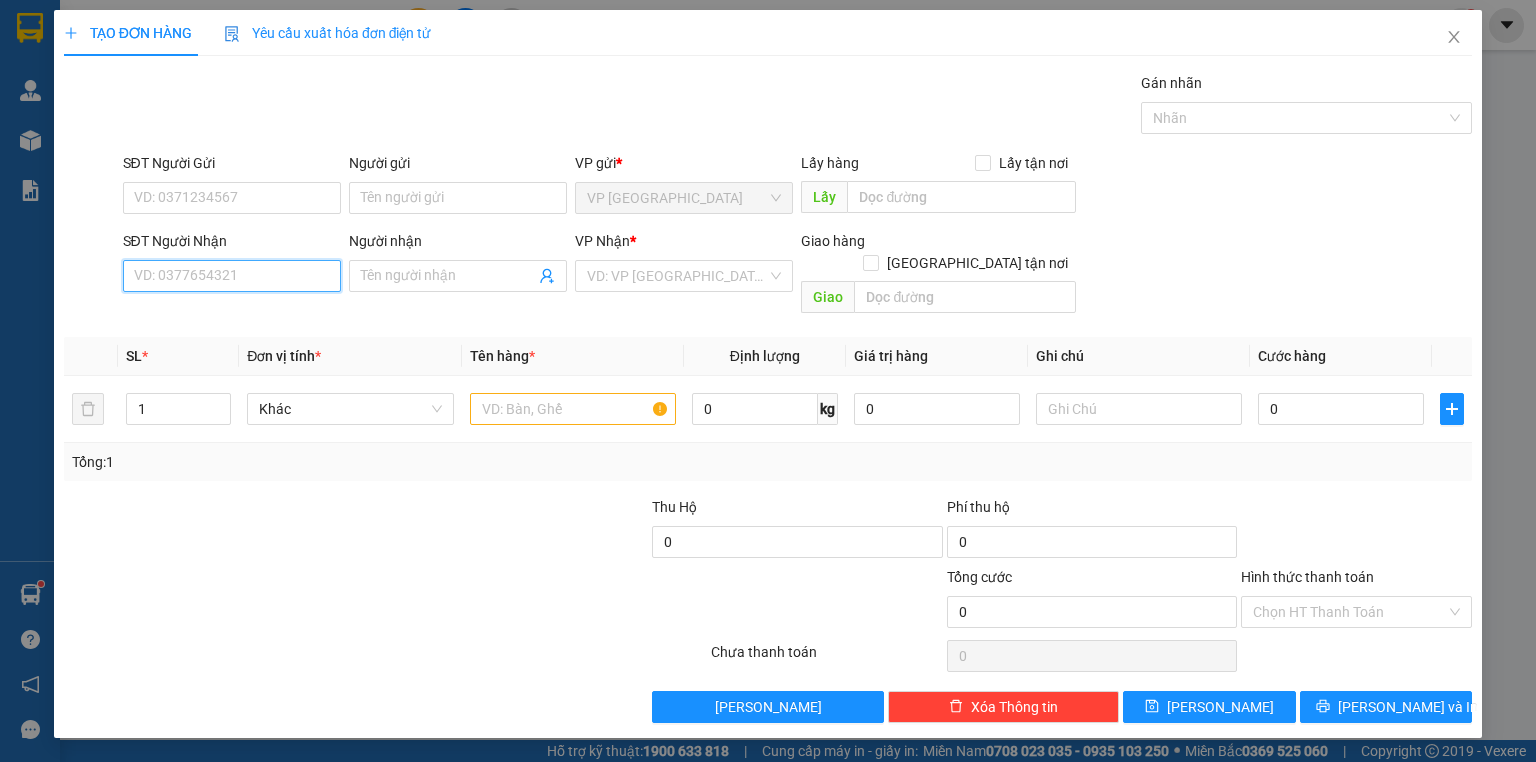 click on "SĐT Người Nhận" at bounding box center (232, 276) 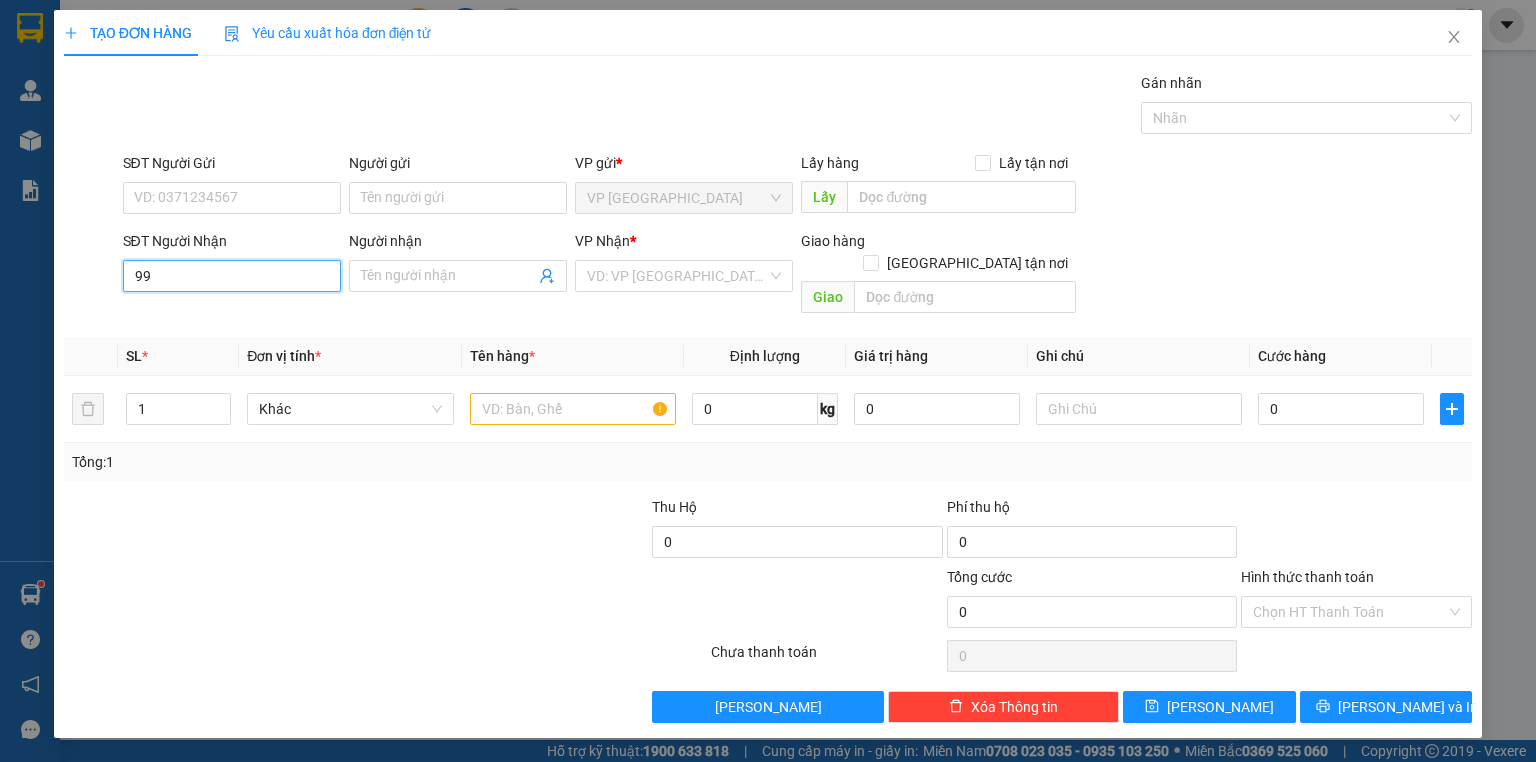 type on "9" 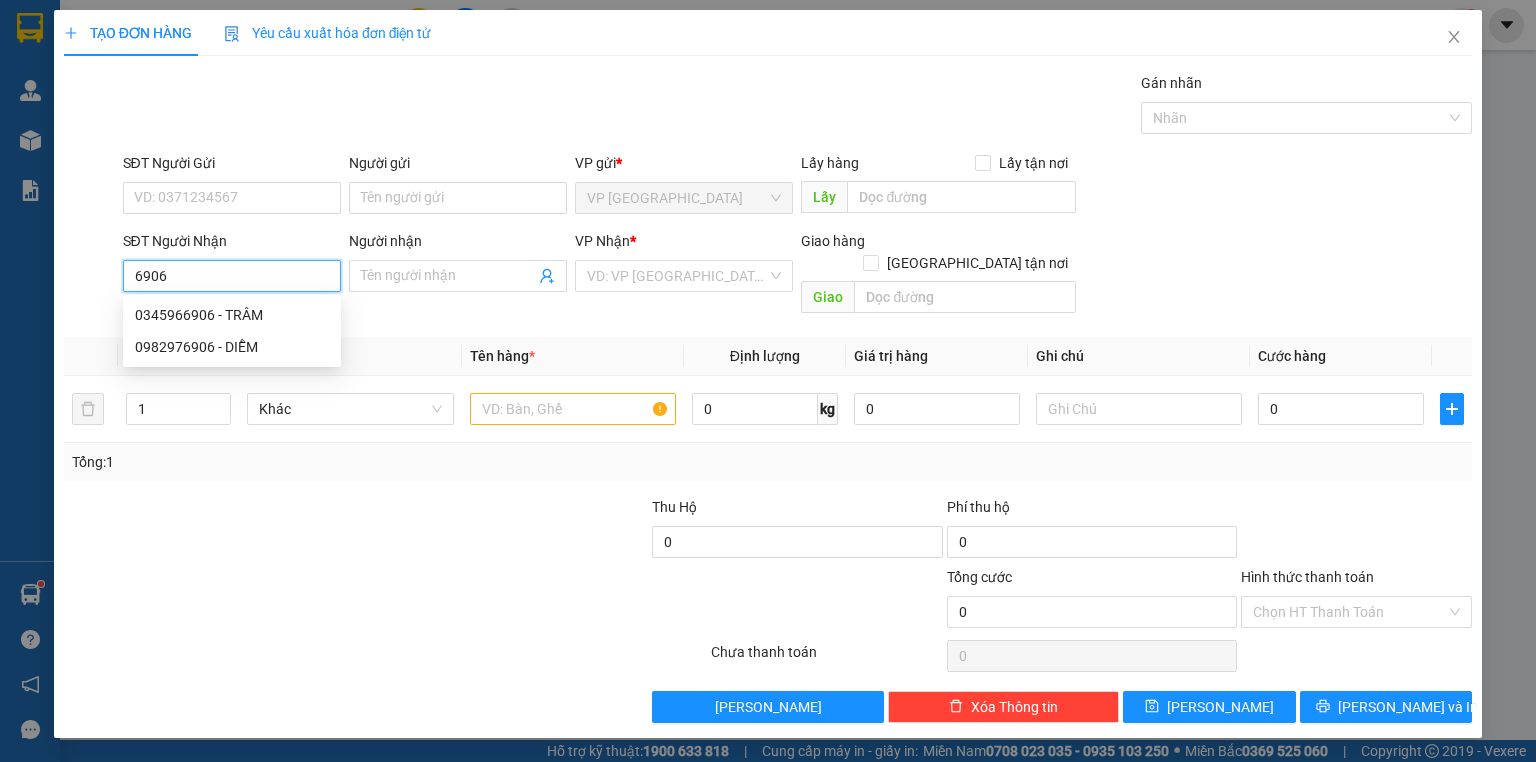 click on "6906" at bounding box center [232, 276] 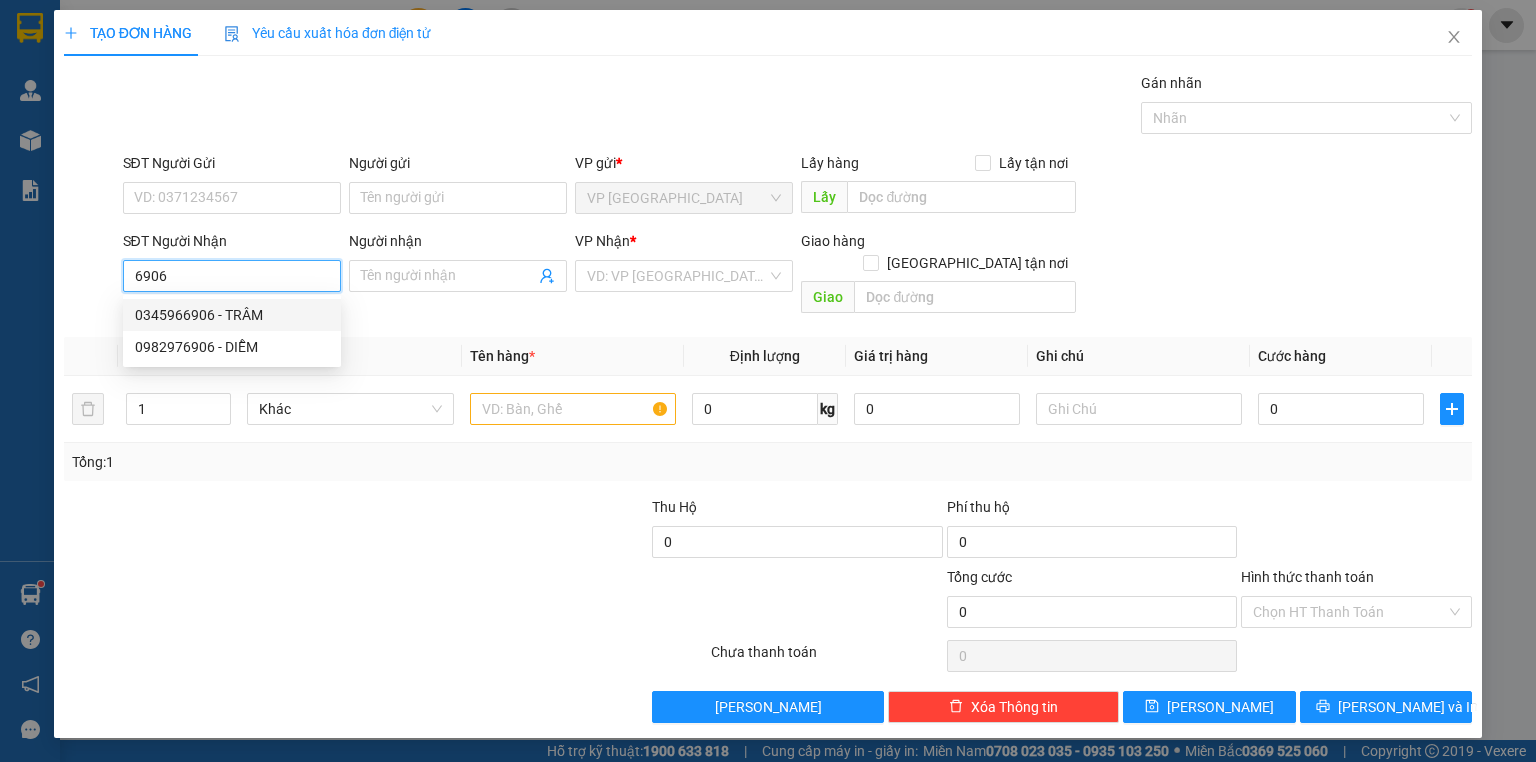 click on "0345966906 - TRÂM" at bounding box center (232, 315) 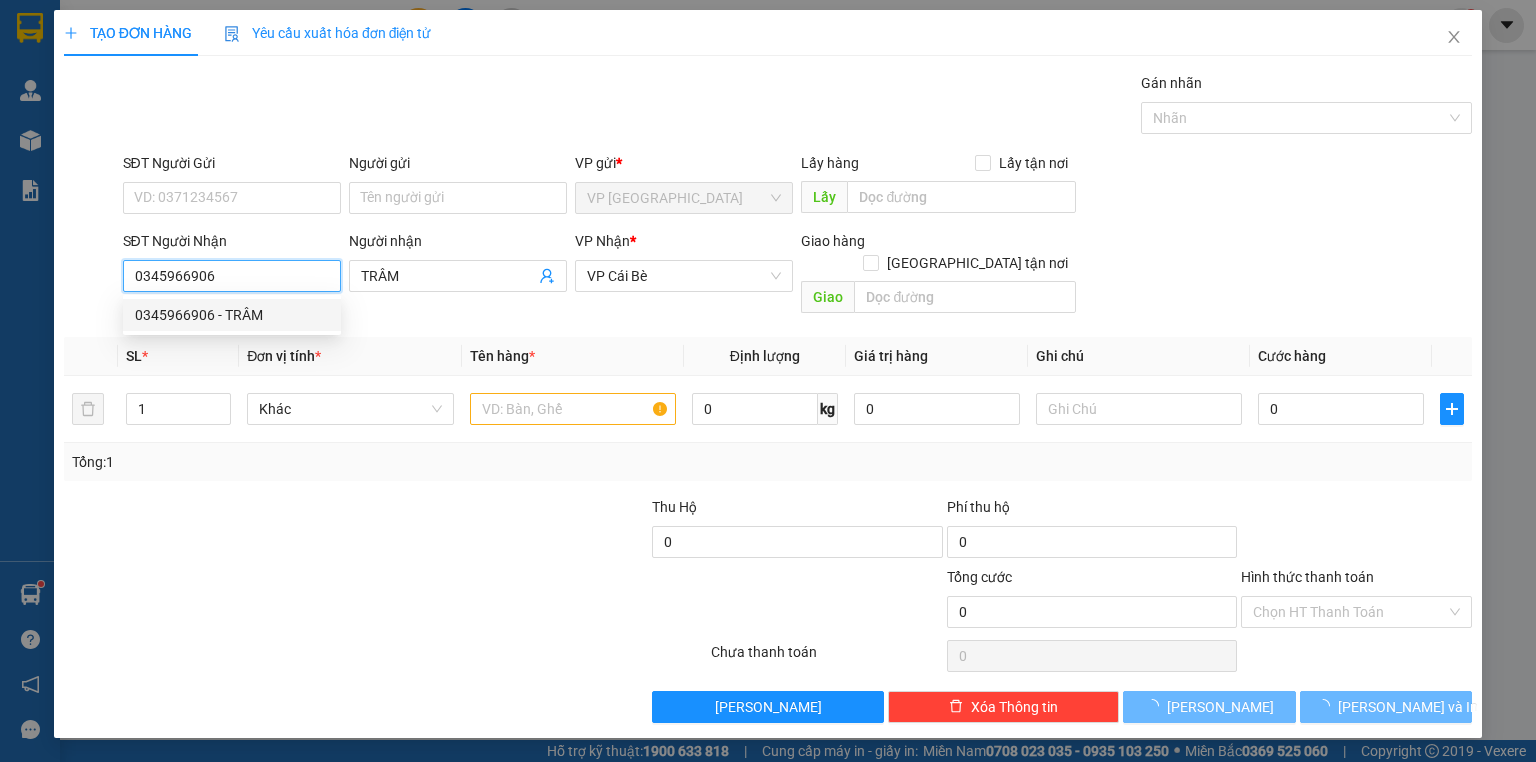 type on "20.000" 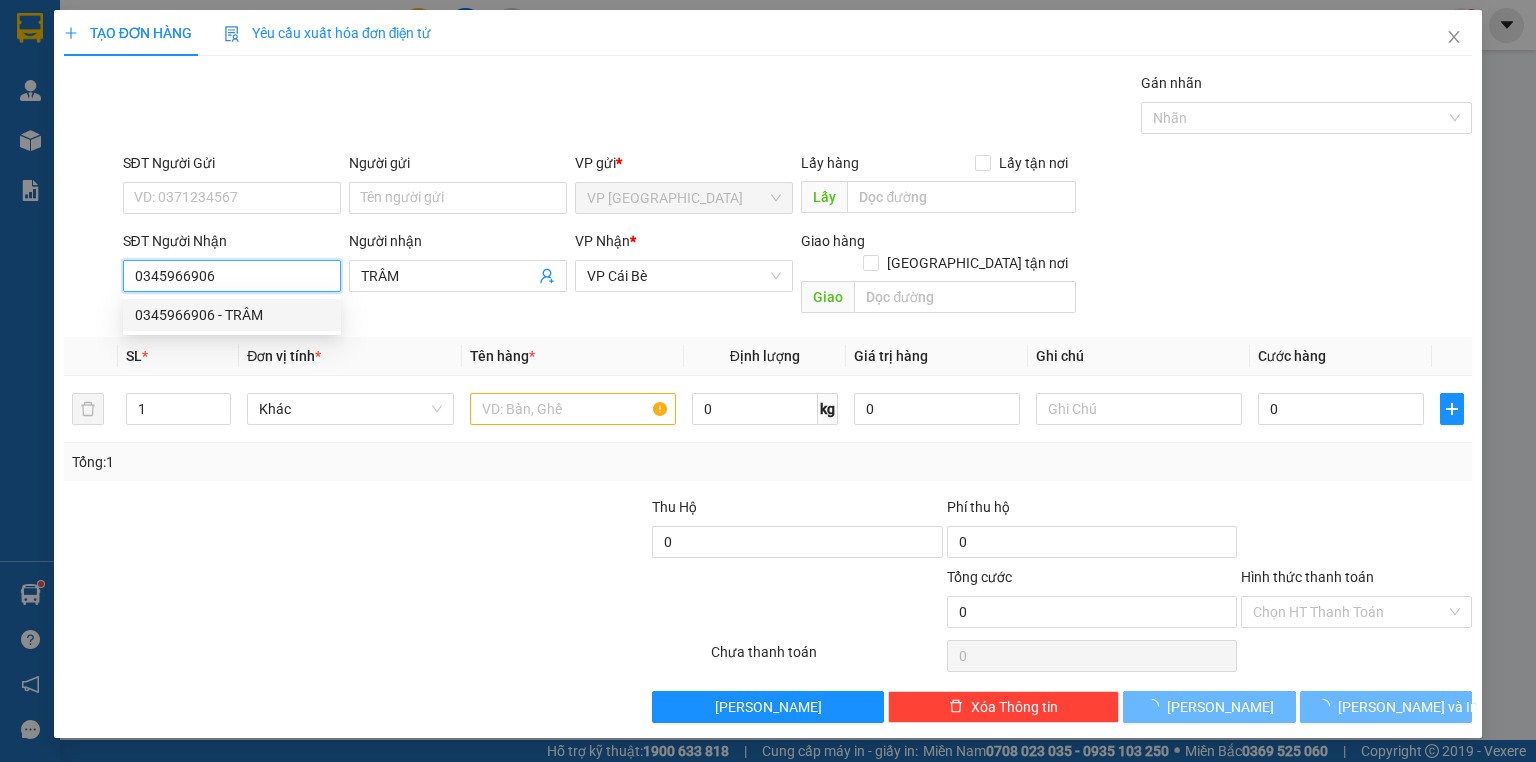 type on "20.000" 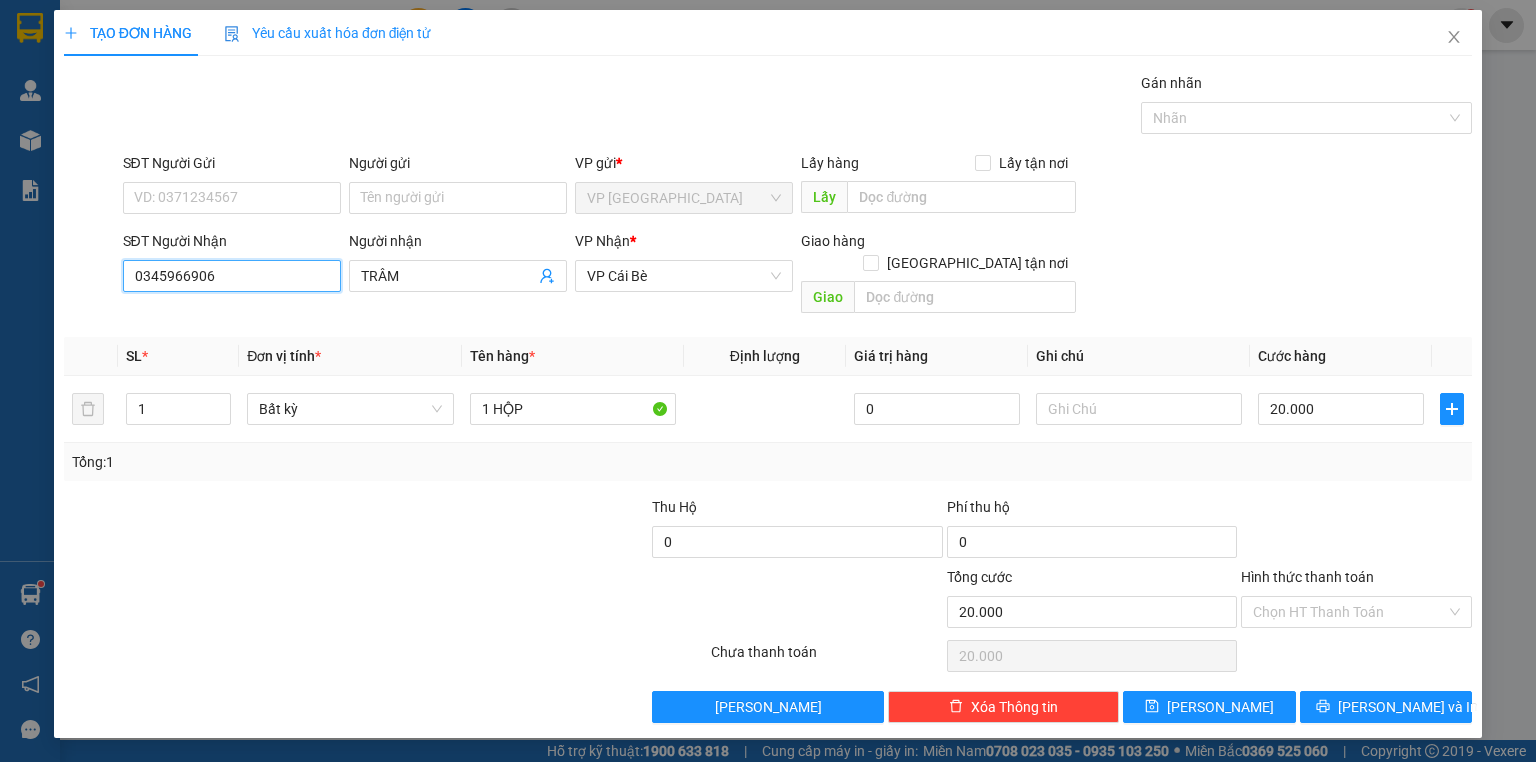 type on "0345966906" 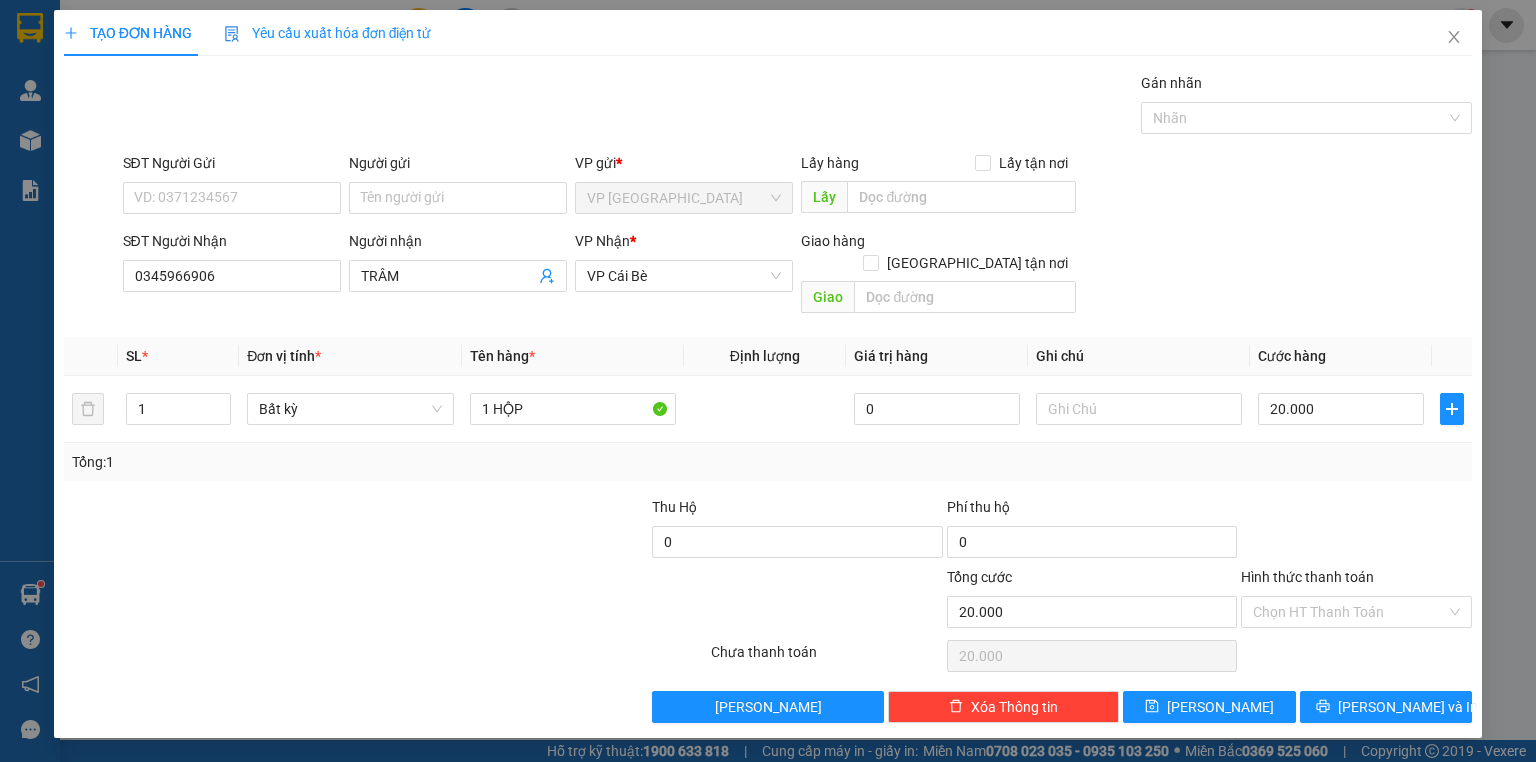 click at bounding box center (1356, 531) 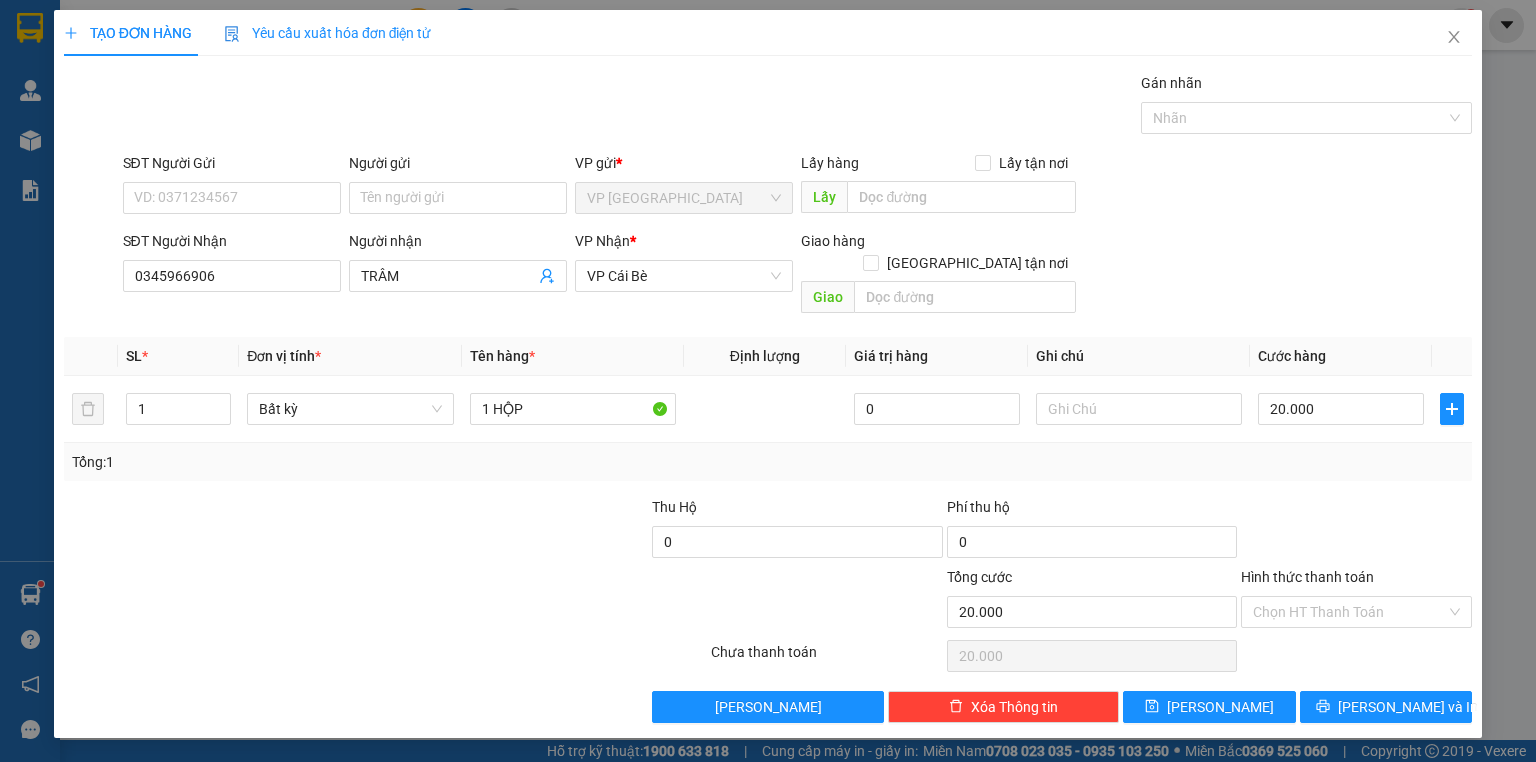 click at bounding box center [1356, 531] 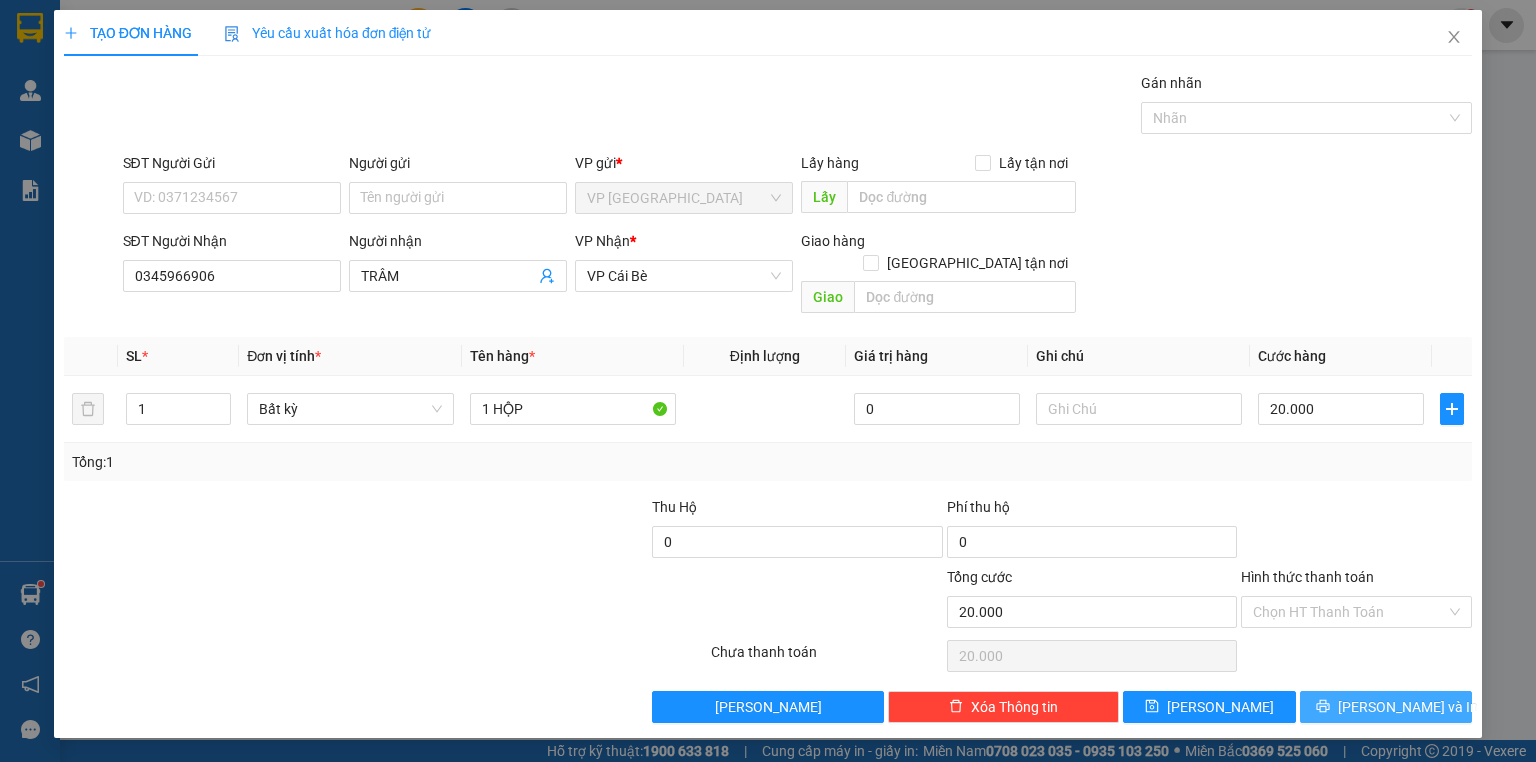 click on "Transit Pickup Surcharge Ids Transit Deliver Surcharge Ids Transit Deliver Surcharge Transit Deliver Surcharge Gói vận chuyển  * Tiêu chuẩn Gán nhãn   Nhãn SĐT Người Gửi VD: 0371234567 Người gửi Tên người gửi VP gửi  * VP Sài Gòn Lấy hàng Lấy tận nơi Lấy SĐT Người Nhận 0345966906 Người nhận TRÂM VP Nhận  * VP Cái Bè Giao hàng Giao tận nơi Giao SL  * Đơn vị tính  * Tên hàng  * Định lượng Giá trị hàng Ghi chú Cước hàng                   1 Bất kỳ 1 HỘP 0 20.000 Tổng:  1 Thu Hộ 0 Phí thu hộ 0 Tổng cước 20.000 Hình thức thanh toán Chọn HT Thanh Toán Số tiền thu trước 0 Chưa thanh toán 20.000 Chọn HT Thanh Toán Lưu nháp Xóa Thông tin Lưu Lưu và In 1 HỘP" at bounding box center [768, 397] 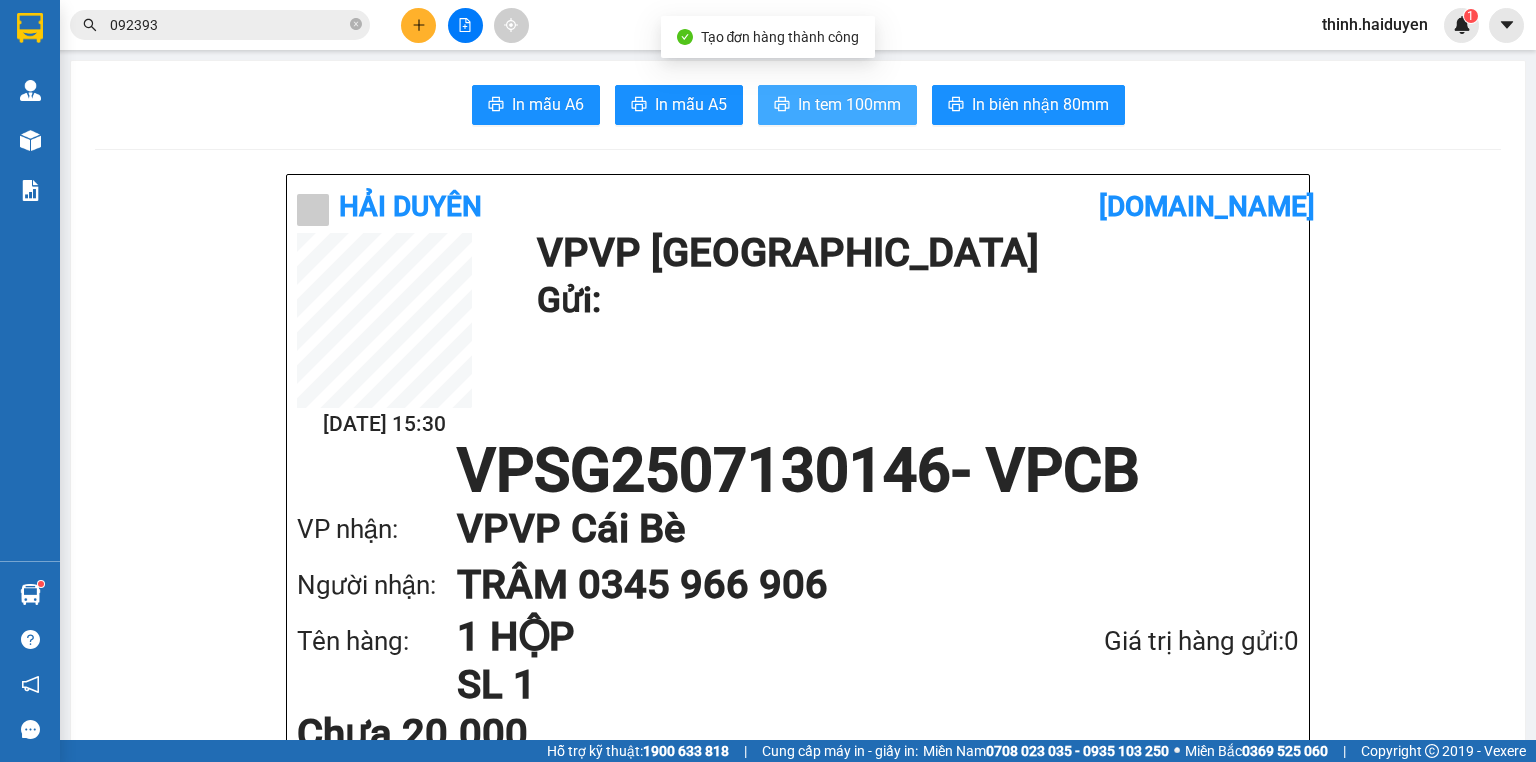 click on "In tem 100mm" at bounding box center (849, 104) 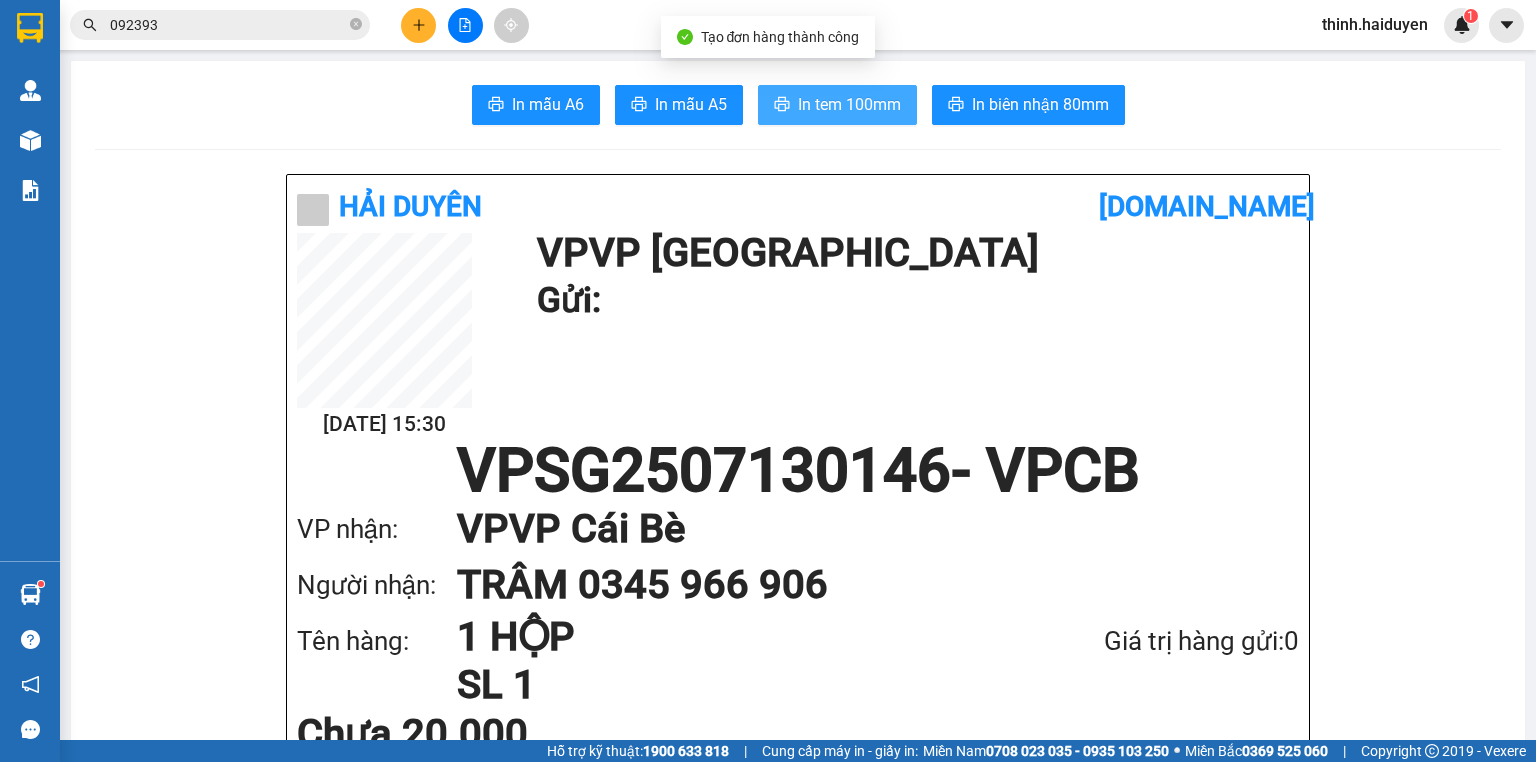scroll, scrollTop: 0, scrollLeft: 0, axis: both 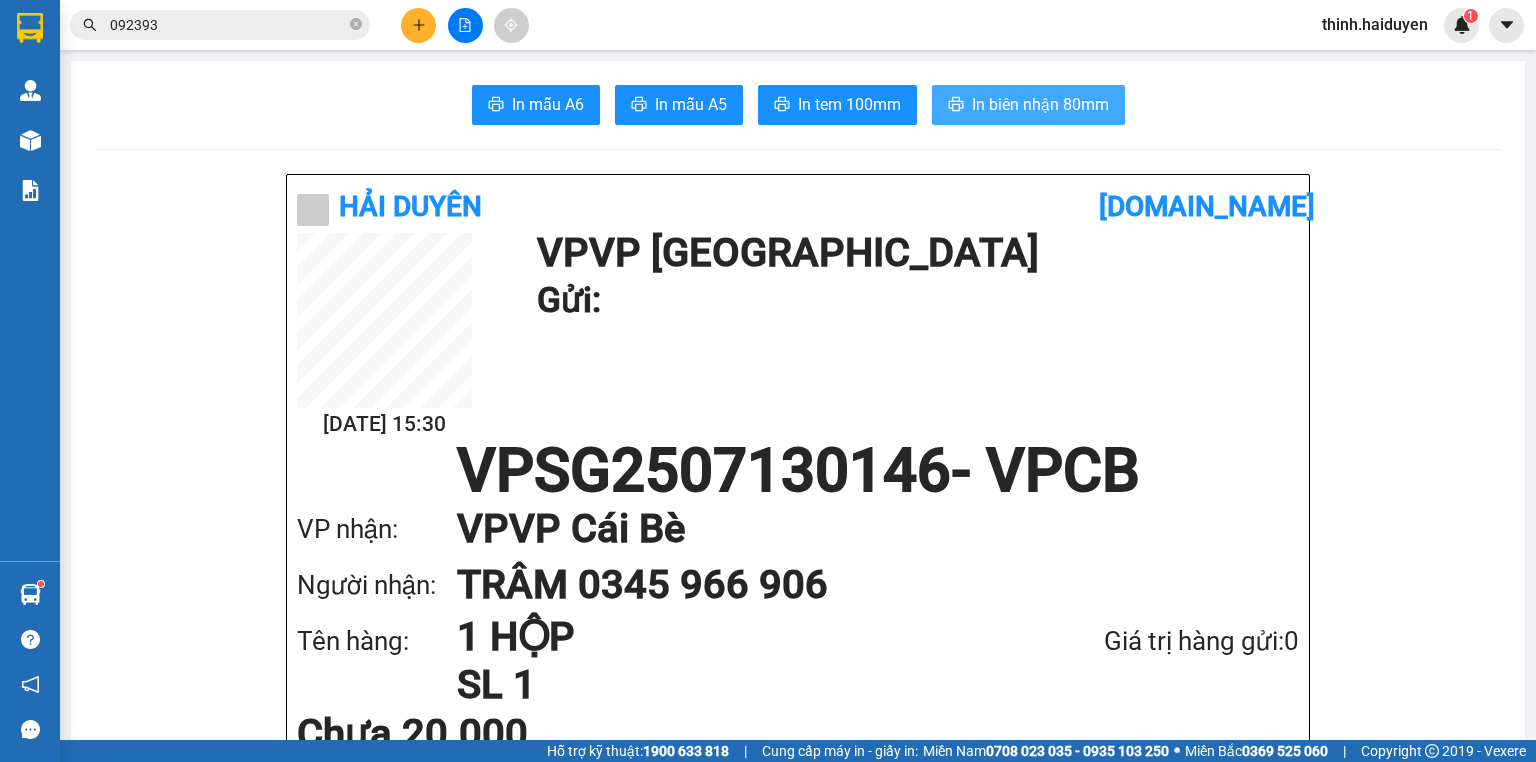 click on "In biên nhận 80mm" at bounding box center [1040, 104] 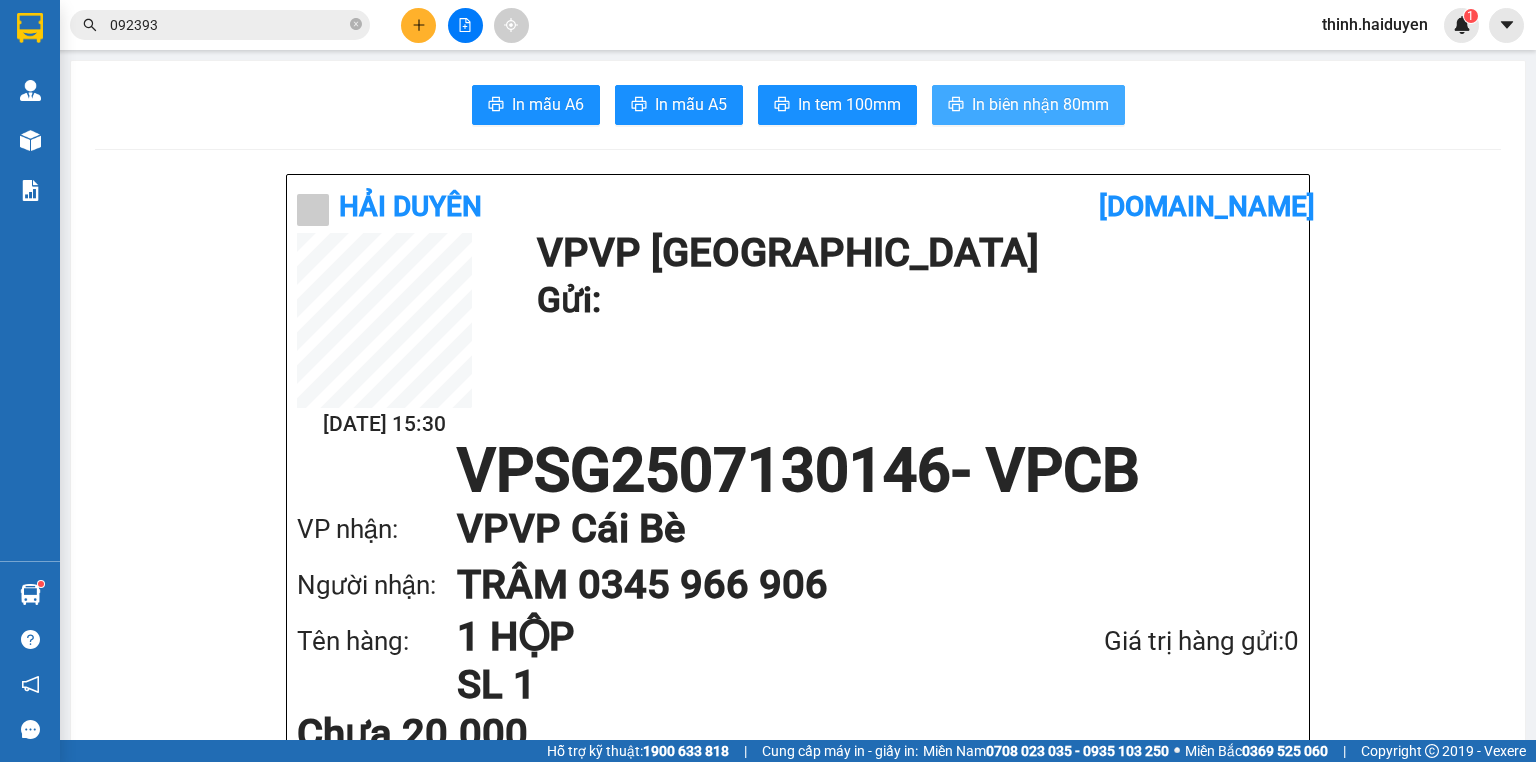 scroll, scrollTop: 0, scrollLeft: 0, axis: both 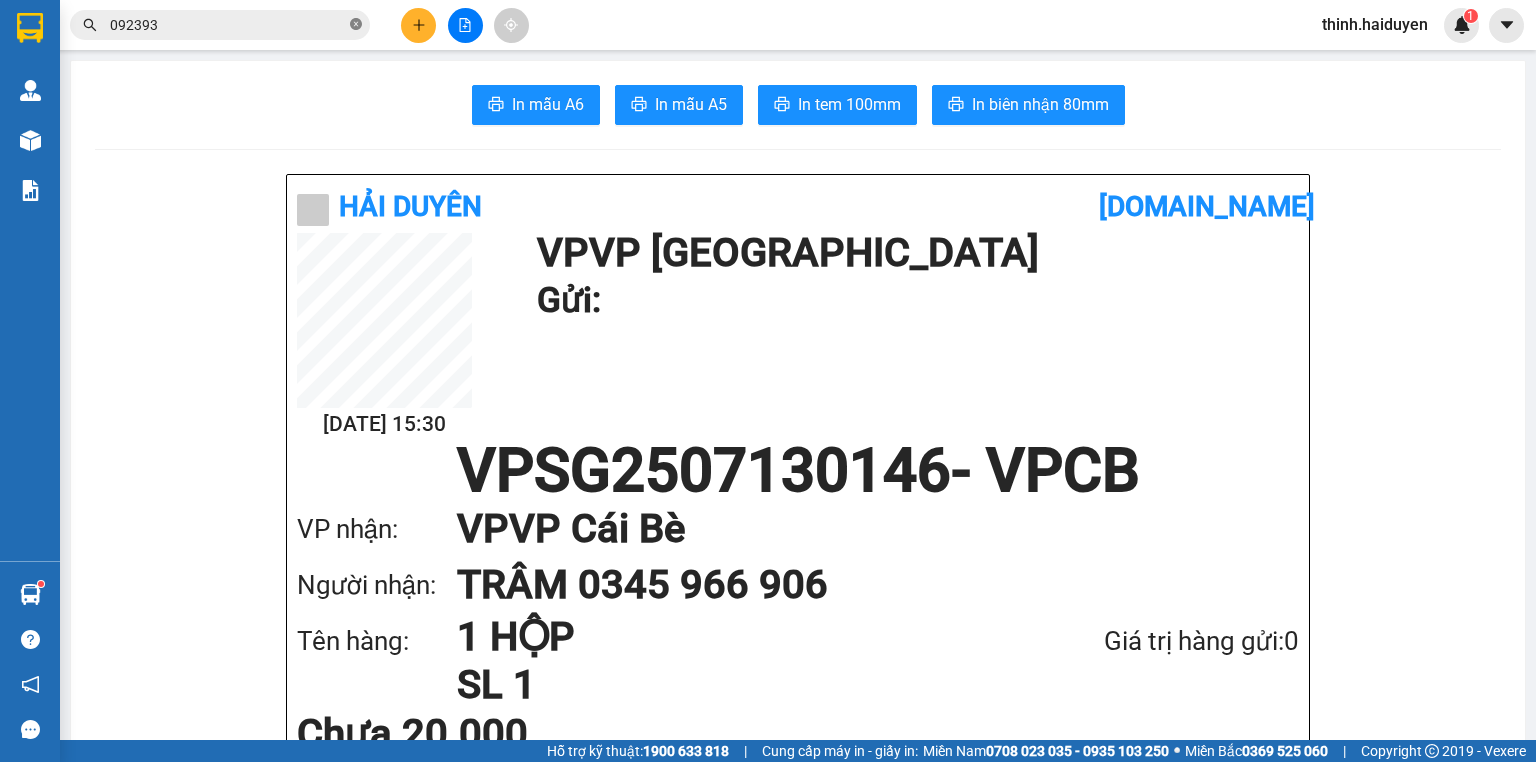 click 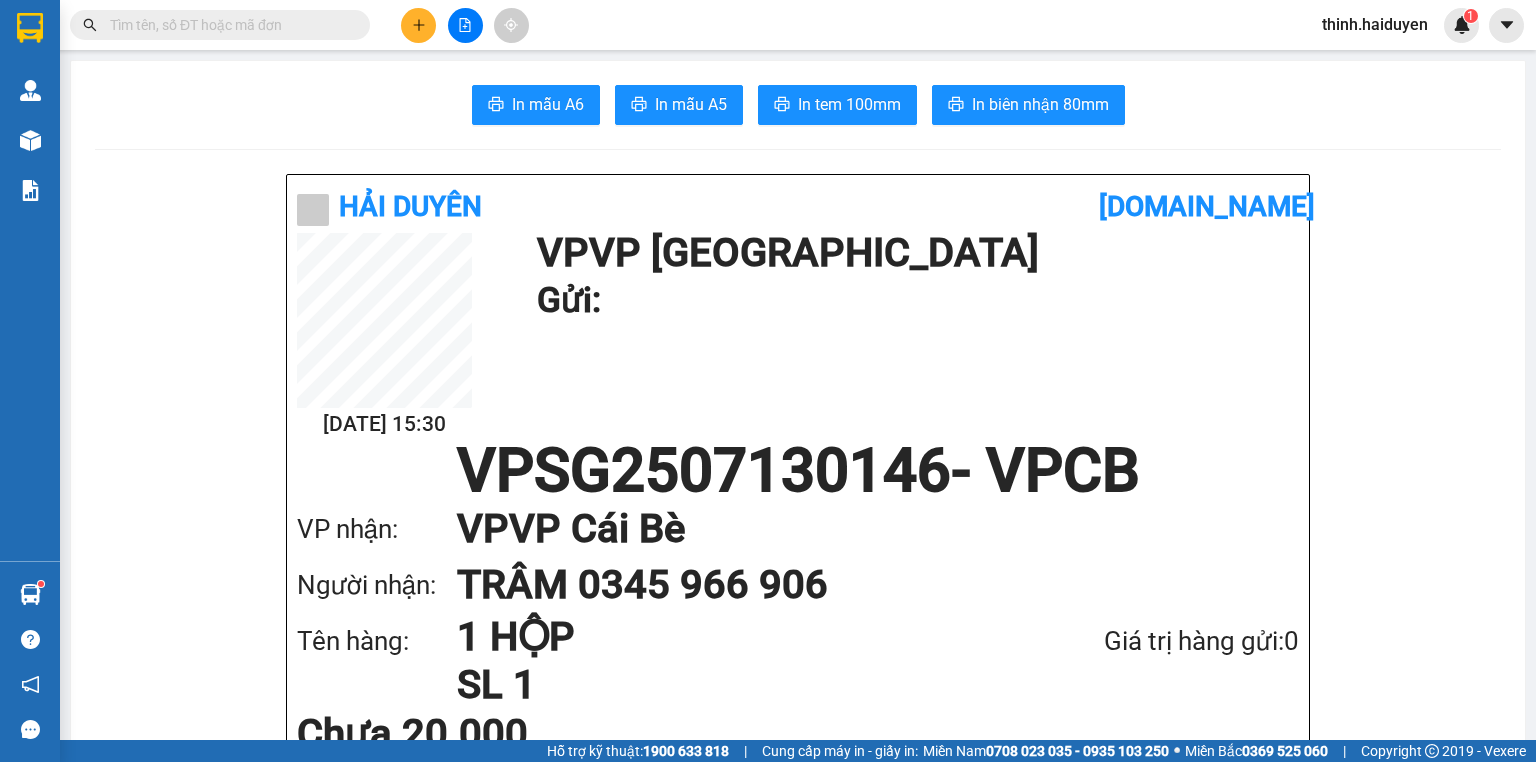 click at bounding box center (228, 25) 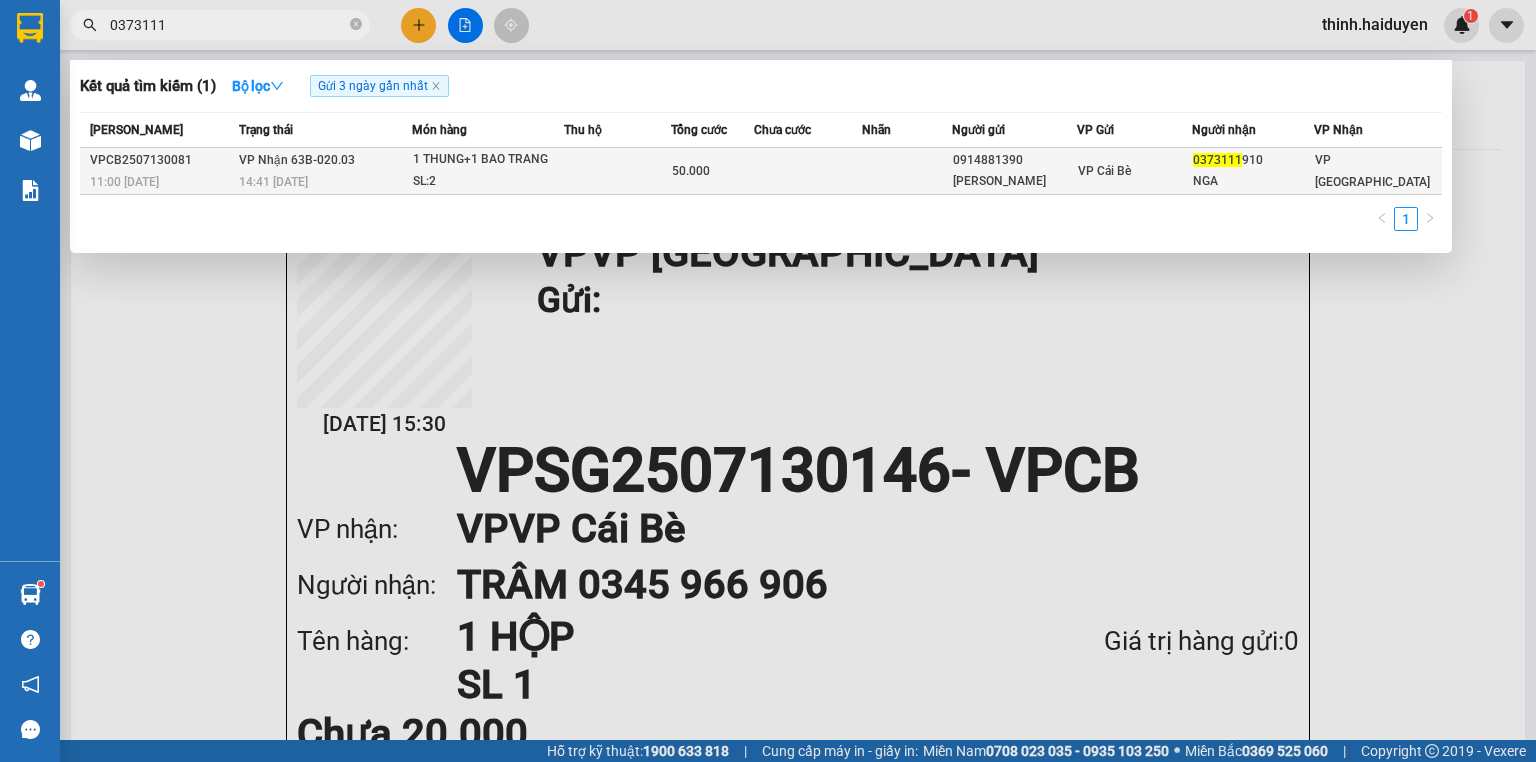 type on "0373111" 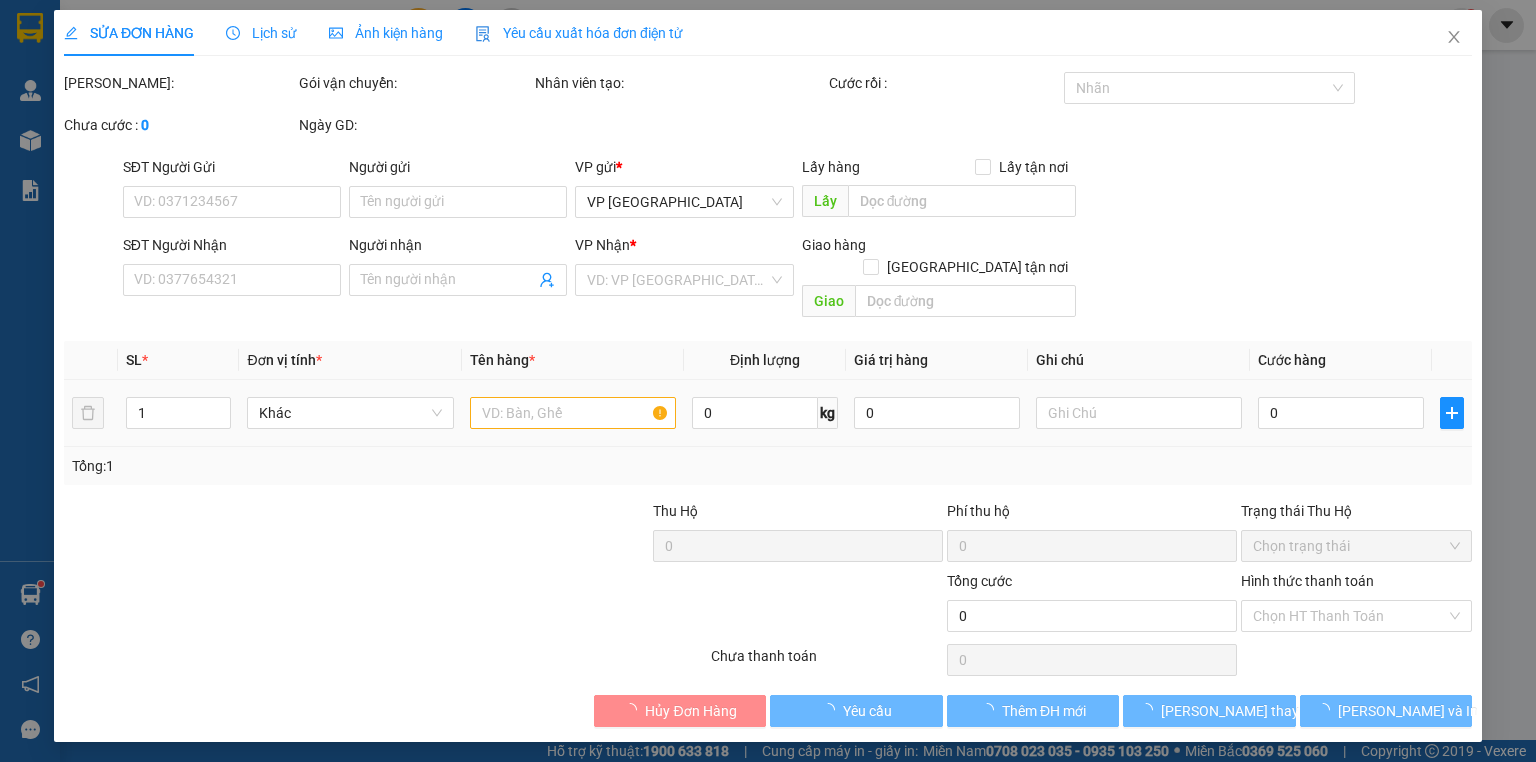 type on "0914881390" 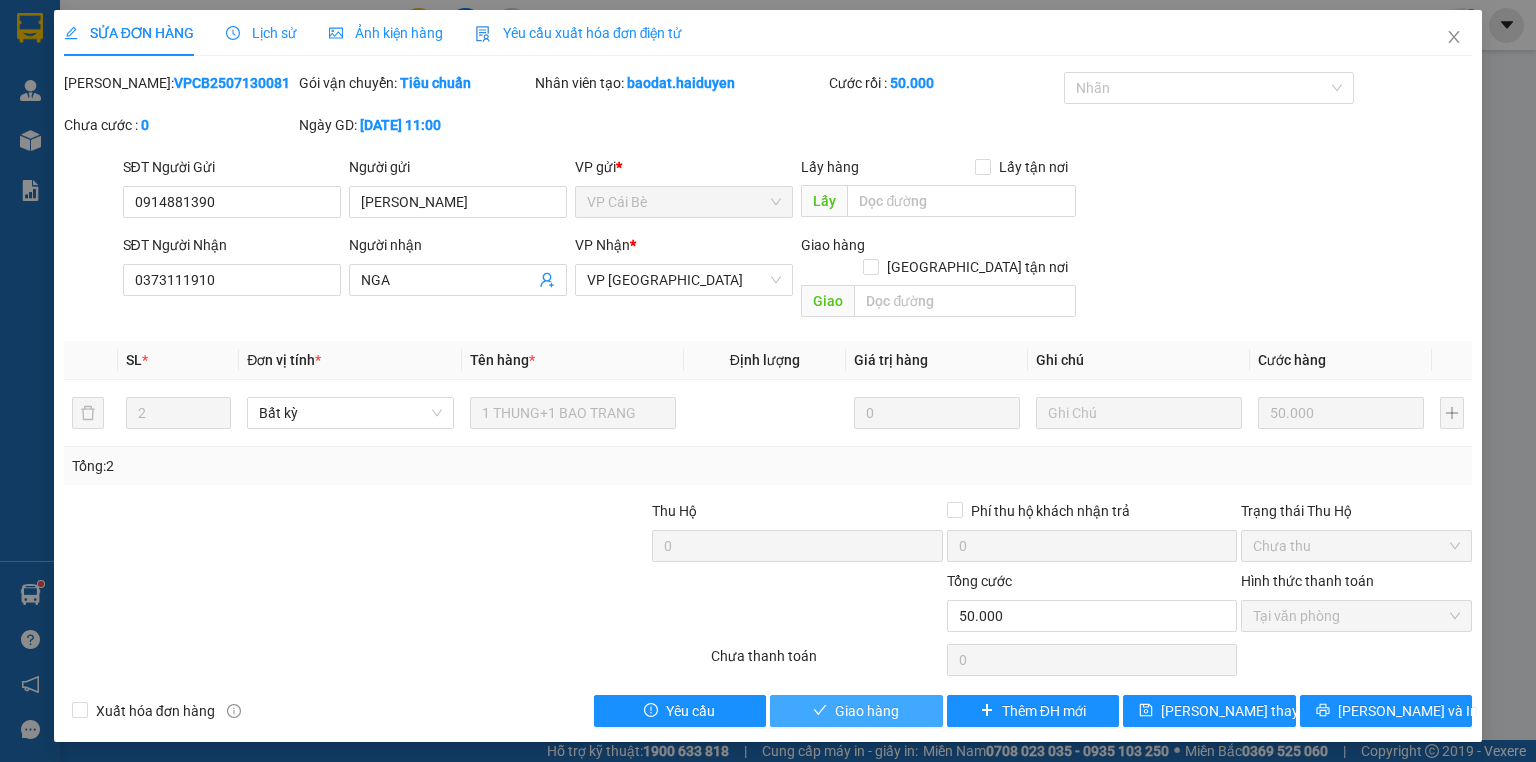 drag, startPoint x: 896, startPoint y: 696, endPoint x: 1060, endPoint y: 529, distance: 234.06195 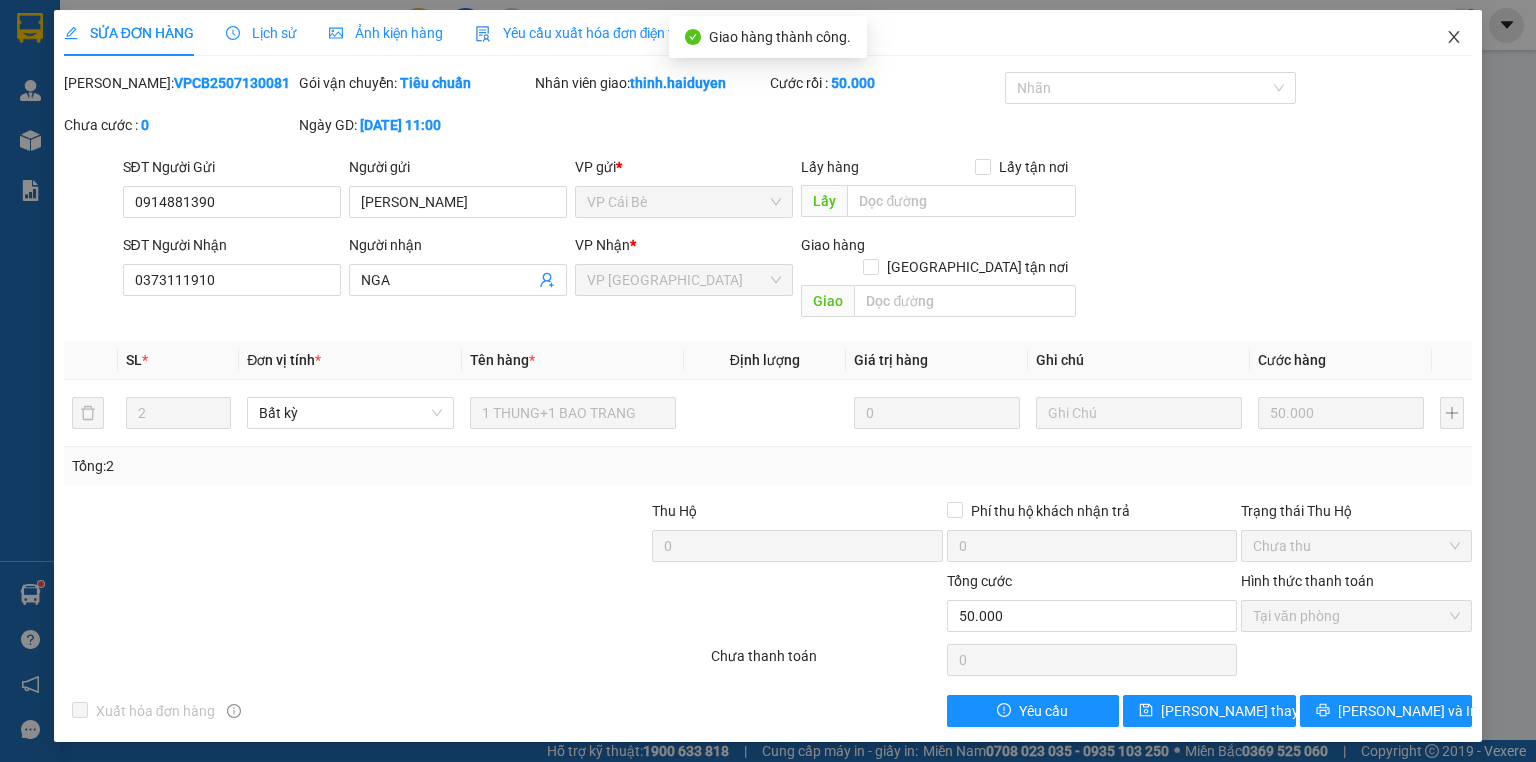 click 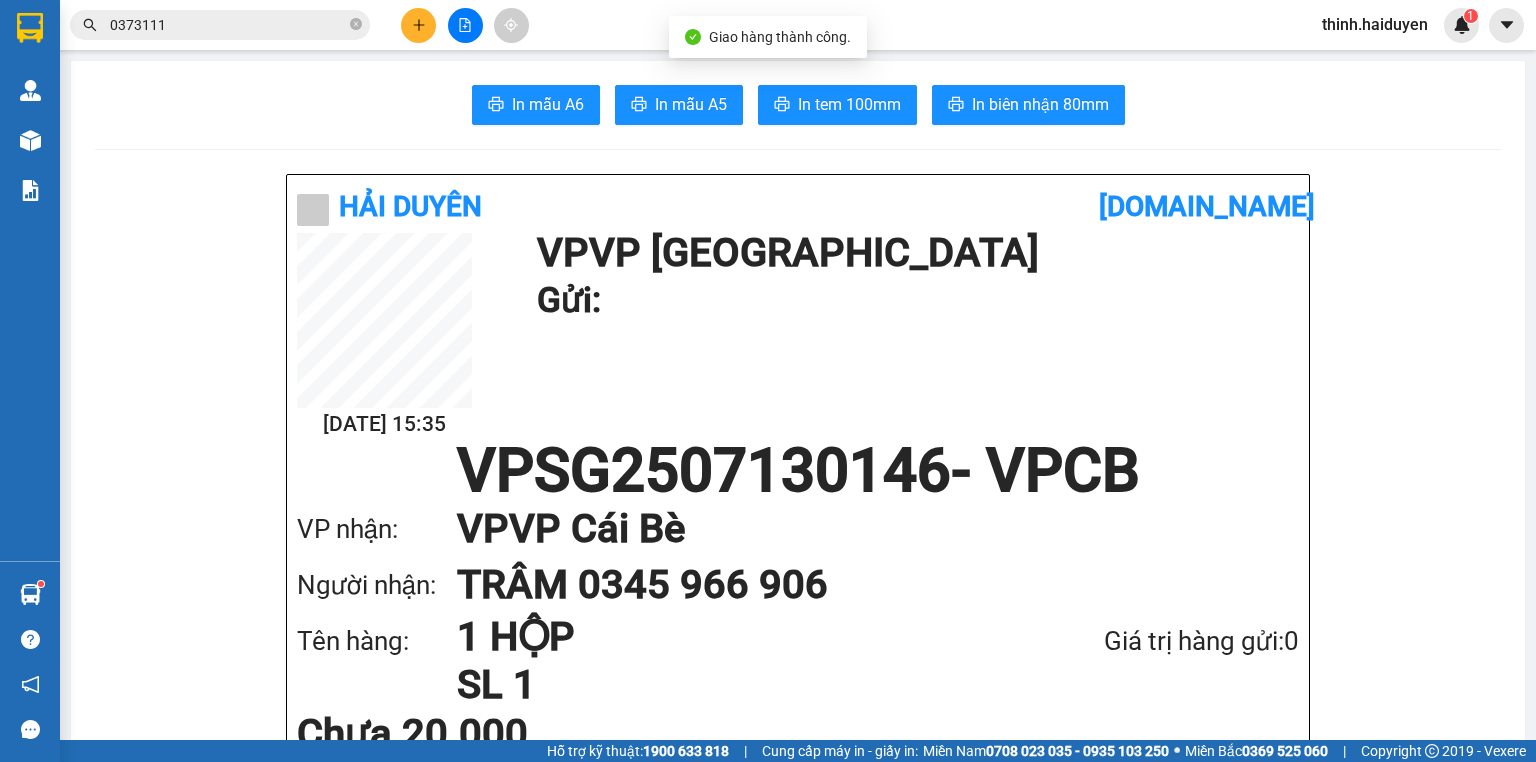 click on "Hải Duyên vexere.com 13/07 15:35 VP  VP Sài Gòn Gửi:    VPSG2507130146  -   VPCB VP nhận: VP  VP Cái Bè Người nhận: TRÂM   0345 966 906 Tên hàng: 1 HỘP SL 1 Giá trị hàng gửi:  0 Chưa   20.000 Tổng phải thu:   20.000 Hải Duyên VP VP Sài Gòn   97B Nguyễn Duy Dương, P9   0907420505, 0939242285 VP VP Cái Bè   436 Nguyễn Thái Học, Khu 2   0939993605, 0939989605 Mã GD :  VPSG2507130146 In ngày:  13/07/2025   15:35 Gửi khách hàng Gửi :       VP VP Sài Gòn Nhận :  TRÂM - 0345966906   VP VP Cái Bè Tên (giá trị hàng) SL Cước món hàng 1 HỘP   (0) 1 20.000 Tổng cộng 1 20.000 Loading... Chưa : 20.000 VND Tổng phải thu : 20.000 VND Người gửi hàng xác nhận Quy định nhận/gửi hàng : Không vận chuyển hàng hóa trái quy định pháp luật. Đối với hàng niêm phong, nhà xe không đồng kiểm hàng, người gửi chịu trách nhiệm với nội dung mình khai báo. CMND. Quý khách vui lòng" at bounding box center (798, 1680) 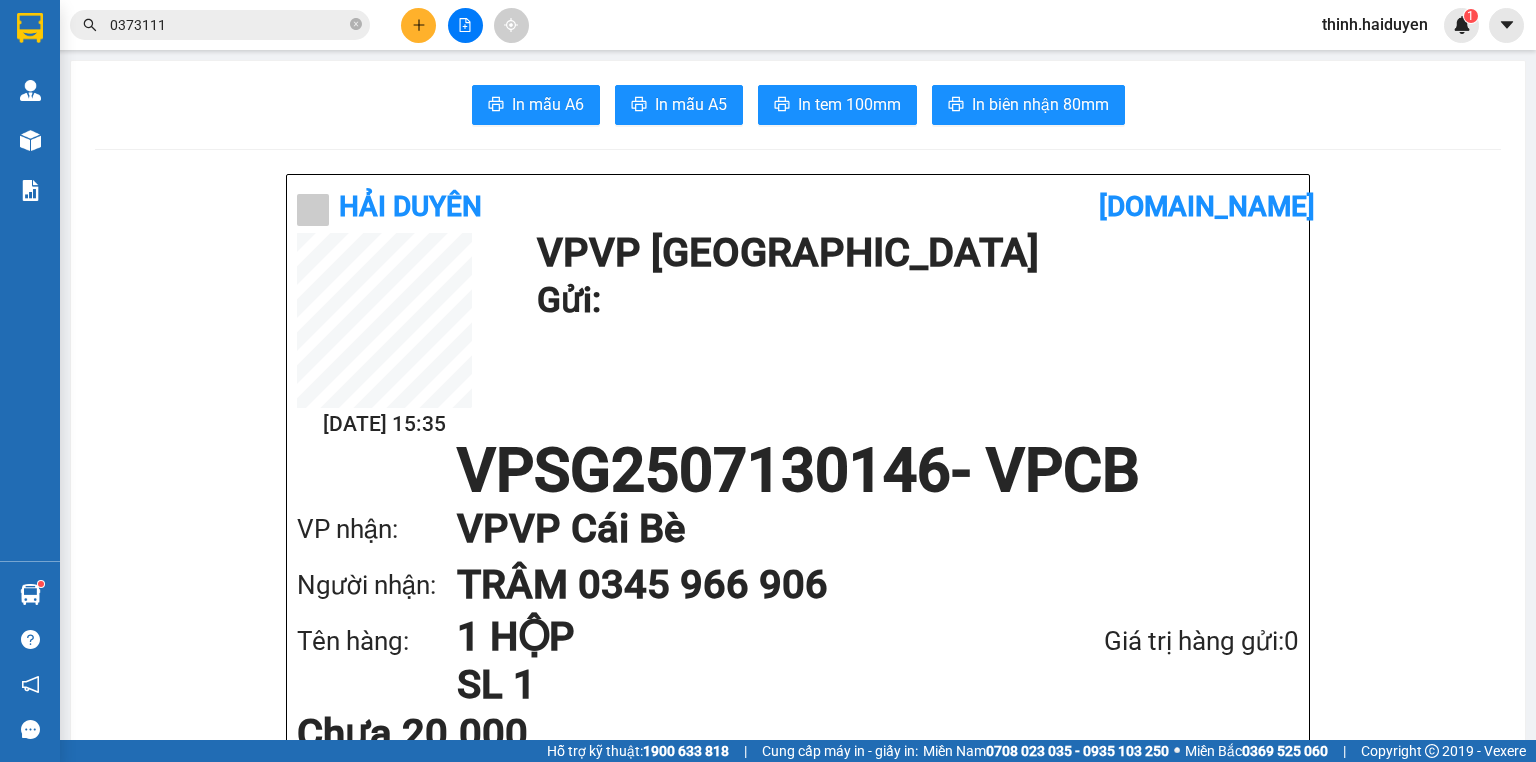 click 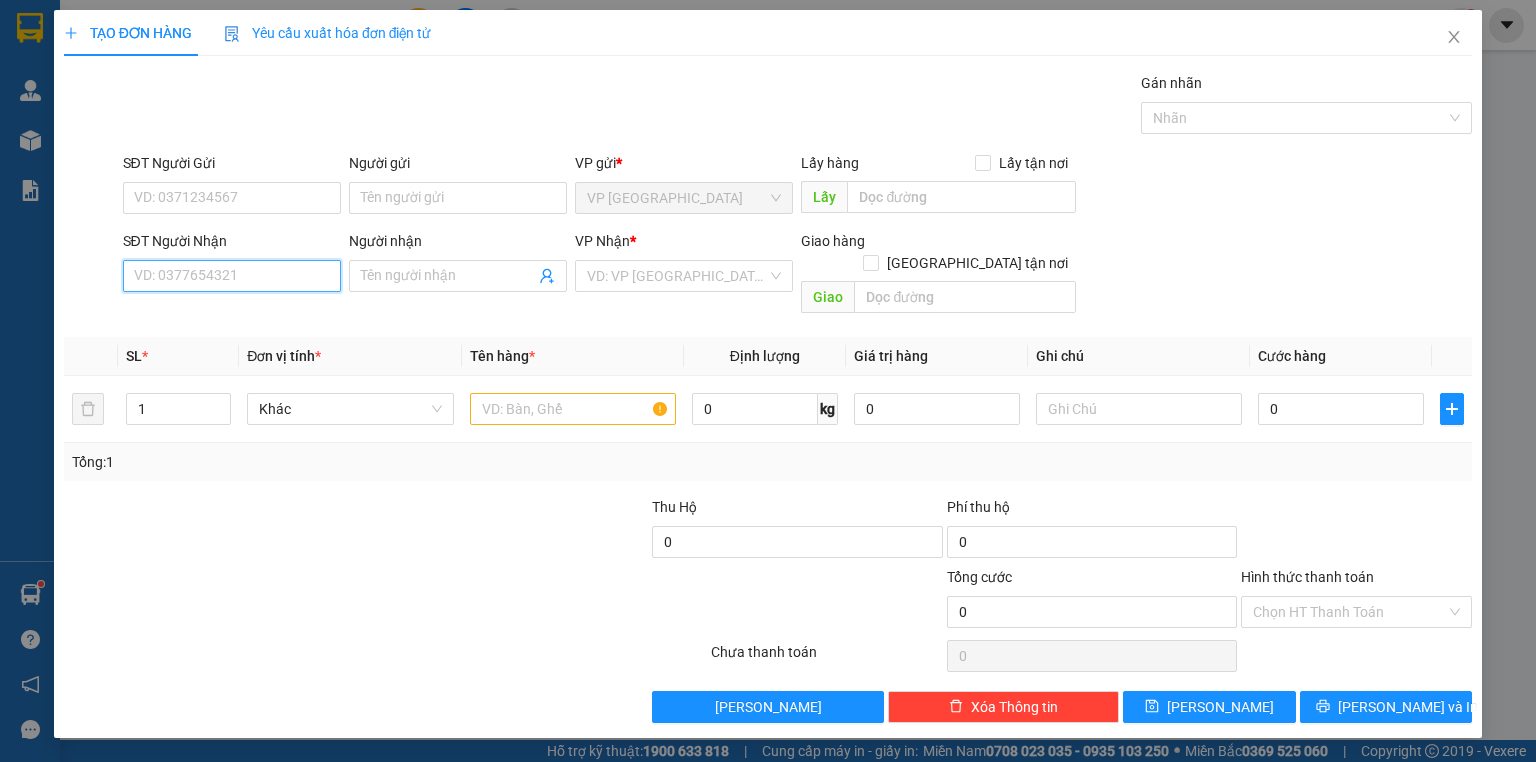 drag, startPoint x: 298, startPoint y: 277, endPoint x: 296, endPoint y: 252, distance: 25.079872 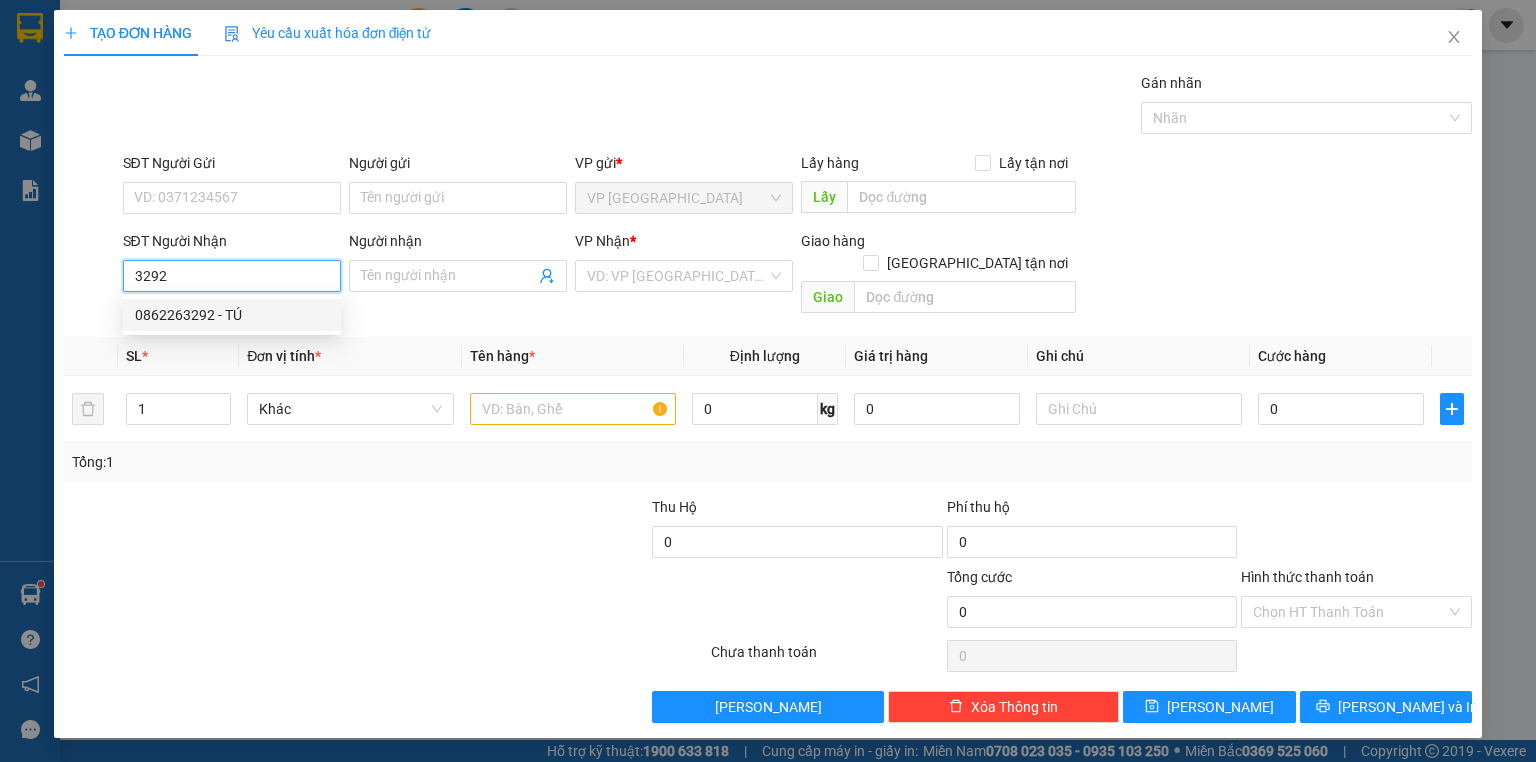 click on "0862263292 - TÚ" at bounding box center (232, 315) 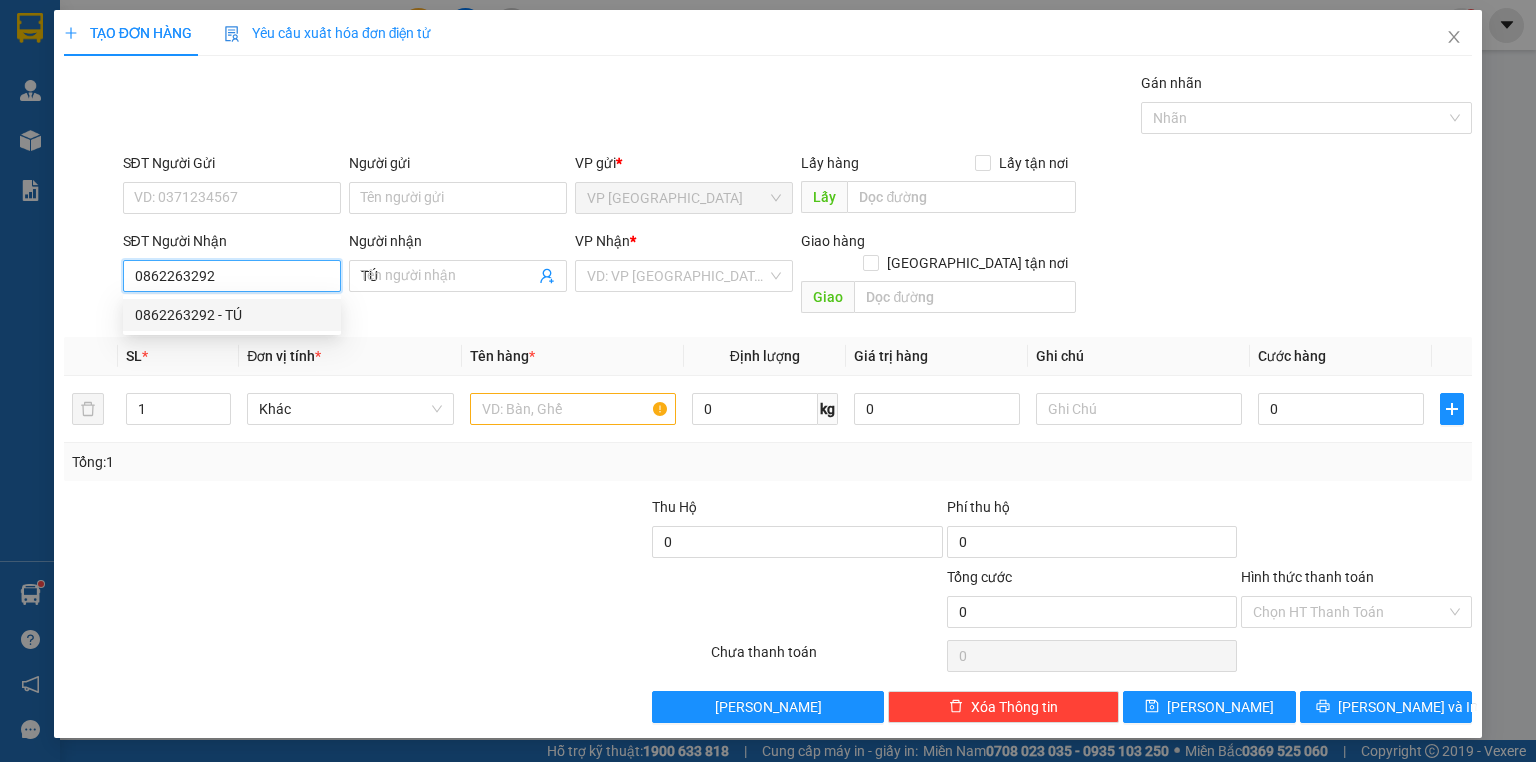 type on "20.000" 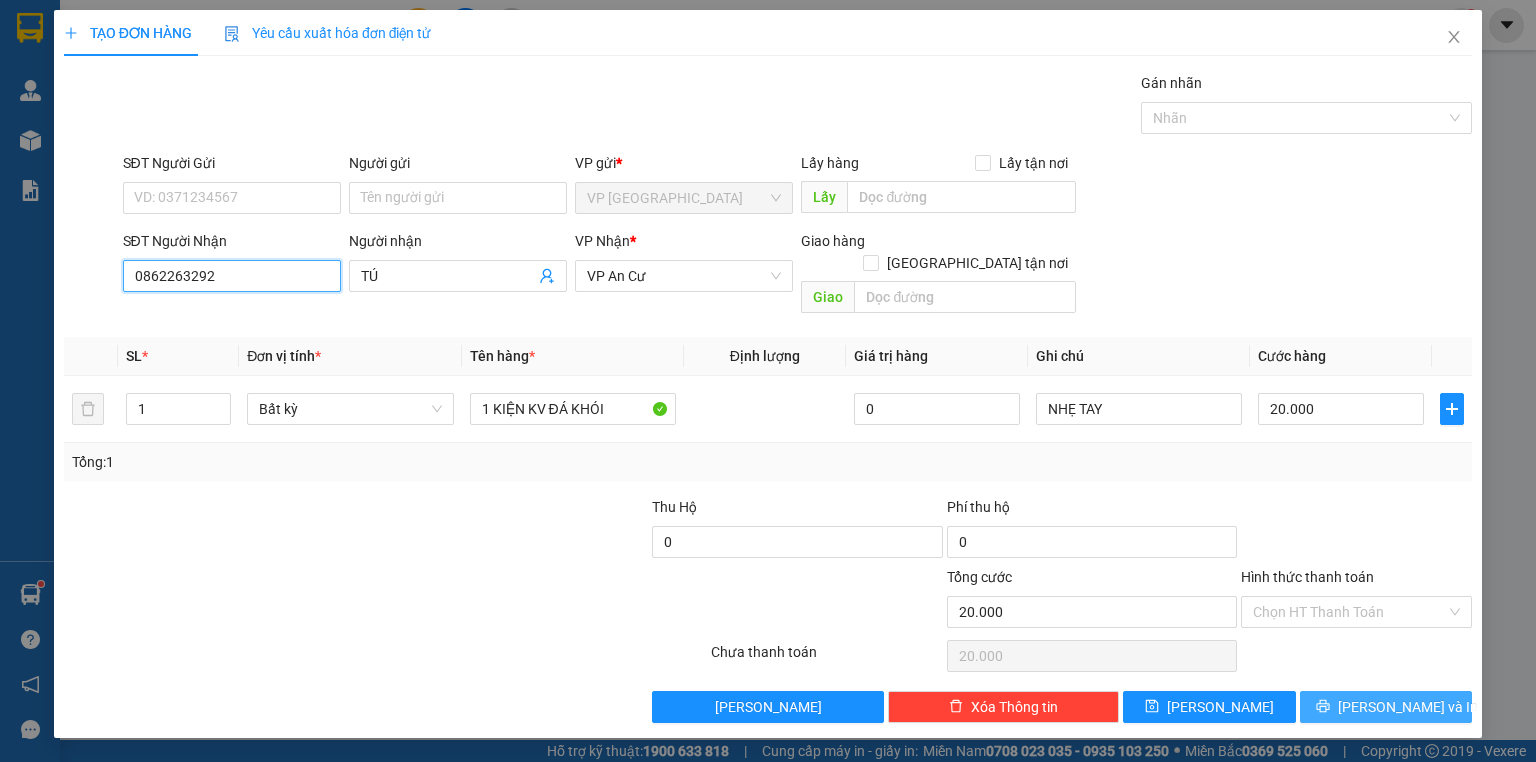 type on "0862263292" 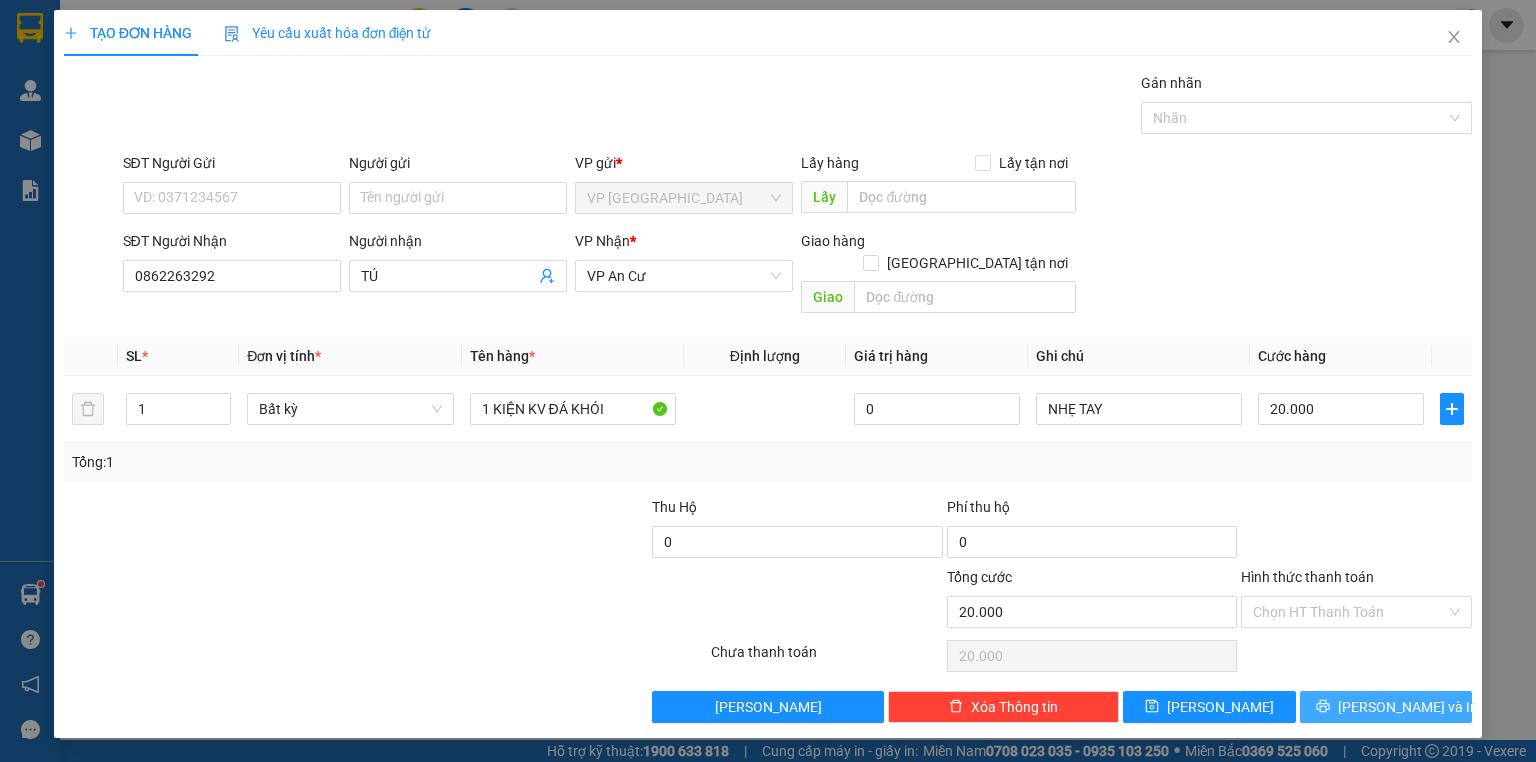 drag, startPoint x: 1360, startPoint y: 681, endPoint x: 1296, endPoint y: 440, distance: 249.35316 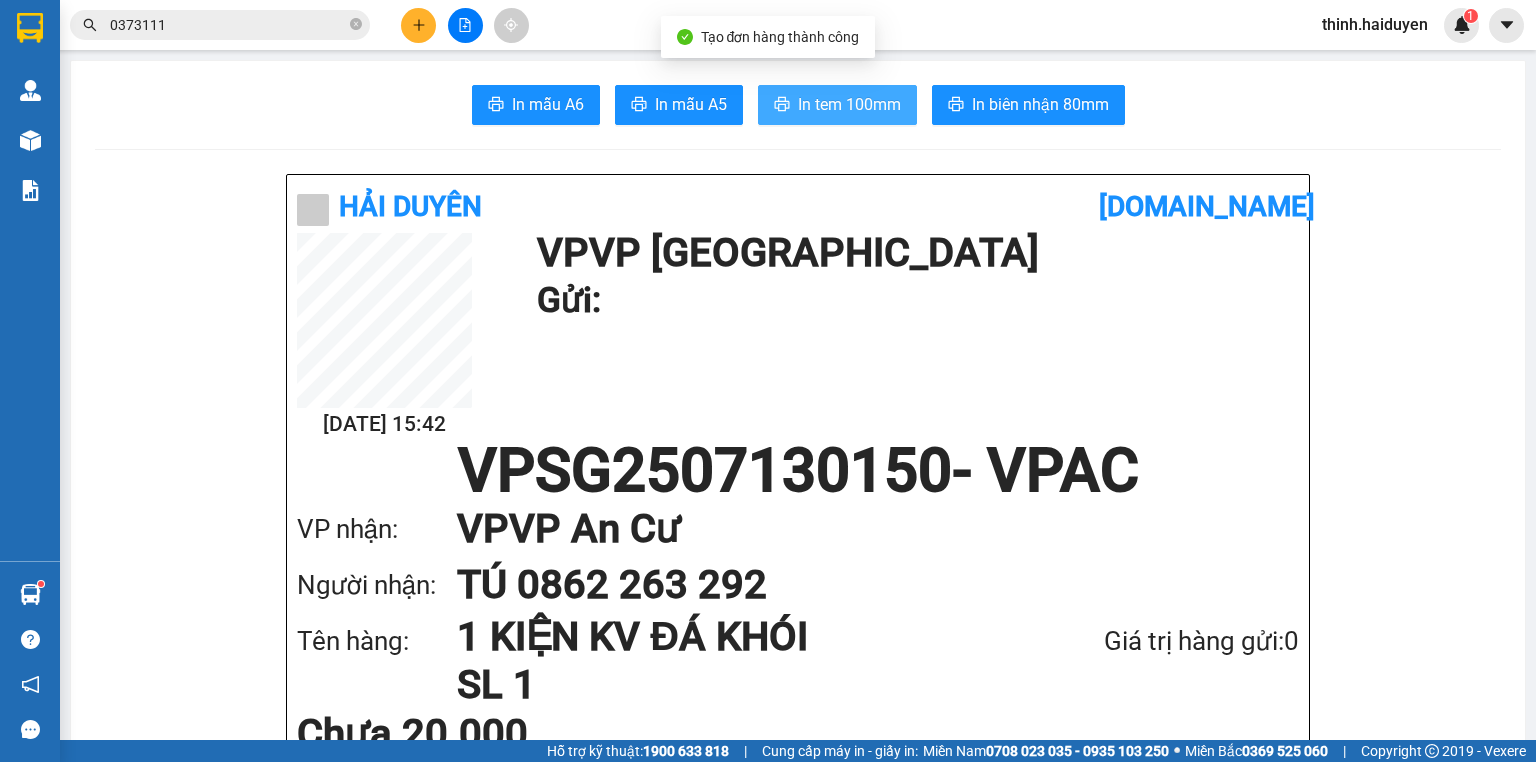 click on "In tem 100mm" at bounding box center [849, 104] 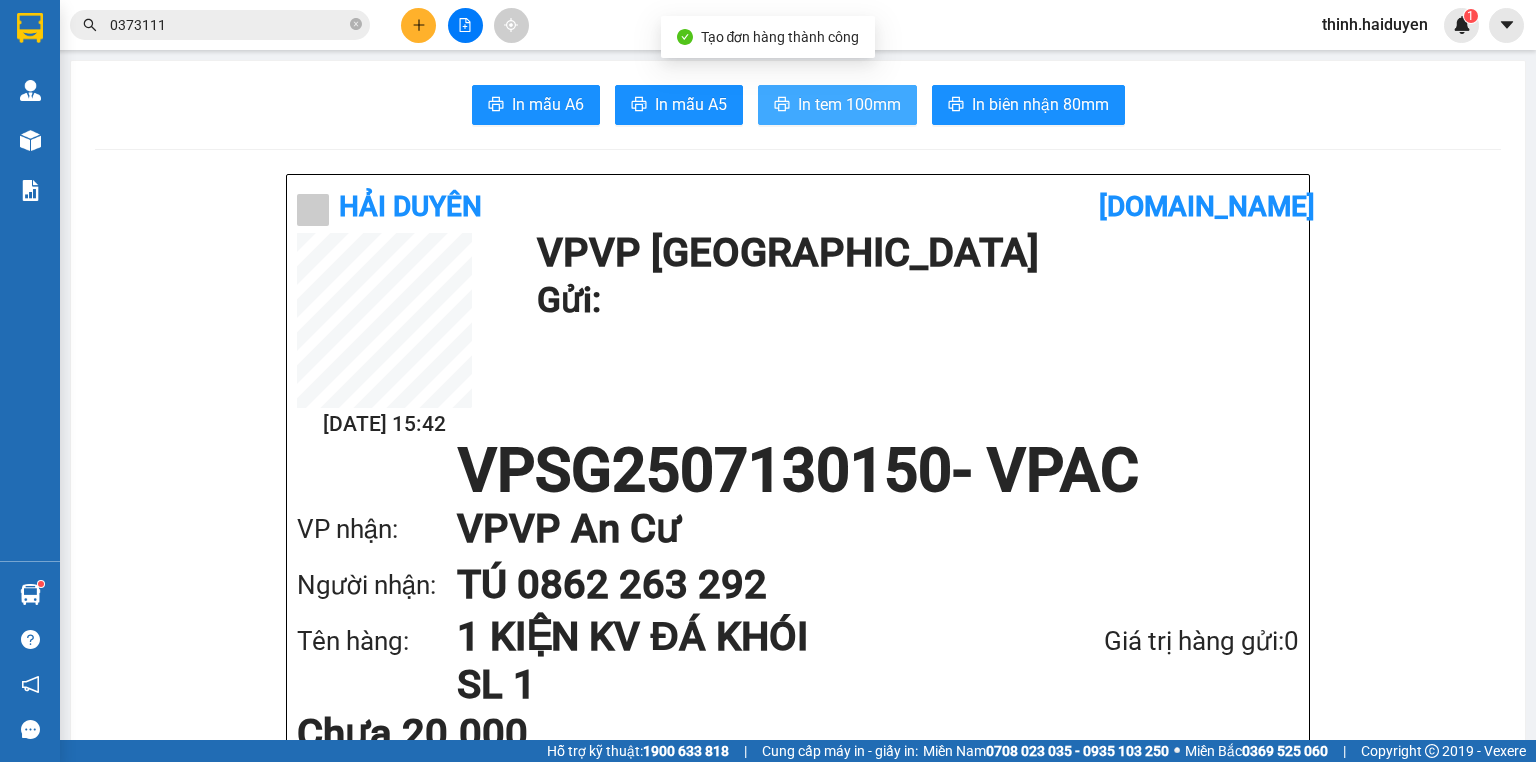 scroll, scrollTop: 0, scrollLeft: 0, axis: both 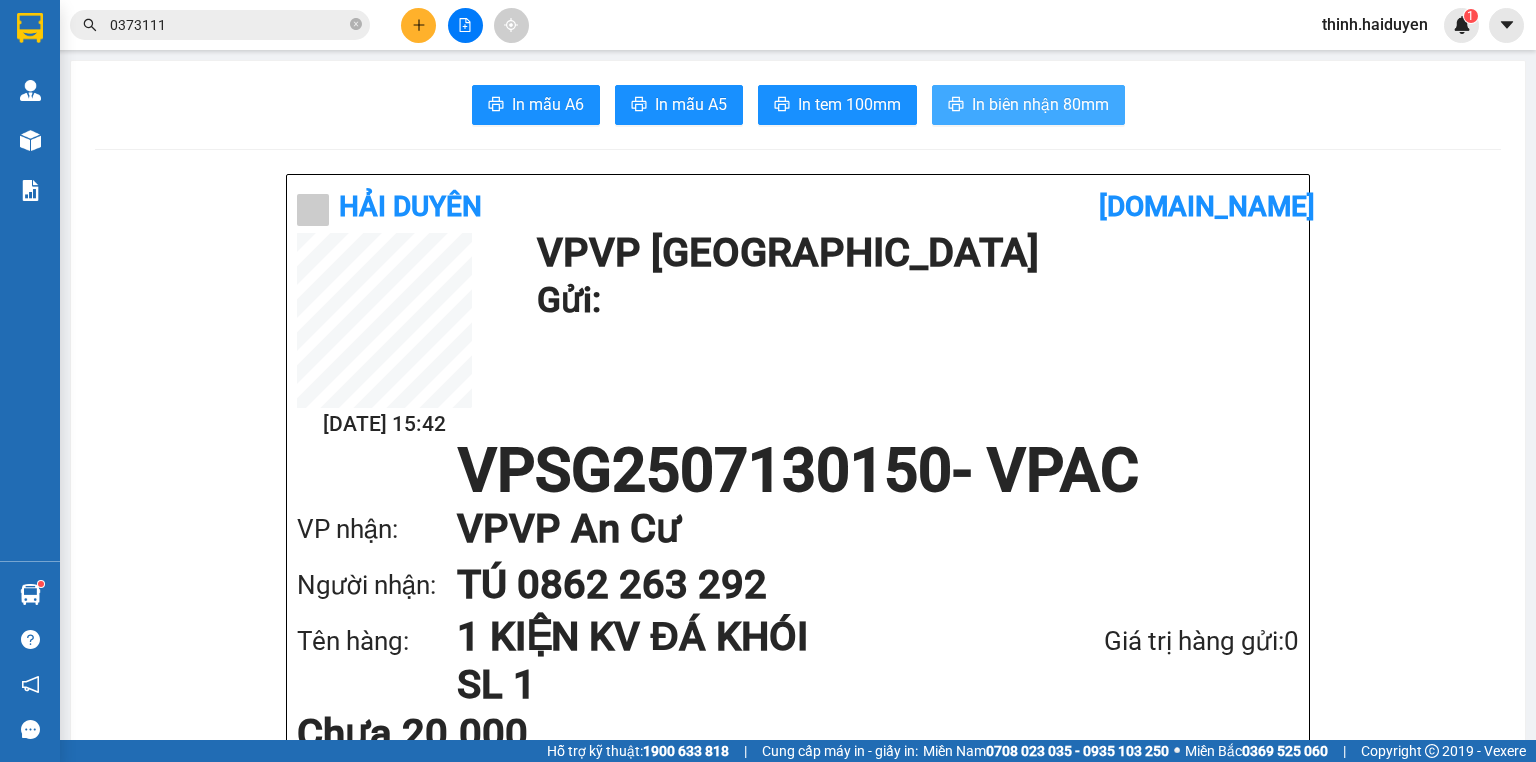 click on "In biên nhận 80mm" at bounding box center [1040, 104] 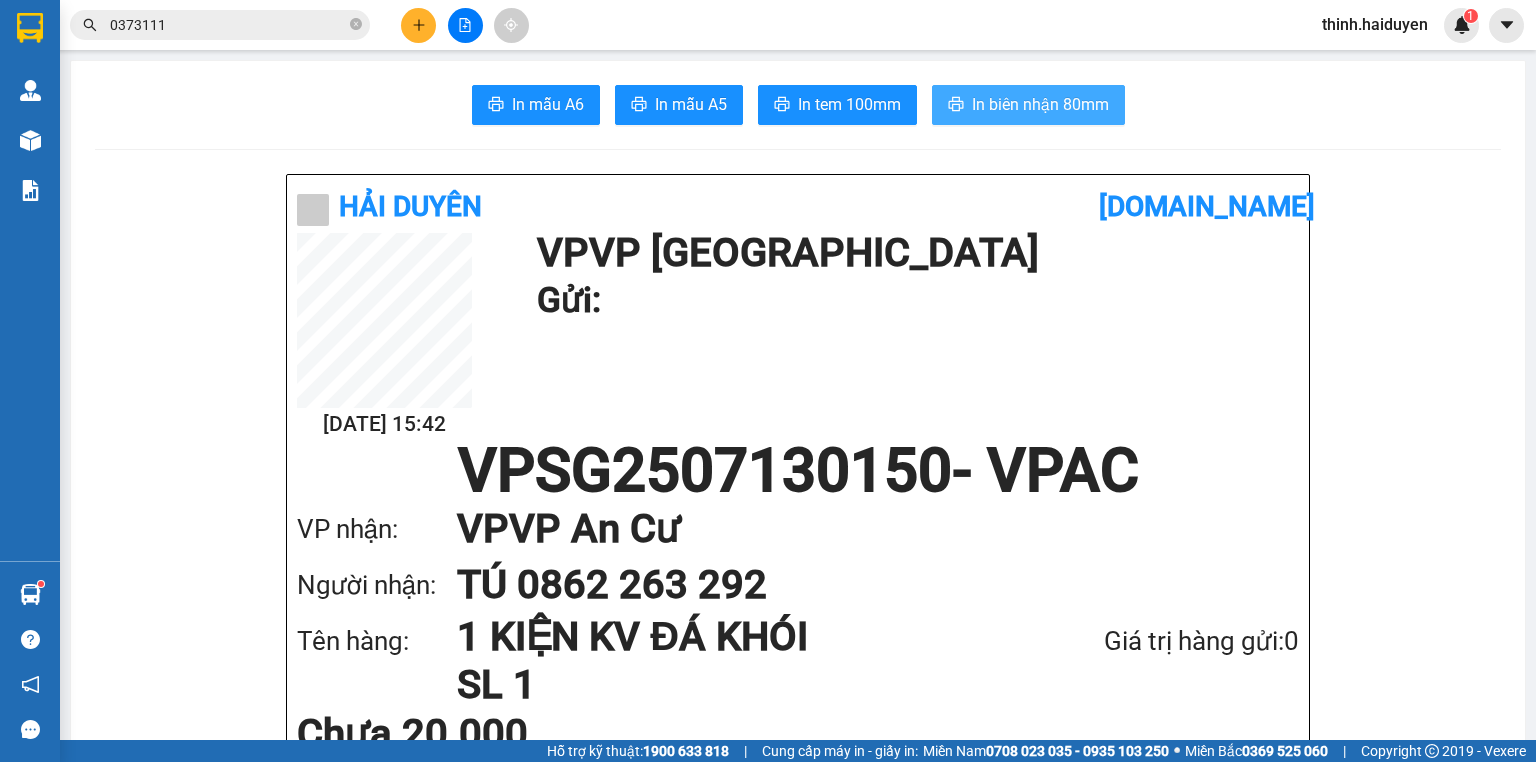 scroll, scrollTop: 0, scrollLeft: 0, axis: both 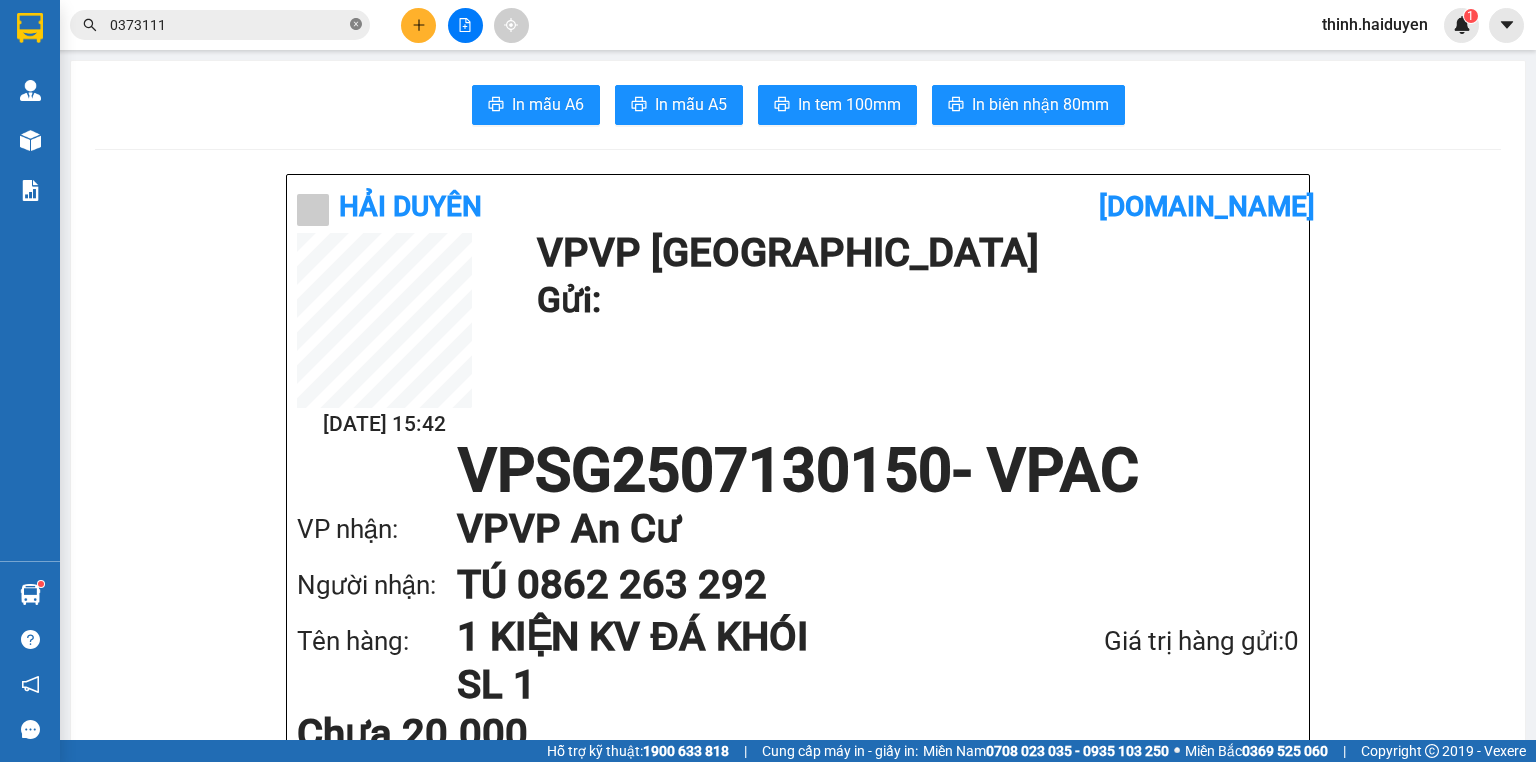 click 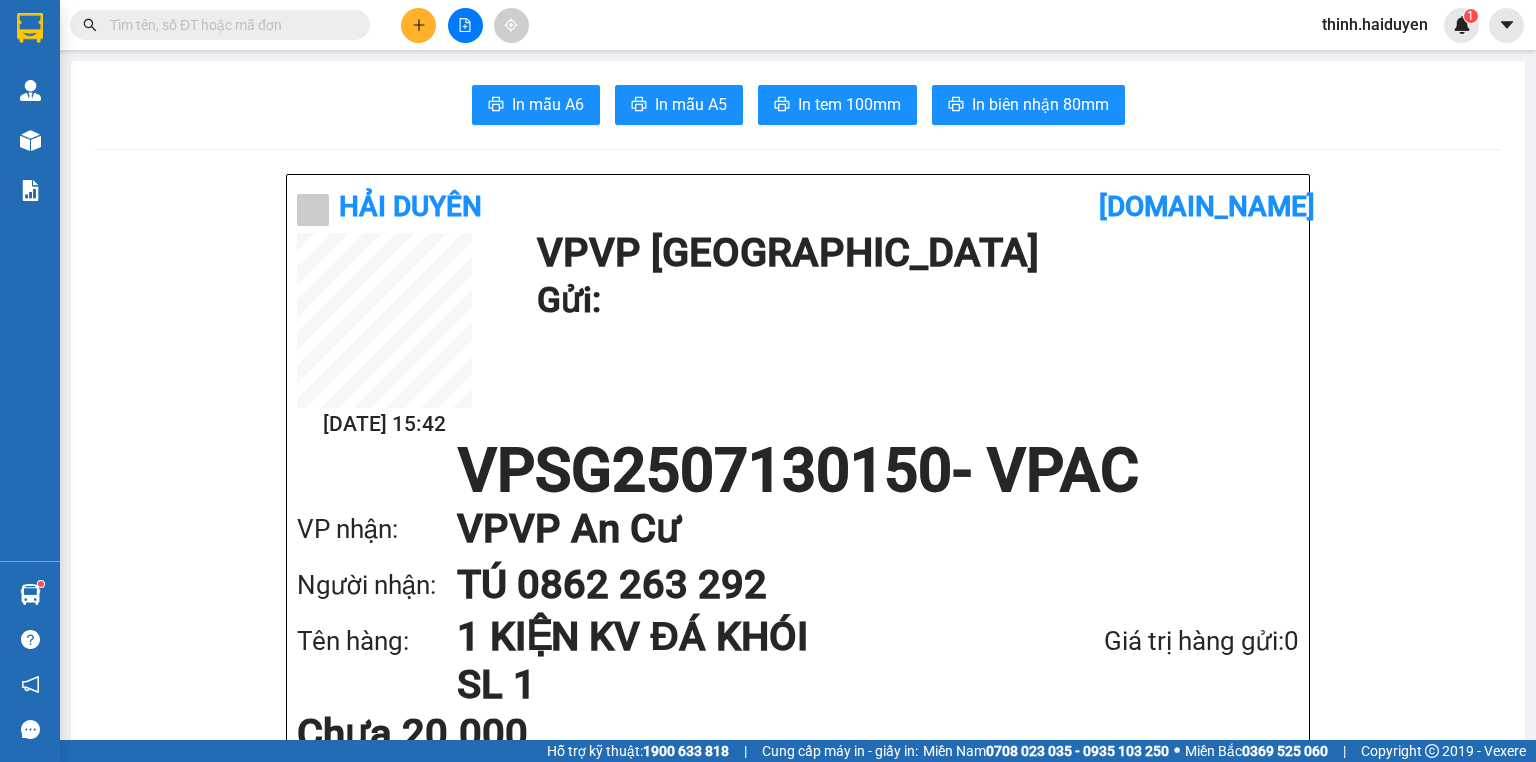 type on "0" 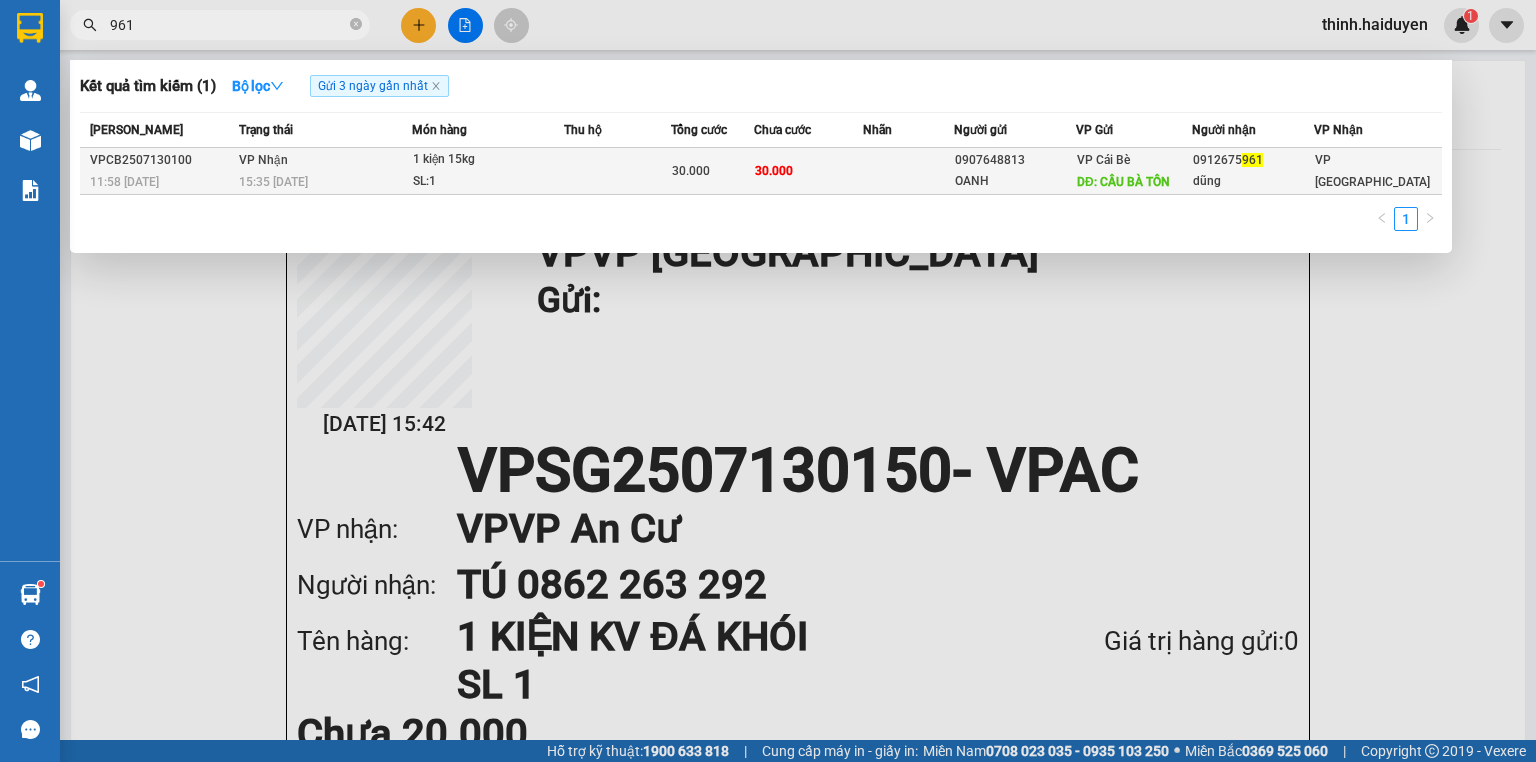 type on "961" 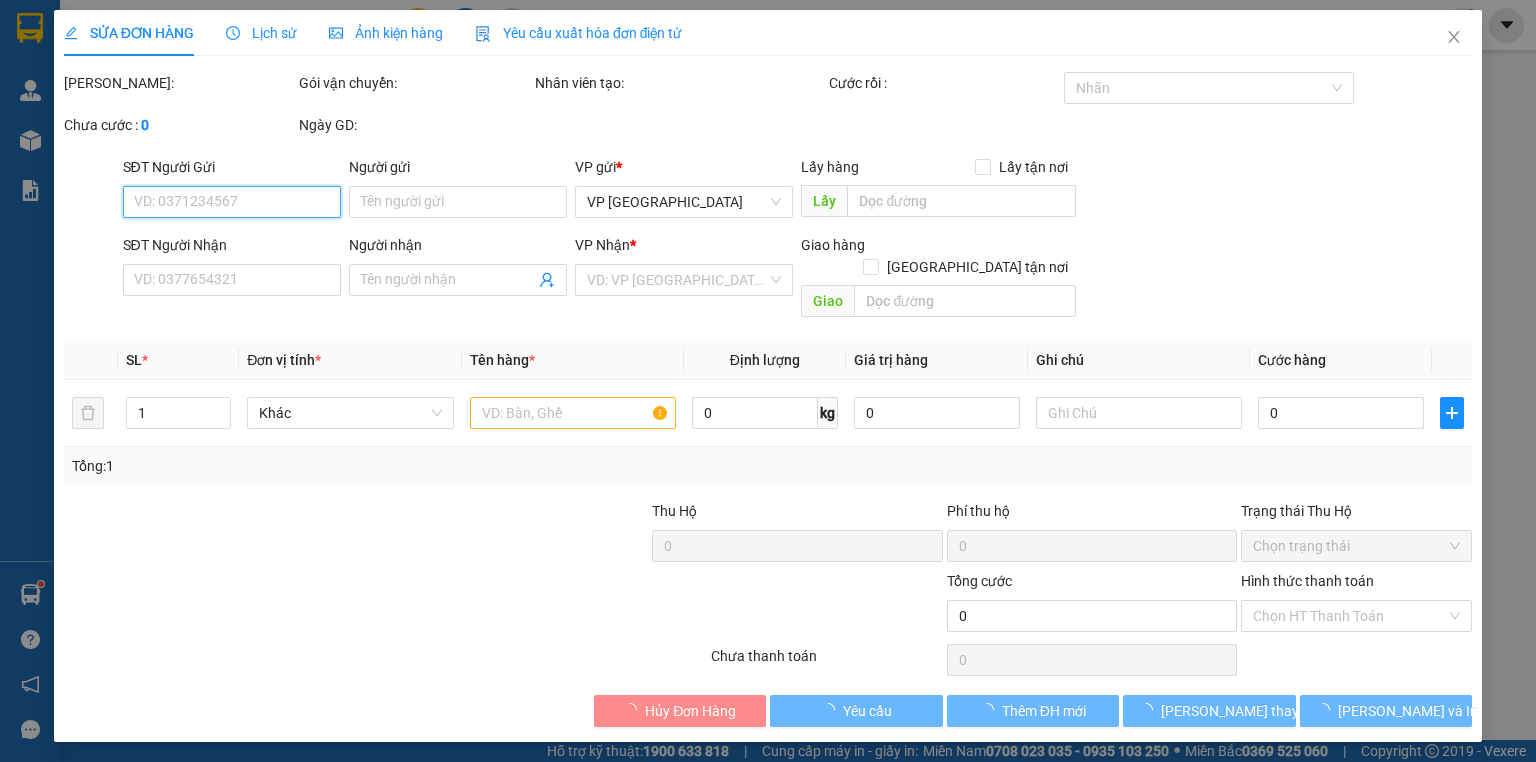 type on "0907648813" 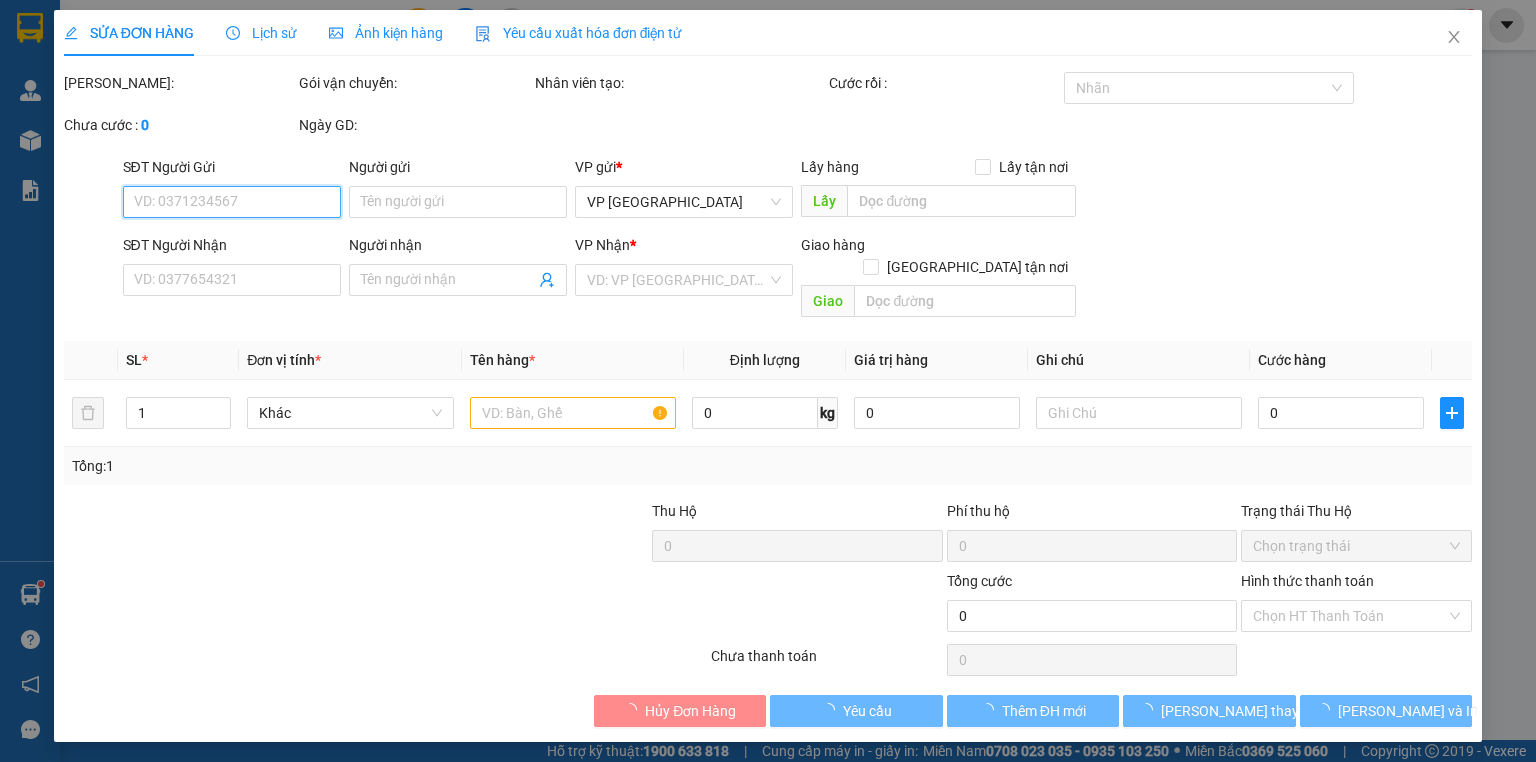 type on "OANH" 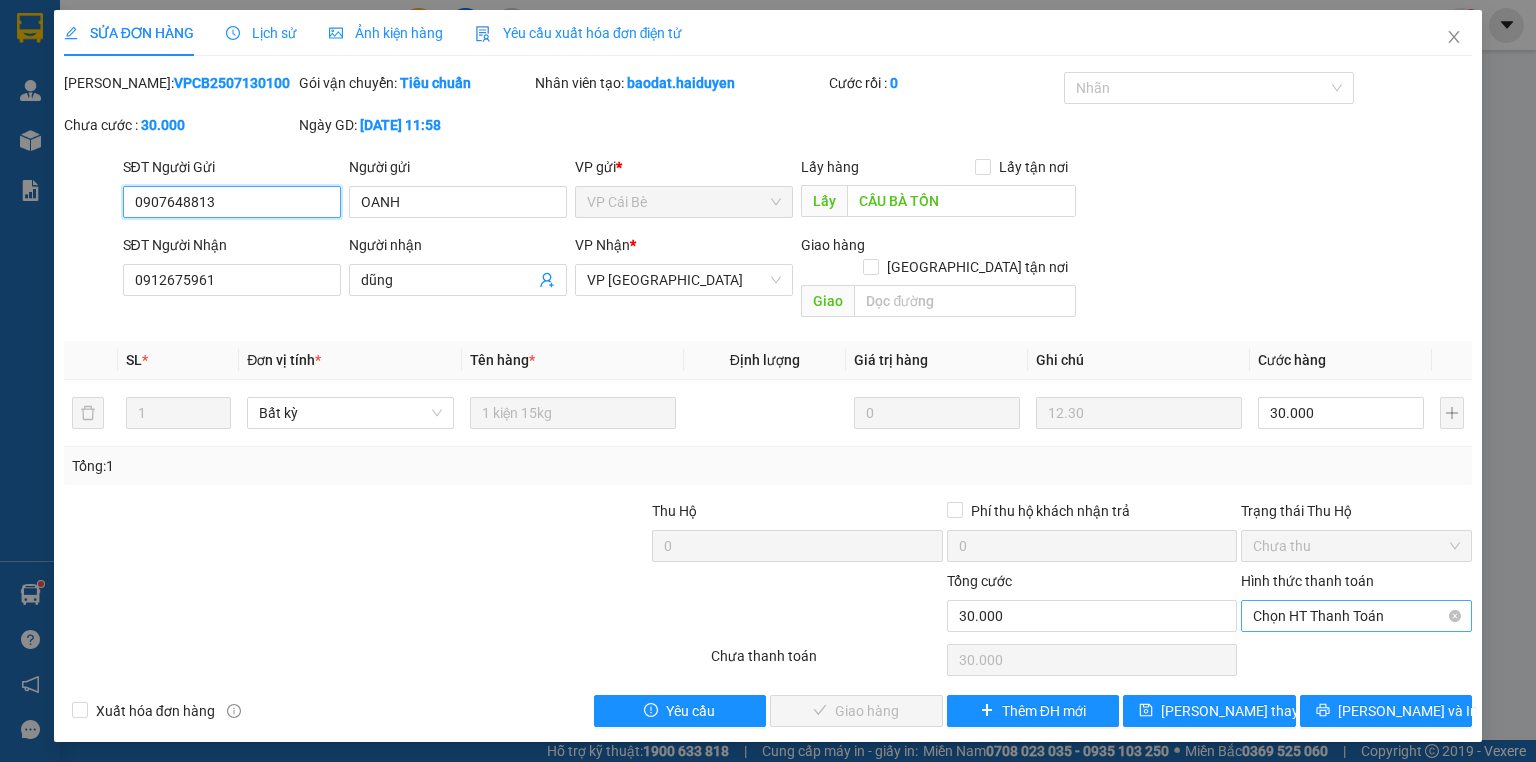 click on "Chọn HT Thanh Toán" at bounding box center [1356, 616] 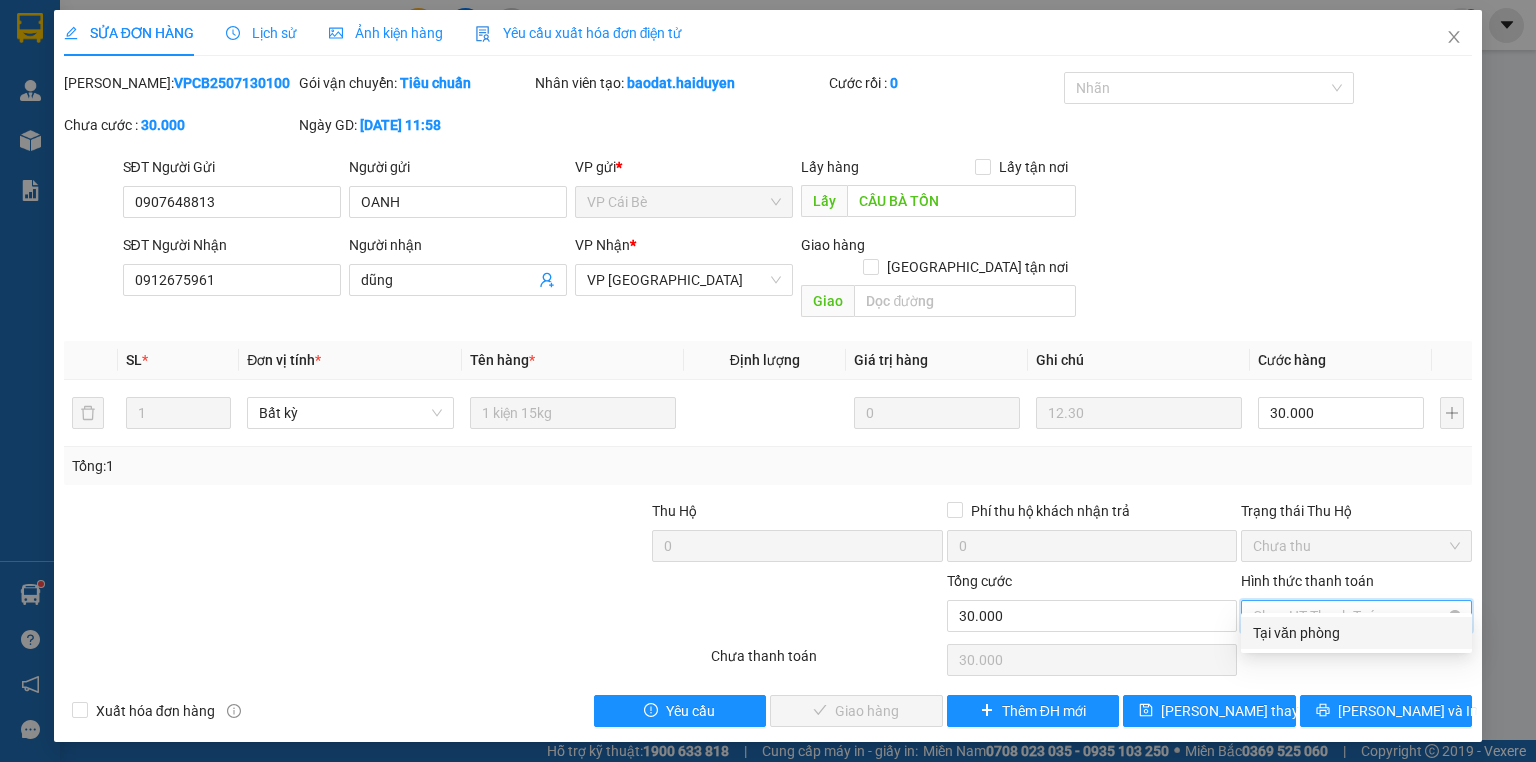 click on "Chọn HT Thanh Toán" at bounding box center [1356, 616] 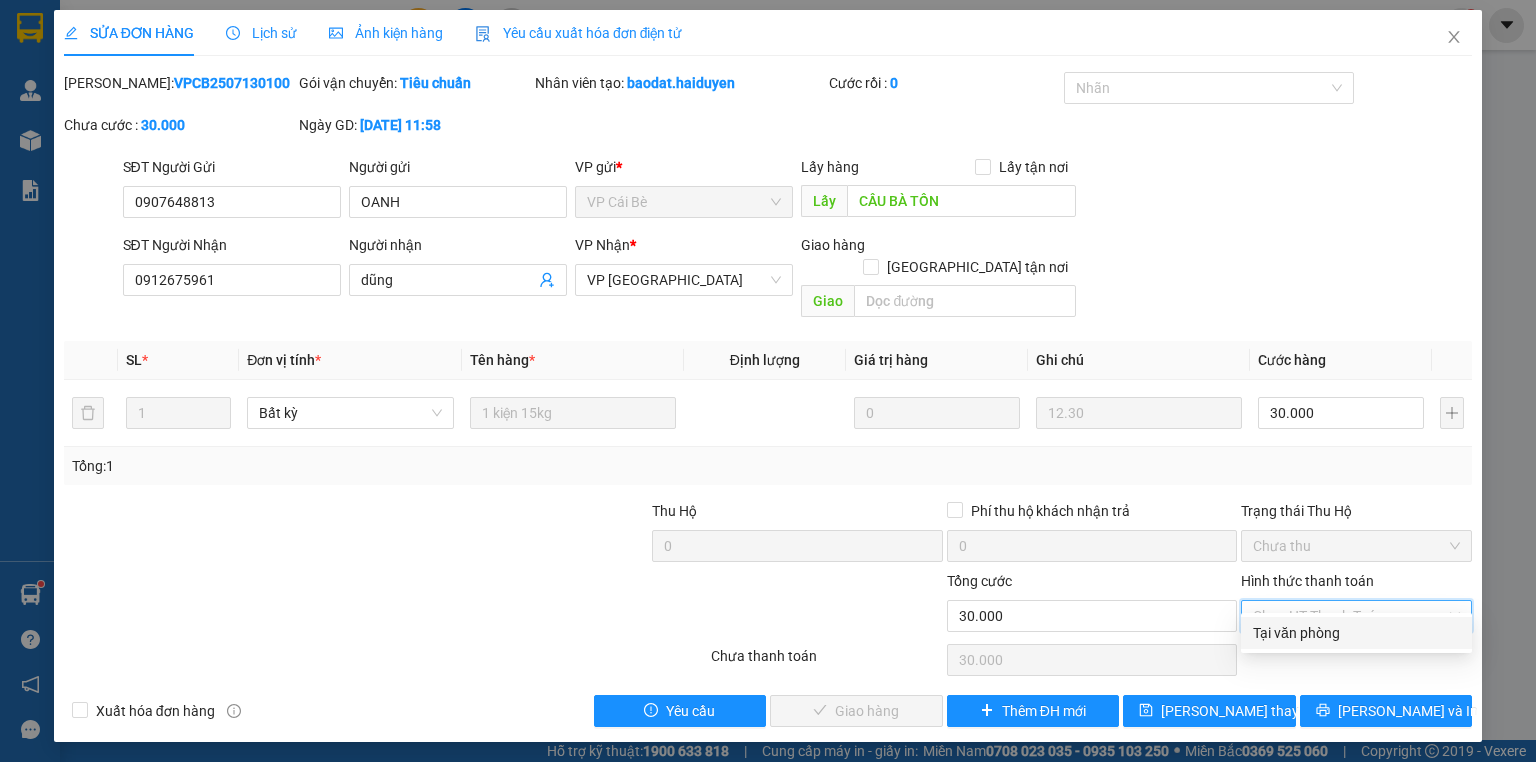click on "Tại văn phòng" at bounding box center (1356, 633) 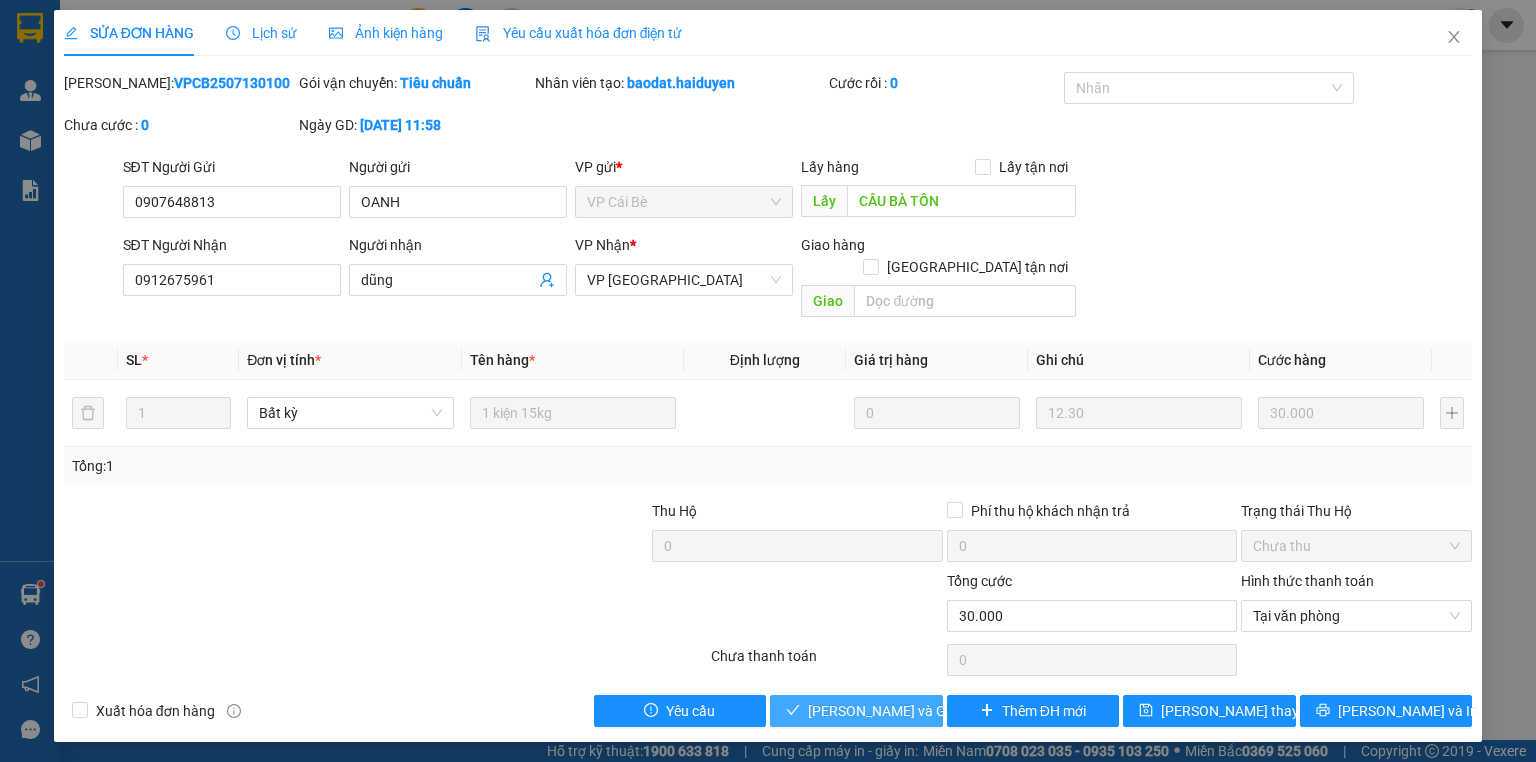 click on "[PERSON_NAME] và [PERSON_NAME] hàng" at bounding box center (904, 711) 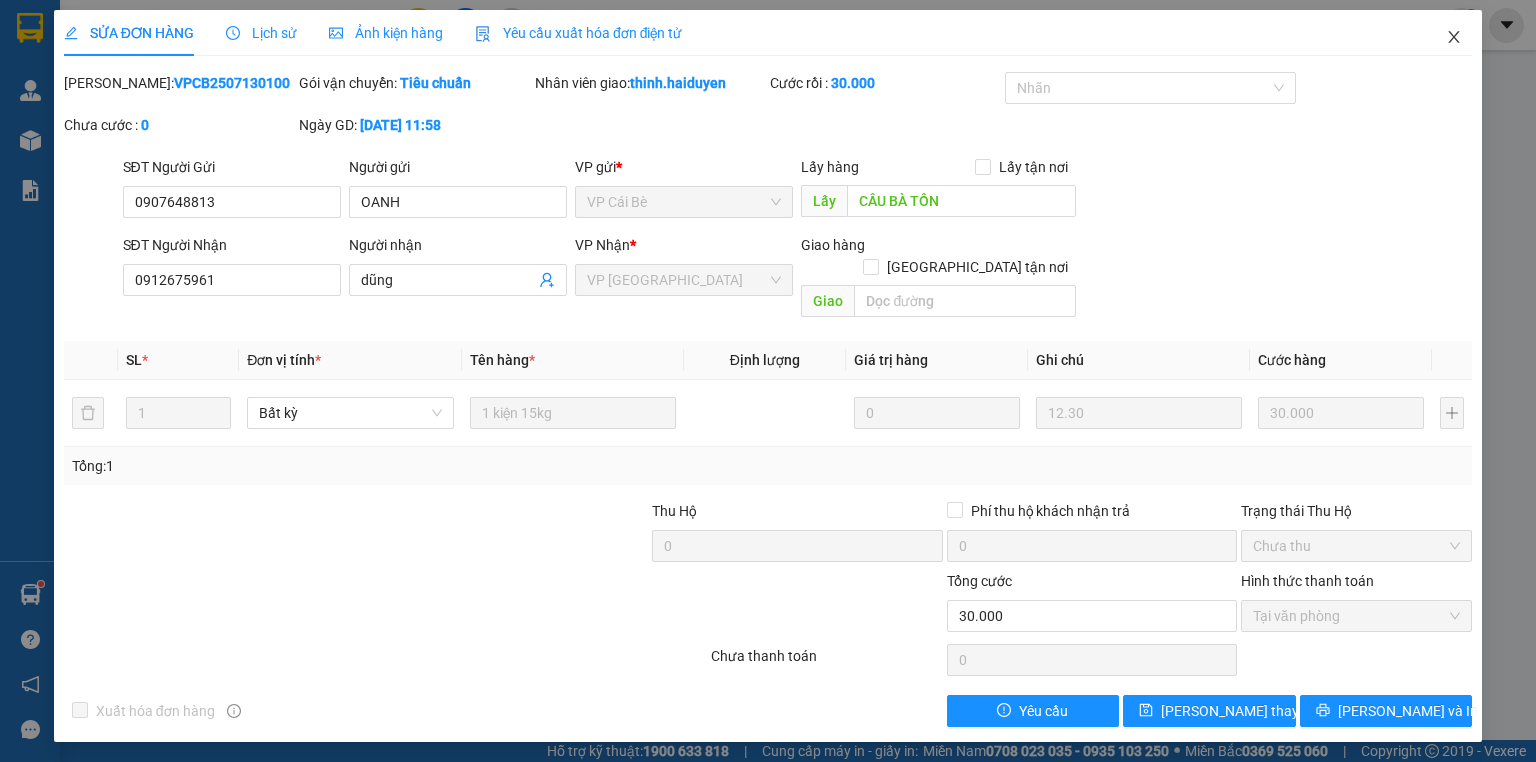 click 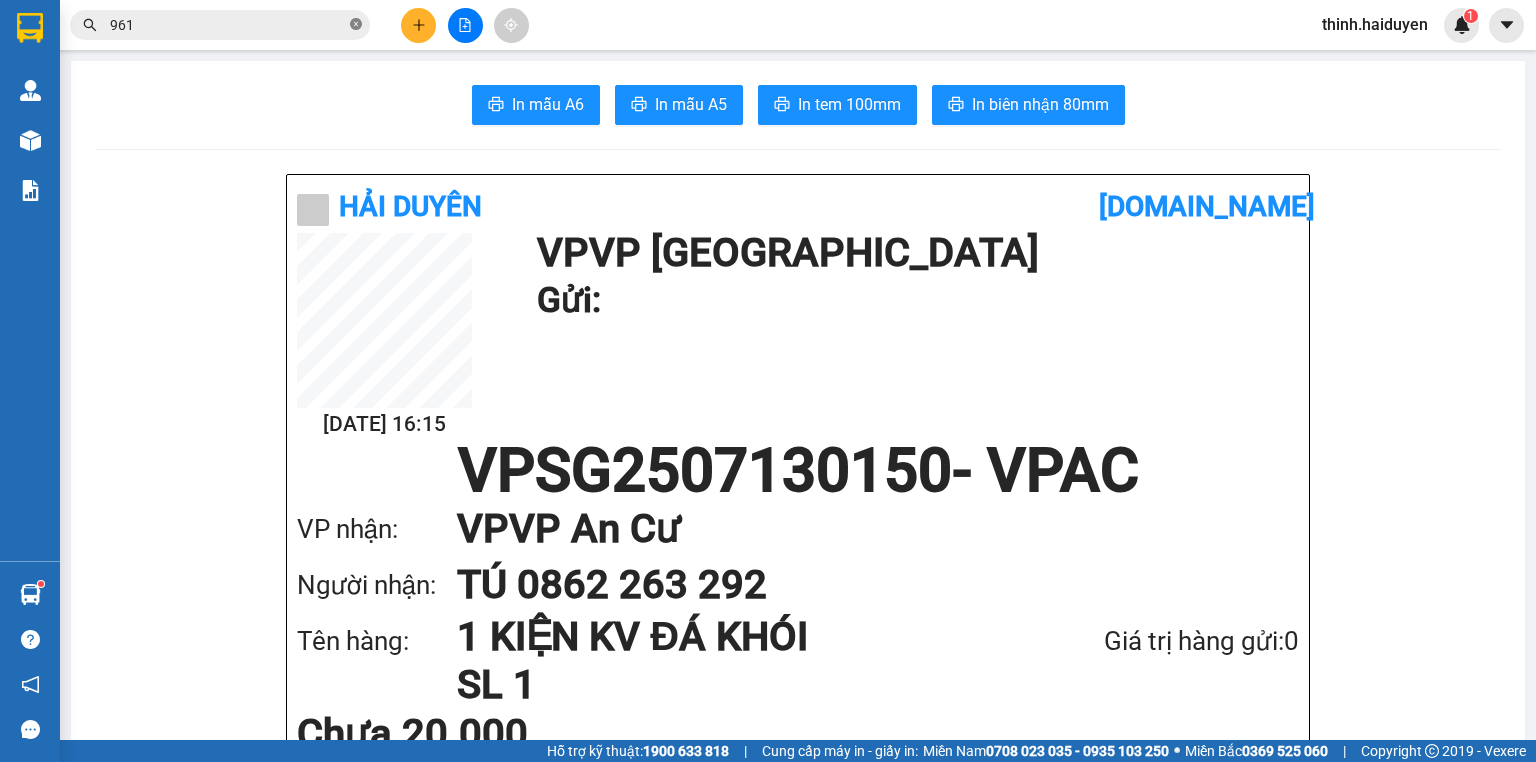 click 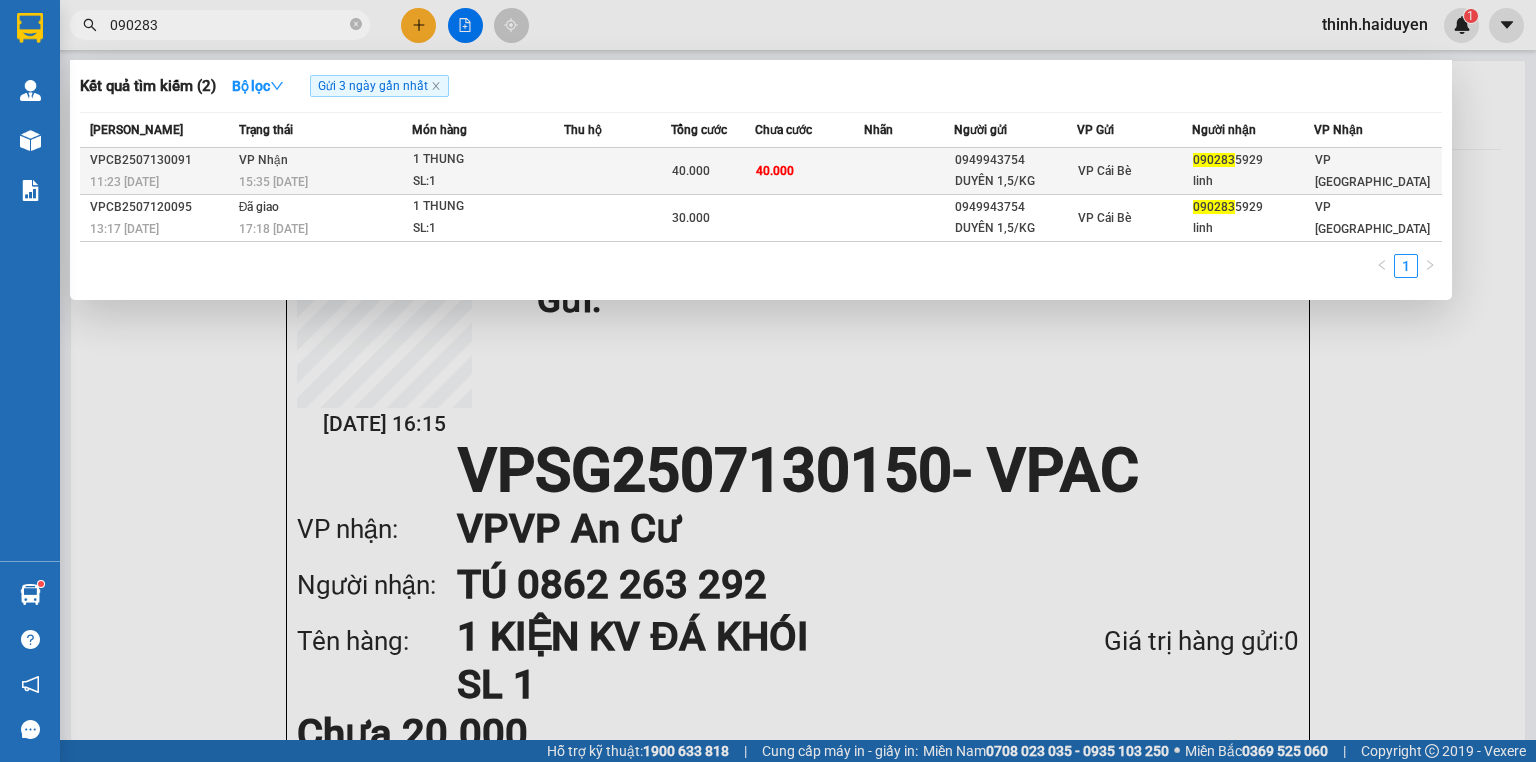 type on "090283" 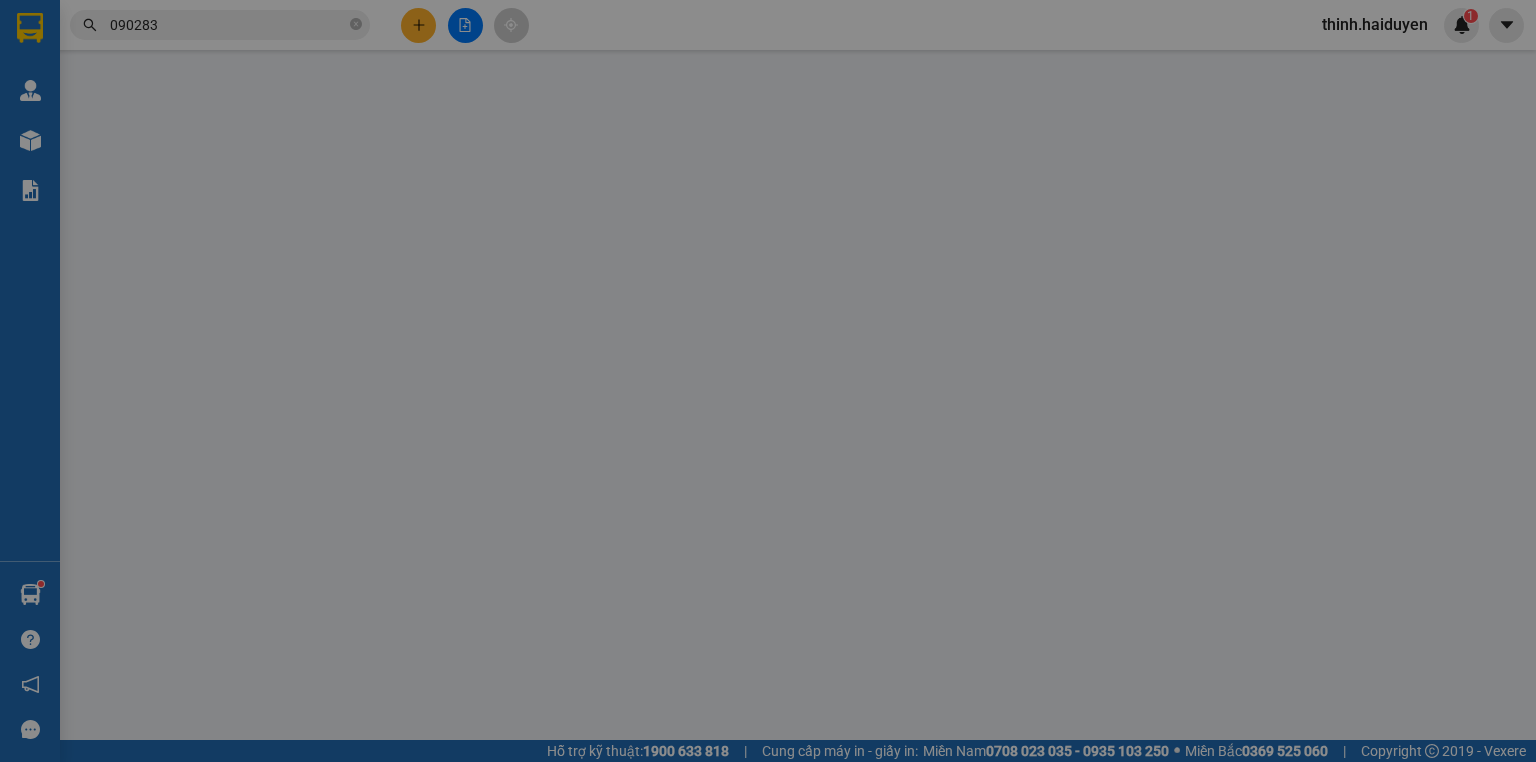 type on "0949943754" 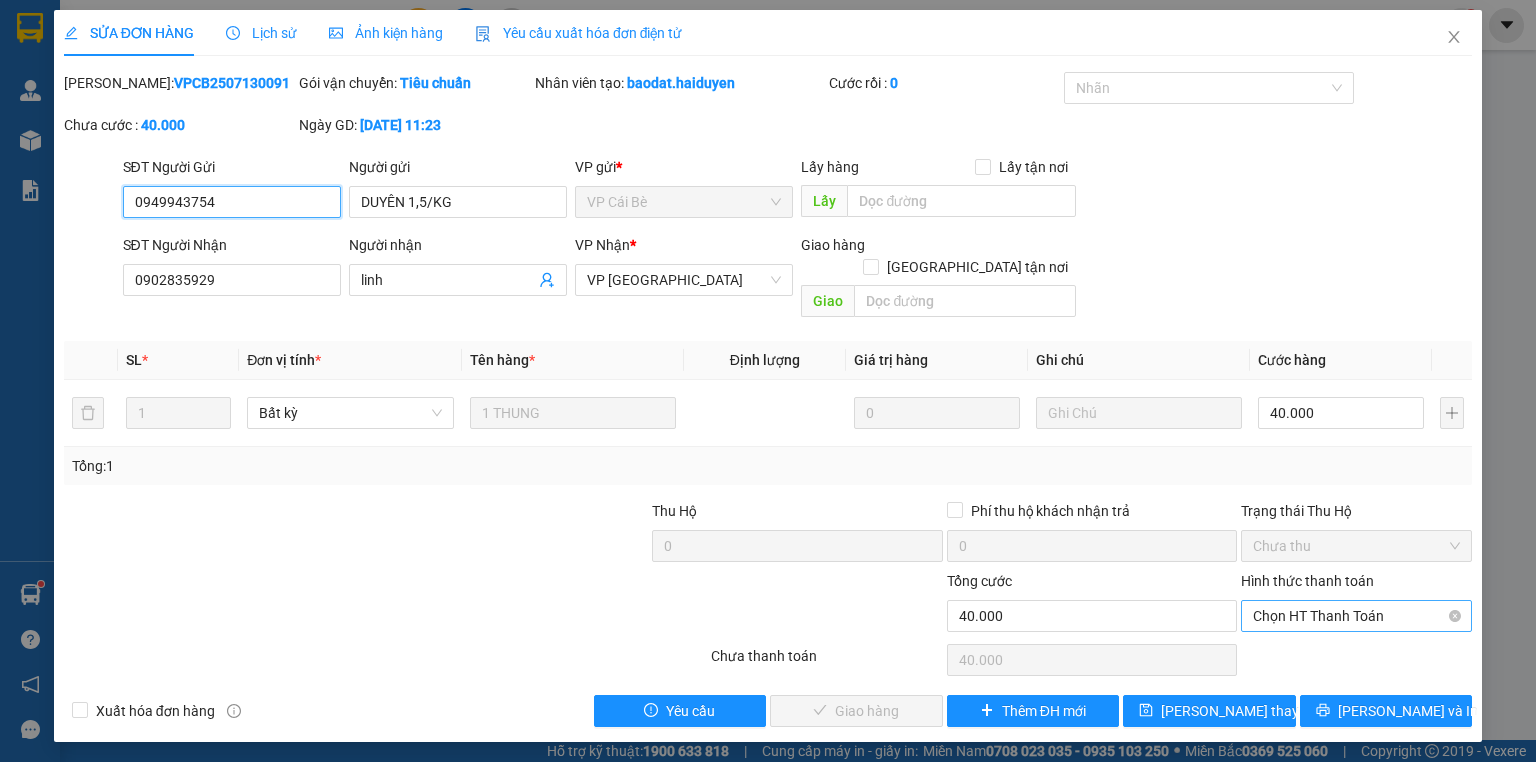 click on "Chọn HT Thanh Toán" at bounding box center (1356, 616) 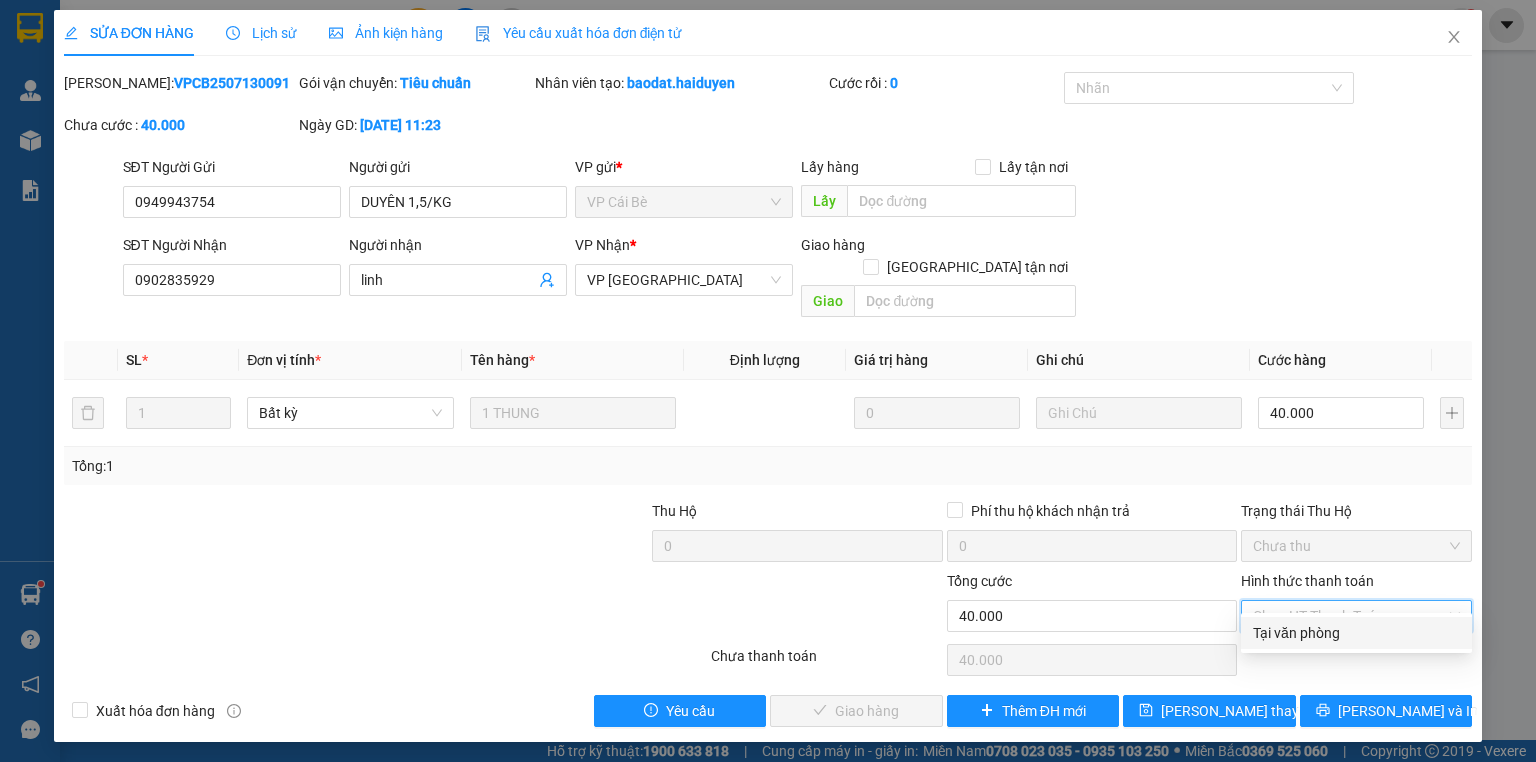click on "Tại văn phòng" at bounding box center [1356, 633] 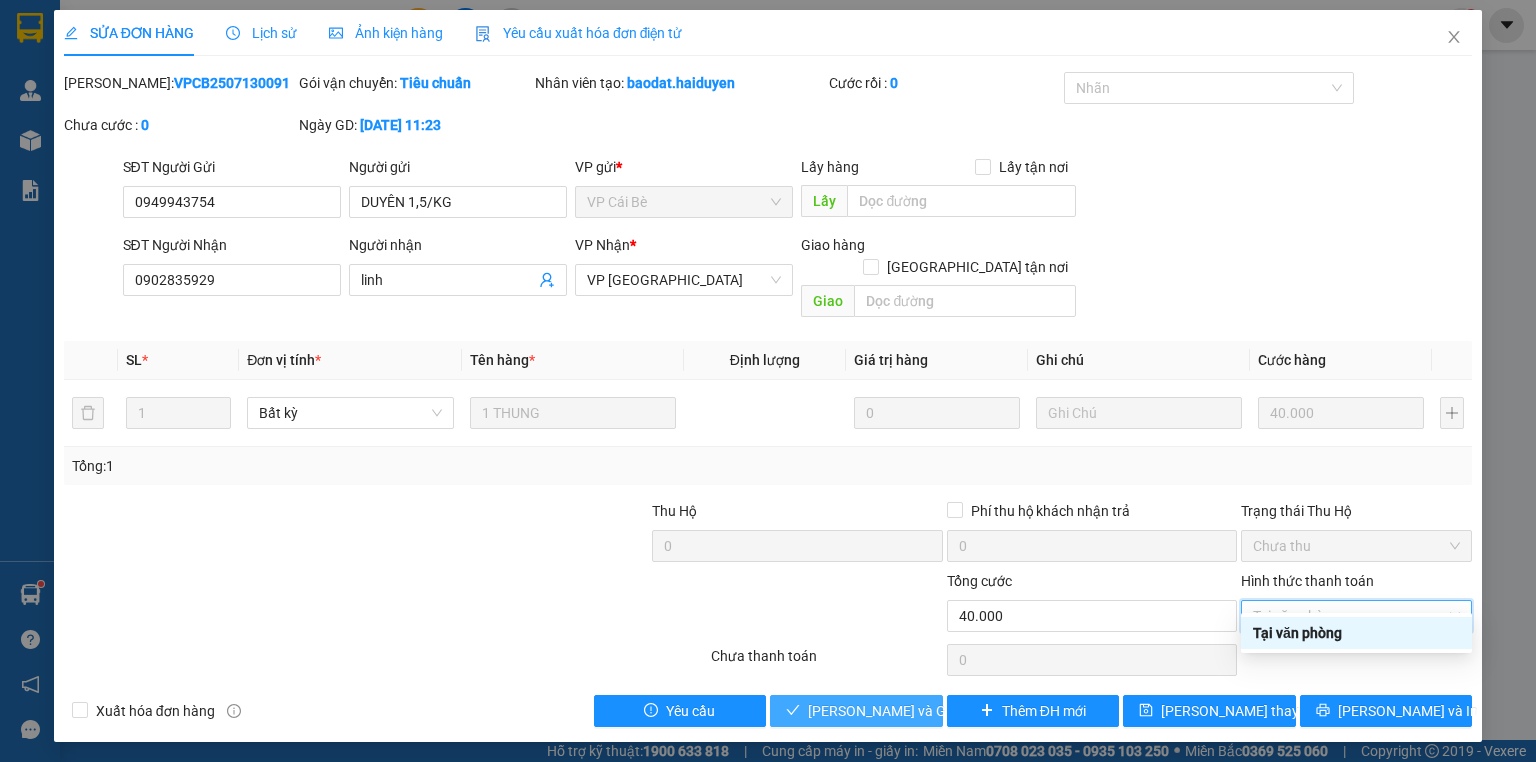 click on "[PERSON_NAME] và [PERSON_NAME] hàng" at bounding box center (904, 711) 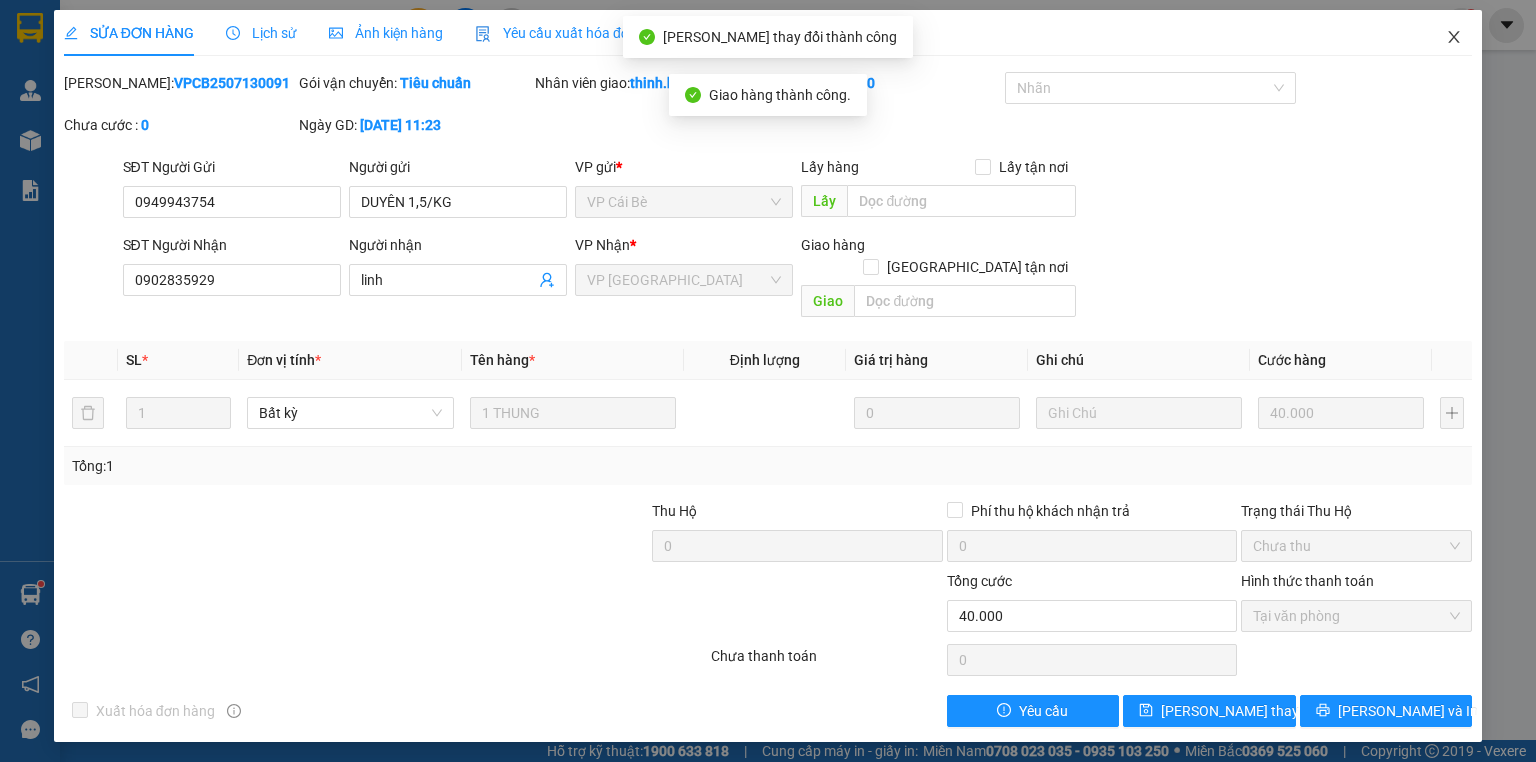 click 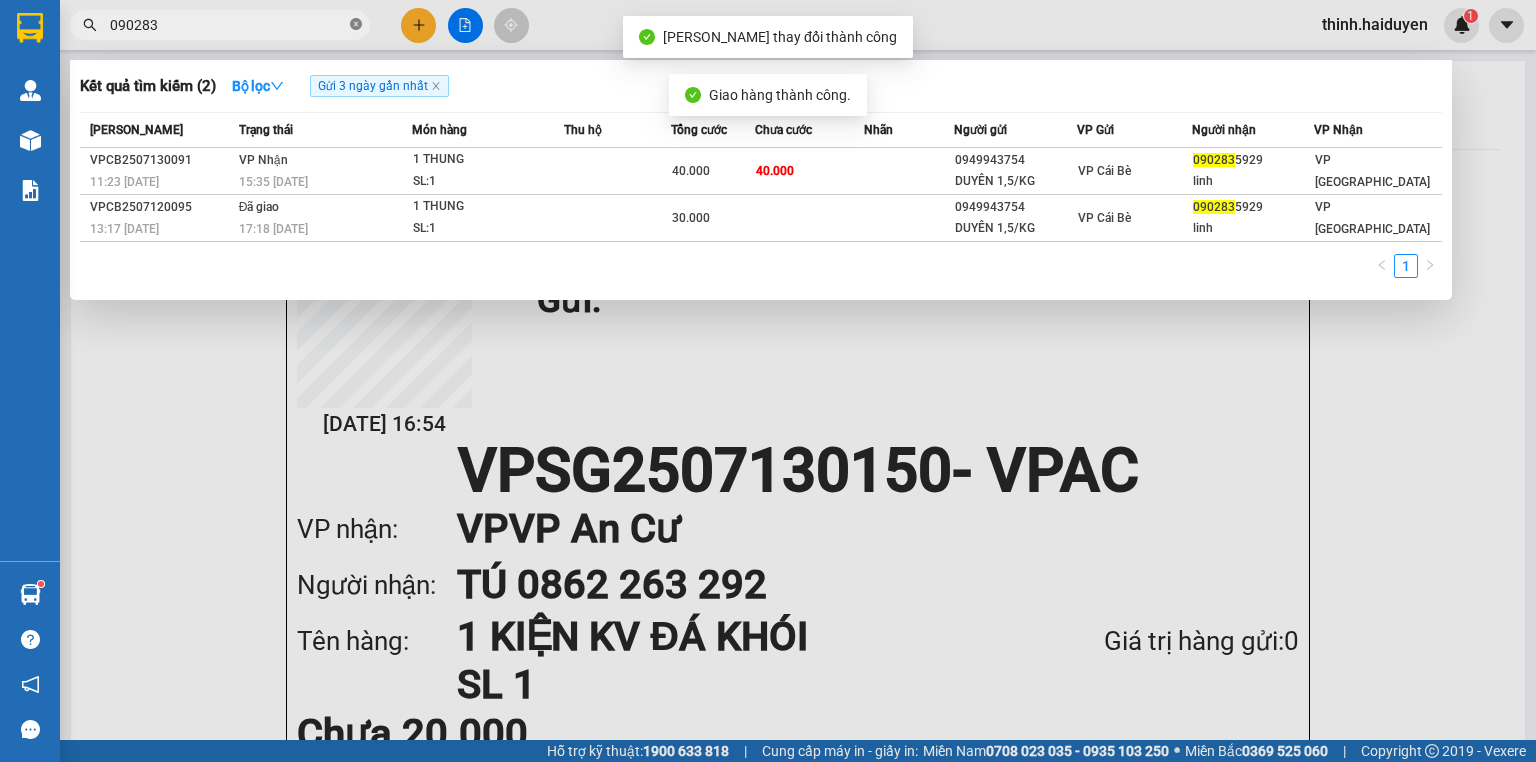 click 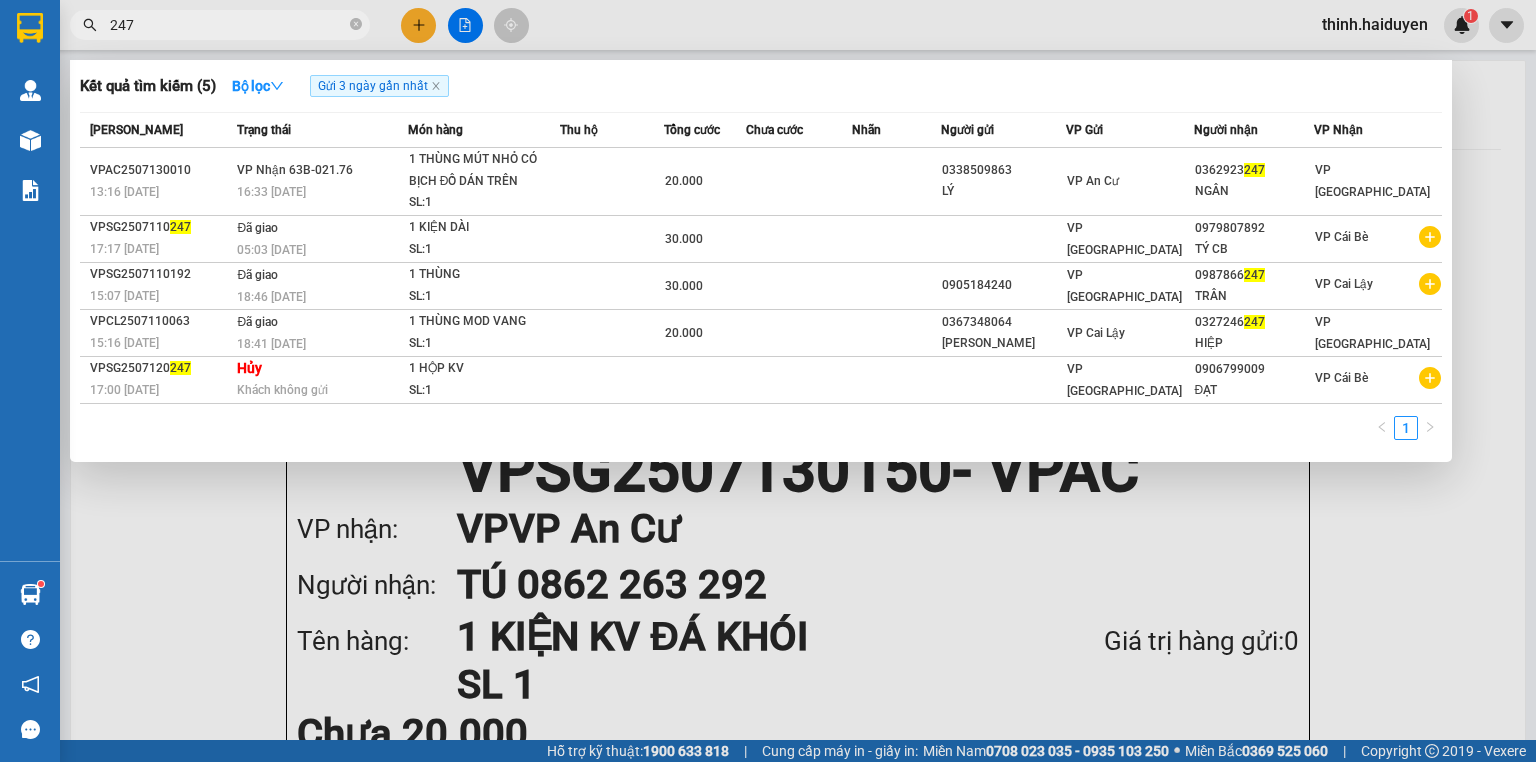 type on "247" 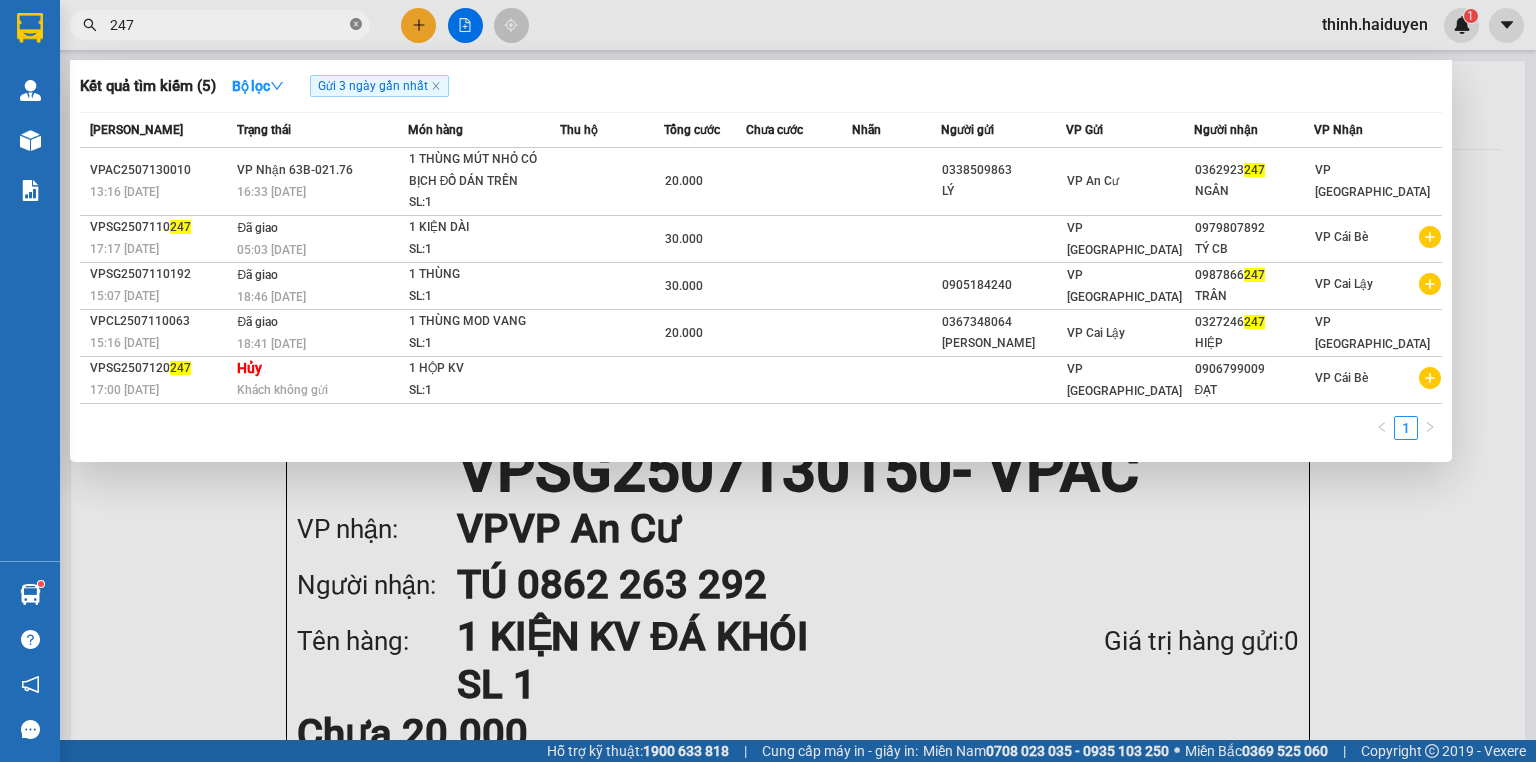 click 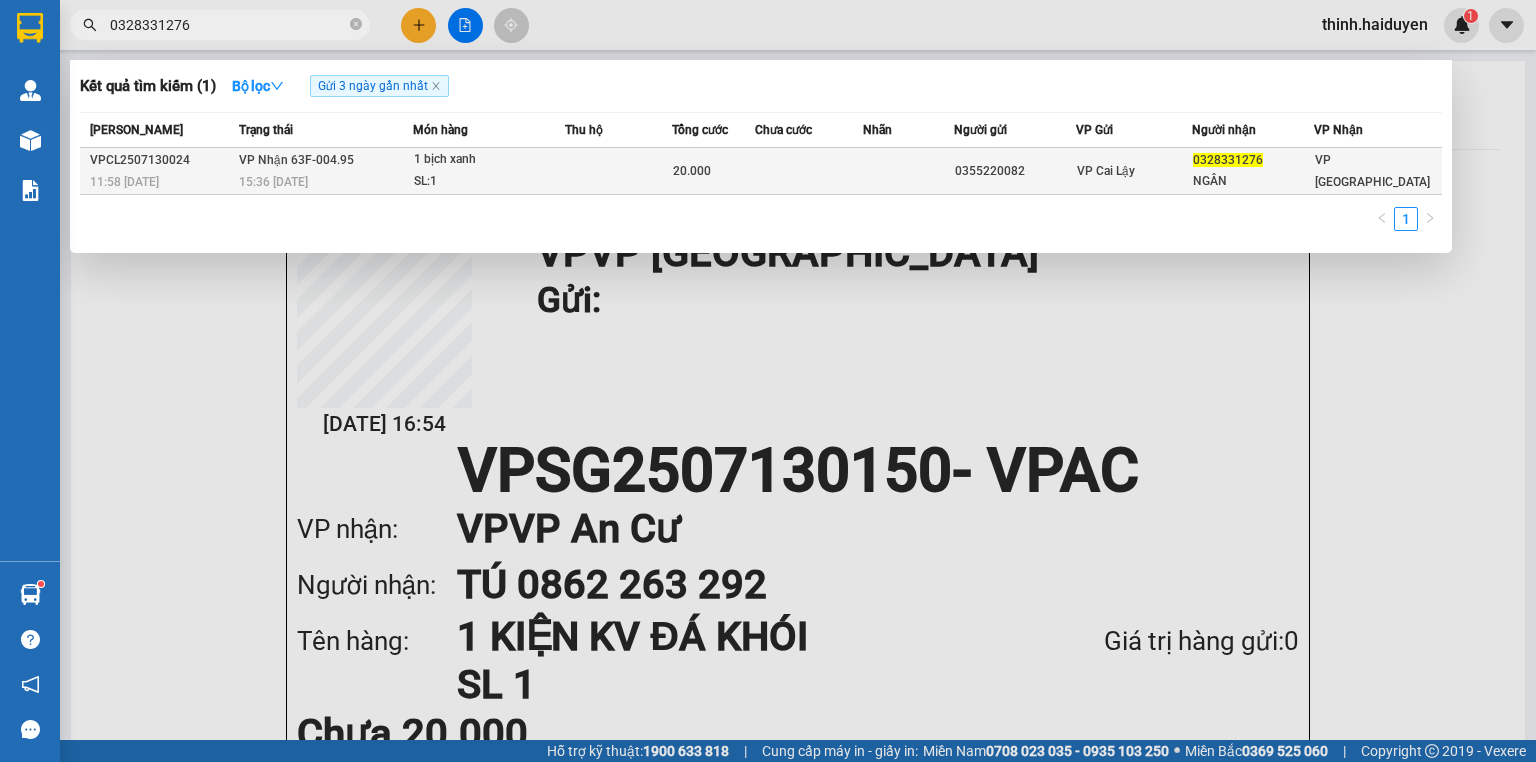type on "0328331276" 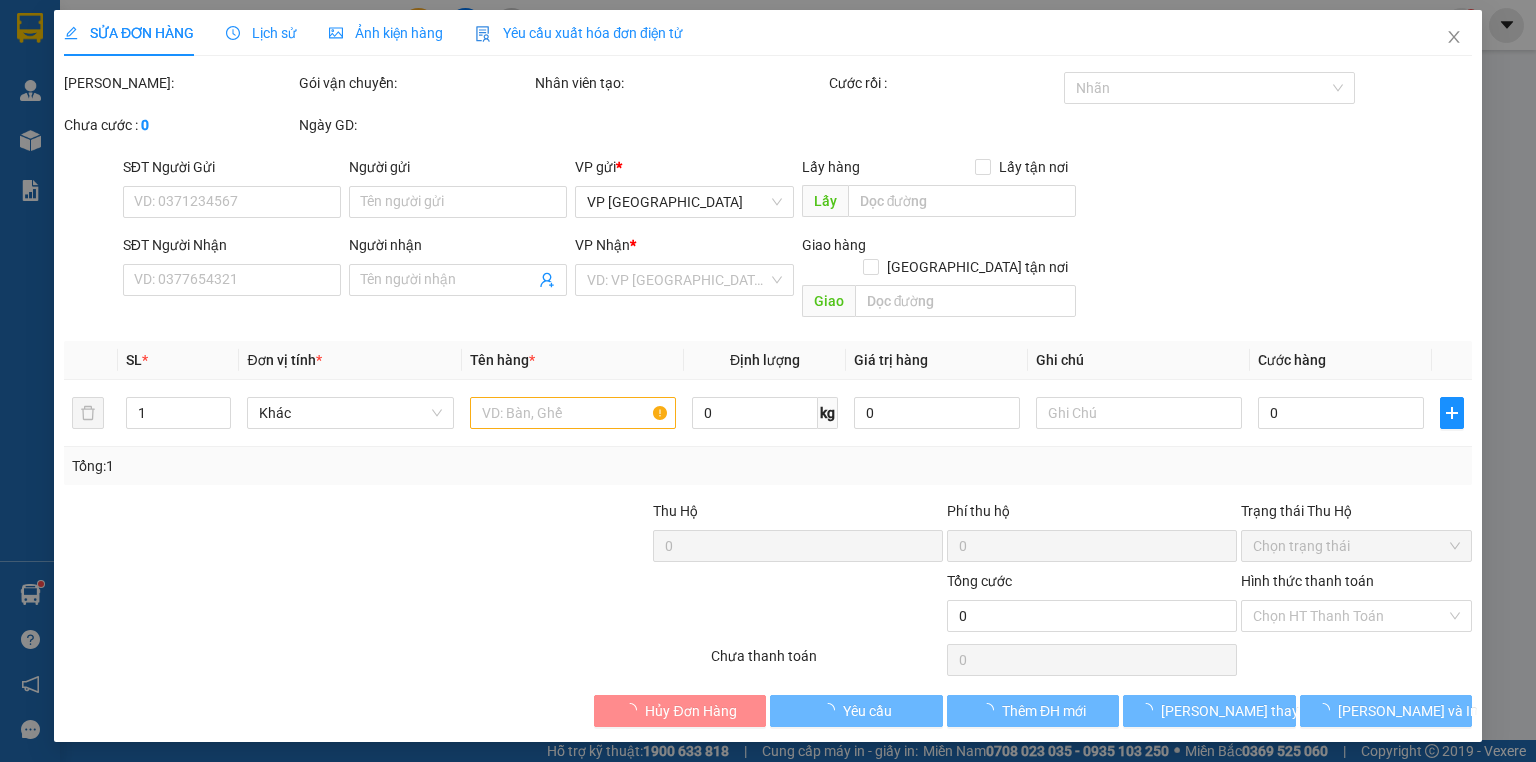 type on "0355220082" 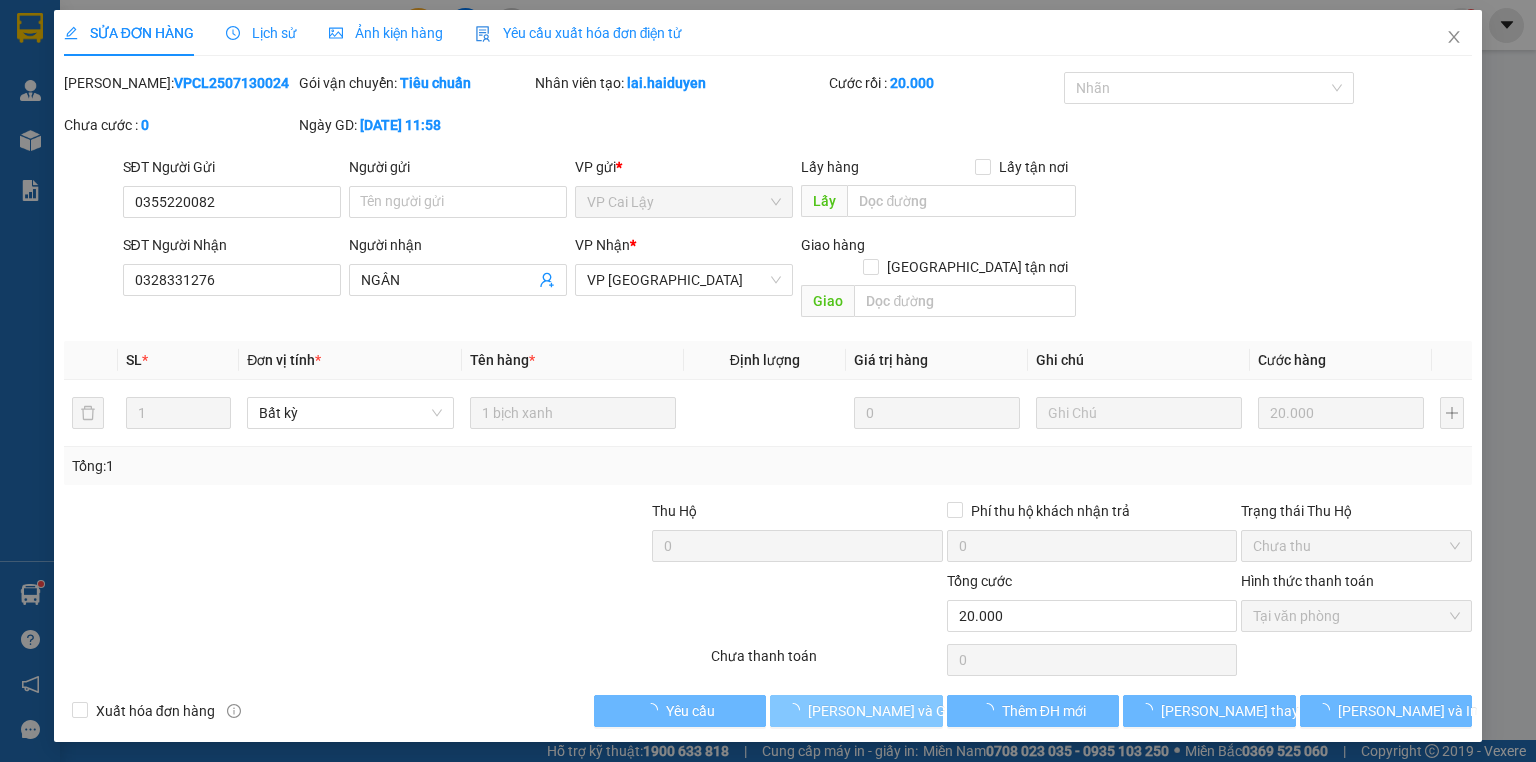 click on "[PERSON_NAME] và [PERSON_NAME] hàng" at bounding box center [904, 711] 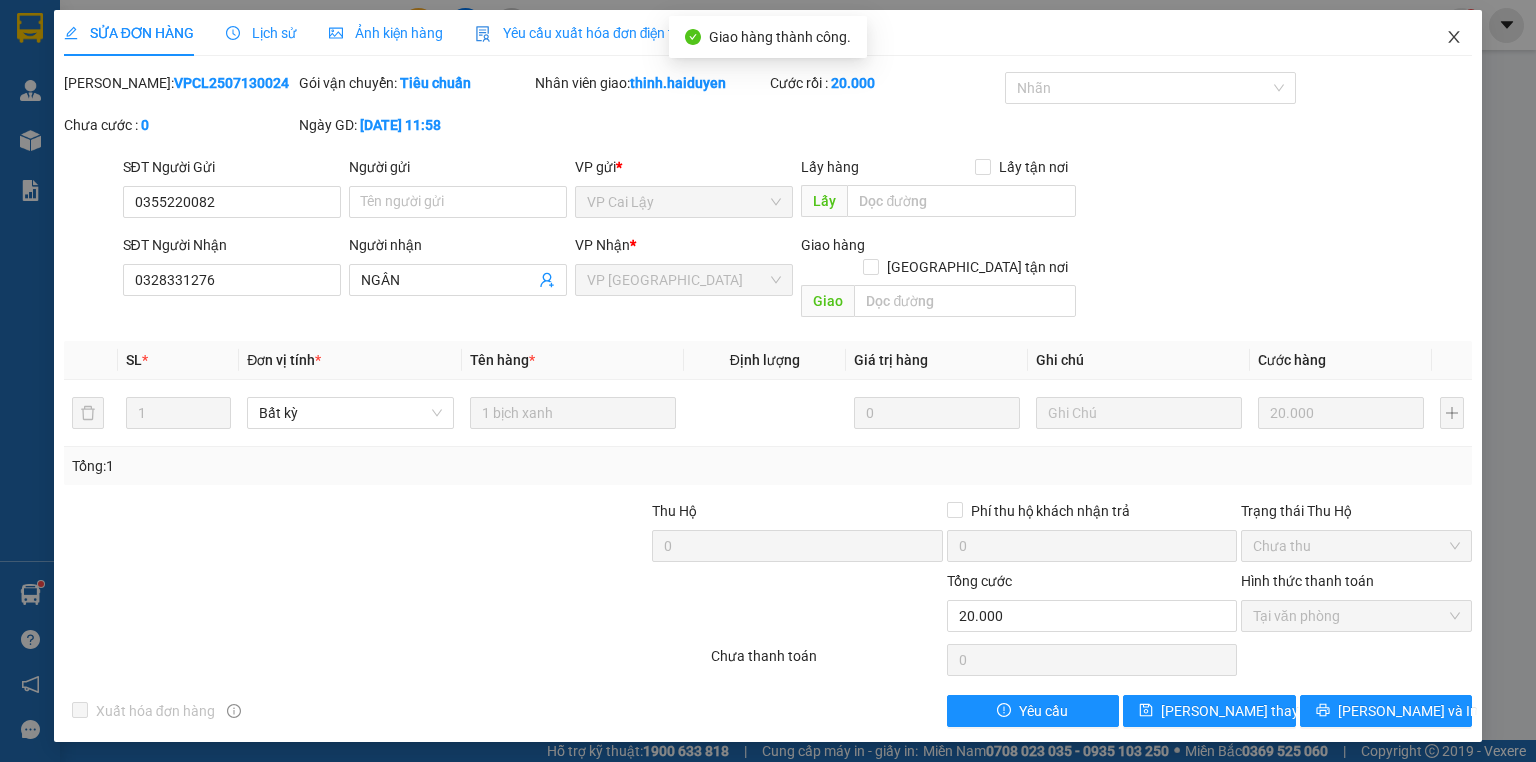 click 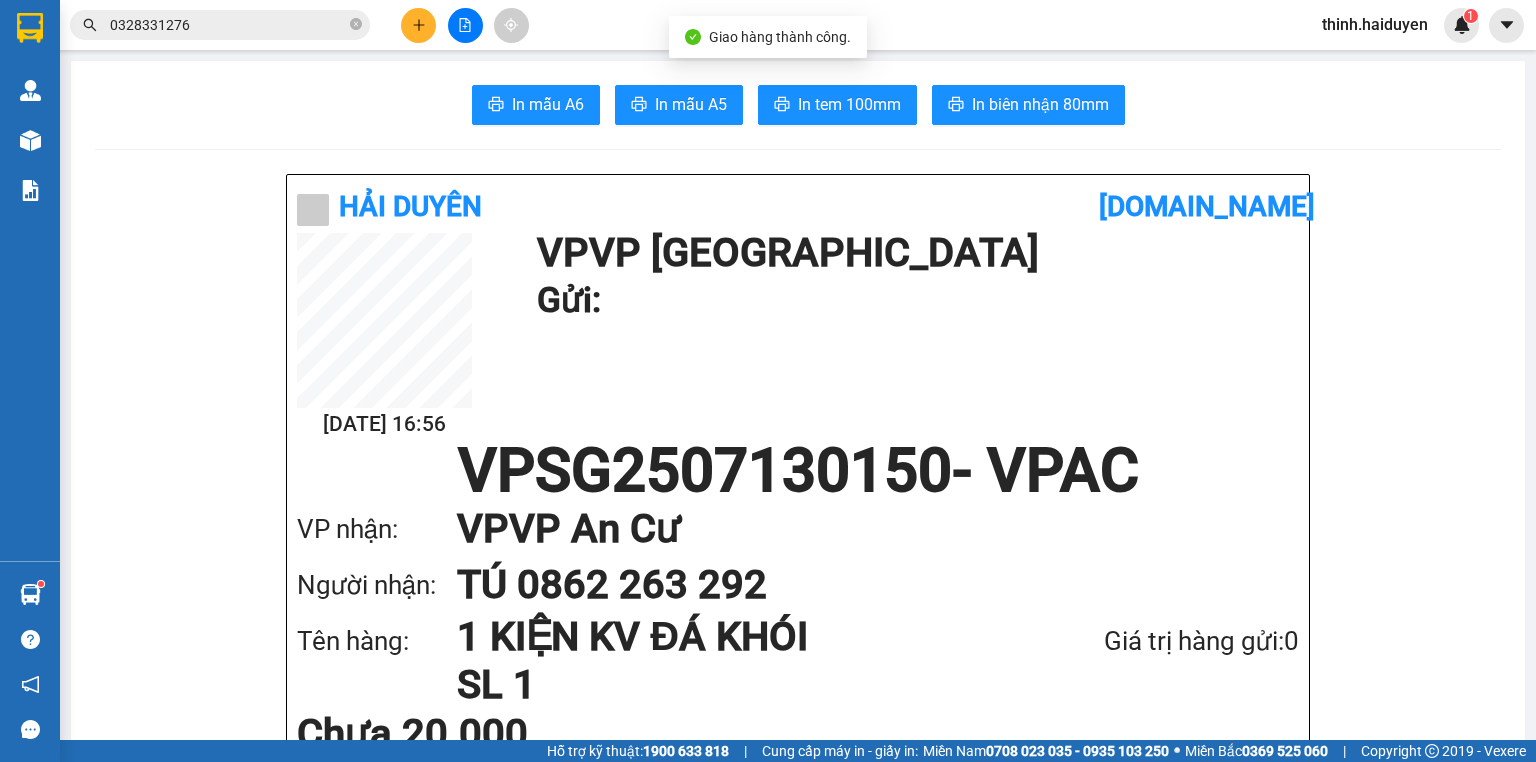 click on "Hải Duyên vexere.com 13/07 16:56 VP  VP Sài Gòn Gửi:    VPSG2507130150  -   VPAC VP nhận: VP  VP An Cư Người nhận: TÚ    0862 263 292 Tên hàng: 1 KIỆN KV ĐÁ KHÓI  SL 1 Giá trị hàng gửi:  0 Chưa   20.000 Tổng phải thu:   20.000 NHẸ TAY Hải Duyên VP VP Sài Gòn   97B Nguyễn Duy Dương, P9   0907420505, 0939242285 VP VP An Cư   Ngã 3 An Cư, KĐT An Thạnh   0907643344 , 0907813344 Mã GD :  VPSG2507130150 In ngày:  13/07/2025   16:56 Gửi khách hàng Gửi :       VP VP Sài Gòn Nhận :  TÚ  - 0862263292   VP VP An Cư Ghi chú:  NHẸ TAY   Tên (giá trị hàng) SL Cước món hàng 1 KIỆN KV ĐÁ KHÓI    (0) 1 20.000 Tổng cộng 1 20.000 Loading... Chưa : 20.000 VND Tổng phải thu : 20.000 VND Người gửi hàng xác nhận Quy định nhận/gửi hàng : Không vận chuyển hàng hóa trái quy định pháp luật. Khi đến nhận hàng, quý khách cần mang theo  CMND. Hàng gửi bị mất, nhà xe đền   Vexere.com" at bounding box center (798, 1734) 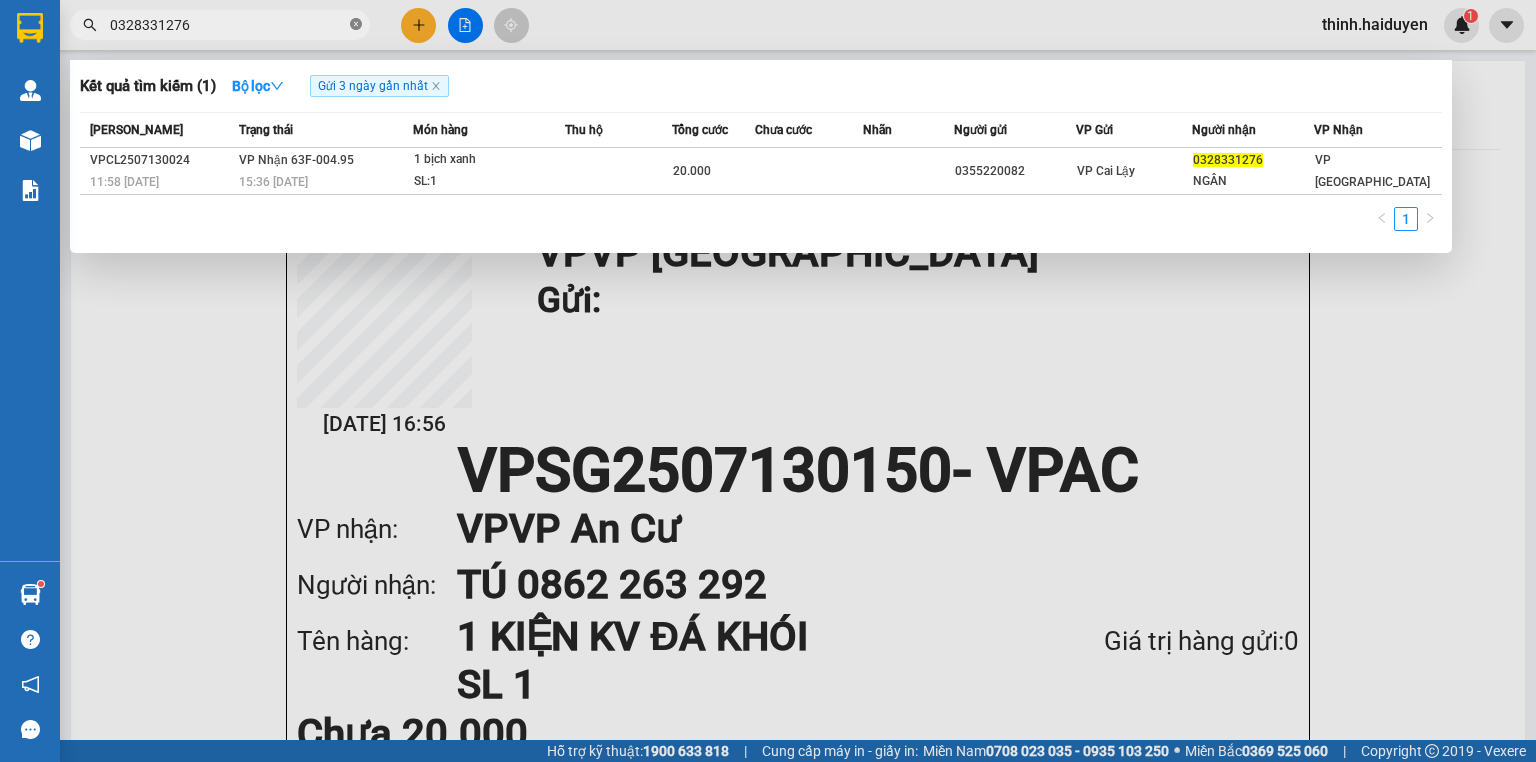 click 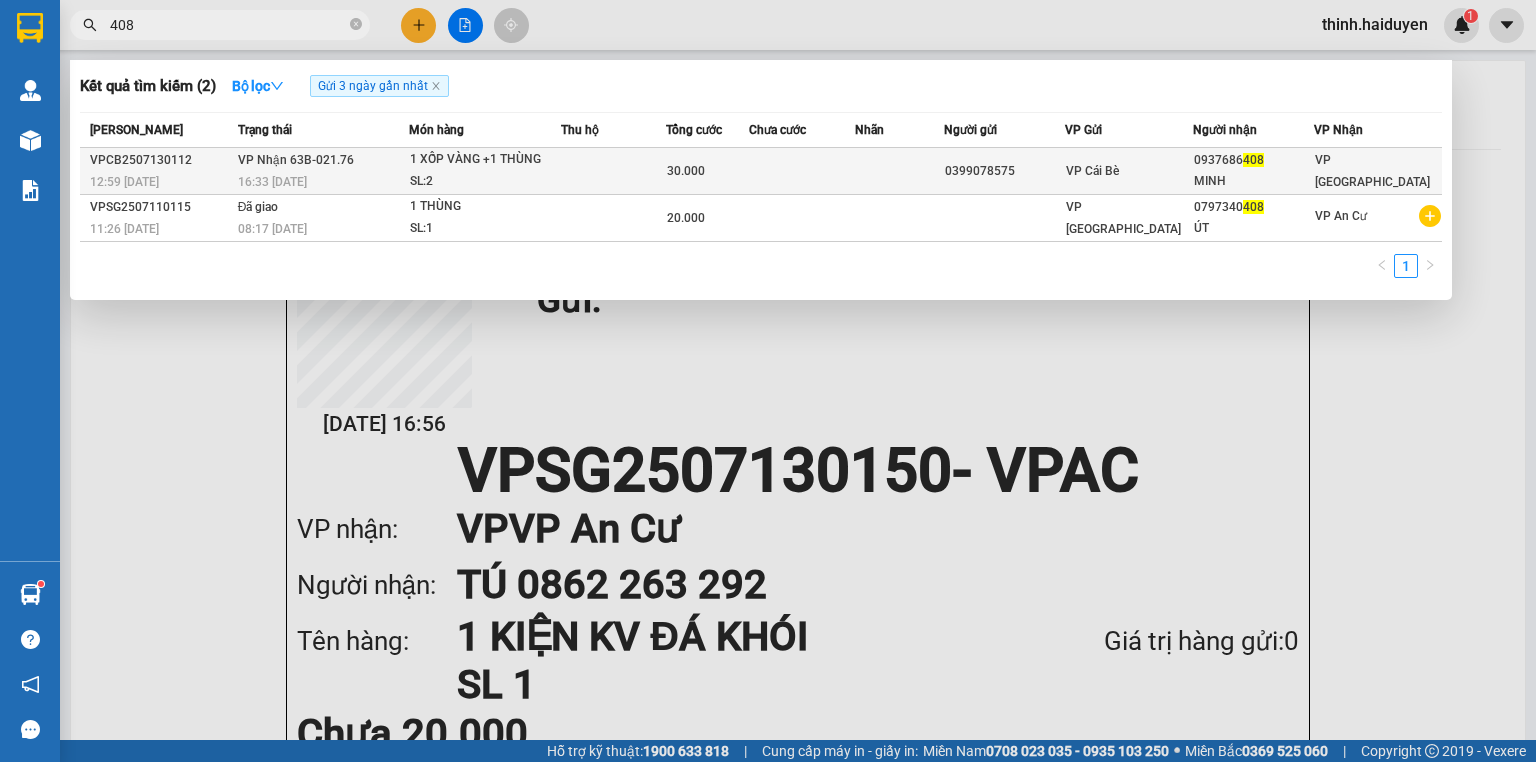 type on "408" 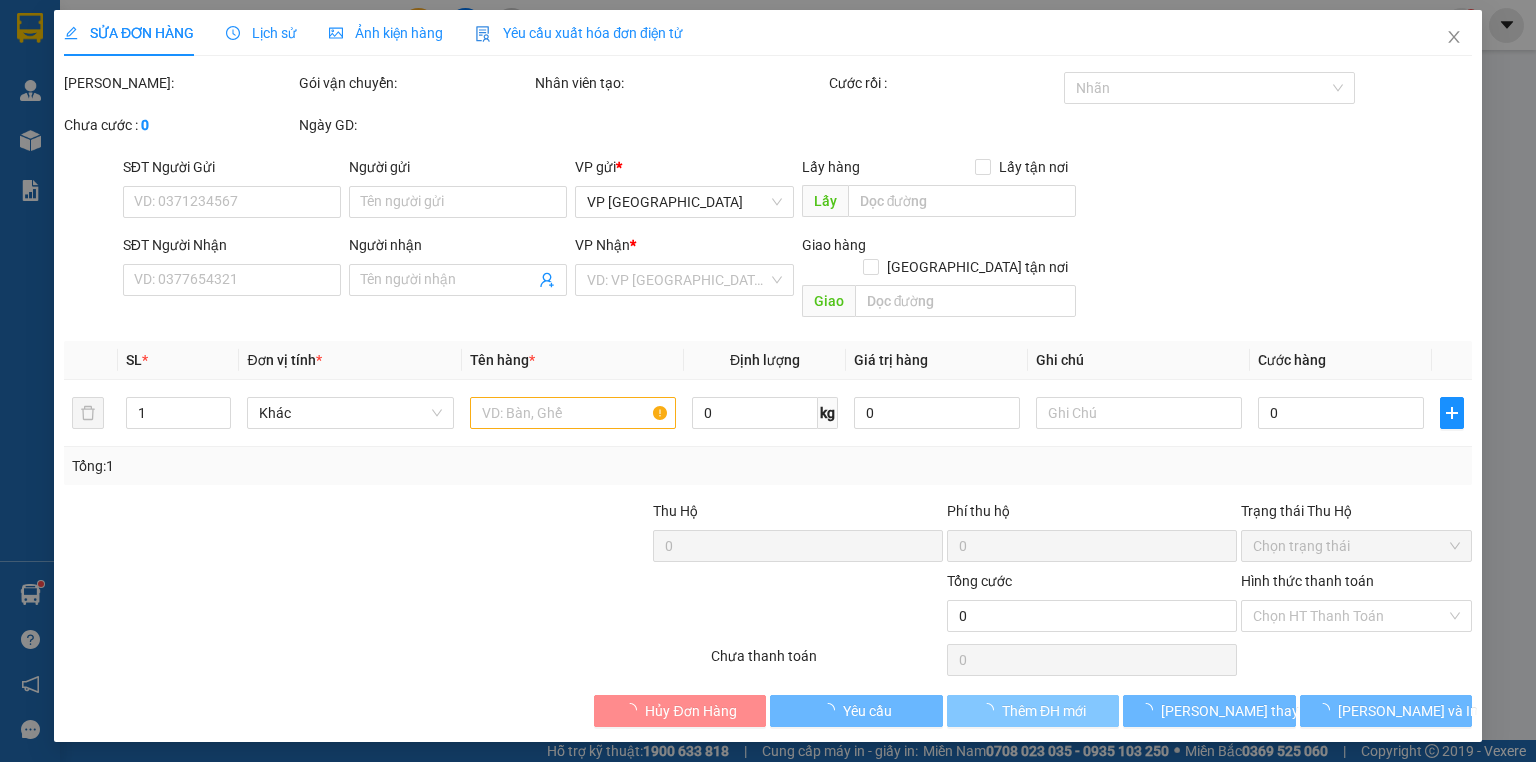 type on "0399078575" 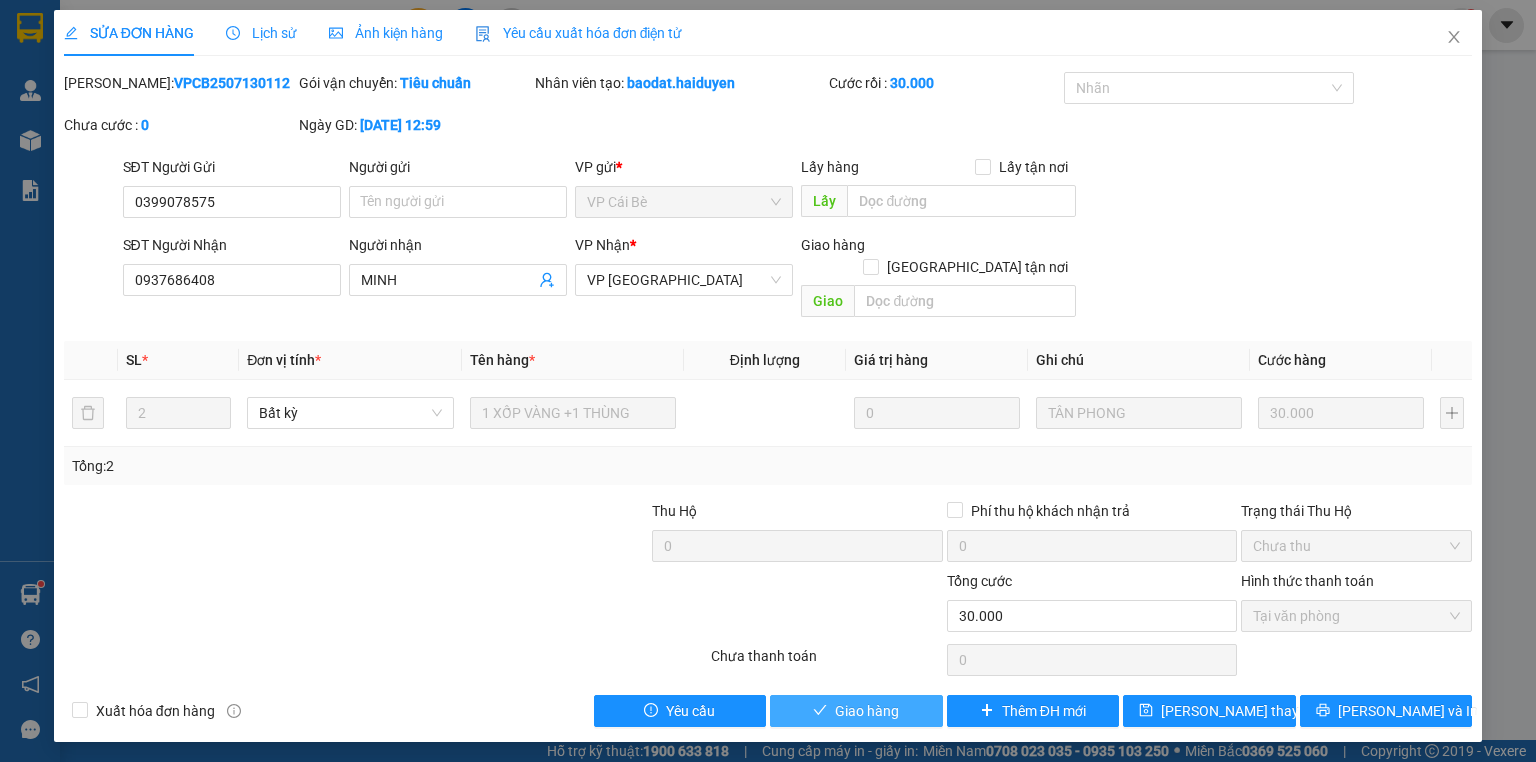 click on "Giao hàng" at bounding box center [867, 711] 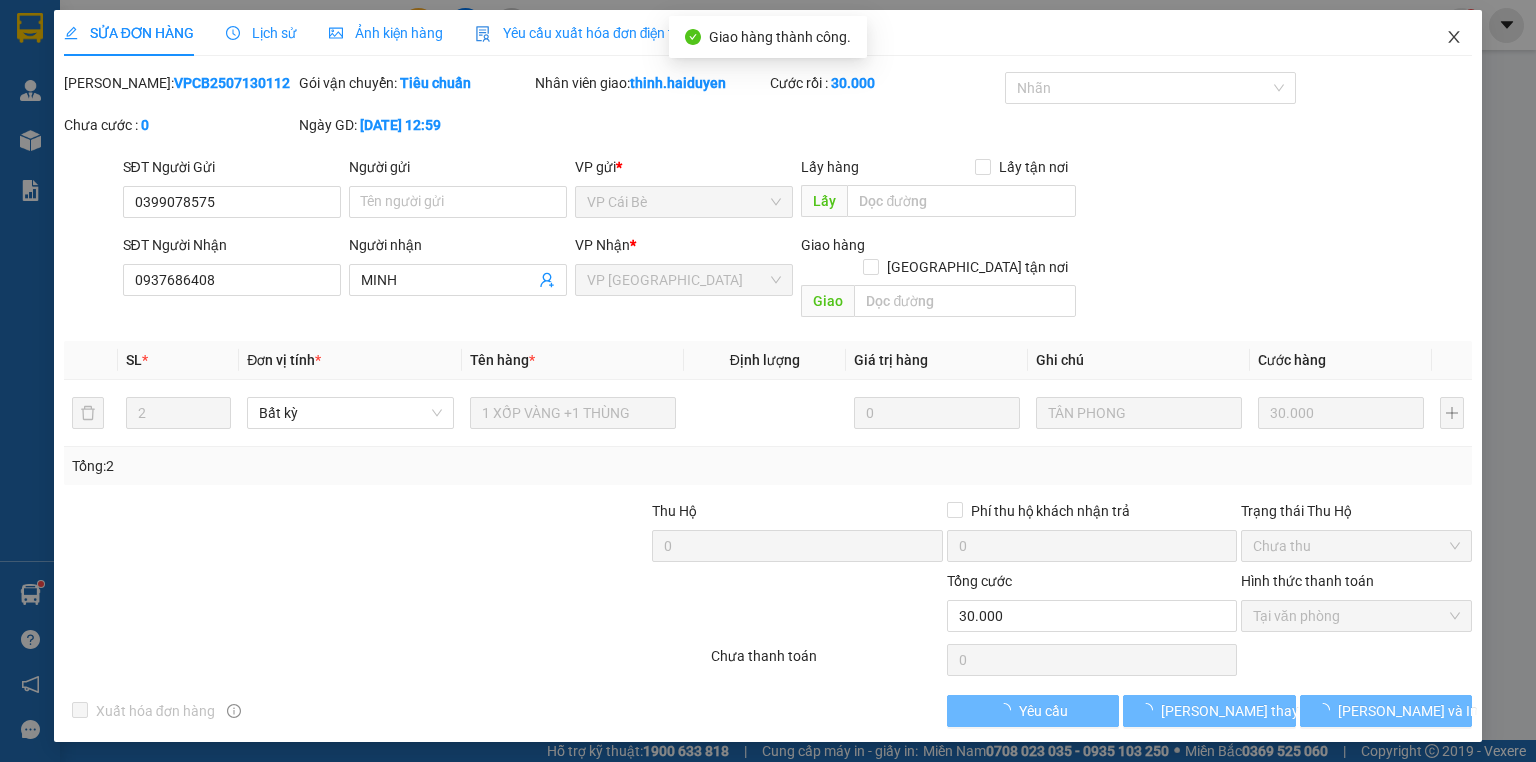 click 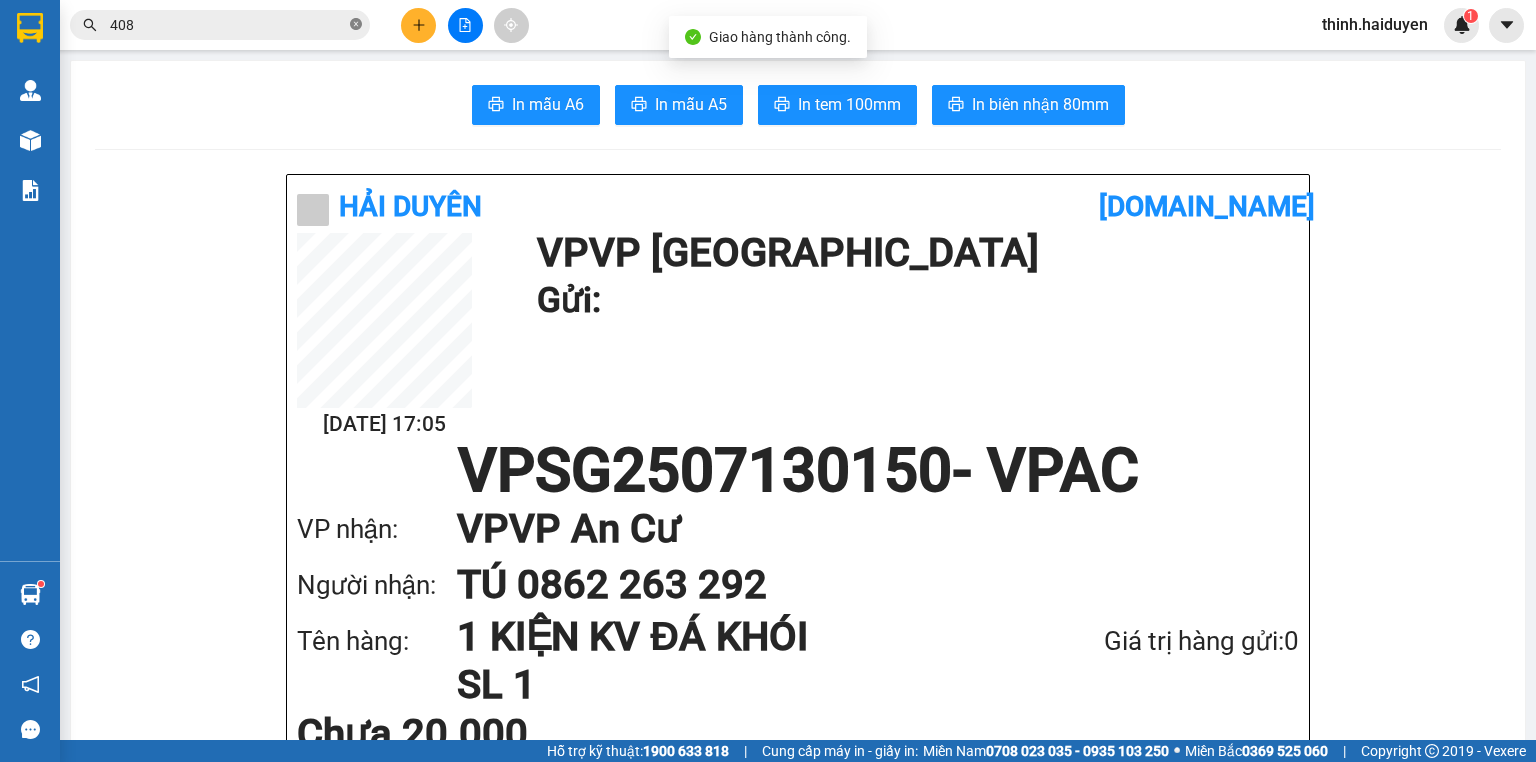 click 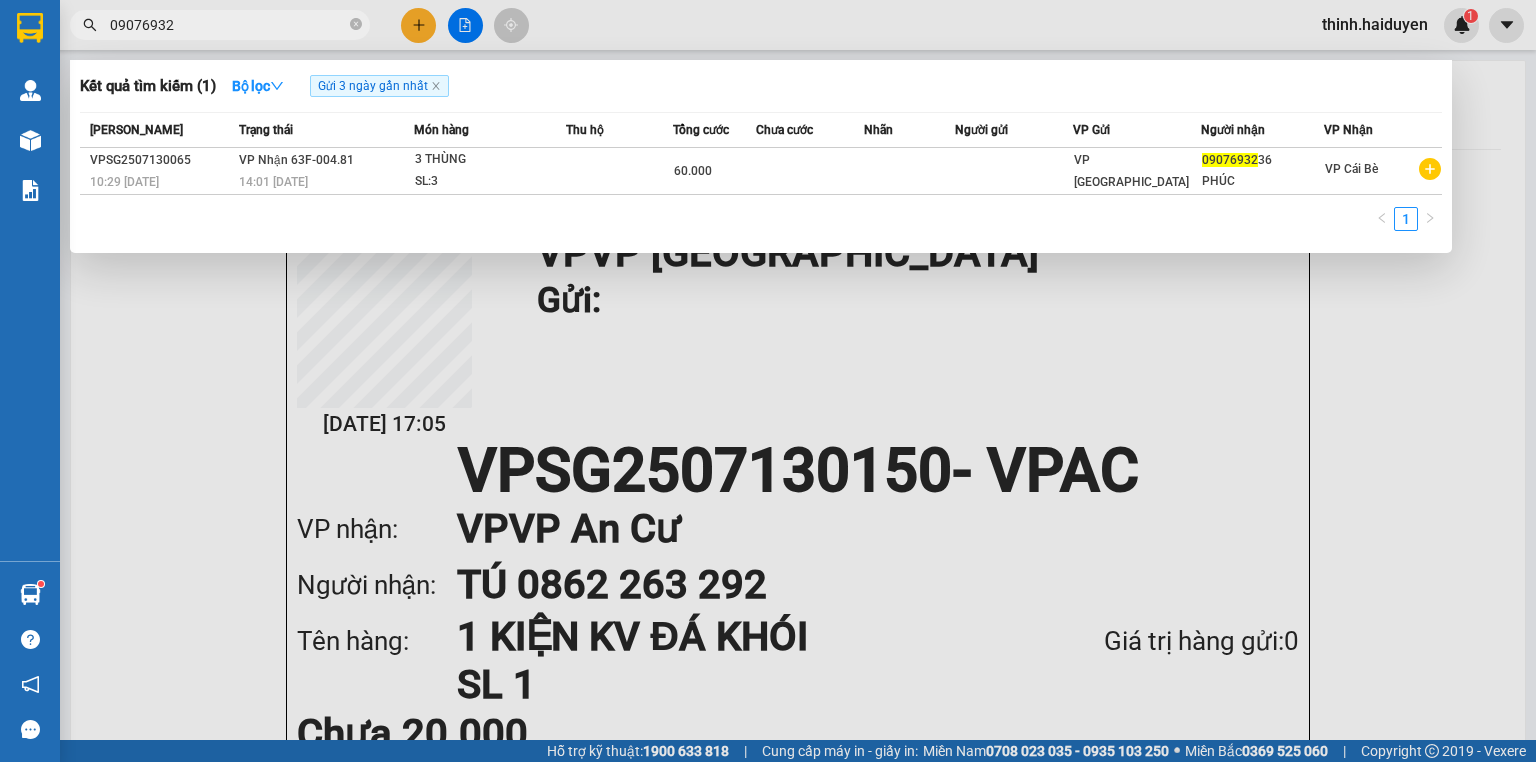 type on "09076932" 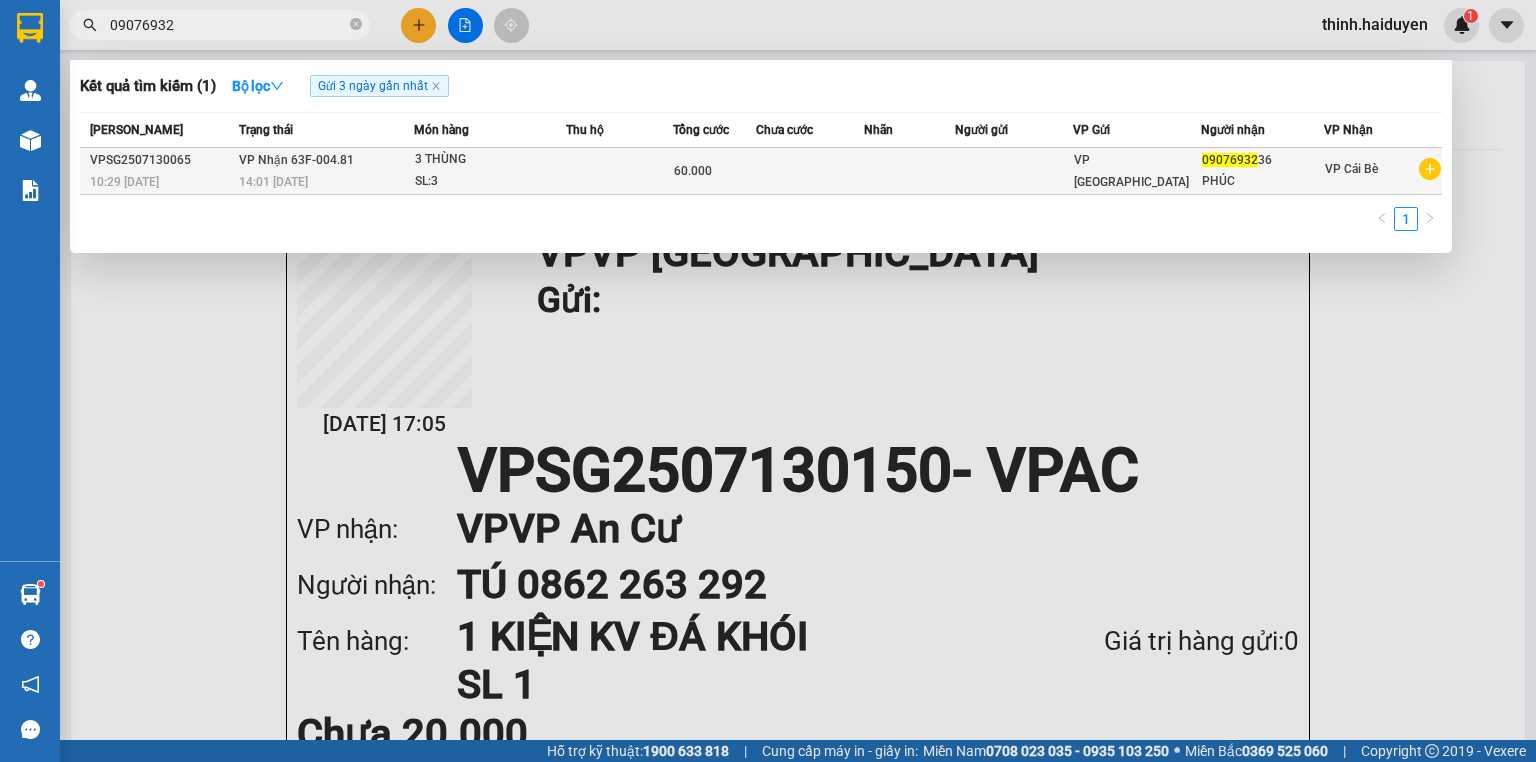 click on "VP Nhận   63F-004.81 14:01 - 13/07" at bounding box center (324, 171) 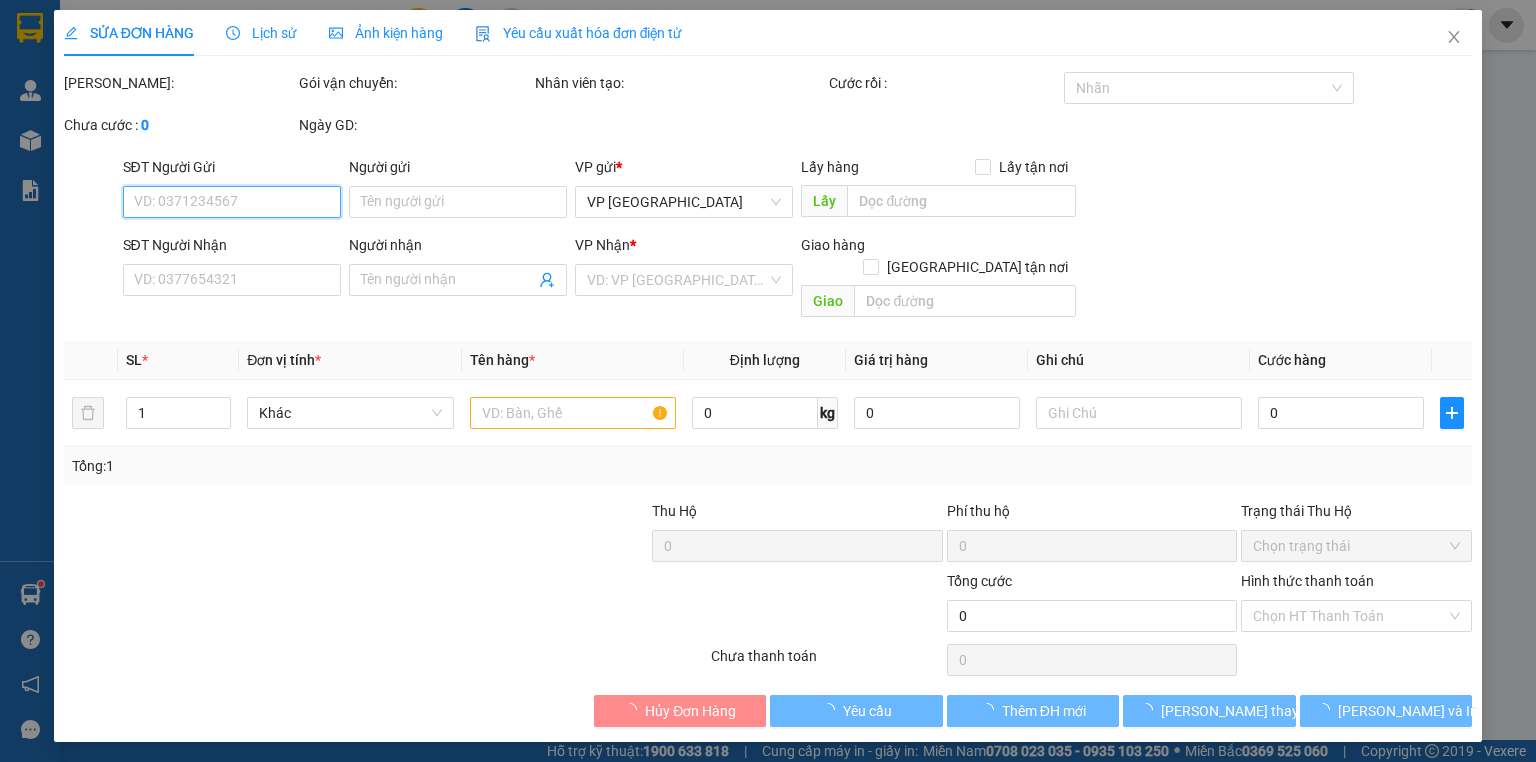 type on "0907693236" 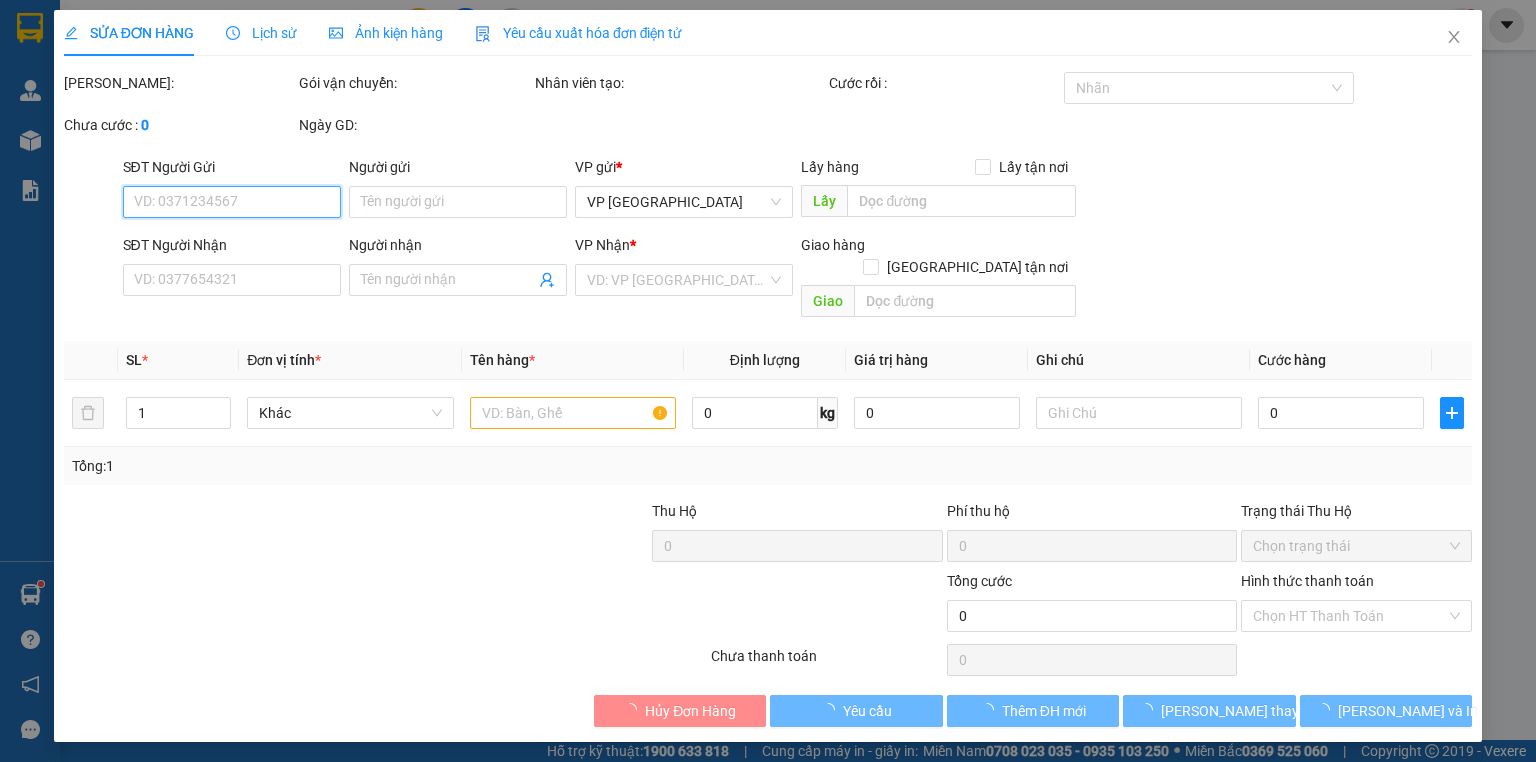 type on "PHÚC" 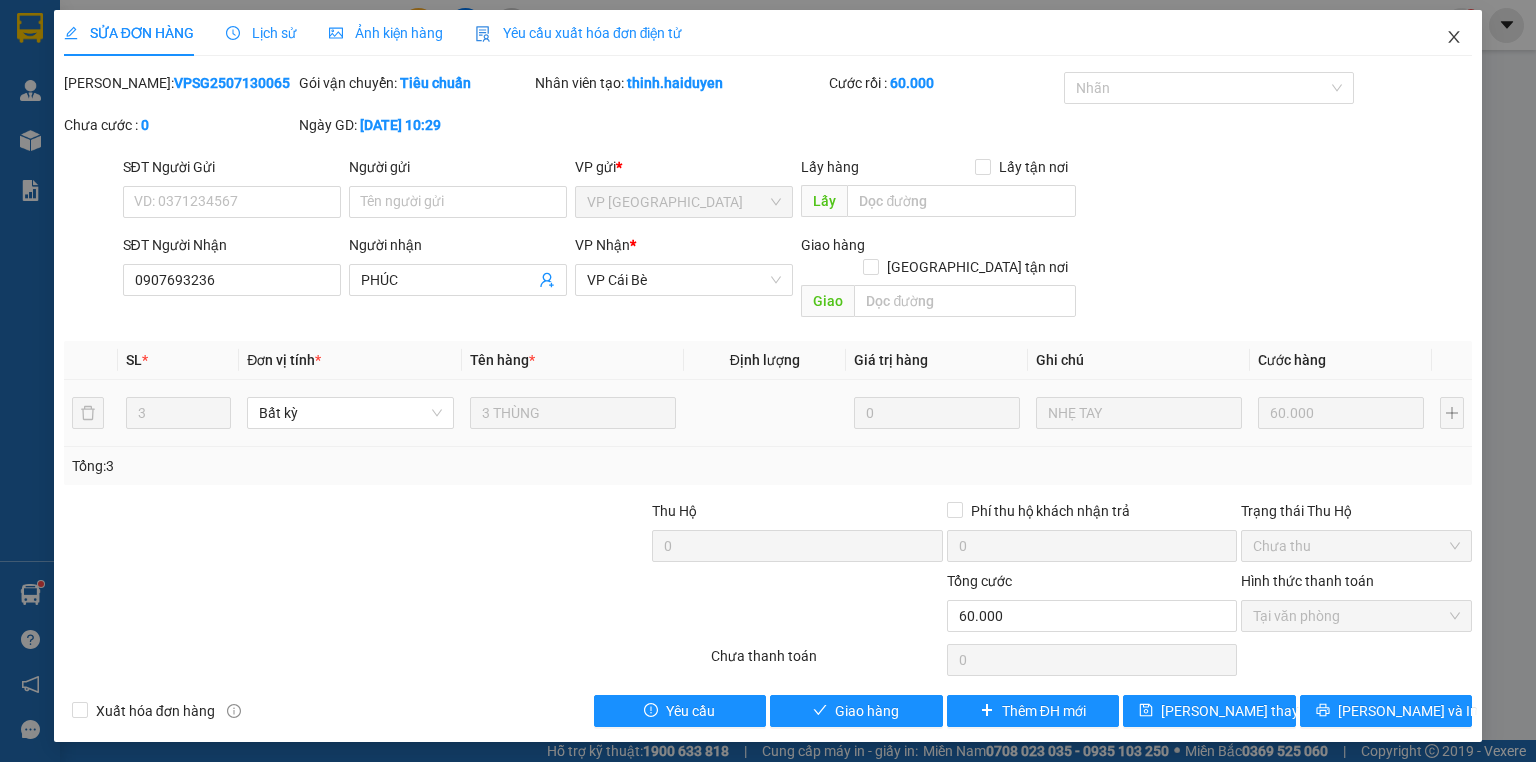 drag, startPoint x: 1451, startPoint y: 36, endPoint x: 1216, endPoint y: 39, distance: 235.01915 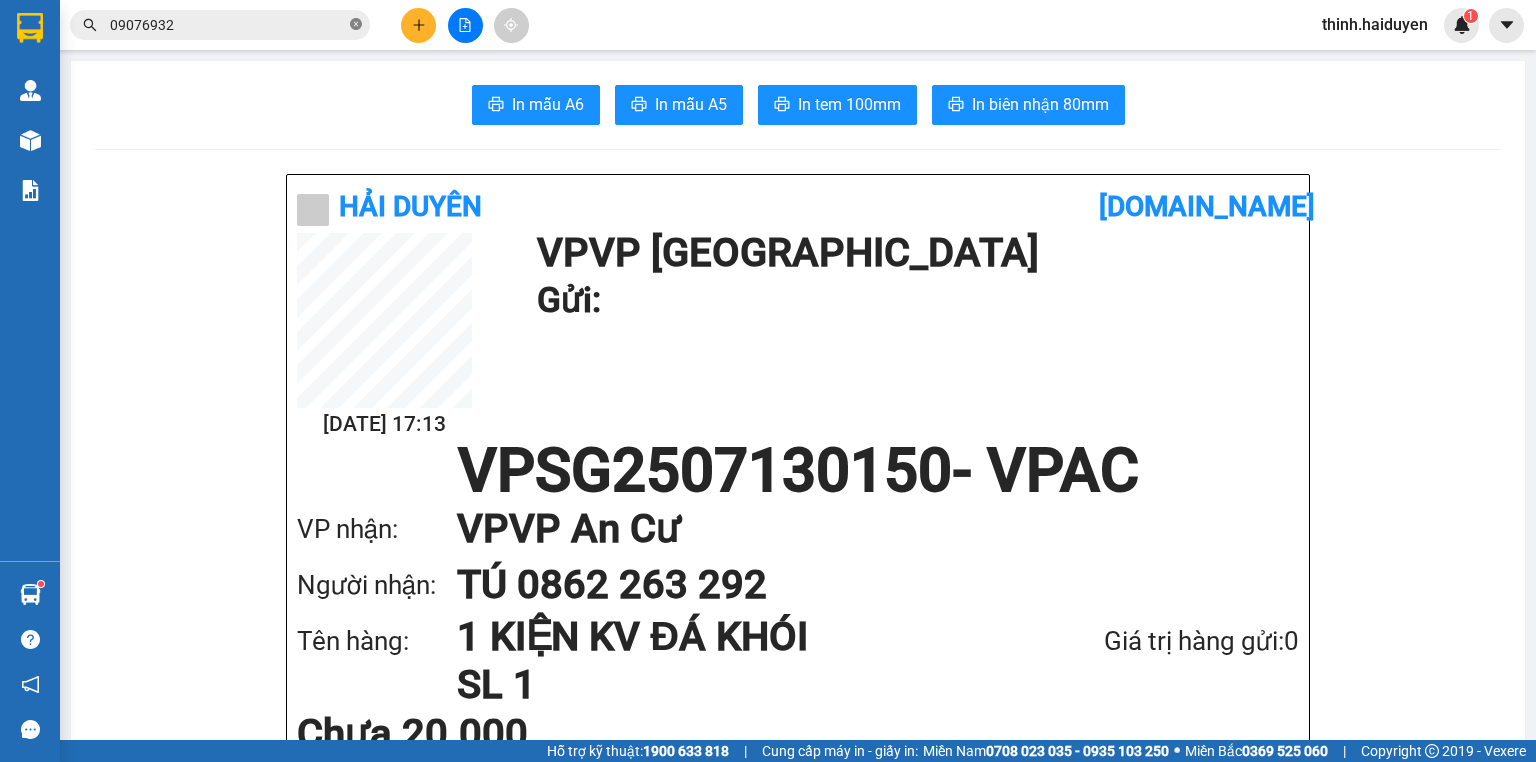 click 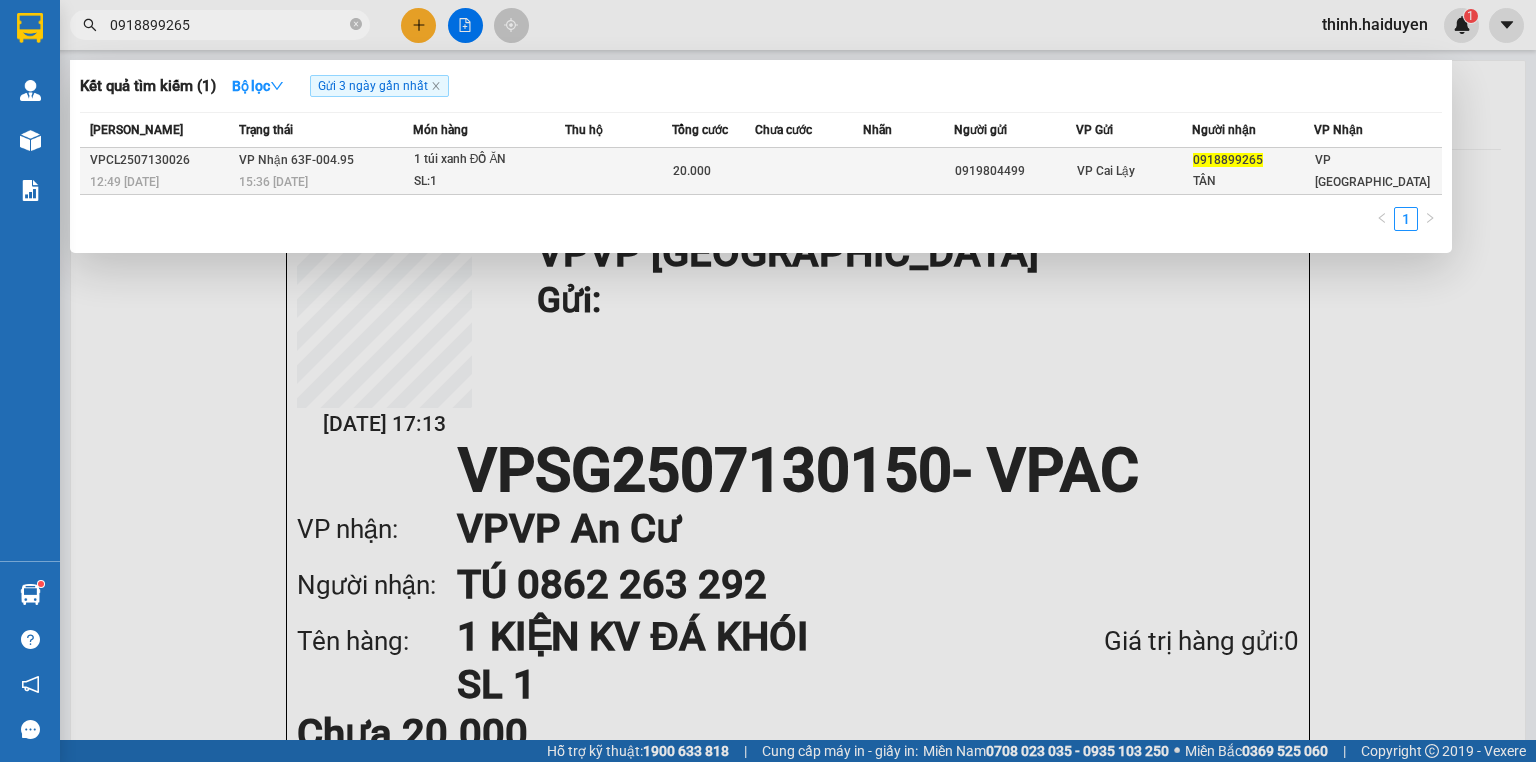 type on "0918899265" 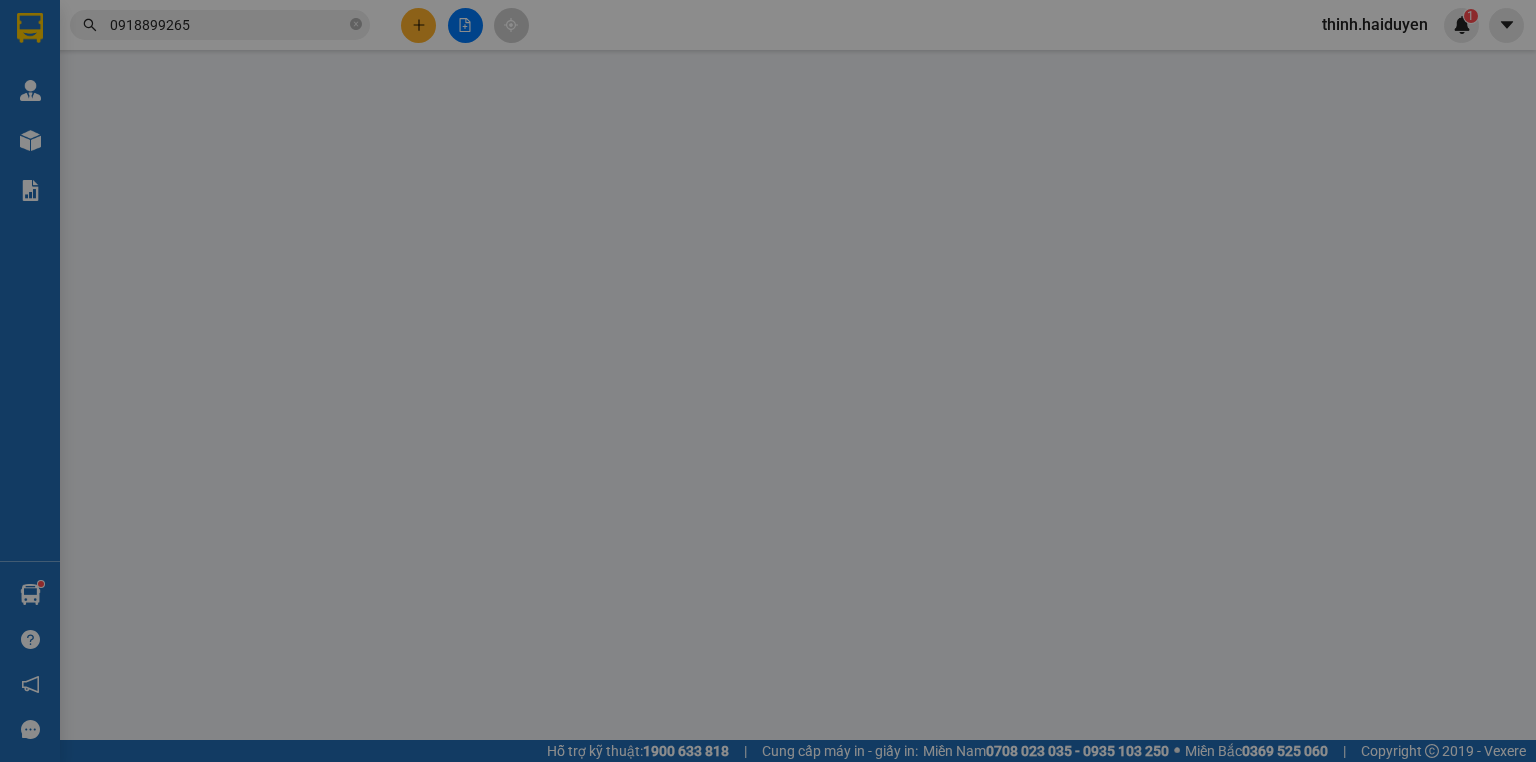 type on "0919804499" 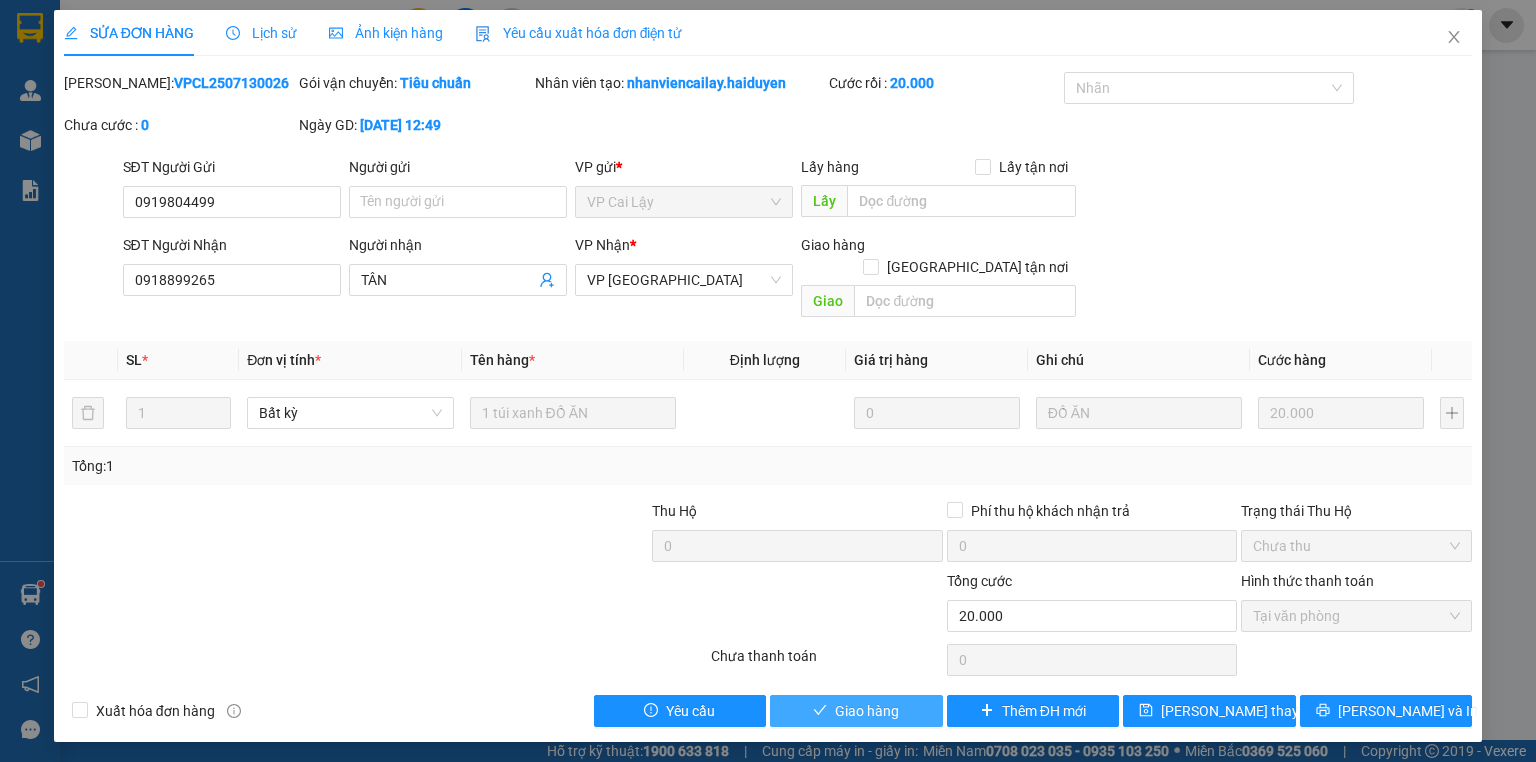 drag, startPoint x: 915, startPoint y: 693, endPoint x: 1366, endPoint y: 355, distance: 563.60004 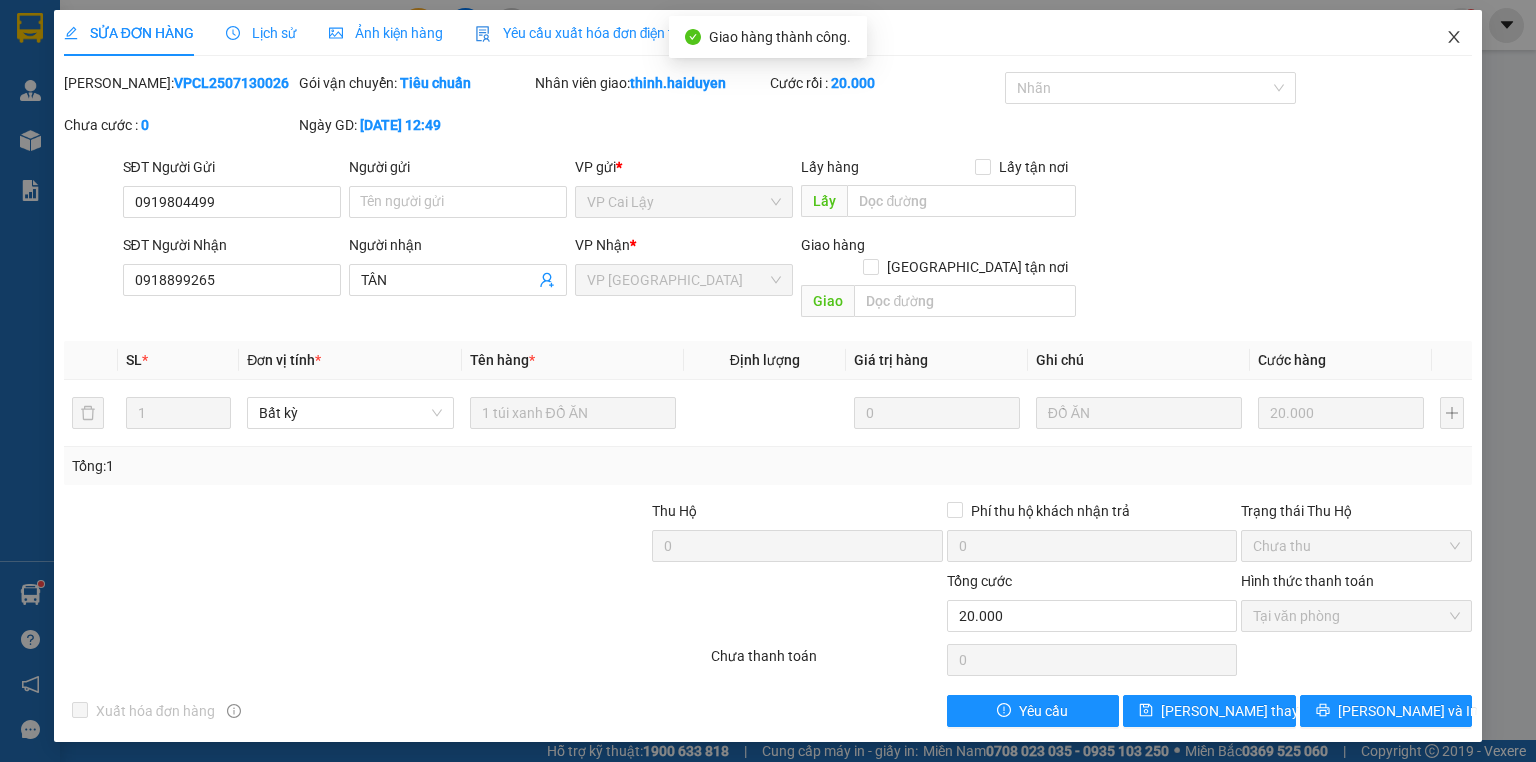 click 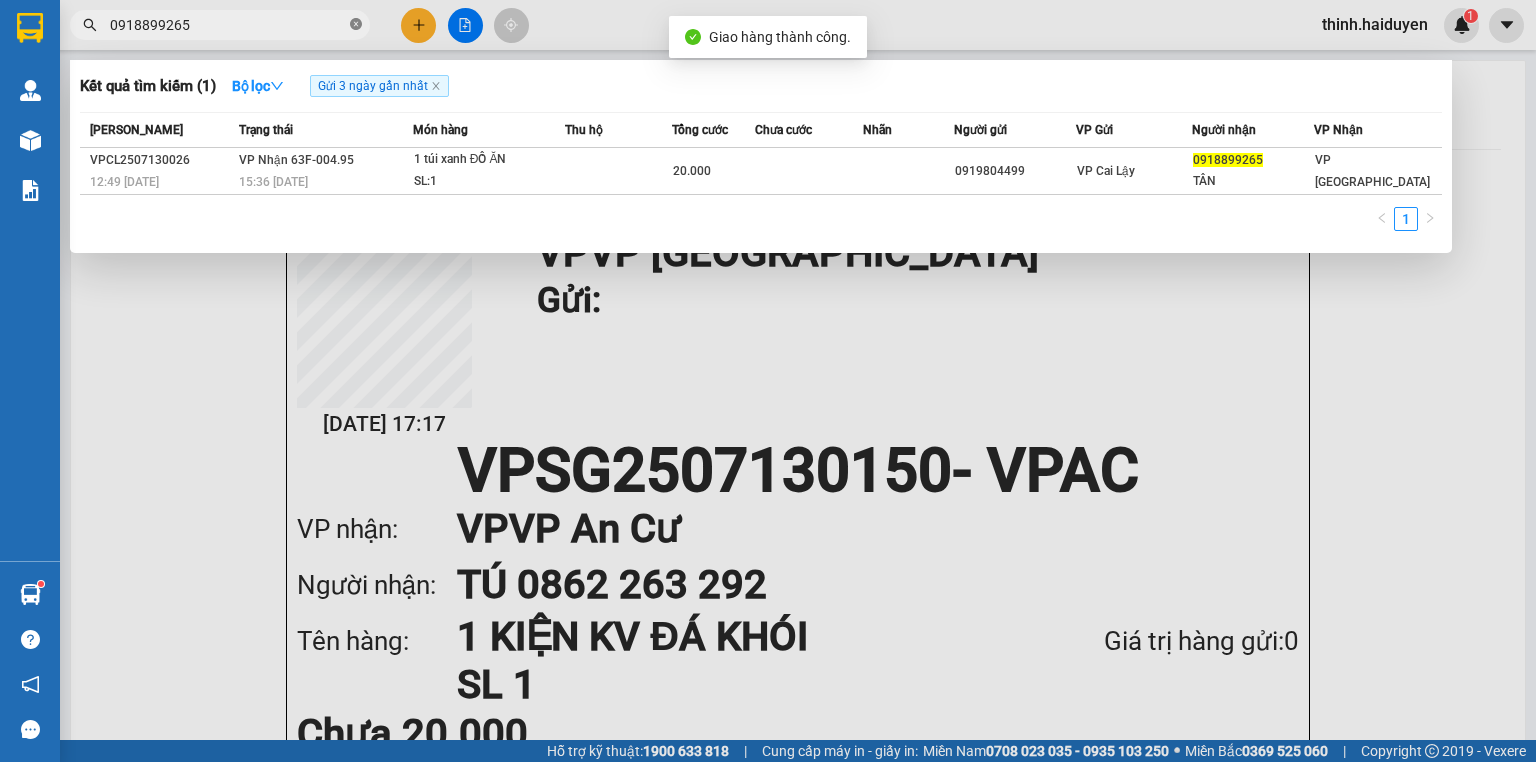 click 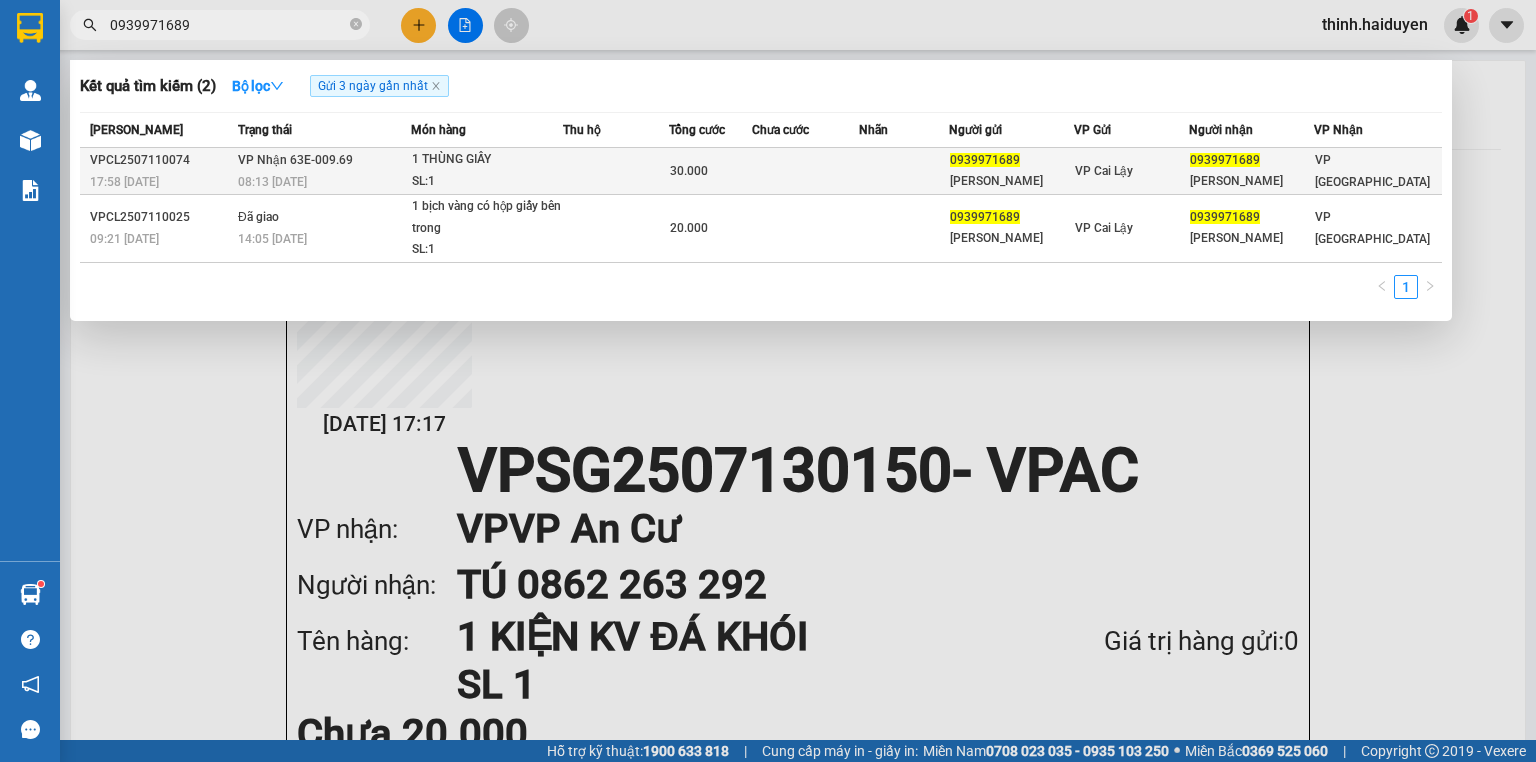 type on "0939971689" 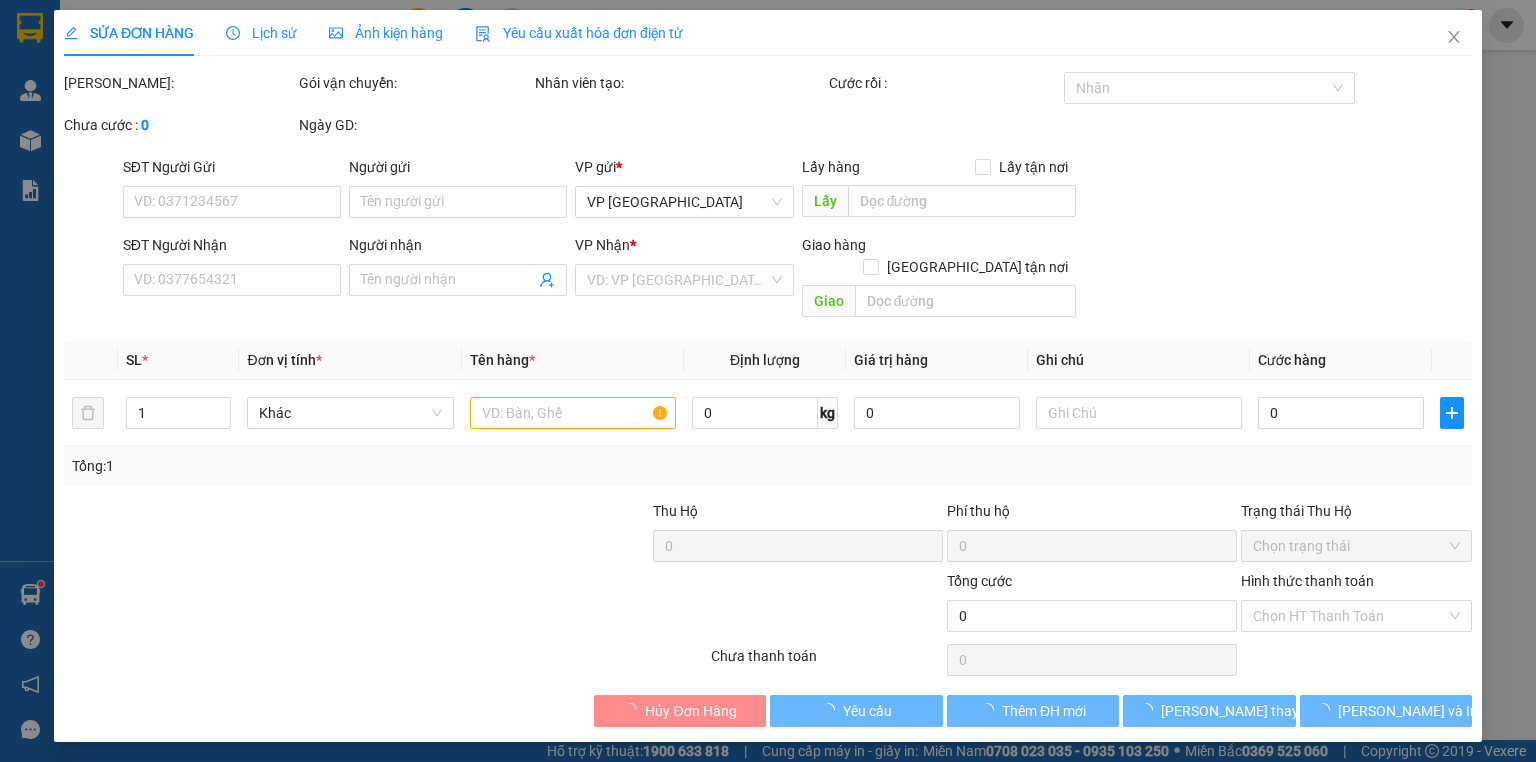 type on "0939971689" 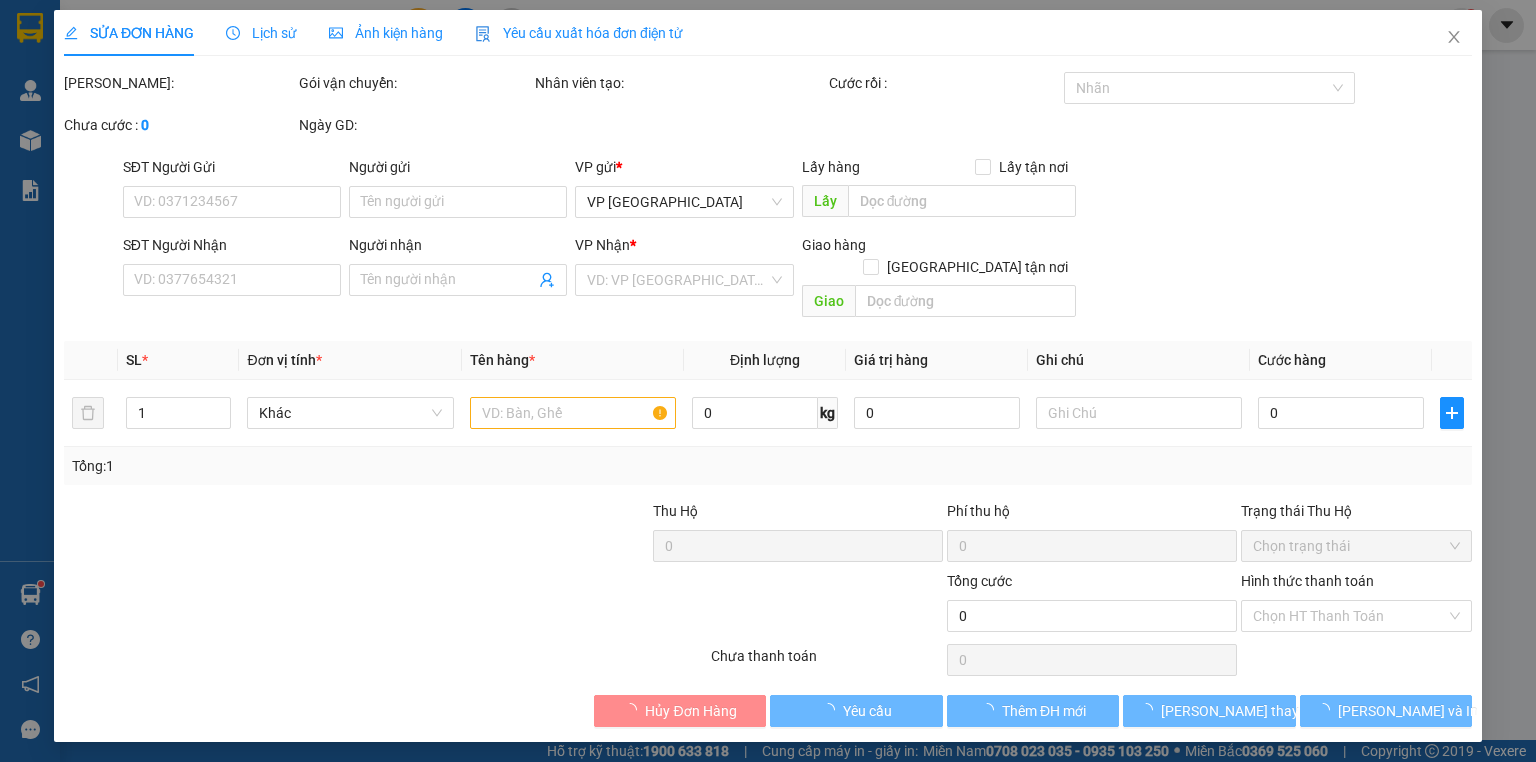 type on "HỒNG PHÚC-ĐÀO" 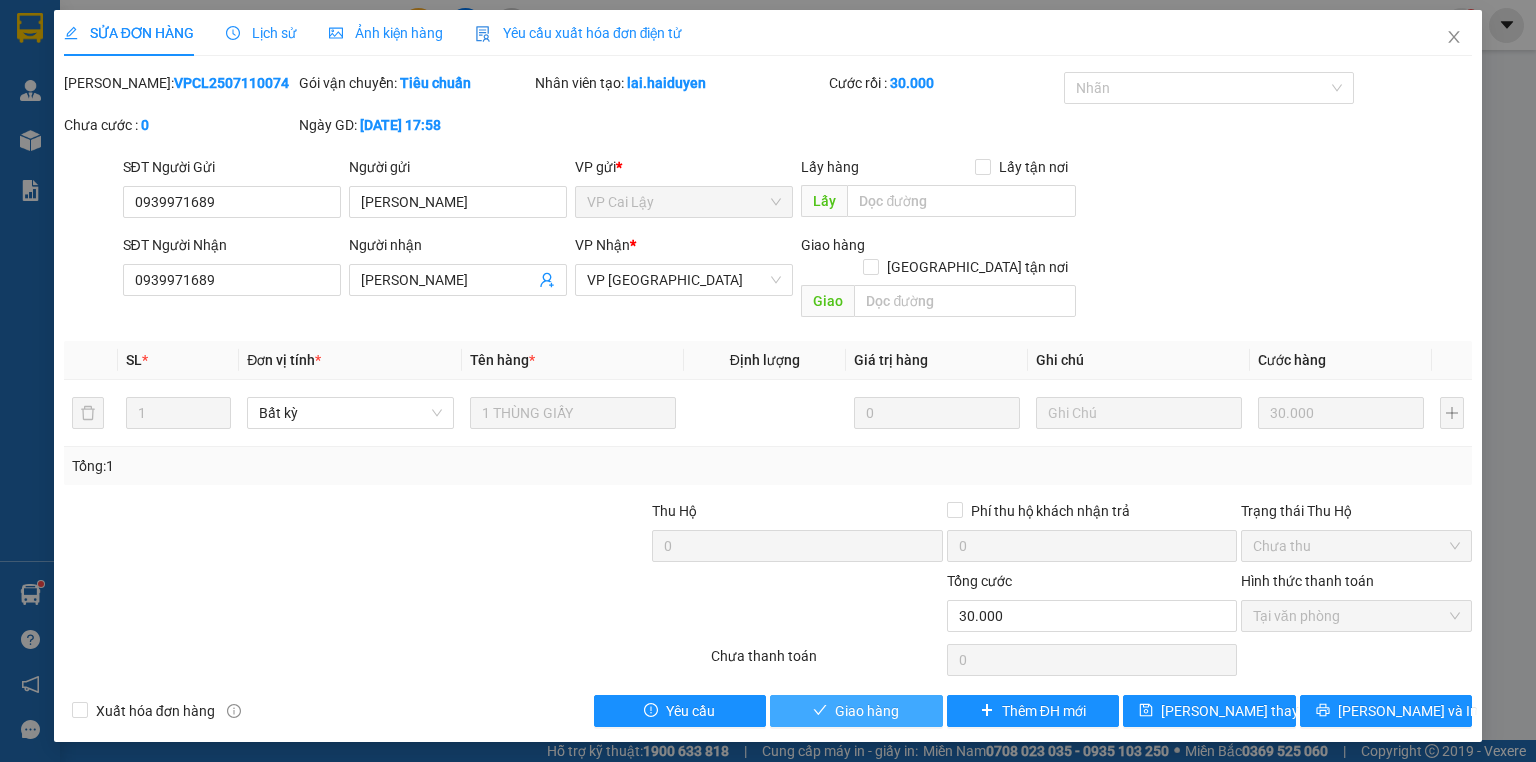 drag, startPoint x: 871, startPoint y: 683, endPoint x: 1223, endPoint y: 450, distance: 422.12912 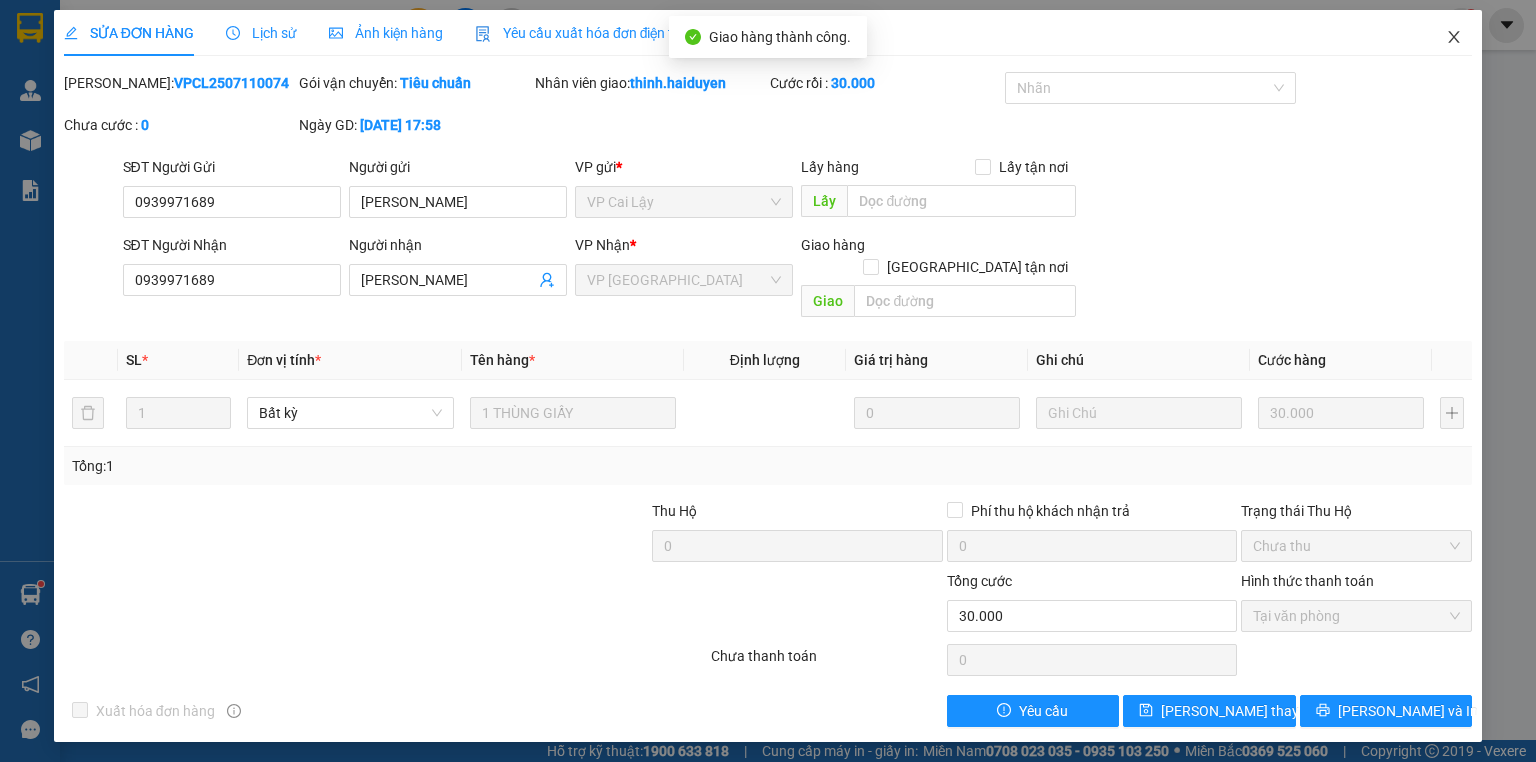 click 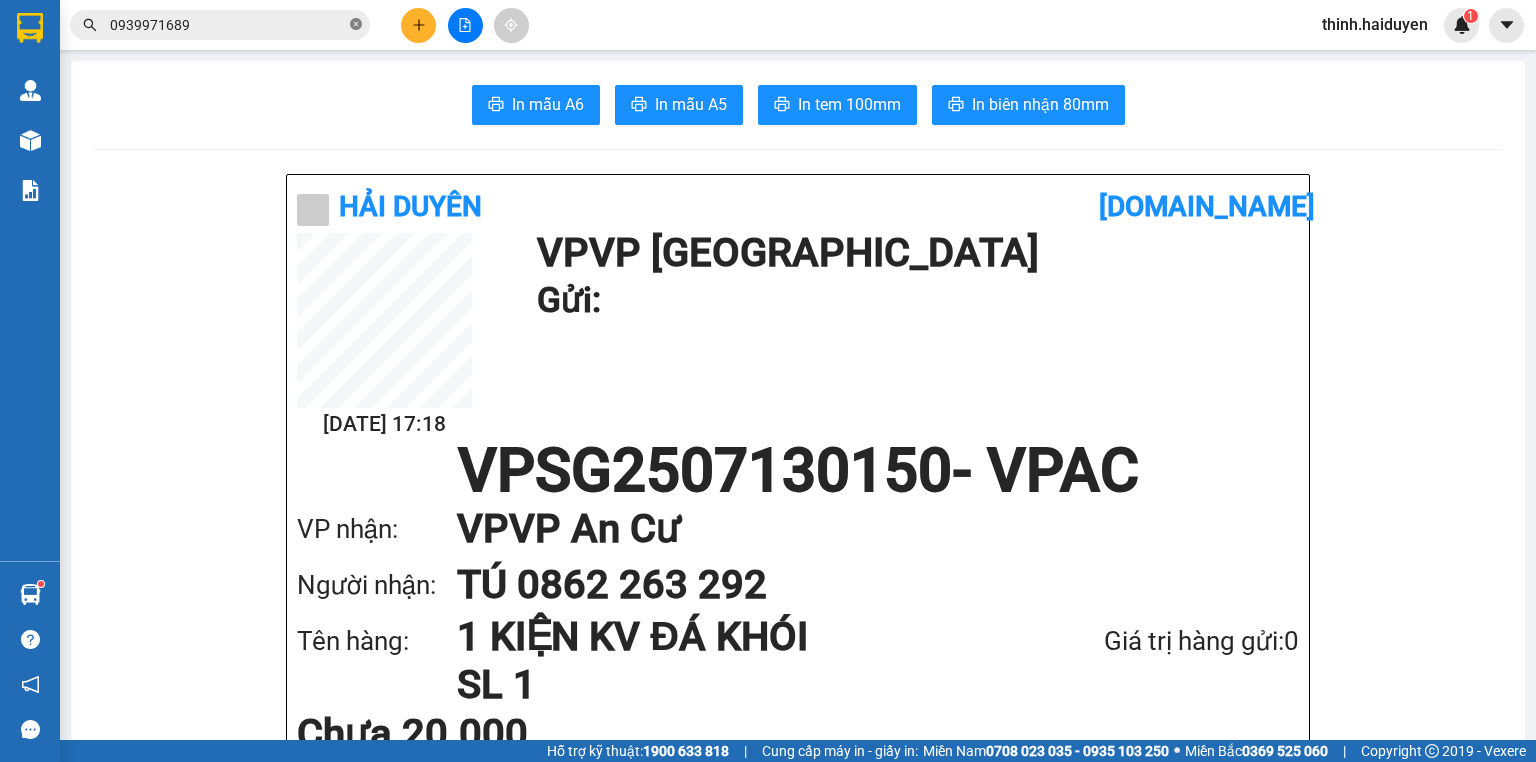 click 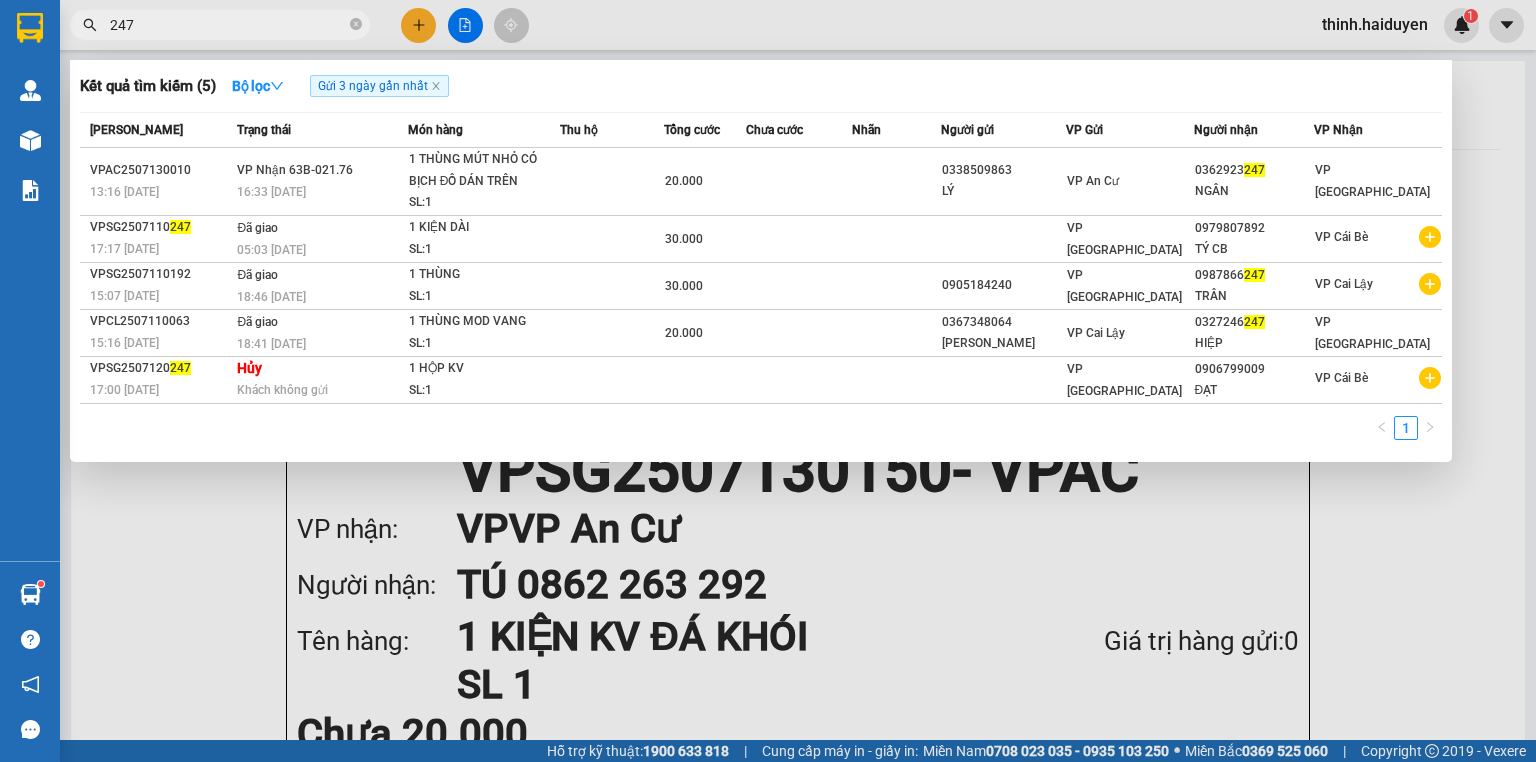 type on "247" 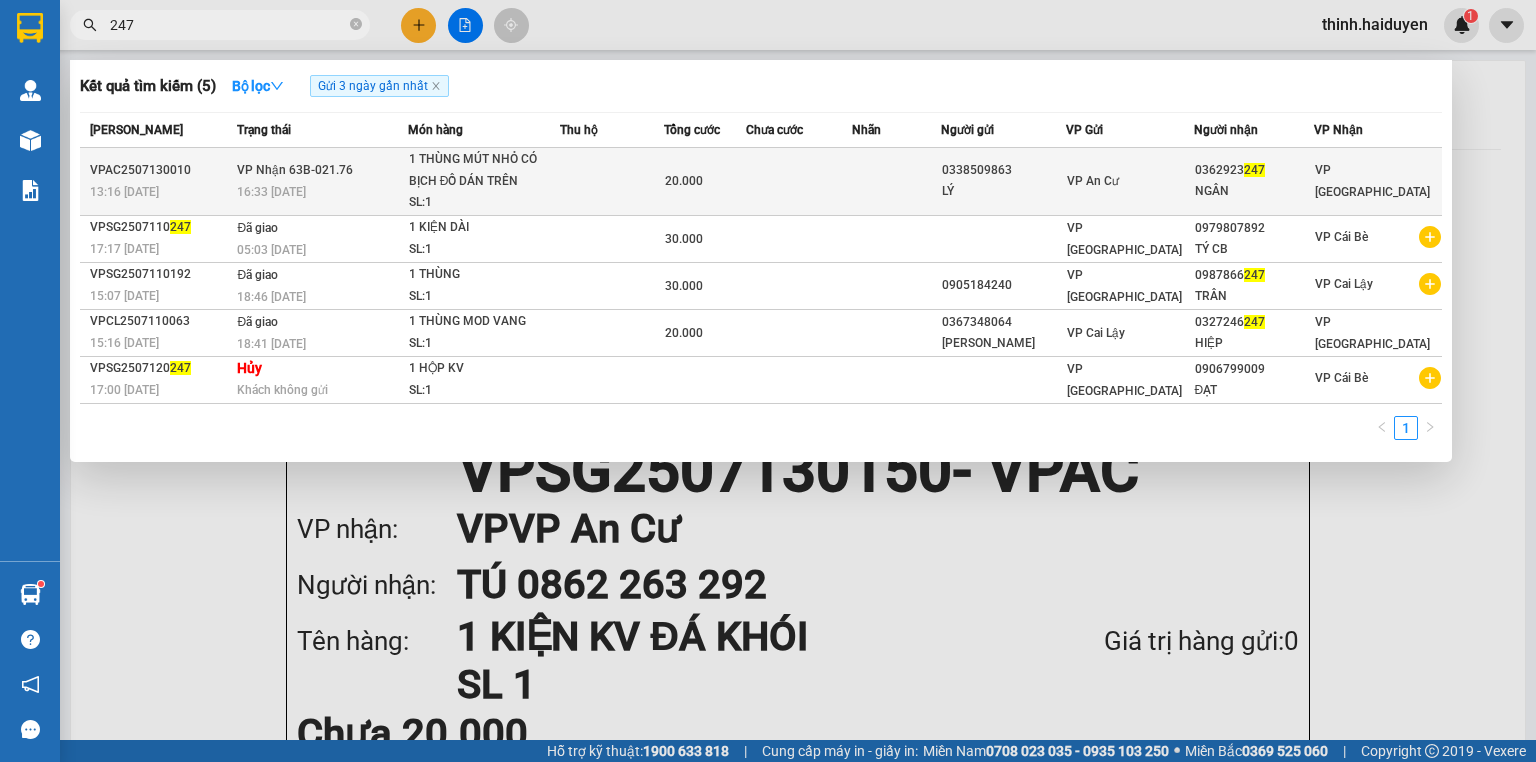 click on "SL:  1" at bounding box center (484, 203) 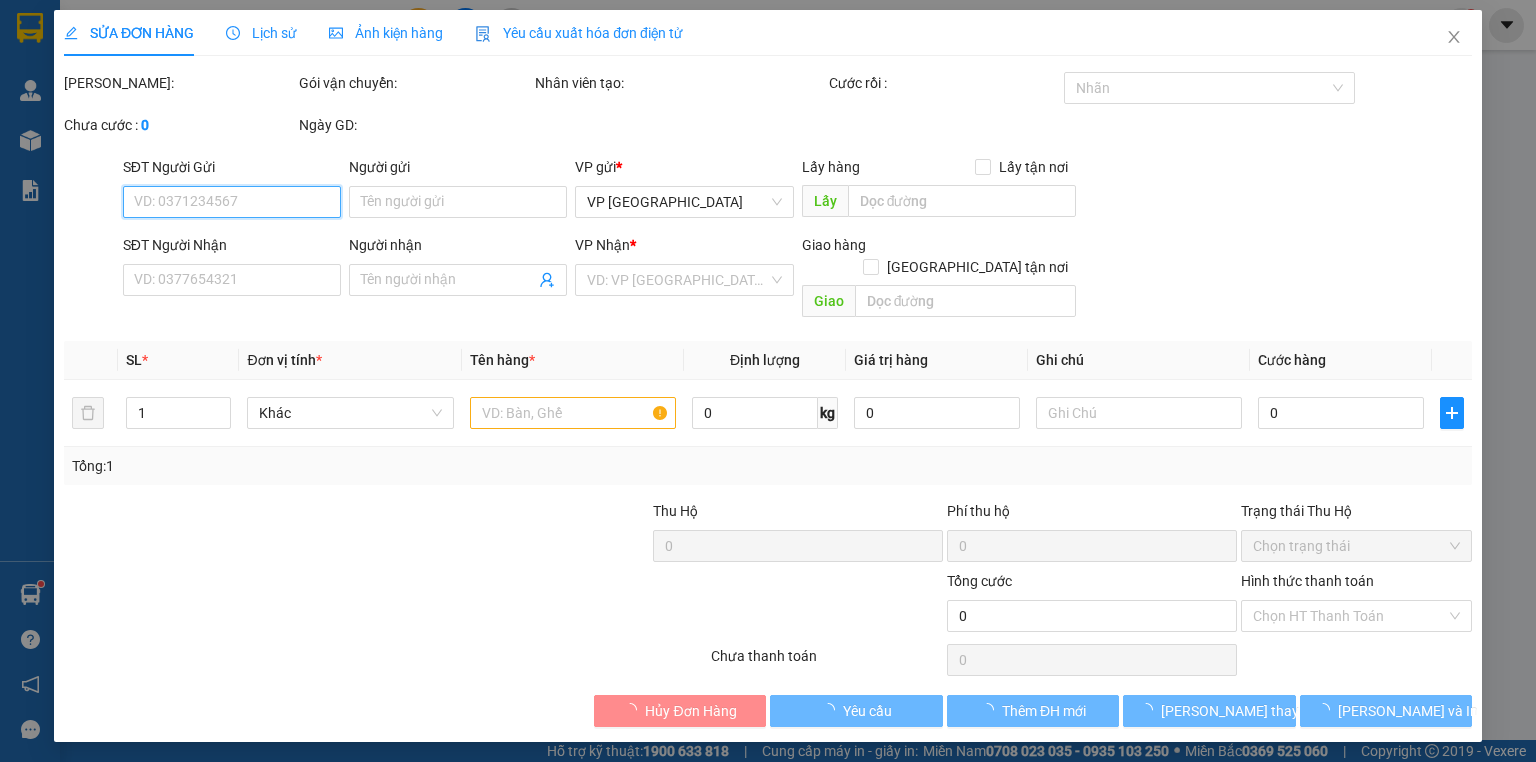 type on "0338509863" 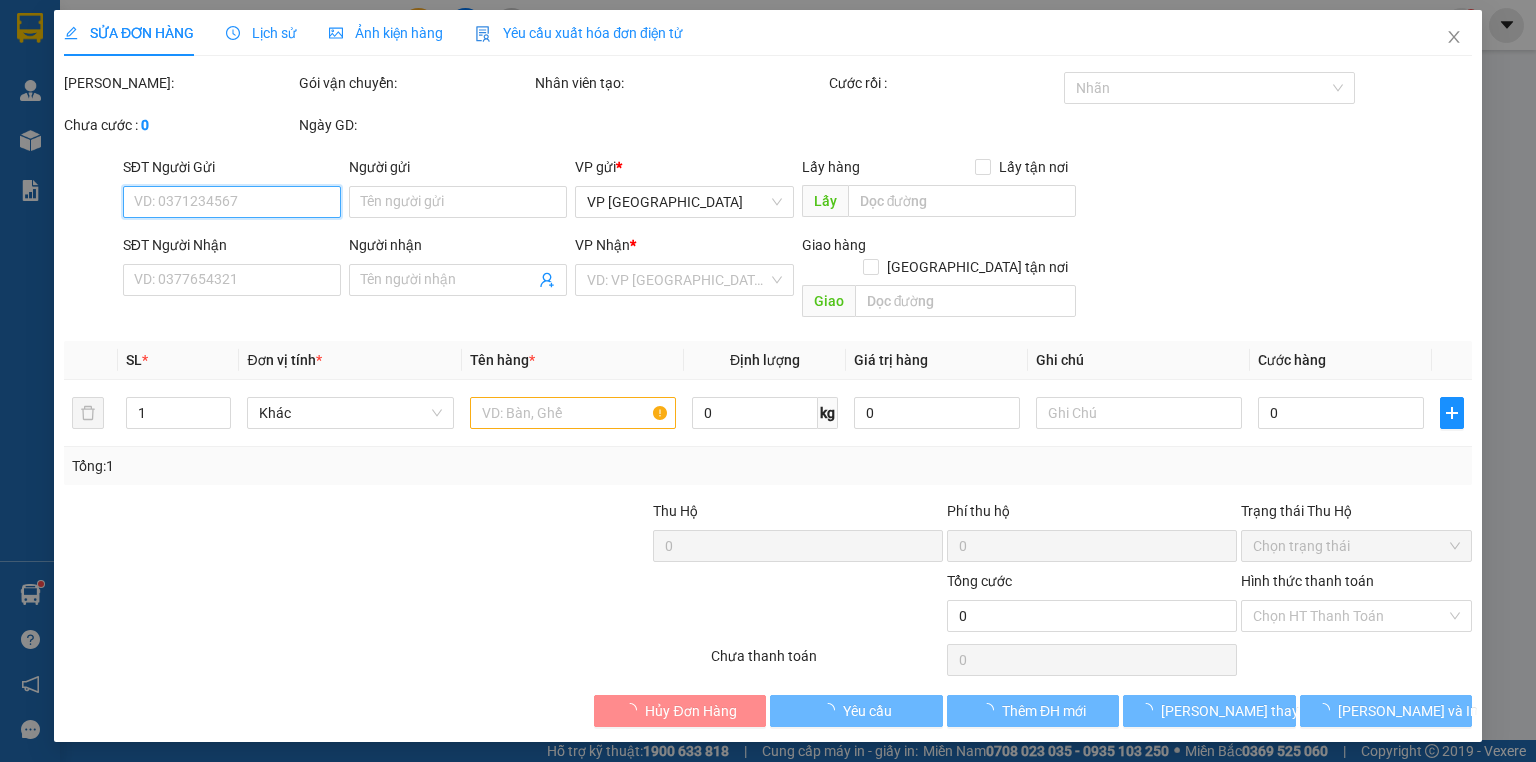 type on "LÝ" 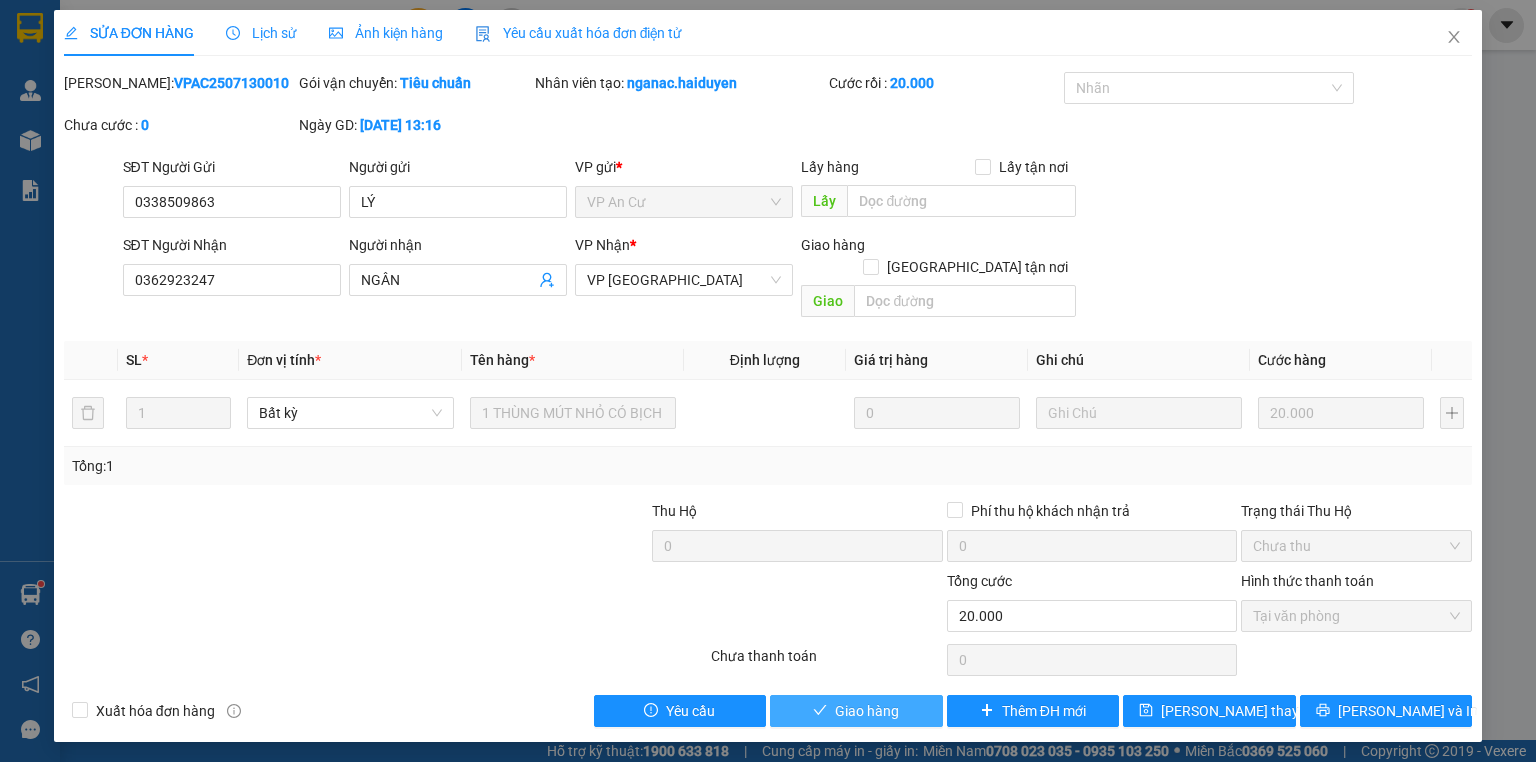 click on "Giao hàng" at bounding box center (867, 711) 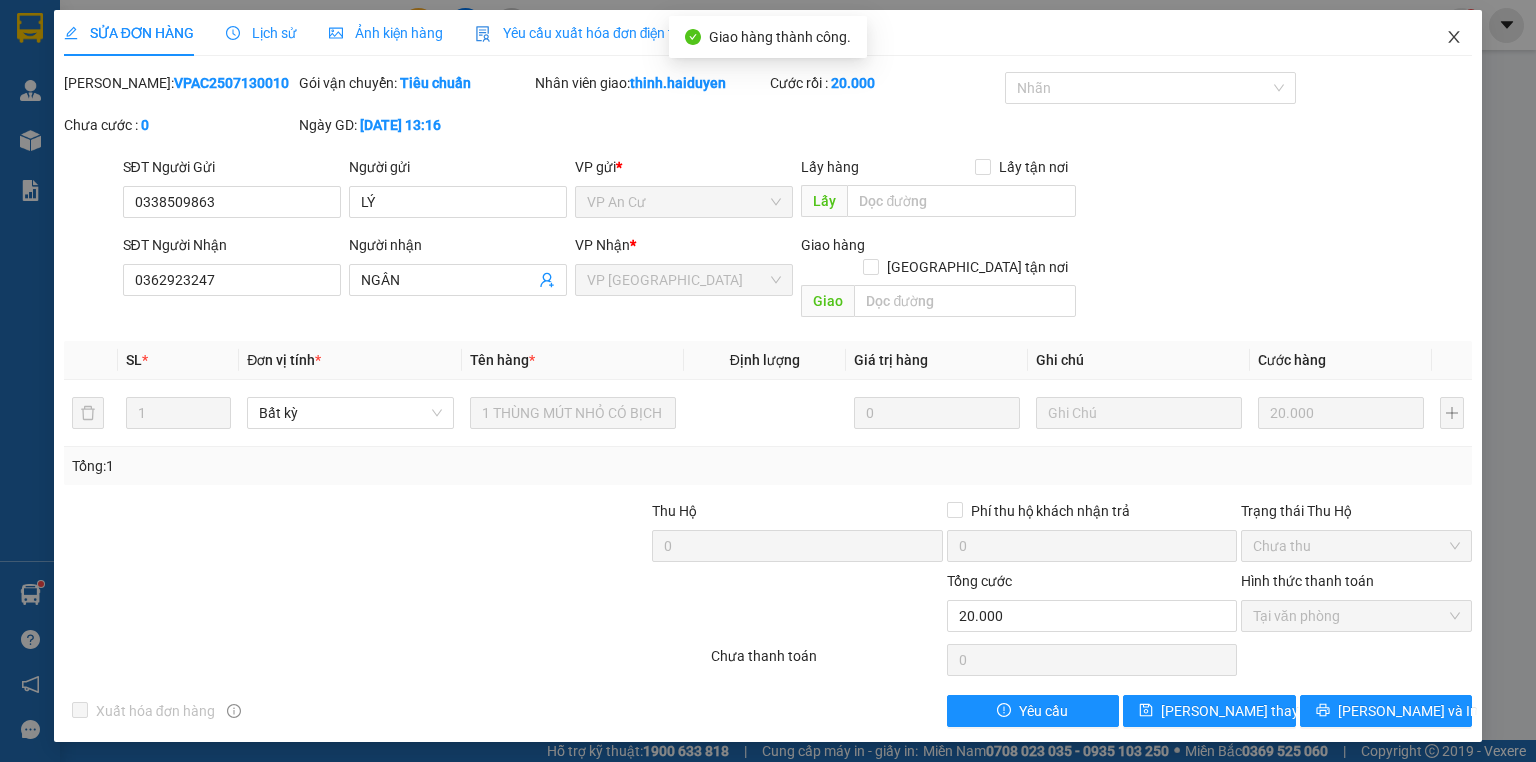 click 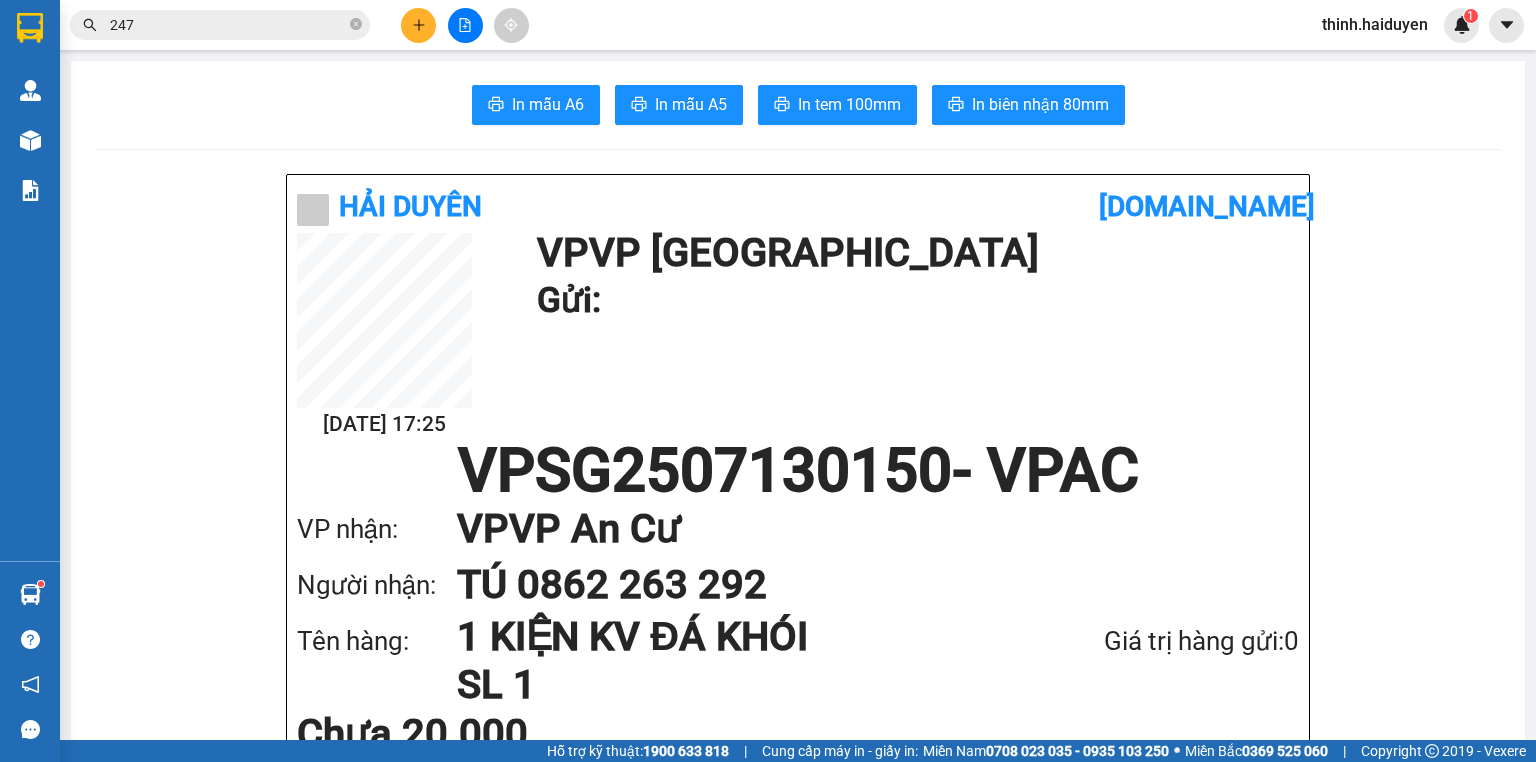 click on "247" at bounding box center [228, 25] 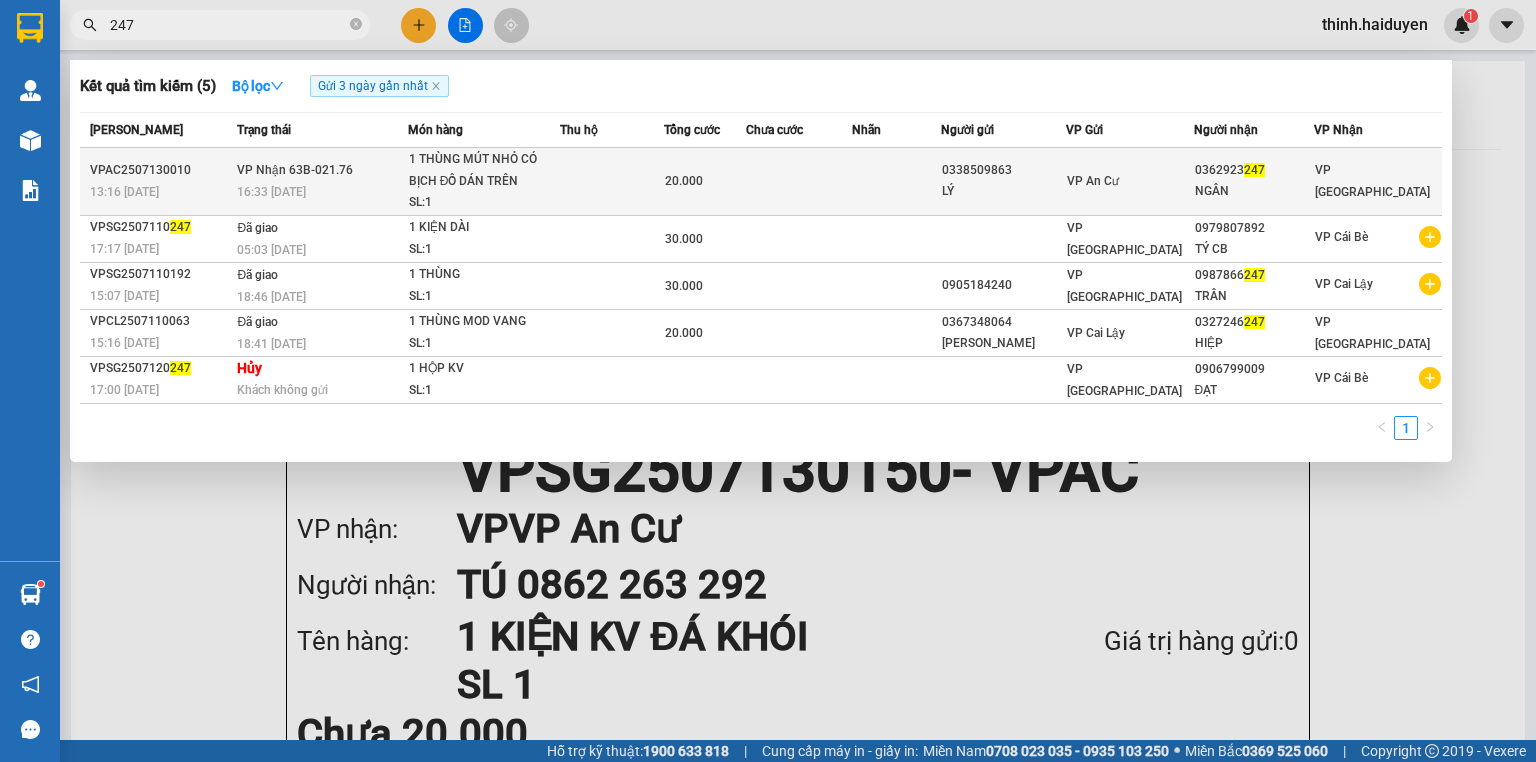 click on "VP An Cư" at bounding box center [1130, 181] 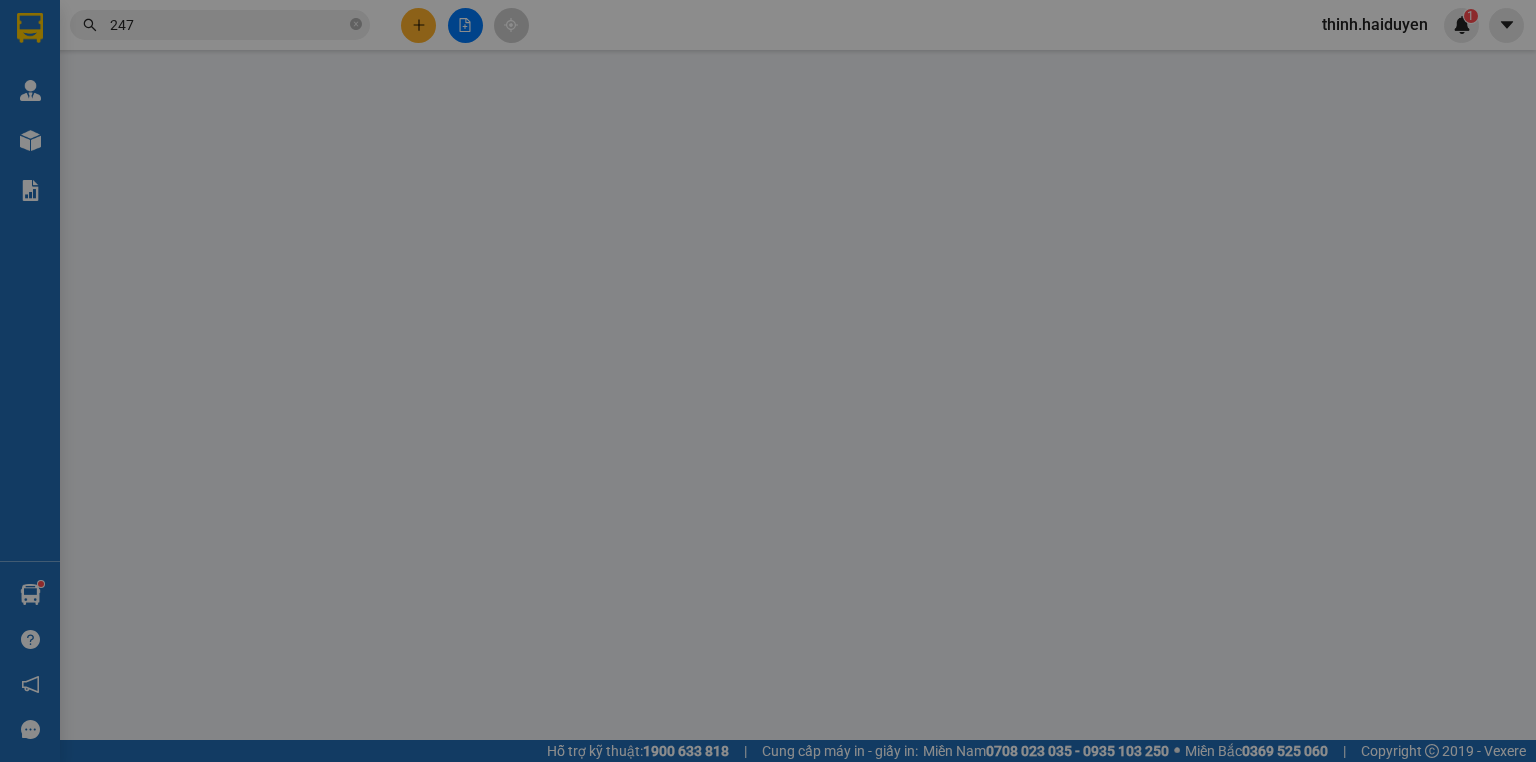 type on "0338509863" 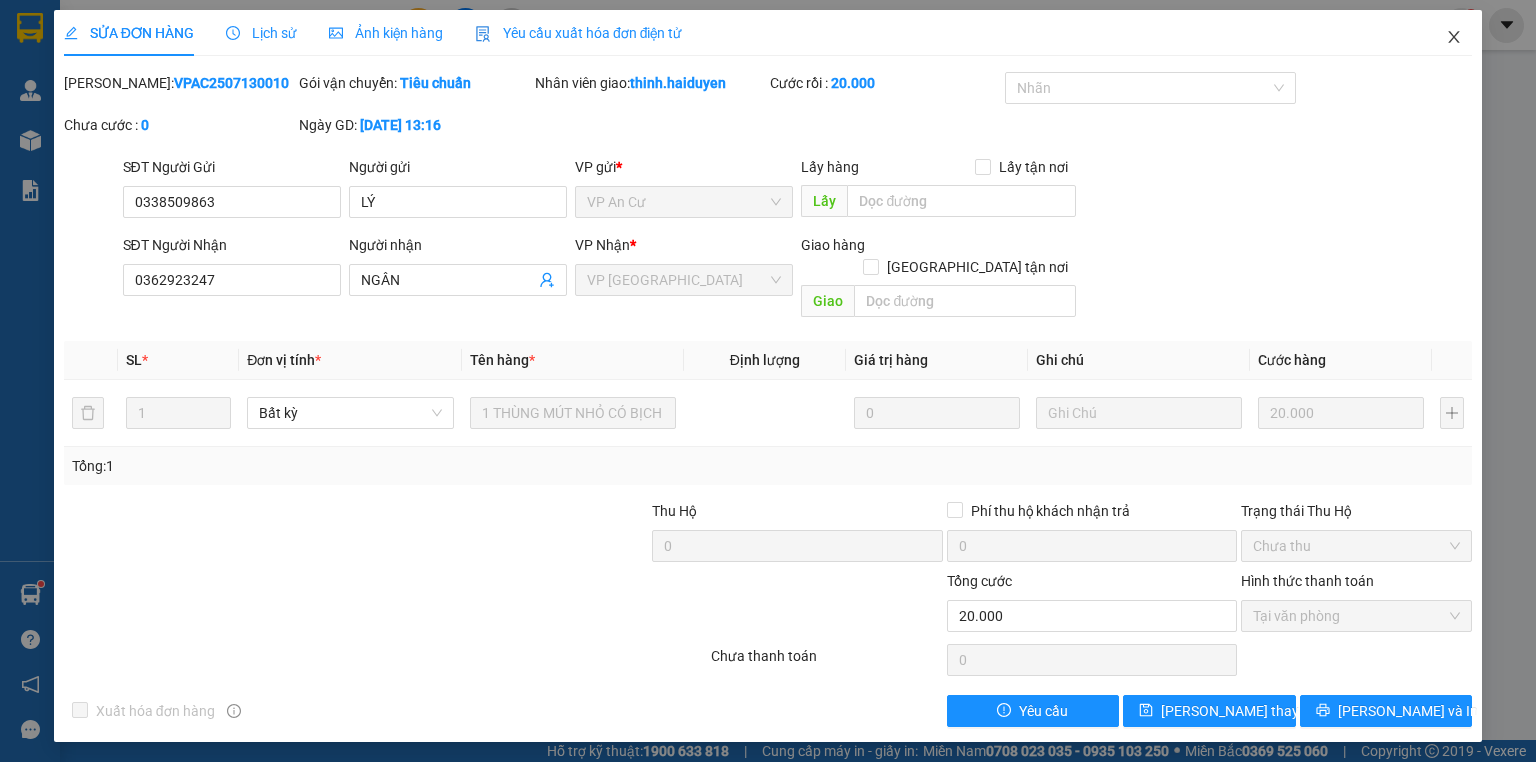 click 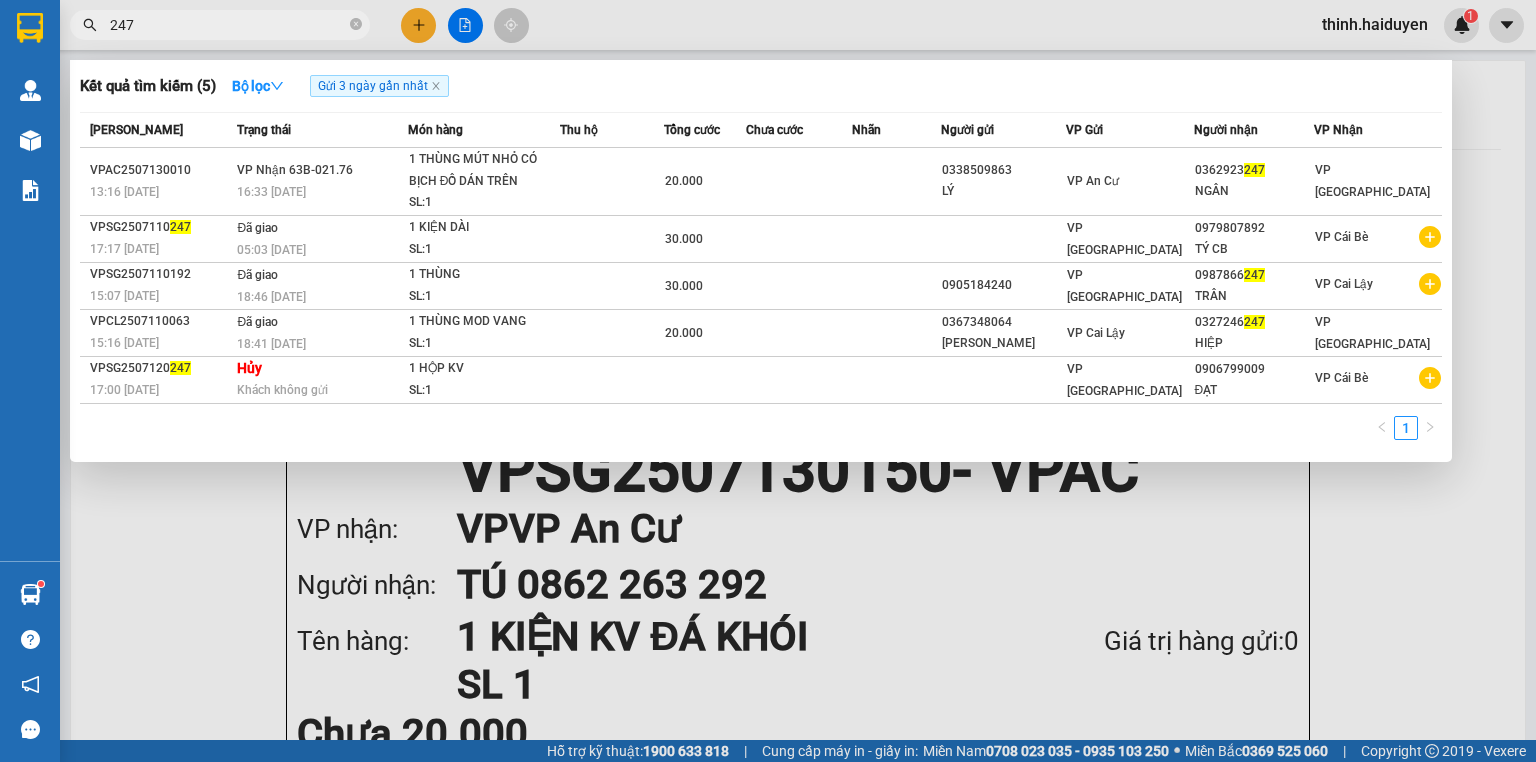 click at bounding box center (356, 25) 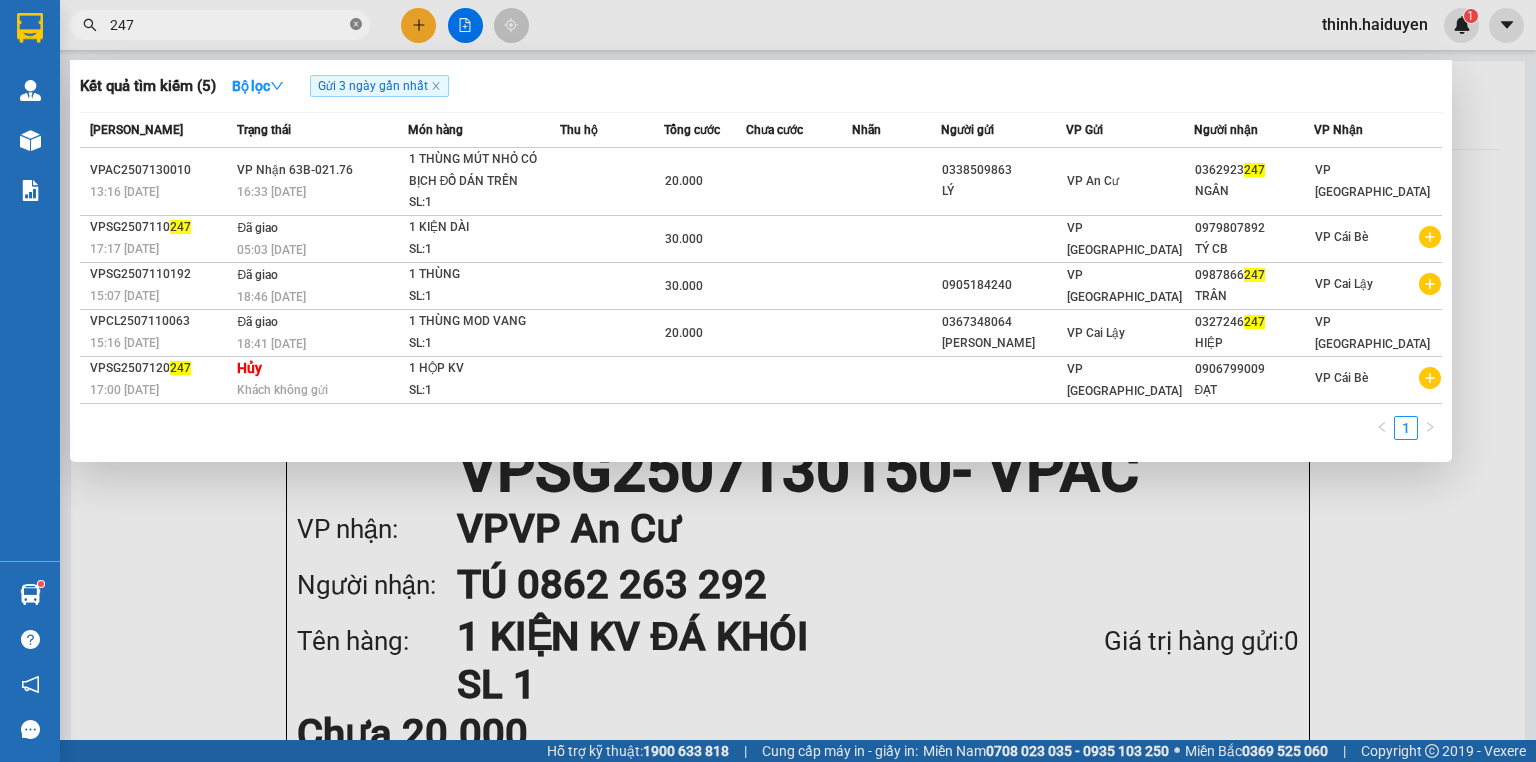 click 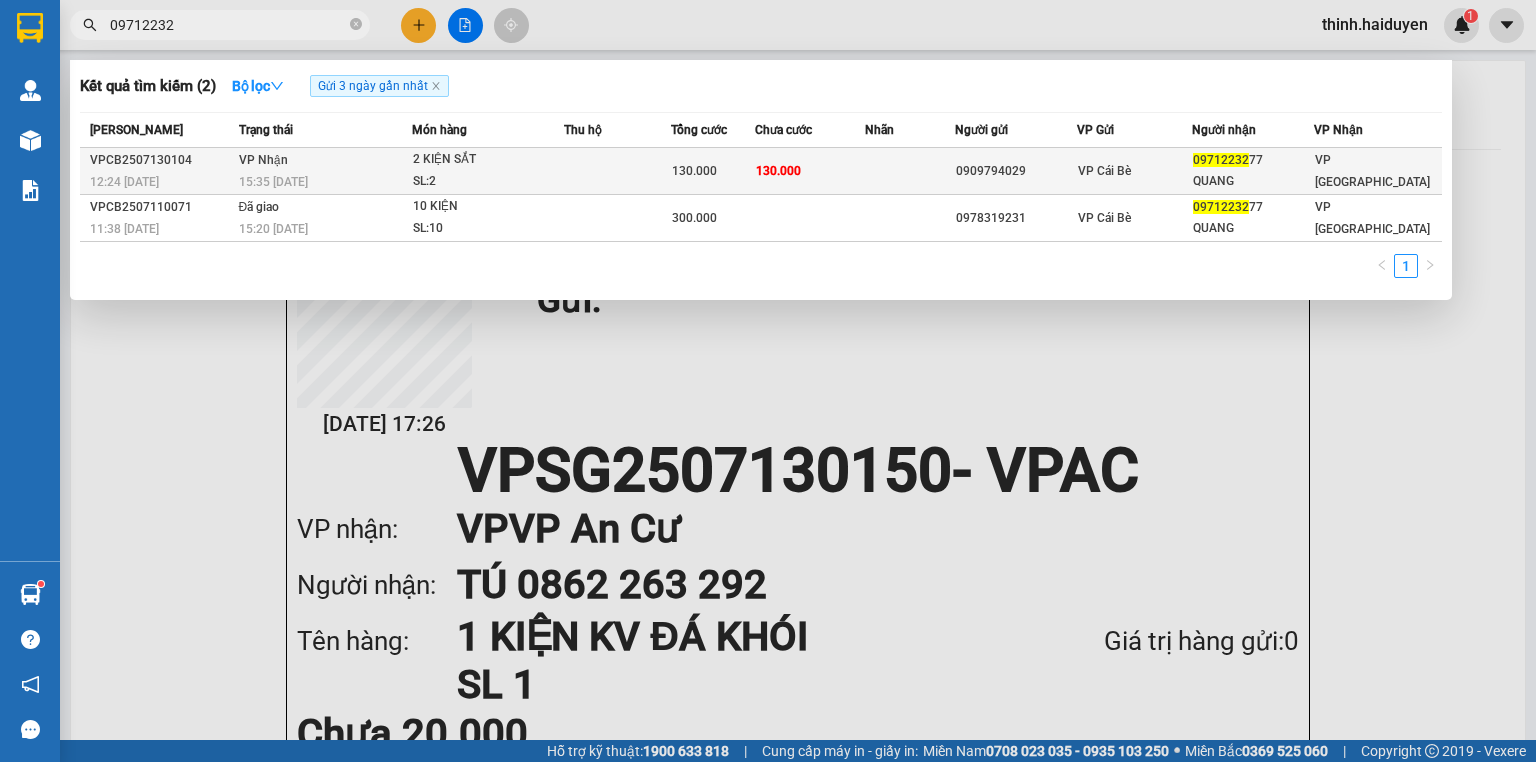 type on "09712232" 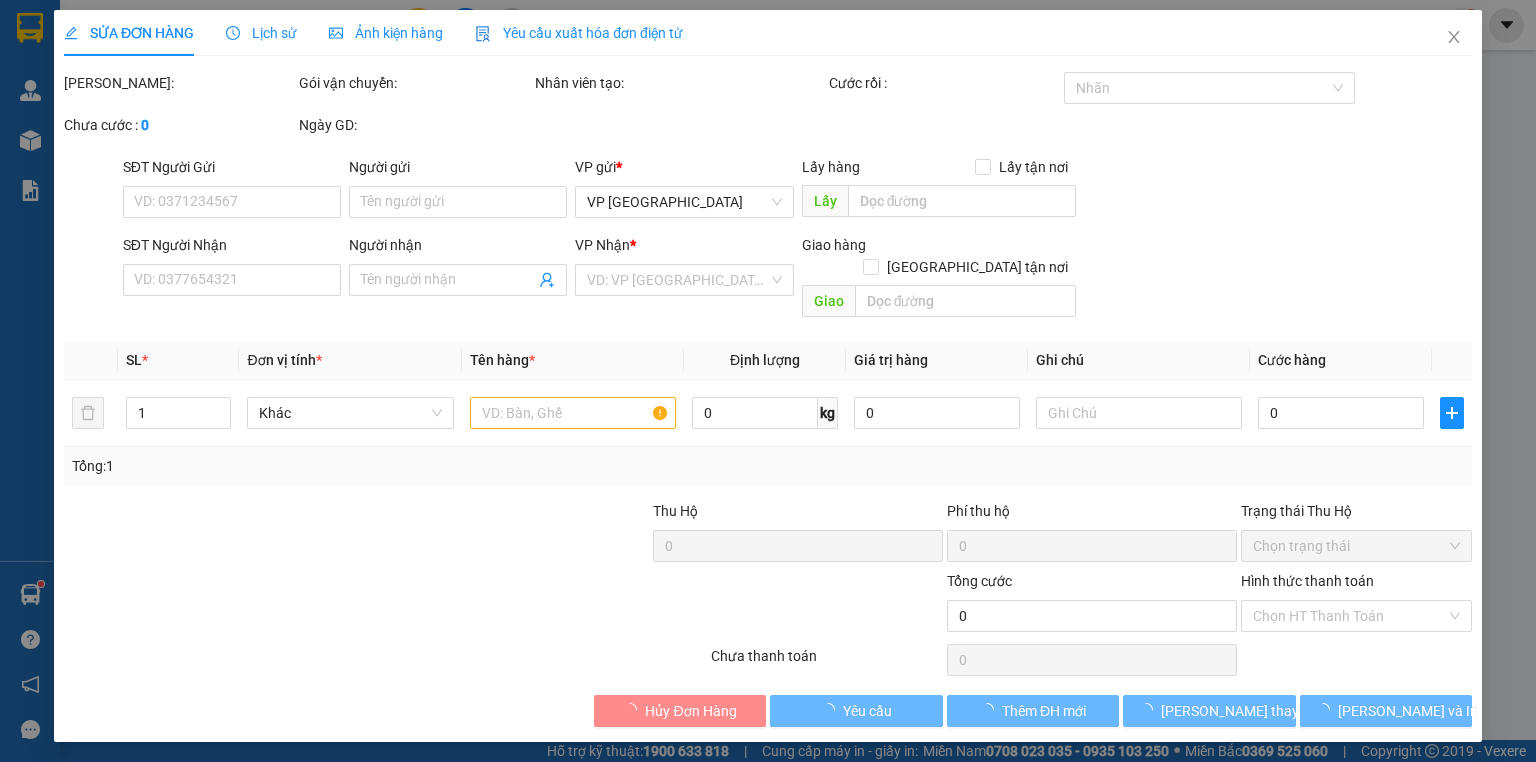 type on "0909794029" 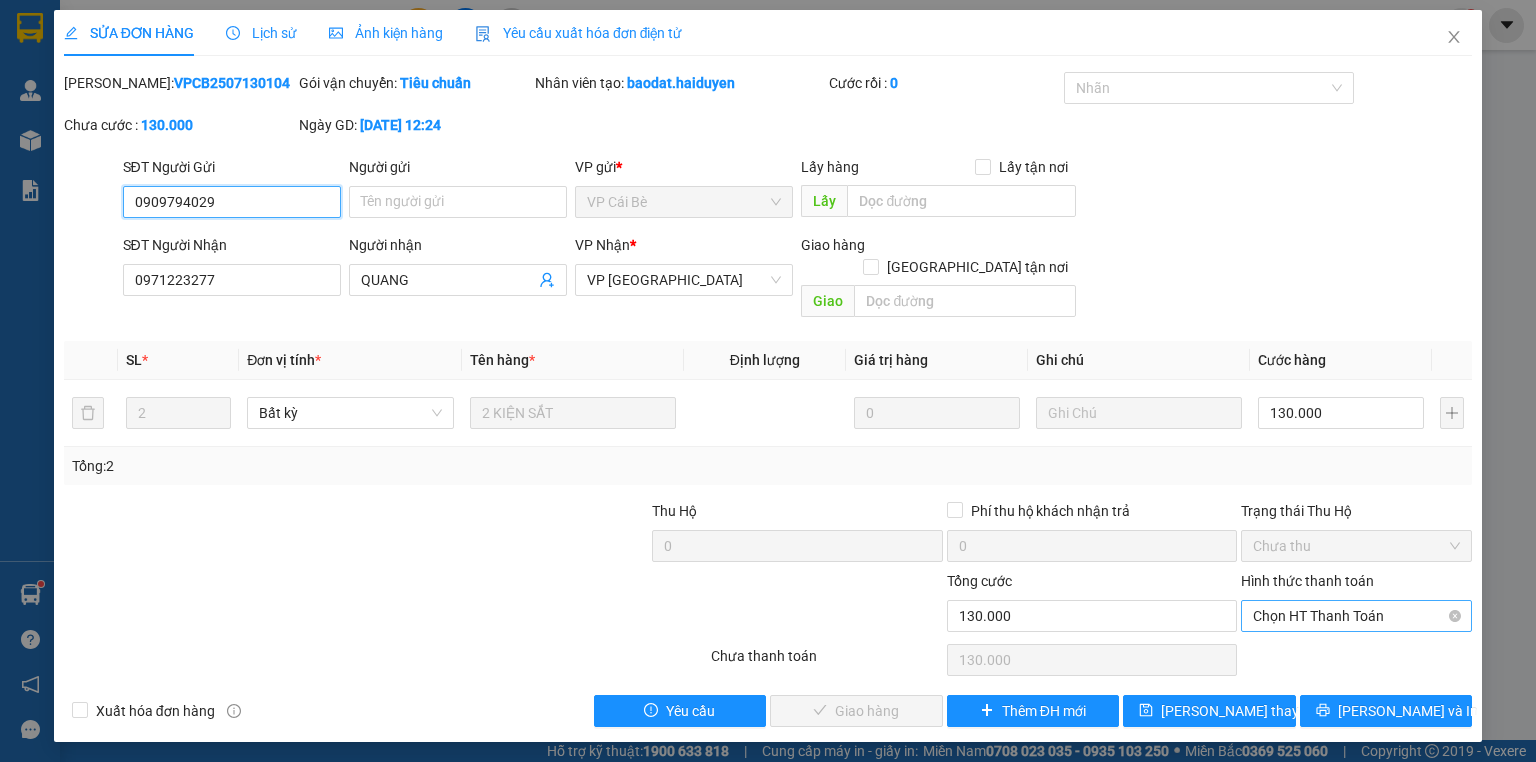 click on "Chọn HT Thanh Toán" at bounding box center (1356, 616) 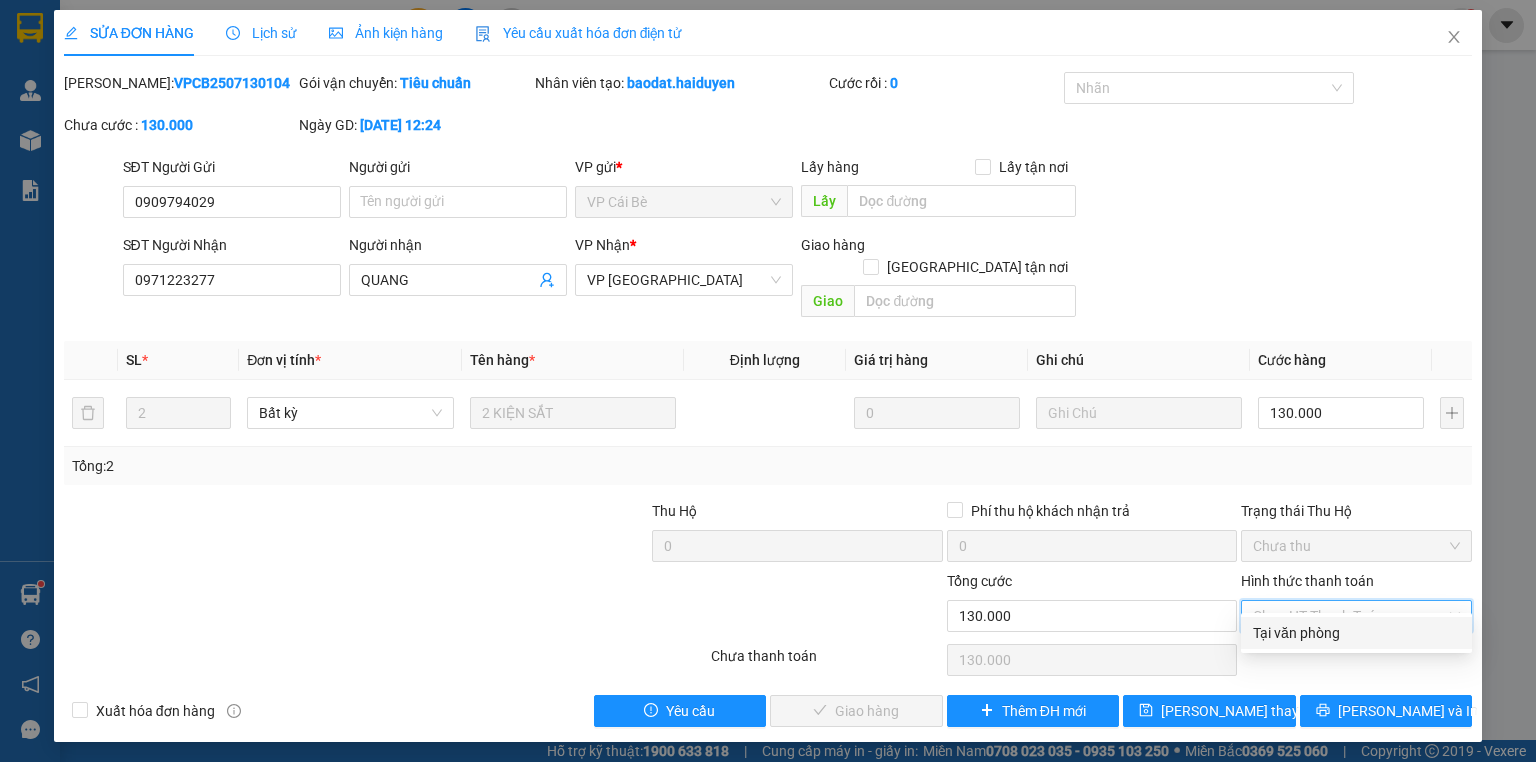 click on "Tại văn phòng" at bounding box center [1356, 633] 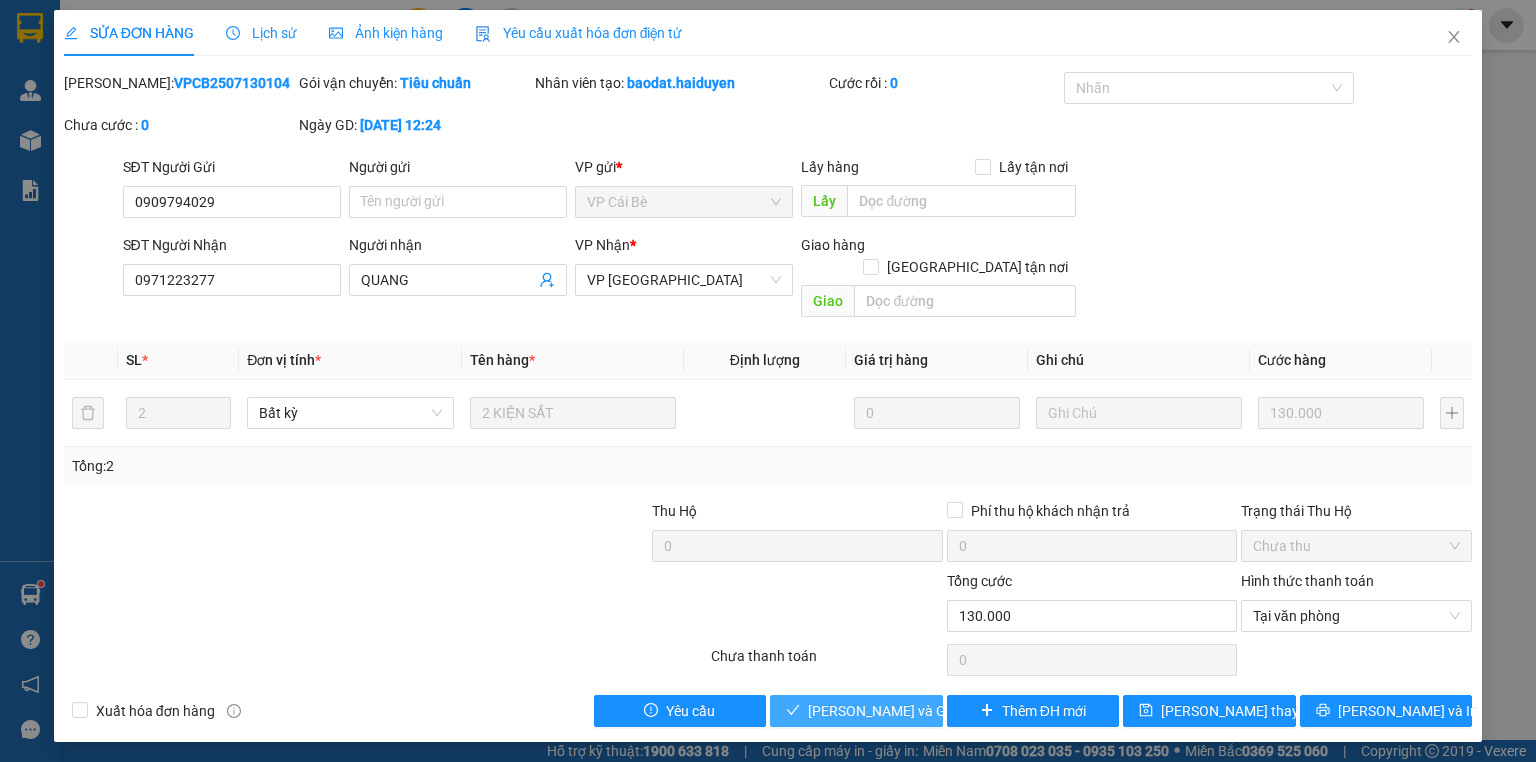 click on "[PERSON_NAME] và [PERSON_NAME] hàng" at bounding box center (904, 711) 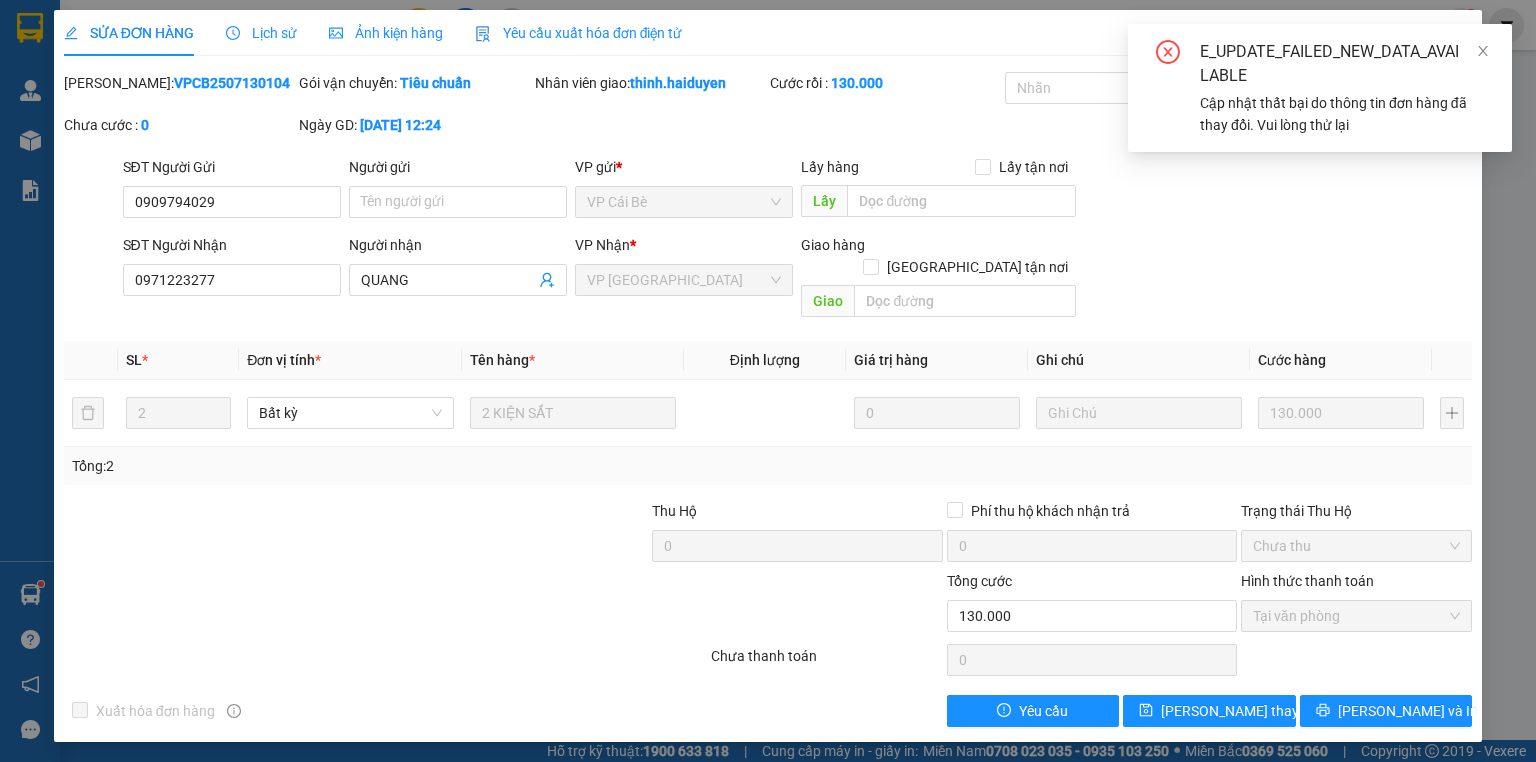 click on "SỬA ĐƠN HÀNG Lịch sử Ảnh kiện hàng Yêu cầu xuất hóa đơn điện tử Total Paid Fee 130.000 Total UnPaid Fee 0 Cash Collection Total Fee Mã ĐH:  VPCB2507130104 Gói vận chuyển:   Tiêu chuẩn Nhân viên giao: thinh.haiduyen Cước rồi :   130.000   Nhãn Chưa cước :   0 Ngày GD:   13-07-2025 lúc 12:24 SĐT Người Gửi 0909794029 Người gửi Tên người gửi VP gửi  * VP Cái Bè Lấy hàng Lấy tận nơi Lấy SĐT Người Nhận 0971223277 Người nhận QUANG VP Nhận  * VP Sài Gòn Giao hàng Giao tận nơi Giao SL  * Đơn vị tính  * Tên hàng  * Định lượng Giá trị hàng Ghi chú Cước hàng                   2 Bất kỳ 2 KIỆN SẮT 0 130.000 Tổng:  2 Thu Hộ 0 Phí thu hộ khách nhận trả 0 Trạng thái Thu Hộ   Chưa thu Tổng cước 130.000 Hình thức thanh toán Tại văn phòng Số tiền thu trước 130.000 Chọn HT Thanh Toán Chưa thanh toán 0 Chọn HT Thanh Toán Xuất hóa đơn hàng" at bounding box center [768, 381] 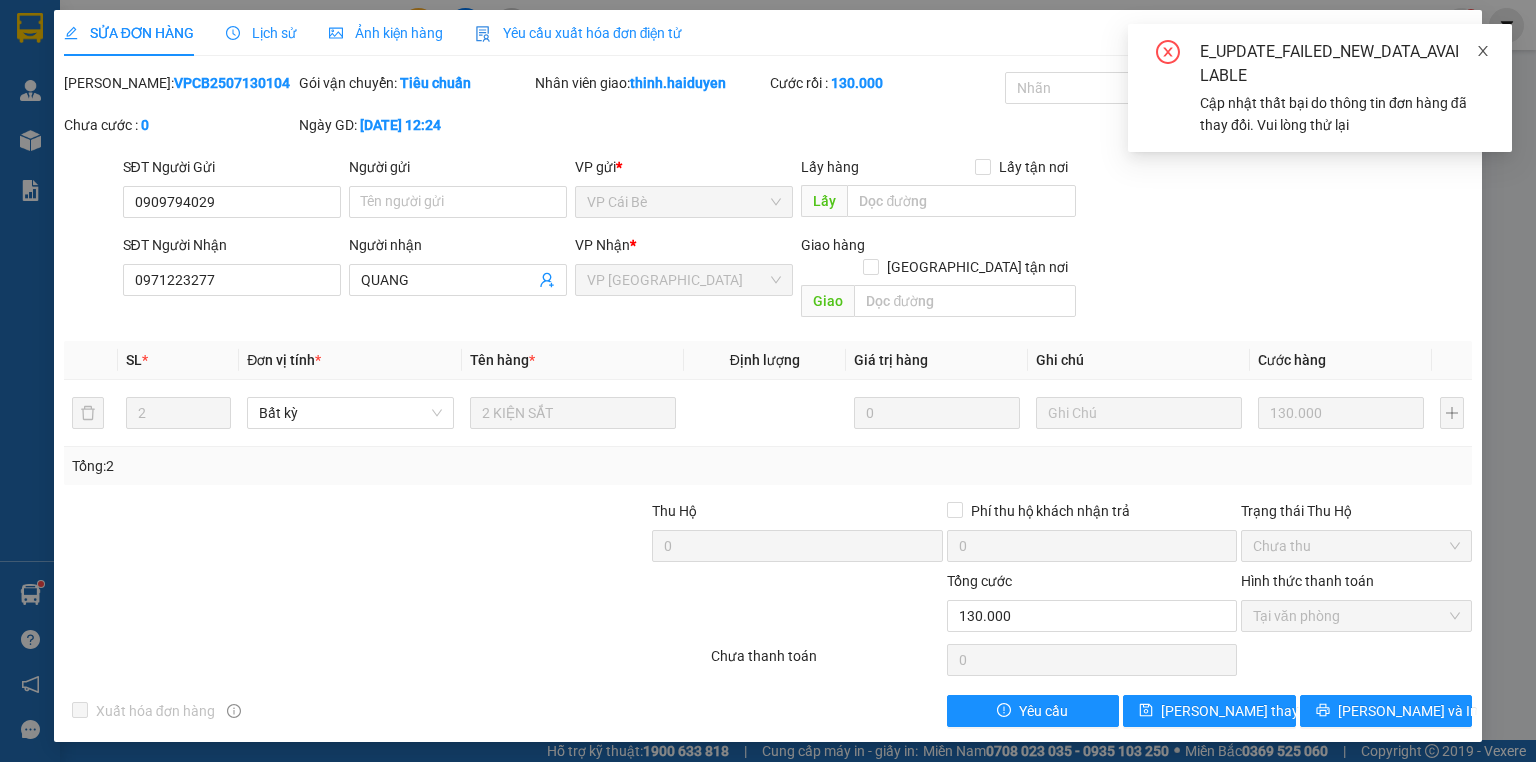 click 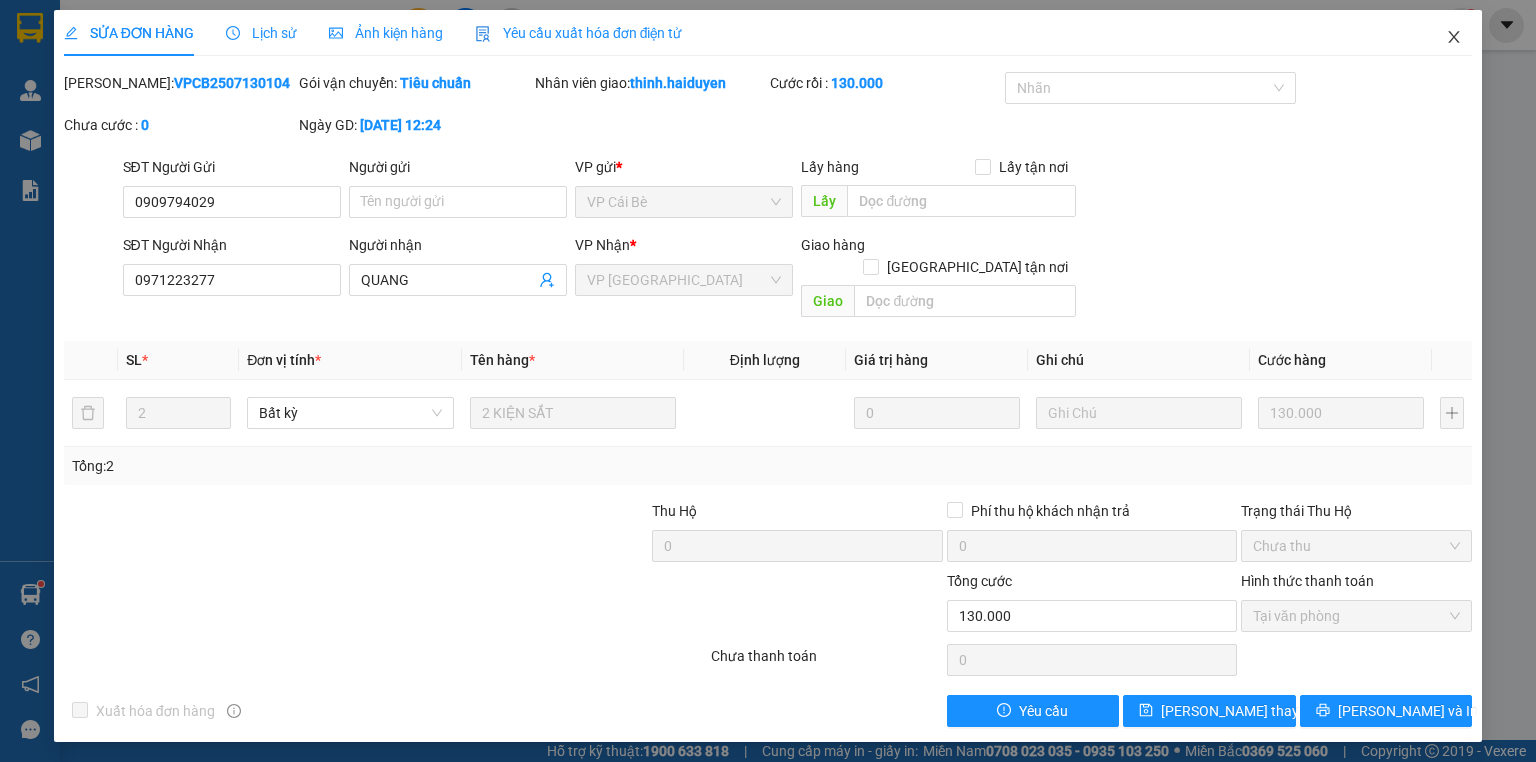 click 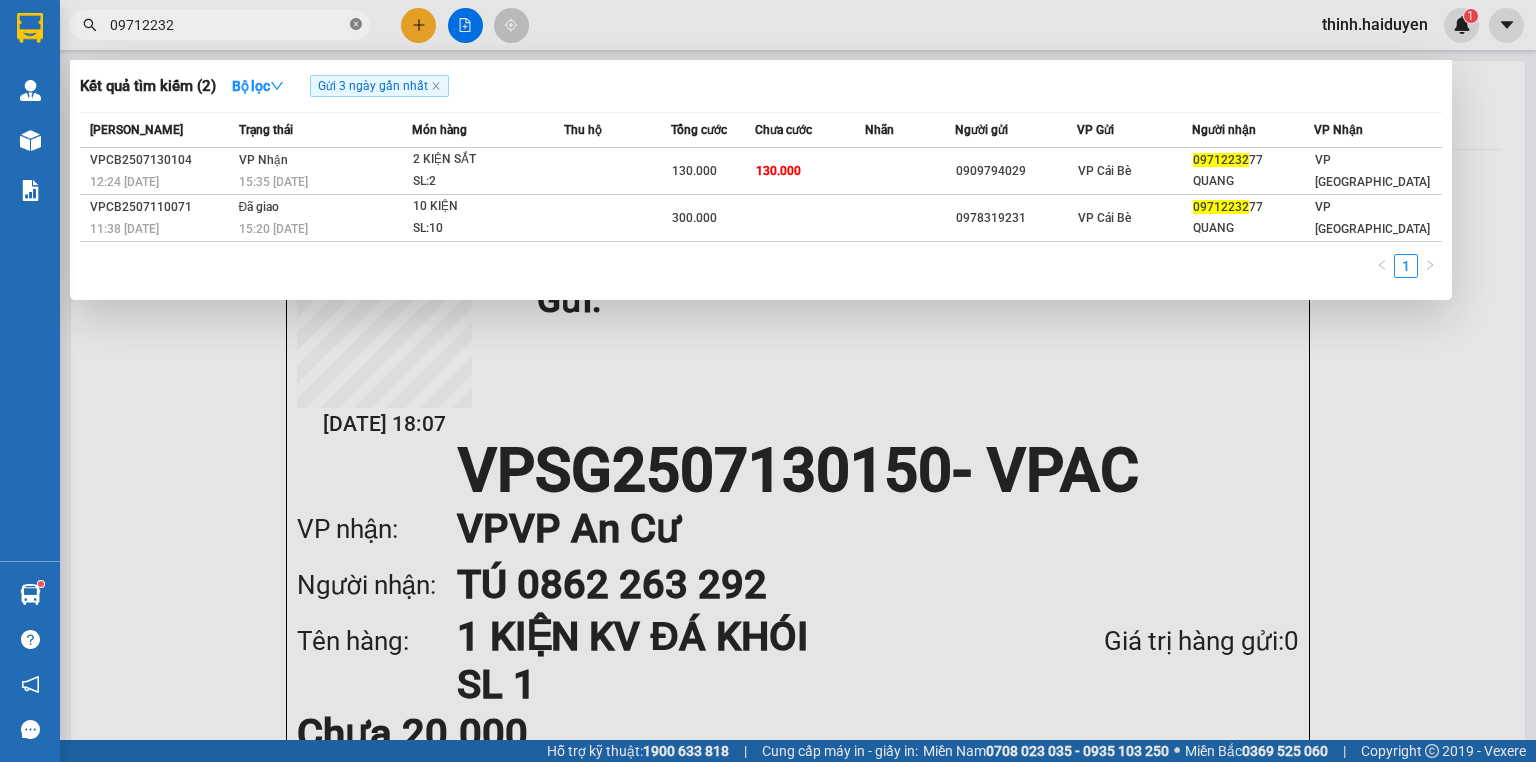 click 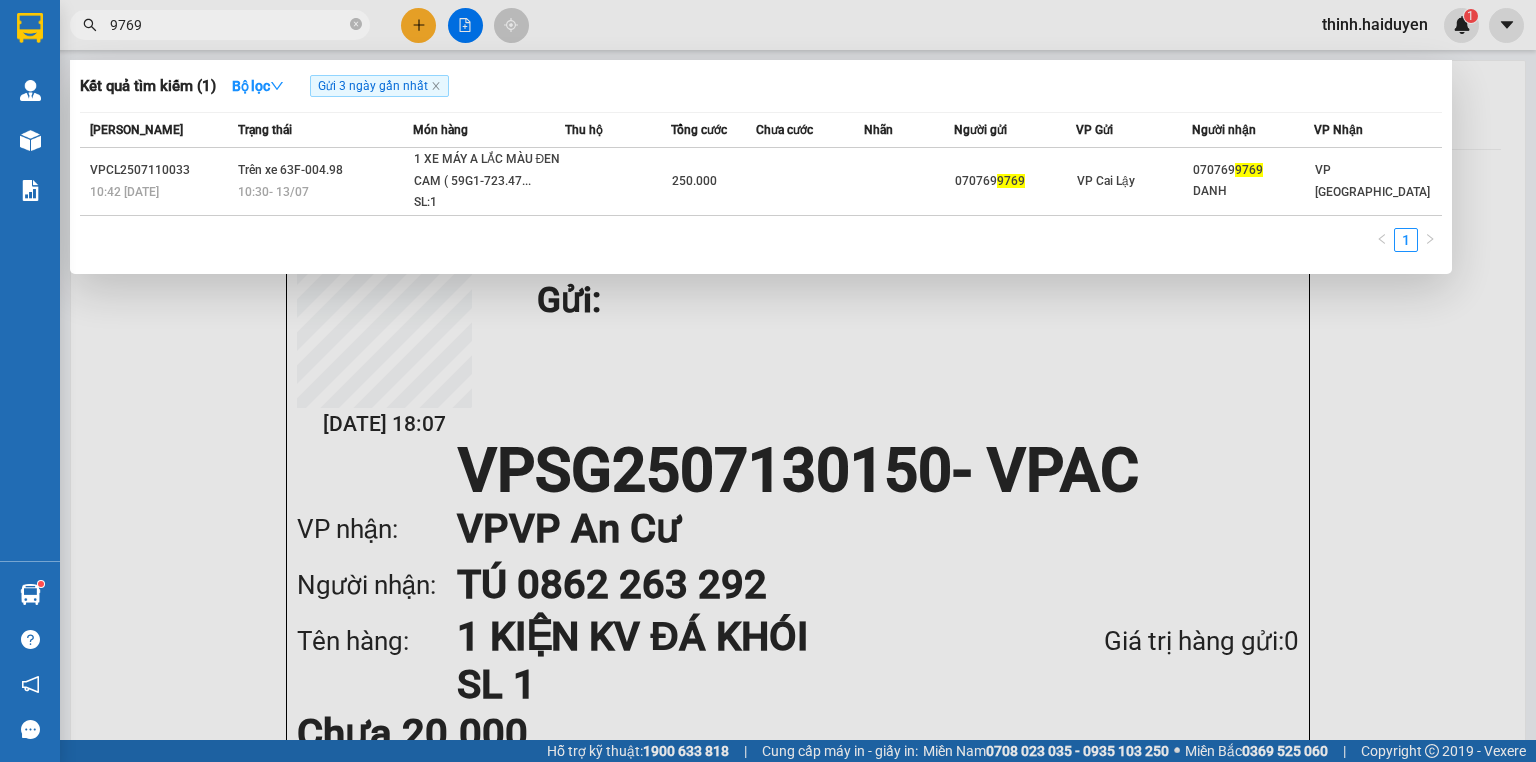 type on "9769" 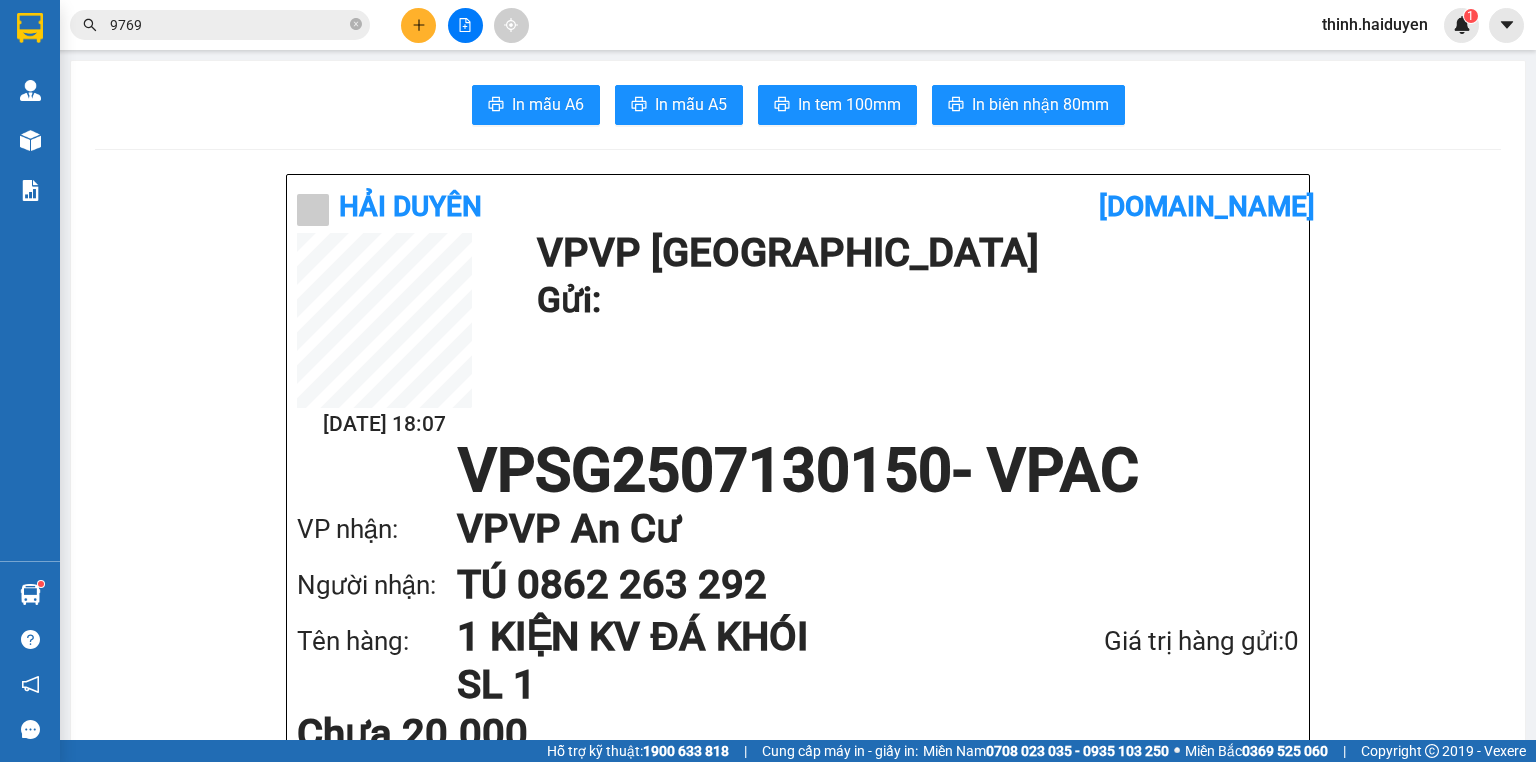 click 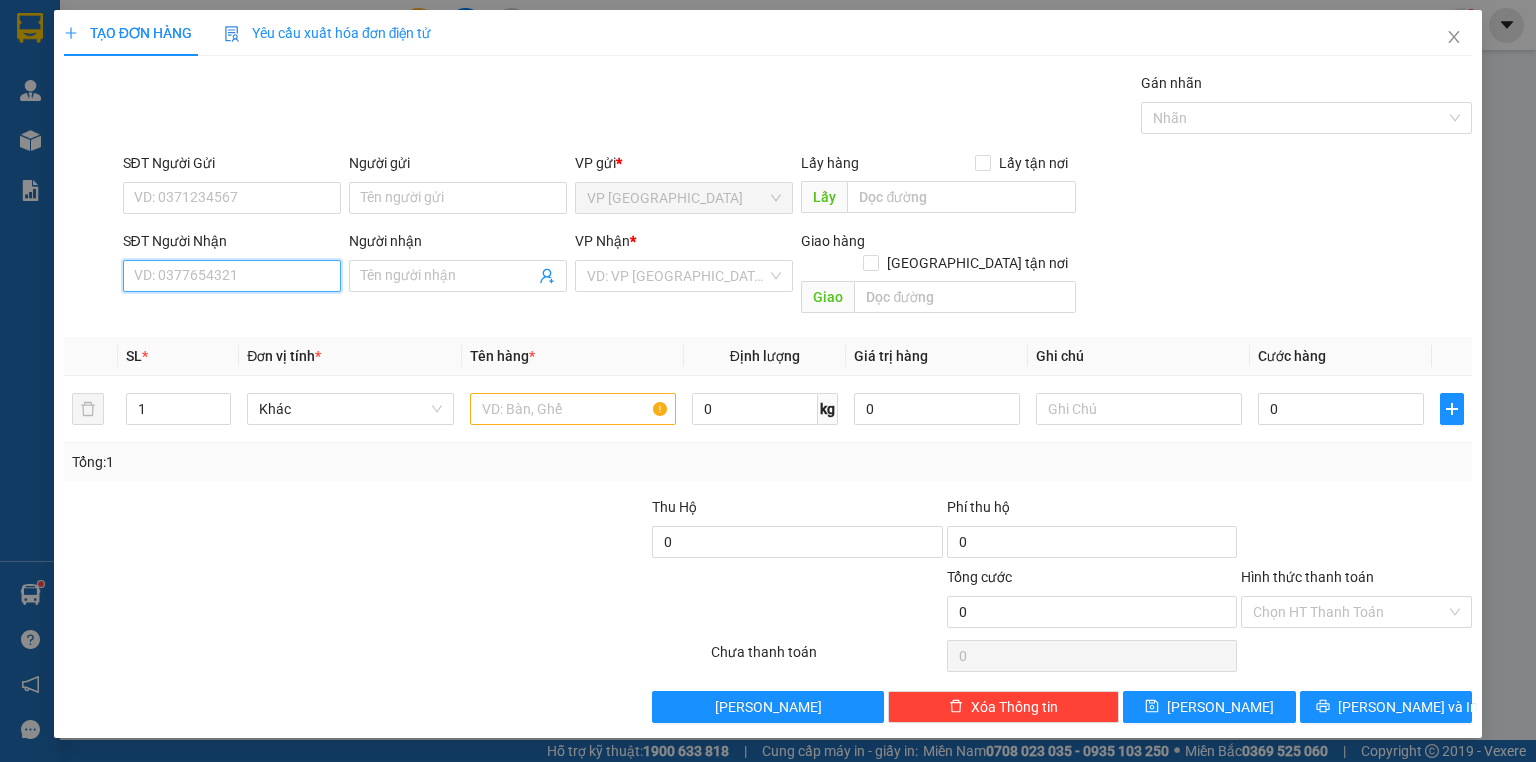 click on "SĐT Người Nhận" at bounding box center [232, 276] 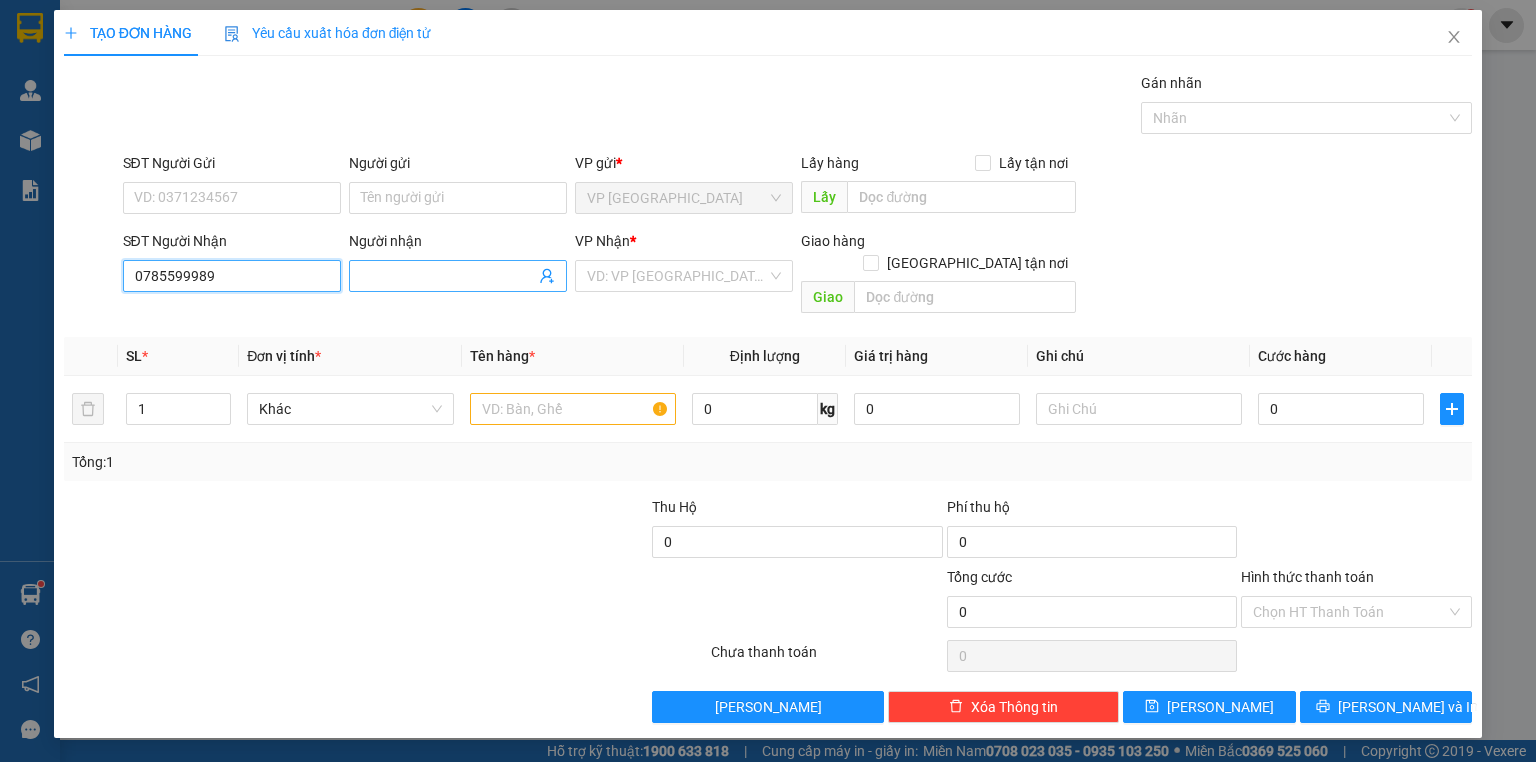 type on "0785599989" 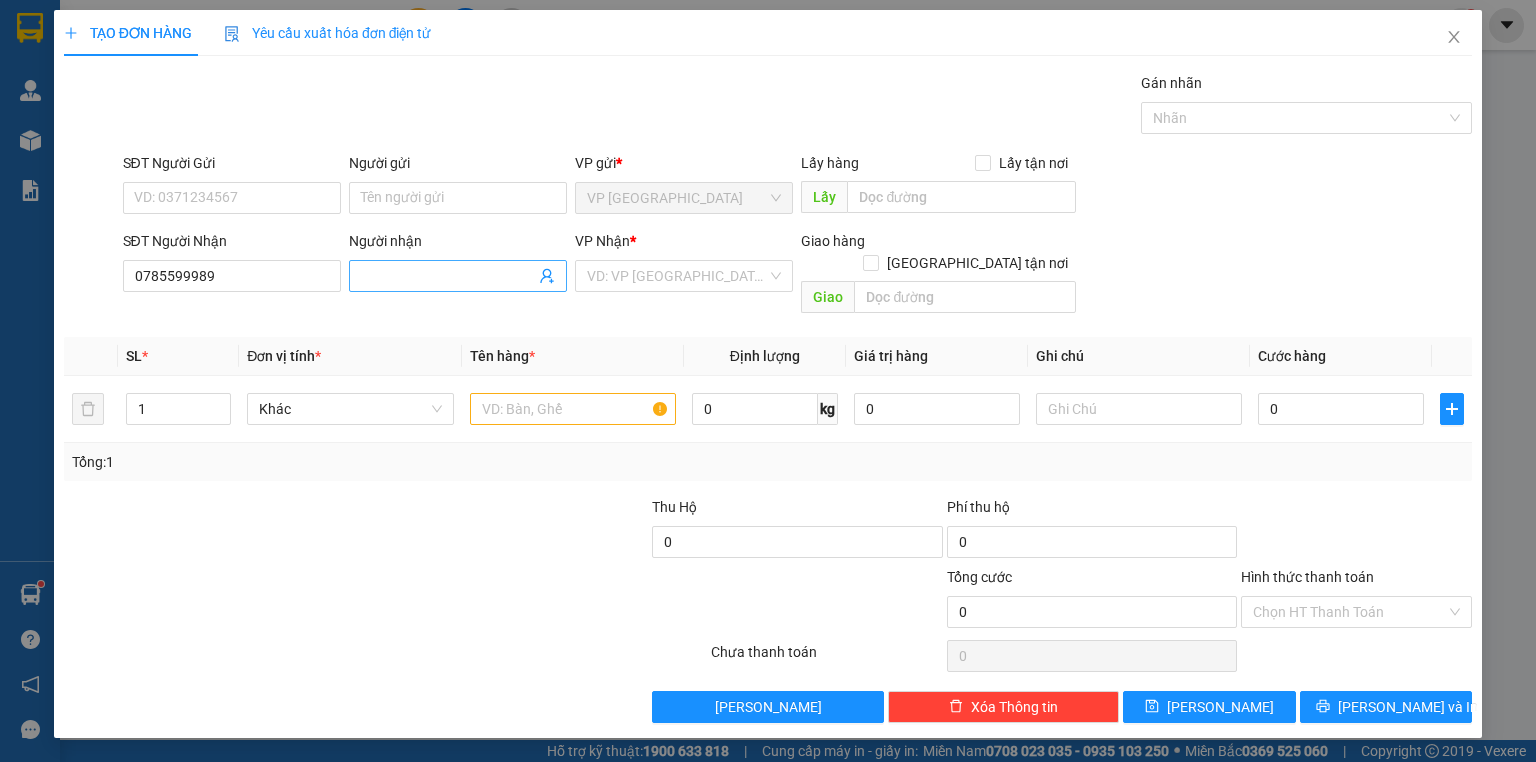 click on "Người nhận" at bounding box center [448, 276] 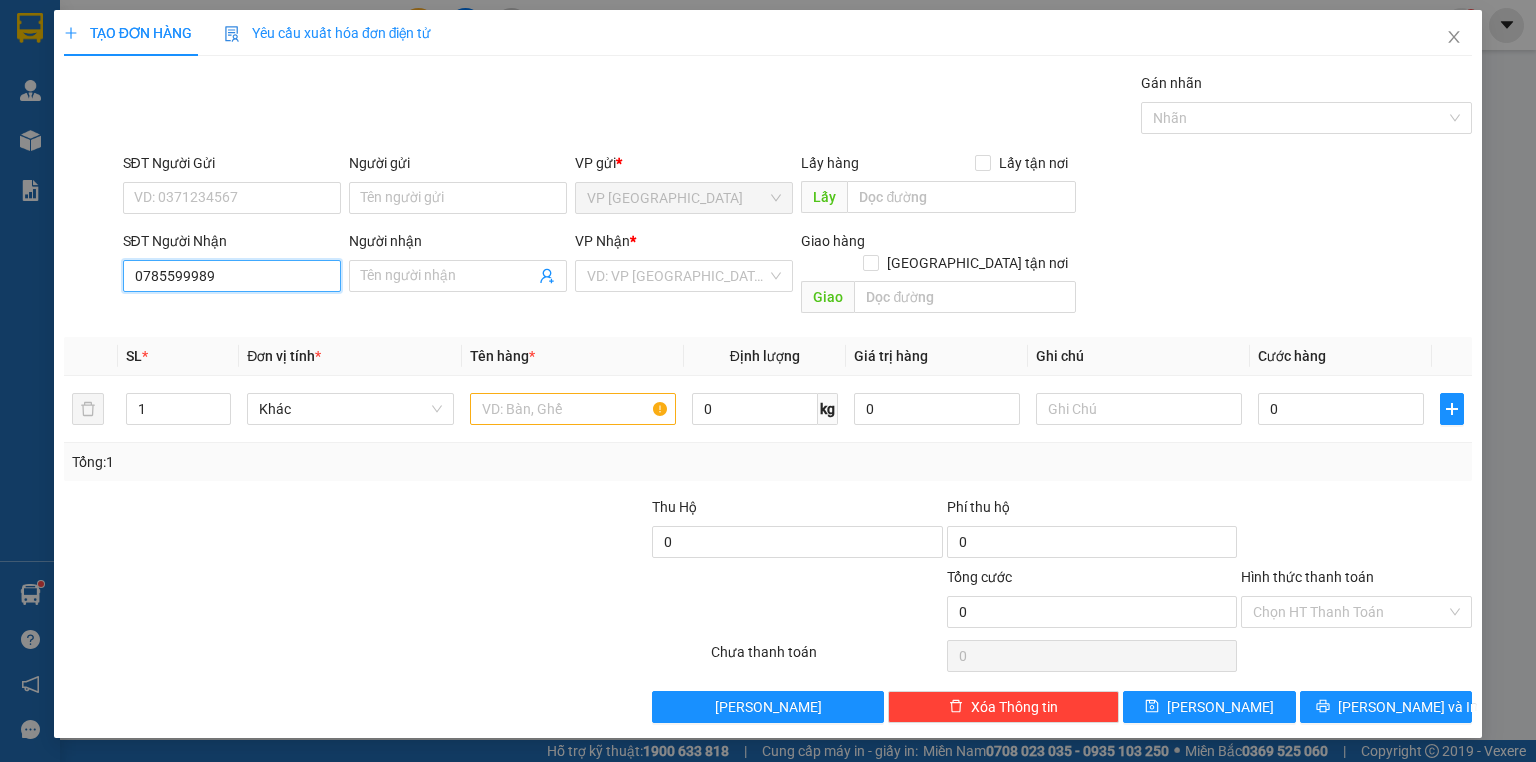click on "0785599989" at bounding box center (232, 276) 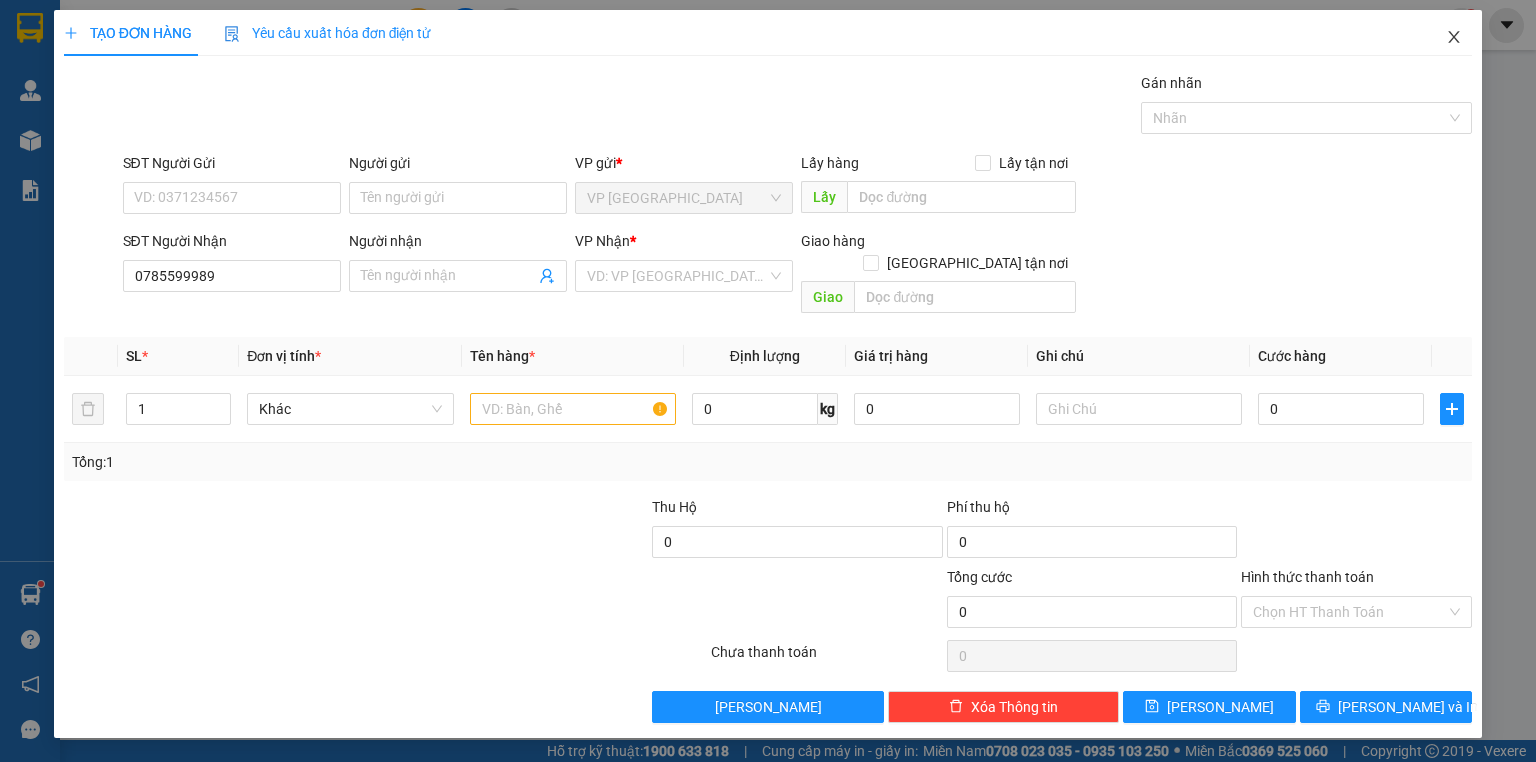 click 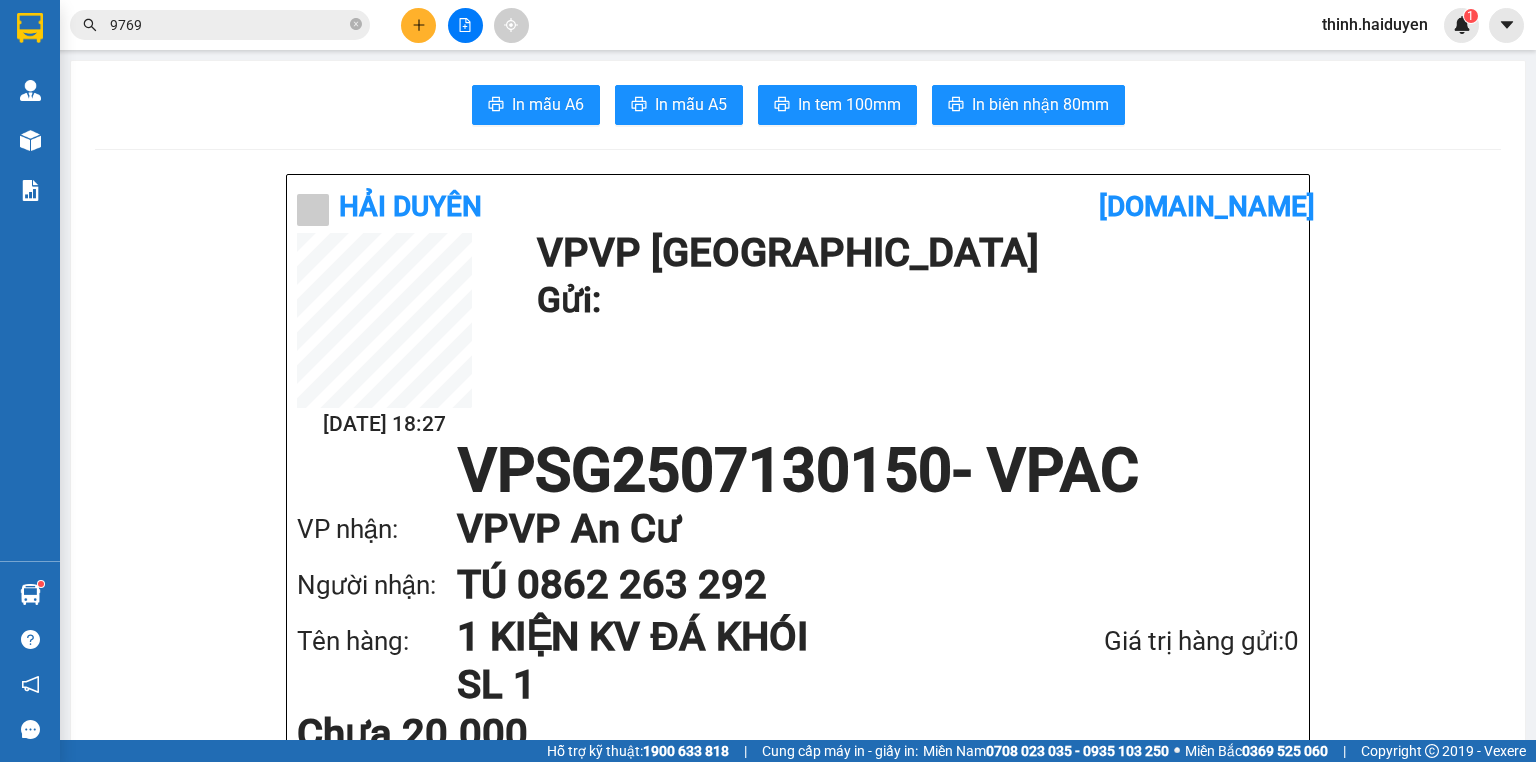 click at bounding box center [465, 25] 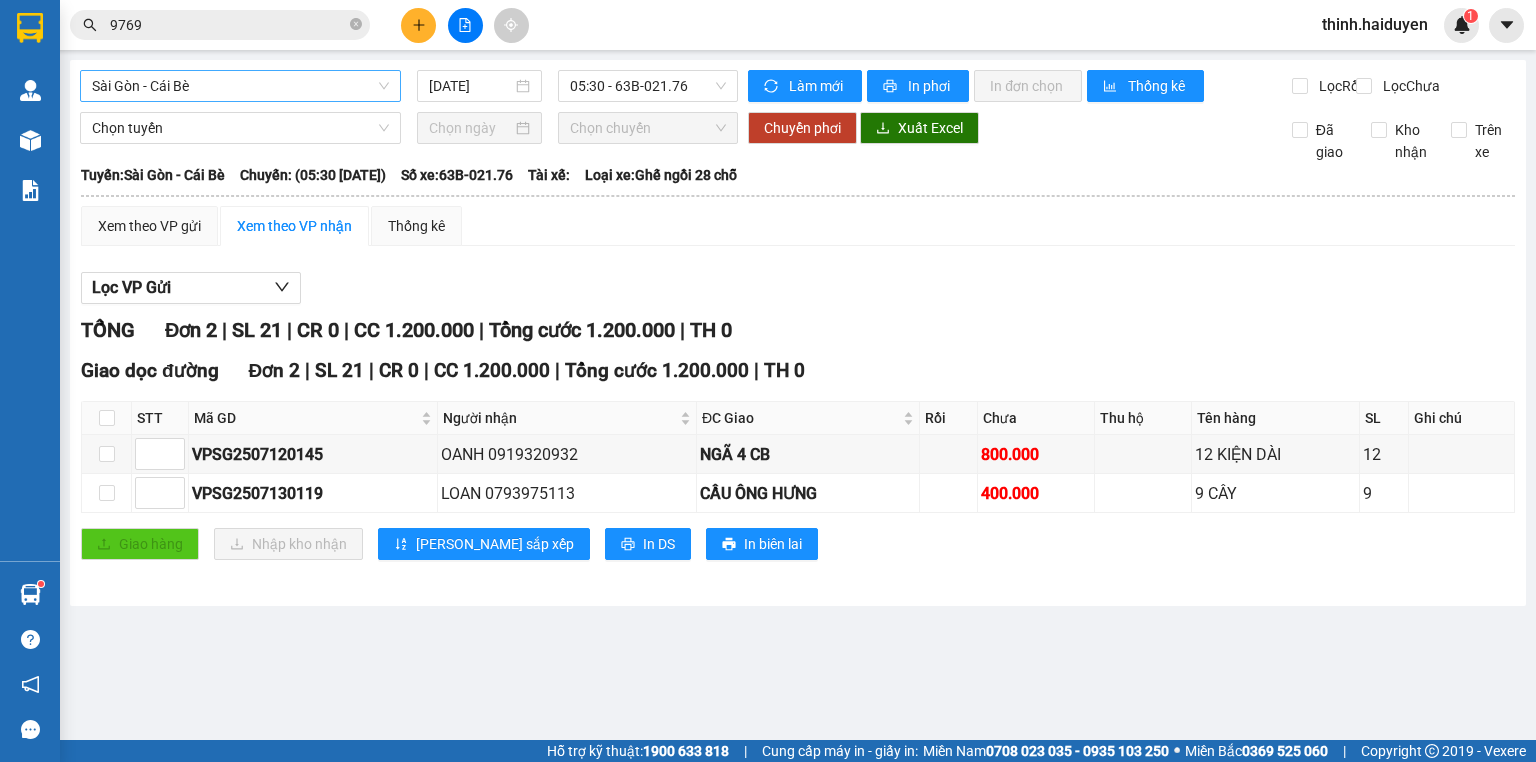 click on "Sài Gòn - Cái Bè" at bounding box center [240, 86] 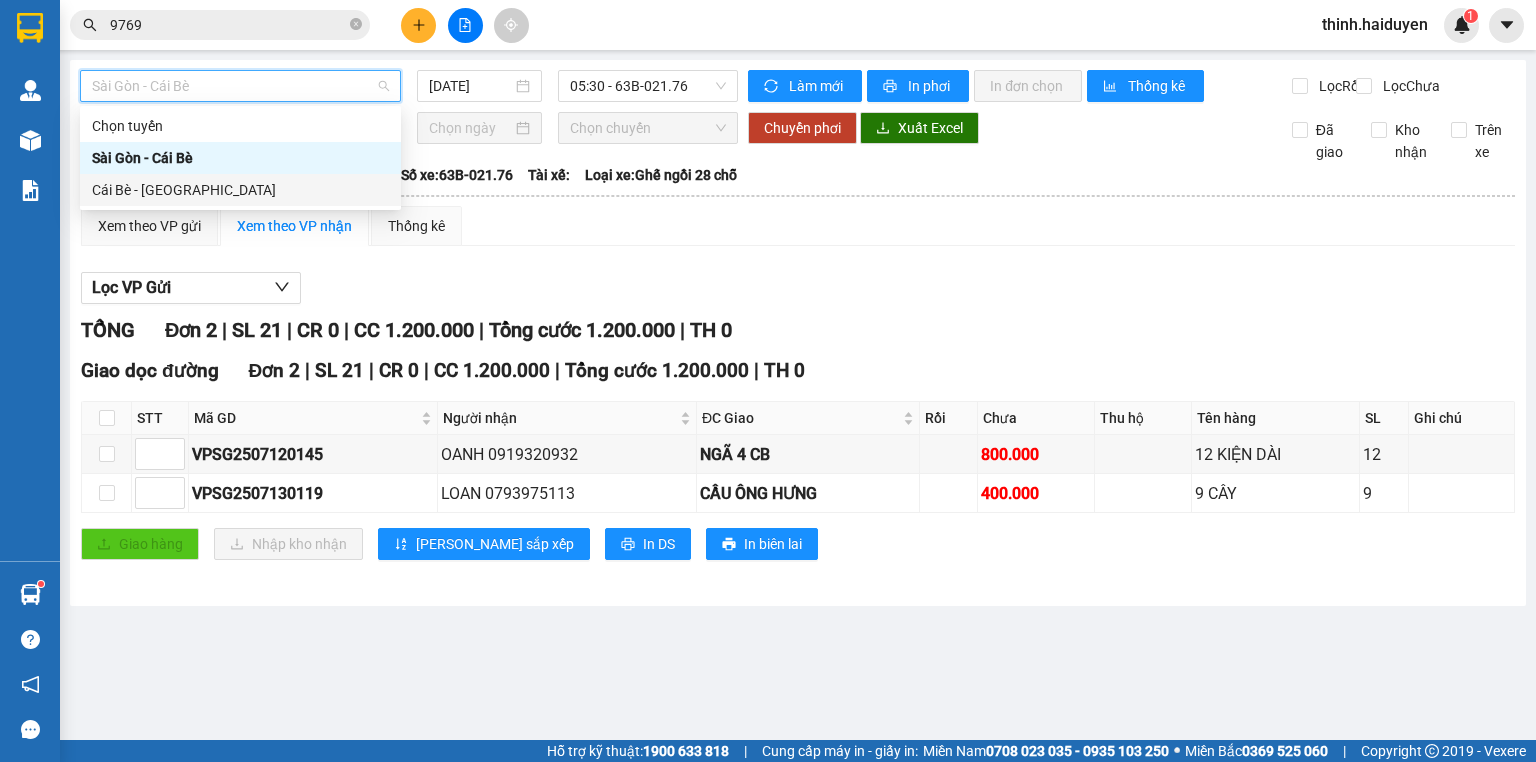 click on "Cái Bè - [GEOGRAPHIC_DATA]" at bounding box center [240, 190] 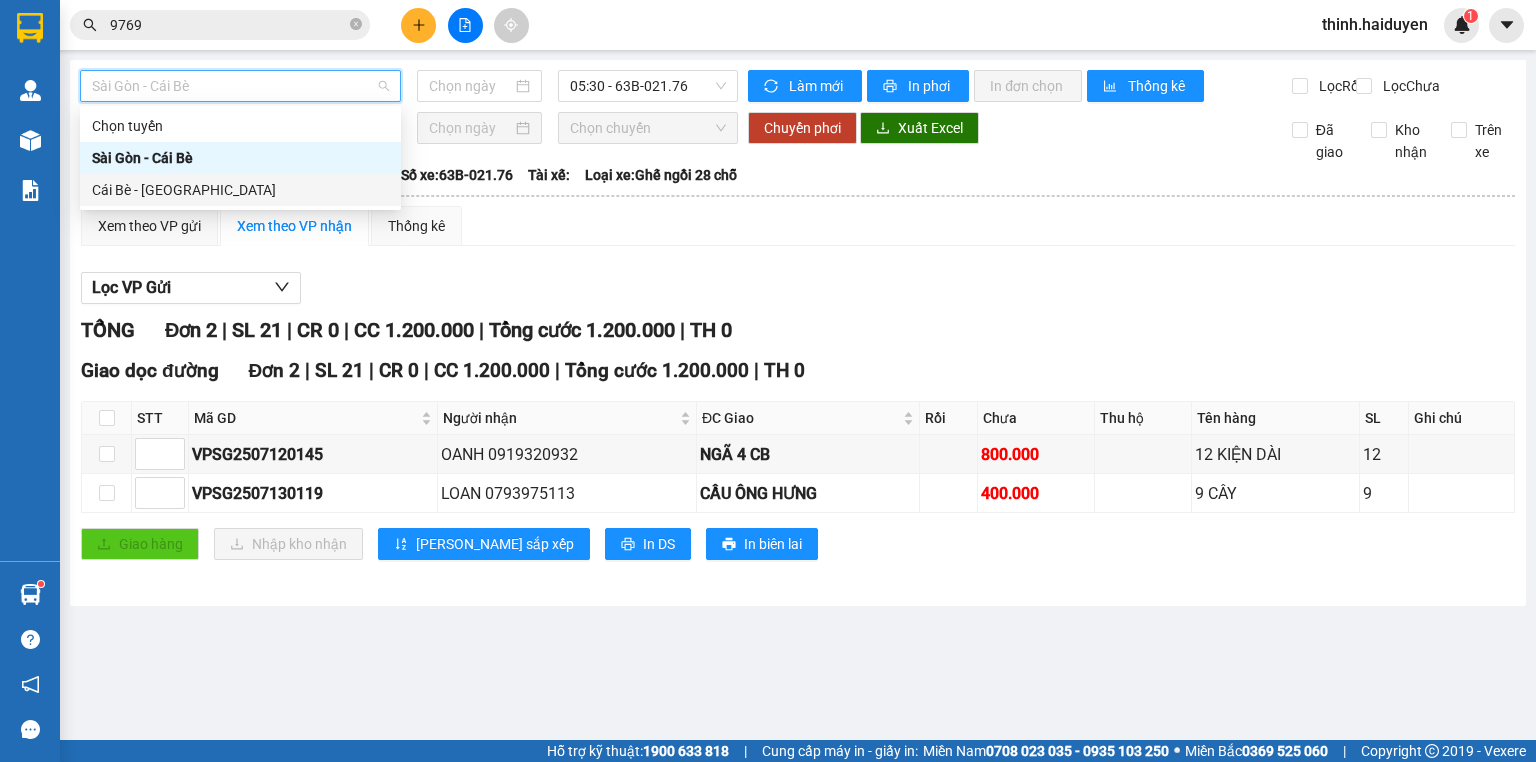 type on "[DATE]" 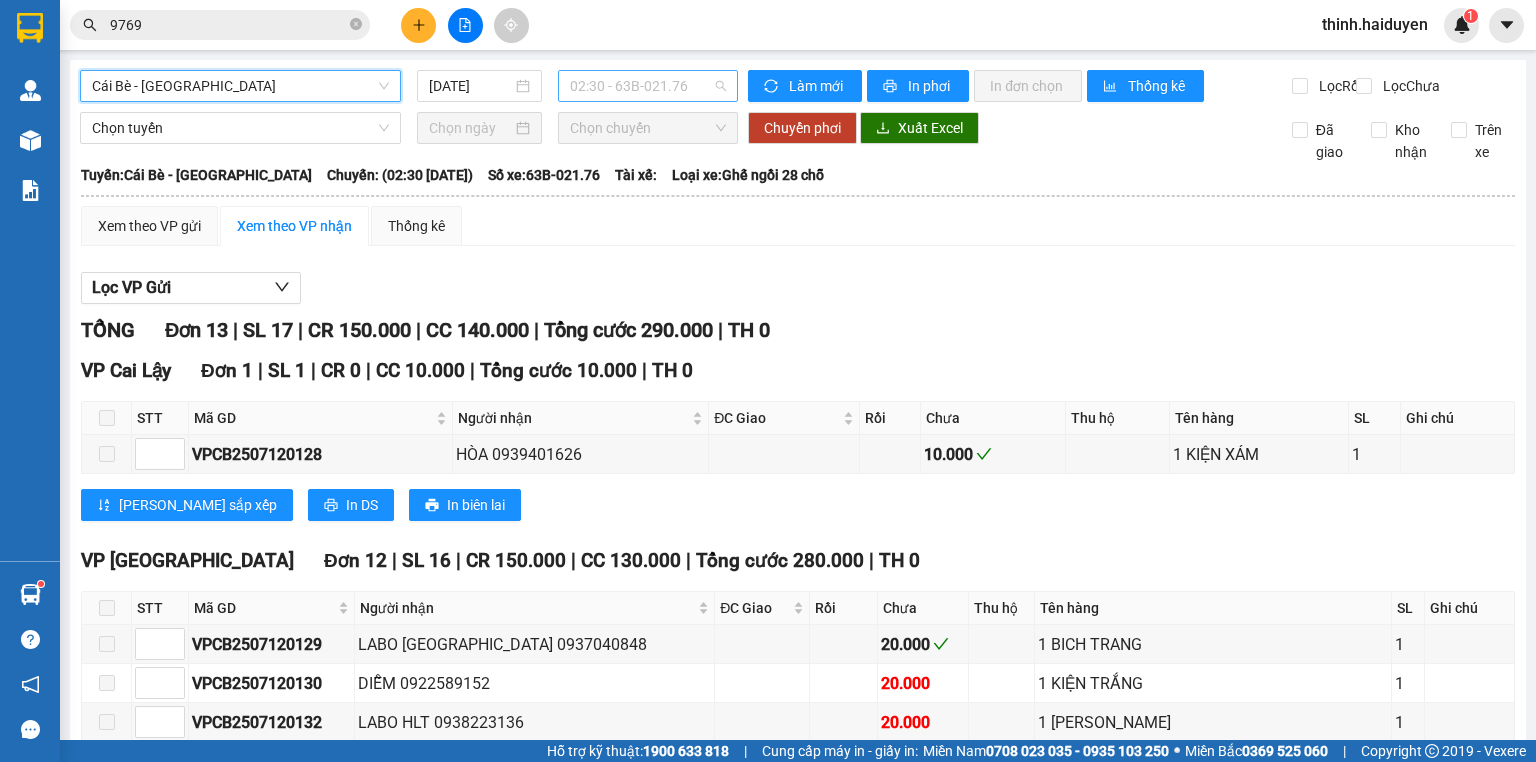click on "02:30     - 63B-021.76" at bounding box center [648, 86] 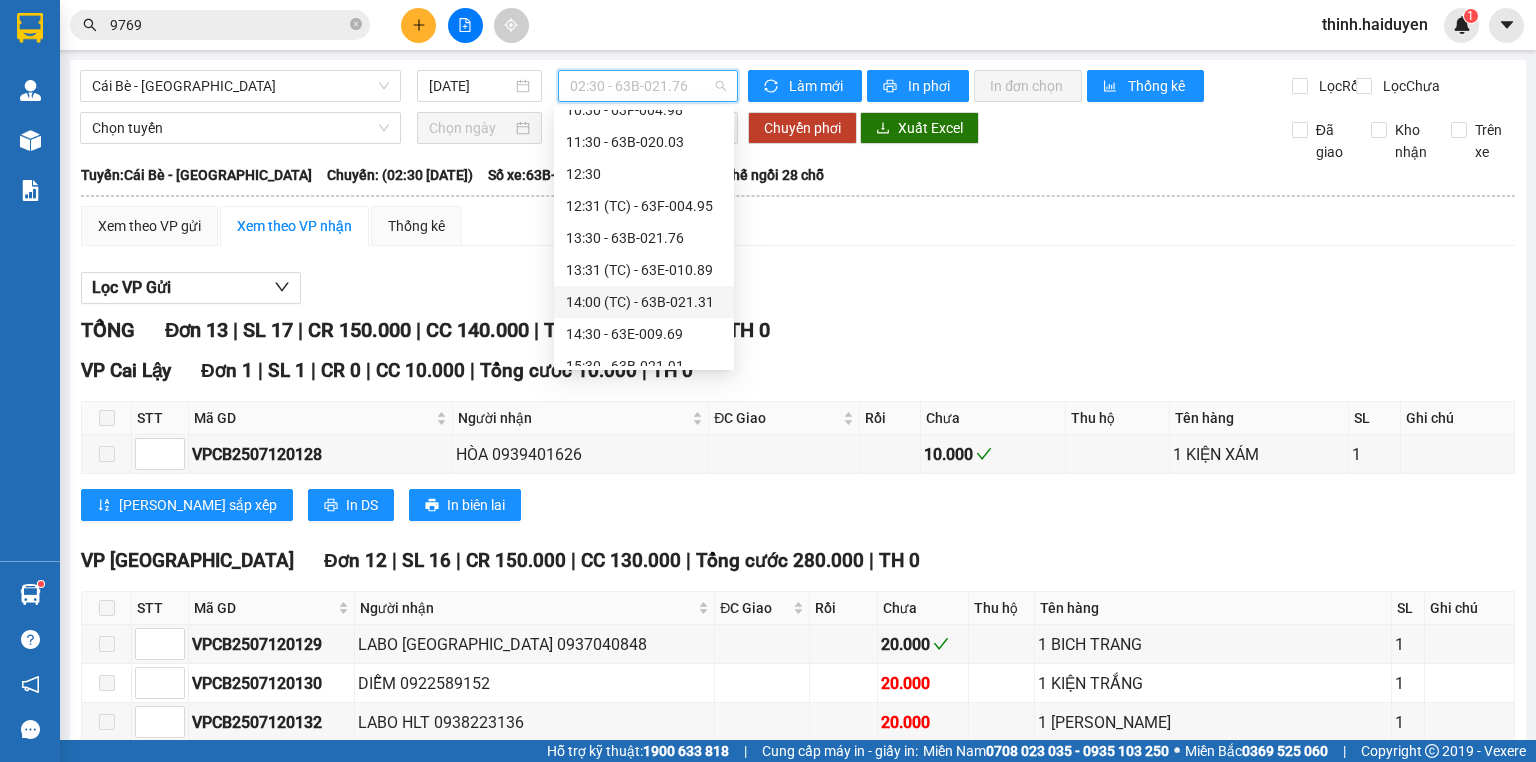 scroll, scrollTop: 640, scrollLeft: 0, axis: vertical 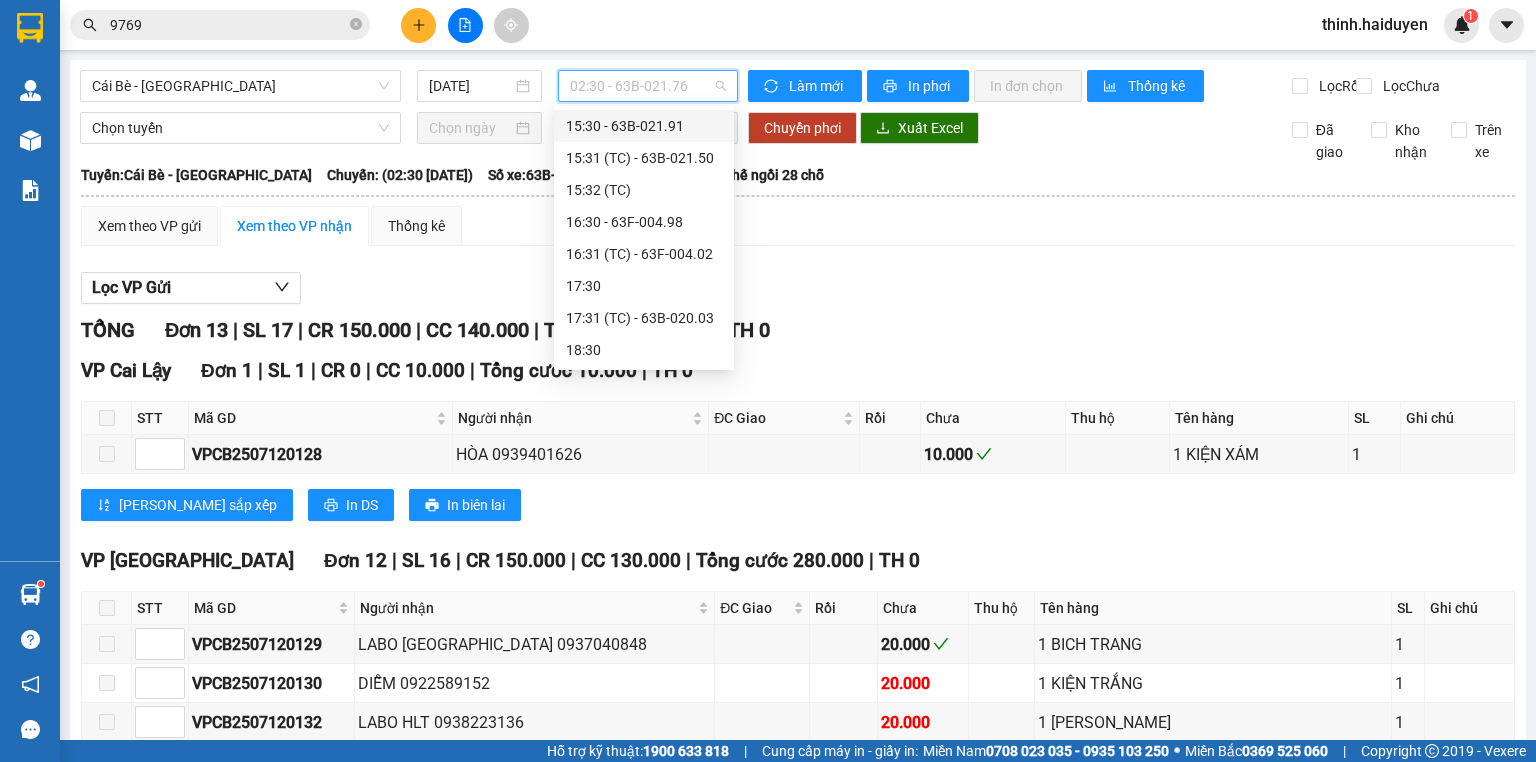 click on "15:30     - 63B-021.91" at bounding box center (644, 126) 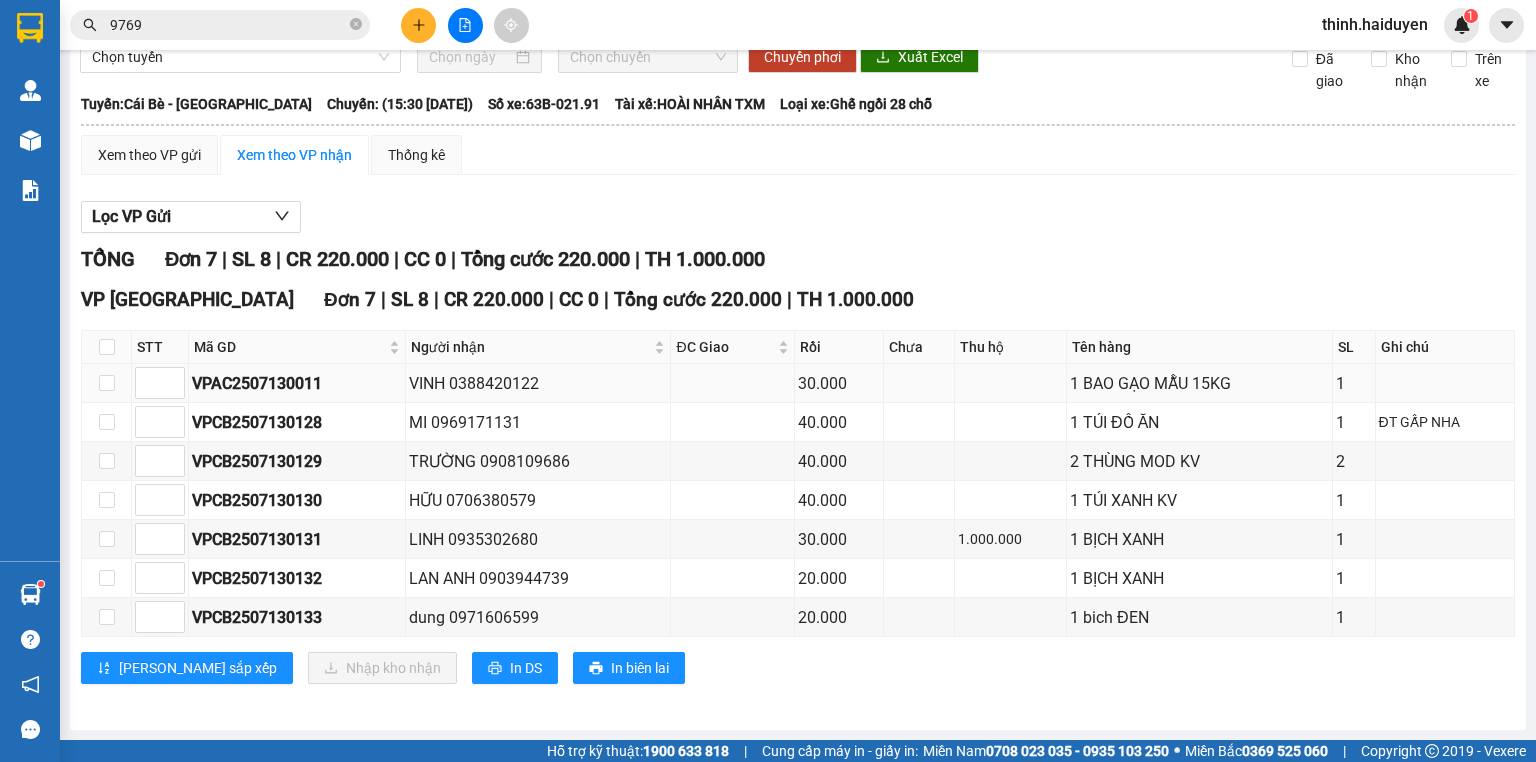 scroll, scrollTop: 82, scrollLeft: 0, axis: vertical 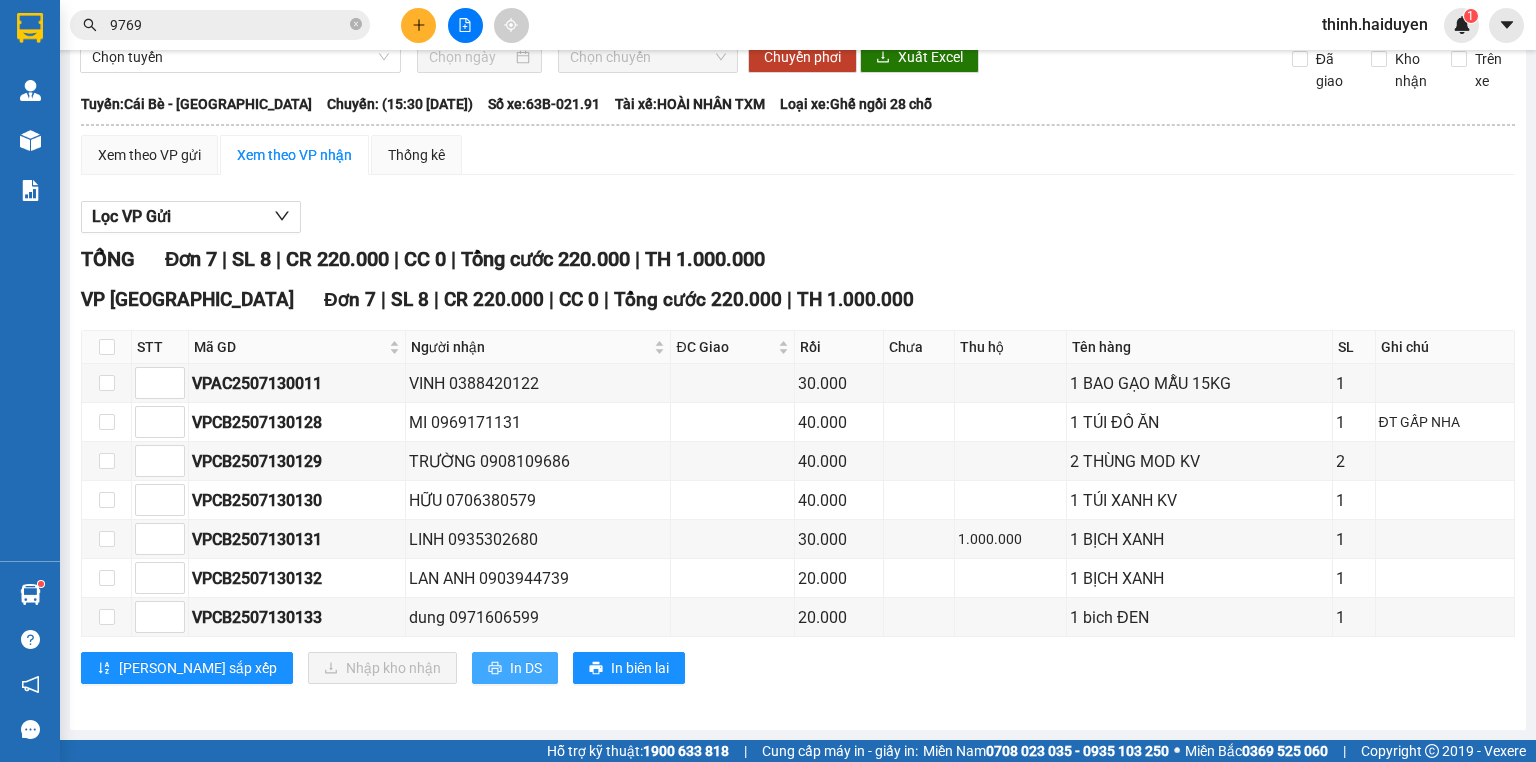 click on "In DS" at bounding box center (526, 668) 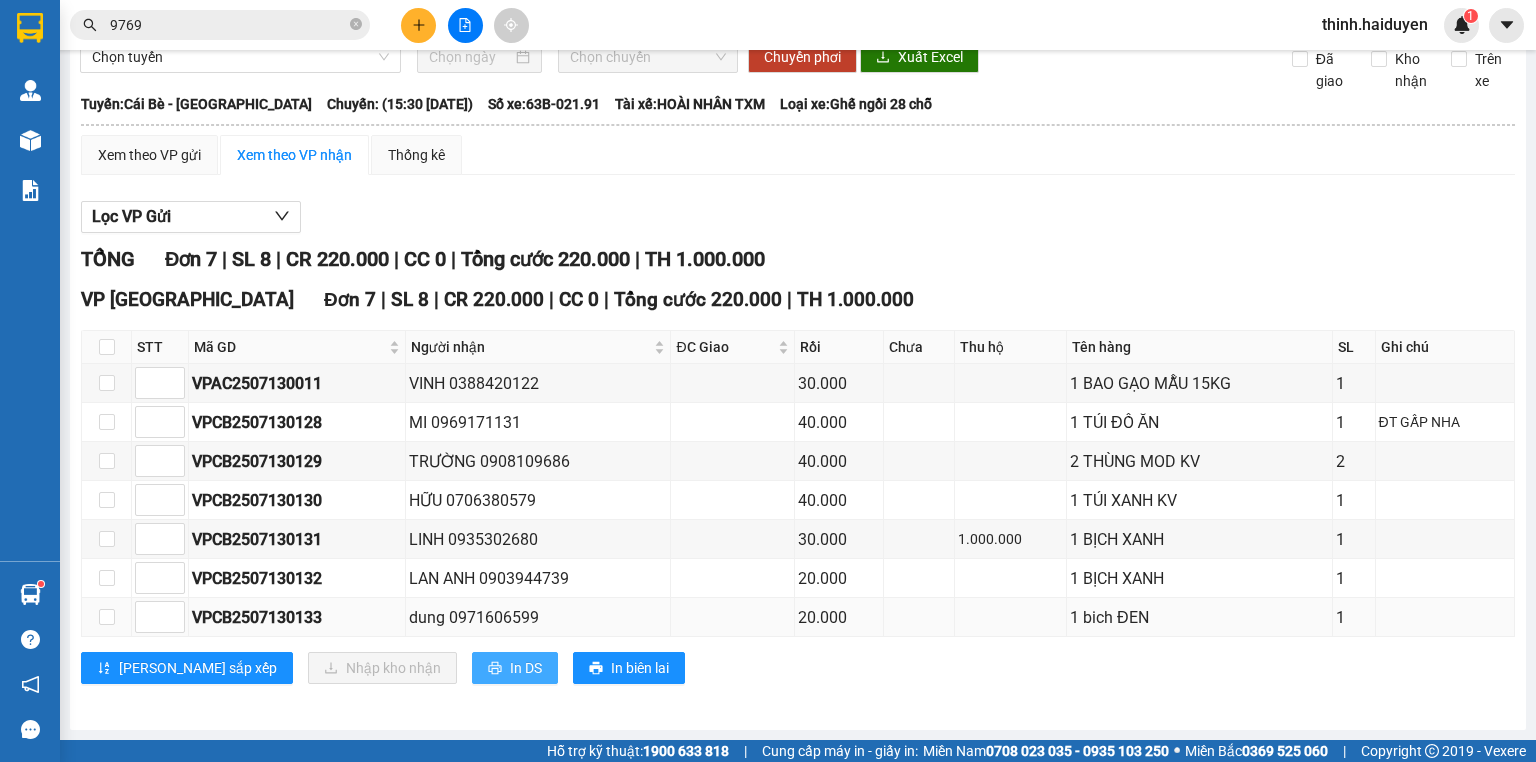 scroll, scrollTop: 0, scrollLeft: 0, axis: both 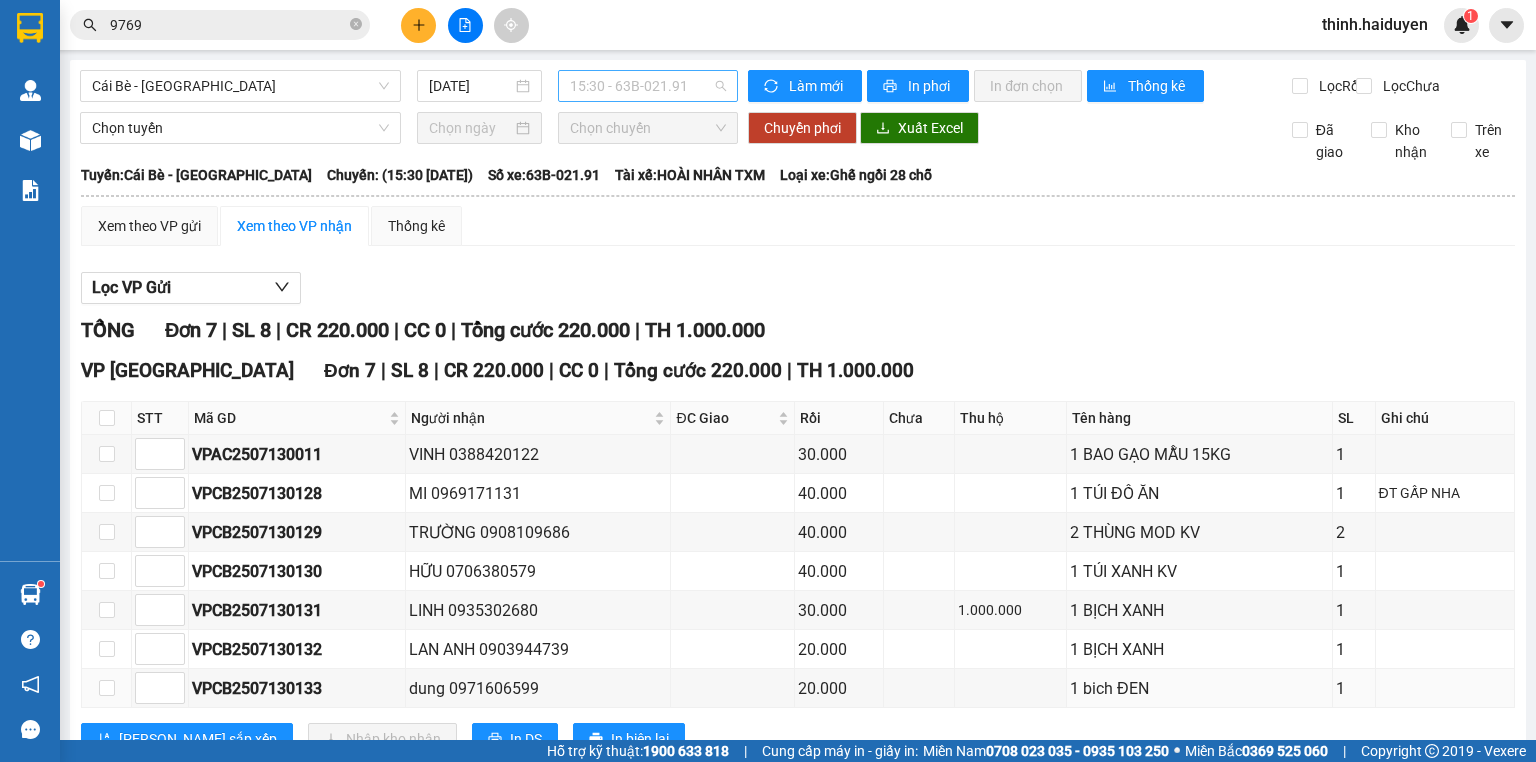drag, startPoint x: 652, startPoint y: 78, endPoint x: 587, endPoint y: 175, distance: 116.76472 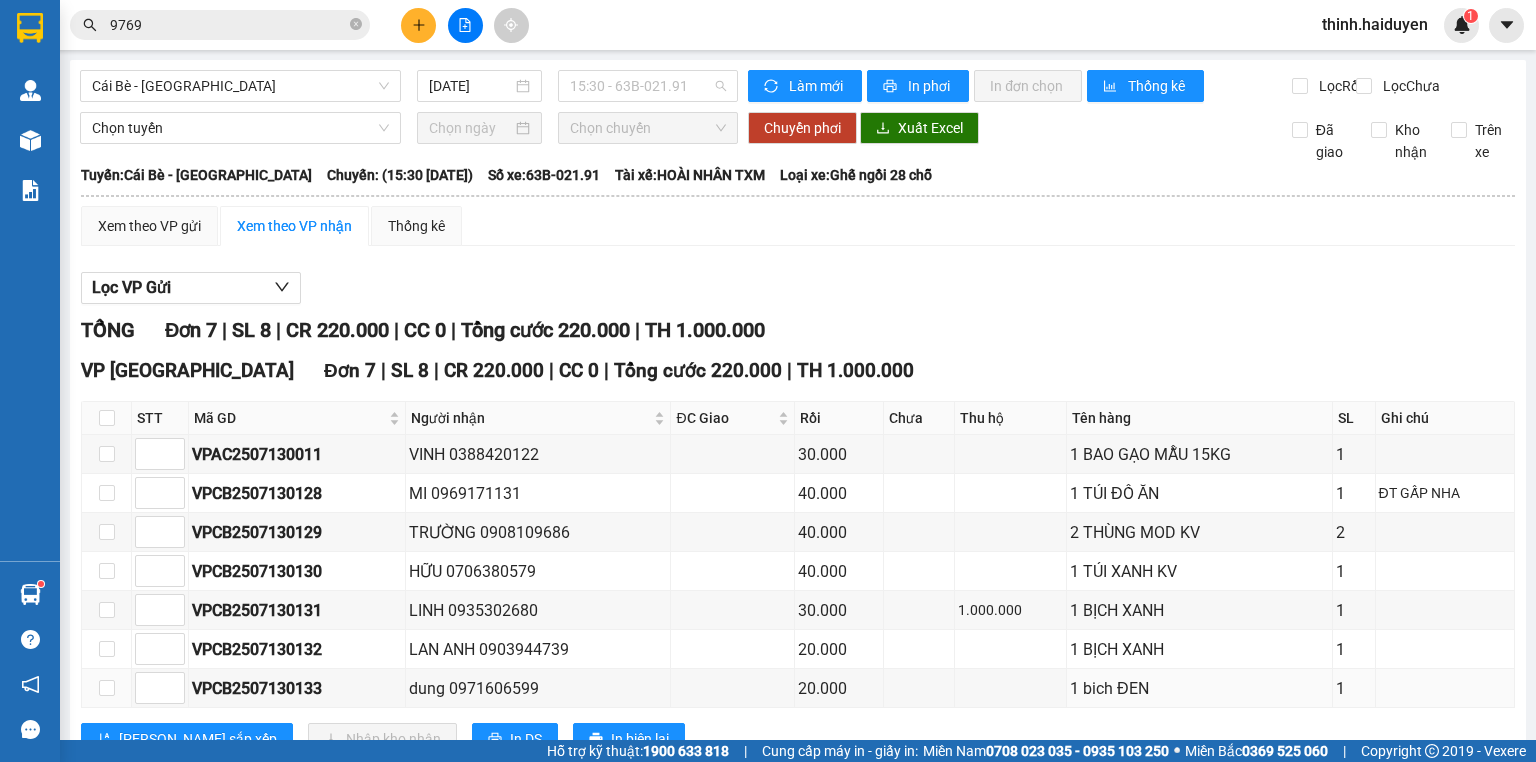 click on "15:30     - 63B-021.91" at bounding box center (648, 86) 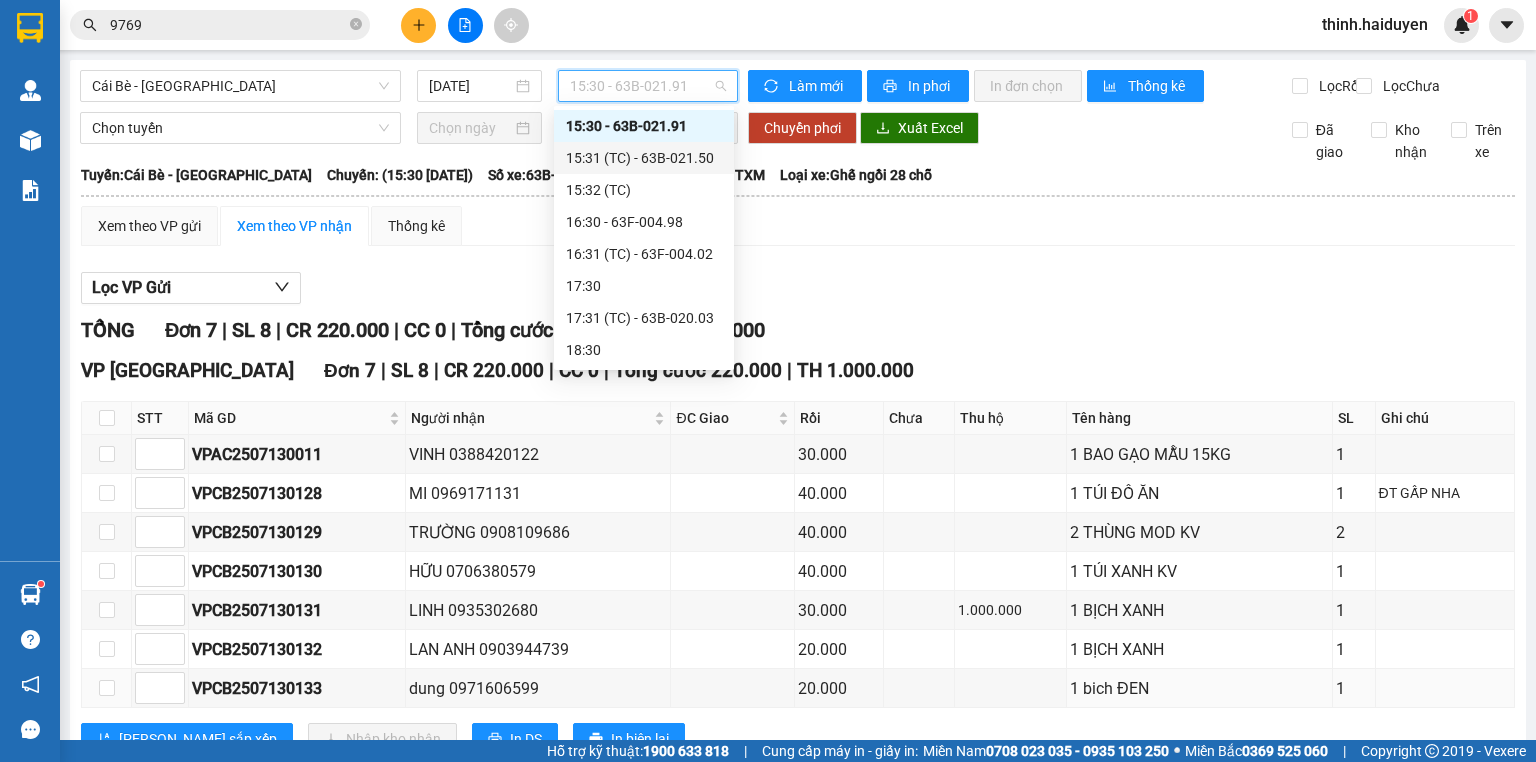 click on "15:31   (TC)   - 63B-021.50" at bounding box center (644, 158) 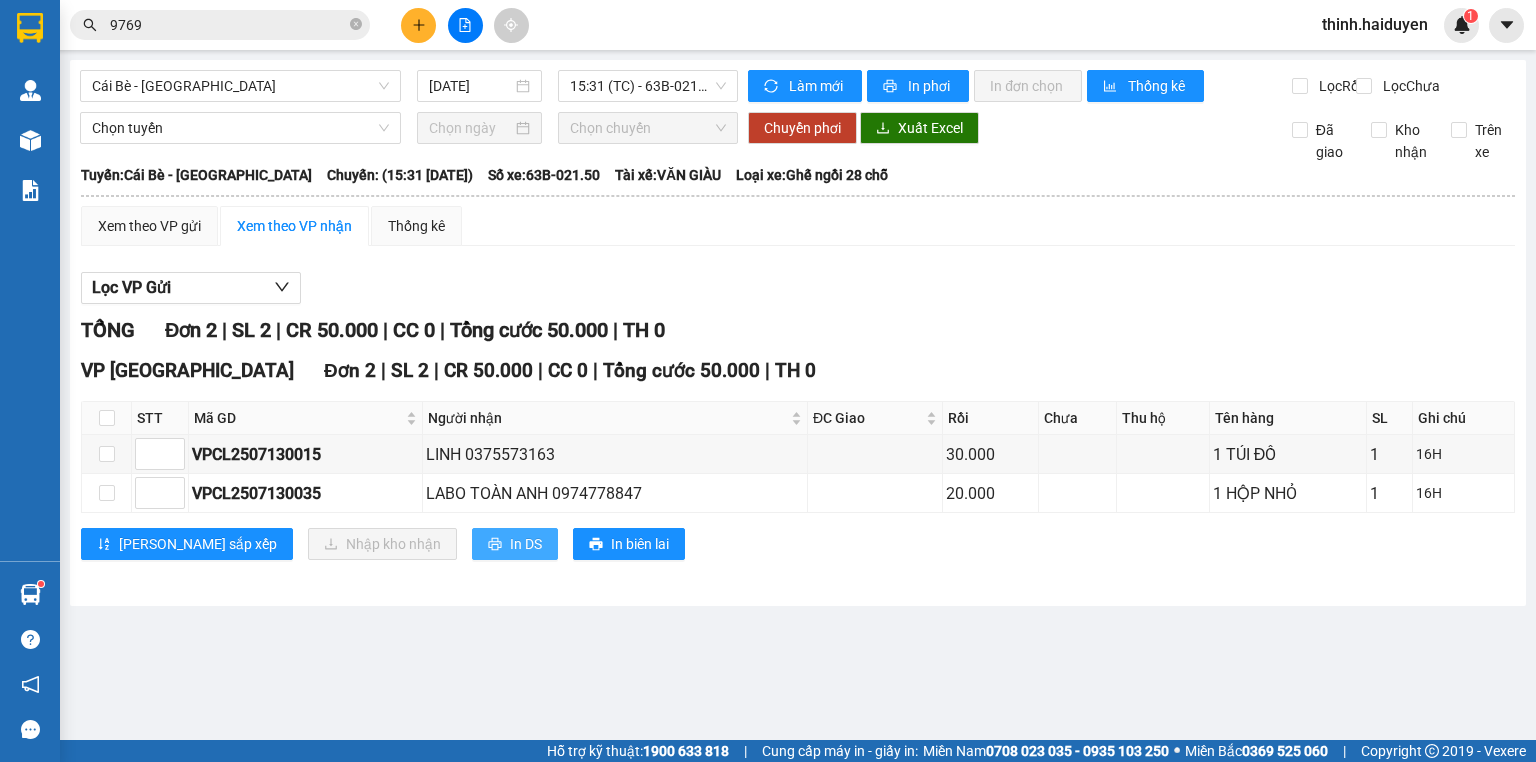 click on "In DS" at bounding box center (526, 544) 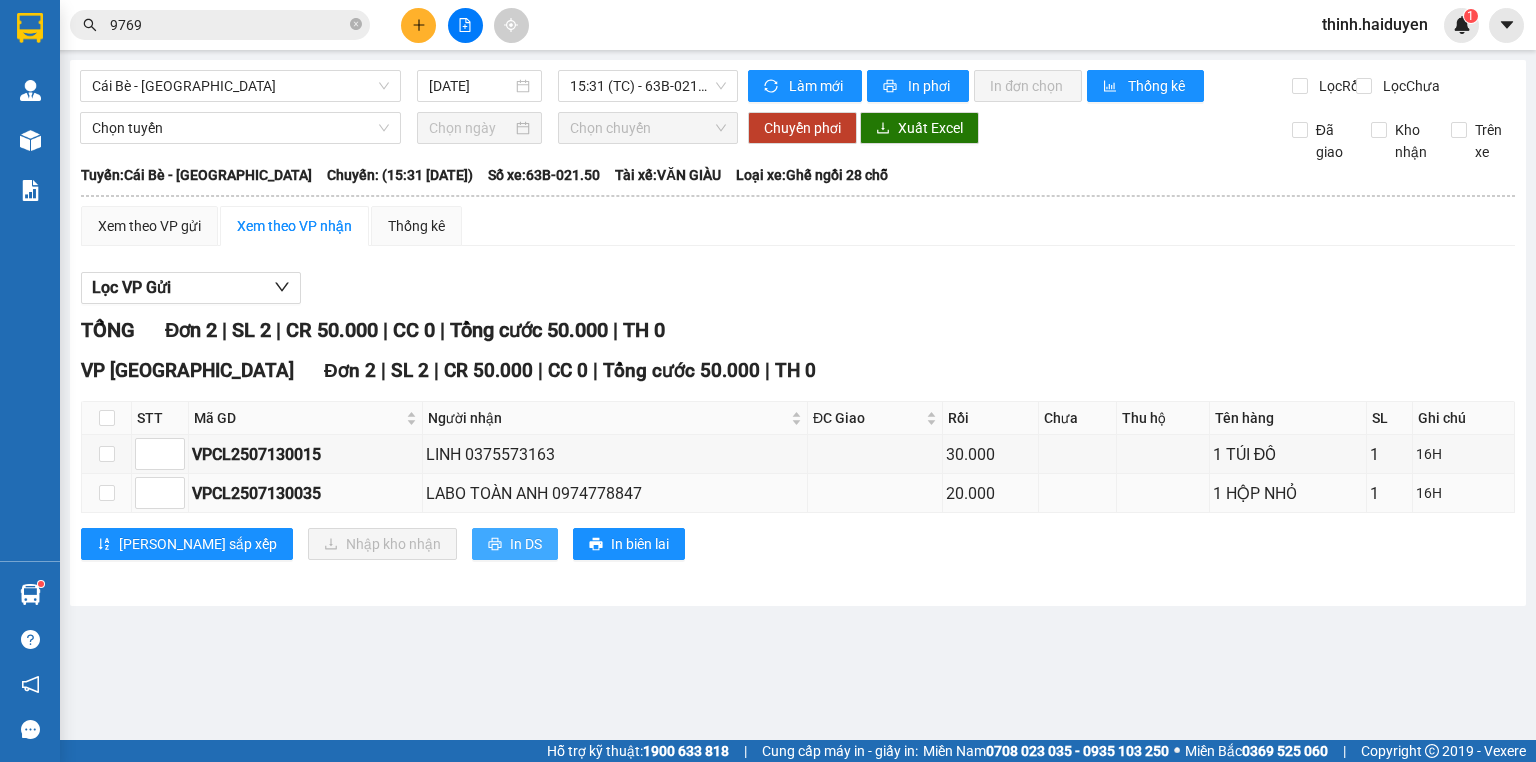 scroll, scrollTop: 0, scrollLeft: 0, axis: both 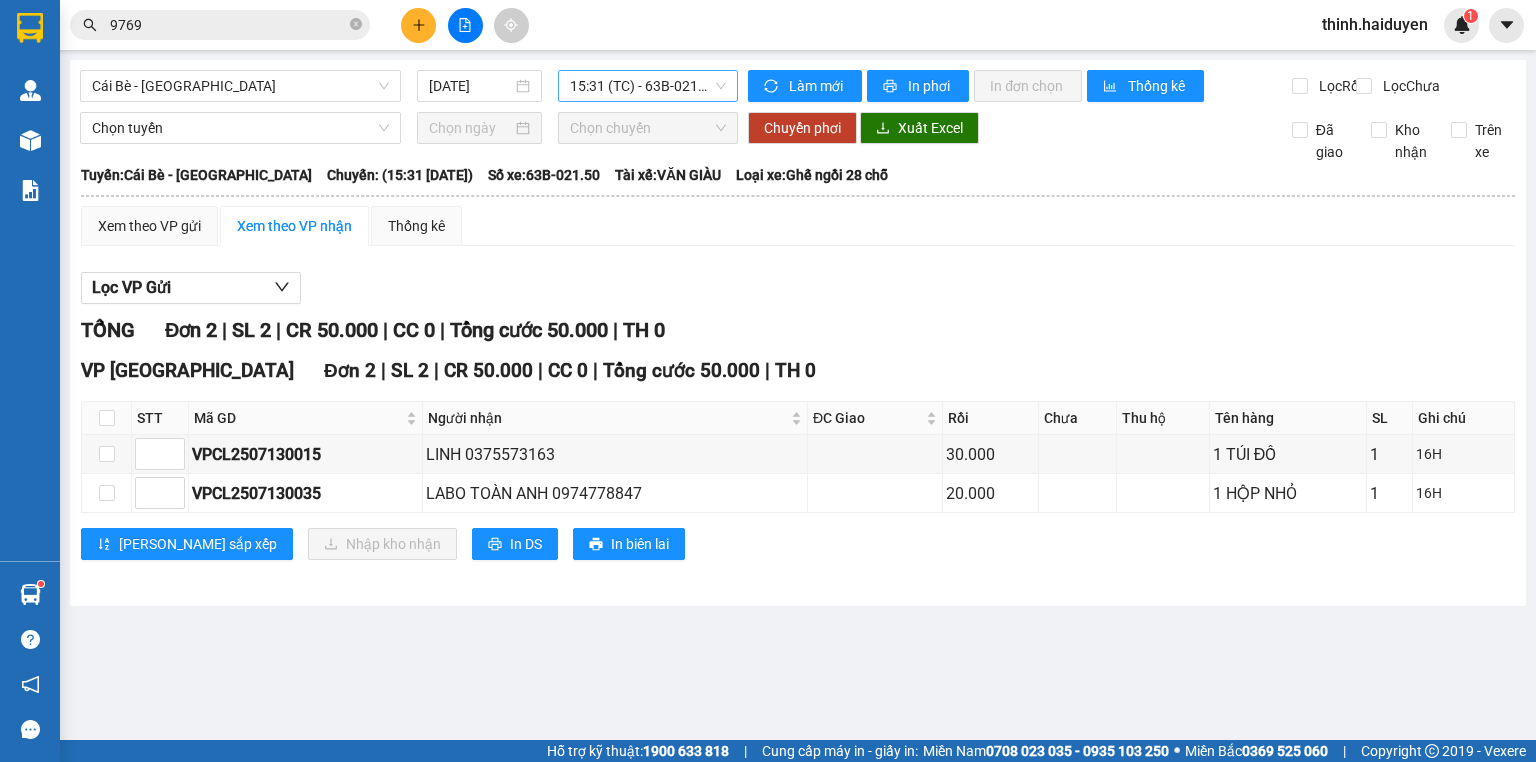 click on "15:31   (TC)   - 63B-021.50" at bounding box center (648, 86) 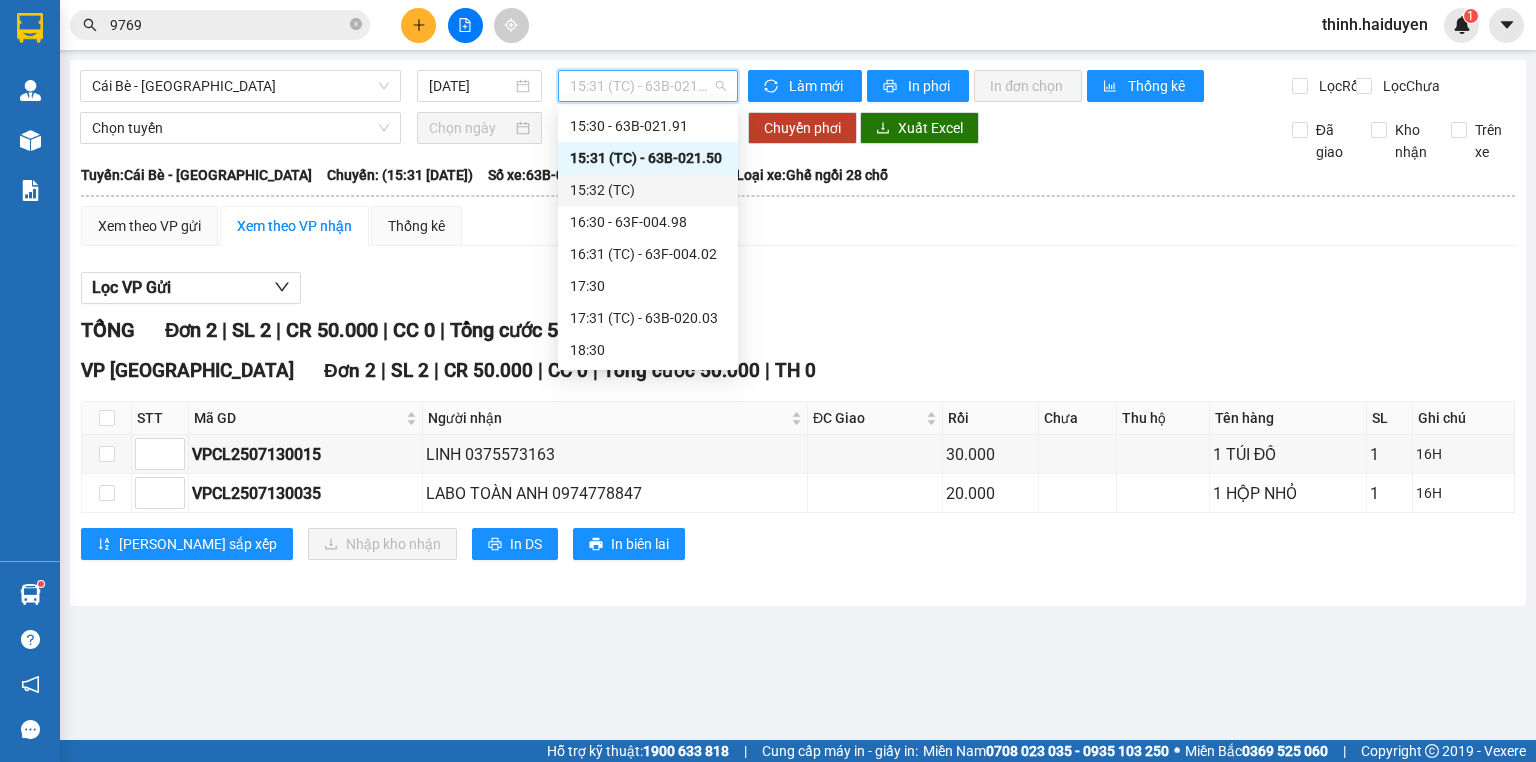 click on "15:32   (TC)" at bounding box center [648, 190] 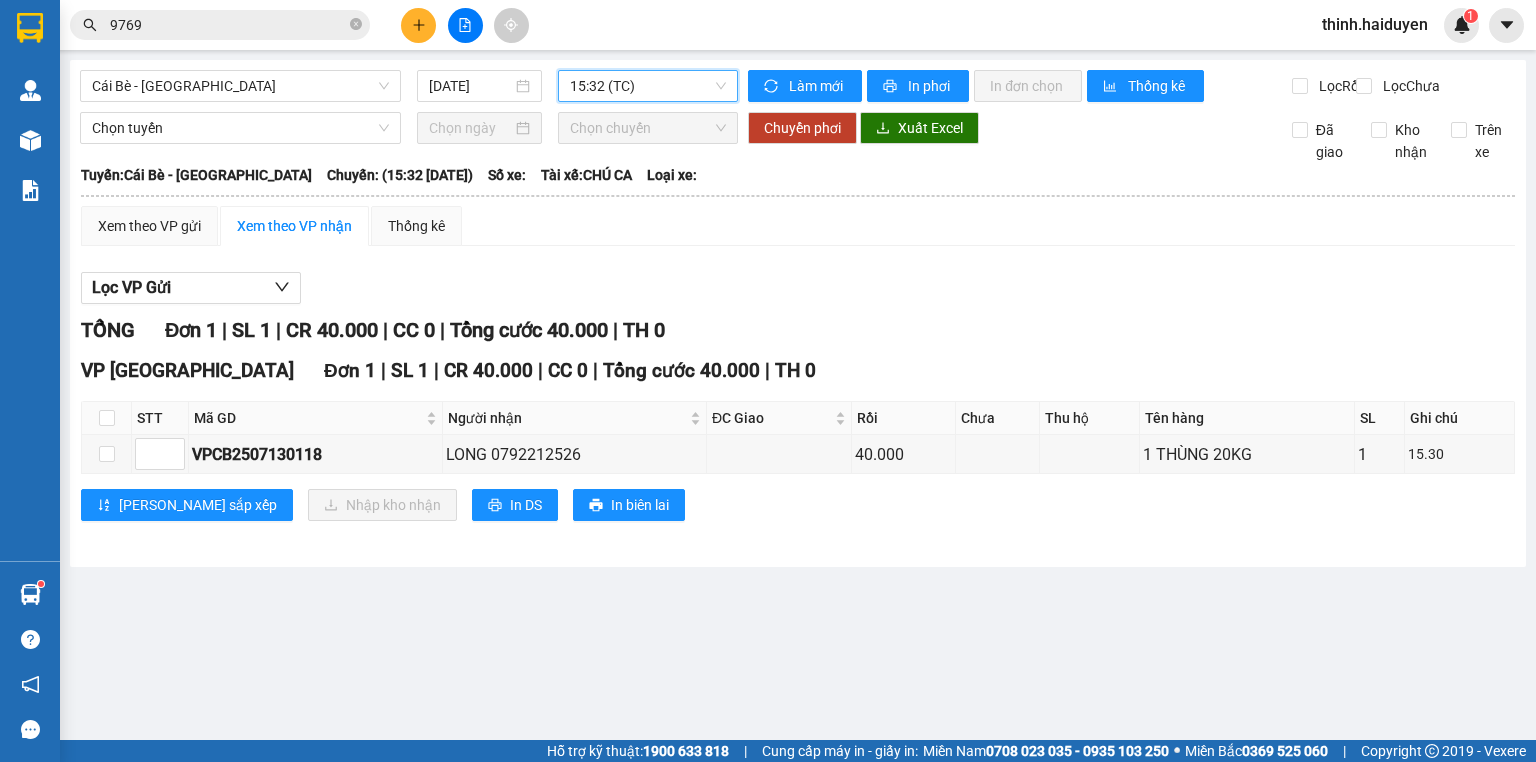 click on "Cái Bè - Sài Gòn 13/07/2025 15:32 15:32   (TC)   Làm mới In phơi In đơn chọn Thống kê Lọc  Rồi Lọc  Chưa Chọn tuyến Chọn chuyến Chuyển phơi Xuất Excel Đã giao Kho nhận Trên xe Hải Duyên   0939993285   97B Nguyễn Duy Dương, P.9 PHƠI HÀNG 18:27 - 13/07/2025 Tuyến:  Cái Bè - Sài Gòn Chuyến:   (15:32 - 13/07/2025) Tài xế:  CHÚ CA   Tuyến:  Cái Bè - Sài Gòn Chuyến:   (15:32 - 13/07/2025) Số xe:  Tài xế:  CHÚ CA Loại xe:  Xem theo VP gửi Xem theo VP nhận Thống kê Lọc VP Gửi TỔNG Đơn   1 | SL   1 | CR   40.000 | CC   0 | Tổng cước   40.000 | TH   0 VP Sài Gòn Đơn   1 | SL   1 | CR   40.000 | CC   0 | Tổng cước   40.000 | TH   0 STT Mã GD Người nhận ĐC Giao Rồi Chưa Thu hộ Tên hàng SL Ghi chú Ký nhận                         VPCB2507130118 LONG 0792212526 40.000 1 THÙNG 20KG  1 15.30 Lưu sắp xếp Nhập kho nhận In DS In biên lai Hải Duyên   0939993285   PHƠI HÀNG  -" at bounding box center [798, 313] 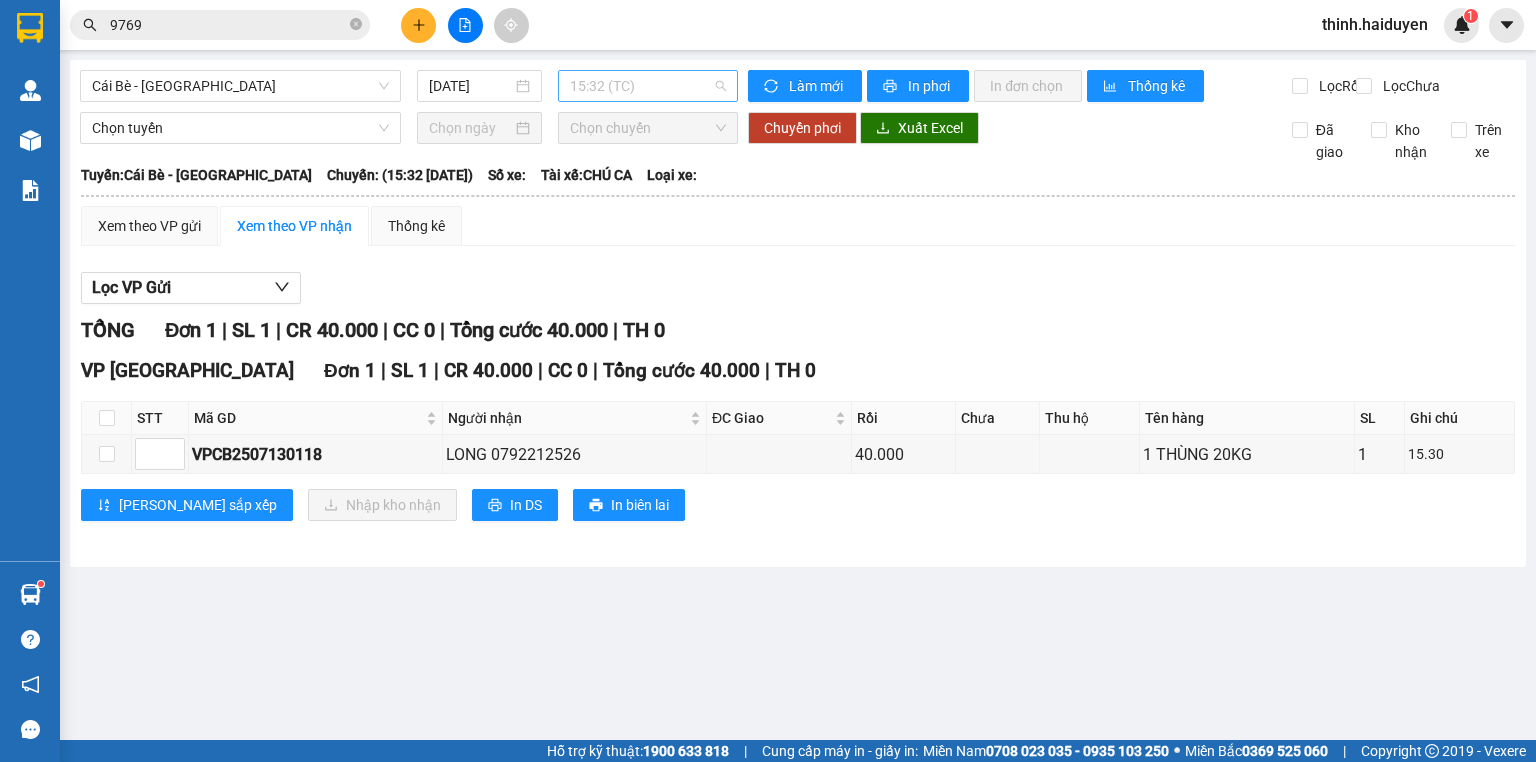 click on "15:32   (TC)" at bounding box center (648, 86) 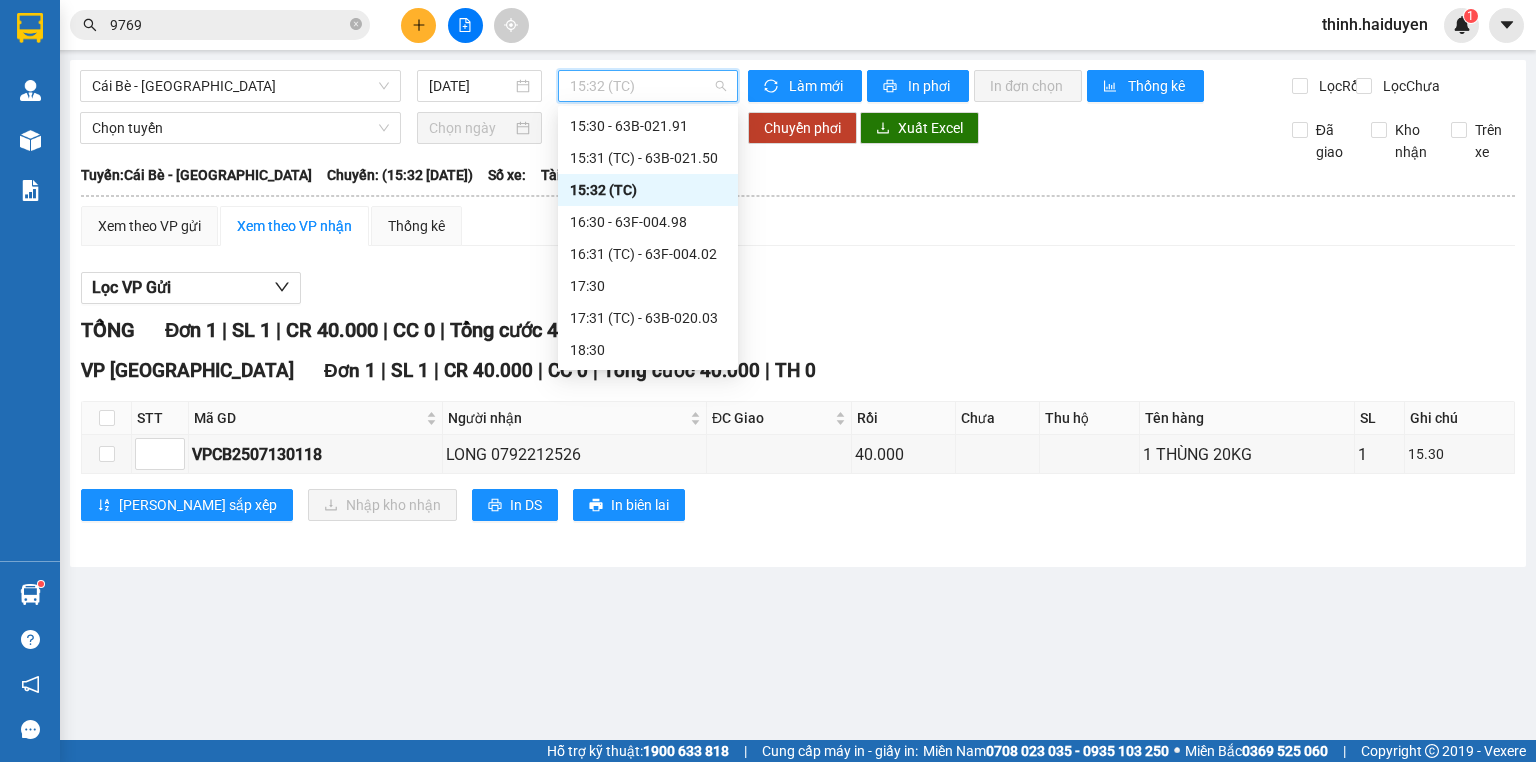 click on "15:32   (TC)" at bounding box center (648, 190) 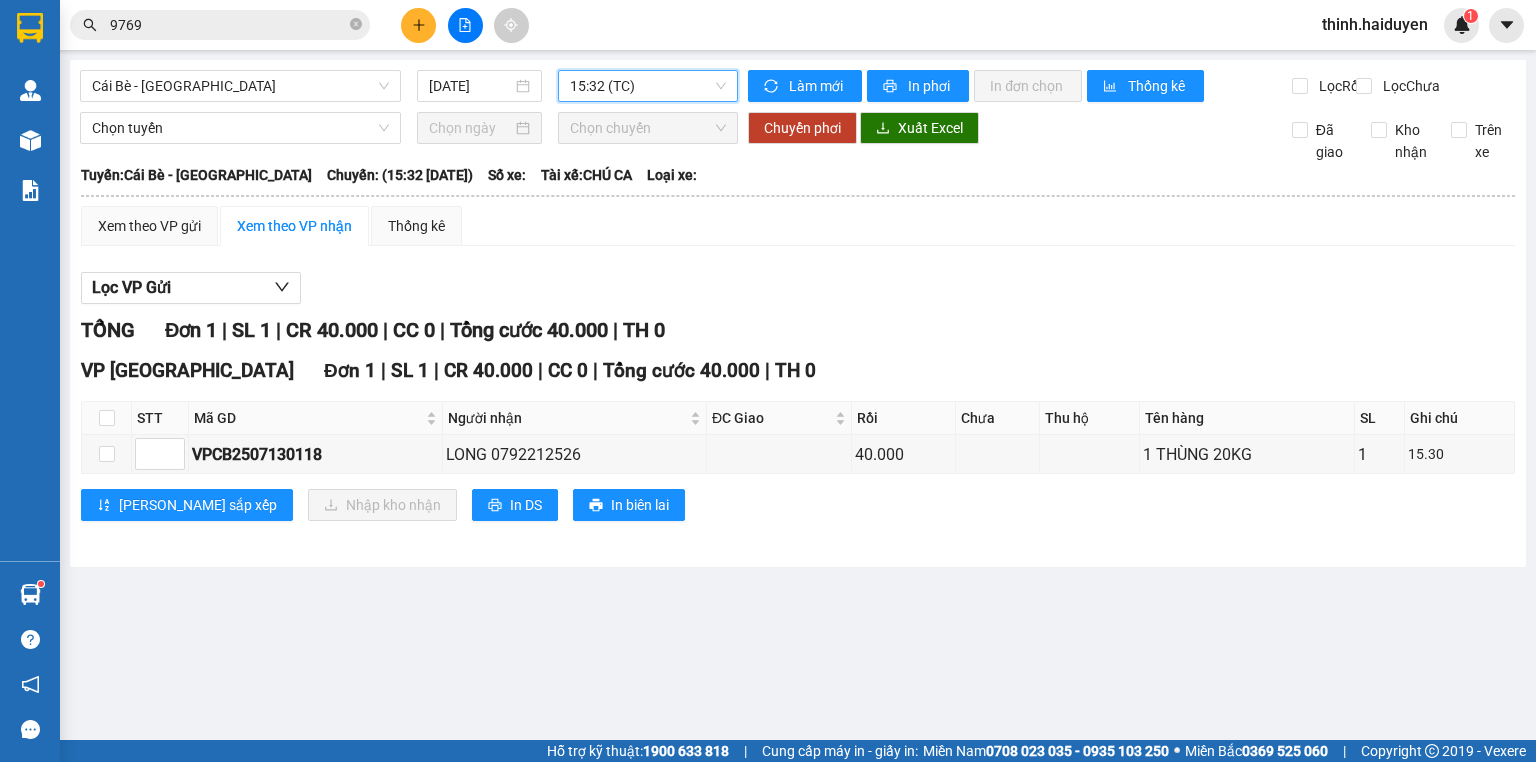 click on "15:32   (TC)" at bounding box center [648, 86] 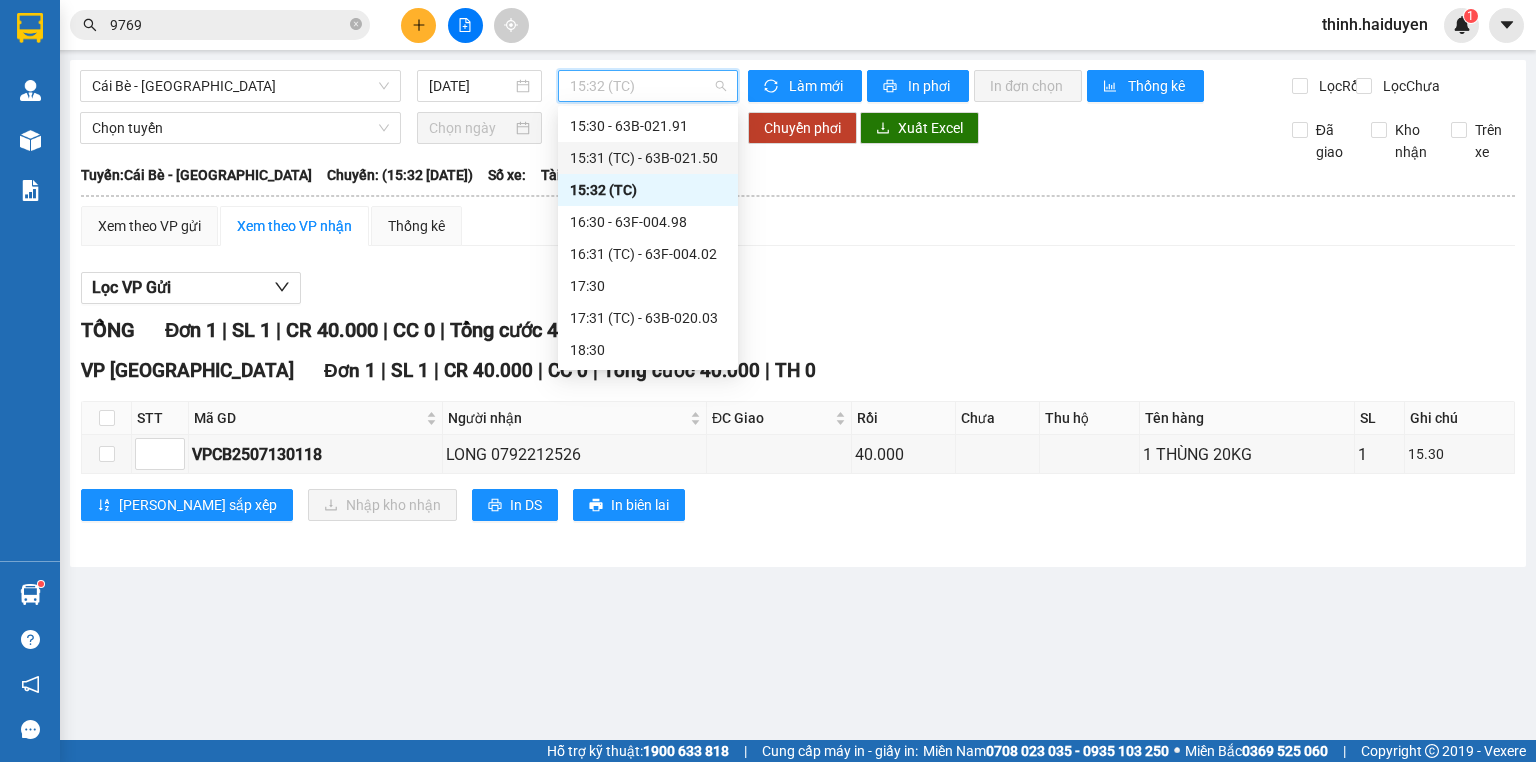 click on "15:31   (TC)   - 63B-021.50" at bounding box center (648, 158) 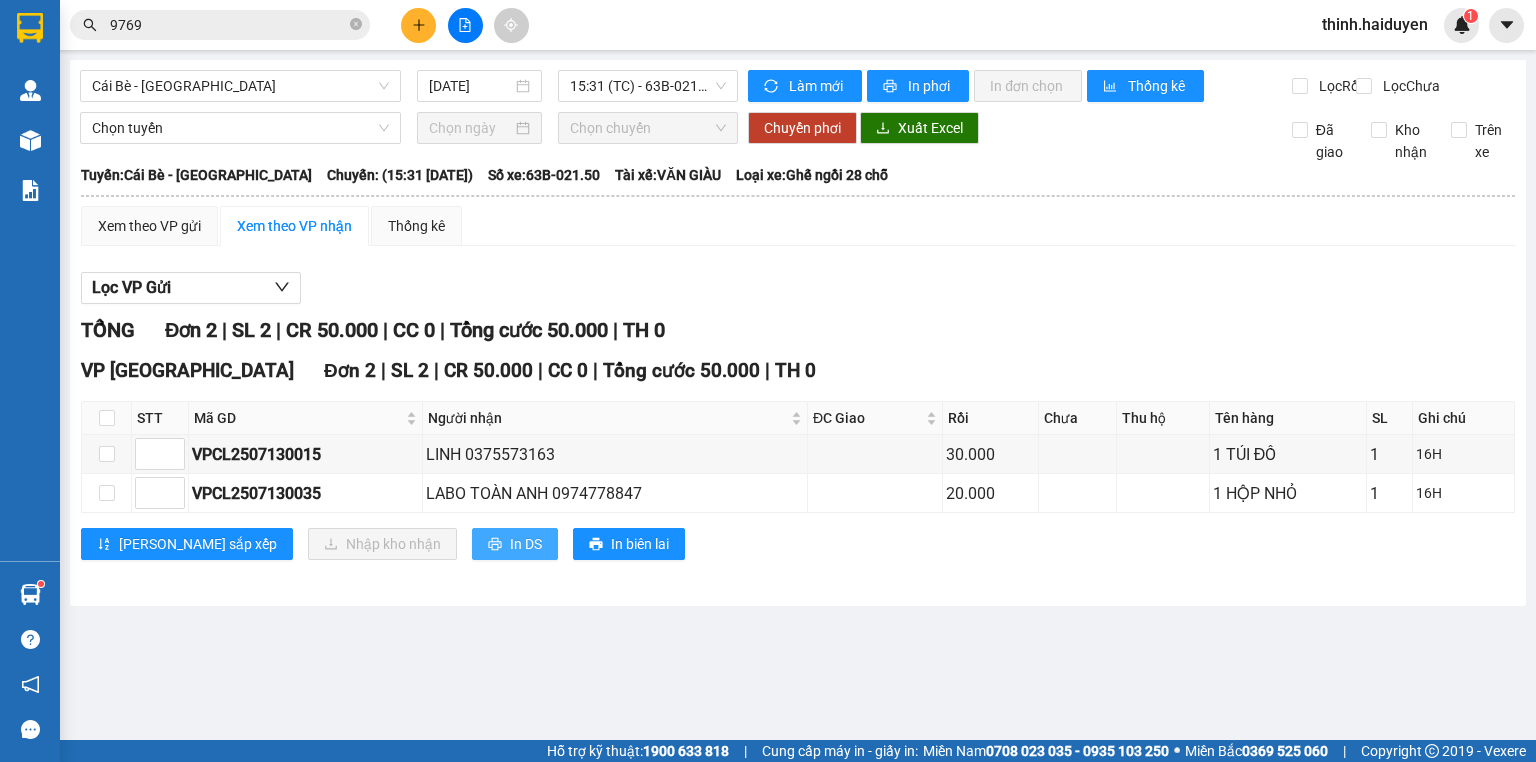 click on "In DS" at bounding box center (526, 544) 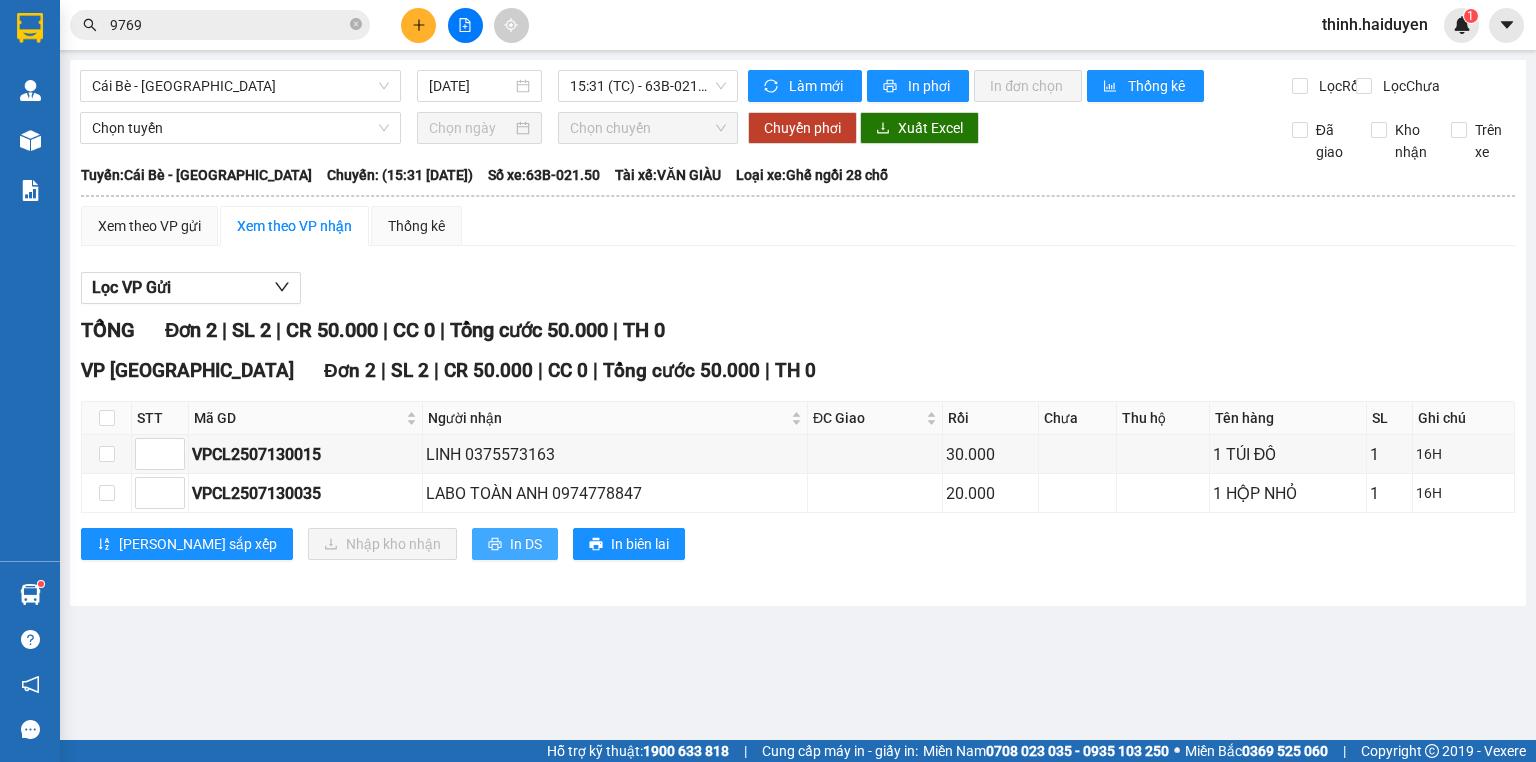 scroll, scrollTop: 0, scrollLeft: 0, axis: both 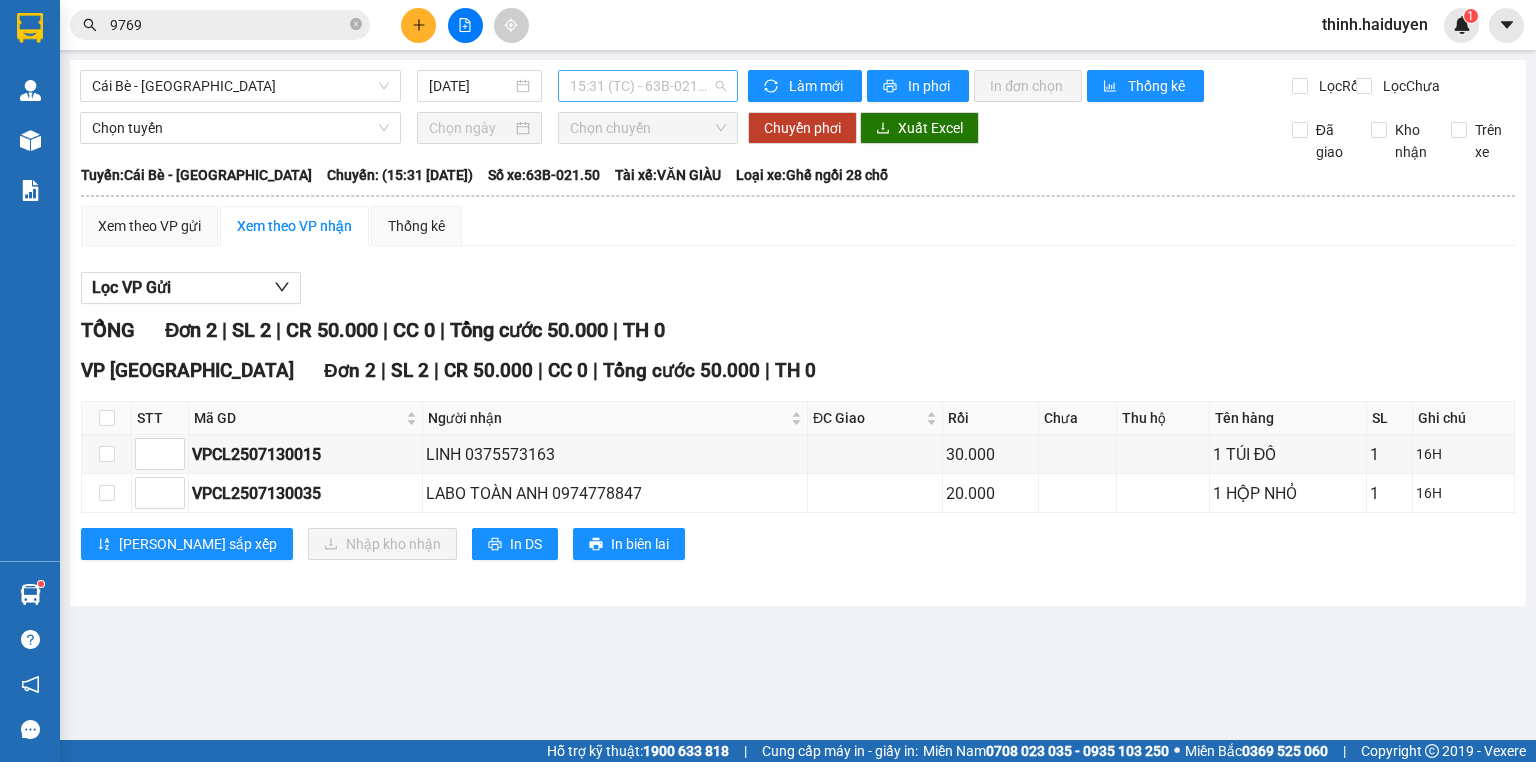 click on "15:31   (TC)   - 63B-021.50" at bounding box center (648, 86) 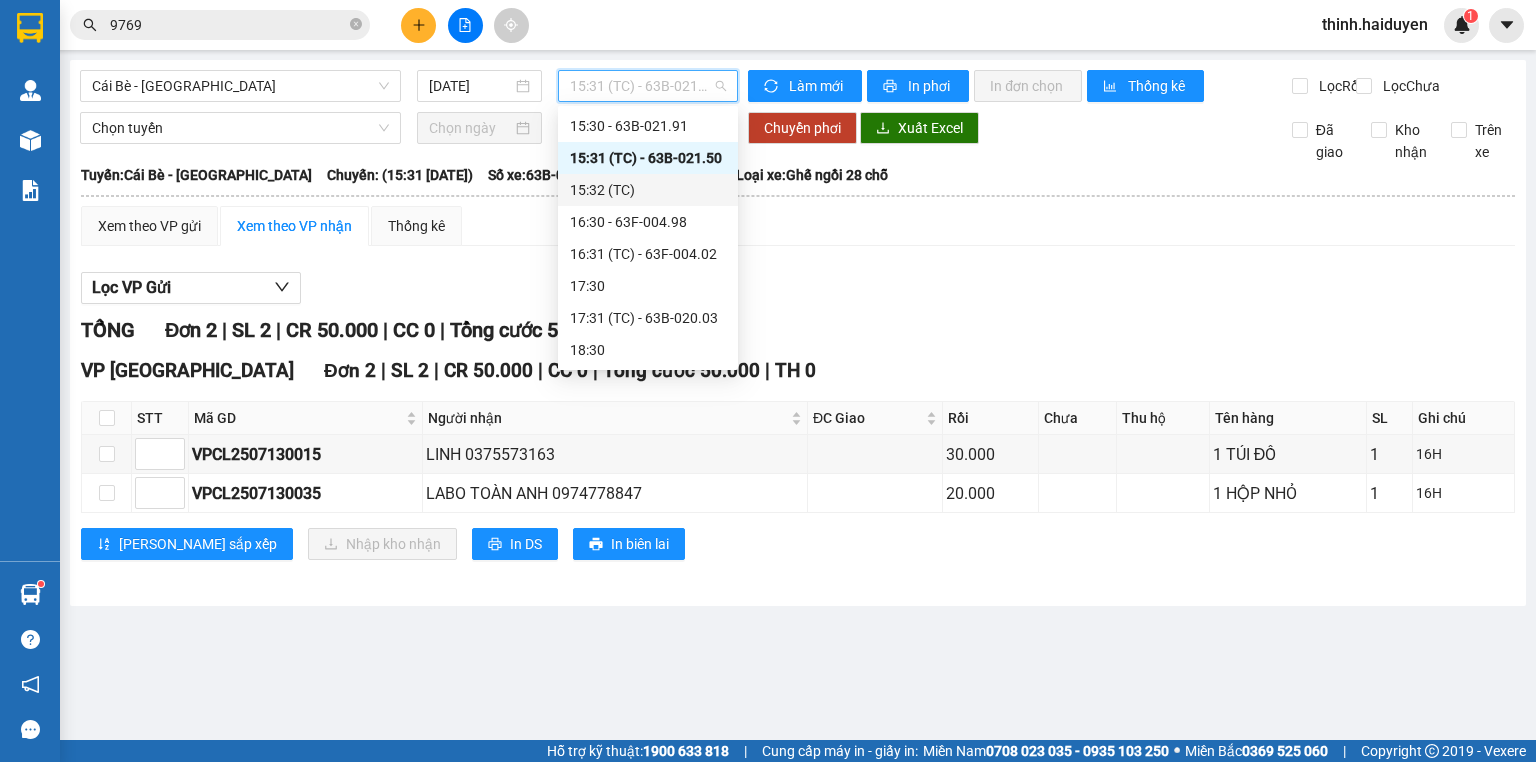click on "15:32   (TC)" at bounding box center (648, 190) 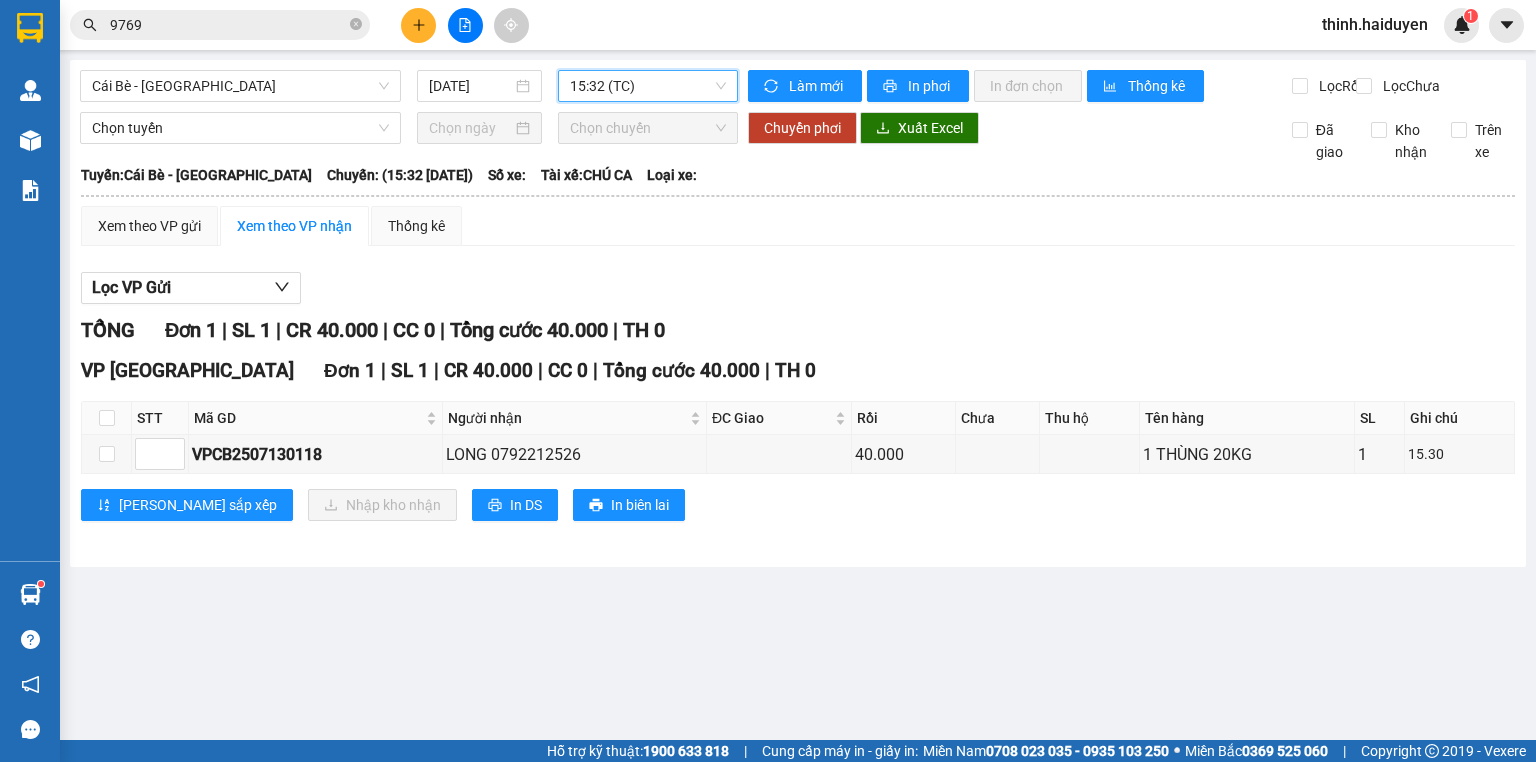 click on "15:32   (TC)" at bounding box center (648, 86) 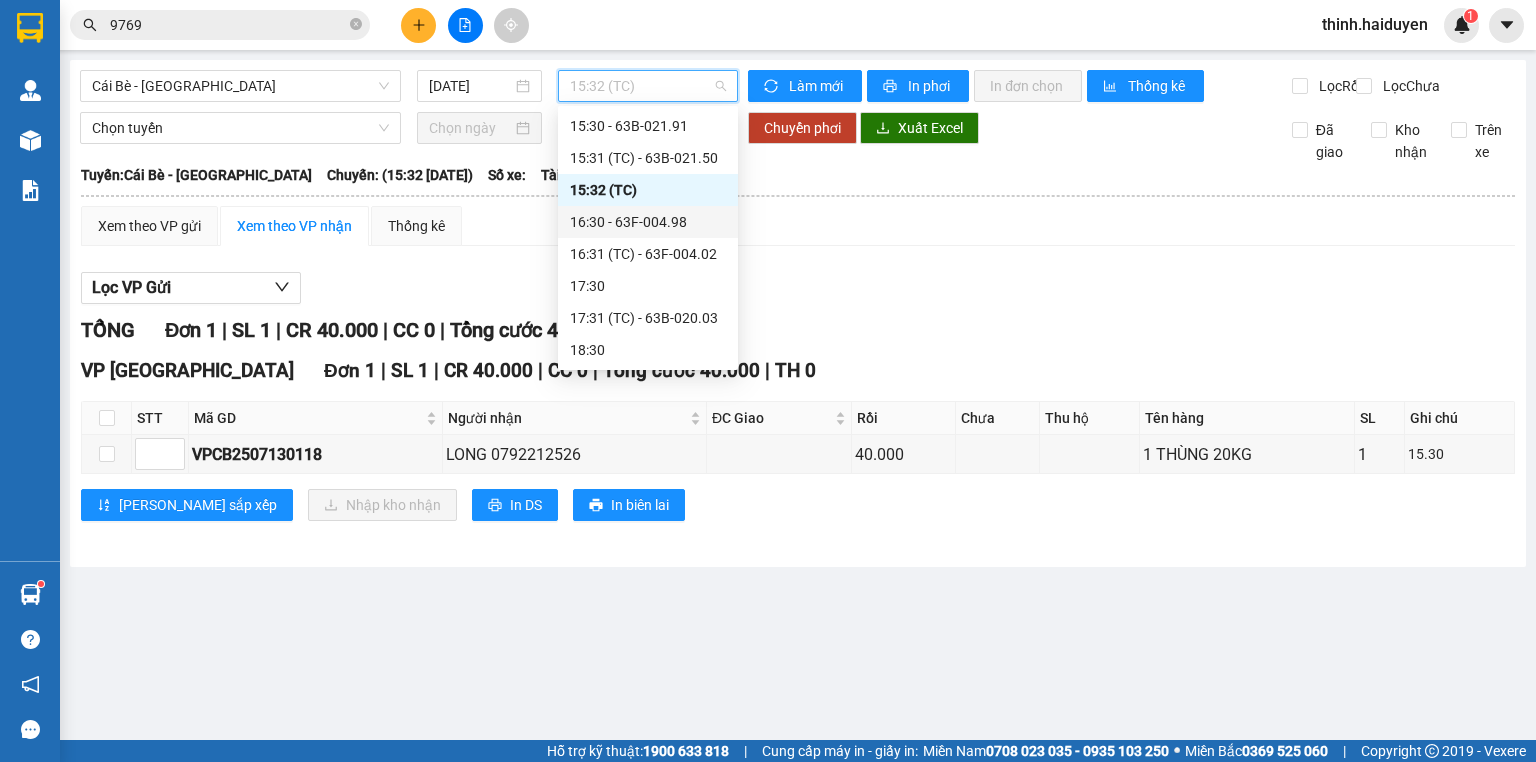 click on "16:30     - 63F-004.98" at bounding box center [648, 222] 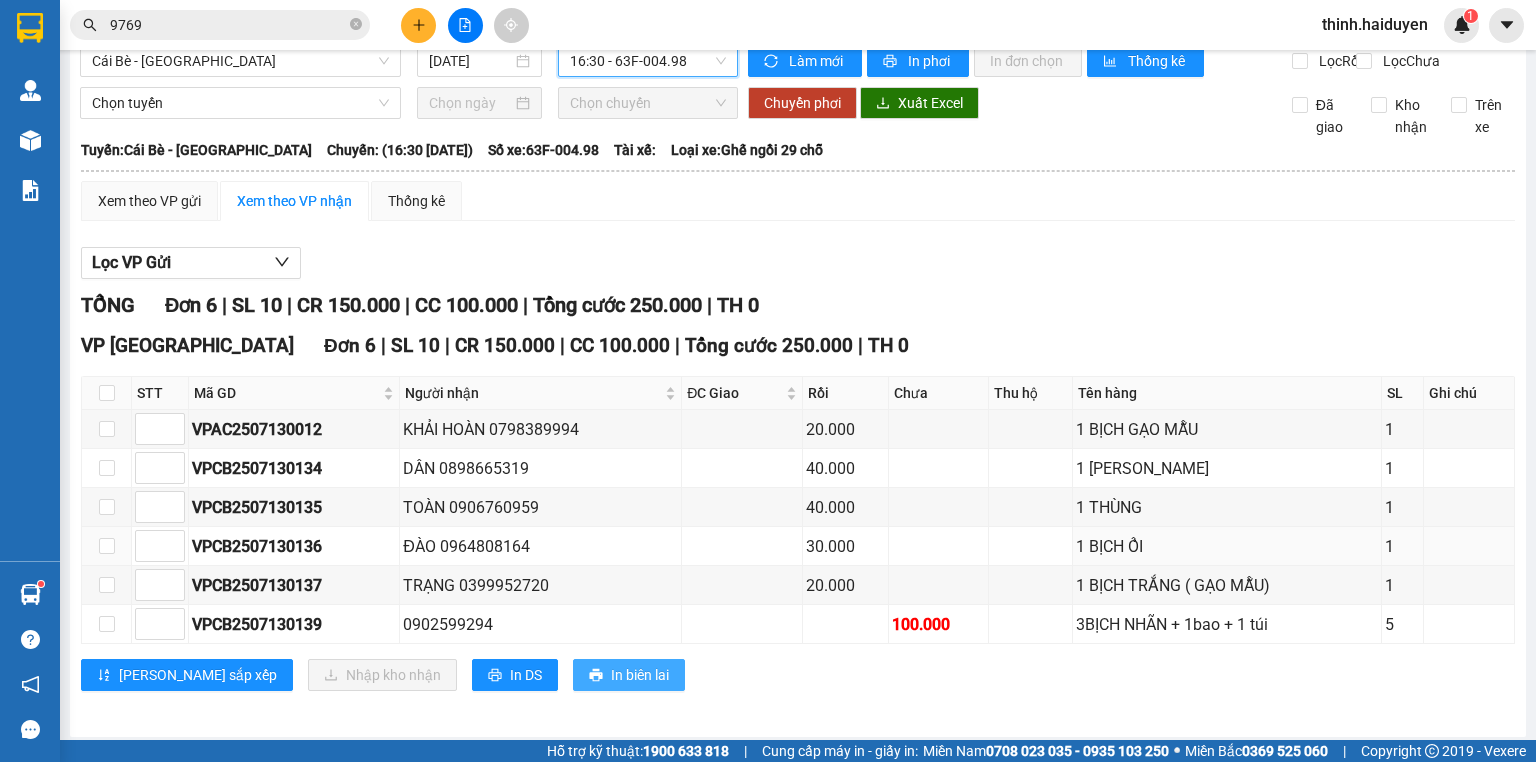 scroll, scrollTop: 44, scrollLeft: 0, axis: vertical 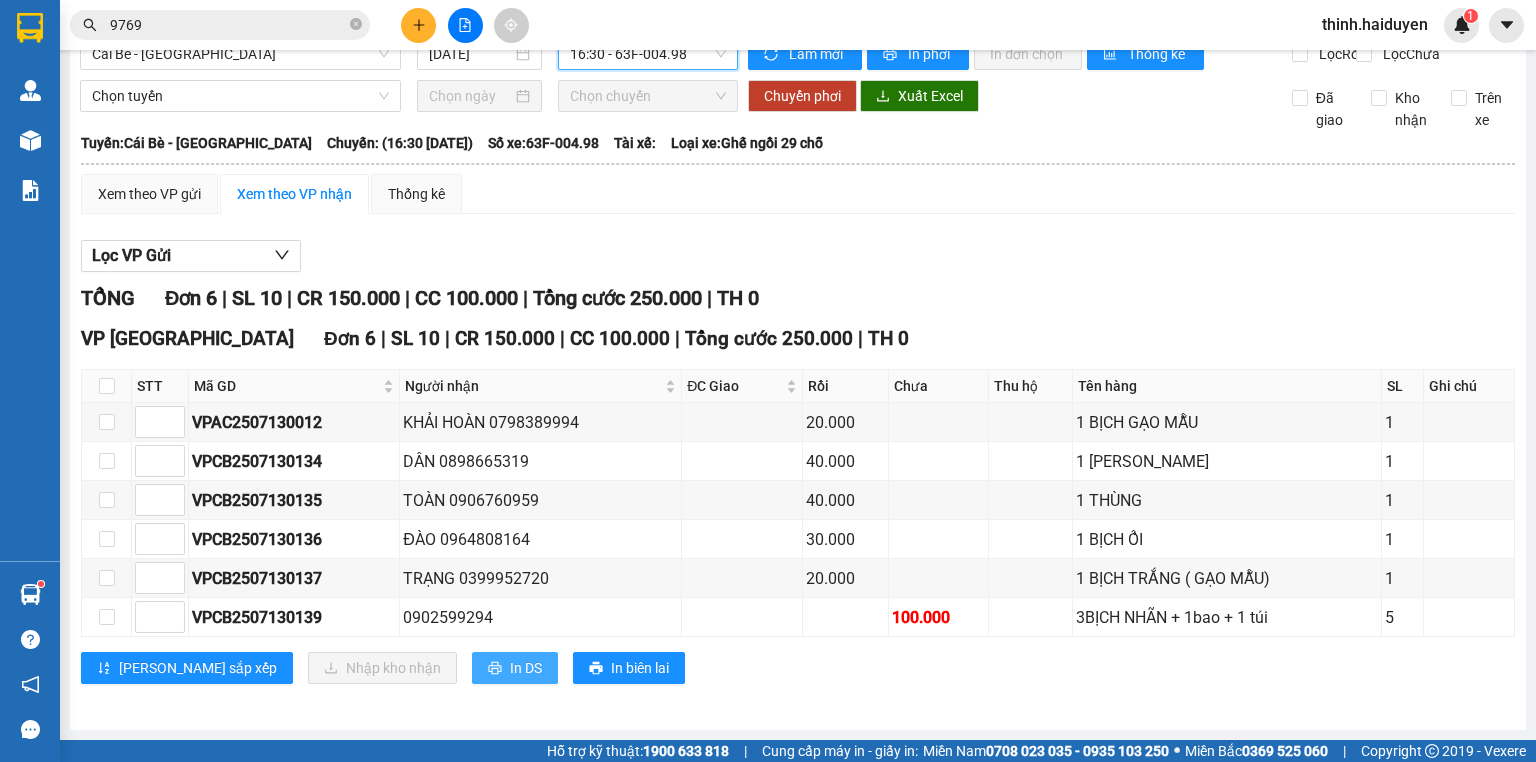 click on "In DS" at bounding box center [515, 668] 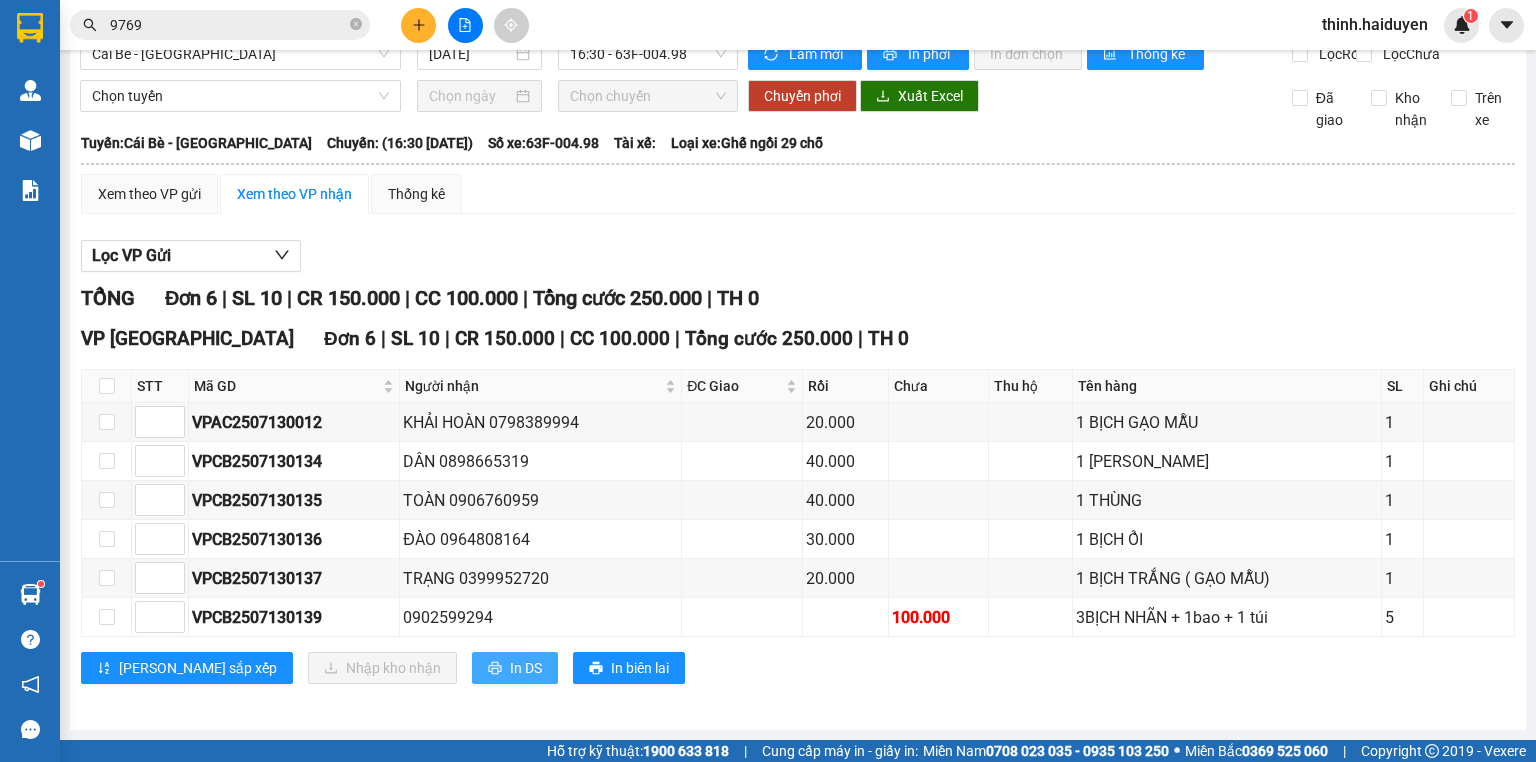 scroll, scrollTop: 0, scrollLeft: 0, axis: both 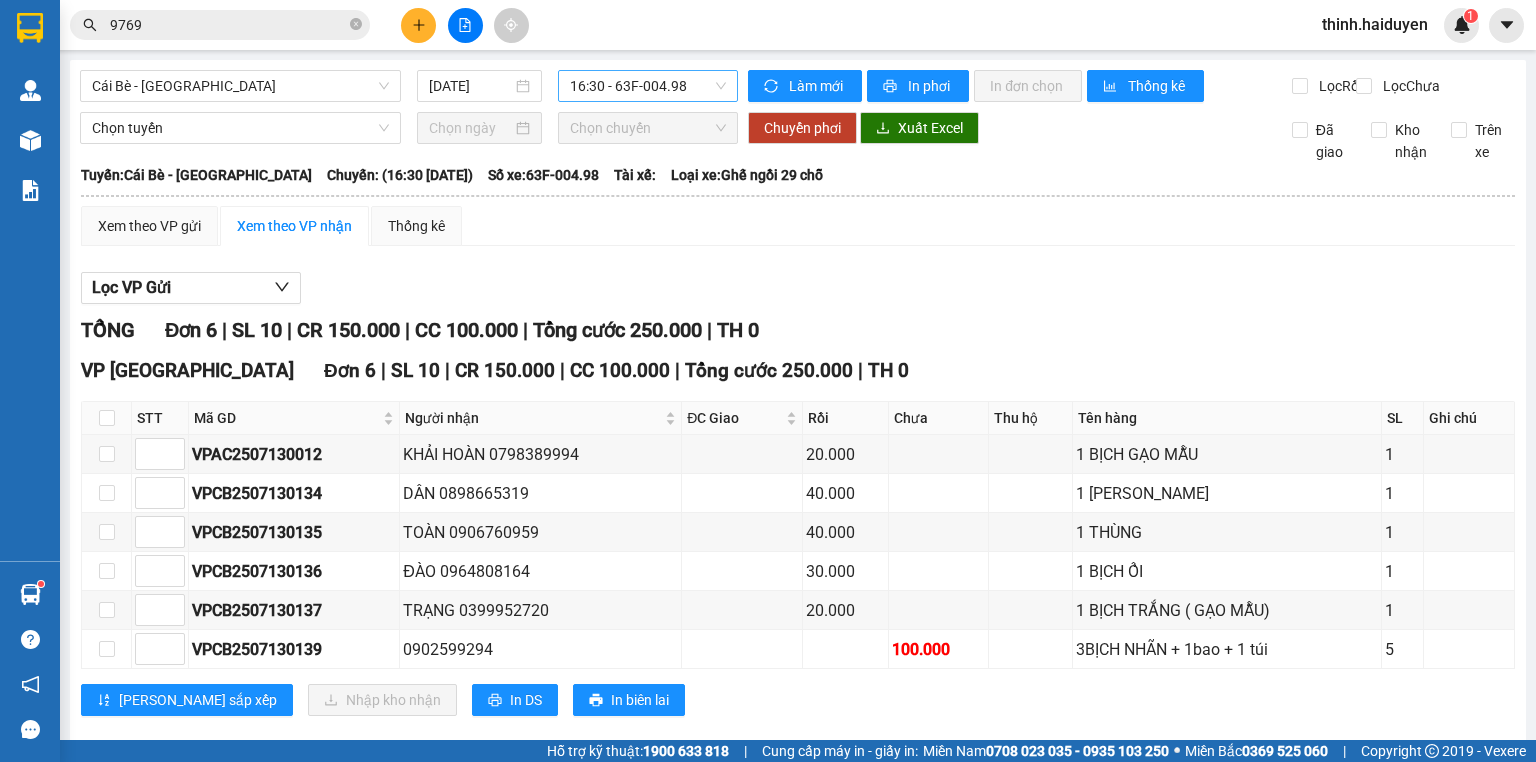 click on "16:30     - 63F-004.98" at bounding box center (648, 86) 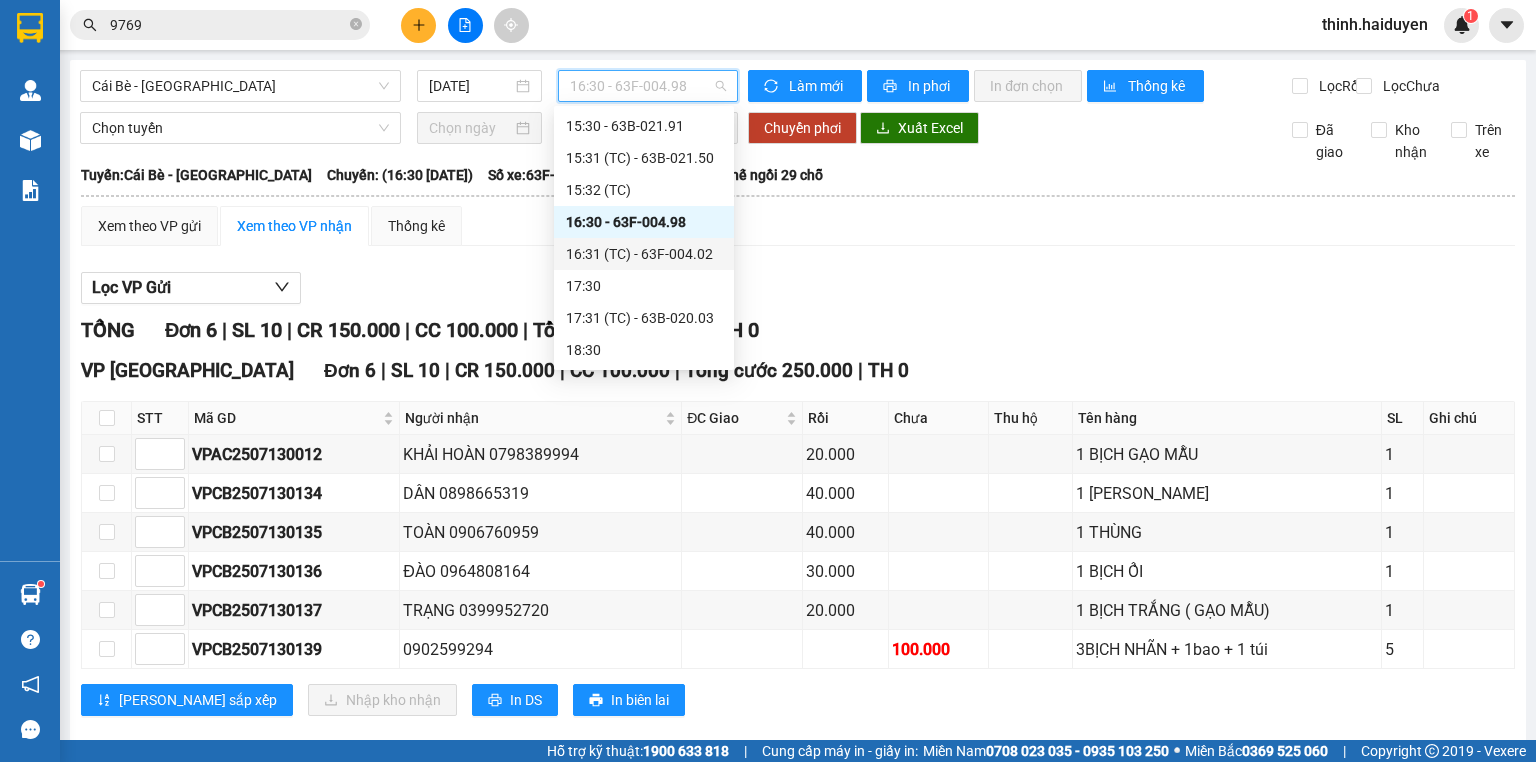 click on "16:31   (TC)   - 63F-004.02" at bounding box center (644, 254) 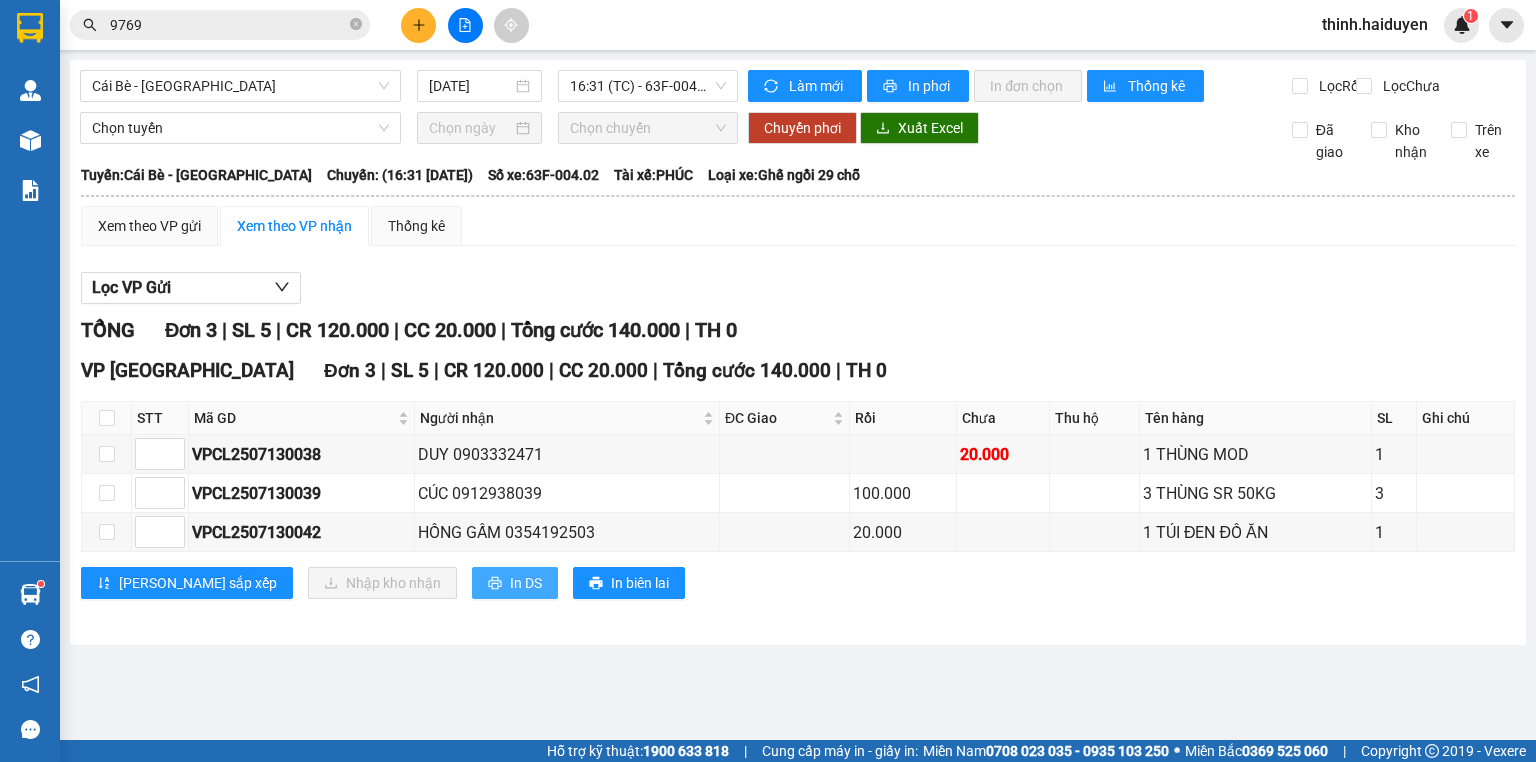click on "In DS" at bounding box center [526, 583] 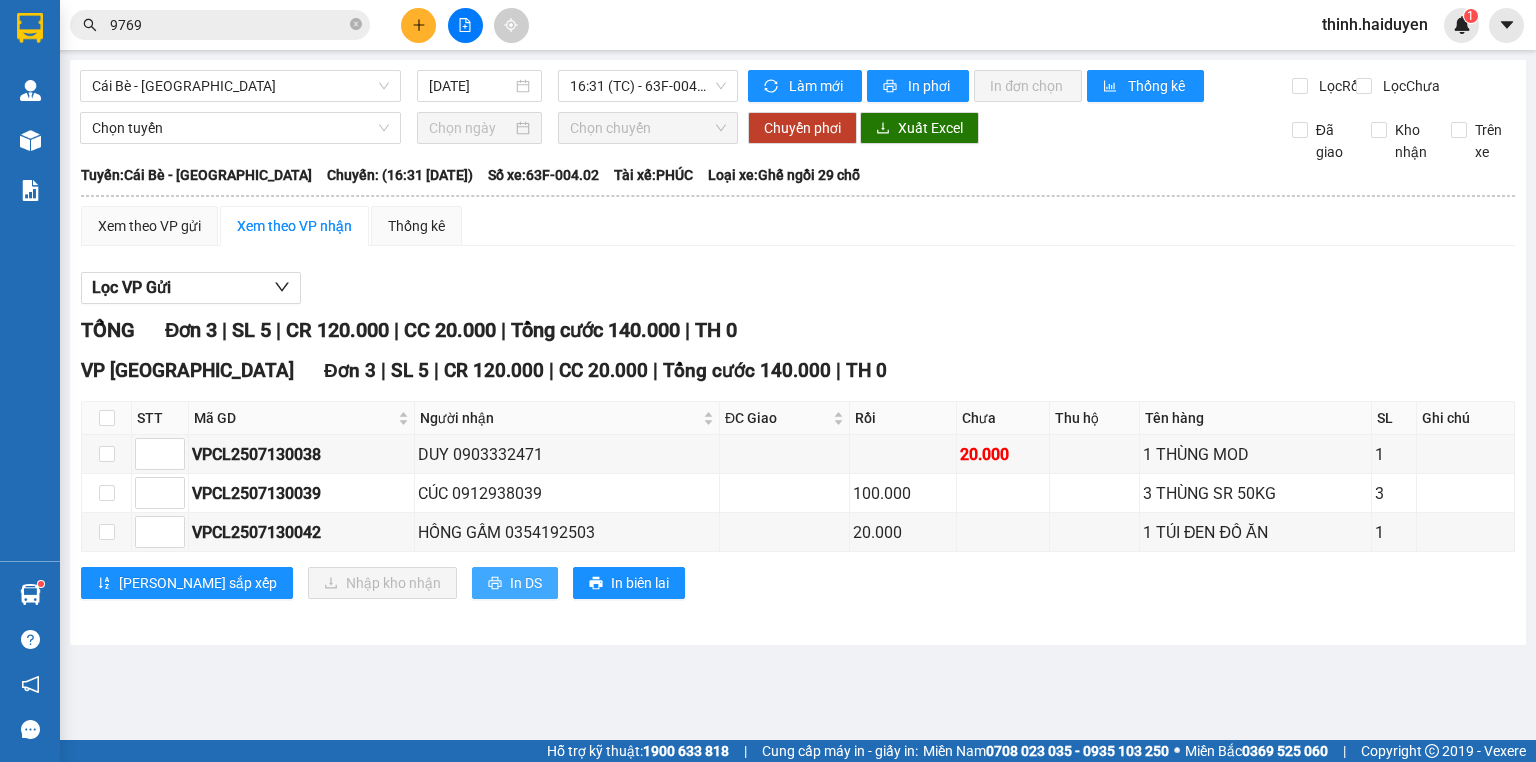 scroll, scrollTop: 0, scrollLeft: 0, axis: both 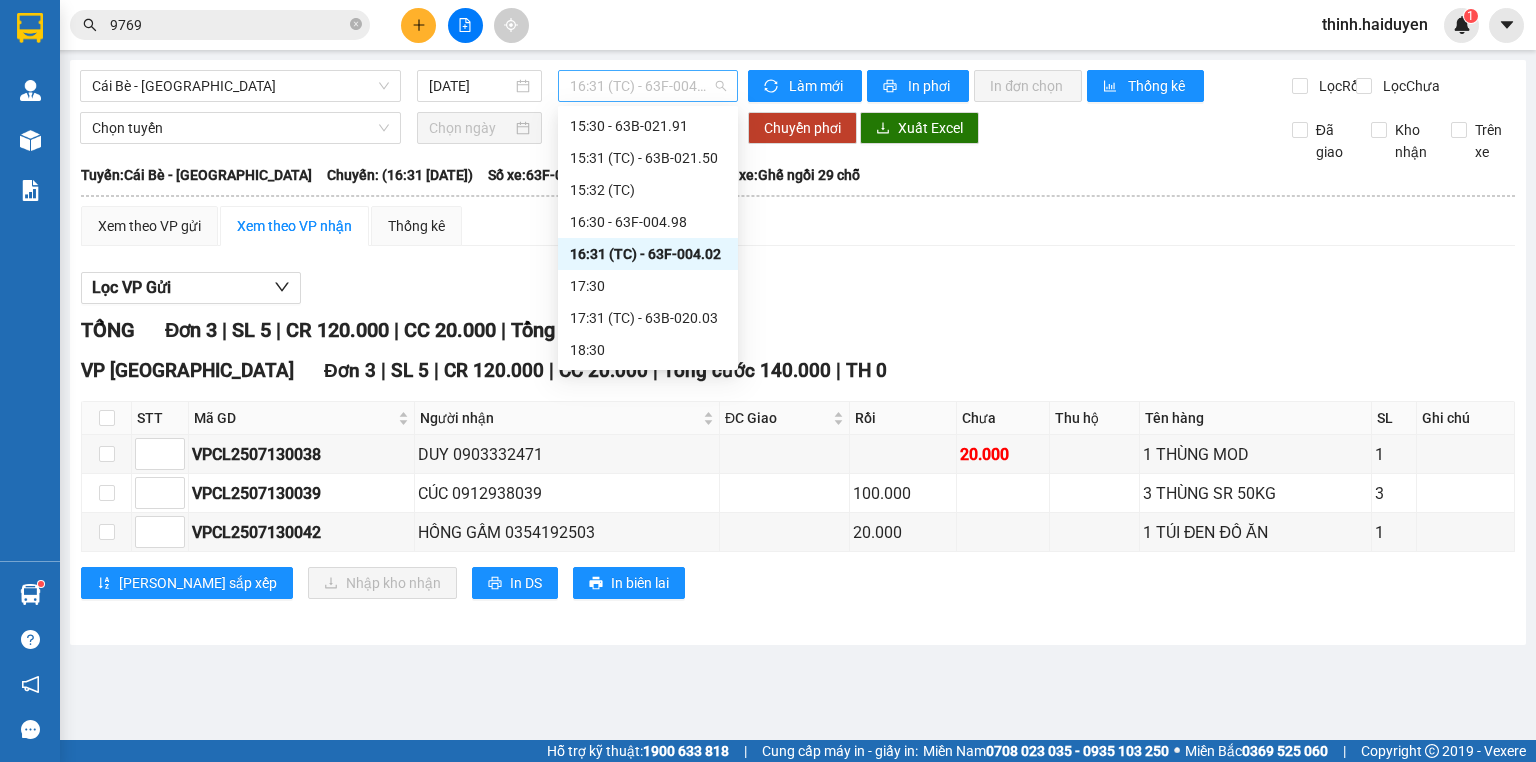 click on "16:31   (TC)   - 63F-004.02" at bounding box center [648, 86] 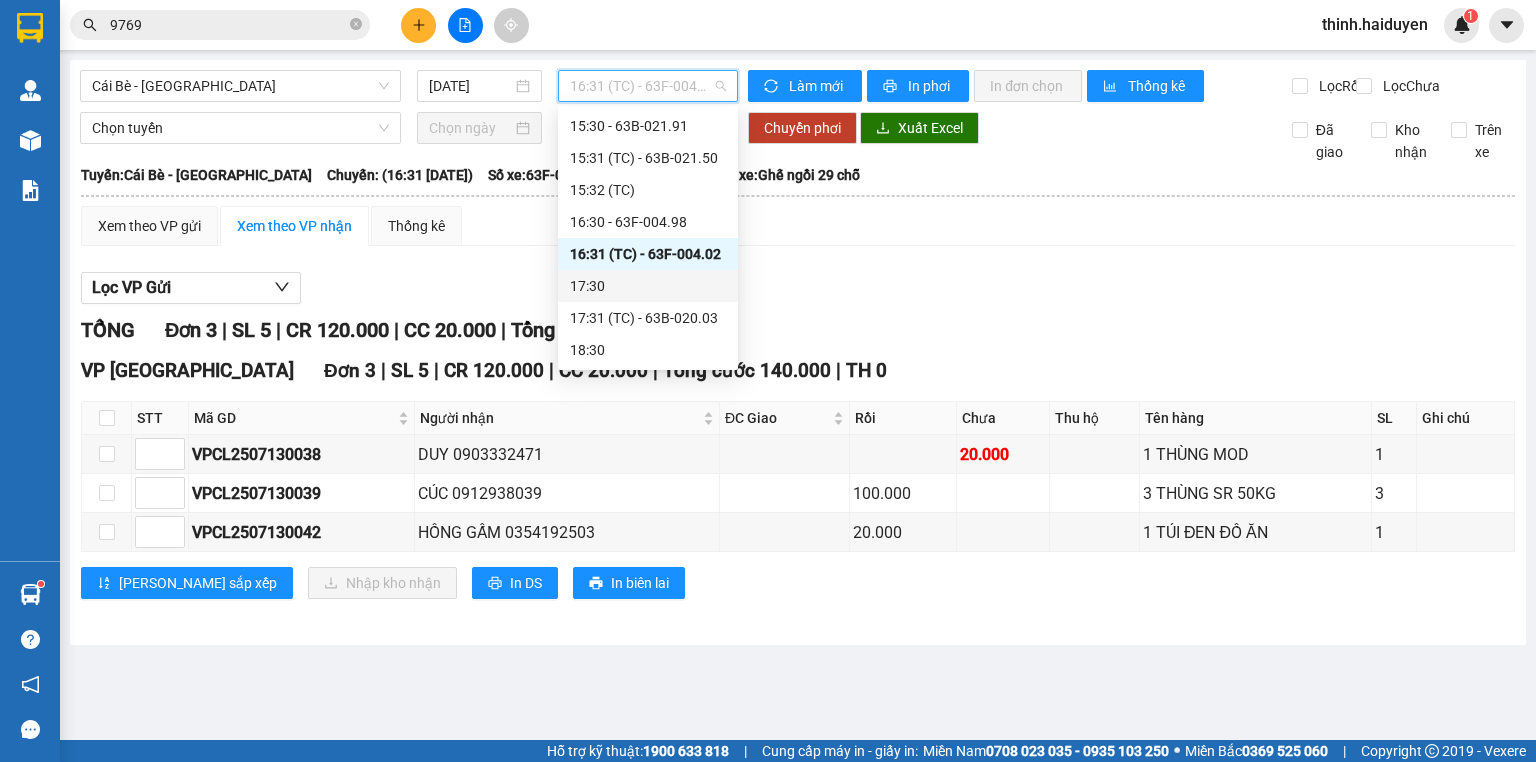 click on "17:30" at bounding box center (648, 286) 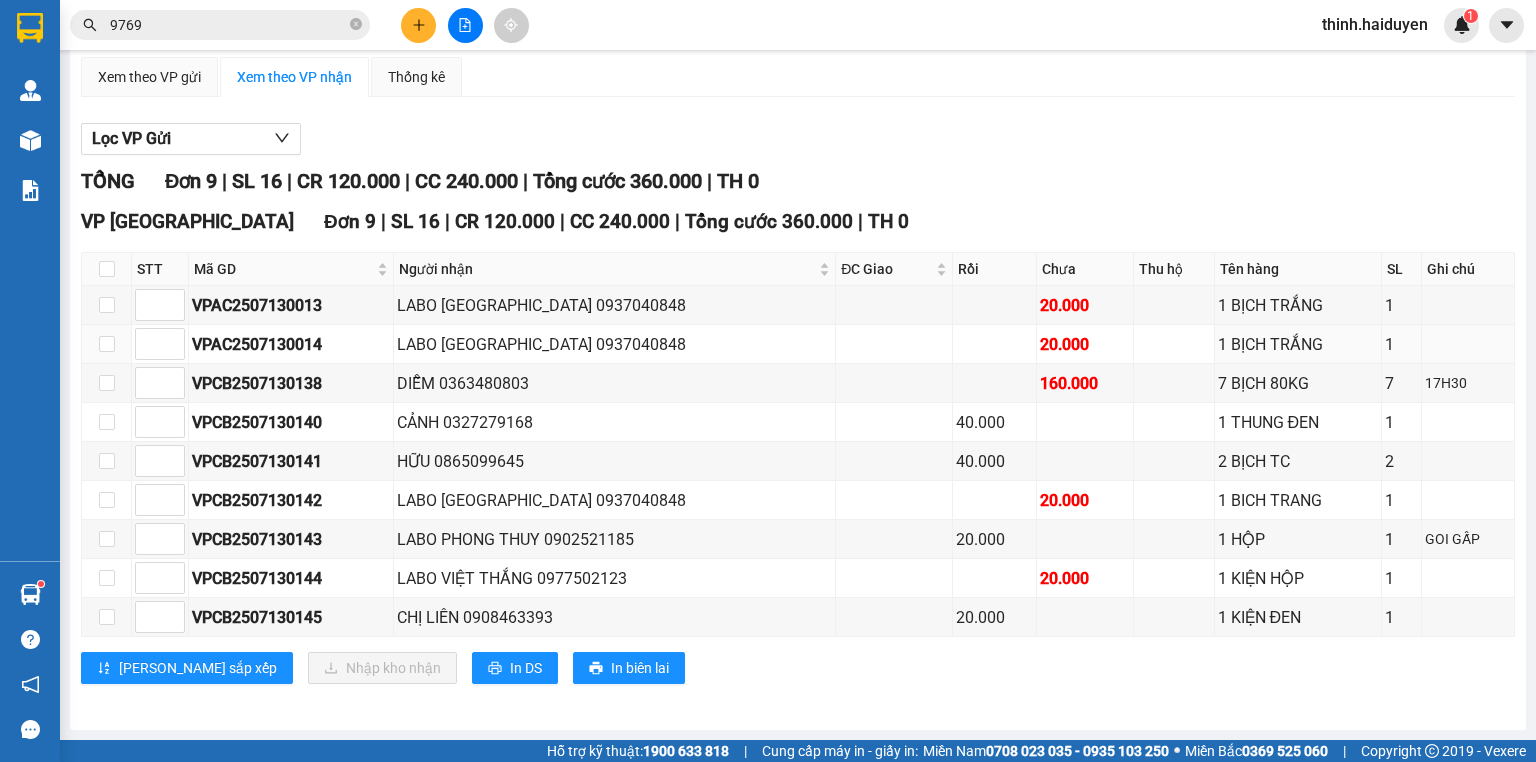 scroll, scrollTop: 0, scrollLeft: 0, axis: both 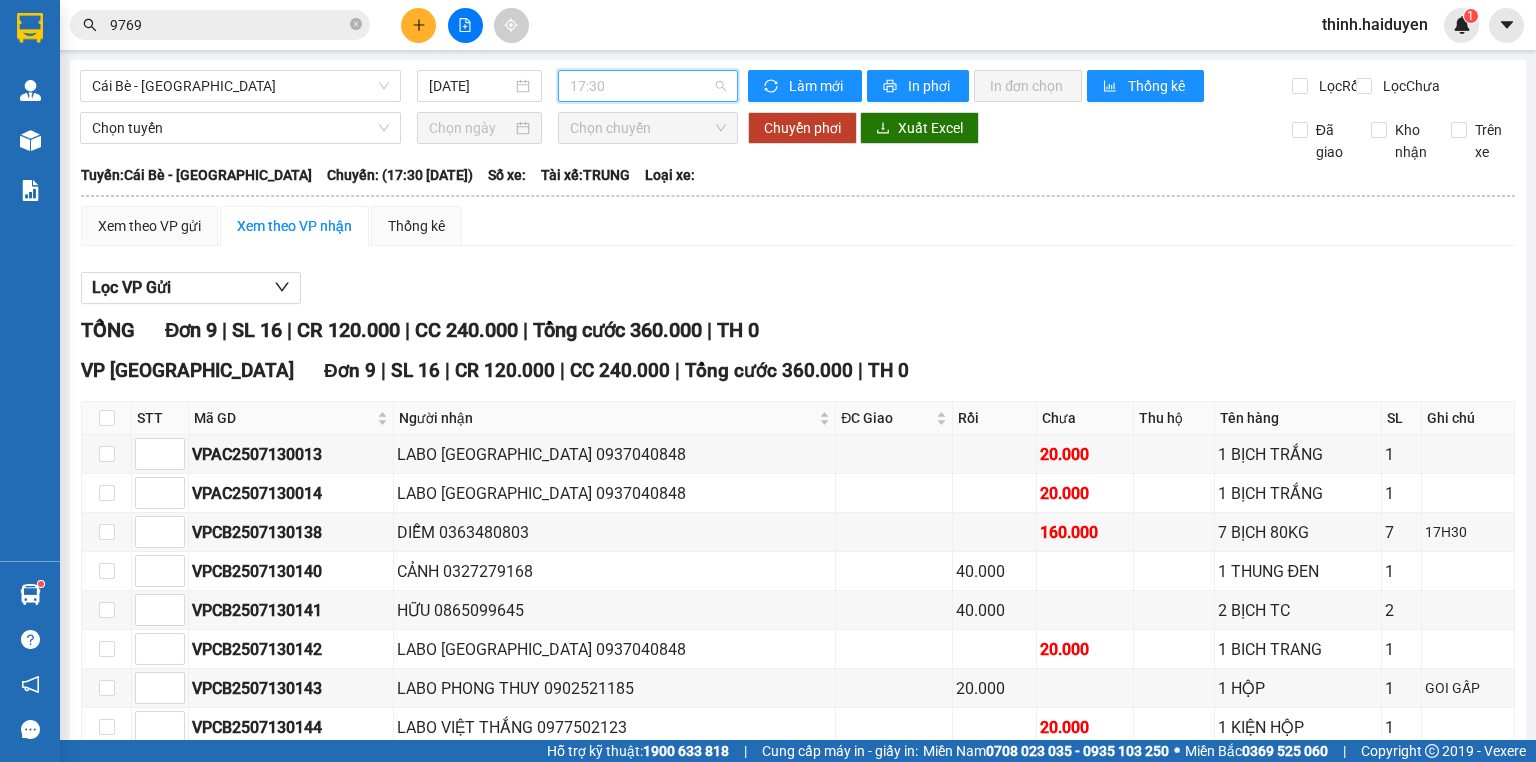 click on "17:30" at bounding box center (648, 86) 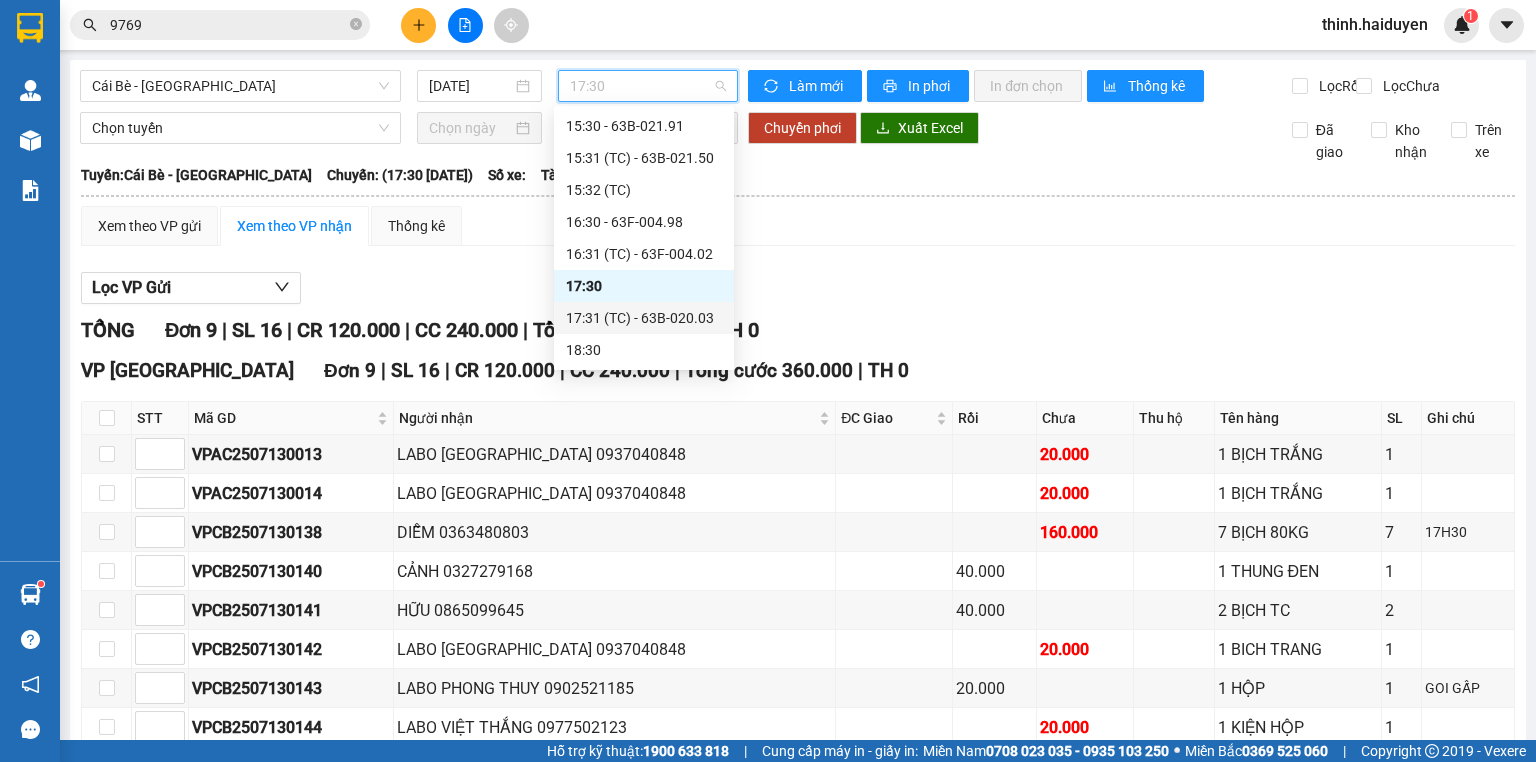 click on "17:31   (TC)   - 63B-020.03" at bounding box center [644, 318] 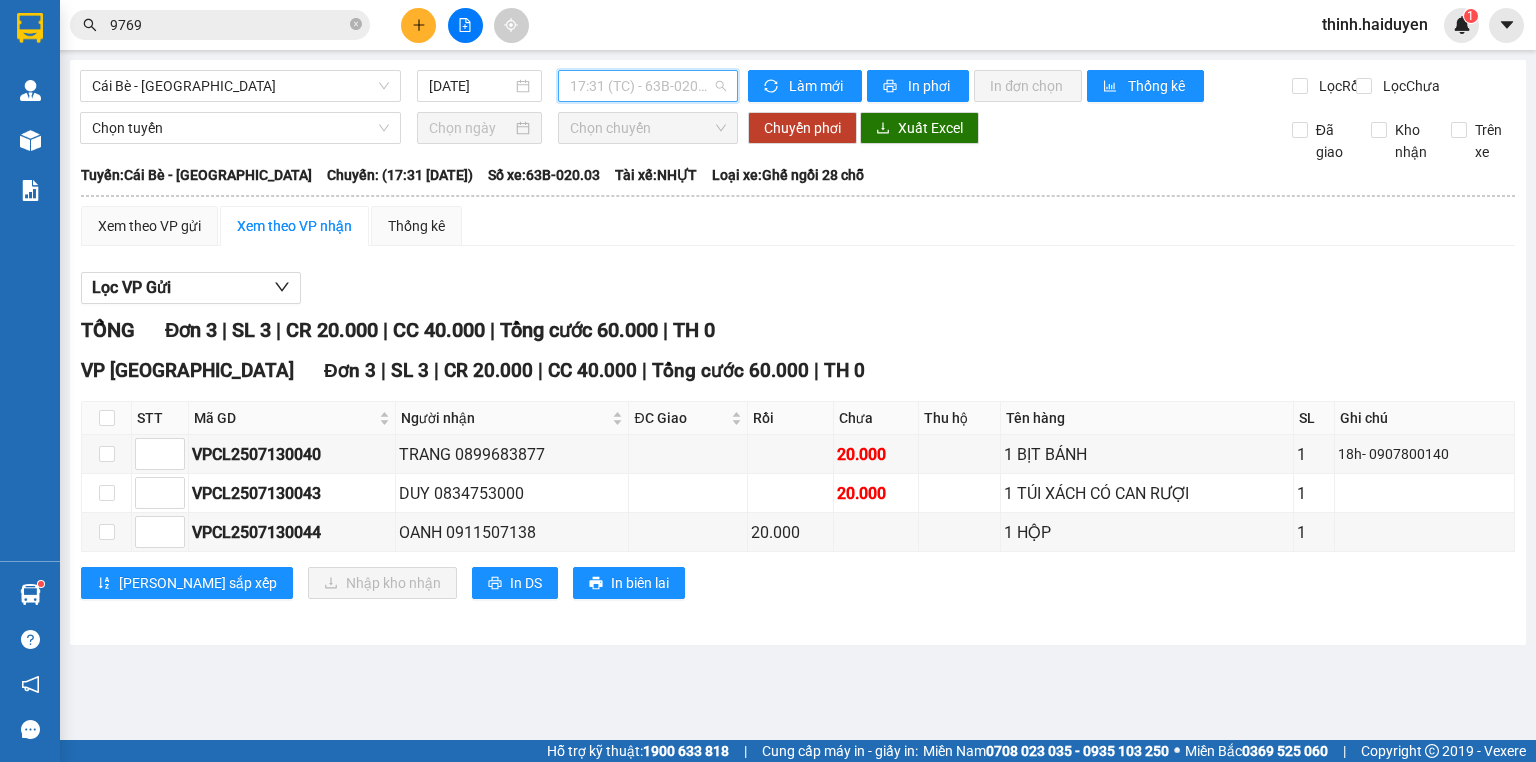 click on "17:31   (TC)   - 63B-020.03" at bounding box center [648, 86] 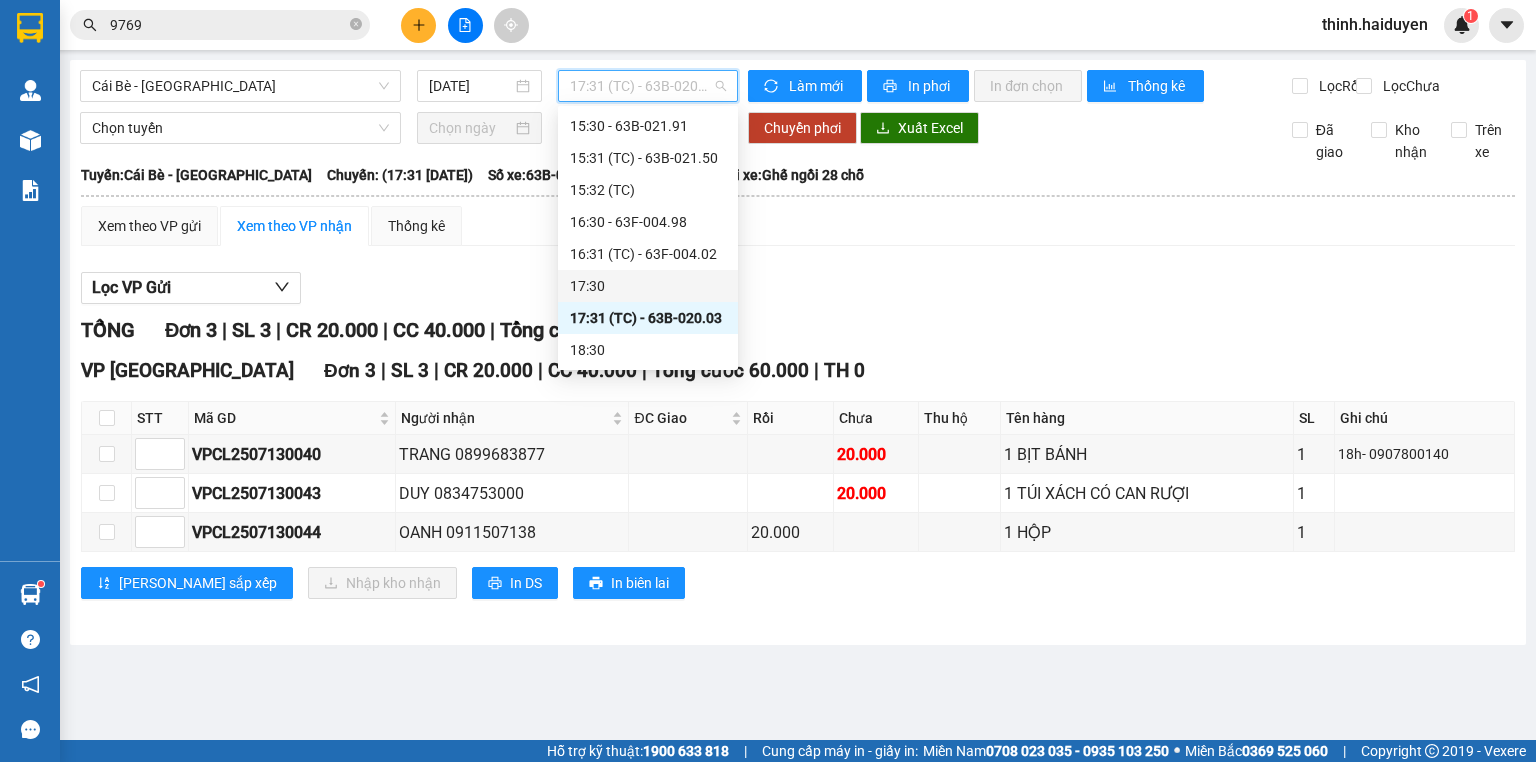 click on "17:30" at bounding box center [648, 286] 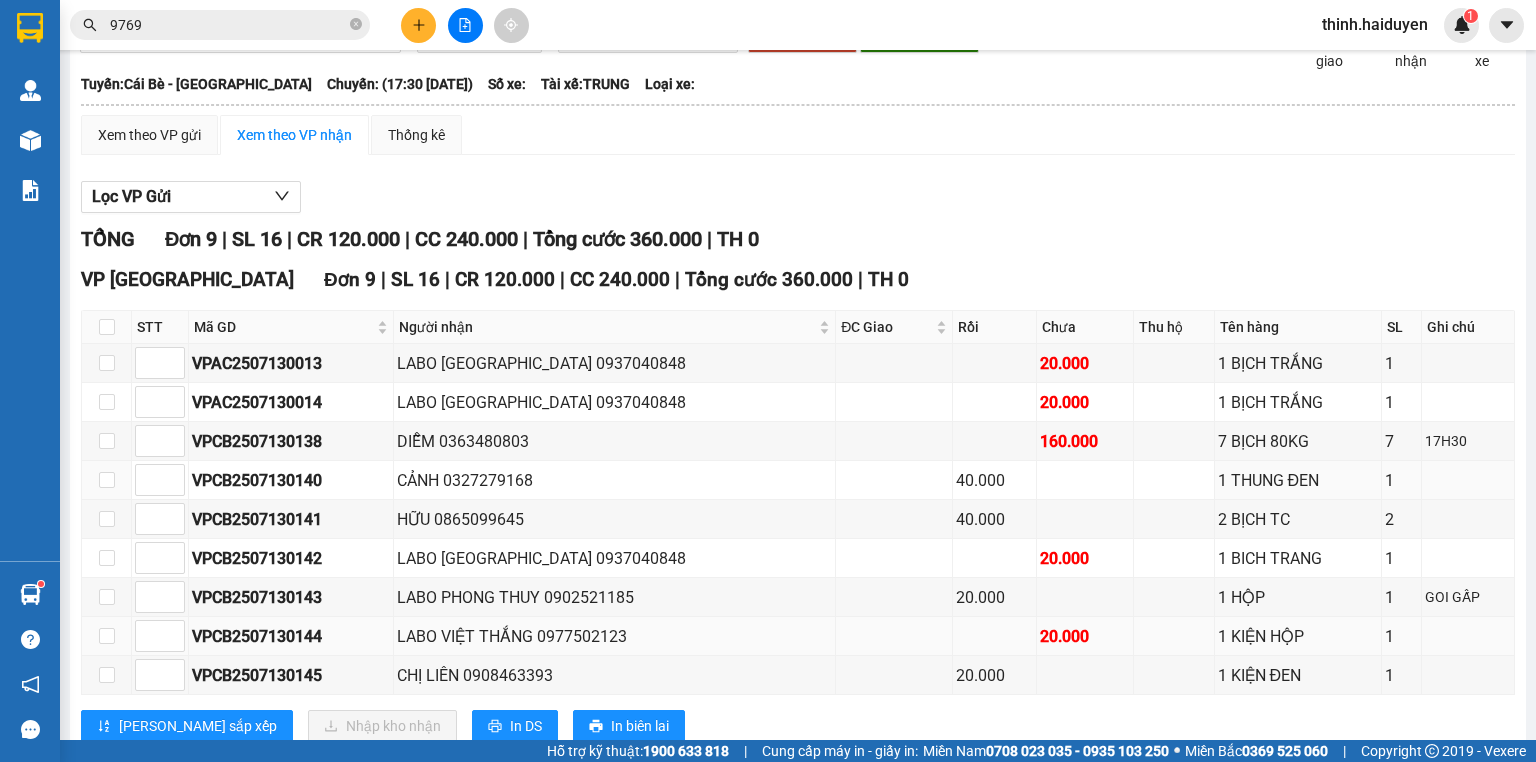 scroll, scrollTop: 159, scrollLeft: 0, axis: vertical 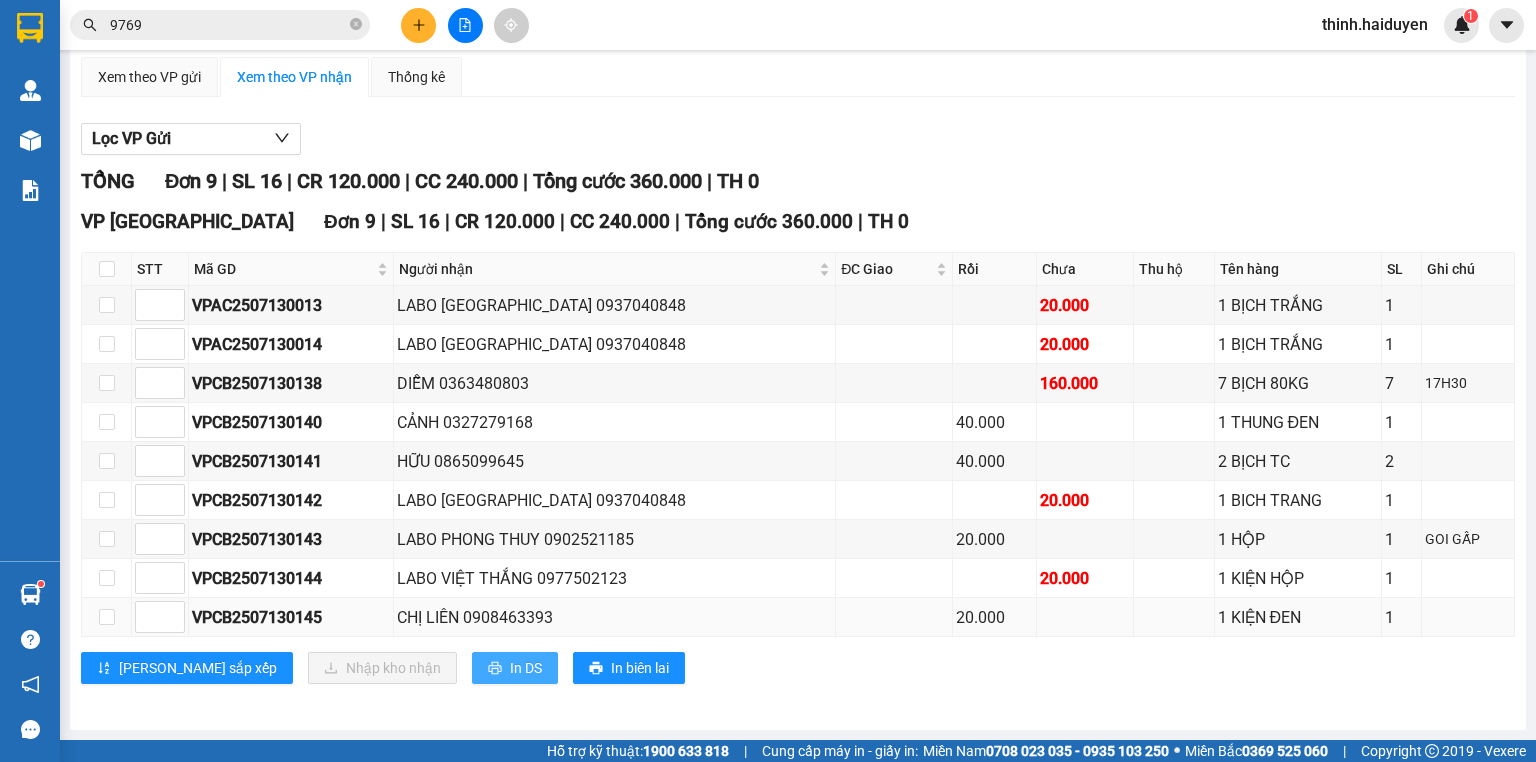 drag, startPoint x: 422, startPoint y: 666, endPoint x: 464, endPoint y: 636, distance: 51.613953 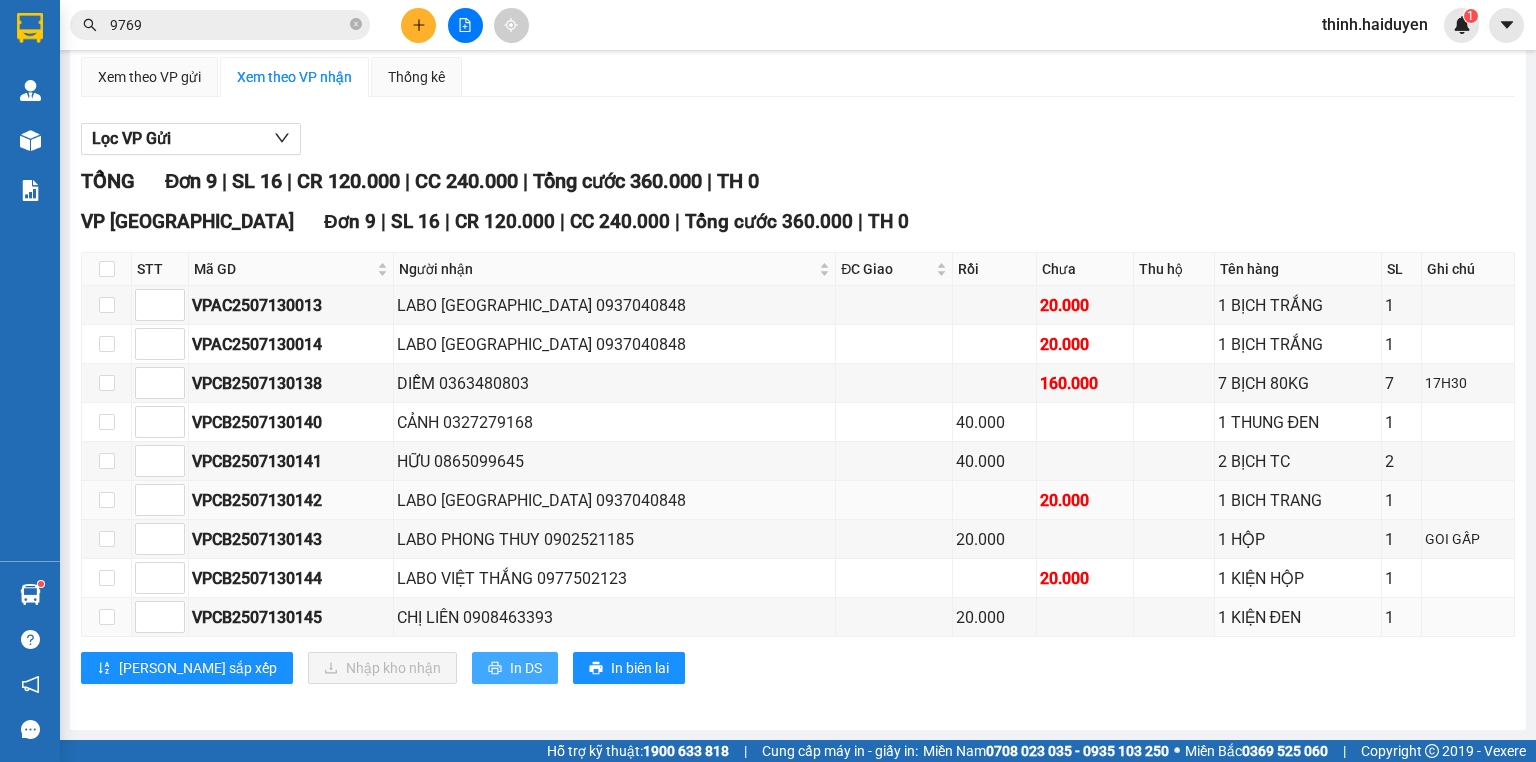 scroll, scrollTop: 0, scrollLeft: 0, axis: both 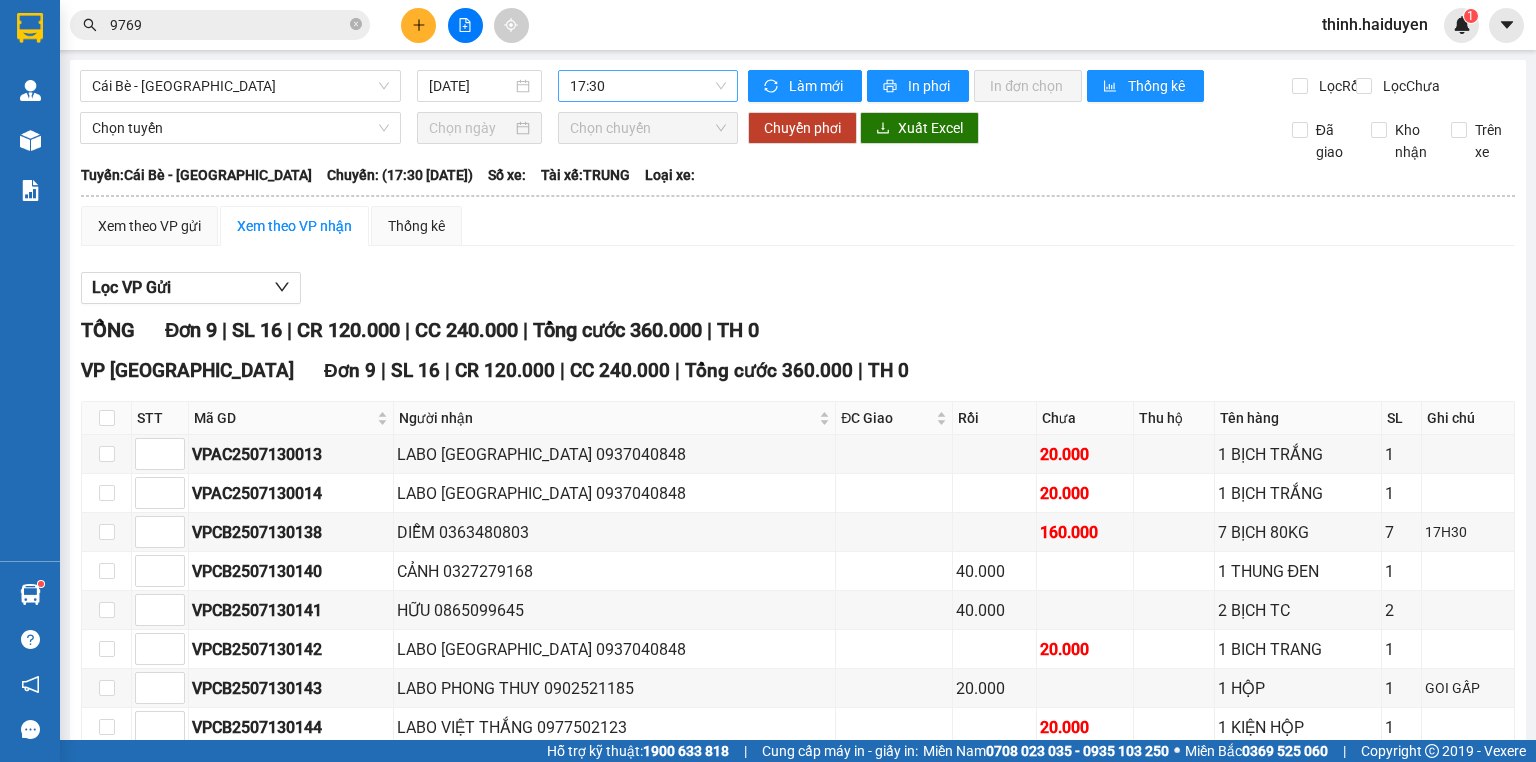 click on "17:30" at bounding box center [648, 86] 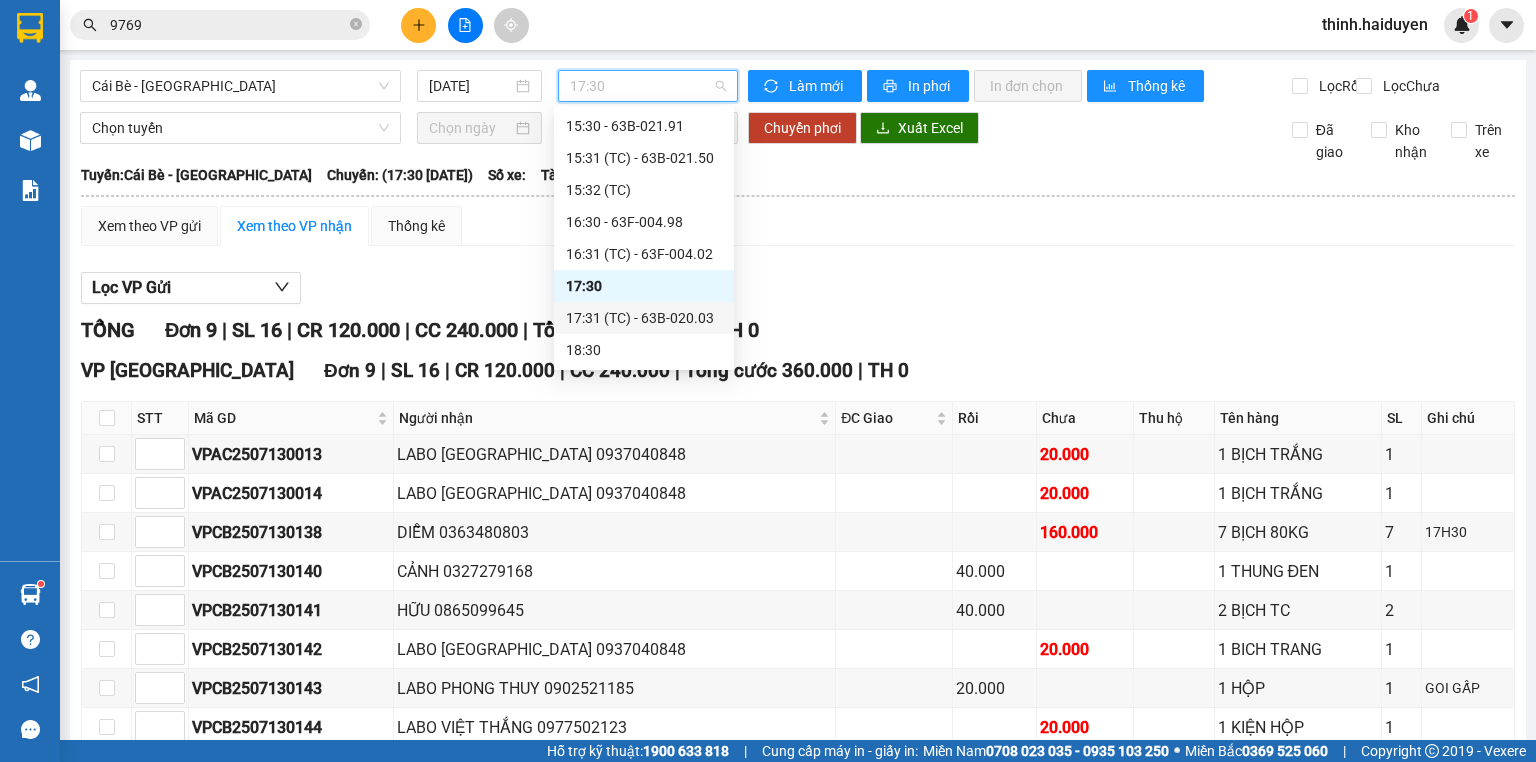 click on "17:31   (TC)   - 63B-020.03" at bounding box center (644, 318) 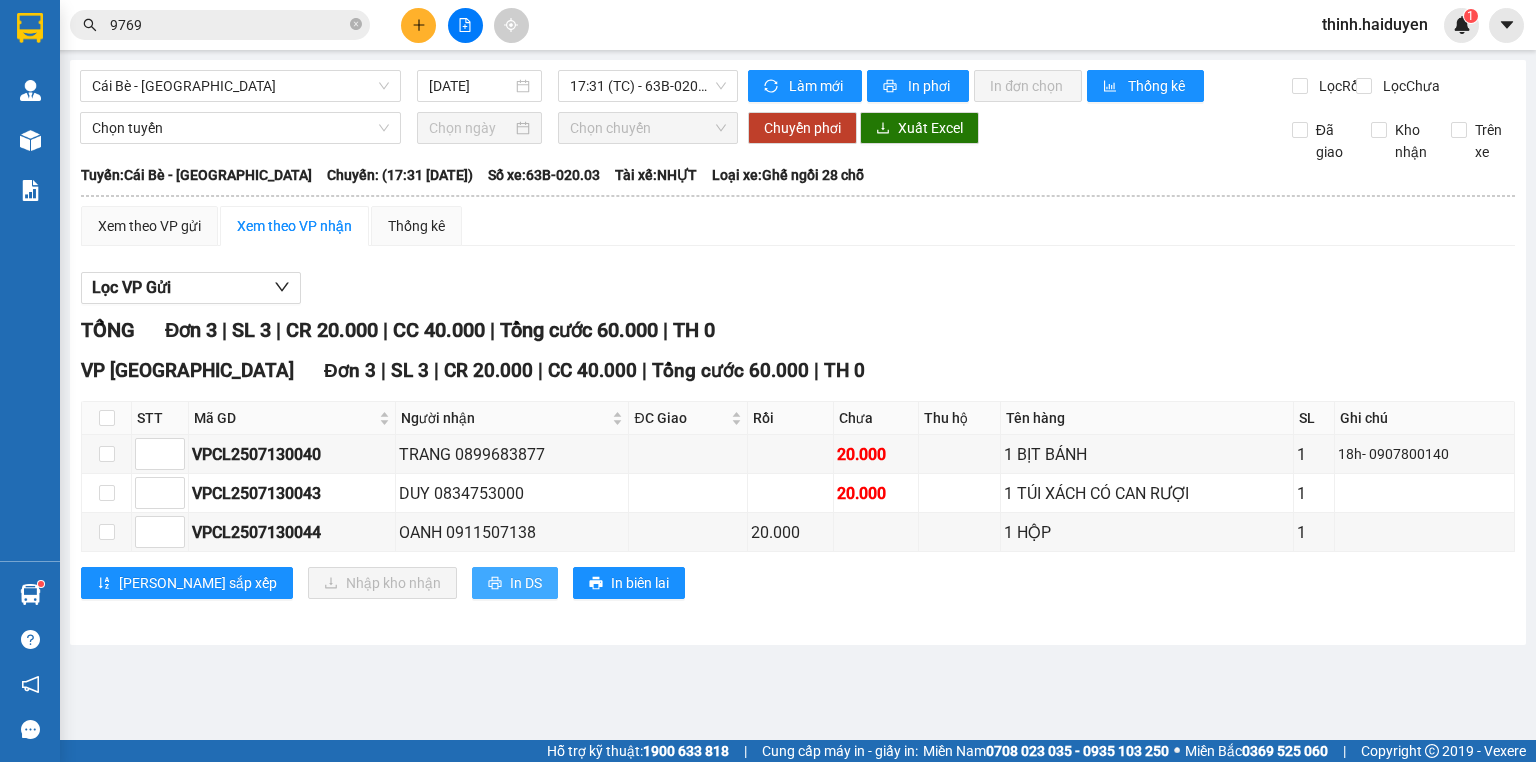 click on "In DS" at bounding box center [526, 583] 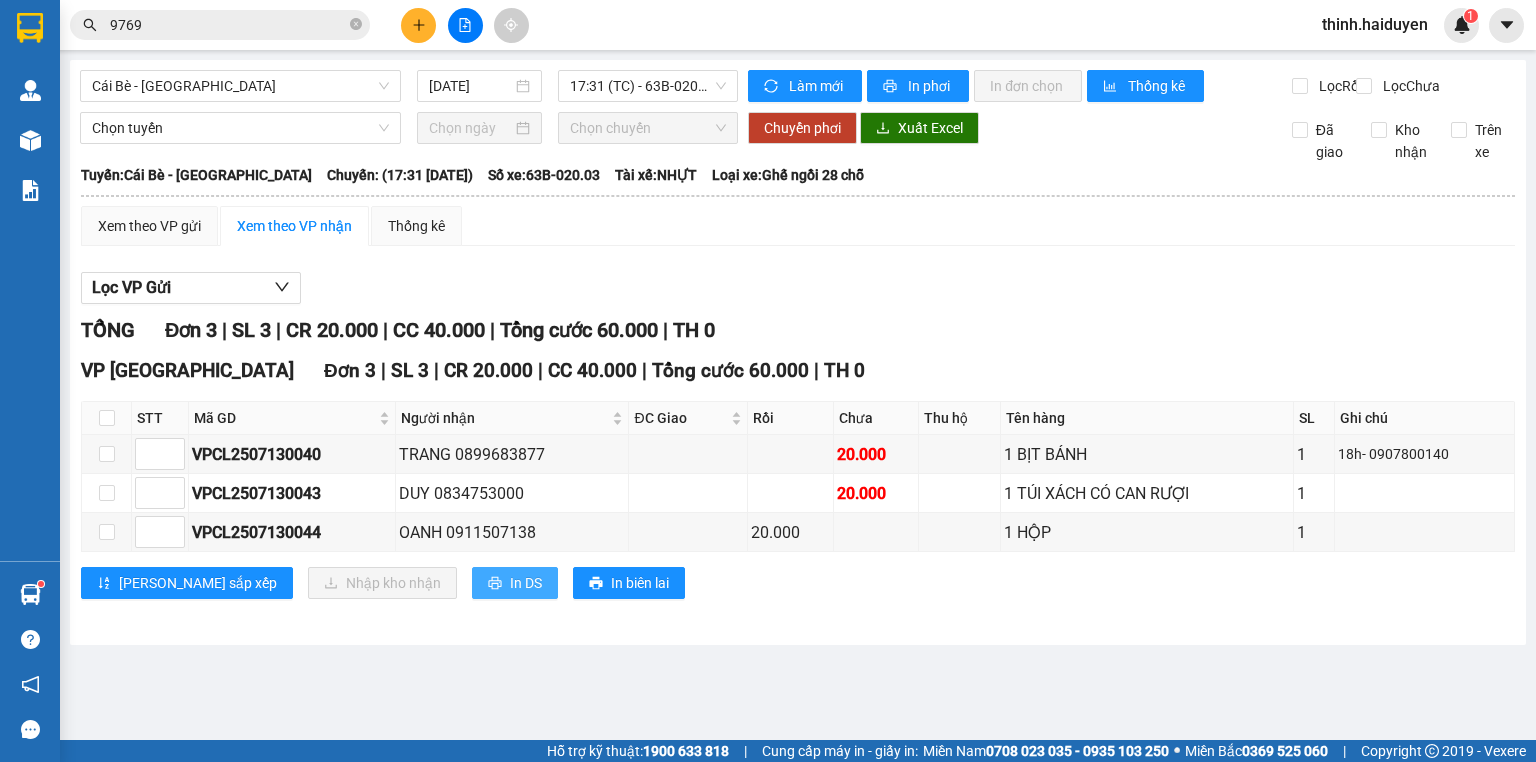 scroll, scrollTop: 0, scrollLeft: 0, axis: both 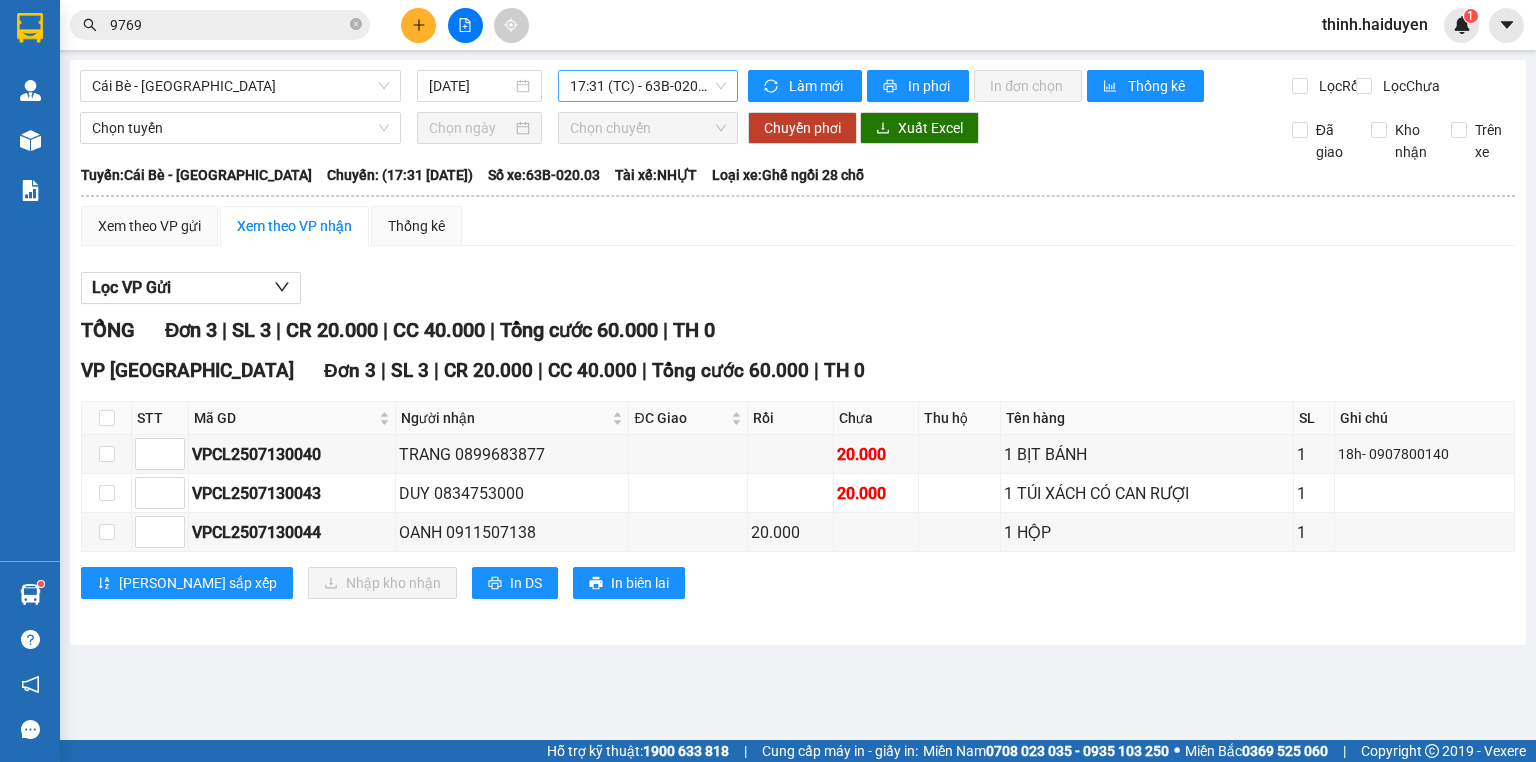 click on "17:31   (TC)   - 63B-020.03" at bounding box center (648, 86) 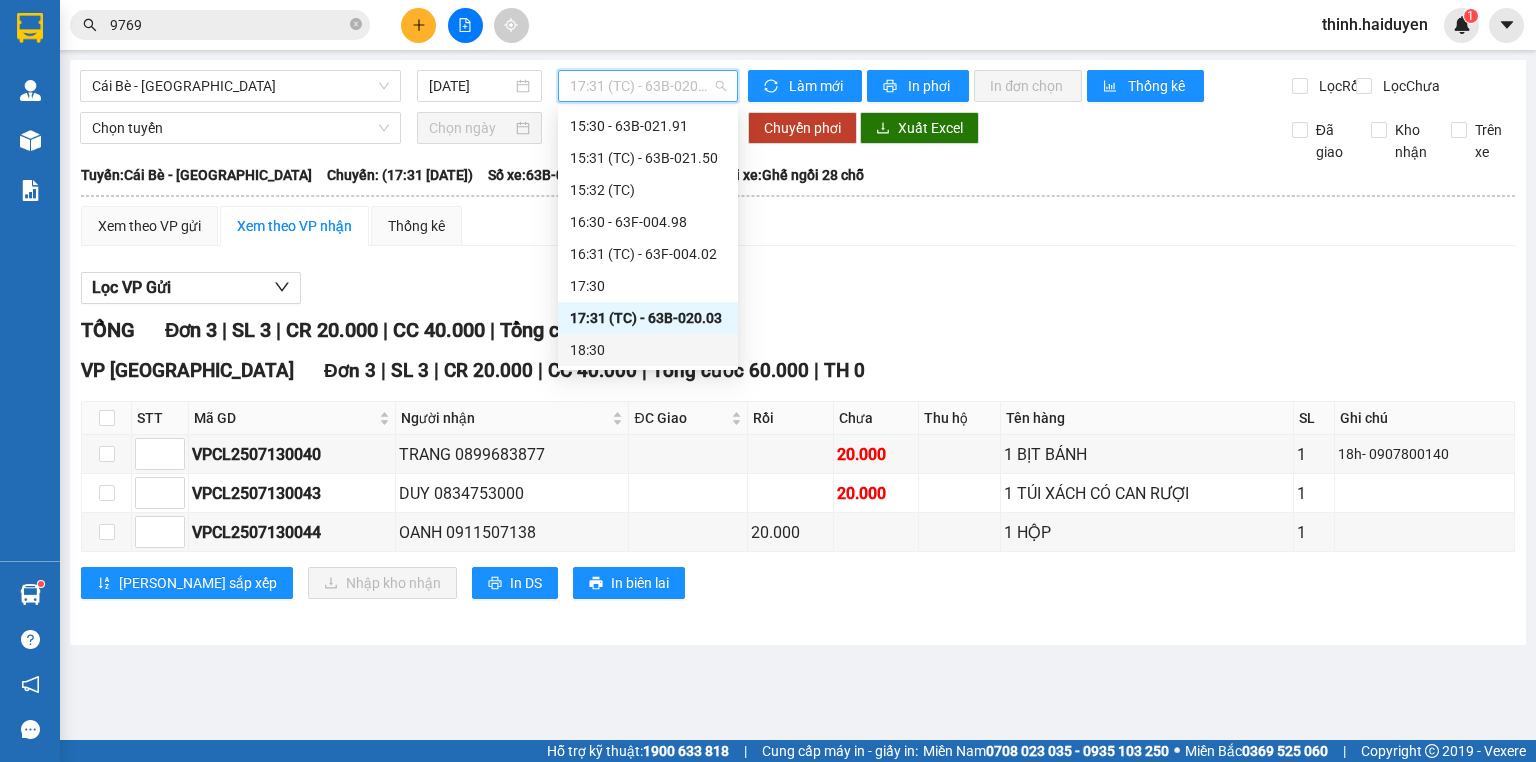 click on "18:30" at bounding box center (648, 350) 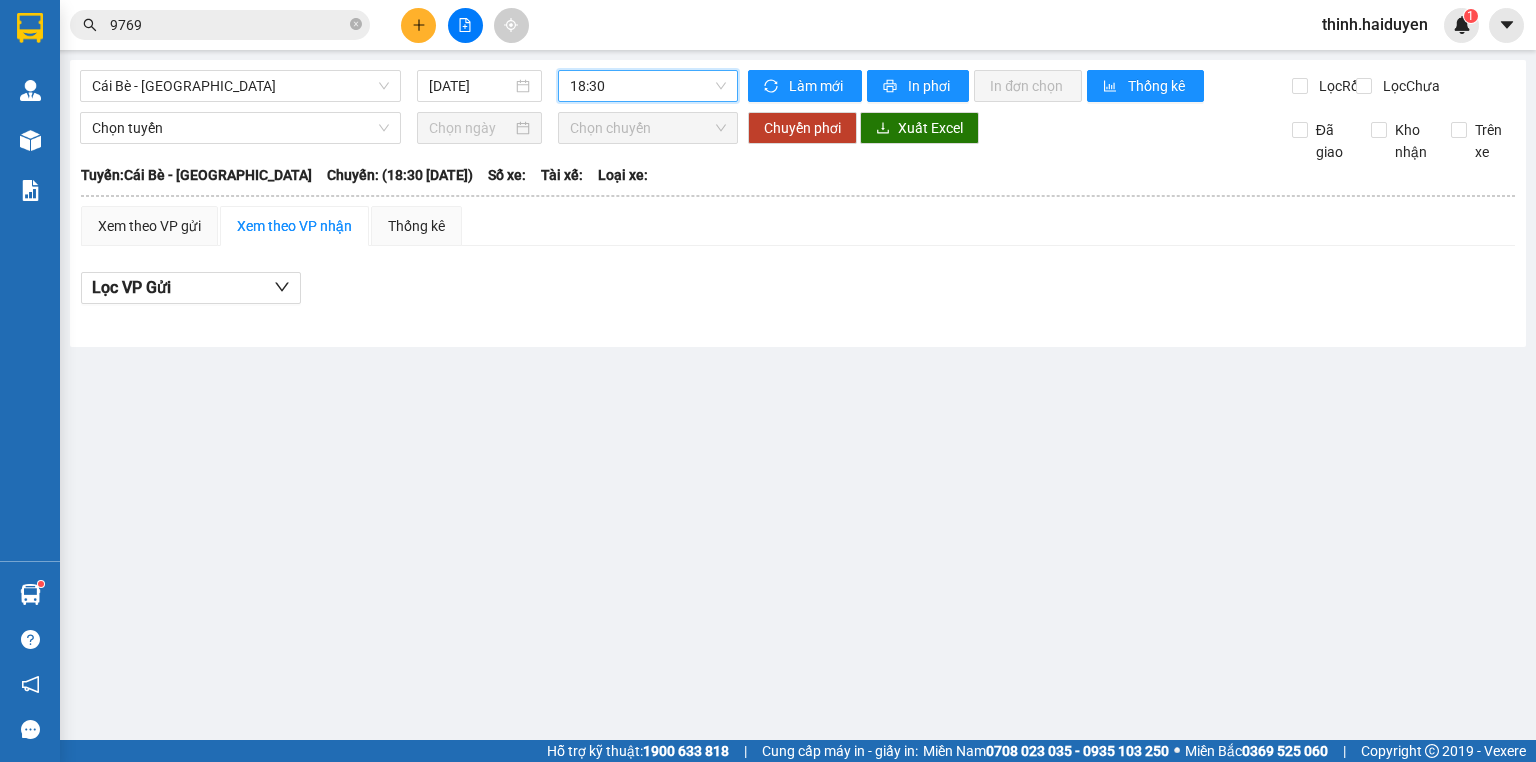 click on "18:30" at bounding box center [648, 86] 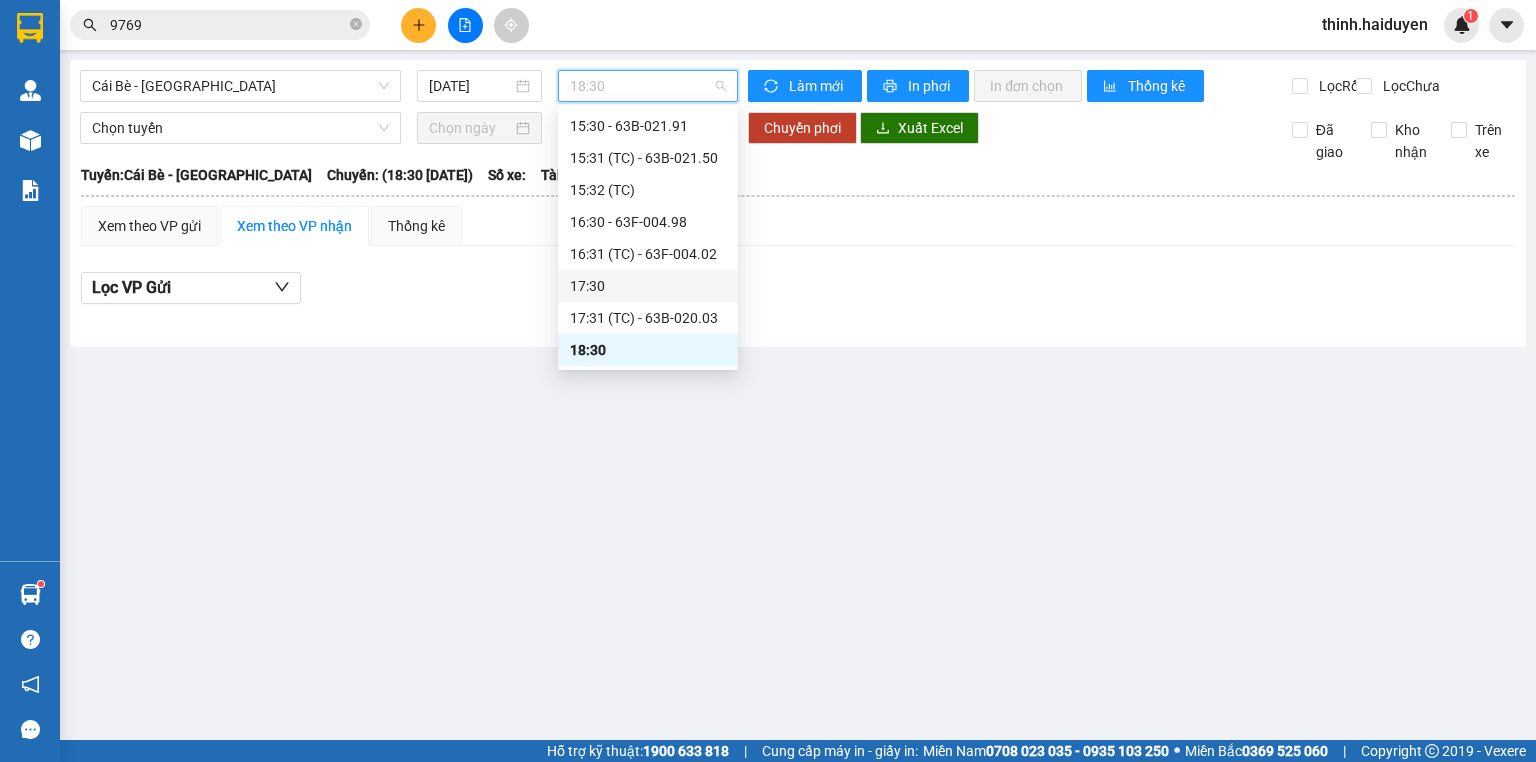 click on "17:30" at bounding box center [648, 286] 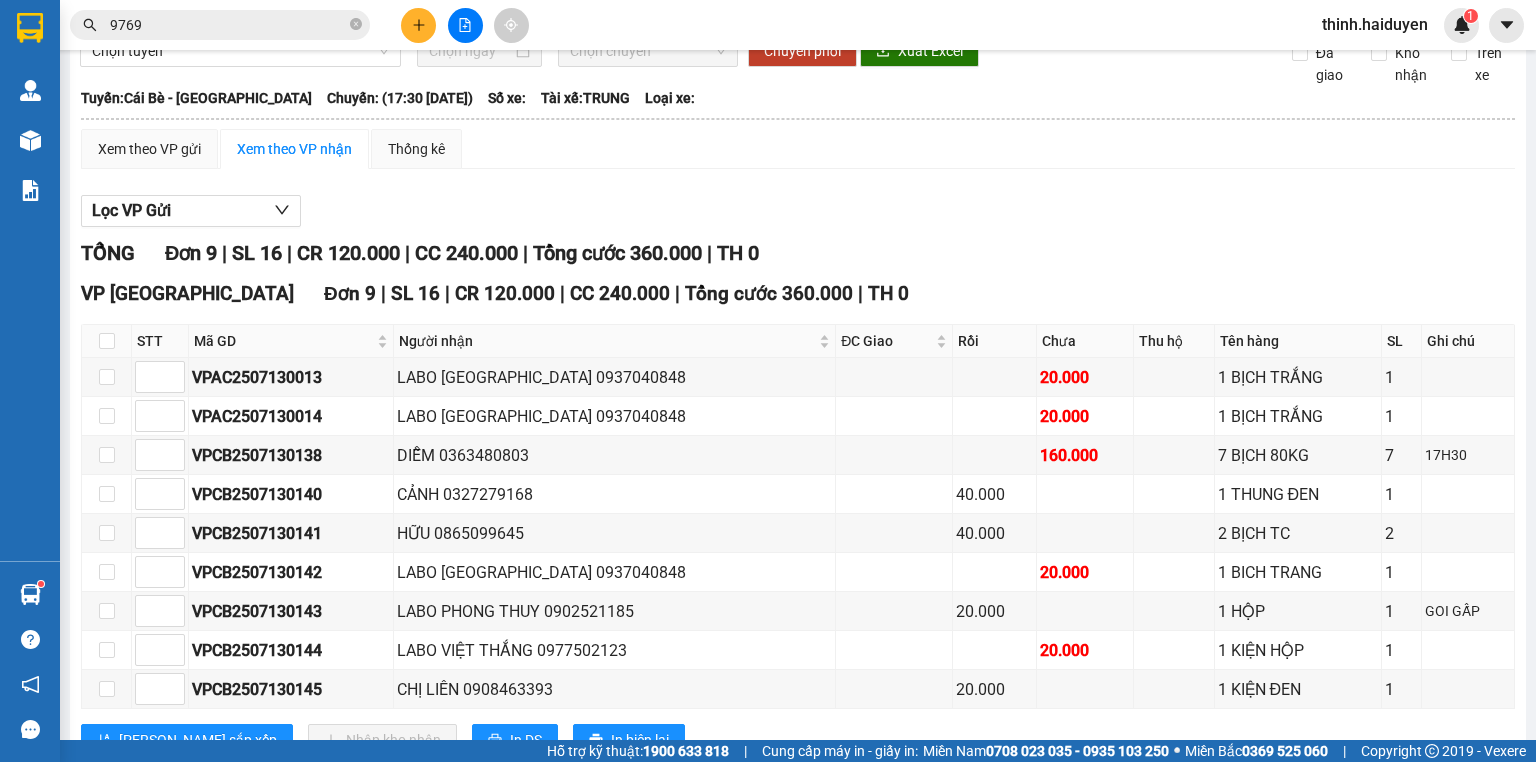 scroll, scrollTop: 0, scrollLeft: 0, axis: both 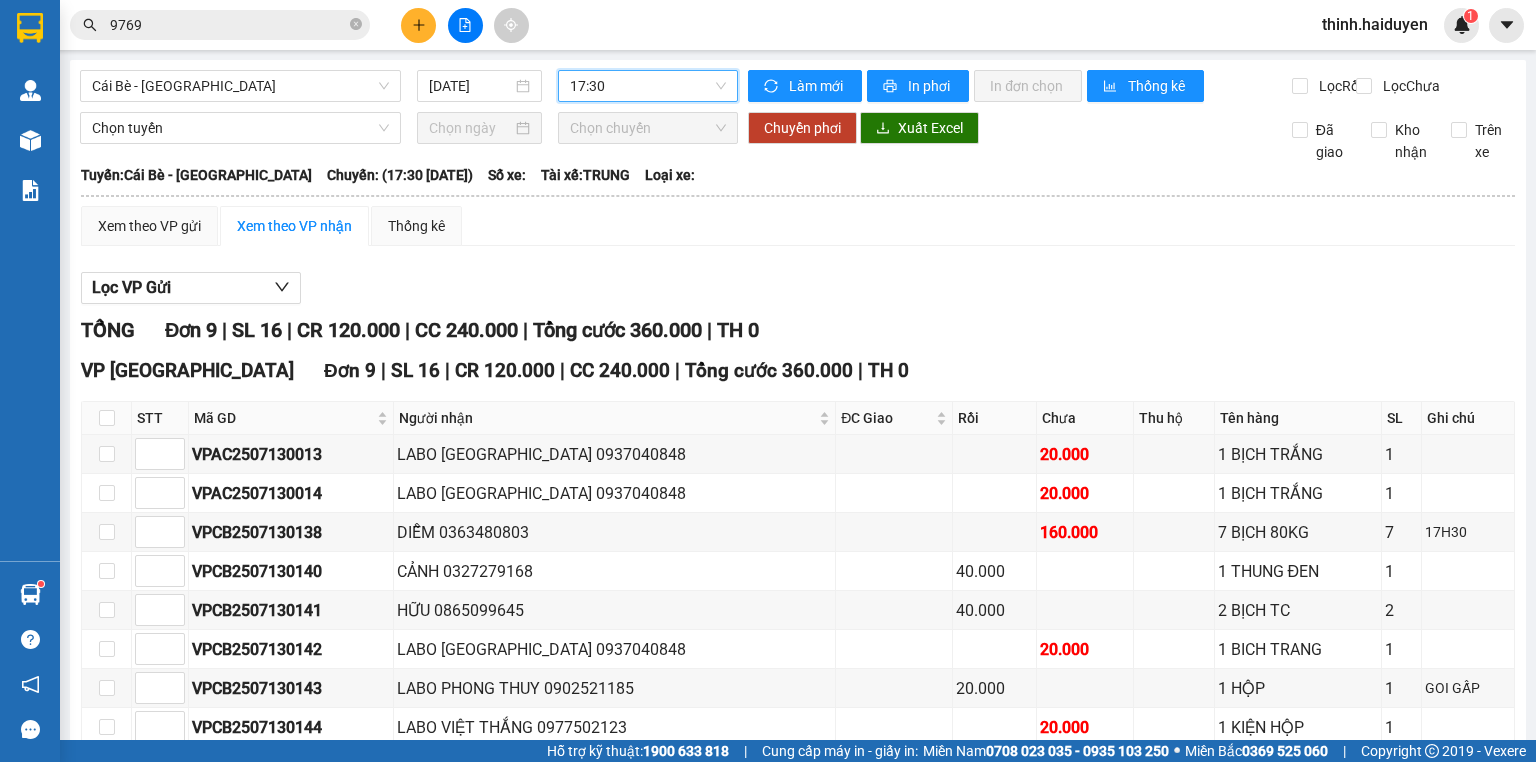 click on "17:30" at bounding box center [648, 86] 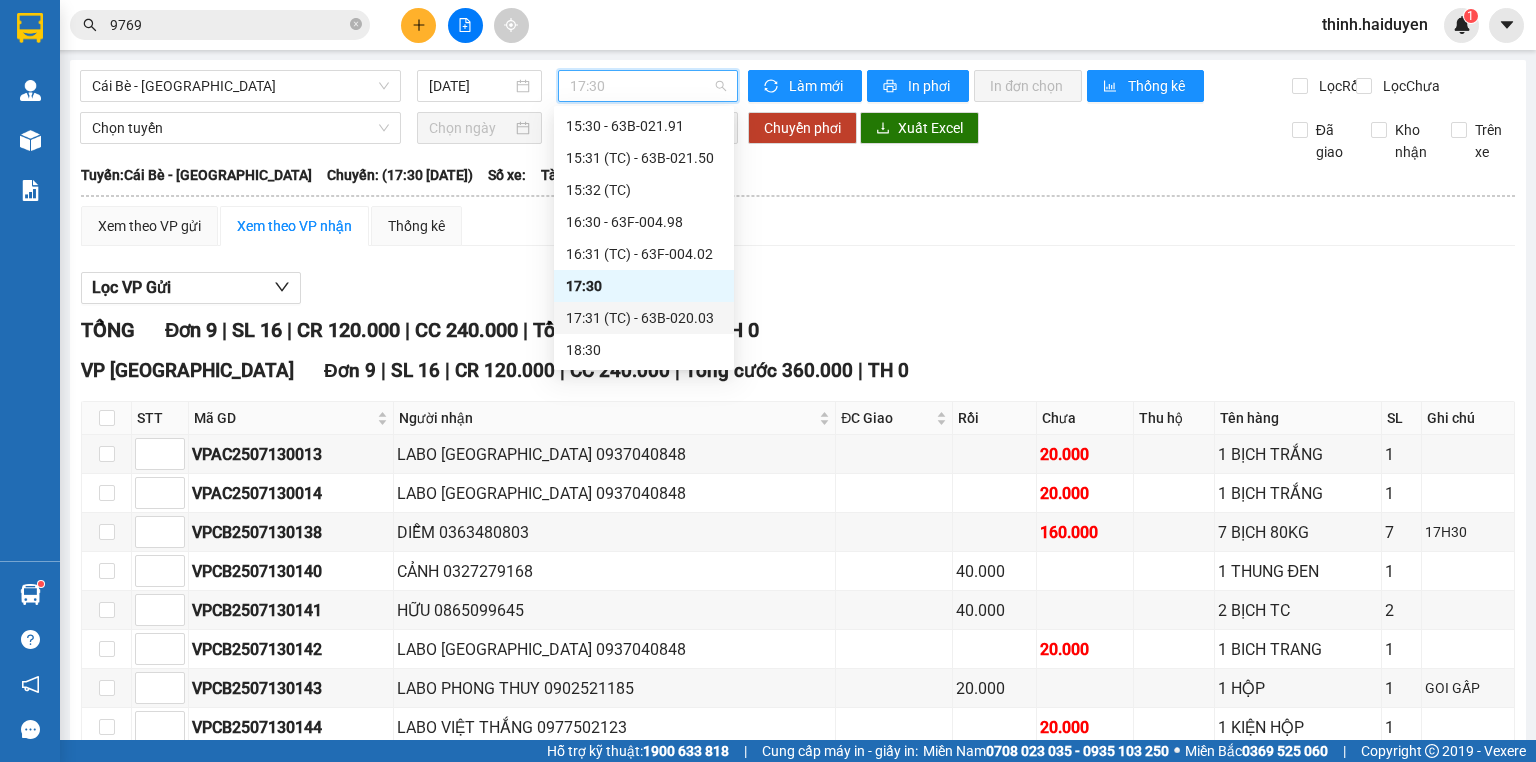 click on "17:31   (TC)   - 63B-020.03" at bounding box center (644, 318) 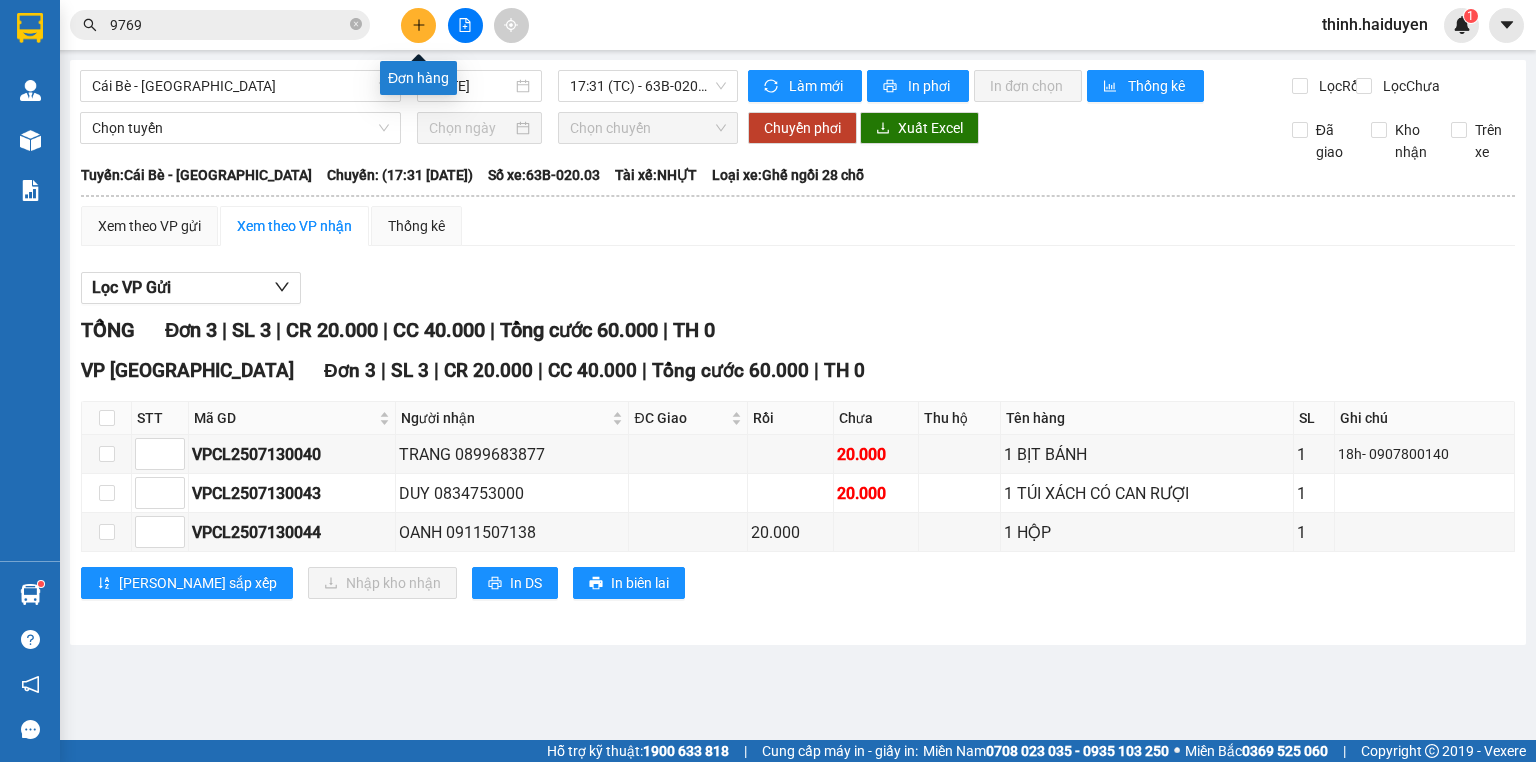 click 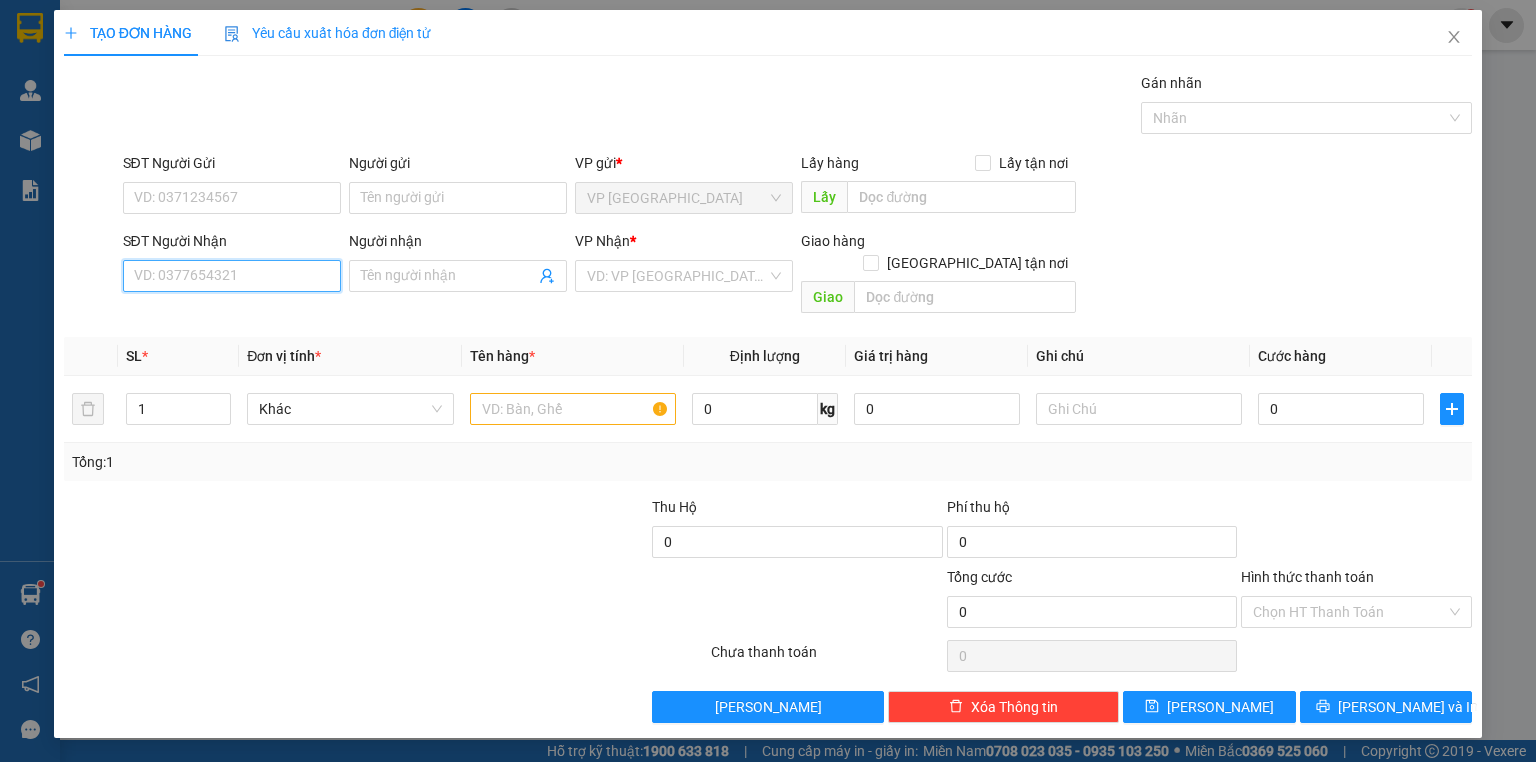 click on "SĐT Người Nhận" at bounding box center (232, 276) 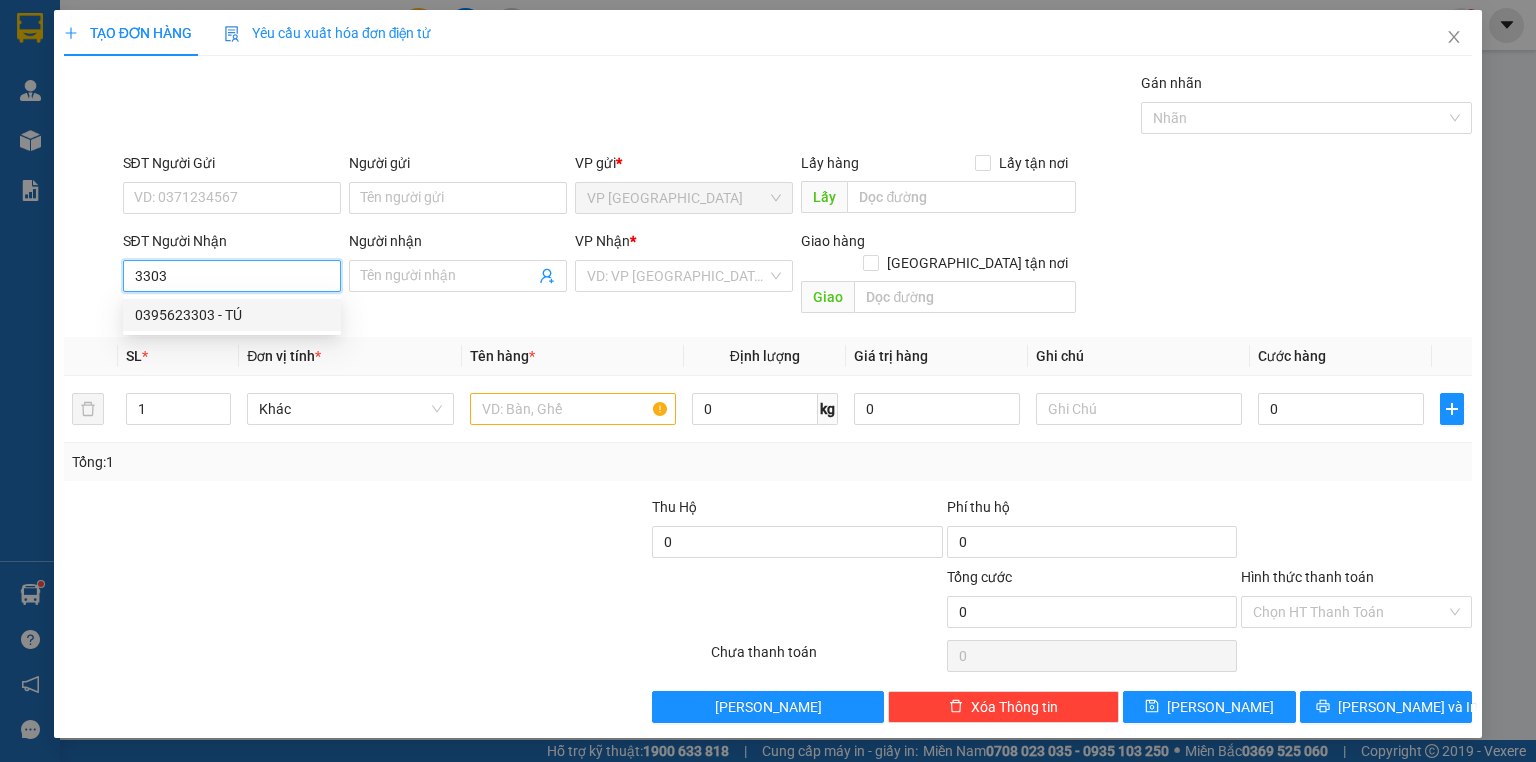 click on "0395623303 - TÚ" at bounding box center (232, 315) 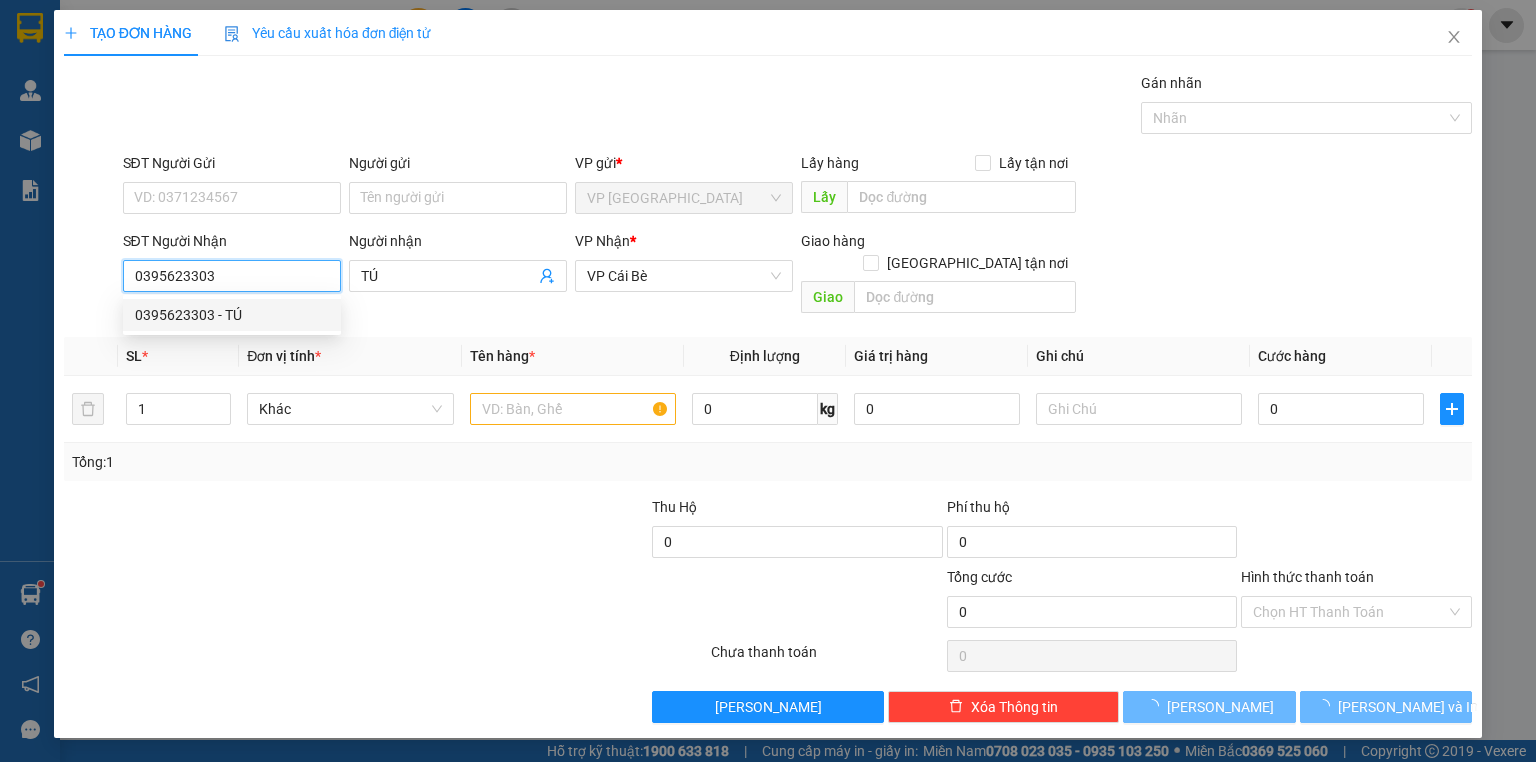 type on "20.000" 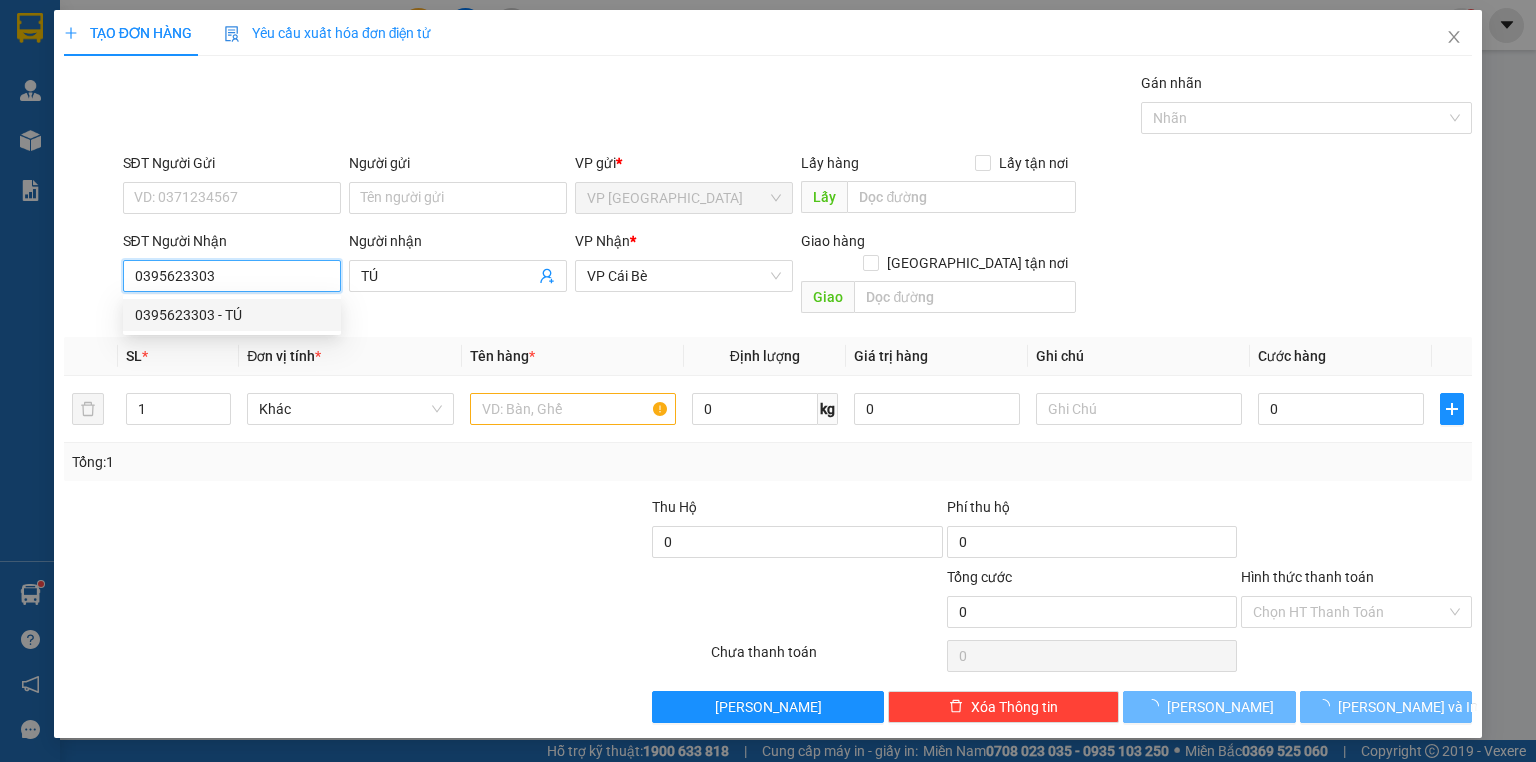 type on "20.000" 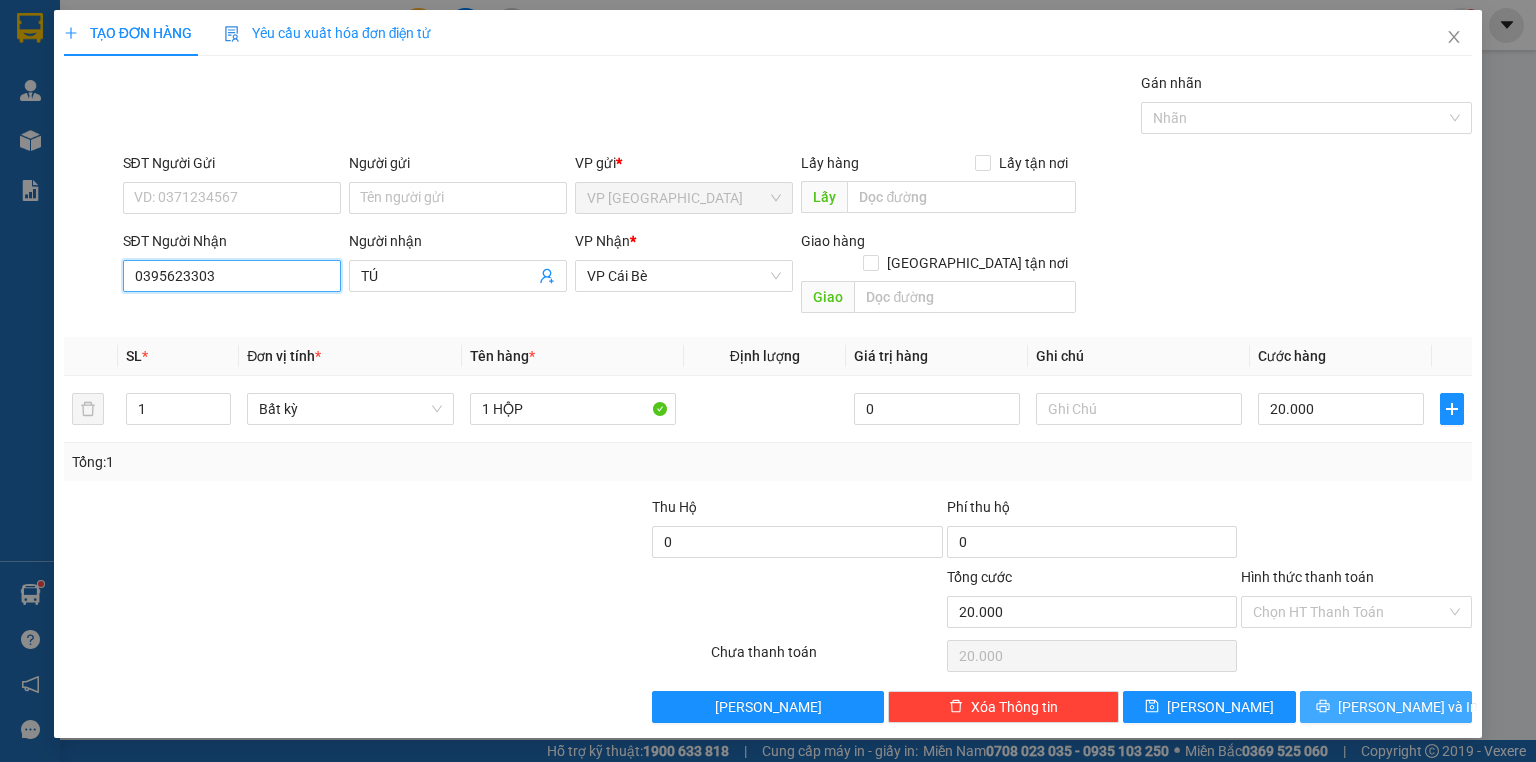 type on "0395623303" 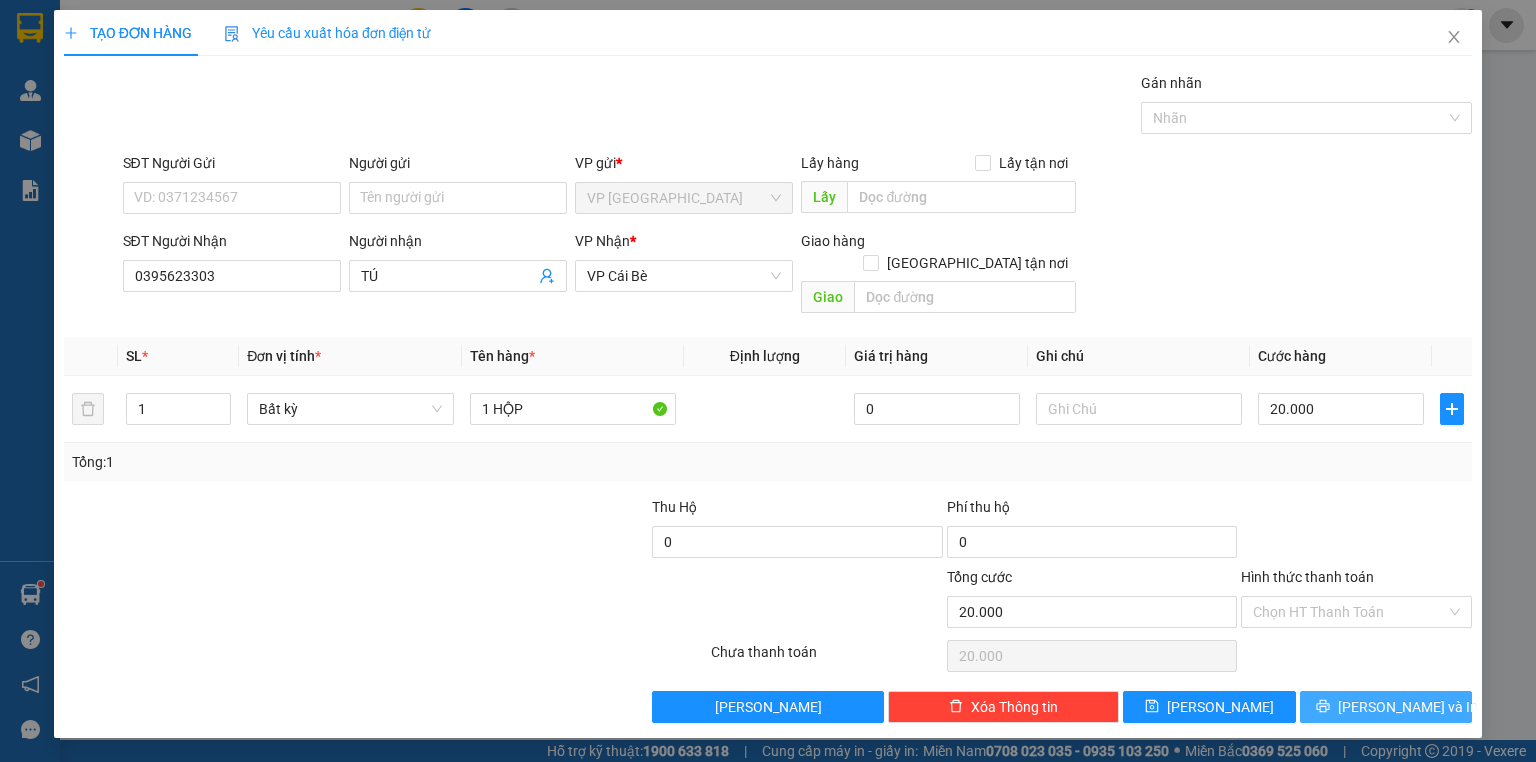click on "[PERSON_NAME] và In" at bounding box center [1386, 707] 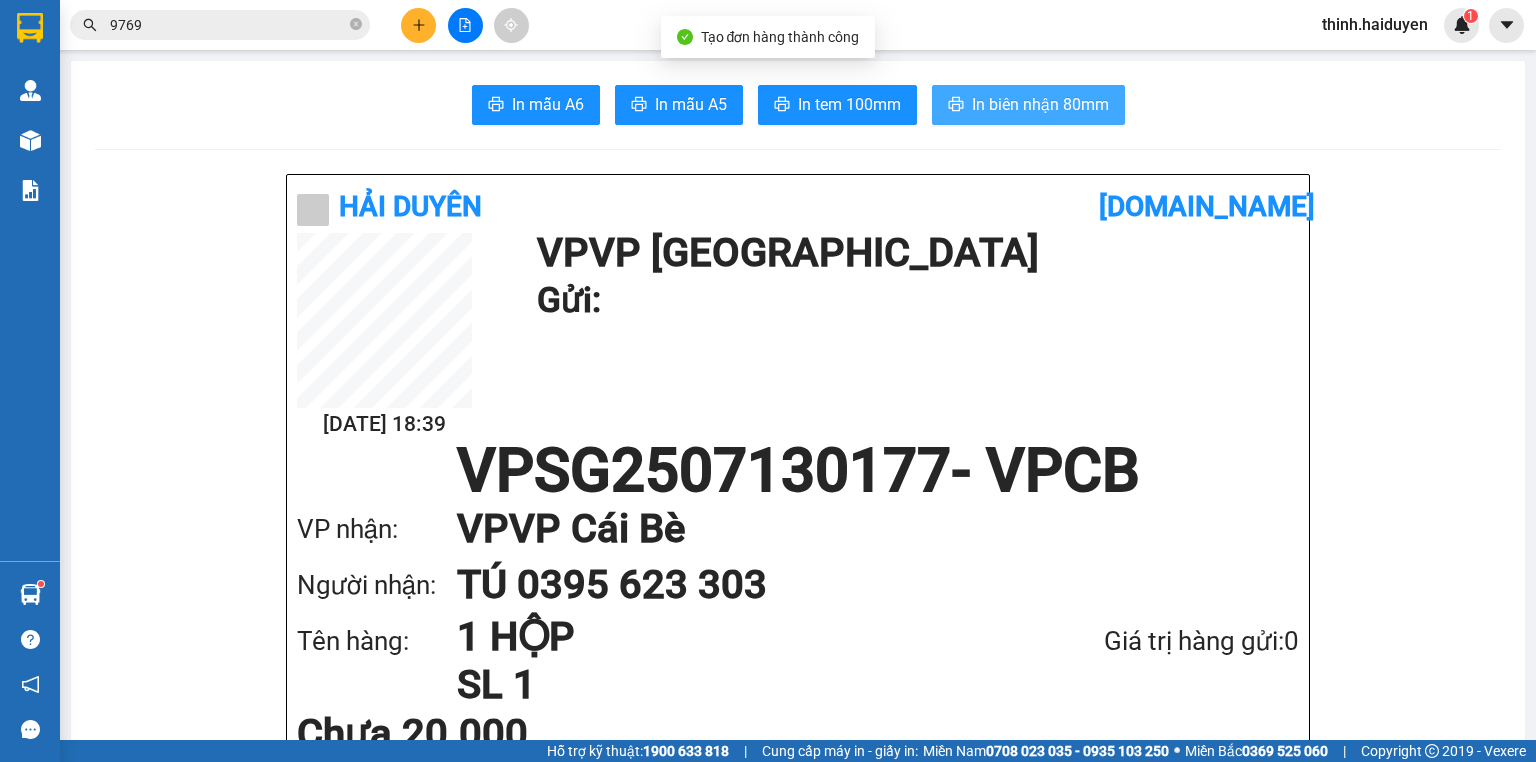 click on "In biên nhận 80mm" at bounding box center (1040, 104) 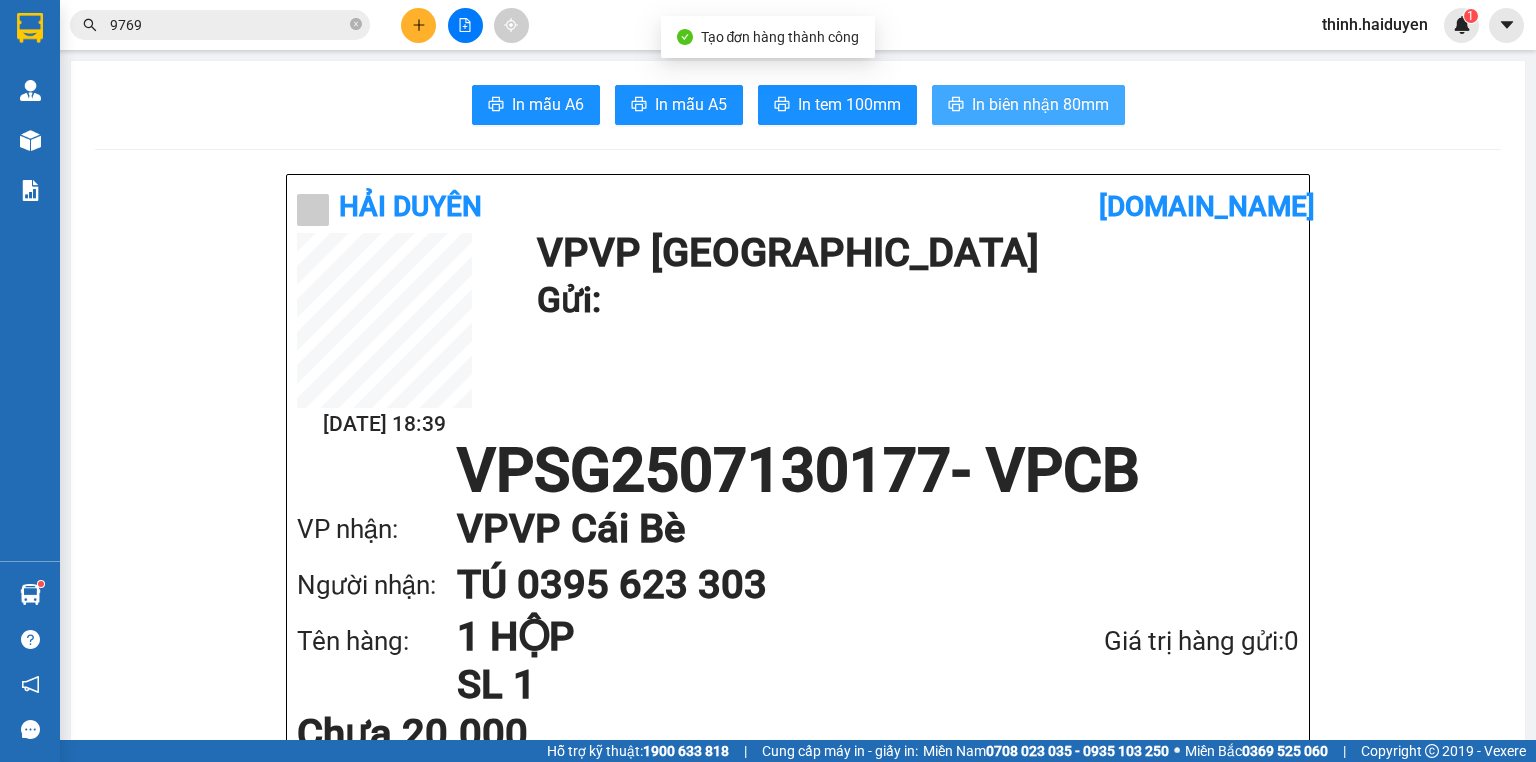 scroll, scrollTop: 0, scrollLeft: 0, axis: both 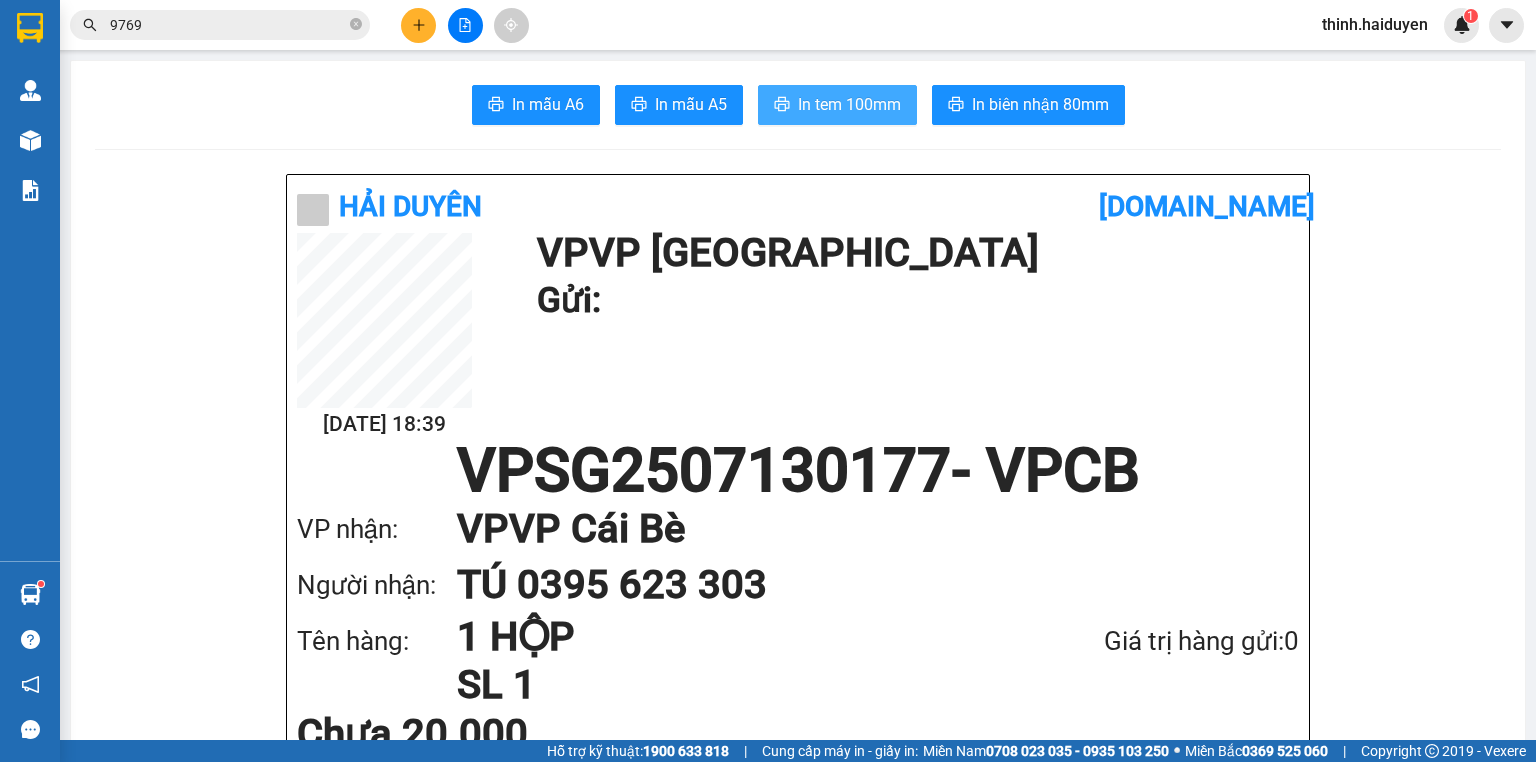 click on "In tem 100mm" at bounding box center (837, 105) 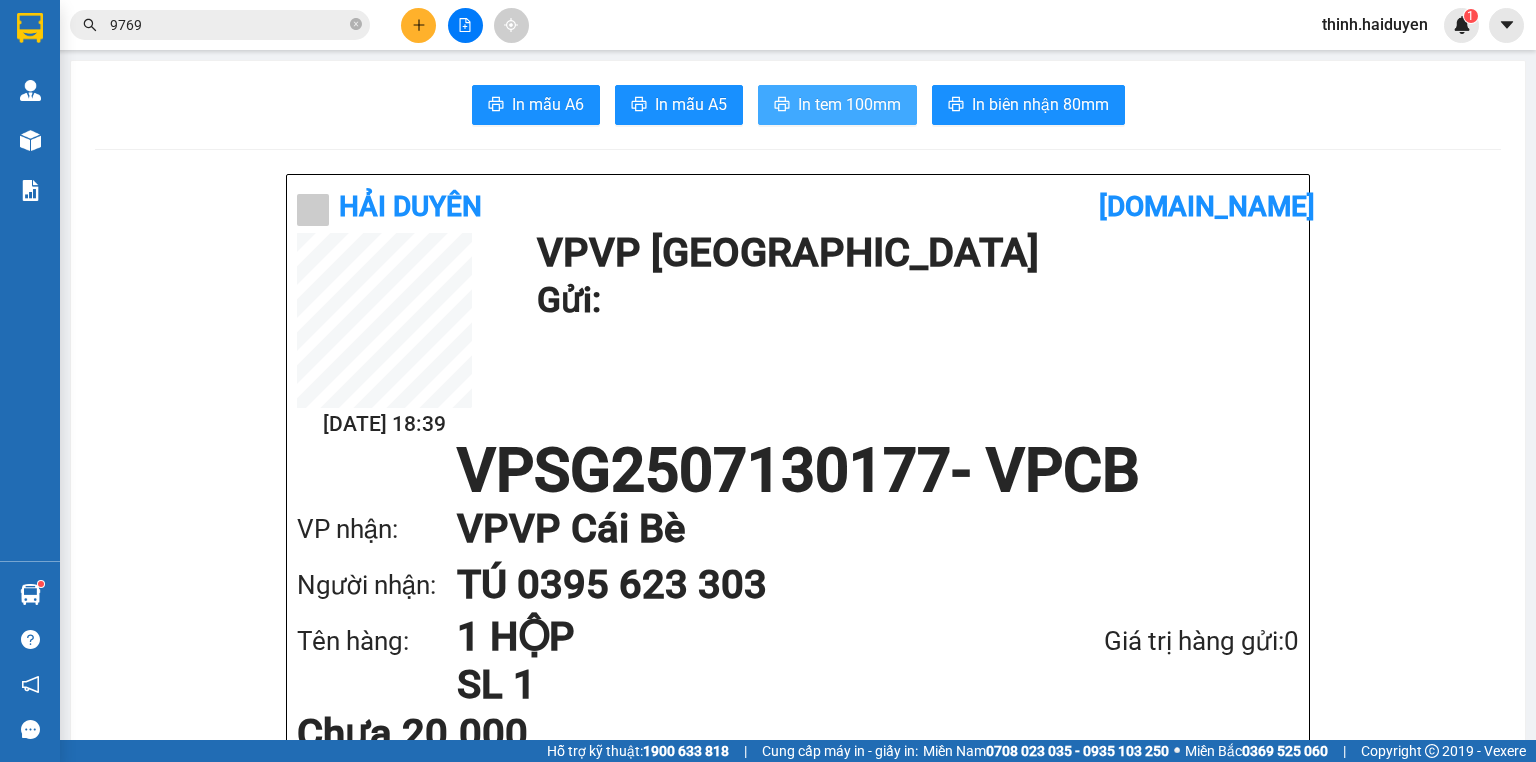 scroll, scrollTop: 0, scrollLeft: 0, axis: both 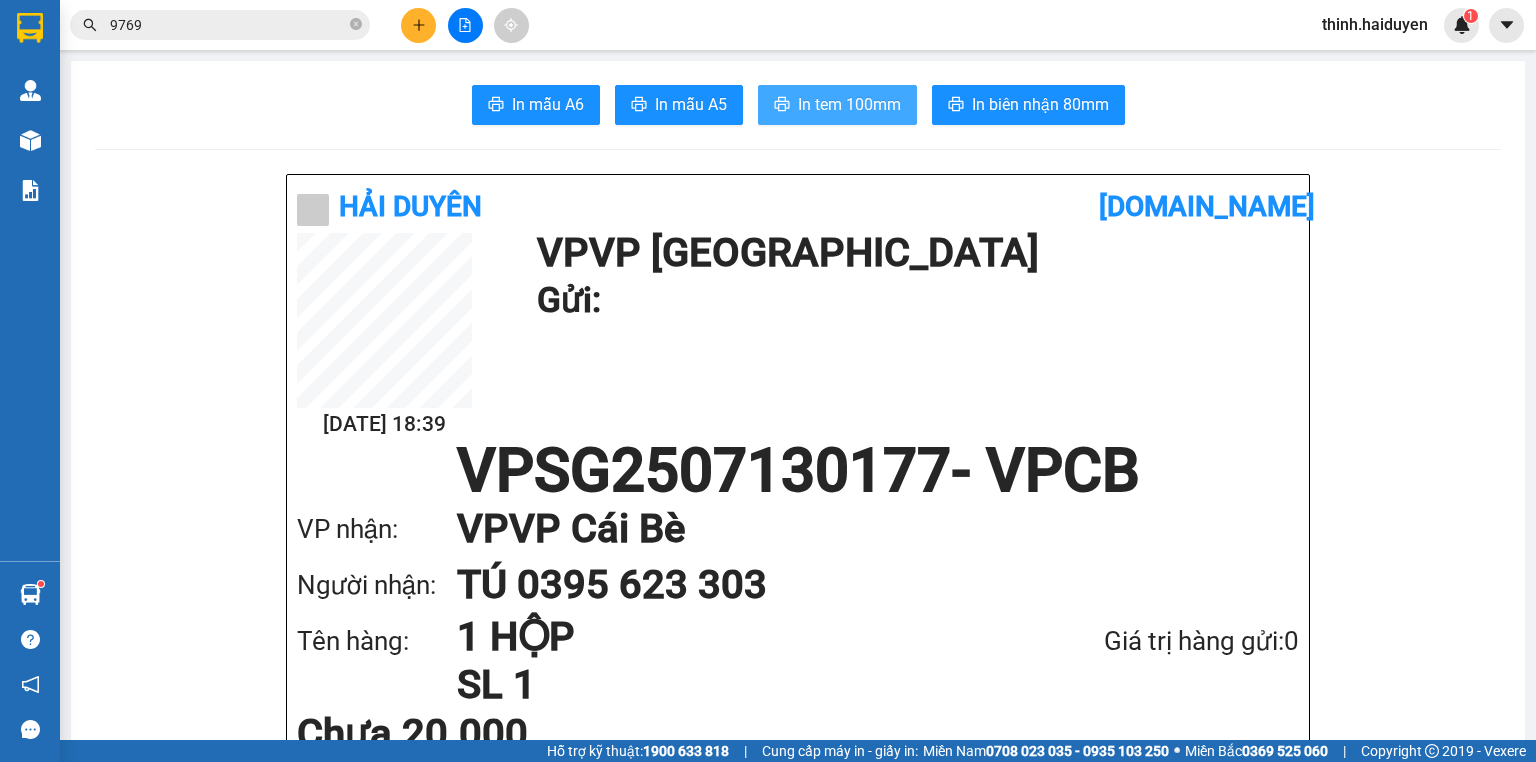 click on "In tem 100mm" at bounding box center [849, 104] 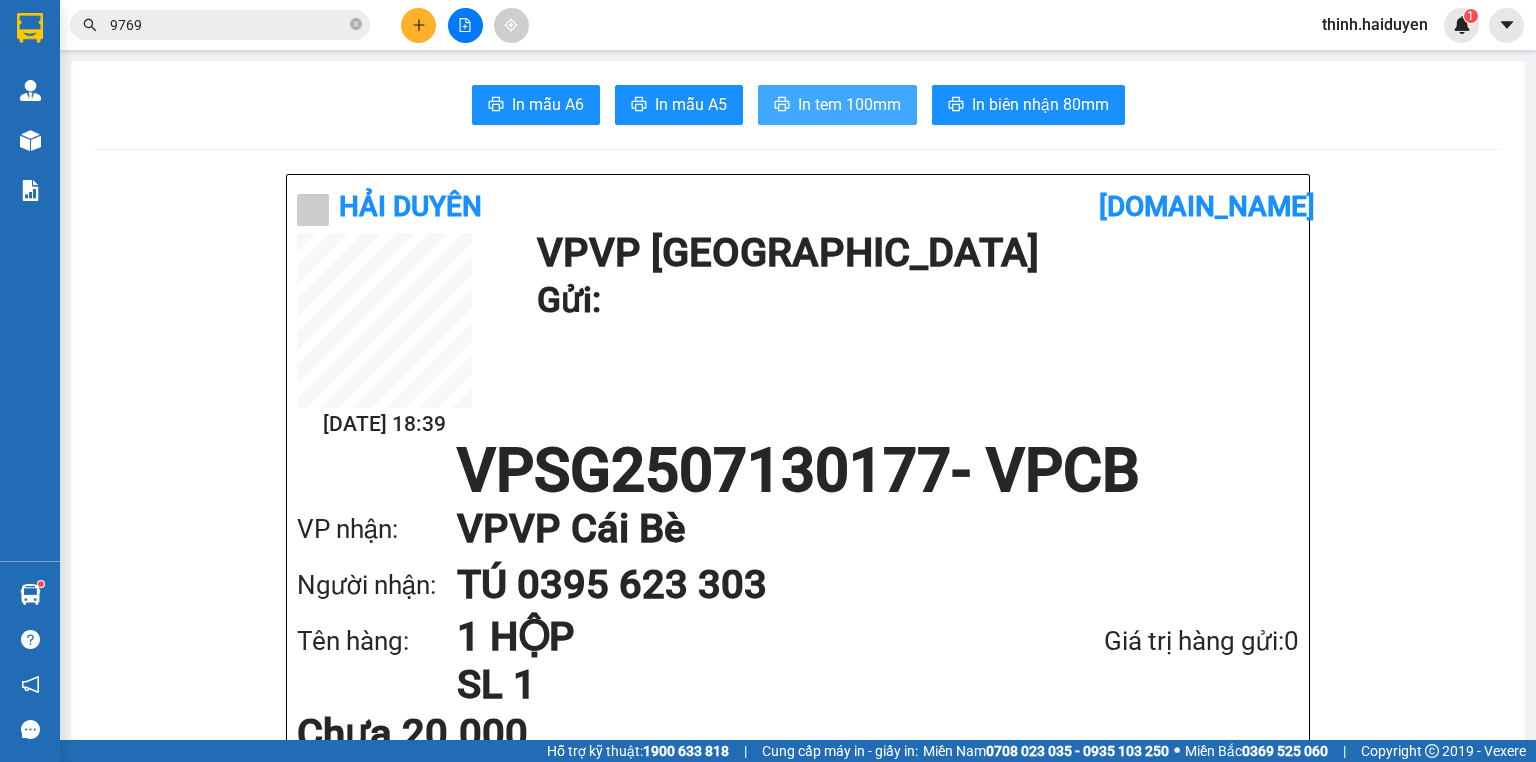 scroll, scrollTop: 0, scrollLeft: 0, axis: both 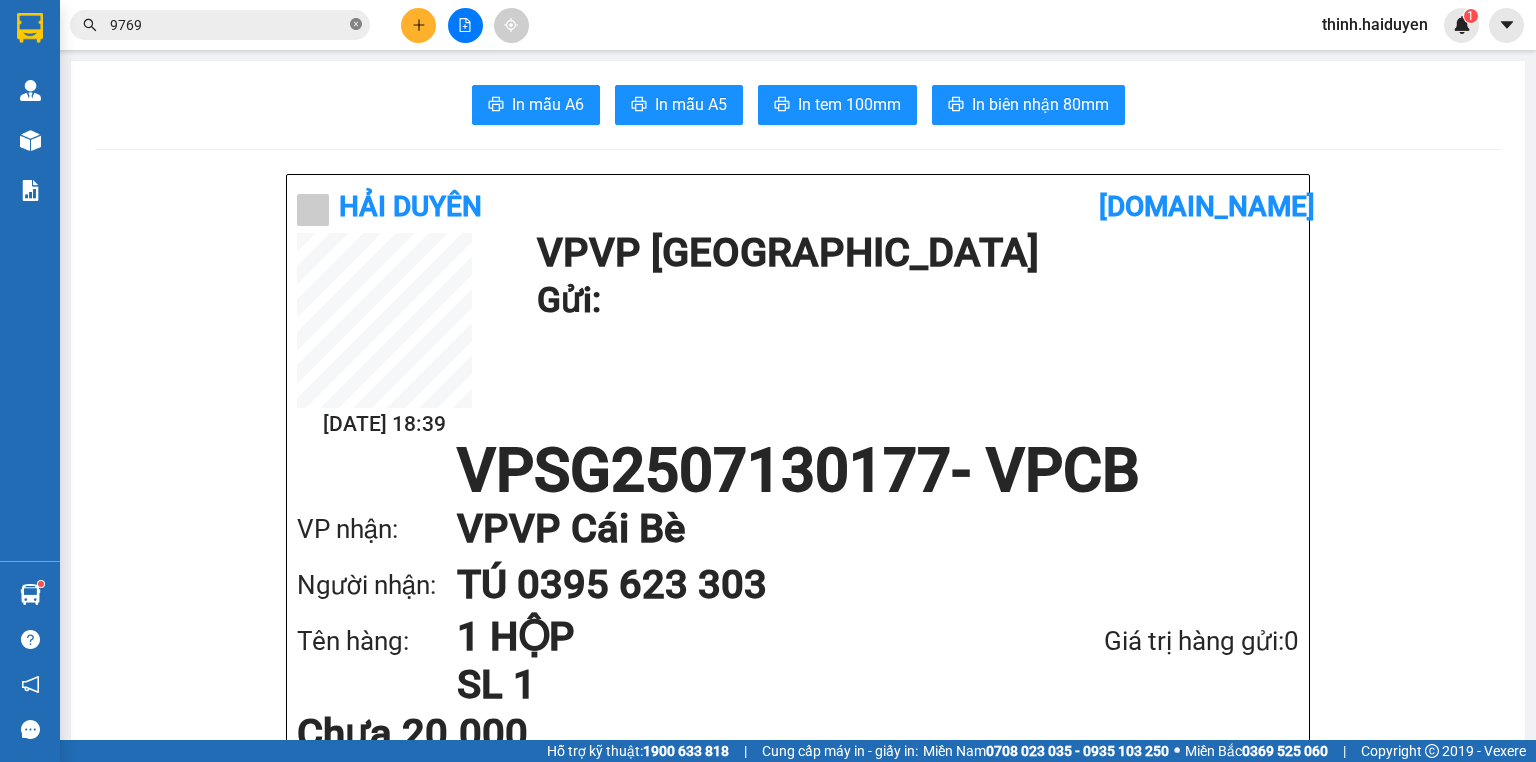 click 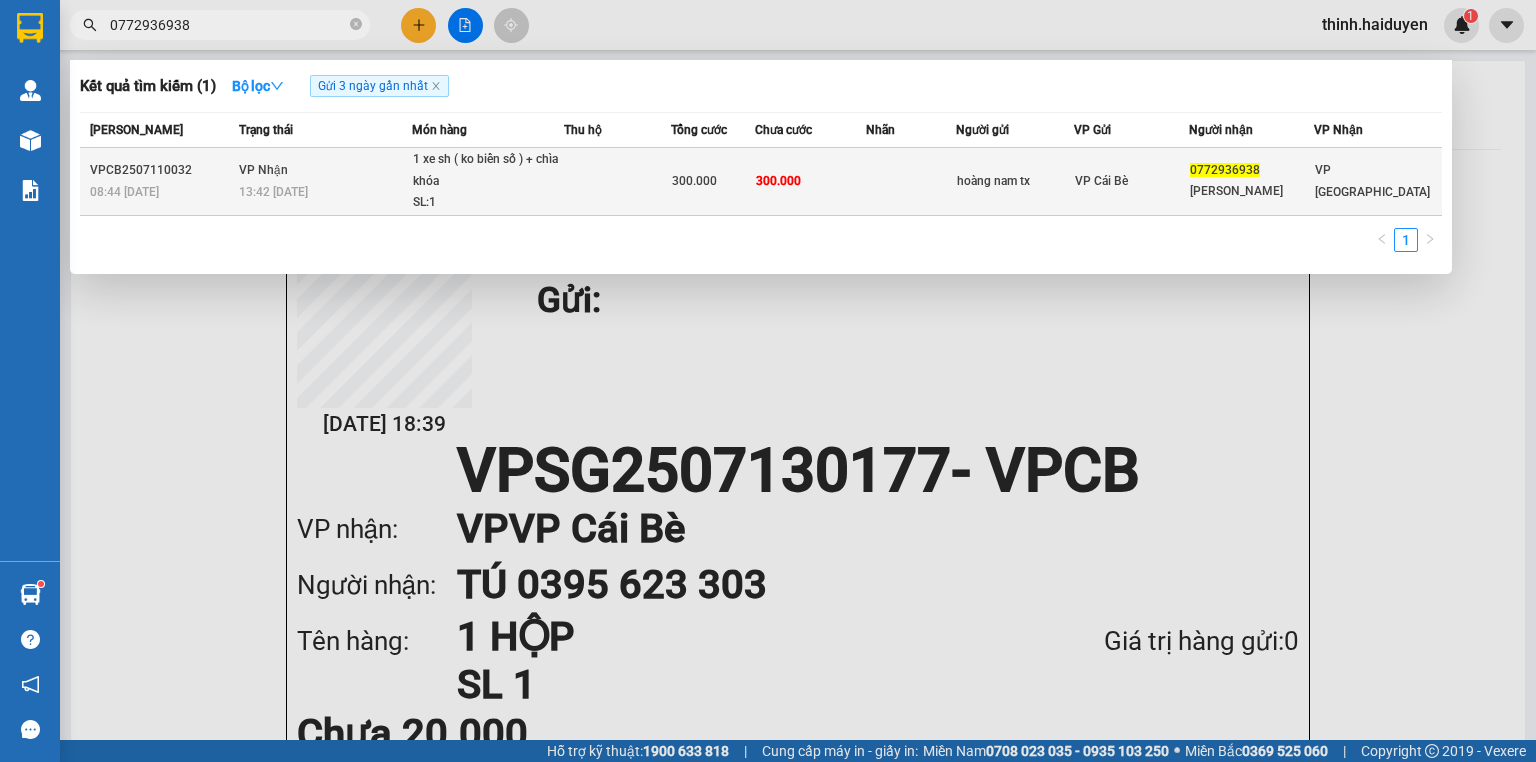 type on "0772936938" 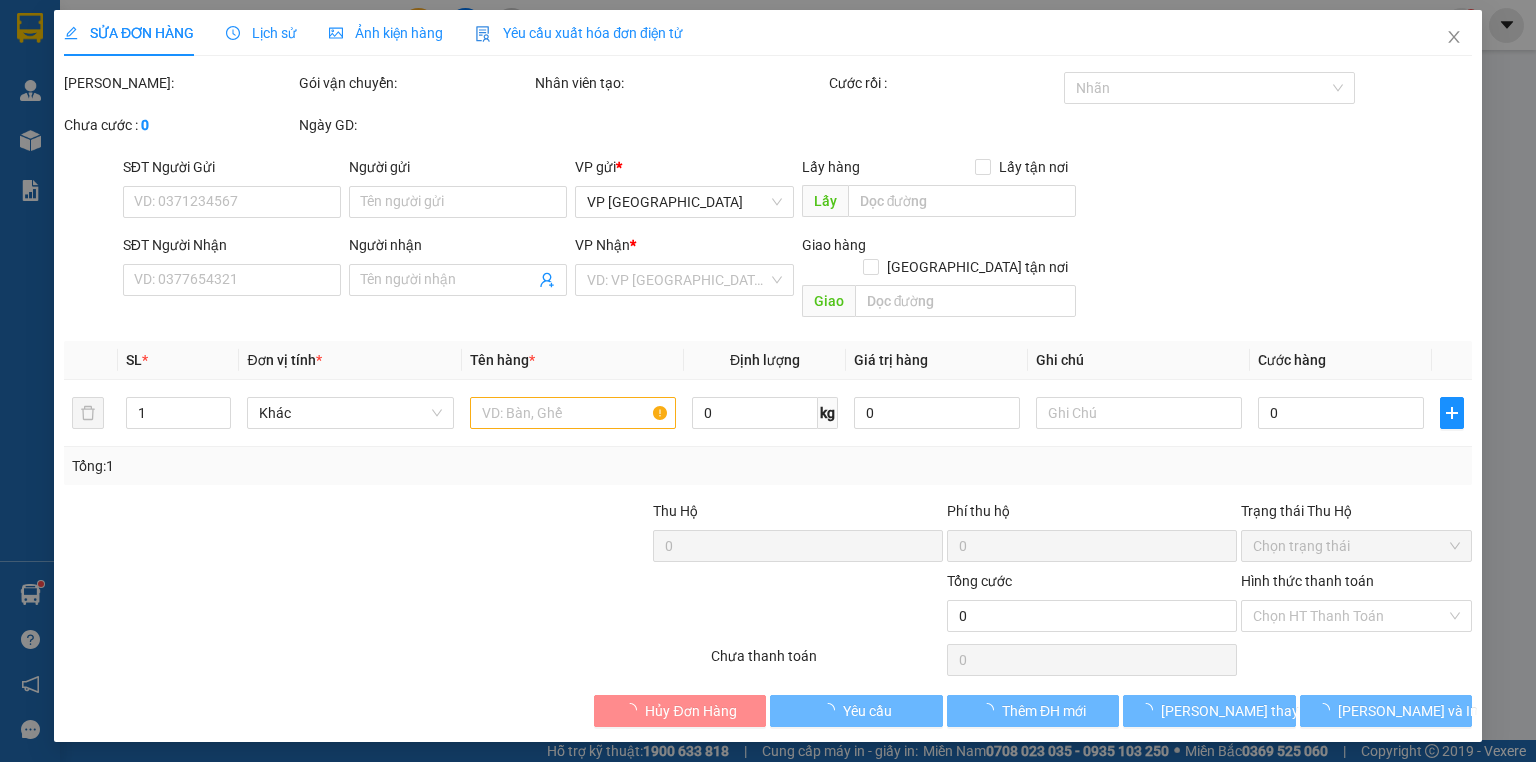 type on "hoàng nam tx" 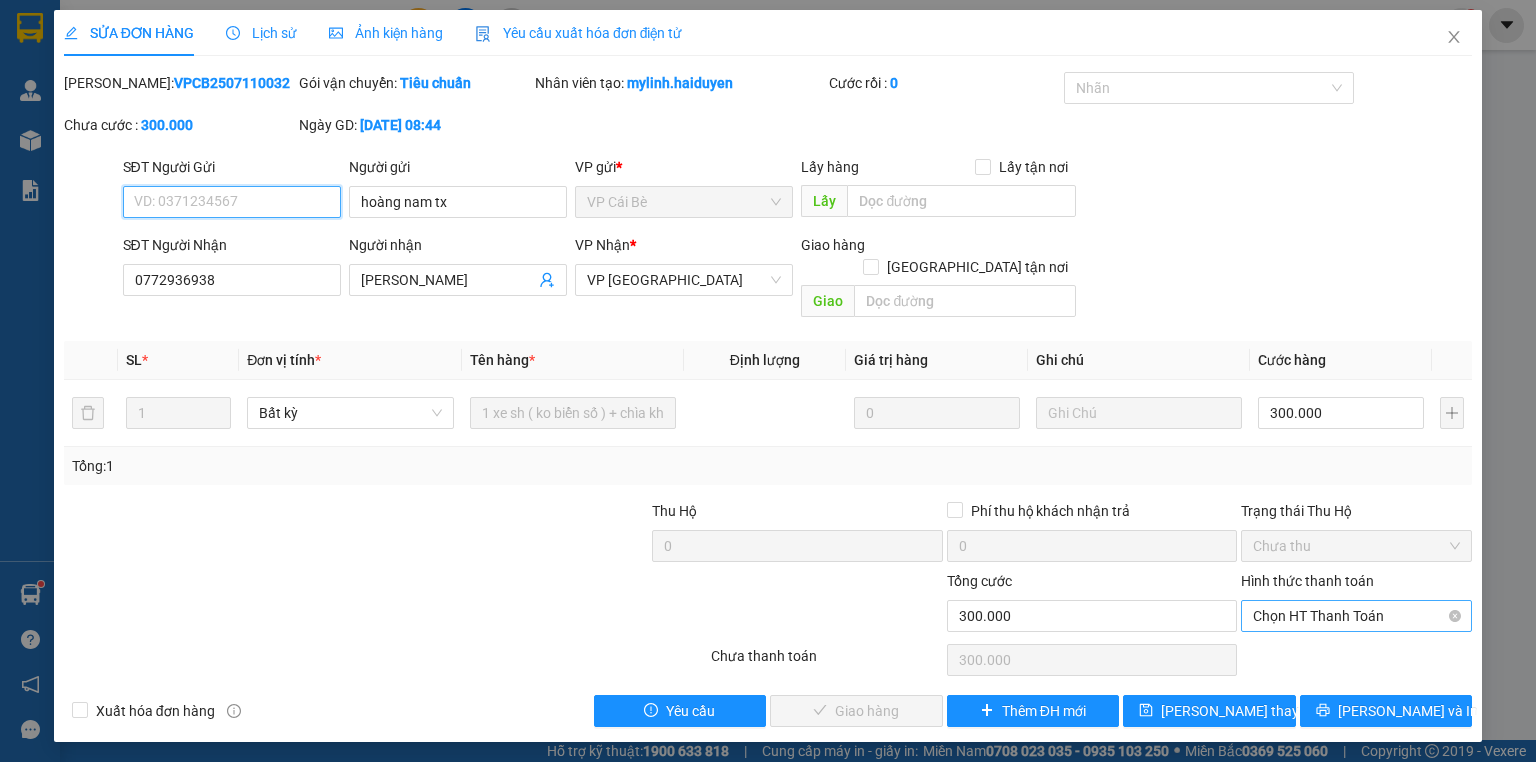 click on "Chọn HT Thanh Toán" at bounding box center [1356, 616] 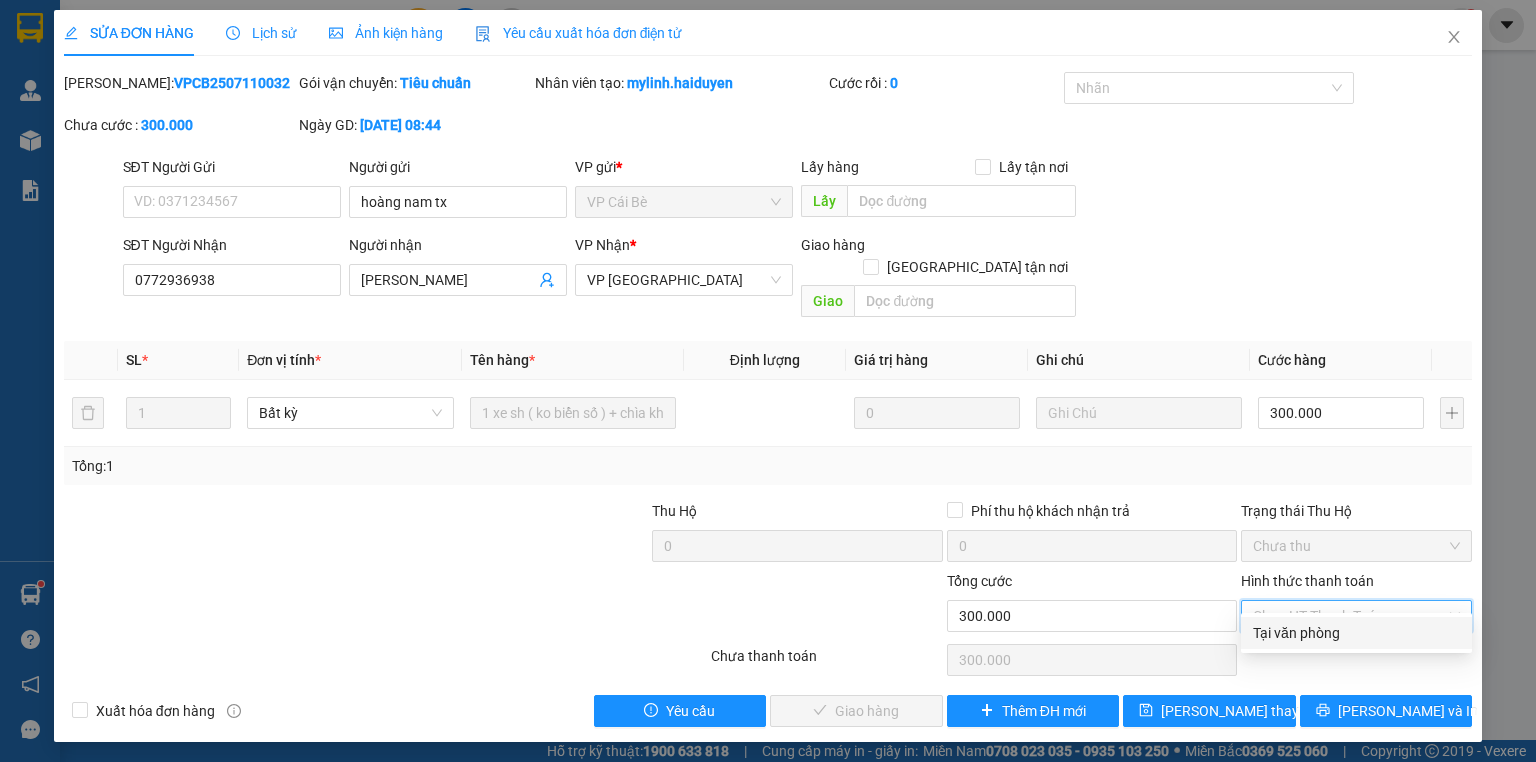 click on "Tại văn phòng" at bounding box center [1356, 633] 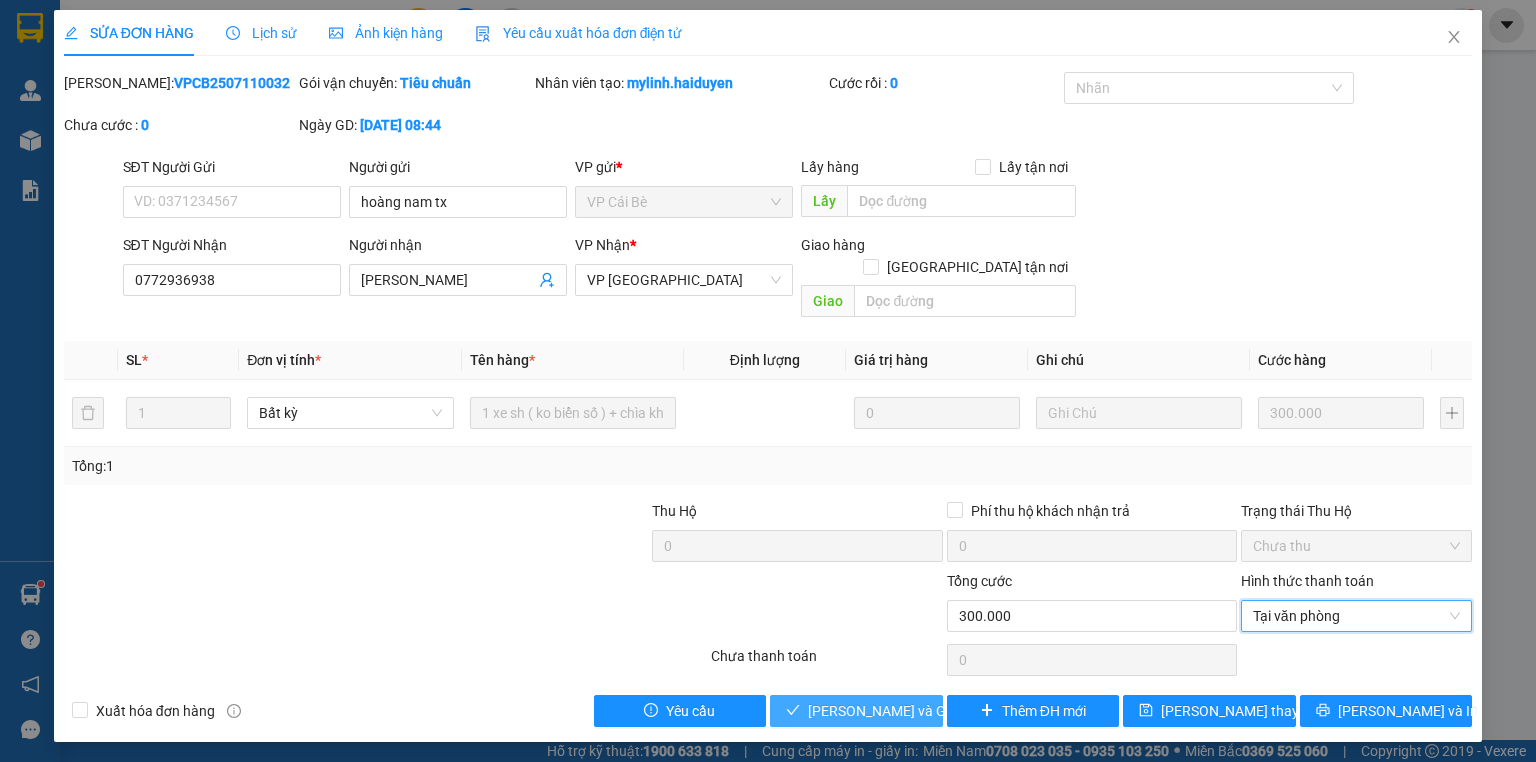 click on "[PERSON_NAME] và [PERSON_NAME] hàng" at bounding box center (904, 711) 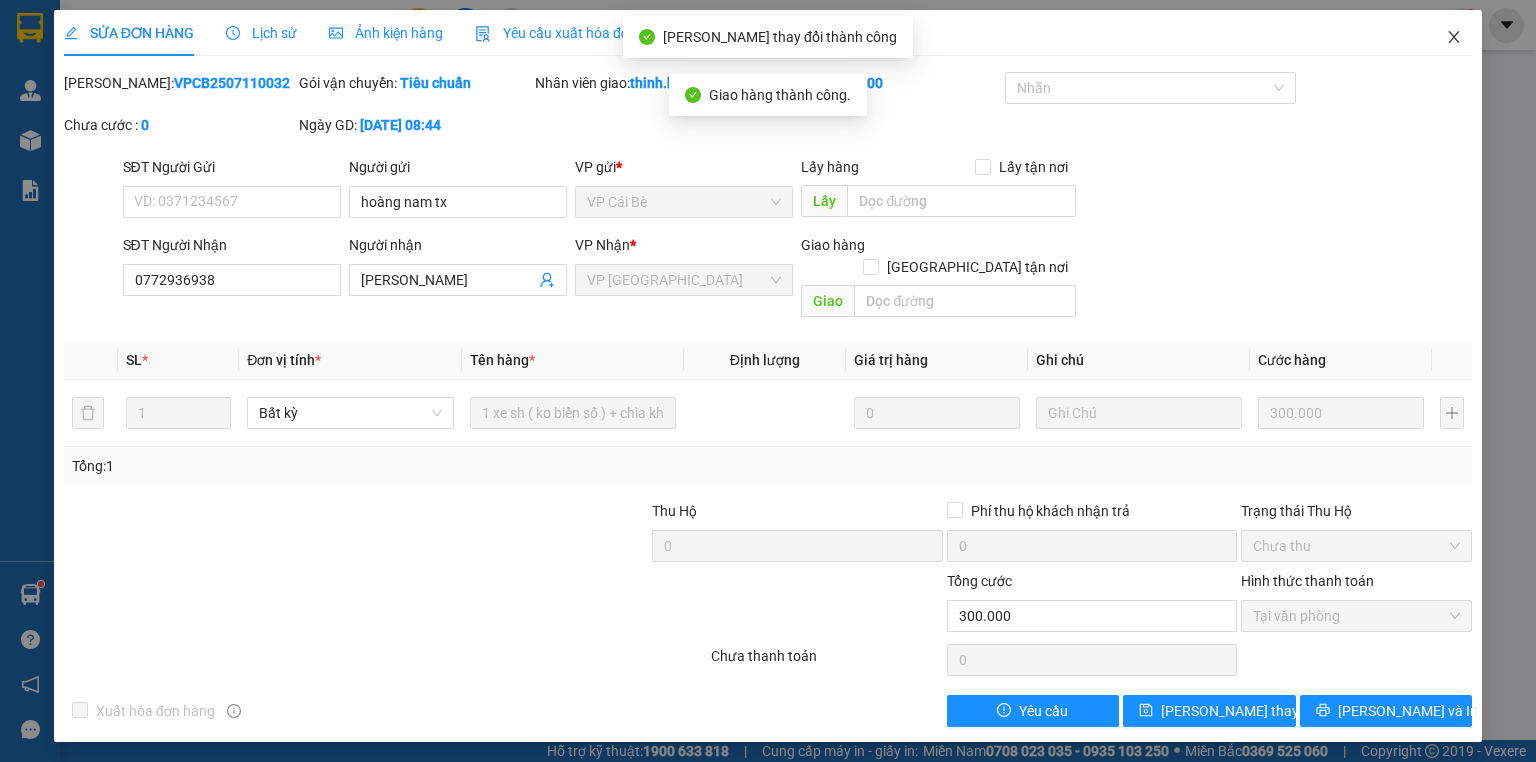 click 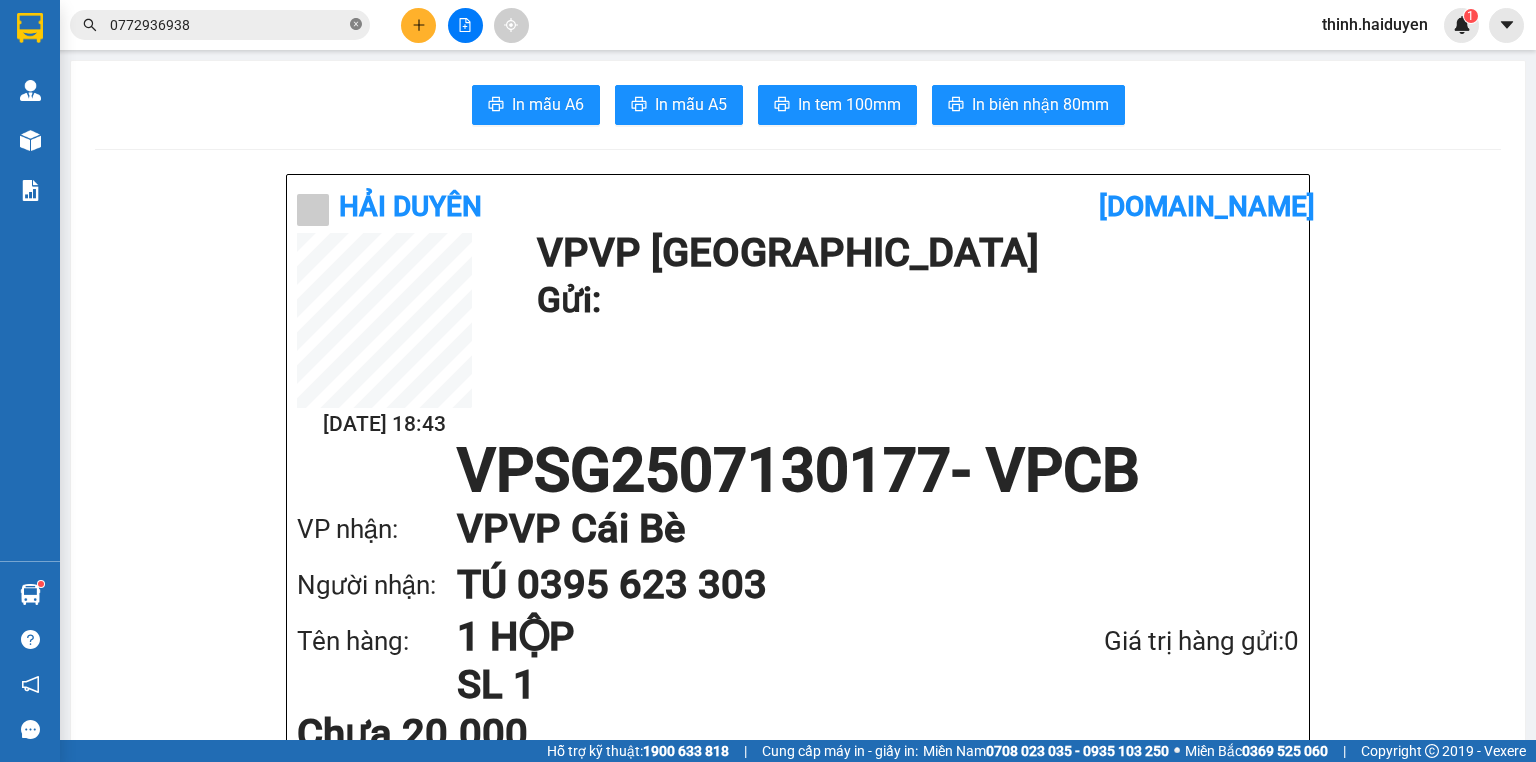 click 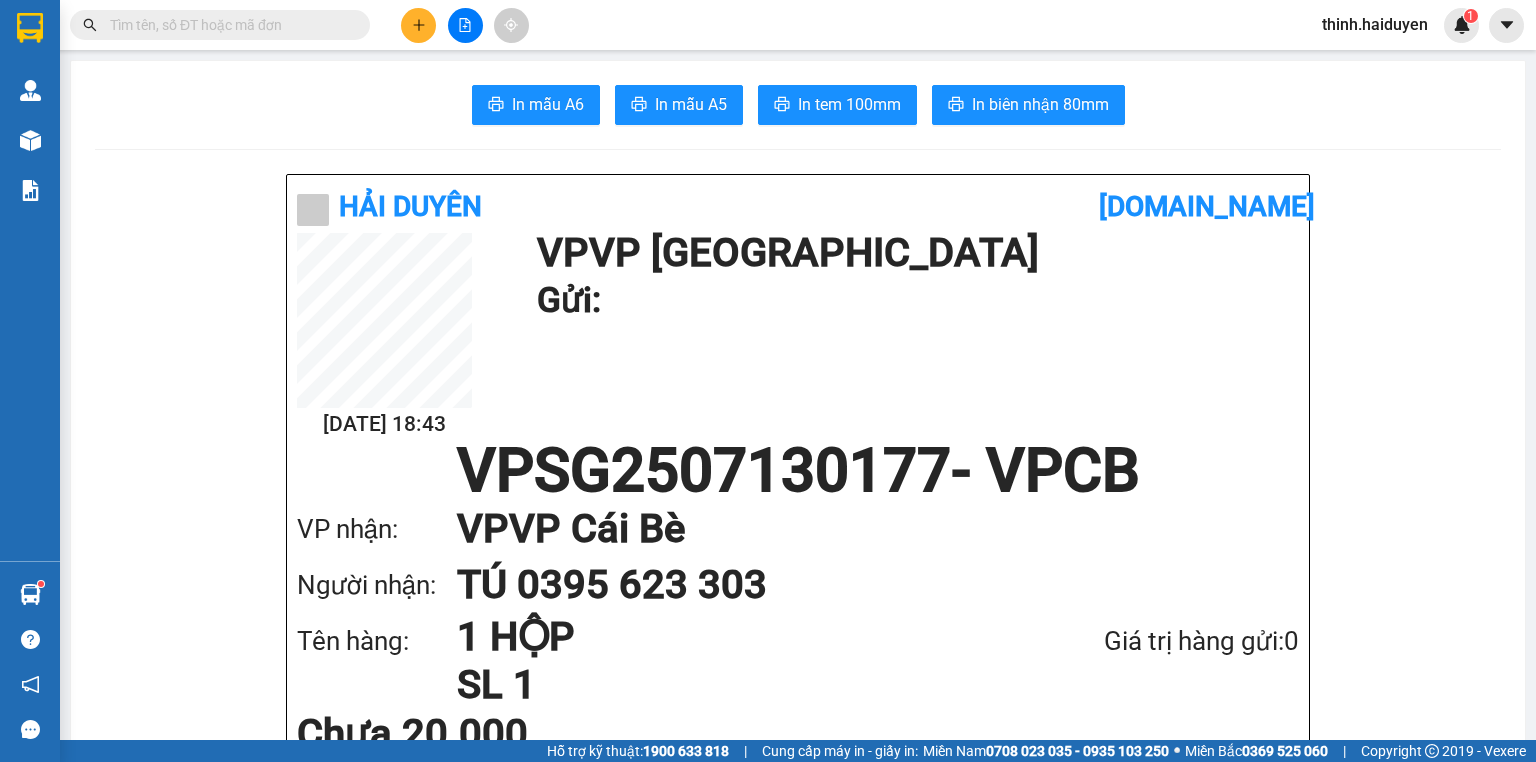 scroll, scrollTop: 2398, scrollLeft: 0, axis: vertical 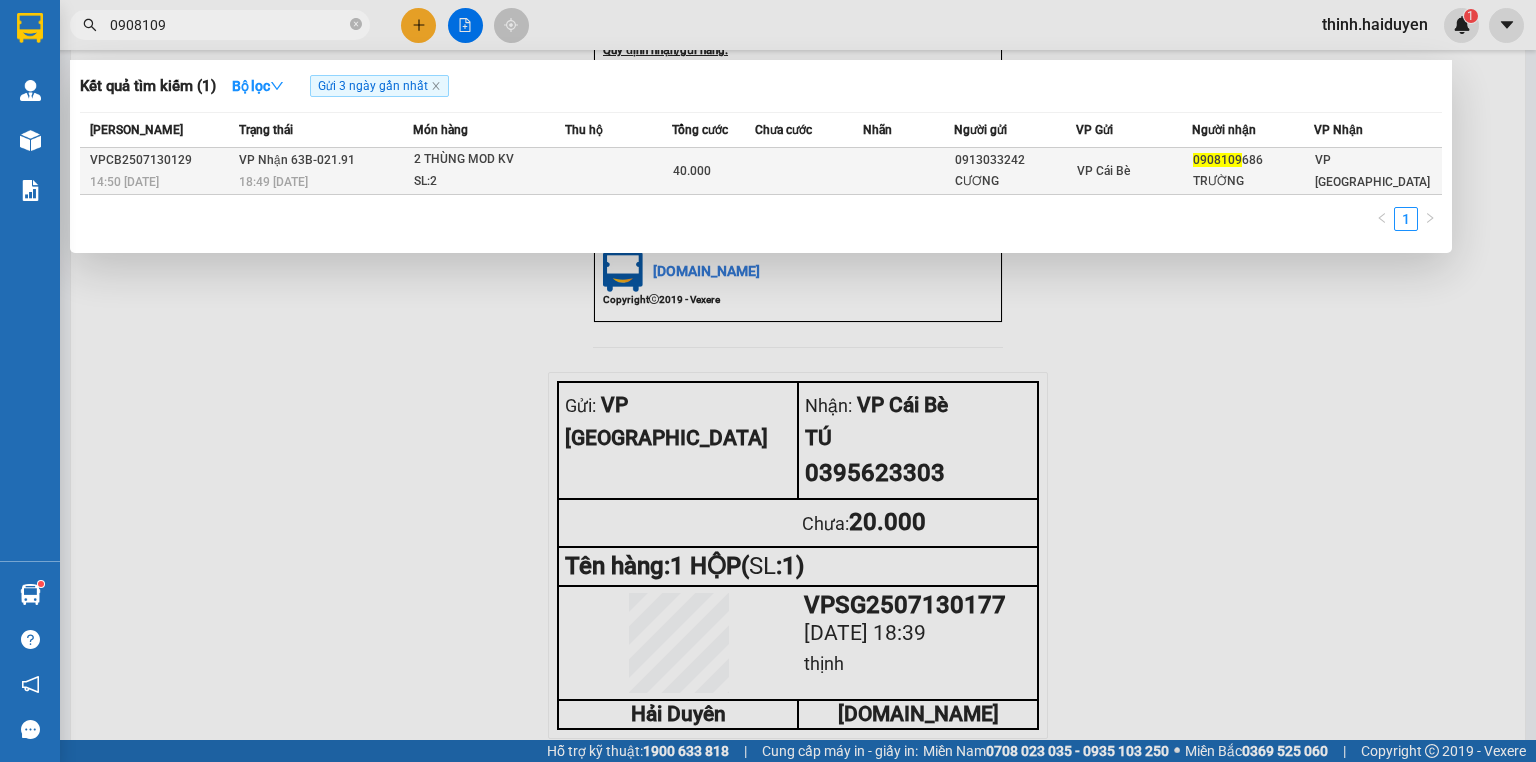 type on "0908109" 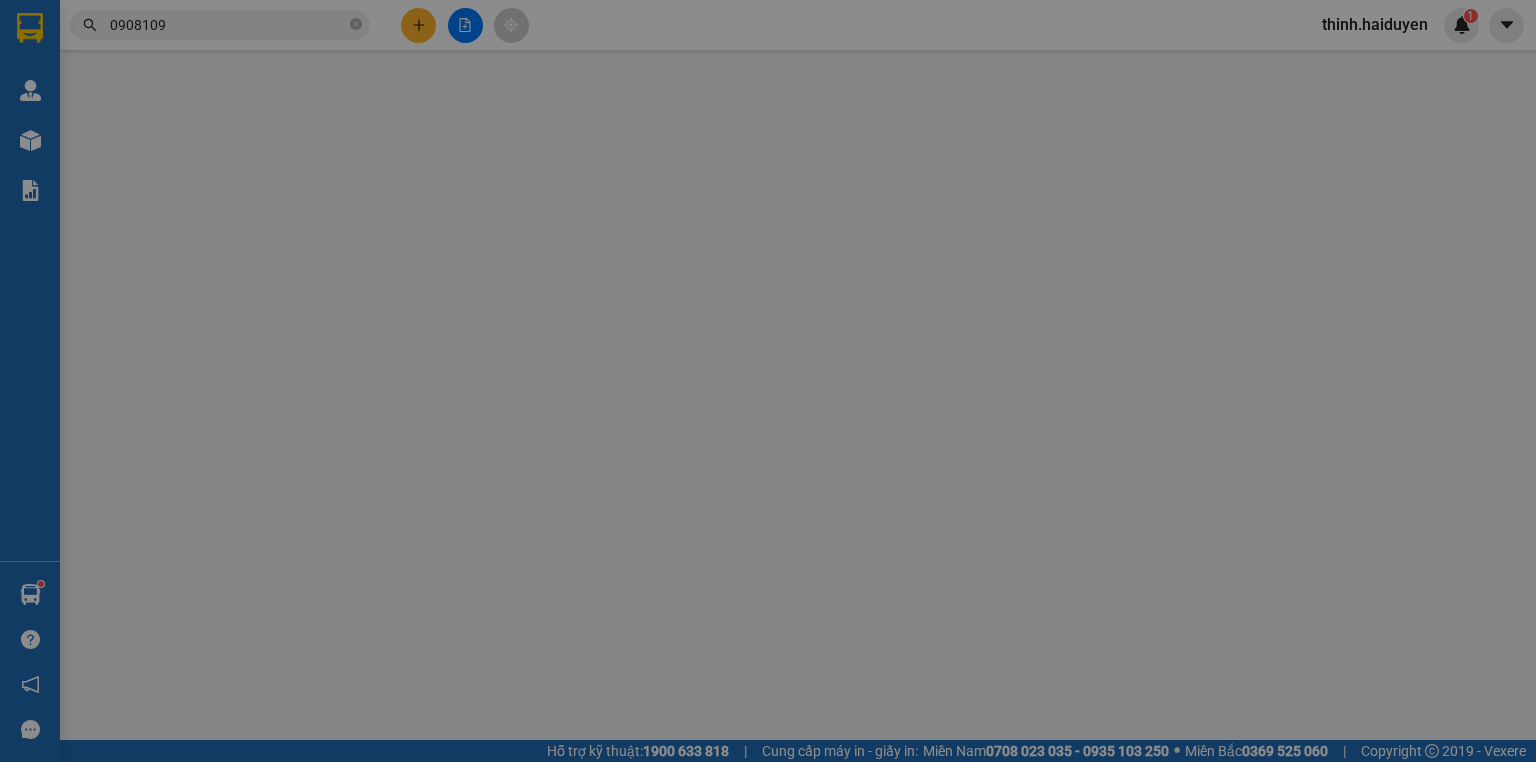 scroll, scrollTop: 0, scrollLeft: 0, axis: both 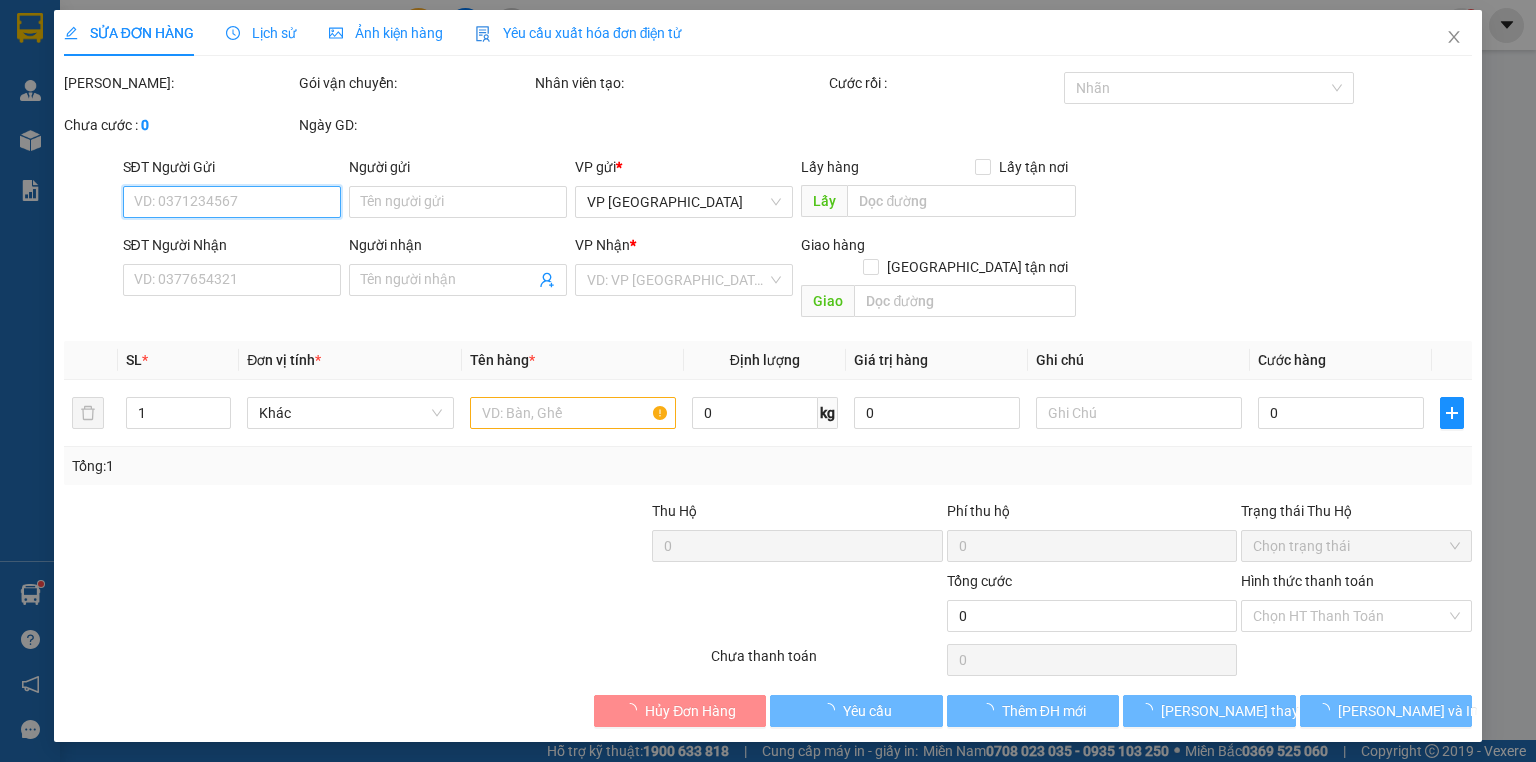 type on "0913033242" 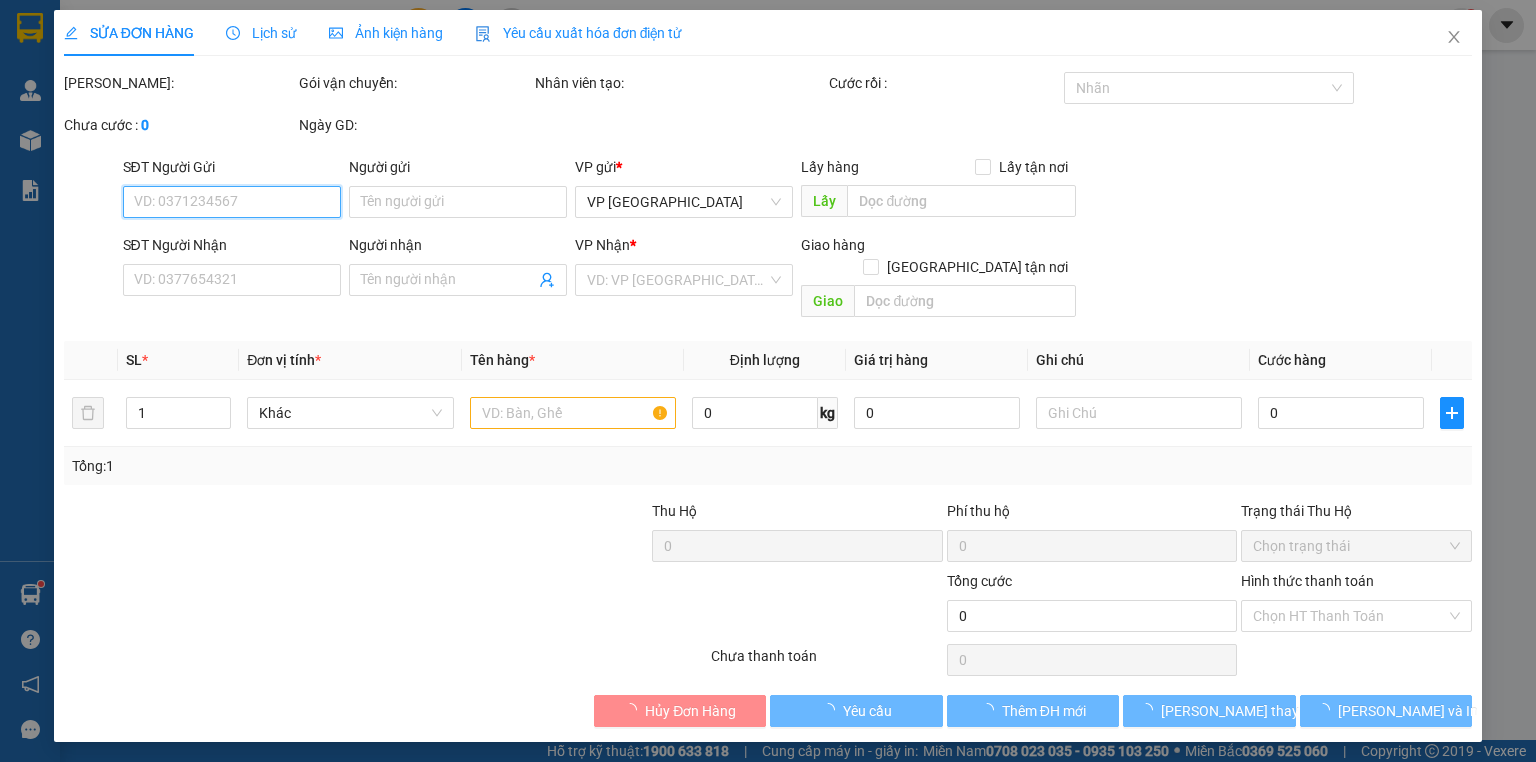 type on "CƯƠNG" 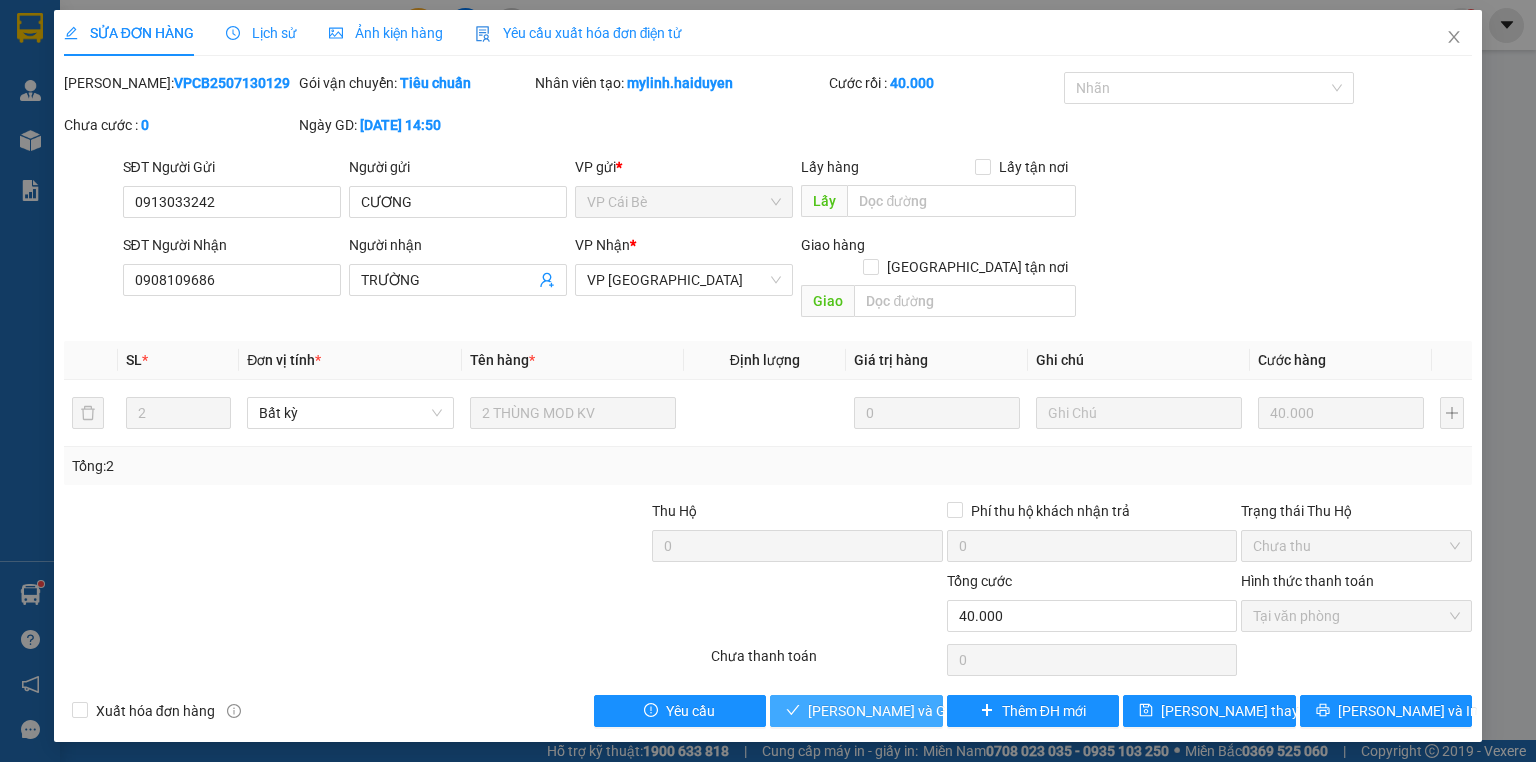 click on "[PERSON_NAME] và [PERSON_NAME] hàng" at bounding box center (904, 711) 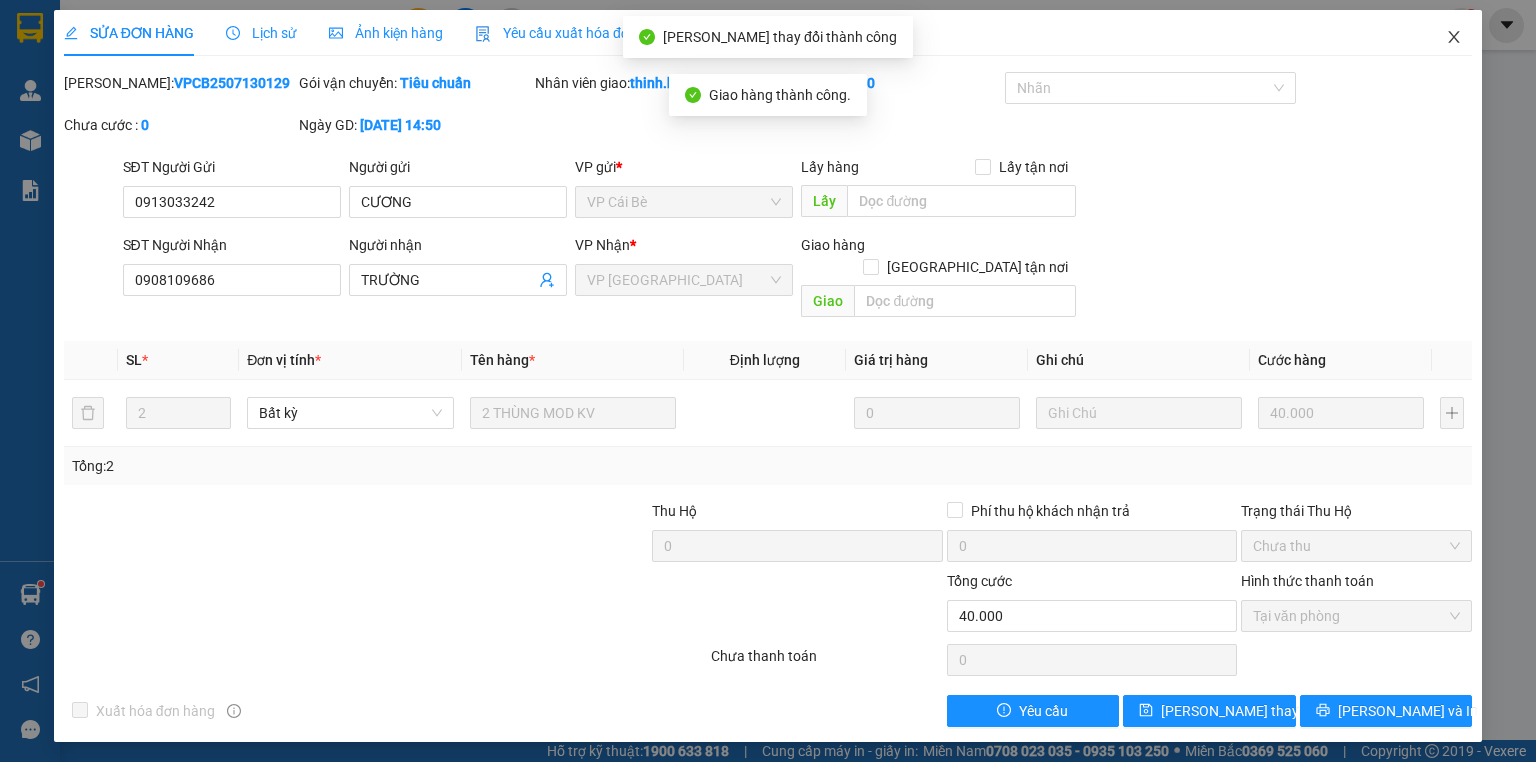 click 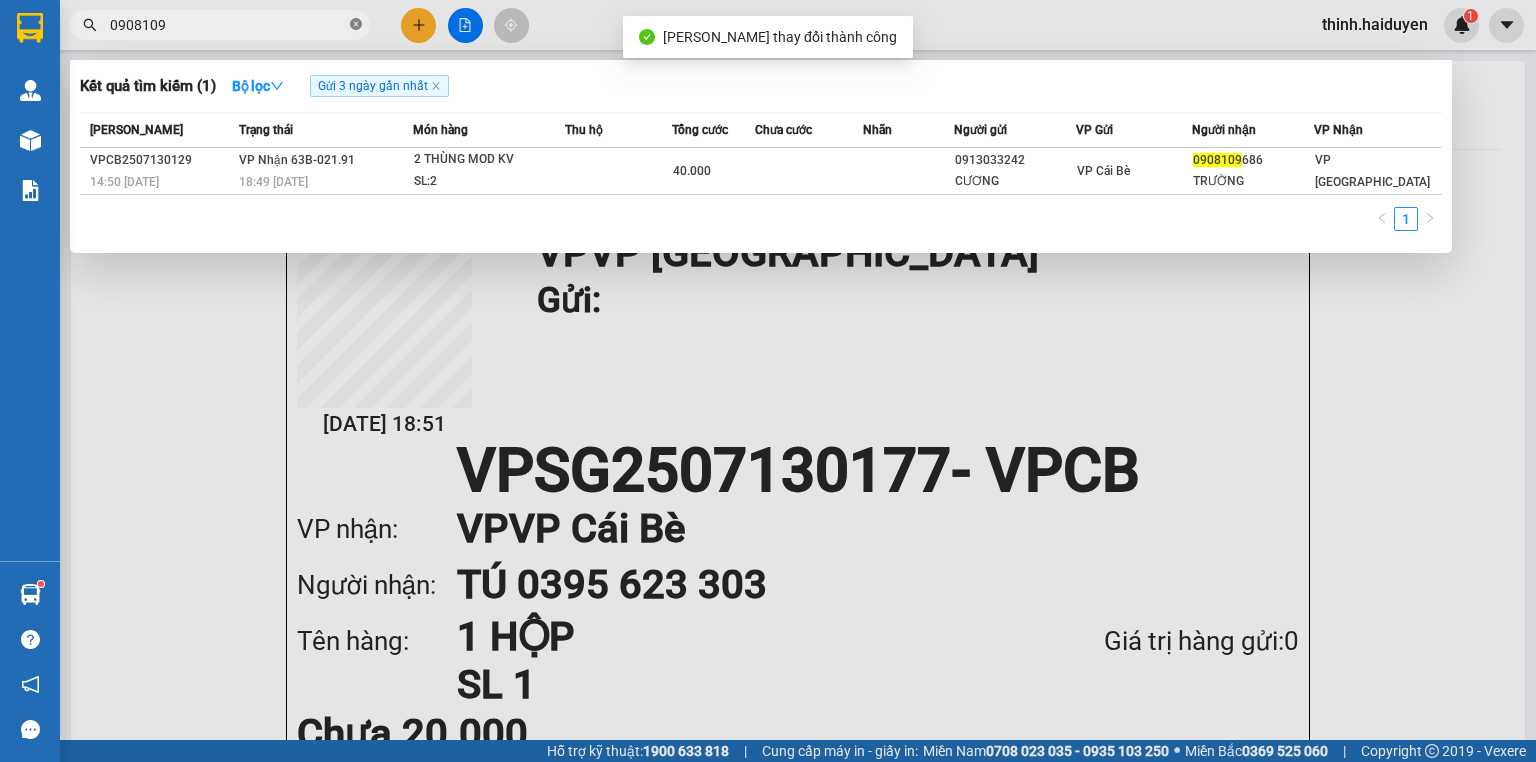 click 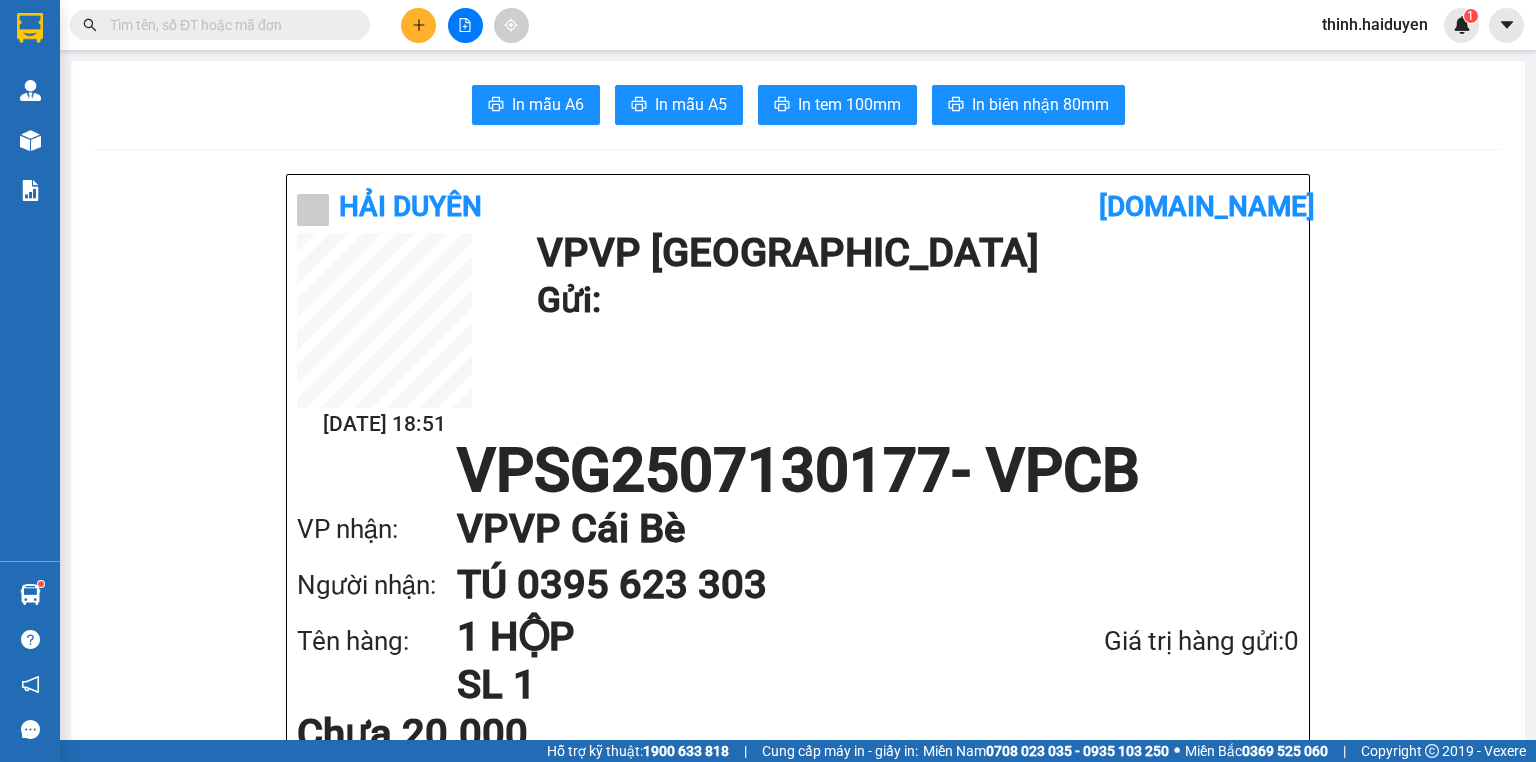 click at bounding box center [228, 25] 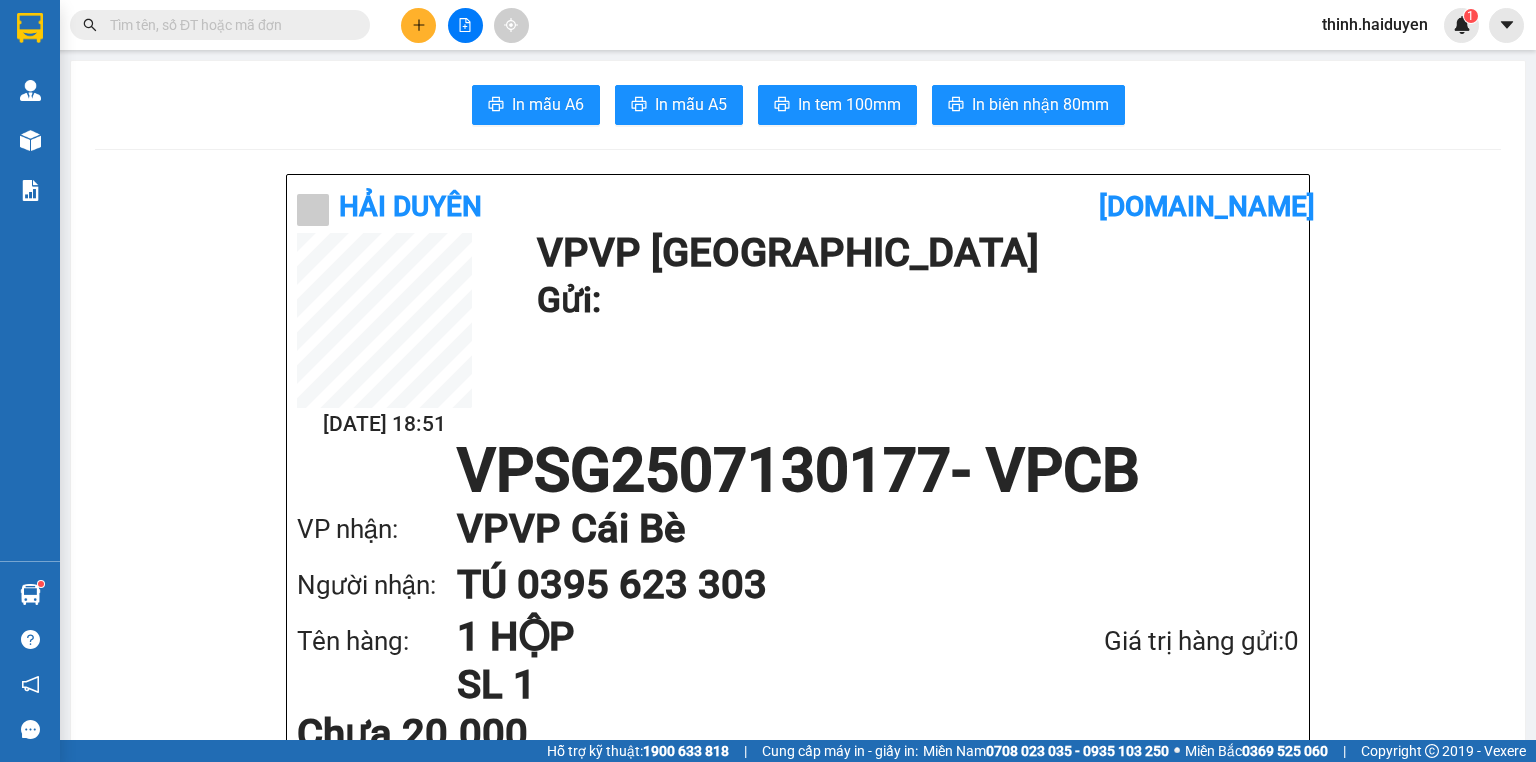 click at bounding box center [228, 25] 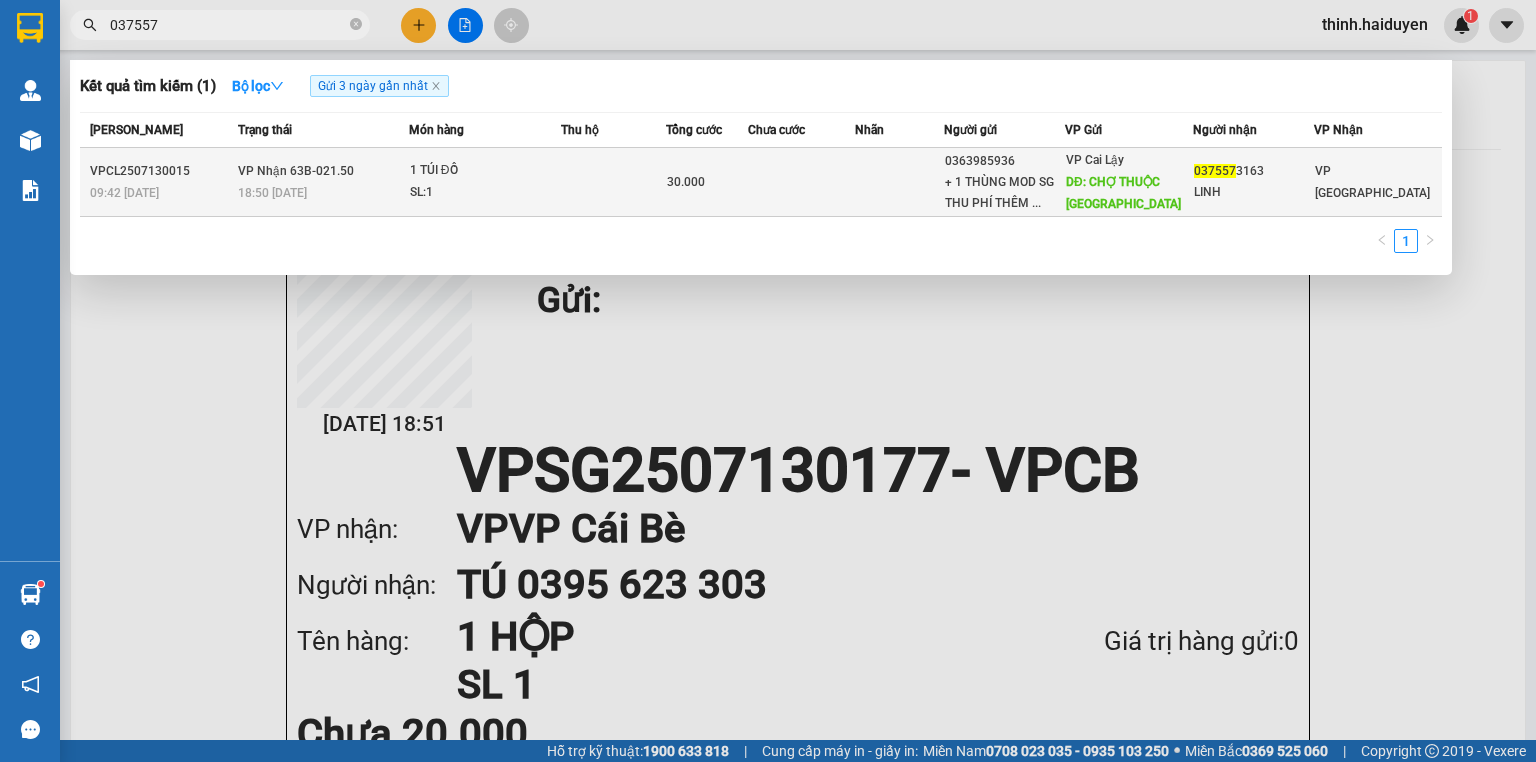 type on "037557" 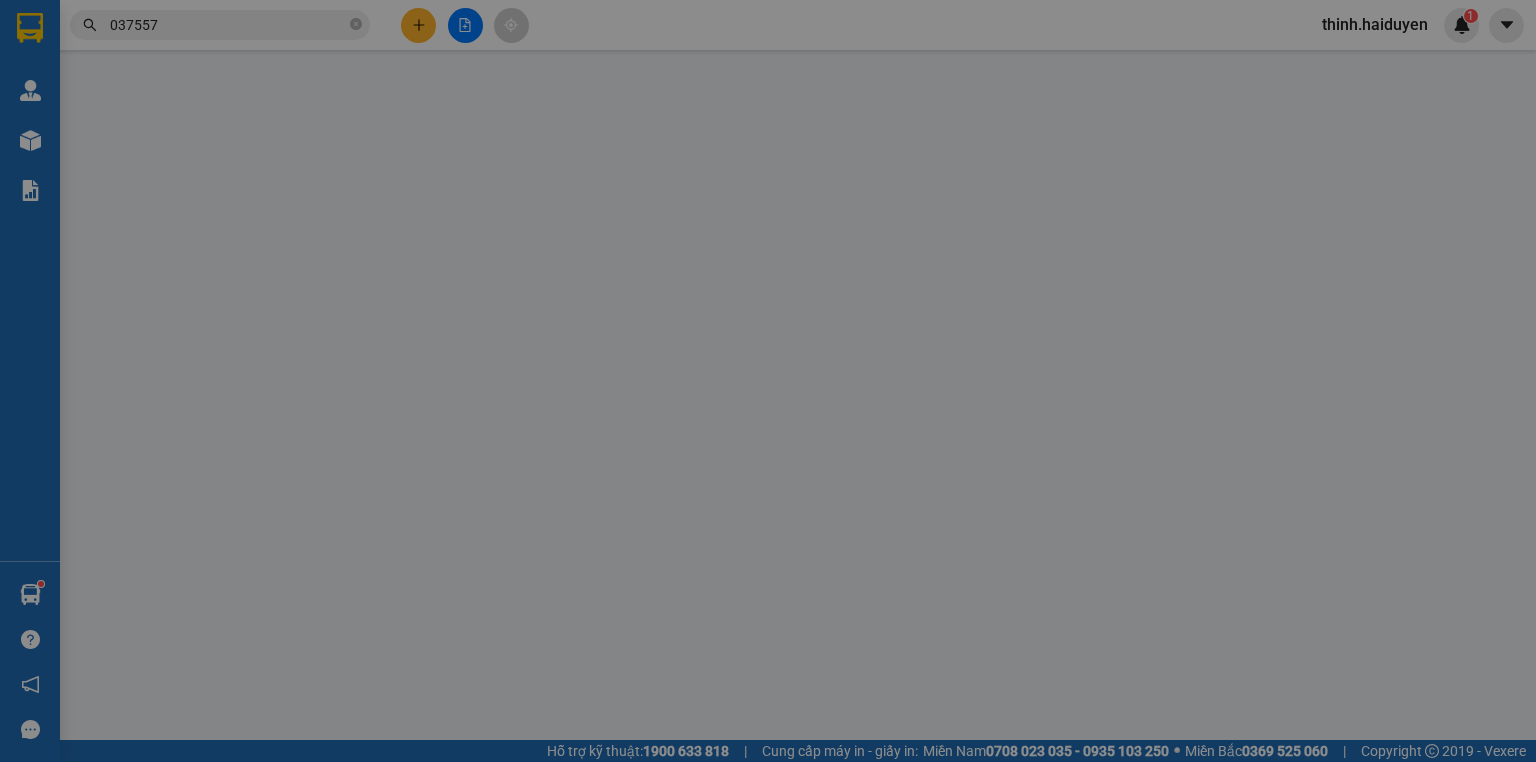 type on "0363985936" 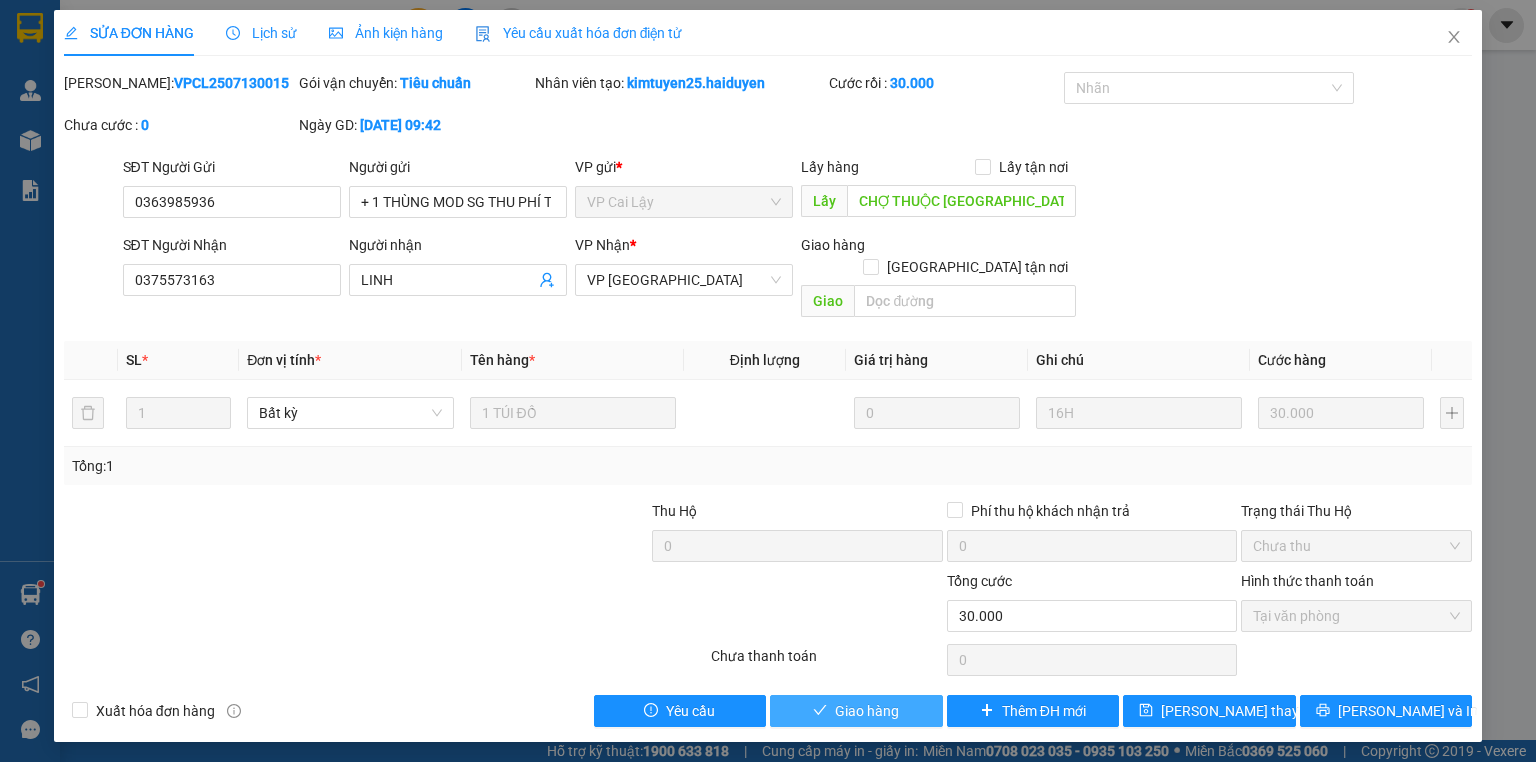 drag, startPoint x: 877, startPoint y: 692, endPoint x: 1080, endPoint y: 496, distance: 282.17902 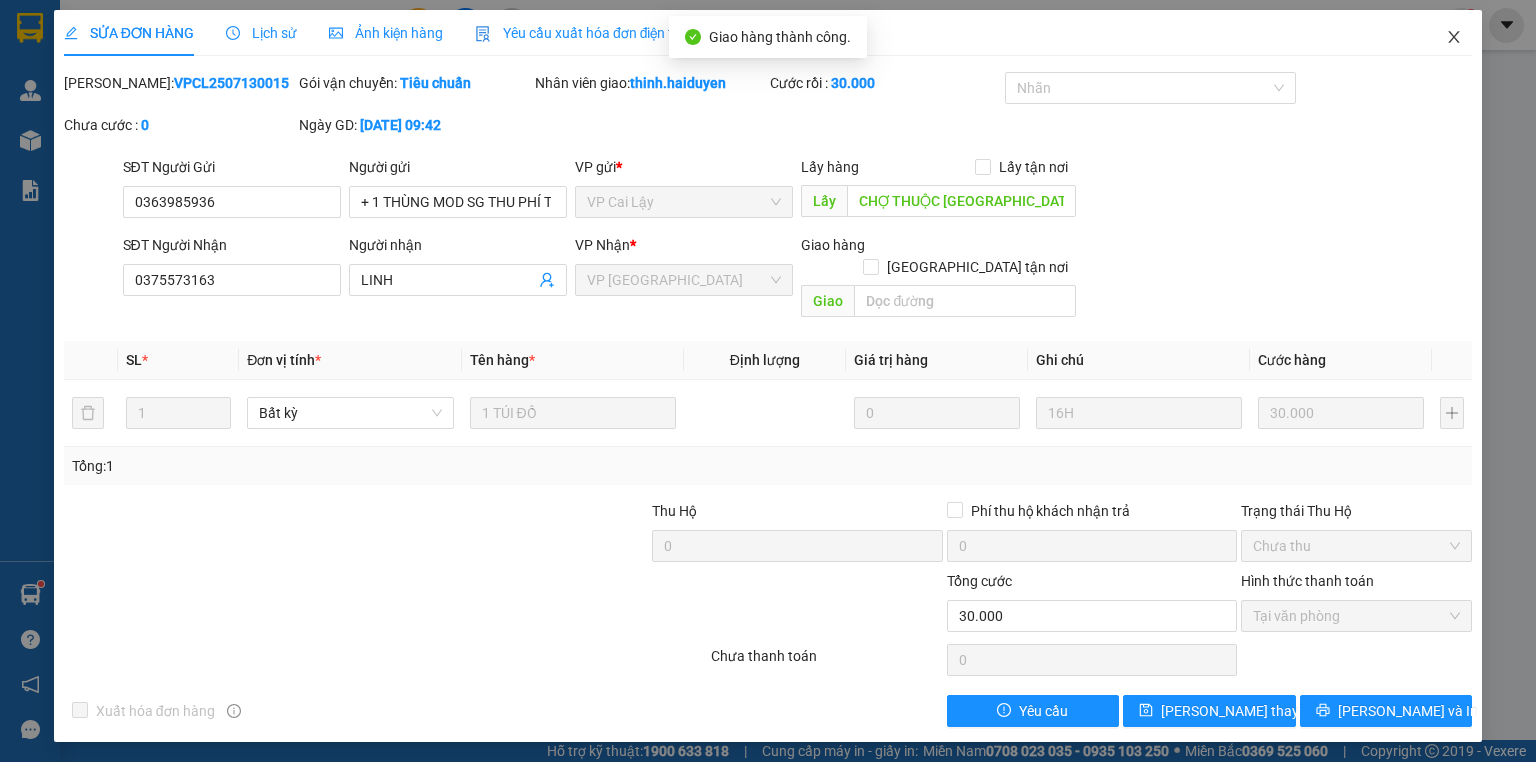 drag, startPoint x: 1460, startPoint y: 42, endPoint x: 1297, endPoint y: 10, distance: 166.1114 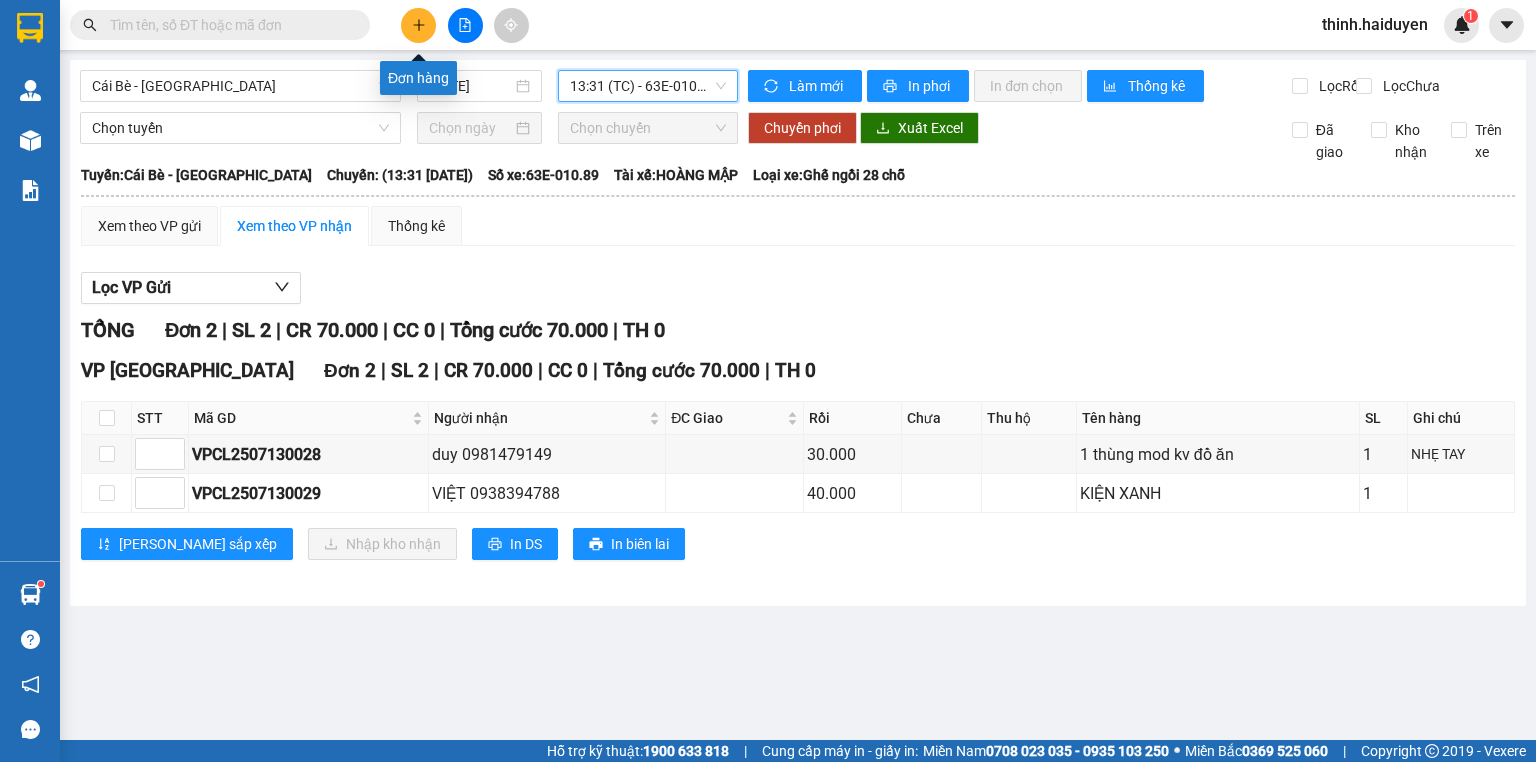 scroll, scrollTop: 0, scrollLeft: 0, axis: both 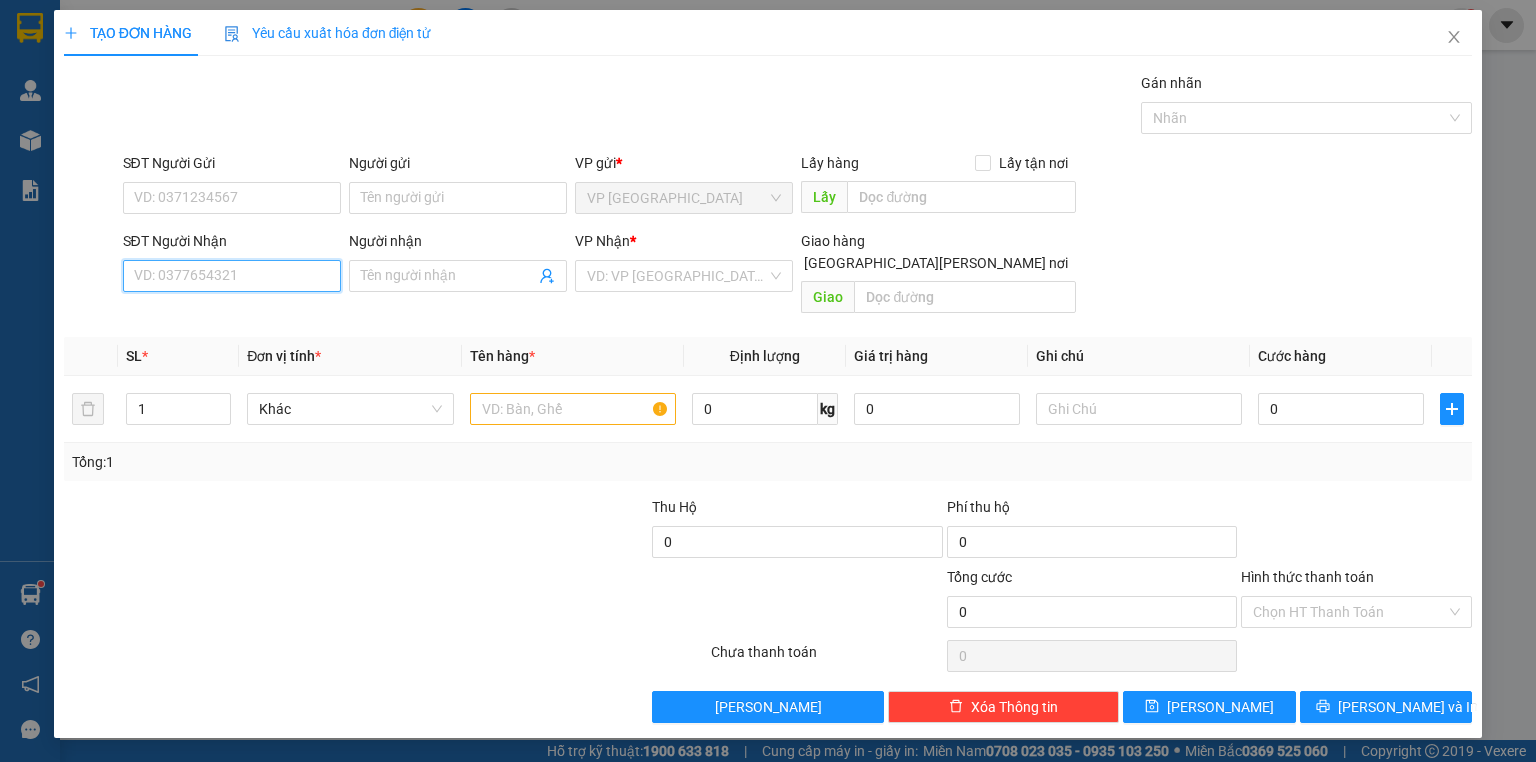 click on "SĐT Người Nhận" at bounding box center [232, 276] 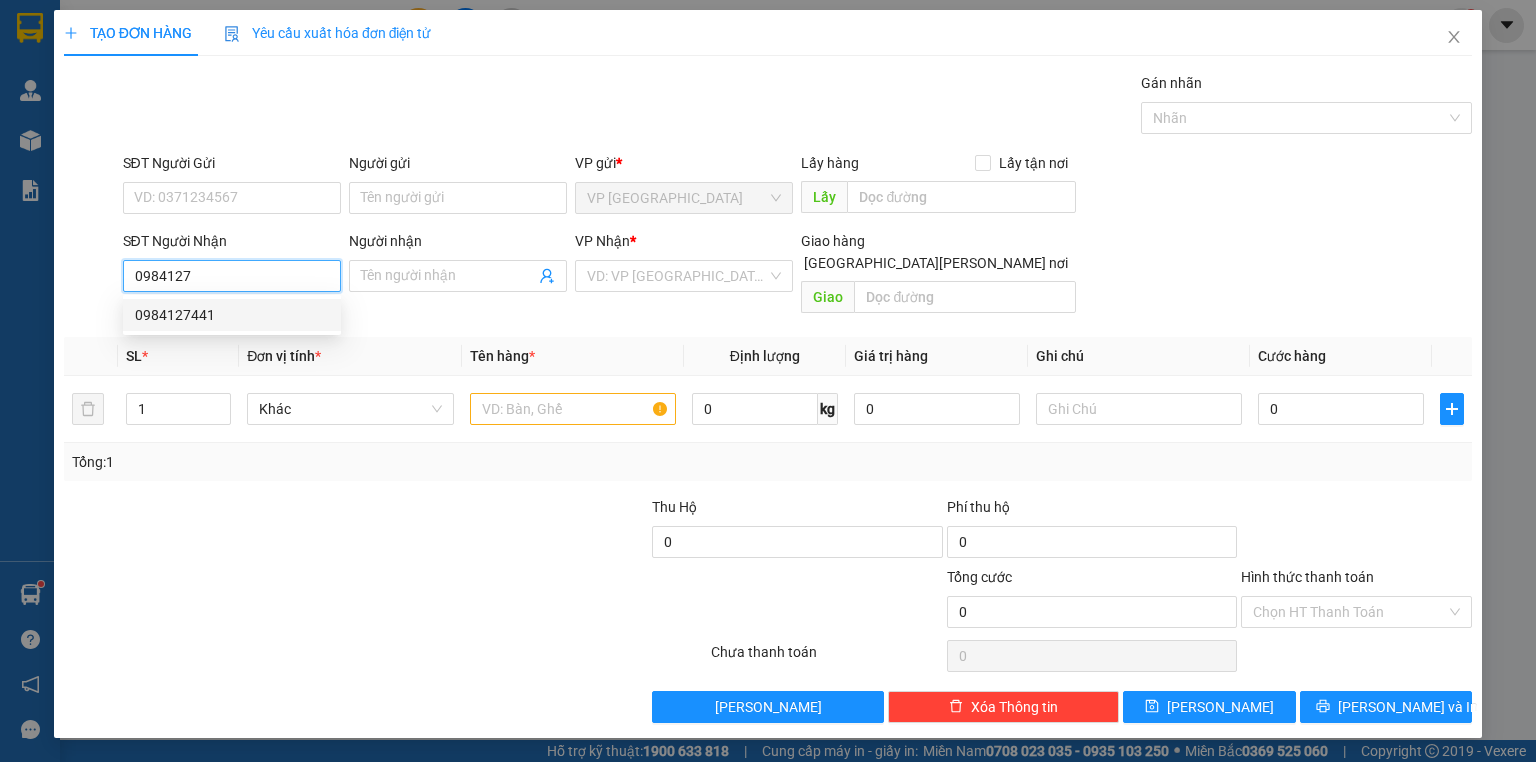 click on "0984127441" at bounding box center [232, 315] 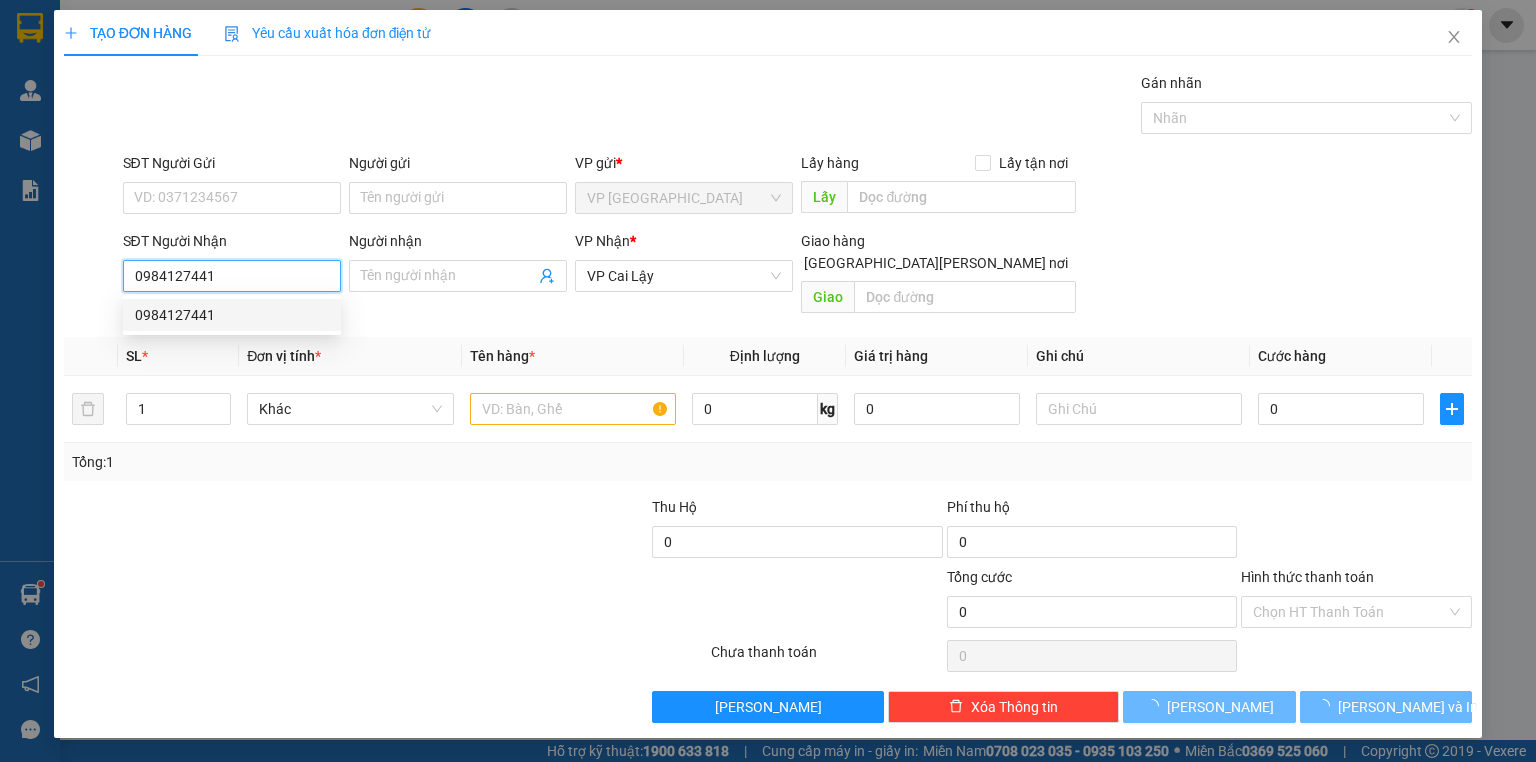type on "20.000" 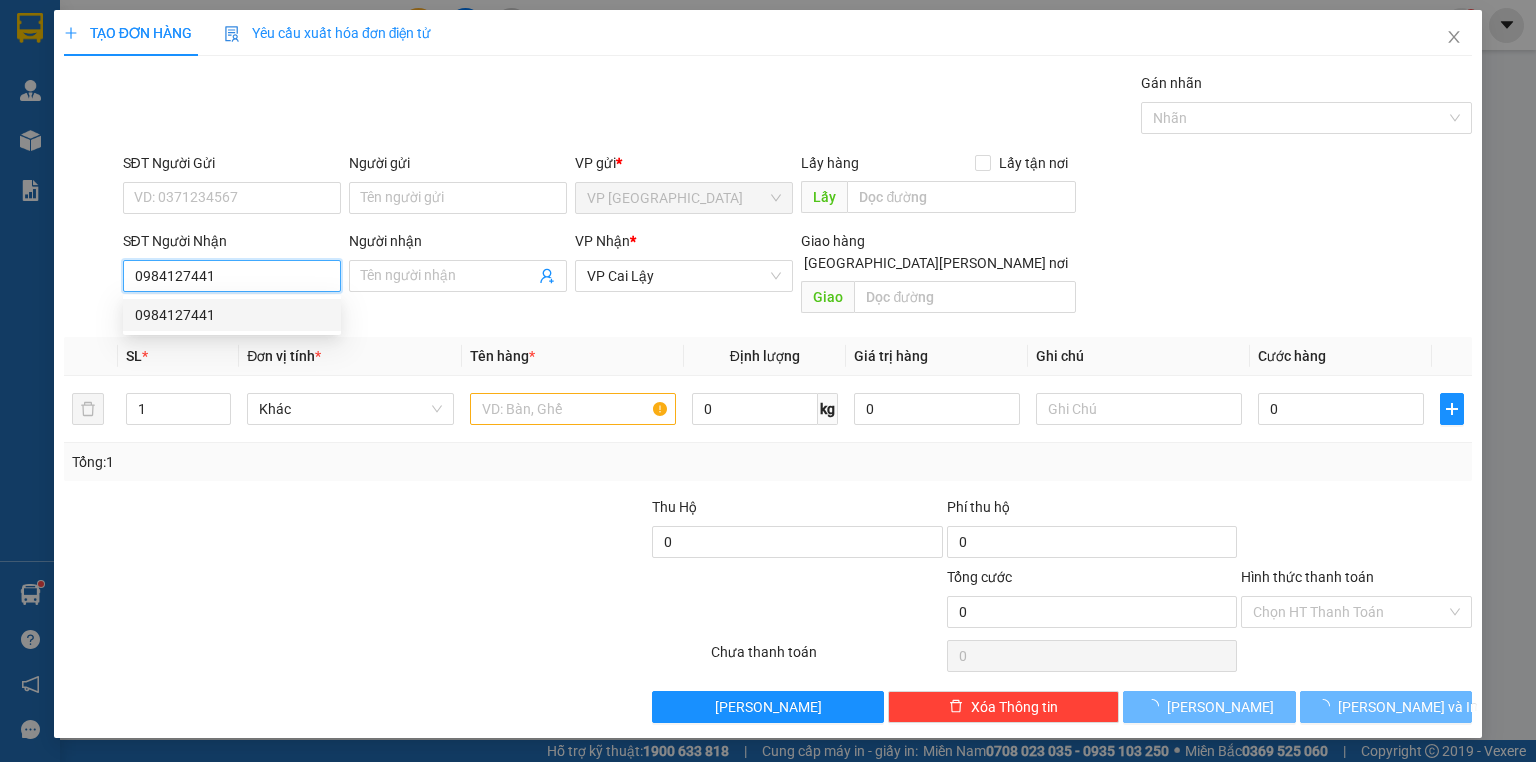 type on "20.000" 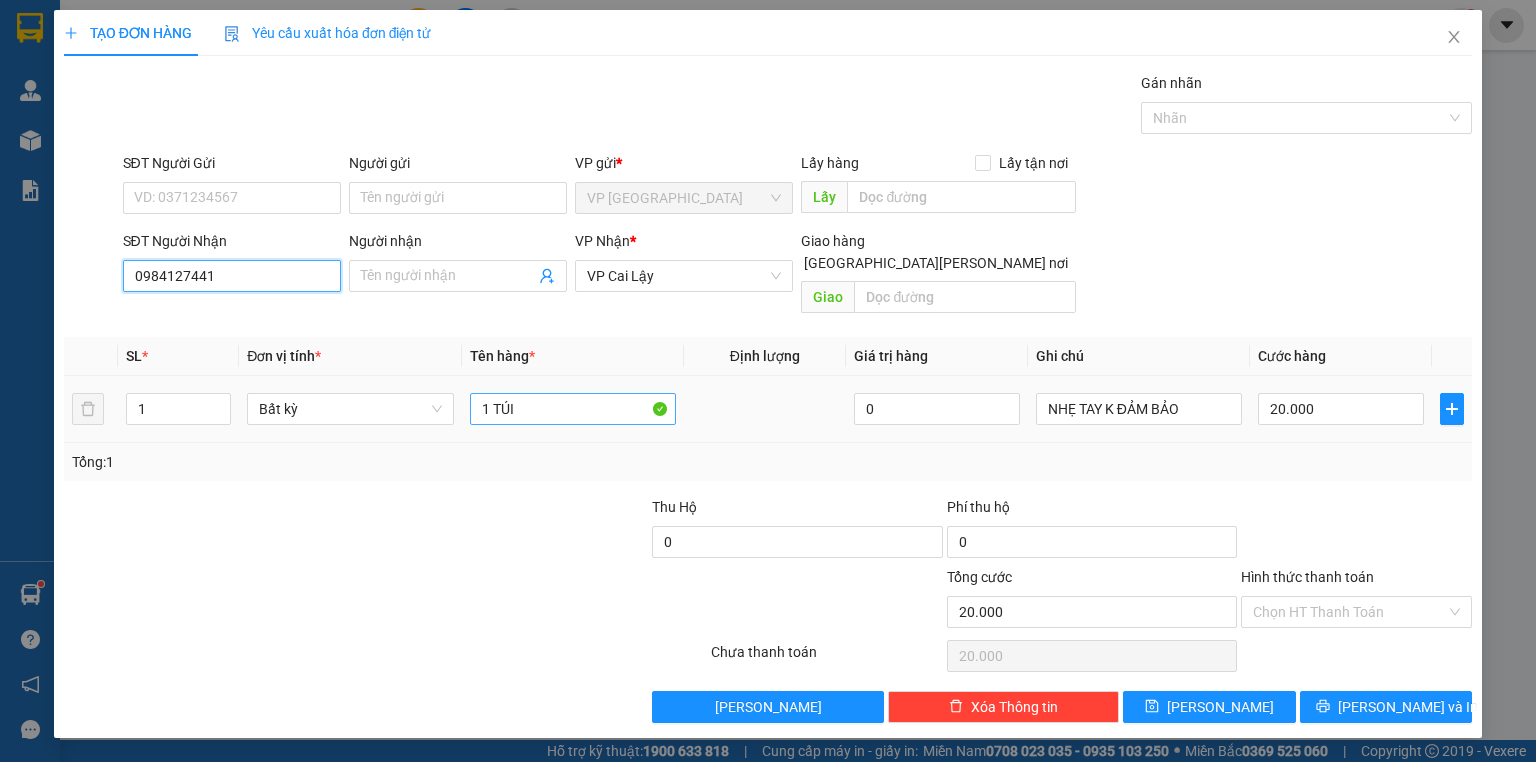 type on "0984127441" 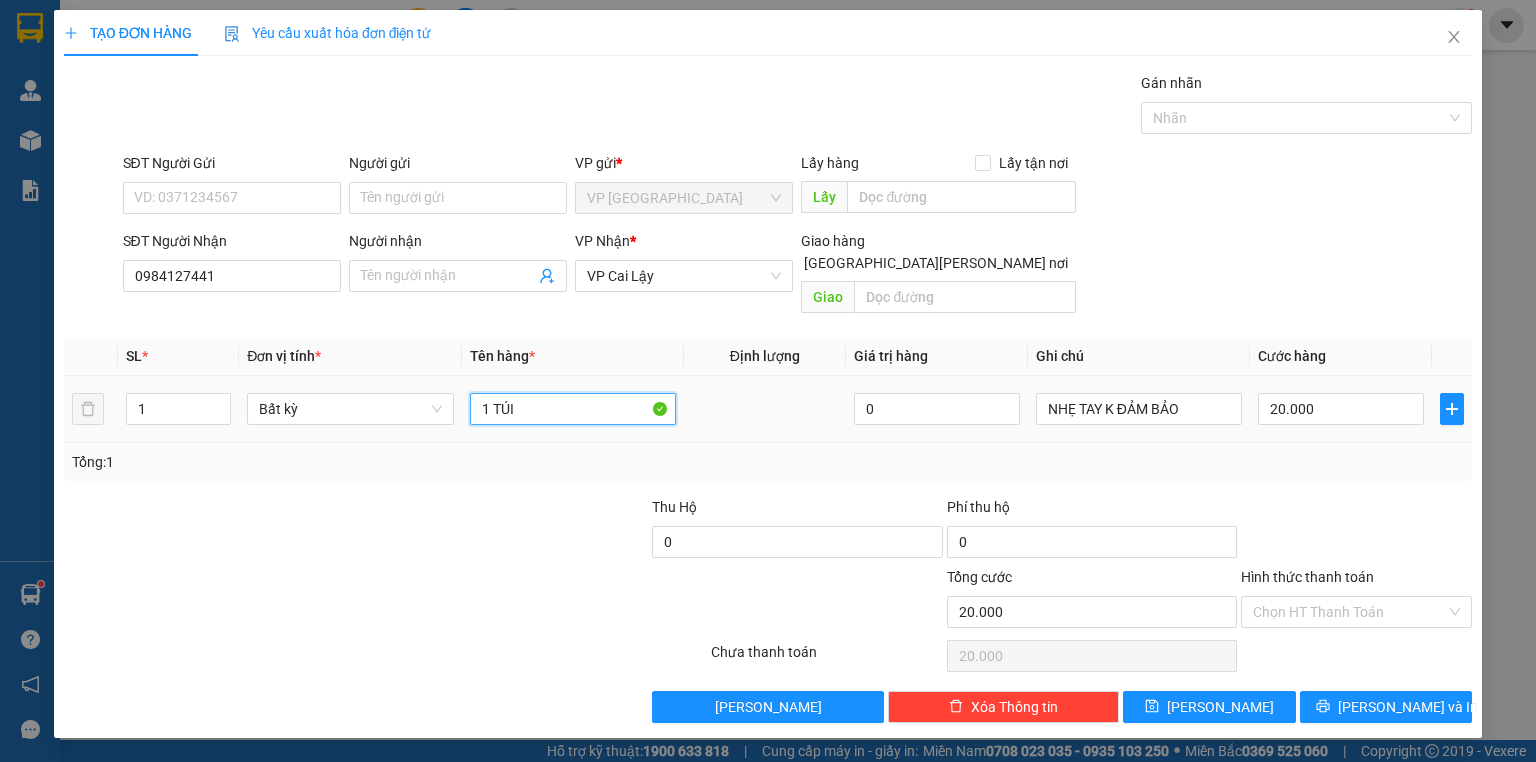 click on "1 TÚI" at bounding box center [573, 409] 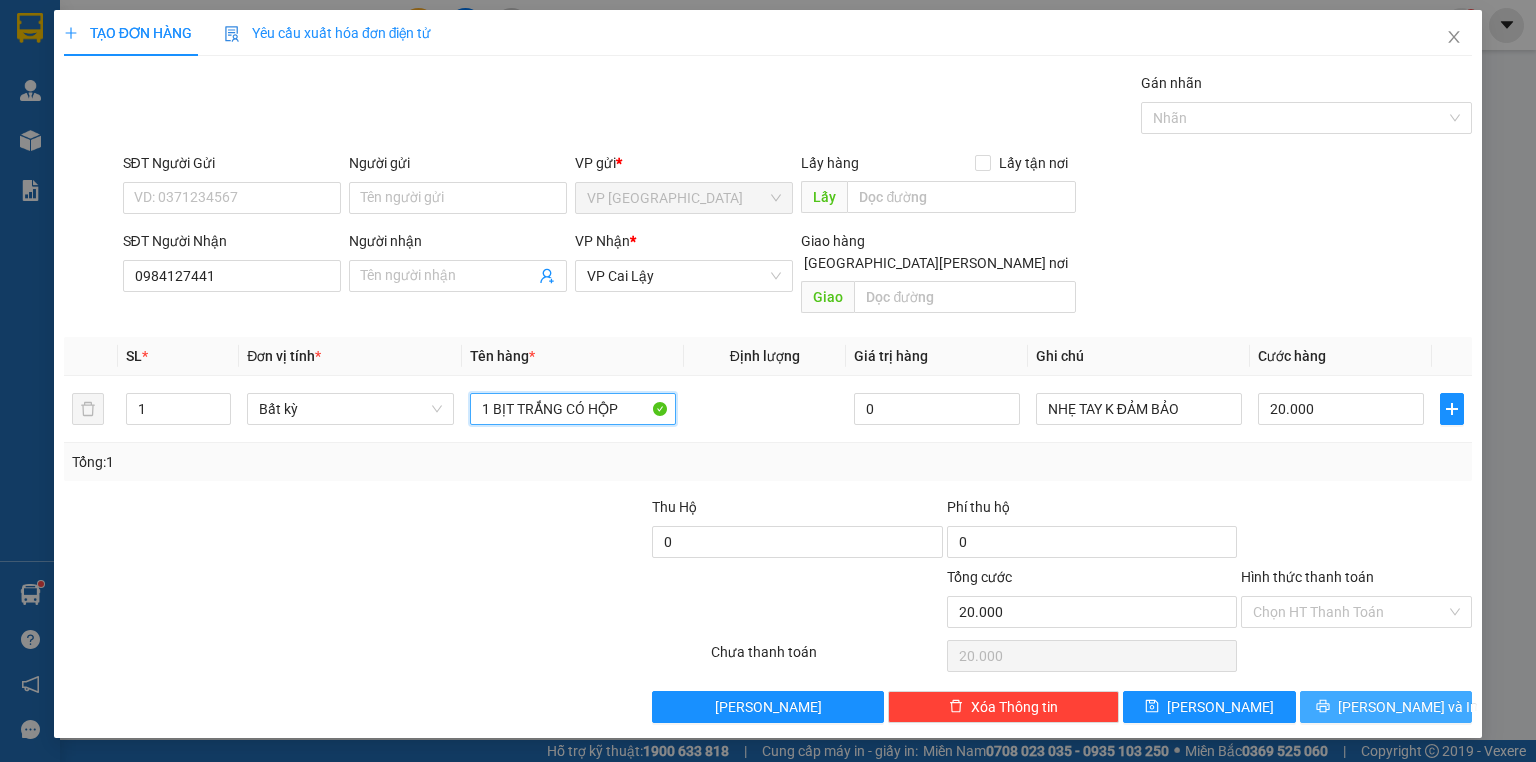 type on "1 BỊT TRẮNG CÓ HỘP" 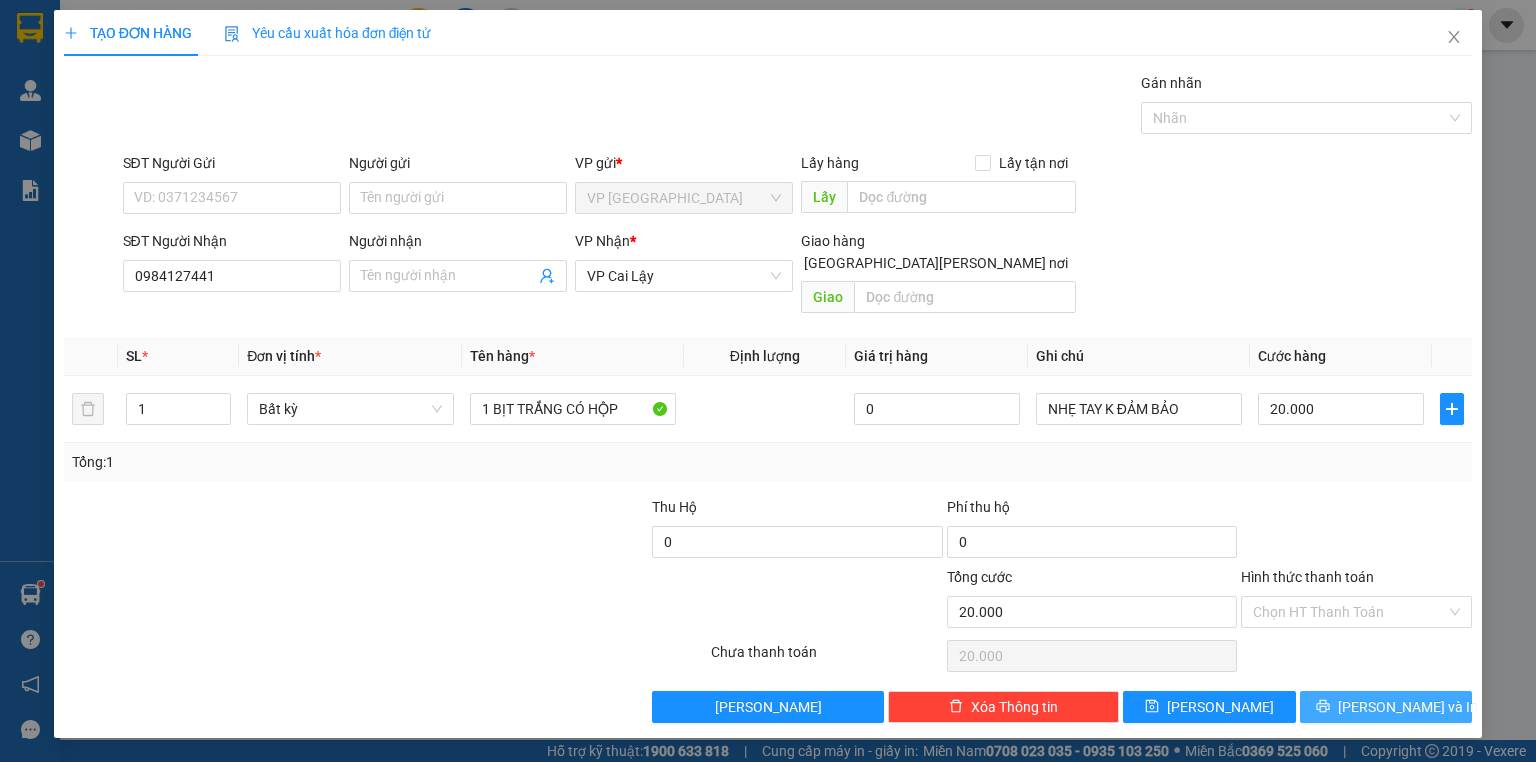 drag, startPoint x: 1404, startPoint y: 686, endPoint x: 1283, endPoint y: 380, distance: 329.05472 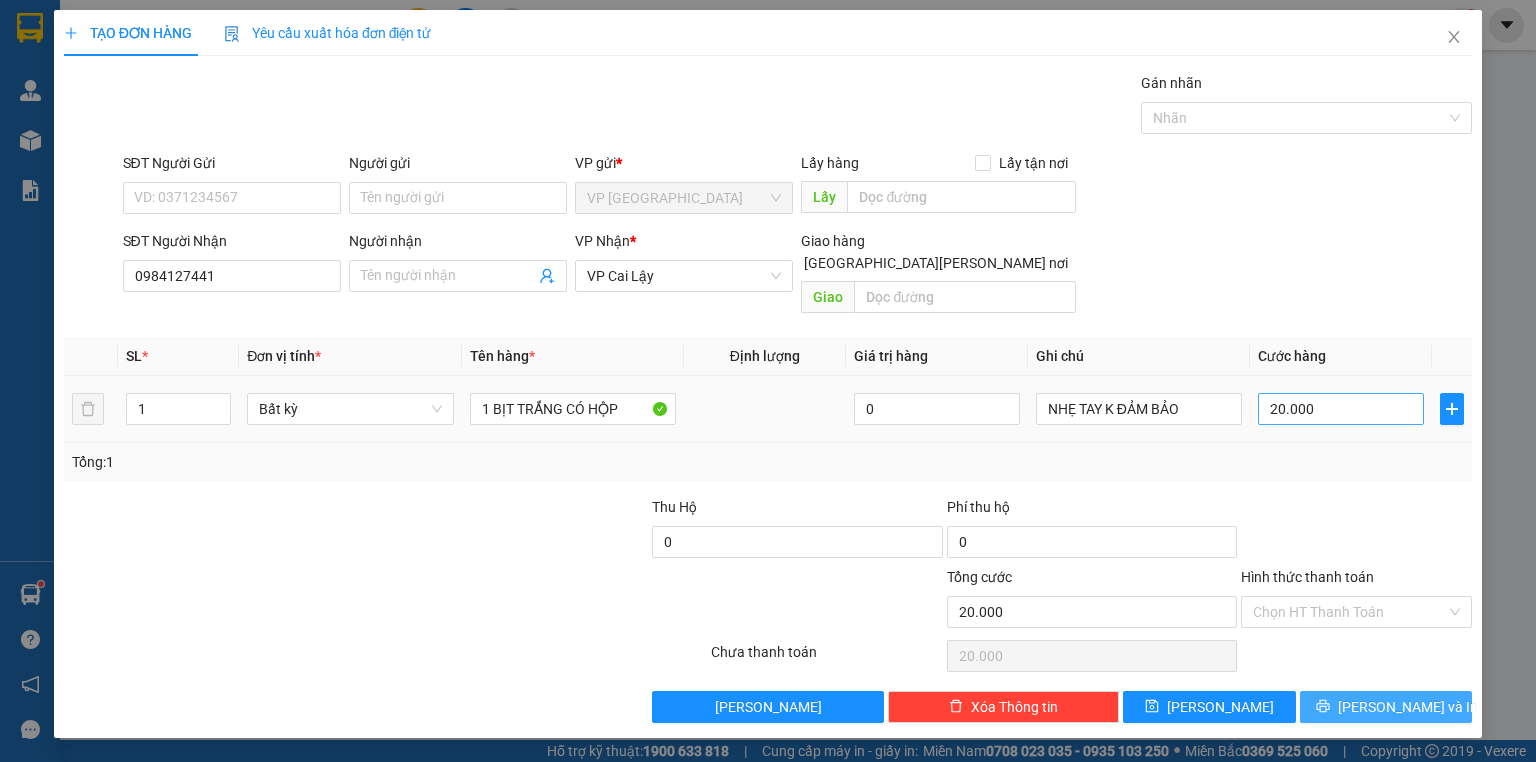 click on "[PERSON_NAME] và In" at bounding box center [1408, 707] 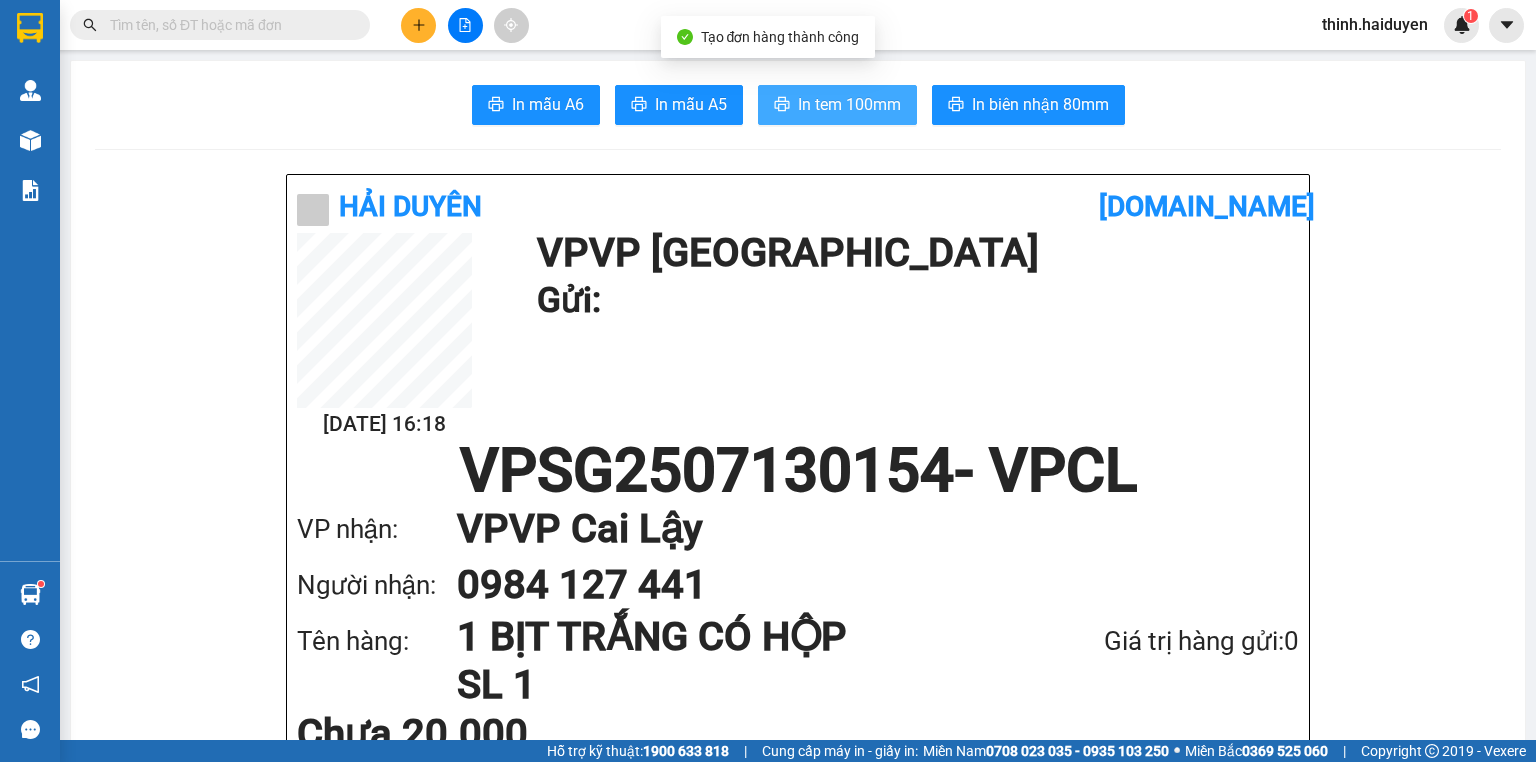 drag, startPoint x: 887, startPoint y: 87, endPoint x: 835, endPoint y: 97, distance: 52.95281 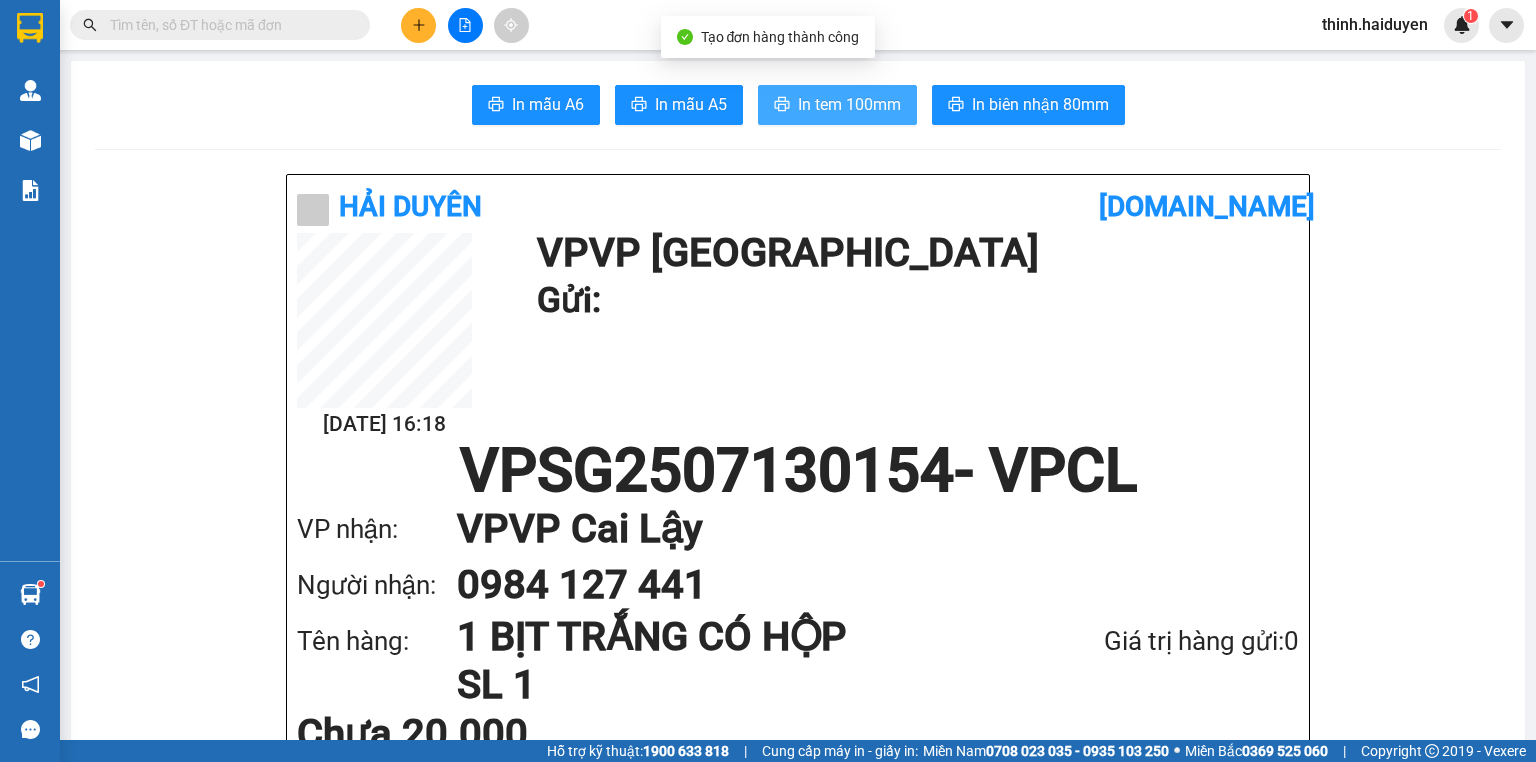 scroll, scrollTop: 0, scrollLeft: 0, axis: both 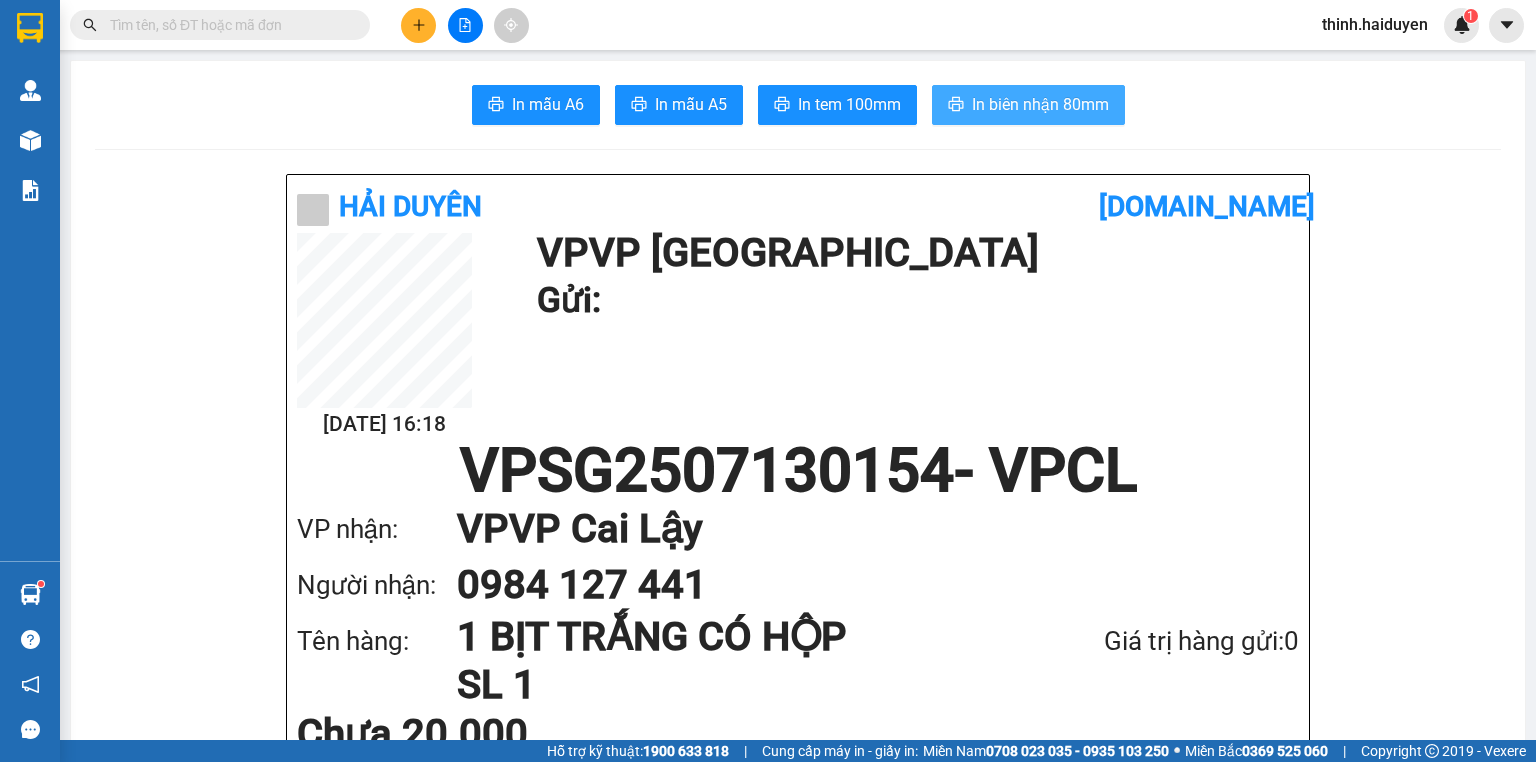 click on "In biên nhận 80mm" at bounding box center (1028, 105) 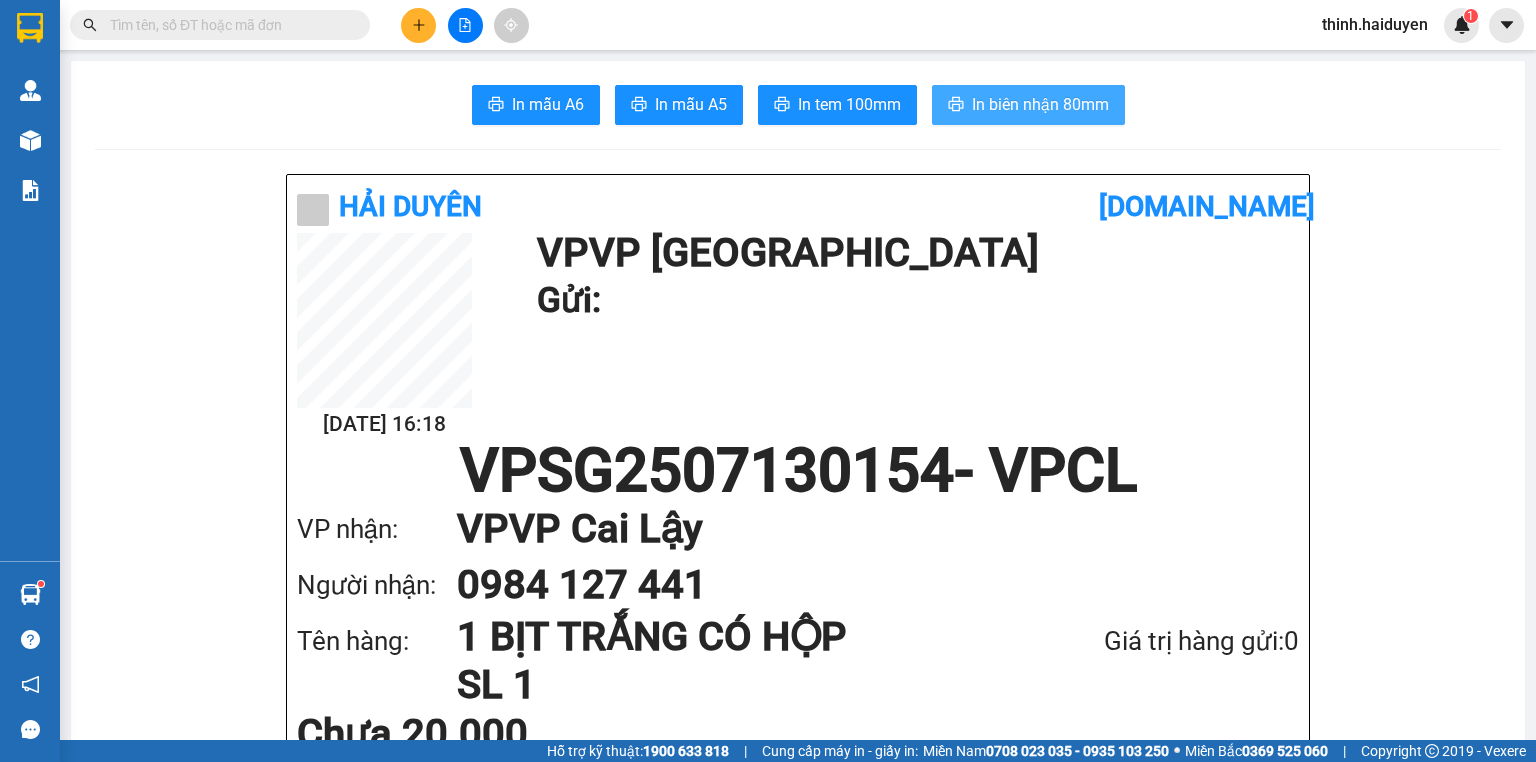 scroll, scrollTop: 0, scrollLeft: 0, axis: both 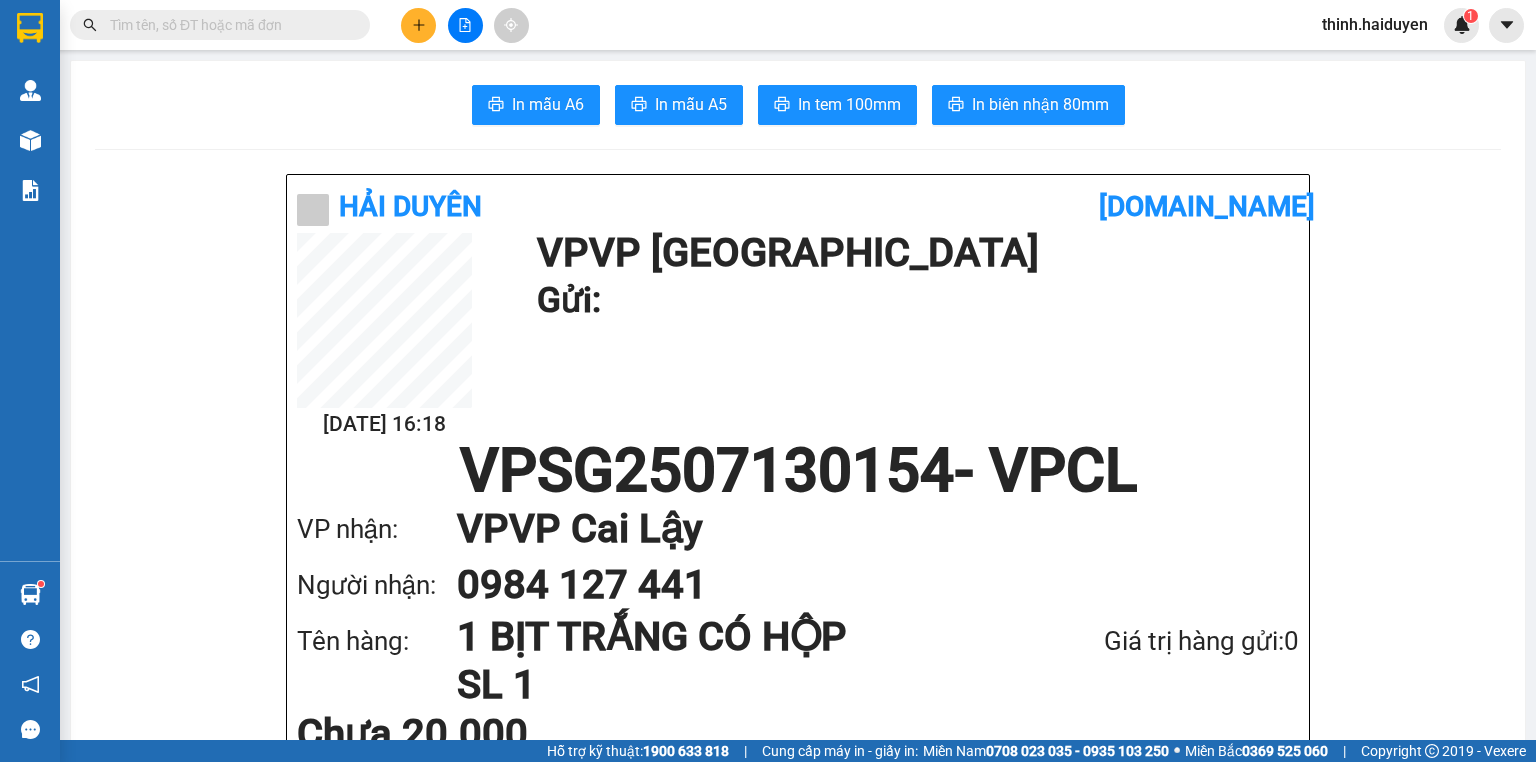 click at bounding box center (228, 25) 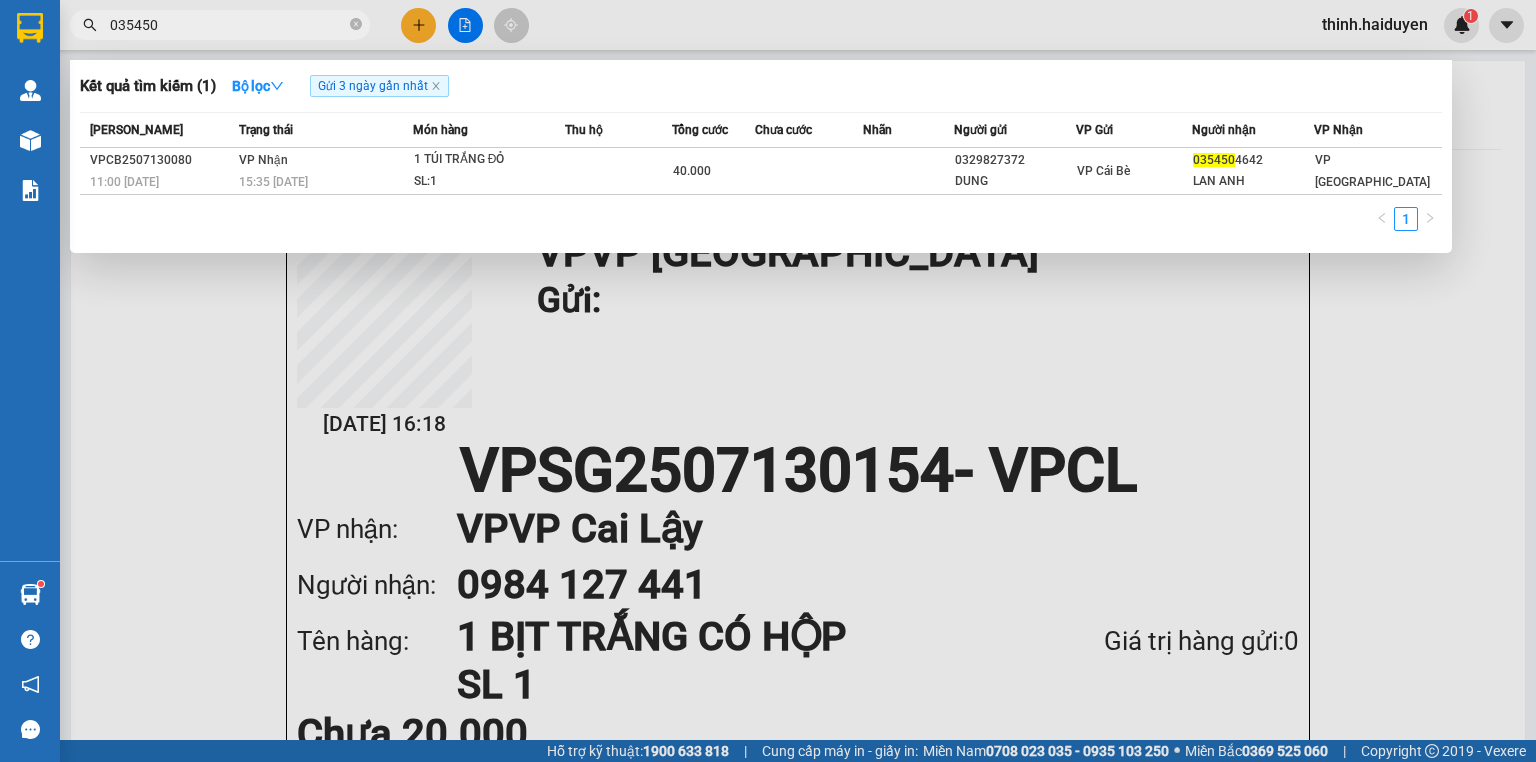 type on "035450" 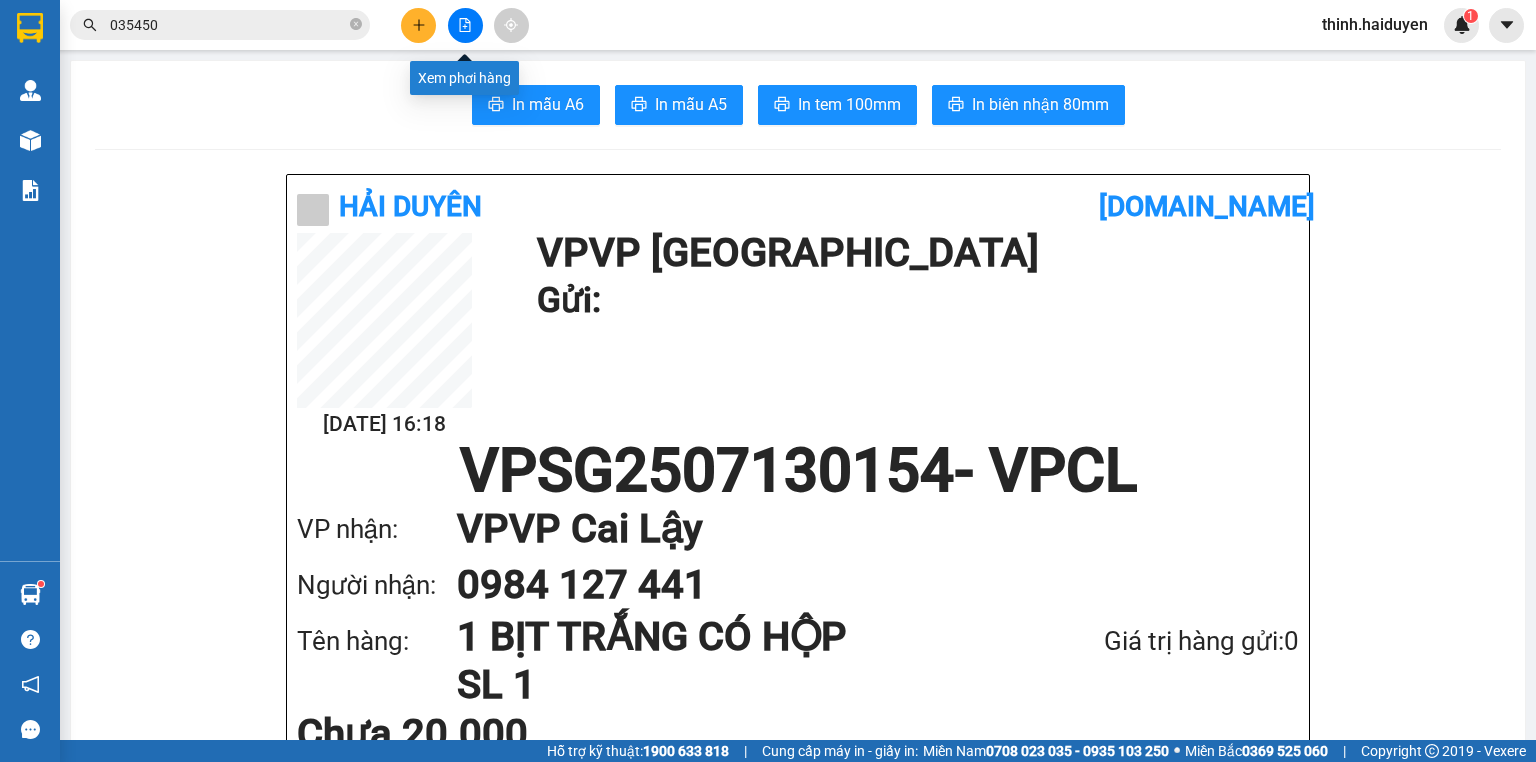 click at bounding box center [465, 25] 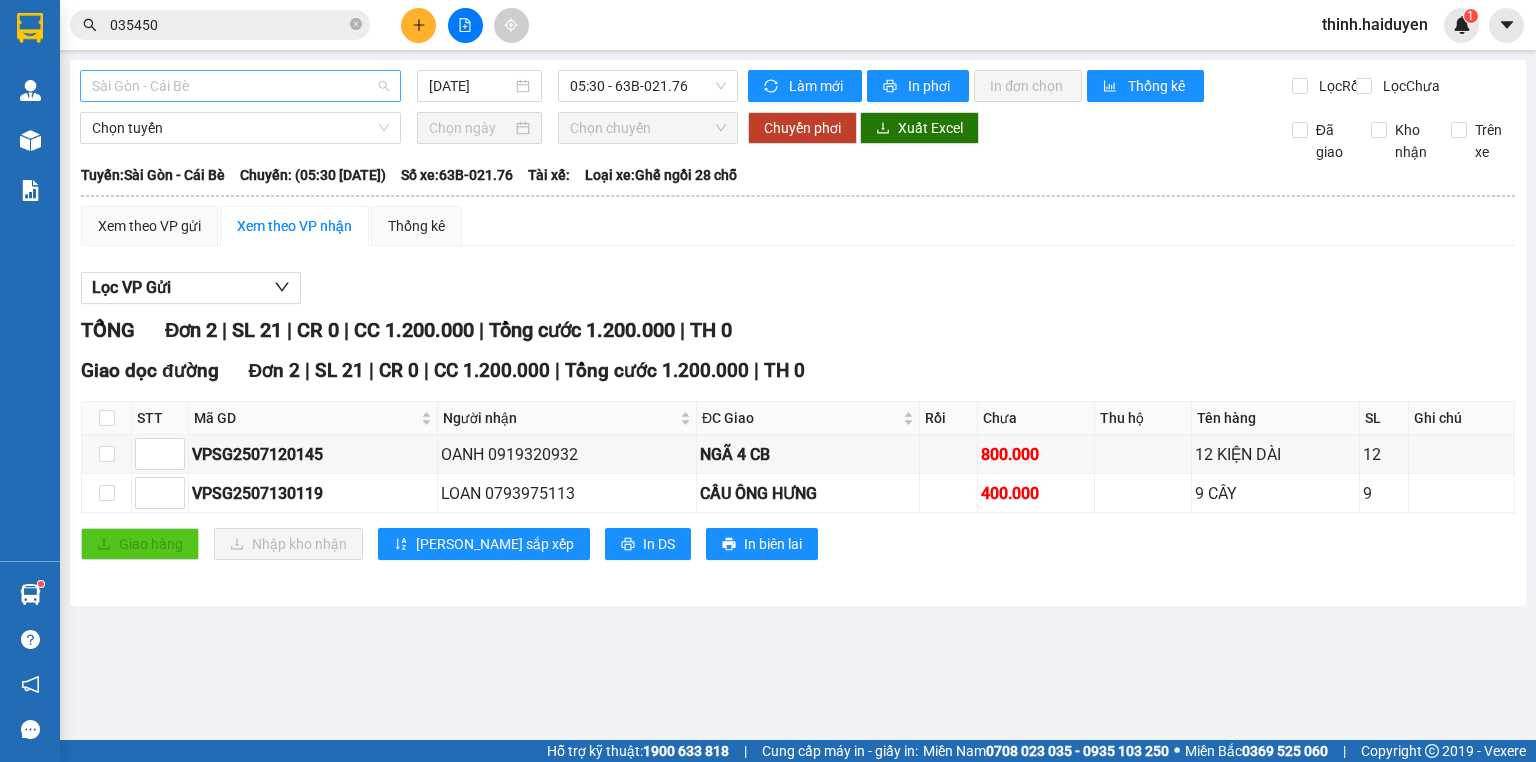click on "Sài Gòn - Cái Bè" at bounding box center [240, 86] 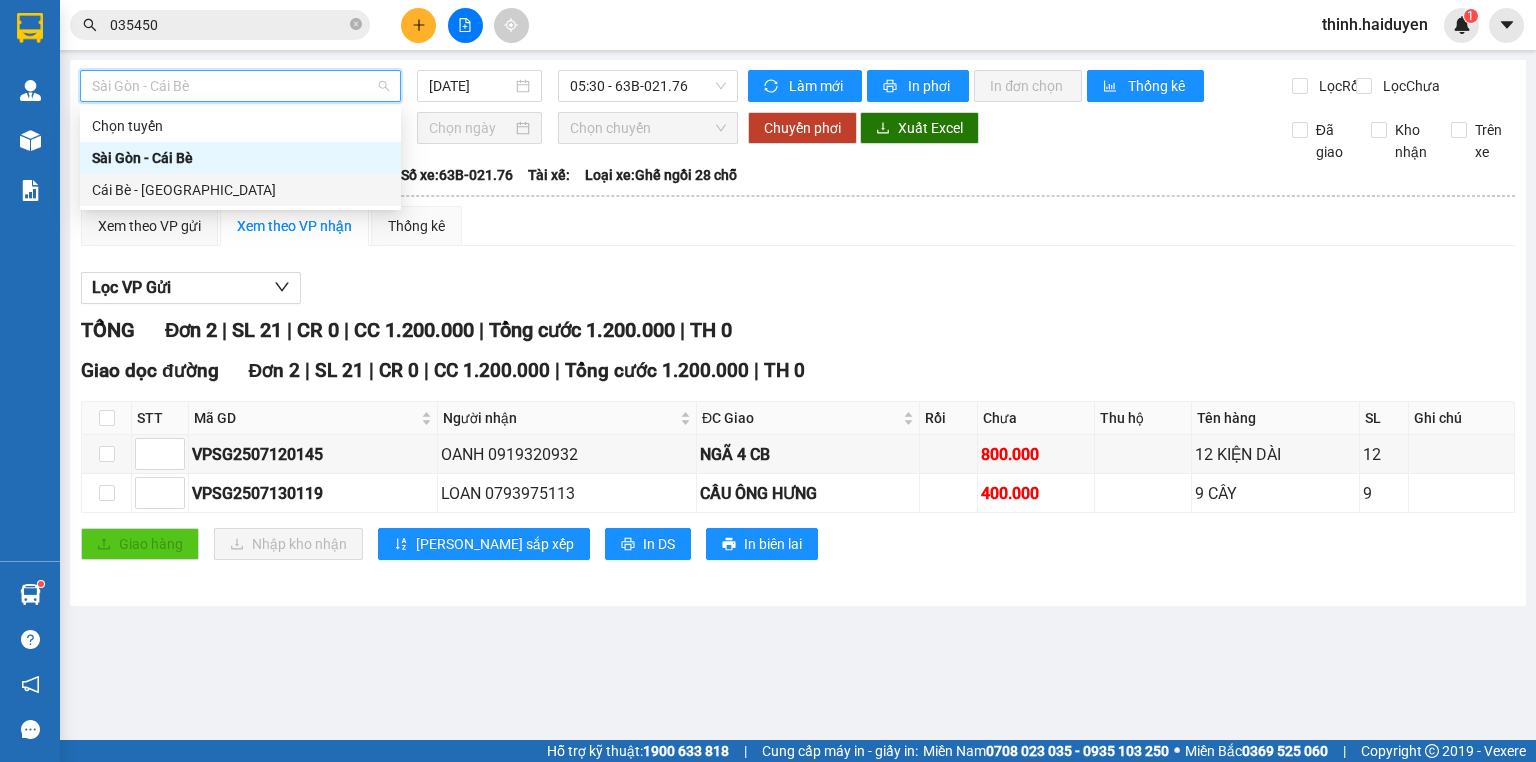 click on "Cái Bè - [GEOGRAPHIC_DATA]" at bounding box center [240, 190] 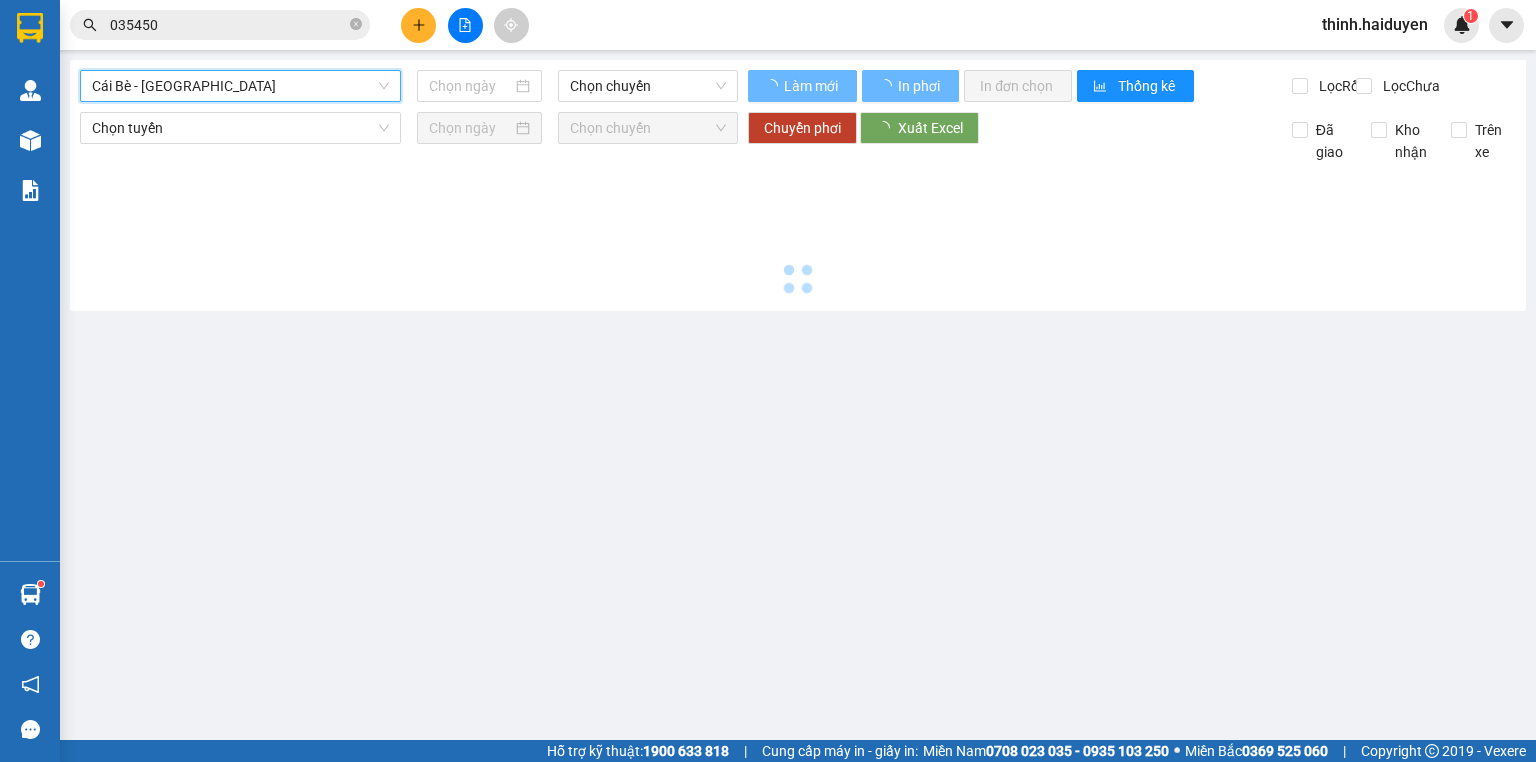 type on "[DATE]" 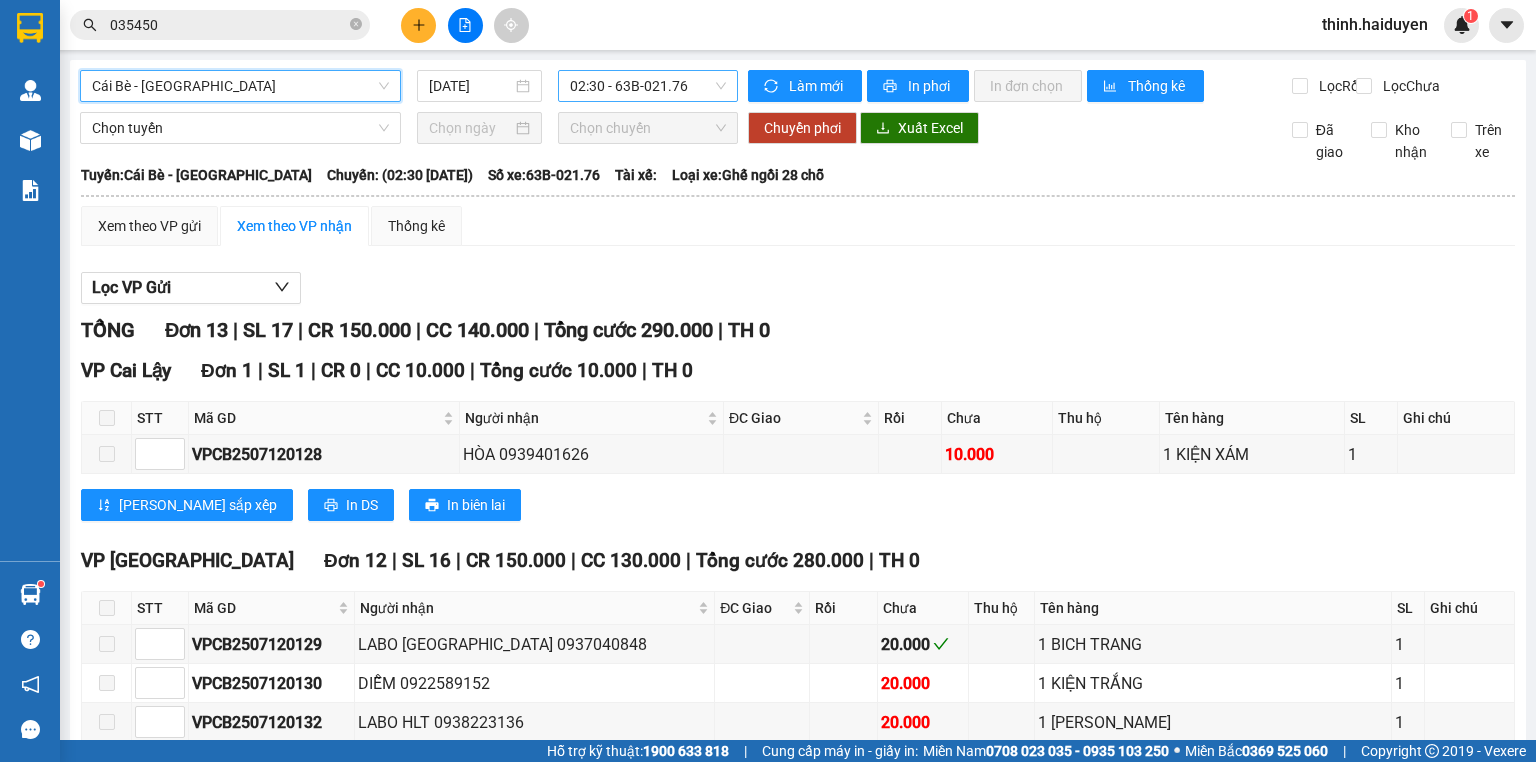 click on "02:30     - 63B-021.76" at bounding box center (648, 86) 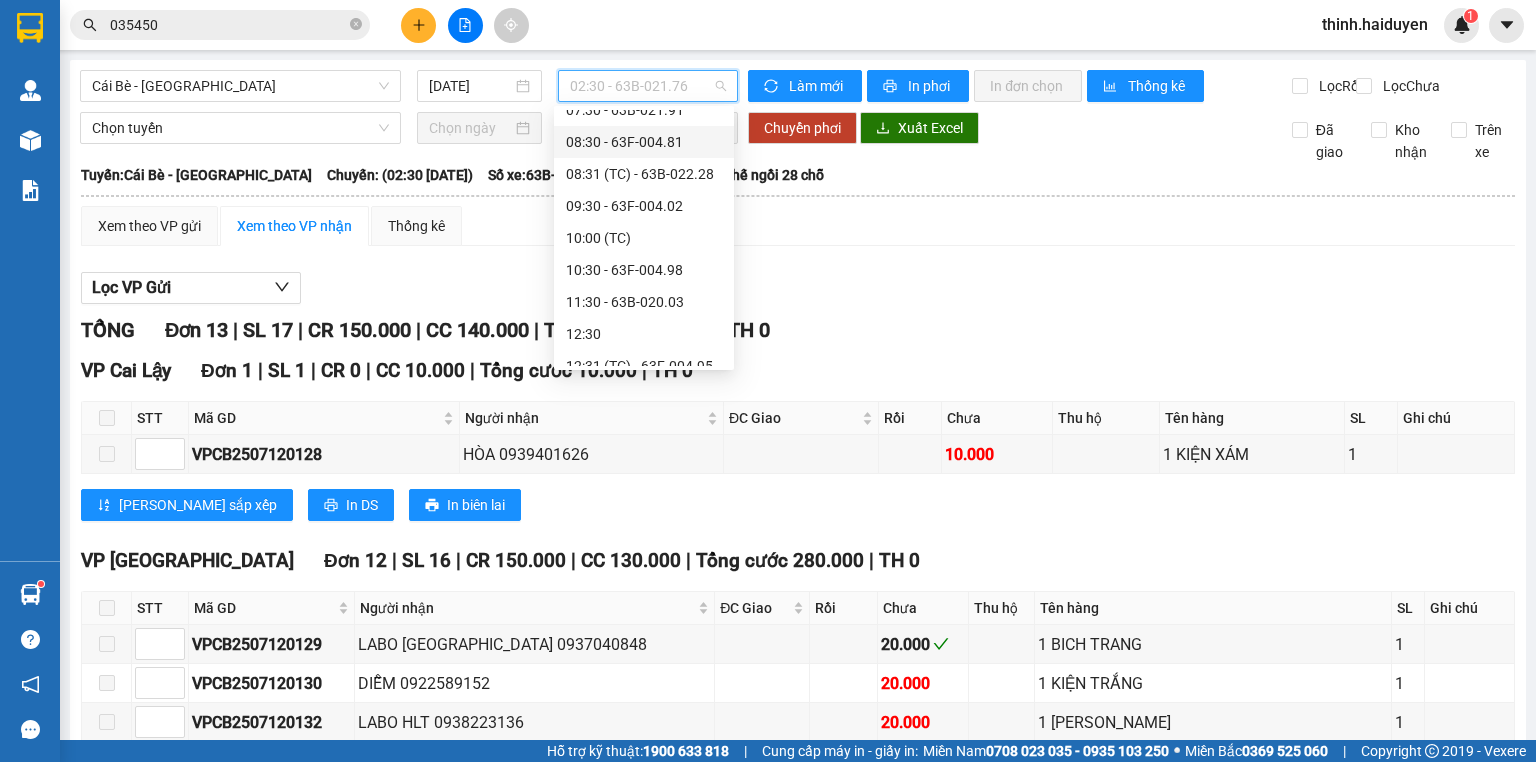 scroll, scrollTop: 576, scrollLeft: 0, axis: vertical 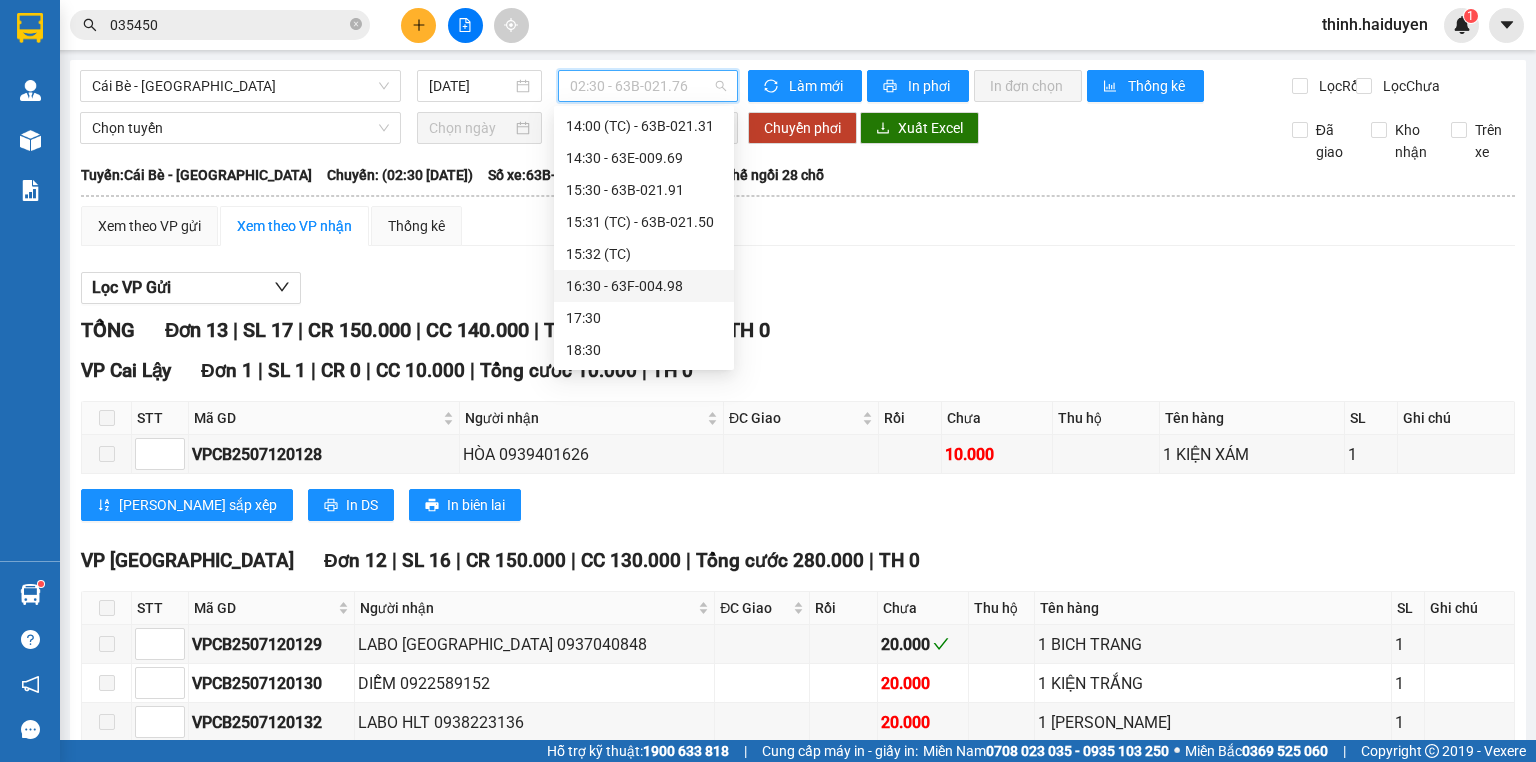 click on "16:30     - 63F-004.98" at bounding box center [644, 286] 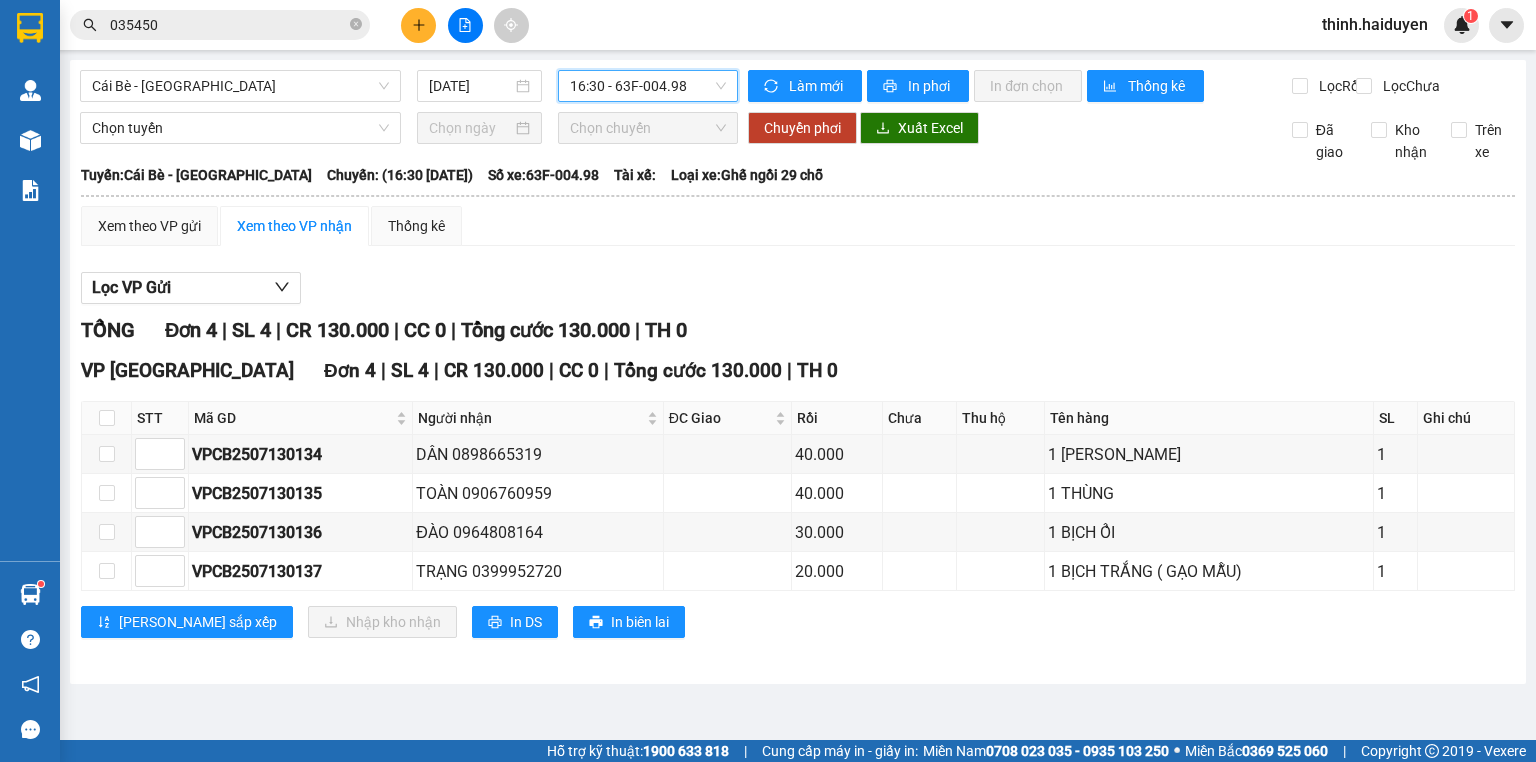 click on "16:30     - 63F-004.98" at bounding box center (648, 86) 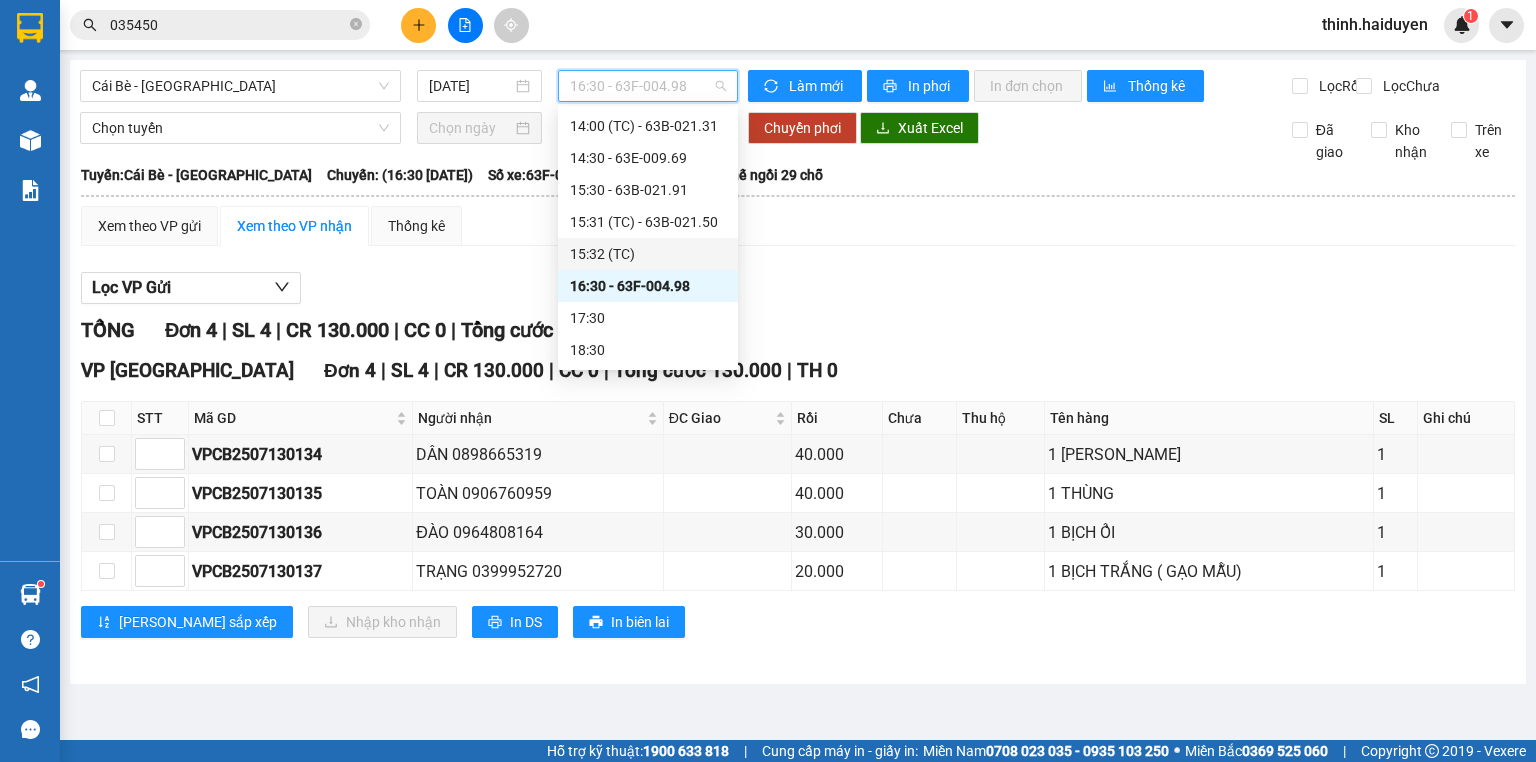 click on "15:32   (TC)" at bounding box center [648, 254] 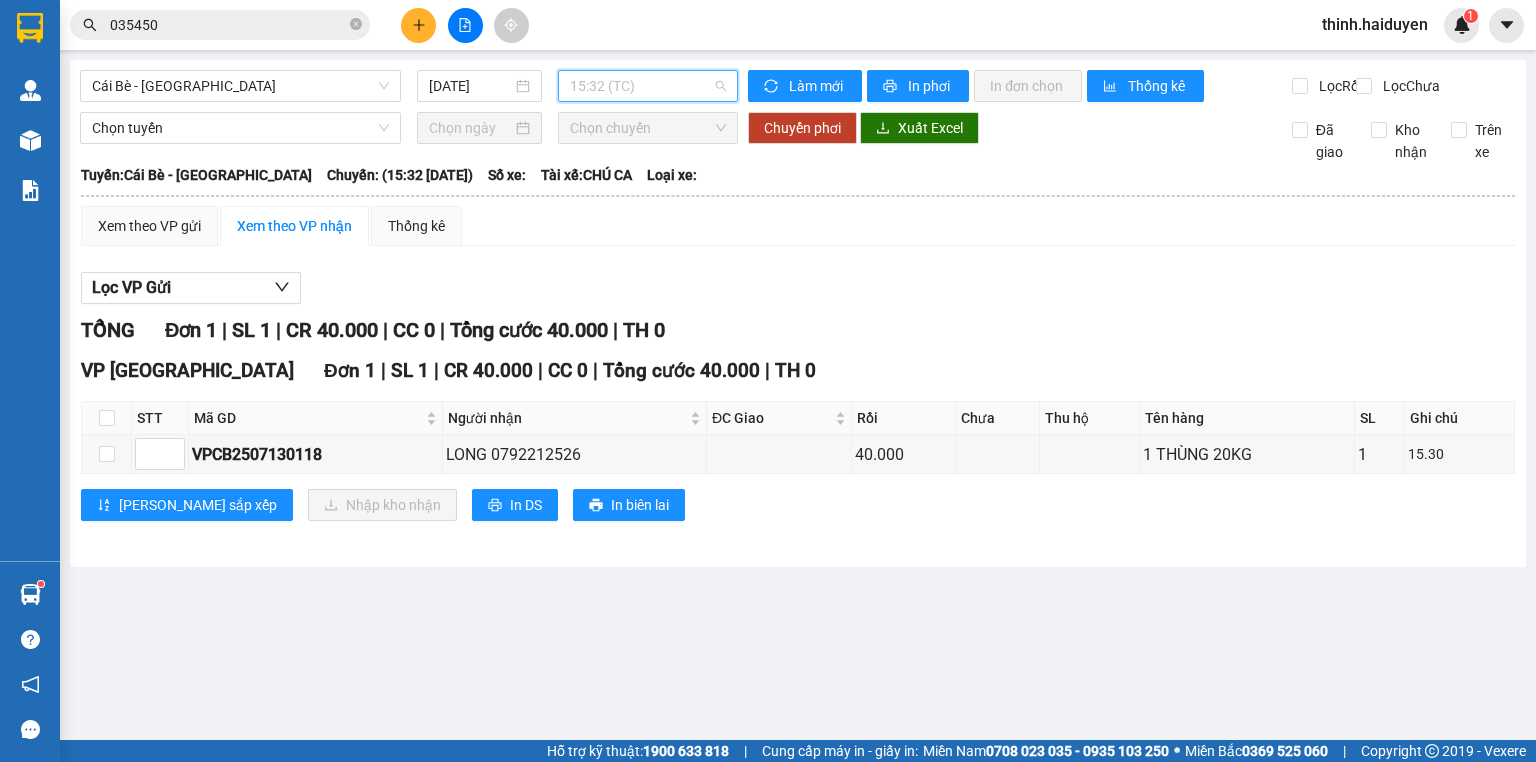 click on "15:32   (TC)" at bounding box center (648, 86) 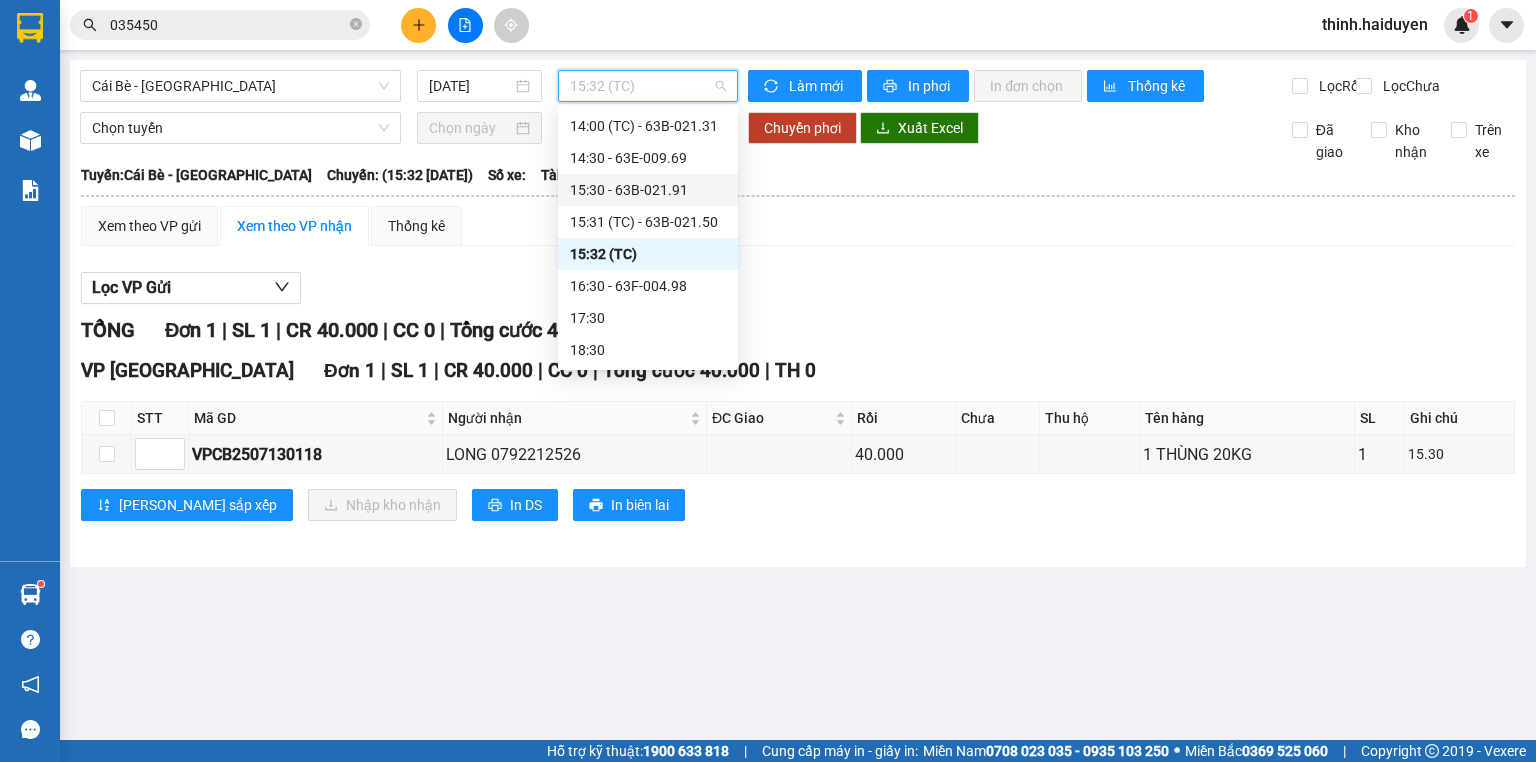 click on "15:31   (TC)   - 63B-021.50" at bounding box center [648, 222] 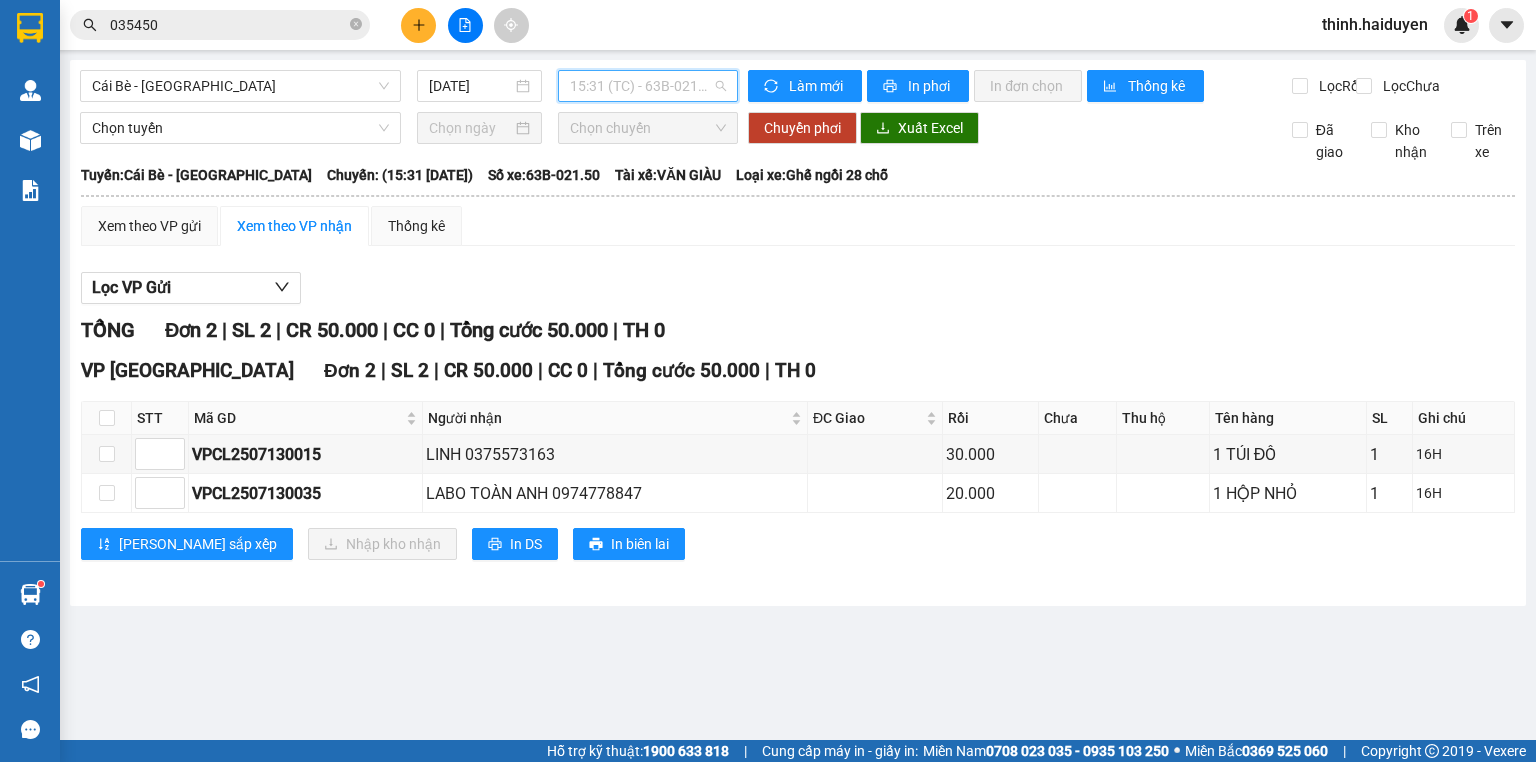 click on "15:31   (TC)   - 63B-021.50" at bounding box center (648, 86) 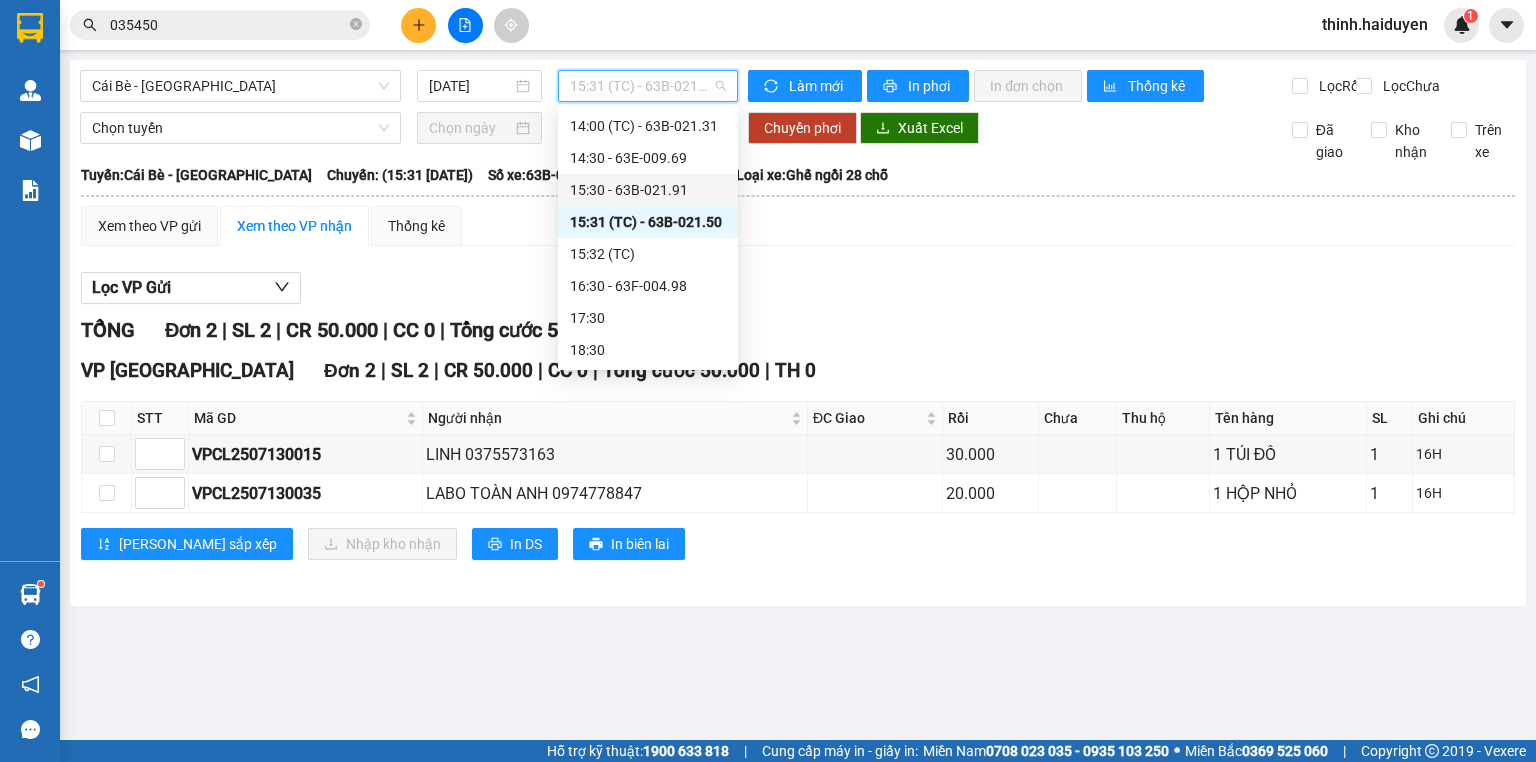 click on "15:30     - 63B-021.91" at bounding box center (648, 190) 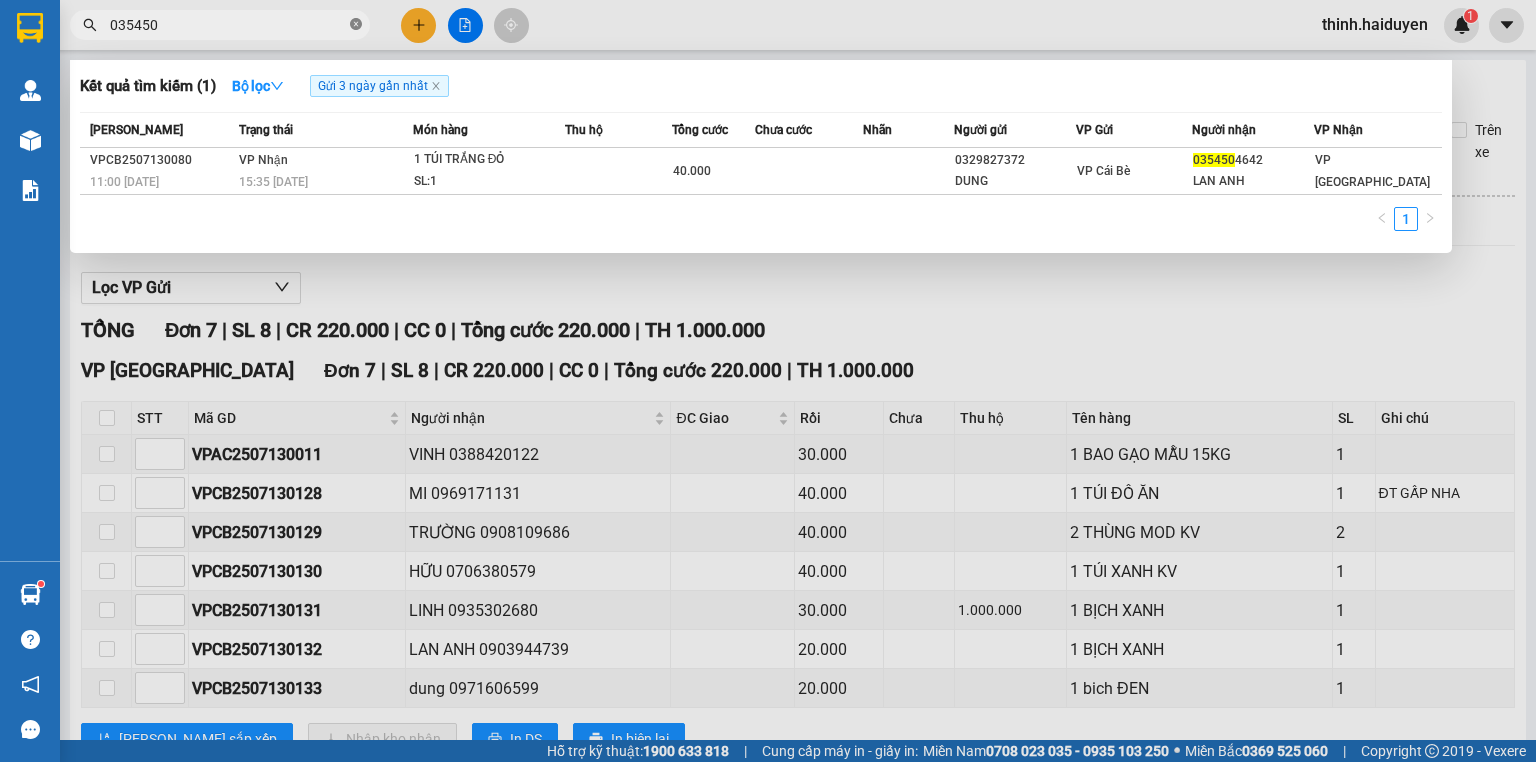 click 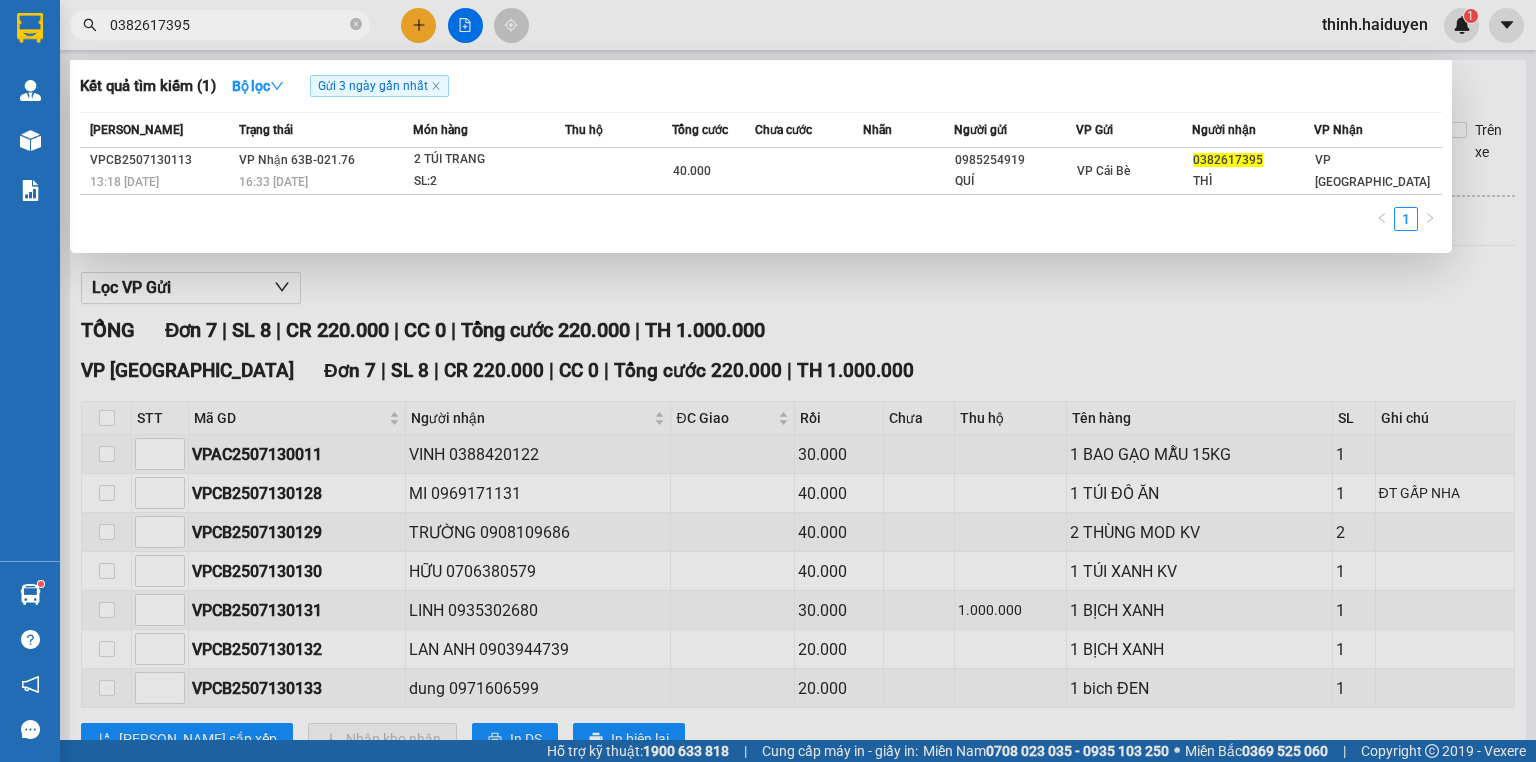 type on "0382617395" 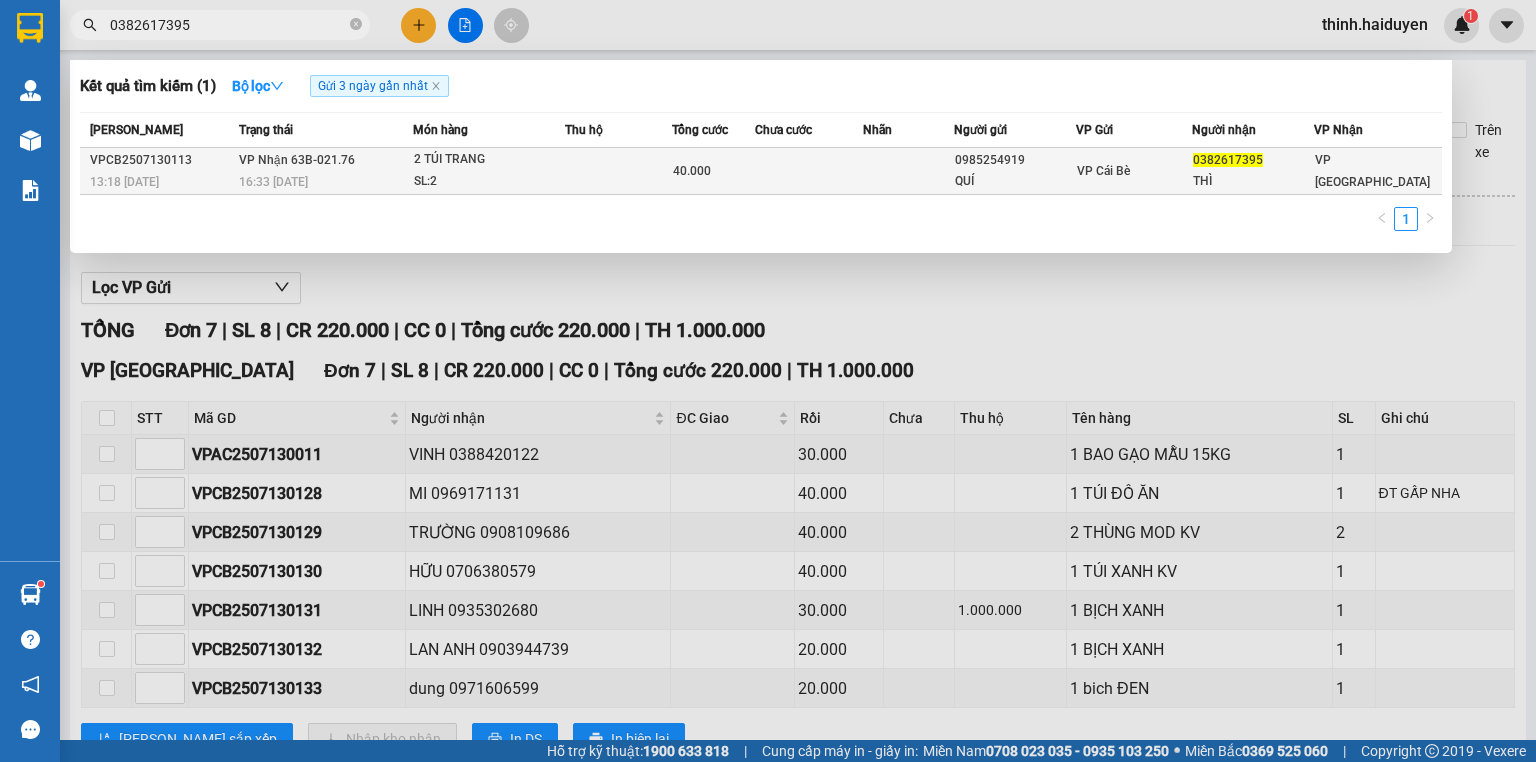 click on "40.000" at bounding box center [713, 171] 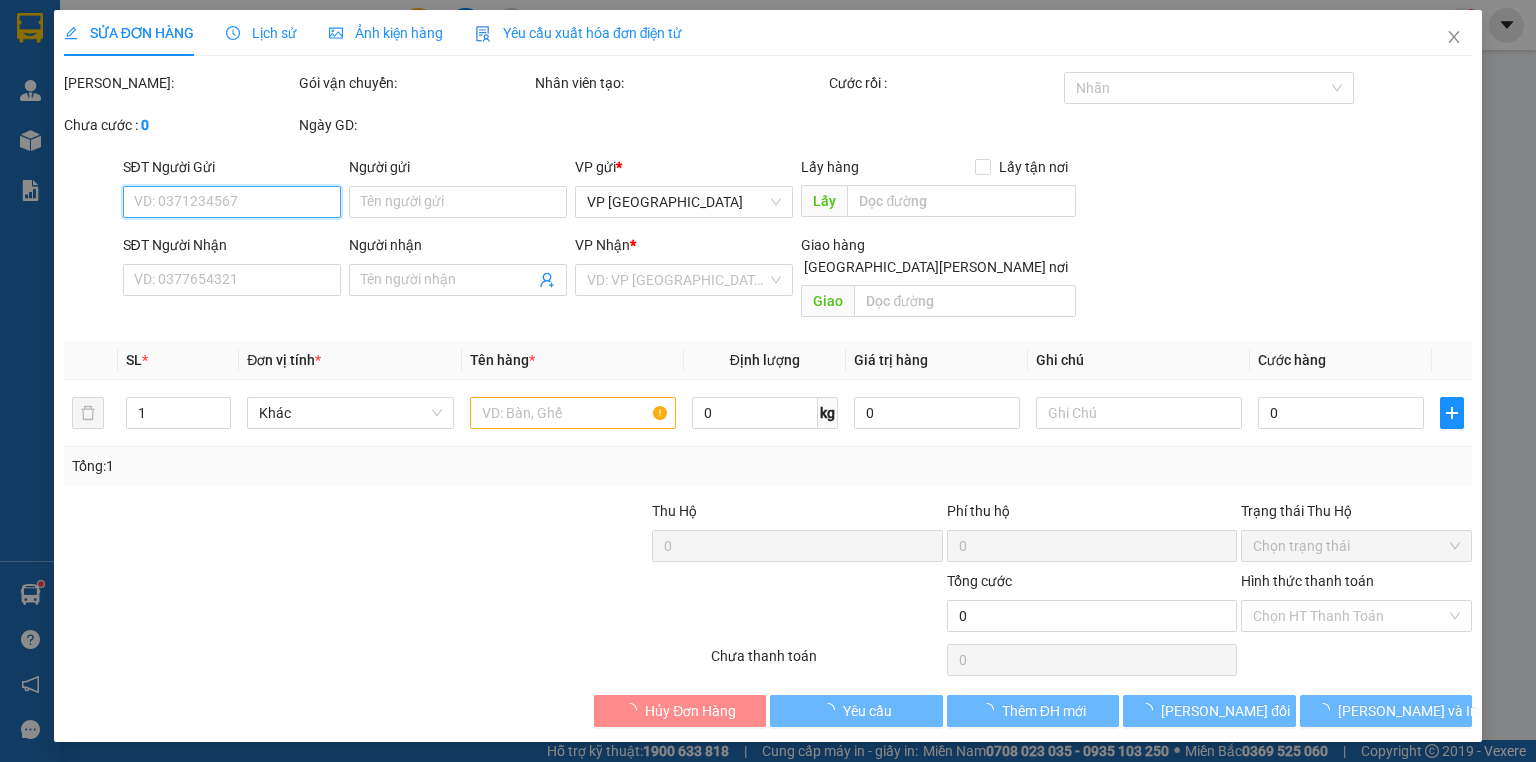 type on "0985254919" 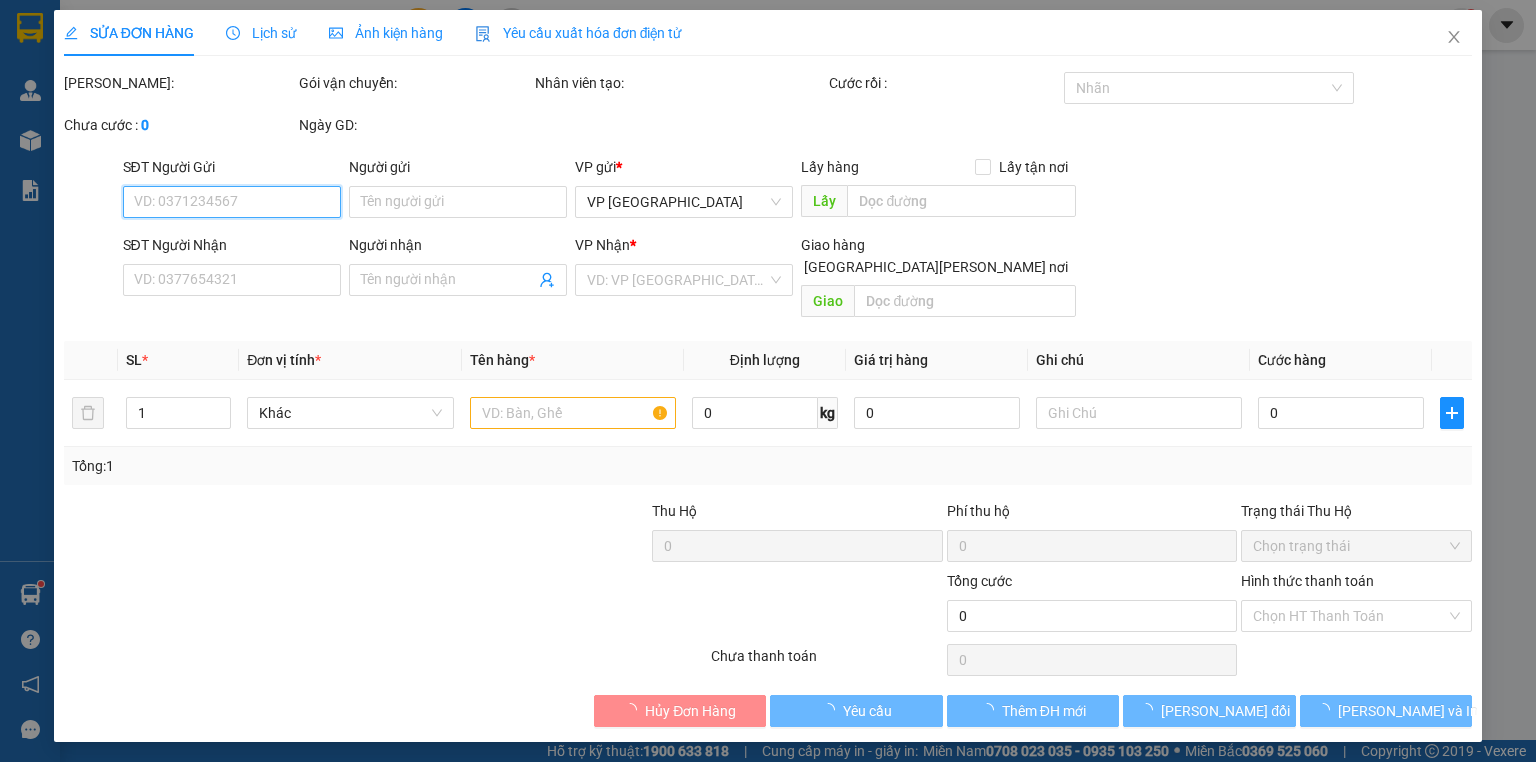 type on "QUÍ" 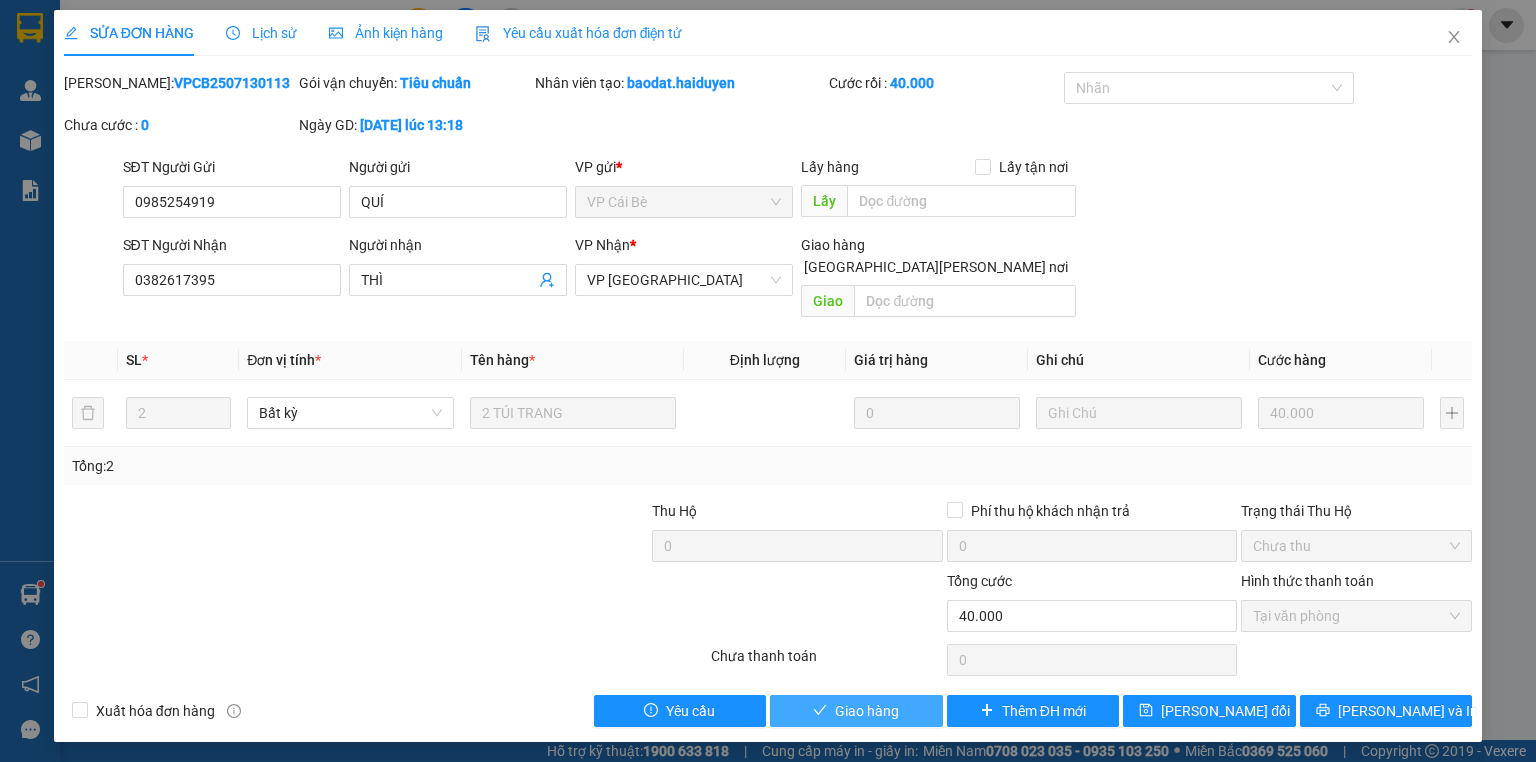 click on "Giao hàng" at bounding box center (867, 711) 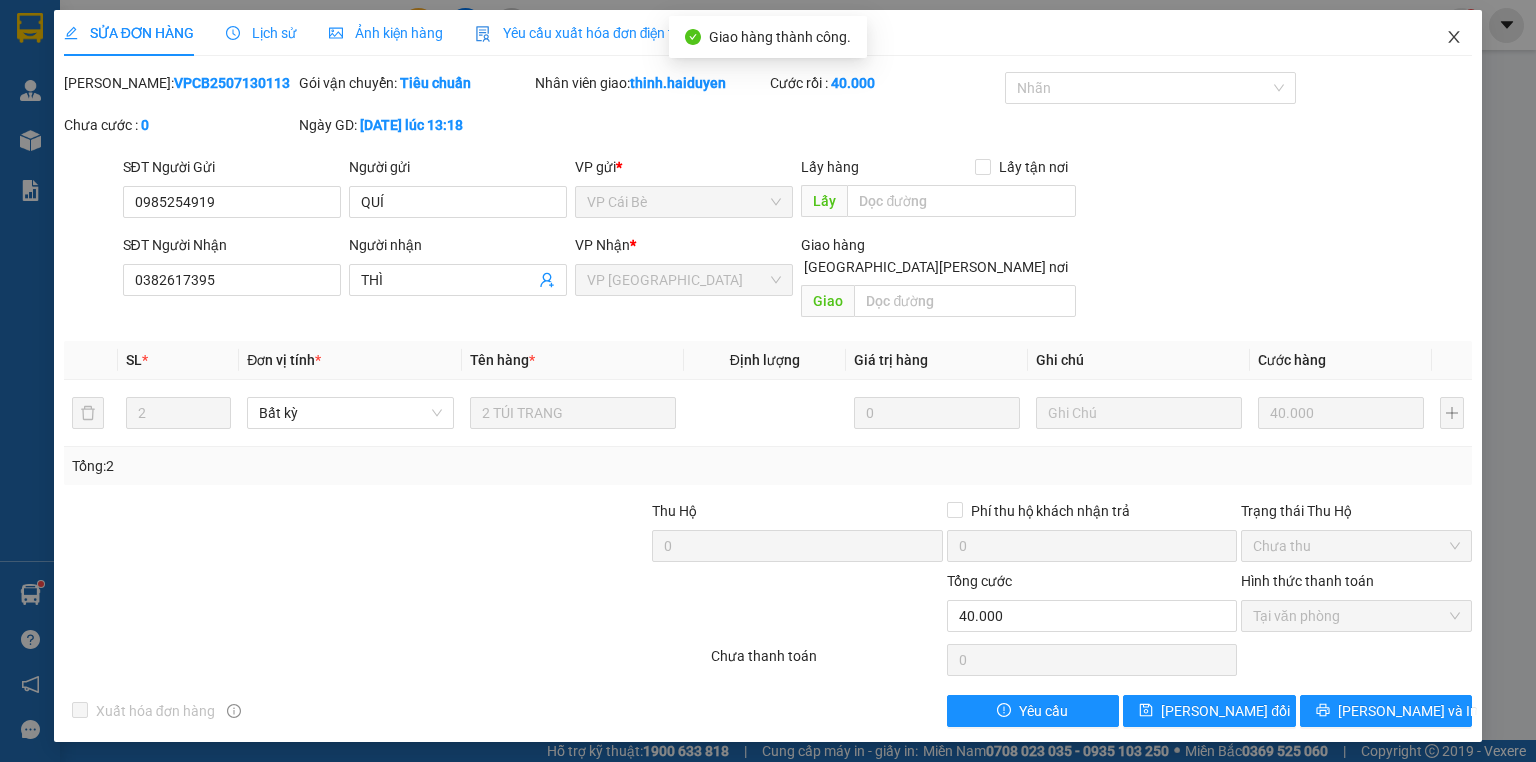 click 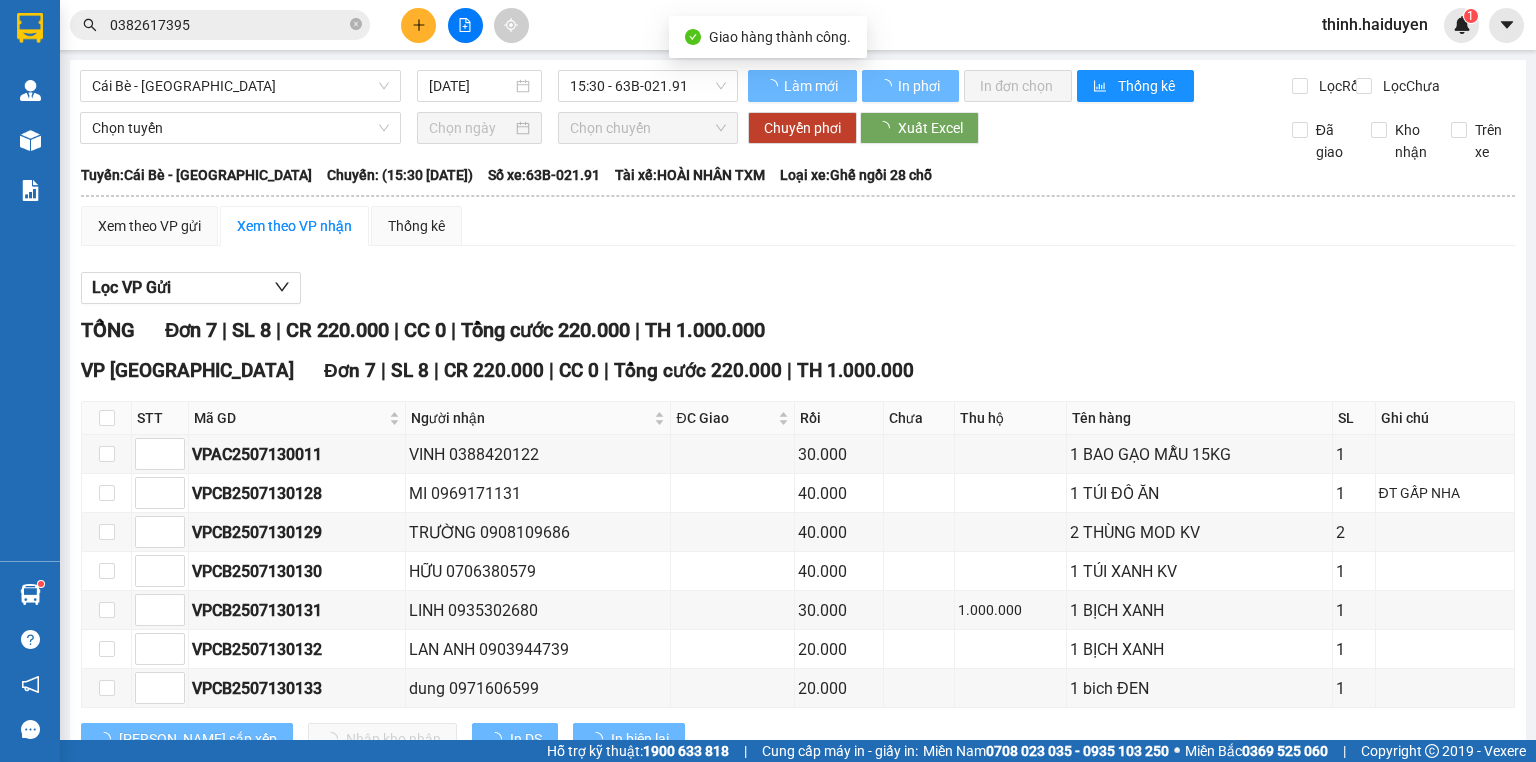 click on "[PERSON_NAME]   7 | SL   8 | CR   220.000 | CC   0 | [PERSON_NAME]   220.000 | TH   1.000.000" at bounding box center (798, 330) 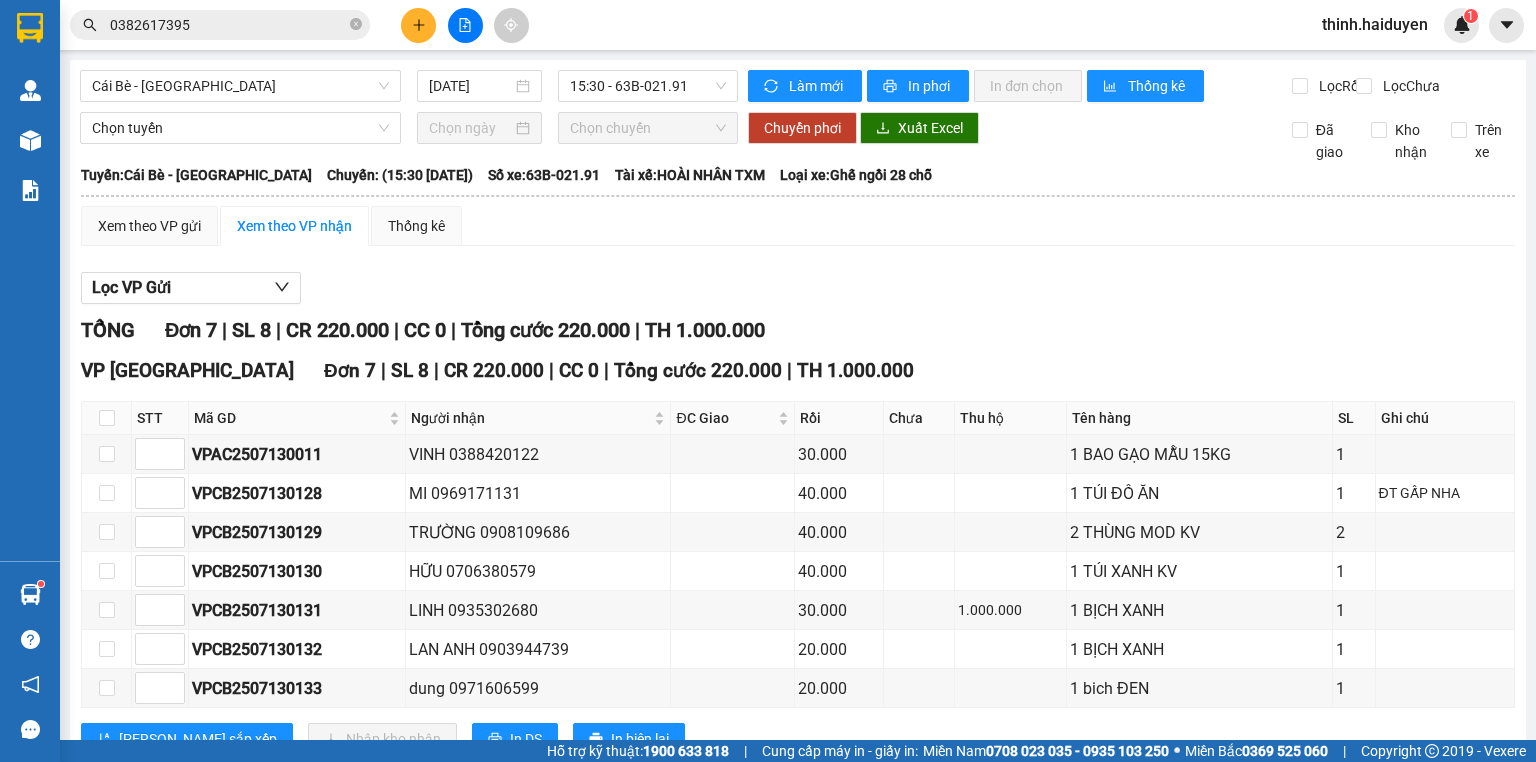 click at bounding box center [418, 25] 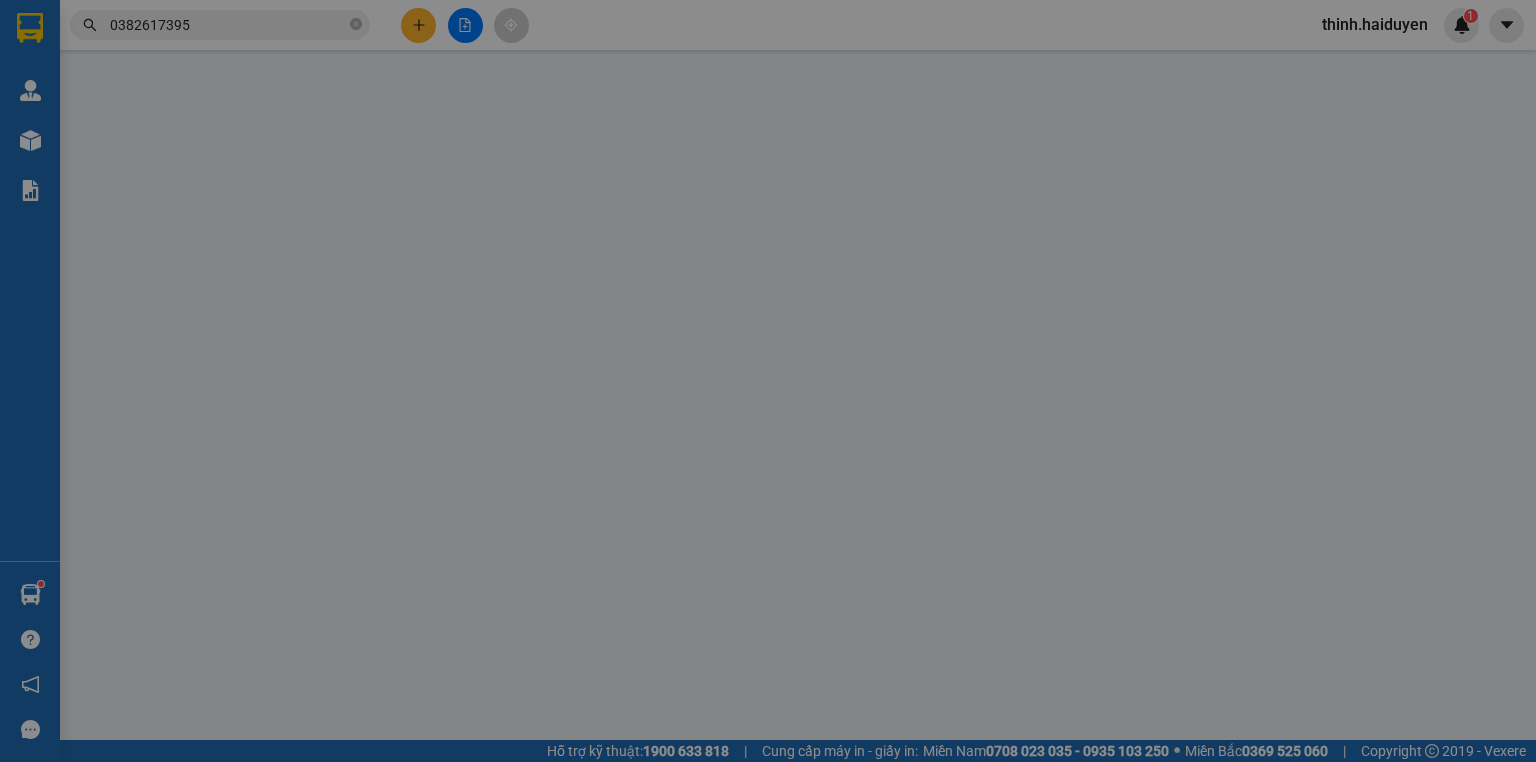 click on "Yêu cầu xuất hóa đơn điện tử" at bounding box center [328, 33] 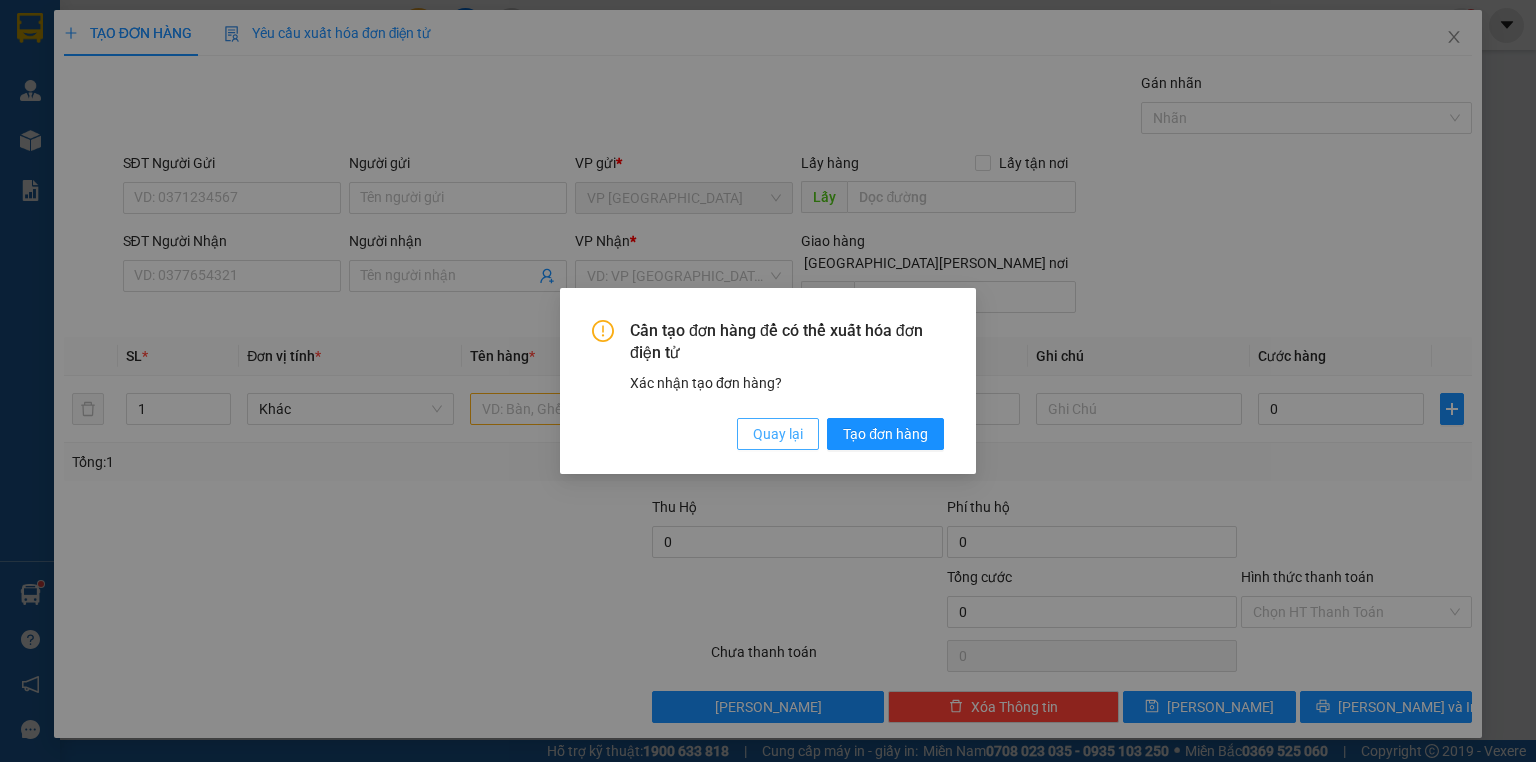 click on "Quay lại" at bounding box center [778, 434] 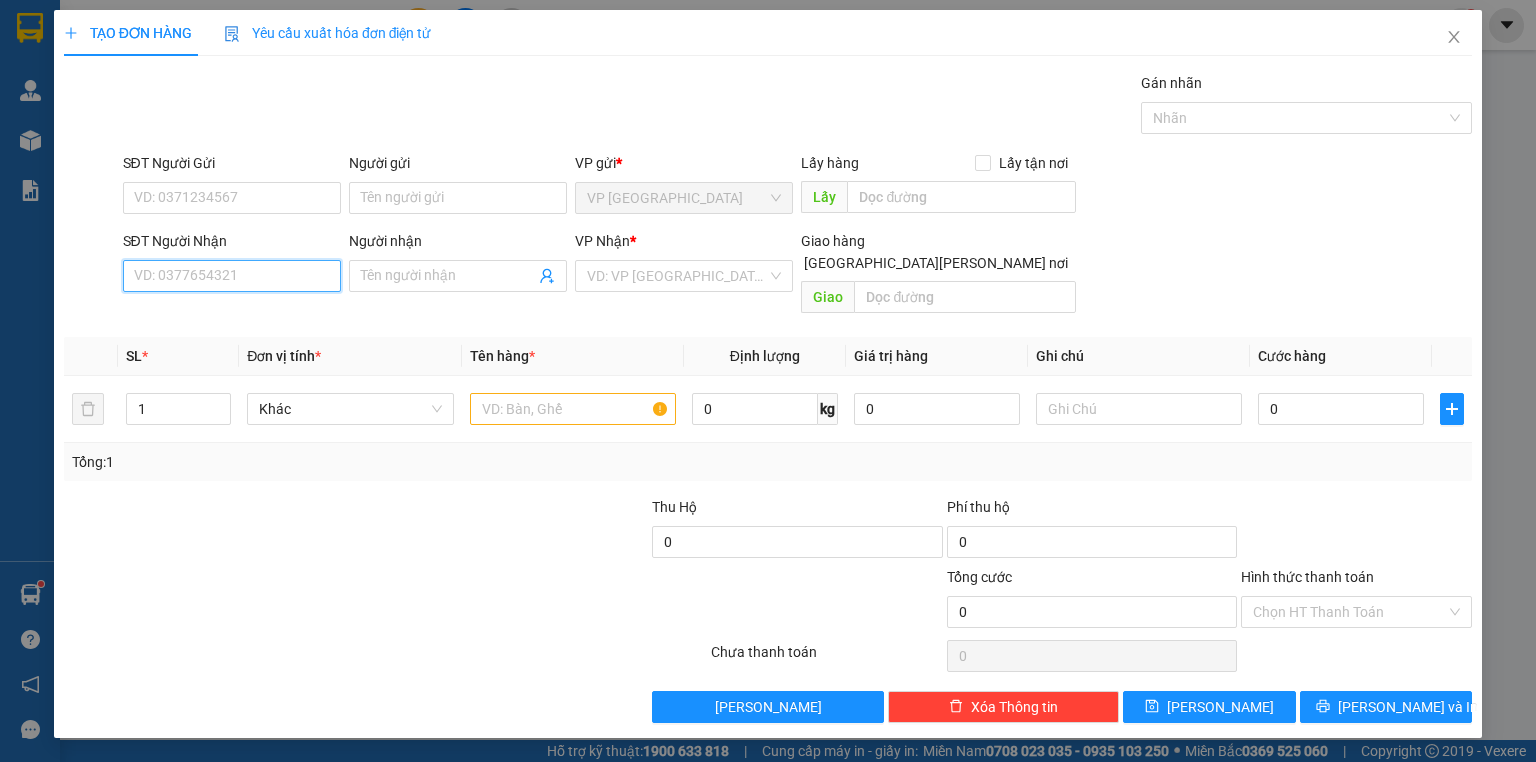 click on "SĐT Người Nhận" at bounding box center [232, 276] 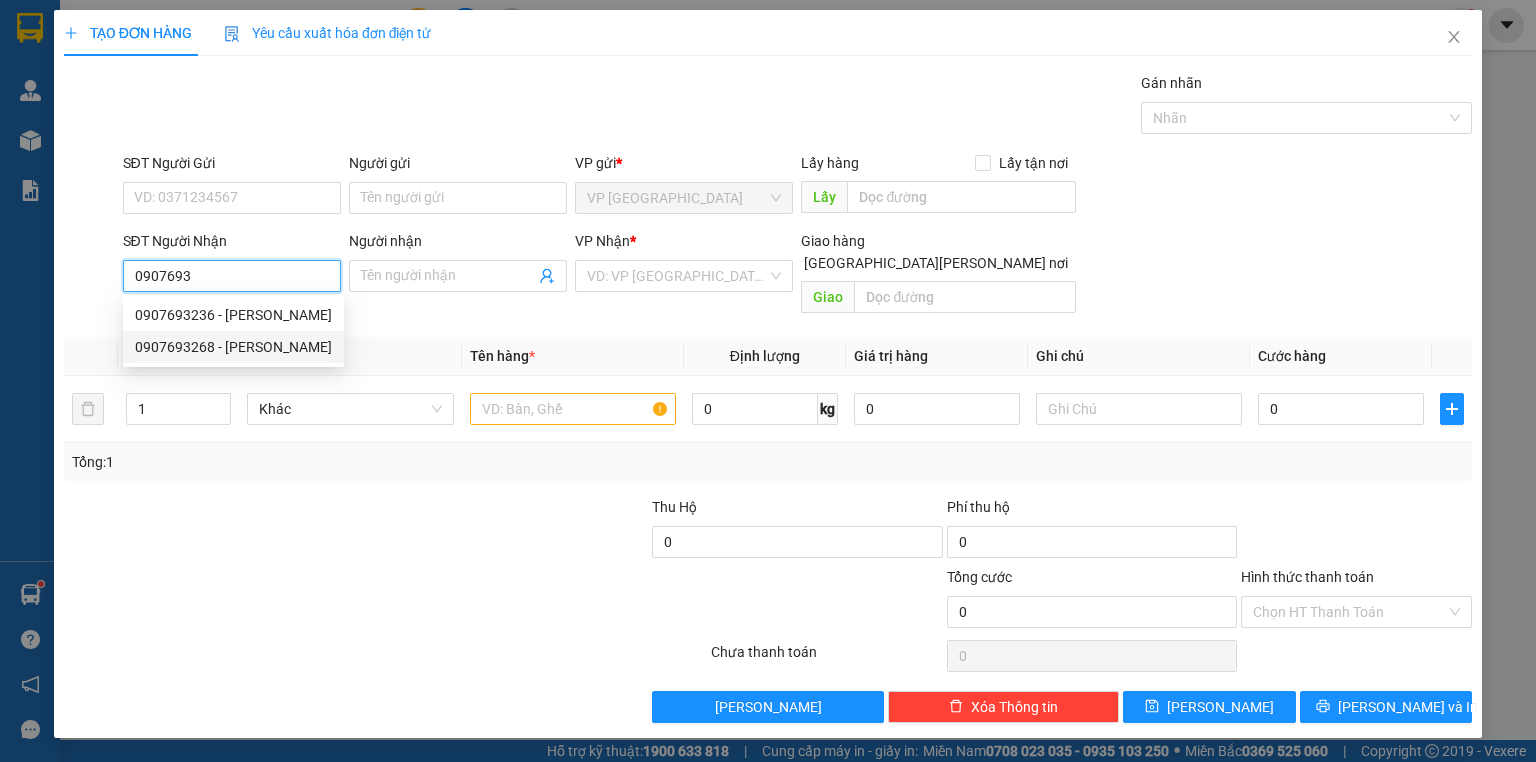 click on "0907693268 - [PERSON_NAME]" at bounding box center (233, 347) 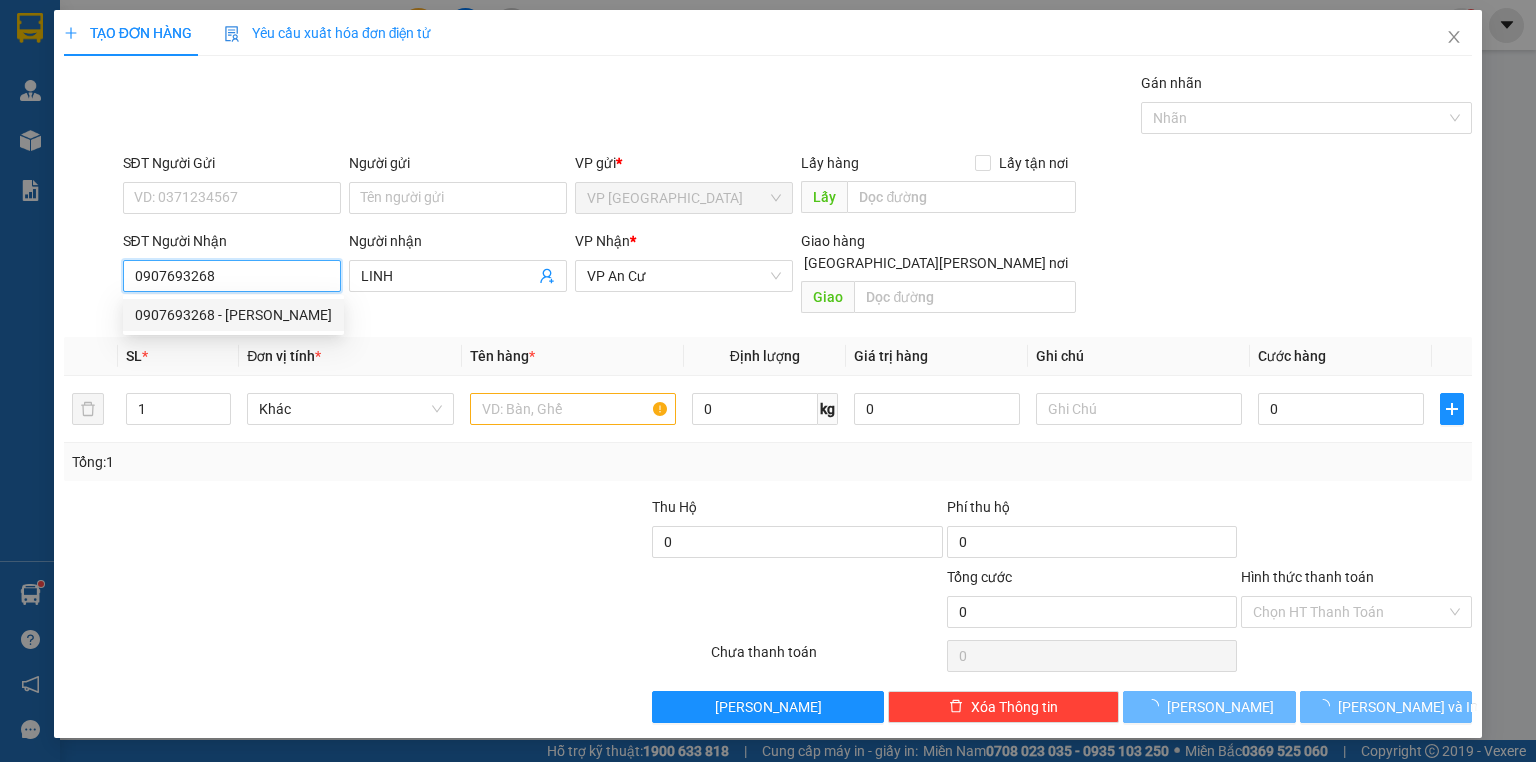 type on "120.000" 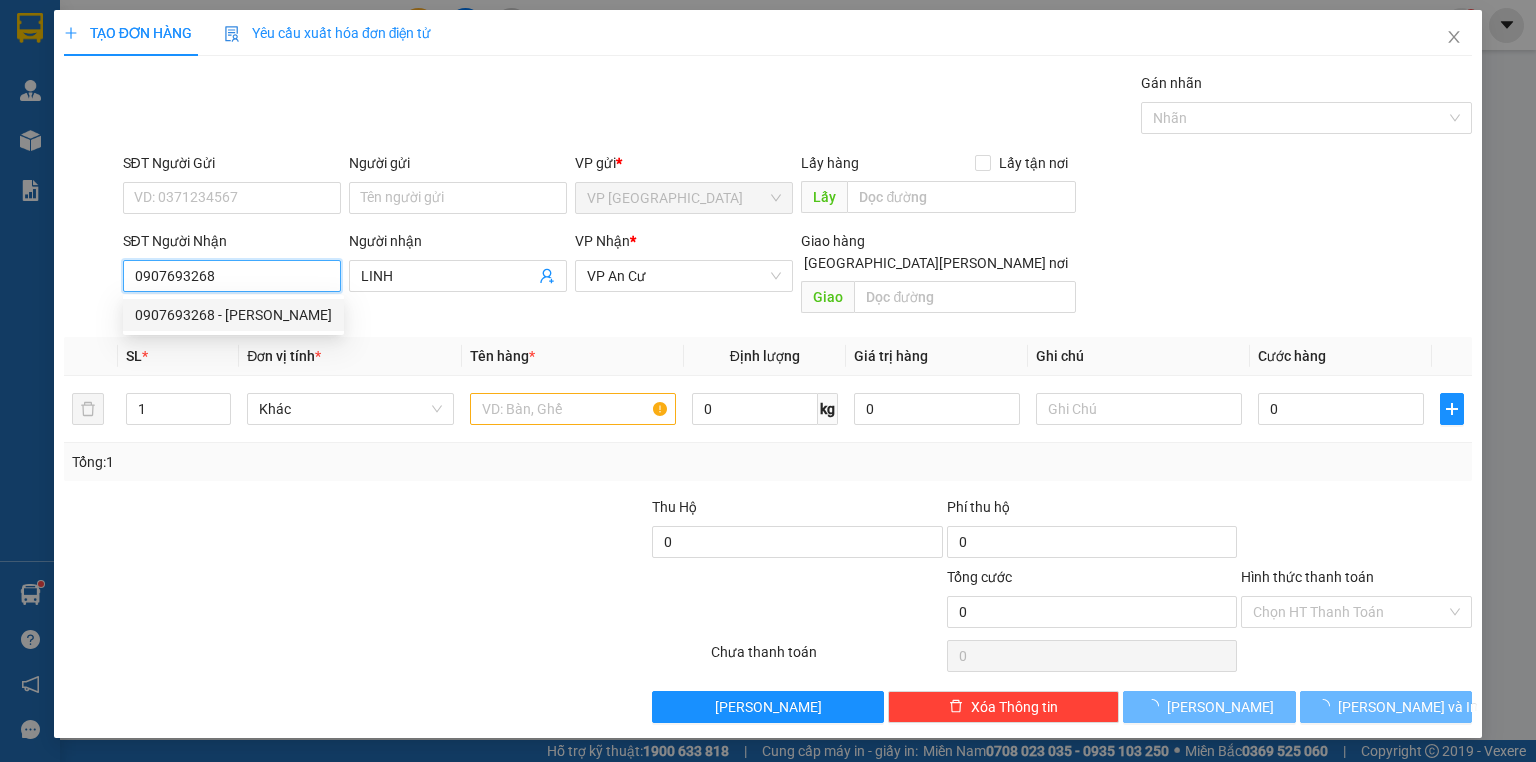 type on "120.000" 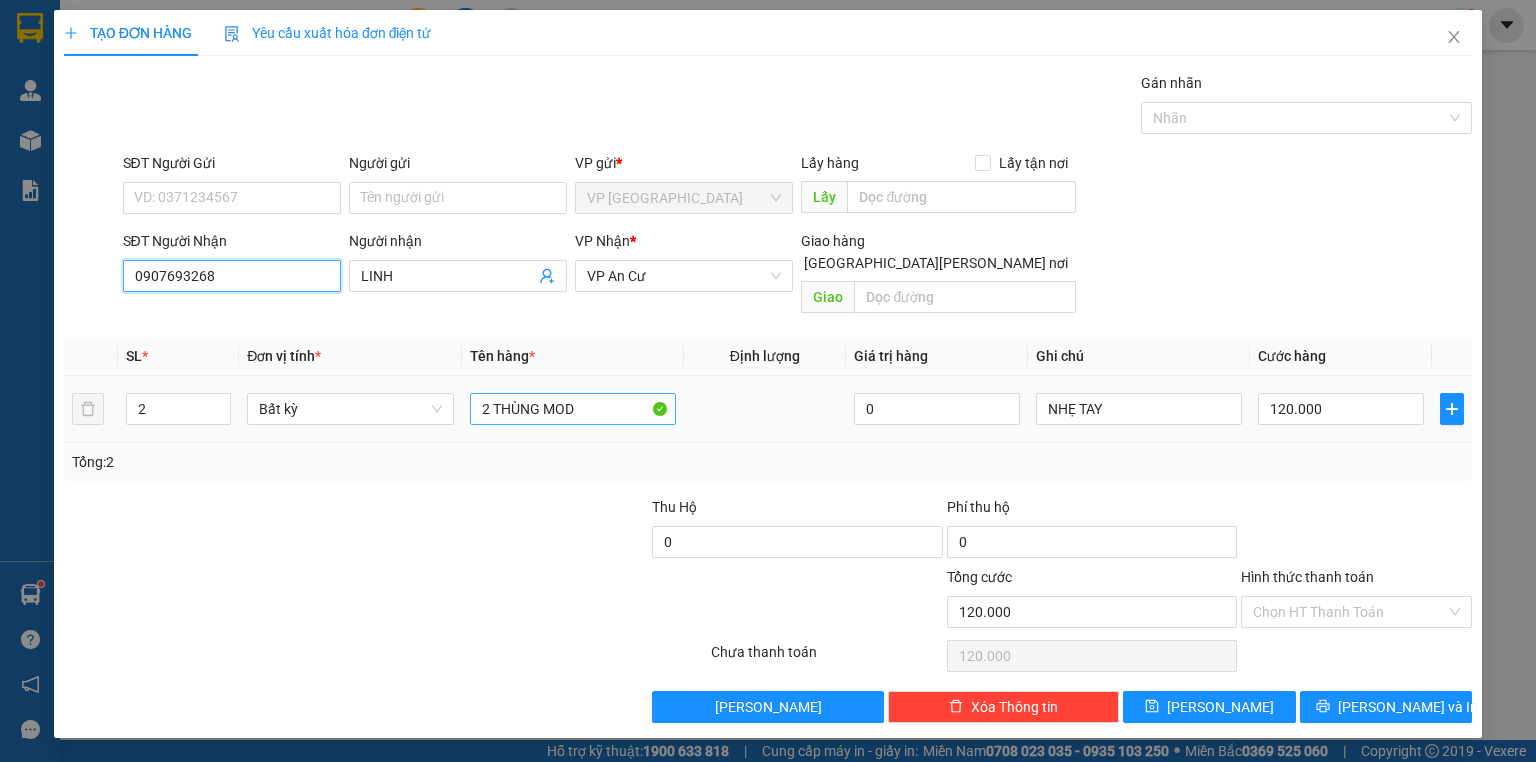 type on "0907693268" 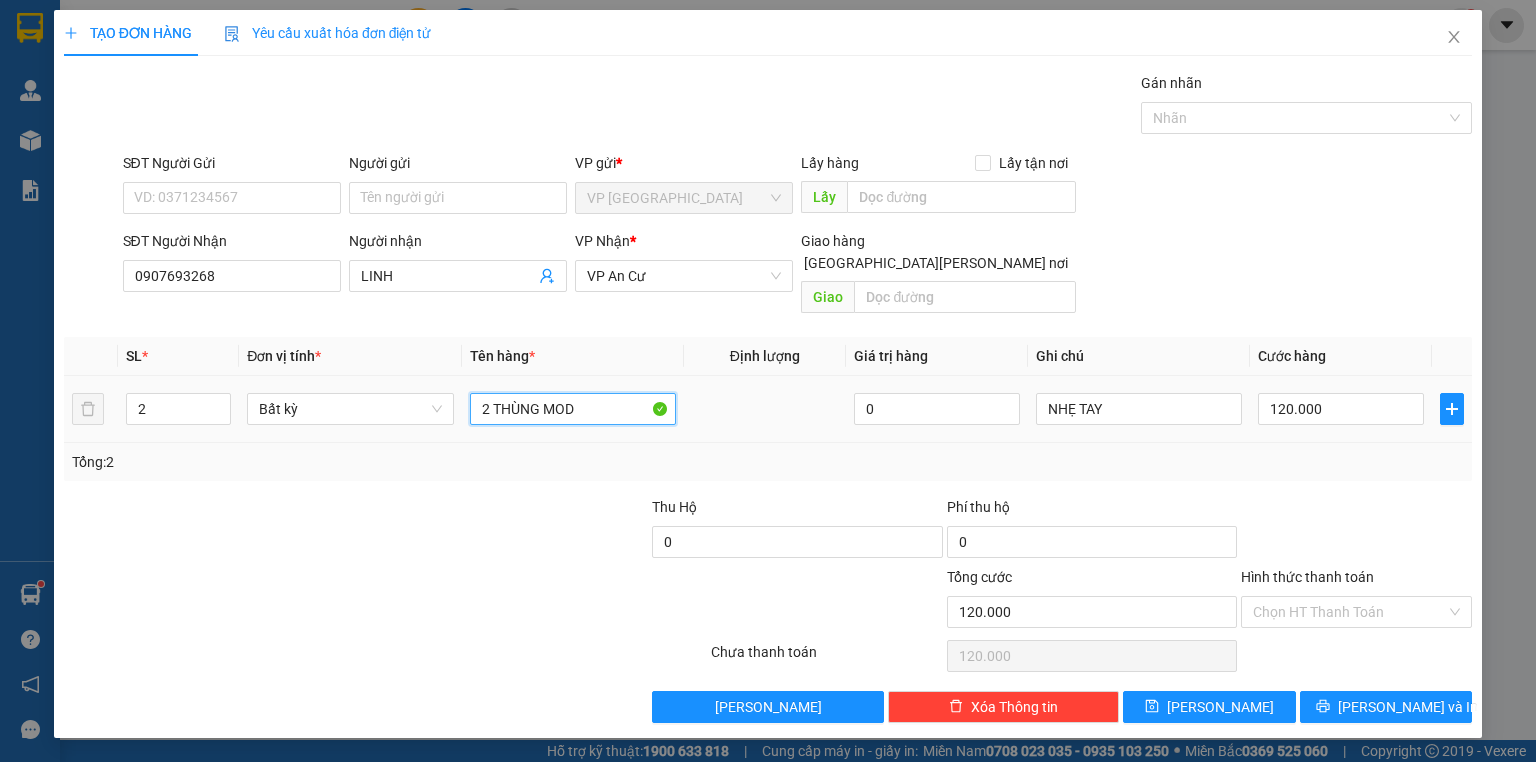 click on "2 THÙNG MOD" at bounding box center [573, 409] 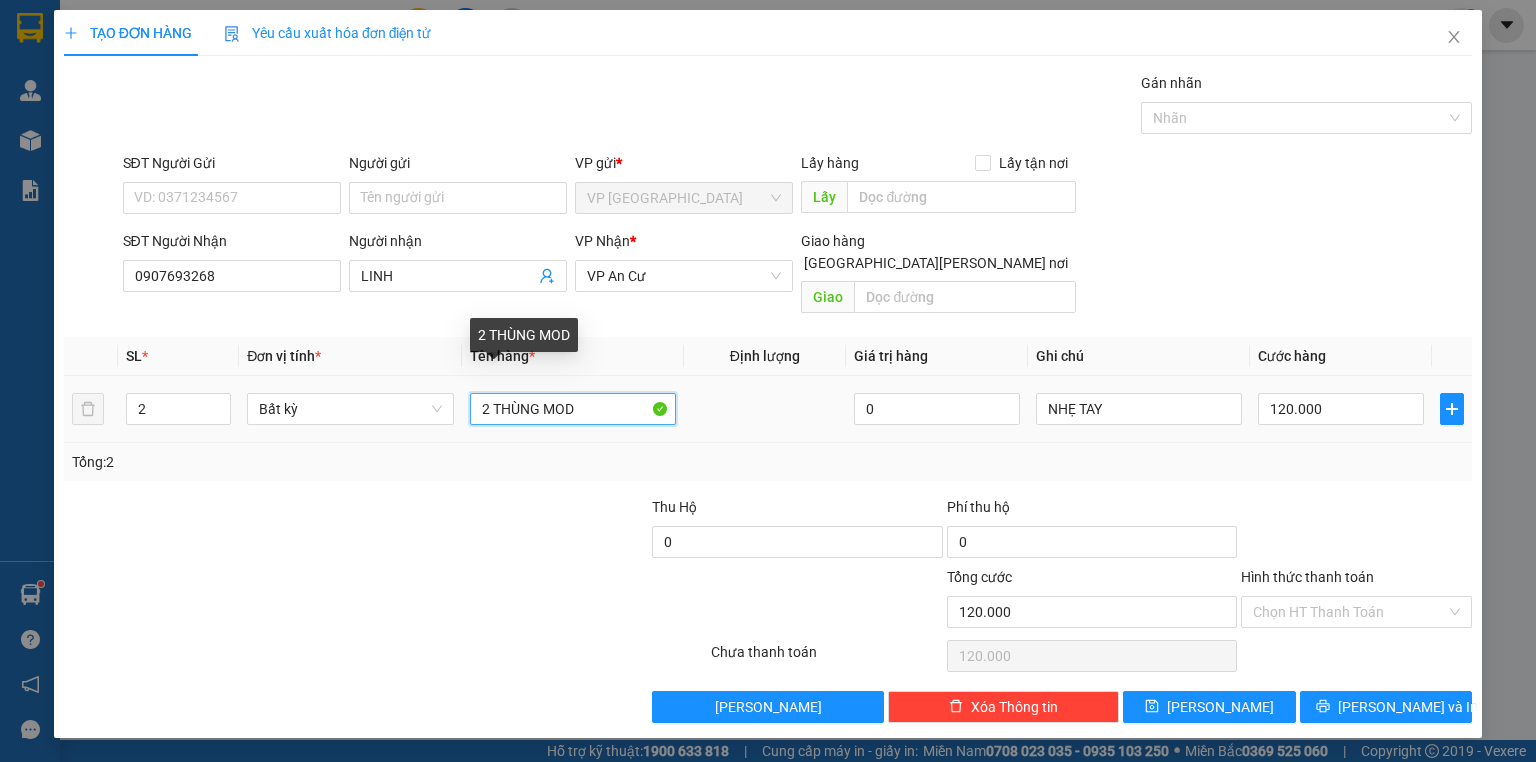 click on "2 THÙNG MOD" at bounding box center (573, 409) 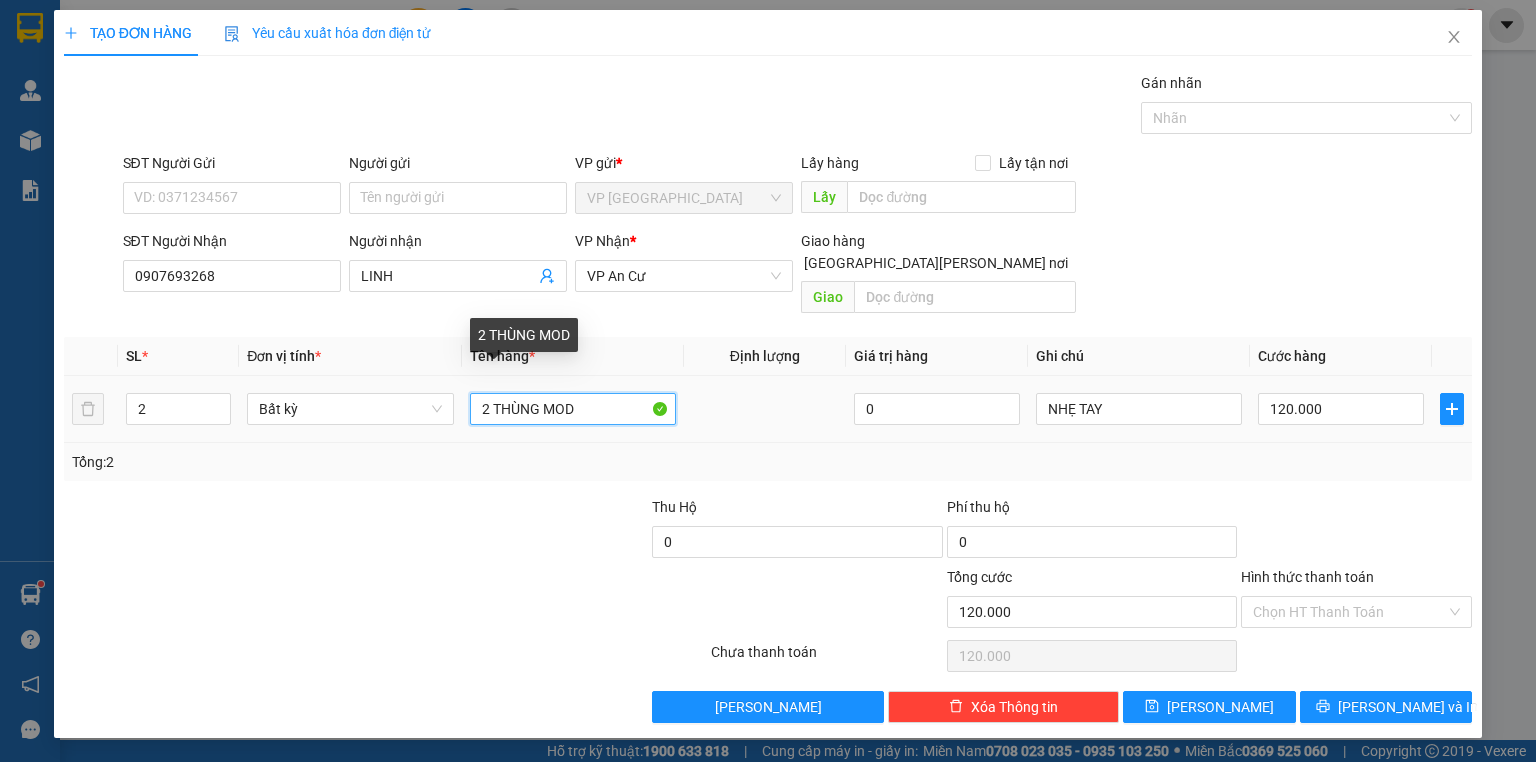 click on "2 THÙNG MOD" at bounding box center [573, 409] 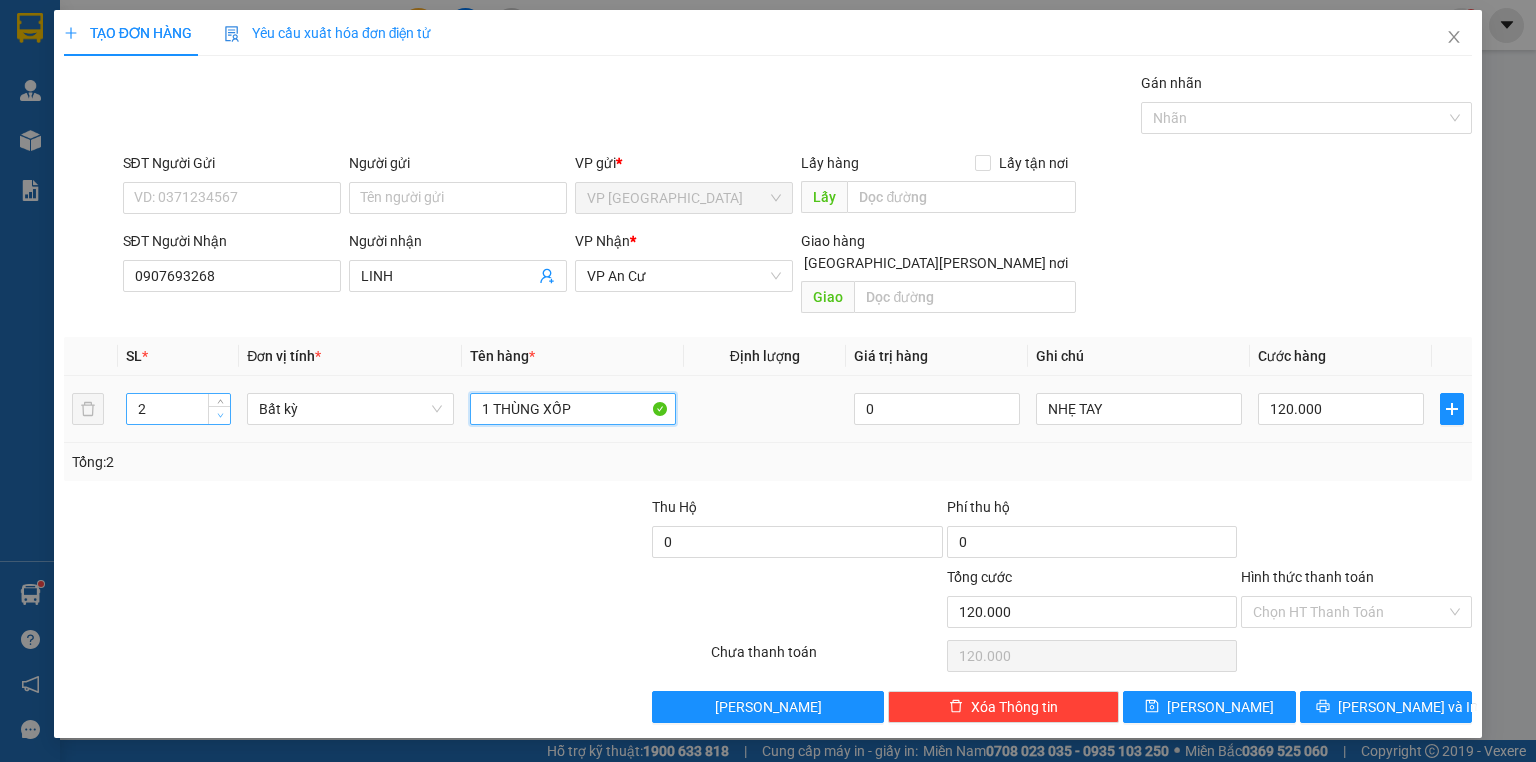 type on "1 THÙNG XỐP" 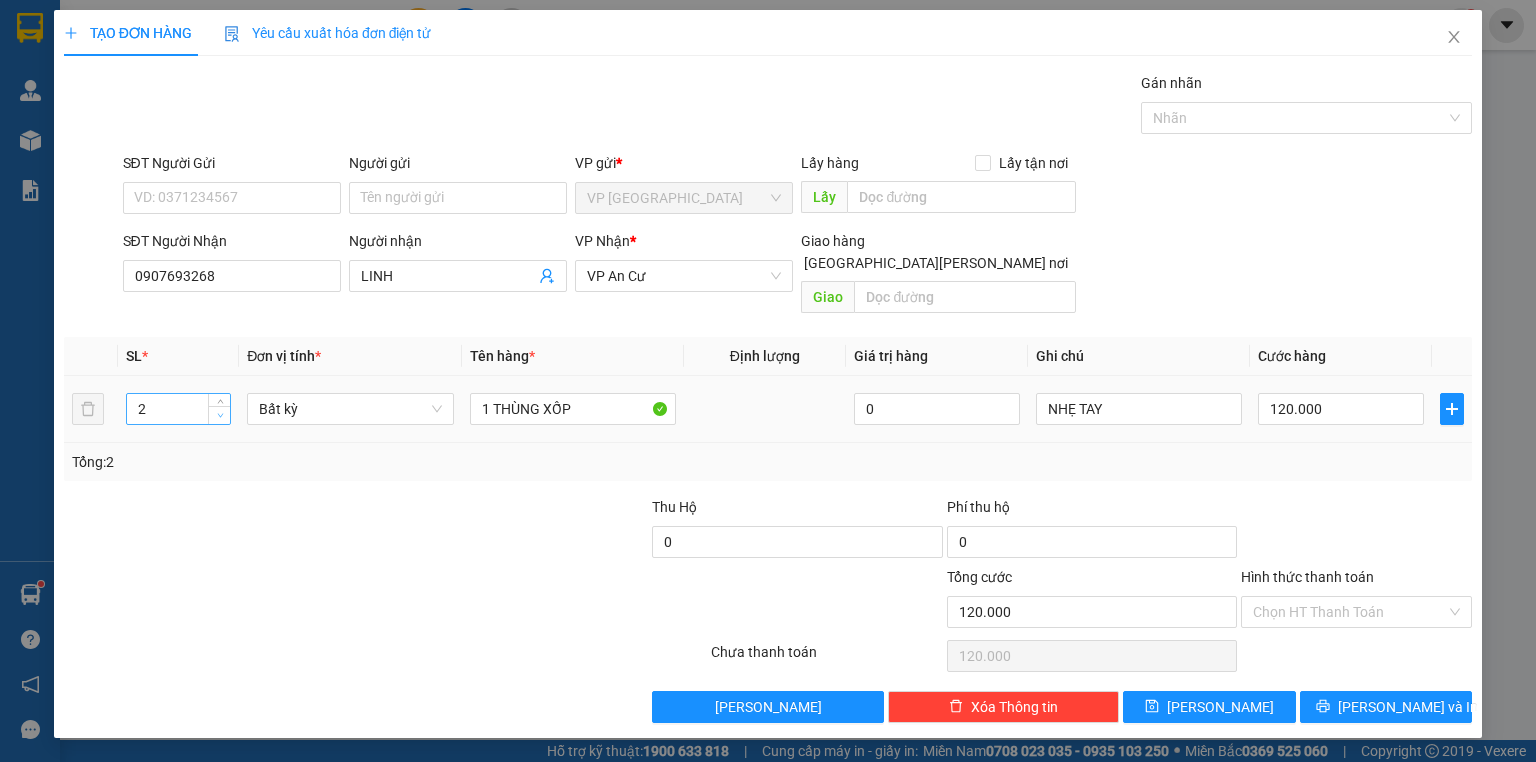 type on "1" 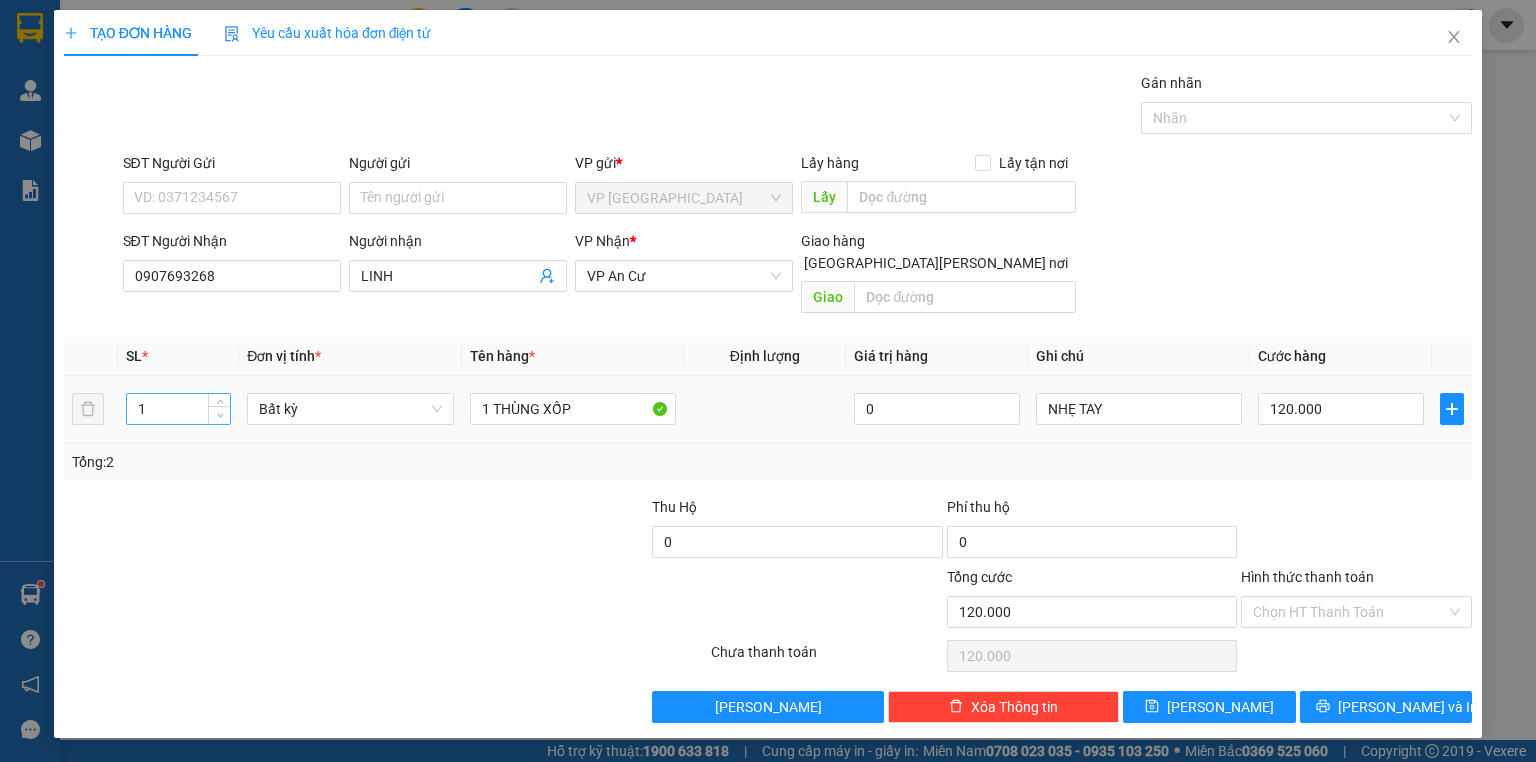 click 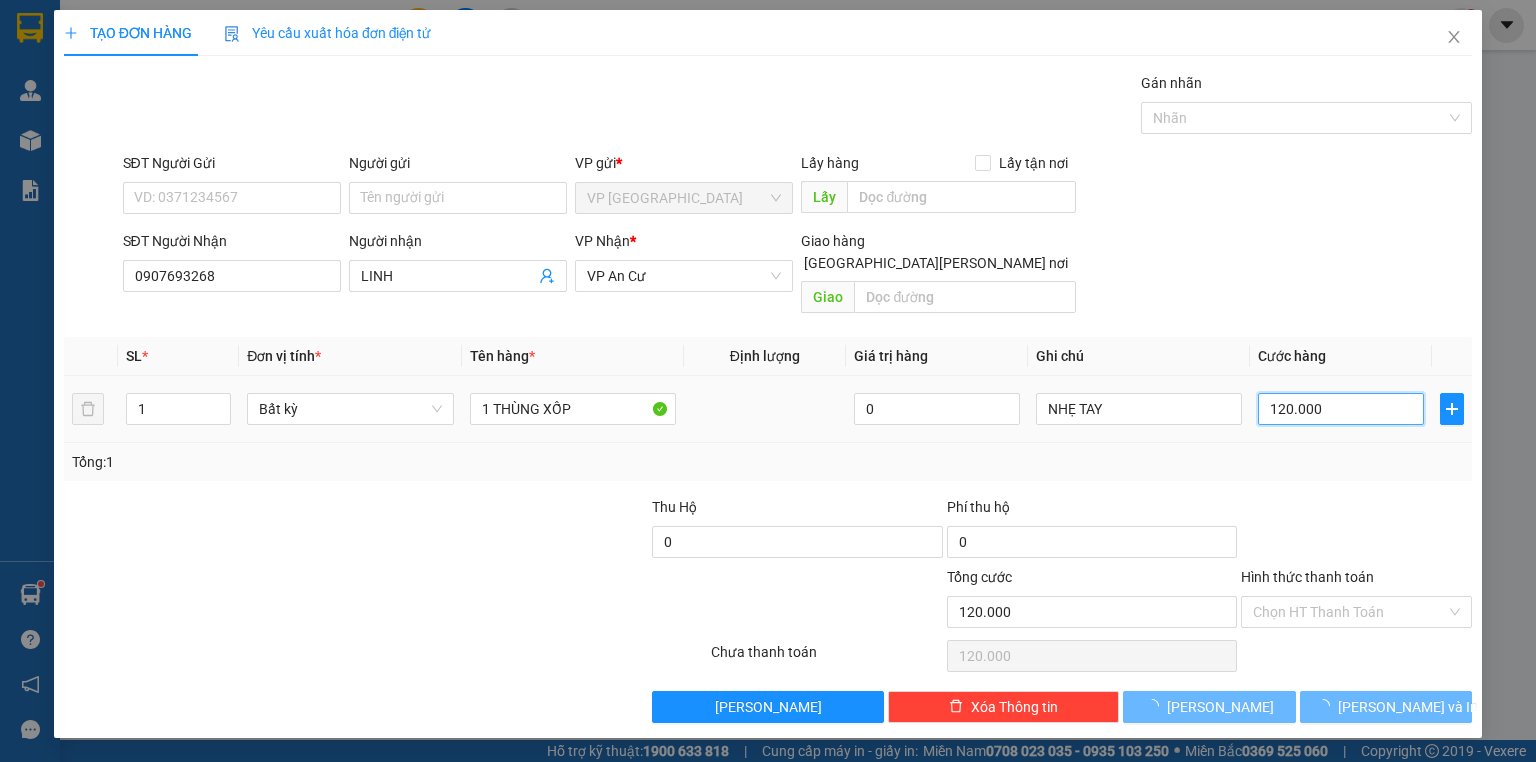 click on "120.000" at bounding box center (1341, 409) 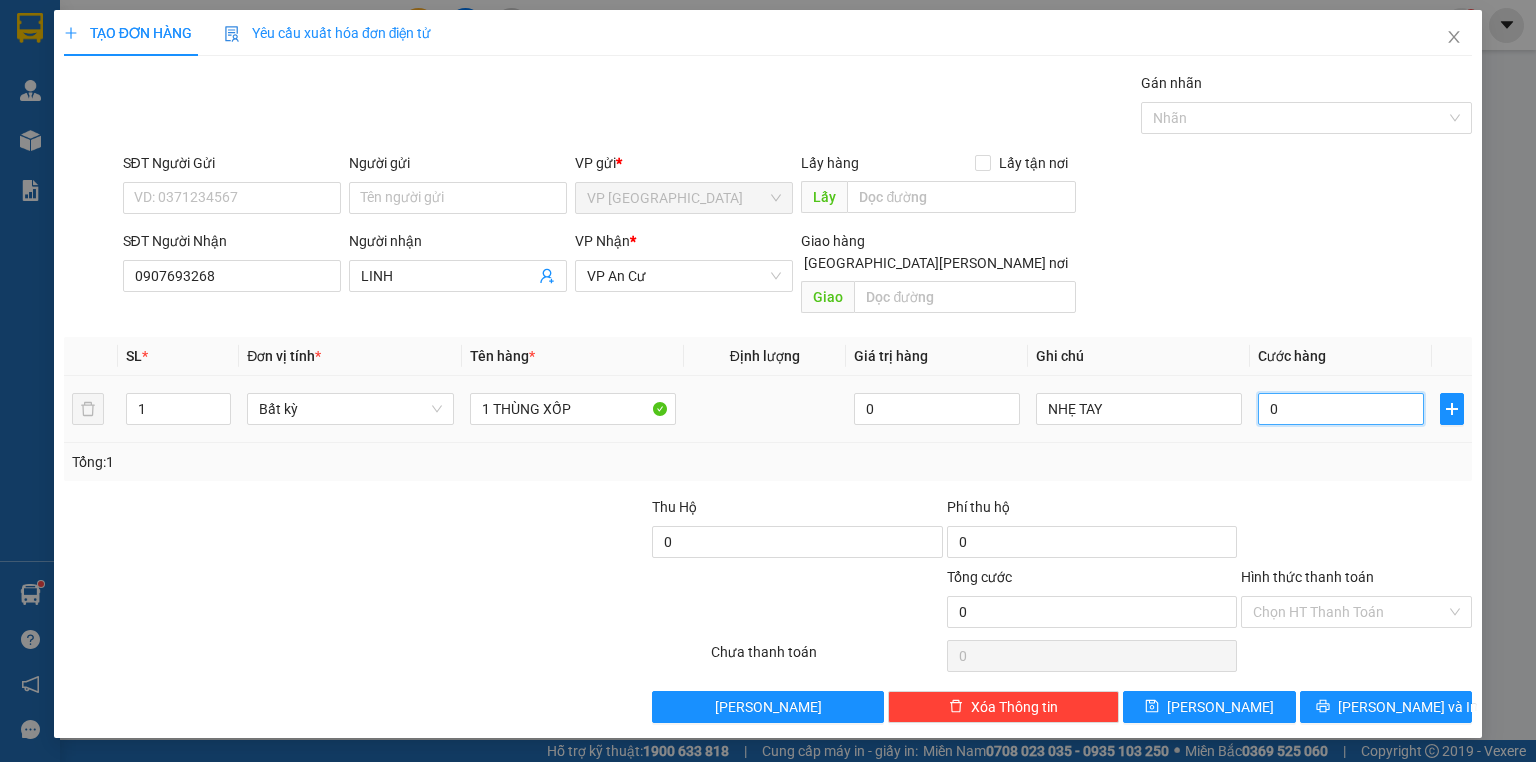 type on "5" 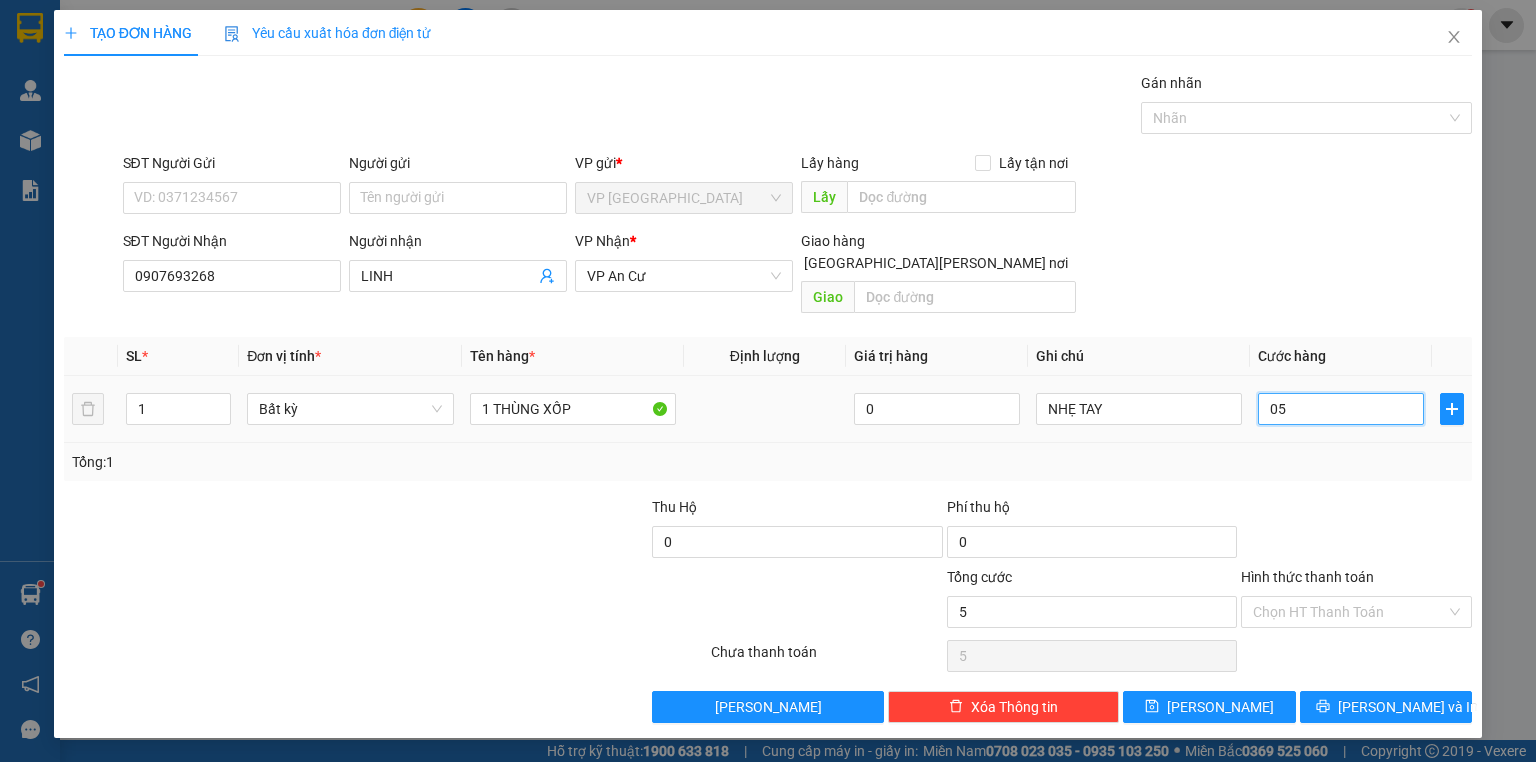 type on "50" 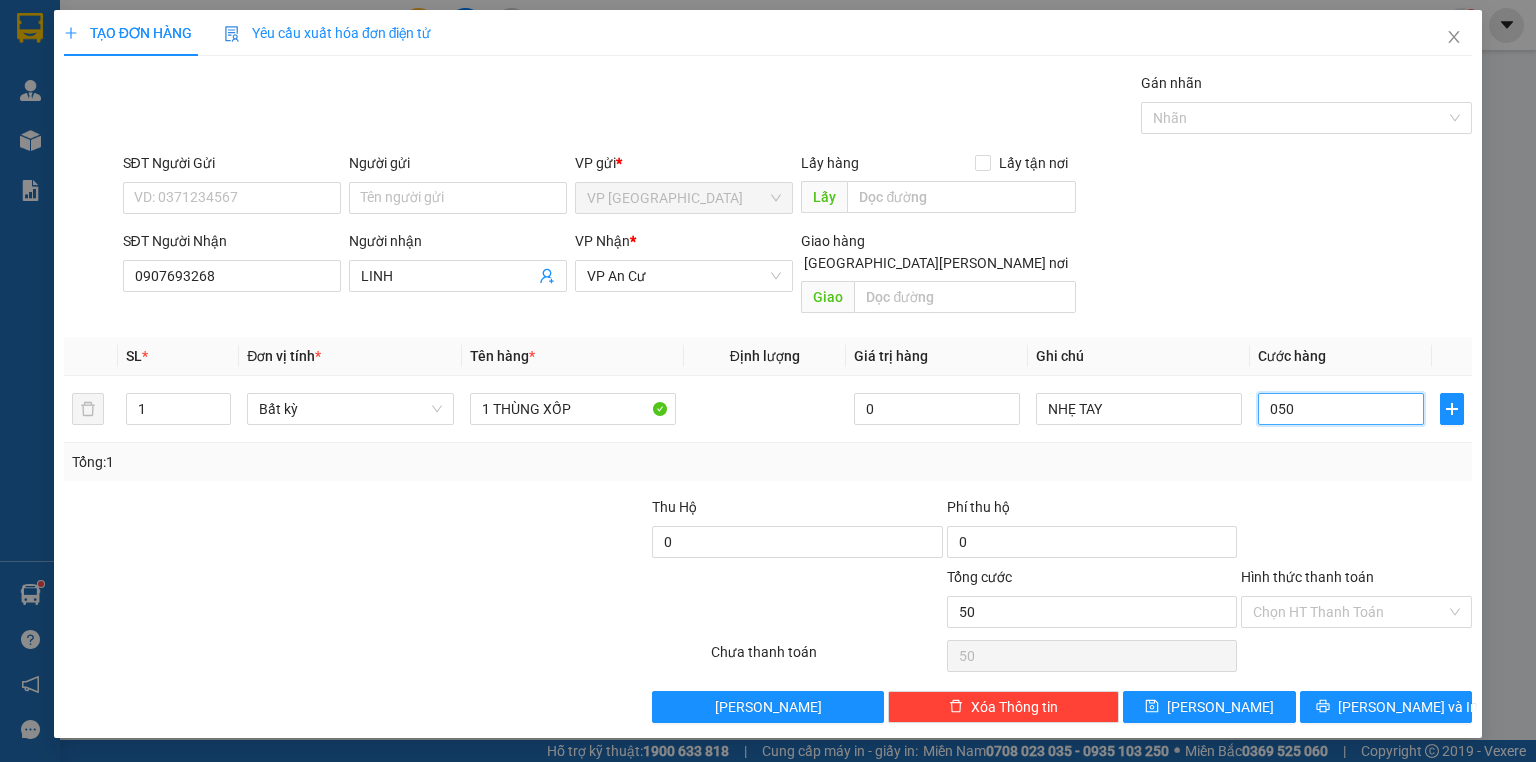 type on "050" 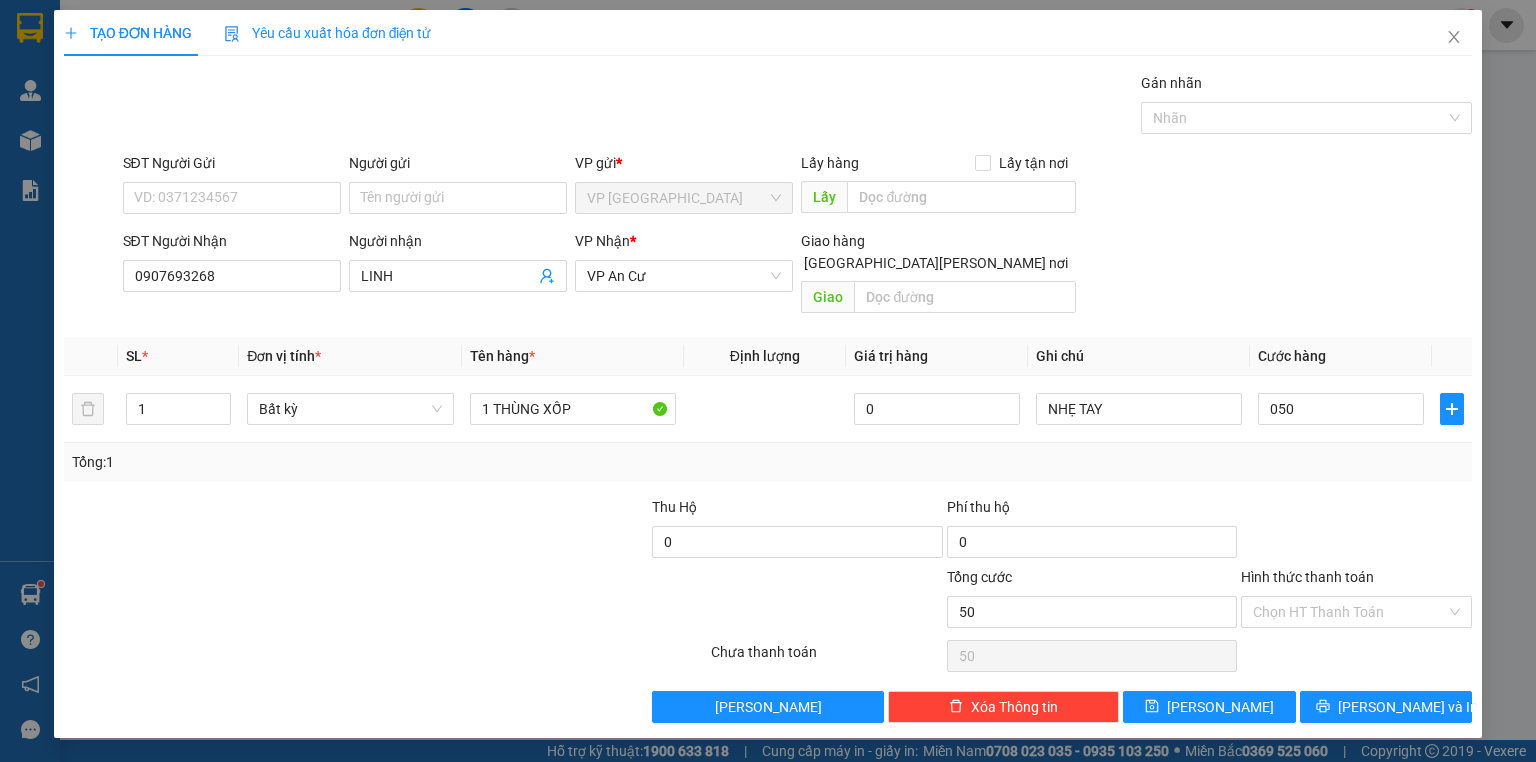 type on "50.000" 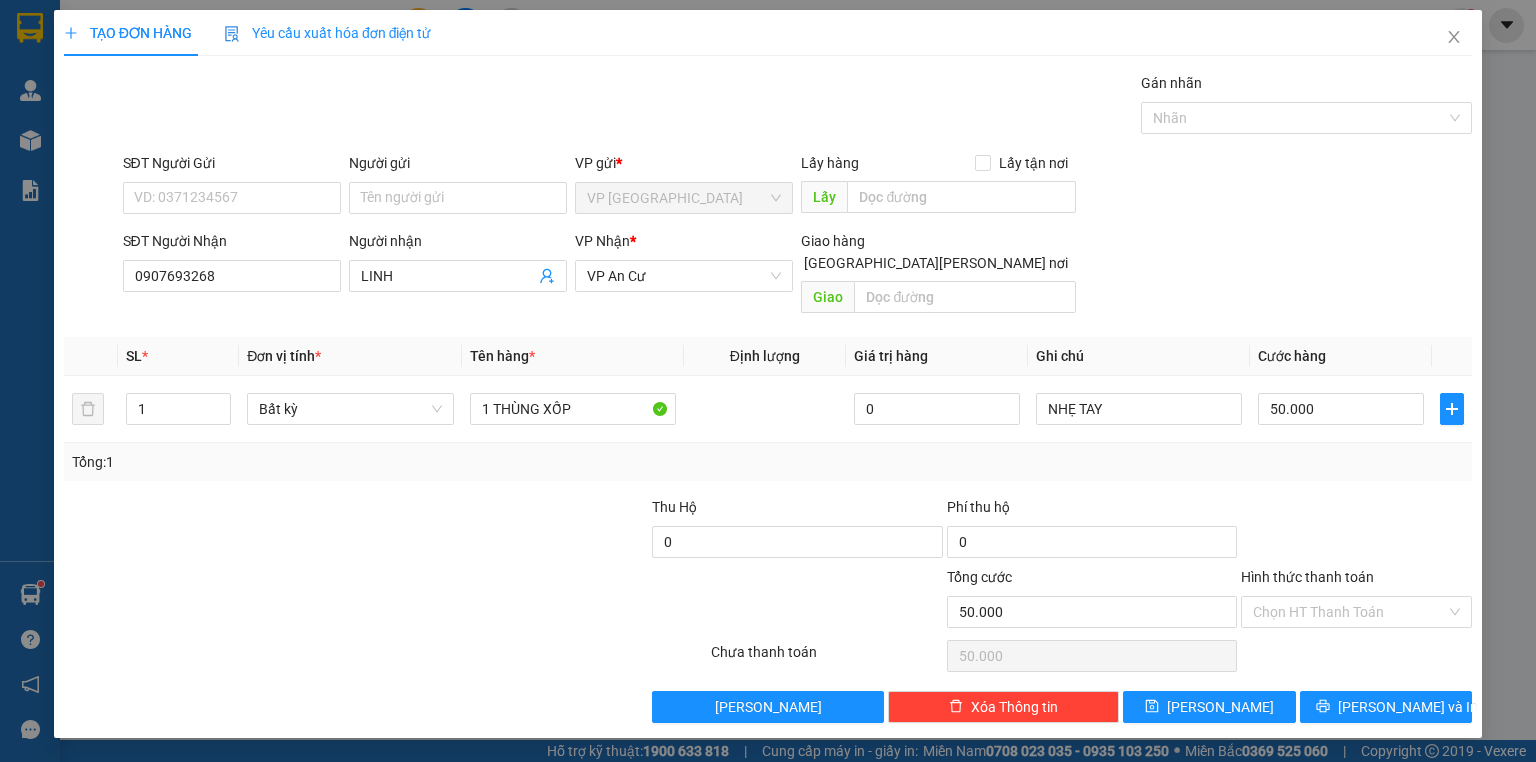 click on "Transit Pickup Surcharge Ids Transit Deliver Surcharge Ids Transit Deliver Surcharge Transit Deliver Surcharge Gói vận chuyển  * [PERSON_NAME] Gán [PERSON_NAME] SĐT Người Gửi VD: 0371234567 Người gửi Tên người gửi VP gửi  * VP [GEOGRAPHIC_DATA] Lấy hàng Lấy tận nơi Lấy SĐT Người [PERSON_NAME] 0907693268 Người [PERSON_NAME] [PERSON_NAME]  * VP An Cư Giao hàng [GEOGRAPHIC_DATA][PERSON_NAME] nơi [PERSON_NAME]  * Đơn vị tính  * Tên hàng  * Định [PERSON_NAME] trị hàng Ghi [PERSON_NAME] hàng                   1 Bất kỳ 1 THÙNG XỐP 0 NHẸ TAY 50.000 Tổng:  1 Thu Hộ 0 Phí thu hộ 0 [PERSON_NAME] 50.000 [PERSON_NAME] [PERSON_NAME] HT [PERSON_NAME] Số [PERSON_NAME] thu trước 0 Chưa [PERSON_NAME] 50.000 [PERSON_NAME] [PERSON_NAME] nháp Xóa Thông tin [PERSON_NAME] và In 1 THÙNG XỐP" at bounding box center (768, 397) 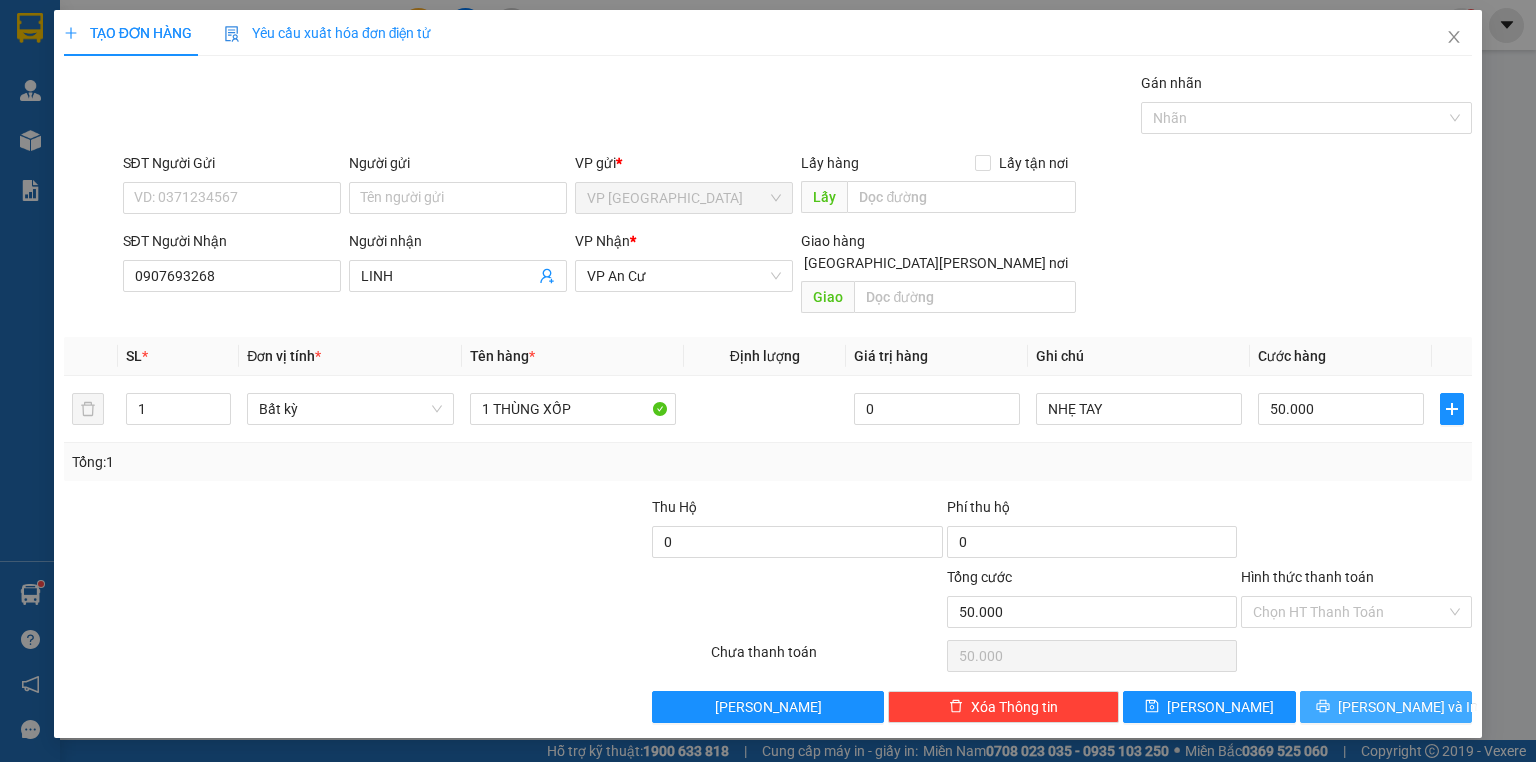 click on "[PERSON_NAME] và In" at bounding box center (1408, 707) 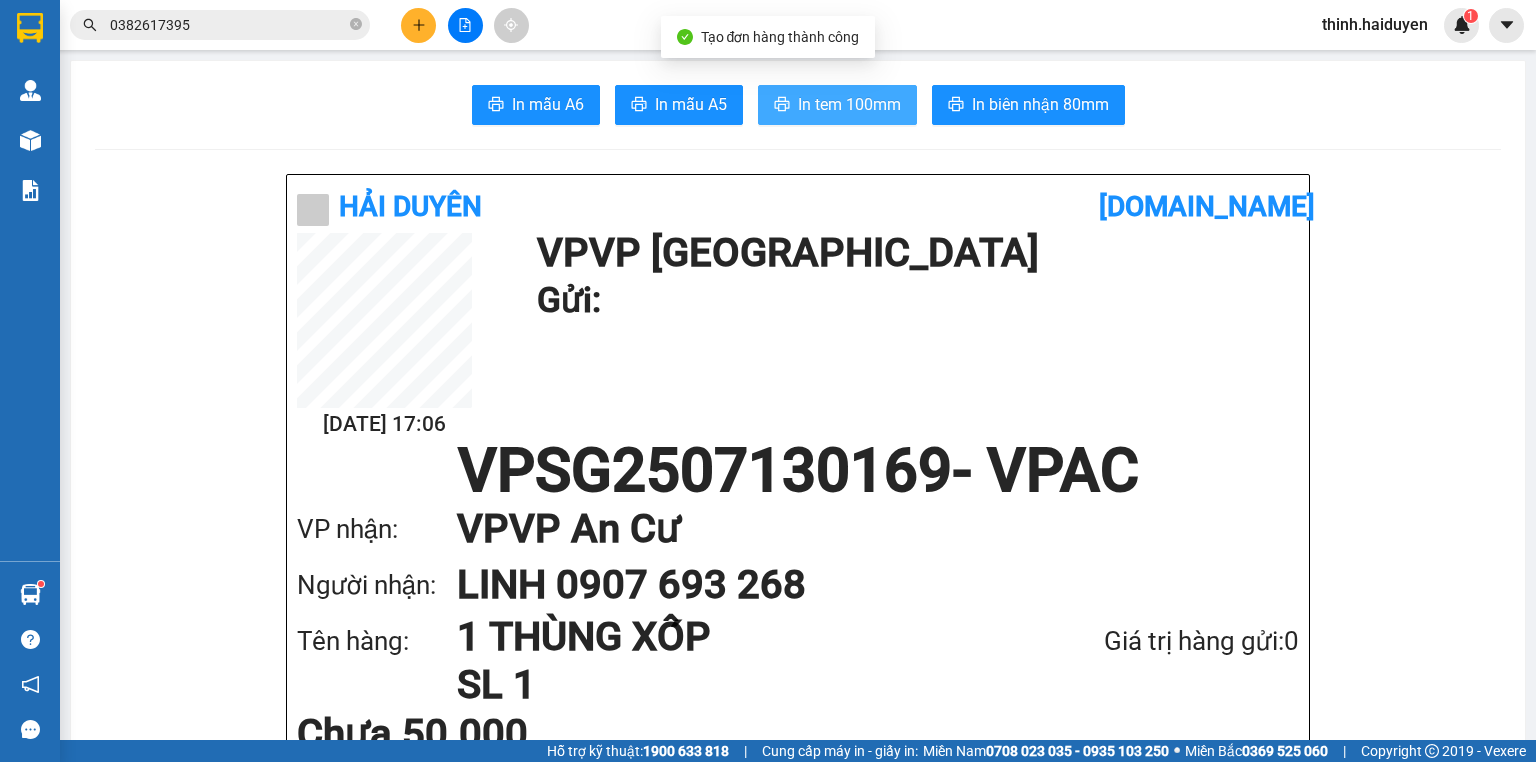 click on "In tem 100mm" at bounding box center [849, 104] 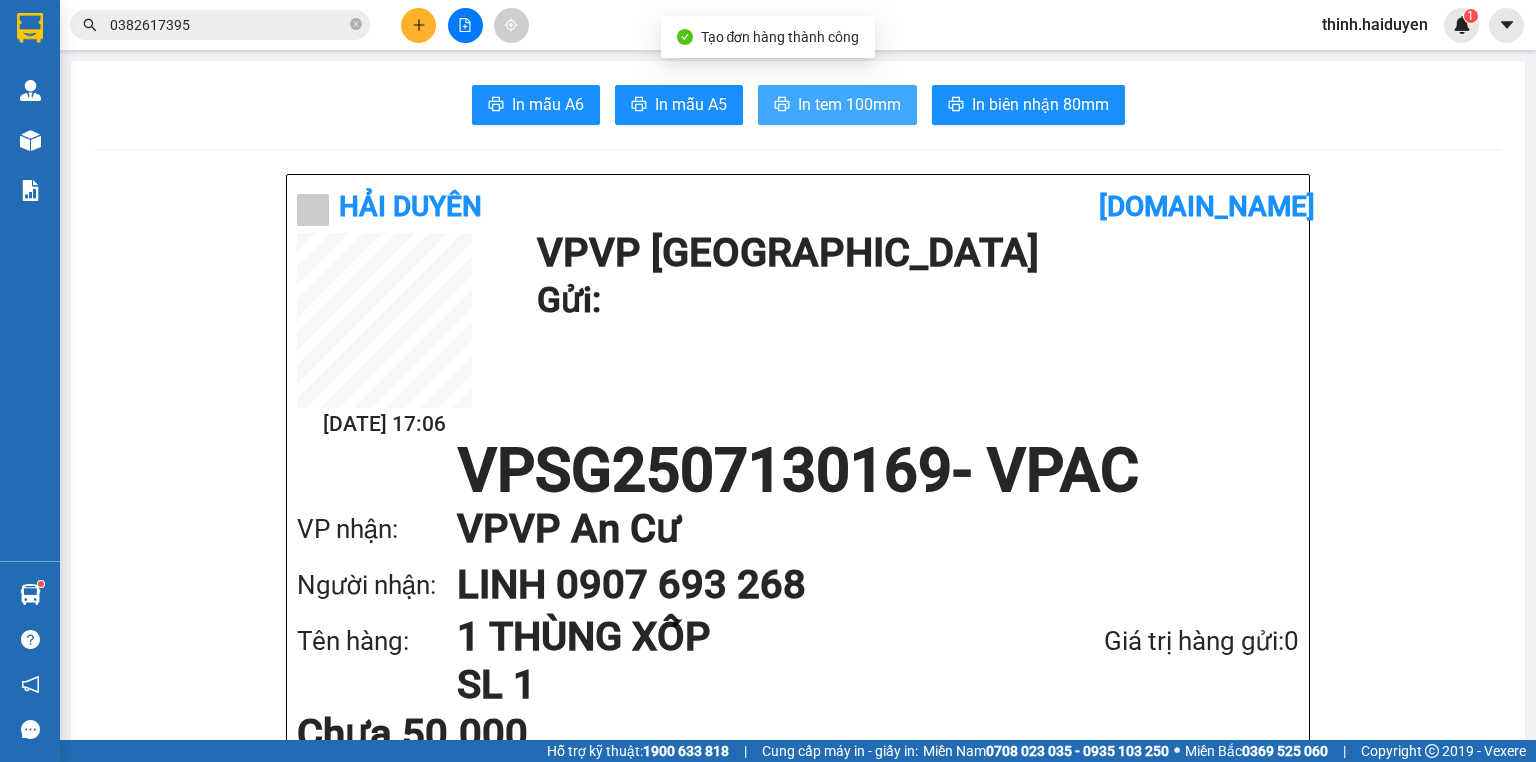 scroll, scrollTop: 0, scrollLeft: 0, axis: both 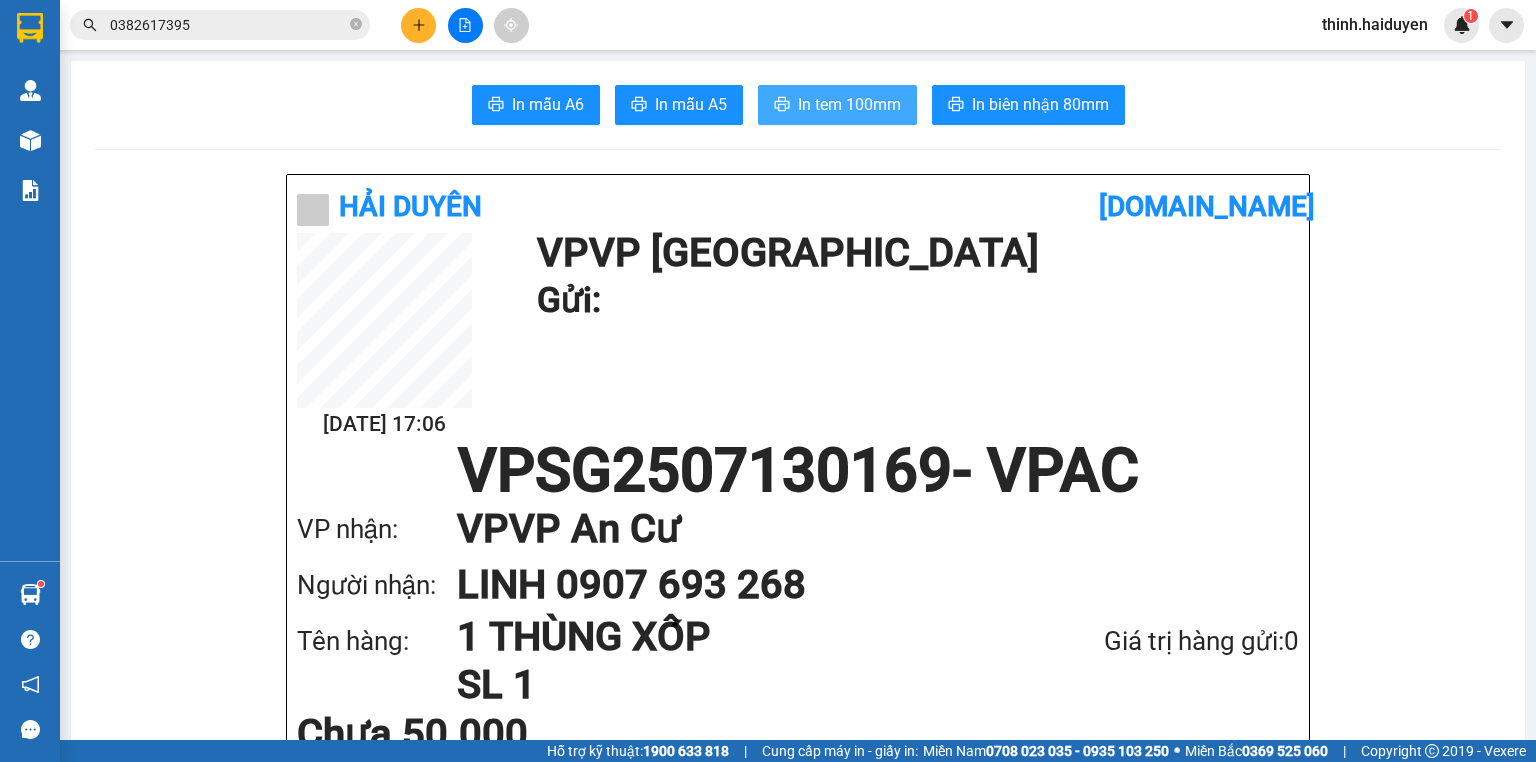 click on "In tem 100mm" at bounding box center (849, 104) 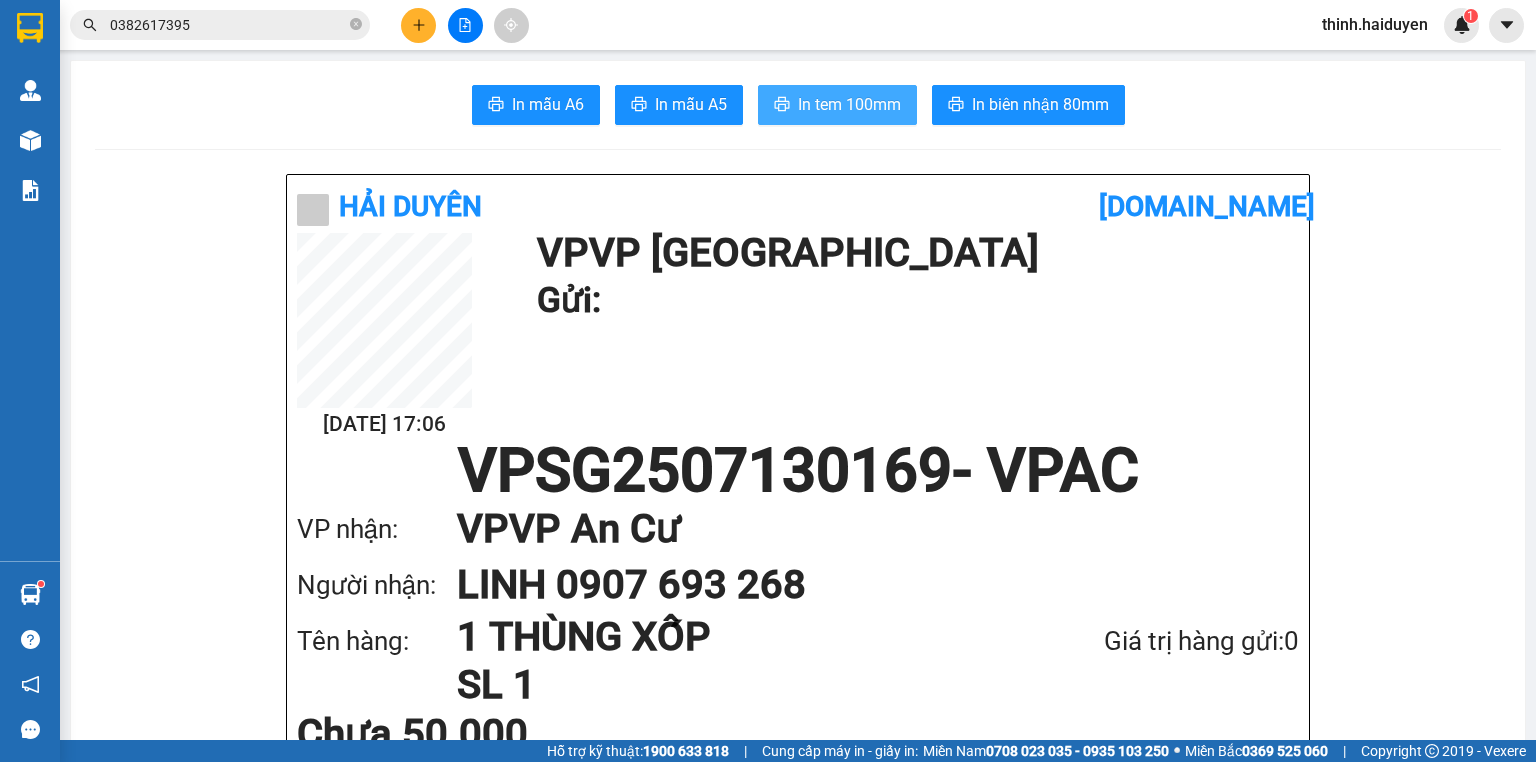 scroll, scrollTop: 0, scrollLeft: 0, axis: both 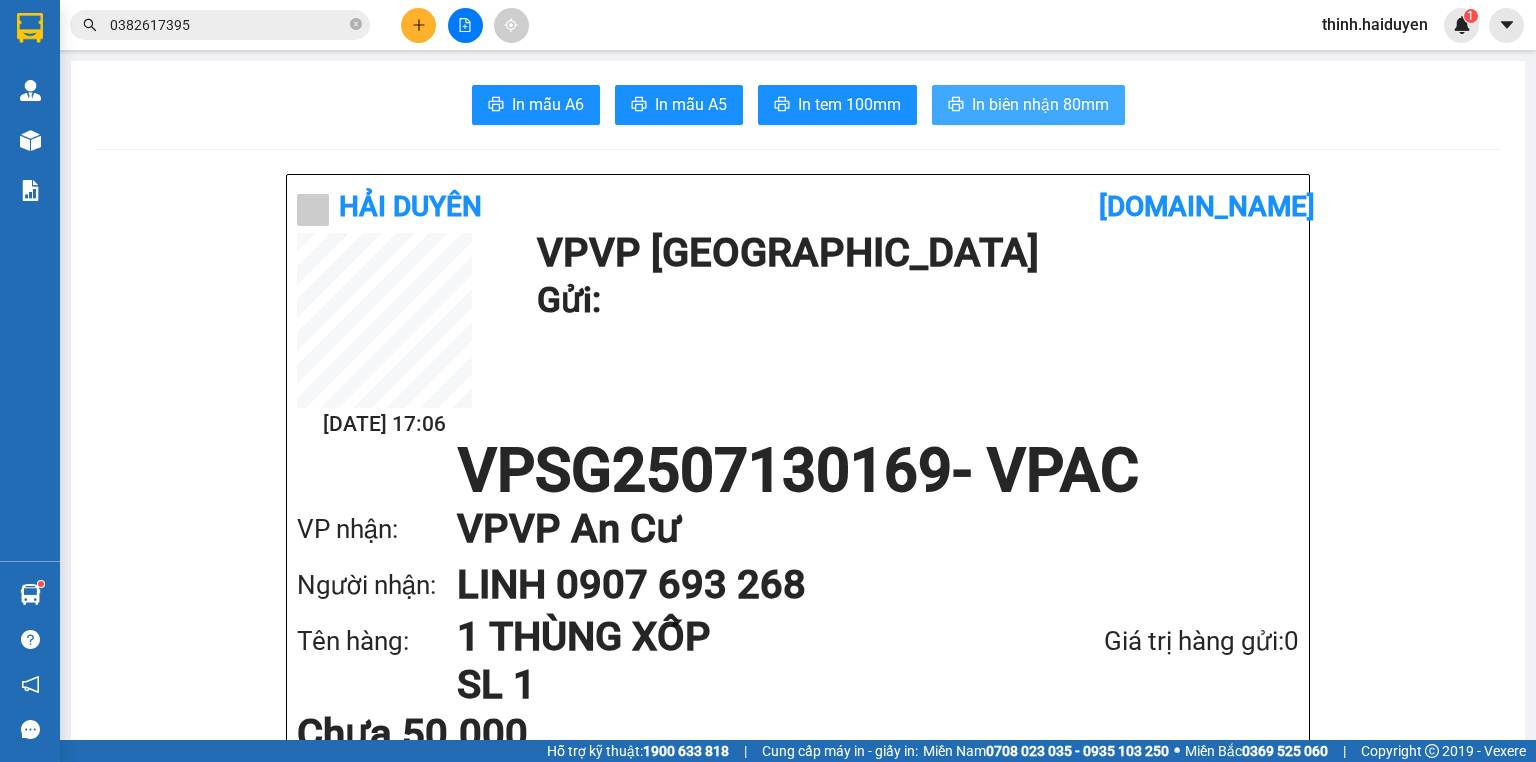click on "In biên nhận 80mm" at bounding box center [1040, 104] 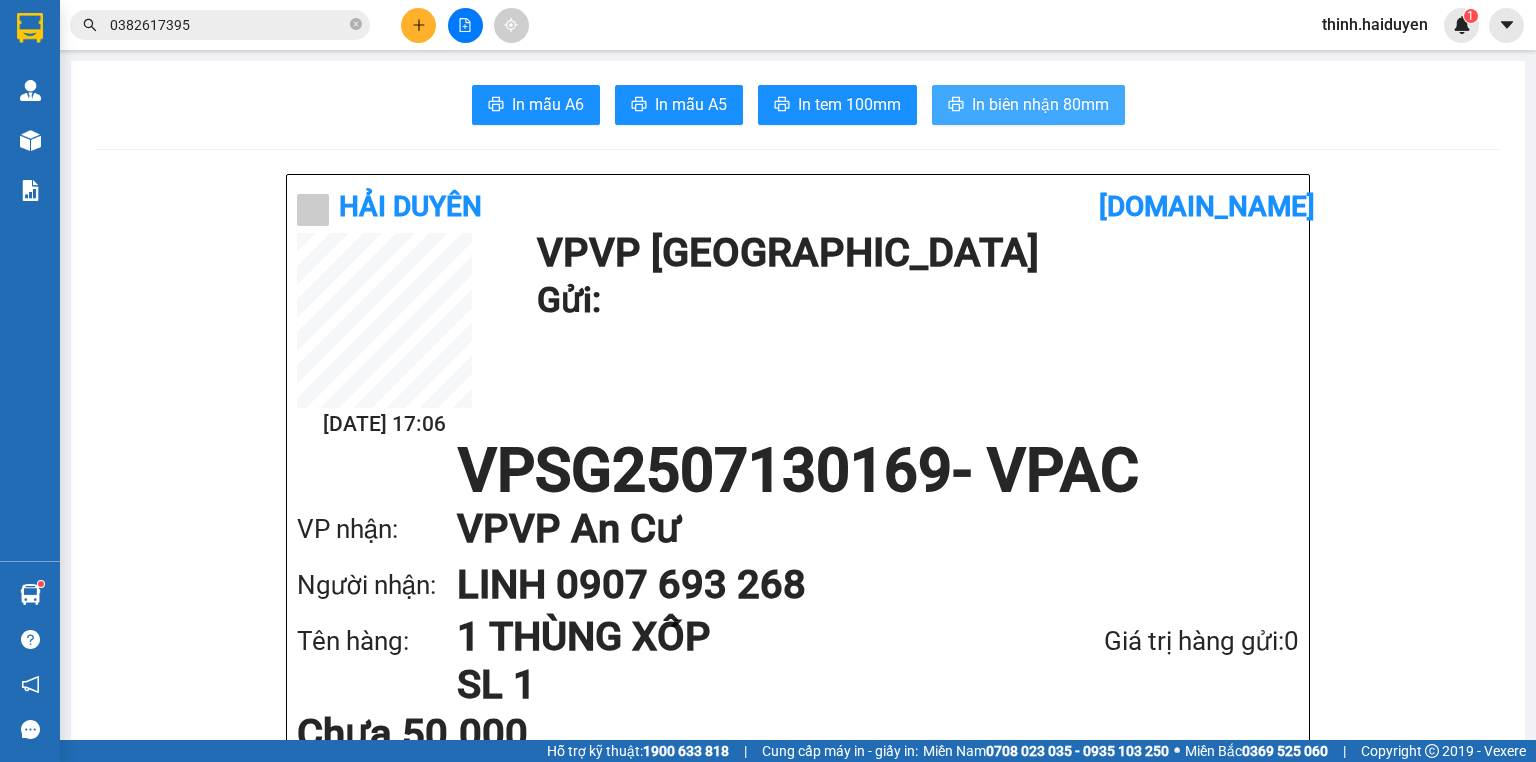 scroll, scrollTop: 0, scrollLeft: 0, axis: both 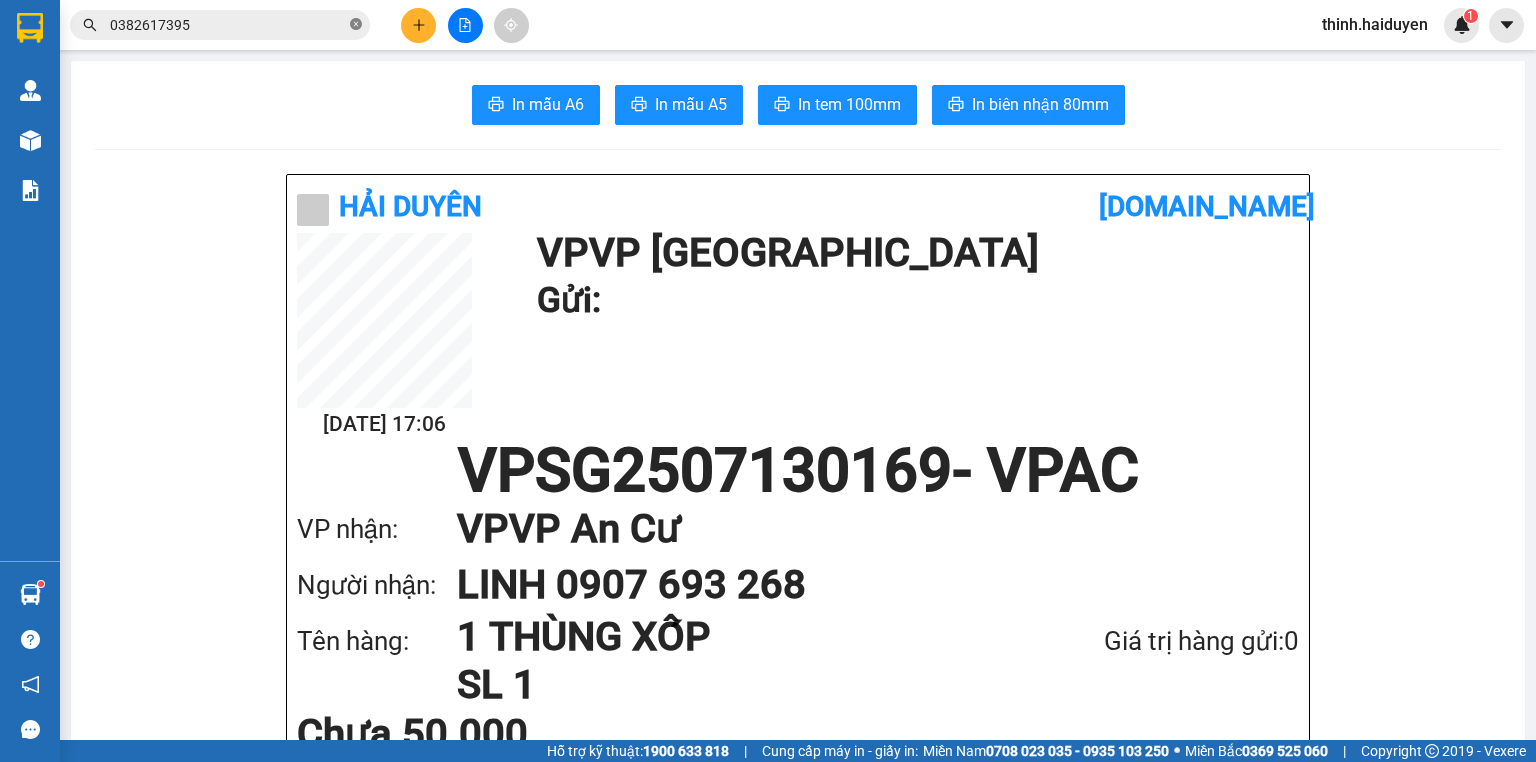 click 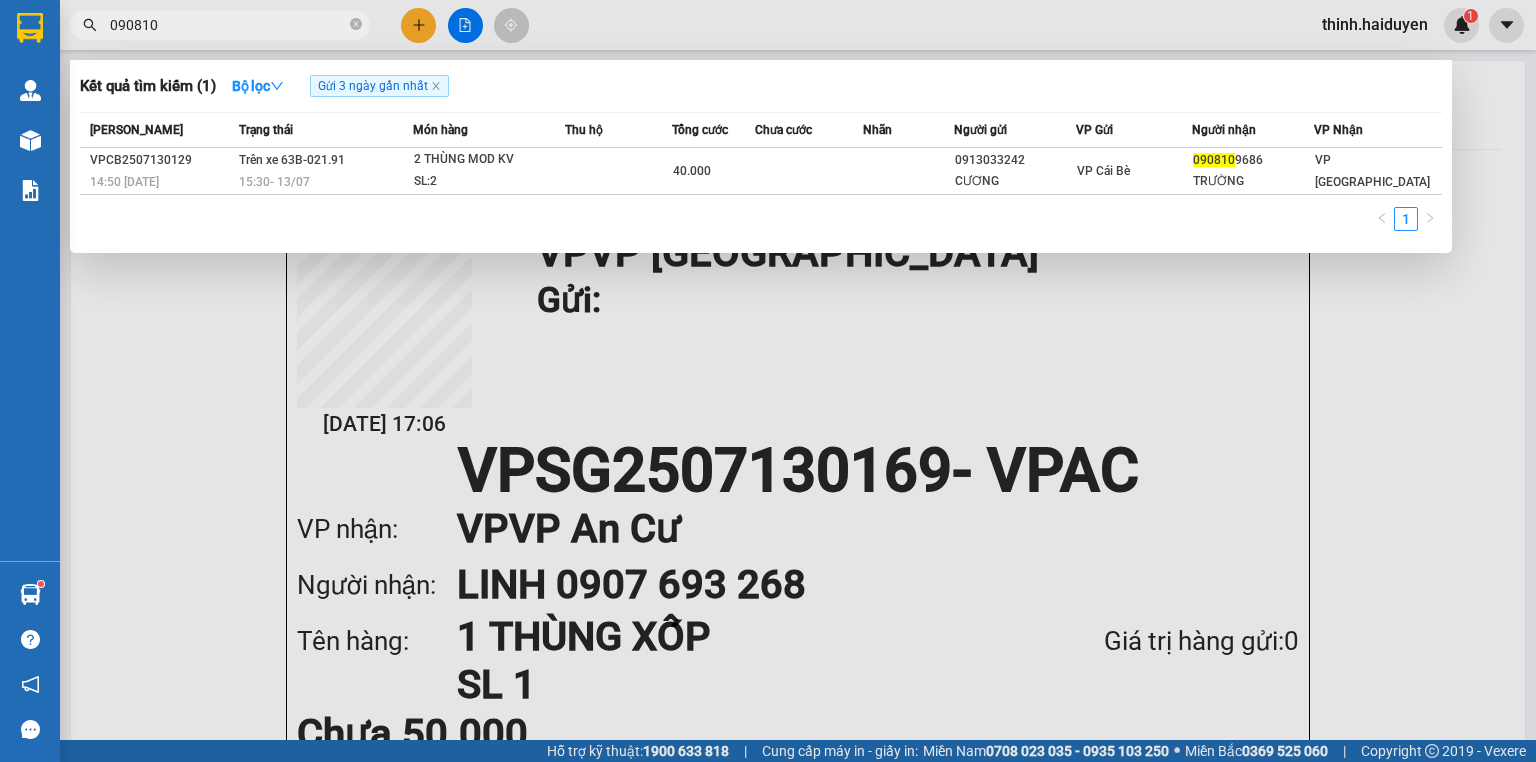 type on "090810" 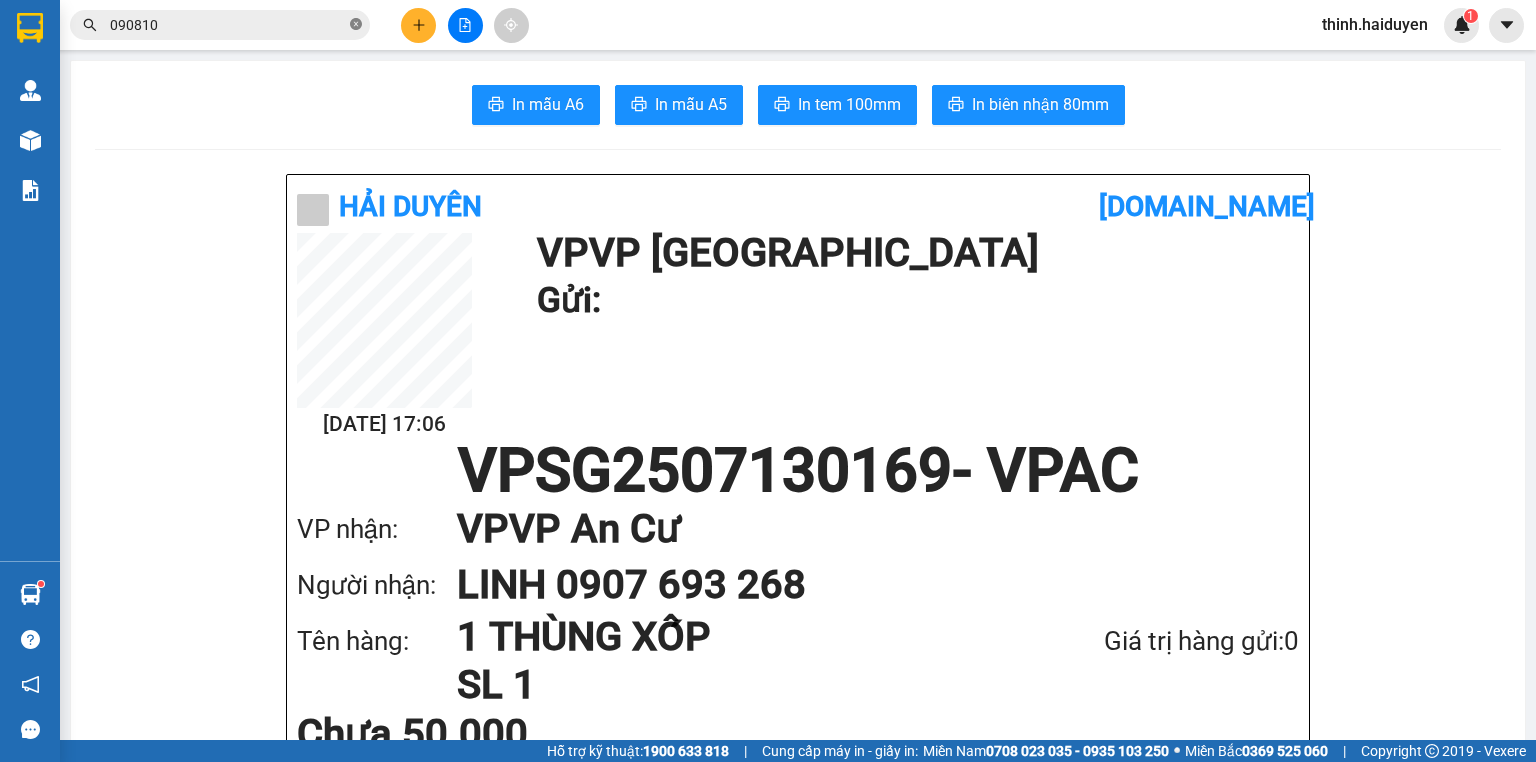 click 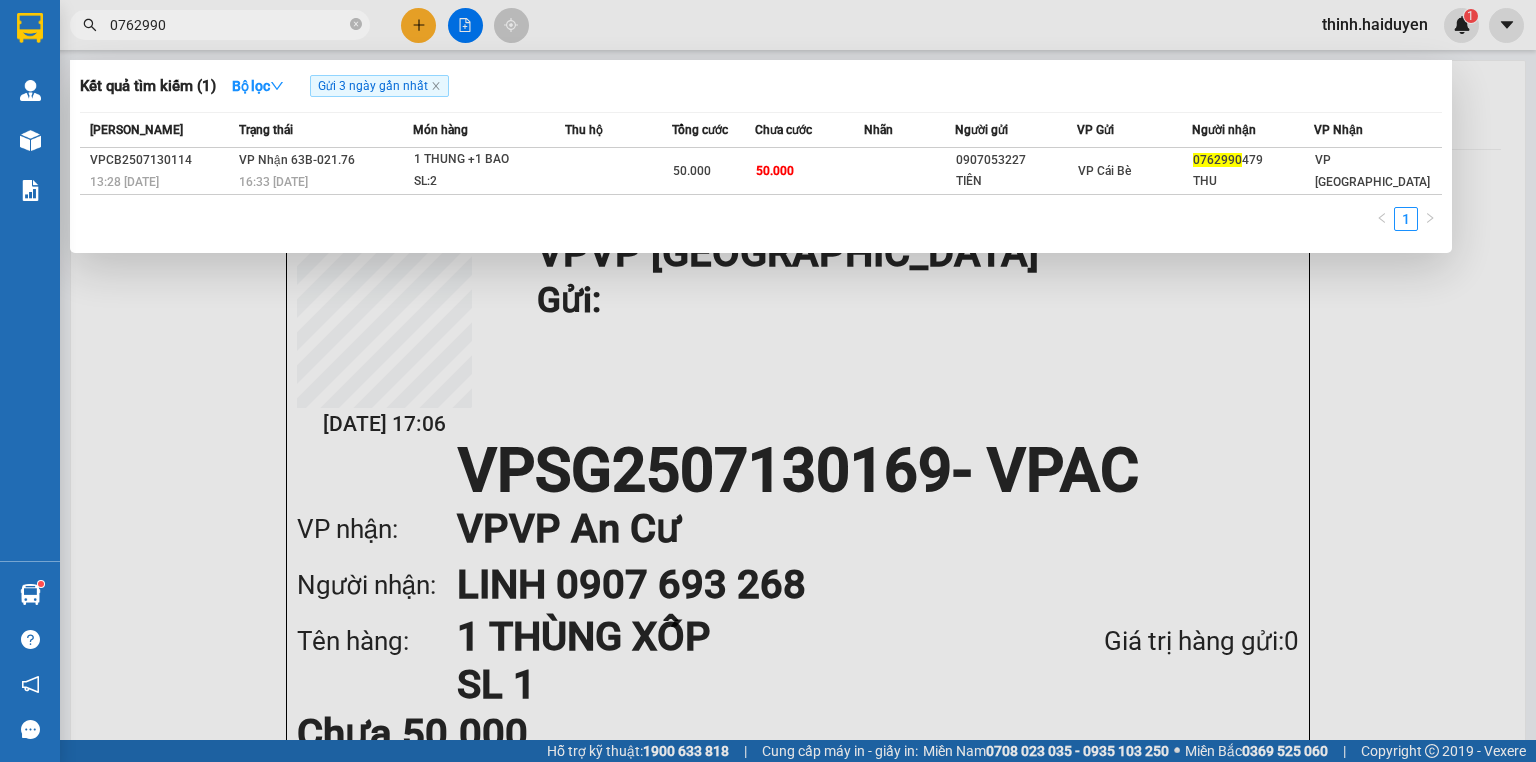 type on "0762990" 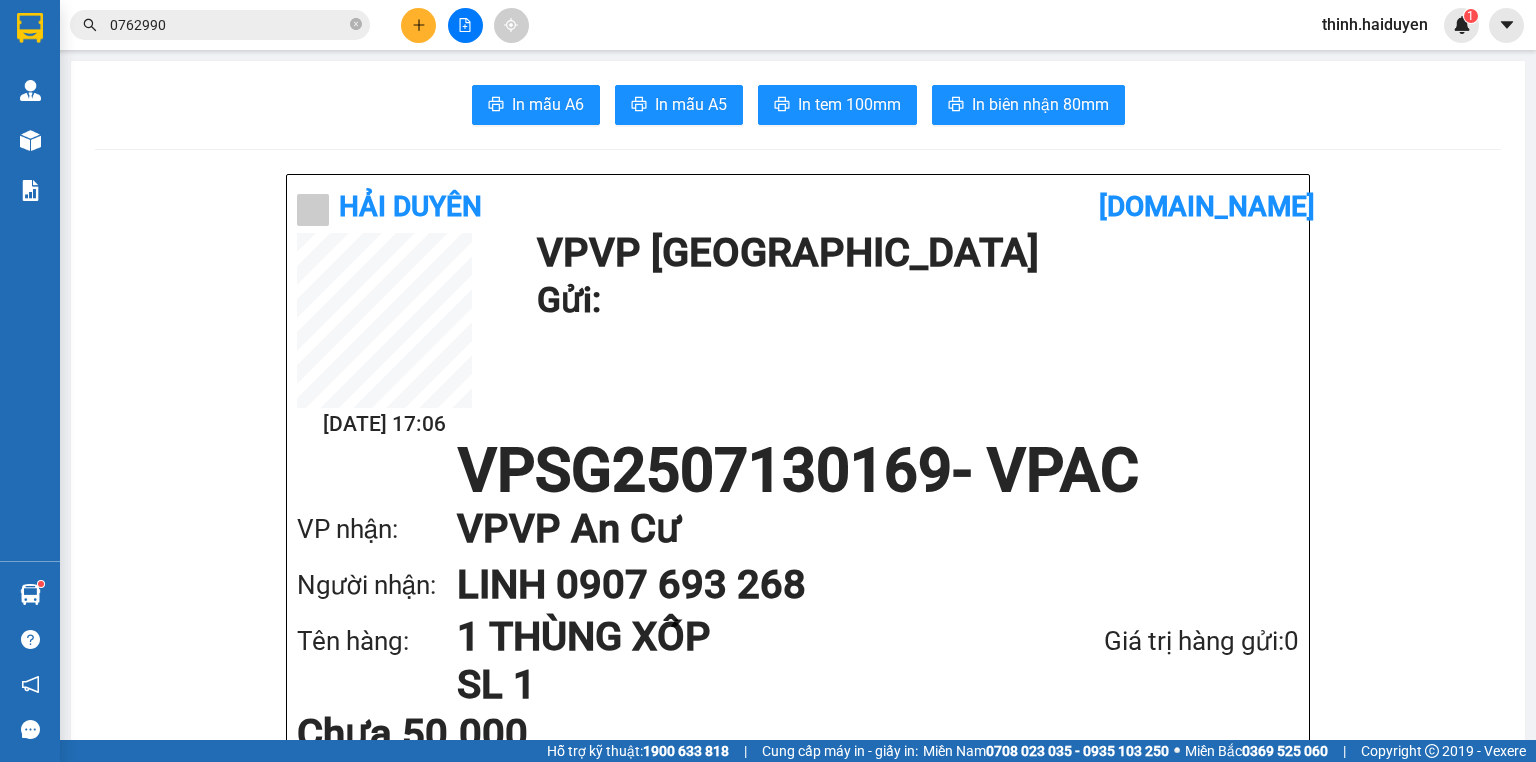 click 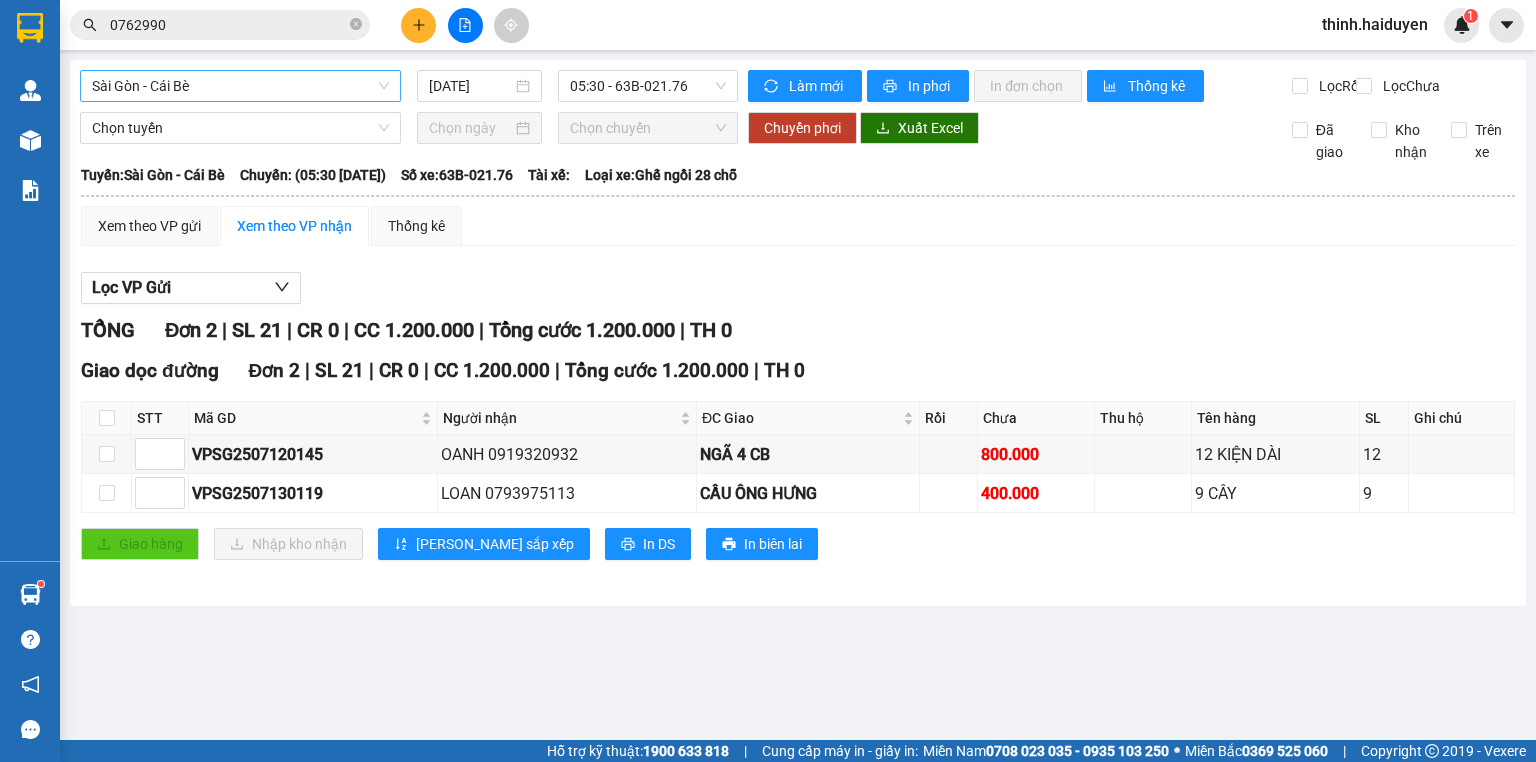 click on "Sài Gòn - Cái Bè" at bounding box center [240, 86] 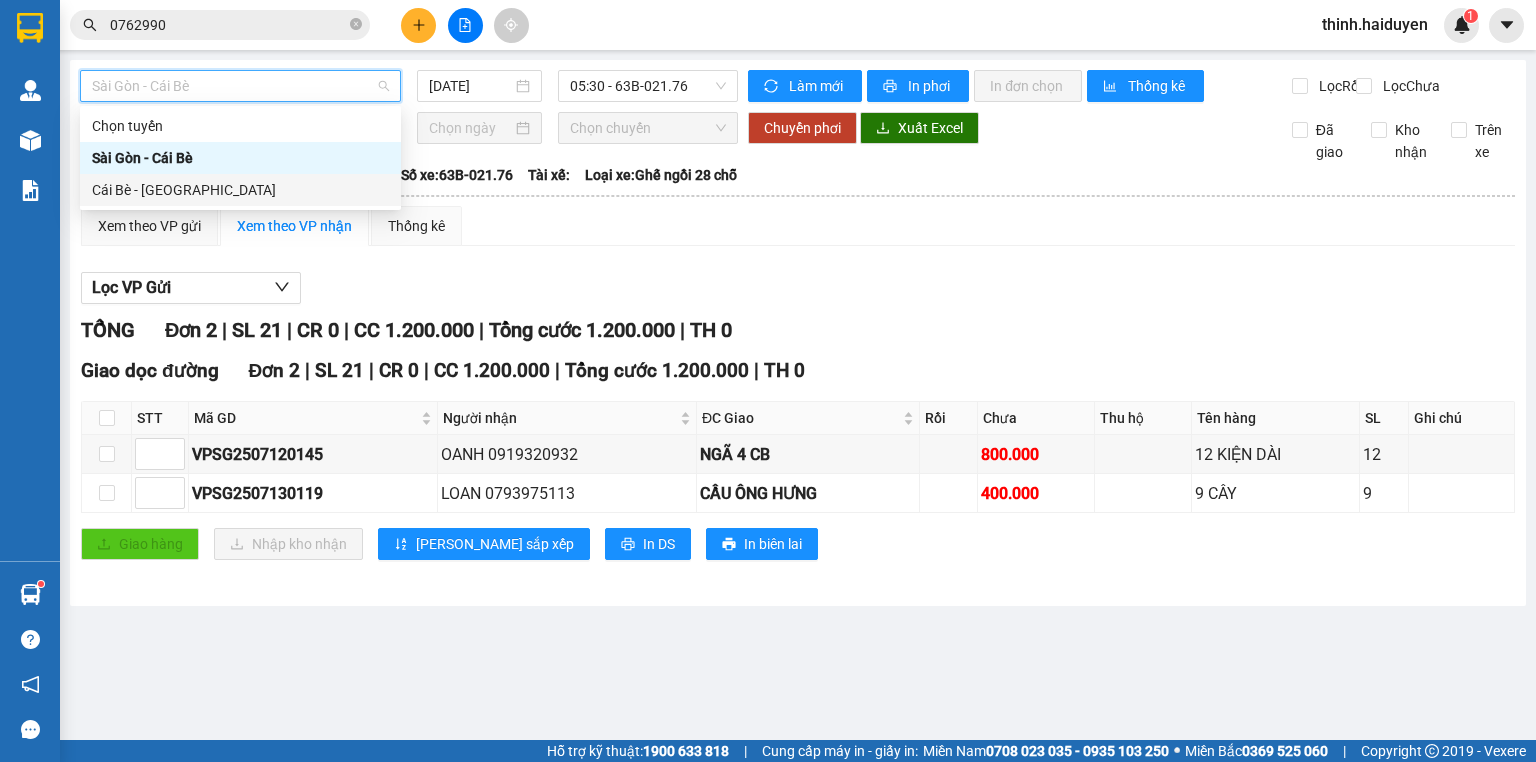 drag, startPoint x: 197, startPoint y: 182, endPoint x: 438, endPoint y: 161, distance: 241.91321 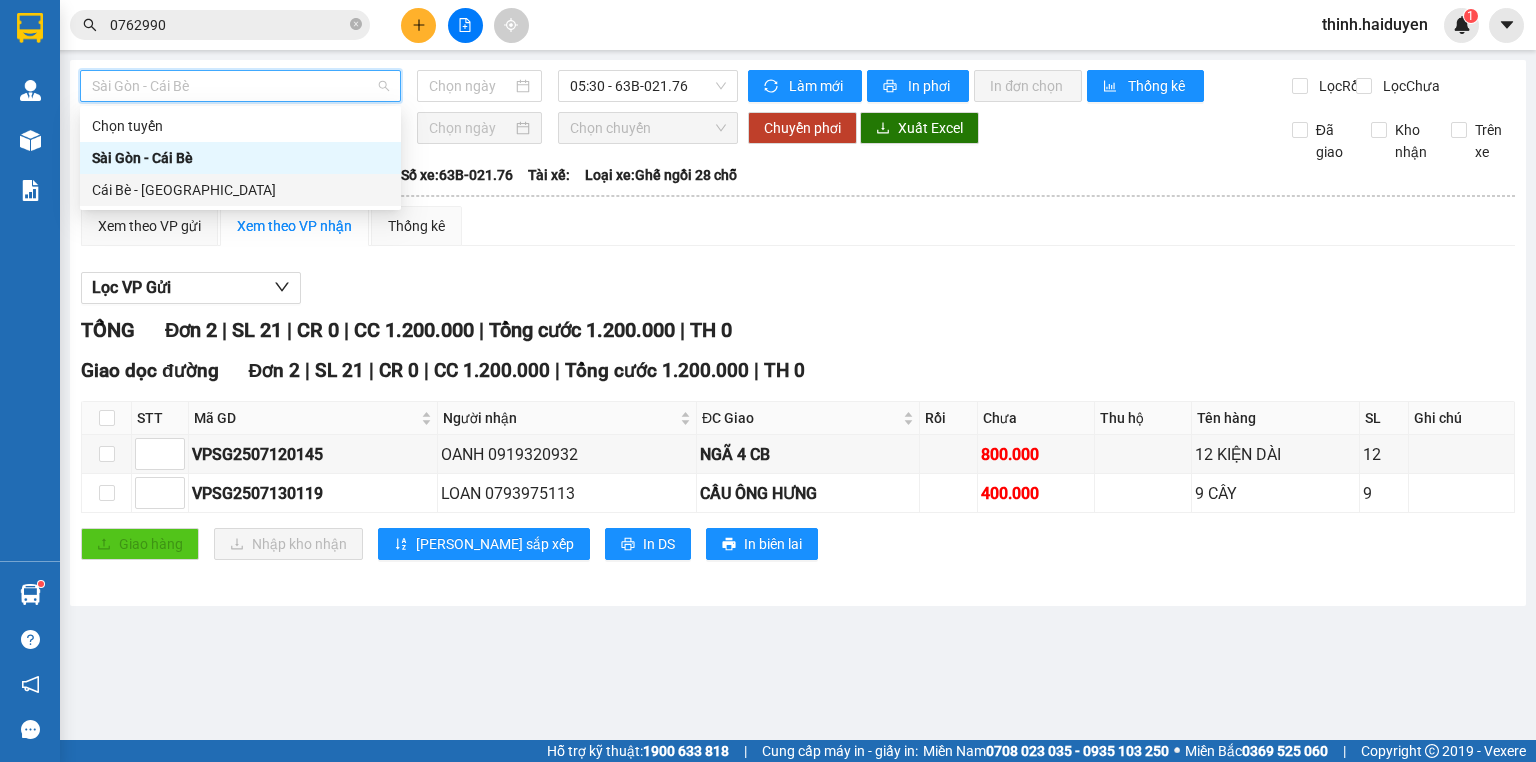 type on "[DATE]" 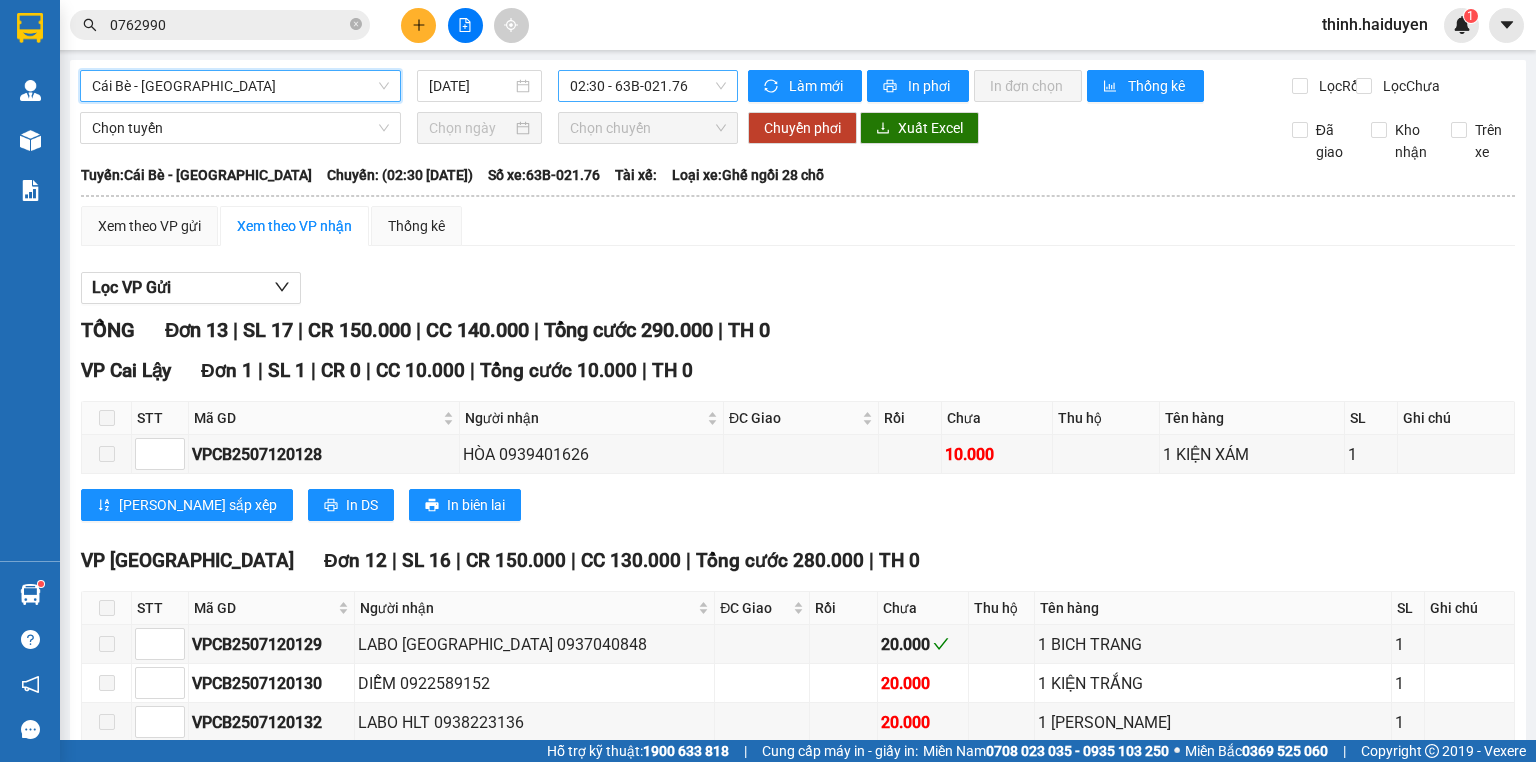 click on "02:30     - 63B-021.76" at bounding box center [648, 86] 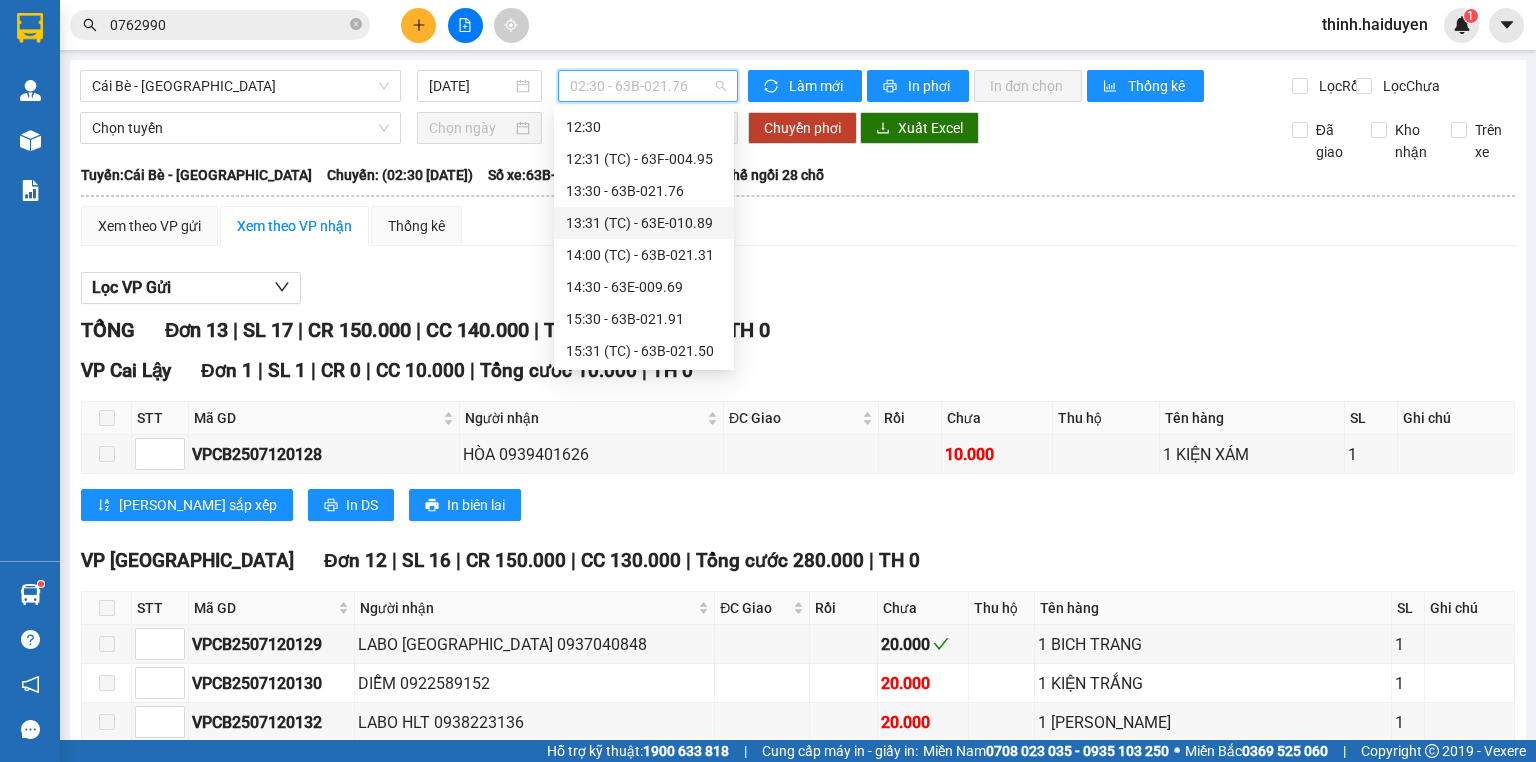 scroll, scrollTop: 480, scrollLeft: 0, axis: vertical 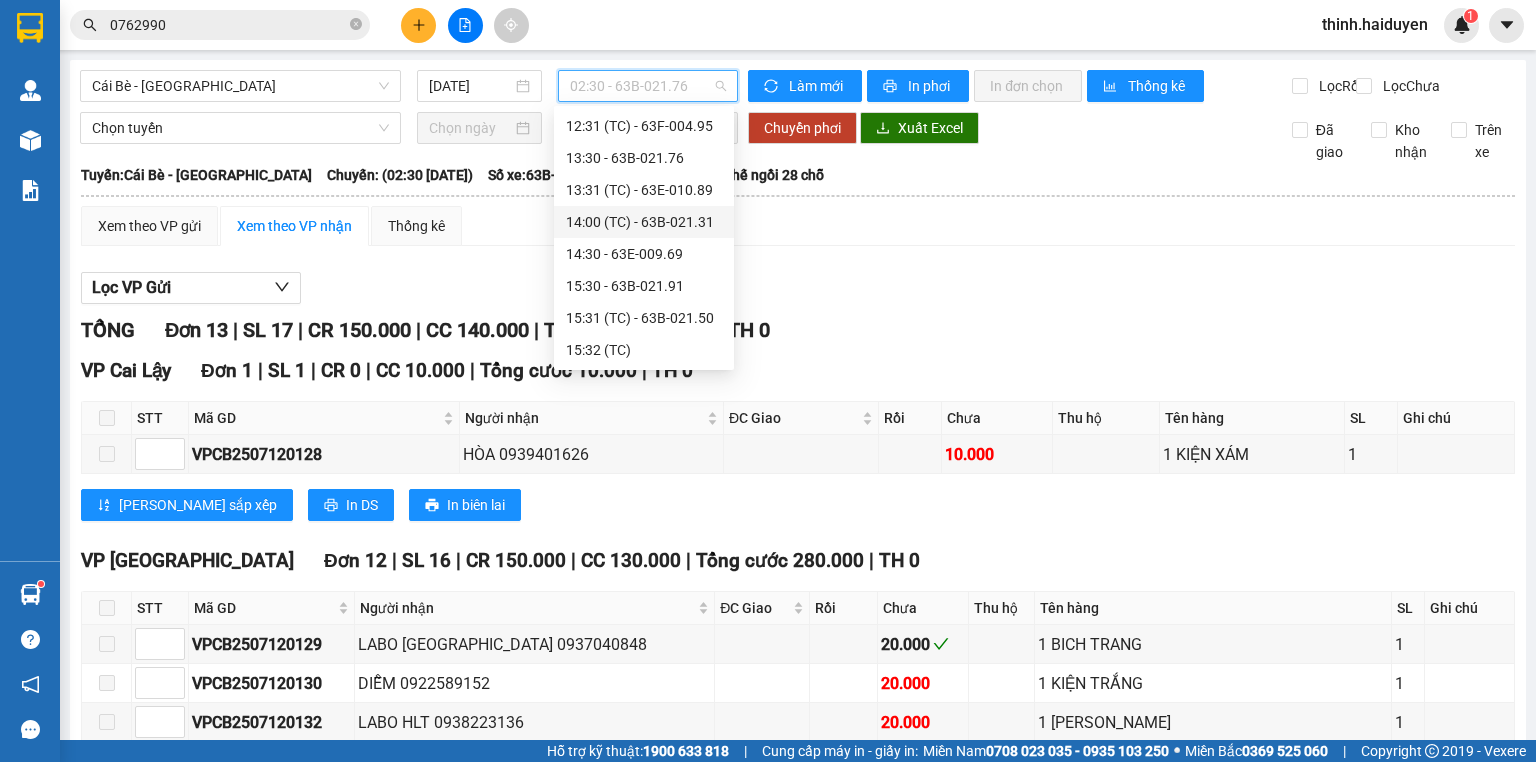 click on "14:00   (TC)   - 63B-021.31" at bounding box center [644, 222] 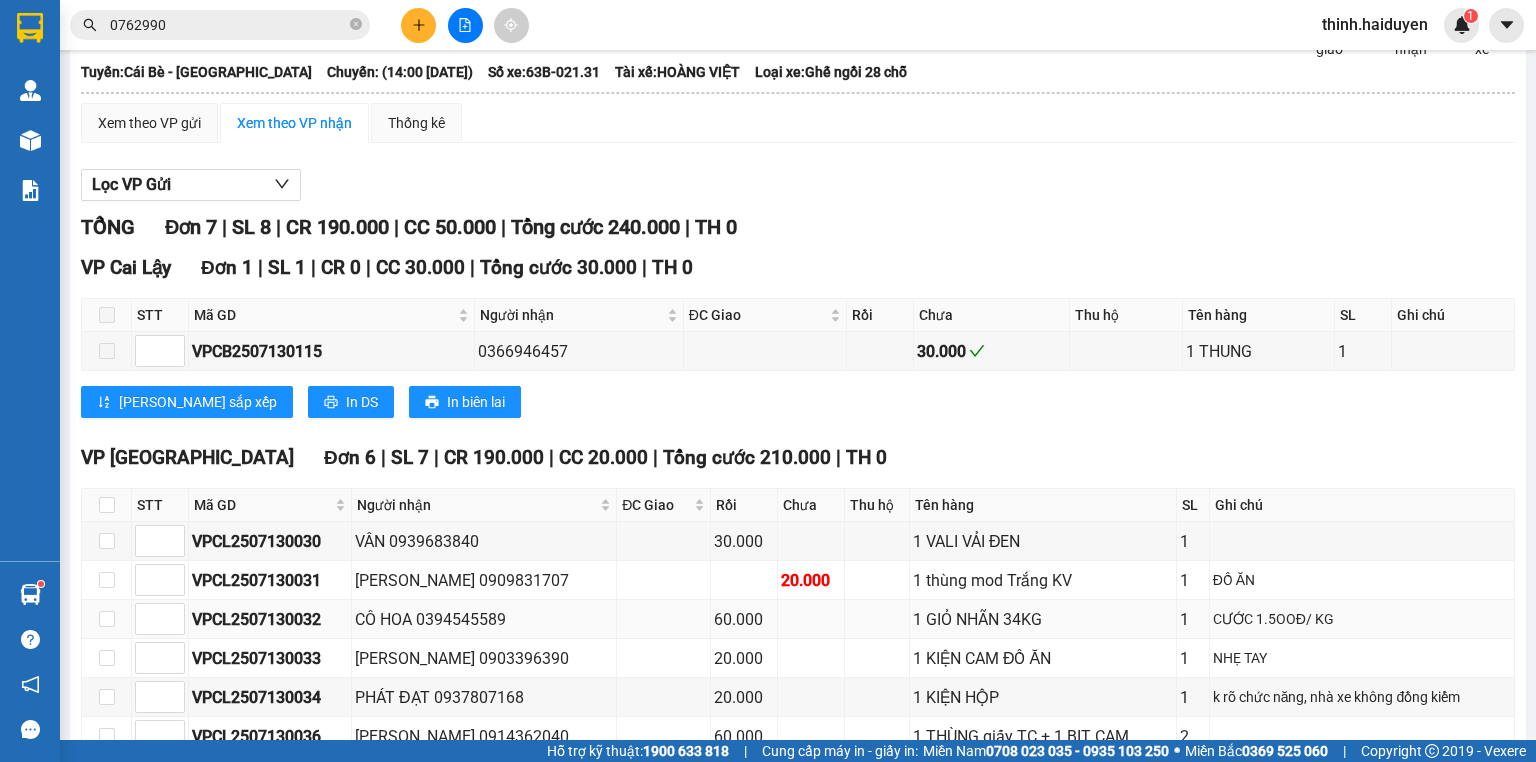 scroll, scrollTop: 232, scrollLeft: 0, axis: vertical 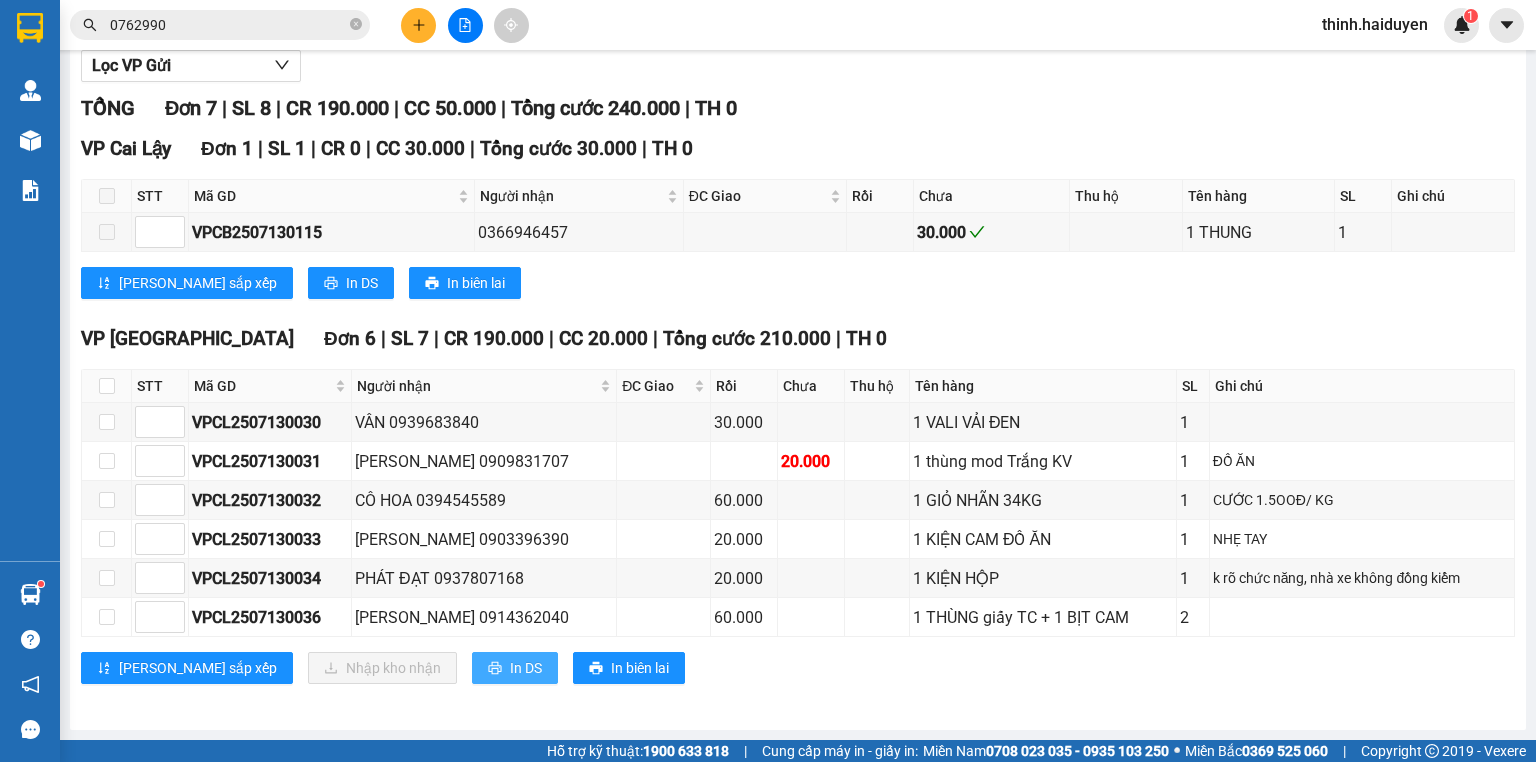 drag, startPoint x: 445, startPoint y: 667, endPoint x: 443, endPoint y: 641, distance: 26.076809 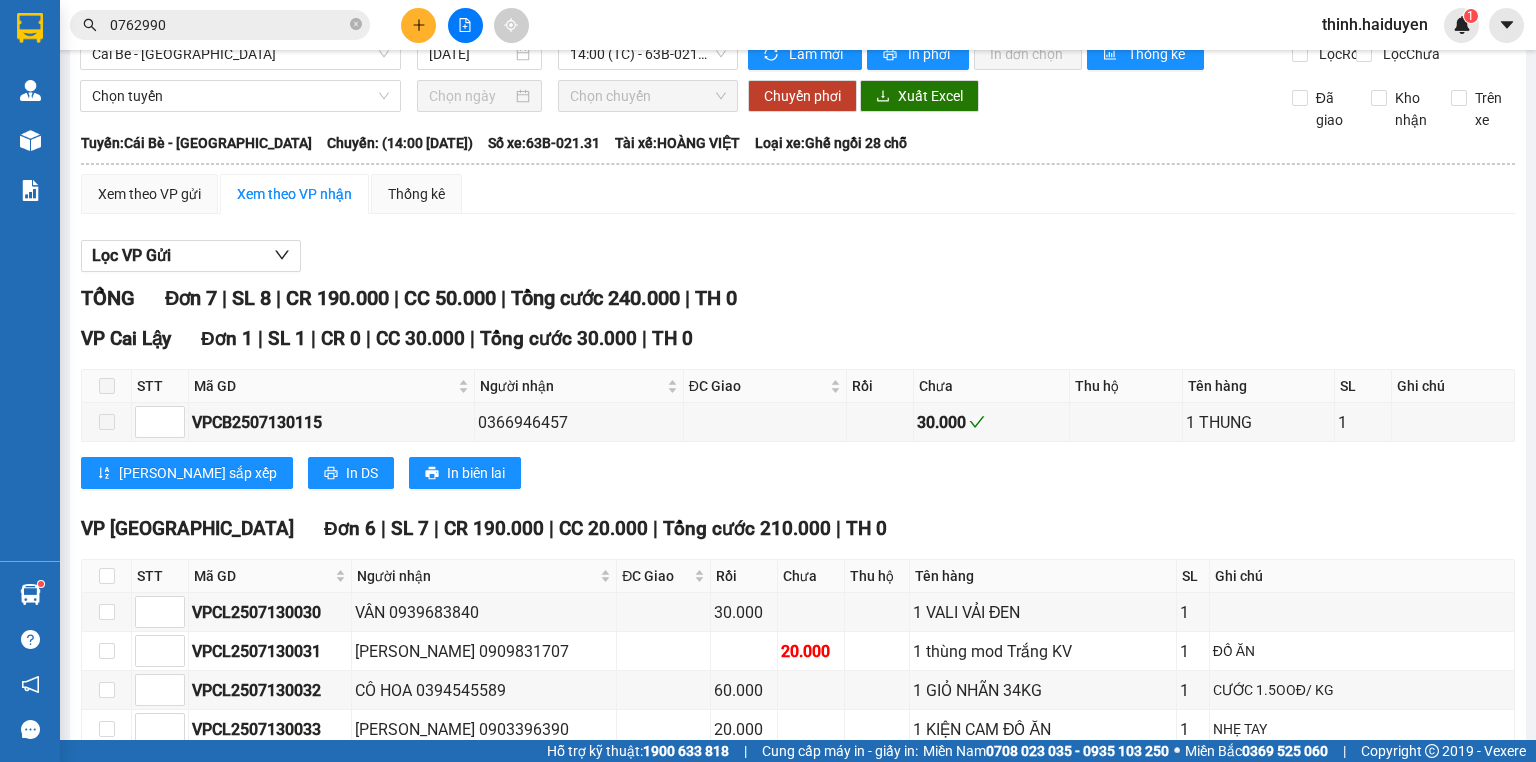 scroll, scrollTop: 0, scrollLeft: 0, axis: both 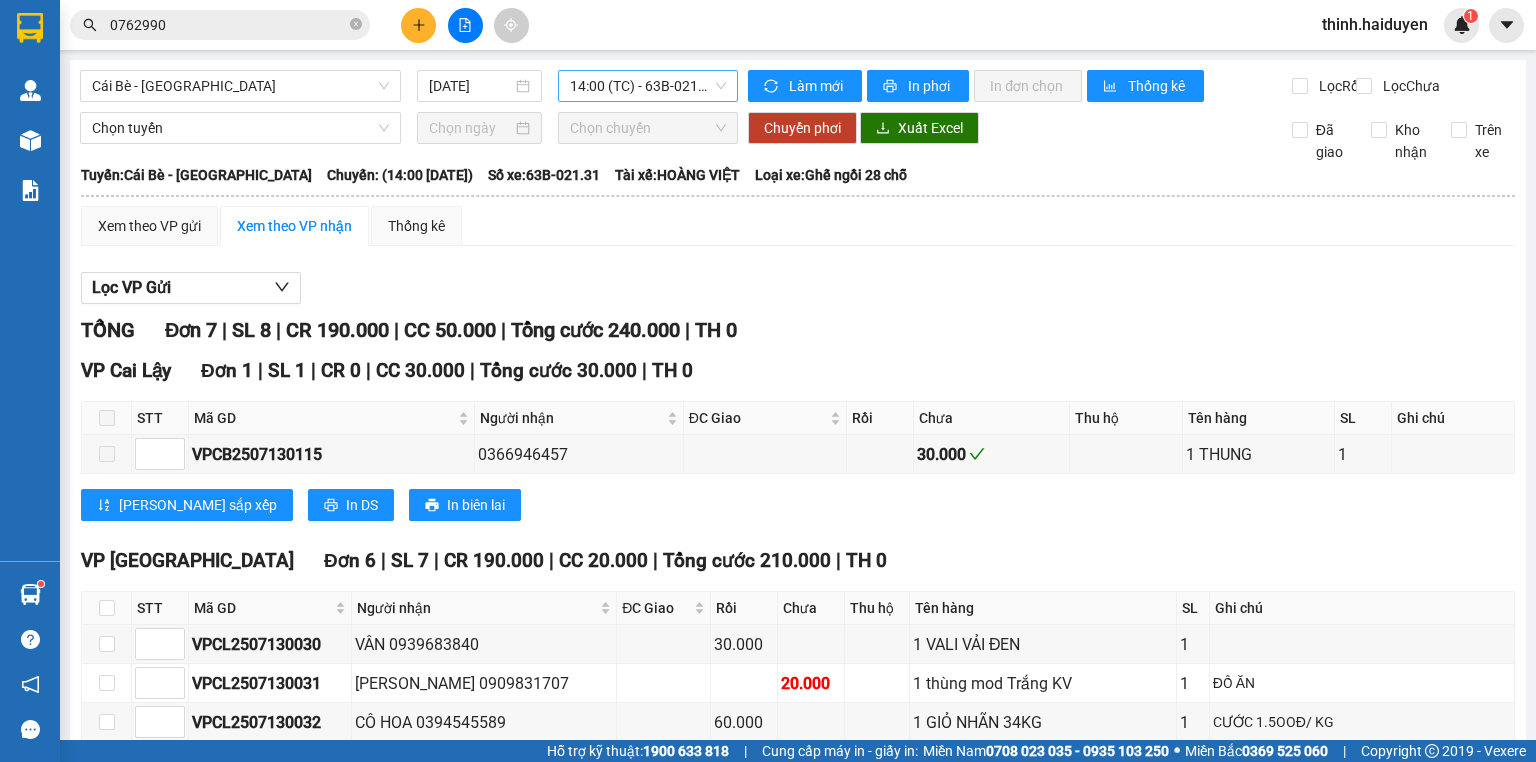 drag, startPoint x: 640, startPoint y: 80, endPoint x: 643, endPoint y: 96, distance: 16.27882 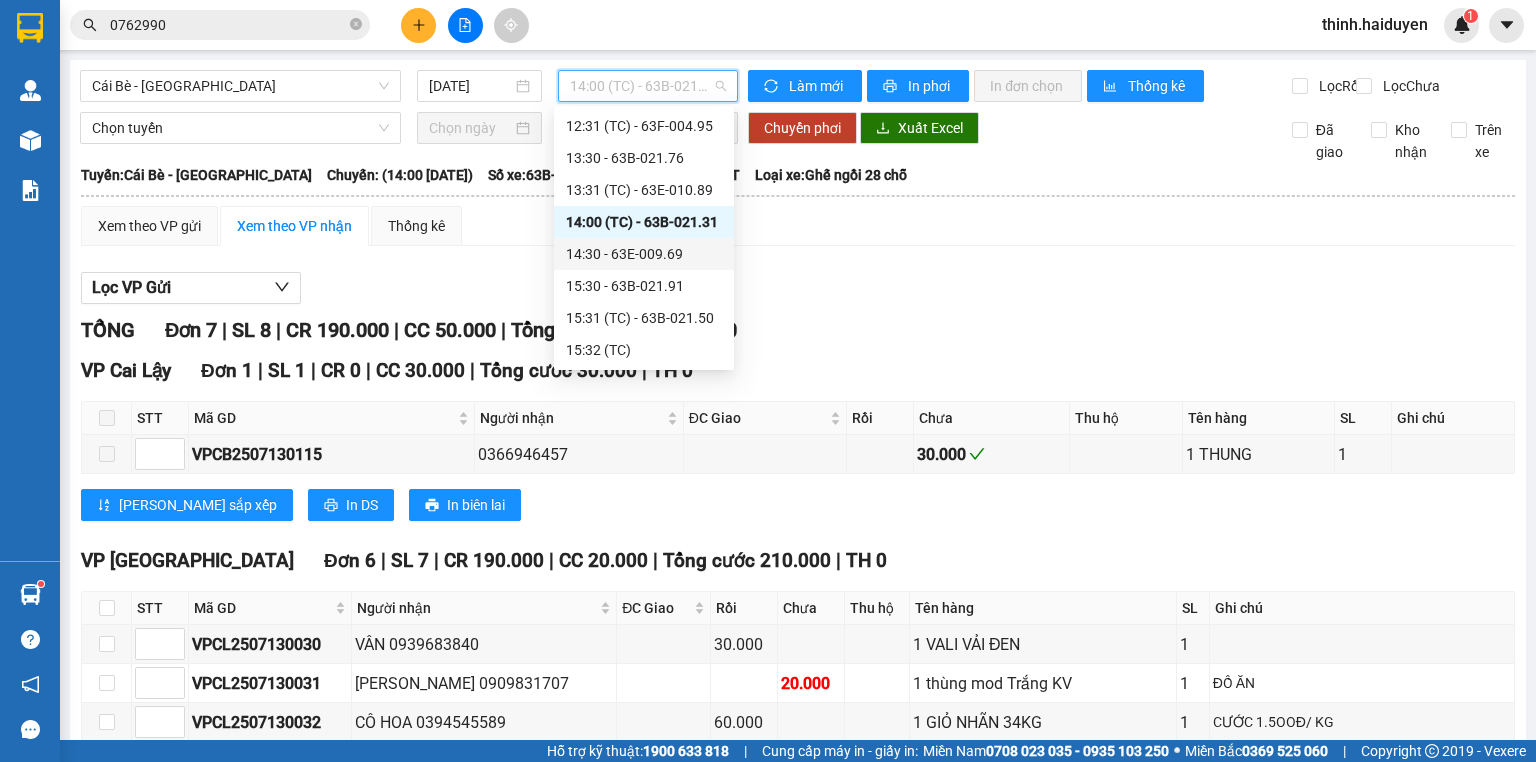 click on "14:30     - 63E-009.69" at bounding box center (644, 254) 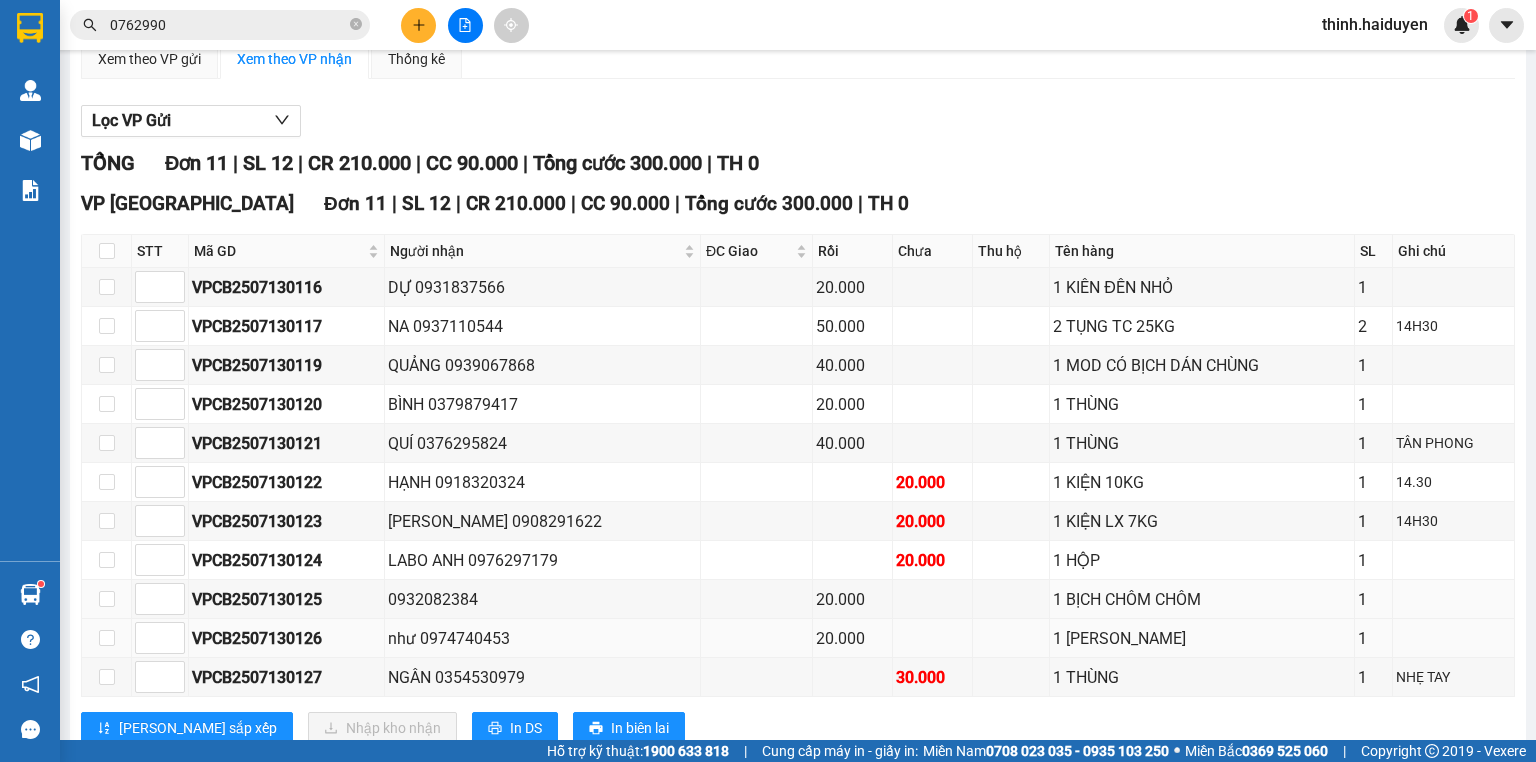scroll, scrollTop: 236, scrollLeft: 0, axis: vertical 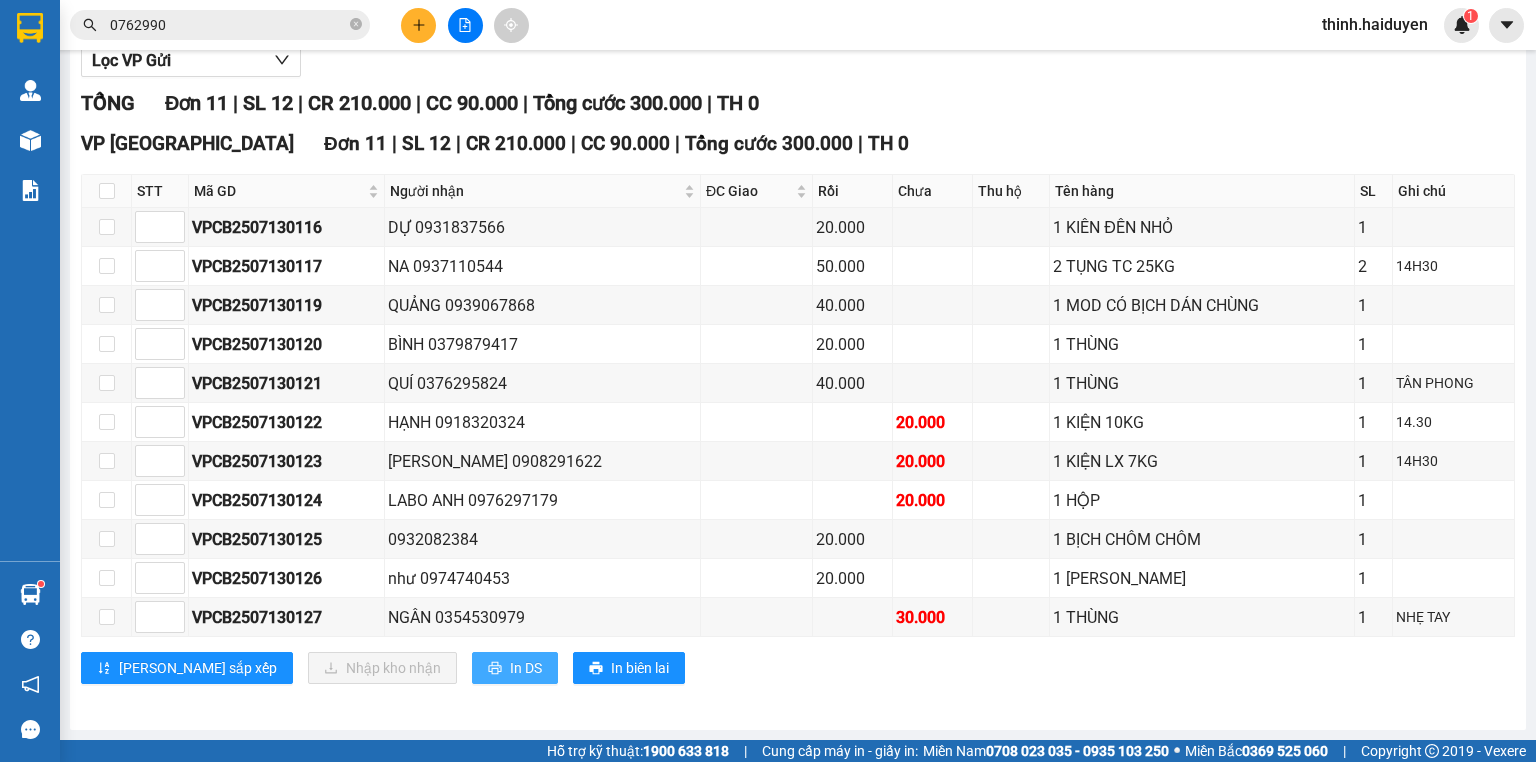 click on "In DS" at bounding box center (526, 668) 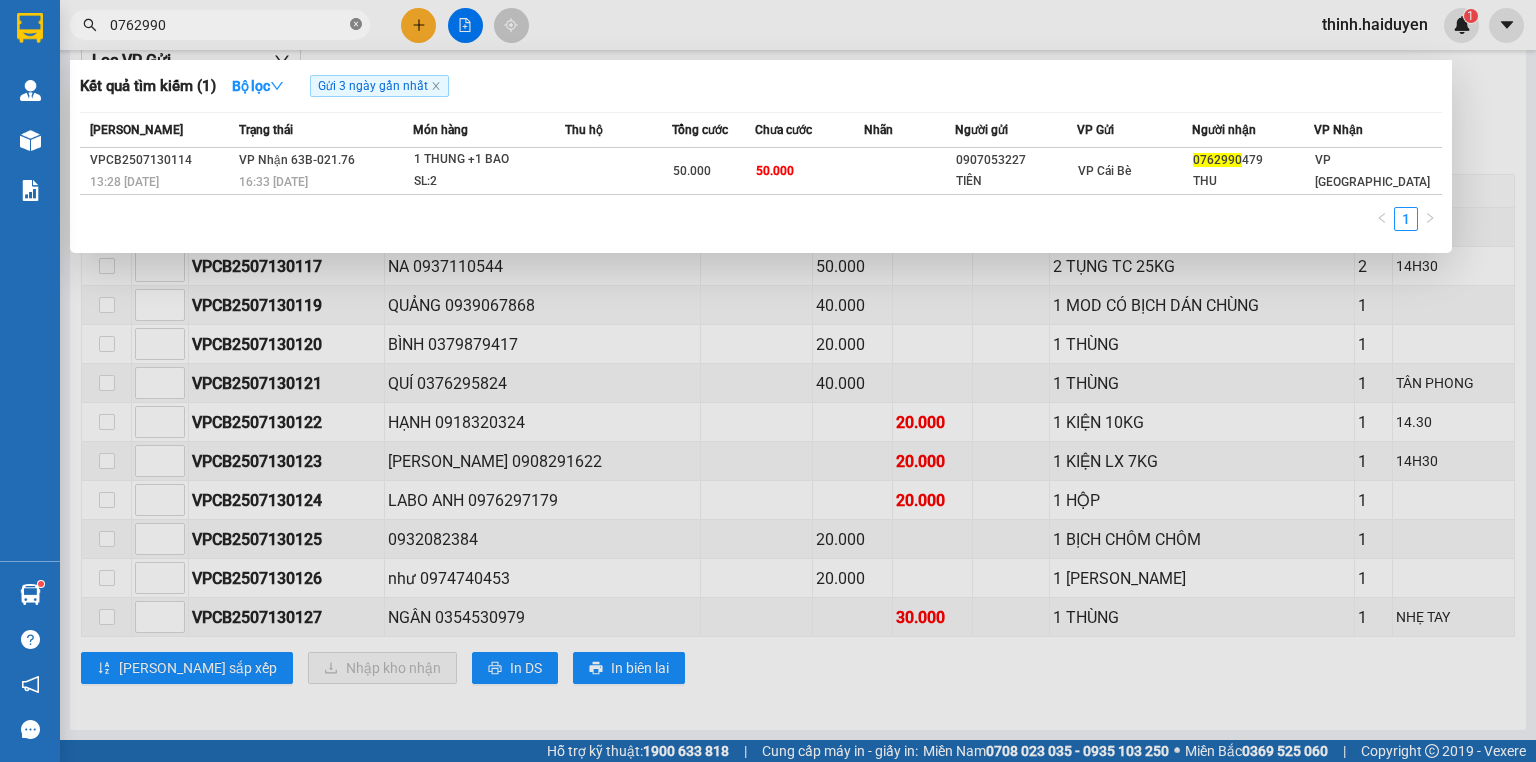 click 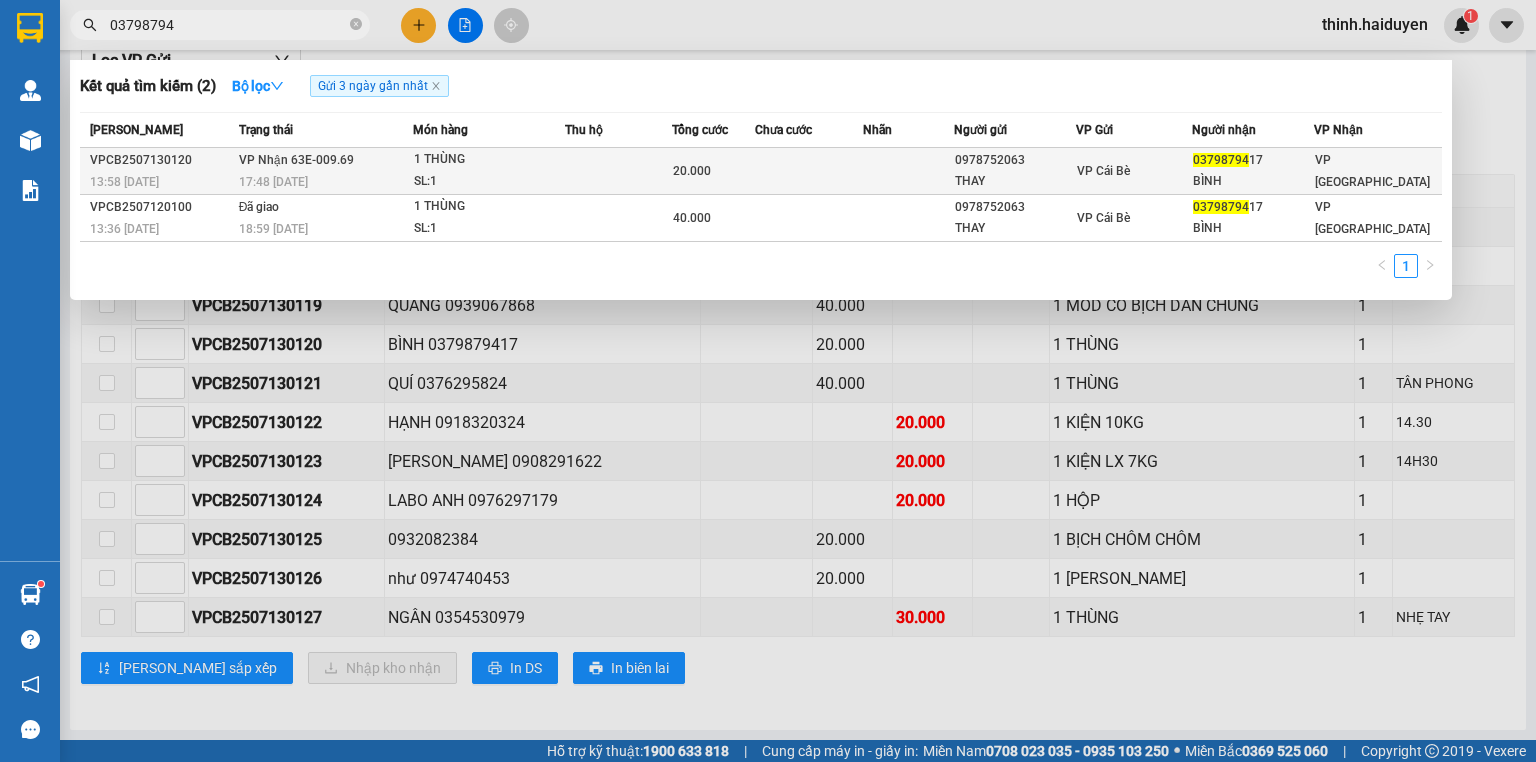 type on "03798794" 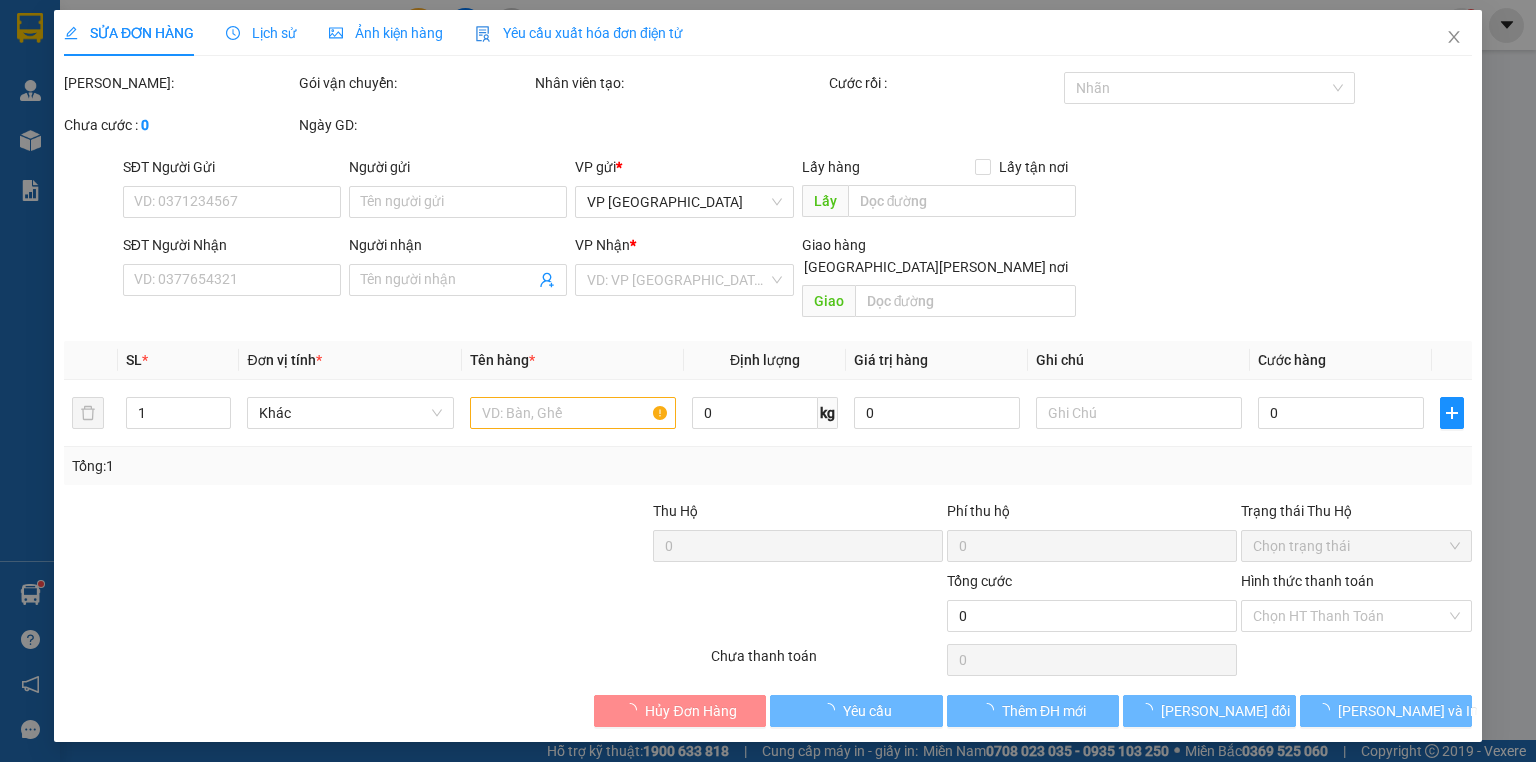 type on "0978752063" 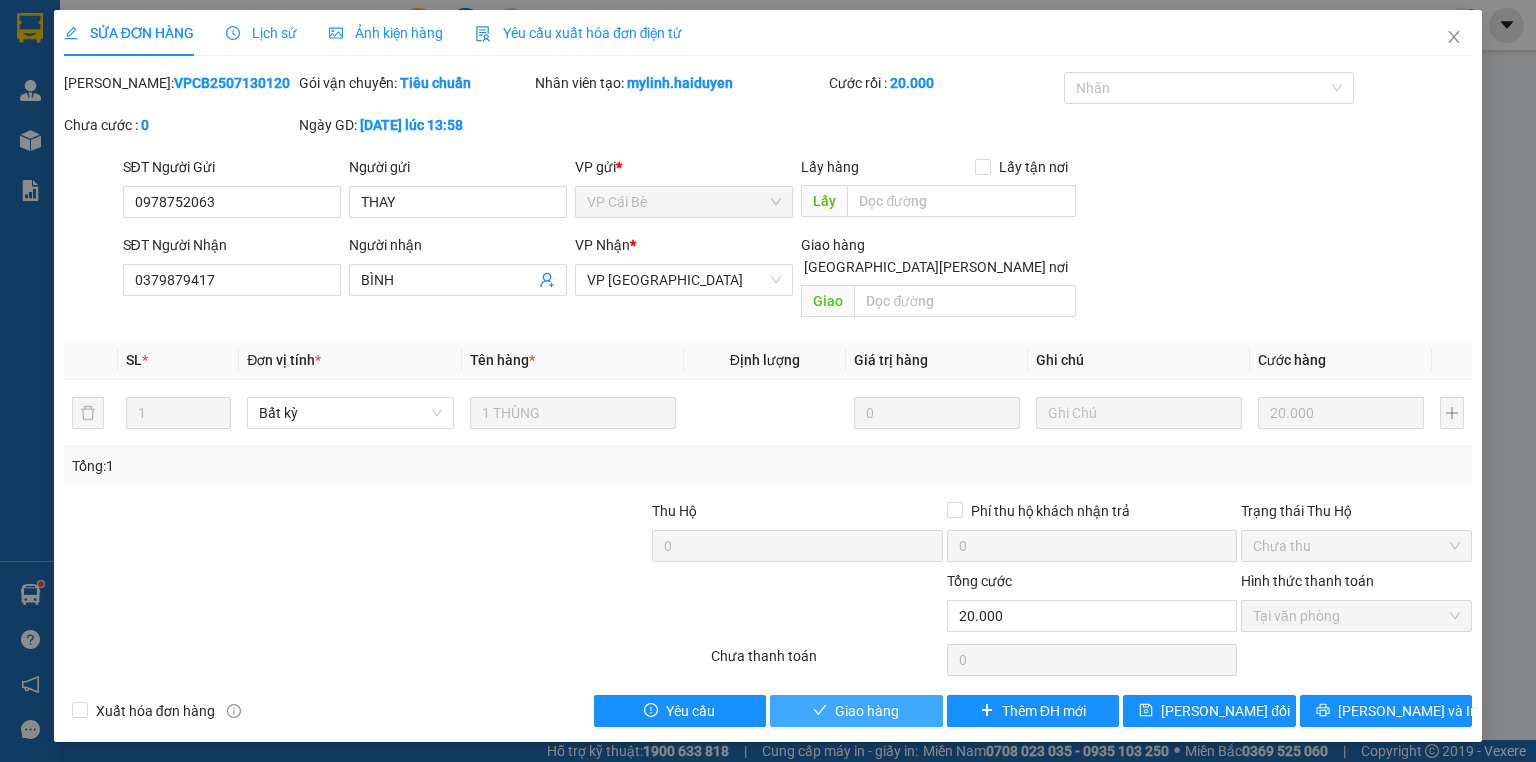 click on "Giao hàng" at bounding box center (856, 711) 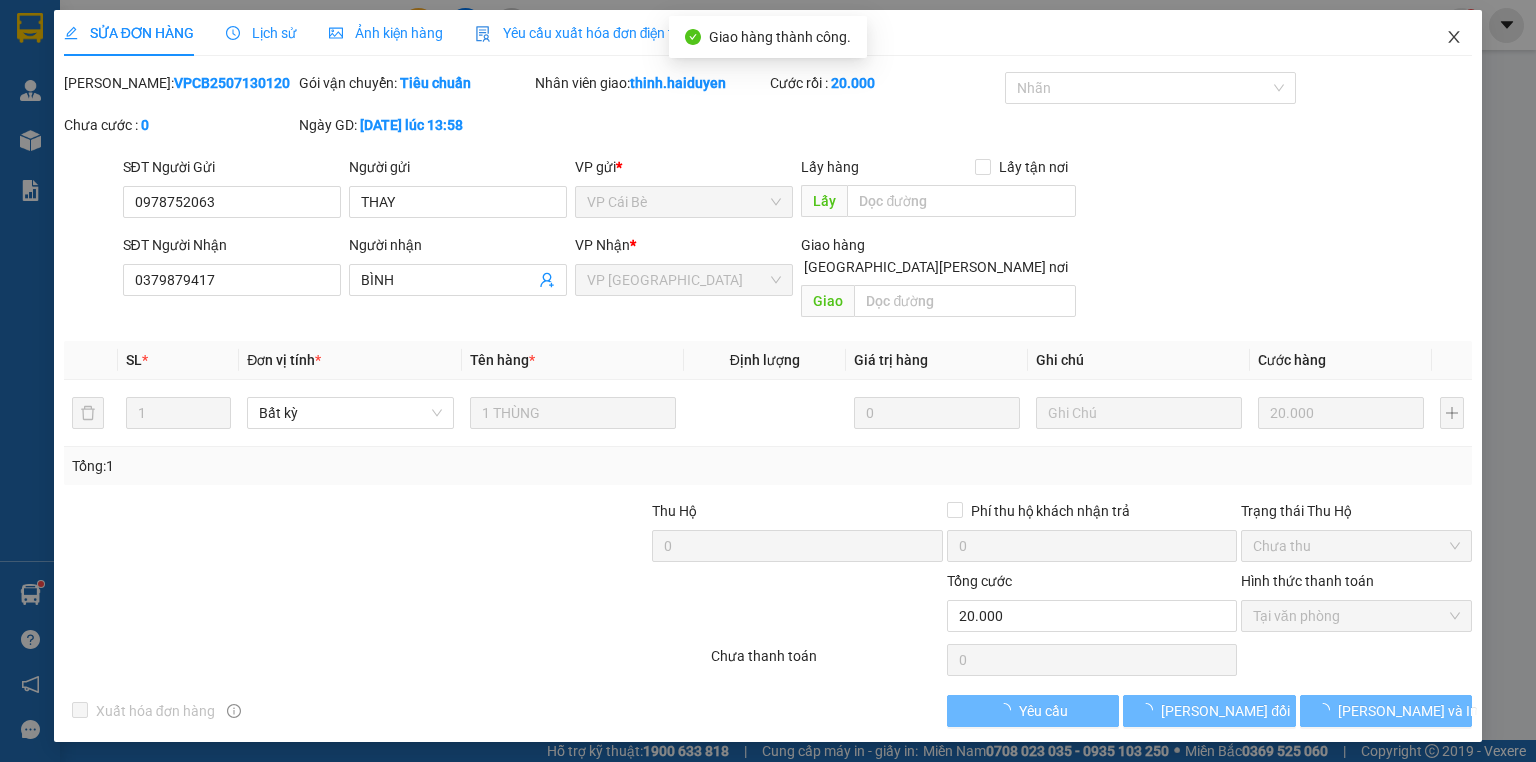 click at bounding box center (1454, 38) 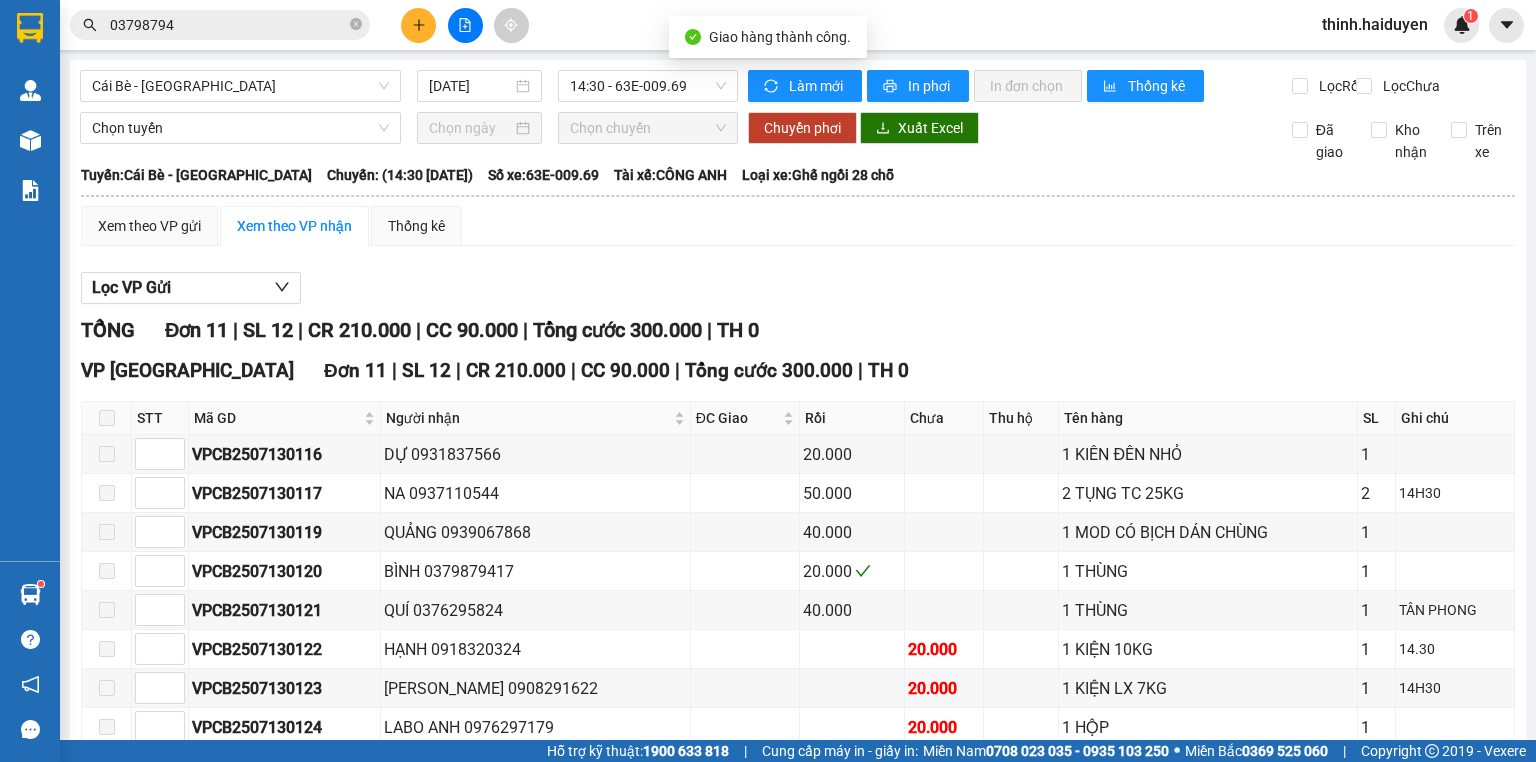 click on "03798794" at bounding box center (220, 25) 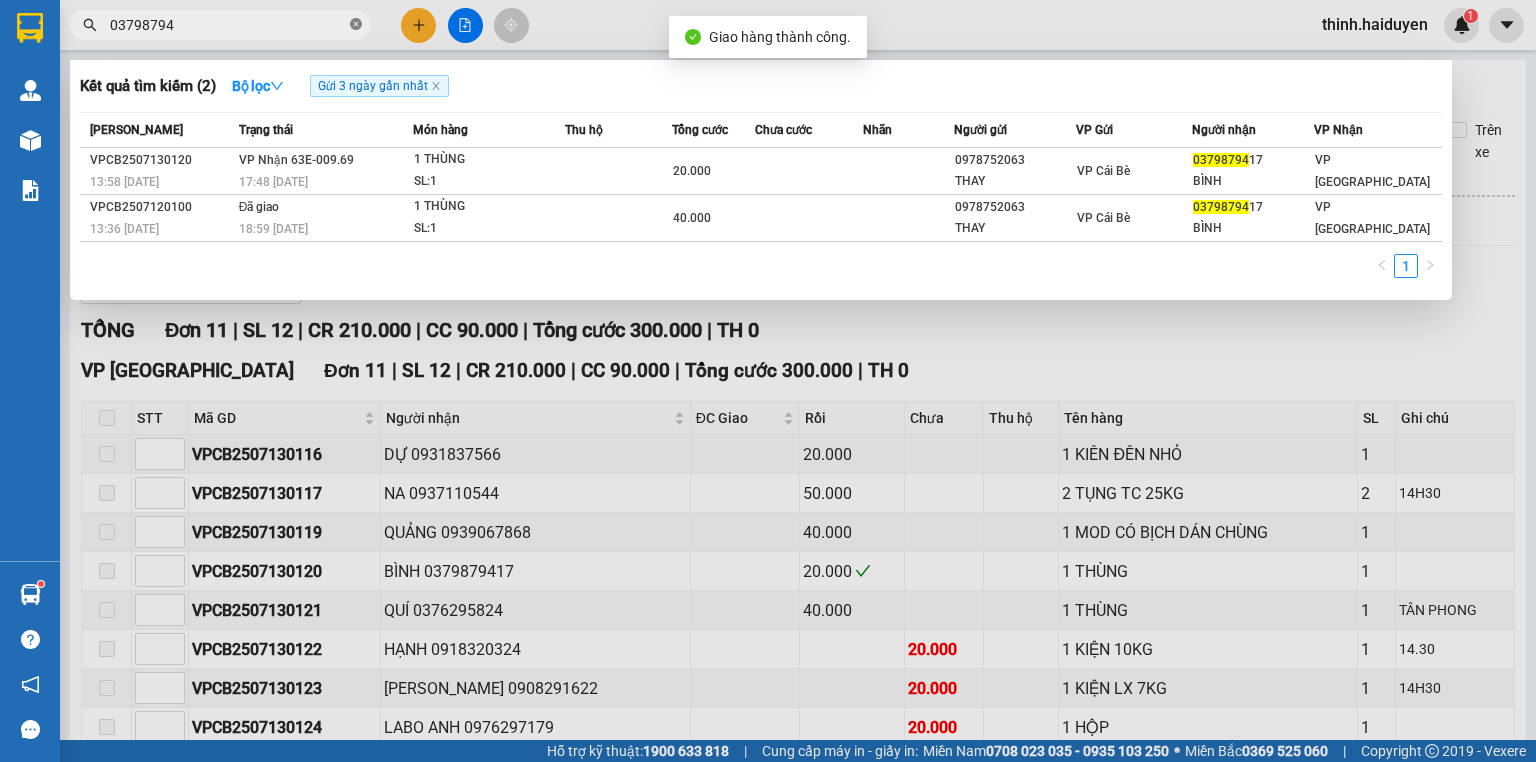 click 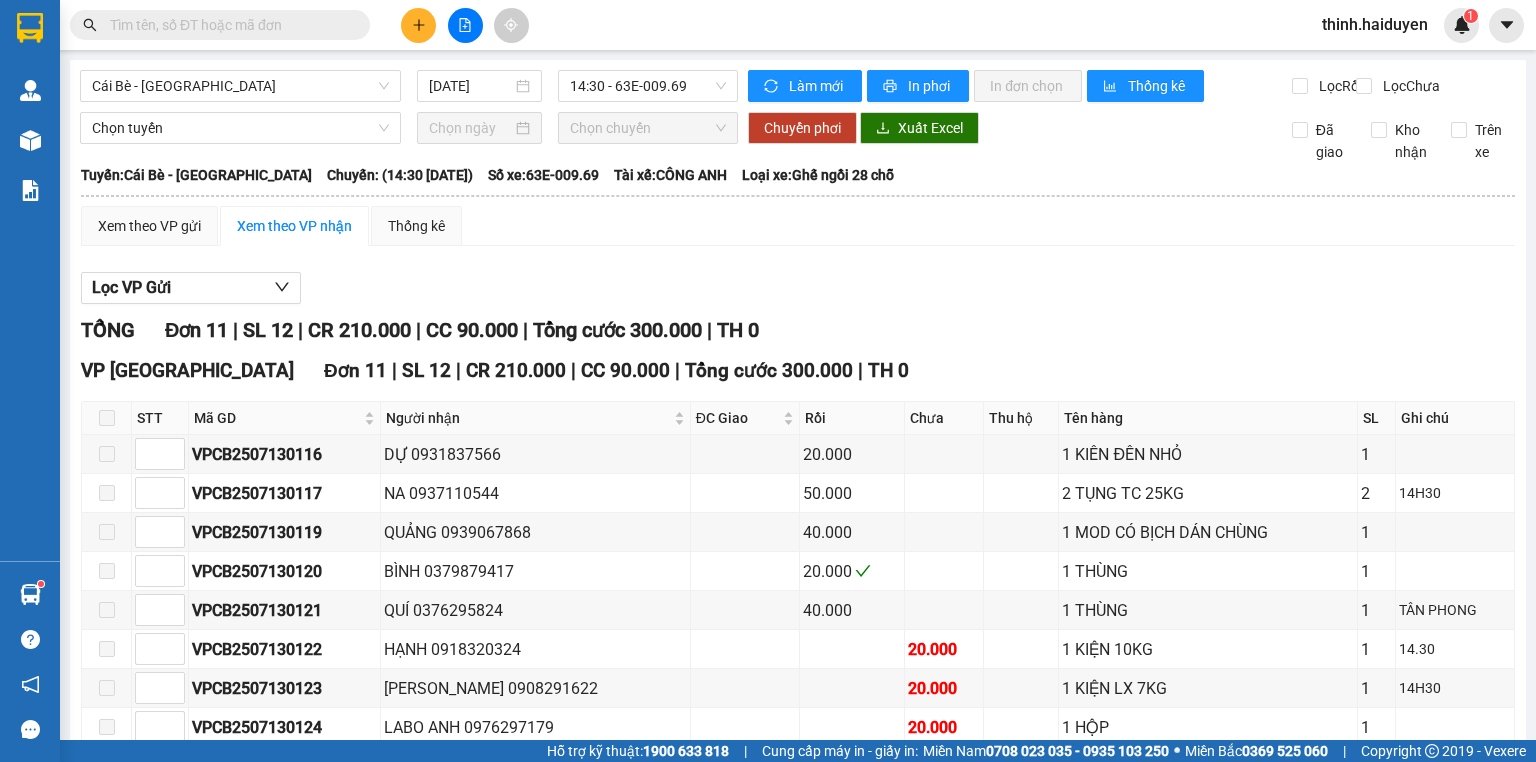 type on "0" 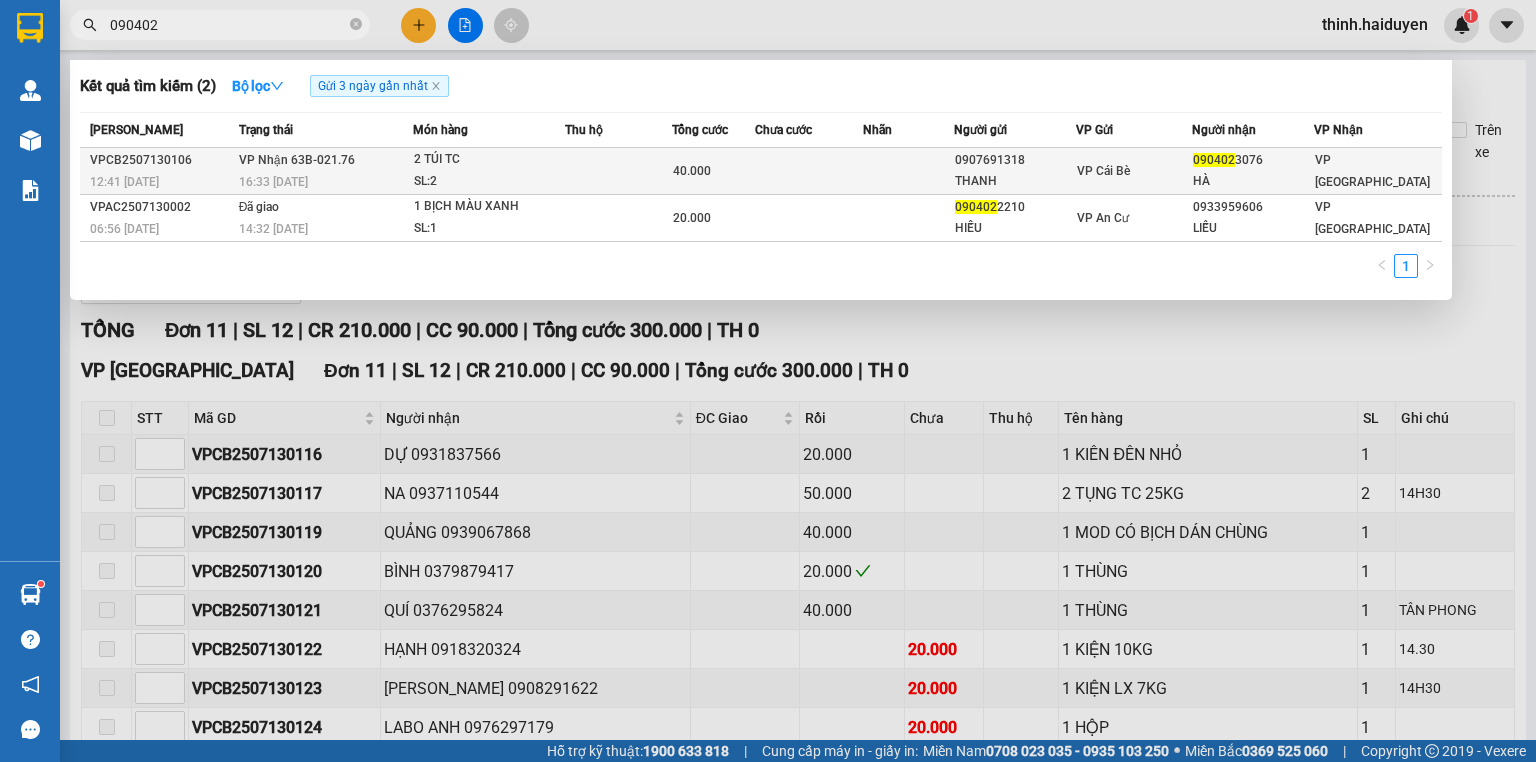 type on "090402" 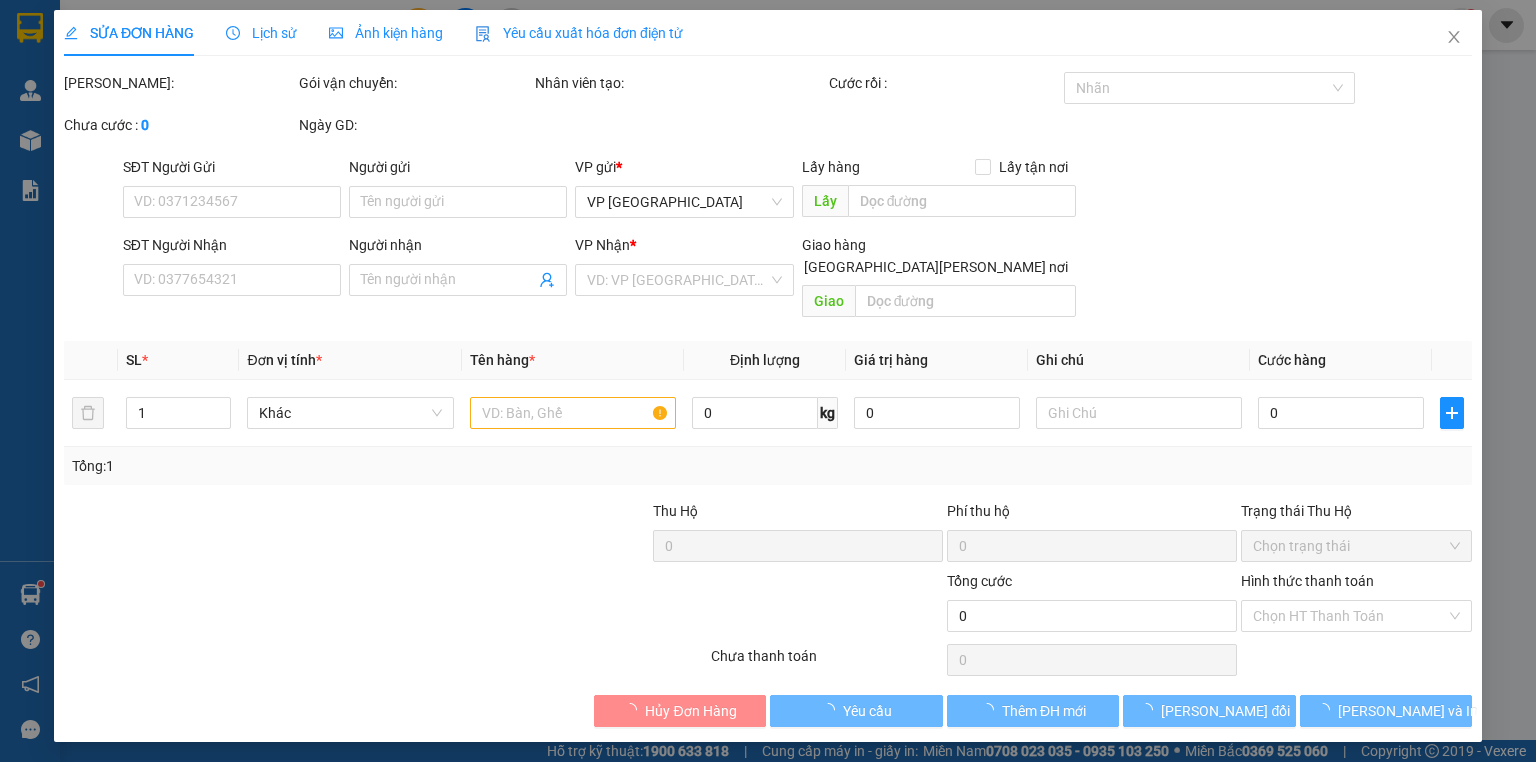 type on "0907691318" 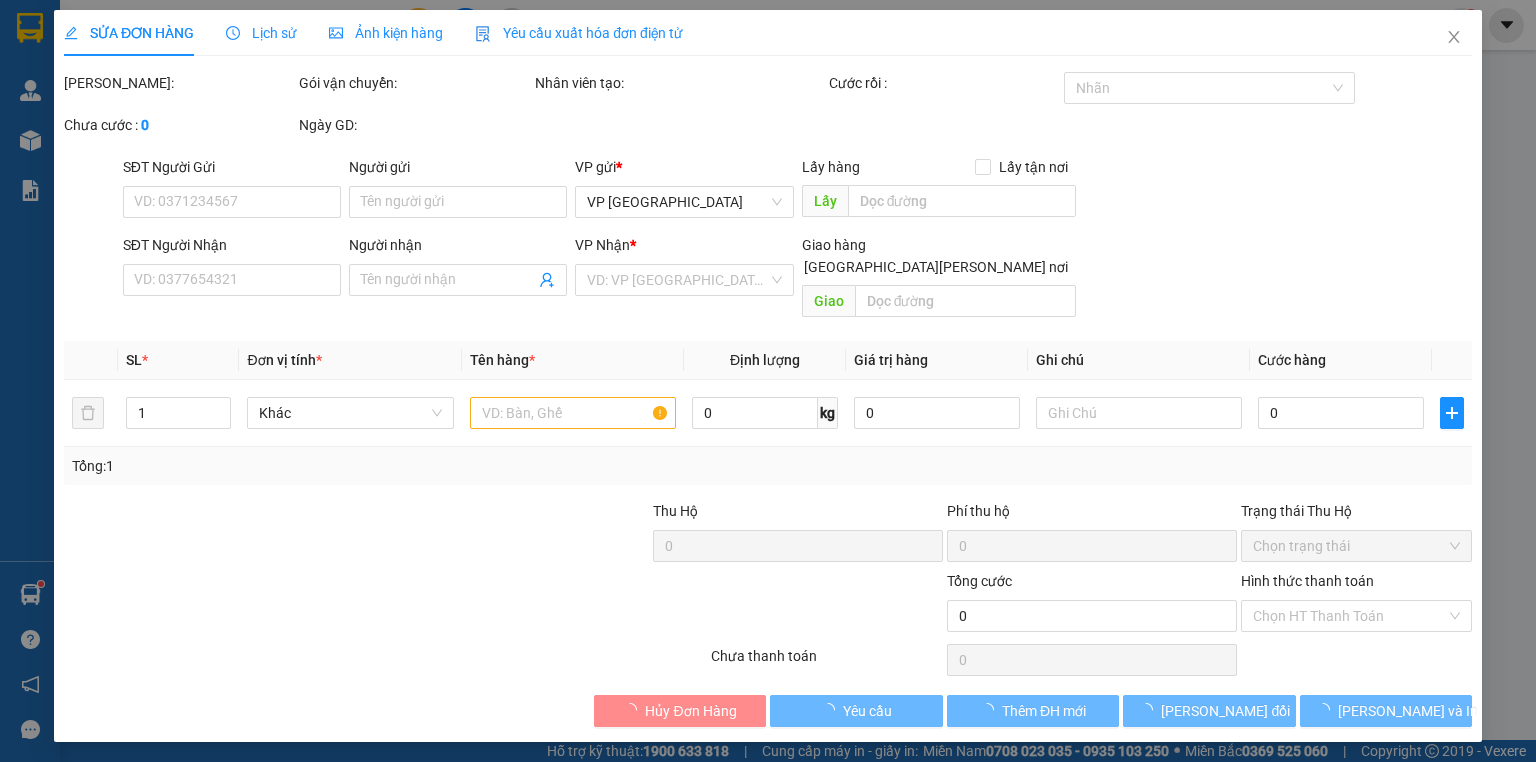 type on "THANH" 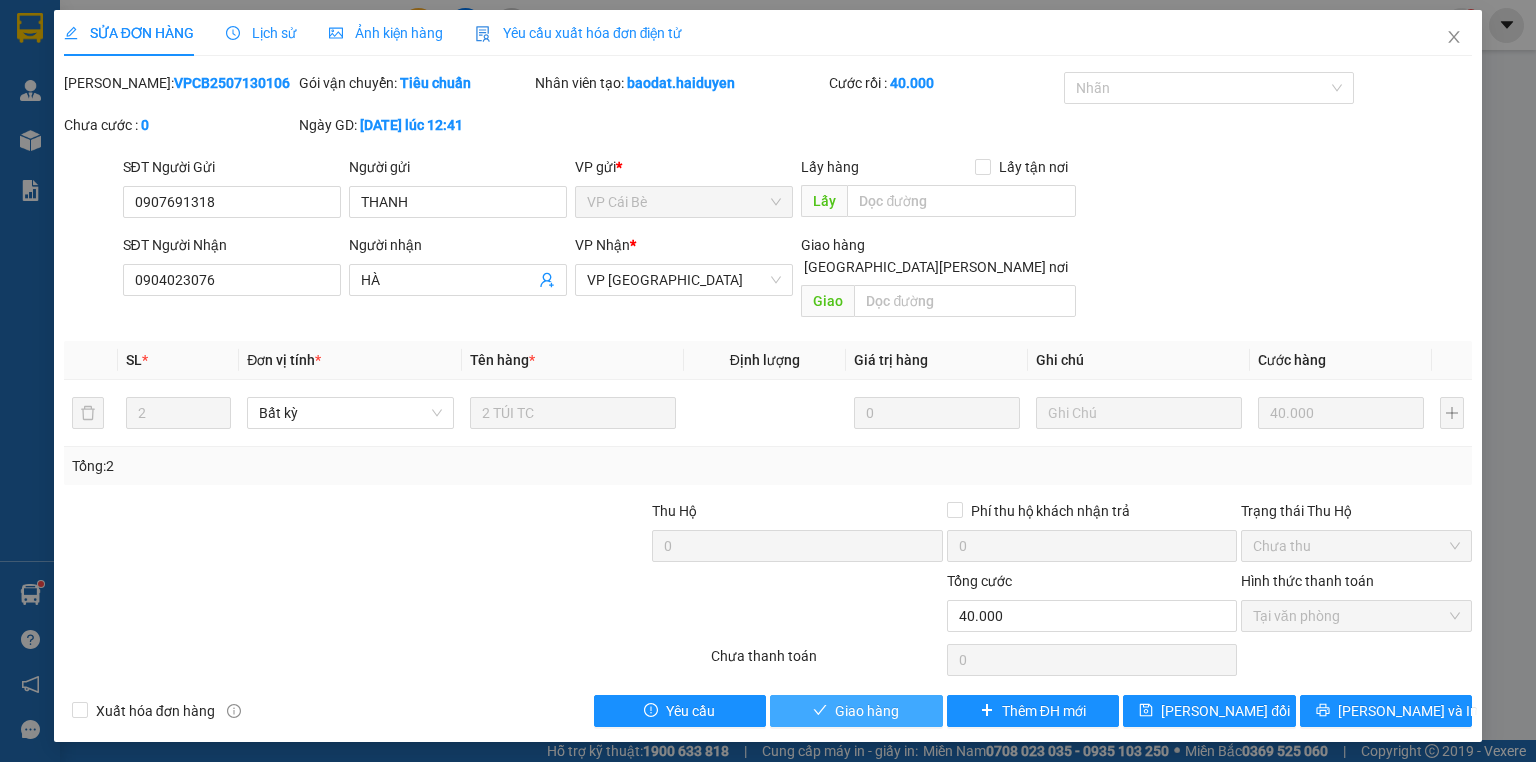 click on "Giao hàng" at bounding box center (856, 711) 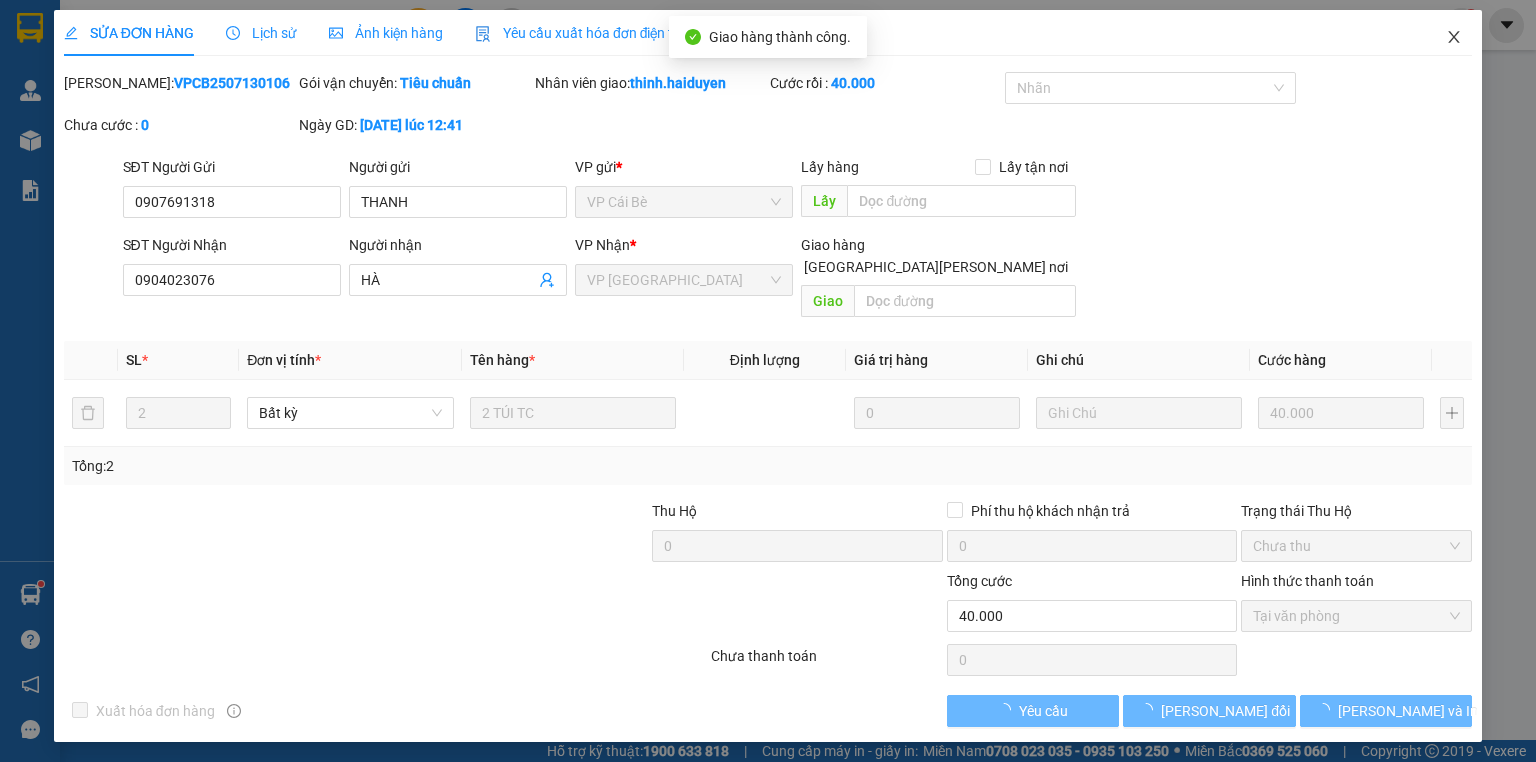 click 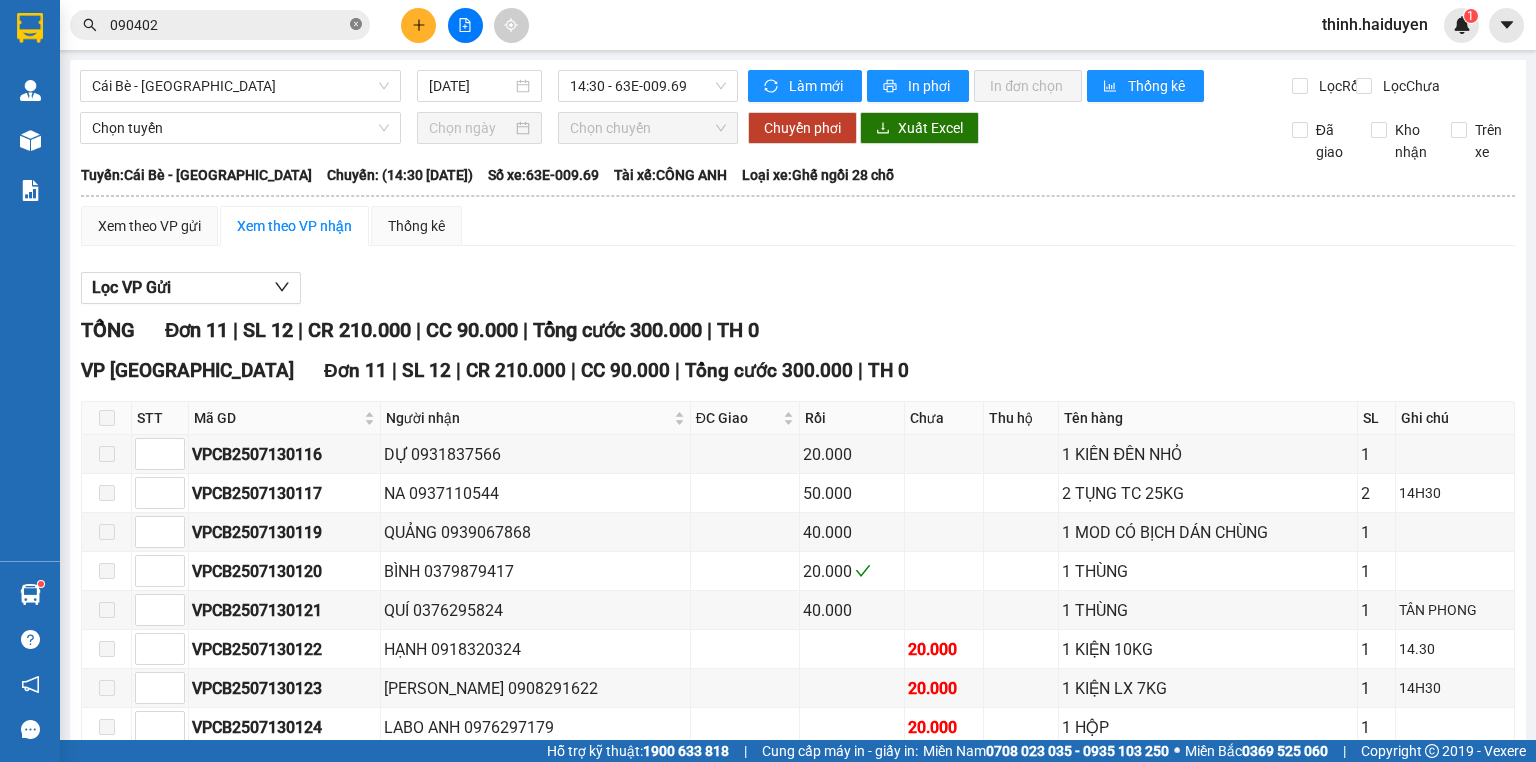 click 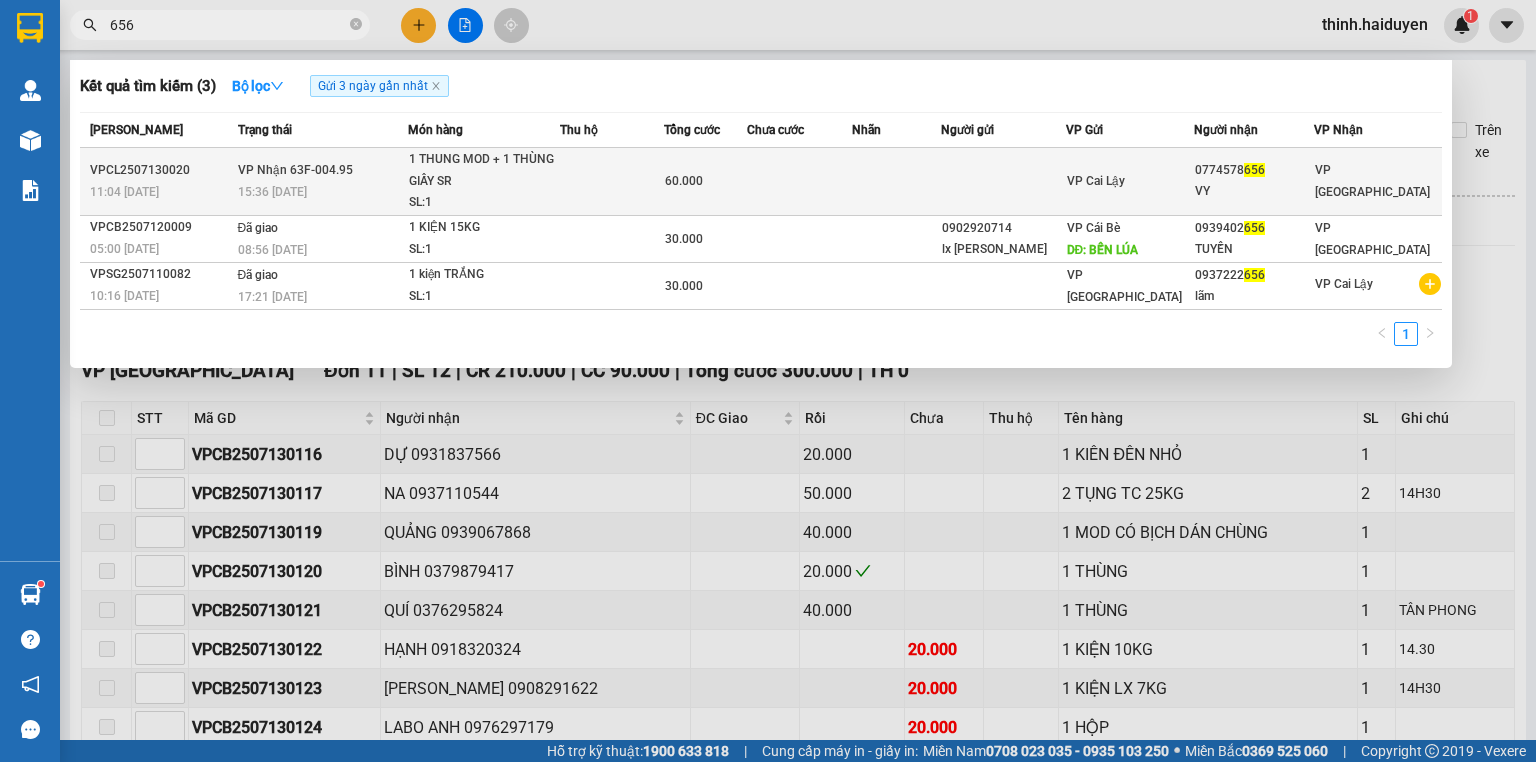 type on "656" 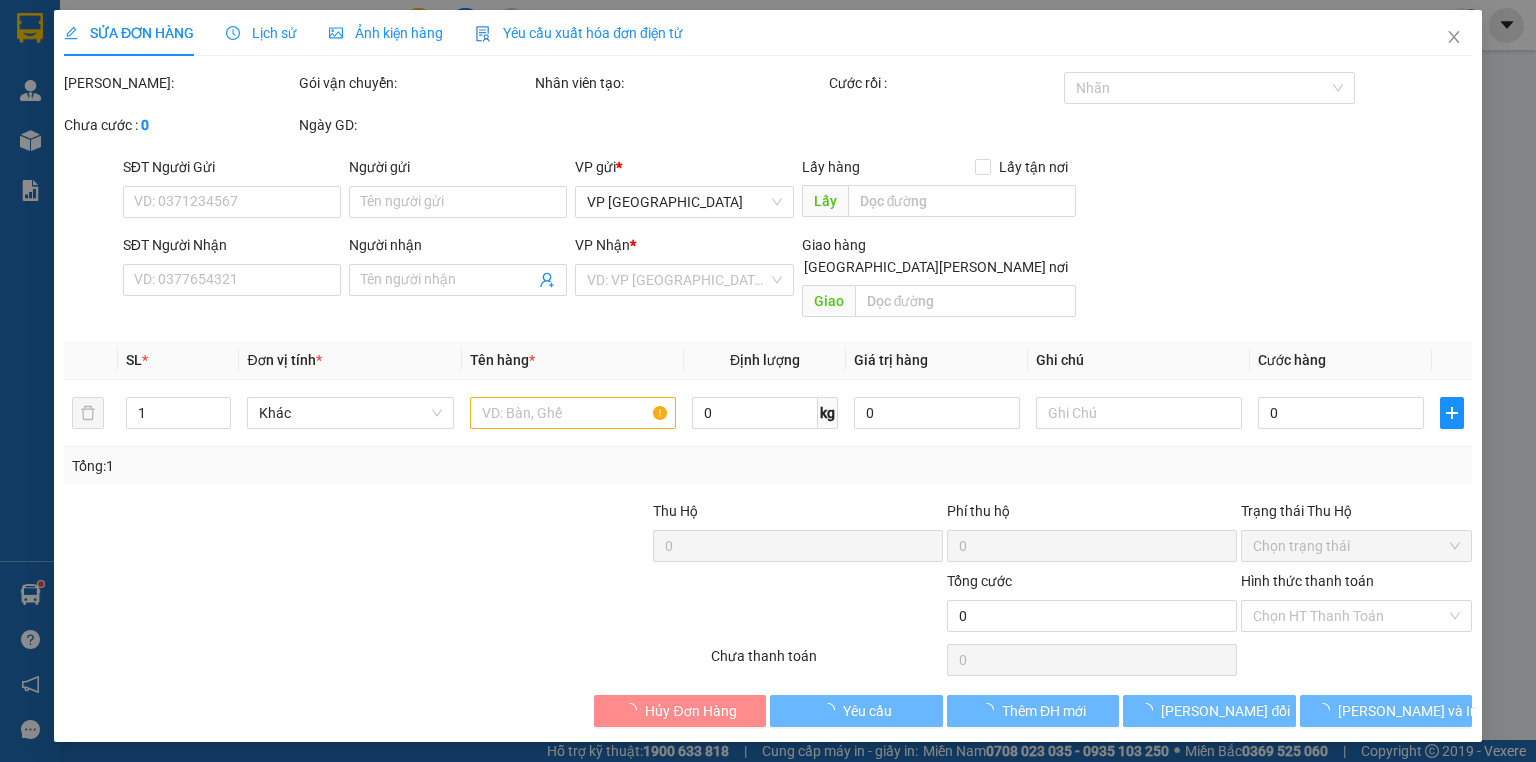 type on "0774578656" 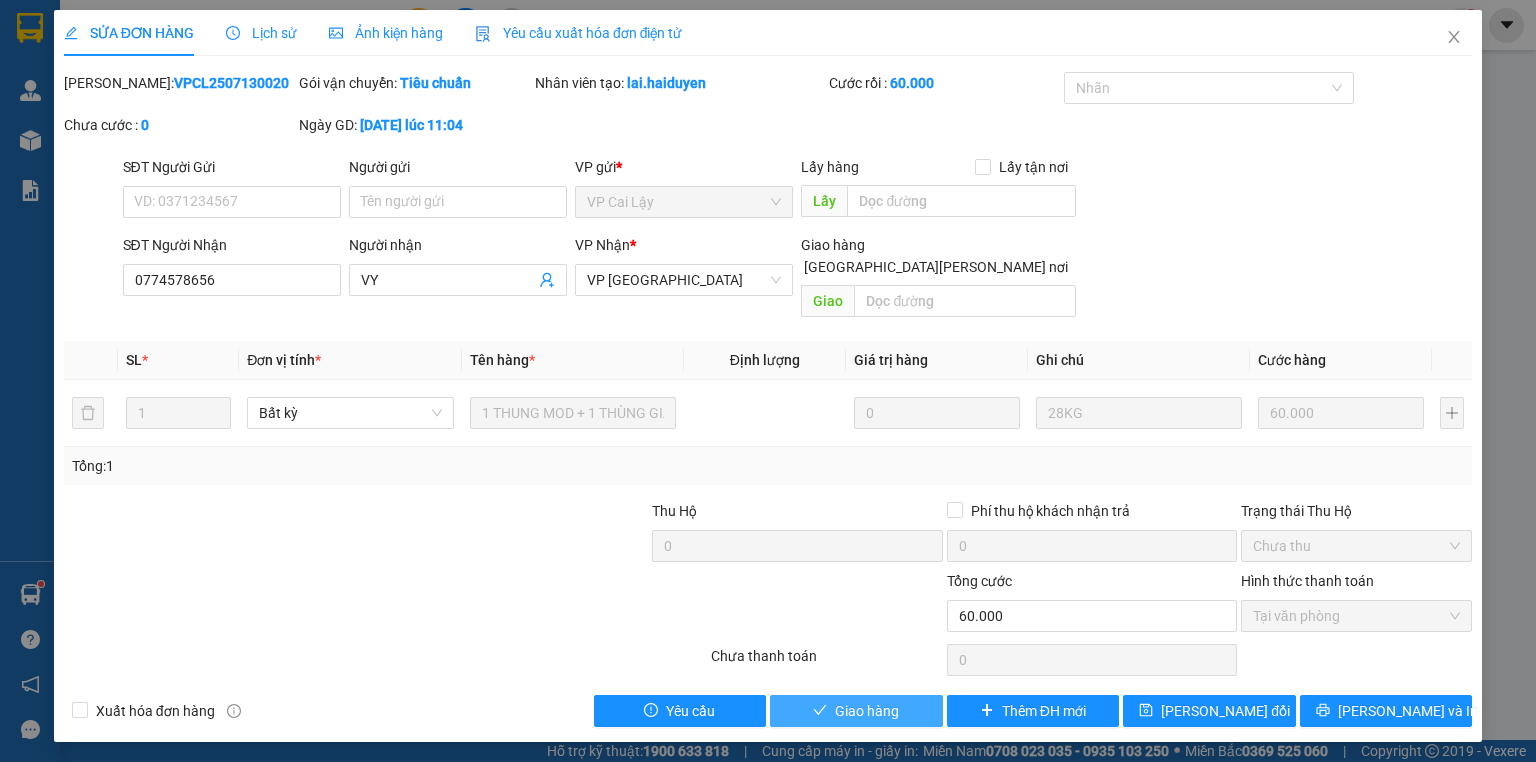 click on "Giao hàng" at bounding box center [867, 711] 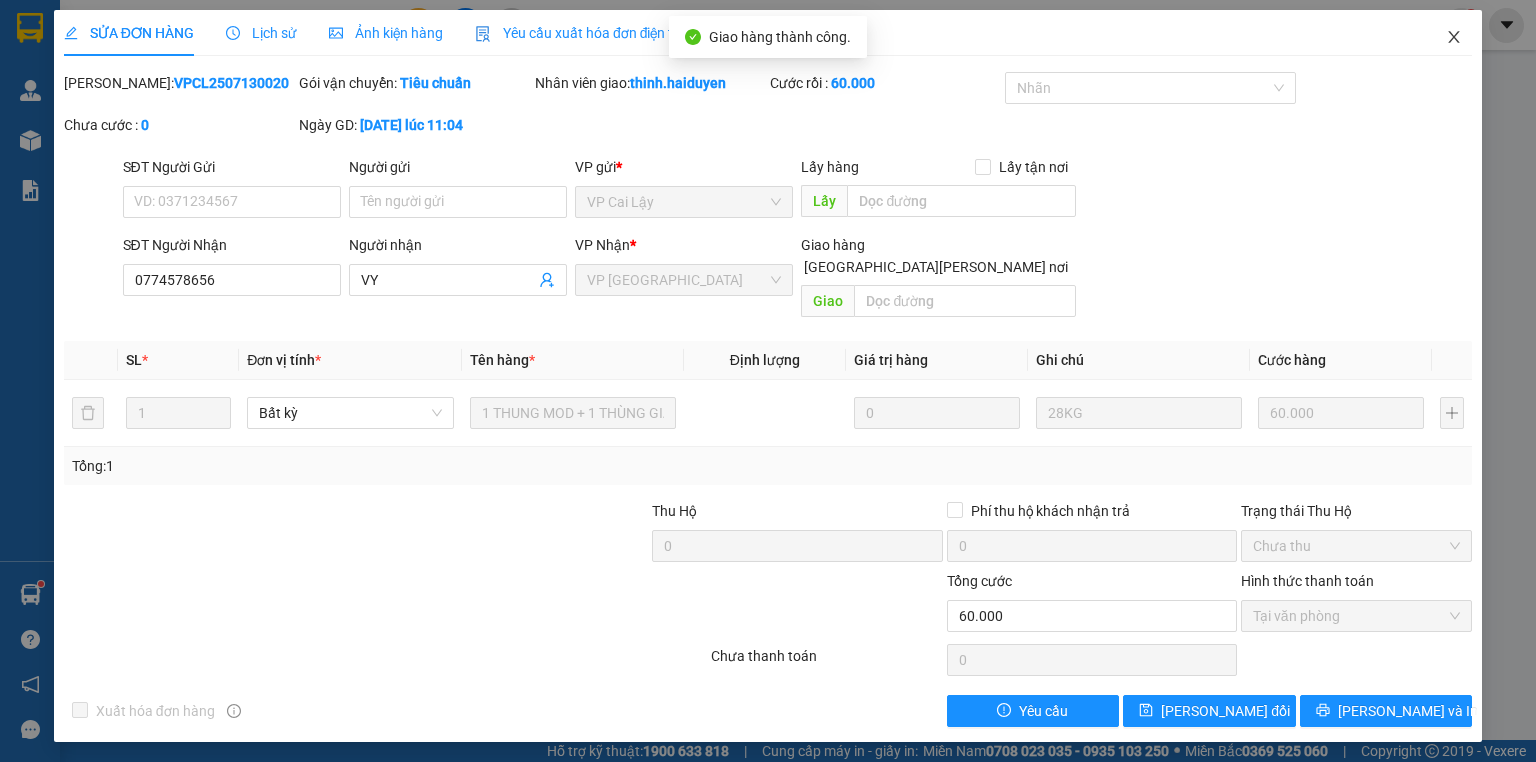 click 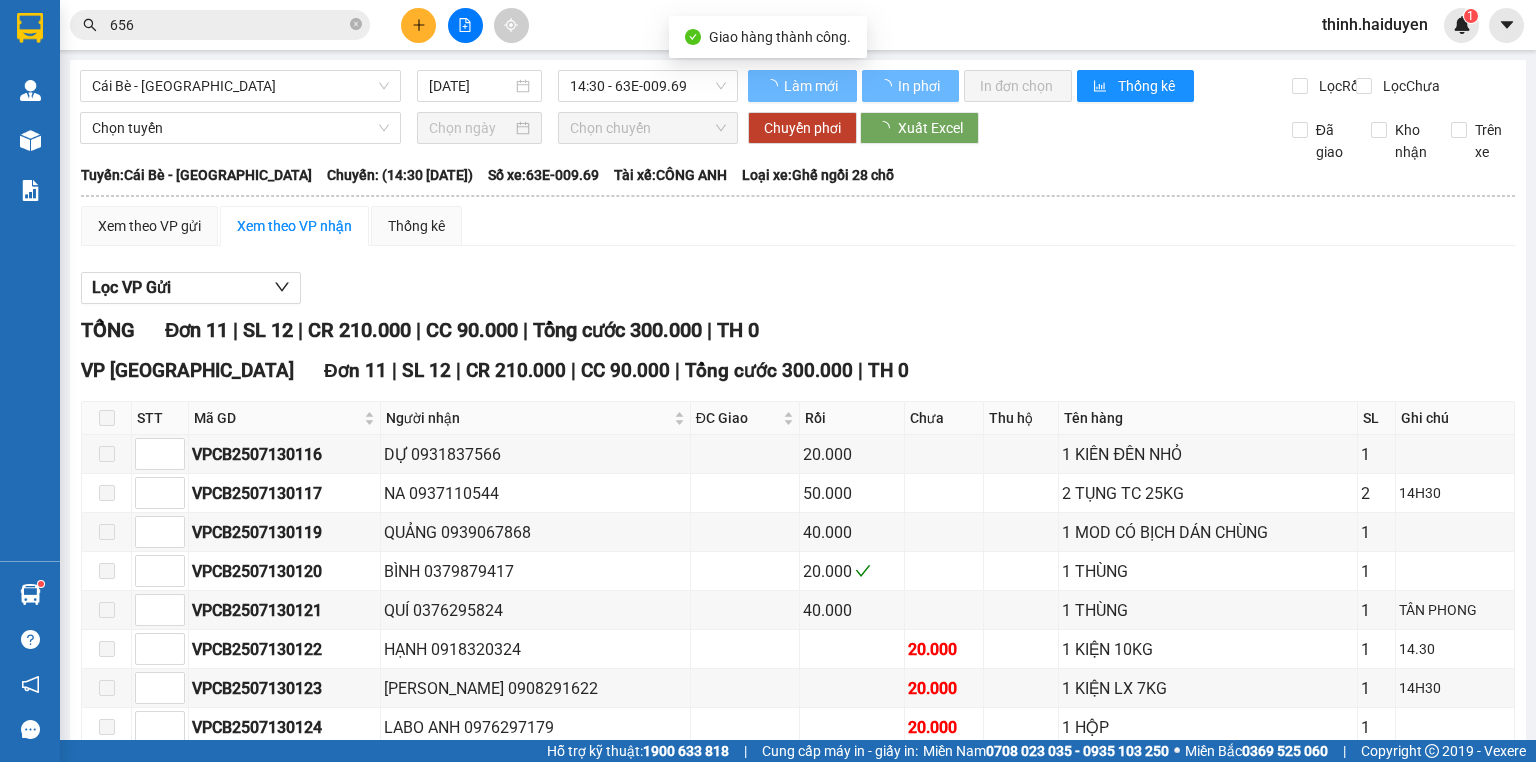 click on "Lọc VP Gửi [PERSON_NAME]   11 | SL   12 | CR   210.000 | CC   90.000 | [PERSON_NAME]   300.000 | TH   0 VP [GEOGRAPHIC_DATA]   11 | SL   12 | CR   210.000 | CC   90.000 | [PERSON_NAME]   300.000 | TH   0 STT Mã GD Người [PERSON_NAME] ĐC [PERSON_NAME] Rồi Chưa Thu hộ Tên hàng SL Ghi chú [PERSON_NAME]                         VPCB2507130116 DỰ 0931837566 20.000 1 KIÊN ĐÊN NHỎ 1 VPCB2507130117 NA  0937110544 50.000 2 [PERSON_NAME] 25KG 2 14H30 VPCB2507130119 [PERSON_NAME] 0939067868 40.000 1 MOD CÓ BỊCH [PERSON_NAME] 1 VPCB2507130120 [PERSON_NAME]  0379879417 20.000 1 THÙNG  1 VPCB2507130121 QUÍ 0376295824 40.000 1 THÙNG 1 [PERSON_NAME] VPCB2507130122 [PERSON_NAME] 0918320324 20.000 1 KIỆN 10KG 1 14.30 VPCB2507130123 [PERSON_NAME] 0908291622 20.000 1 KIỆN LX 7KG  1 14H30 VPCB2507130124 [PERSON_NAME] 0976297179 20.000 1 HỘP  1 VPCB2507130125  0932082384 20.000 1 [PERSON_NAME] [PERSON_NAME] 1 VPCB2507130126 như 0974740453 20.000 1 [PERSON_NAME] 1 VPCB2507130127 NGÂN  0354530979 30.000 1 THÙNG  1 NHẸ [PERSON_NAME] sắp xếp In DS" at bounding box center (798, 599) 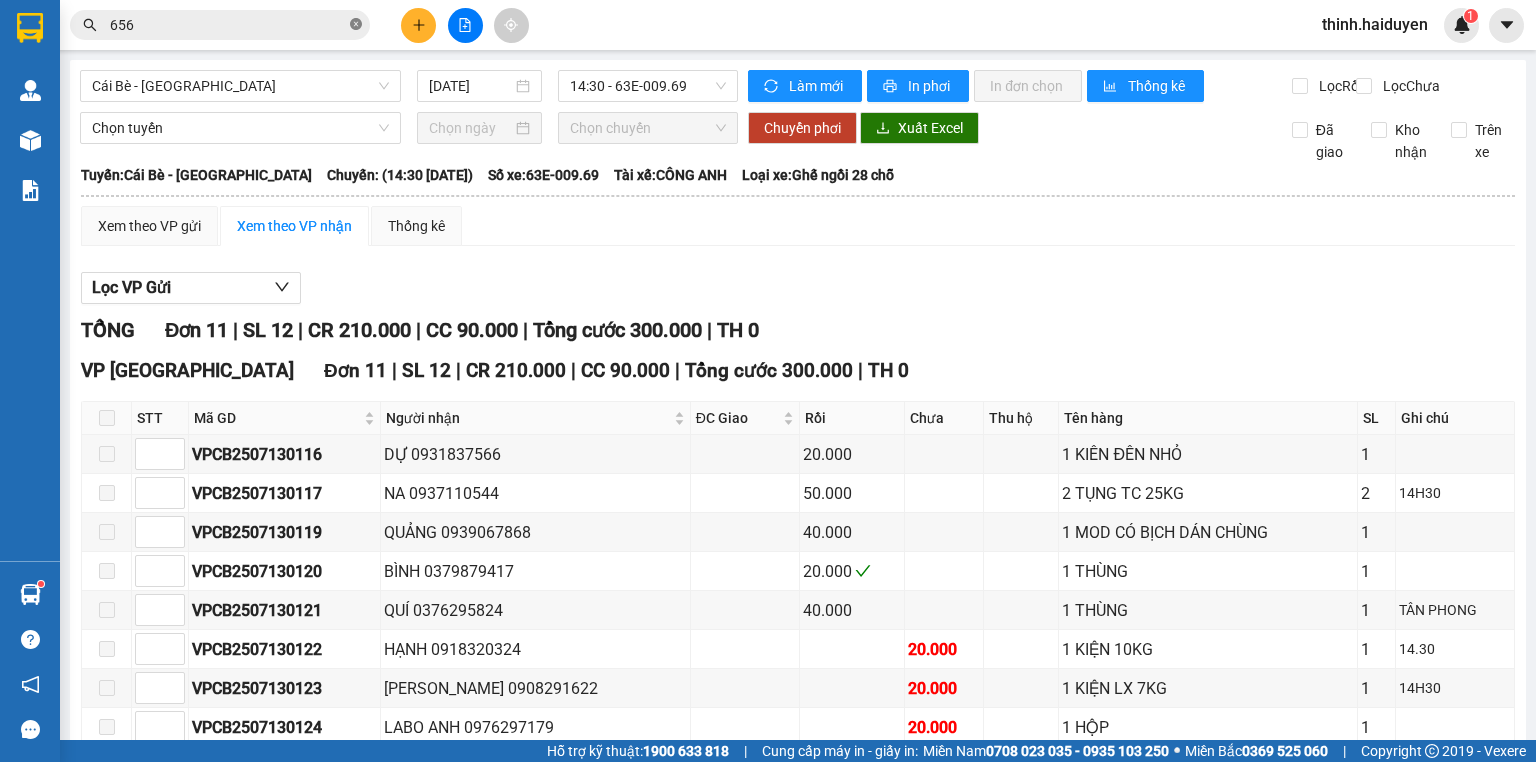 click 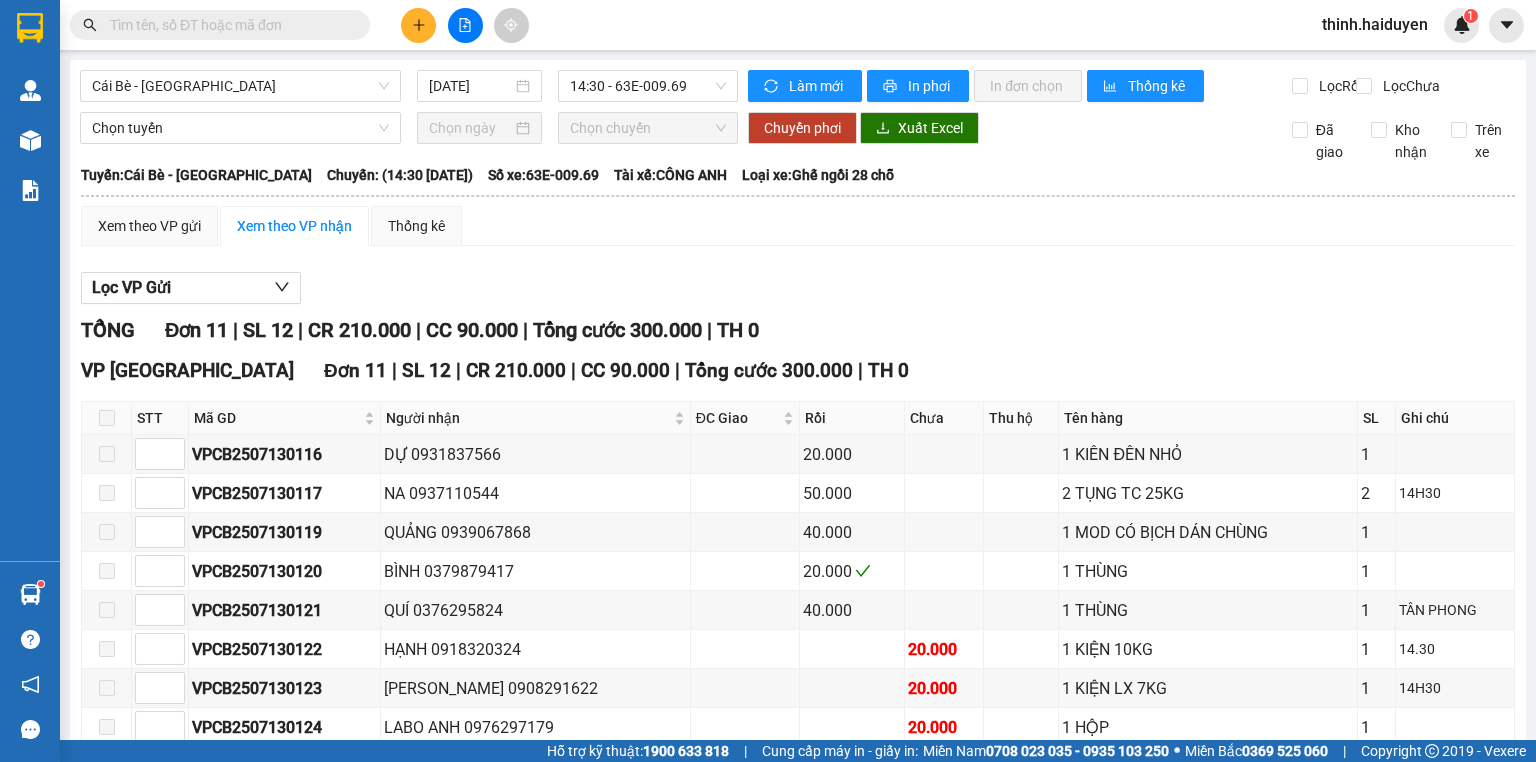 paste on "0785599989" 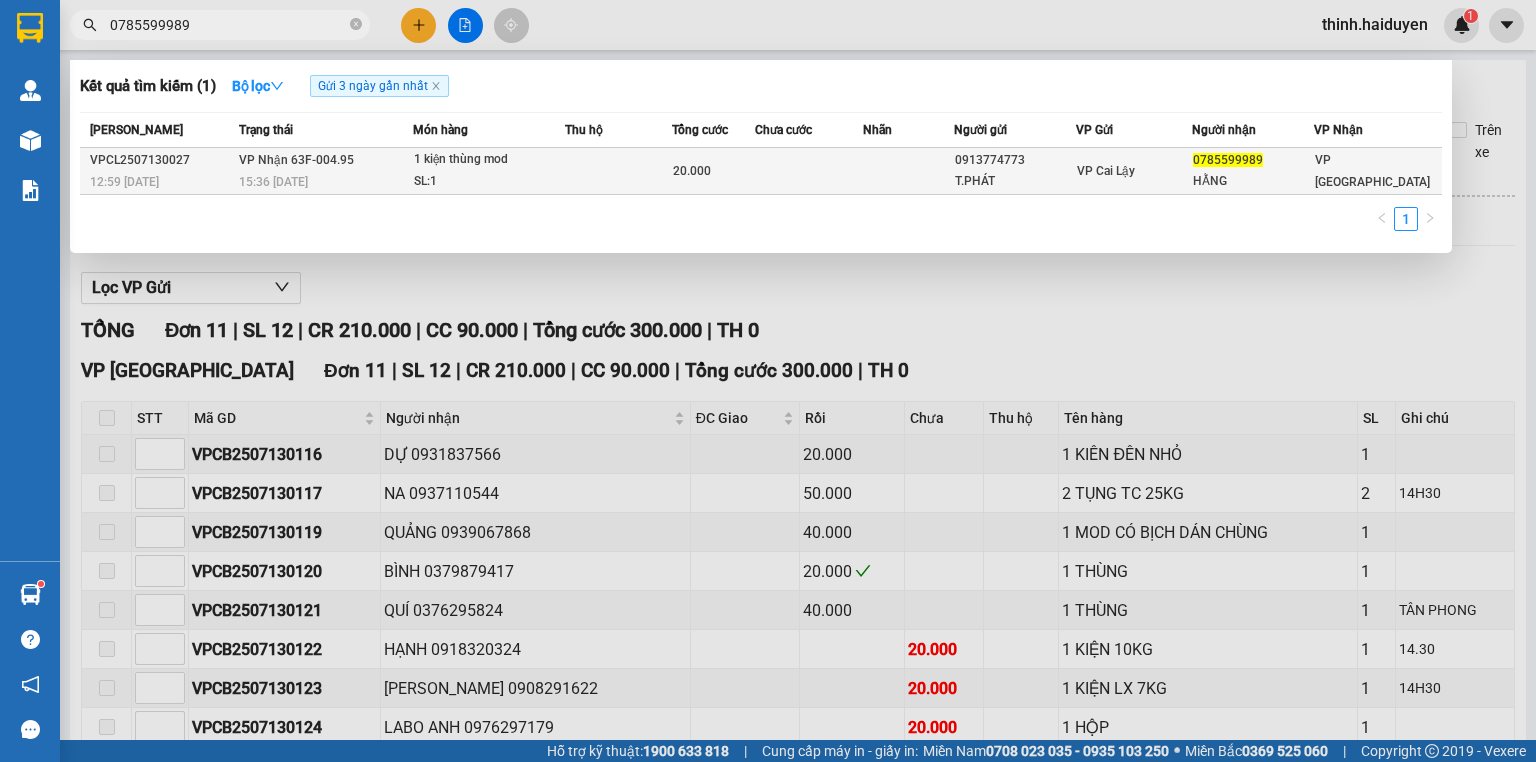 type on "0785599989" 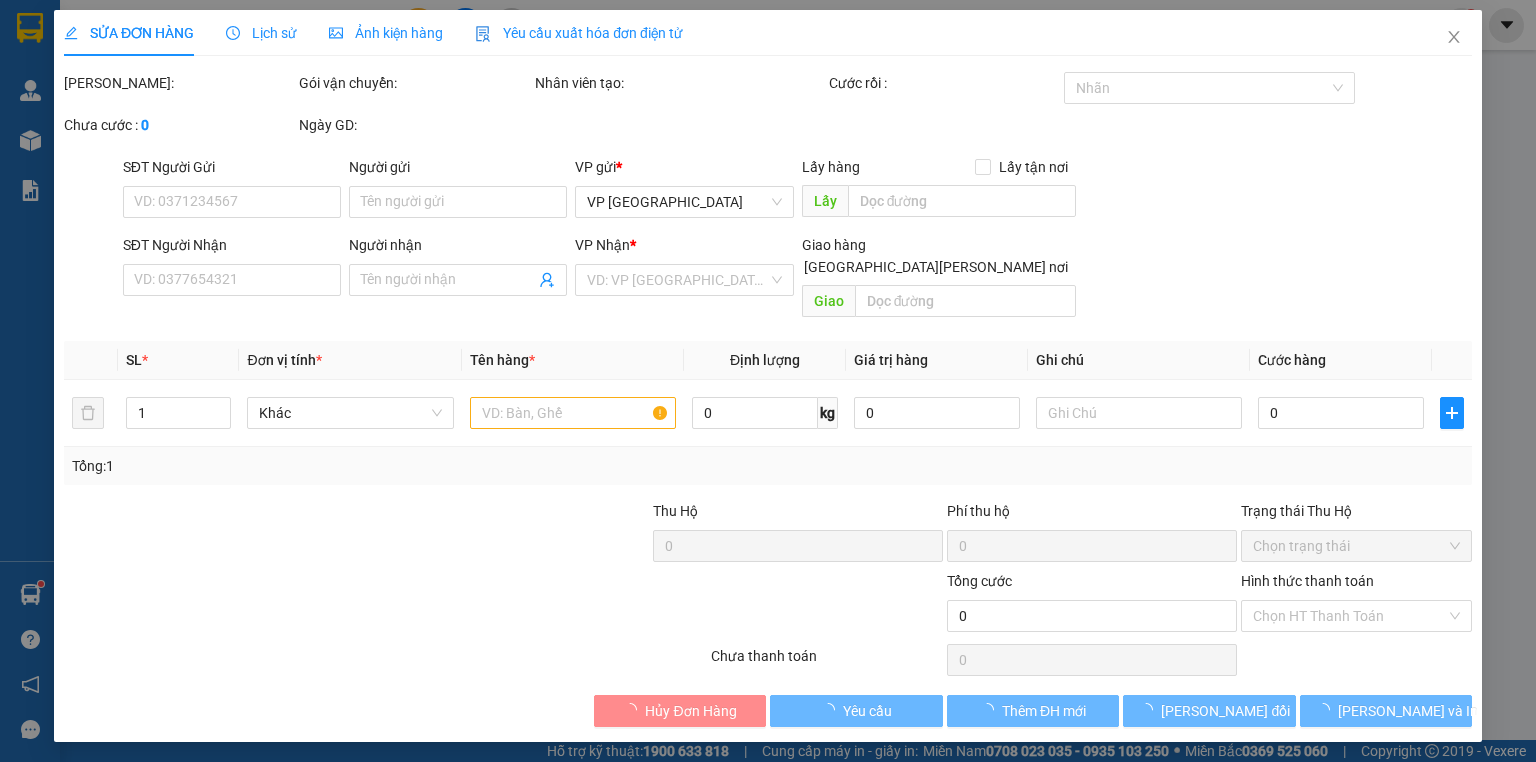 type on "0913774773" 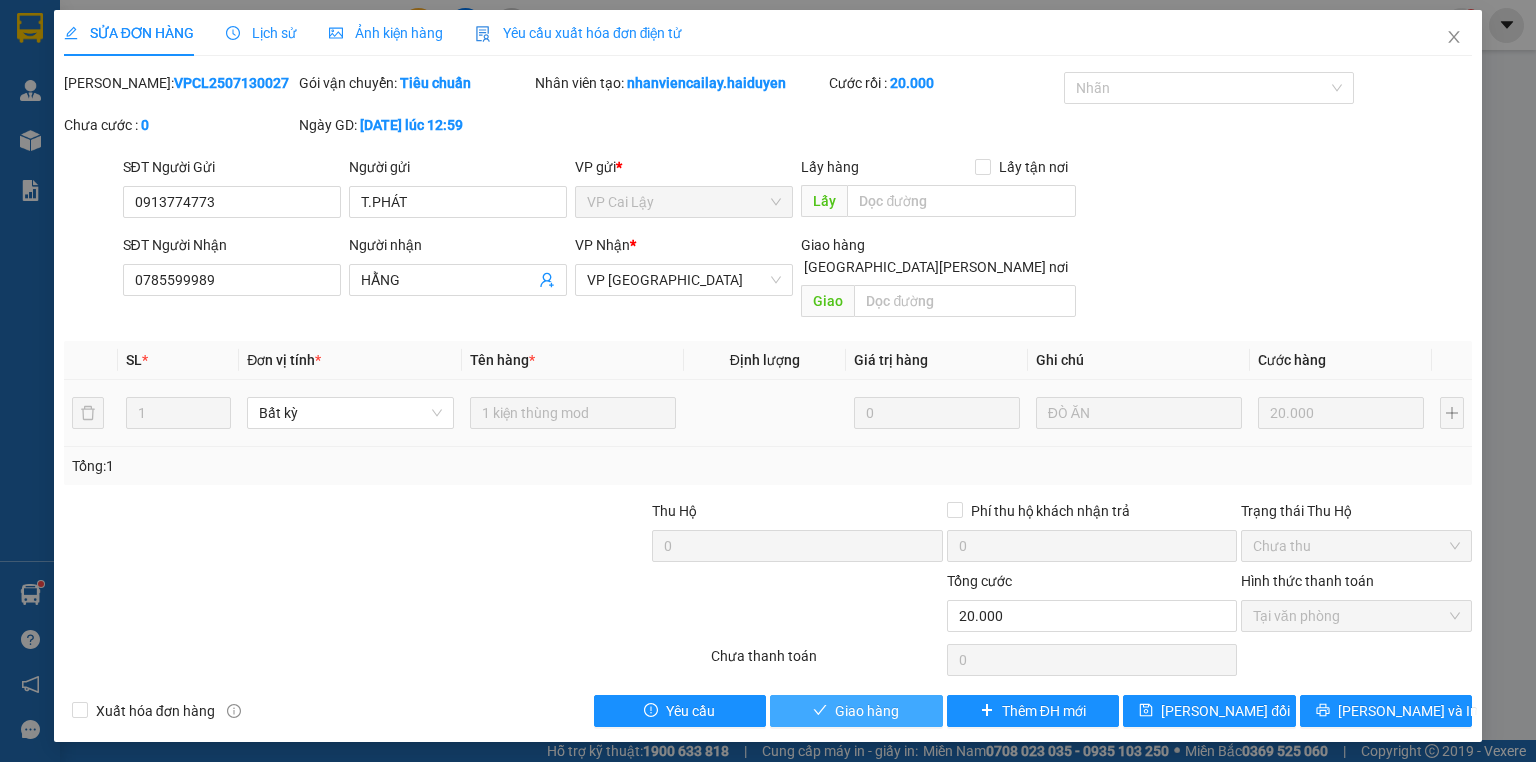 drag, startPoint x: 813, startPoint y: 699, endPoint x: 818, endPoint y: 688, distance: 12.083046 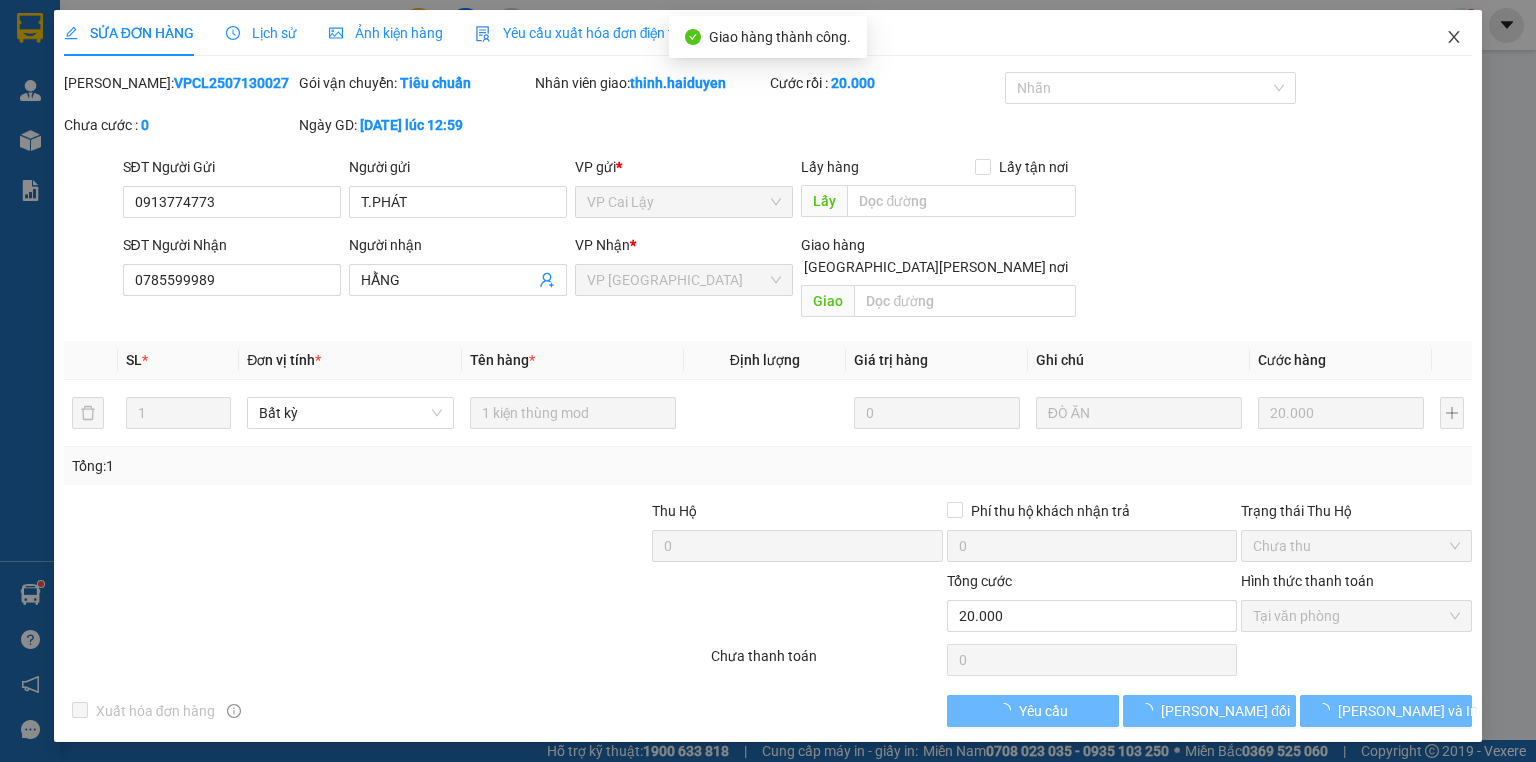 click 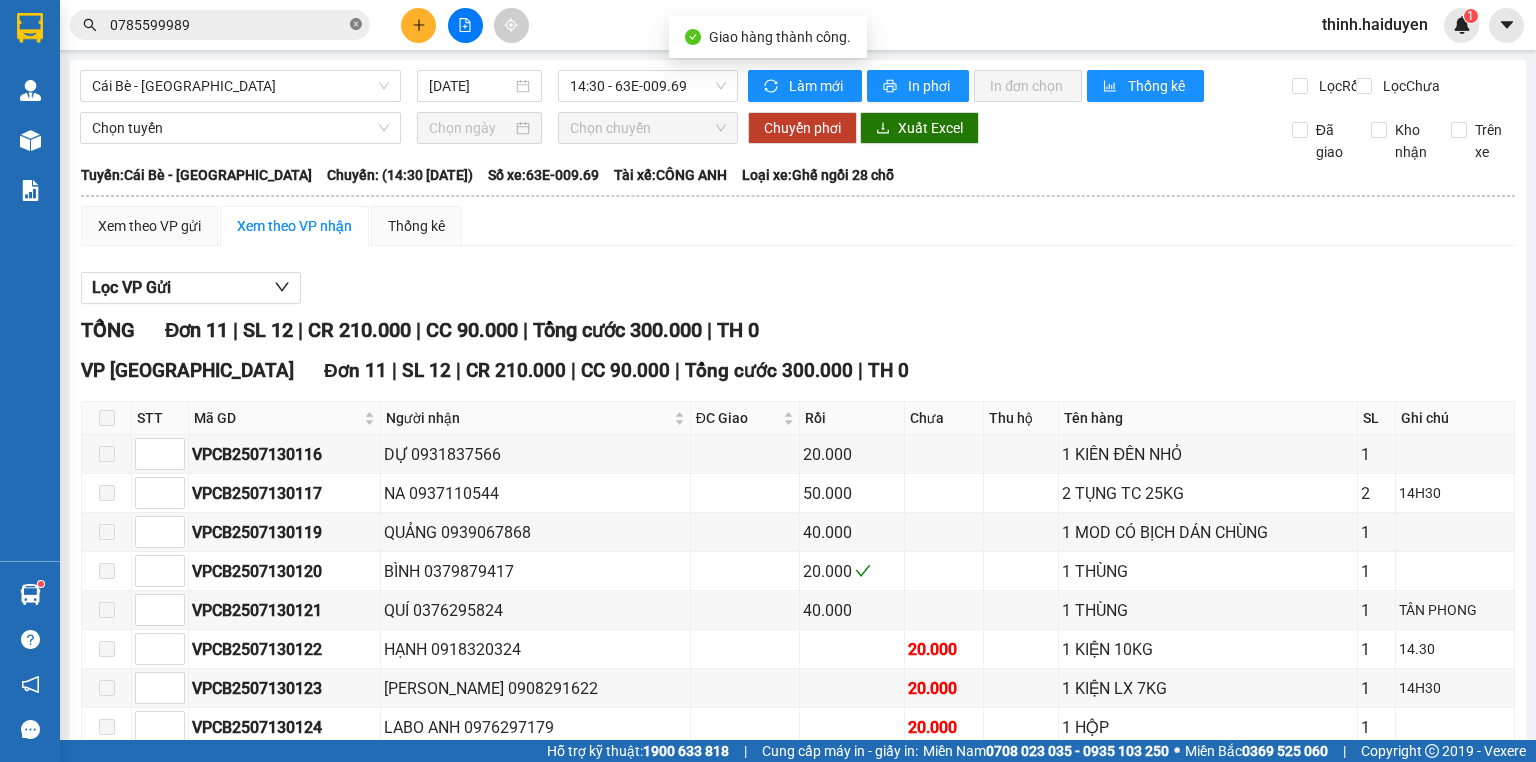 click 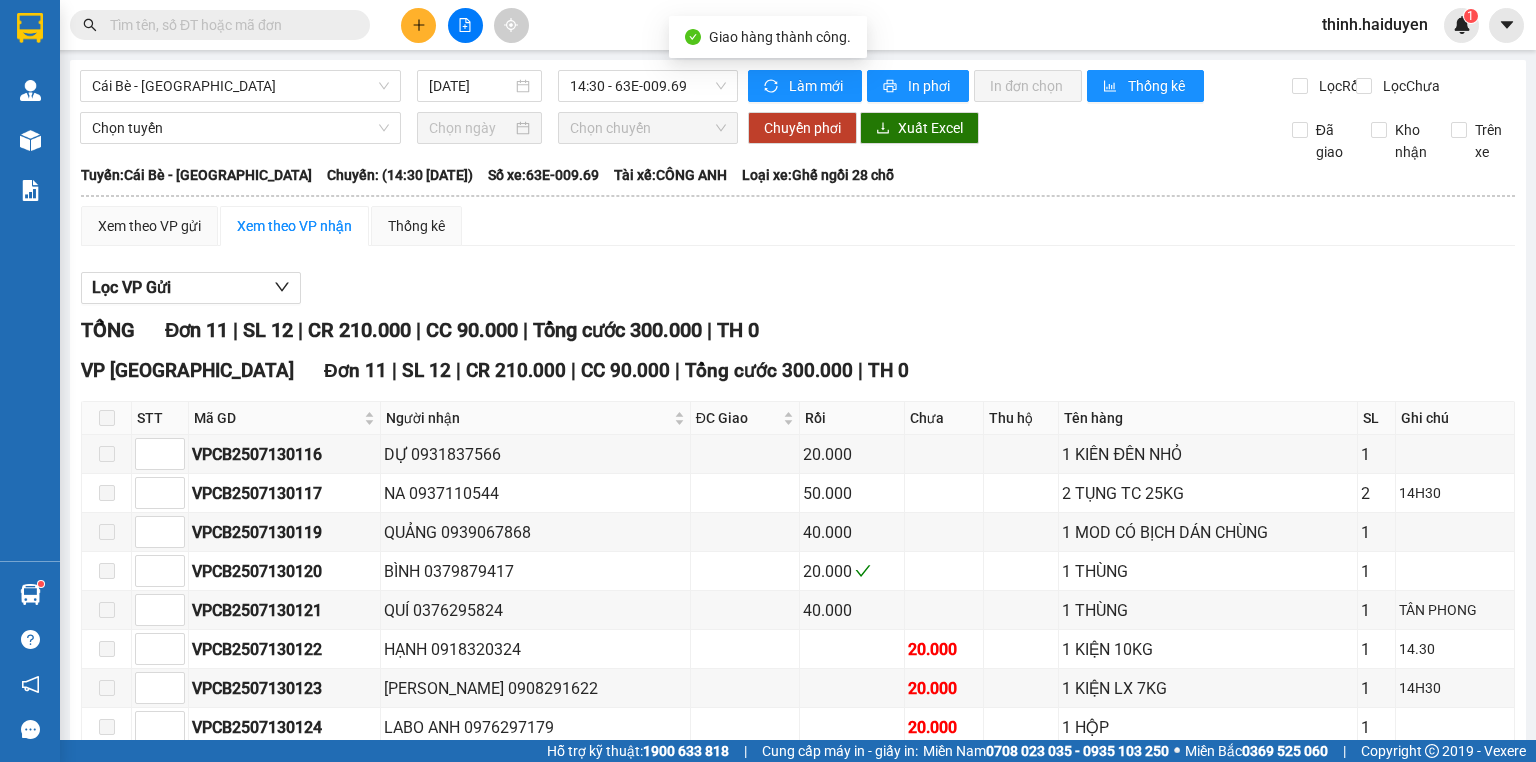 type on "3" 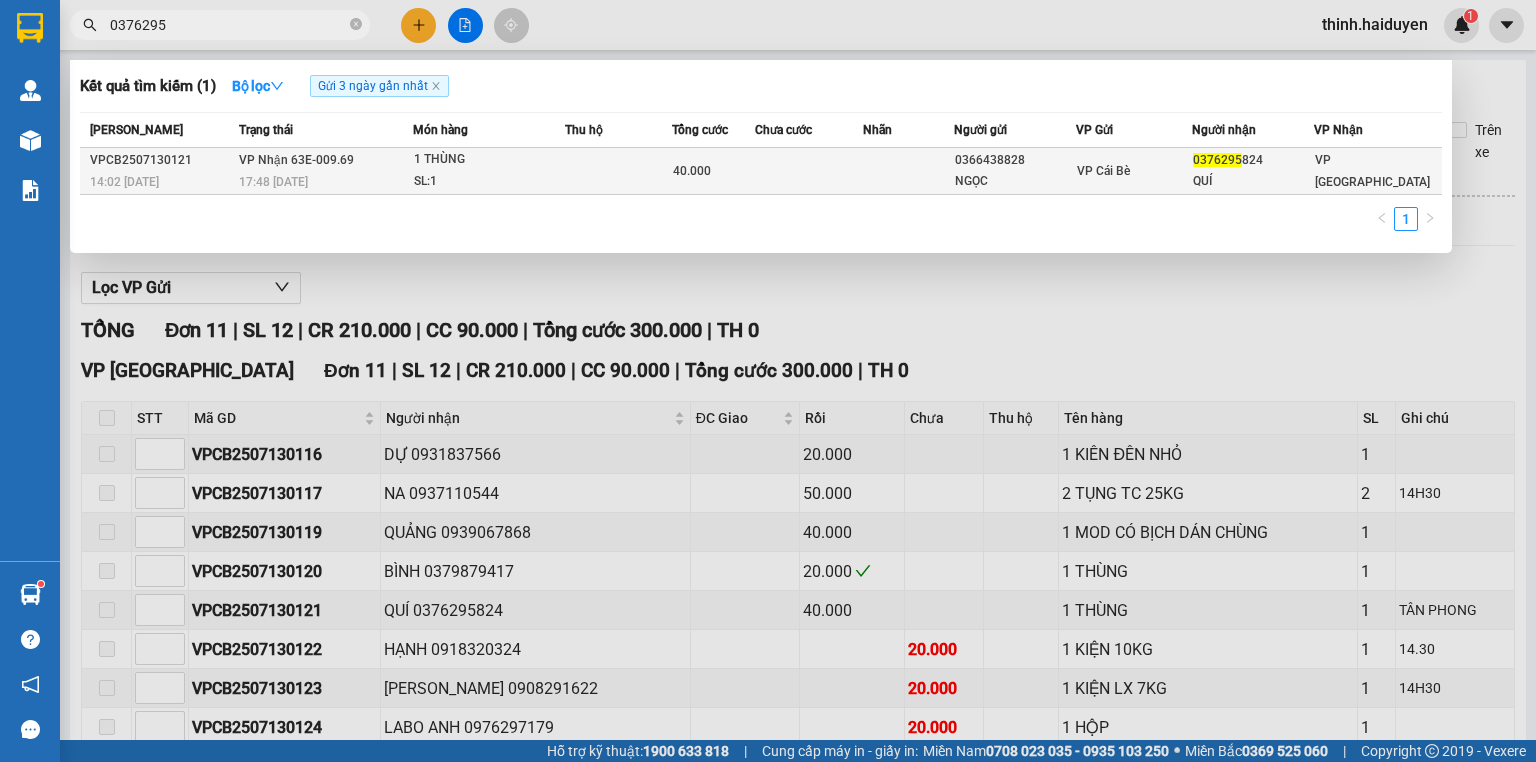 type on "0376295" 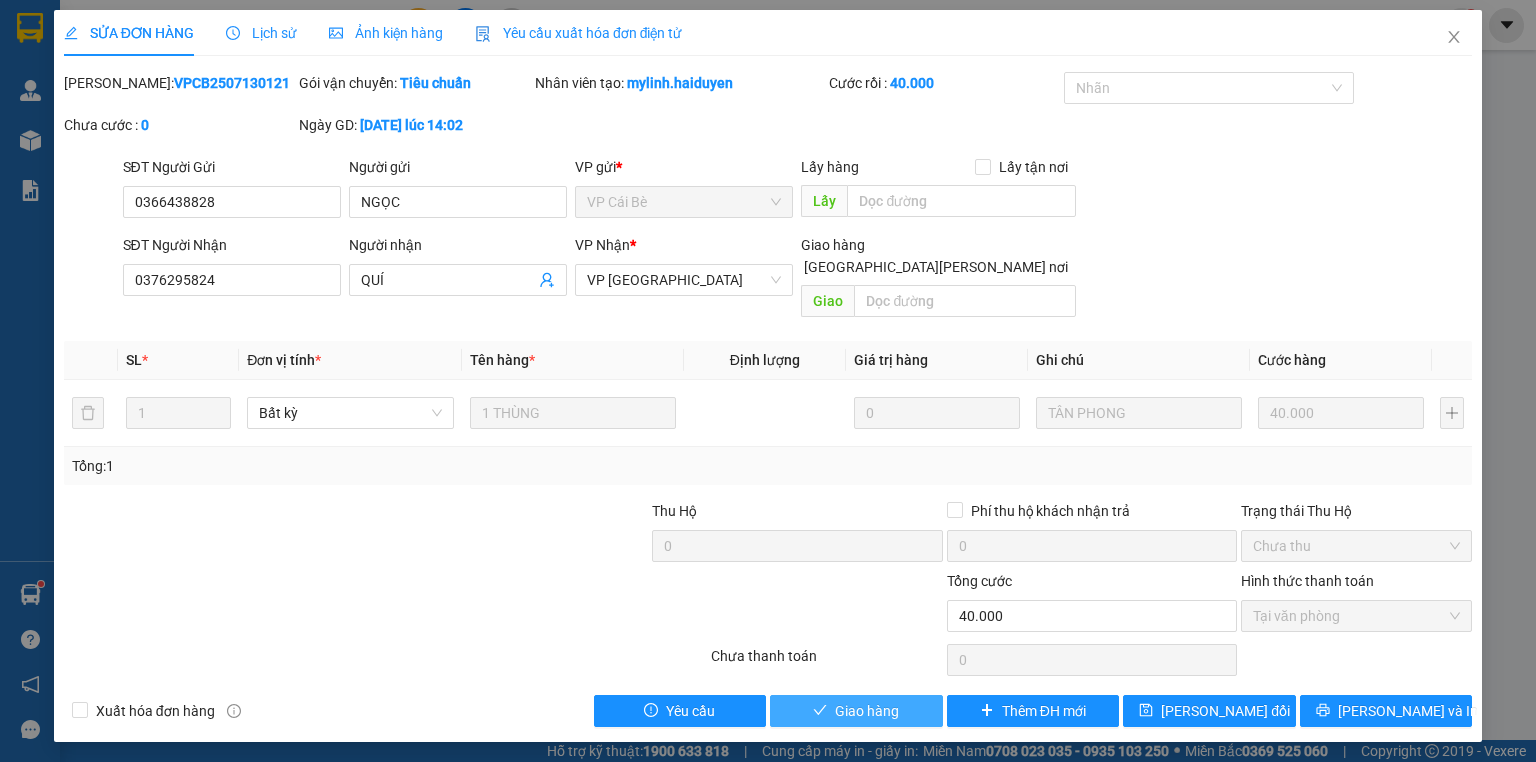 click on "Giao hàng" at bounding box center (867, 711) 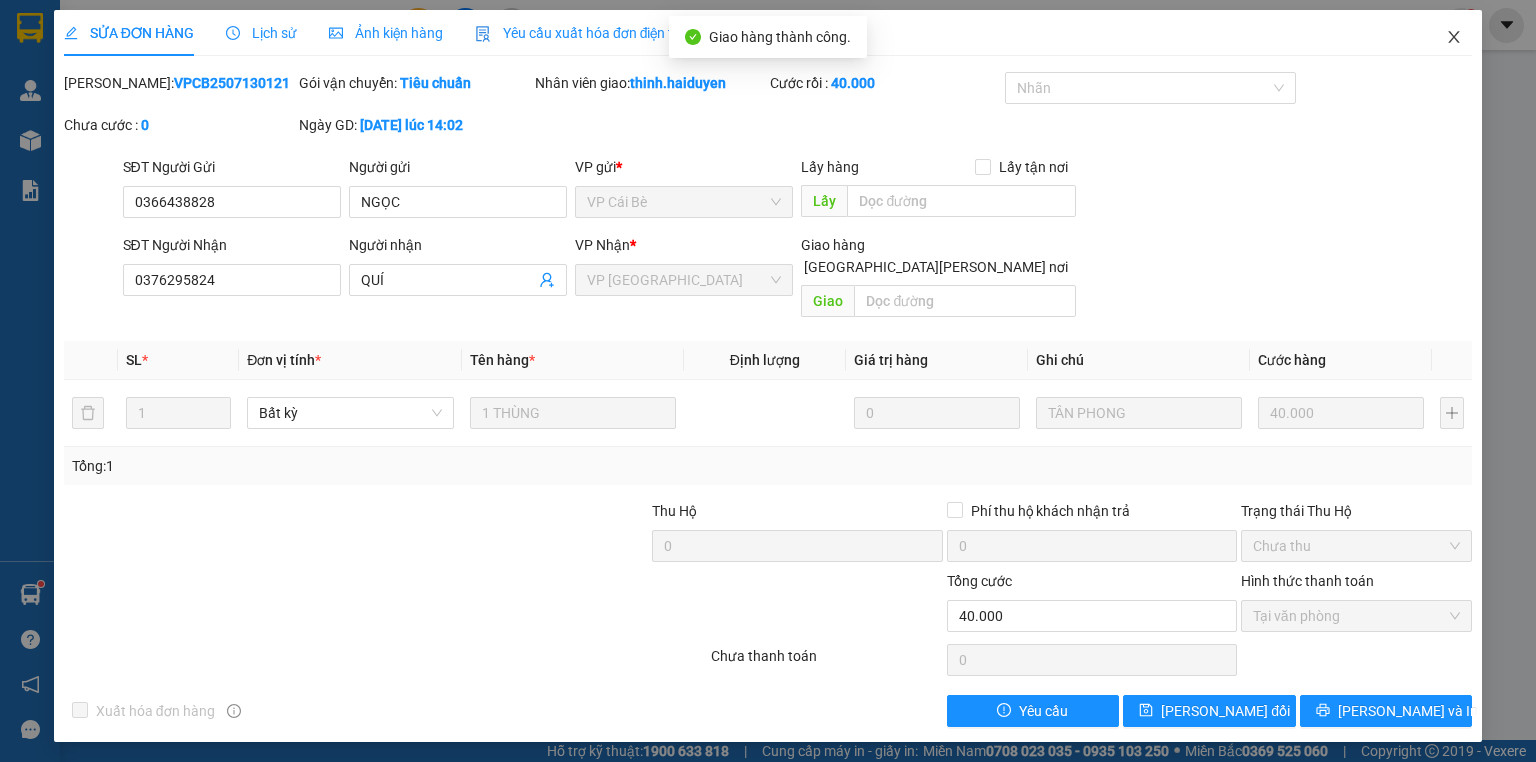 click 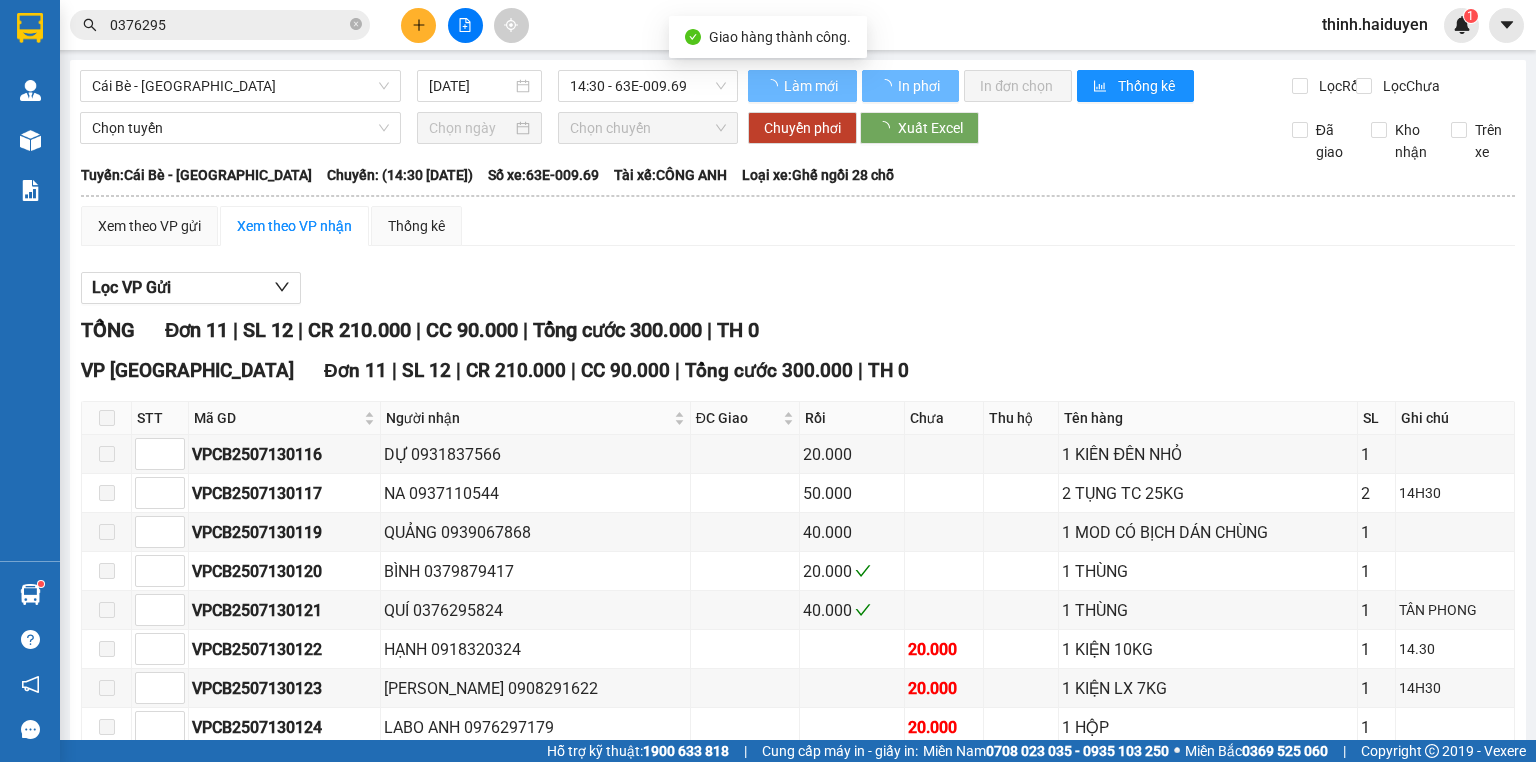 click on "Lọc VP Gửi" at bounding box center (798, 288) 